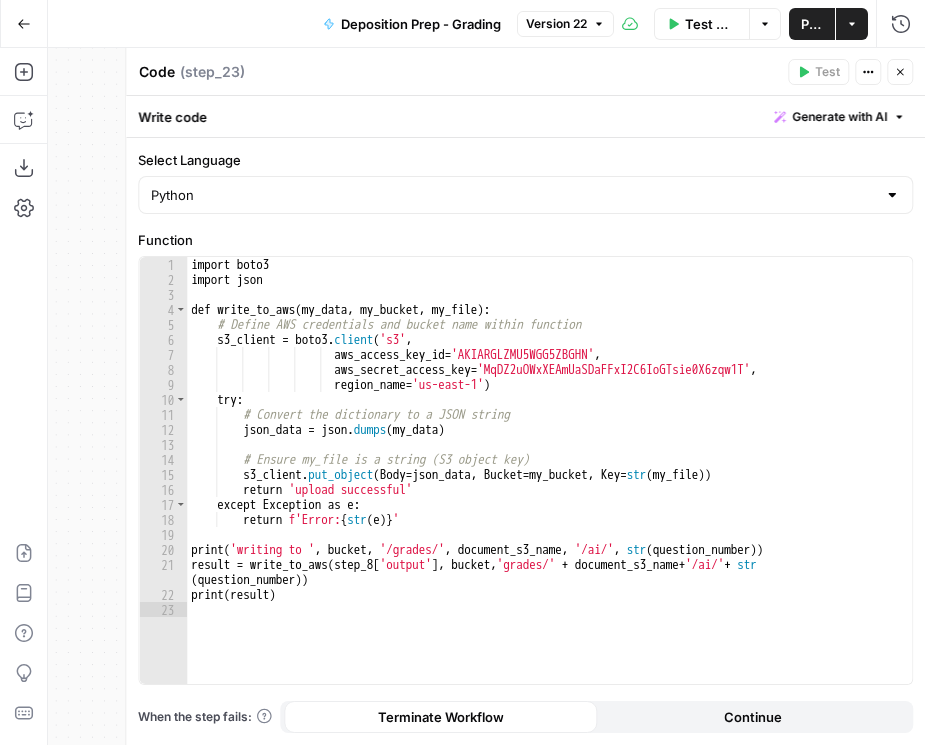scroll, scrollTop: 0, scrollLeft: 0, axis: both 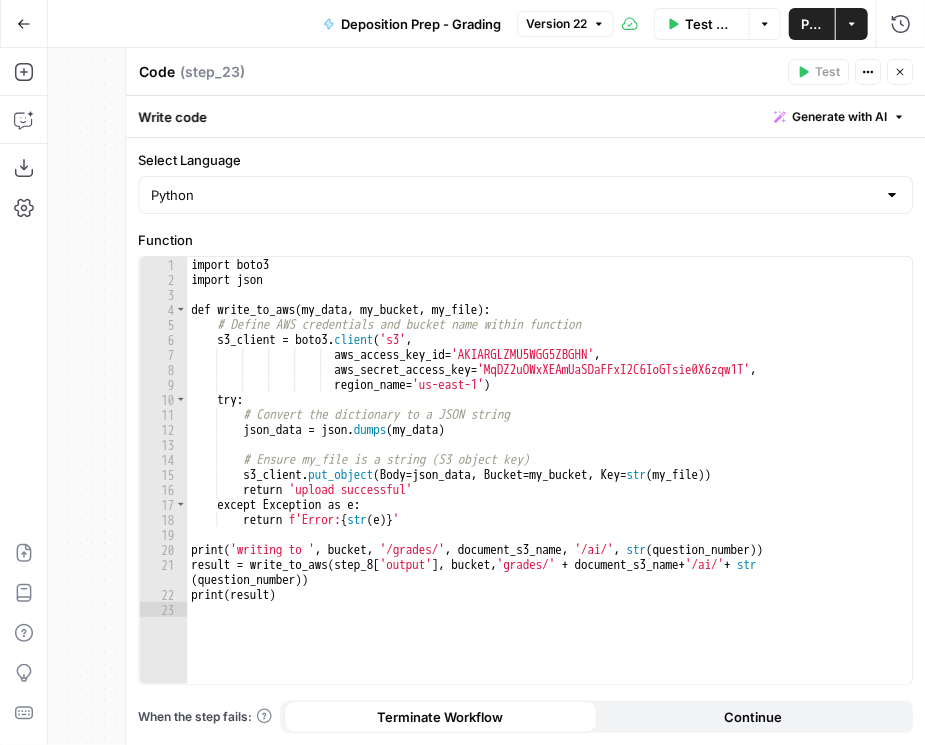 click on "Go Back" at bounding box center [24, 24] 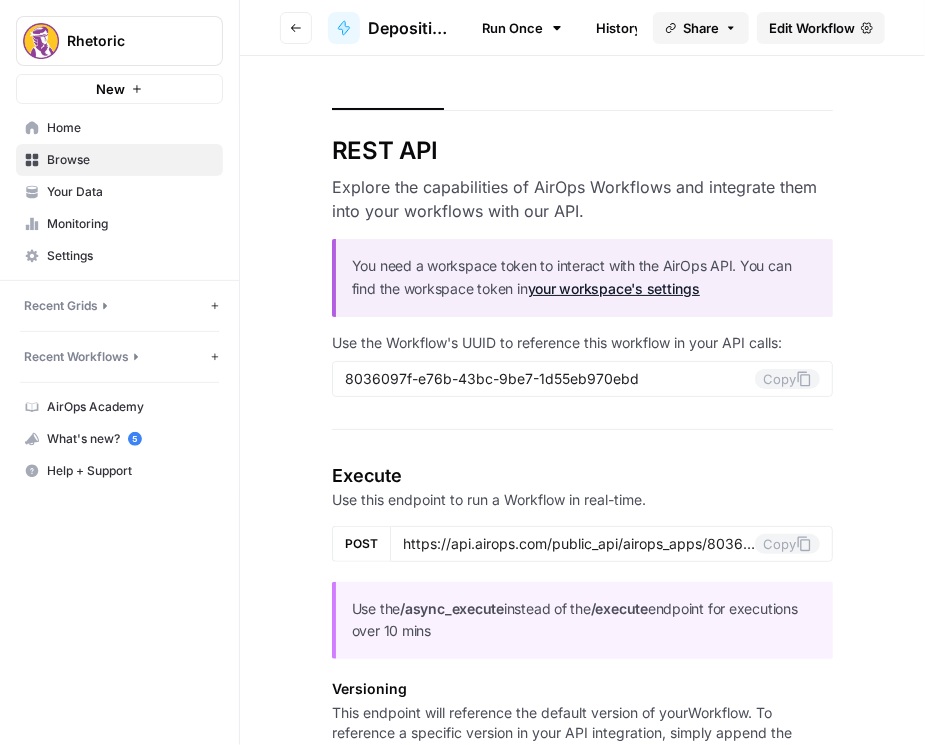 click on "Go back" at bounding box center [296, 28] 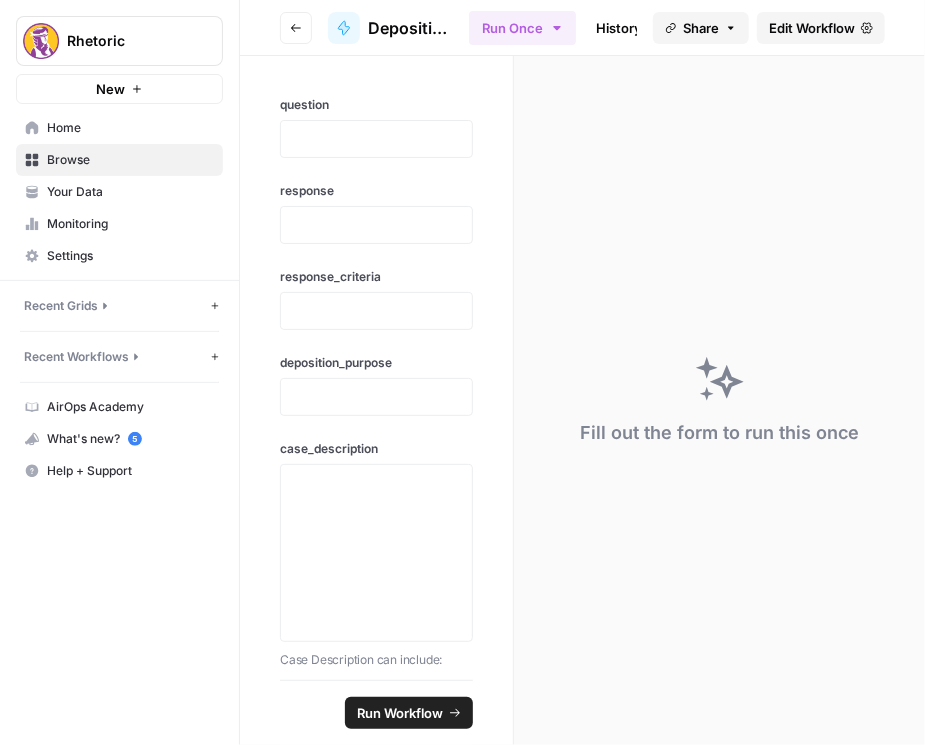 click on "Go back" at bounding box center (296, 28) 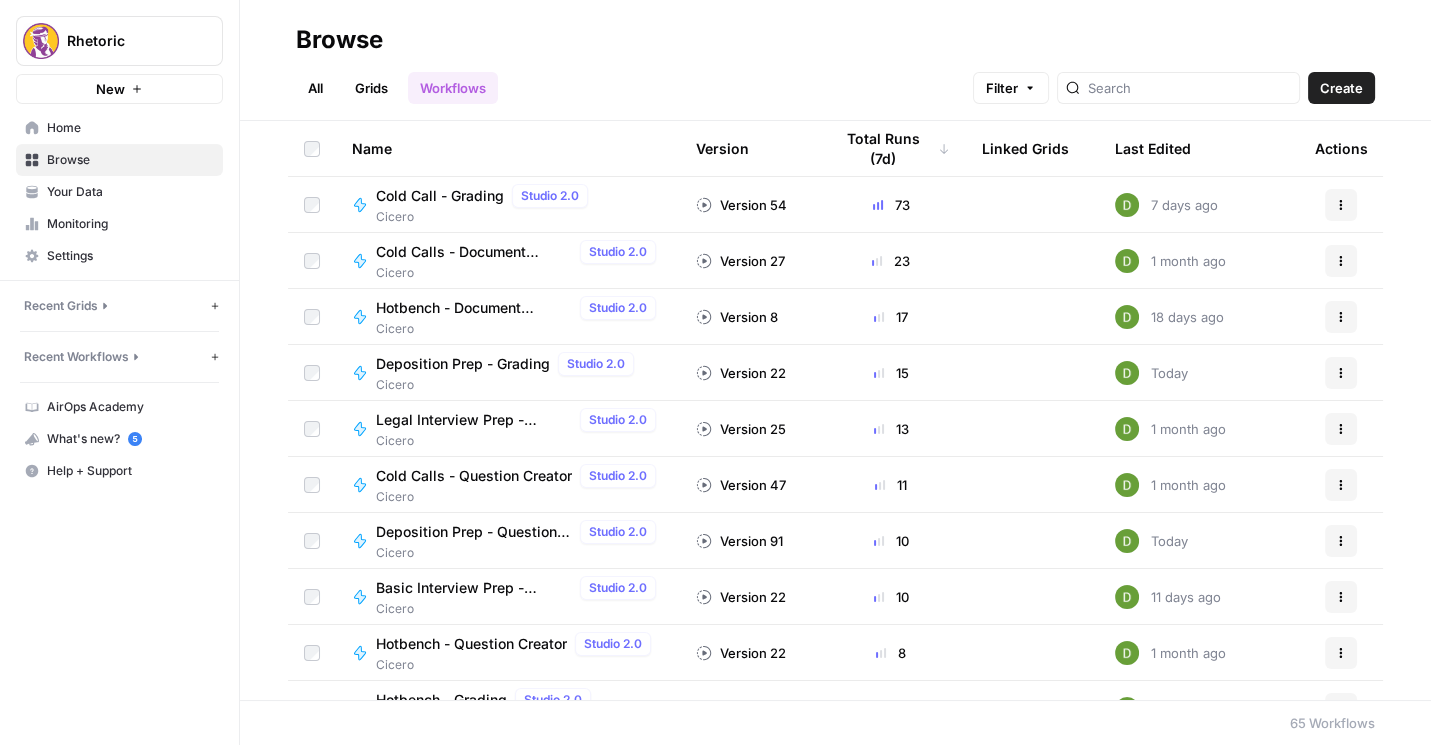 click on "Deposition Prep - Question Creator" at bounding box center [474, 532] 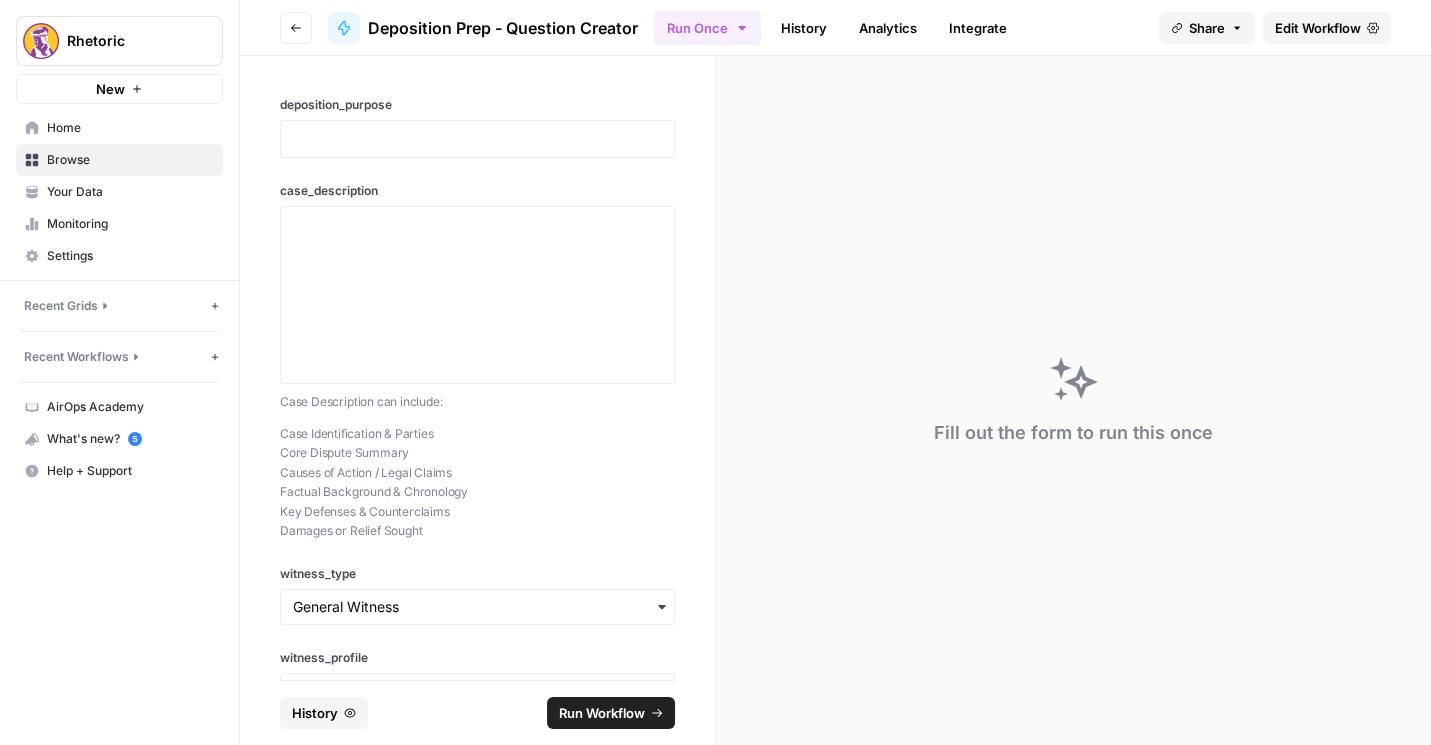 click on "Edit Workflow" at bounding box center (1318, 28) 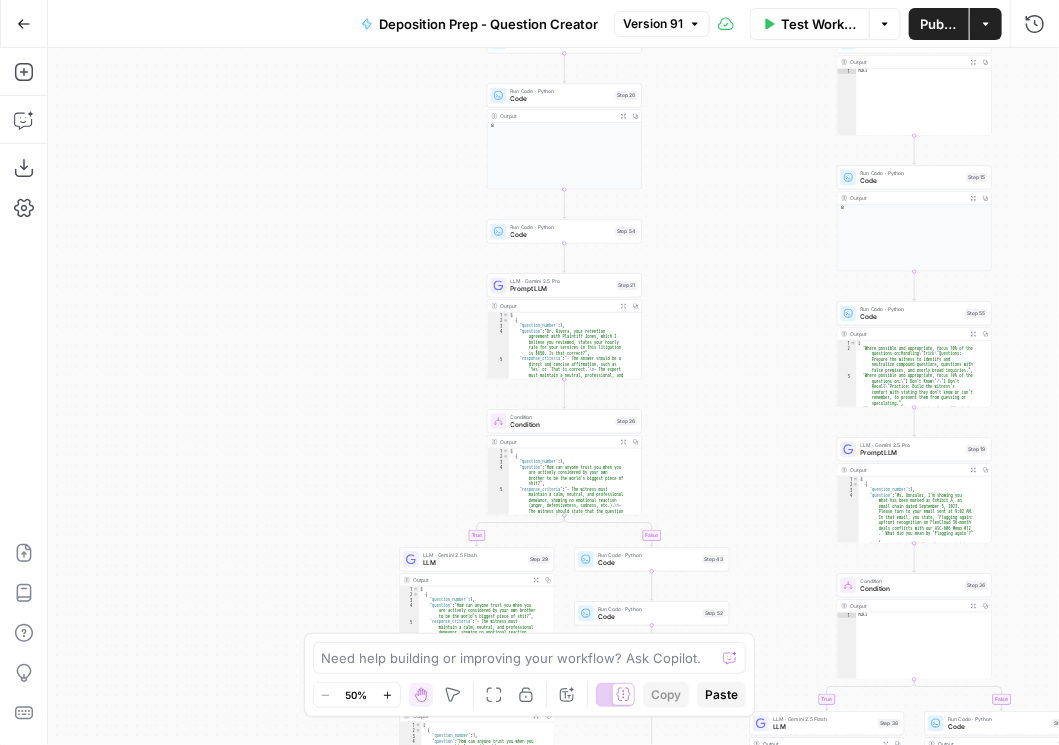 scroll, scrollTop: 68, scrollLeft: 0, axis: vertical 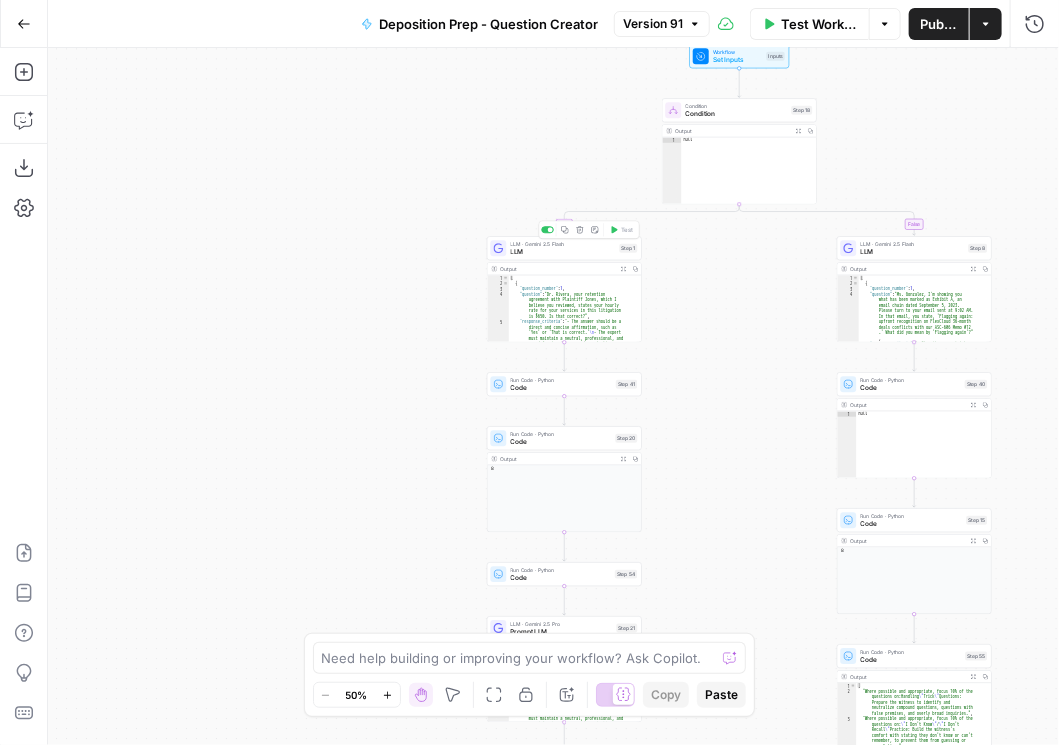 click on "LLM · Gemini 2.5 Flash LLM" at bounding box center [563, 248] 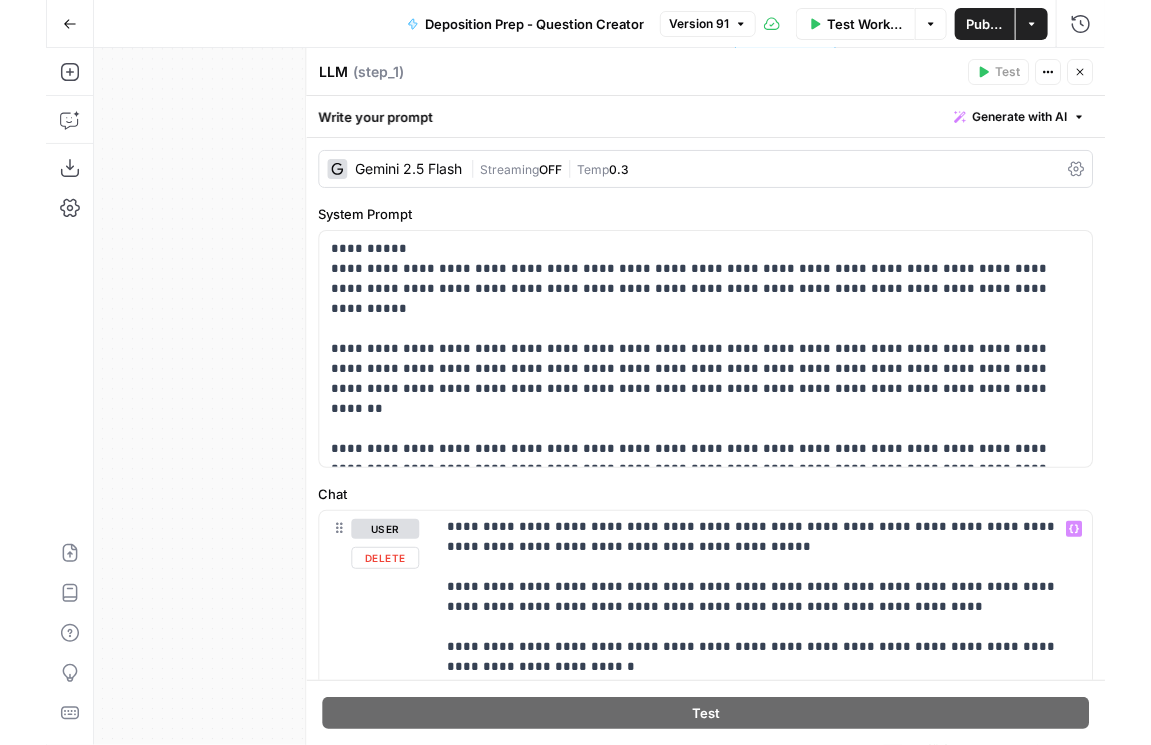 scroll, scrollTop: 981, scrollLeft: 0, axis: vertical 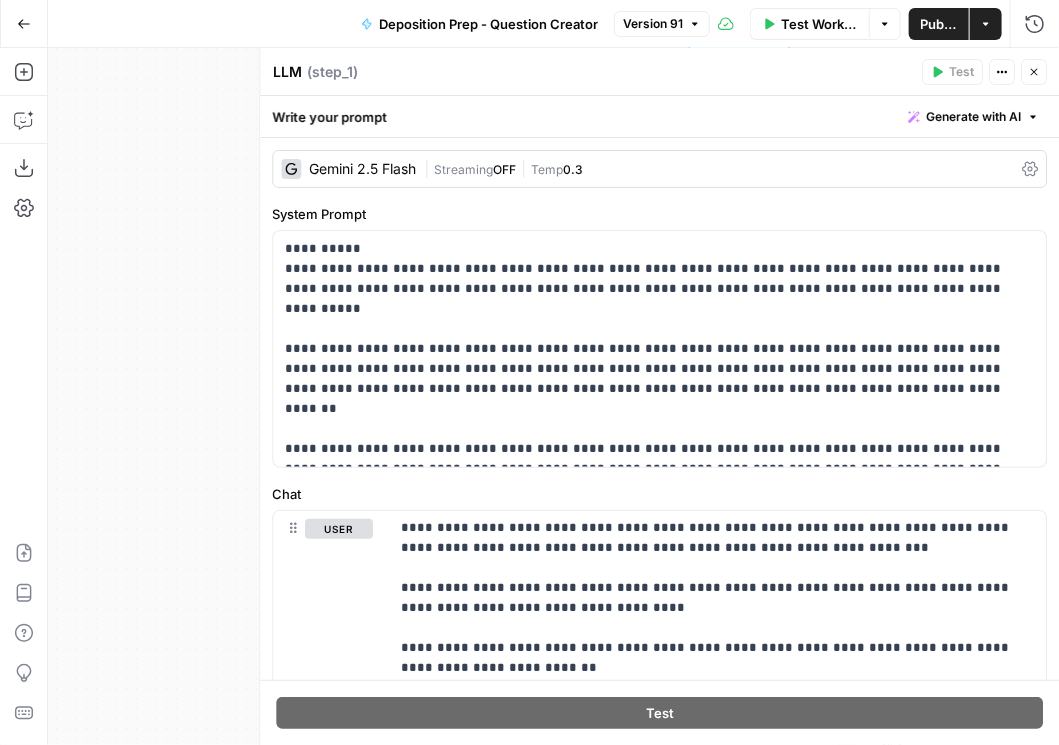 click on "Test Actions Close" at bounding box center [984, 72] 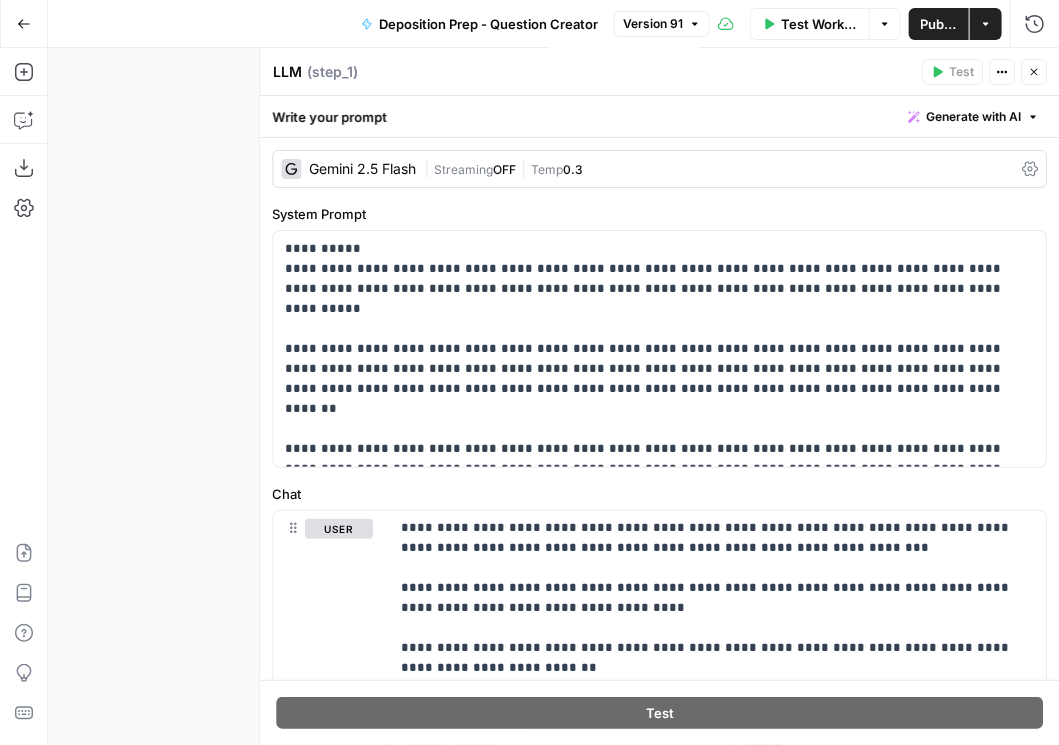 drag, startPoint x: 211, startPoint y: 350, endPoint x: 96, endPoint y: 299, distance: 125.80143 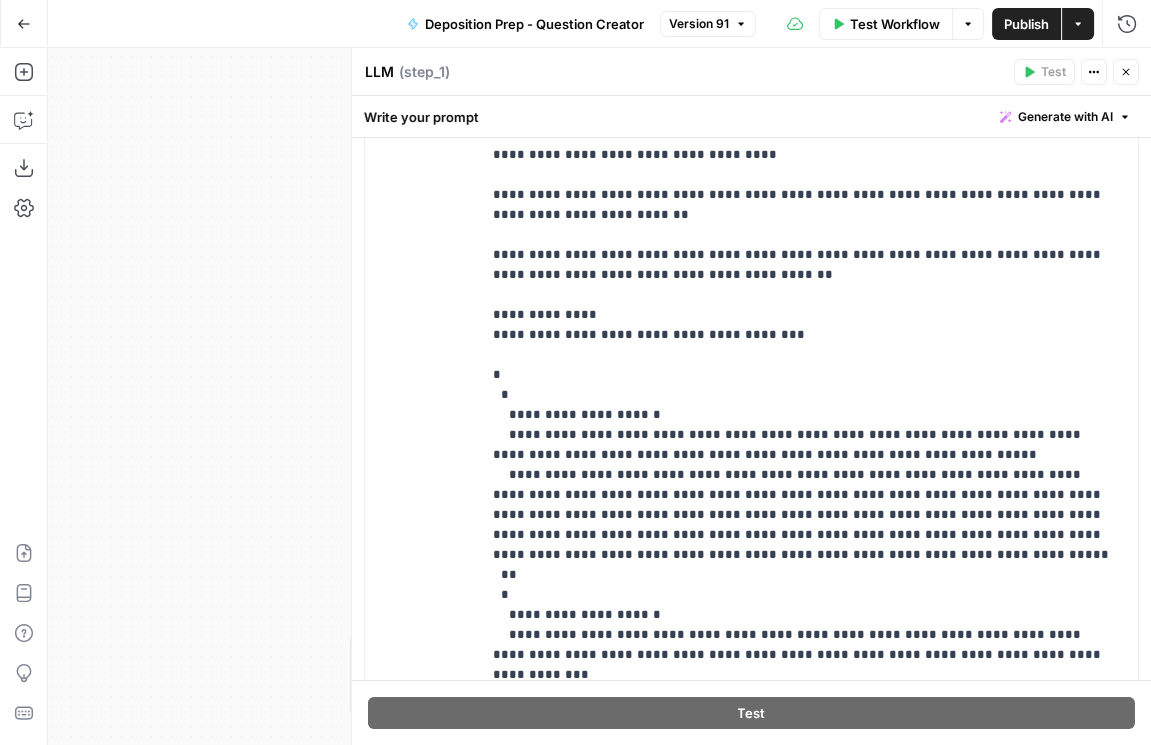 scroll, scrollTop: 734, scrollLeft: 0, axis: vertical 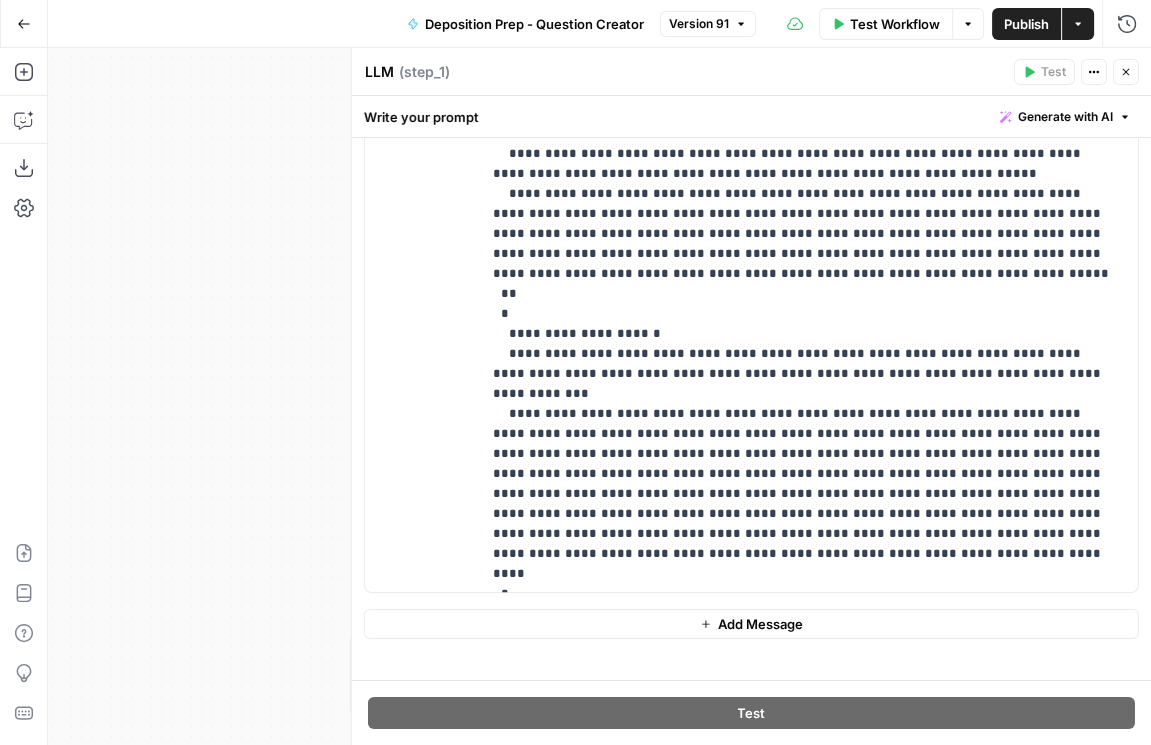 click 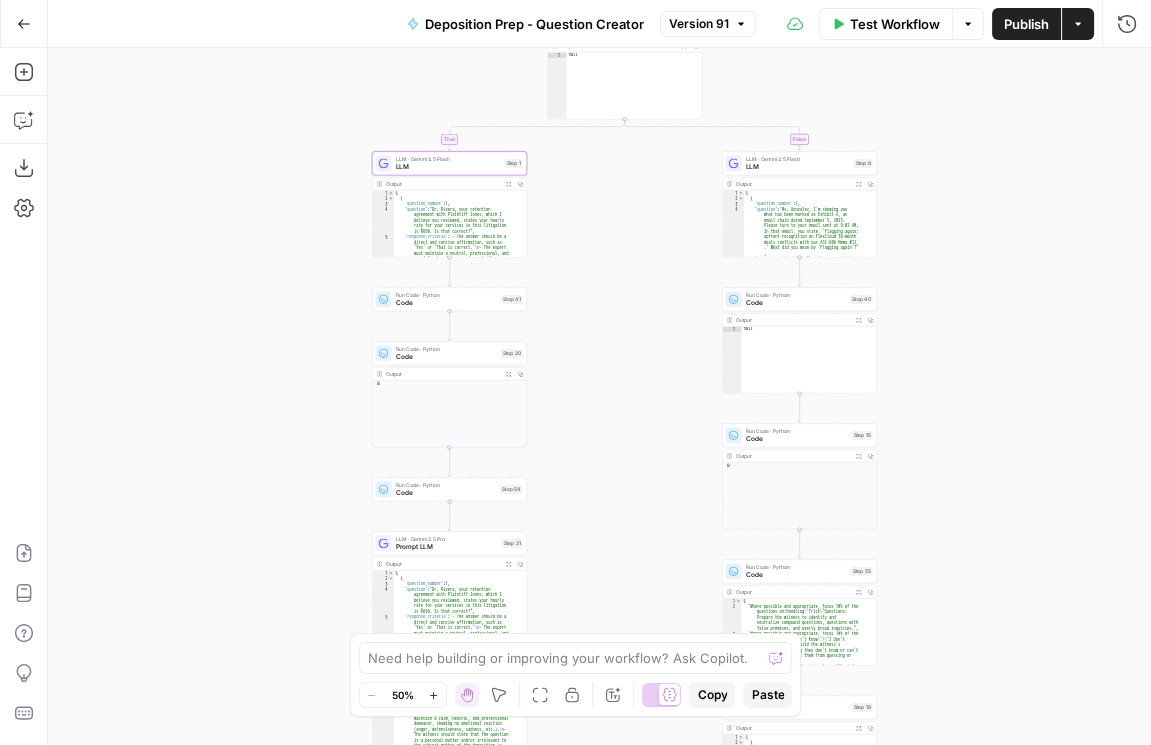 drag, startPoint x: 598, startPoint y: 391, endPoint x: 466, endPoint y: 352, distance: 137.64084 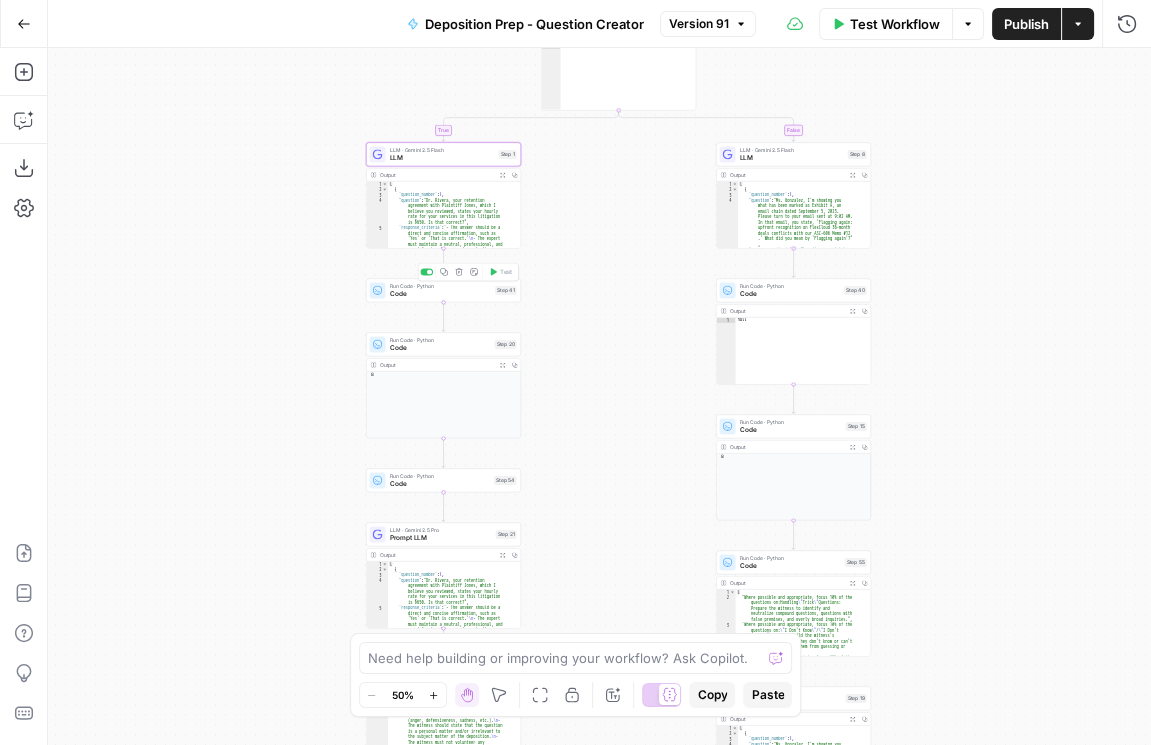 click on "Code" at bounding box center (441, 294) 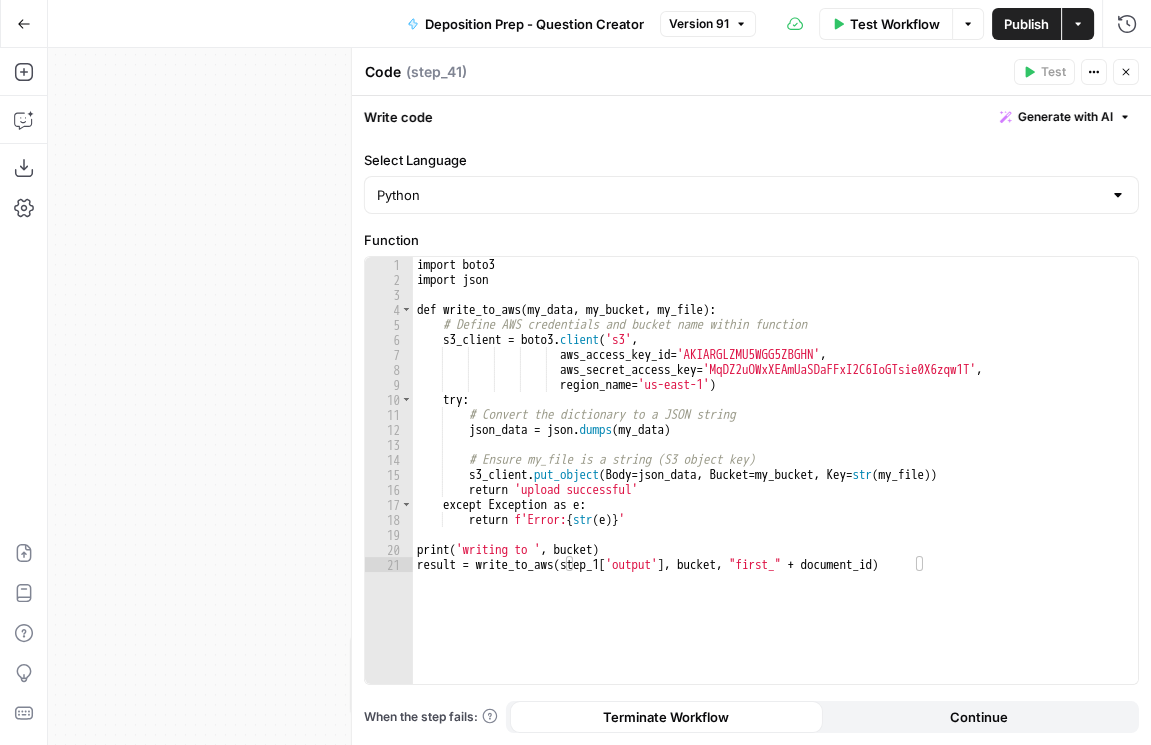 click on "Close" at bounding box center [1126, 72] 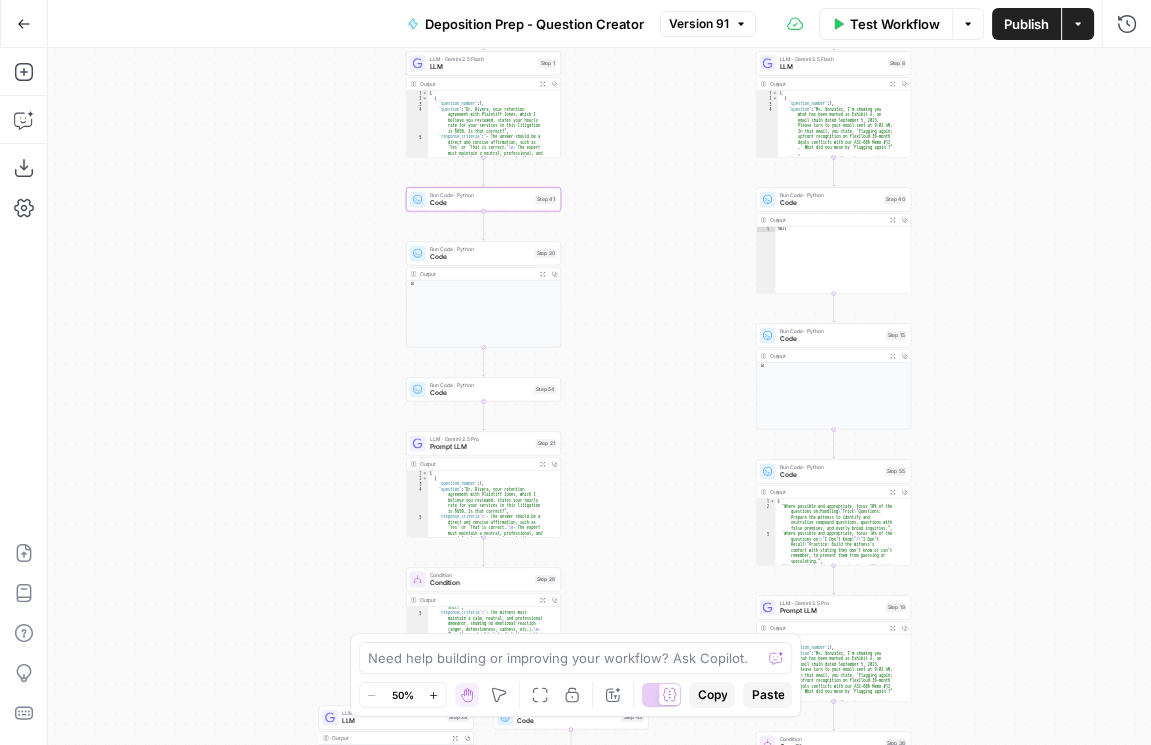 drag, startPoint x: 581, startPoint y: 478, endPoint x: 640, endPoint y: 358, distance: 133.71986 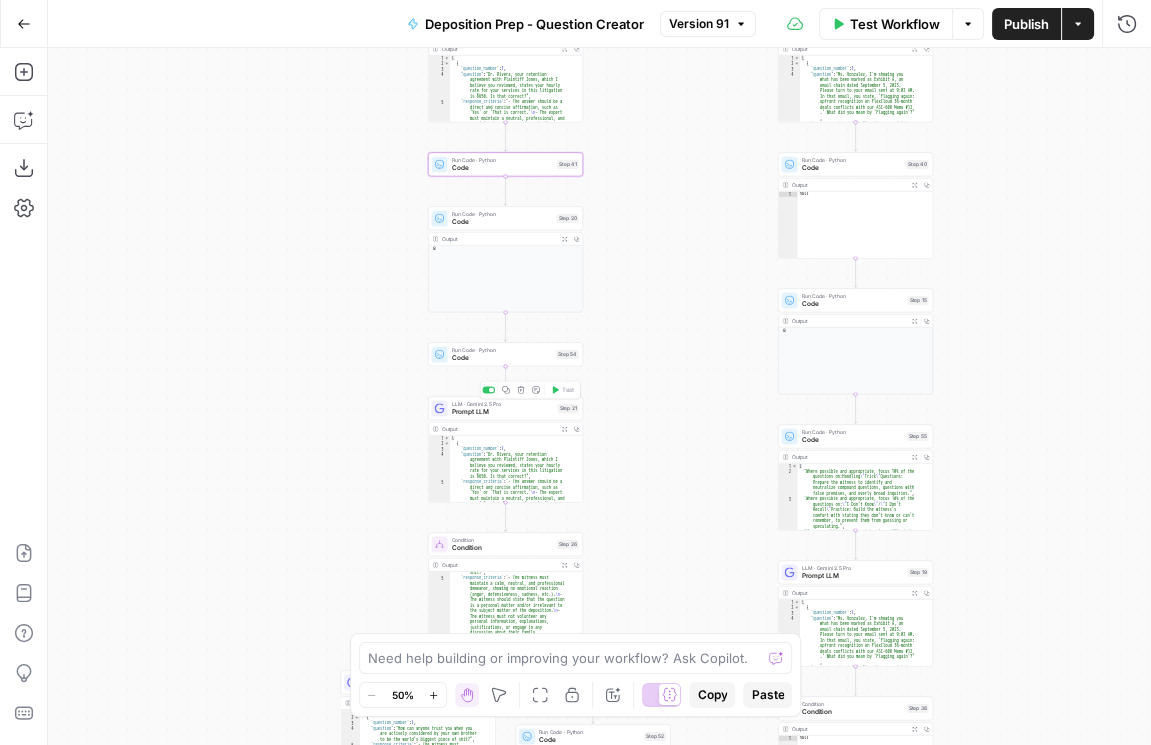 click on "Prompt LLM" at bounding box center (503, 412) 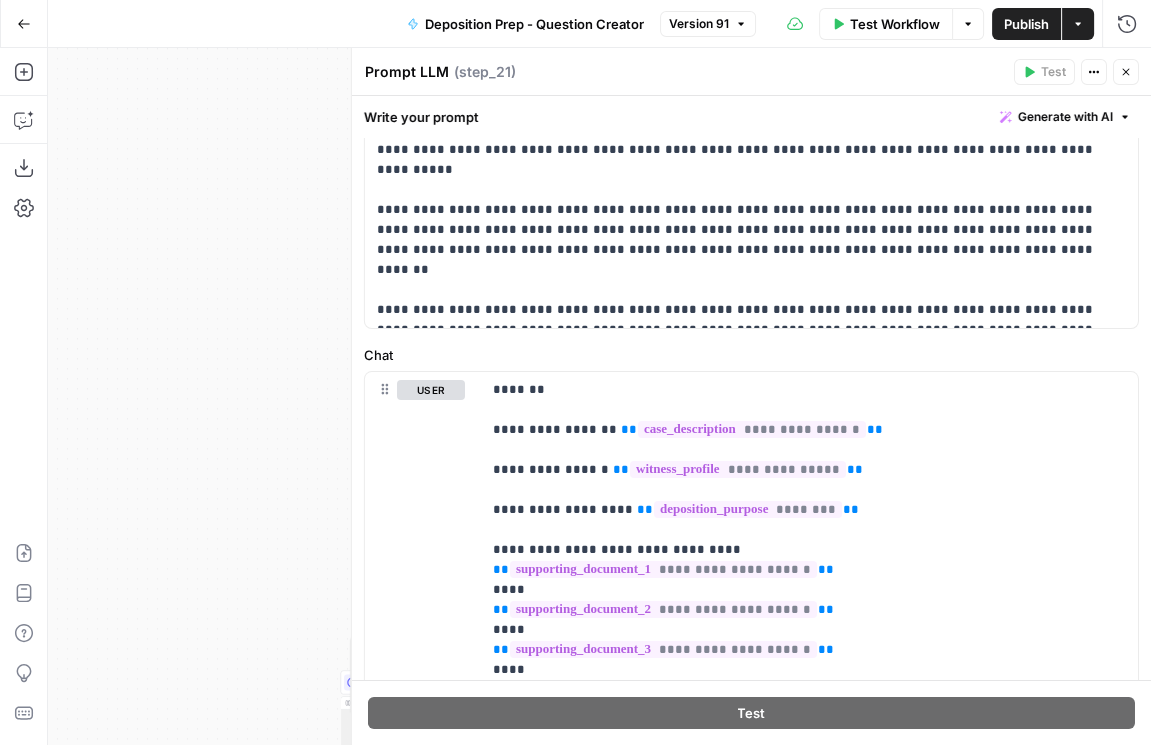 scroll, scrollTop: 285, scrollLeft: 0, axis: vertical 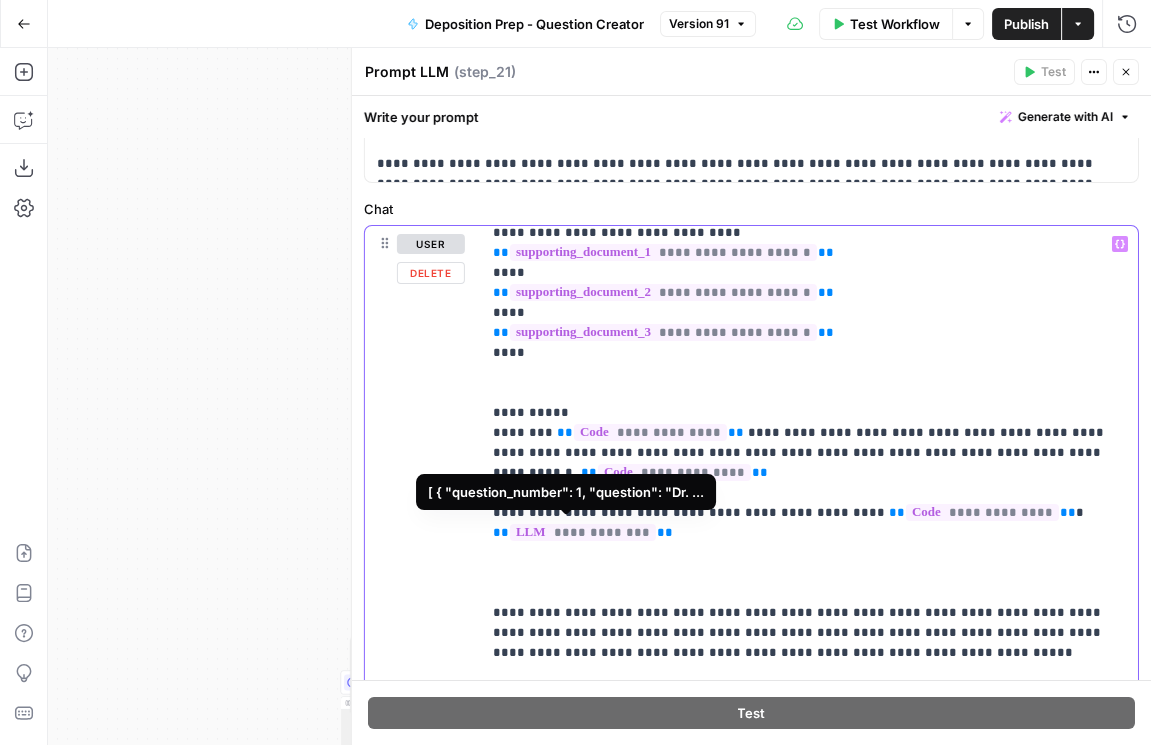 click on "**********" at bounding box center [583, 532] 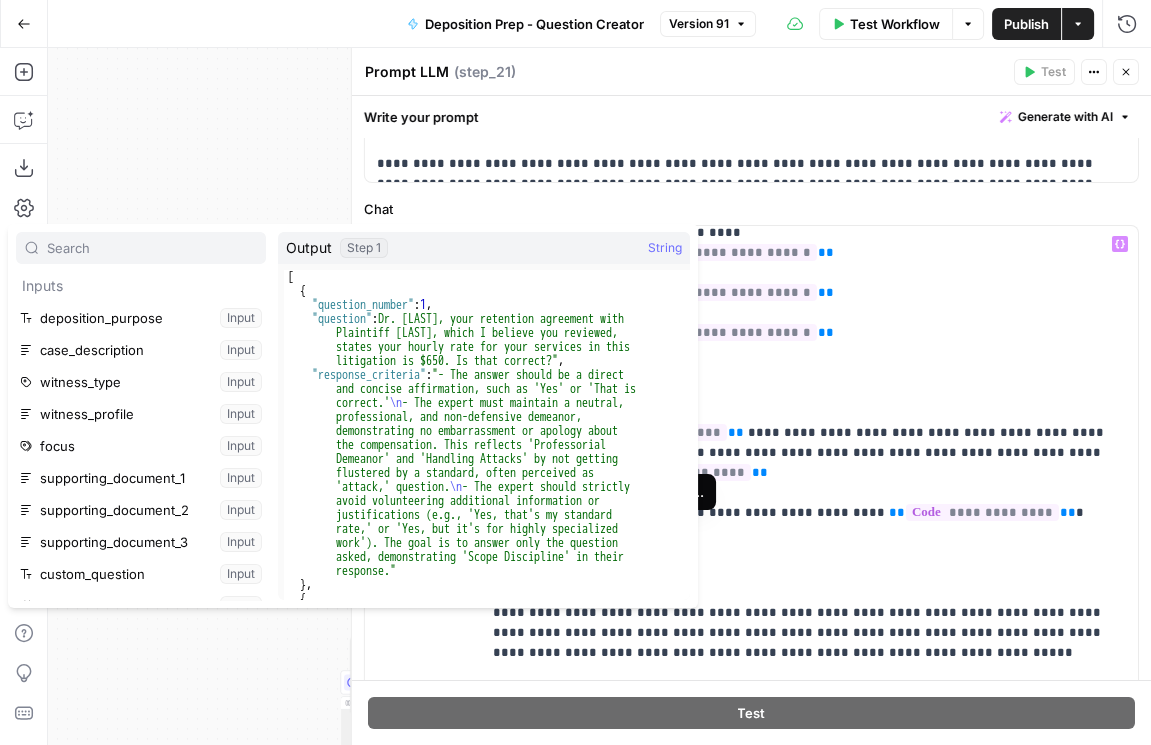 scroll, scrollTop: 309, scrollLeft: 0, axis: vertical 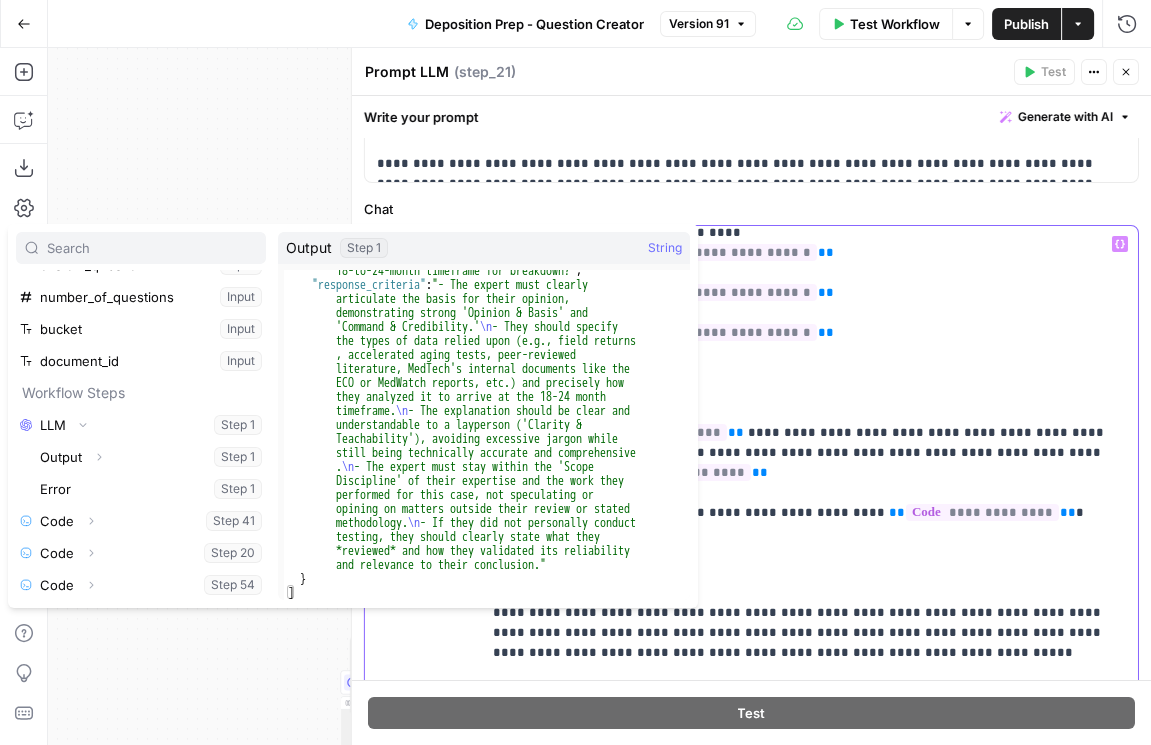click on "**********" at bounding box center [801, 1043] 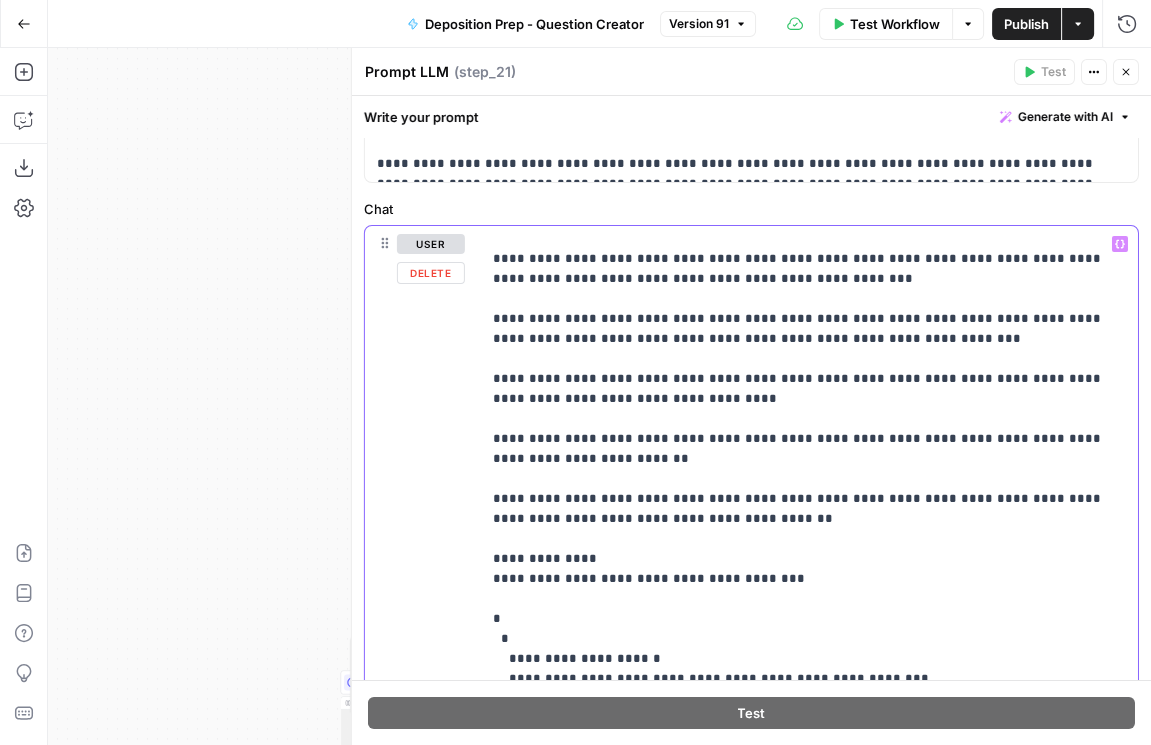 scroll, scrollTop: 1161, scrollLeft: 0, axis: vertical 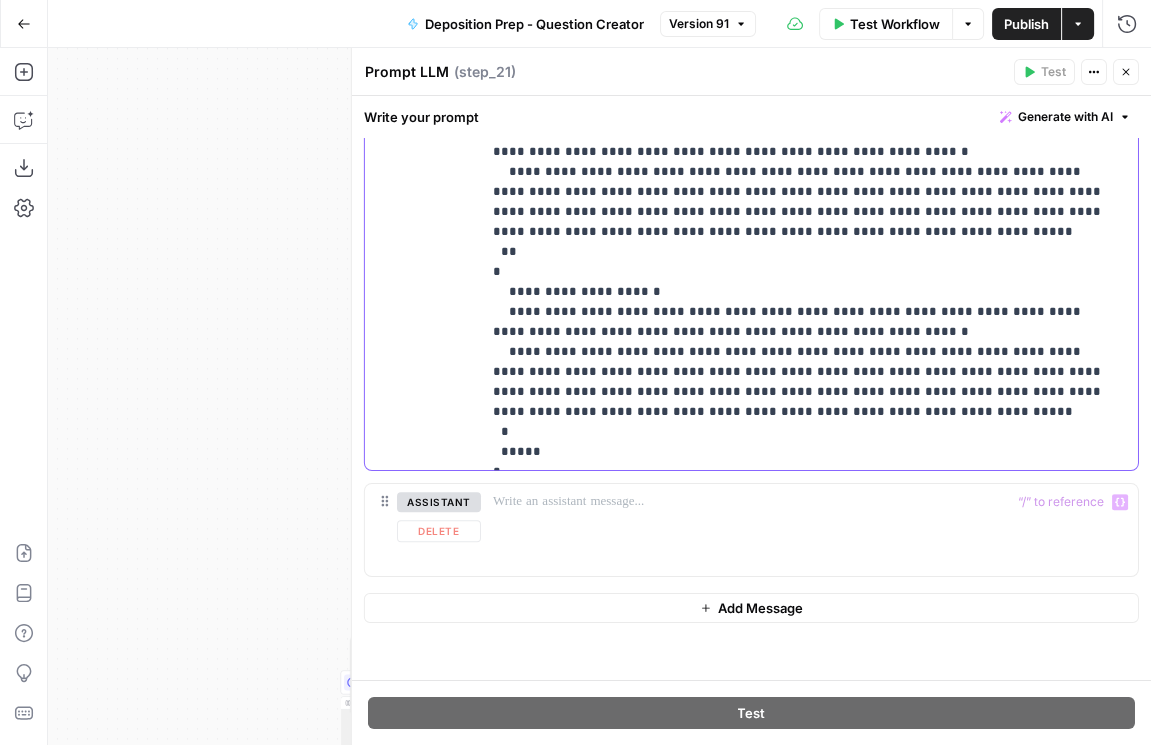 drag, startPoint x: 485, startPoint y: 472, endPoint x: 708, endPoint y: 445, distance: 224.62859 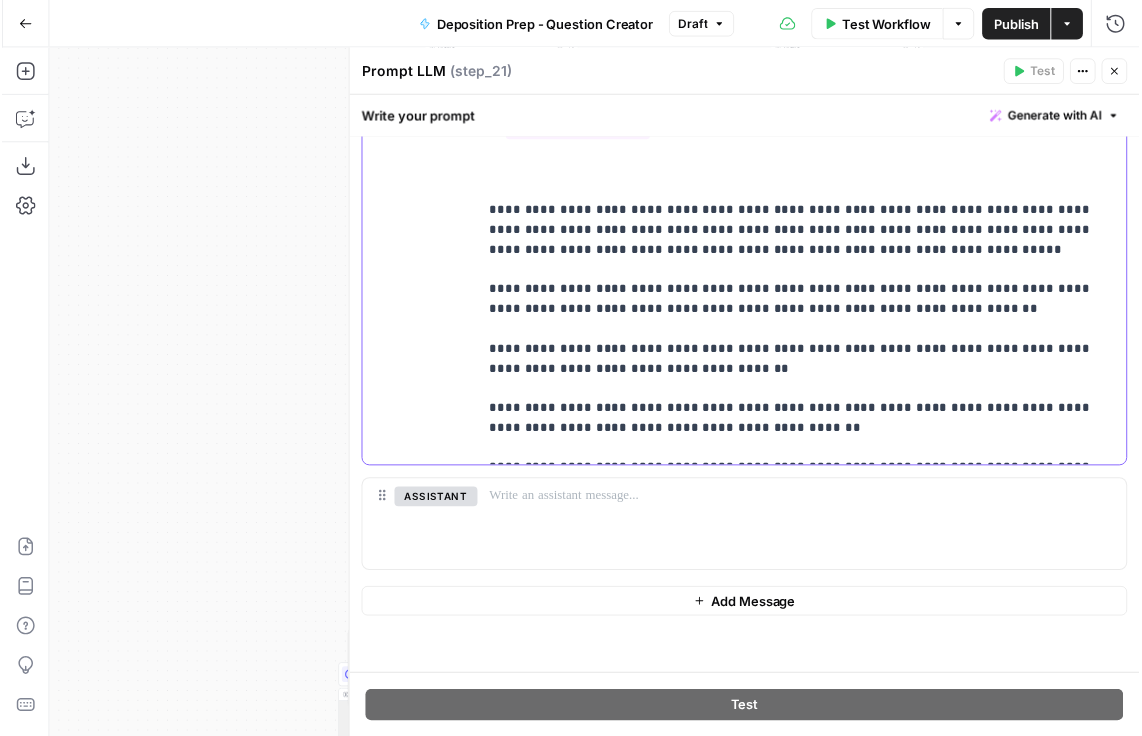 scroll, scrollTop: 1156, scrollLeft: 0, axis: vertical 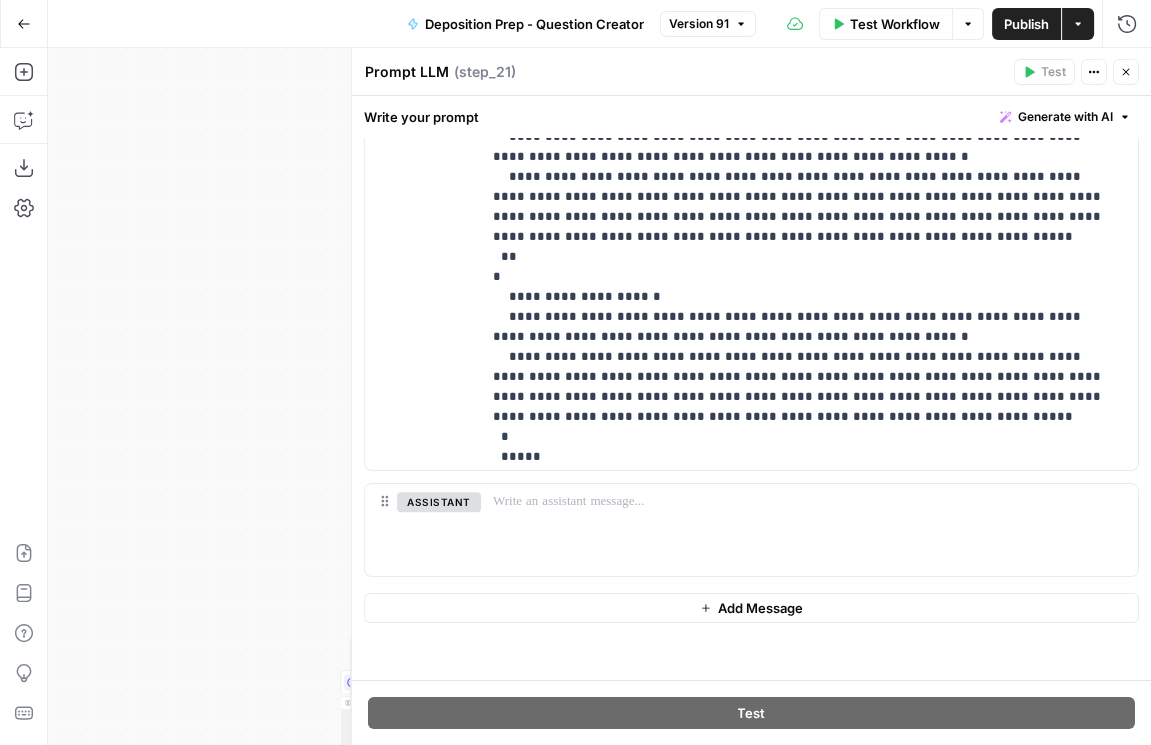 click on "Close" at bounding box center [1126, 72] 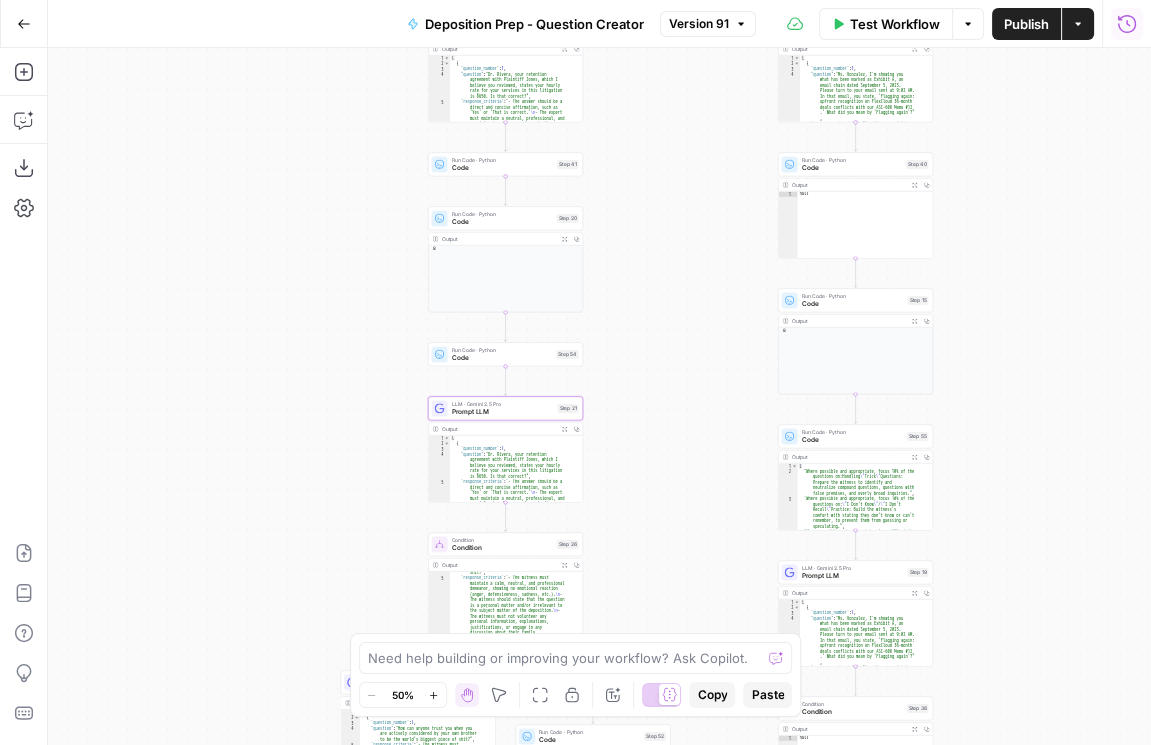 click 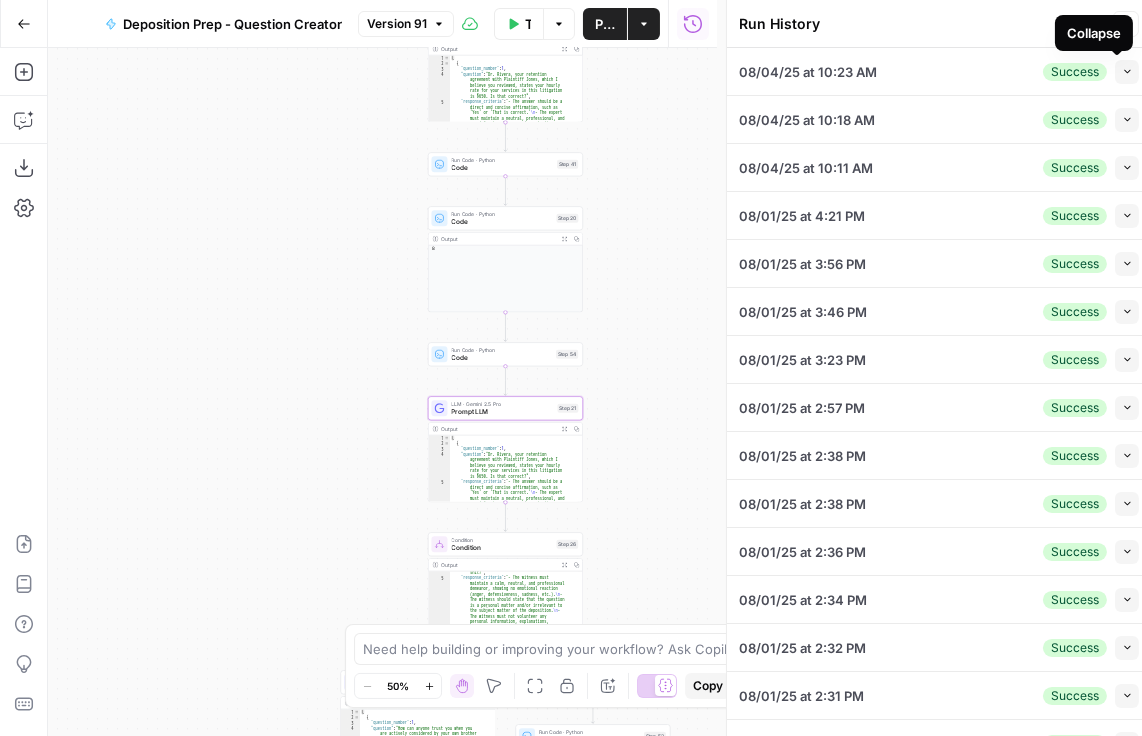 click 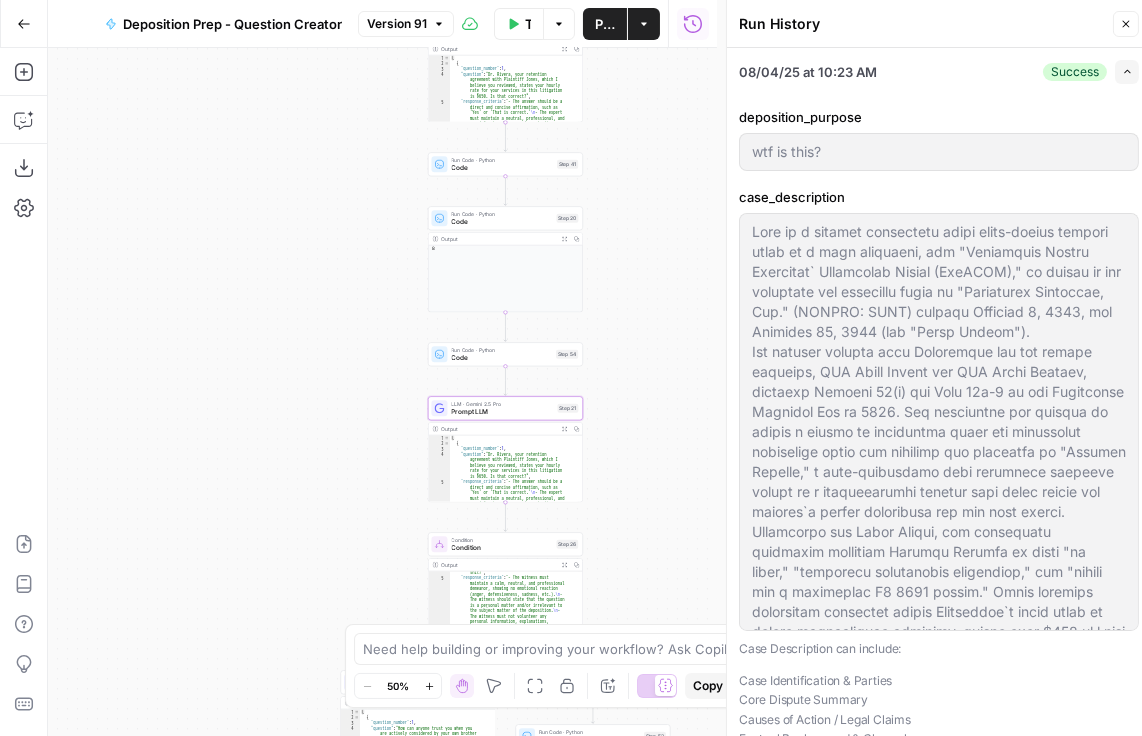 scroll, scrollTop: 219, scrollLeft: 0, axis: vertical 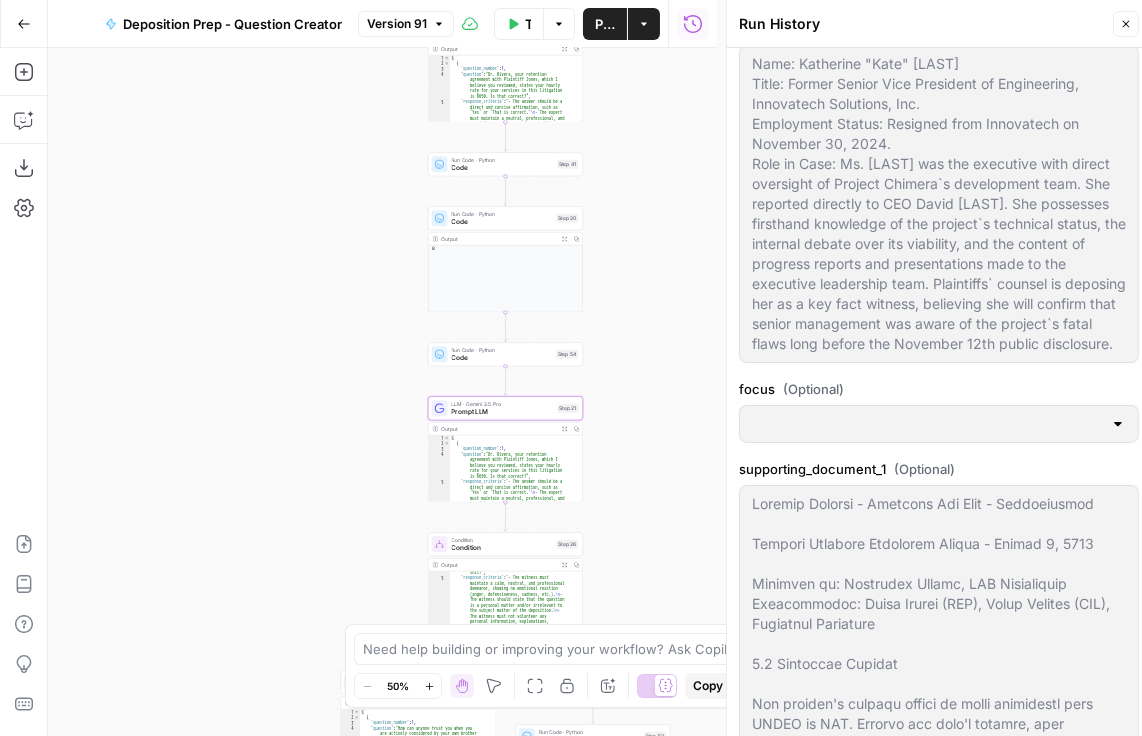 click 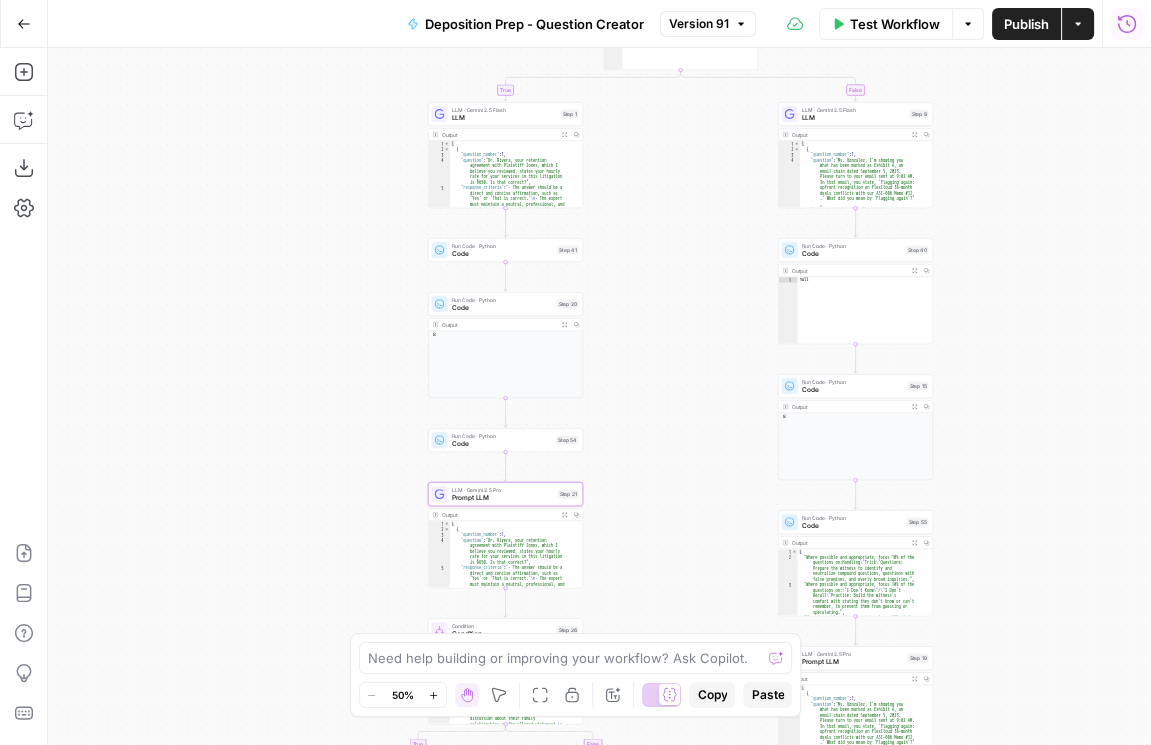 click 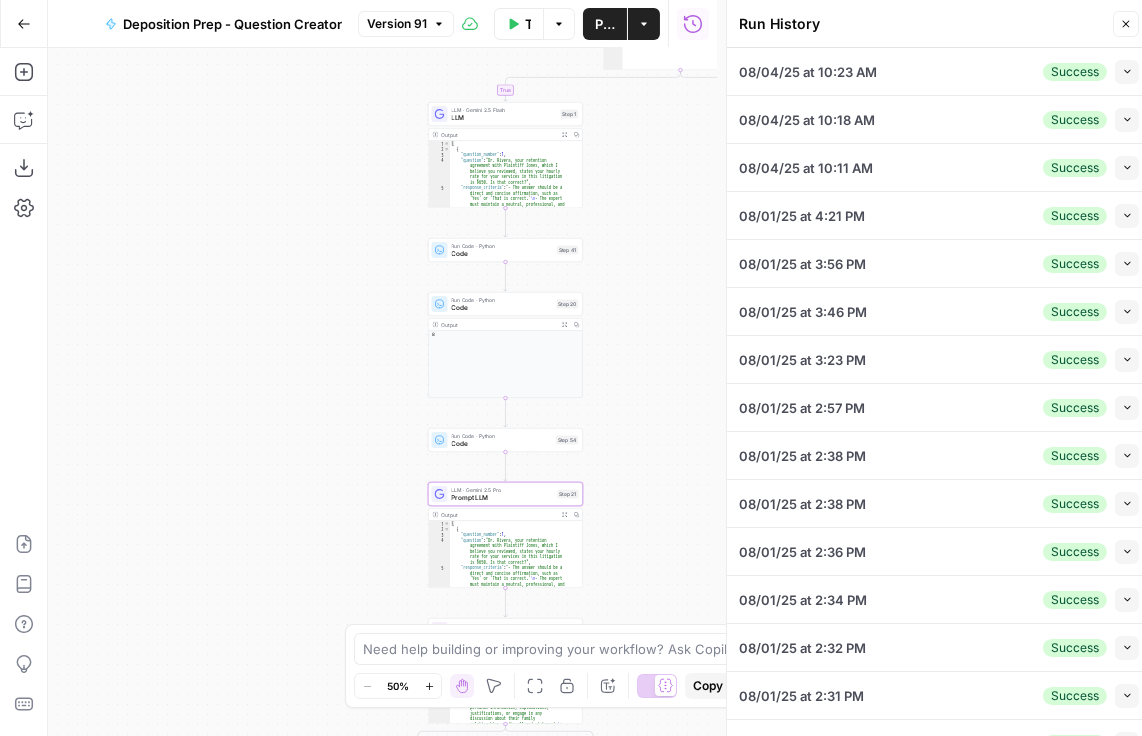 drag, startPoint x: 1115, startPoint y: 79, endPoint x: 1103, endPoint y: 84, distance: 13 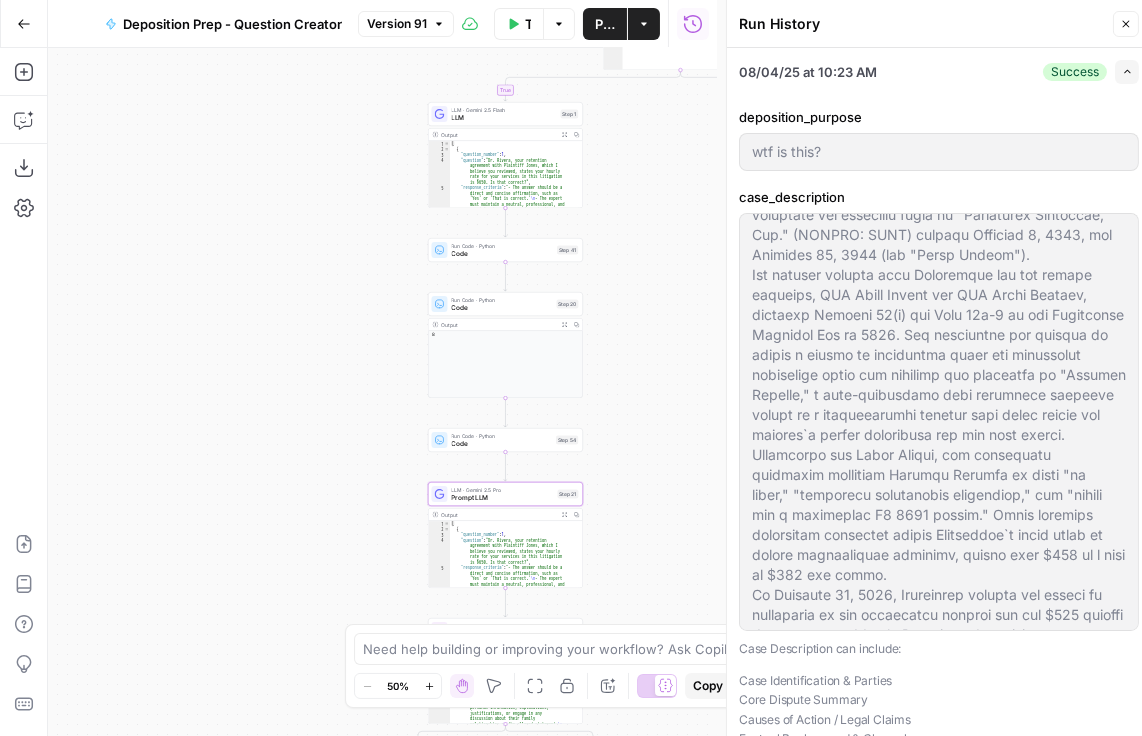 scroll, scrollTop: 219, scrollLeft: 0, axis: vertical 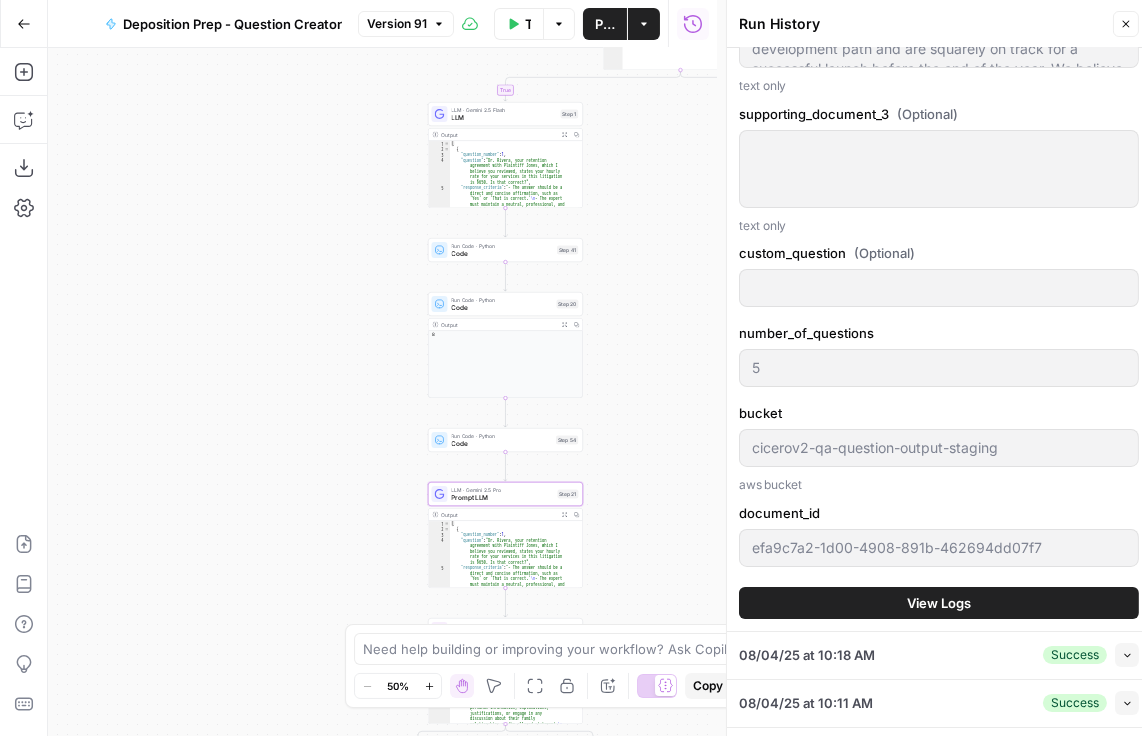 click on "View Logs" at bounding box center (939, 603) 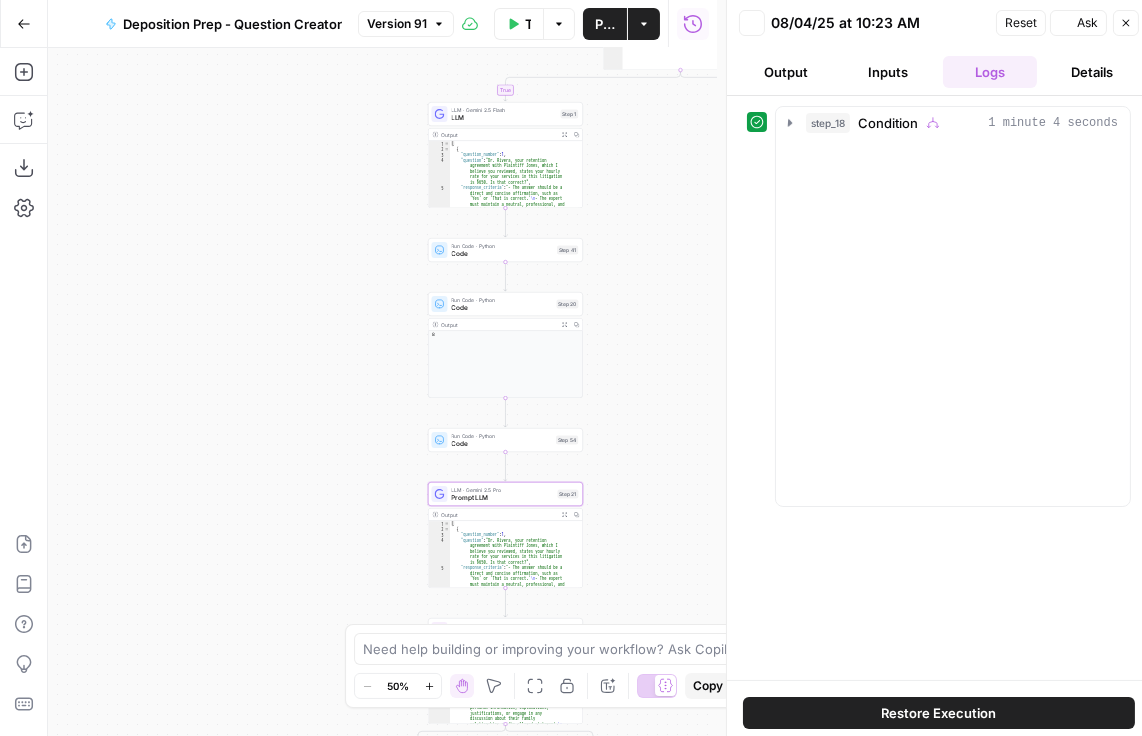 scroll, scrollTop: 0, scrollLeft: 0, axis: both 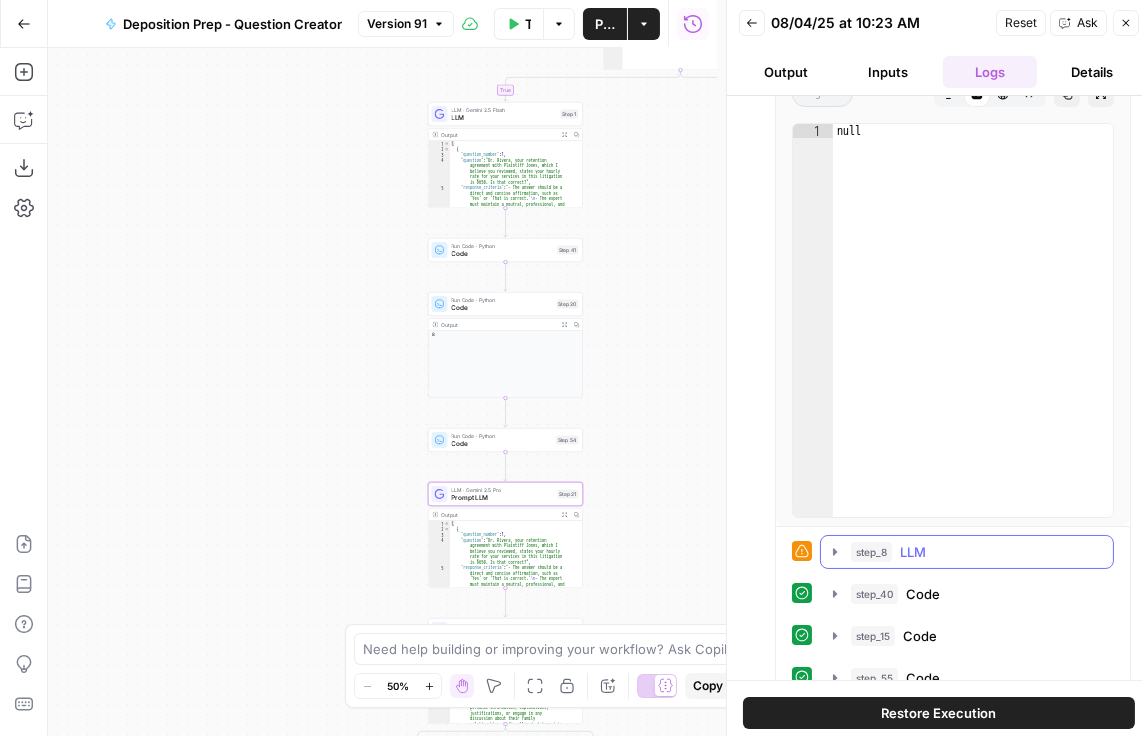 click 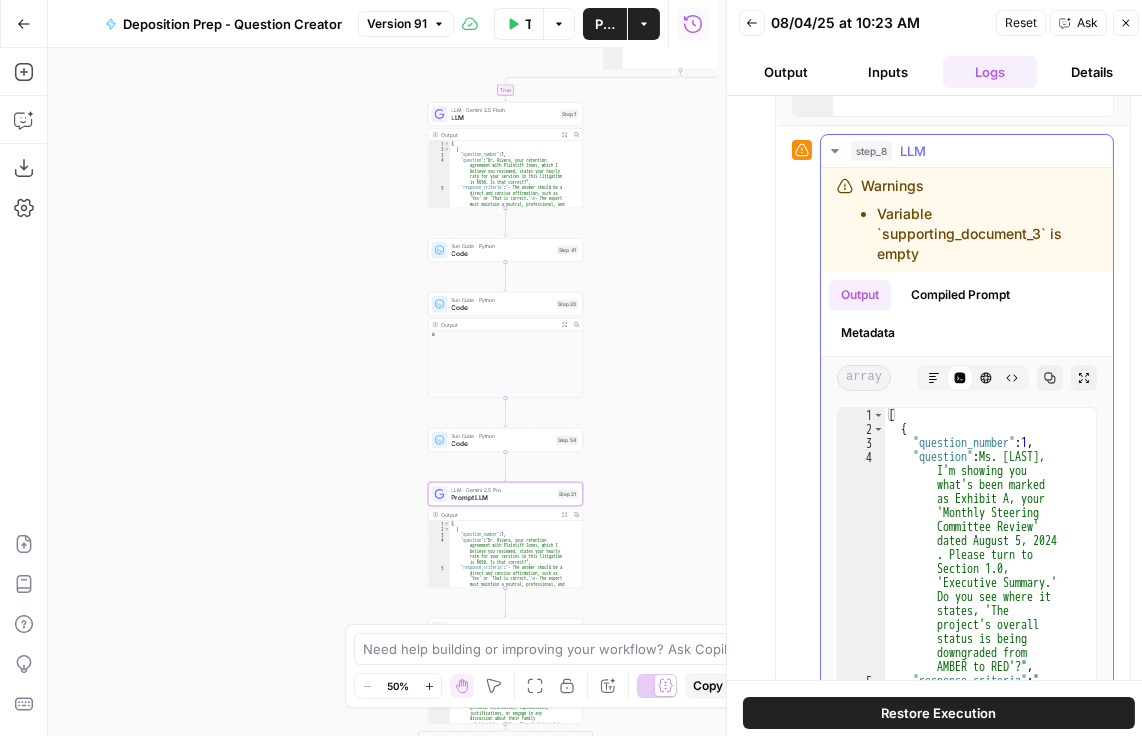 scroll, scrollTop: 628, scrollLeft: 0, axis: vertical 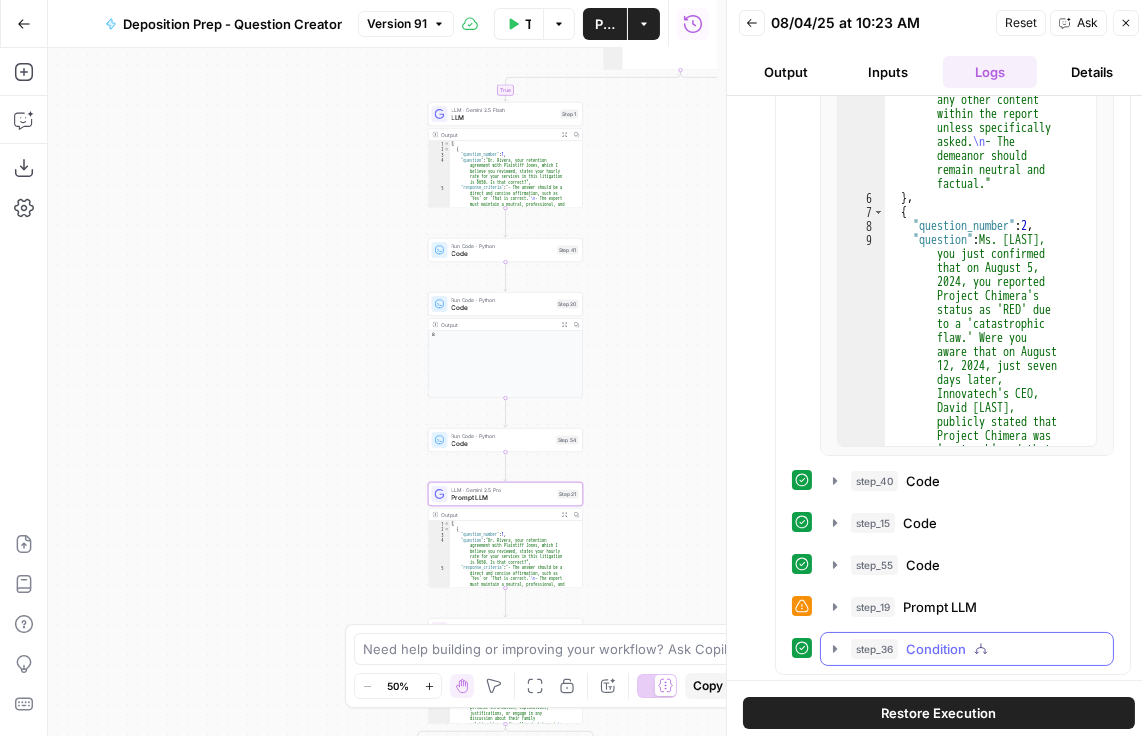 click 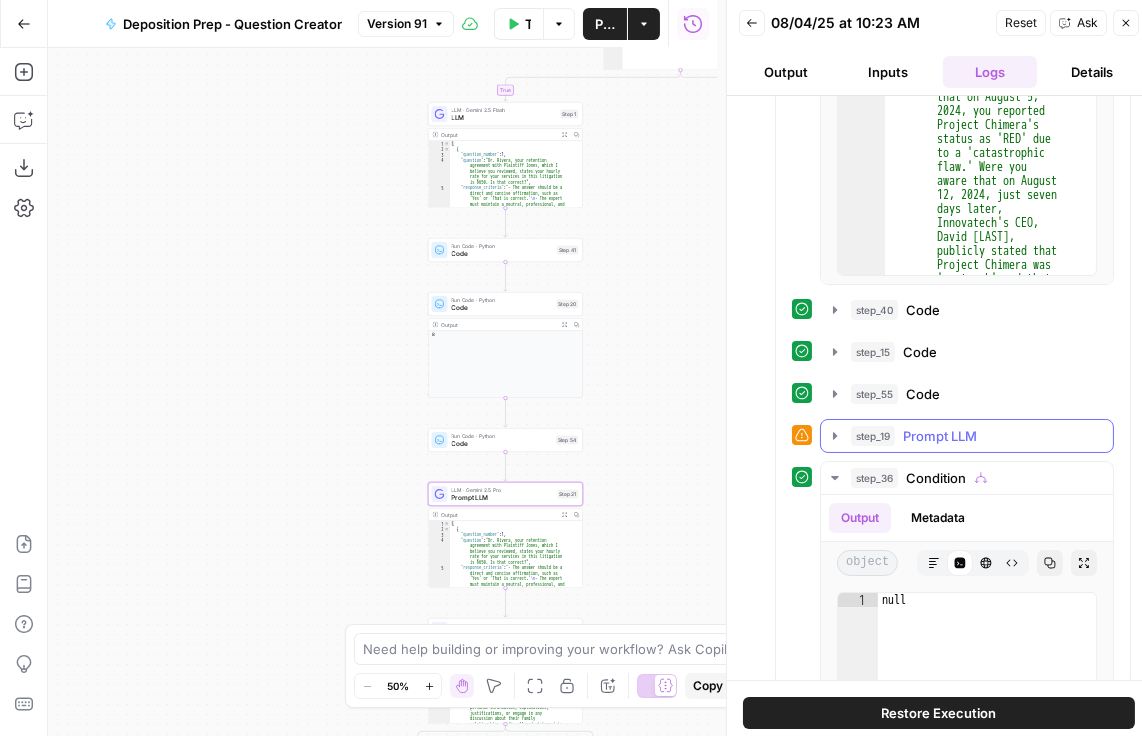 click 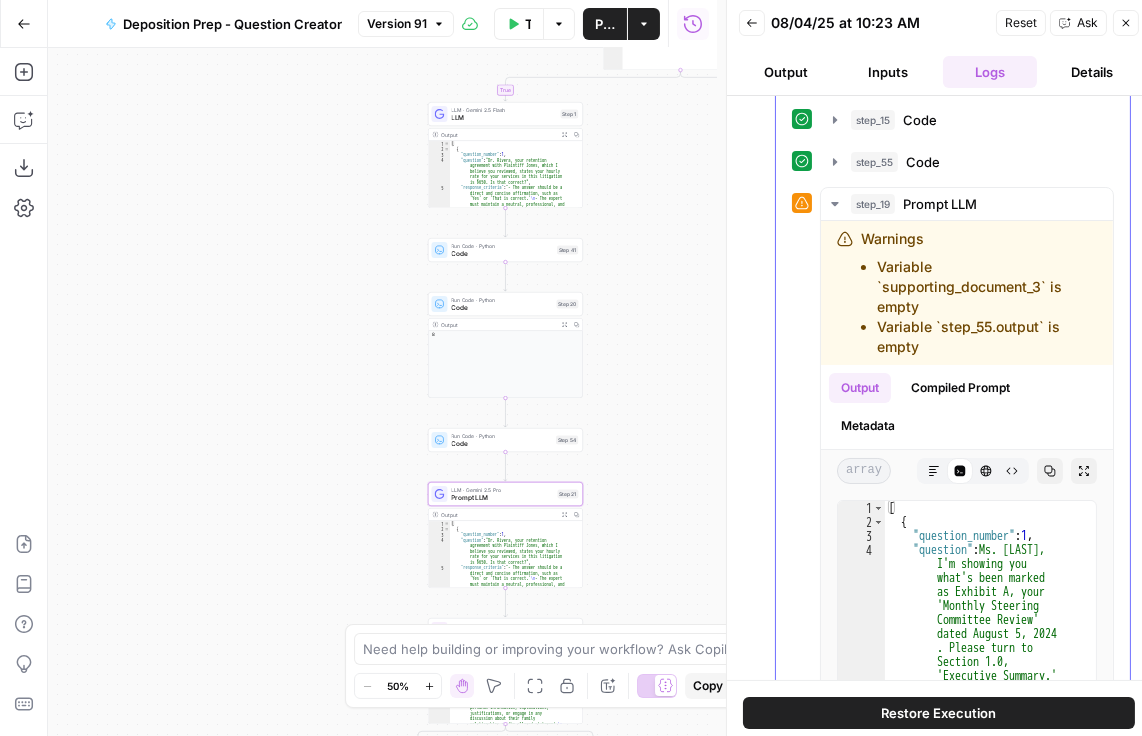 scroll, scrollTop: 1232, scrollLeft: 0, axis: vertical 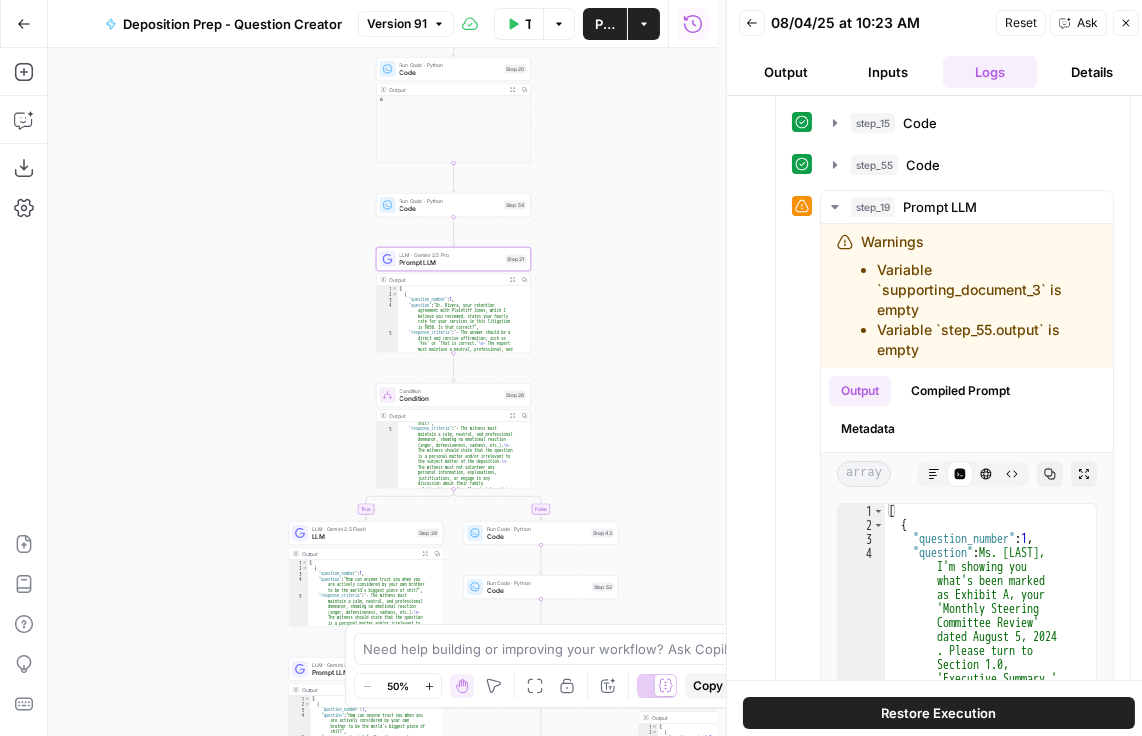 drag, startPoint x: 659, startPoint y: 498, endPoint x: 606, endPoint y: 247, distance: 256.5346 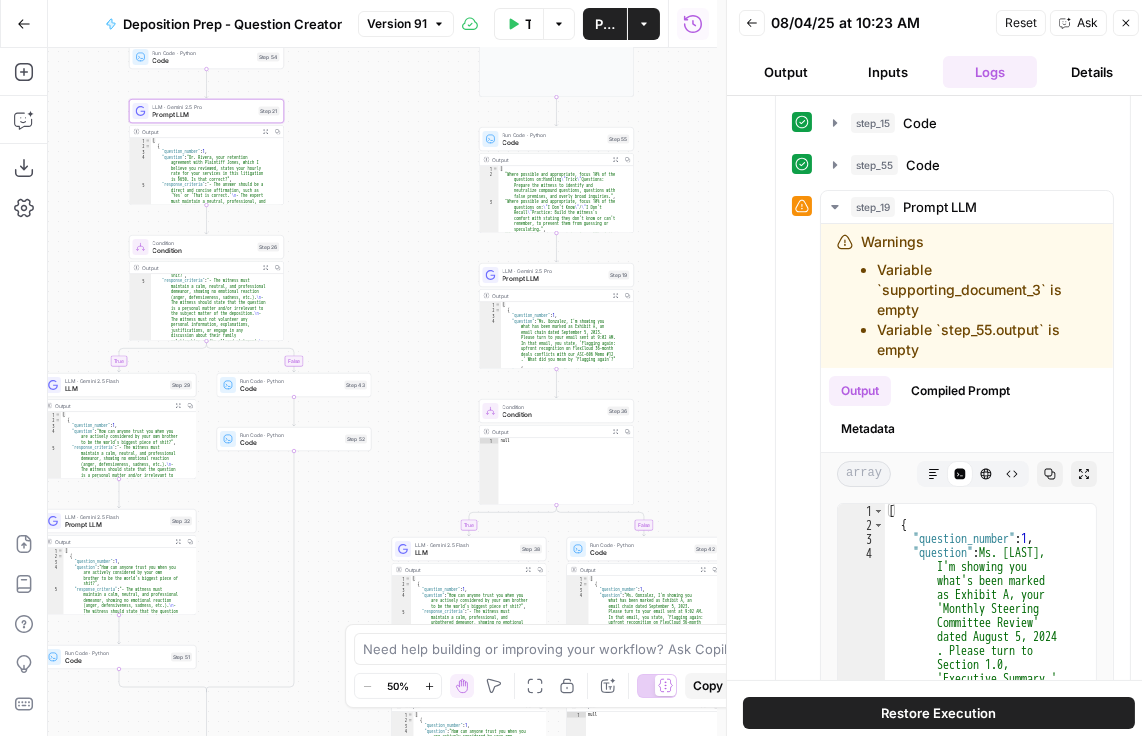 drag, startPoint x: 653, startPoint y: 433, endPoint x: 408, endPoint y: 299, distance: 279.2508 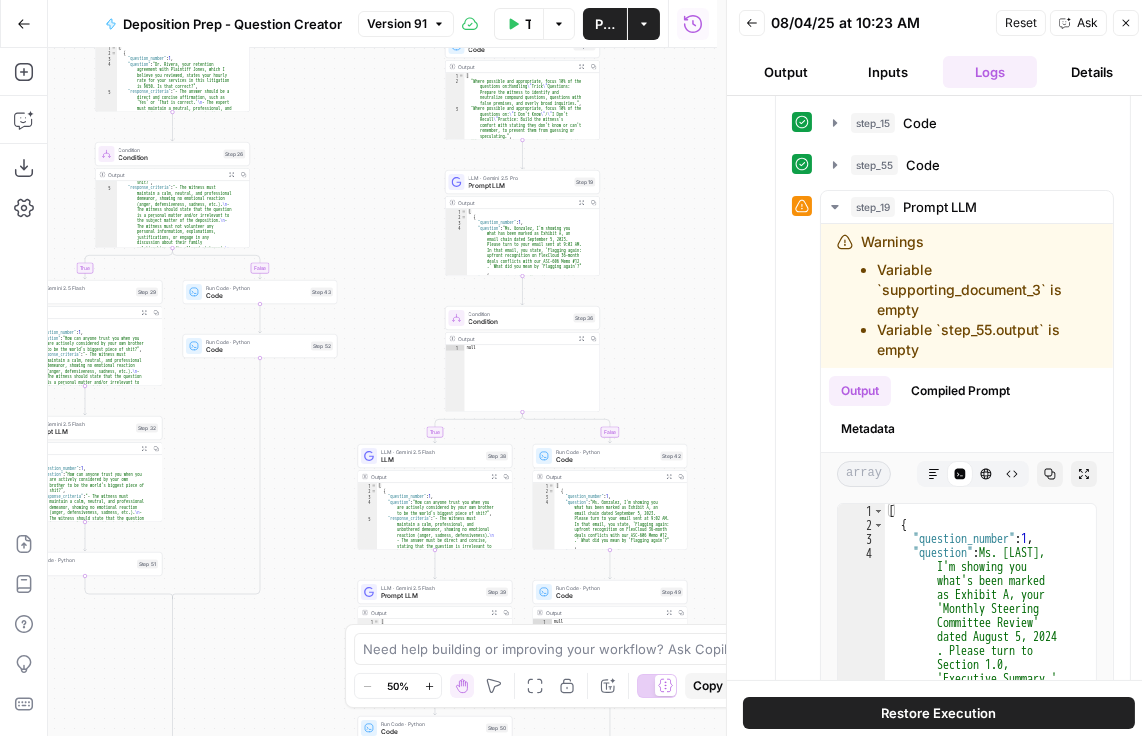 drag, startPoint x: 693, startPoint y: 345, endPoint x: 652, endPoint y: 225, distance: 126.81088 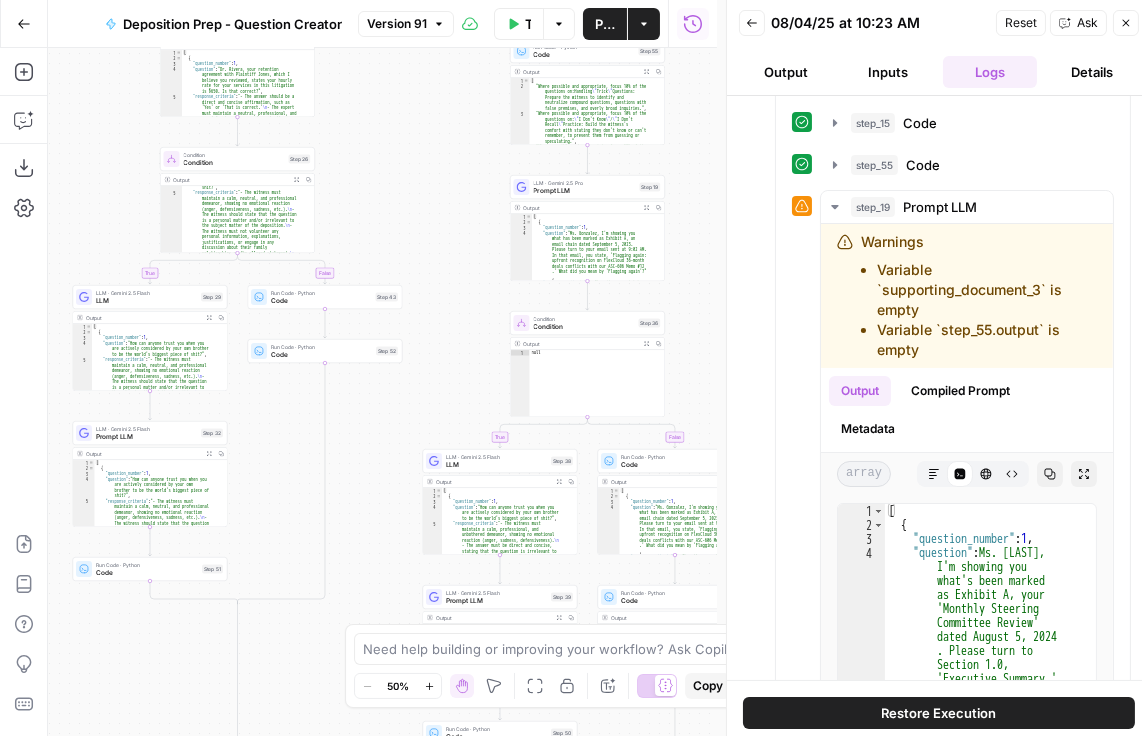 drag, startPoint x: 618, startPoint y: 319, endPoint x: 684, endPoint y: 365, distance: 80.44874 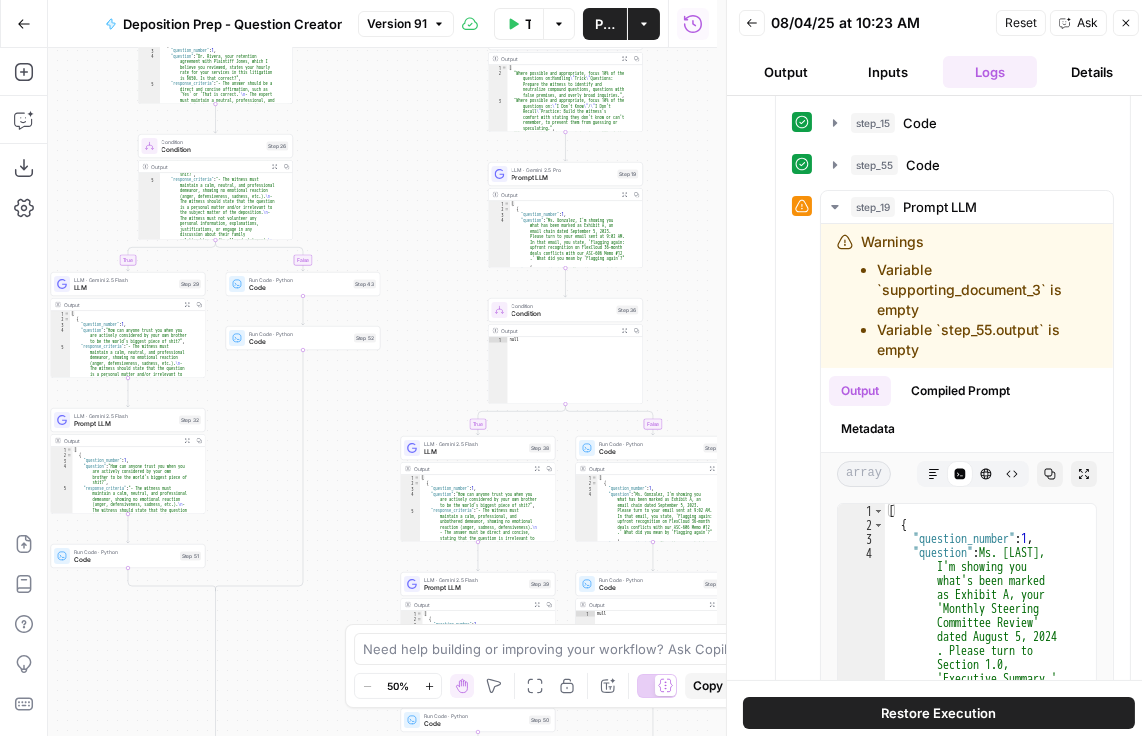 scroll, scrollTop: 34, scrollLeft: 0, axis: vertical 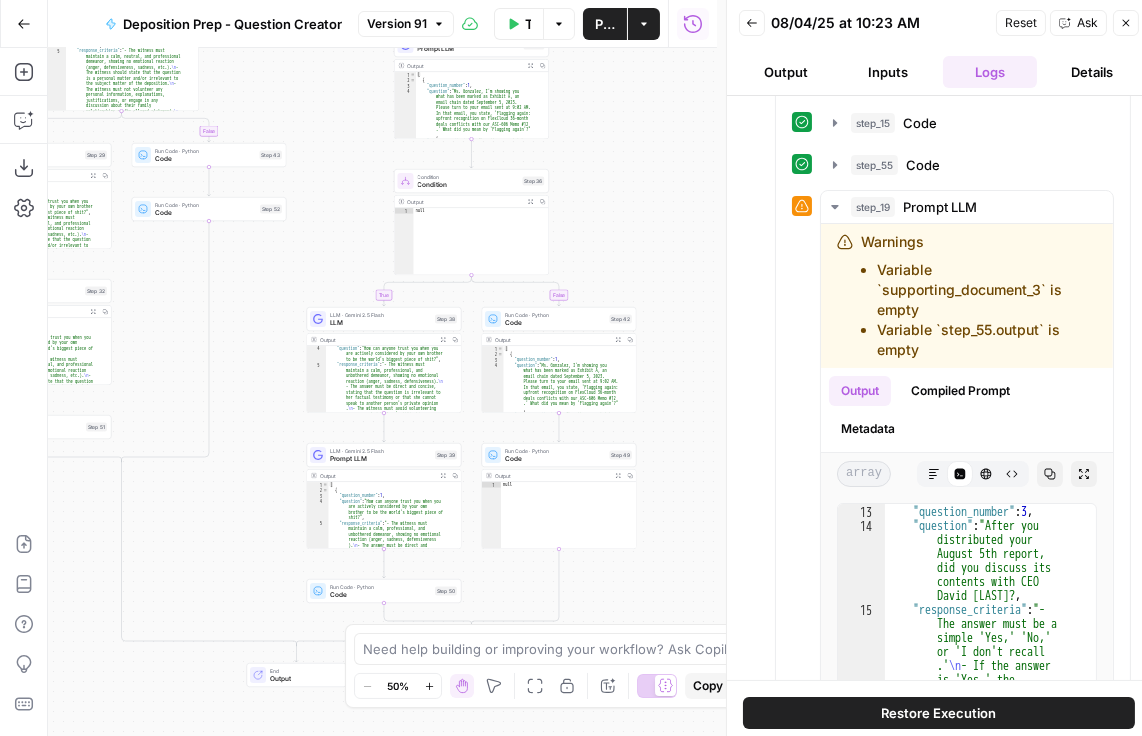 drag, startPoint x: 701, startPoint y: 375, endPoint x: 578, endPoint y: 173, distance: 236.50159 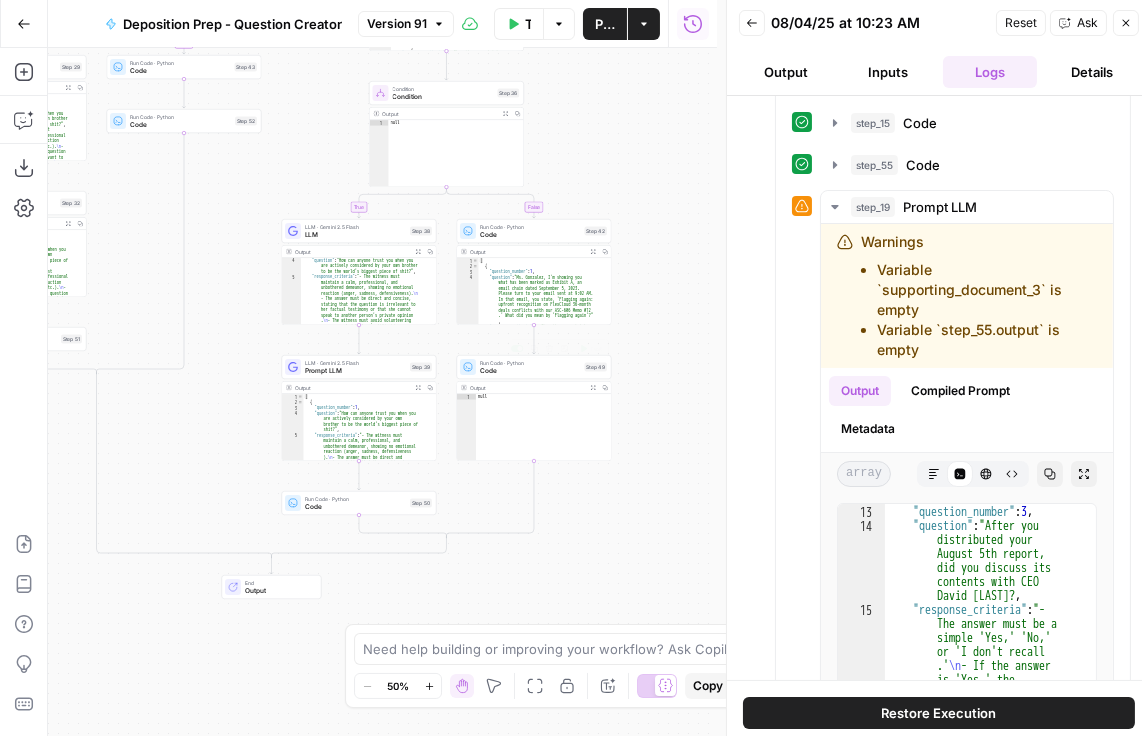 click on "Code" at bounding box center (530, 371) 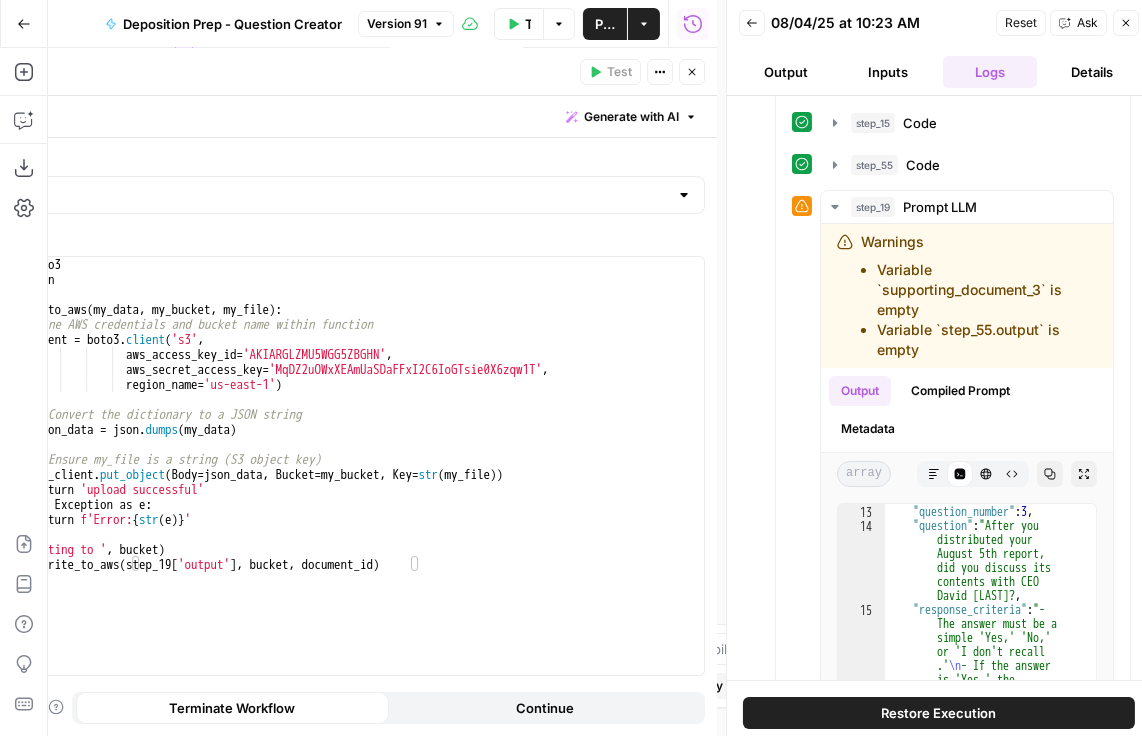 click on "Close" at bounding box center (692, 72) 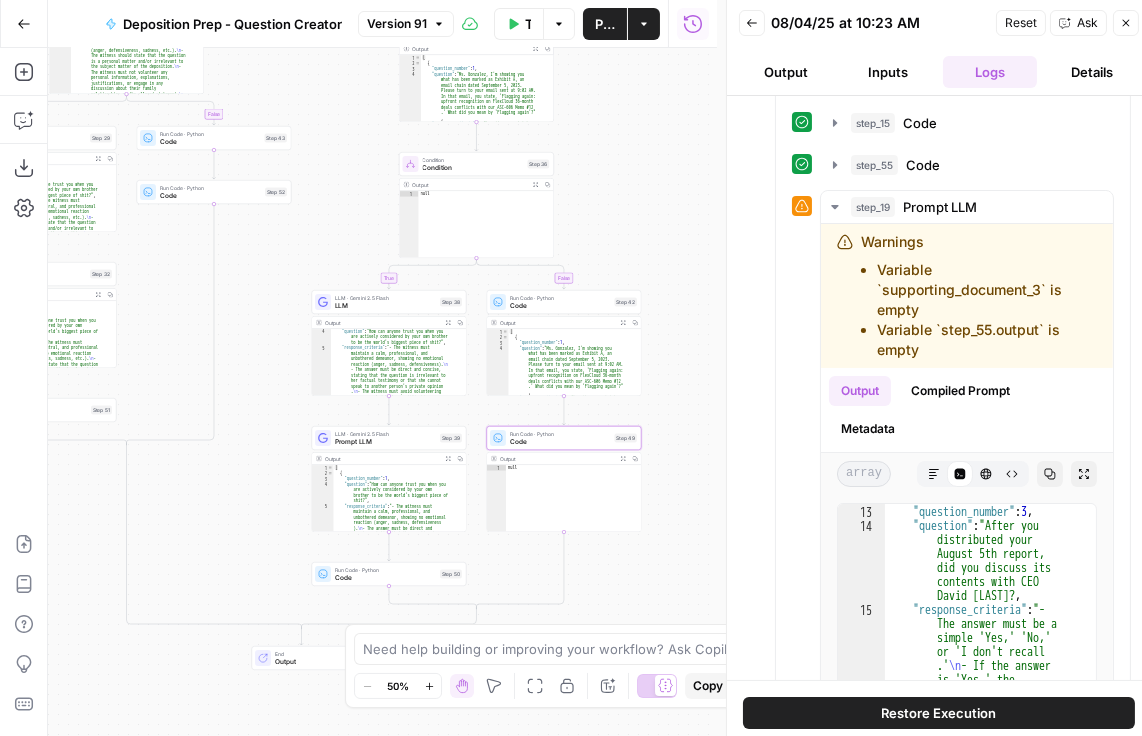 drag, startPoint x: 651, startPoint y: 327, endPoint x: 681, endPoint y: 399, distance: 78 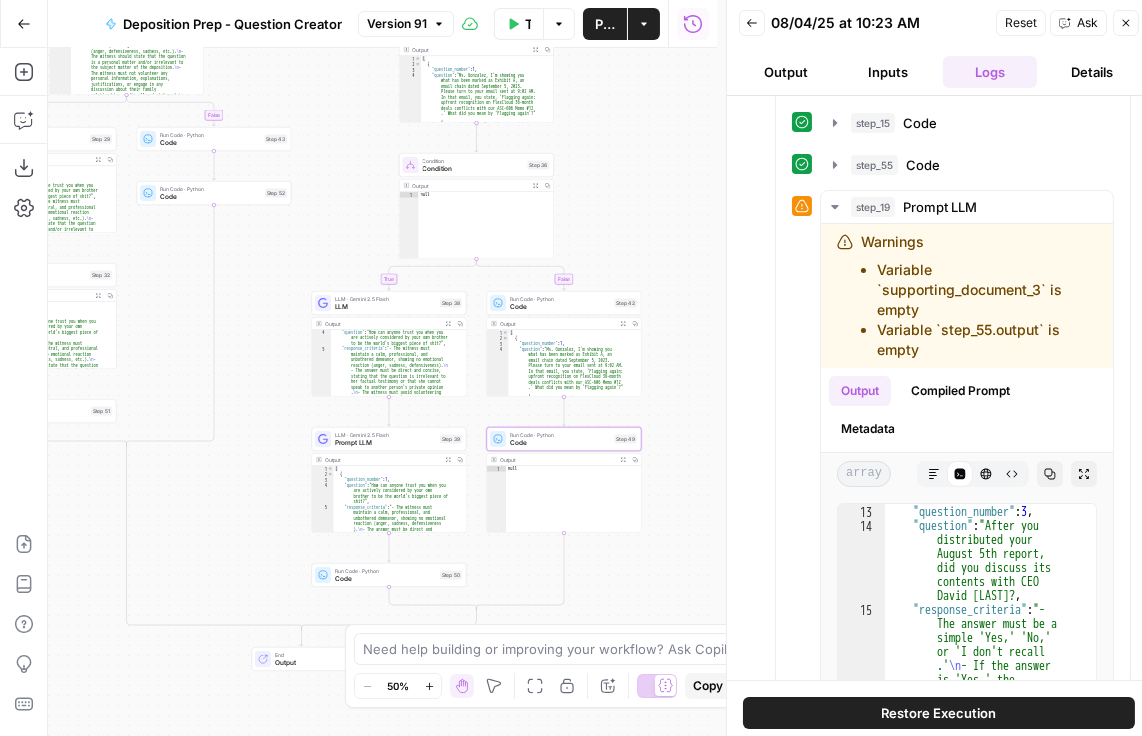 click on "step_18 Condition 1 minute 4 seconds Output Metadata object Markdown Code Editor HTML Viewer Raw Output Copy Expand Output 1 null     XXXXXXXXXXXXXXXXXXXXXXXXXXXXXXXXXXXXXXXXXXXXXXXXXXXXXXXXXXXXXXXXXXXXXXXXXXXXXXXXXXXXXXXXXXXXXXXXXXXXXXXXXXXXXXXXXXXXXXXXXXXXXXXXXXXXXXXXXXXXXXXXXXXXXXXXXXXXXXXXXXXXXXXXXXXXXXXXXXXXXXXXXXXXXXXXXXXXXXXXXXXXXXXXXXXXXXXXXXXXXXXXXXXXXXXXXXXXXXXXXXXXXXXXXXXXXXXXXXXXXXXXXXXXXXXXXXXXXXXXXXXXXXXXXXXXXXXXXXXXXXXXXXXXXXXXXXXXXXXXXXXXXXXXXXXXXXXXXXXXXXXXXXXXXXXXXXXXXXXXXXXXXXXXXXXXXXXXXXXXXXXXXXXXXXXXXXXXXXXXXXXXXXXXXXXXXXXXXXXXXXXXXXXXXXXXXXXXXXXXXXXXXXXXXXXXXXXXXXXXXXXXXXXXXXXXXXXXXXXXXXXXXXXXXXXXXXXXXXXXXXXXXXXXXXXX step_8 LLM 15 seconds / 1 tasks Warnings Variable `supporting_document_3` is empty Output Compiled Prompt Metadata array Markdown Code Editor HTML Viewer Raw Output Copy Expand Output 5 6 7 8 9 10 11 12      "response_criteria" :  "-           The witness must           take a moment to           locate the document           \n . \n asked." at bounding box center (939, 388) 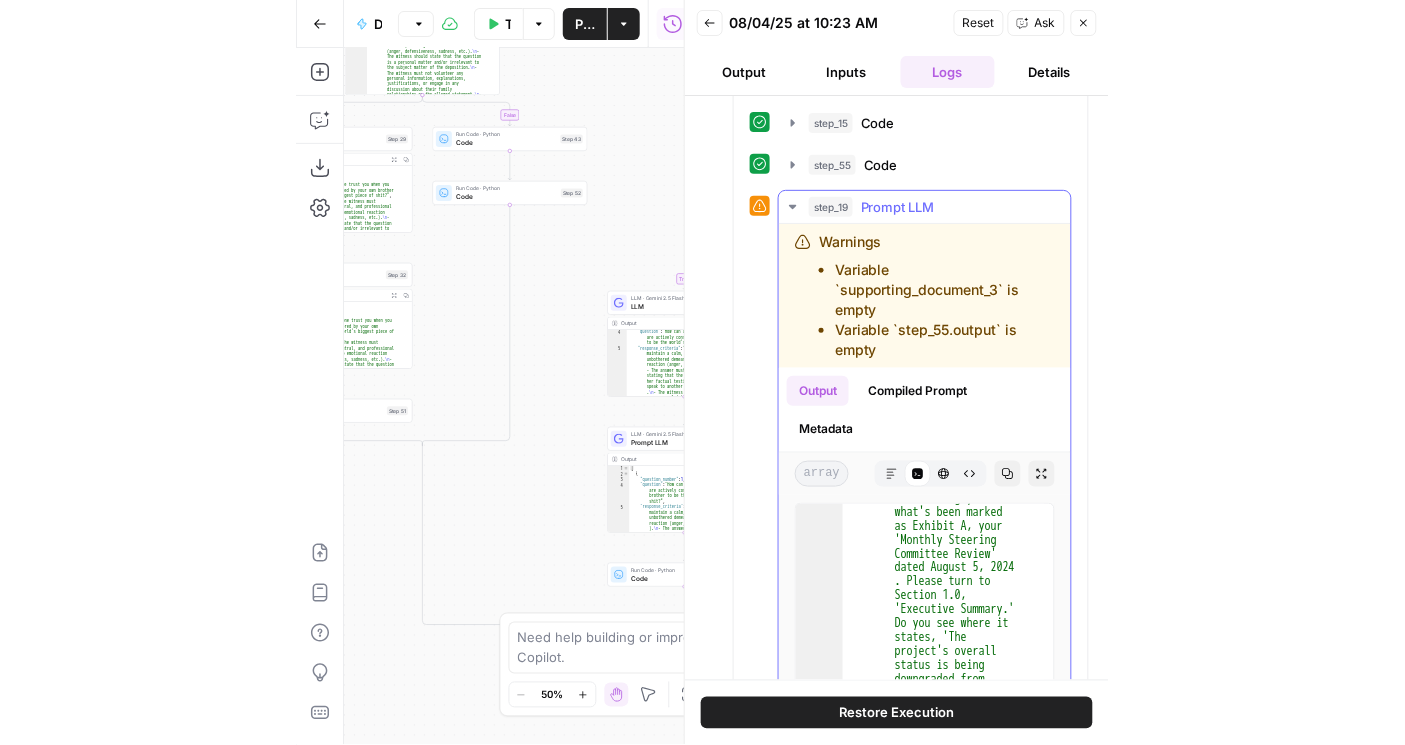 scroll, scrollTop: 0, scrollLeft: 0, axis: both 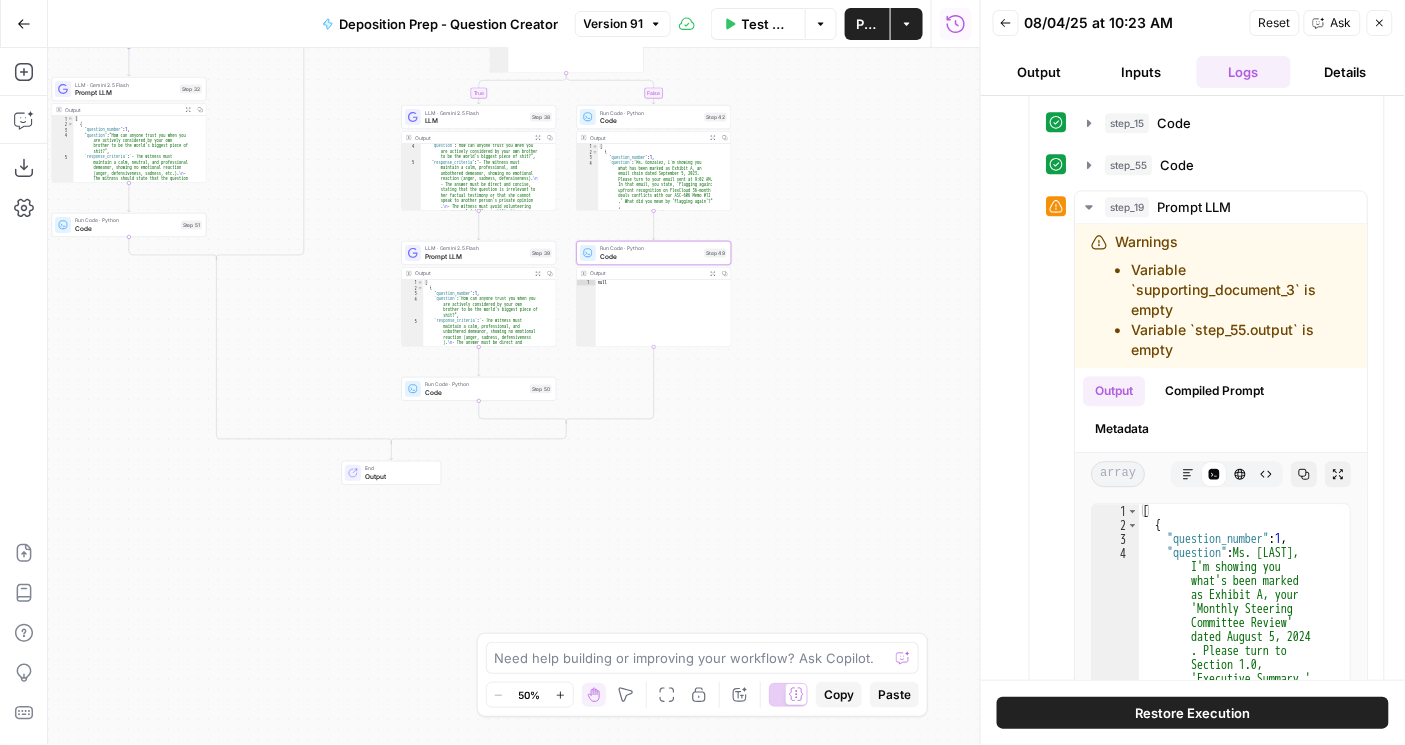 drag, startPoint x: 801, startPoint y: 479, endPoint x: 874, endPoint y: 318, distance: 176.7767 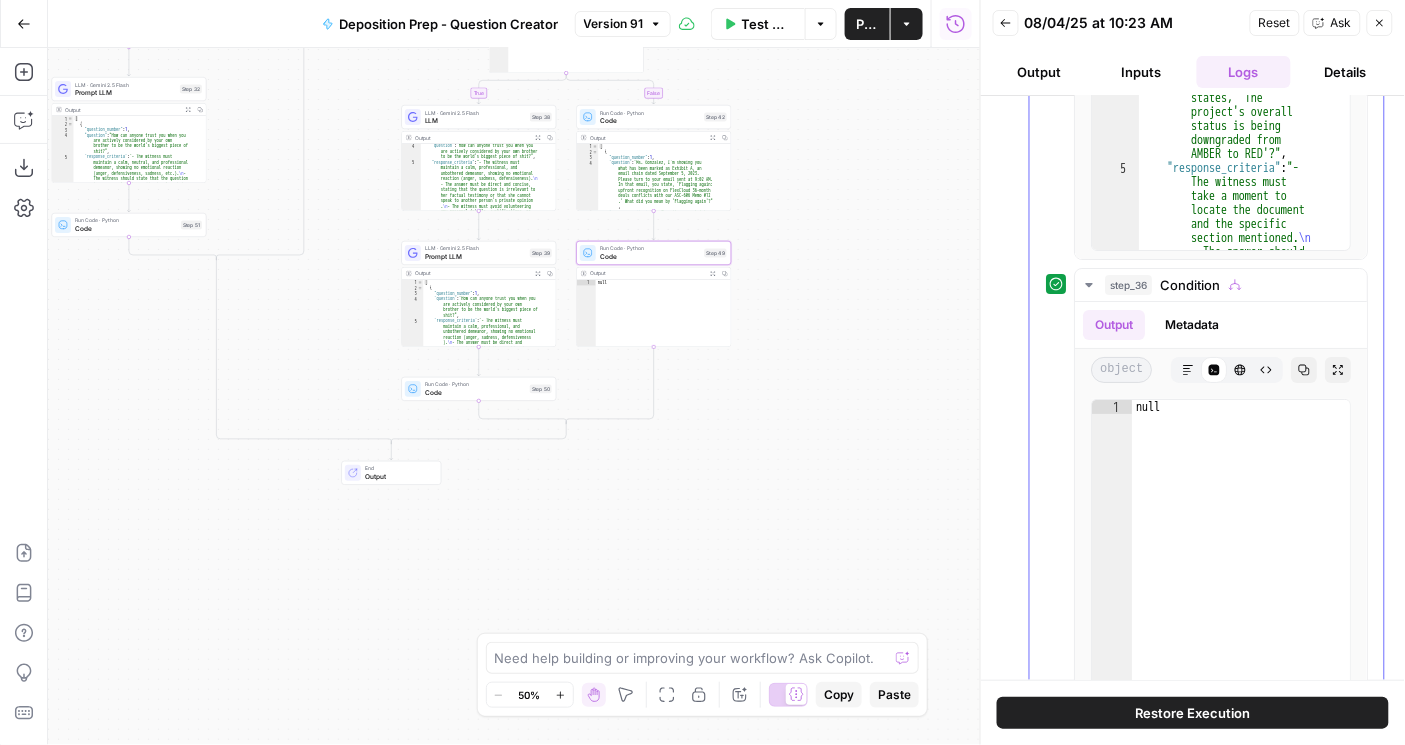 scroll, scrollTop: 1974, scrollLeft: 0, axis: vertical 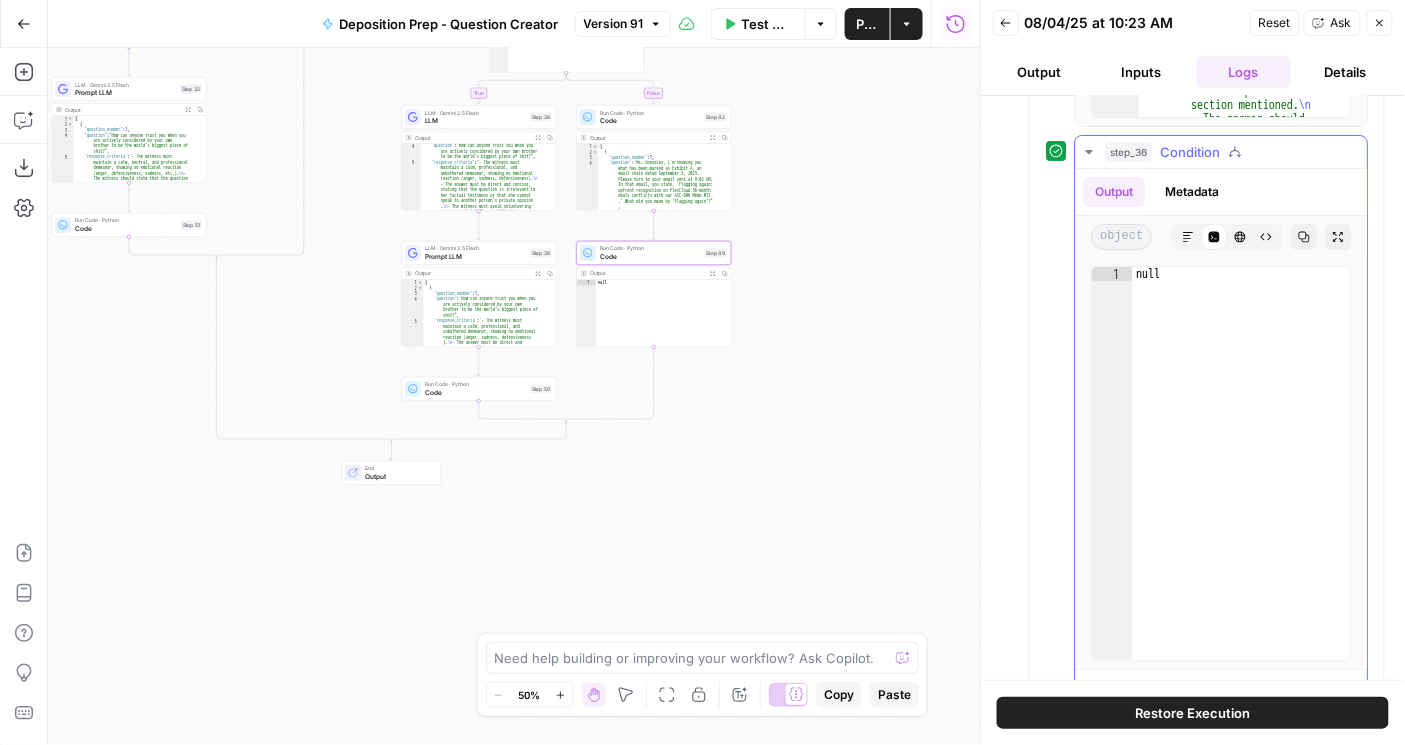 click 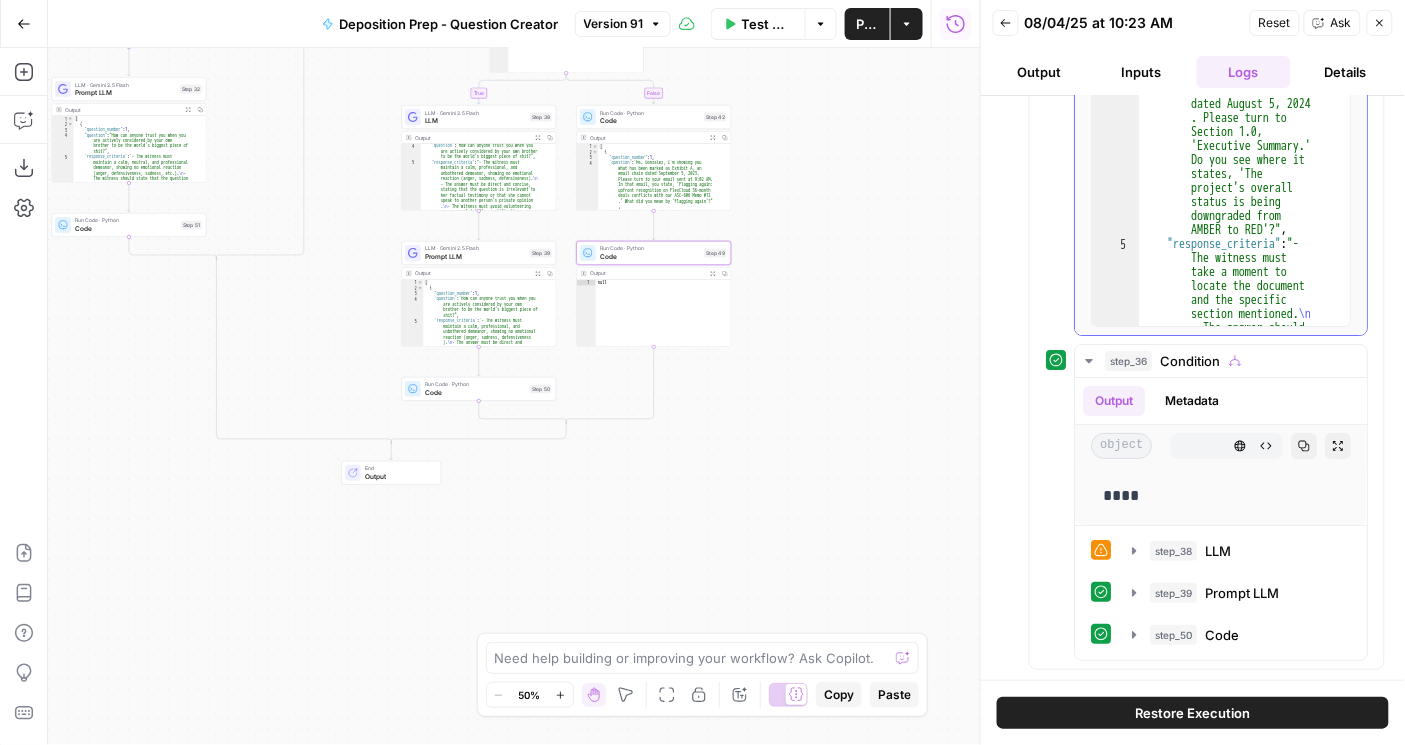 scroll, scrollTop: 1757, scrollLeft: 0, axis: vertical 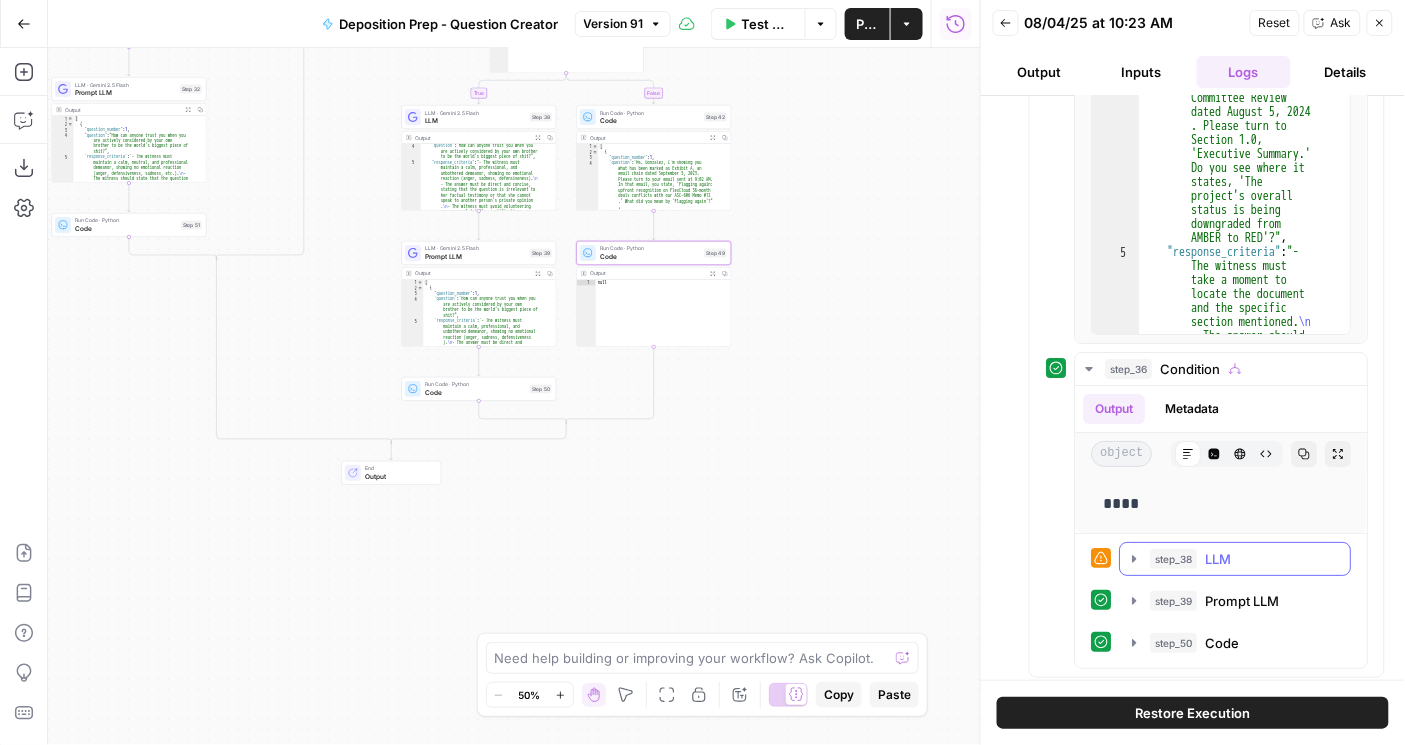 drag, startPoint x: 1140, startPoint y: 540, endPoint x: 1124, endPoint y: 556, distance: 22.627417 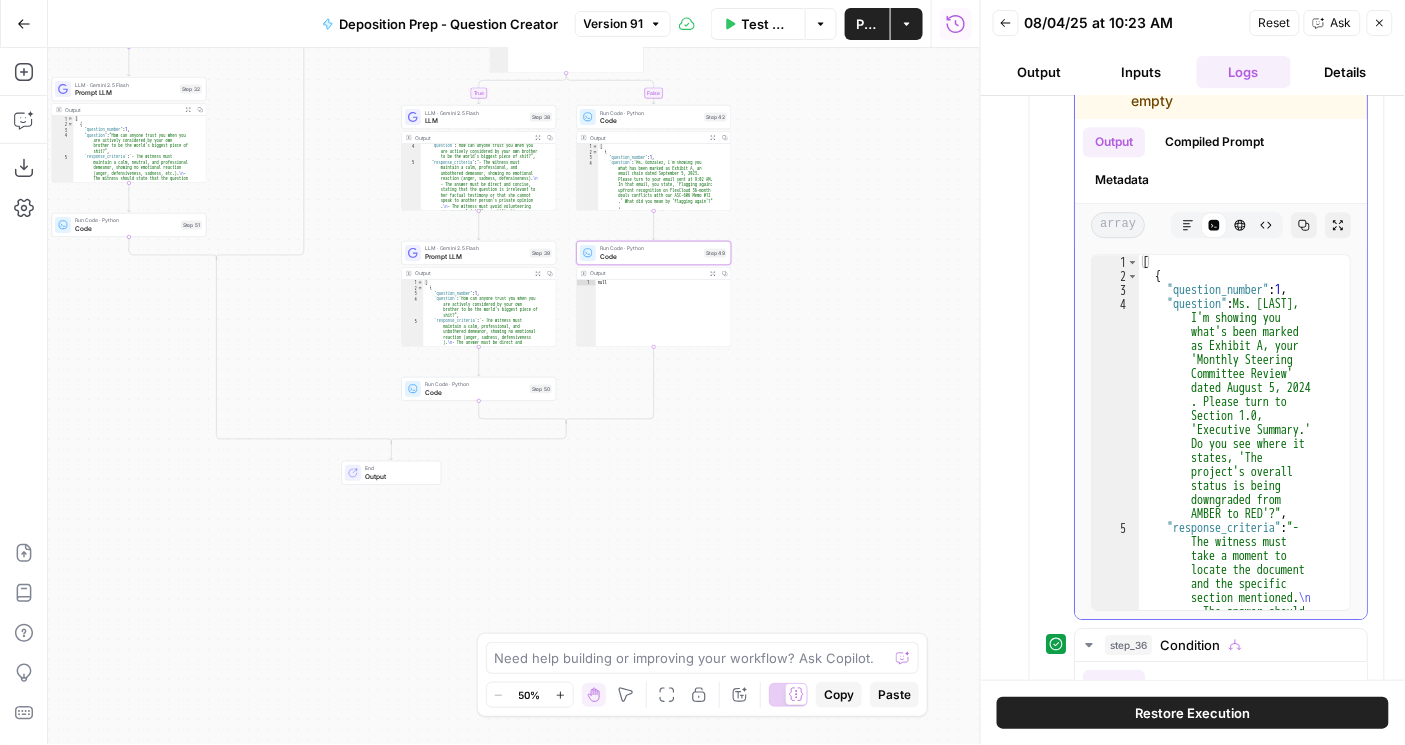 scroll, scrollTop: 1471, scrollLeft: 0, axis: vertical 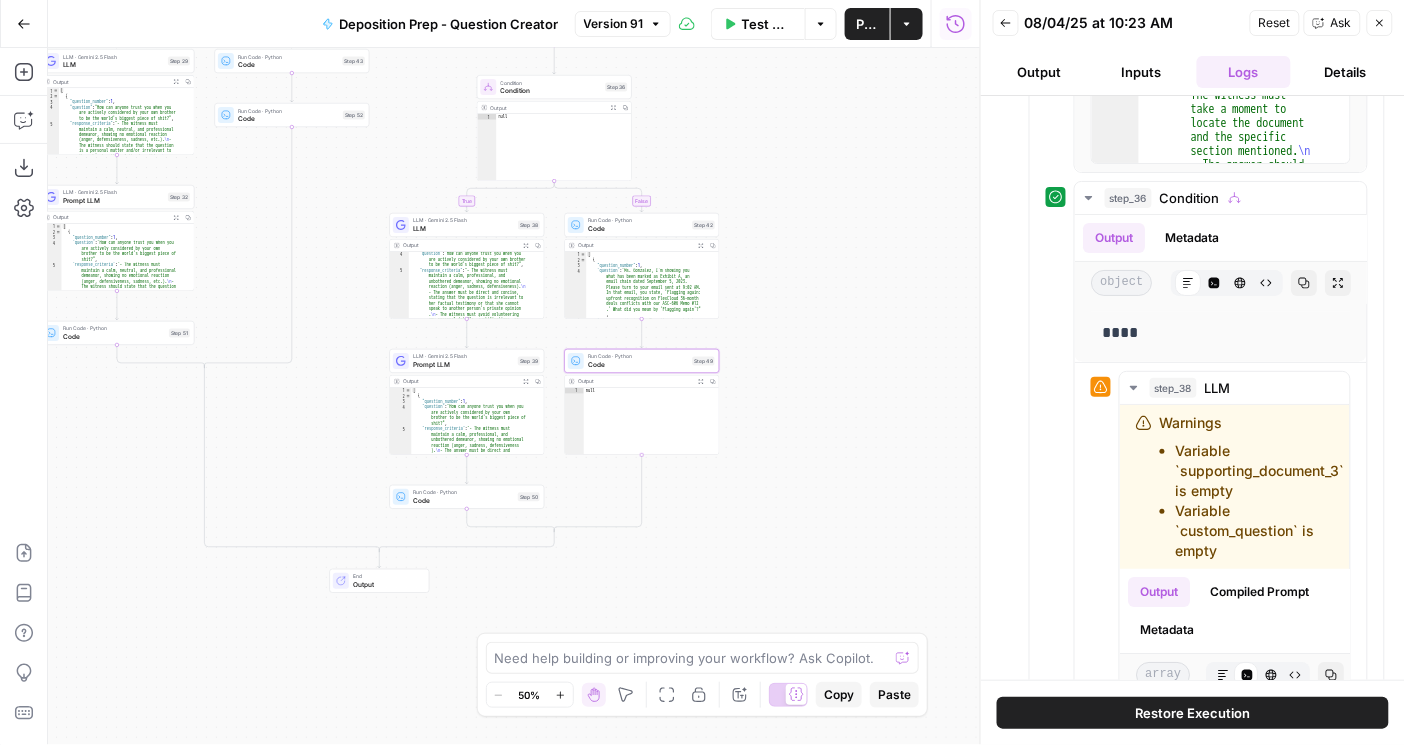 drag, startPoint x: 798, startPoint y: 218, endPoint x: 785, endPoint y: 342, distance: 124.67959 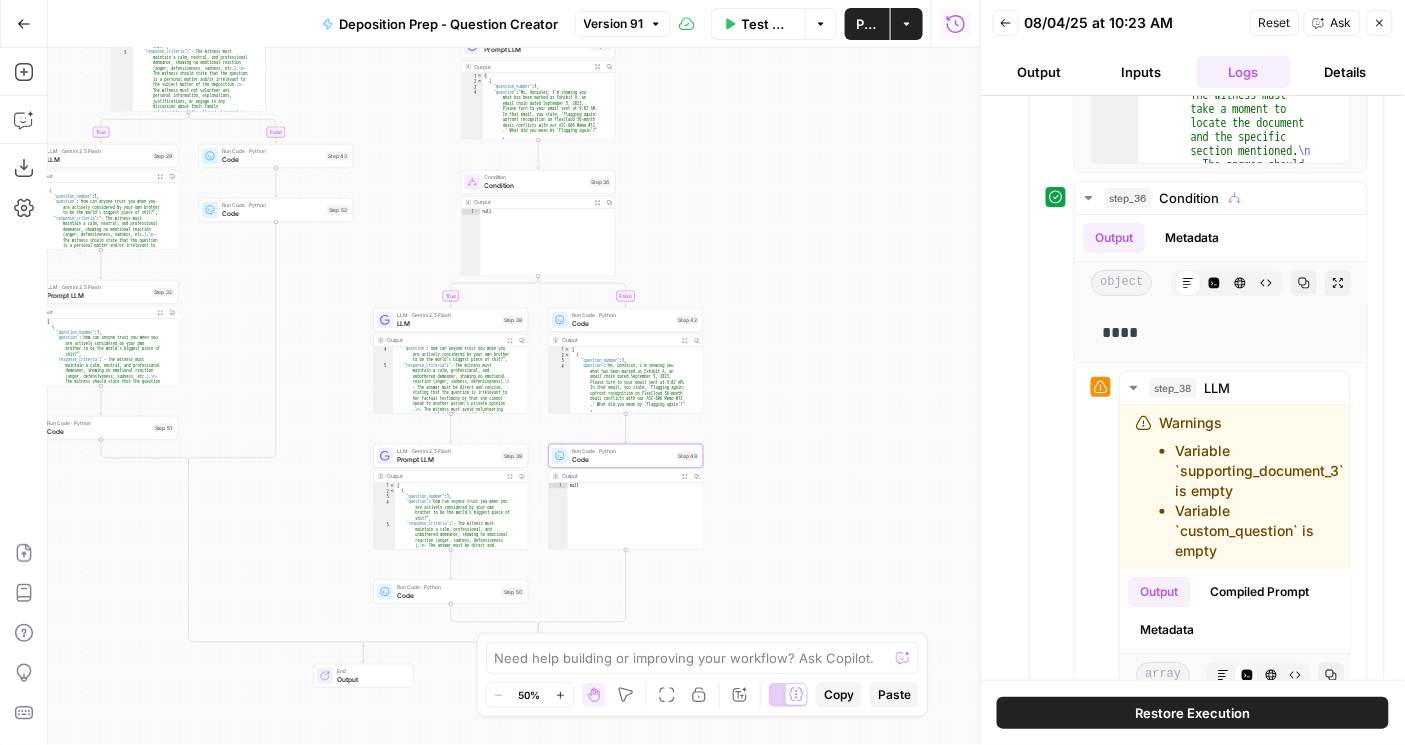 drag, startPoint x: 816, startPoint y: 256, endPoint x: 800, endPoint y: 335, distance: 80.60397 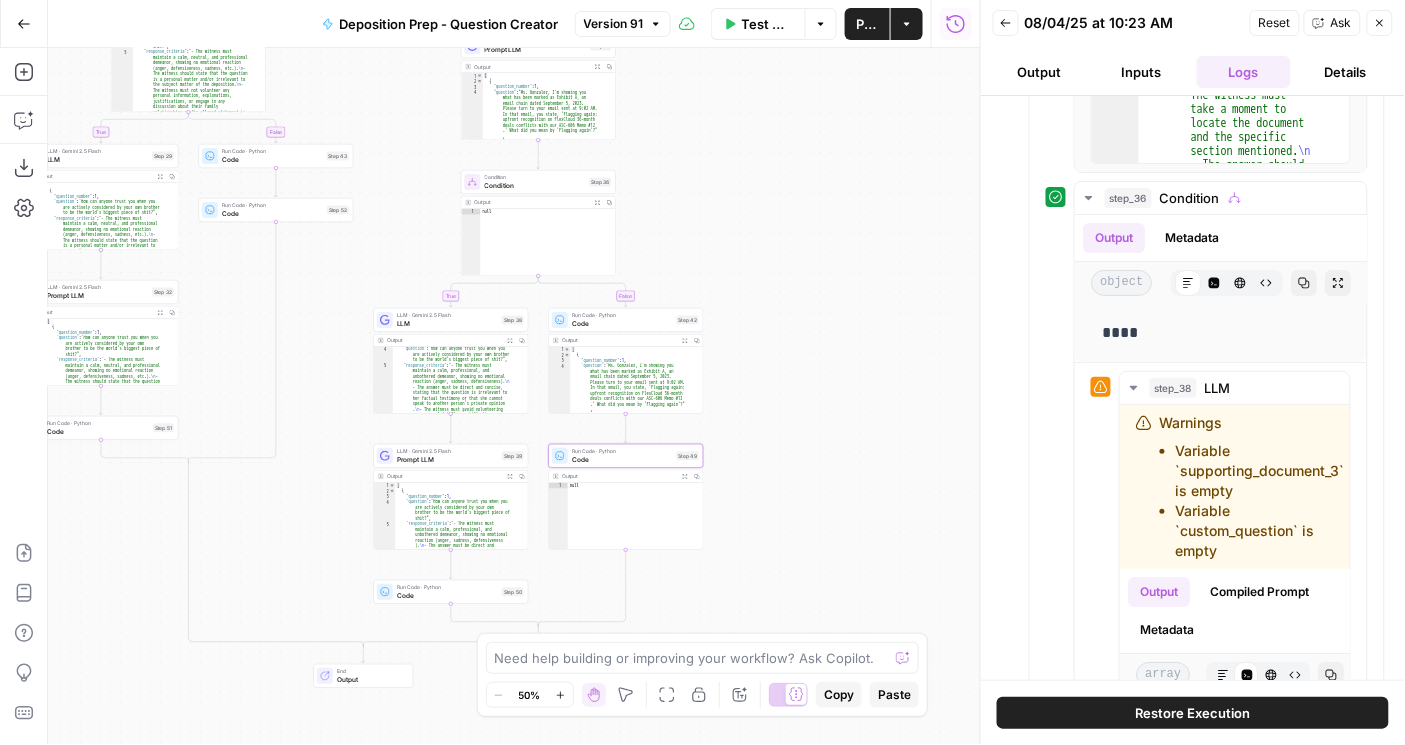 click on "Condition" at bounding box center (535, 186) 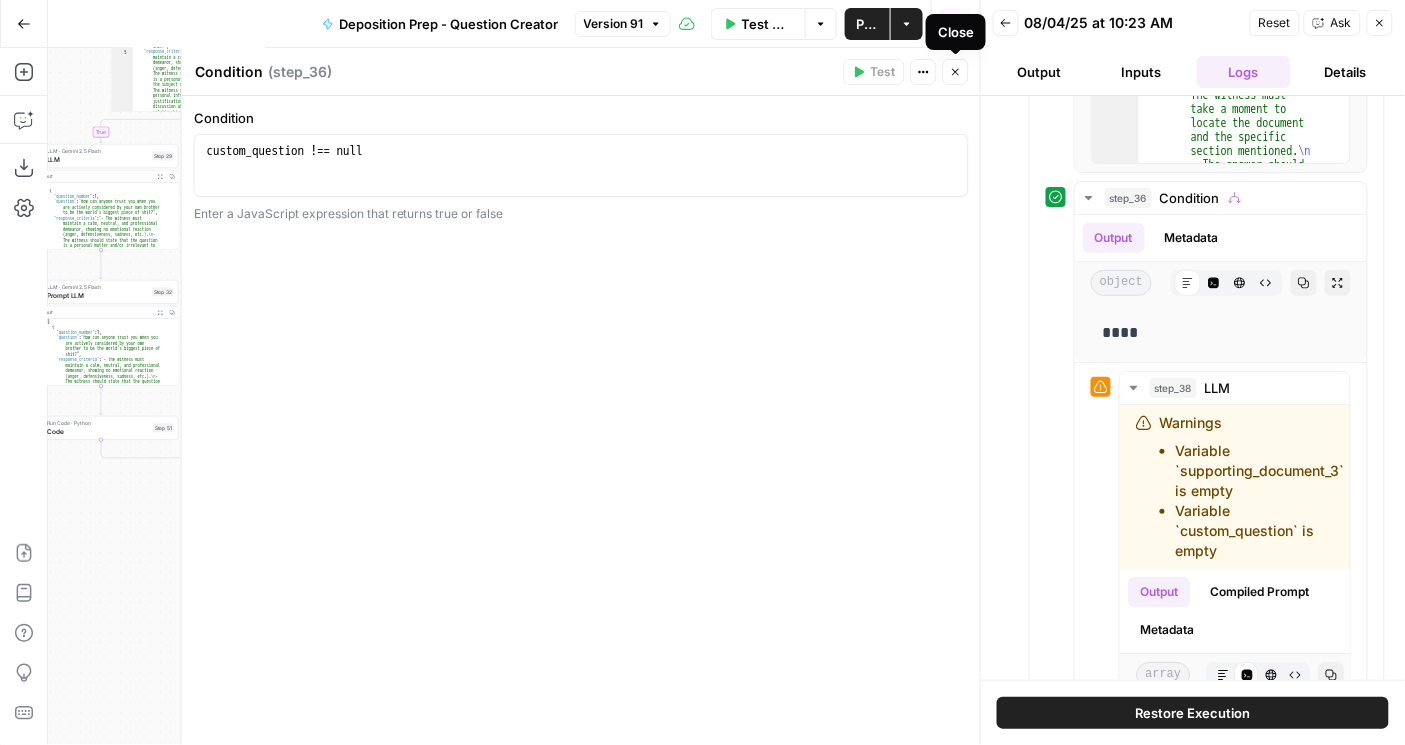 click on "Close" at bounding box center (956, 72) 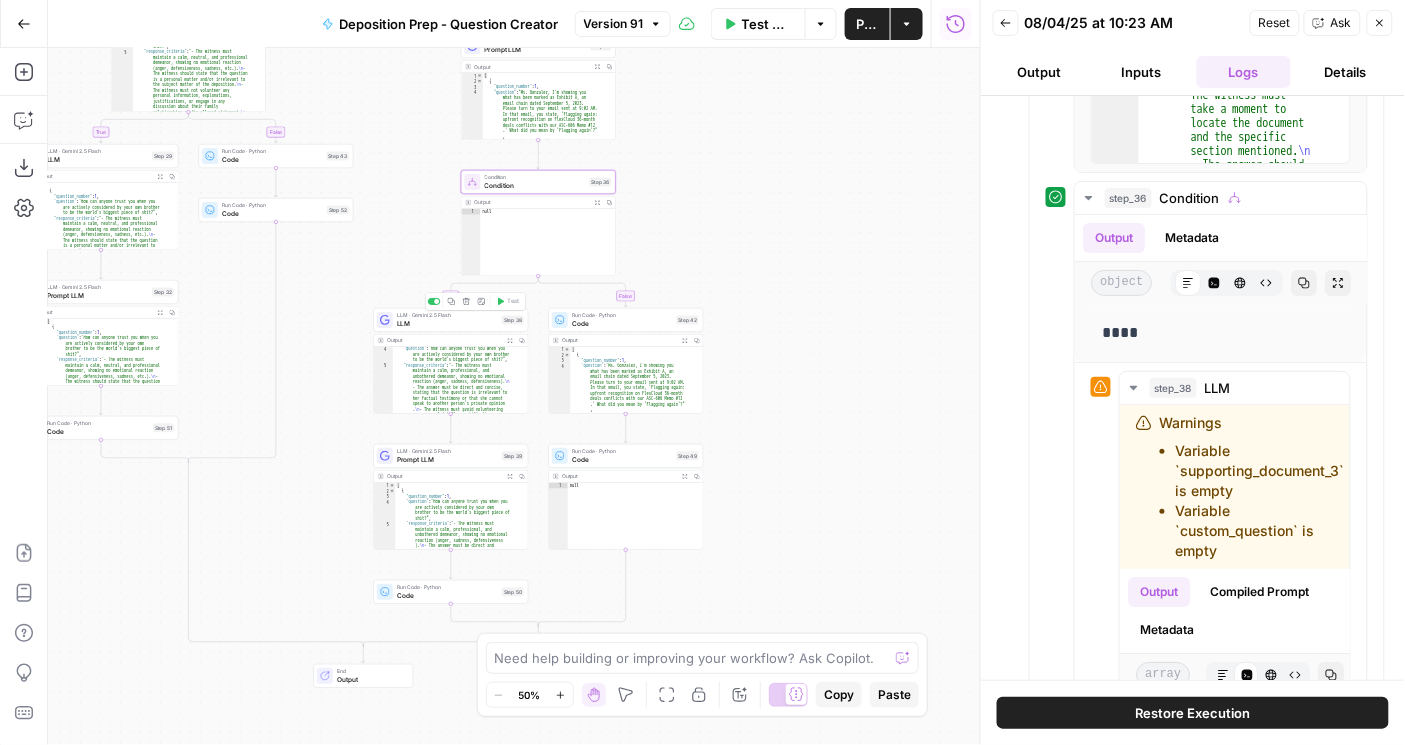 click on "LLM" at bounding box center [447, 324] 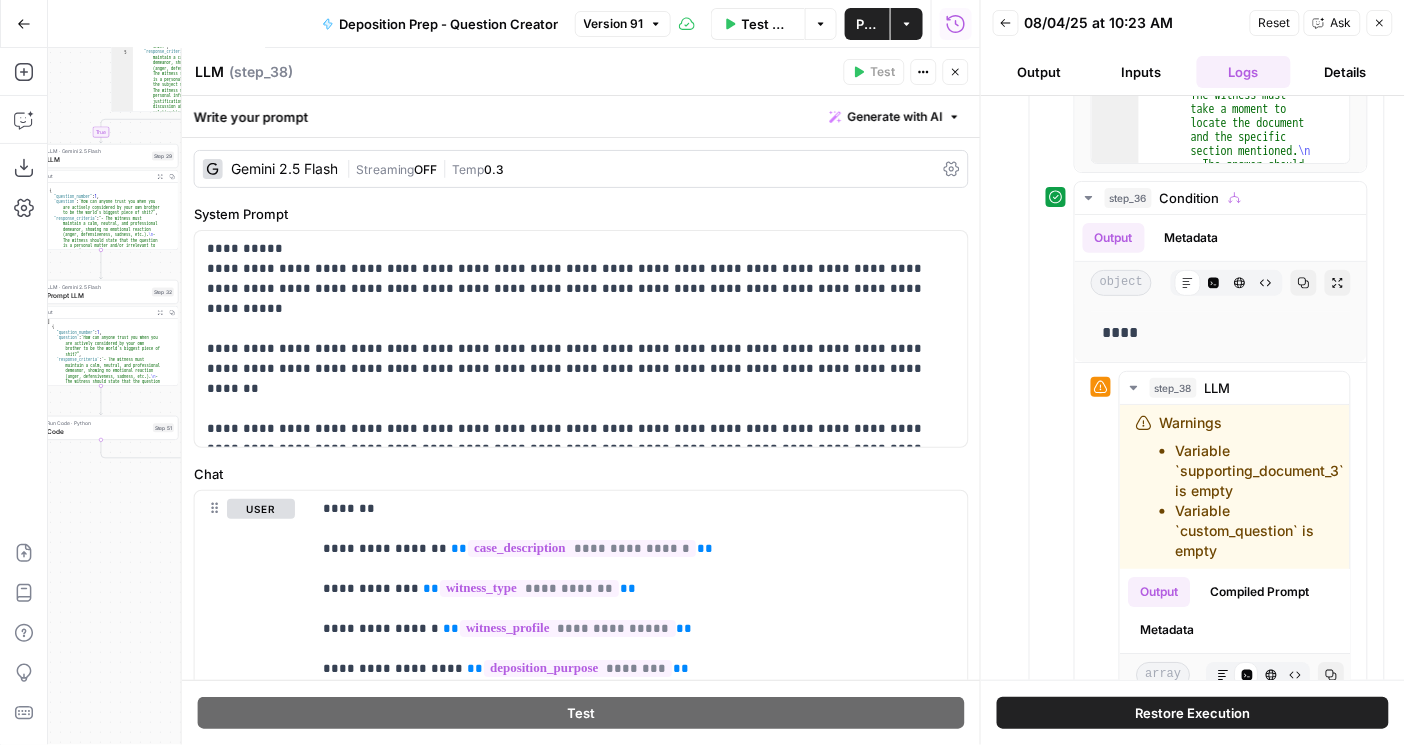 click on "Close" at bounding box center [956, 72] 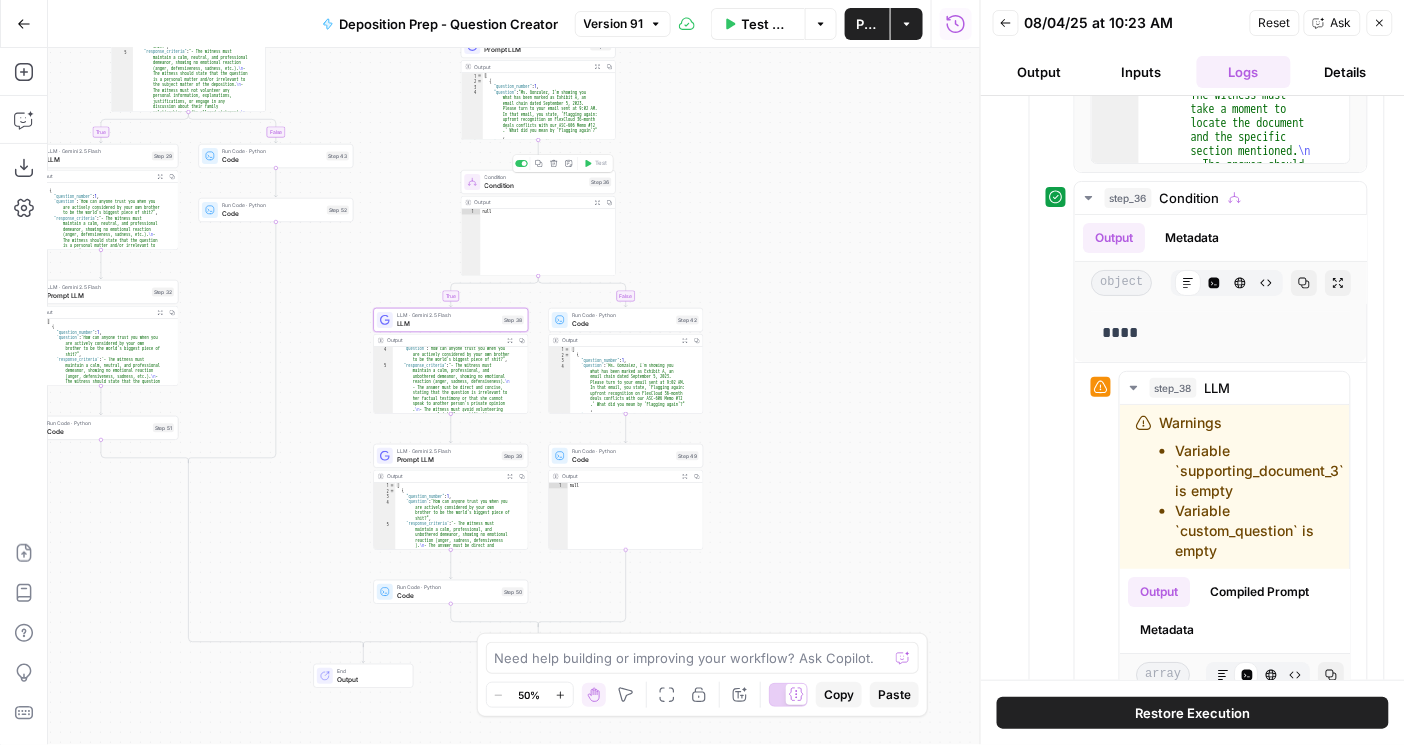 click on "Condition" at bounding box center (535, 186) 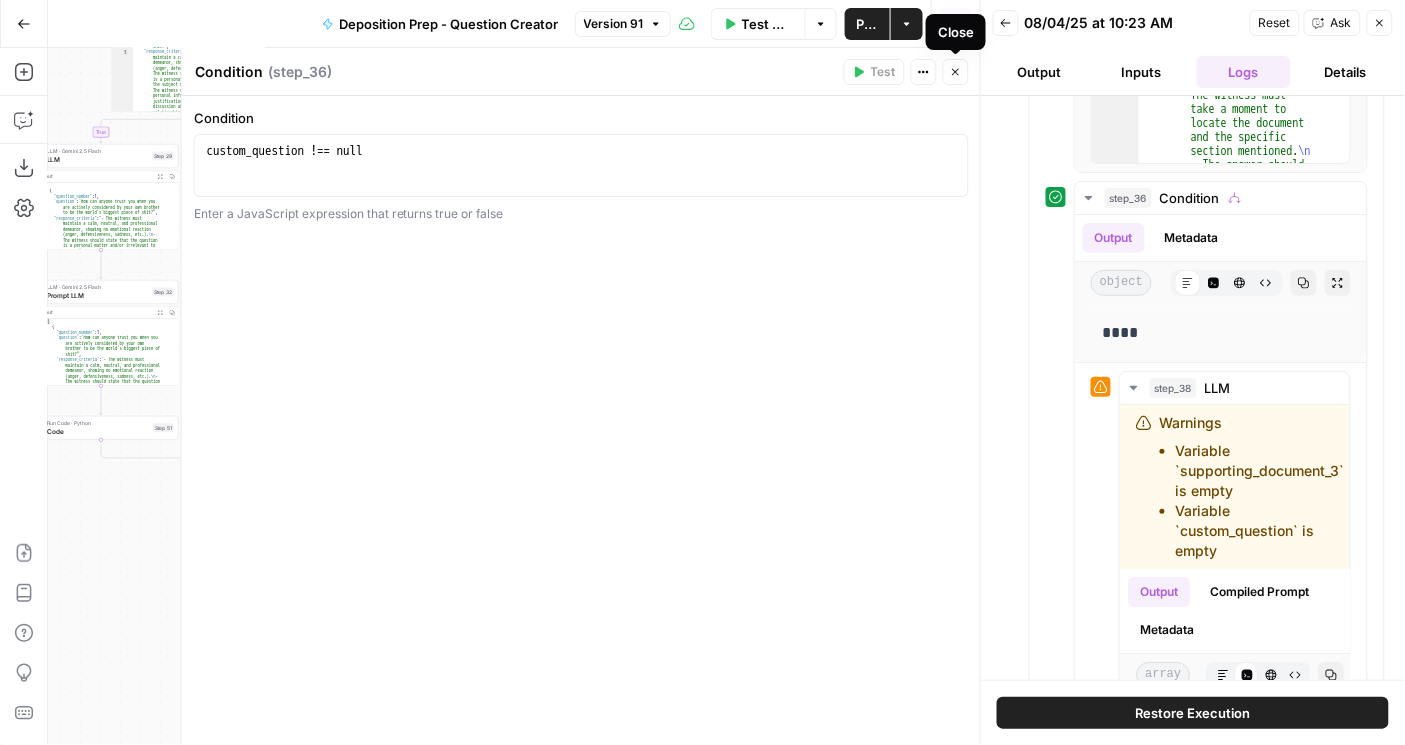 click on "Close" at bounding box center (956, 72) 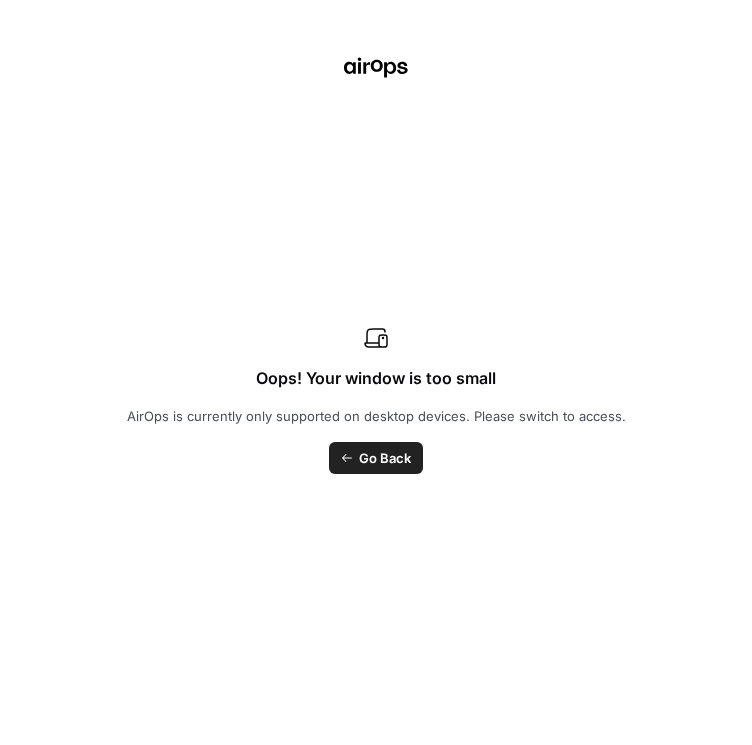 click on "Rhetoric New Home Browse Your Data Monitoring Settings Recent Grids New grid Brett Test Workflow - Copilot Example Grid Brett Test Workflow - SERP Overview Grid Recent Workflows New Workflow Deposition Prep - Grading Deposition Prep - Question Creator Oral Argument - Grading (AIO) AirOps Academy What's new?
5
Help + Support Go Back Deposition Prep - Question Creator Version 91 Test Workflow Options Publish Actions Run History Add Steps Copilot Download as JSON Settings Import JSON AirOps Academy Help Give Feedback Shortcuts true false true false true false Workflow Set Inputs Inputs Condition Condition Step 18 Output Expand Output Copy 1 null     LLM · Gemini 2.5 Flash LLM Step 1 Output Expand Output Copy 1 2 3 4 5 [    {      "question_number" :  1 ,      "question" :  "Dr. Rivera, your retention           agreement with Plaintiff Jones, which I           believe you reviewed, states your hourly           ,      :  \n" at bounding box center [376, 372] 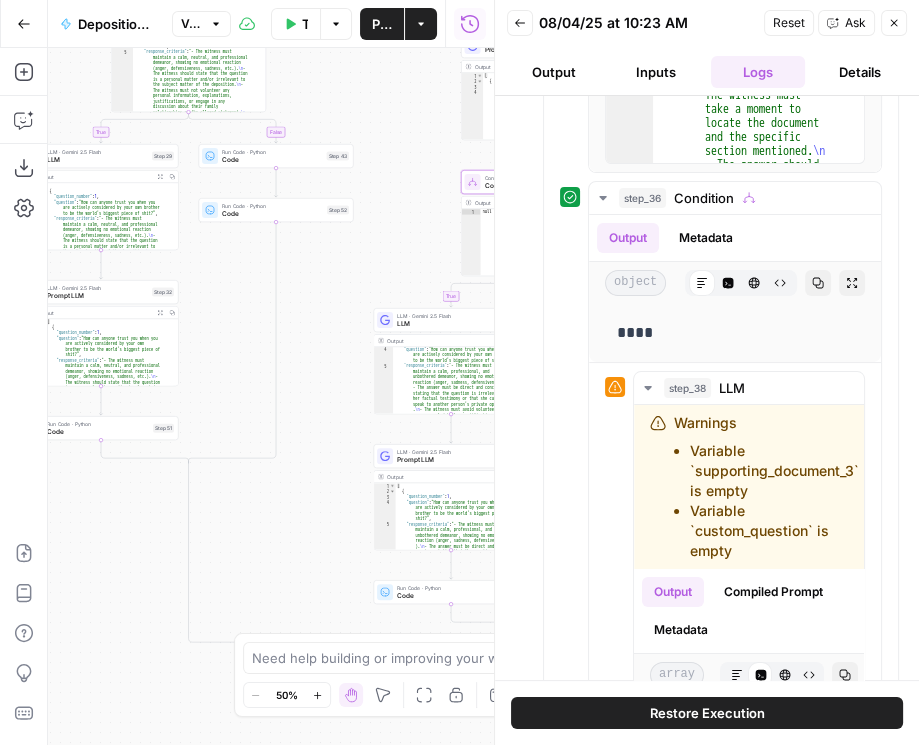 click on "Back 08/04/25 at 10:23 AM Reset Ask Close Output Inputs Logs Details" at bounding box center [707, 48] 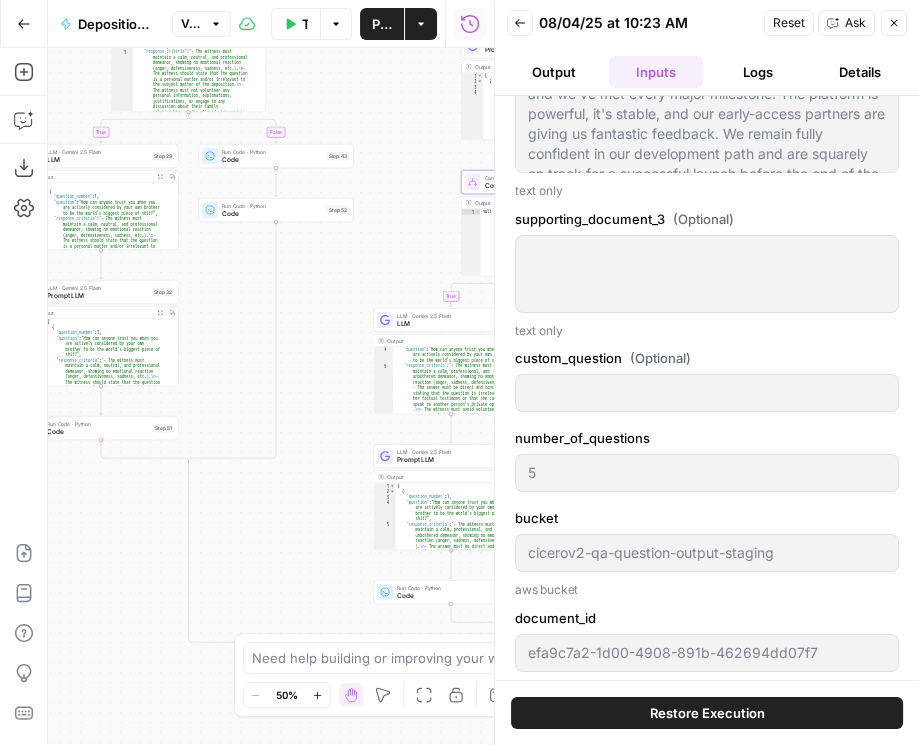 scroll, scrollTop: 2089, scrollLeft: 0, axis: vertical 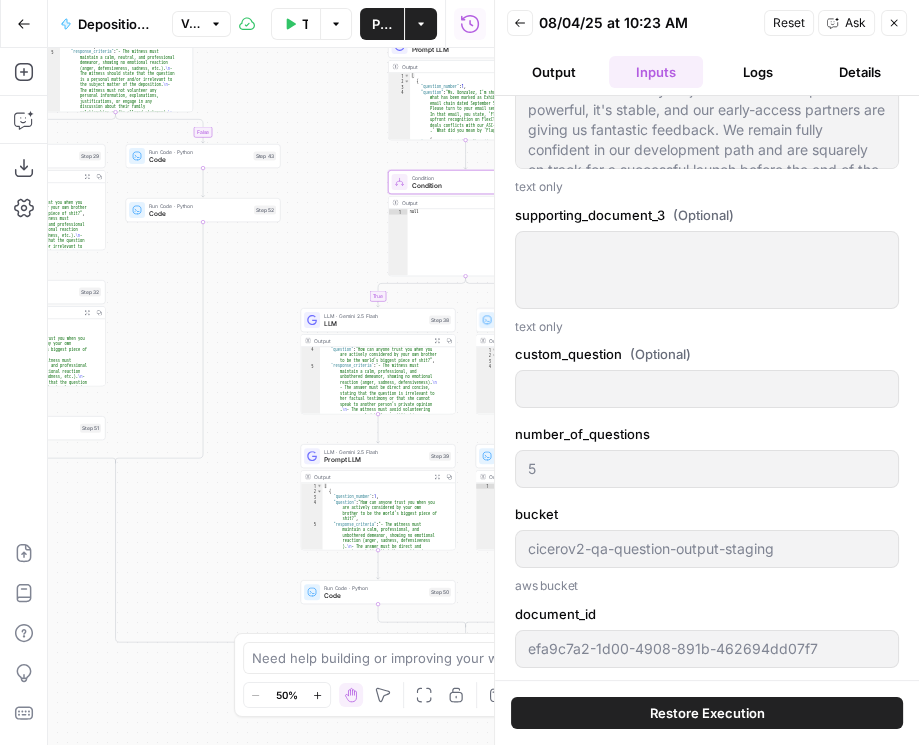 click on "true false true false true false Workflow Set Inputs Inputs Condition Condition Step 18 Output Expand Output Copy 1 null     XXXXXXXXXXXXXXXXXXXXXXXXXXXXXXXXXXXXXXXXXXXXXXXXXXXXXXXXXXXXXXXXXXXXXXXXXXXXXXXXXXXXXXXXXXXXXXXXXXXXXXXXXXXXXXXXXXXXXXXXXXXXXXXXXXXXXXXXXXXXXXXXXXXXXXXXXXXXXXXXXXXXXXXXXXXXXXXXXXXXXXXXXXXXXXXXXXXXXXXXXXXXXXXXXXXXXXXXXXXXXXXXXXXXXXXXXXXXXXXXXXXXXXXXXXXXXXXXXXXXXXXXXXXXXXXXXXXXXXXXXXXXXXXXXXXXXXXXXXXXXXXXXXXXXXXXXXXXXXXXXXXXXXXXXXXXXXXXXXXXXXXXXXXXXXXXXXXXXXXXXXXXXXXXXXXXXXXXXXXXXXXXXXXXXXXXXXXXXXXXXXXXXXXXXXXXXXXXXXXXXXXXXXXXXXXXXXXXXXXXXXXXXXXXXXXXXXXXXXXXXXXXXXXXXXXXXXXXXXXXXXXXXXXXXXXXXXXXXXXXXXXXXXXXXXXX LLM · Gemini 2.5 Flash LLM Step 1 Output Expand Output Copy 1 2 3 4 5 [    {      "question_number" :  1 ,      "question" :  "Dr. Rivera, your retention           agreement with Plaintiff Jones, which I           believe you reviewed, states your hourly           rate for your services in this litigation           is $650. Is that correct?" ," at bounding box center (271, 396) 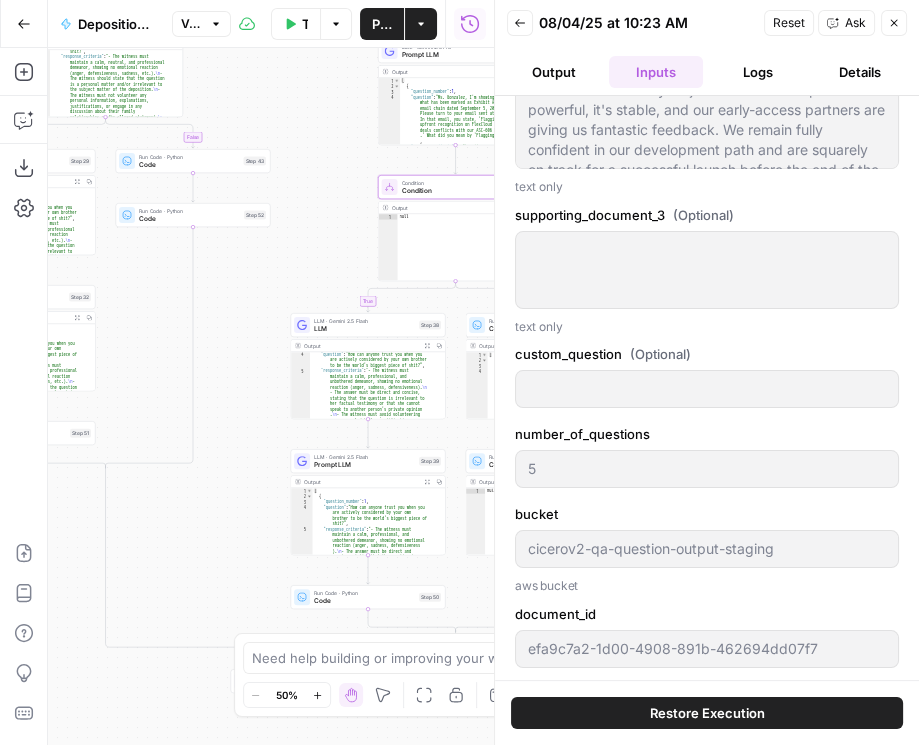 click on "Logs" at bounding box center (758, 72) 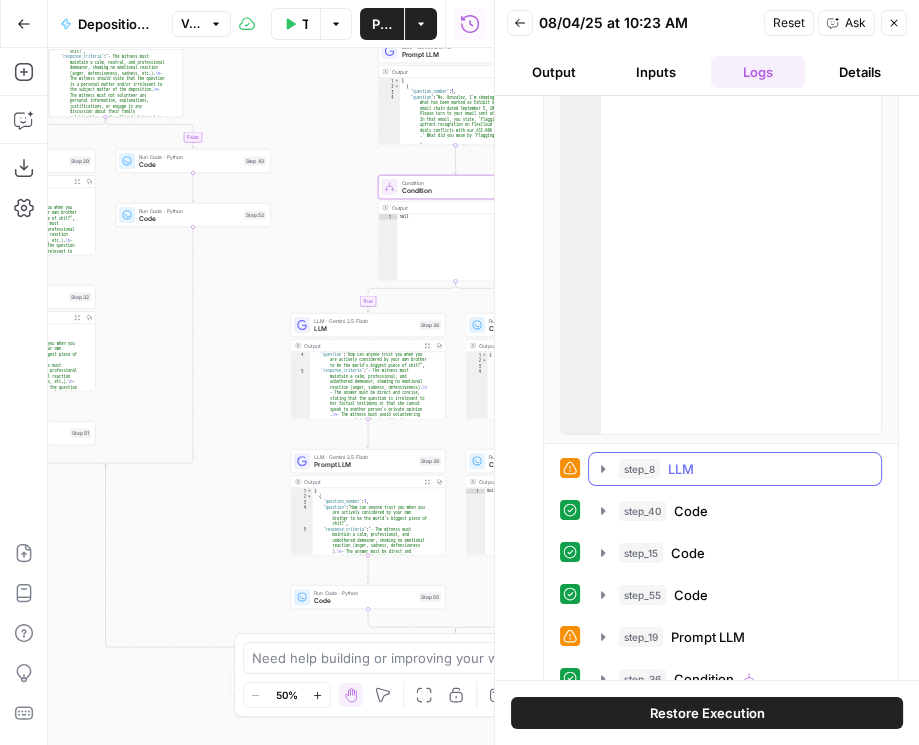scroll, scrollTop: 227, scrollLeft: 0, axis: vertical 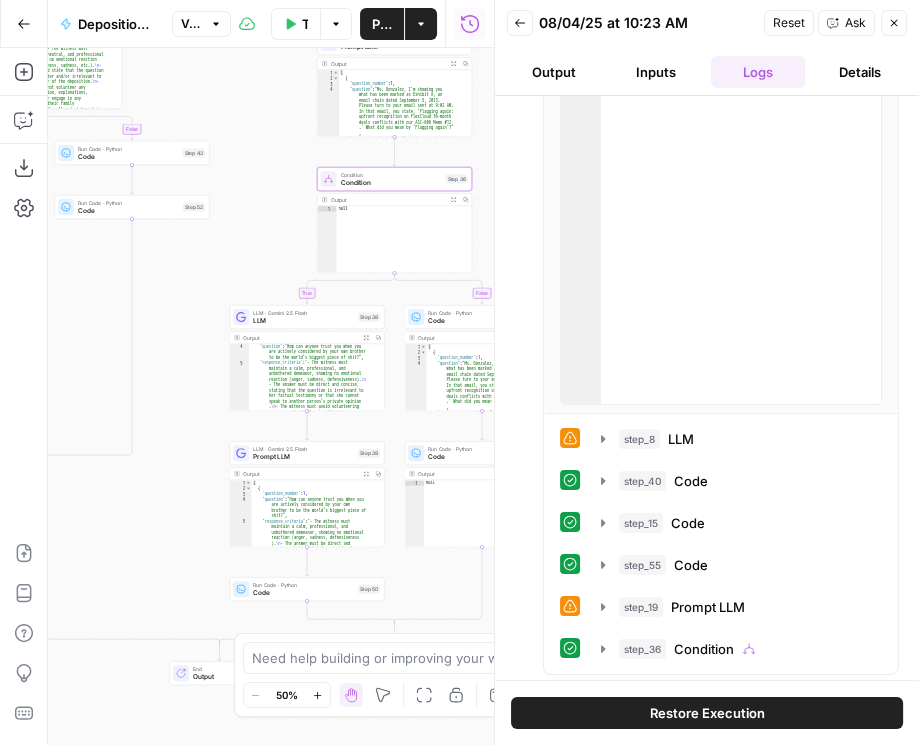 drag, startPoint x: 310, startPoint y: 286, endPoint x: 286, endPoint y: 280, distance: 24.738634 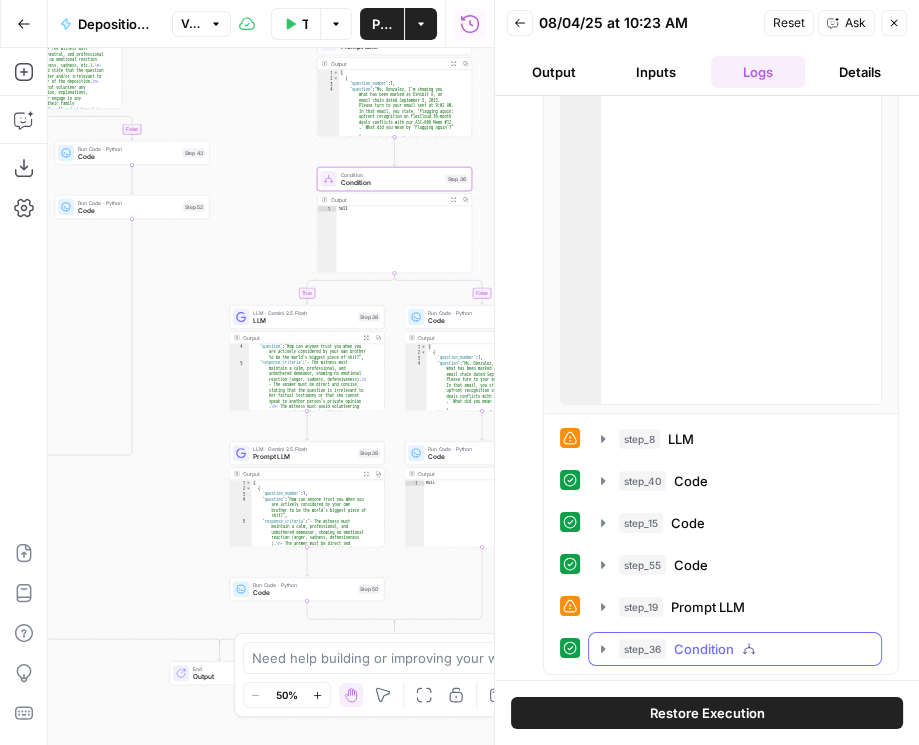 click 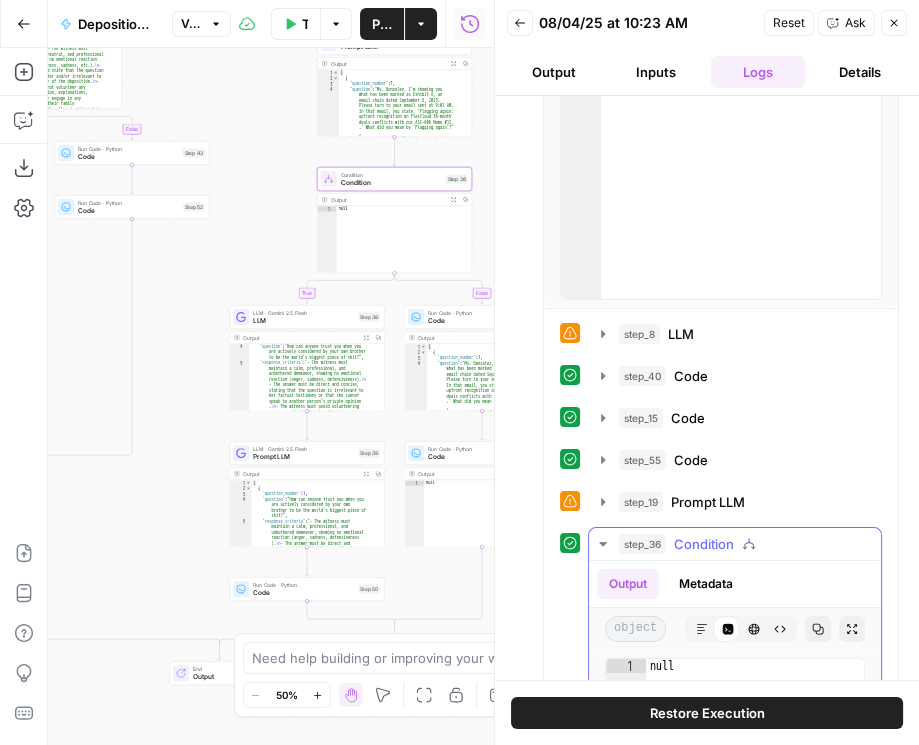 scroll, scrollTop: 398, scrollLeft: 0, axis: vertical 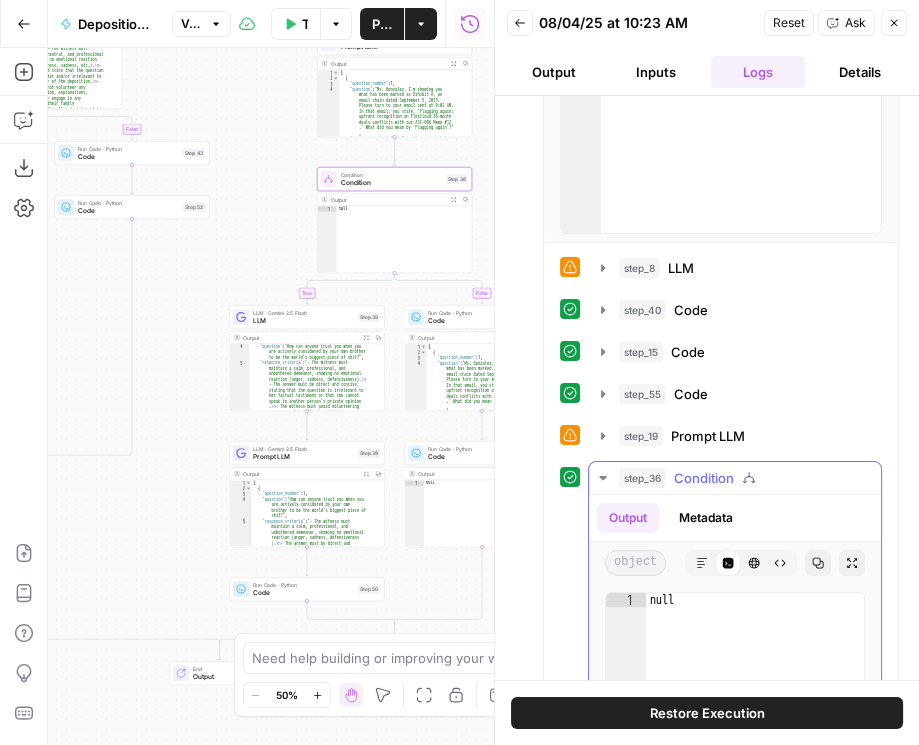 click 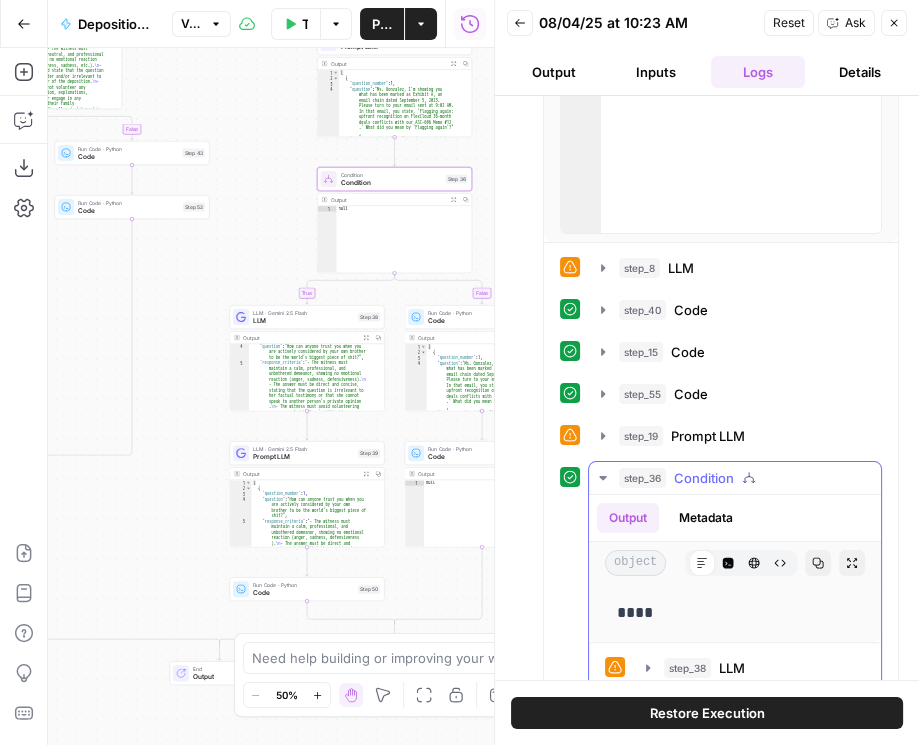 scroll, scrollTop: 507, scrollLeft: 0, axis: vertical 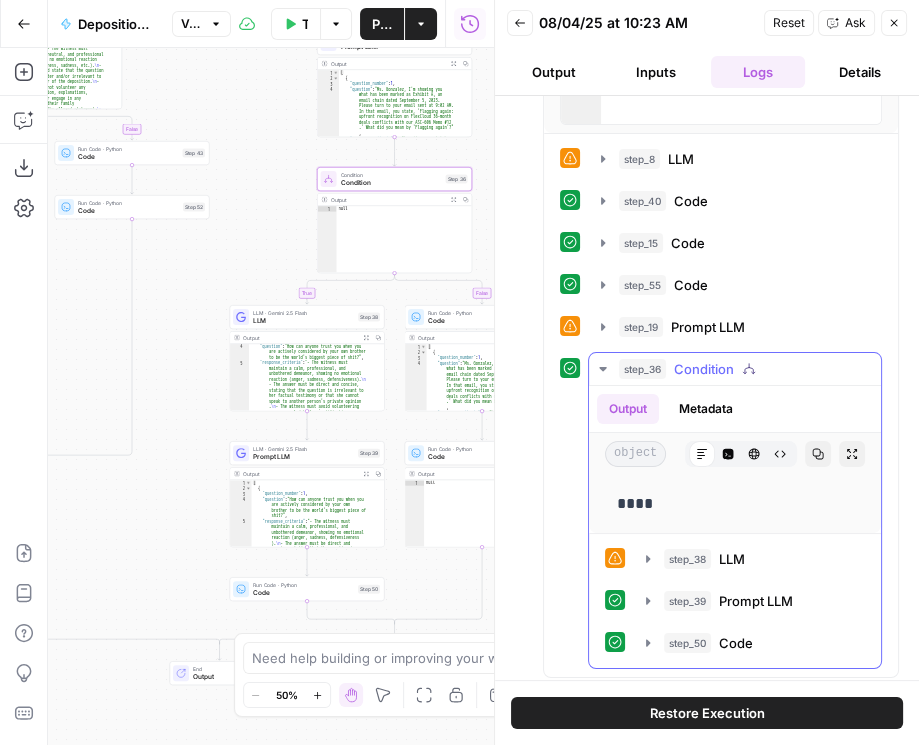 click on "HTML Viewer" at bounding box center [754, 454] 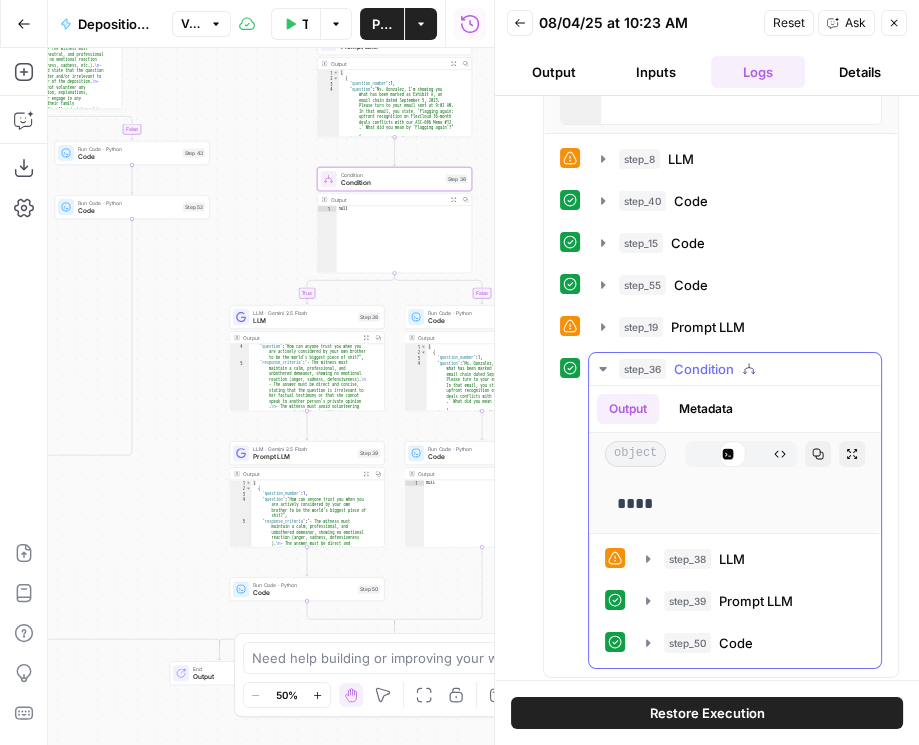 click 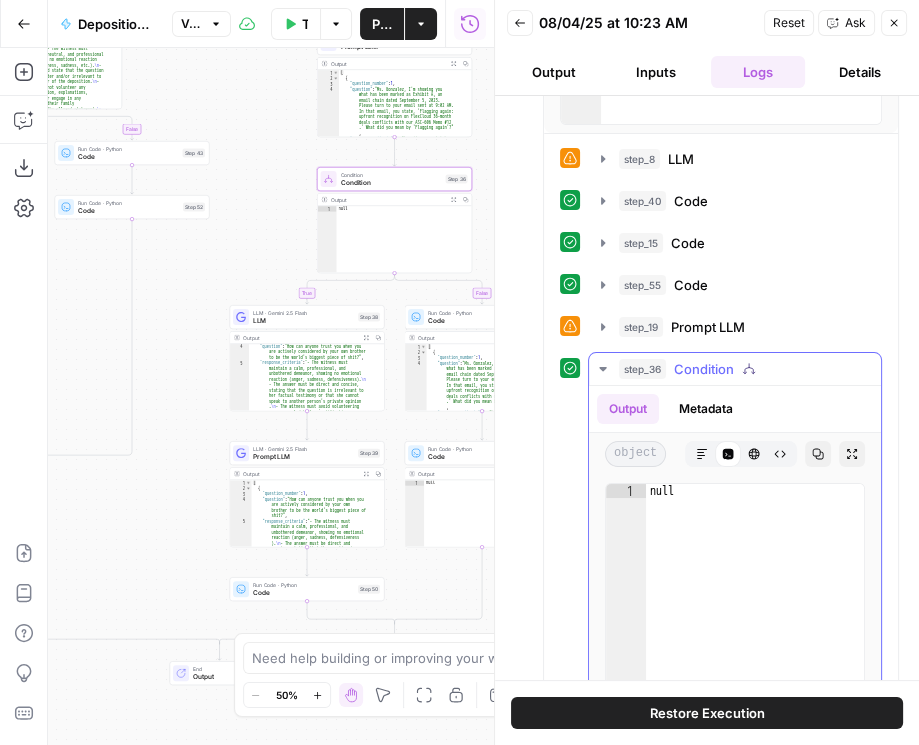 click on "Metadata" at bounding box center [706, 409] 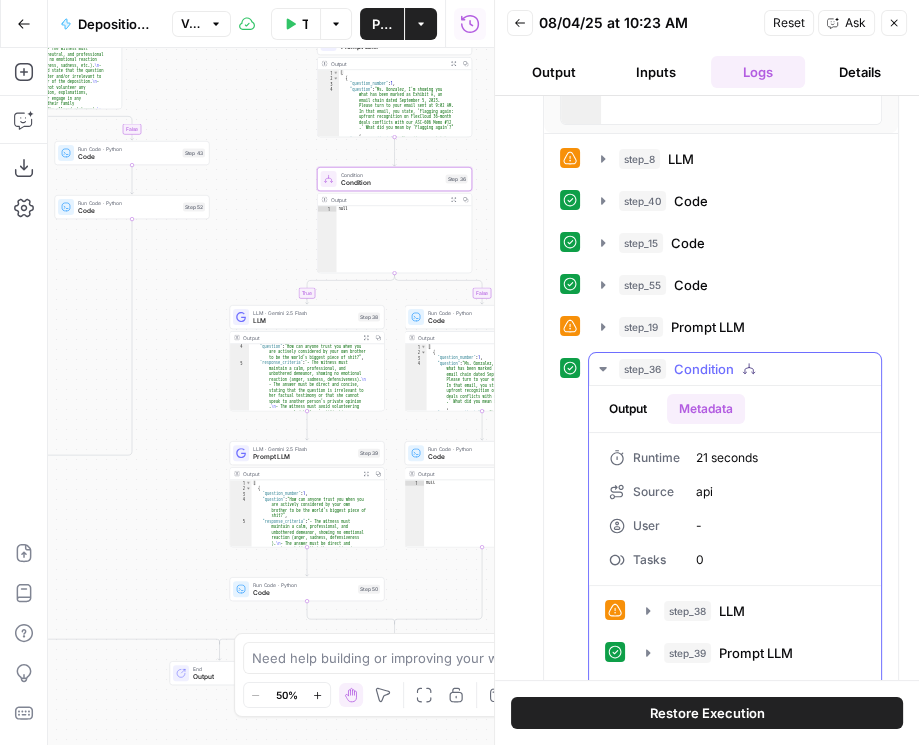 click on "Output" at bounding box center [628, 409] 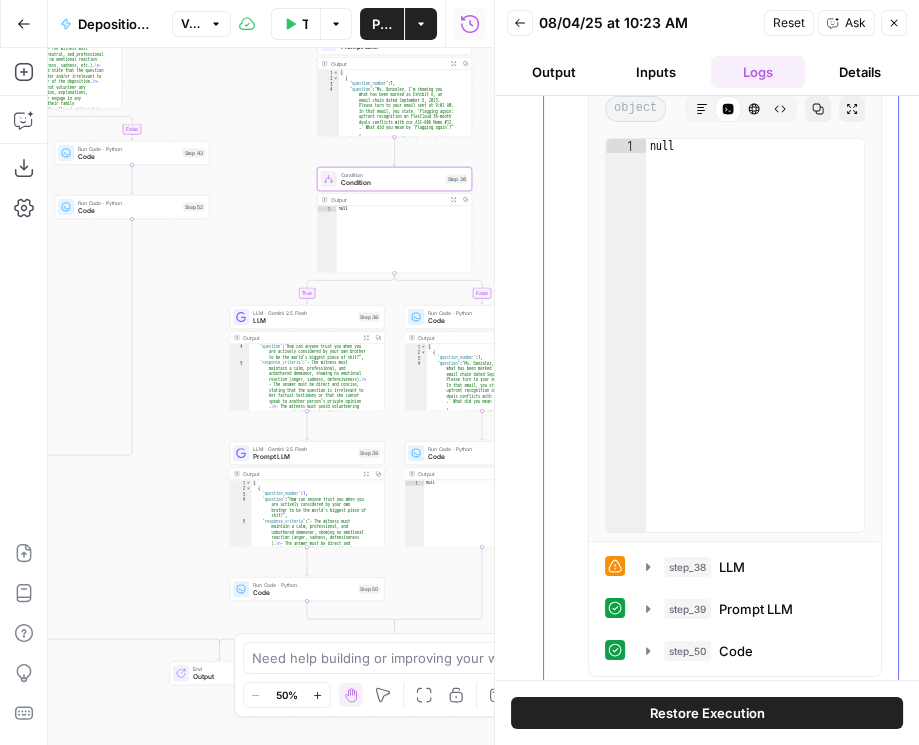 scroll, scrollTop: 861, scrollLeft: 0, axis: vertical 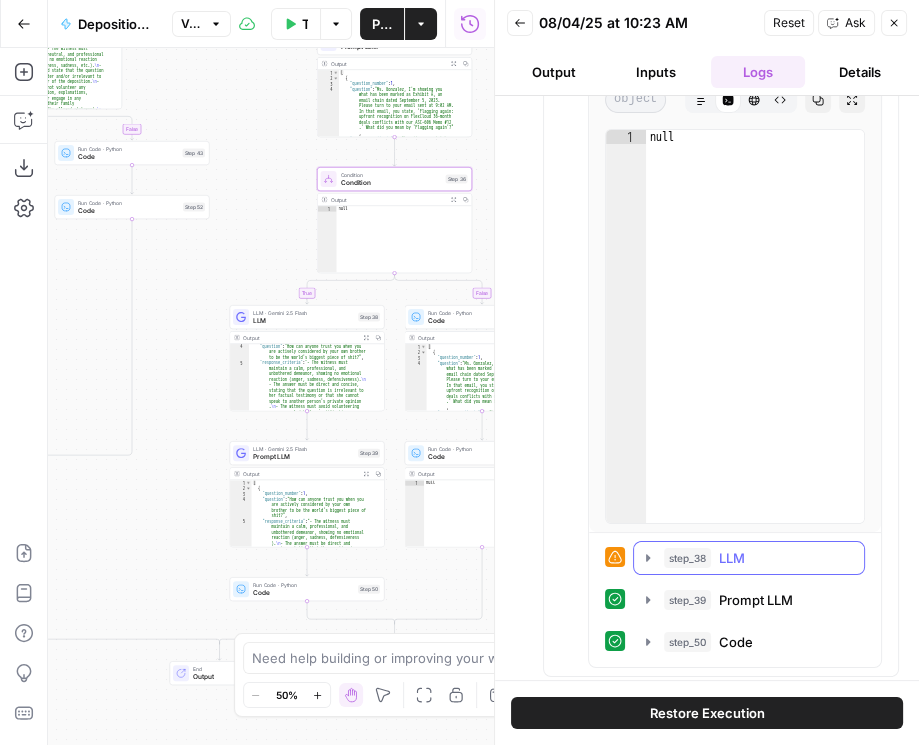 click 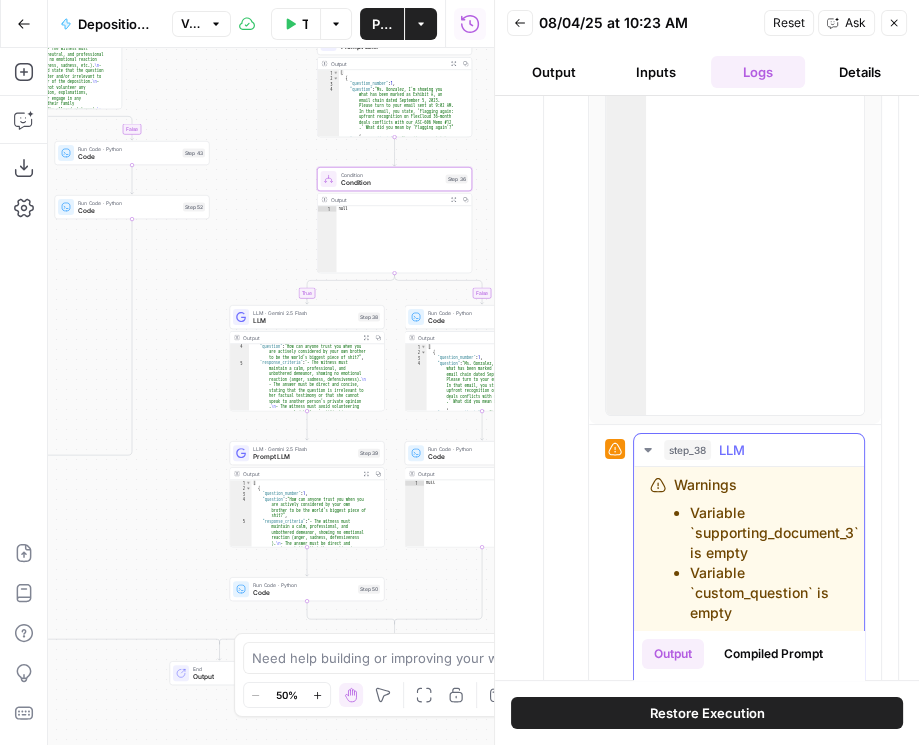 scroll, scrollTop: 1032, scrollLeft: 0, axis: vertical 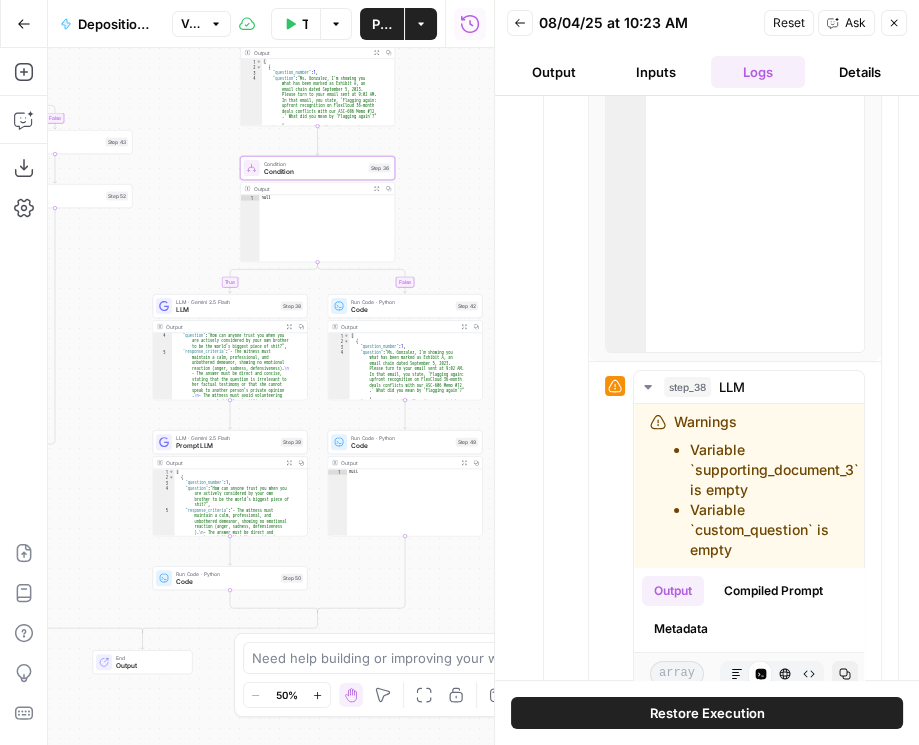 drag, startPoint x: 251, startPoint y: 252, endPoint x: 139, endPoint y: 259, distance: 112.21854 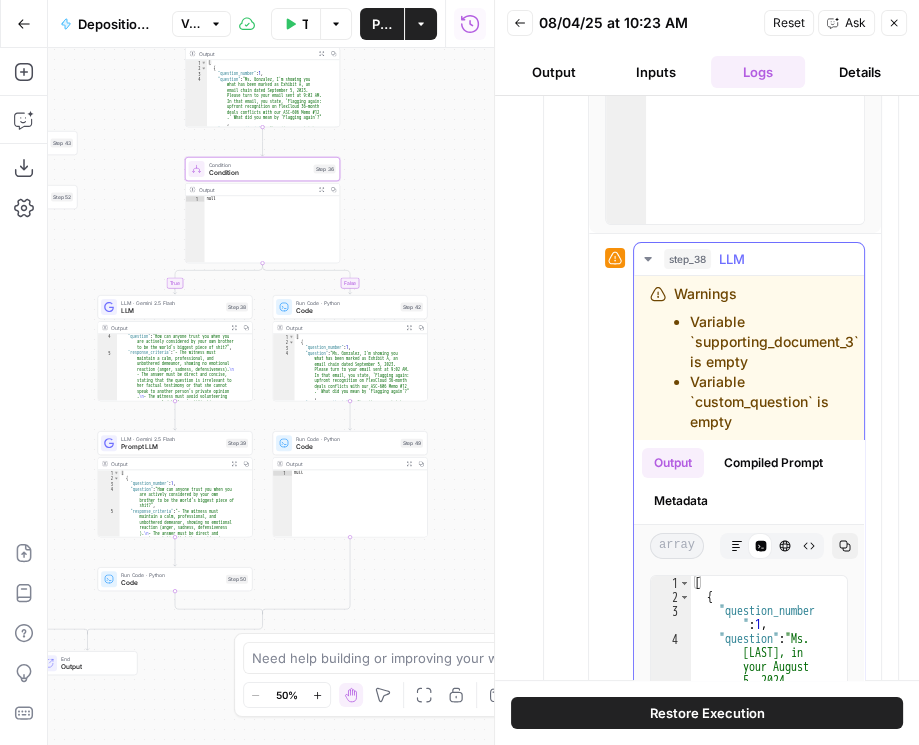 scroll, scrollTop: 1261, scrollLeft: 0, axis: vertical 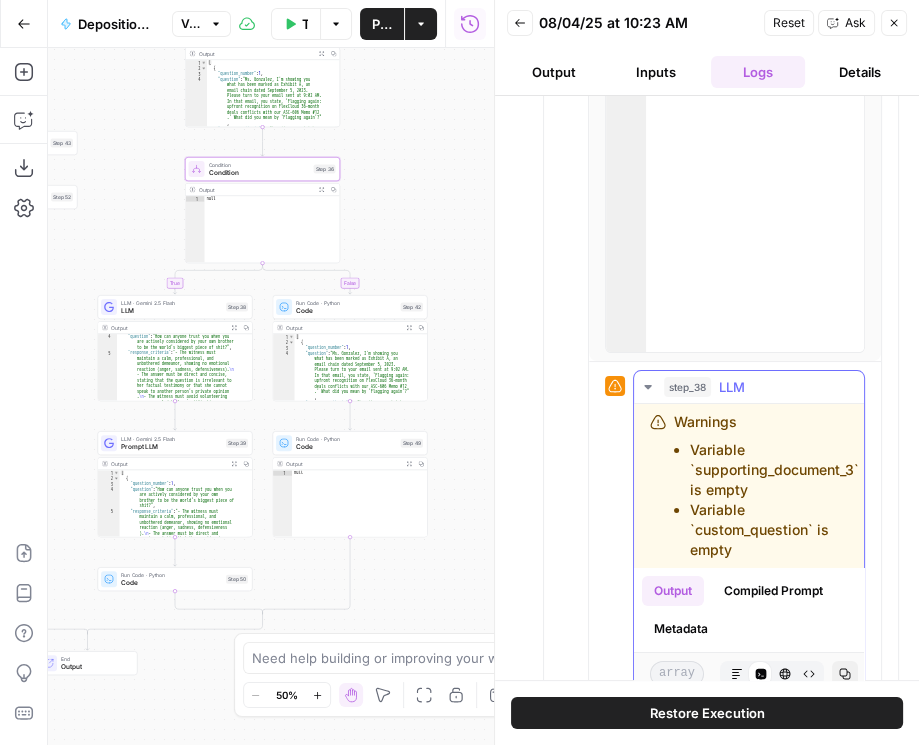click 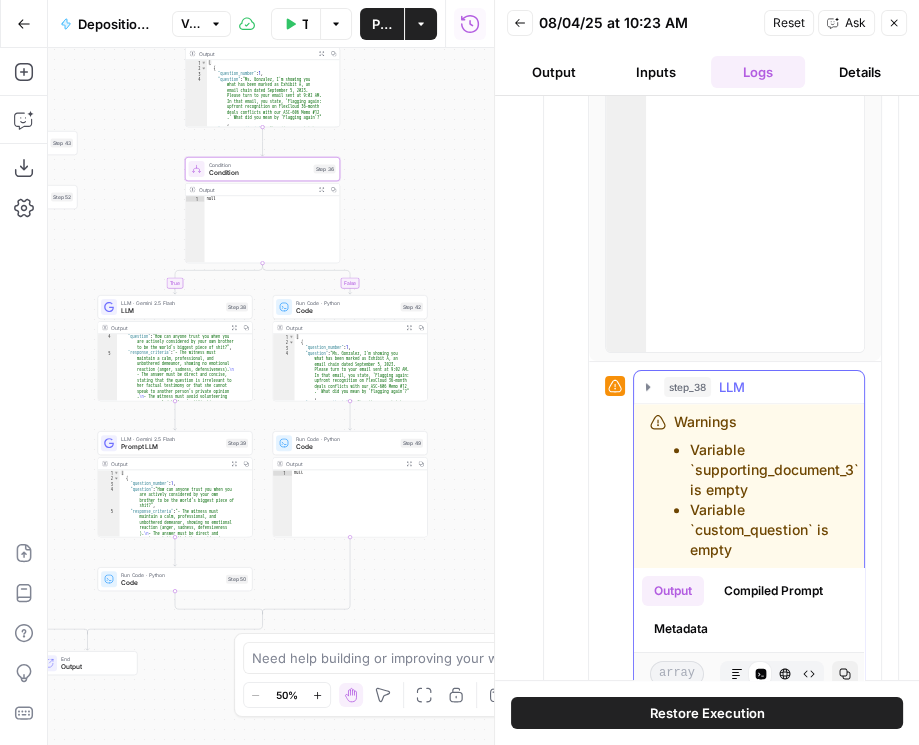 scroll, scrollTop: 861, scrollLeft: 0, axis: vertical 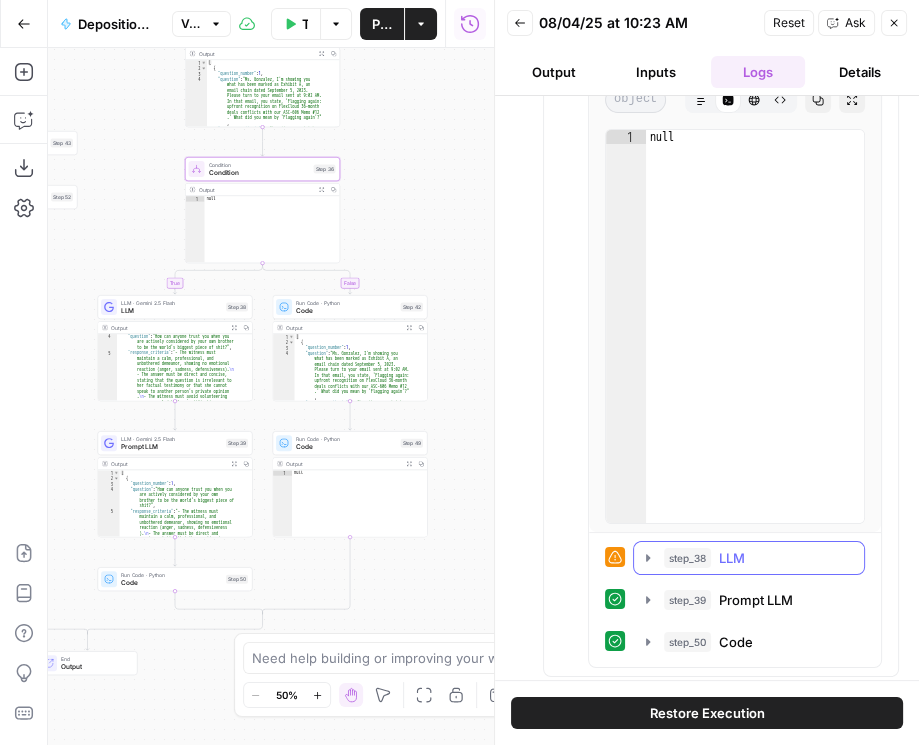 click 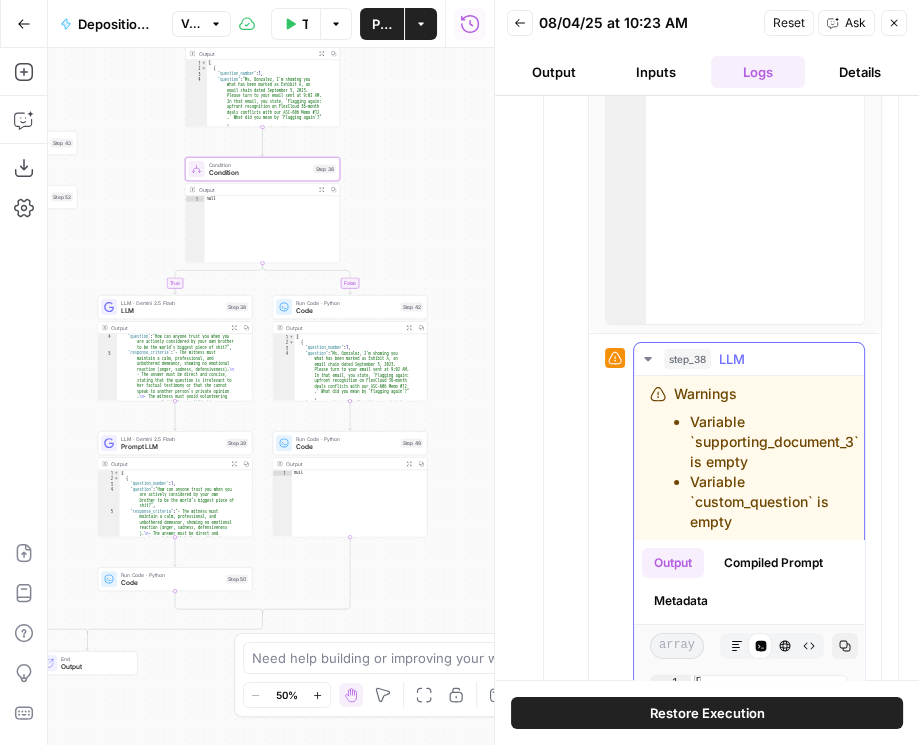 scroll, scrollTop: 1261, scrollLeft: 0, axis: vertical 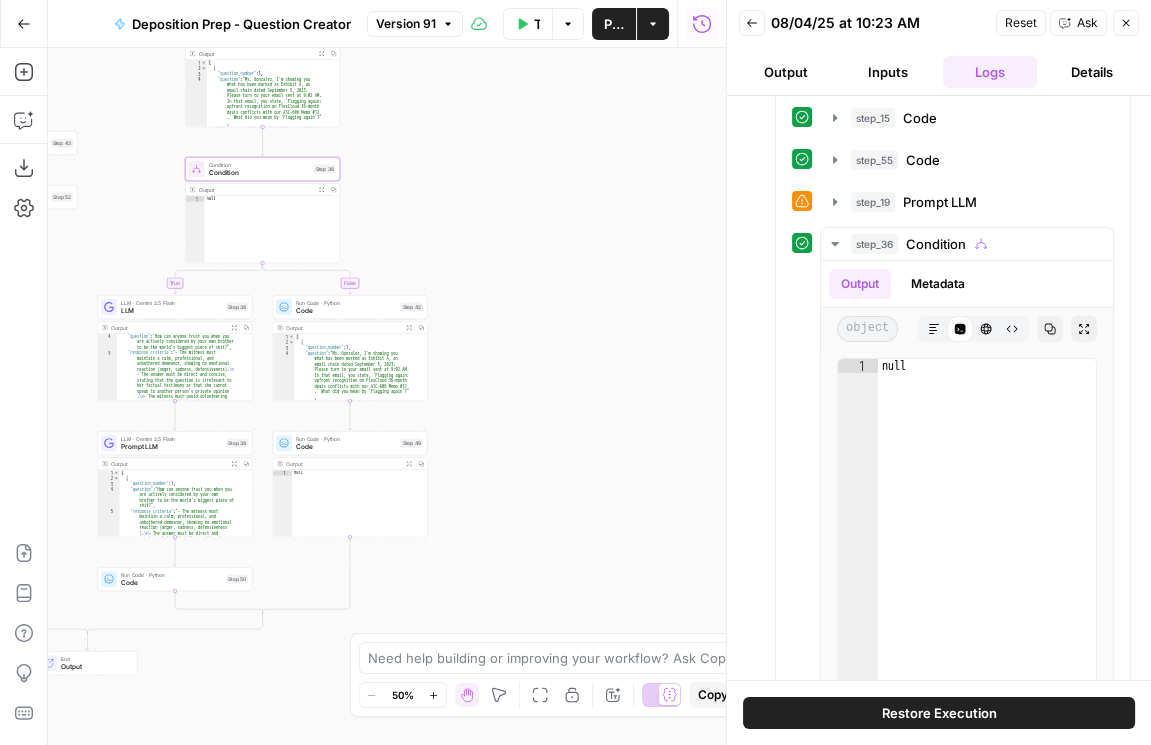 click on "Condition" at bounding box center [259, 173] 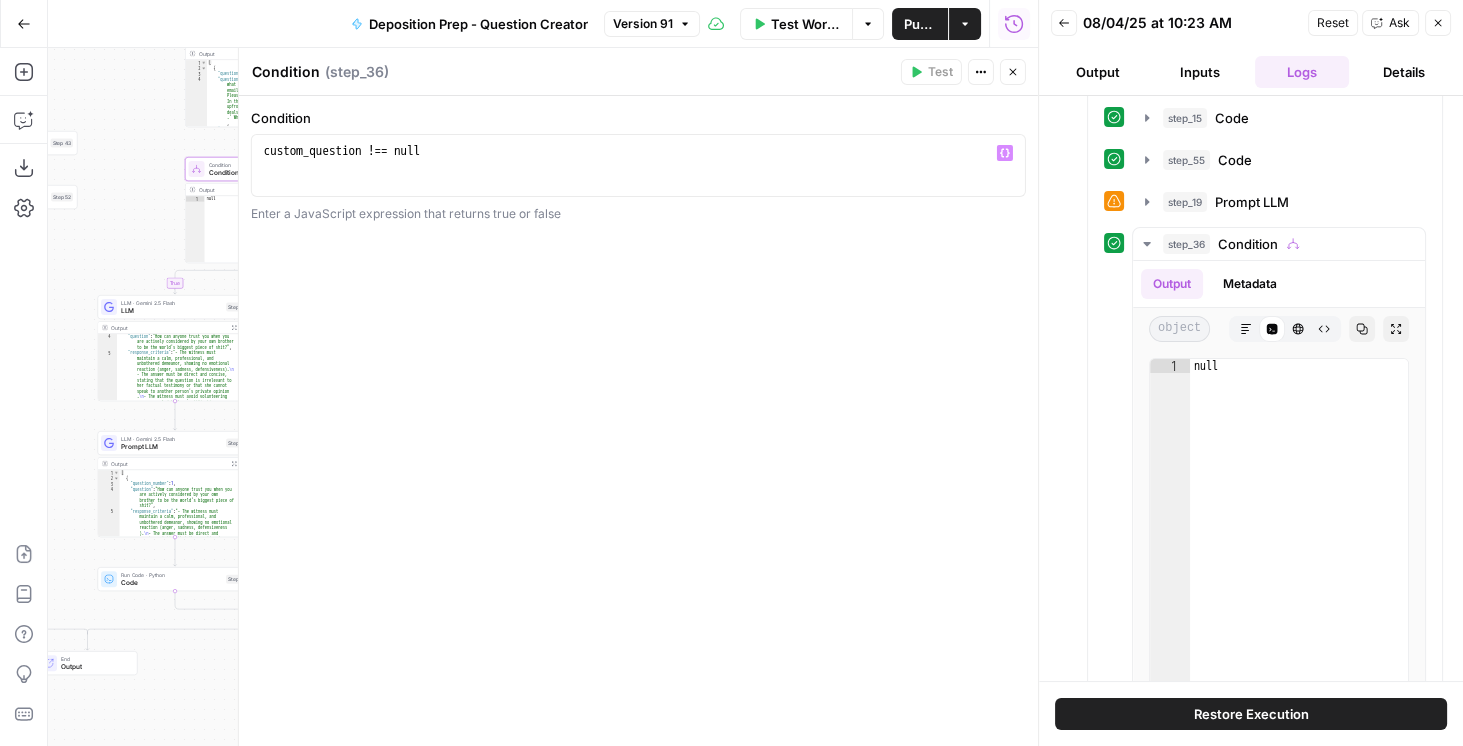 click on "custom_question   !==   null" at bounding box center [639, 180] 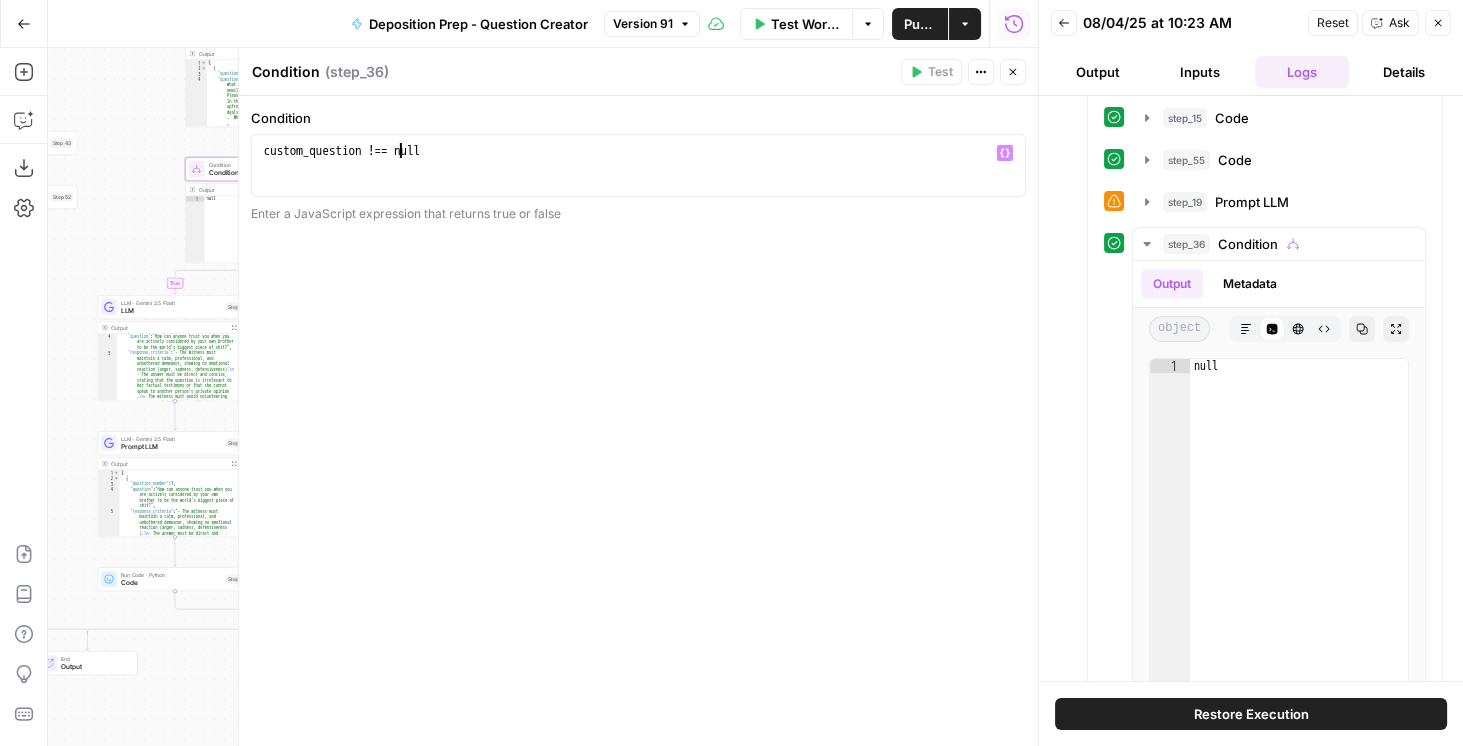 type on "**********" 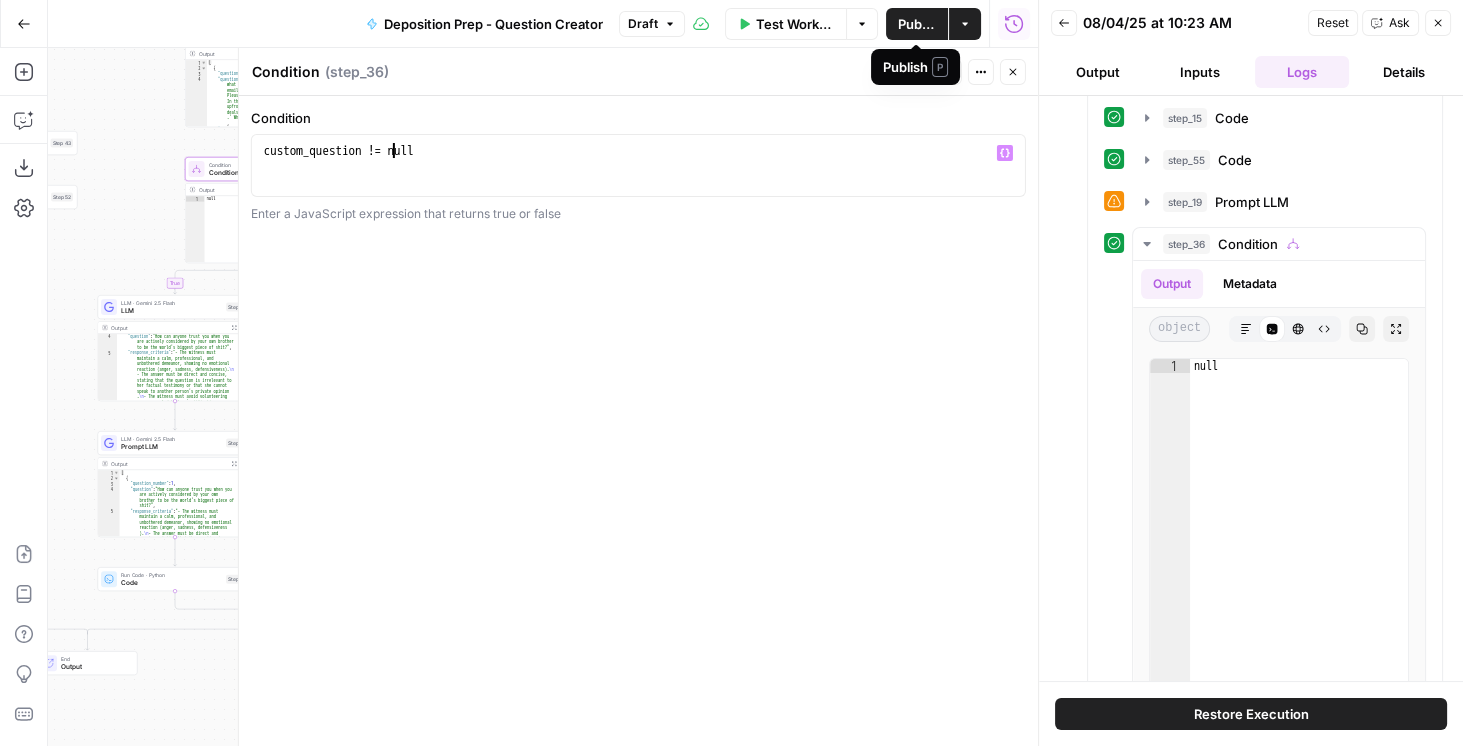 click on "Publish" at bounding box center (917, 24) 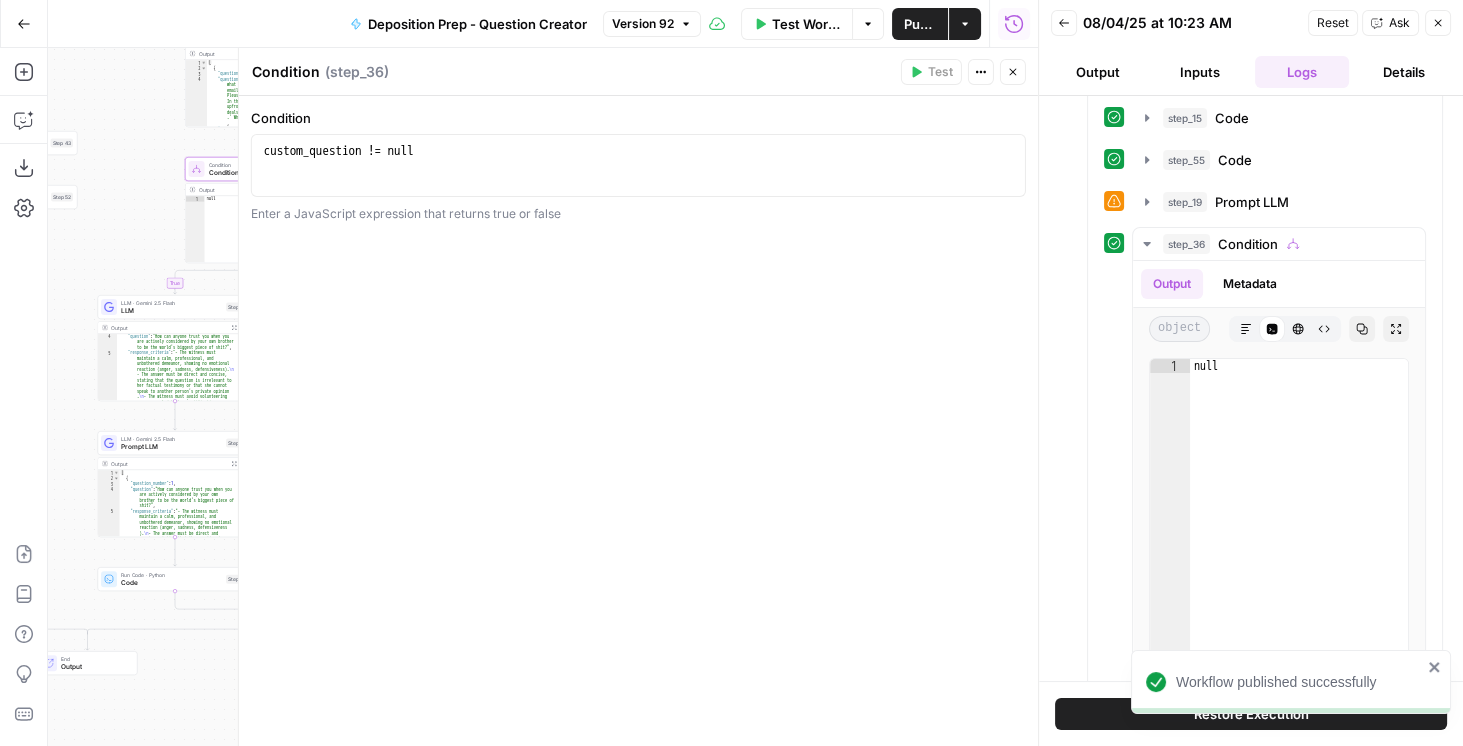 click on "Details" at bounding box center (1404, 72) 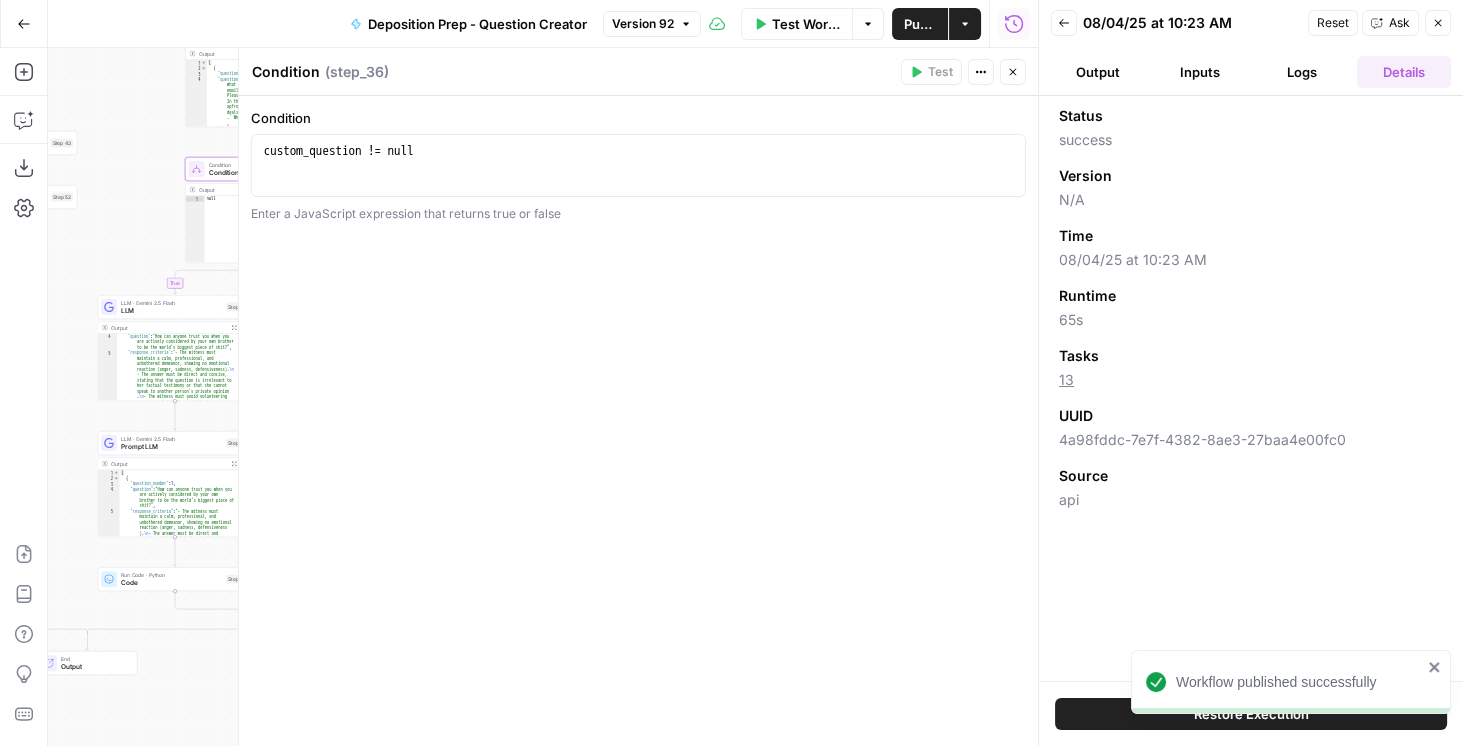 scroll, scrollTop: 0, scrollLeft: 0, axis: both 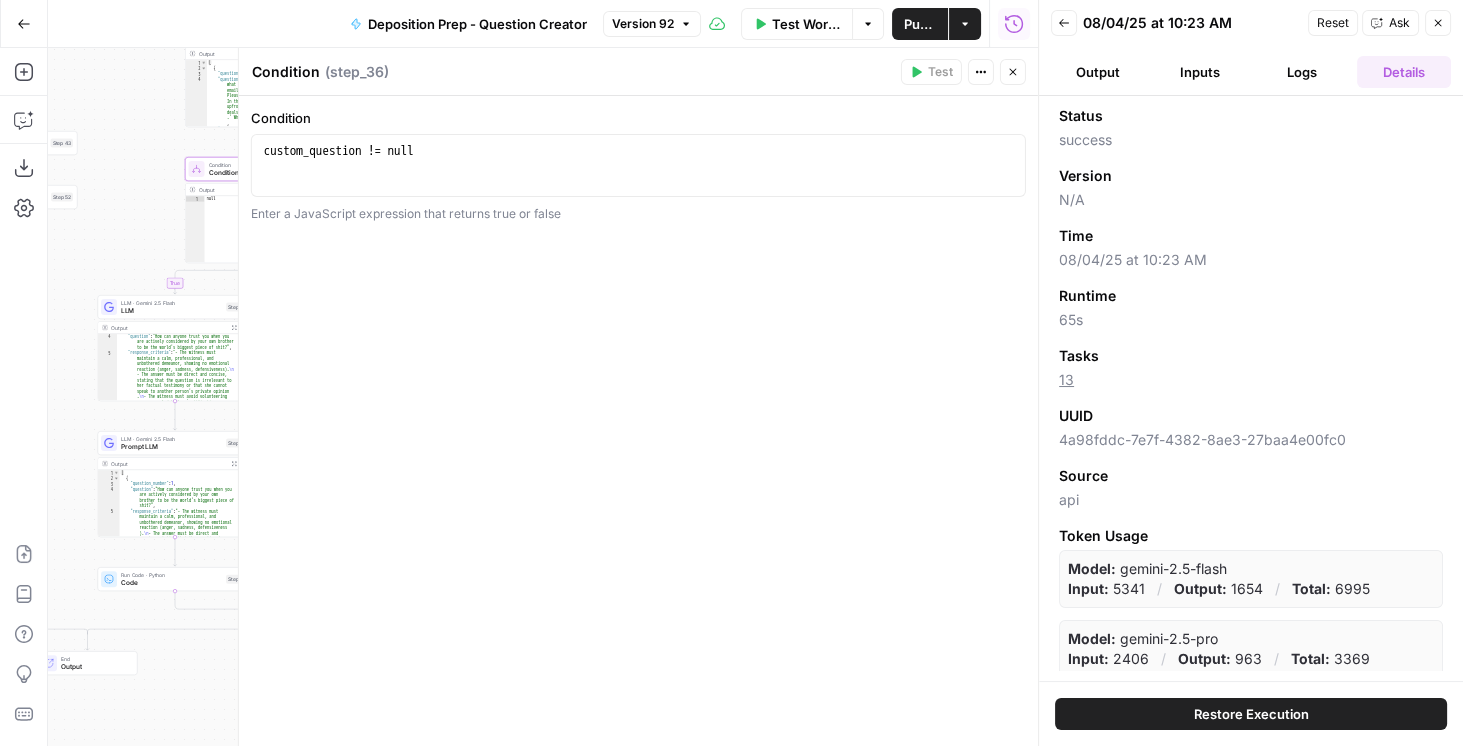 click on "Restore Execution" at bounding box center (1251, 714) 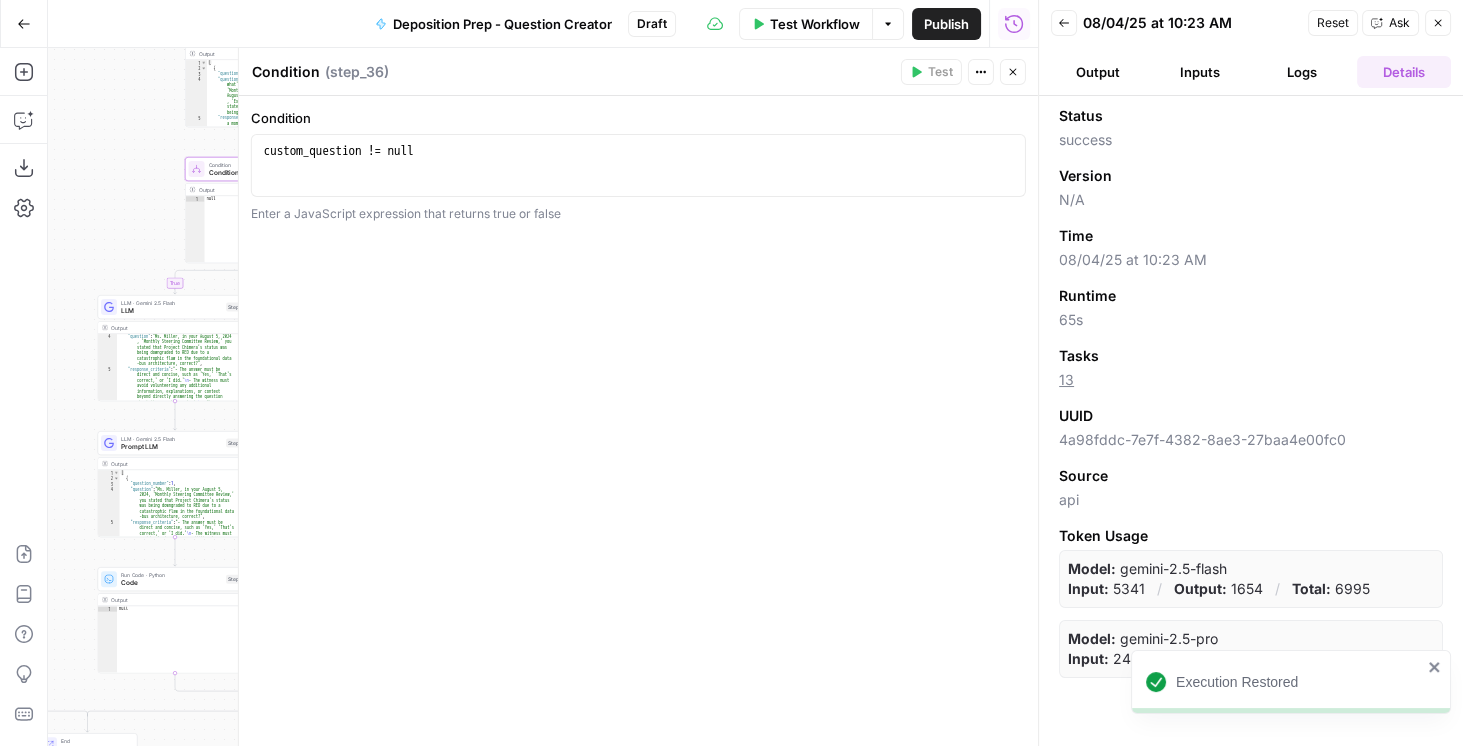 click on "Output" at bounding box center [1098, 72] 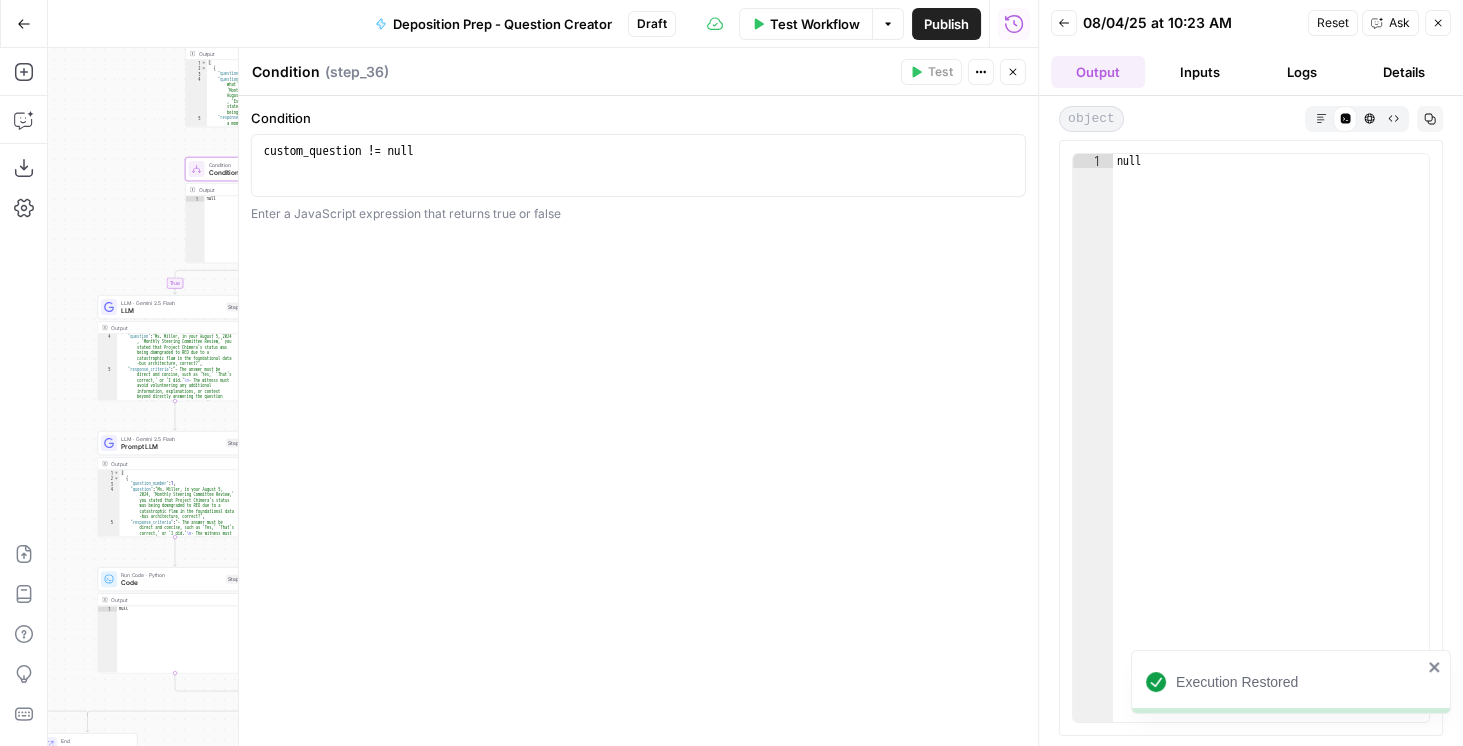 click on "Back" at bounding box center (1064, 23) 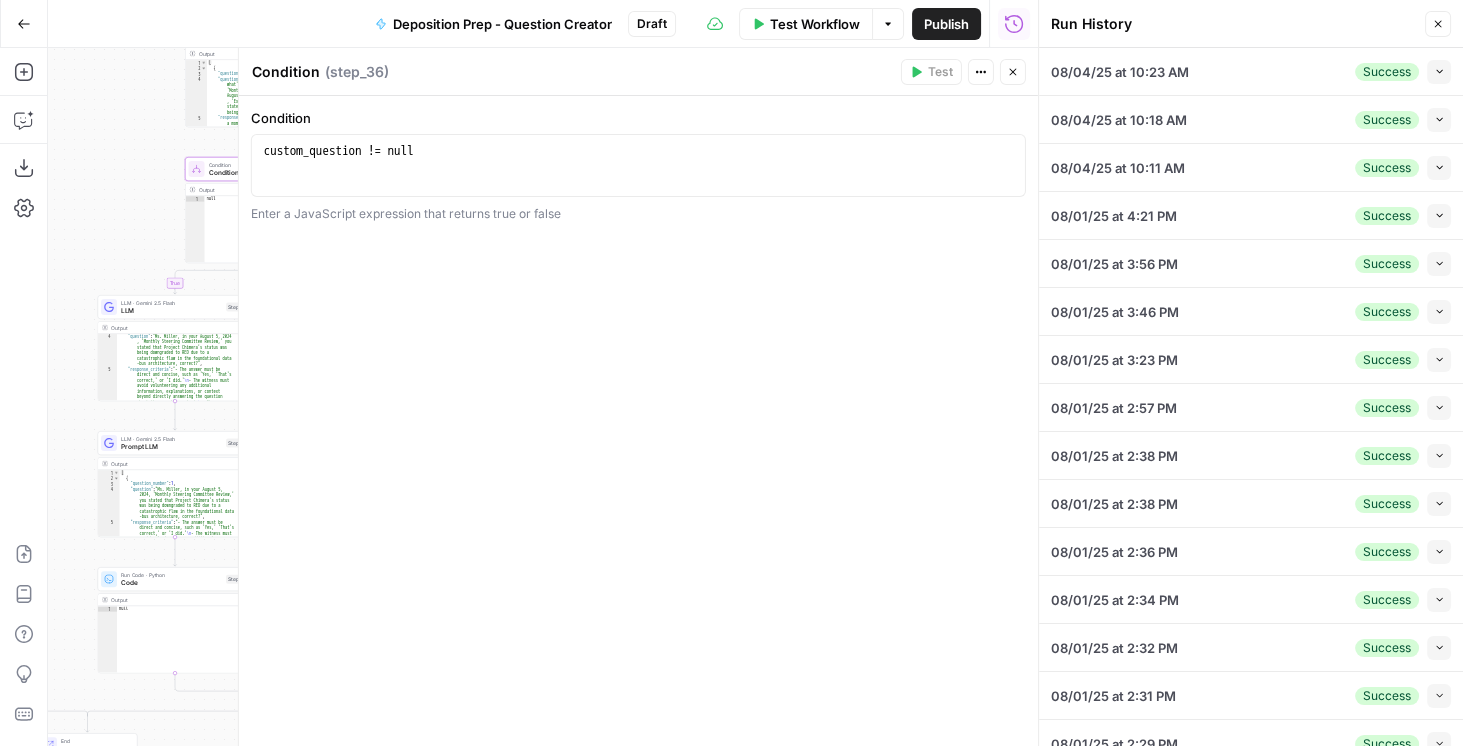 click 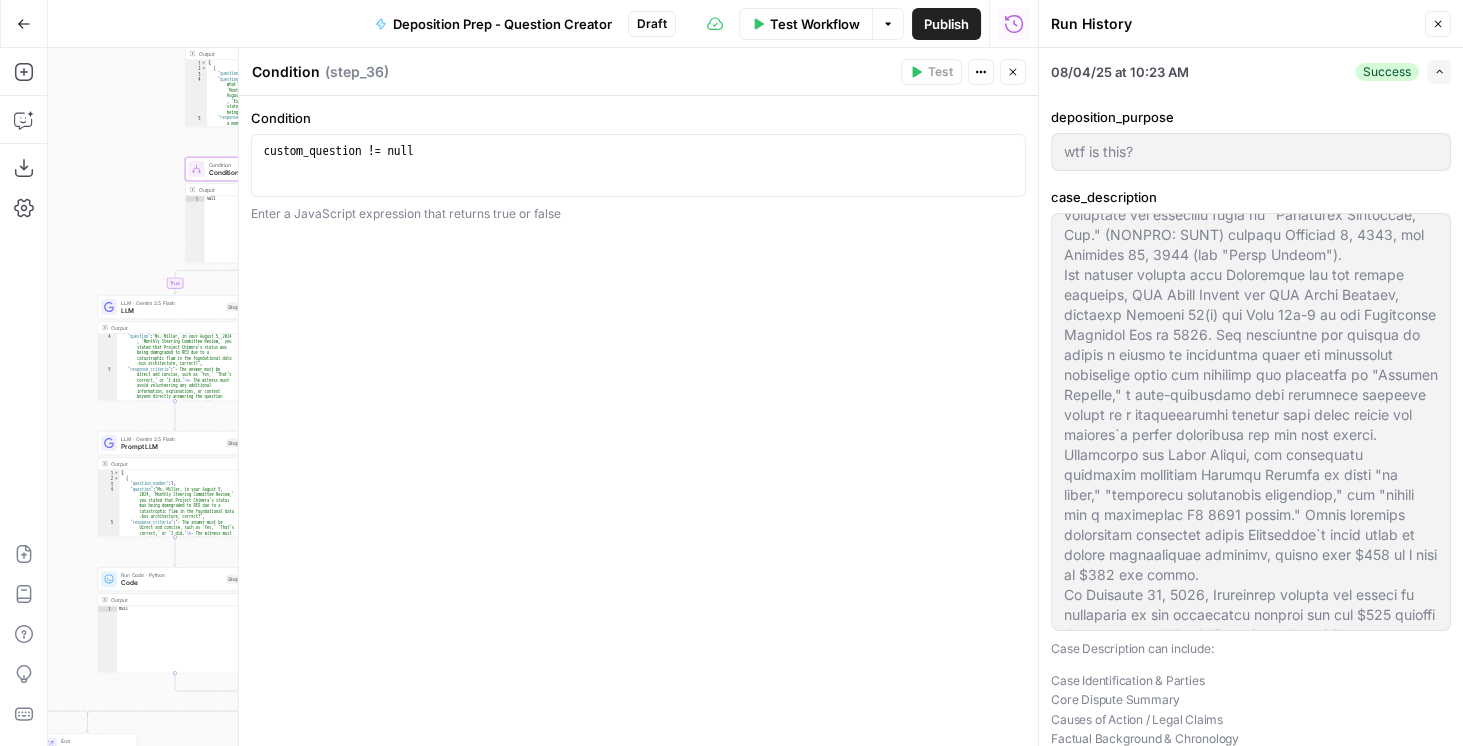 scroll, scrollTop: 219, scrollLeft: 0, axis: vertical 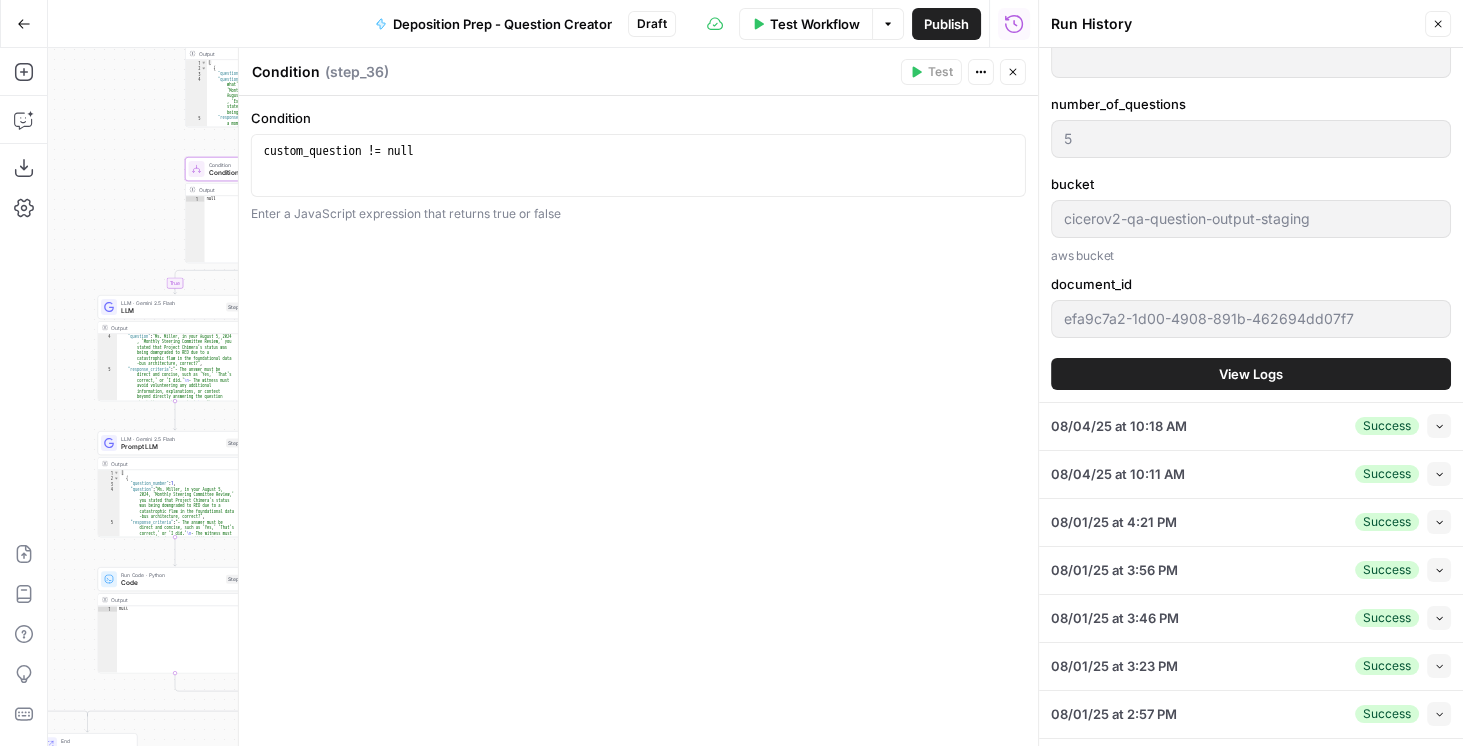 click on "View Logs" at bounding box center [1251, 374] 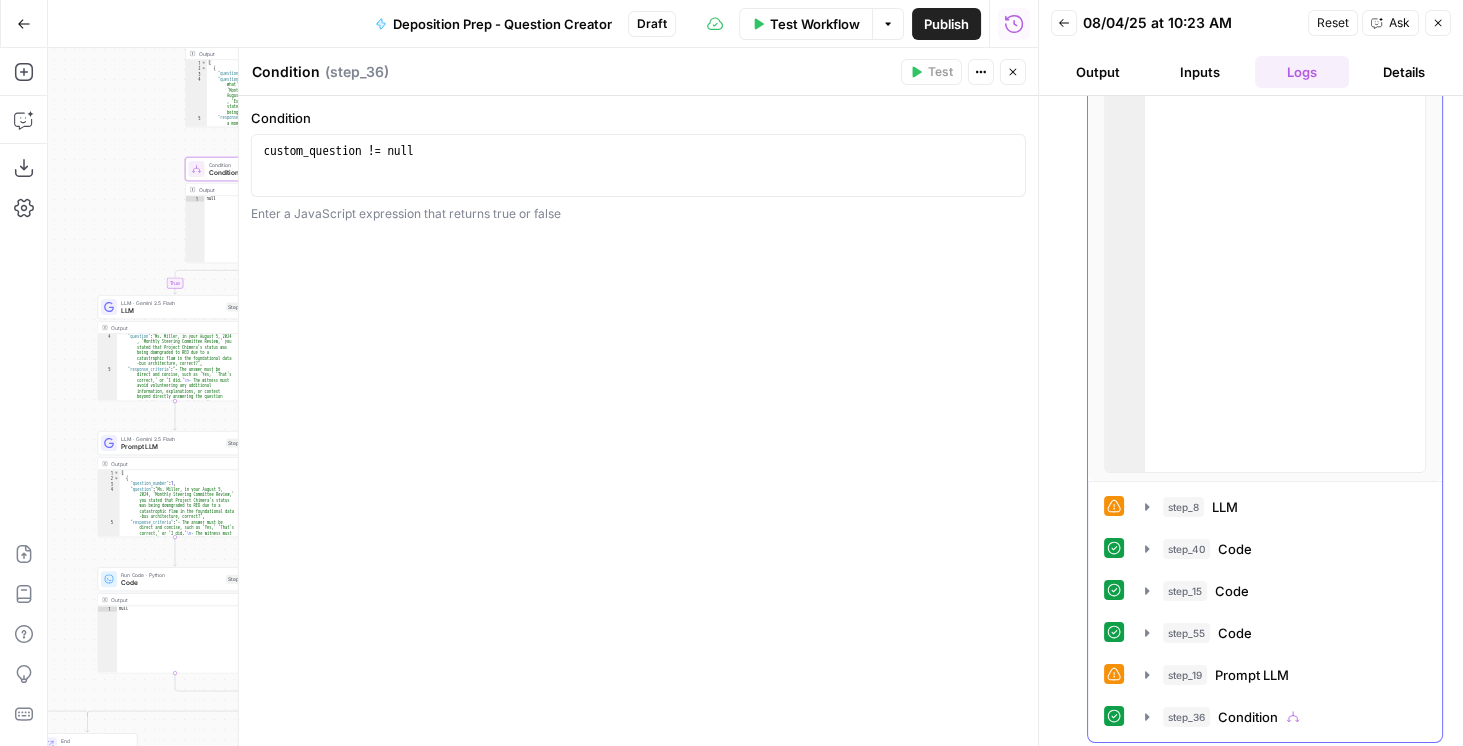 scroll, scrollTop: 161, scrollLeft: 0, axis: vertical 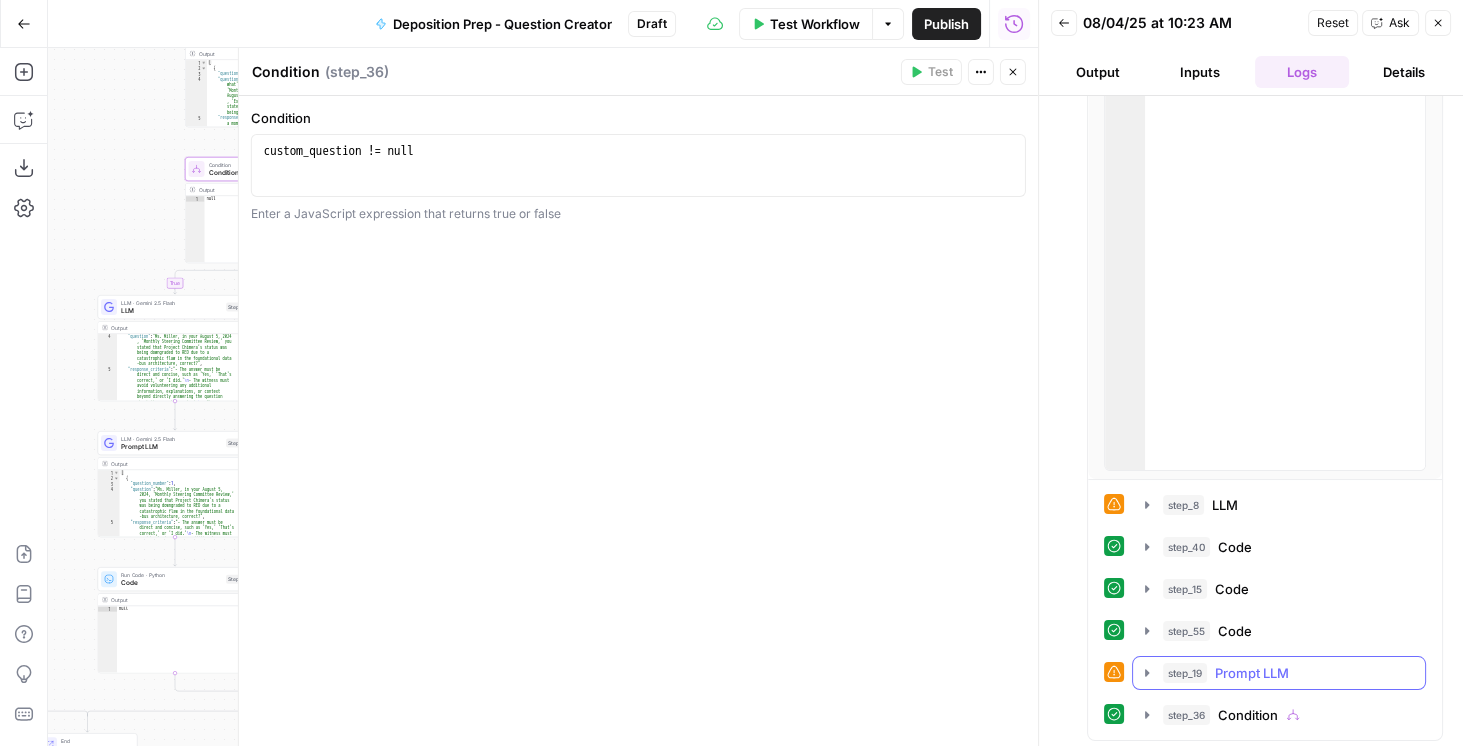 click 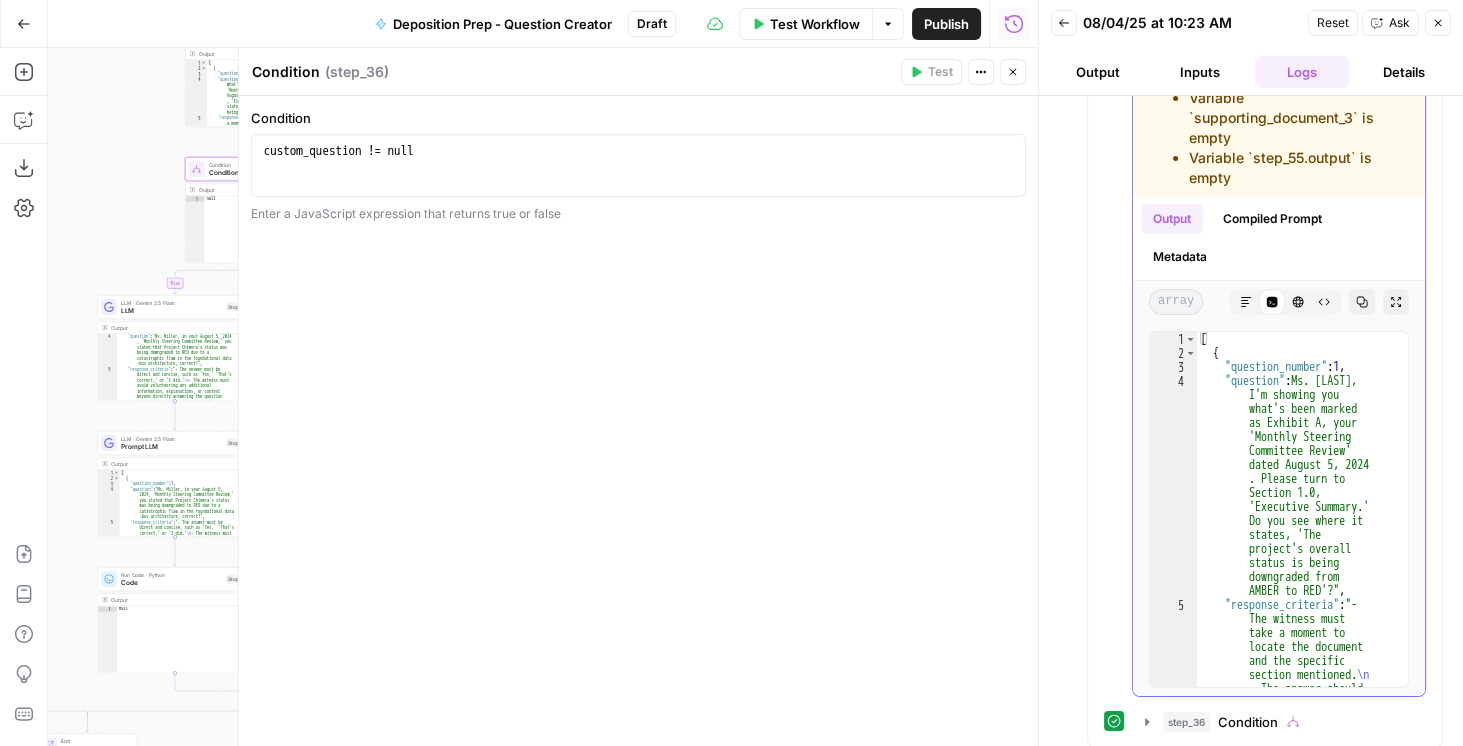 scroll, scrollTop: 806, scrollLeft: 0, axis: vertical 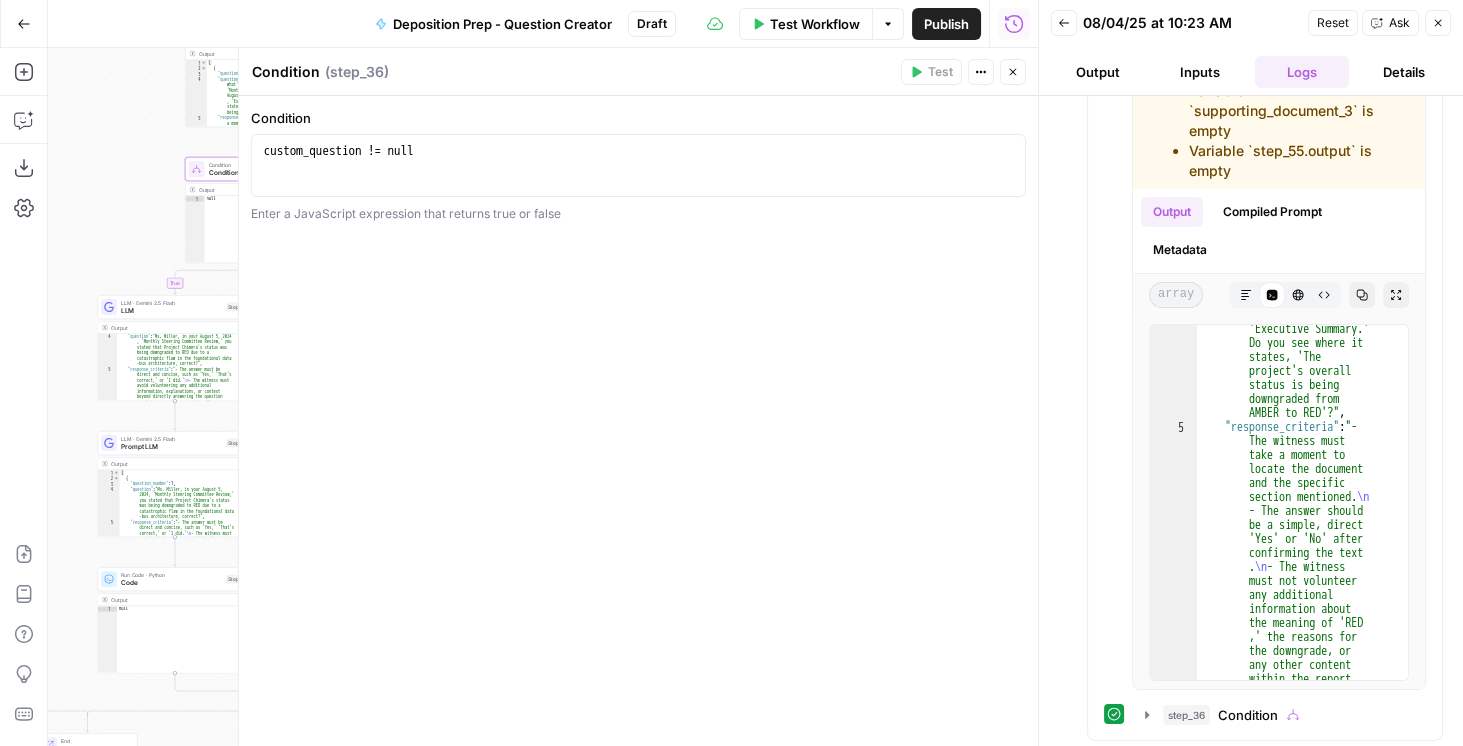 click on "Output" at bounding box center [1098, 72] 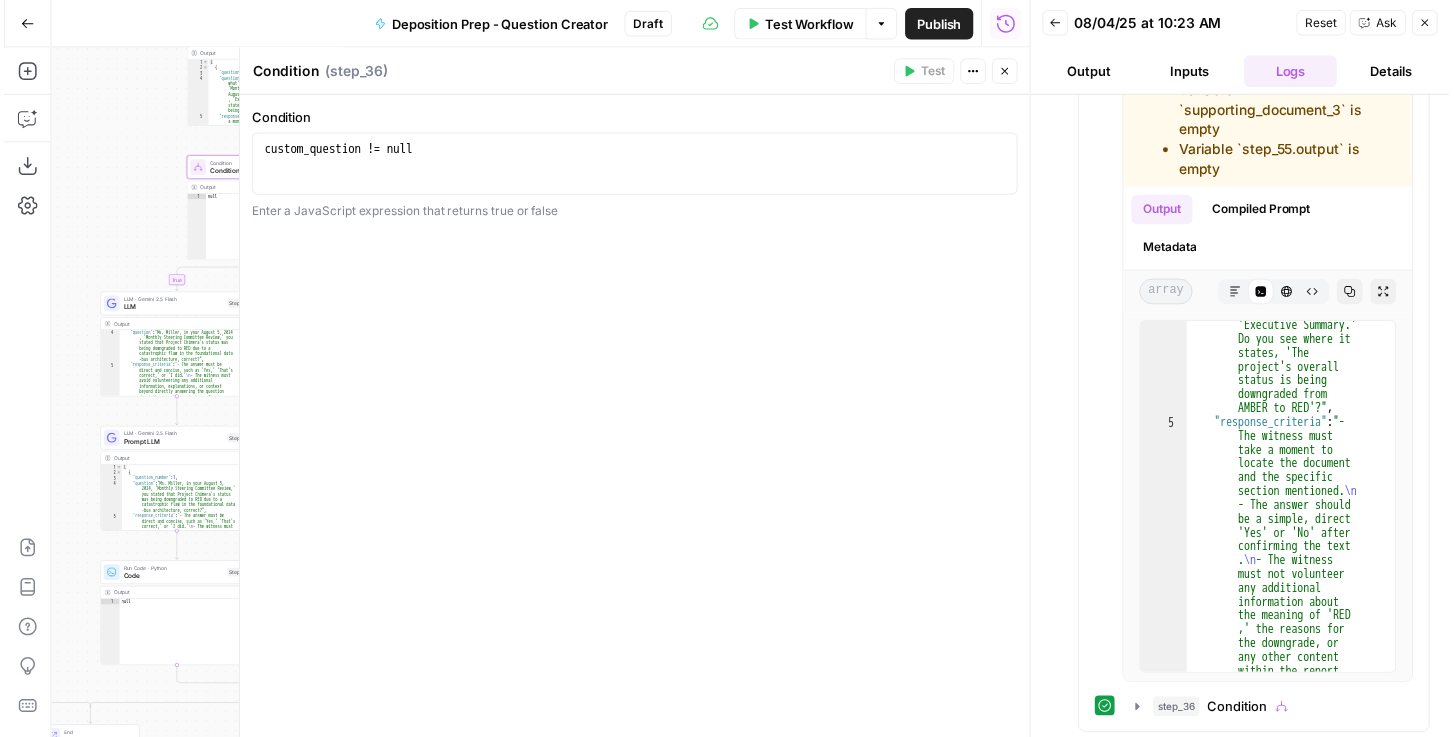 scroll, scrollTop: 0, scrollLeft: 0, axis: both 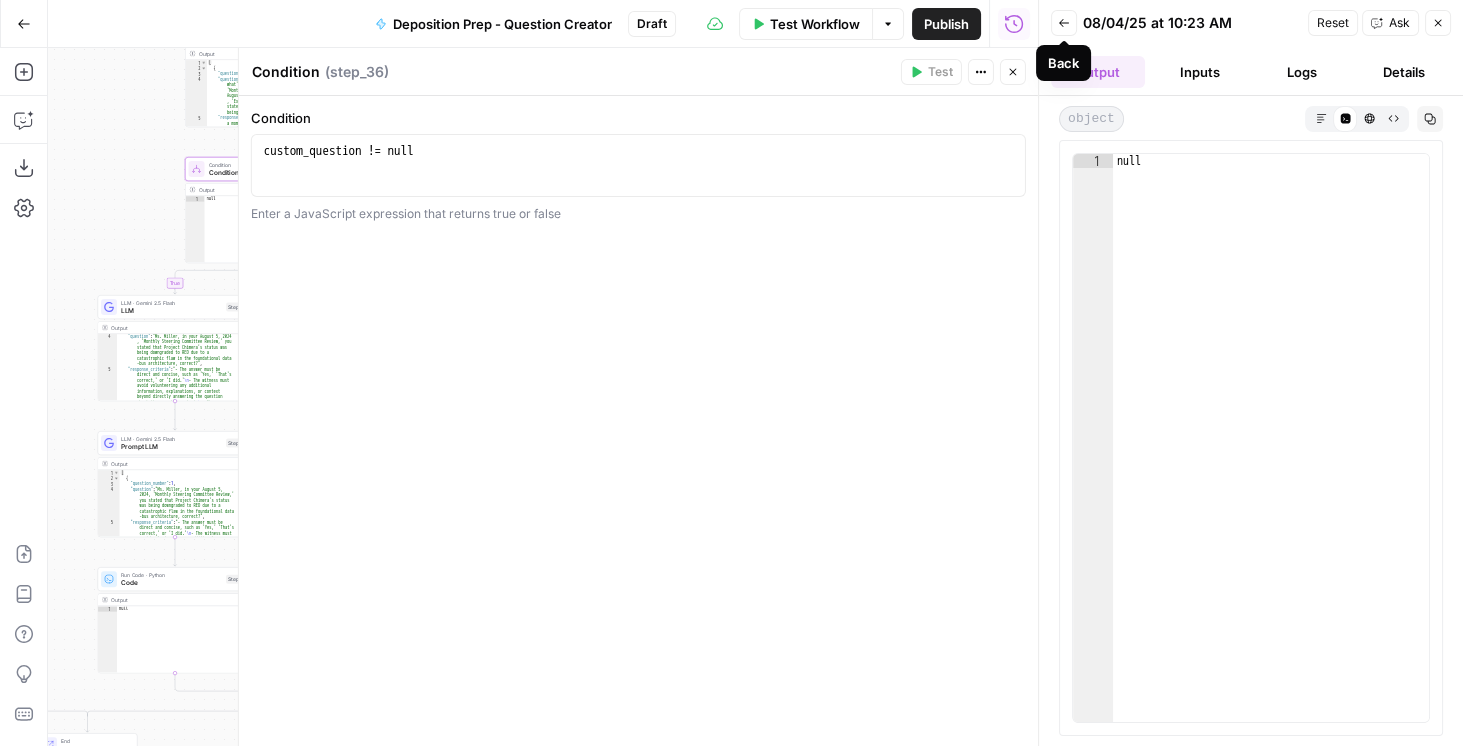 click 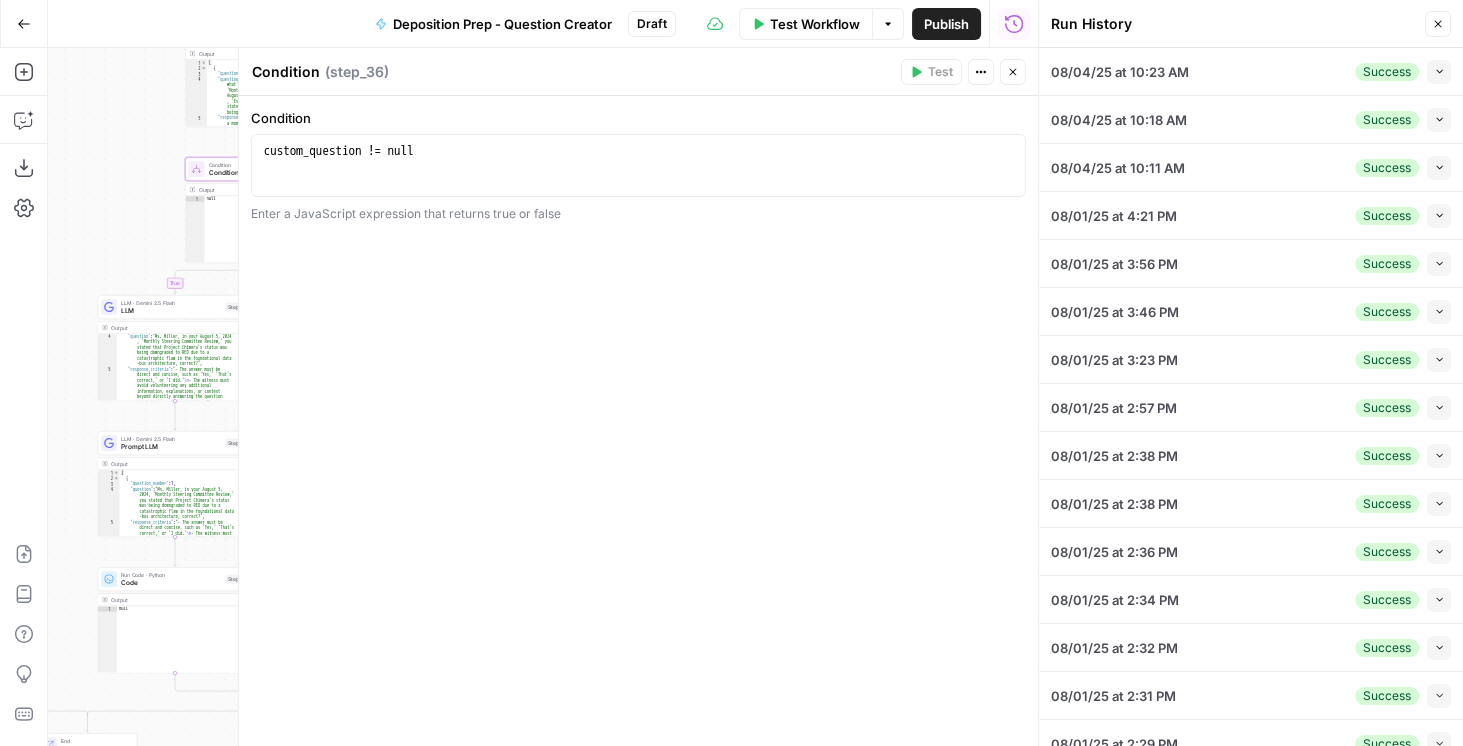 click on "Publish" at bounding box center [946, 24] 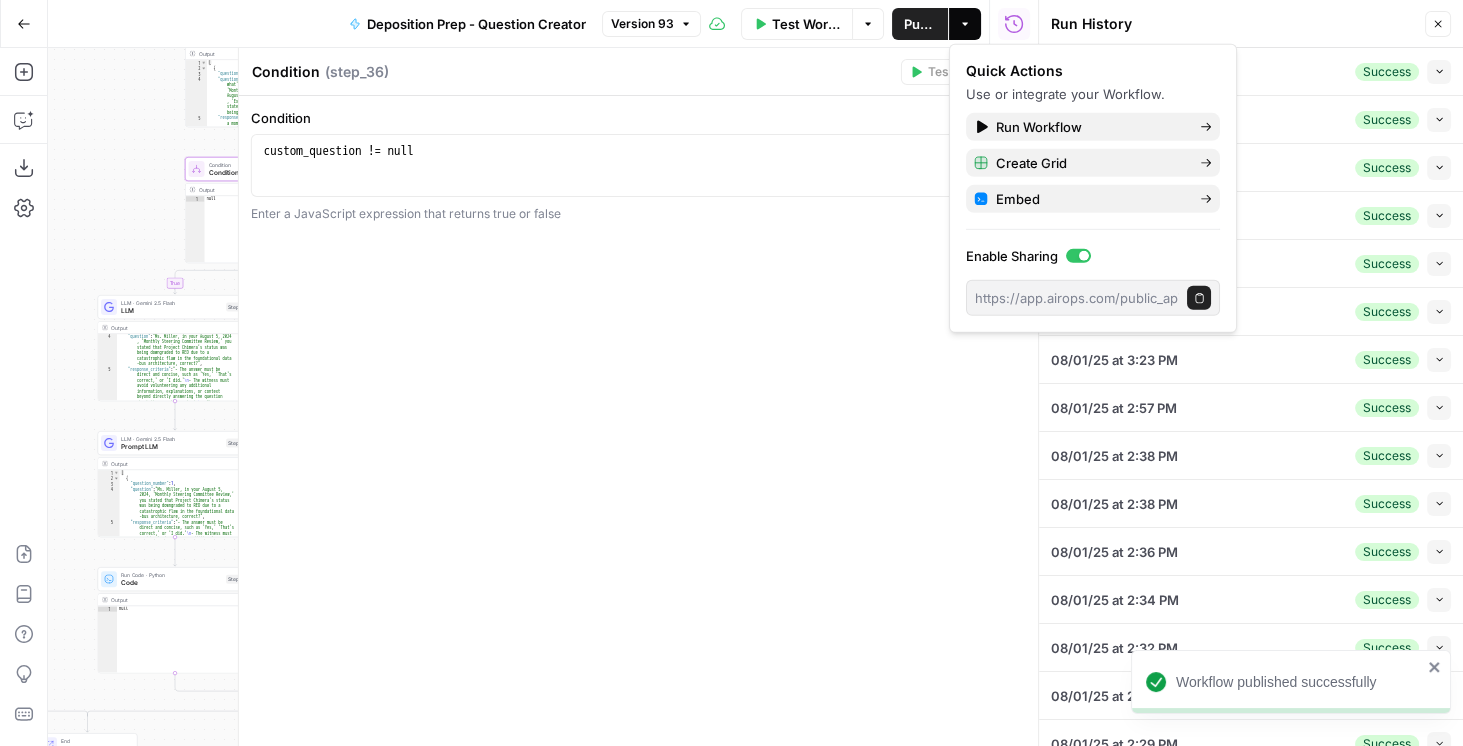 click on "Condition Condition  ( step_36 )" at bounding box center (573, 72) 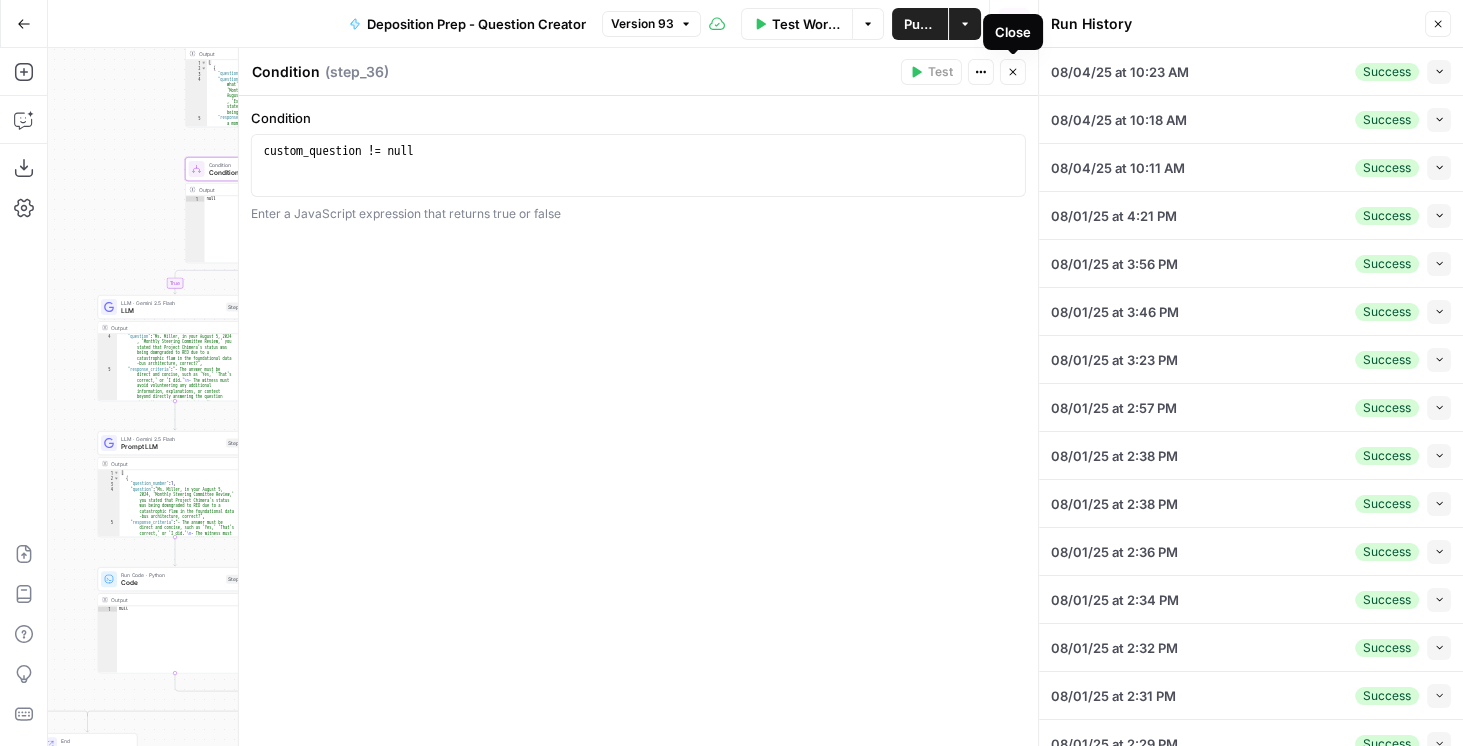 click on "Close" at bounding box center [1013, 72] 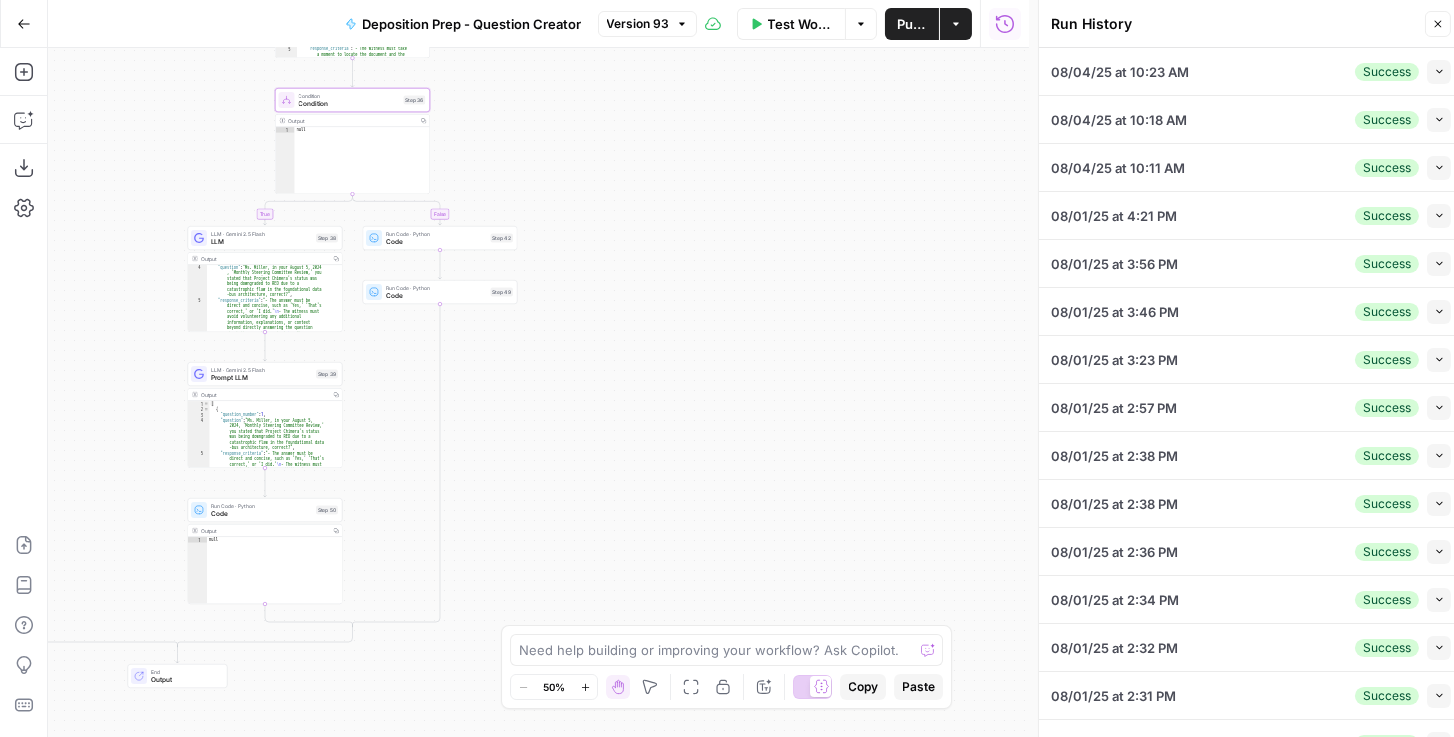 drag, startPoint x: 662, startPoint y: 292, endPoint x: 723, endPoint y: 231, distance: 86.26703 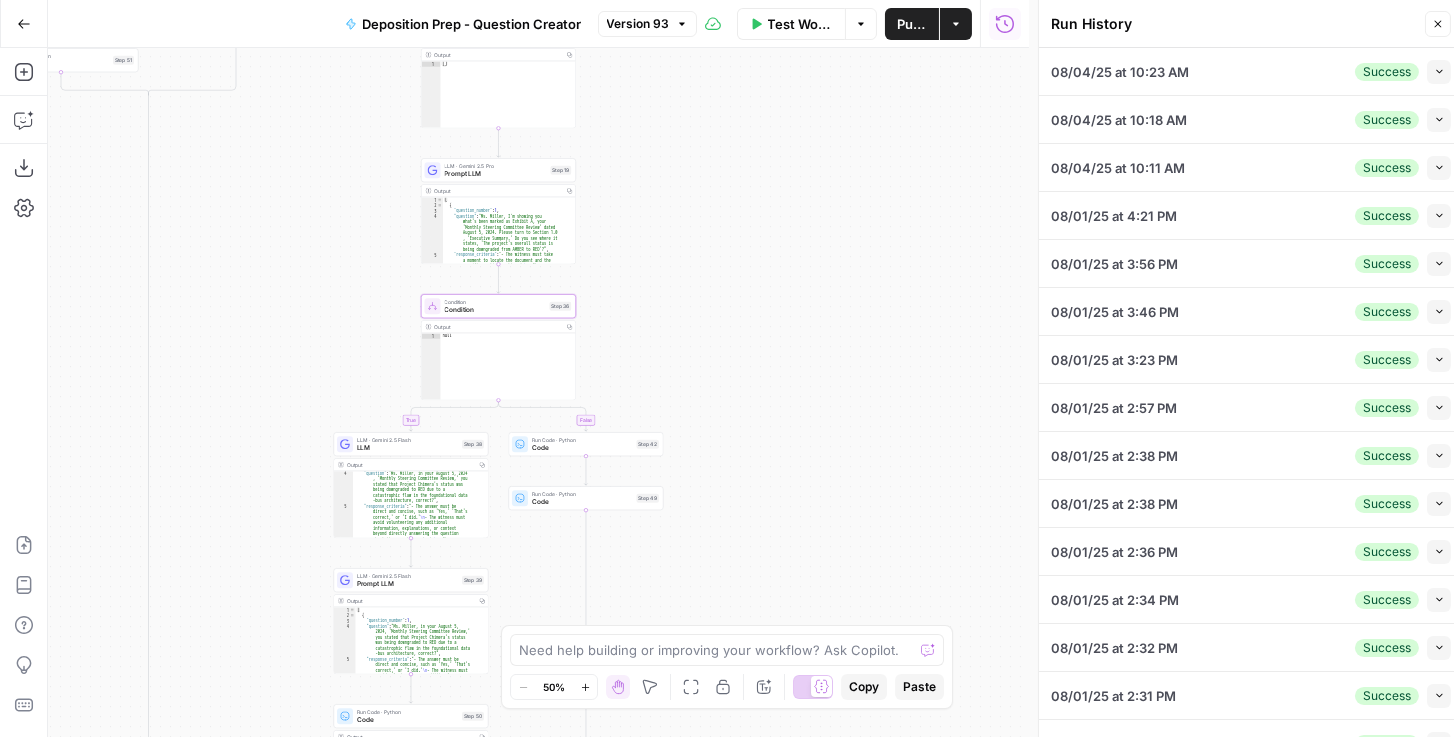 drag, startPoint x: 584, startPoint y: 224, endPoint x: 720, endPoint y: 370, distance: 199.52945 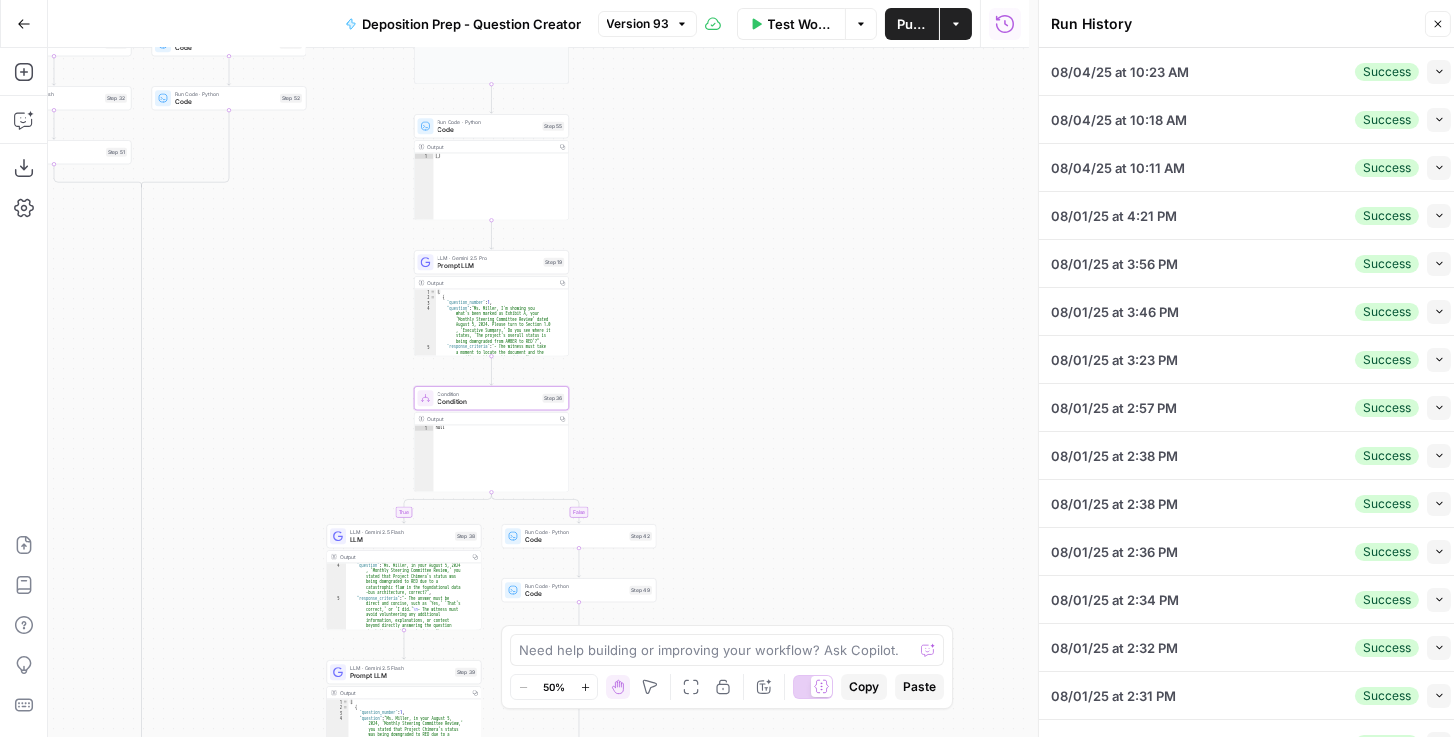 drag, startPoint x: 785, startPoint y: 216, endPoint x: 779, endPoint y: 309, distance: 93.193344 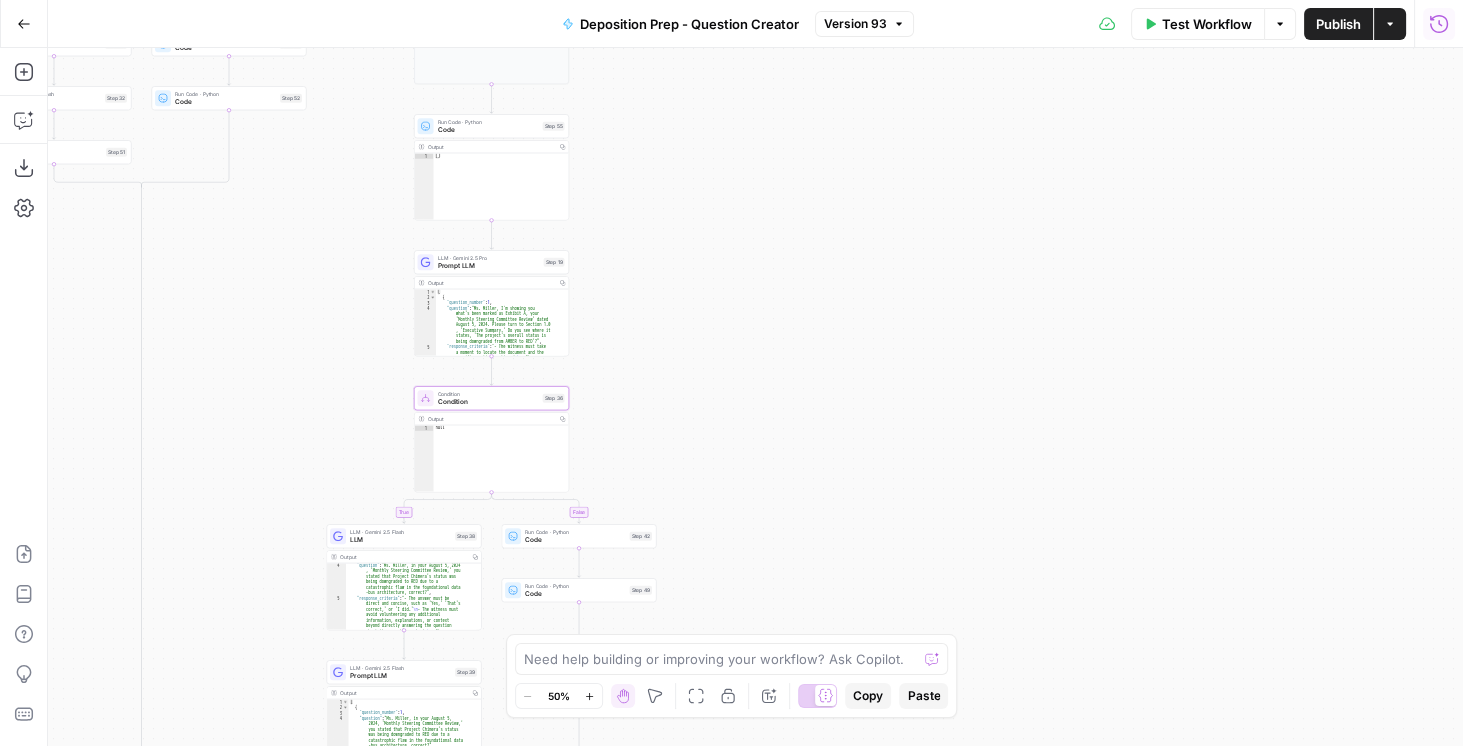 click 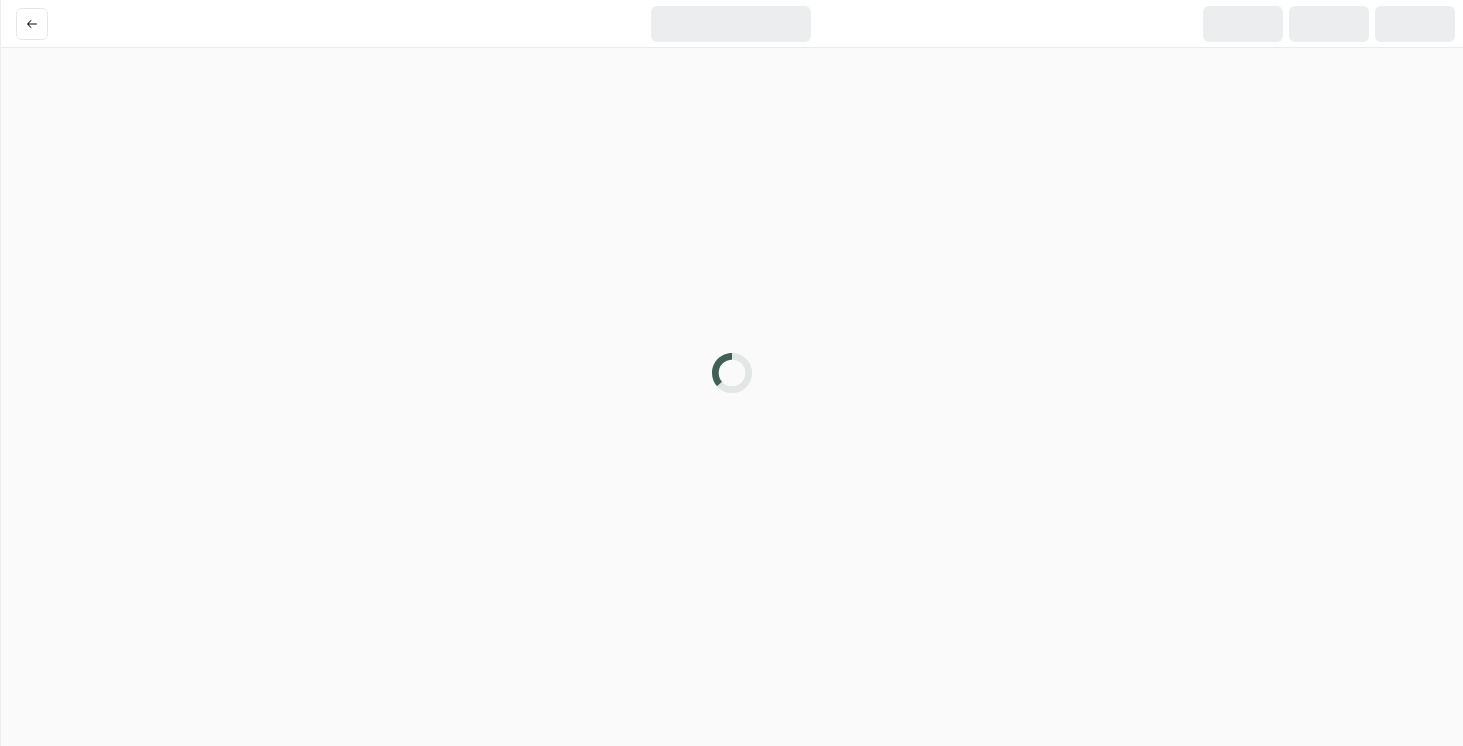 scroll, scrollTop: 0, scrollLeft: 0, axis: both 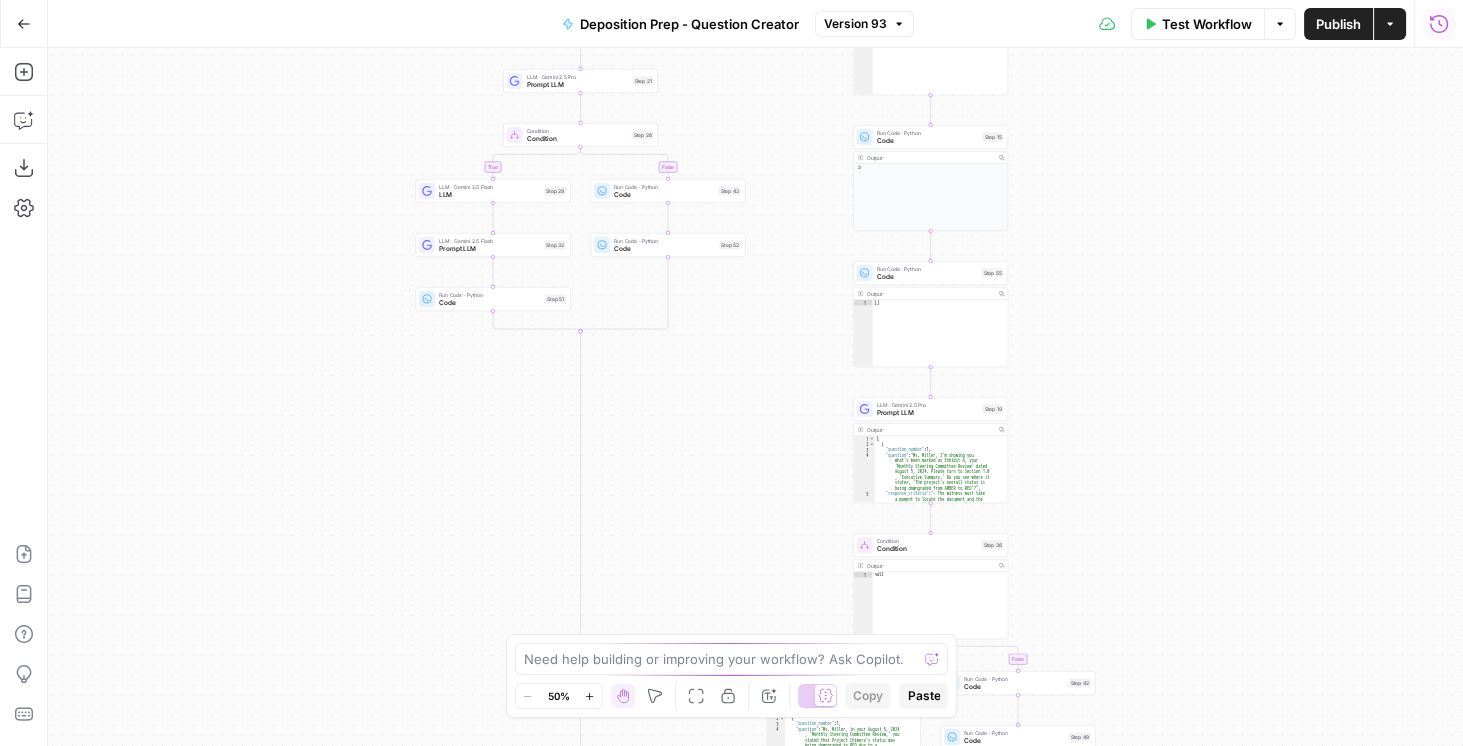 click 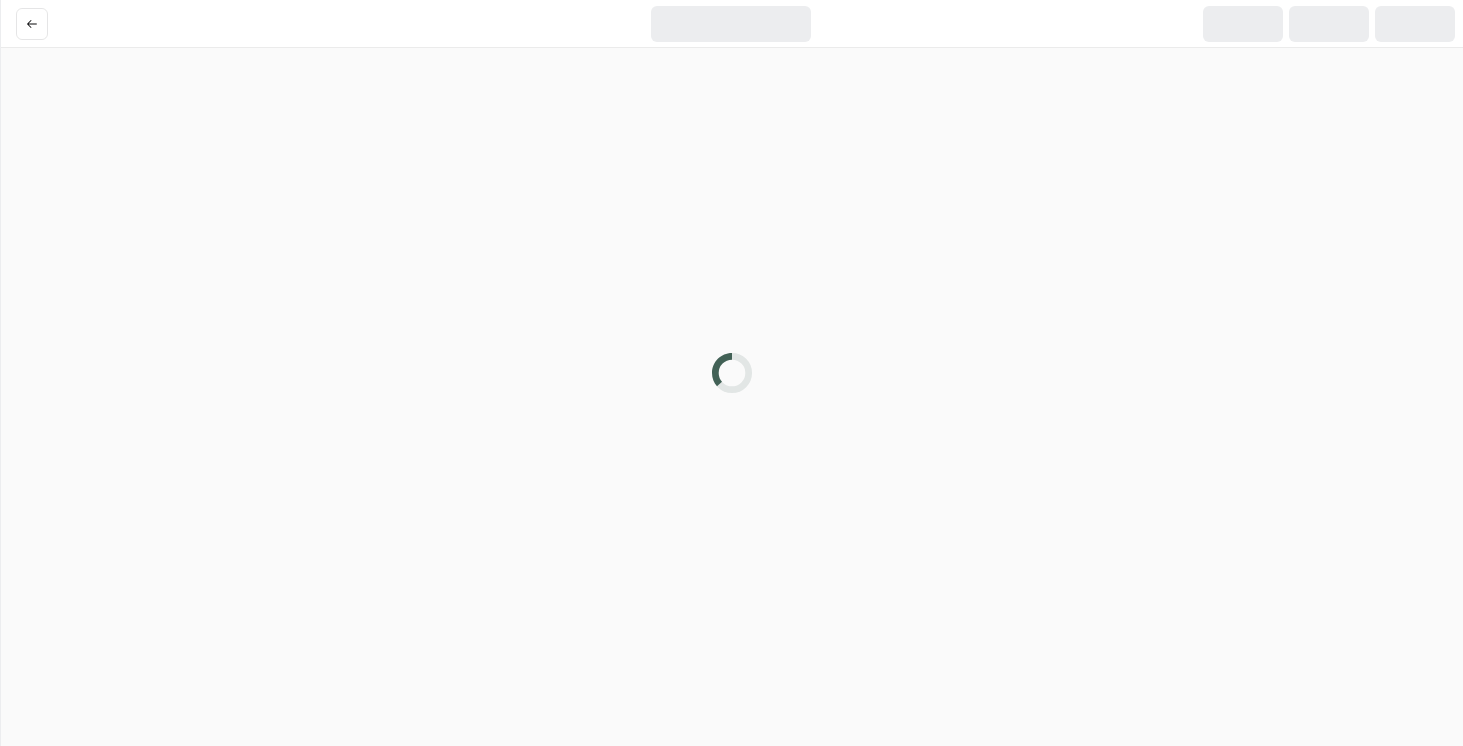 scroll, scrollTop: 0, scrollLeft: 0, axis: both 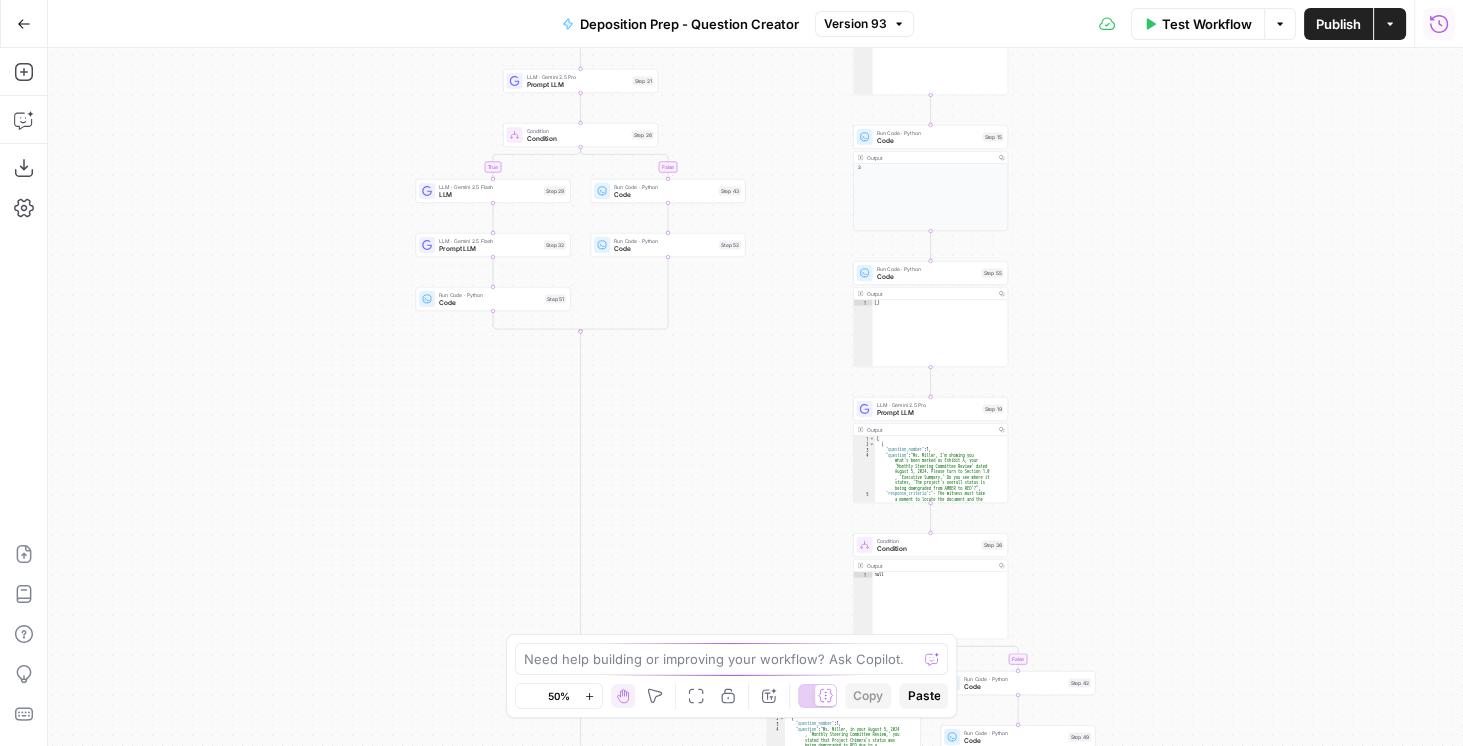 click 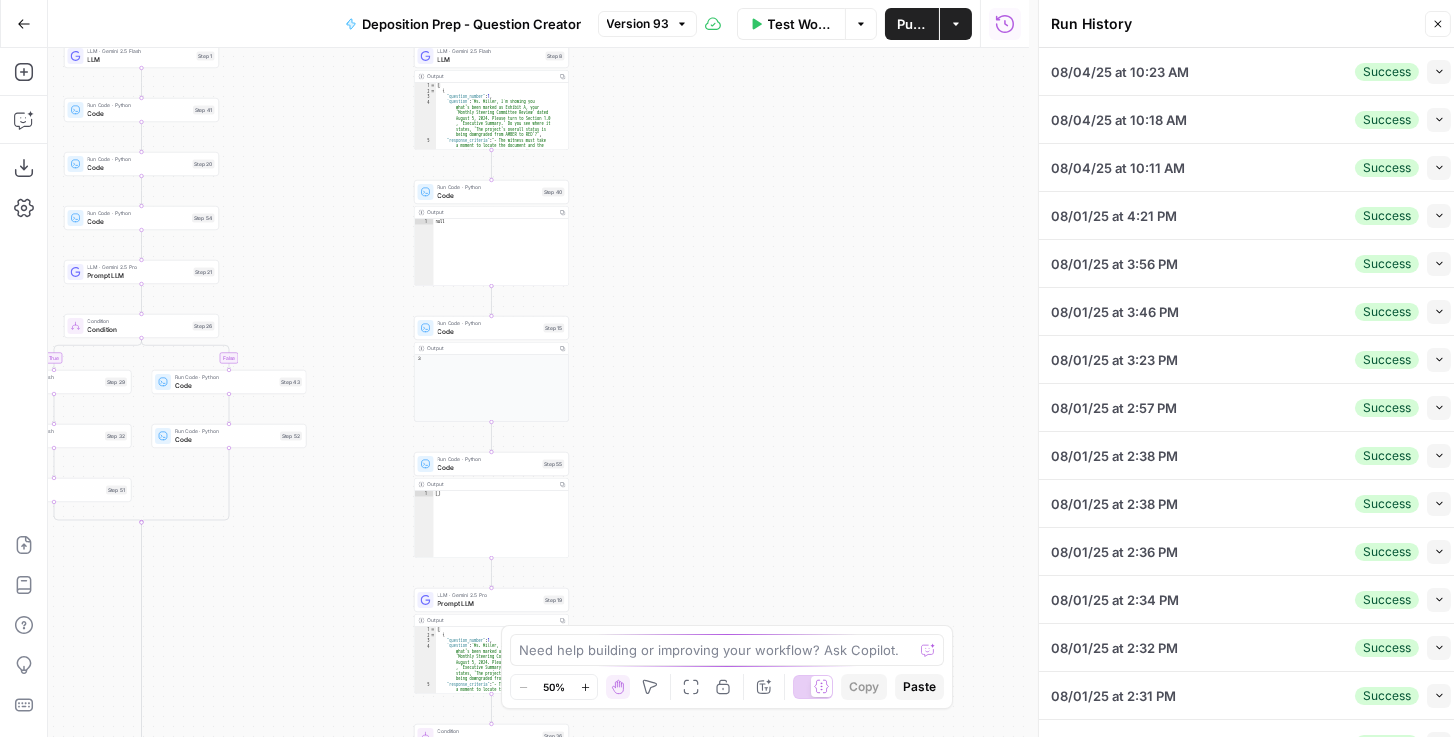drag, startPoint x: 750, startPoint y: 336, endPoint x: 311, endPoint y: 527, distance: 478.75046 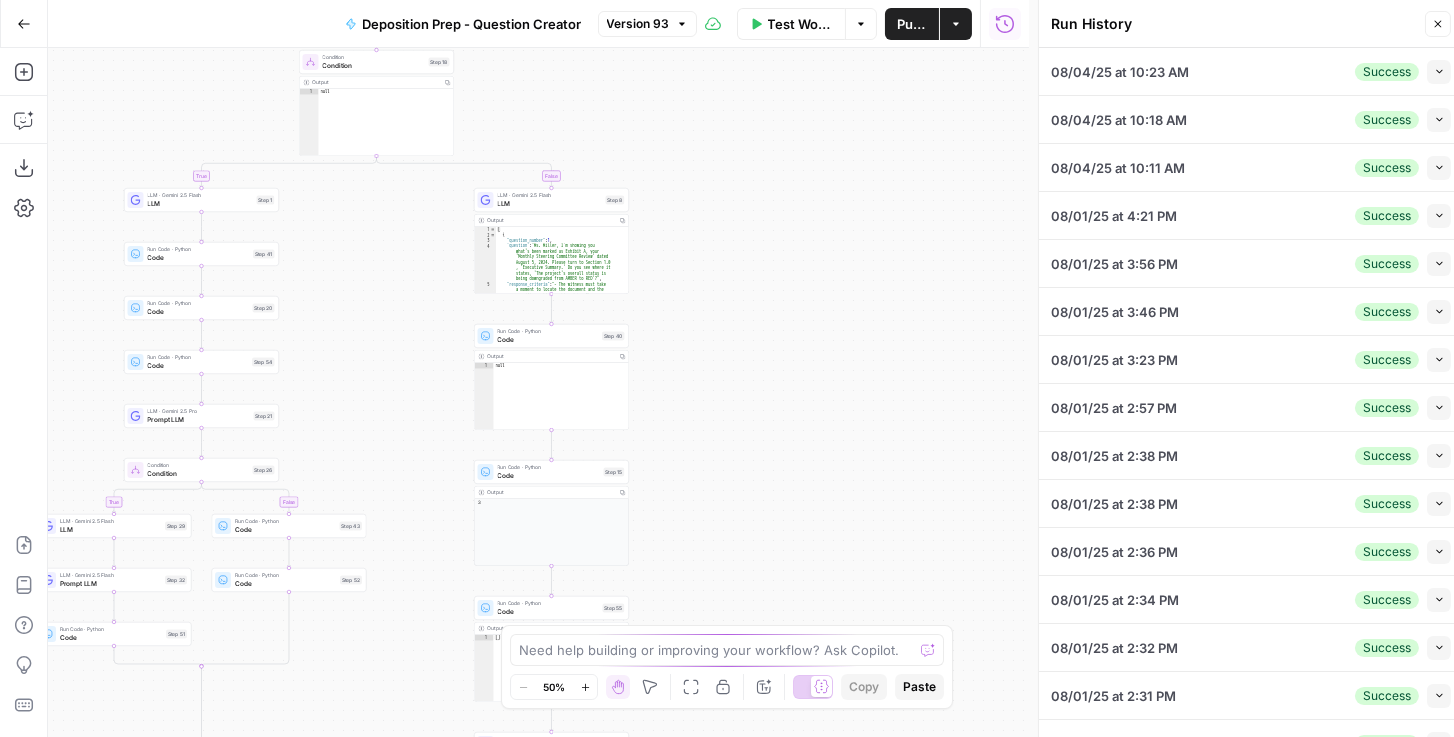 drag, startPoint x: 720, startPoint y: 310, endPoint x: 726, endPoint y: 362, distance: 52.34501 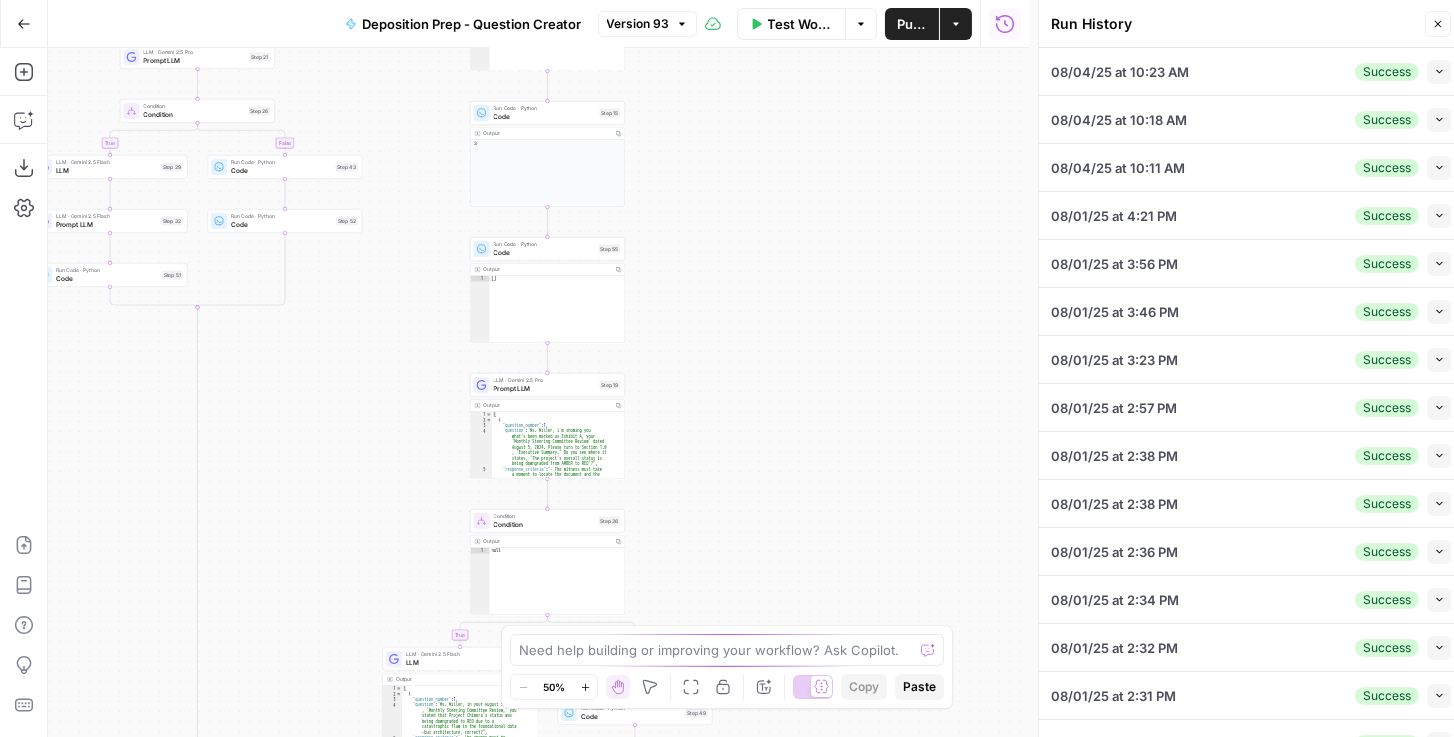 drag, startPoint x: 760, startPoint y: 445, endPoint x: 714, endPoint y: 4, distance: 443.3926 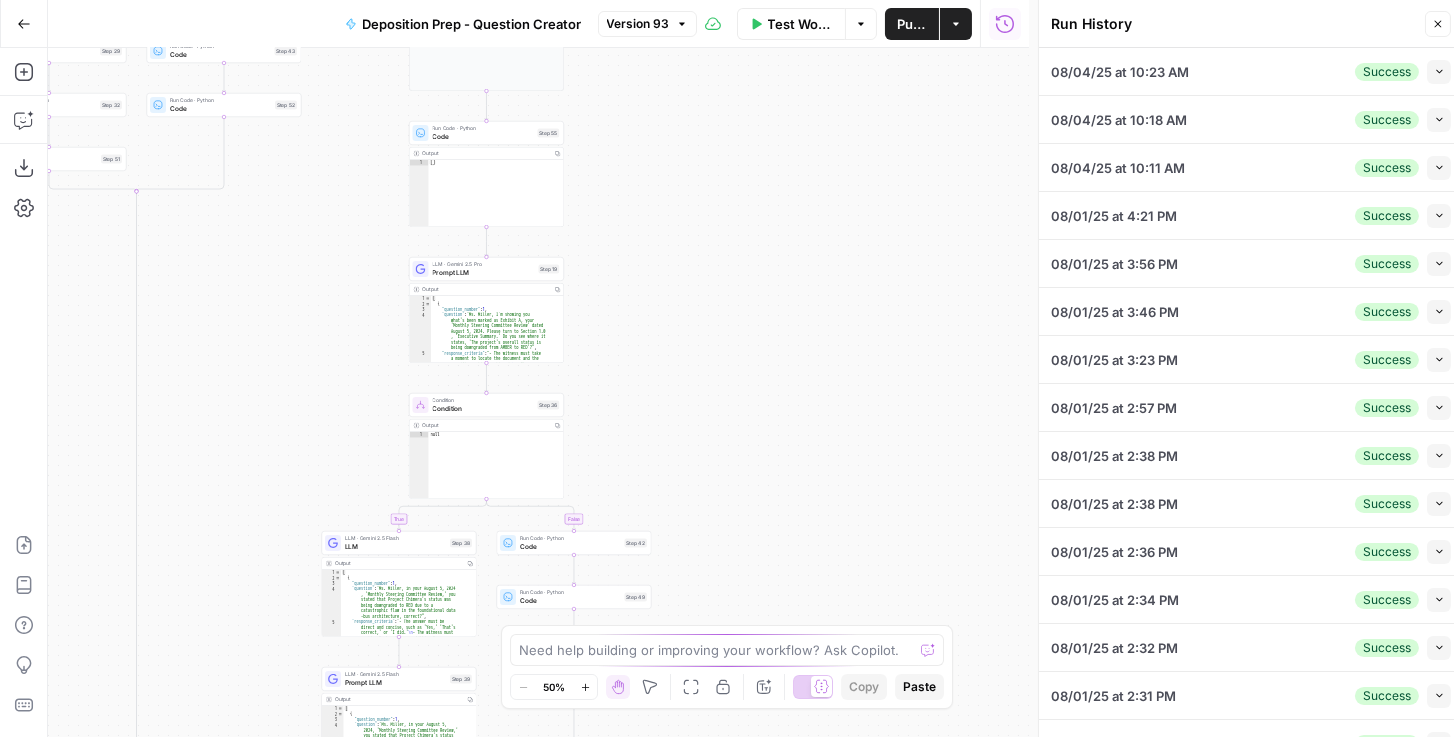 drag, startPoint x: 757, startPoint y: 276, endPoint x: 680, endPoint y: 161, distance: 138.39798 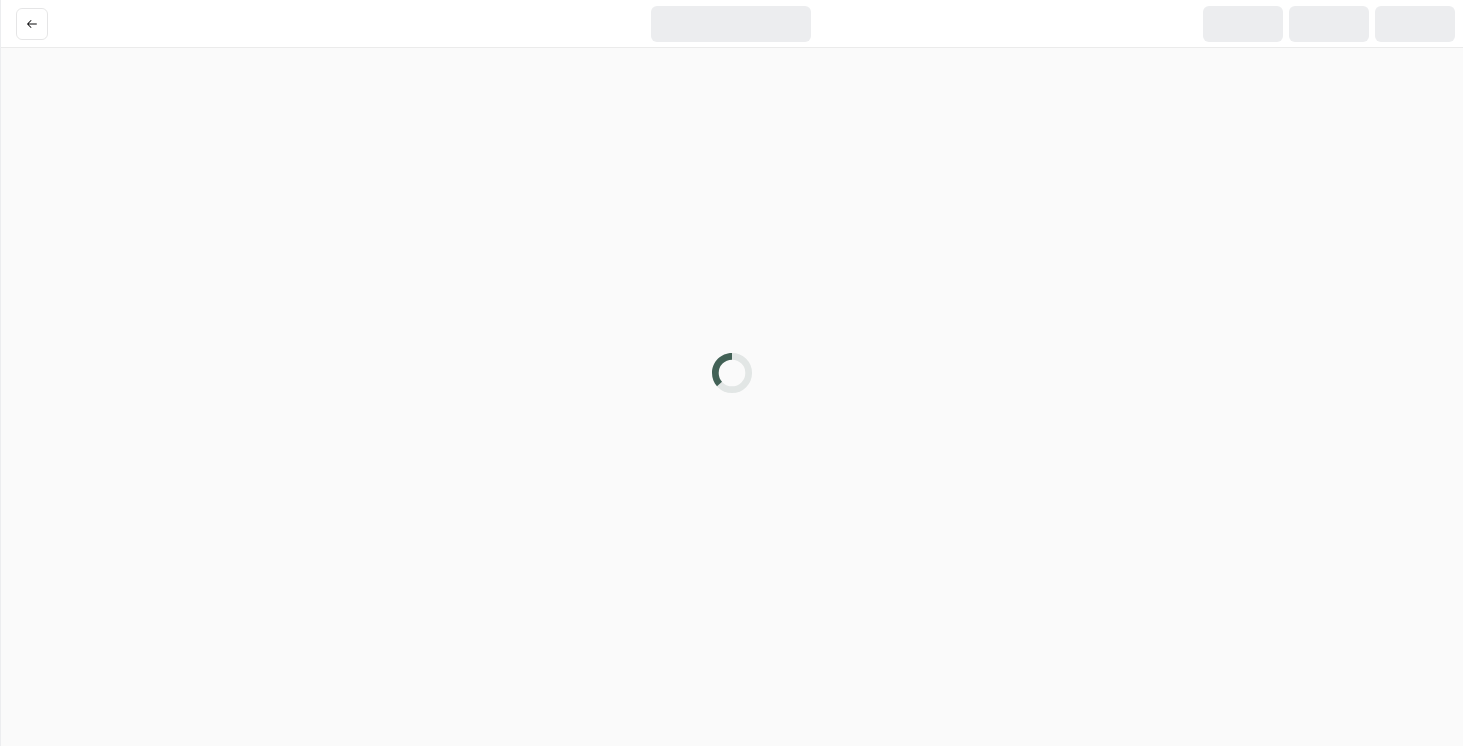 scroll, scrollTop: 0, scrollLeft: 0, axis: both 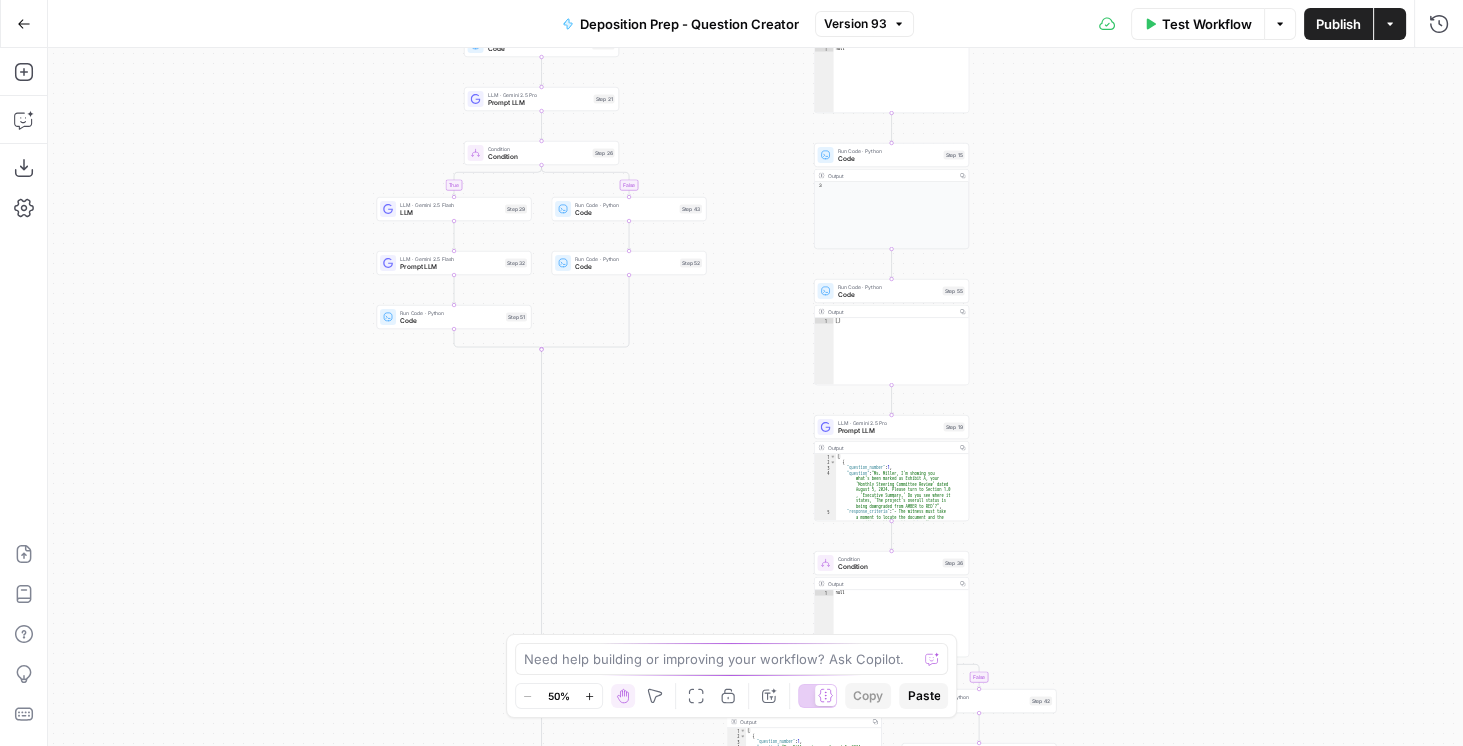 drag, startPoint x: 1125, startPoint y: 186, endPoint x: 1040, endPoint y: 210, distance: 88.32327 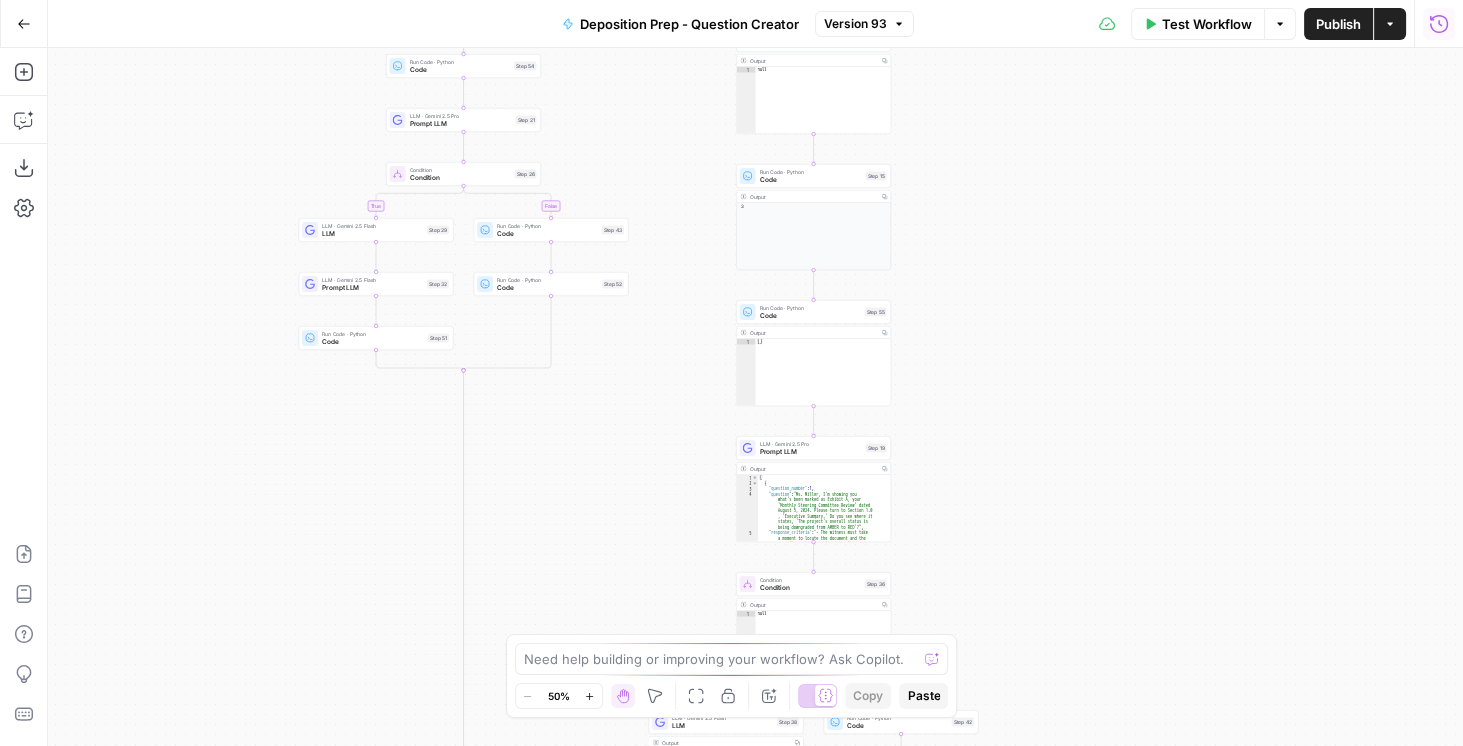 click 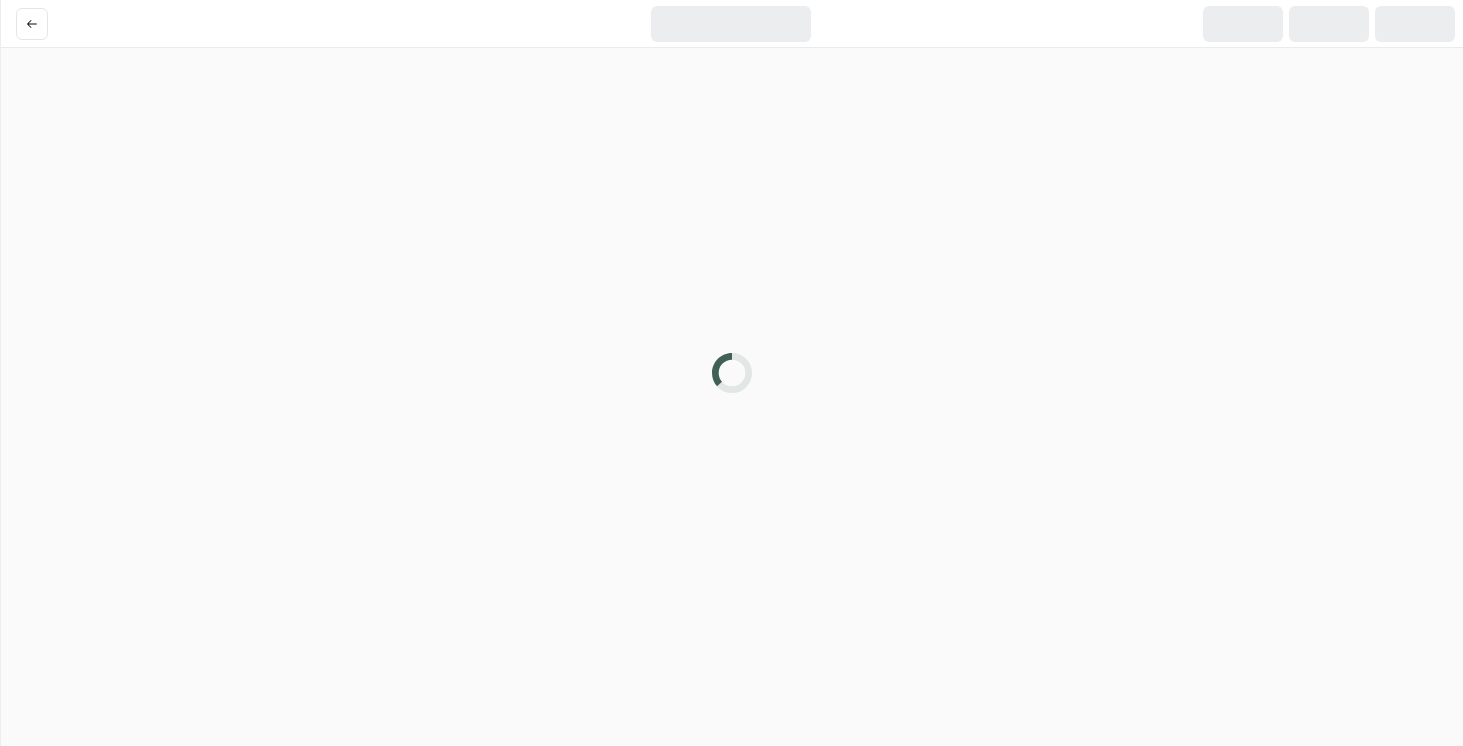 scroll, scrollTop: 0, scrollLeft: 0, axis: both 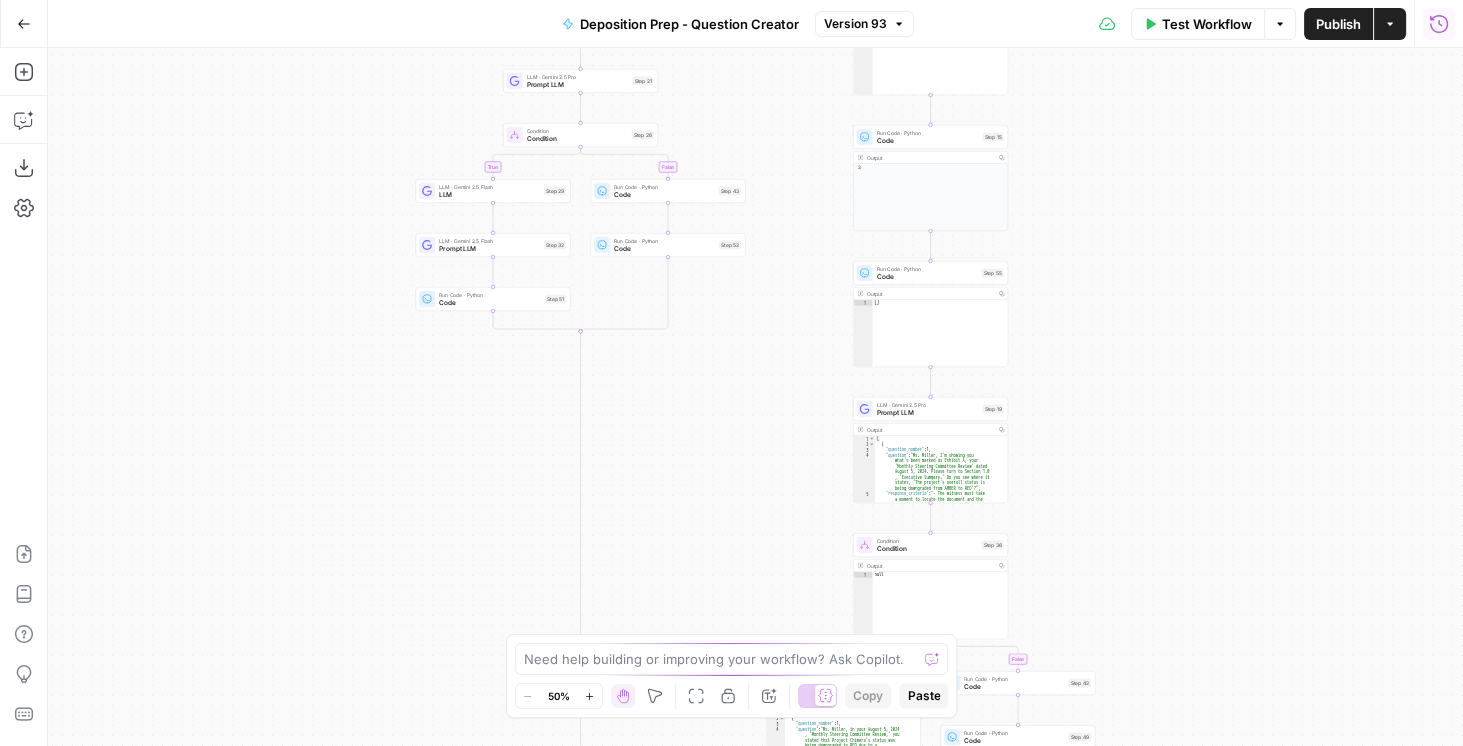 click on "Run History" at bounding box center [1439, 24] 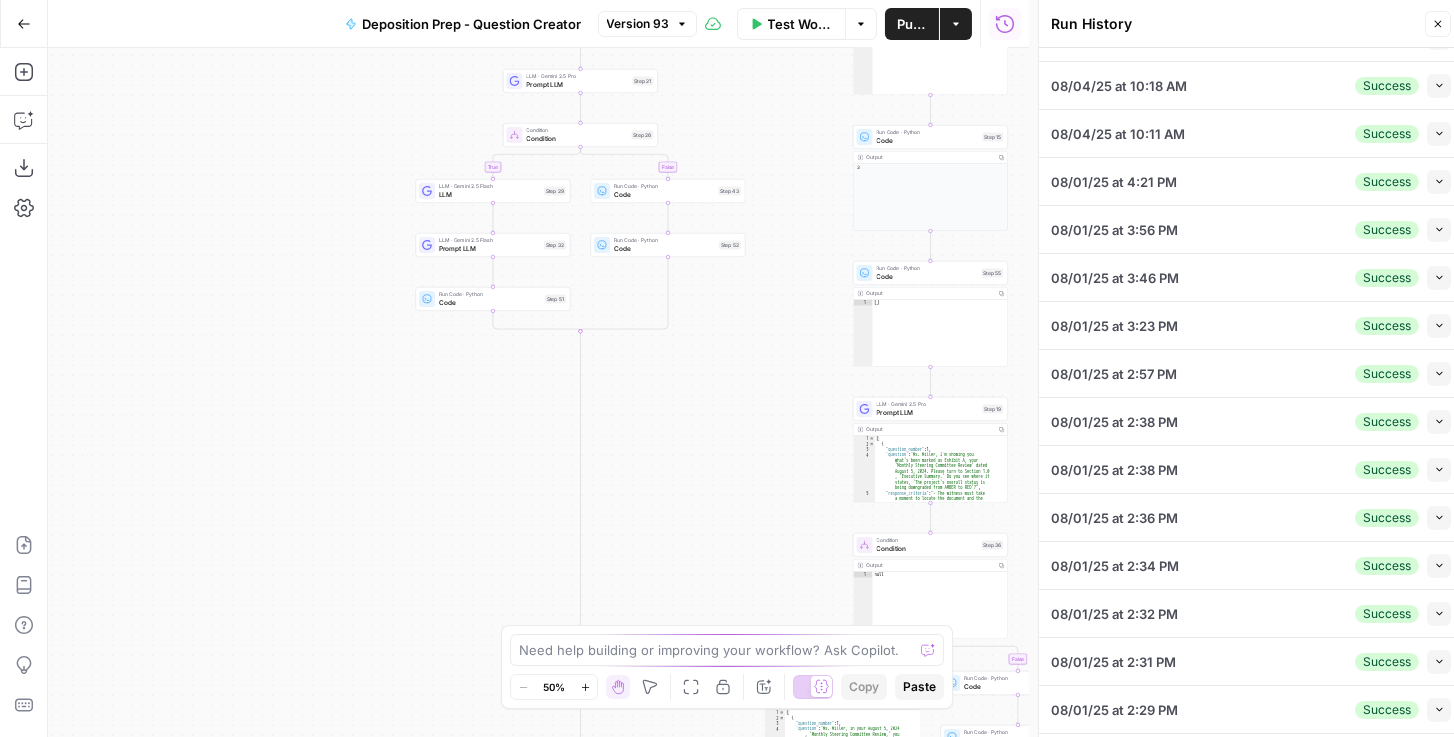 scroll, scrollTop: 257, scrollLeft: 0, axis: vertical 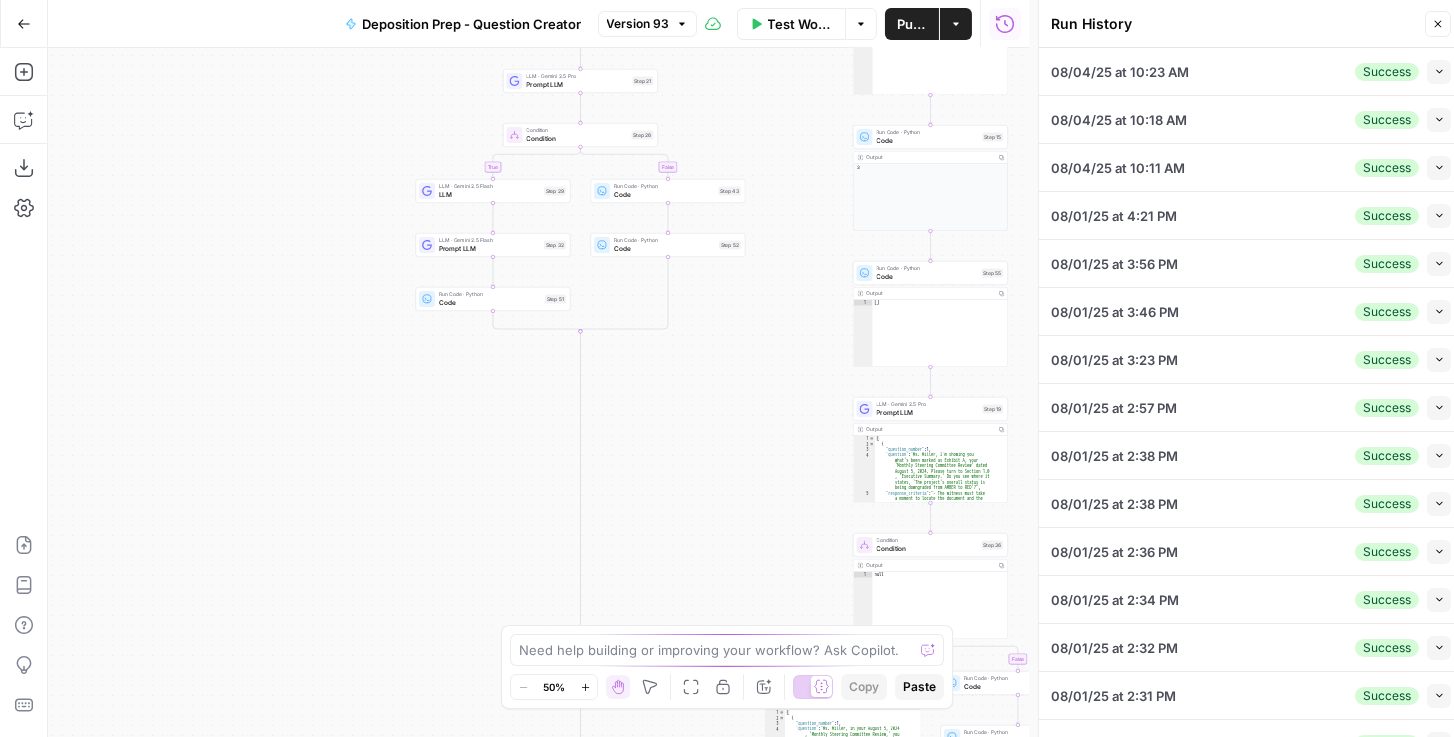 click 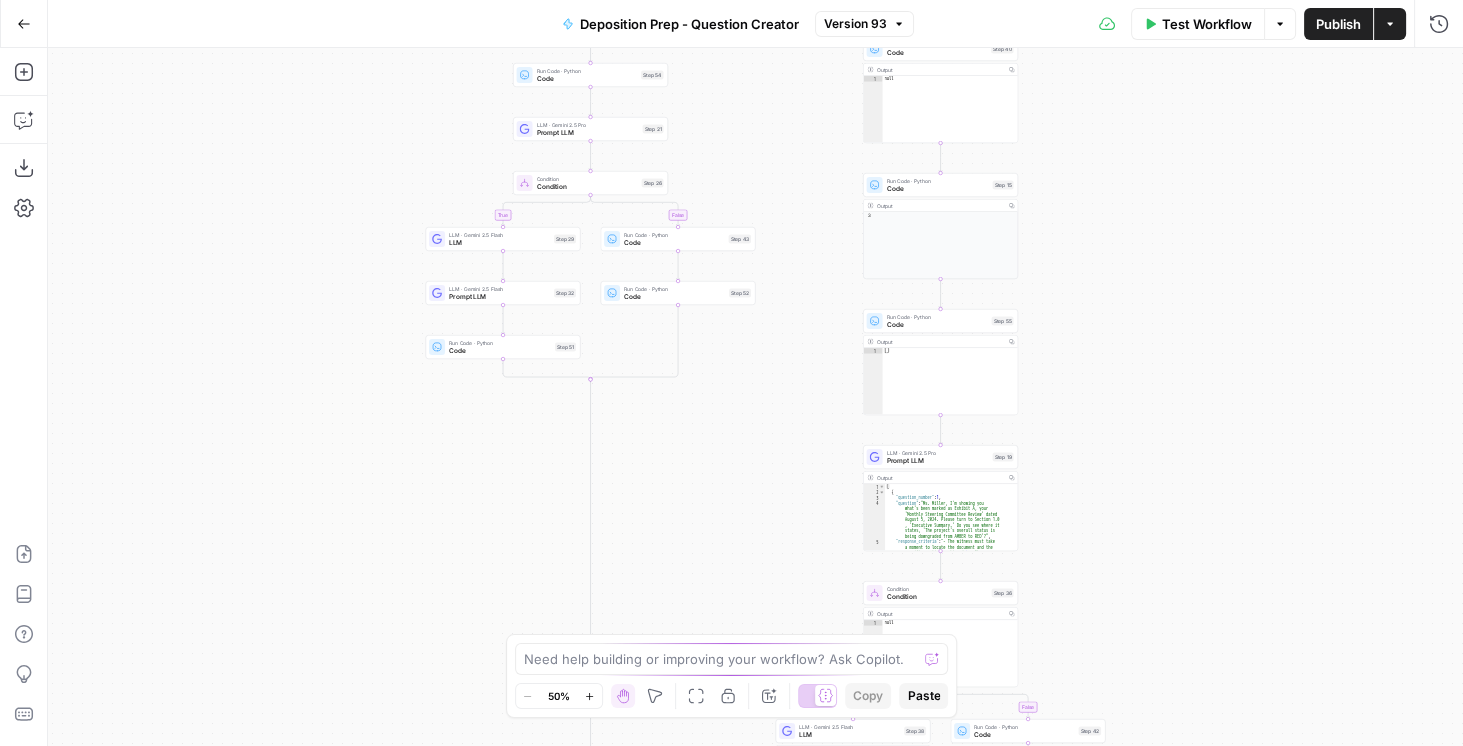 drag, startPoint x: 1156, startPoint y: 196, endPoint x: 1198, endPoint y: 342, distance: 151.92104 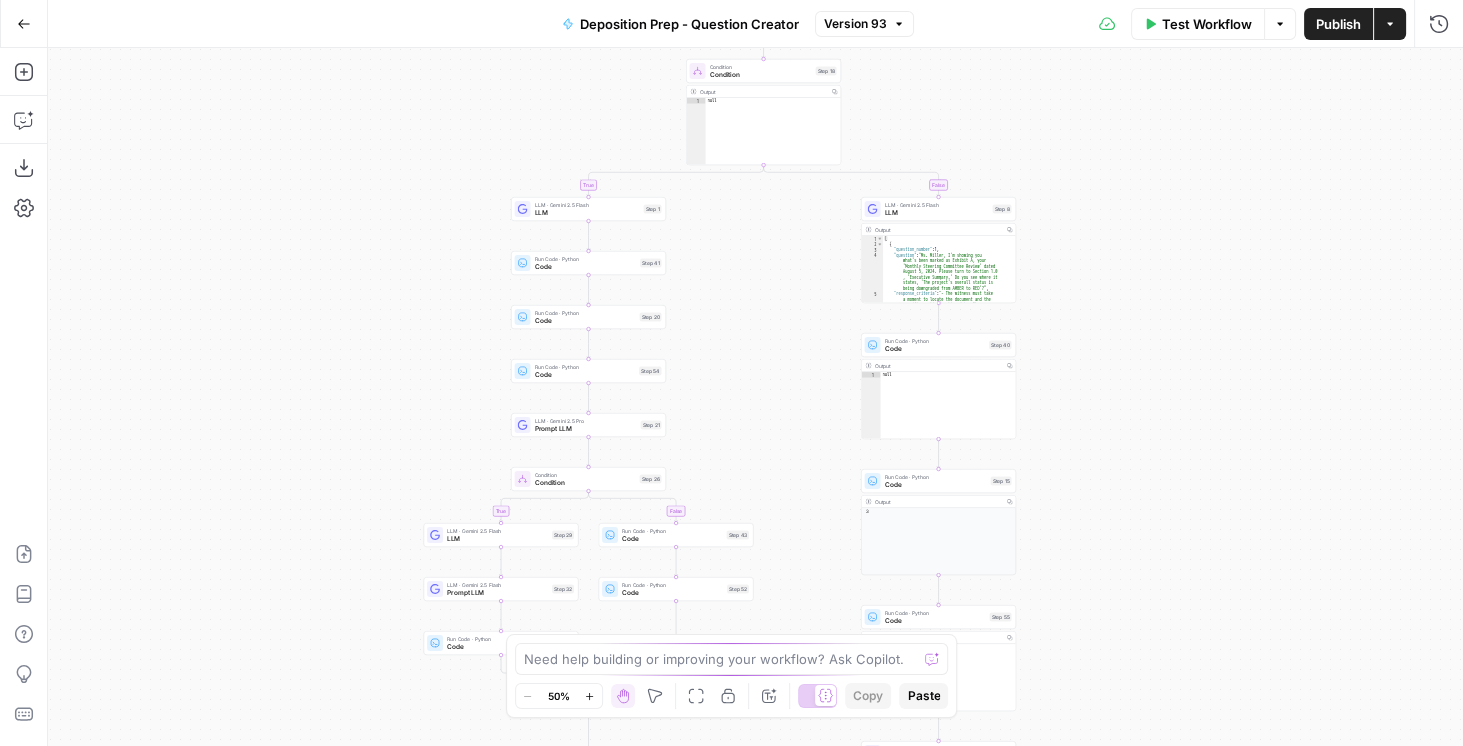 drag, startPoint x: 1191, startPoint y: 234, endPoint x: 1143, endPoint y: 373, distance: 147.05441 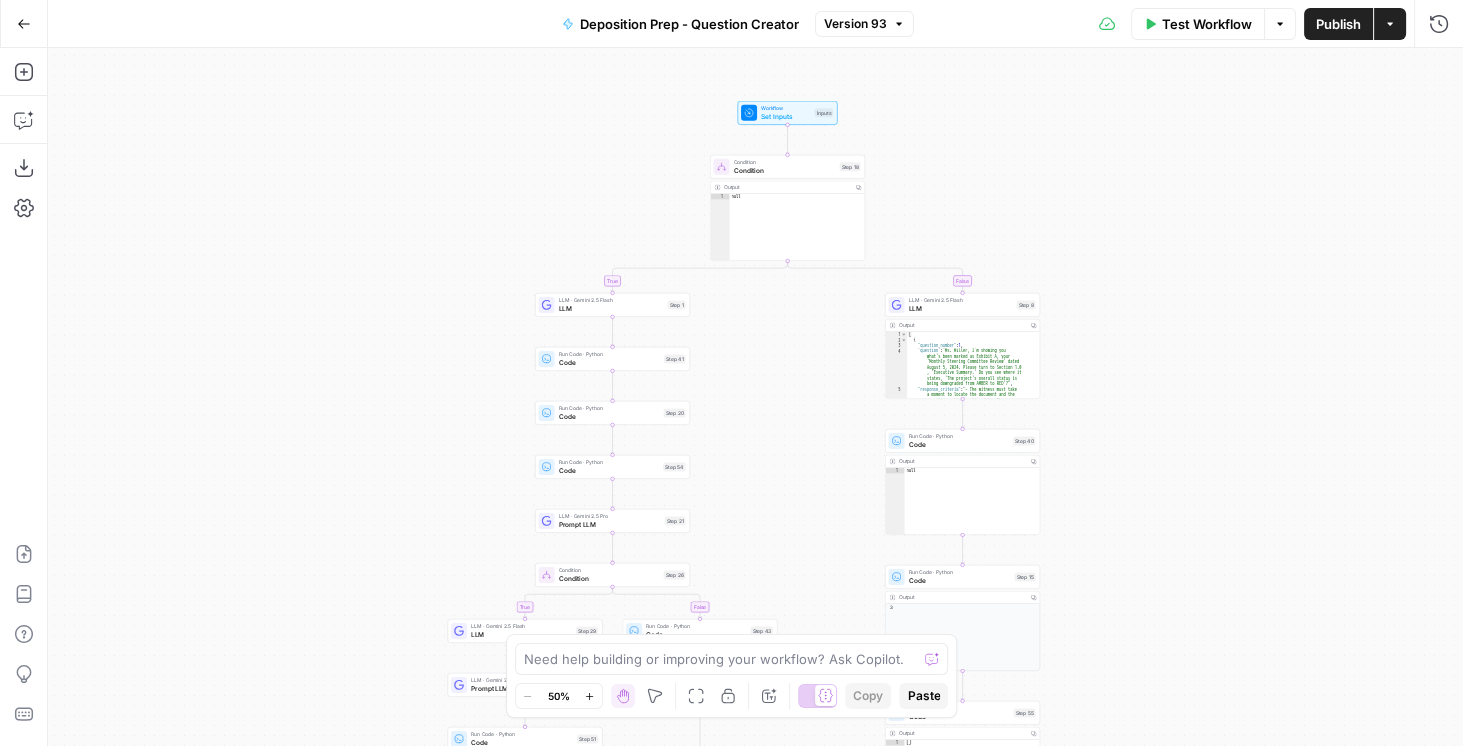 drag, startPoint x: 1124, startPoint y: 396, endPoint x: 1152, endPoint y: 508, distance: 115.44696 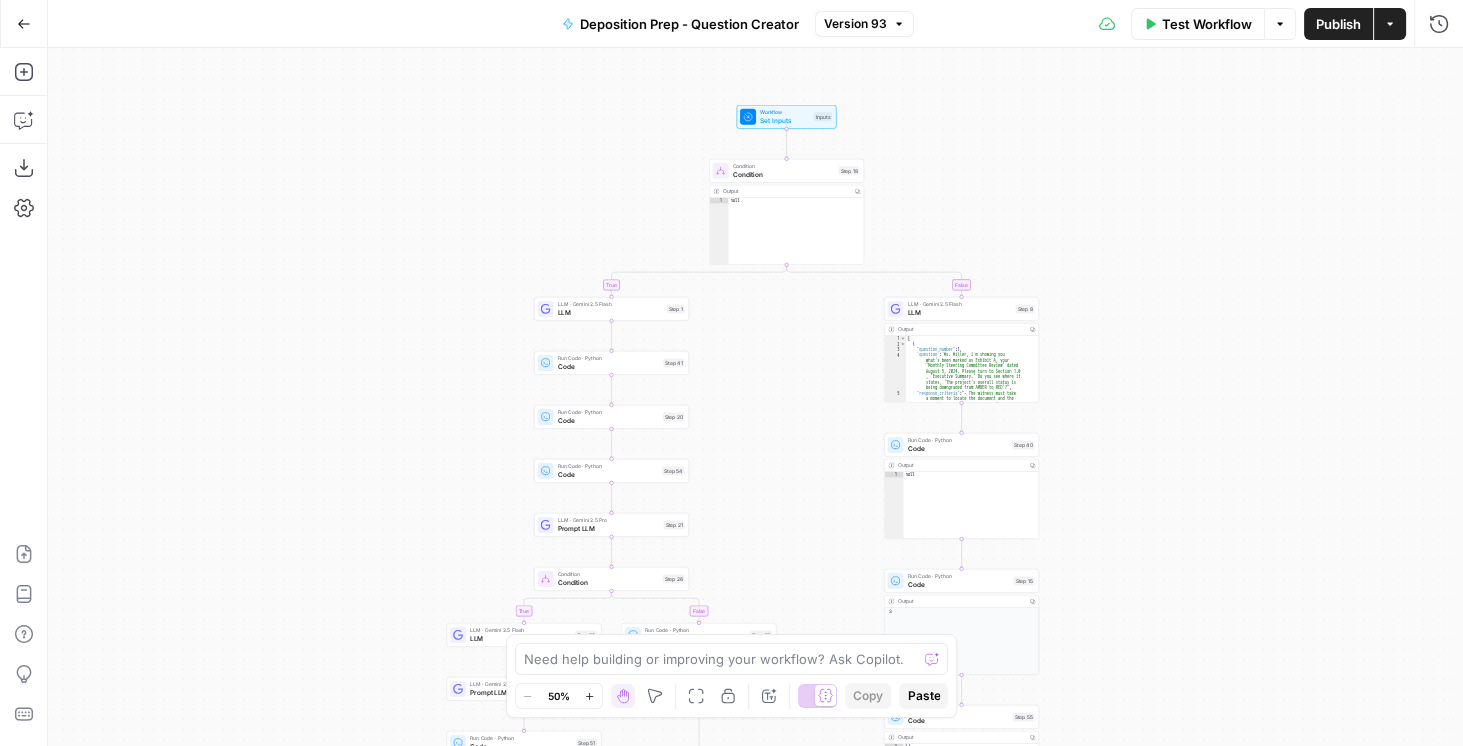 drag, startPoint x: 1139, startPoint y: 274, endPoint x: 1129, endPoint y: 391, distance: 117.426575 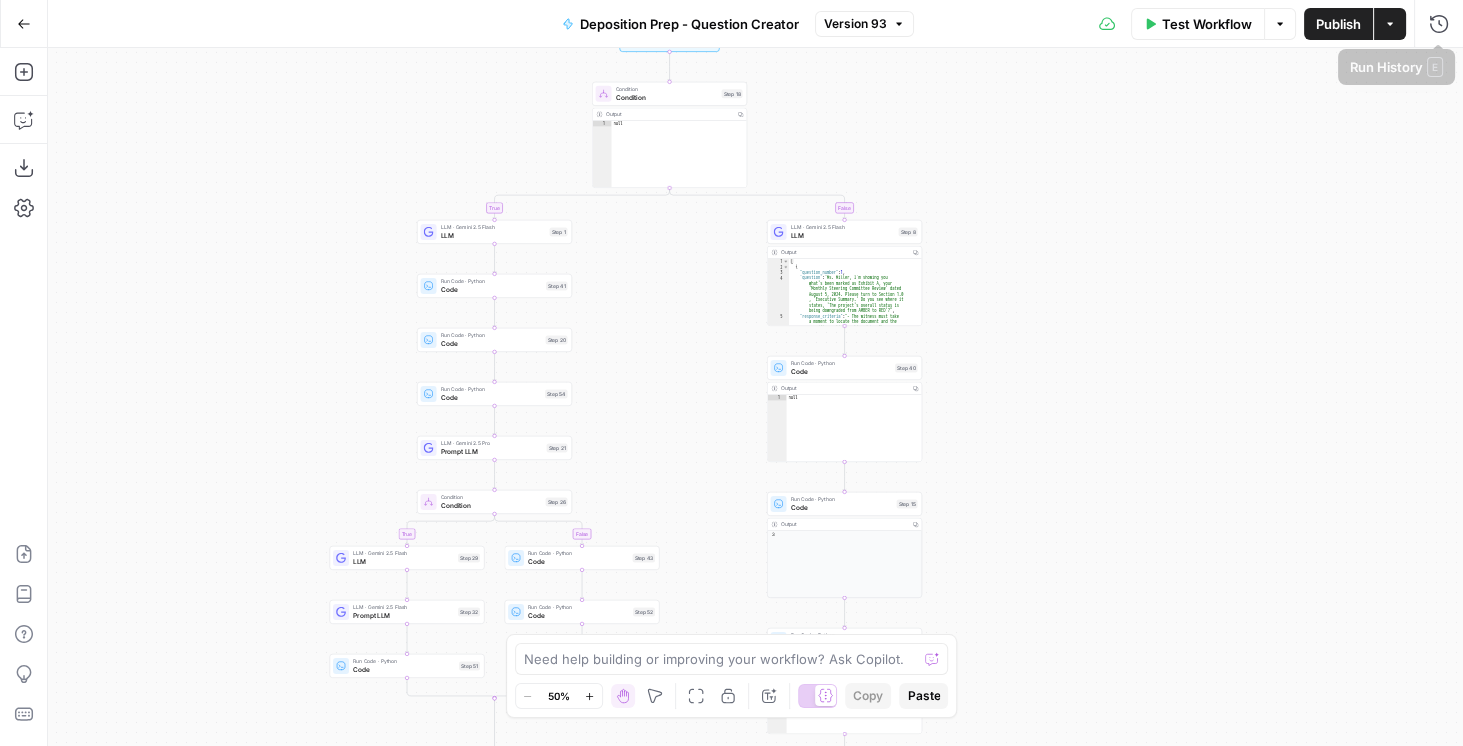 drag, startPoint x: 1113, startPoint y: 398, endPoint x: 1016, endPoint y: 182, distance: 236.78049 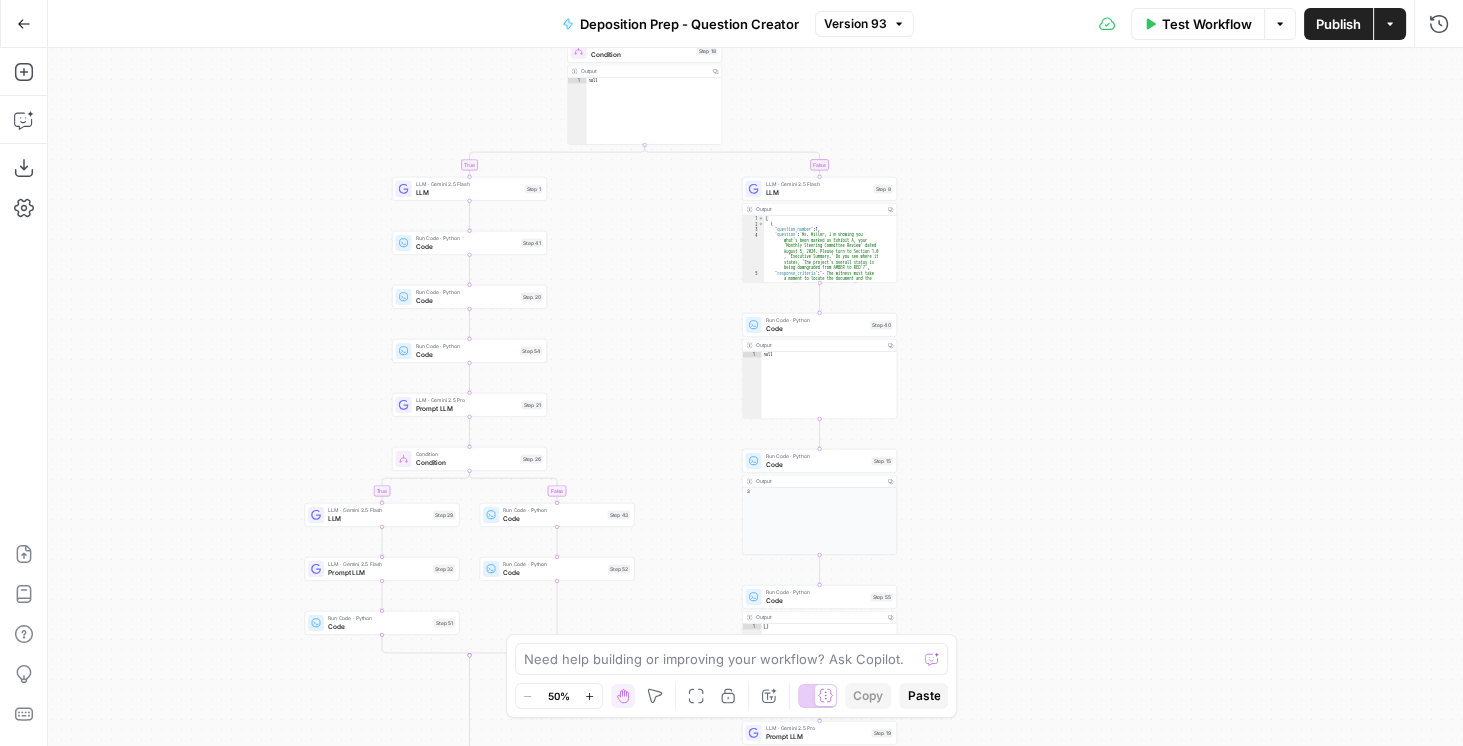 drag, startPoint x: 1044, startPoint y: 442, endPoint x: 1015, endPoint y: 237, distance: 207.04106 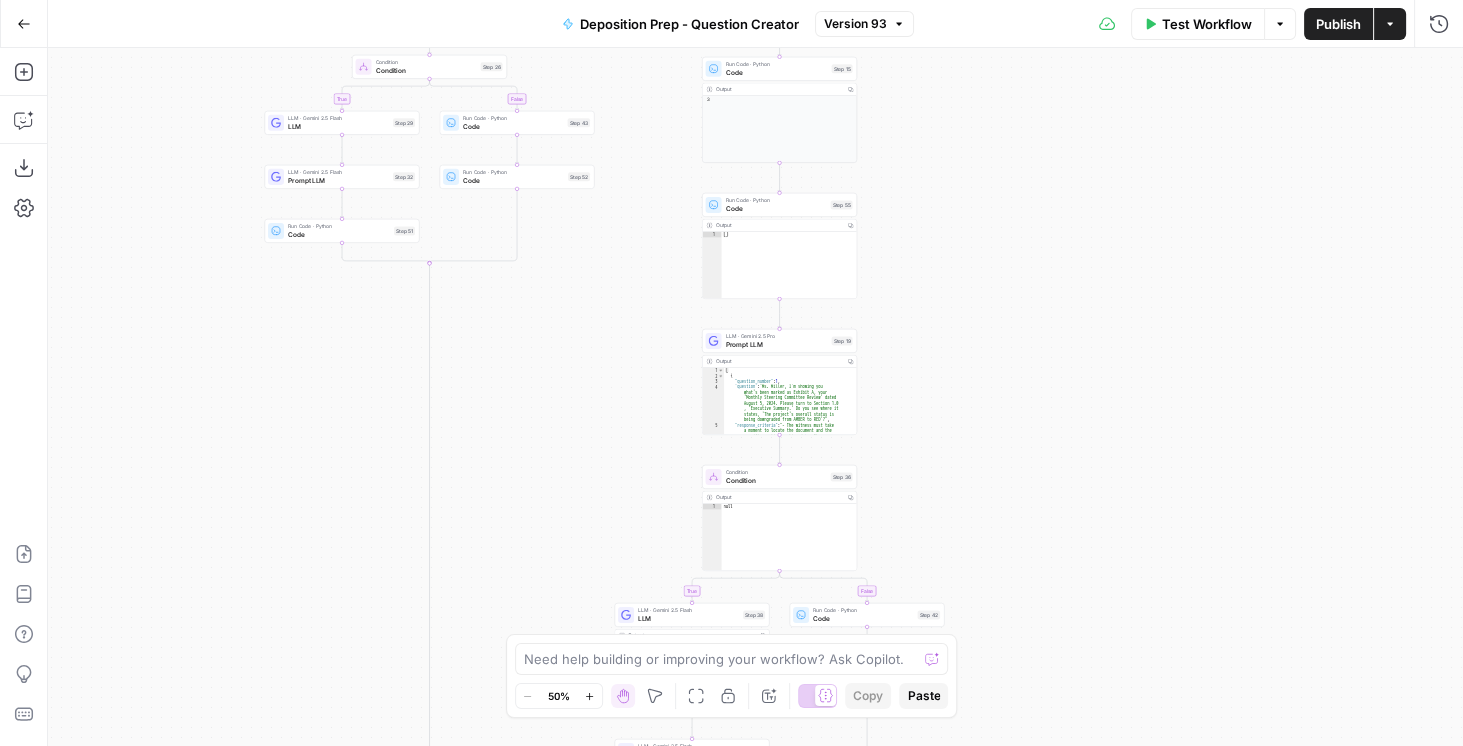 drag, startPoint x: 945, startPoint y: 440, endPoint x: 910, endPoint y: 477, distance: 50.931328 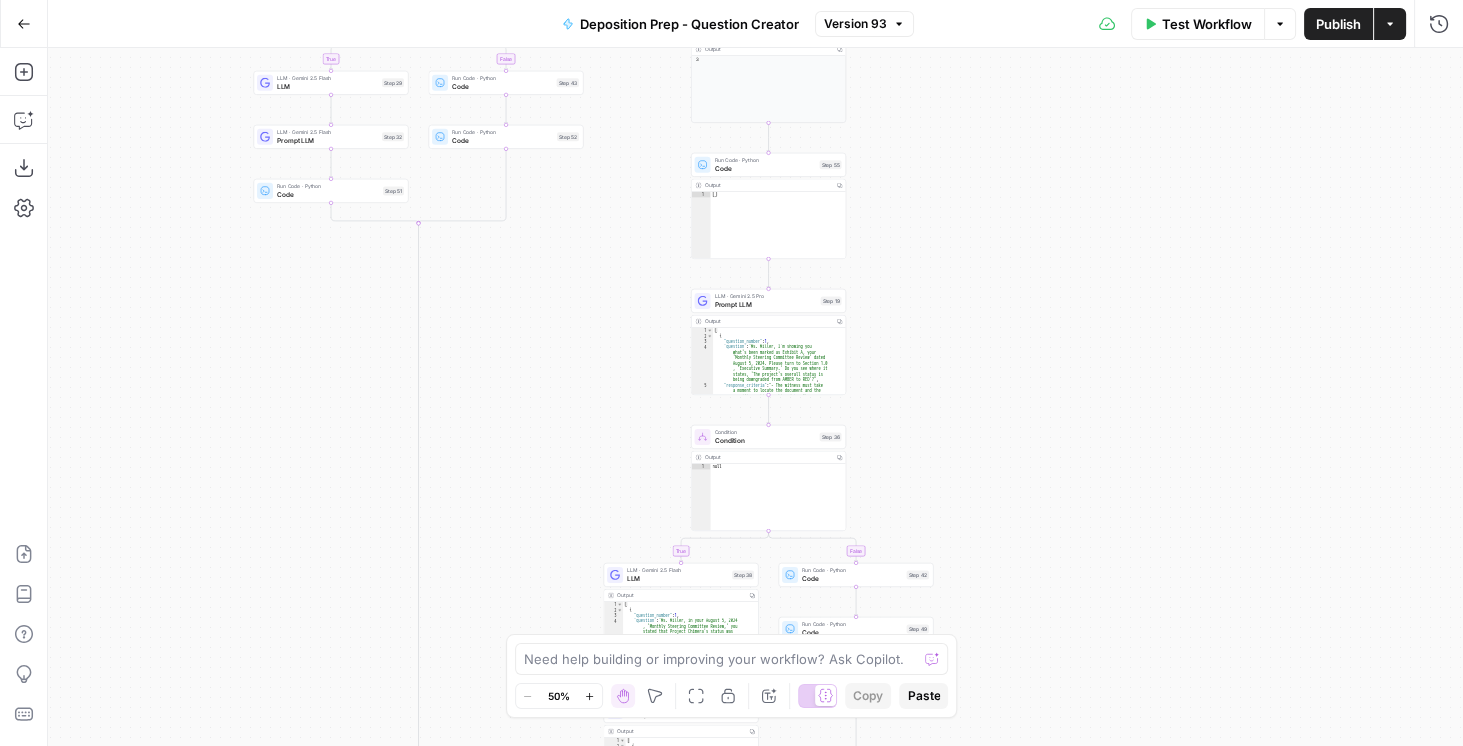 drag, startPoint x: 917, startPoint y: 500, endPoint x: 904, endPoint y: 292, distance: 208.40585 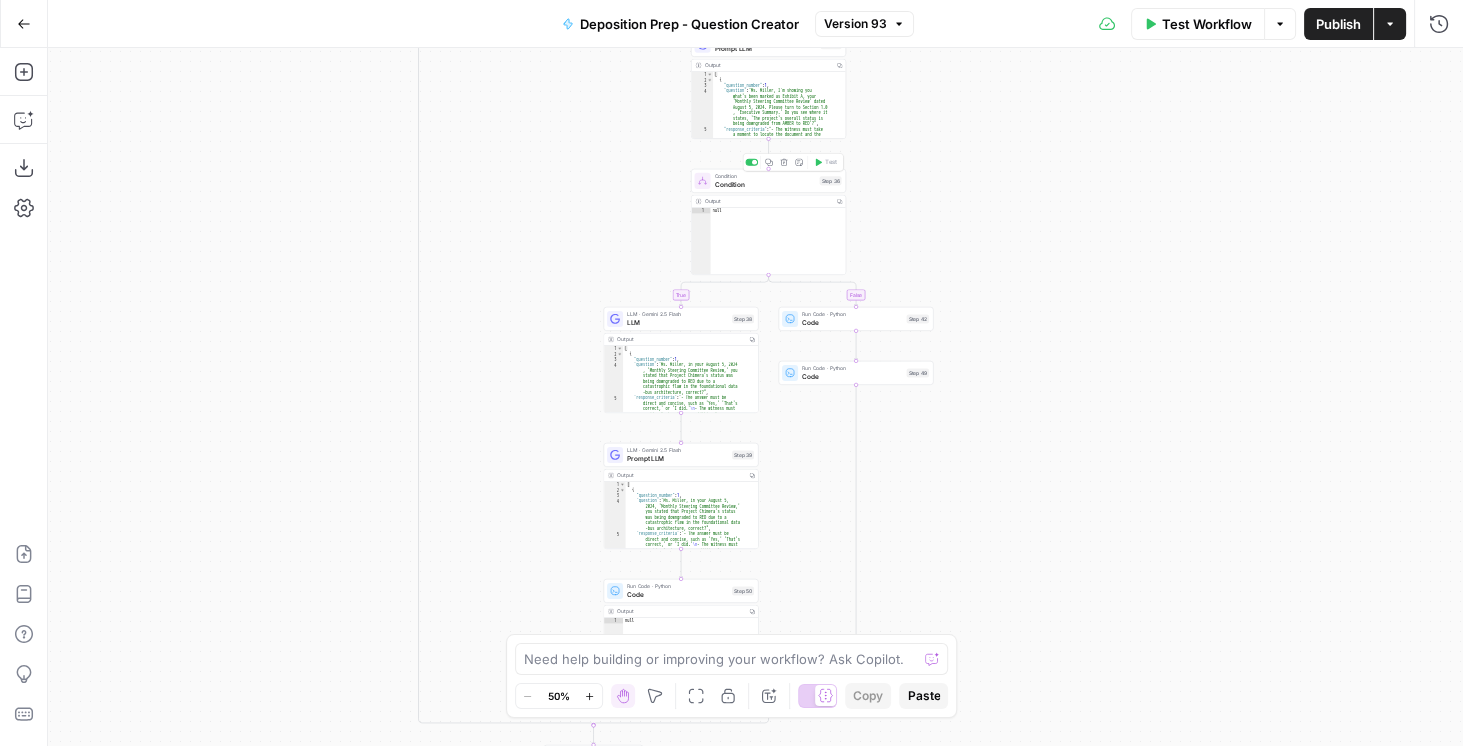 click on "Condition Condition" at bounding box center [765, 180] 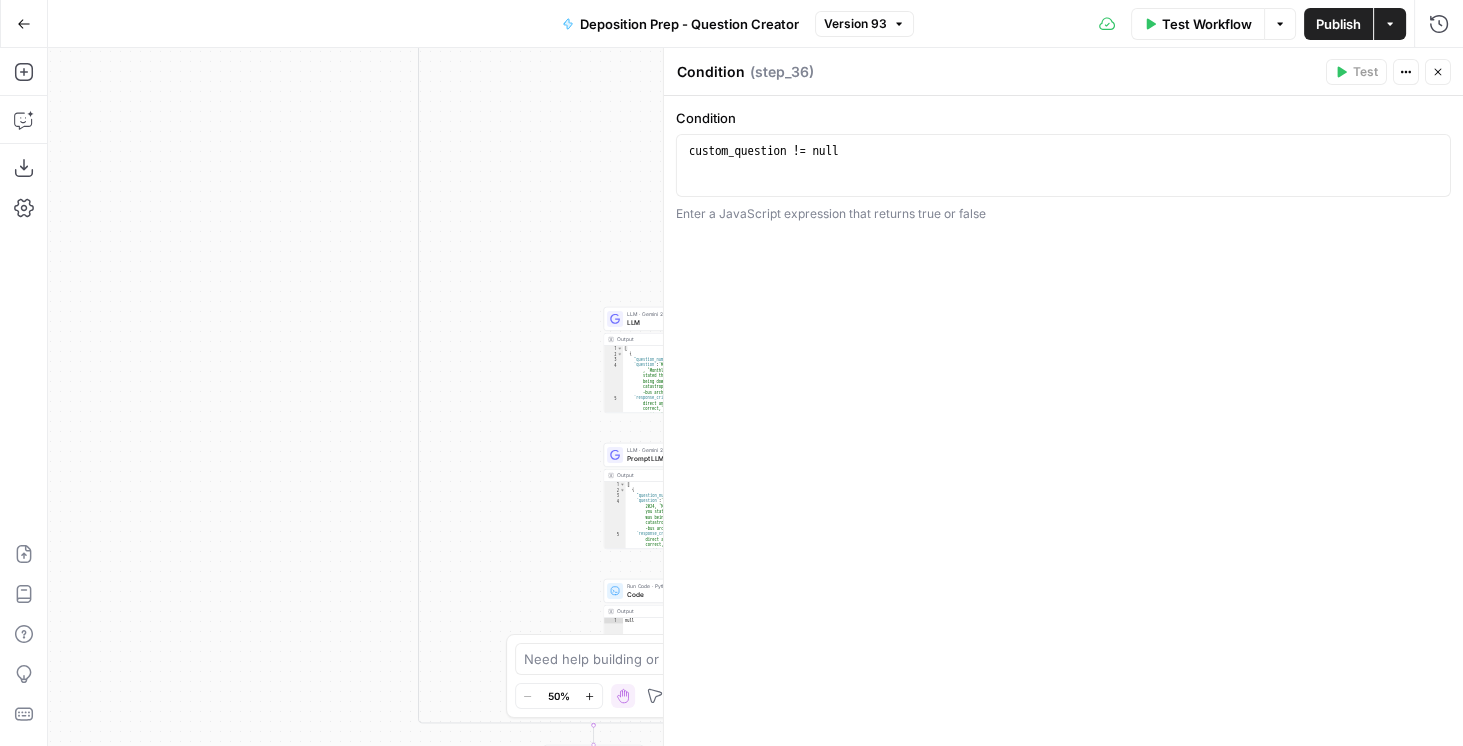 click on "Close" at bounding box center (1438, 72) 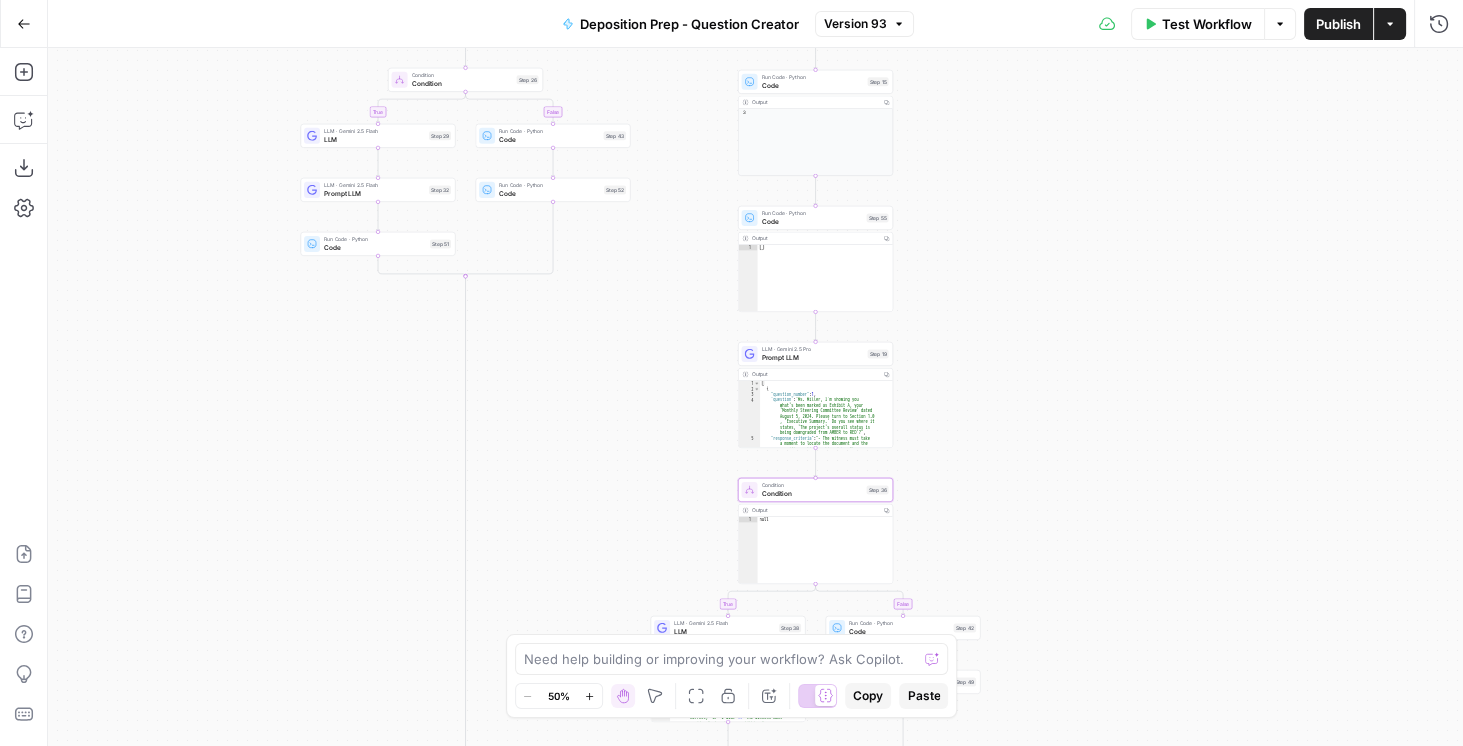 drag, startPoint x: 941, startPoint y: 438, endPoint x: 951, endPoint y: 546, distance: 108.461975 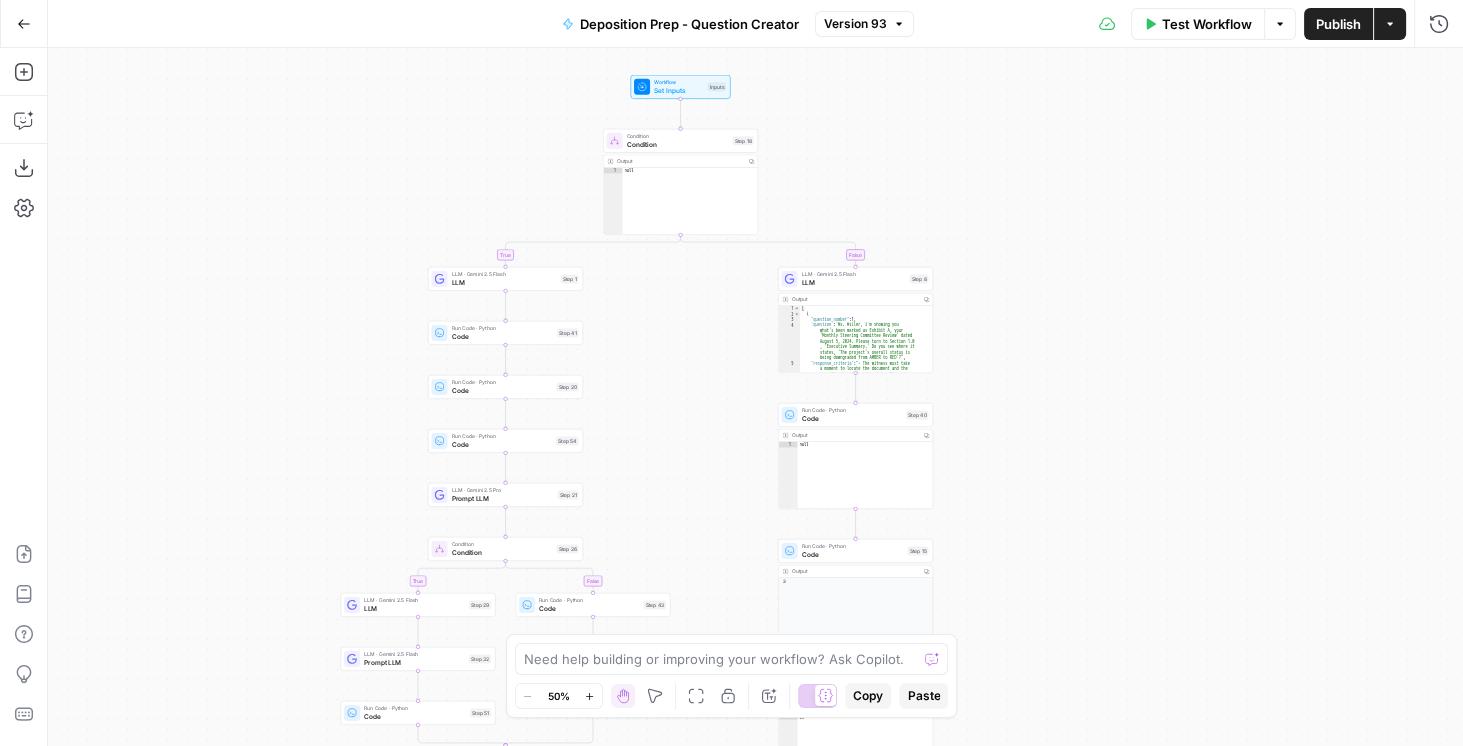 click on "true false true false true false Workflow Set Inputs Inputs Condition Condition Step 18 Output Copy 1 null     XXXXXXXXXXXXXXXXXXXXXXXXXXXXXXXXXXXXXXXXXXXXXXXXXXXXXXXXXXXXXXXXXXXXXXXXXXXXXXXXXXXXXXXXXXXXXXXXXXXXXXXXXXXXXXXXXXXXXXXXXXXXXXXXXXXXXXXXXXXXXXXXXXXXXXXXXXXXXXXXXXXXXXXXXXXXXXXXXXXXXXXXXXXXXXXXXXXXXXXXXXXXXXXXXXXXXXXXXXXXXXXXXXXXXXXXXXXXXXXXXXXXXXXXXXXXXXXXXXXXXXXXXXXXXXXXXXXXXXXXXXXXXXXXXXXXXXXXXXXXXXXXXXXXXXXXXXXXXXXXXXXXXXXXXXXXXXXXXXXXXXXXXXXXXXXXXXXXXXXXXXXXXXXXXXXXXXXXXXXXXXXXXXXXXXXXXXXXXXXXXXXXXXXXXXXXXXXXXXXXXXXXXXXXXXXXXXXXXXXXXXXXXXXXXXXXXXXXXXXXXXXXXXXXXXXXXXXXXXXXXXXXXXXXXXXXXXXXXXXXXXXXXXXXXXXX LLM · Gemini 2.5 Flash LLM Step 1 Run Code · Python Code Step 41 Run Code · Python Code Step 20 Run Code · Python Code Step 54 LLM · Gemini 2.5 Pro Prompt LLM Step 21 Condition Condition Step 26 LLM · Gemini 2.5 Flash LLM Step 29 LLM · Gemini 2.5 Flash Prompt LLM Step 32 Run Code · Python Code Step 51 Run Code · Python Code Step 43 Run Code · Python Code Step 52 LLM · Gemini 2.5 Flash" at bounding box center (755, 397) 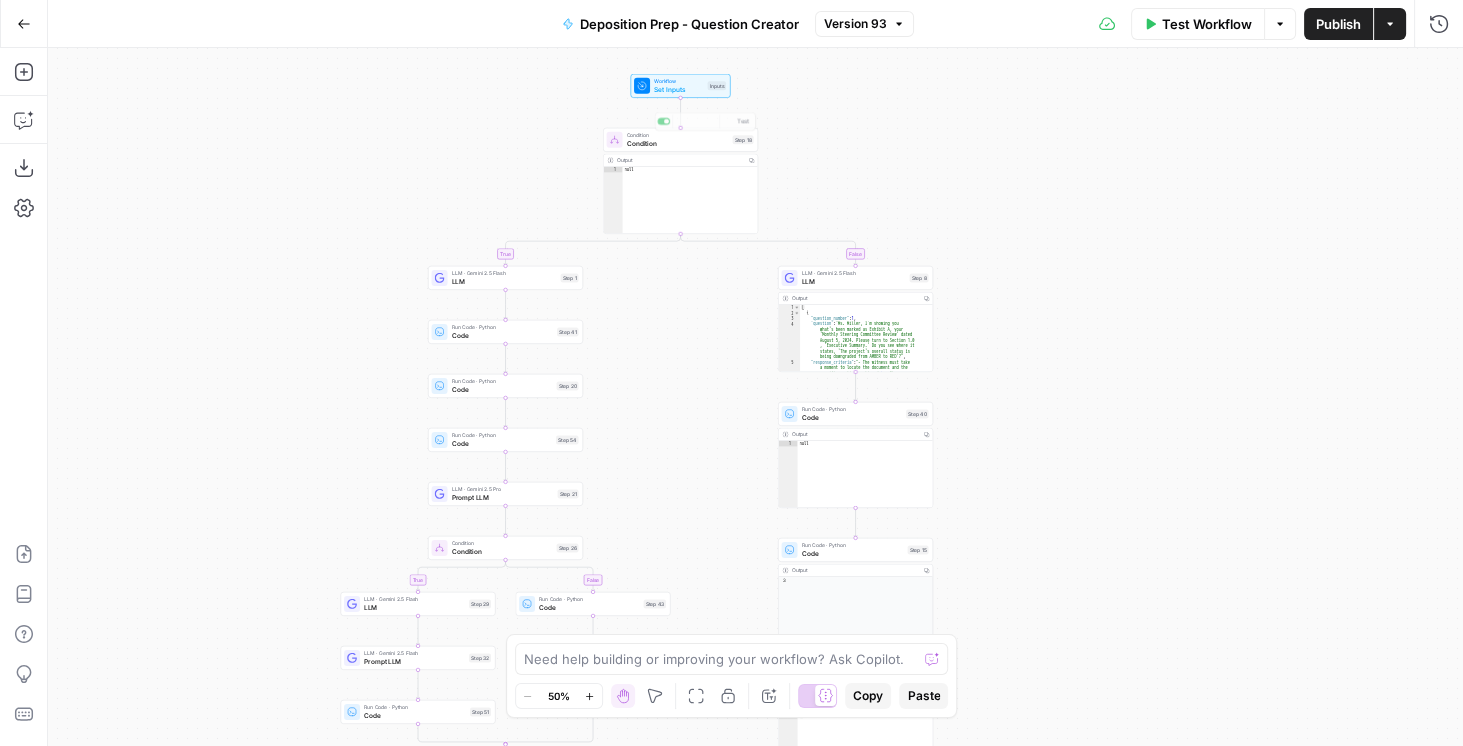 click on "Set Inputs" at bounding box center (679, 89) 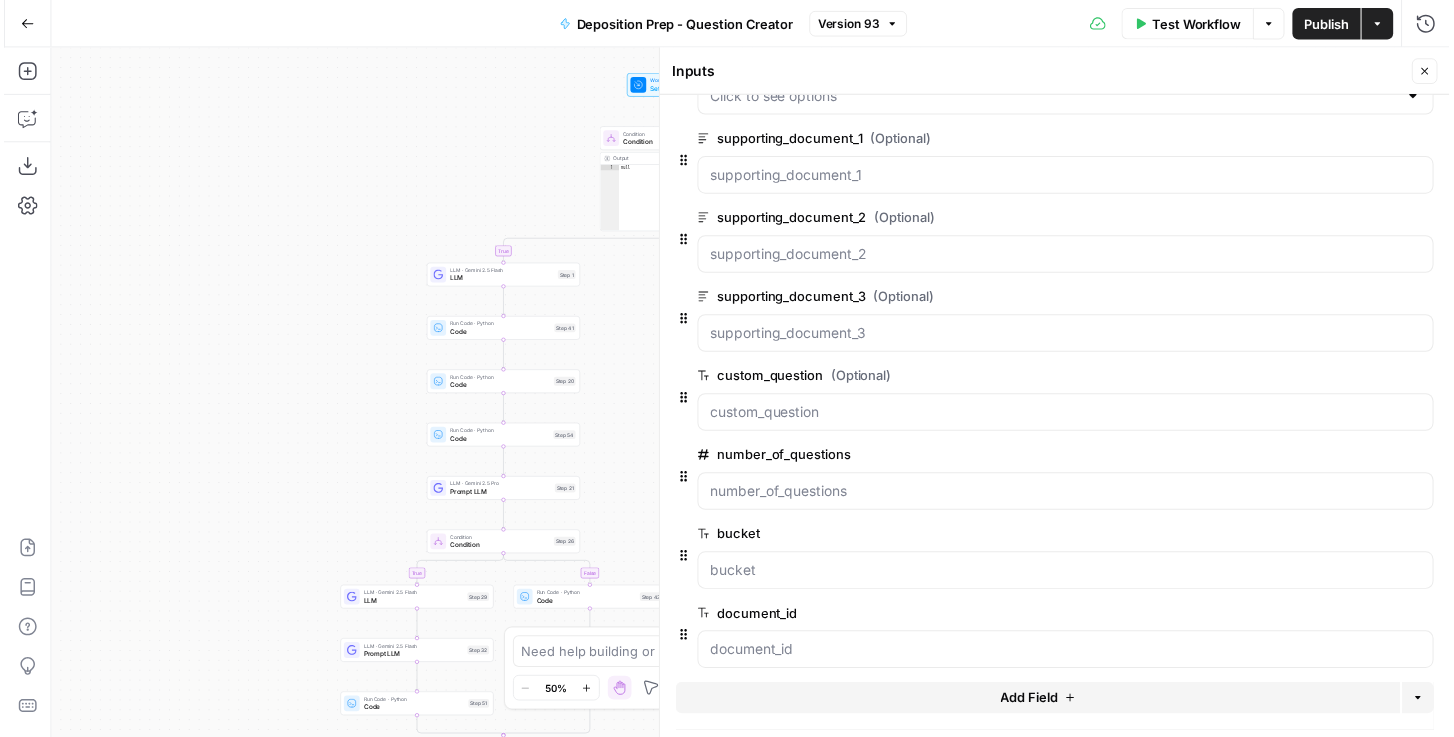 scroll, scrollTop: 442, scrollLeft: 0, axis: vertical 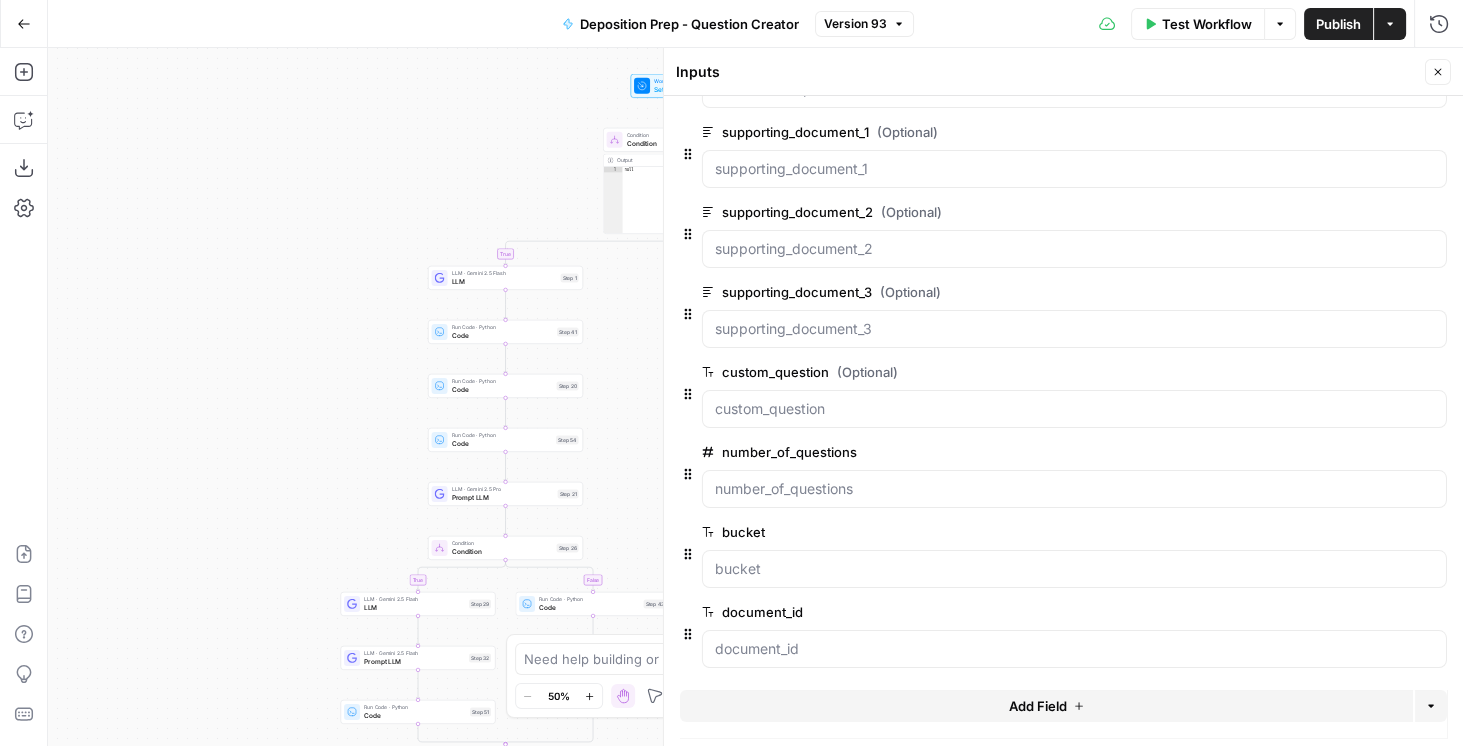 click on "Run History E" at bounding box center [1396, 66] 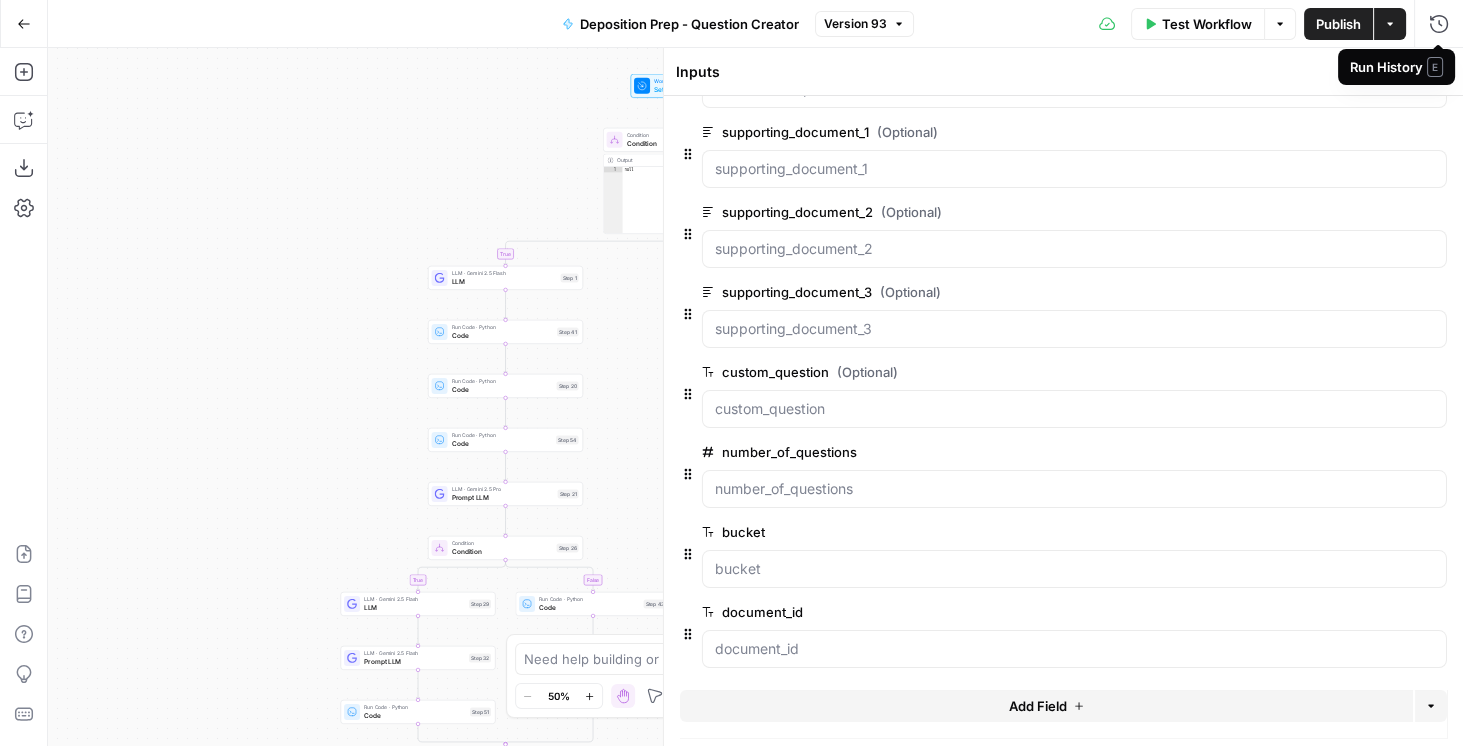 drag, startPoint x: 1244, startPoint y: 72, endPoint x: 1461, endPoint y: 53, distance: 217.83022 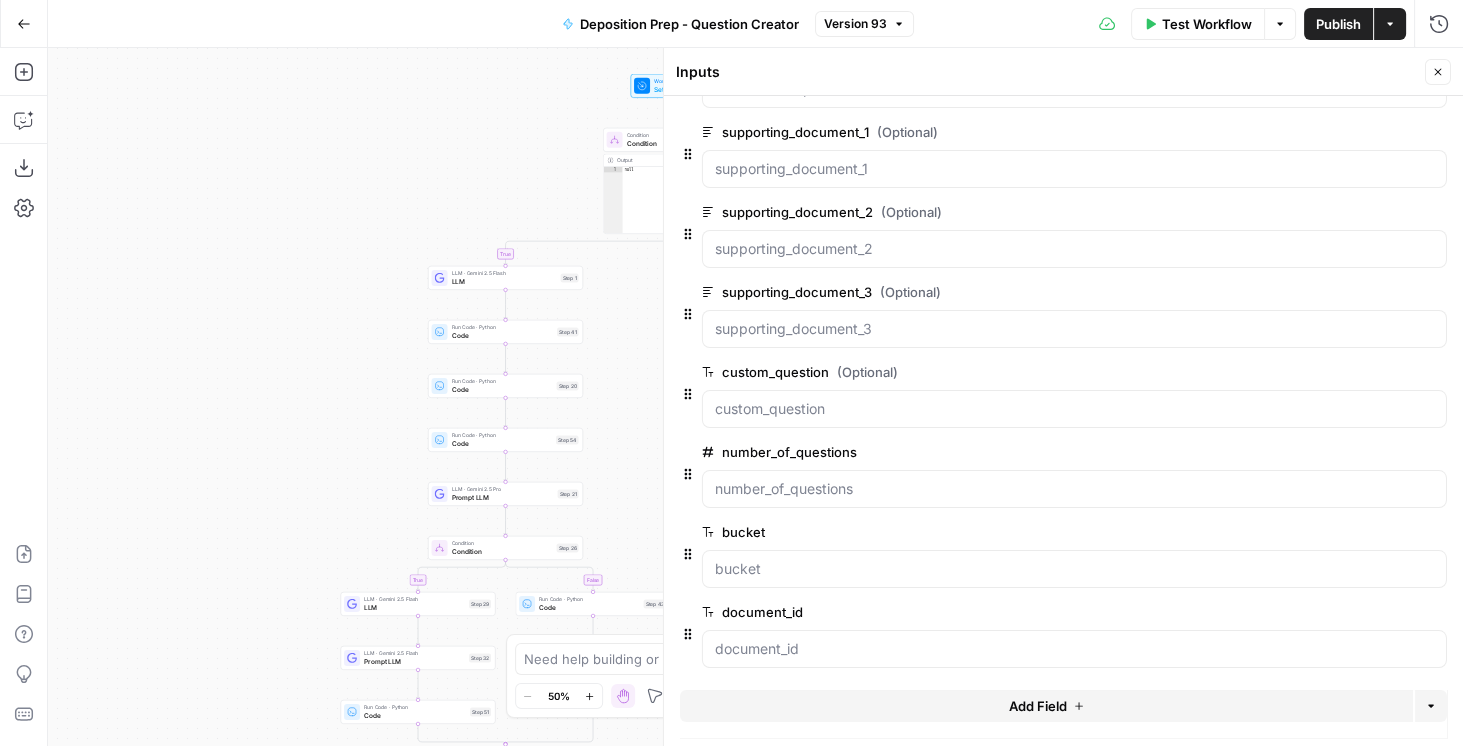 click on "Close" at bounding box center (1438, 72) 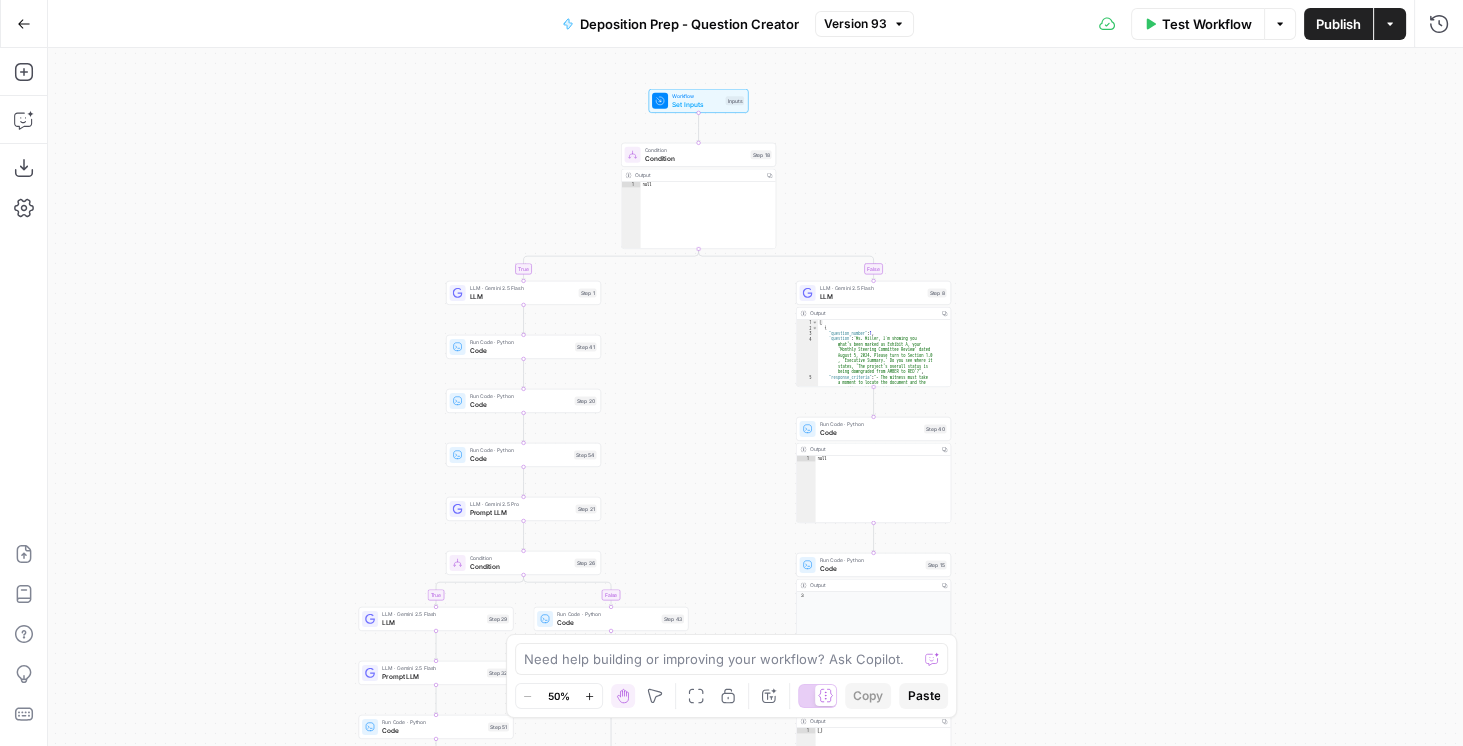 drag, startPoint x: 1128, startPoint y: 152, endPoint x: 1268, endPoint y: 236, distance: 163.26665 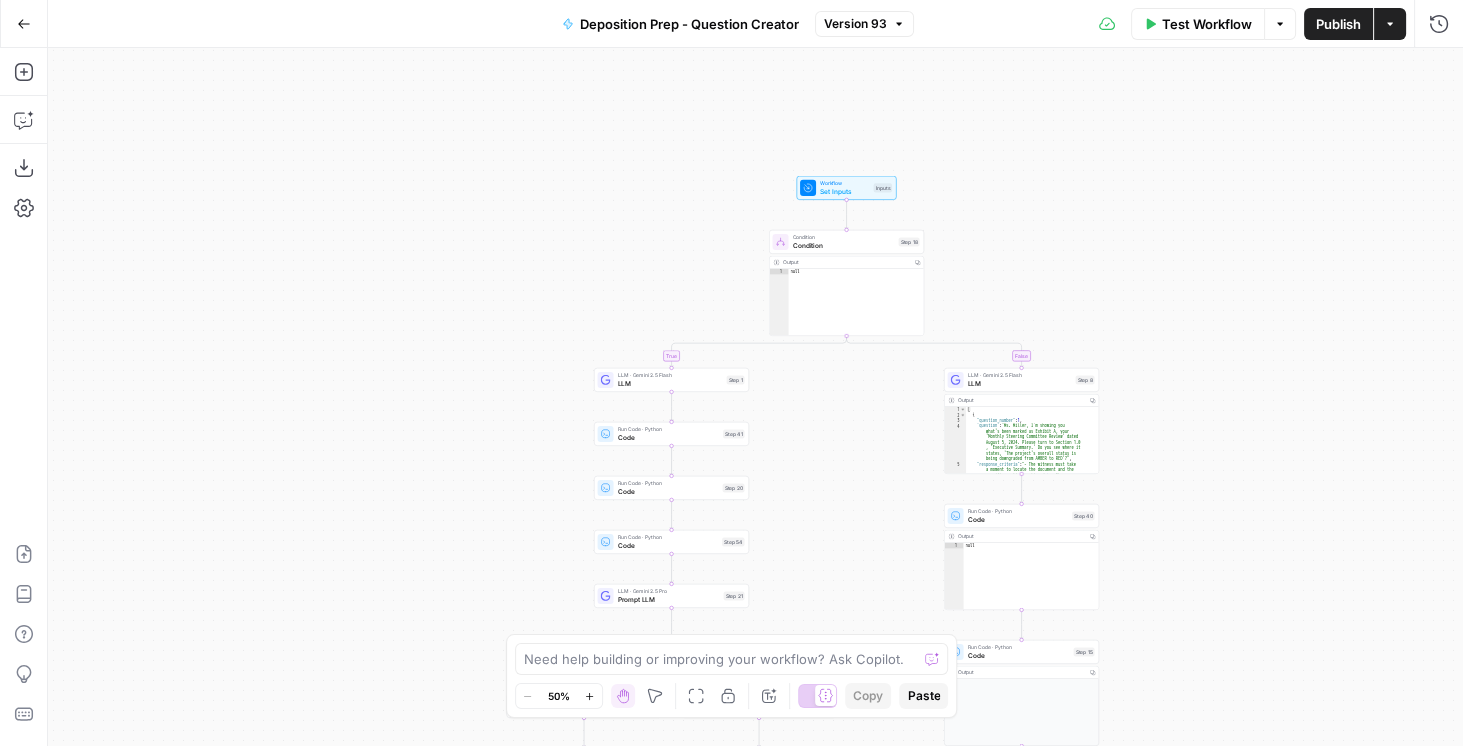 drag, startPoint x: 1182, startPoint y: 247, endPoint x: 1164, endPoint y: 238, distance: 20.12461 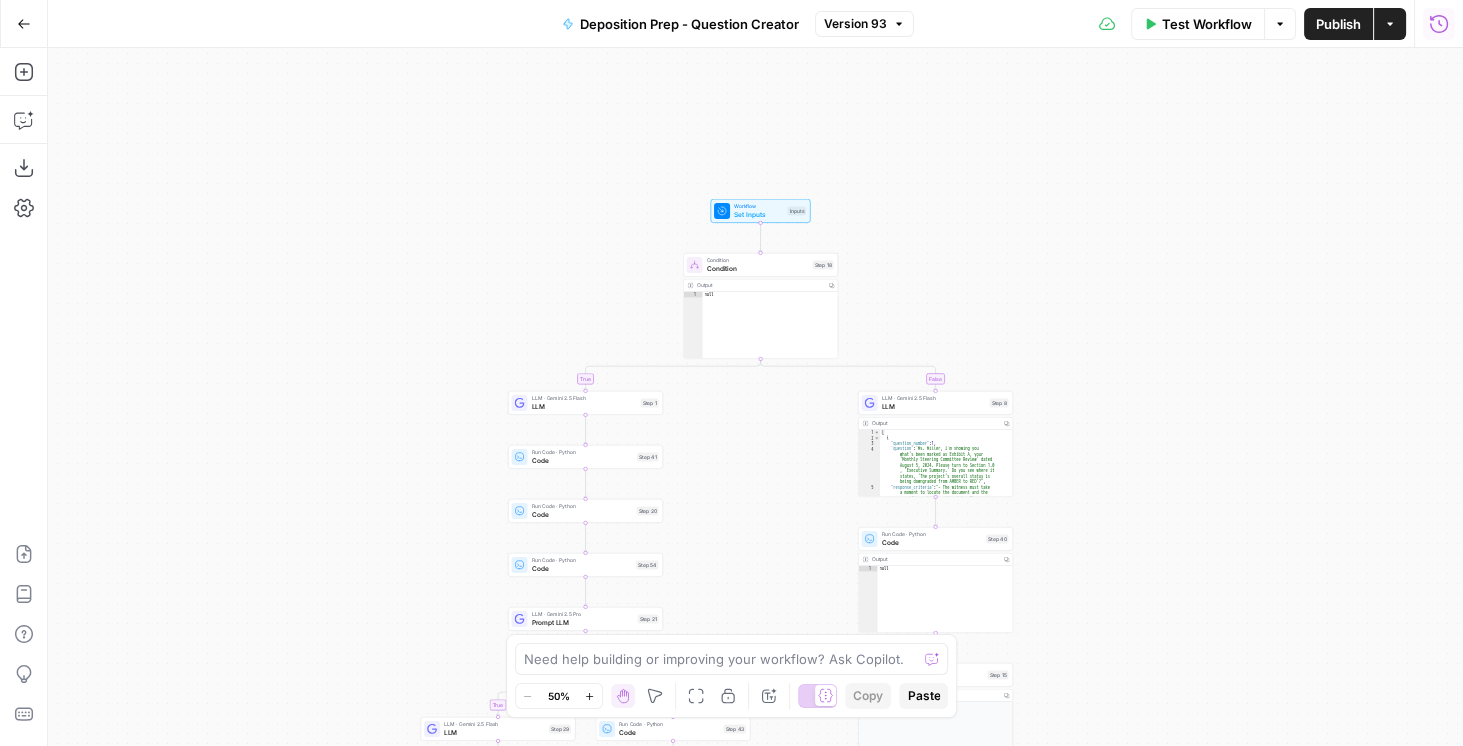 click 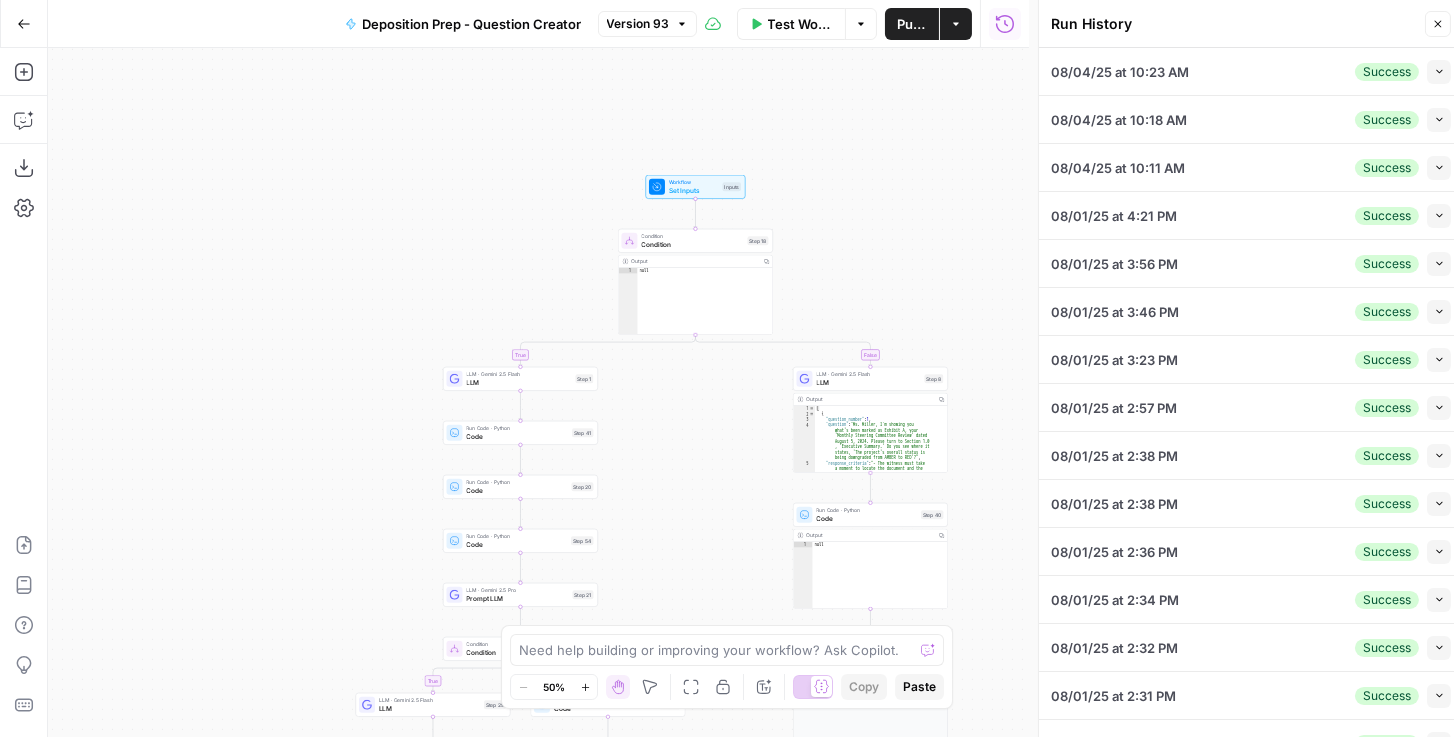 drag, startPoint x: 860, startPoint y: 156, endPoint x: 880, endPoint y: 84, distance: 74.726166 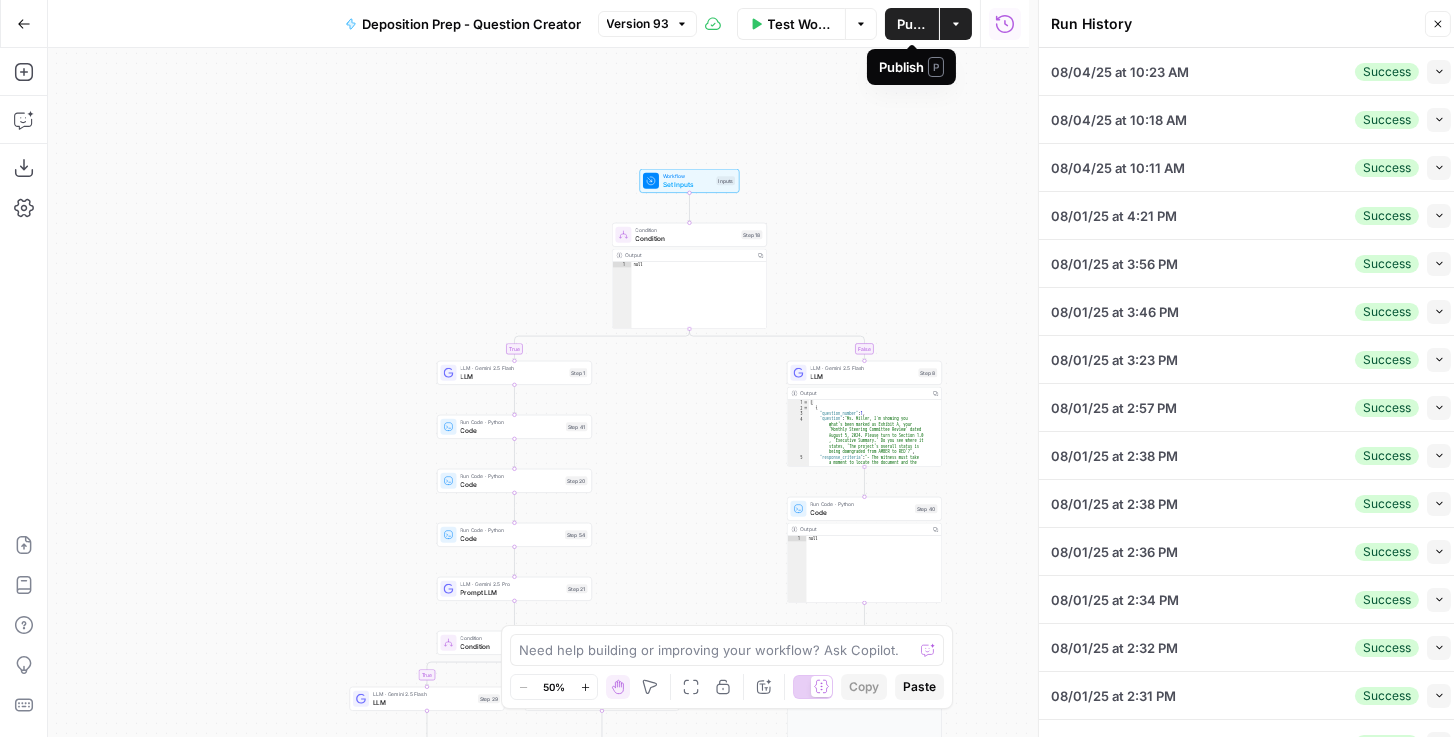 click on "Publish" at bounding box center [912, 24] 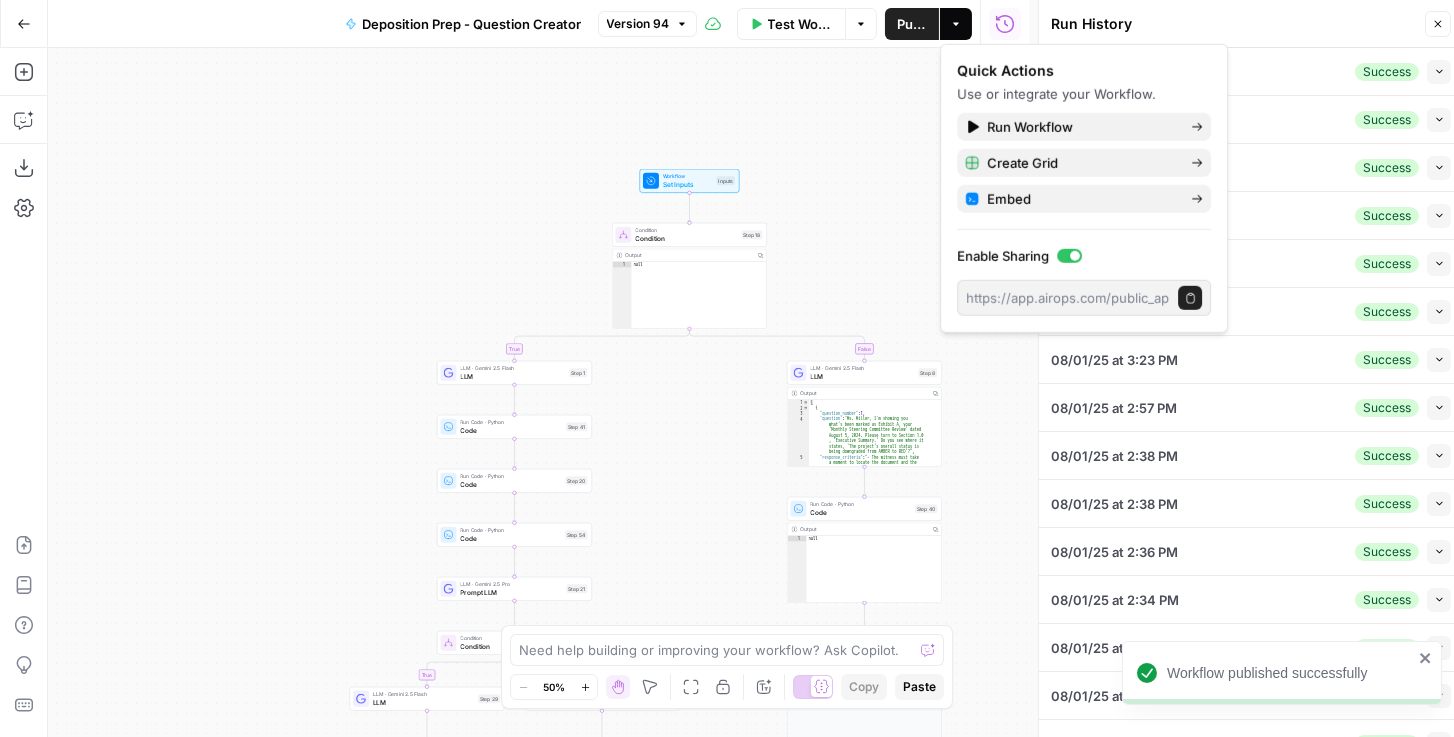 click 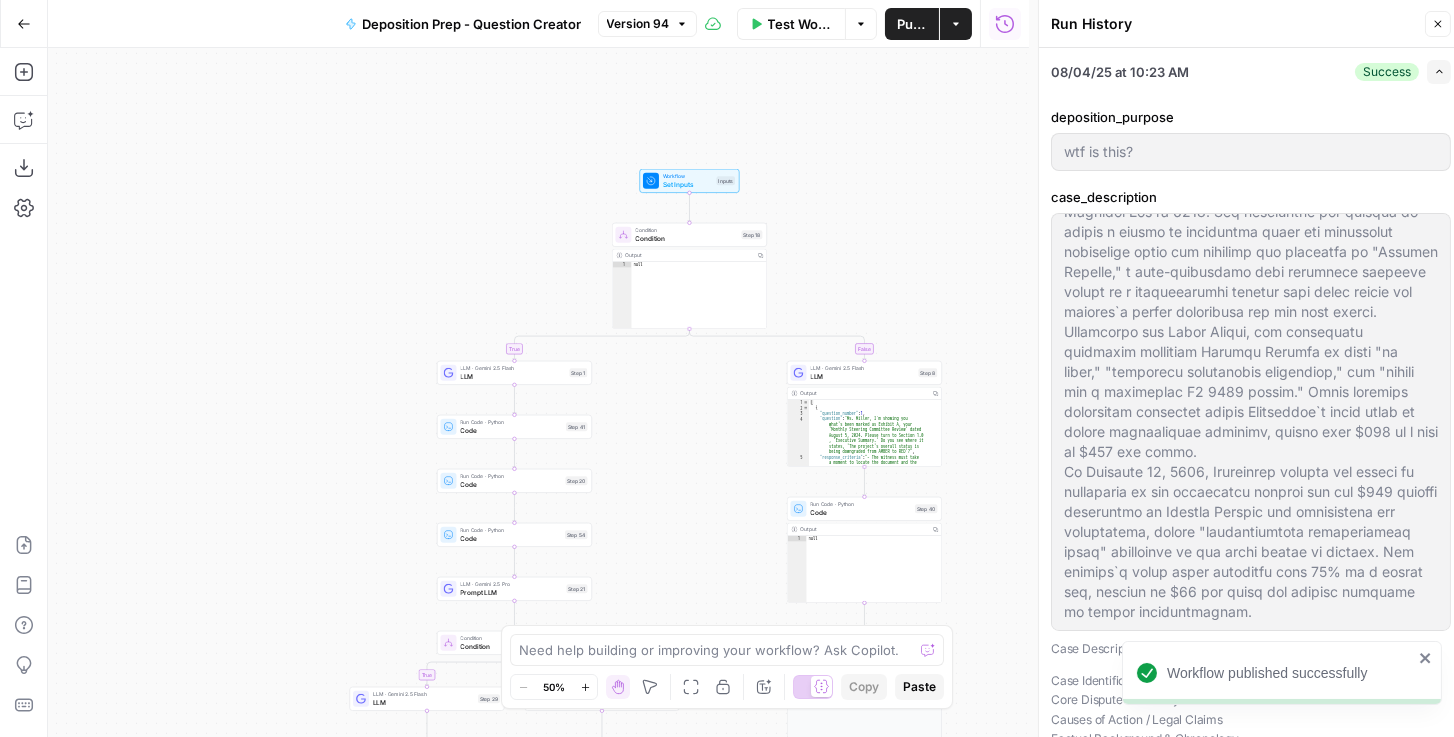 scroll, scrollTop: 219, scrollLeft: 0, axis: vertical 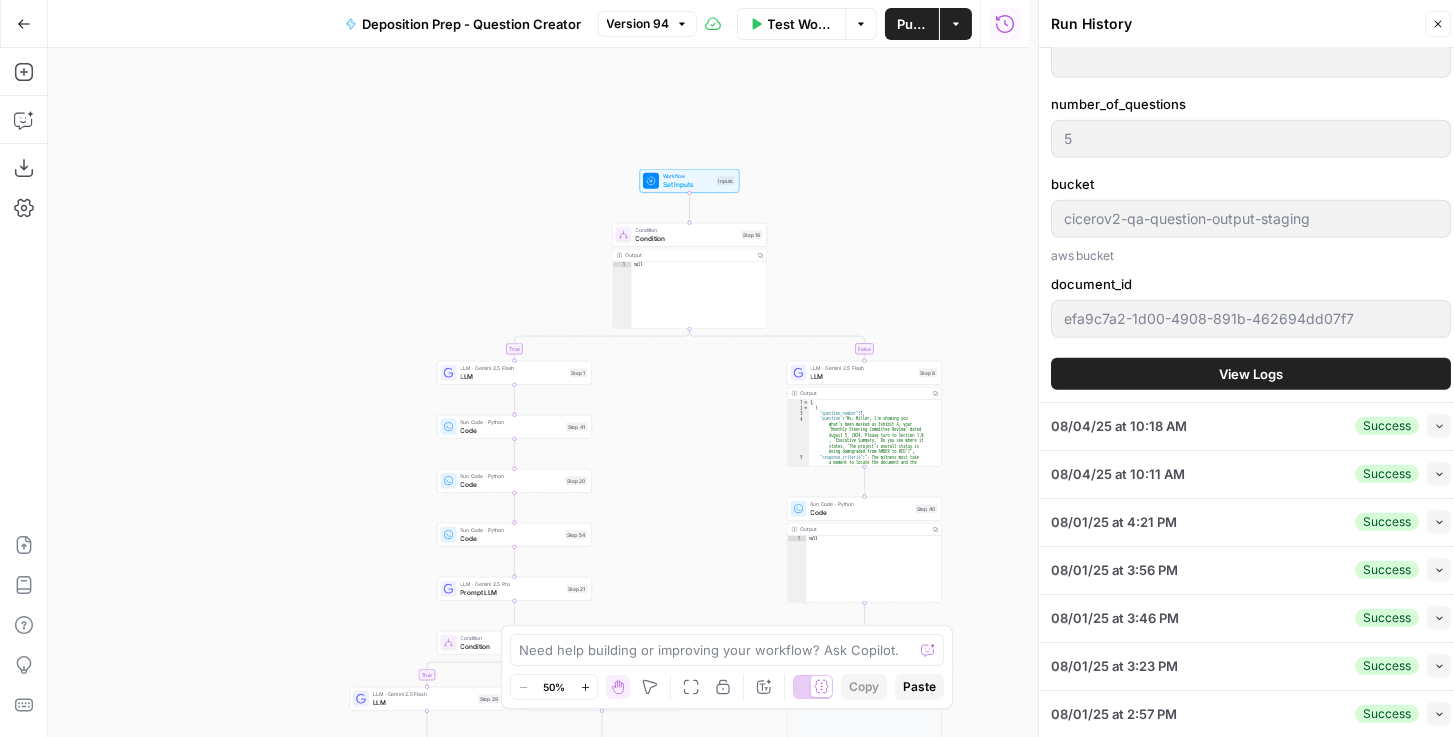 click on "View Logs" at bounding box center [1251, 374] 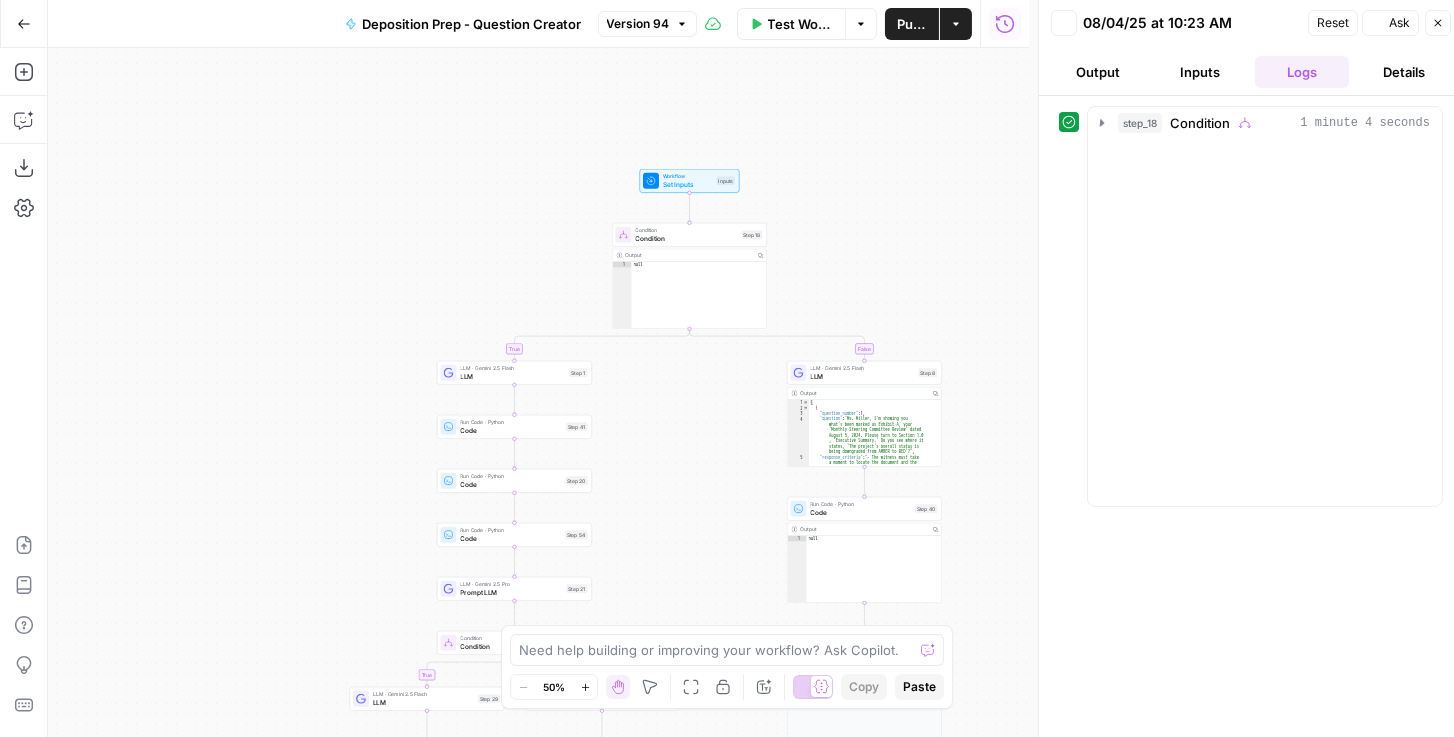 scroll, scrollTop: 0, scrollLeft: 0, axis: both 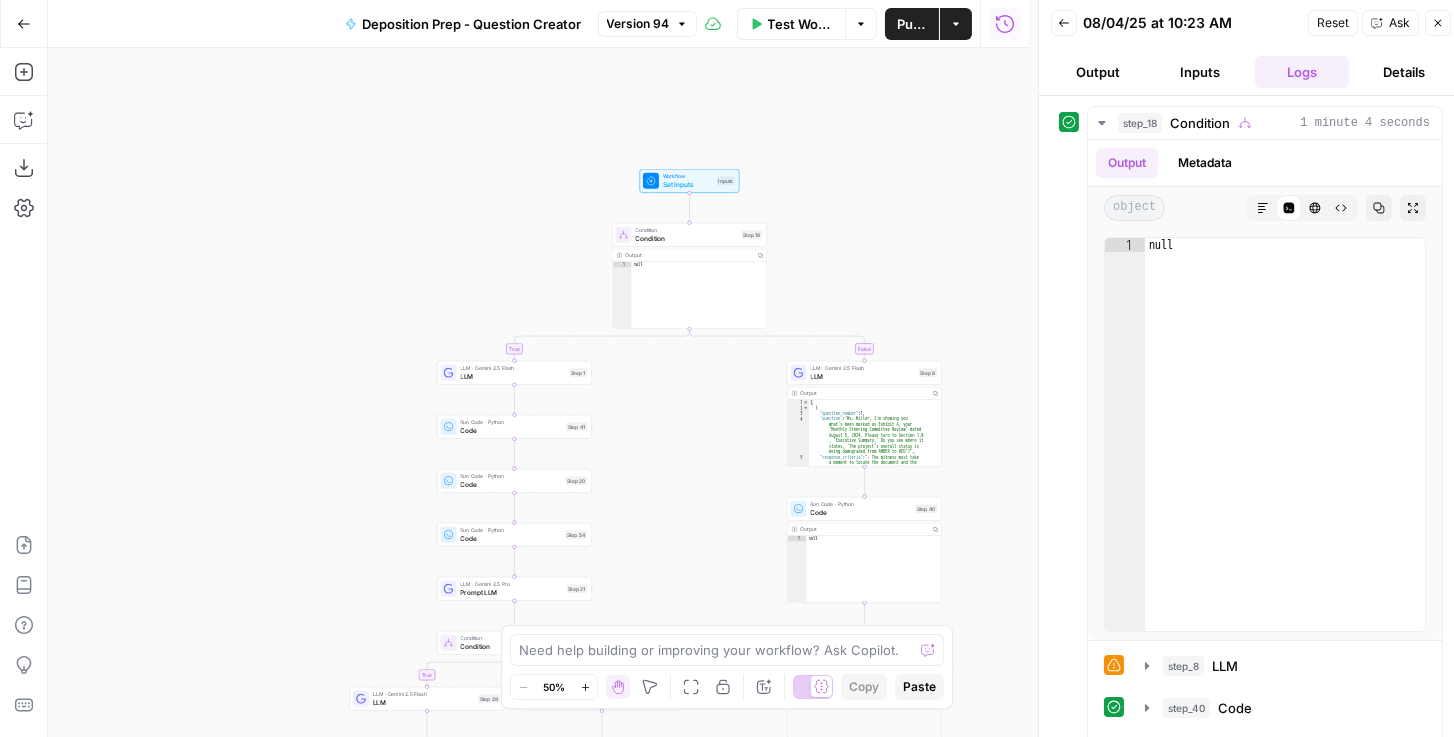 click 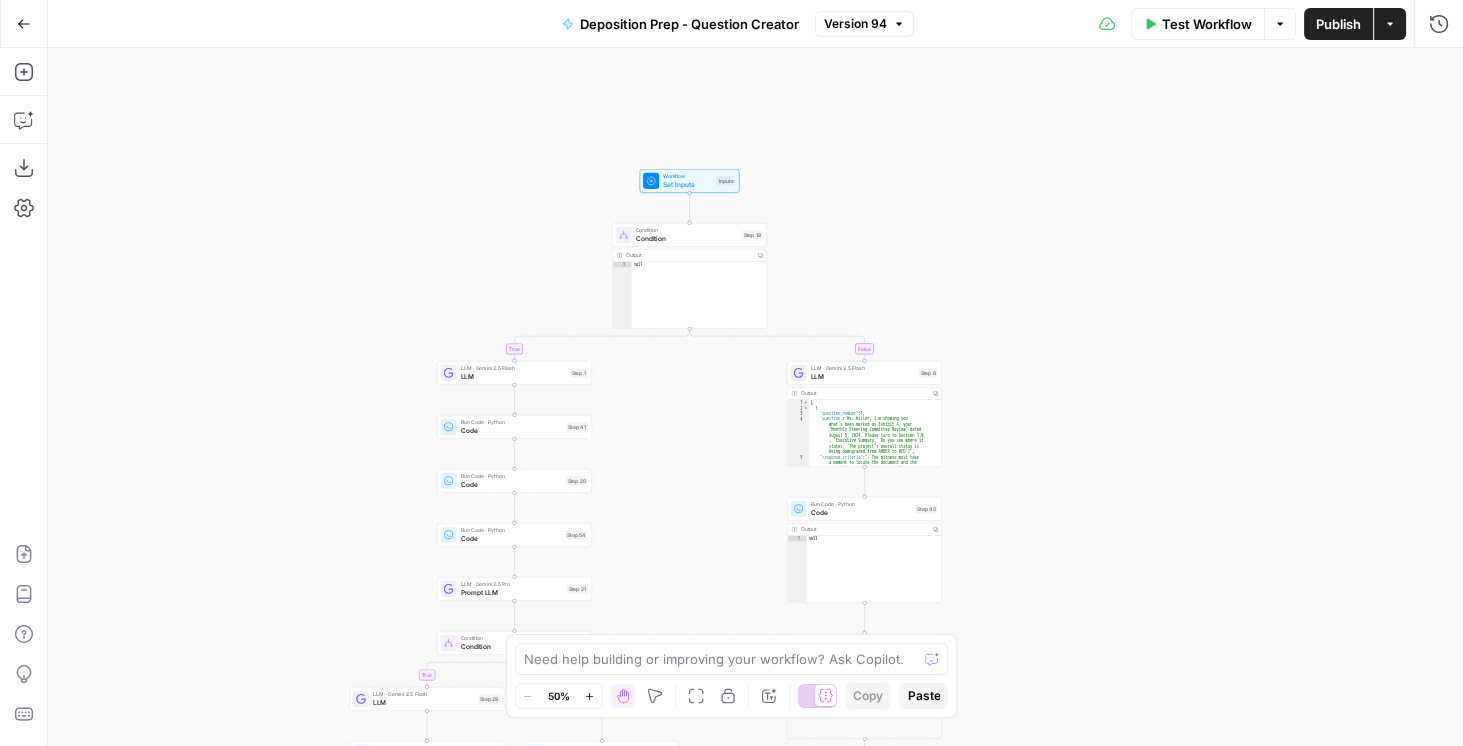 click on "Run History" at bounding box center (1439, 24) 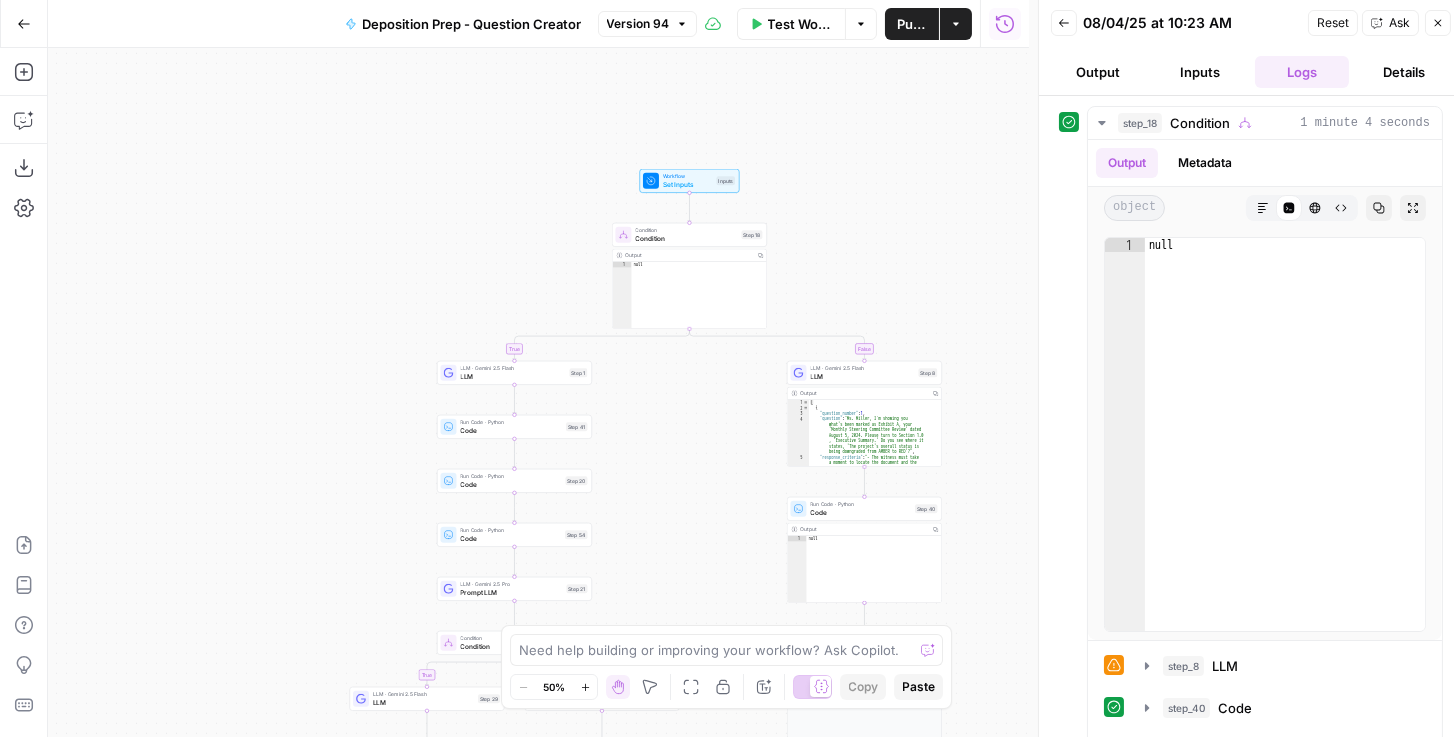 click on "Output" at bounding box center (1098, 72) 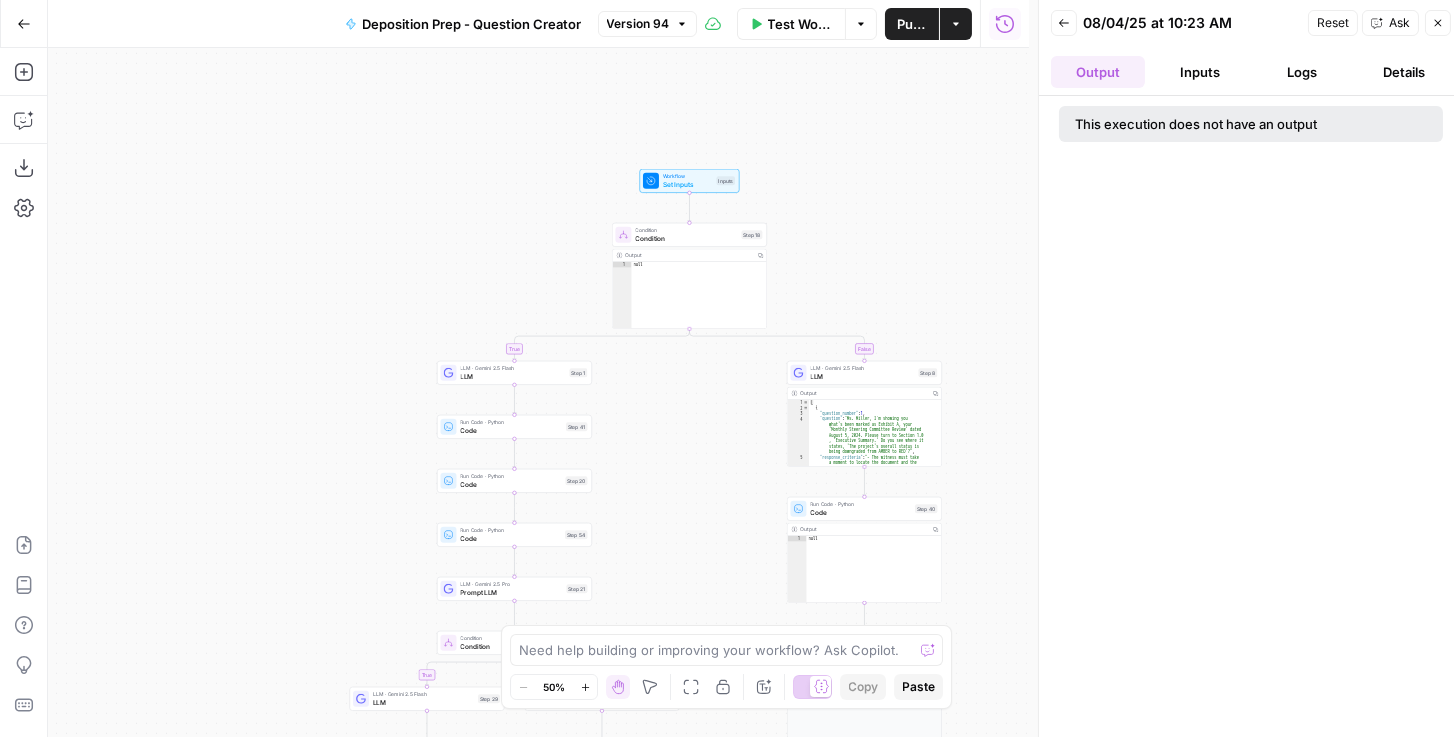 click 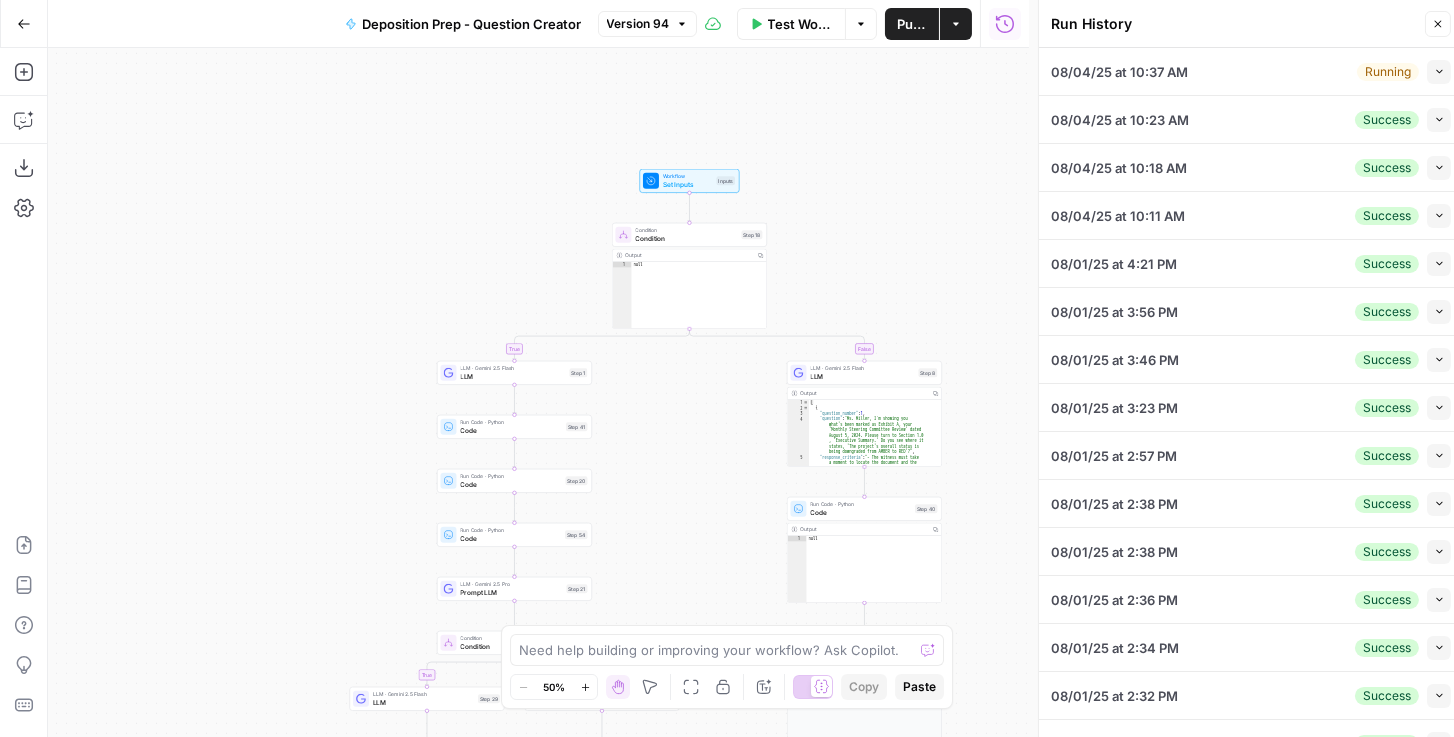 click on "Collapse" at bounding box center [1439, 72] 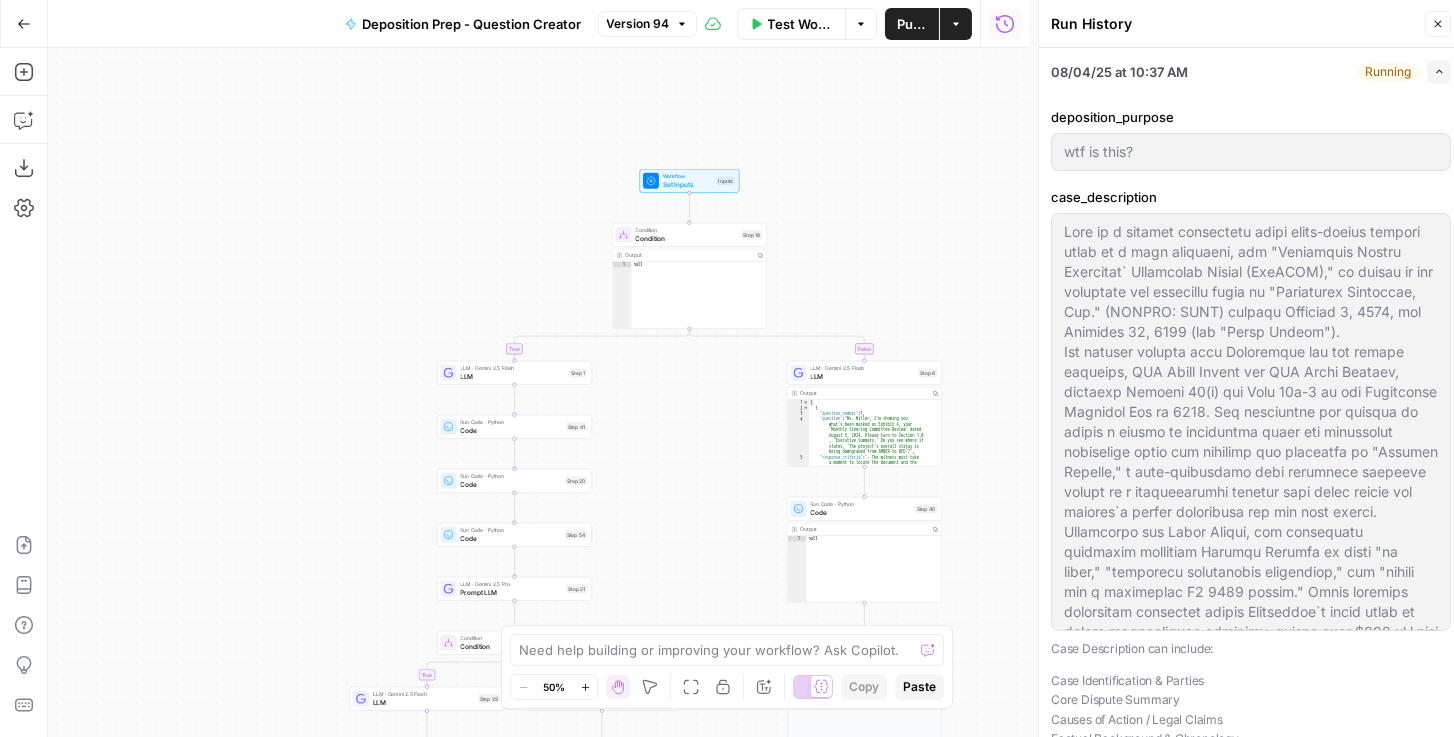scroll, scrollTop: 219, scrollLeft: 0, axis: vertical 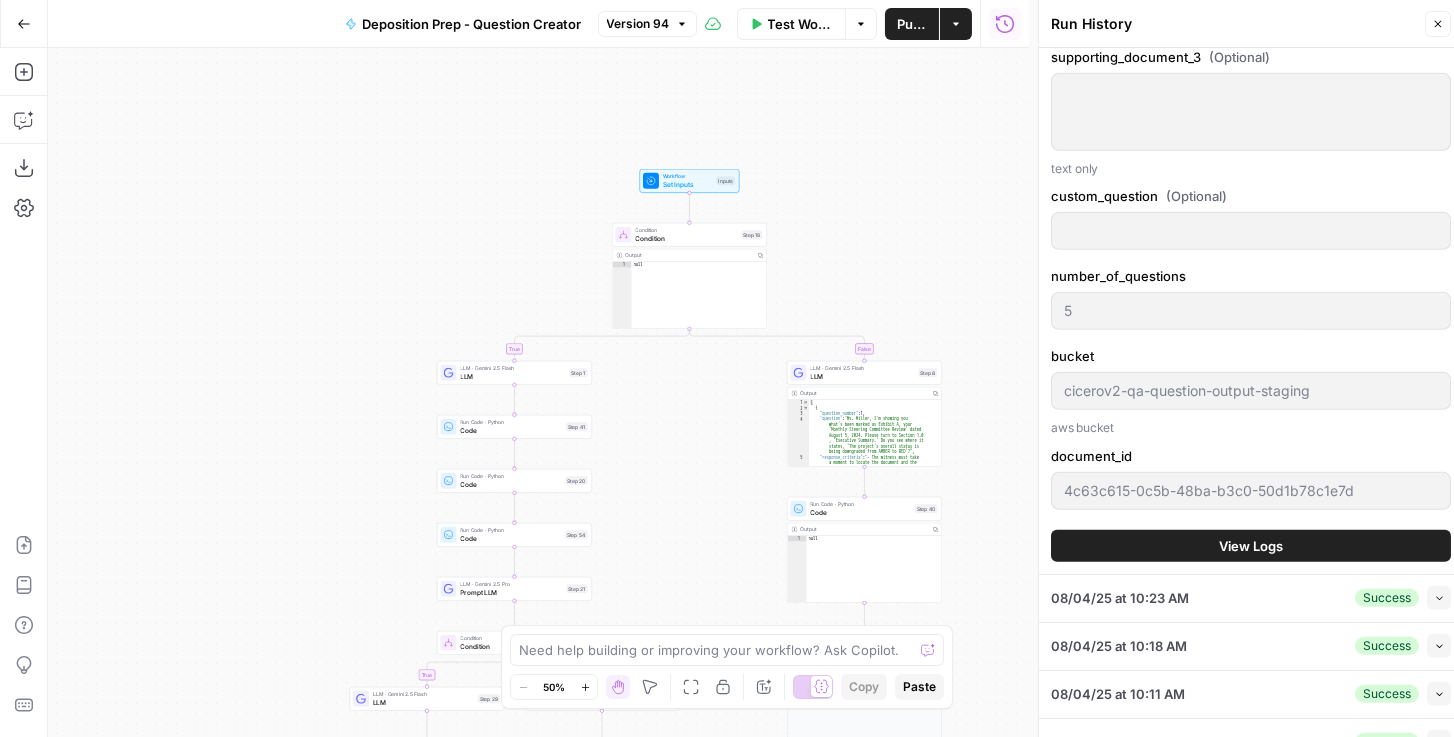 click on "View Logs" at bounding box center (1251, 546) 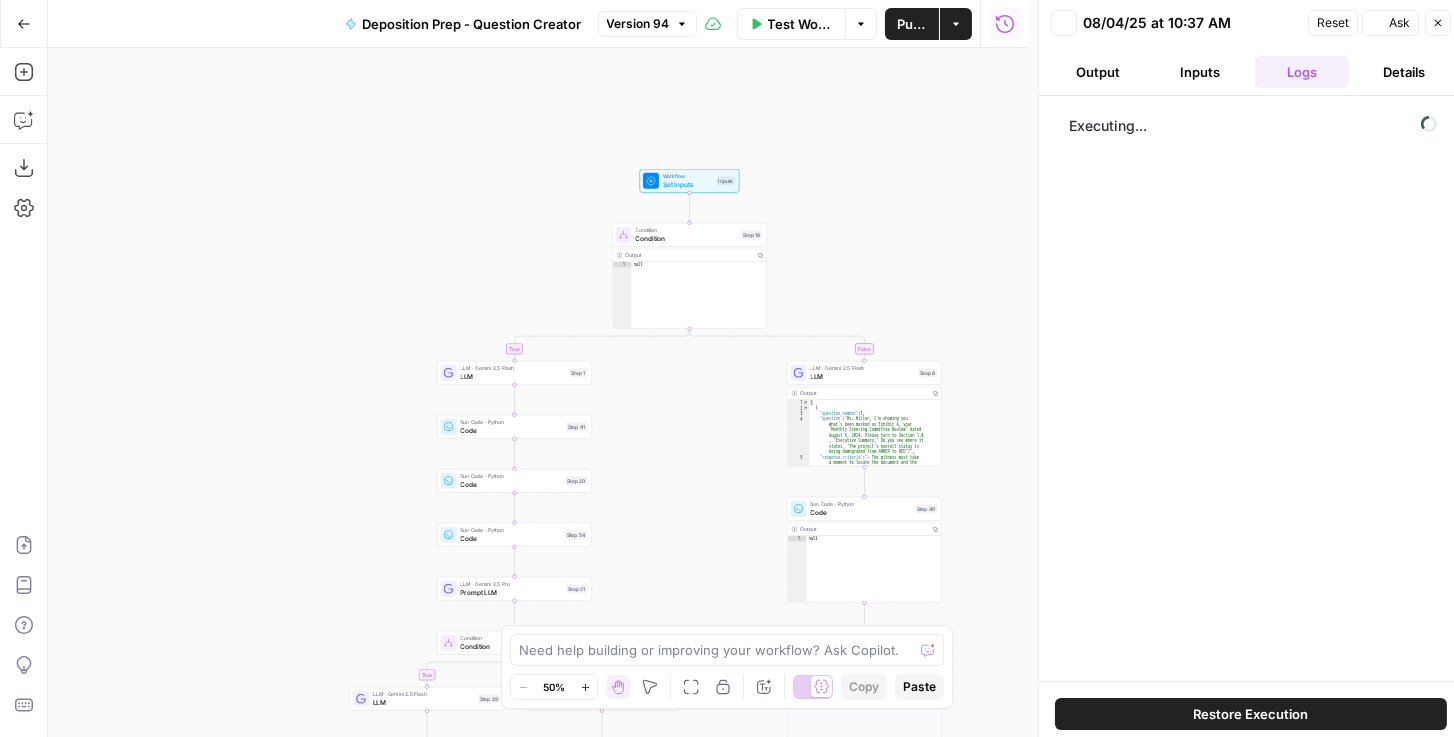 scroll, scrollTop: 0, scrollLeft: 0, axis: both 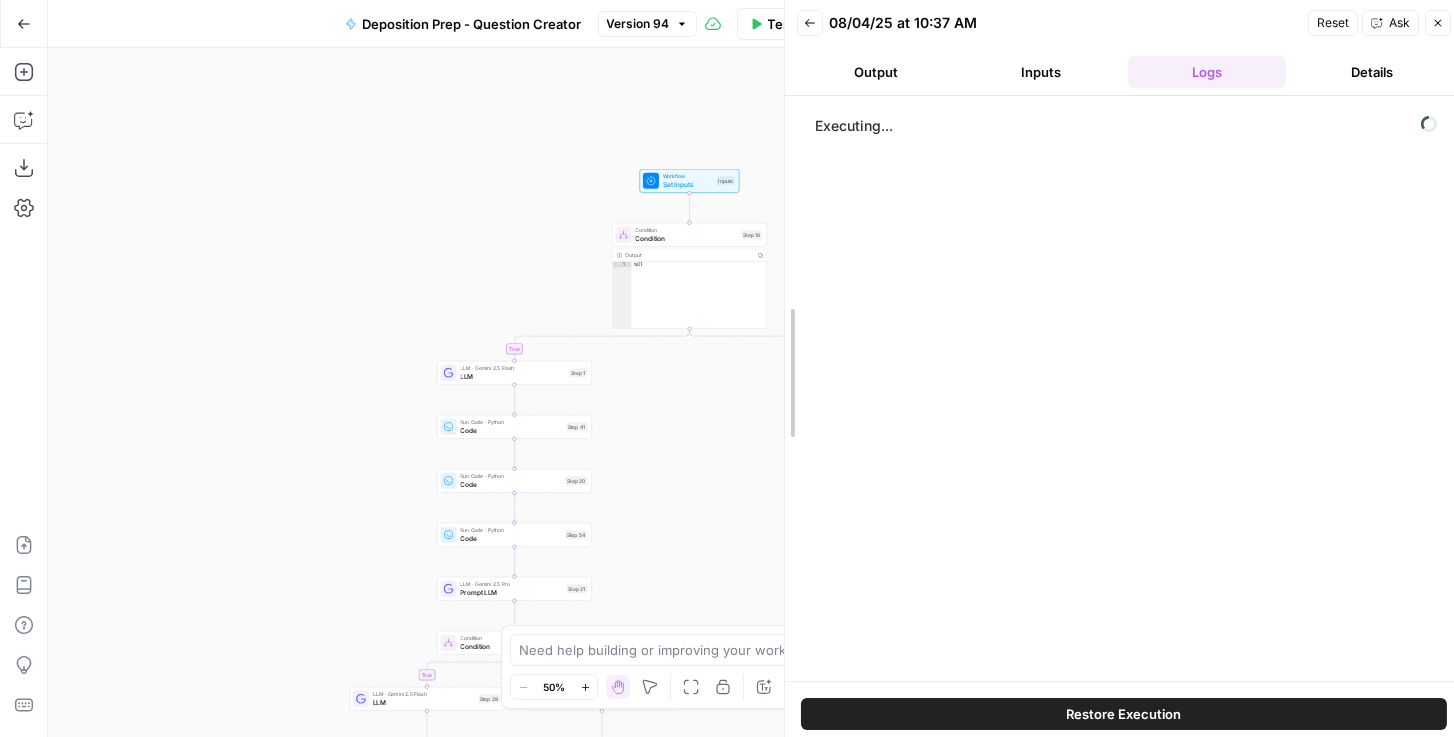 drag, startPoint x: 1037, startPoint y: 225, endPoint x: 782, endPoint y: 228, distance: 255.01764 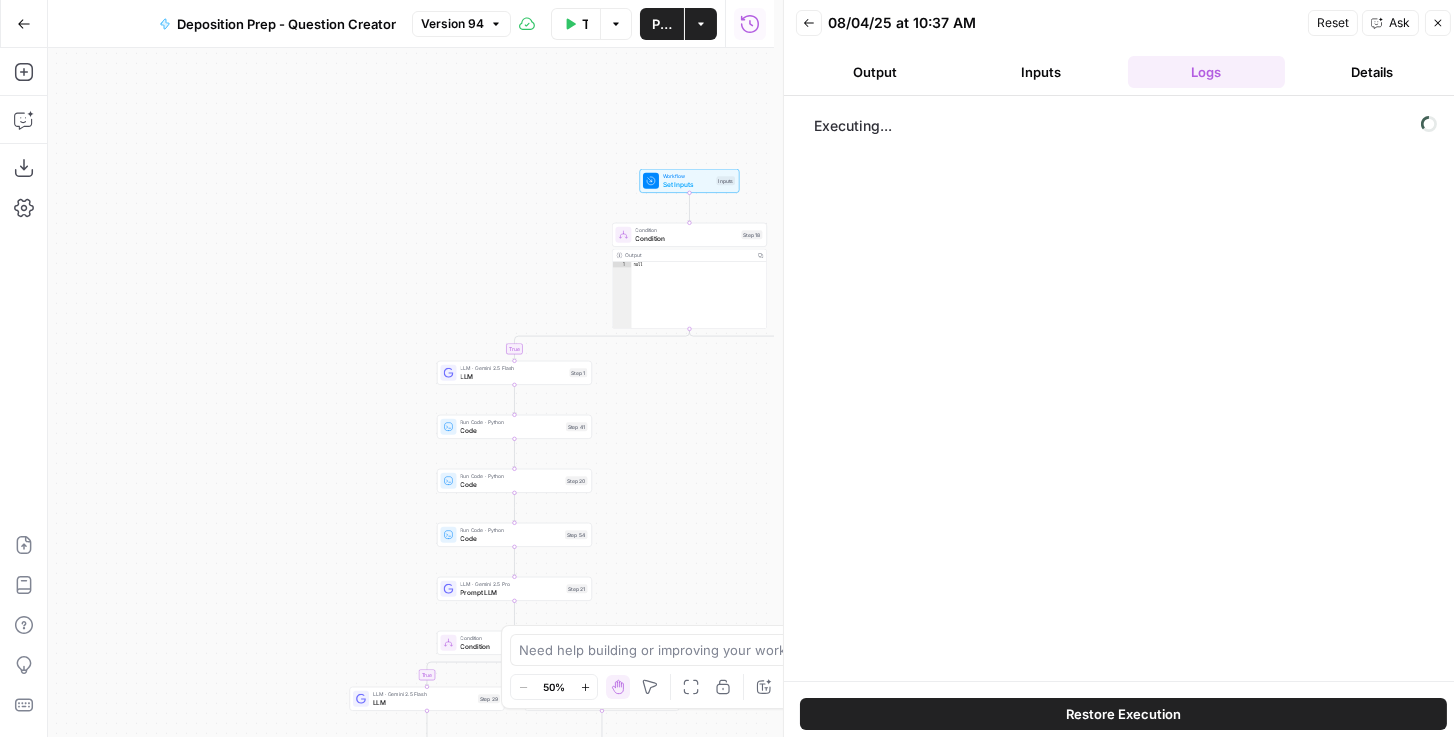 click on "Inputs" at bounding box center (1041, 72) 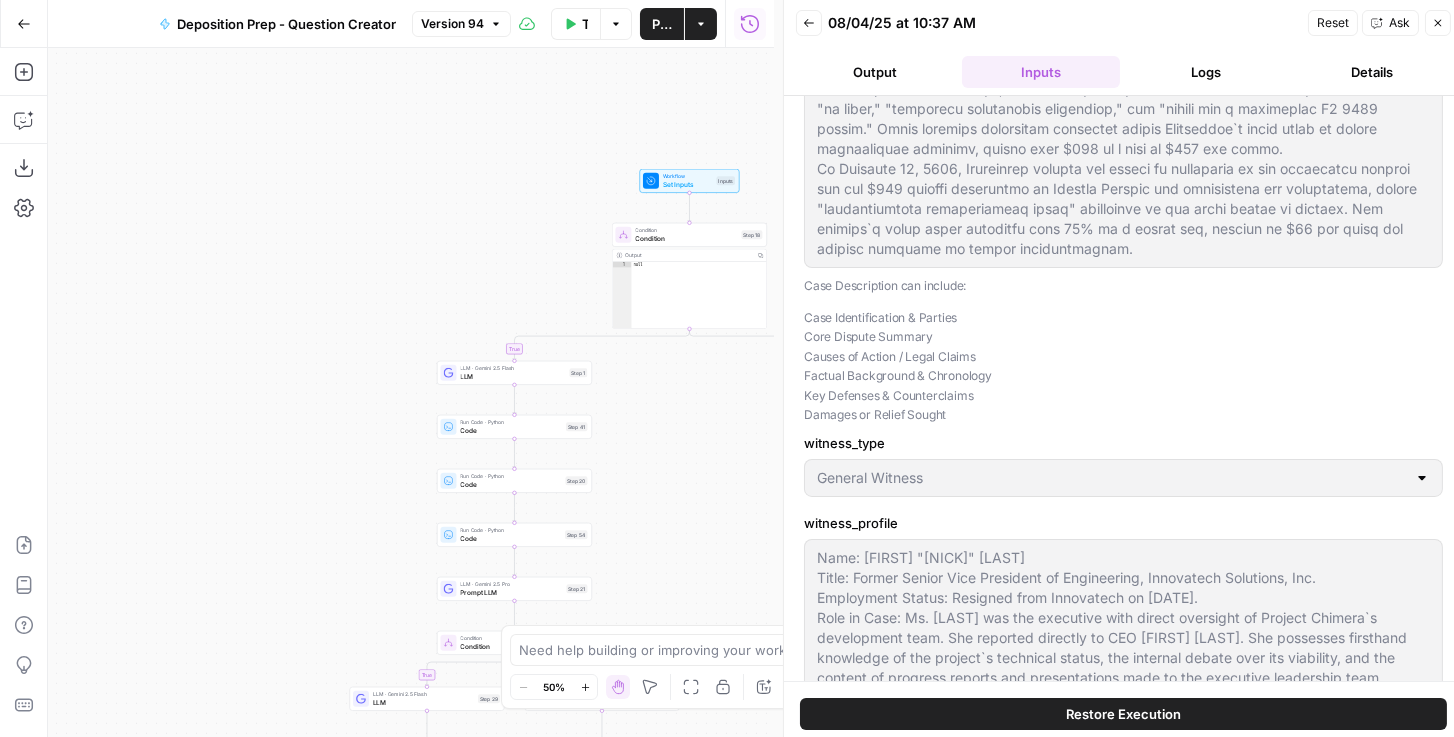 scroll, scrollTop: 342, scrollLeft: 0, axis: vertical 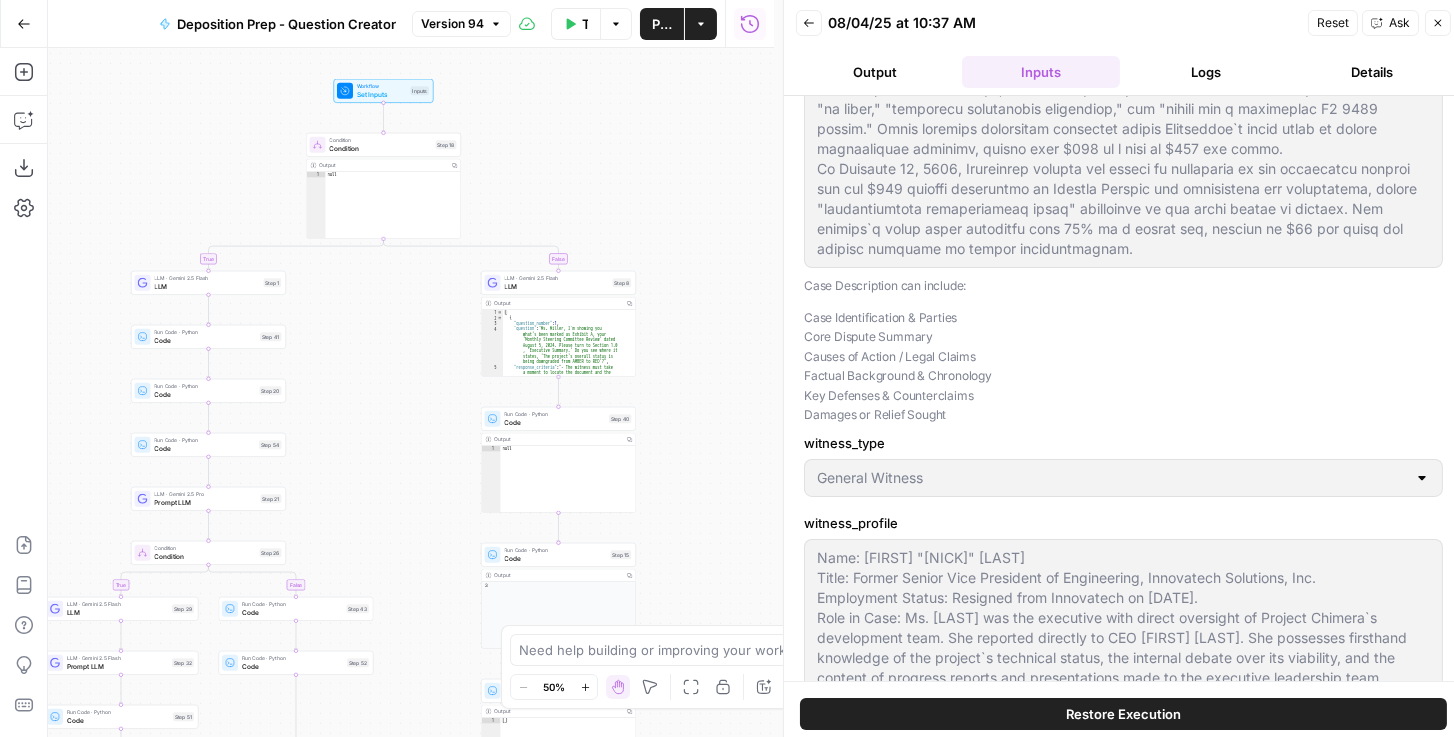 drag, startPoint x: 410, startPoint y: 255, endPoint x: 112, endPoint y: 183, distance: 306.57462 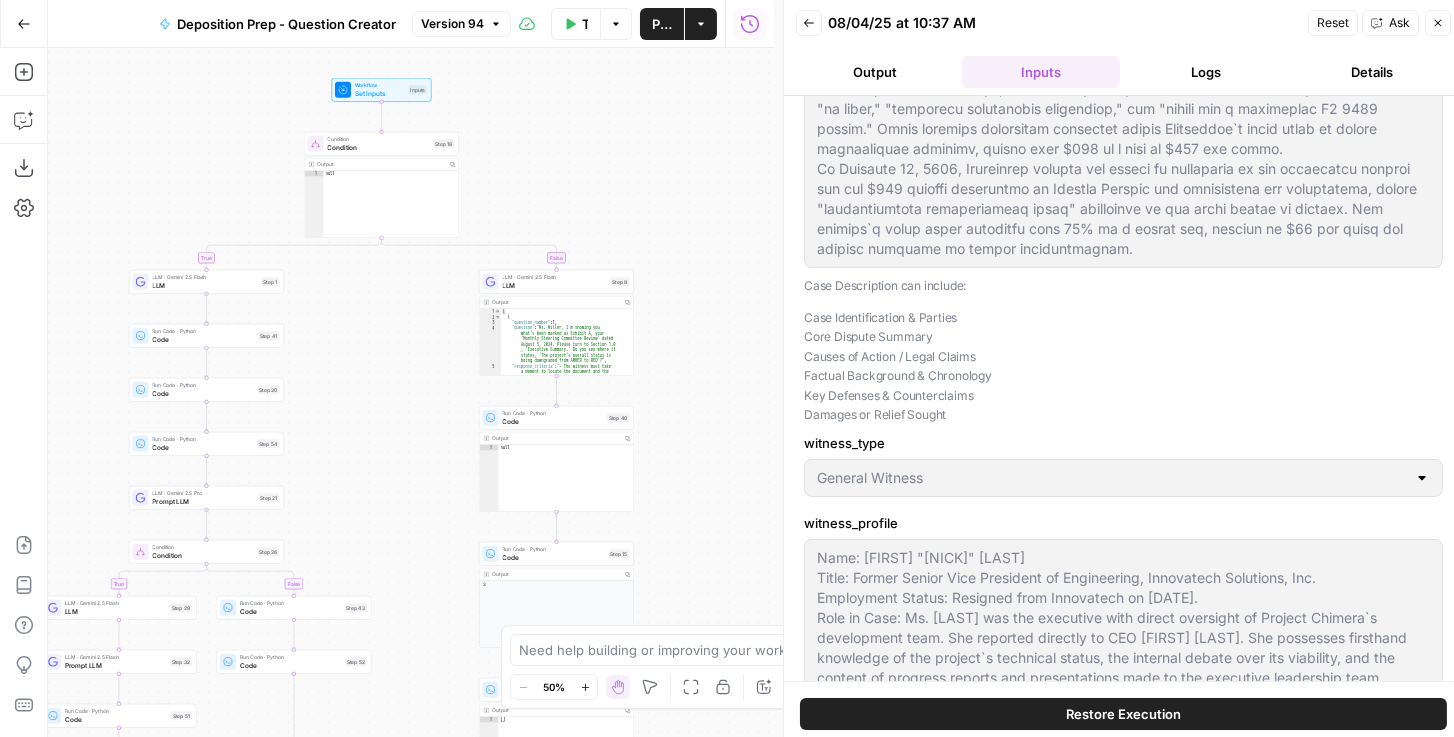 click on "Output" at bounding box center [875, 72] 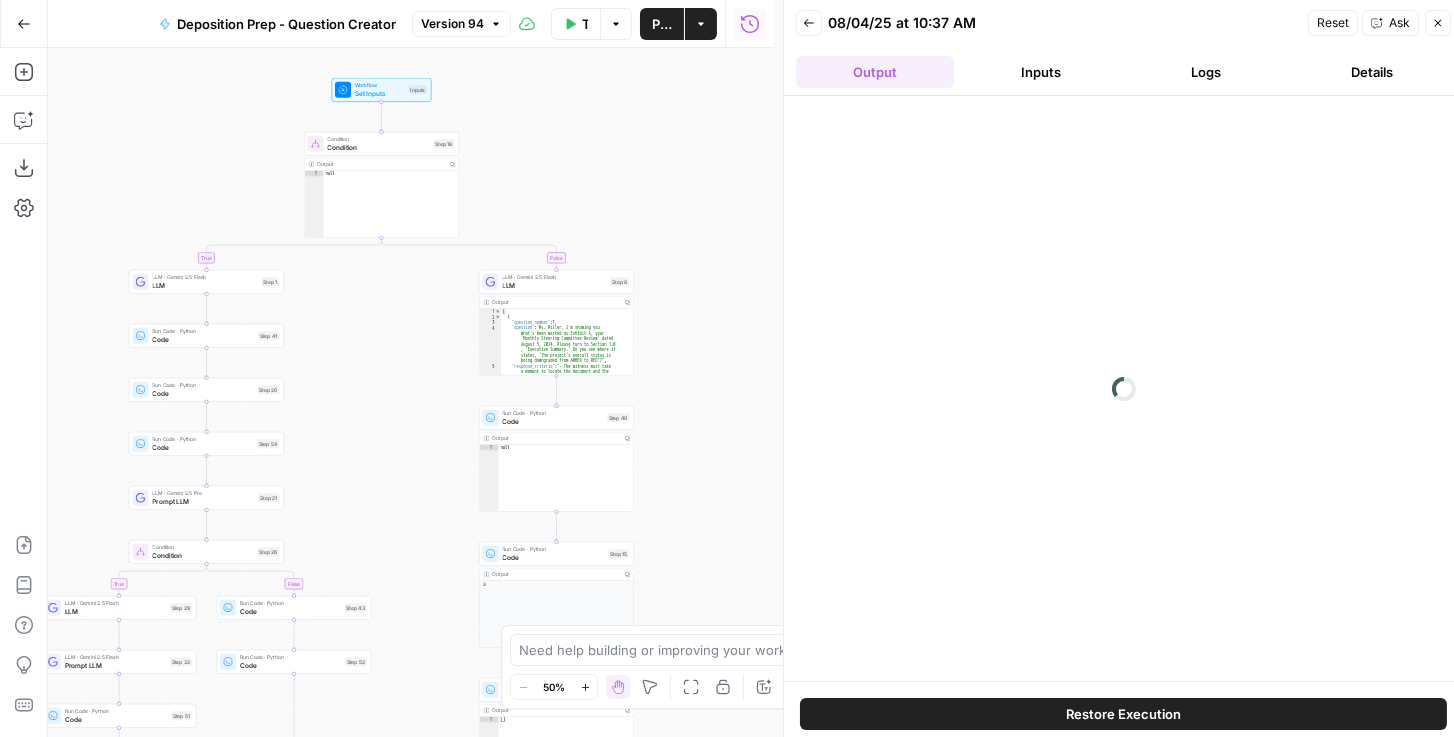 scroll, scrollTop: 0, scrollLeft: 0, axis: both 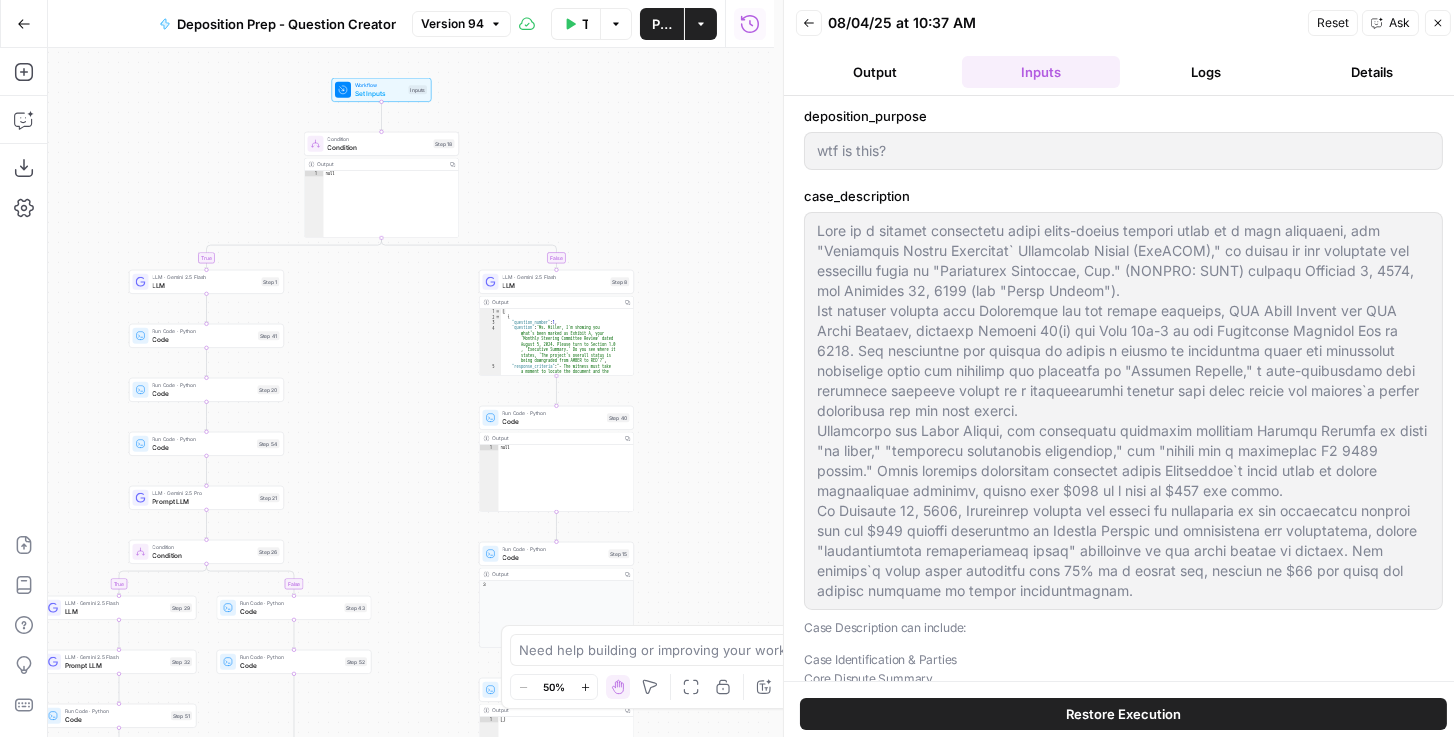 click on "Logs" at bounding box center (1207, 72) 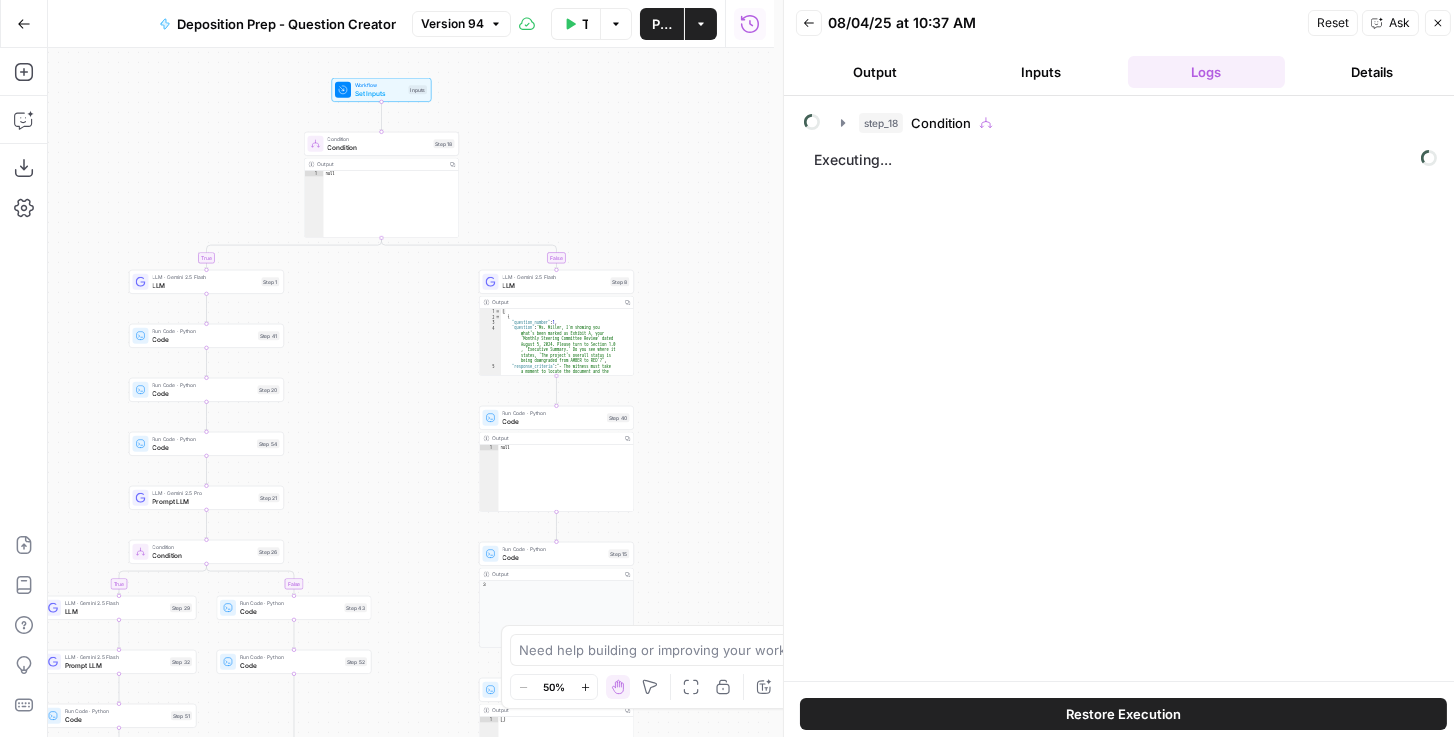 click on "Details" at bounding box center (1372, 72) 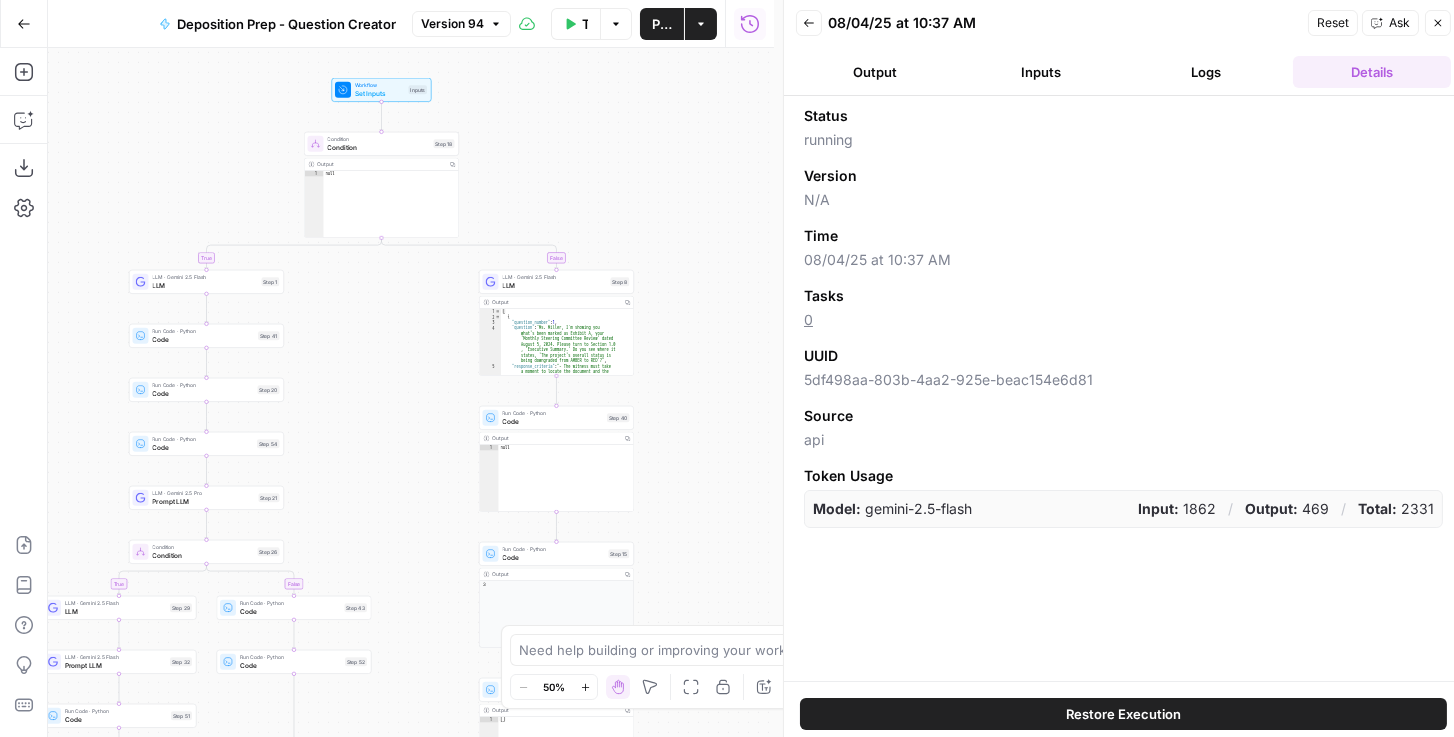 click on "Logs" at bounding box center [1207, 72] 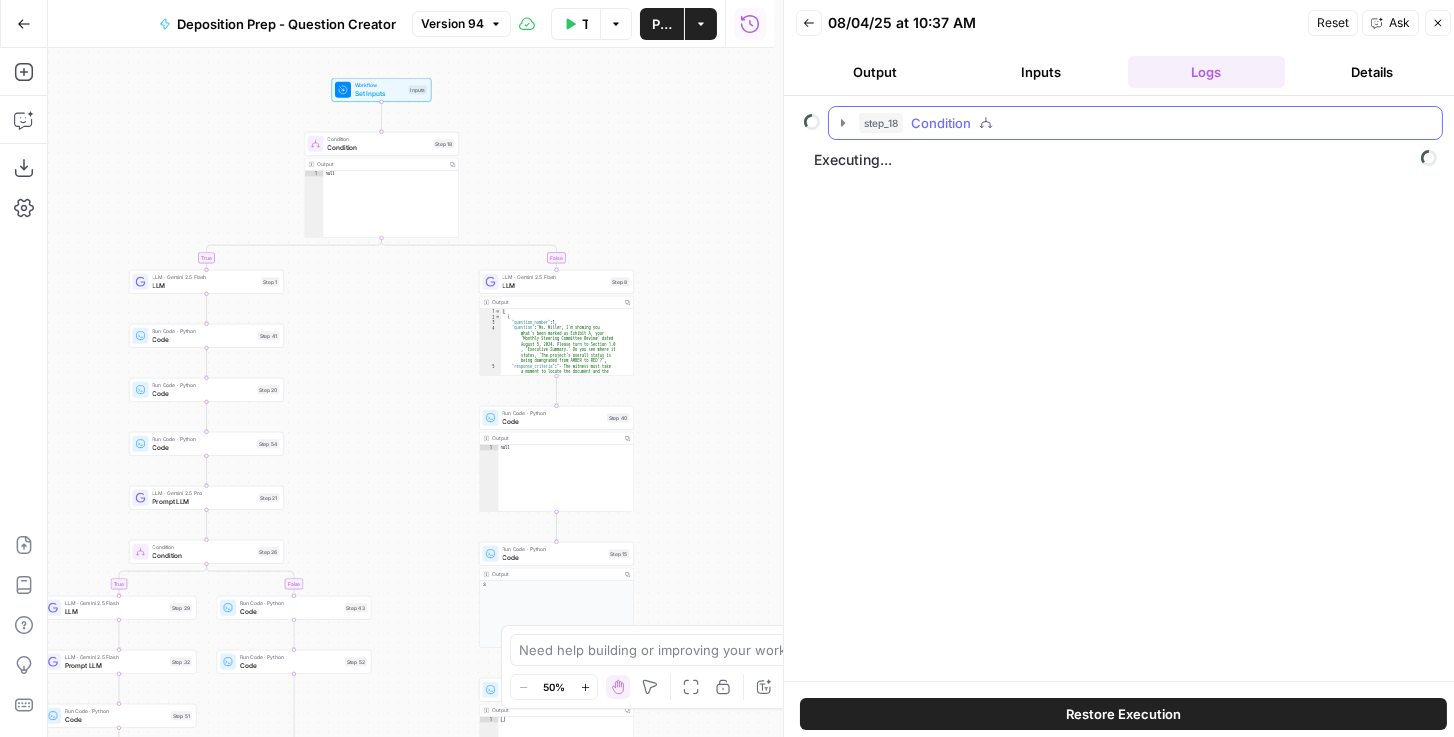click 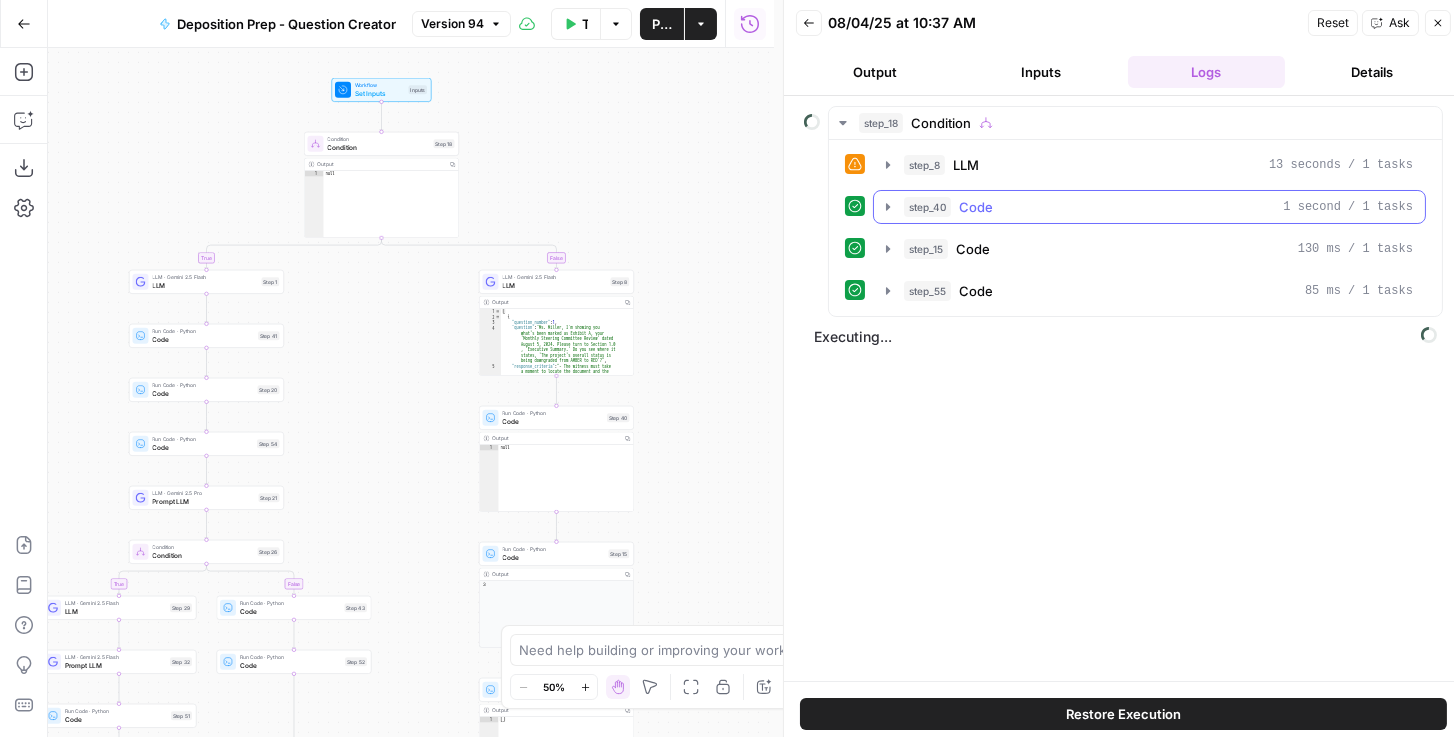 click 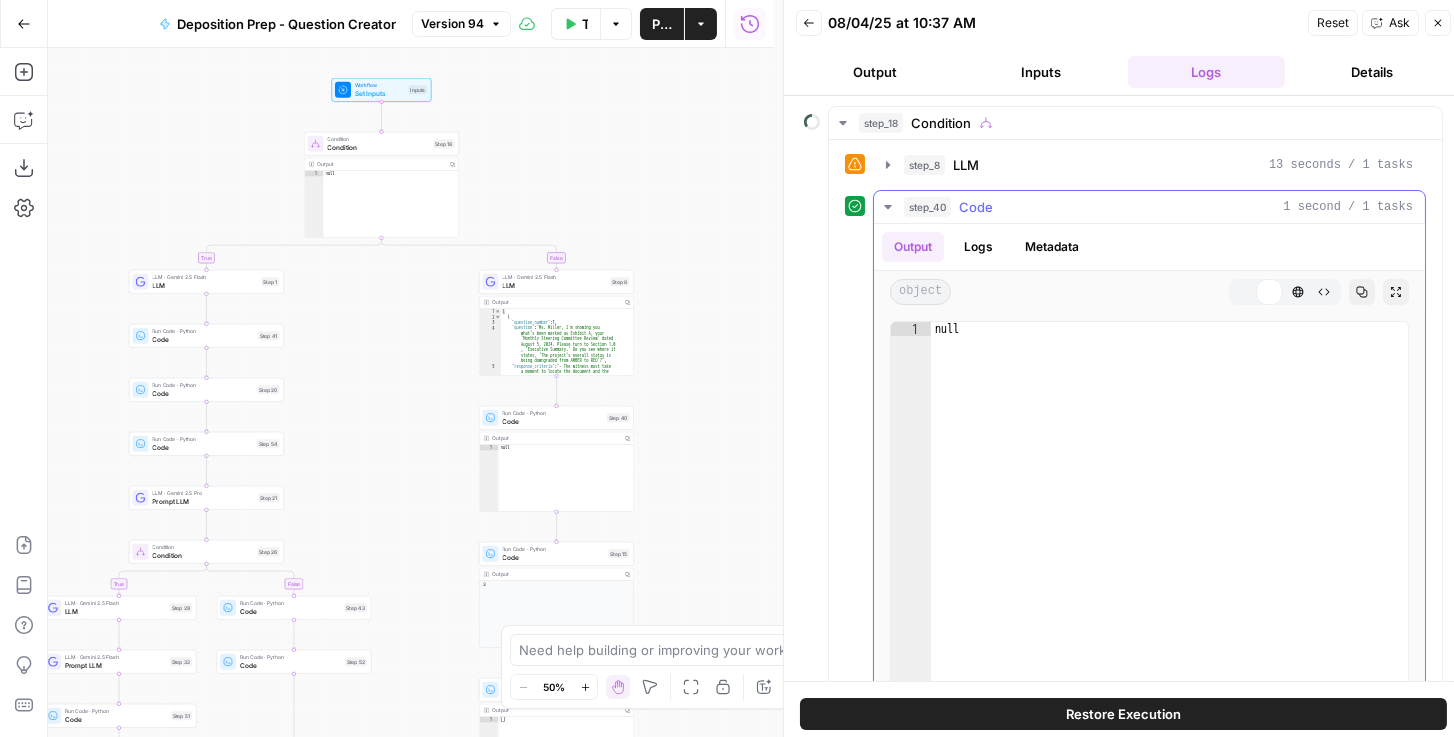 click 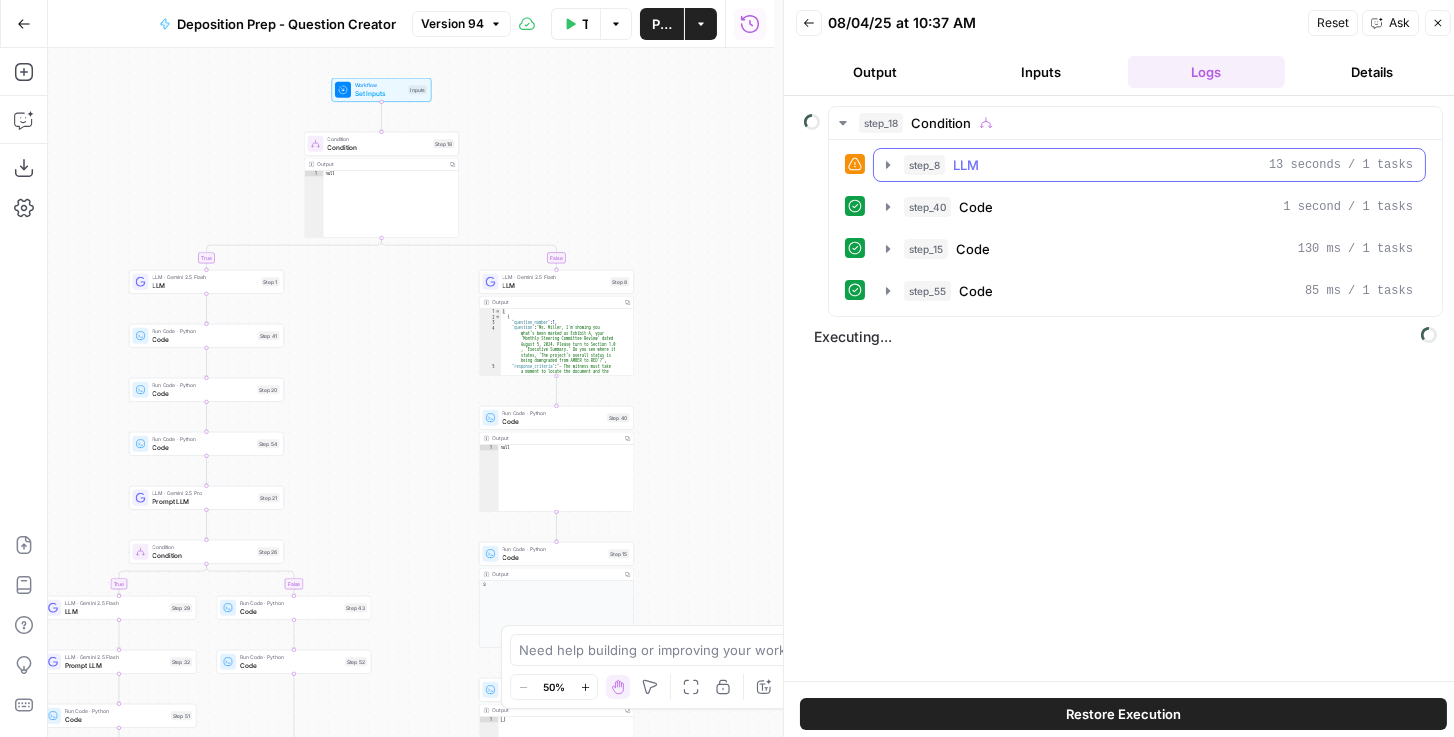 click 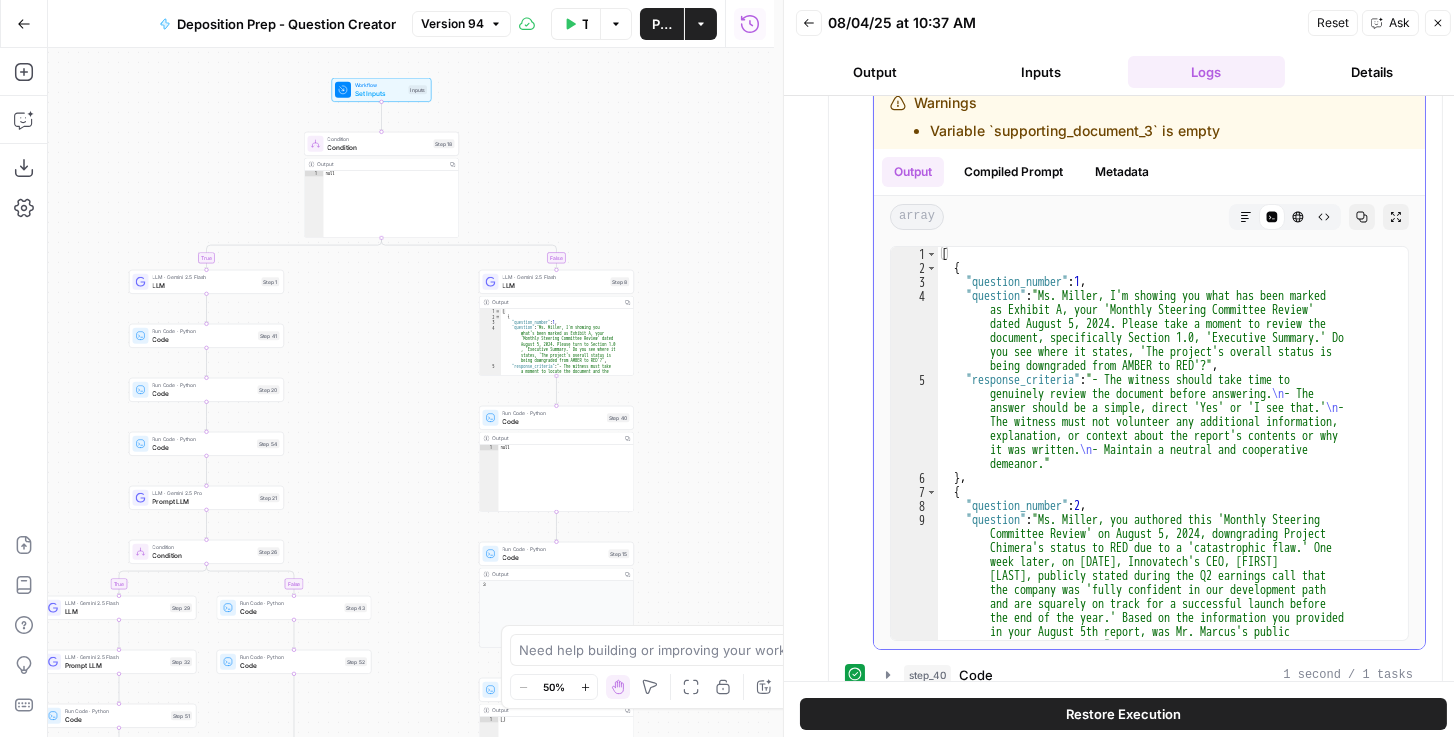 scroll, scrollTop: 114, scrollLeft: 0, axis: vertical 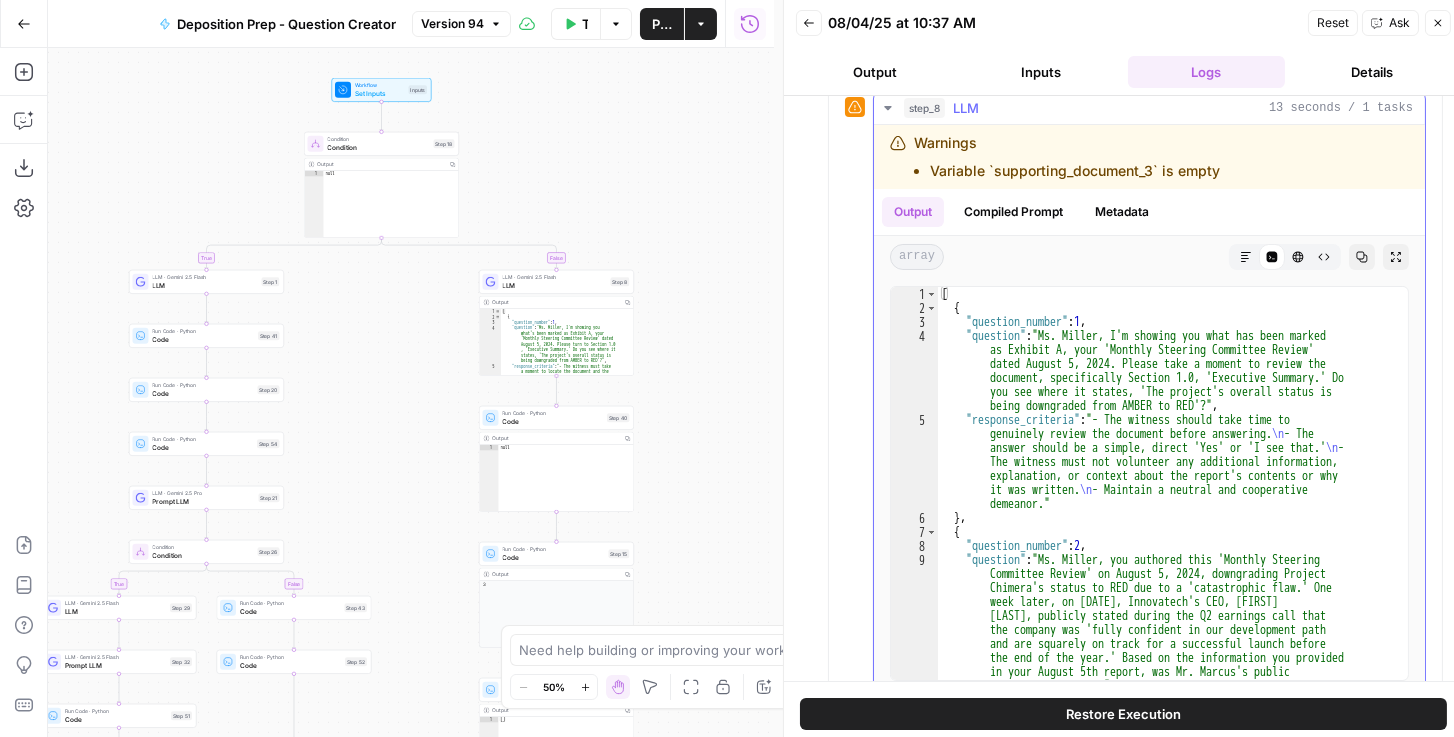 click 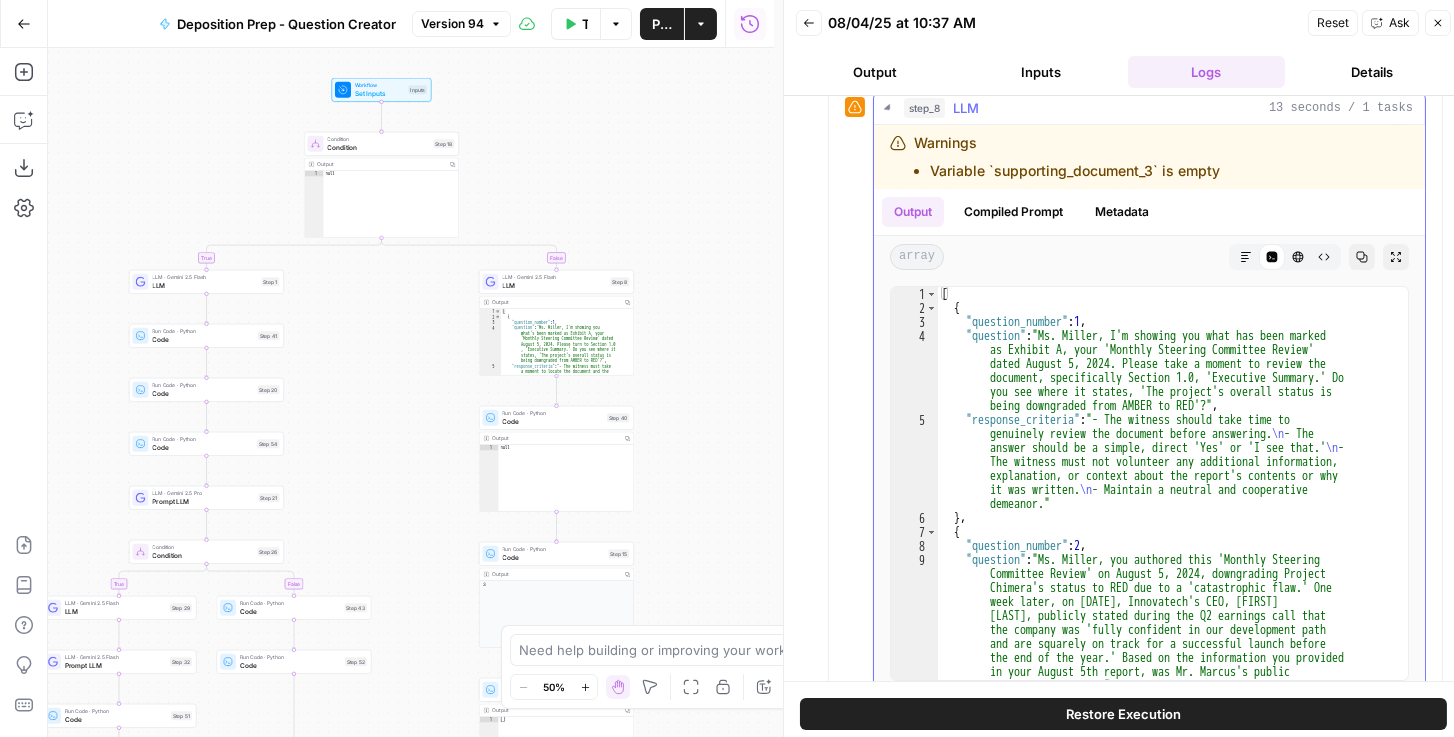 scroll, scrollTop: 0, scrollLeft: 0, axis: both 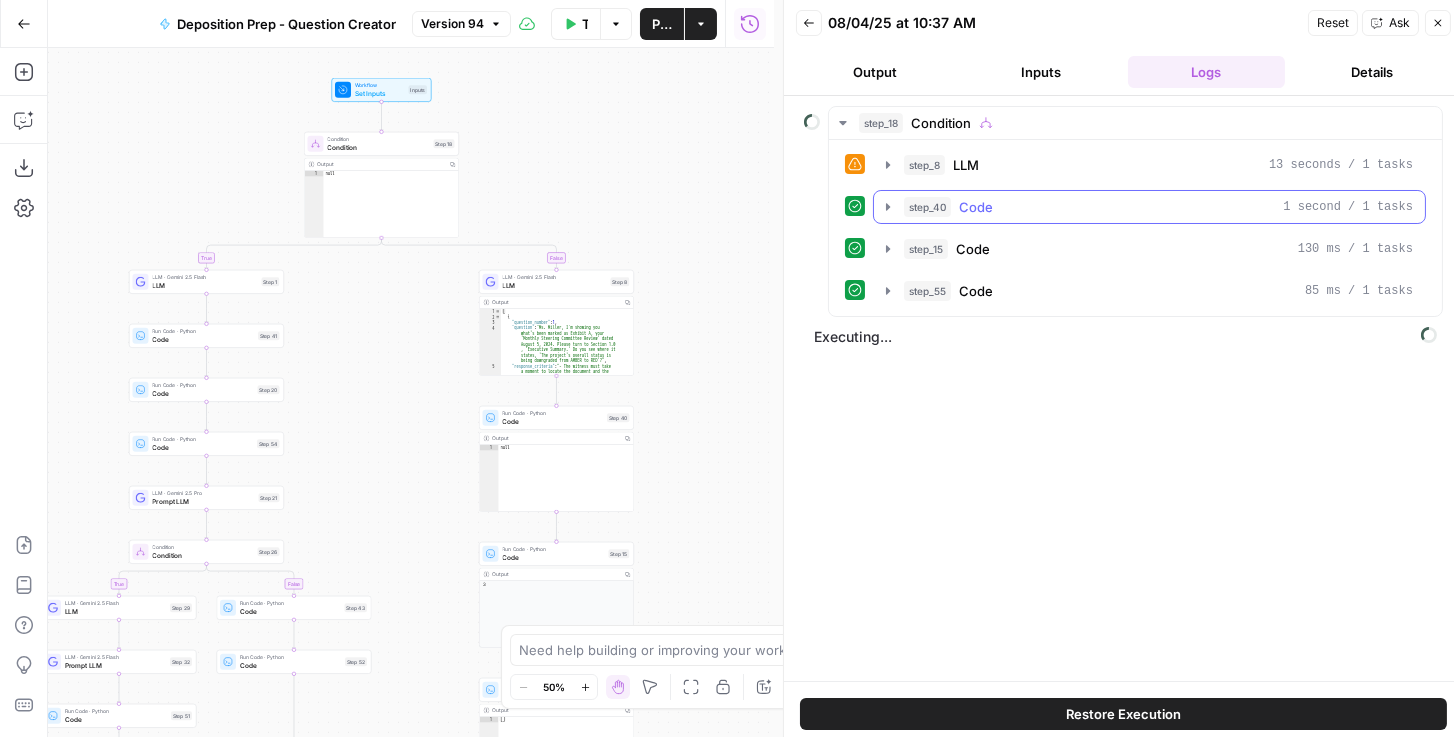 click 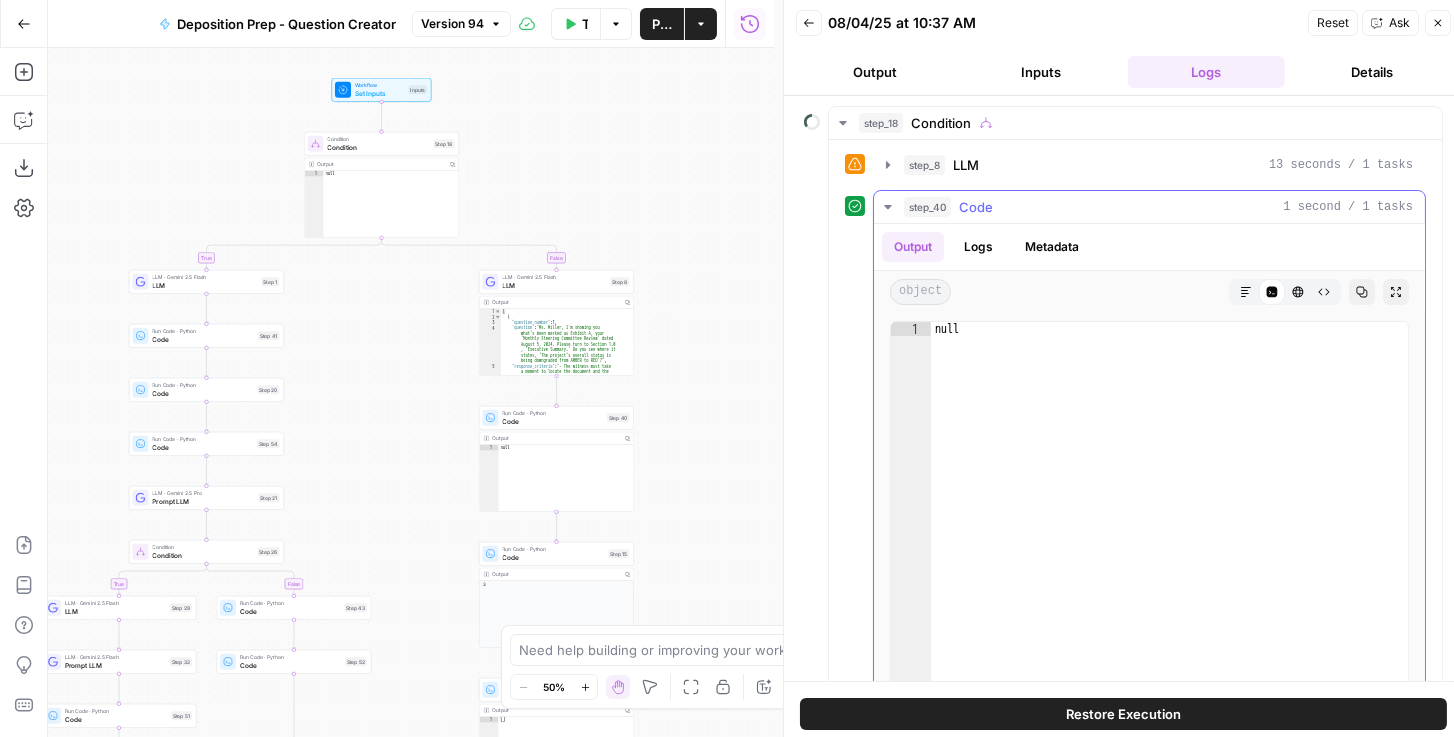 click 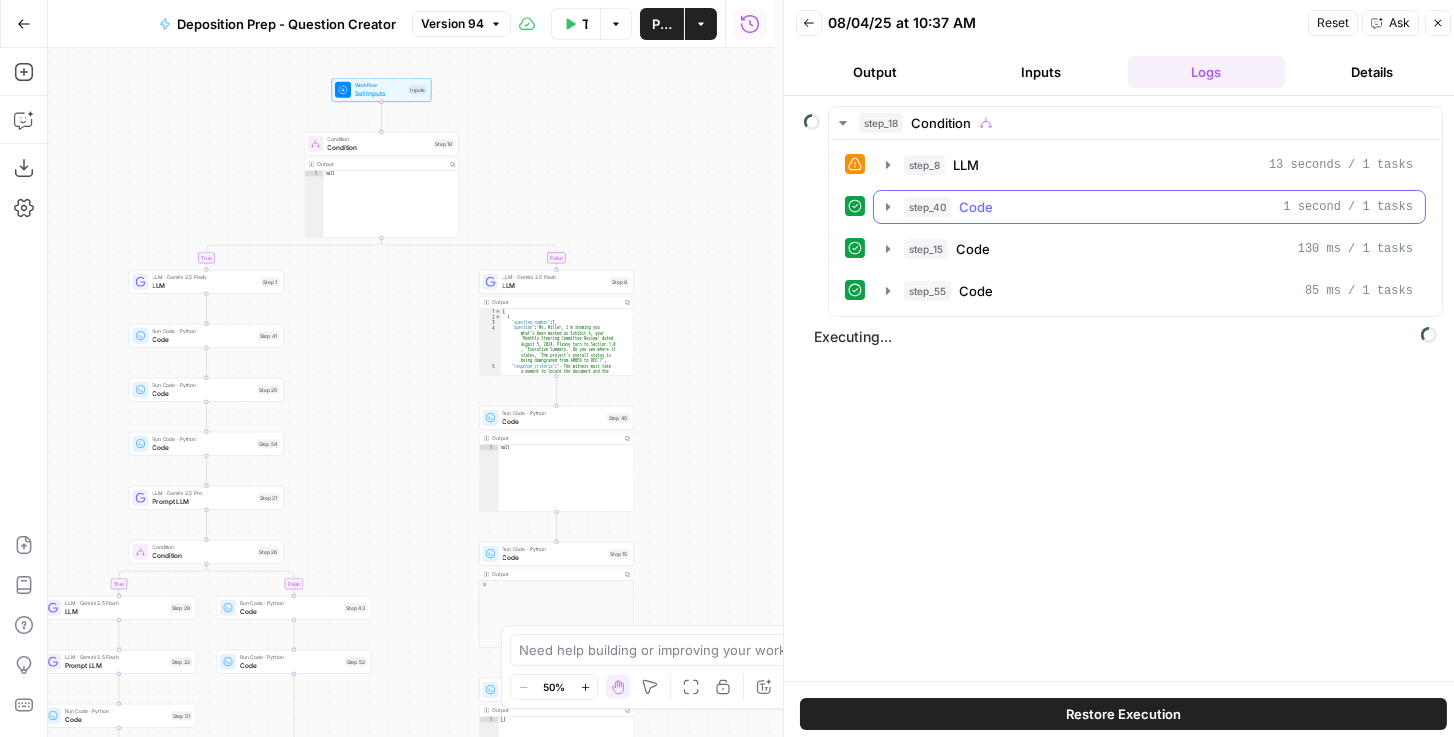 click 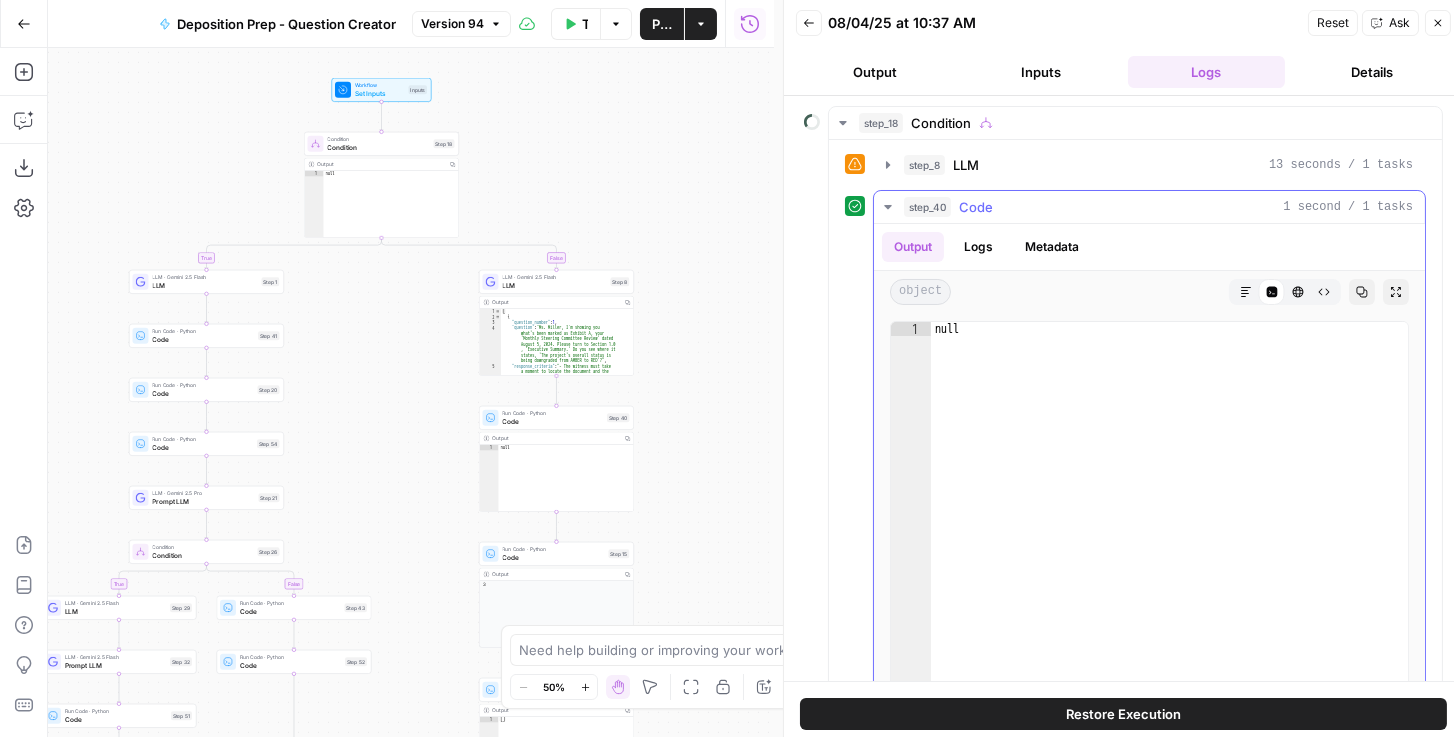 click 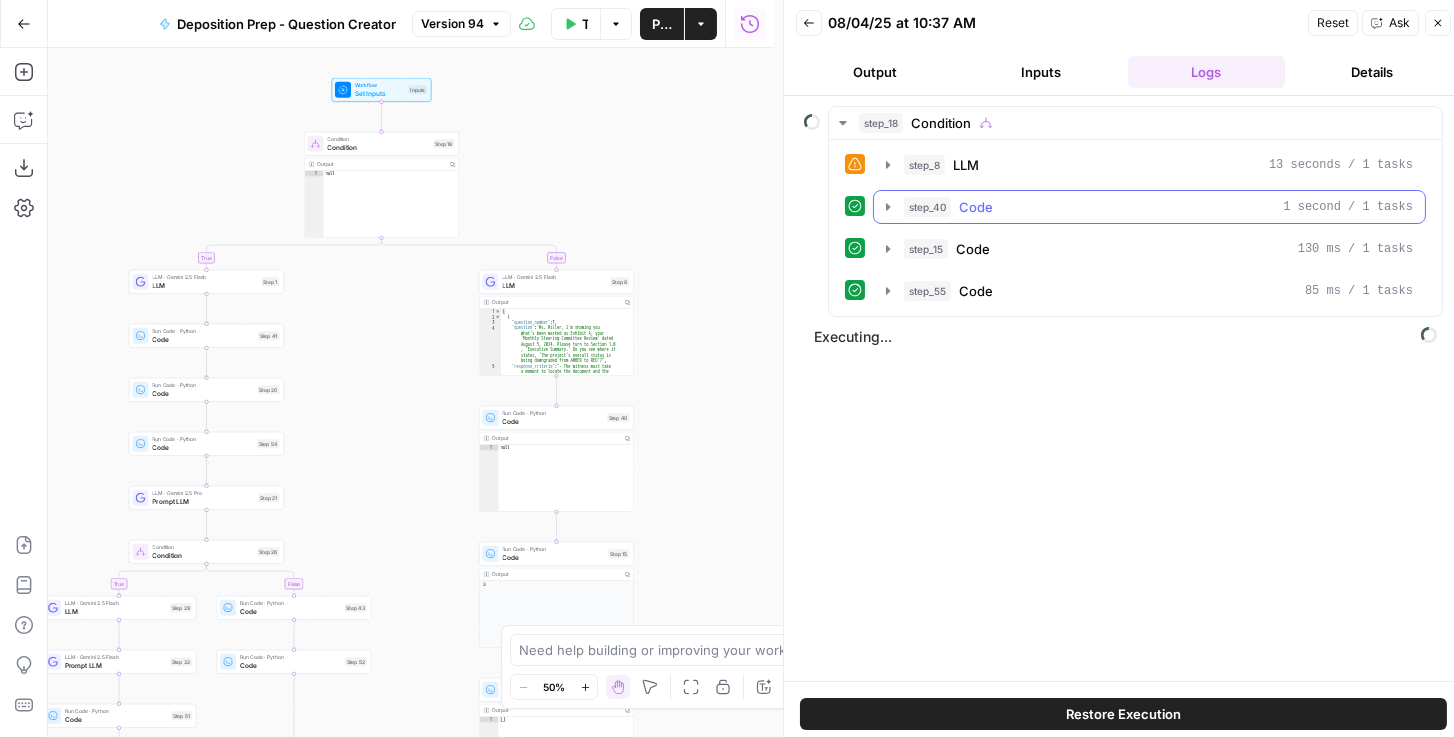 click 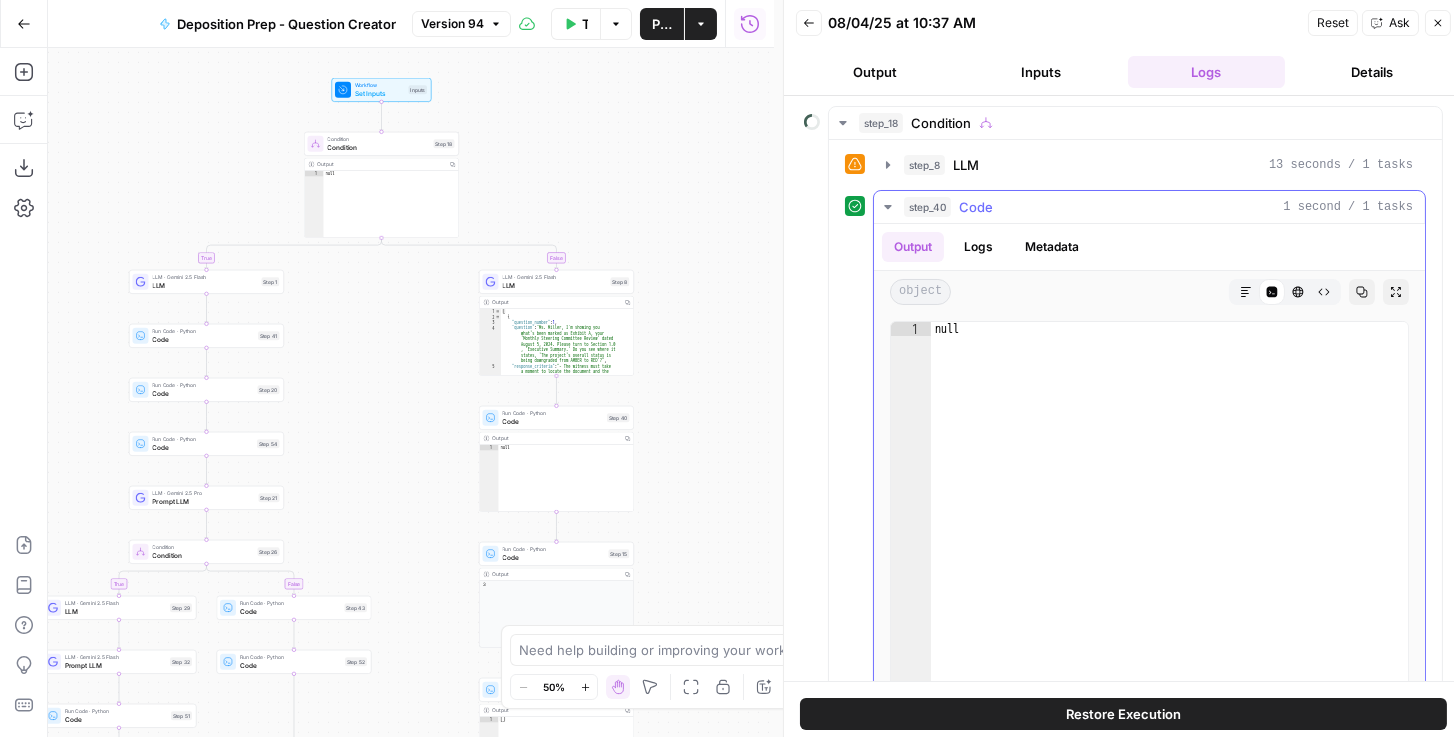 click 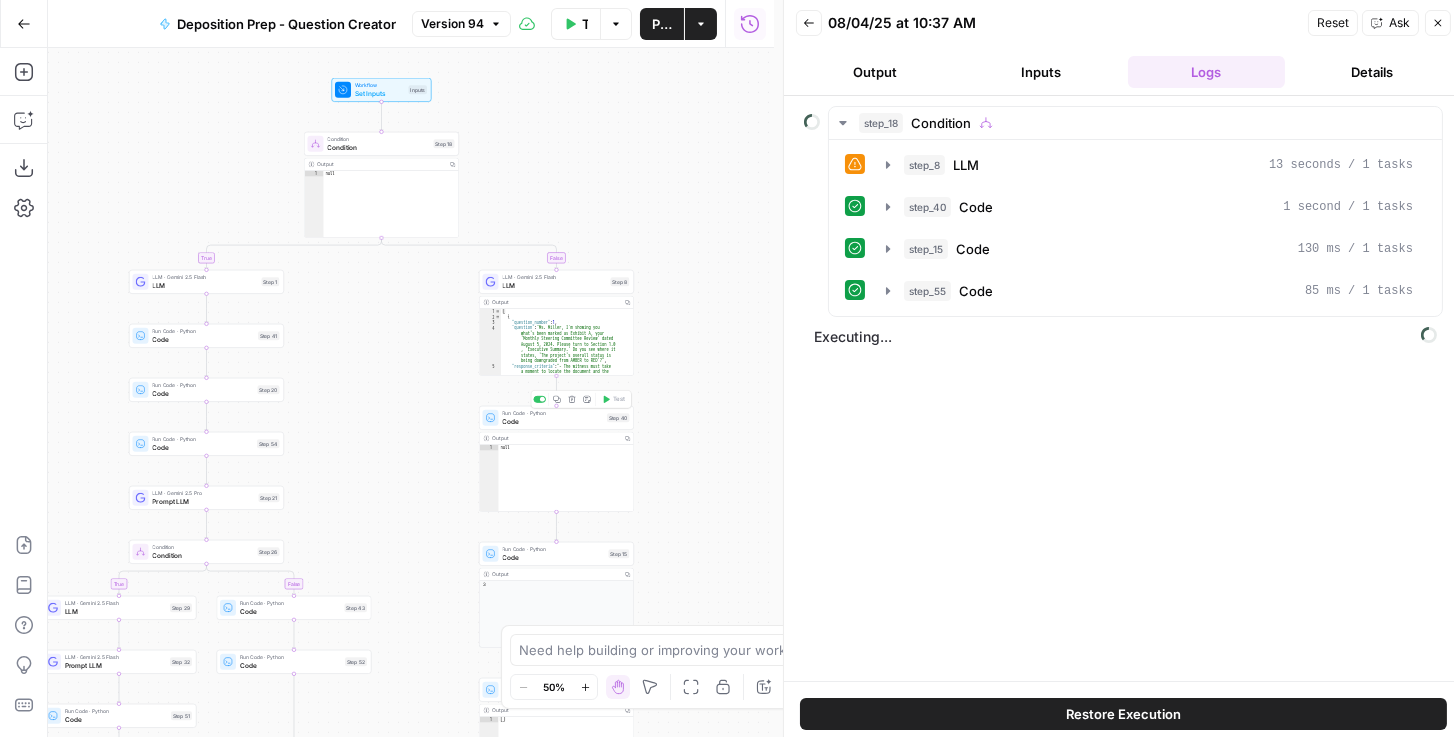 click on "Code" at bounding box center [553, 421] 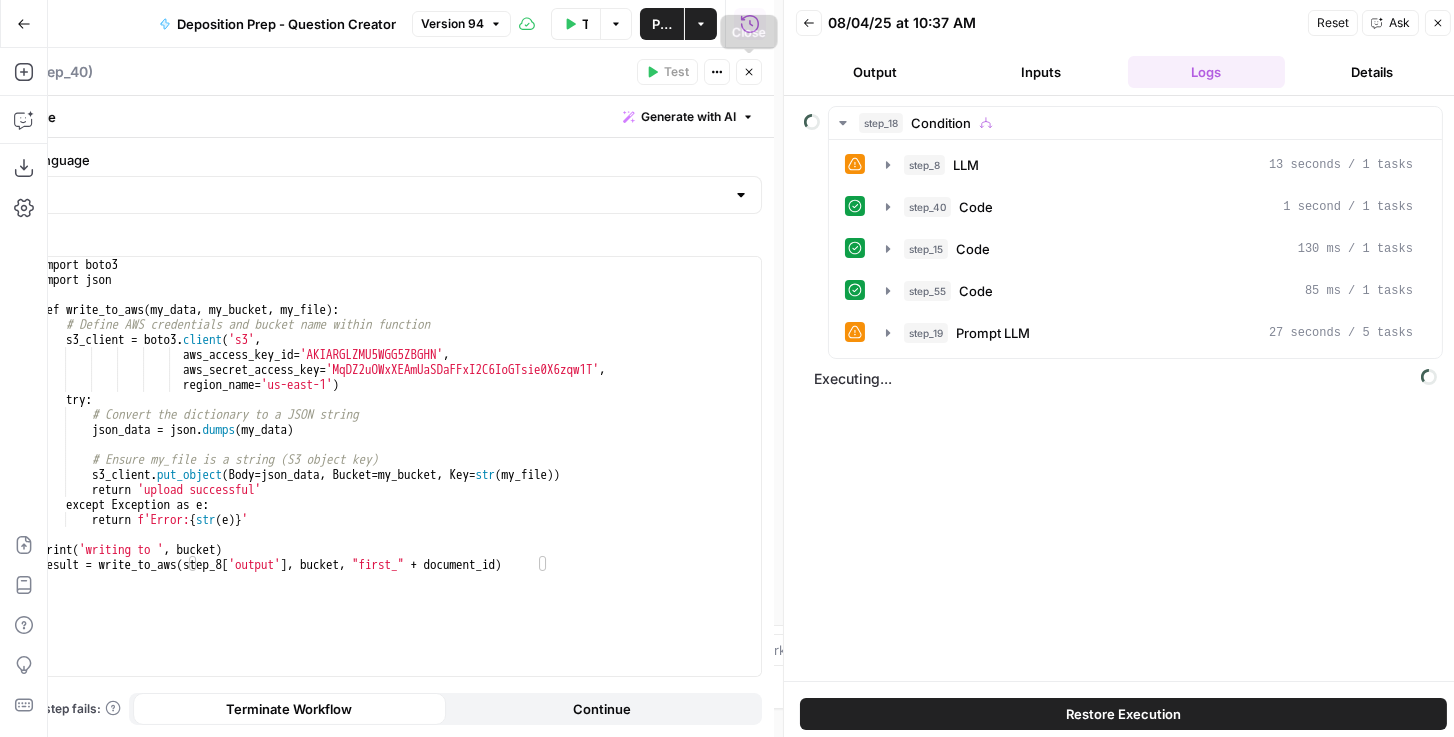 click 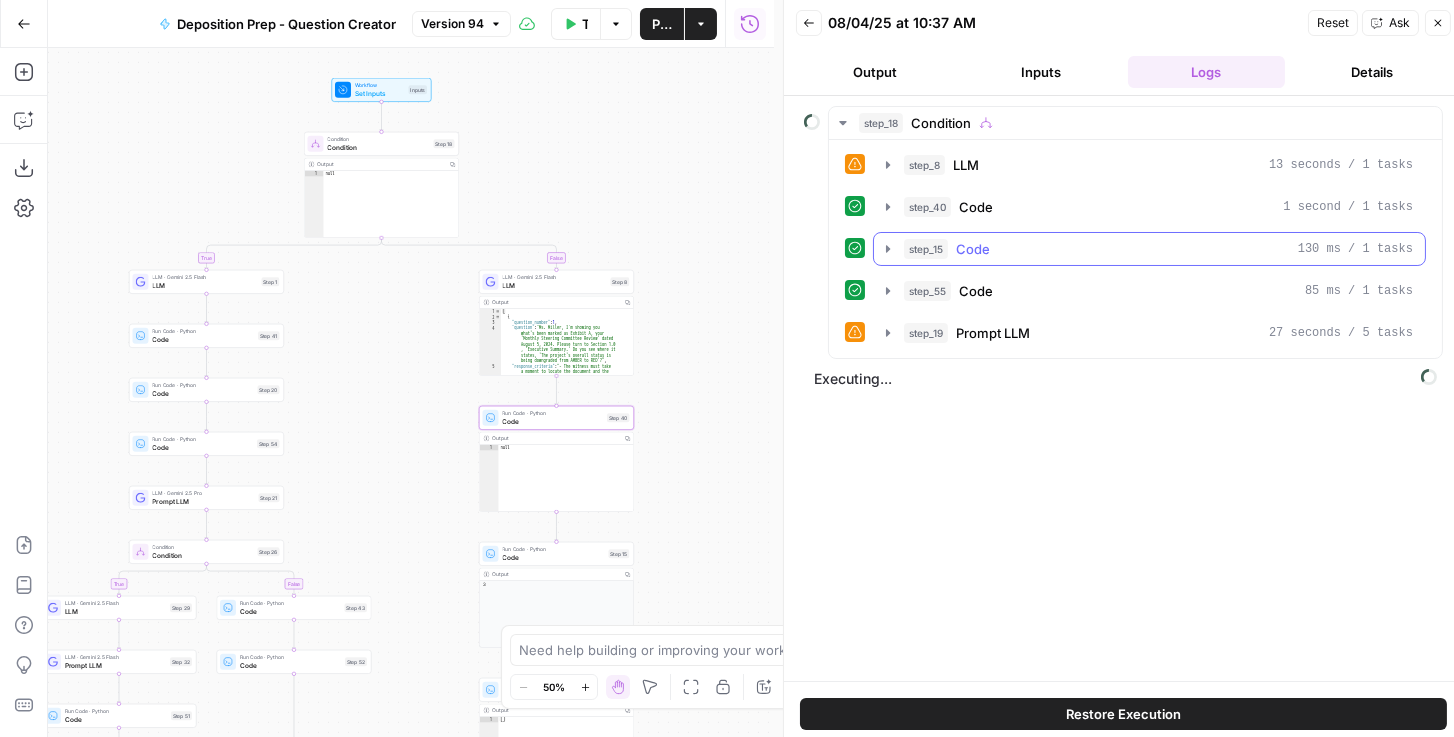 click 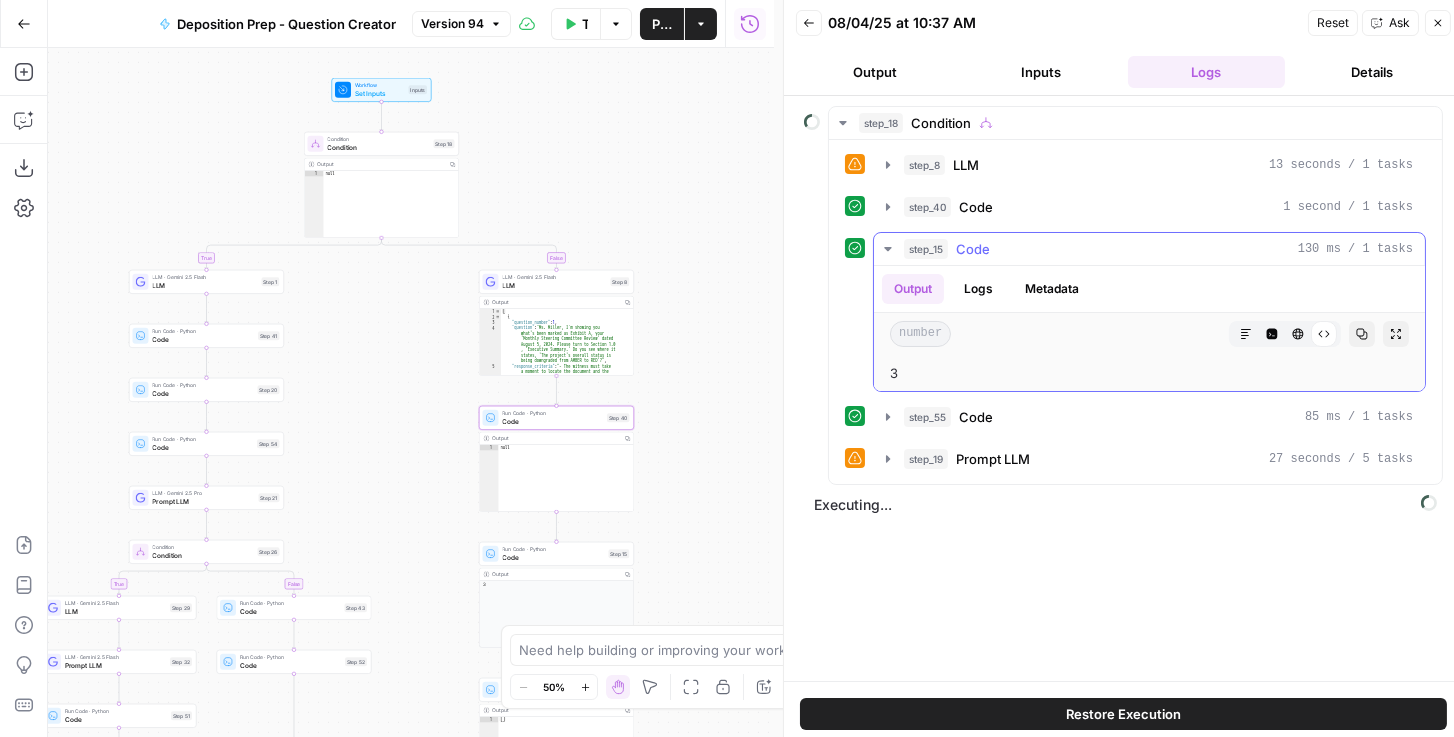 click 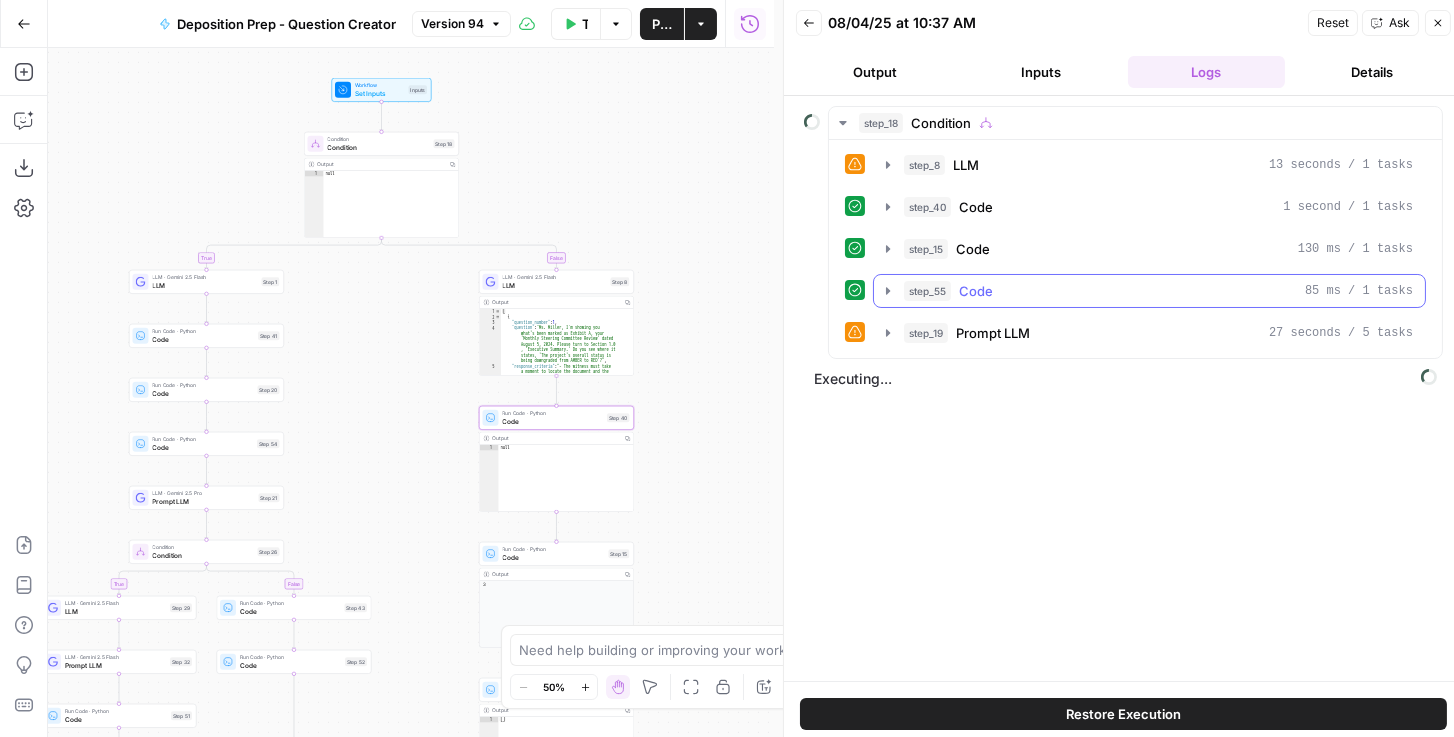 click 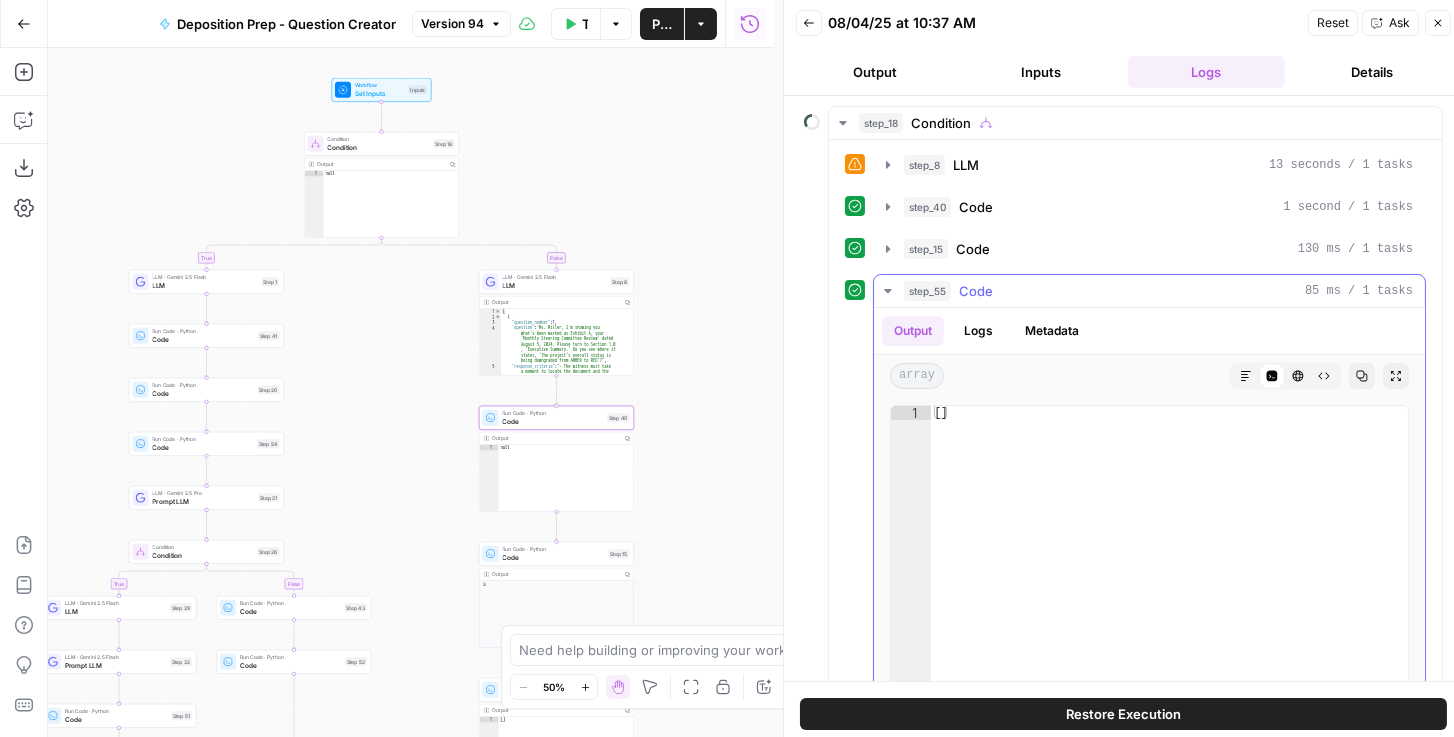 click 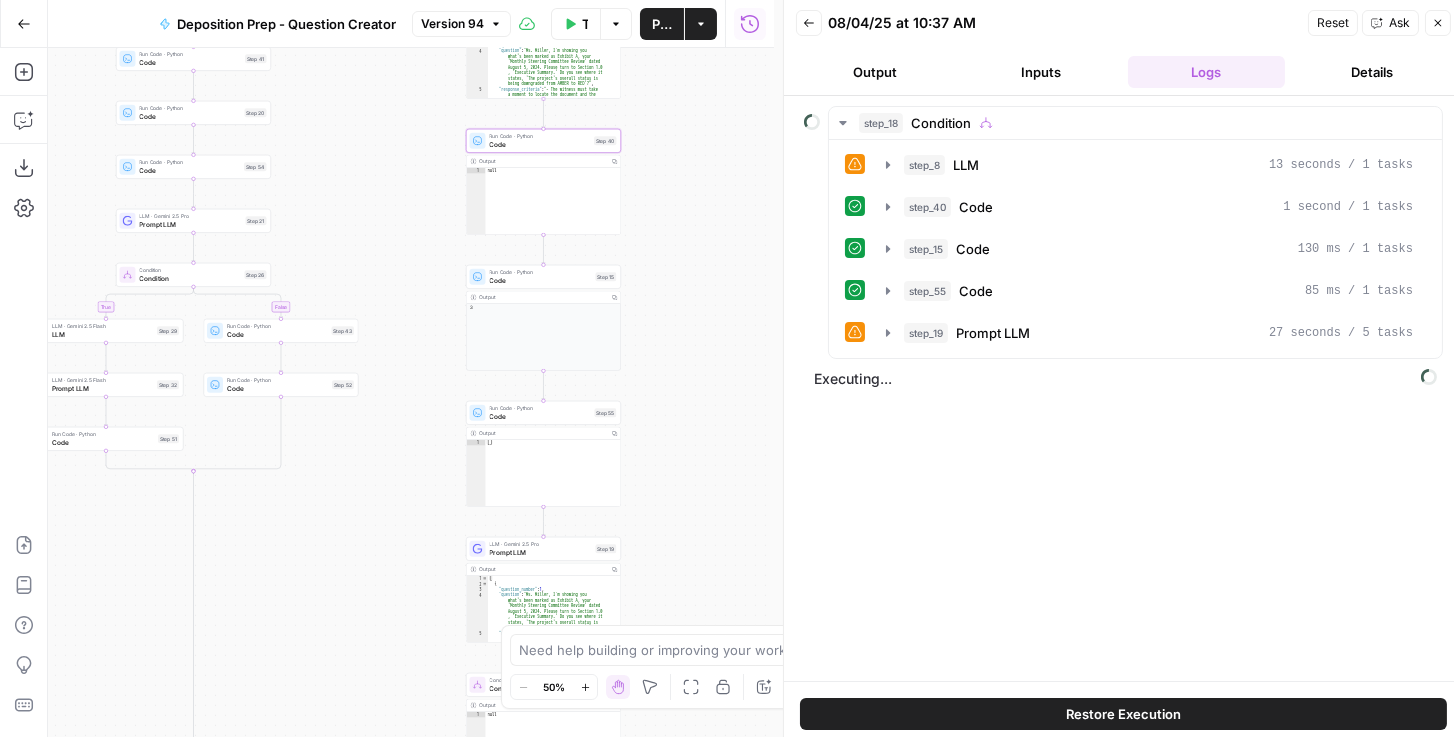 drag, startPoint x: 664, startPoint y: 448, endPoint x: 656, endPoint y: 193, distance: 255.12546 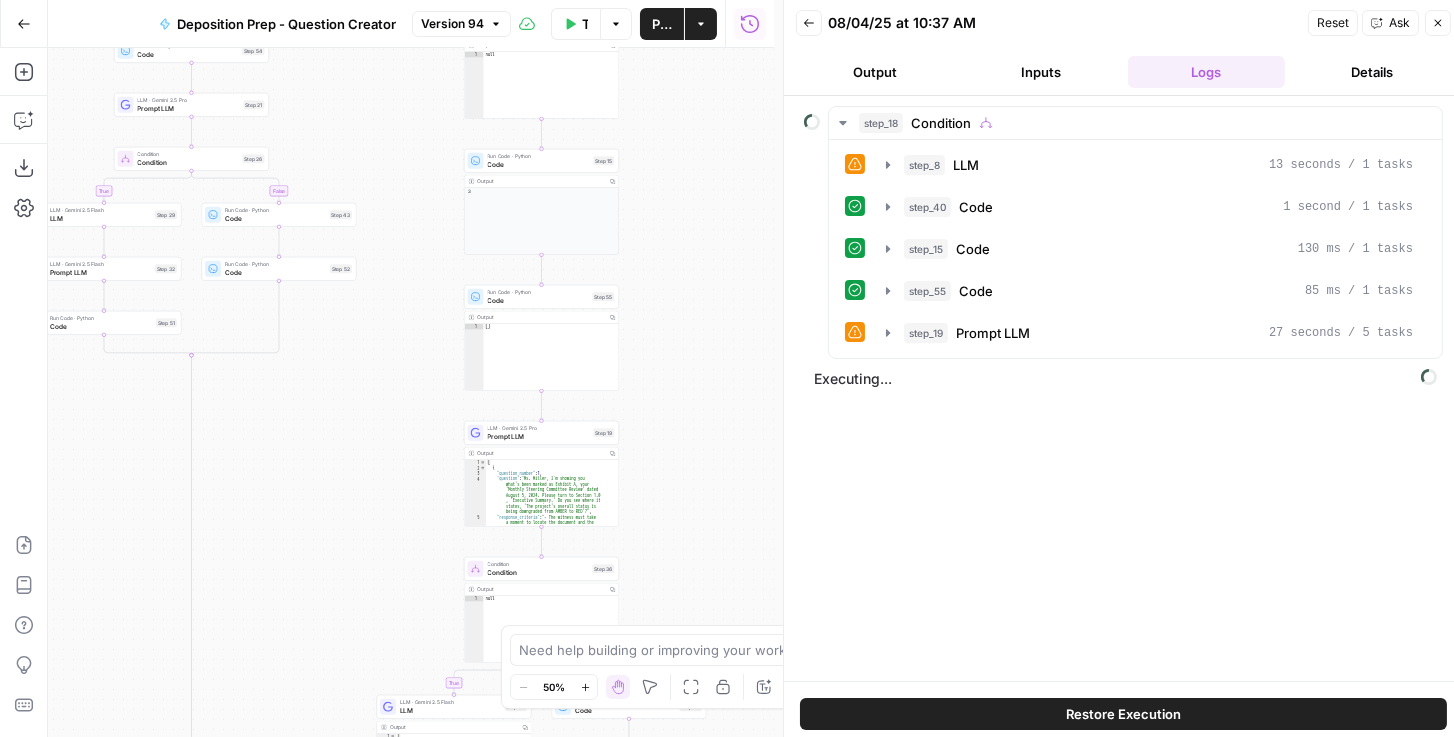 drag, startPoint x: 708, startPoint y: 314, endPoint x: 697, endPoint y: 253, distance: 61.983868 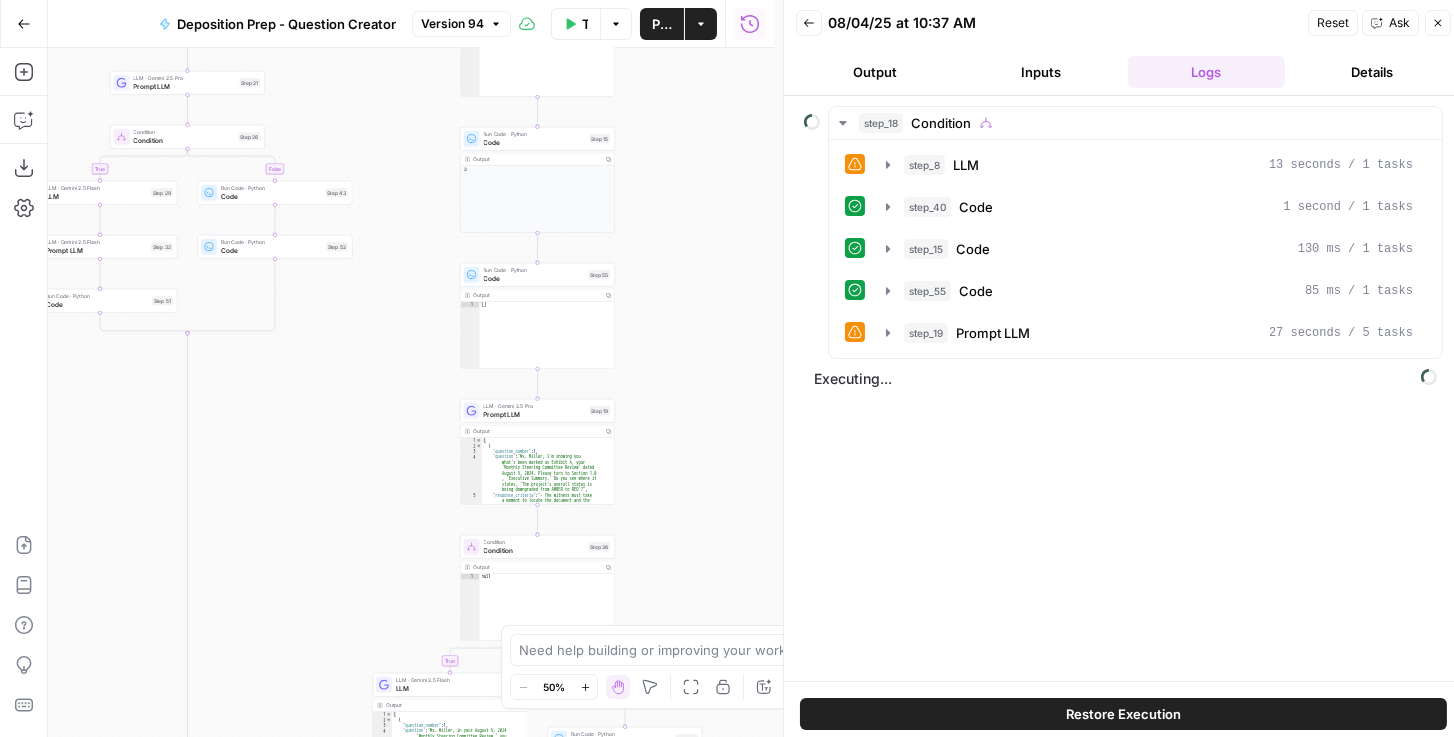 click on "Code" at bounding box center [534, 278] 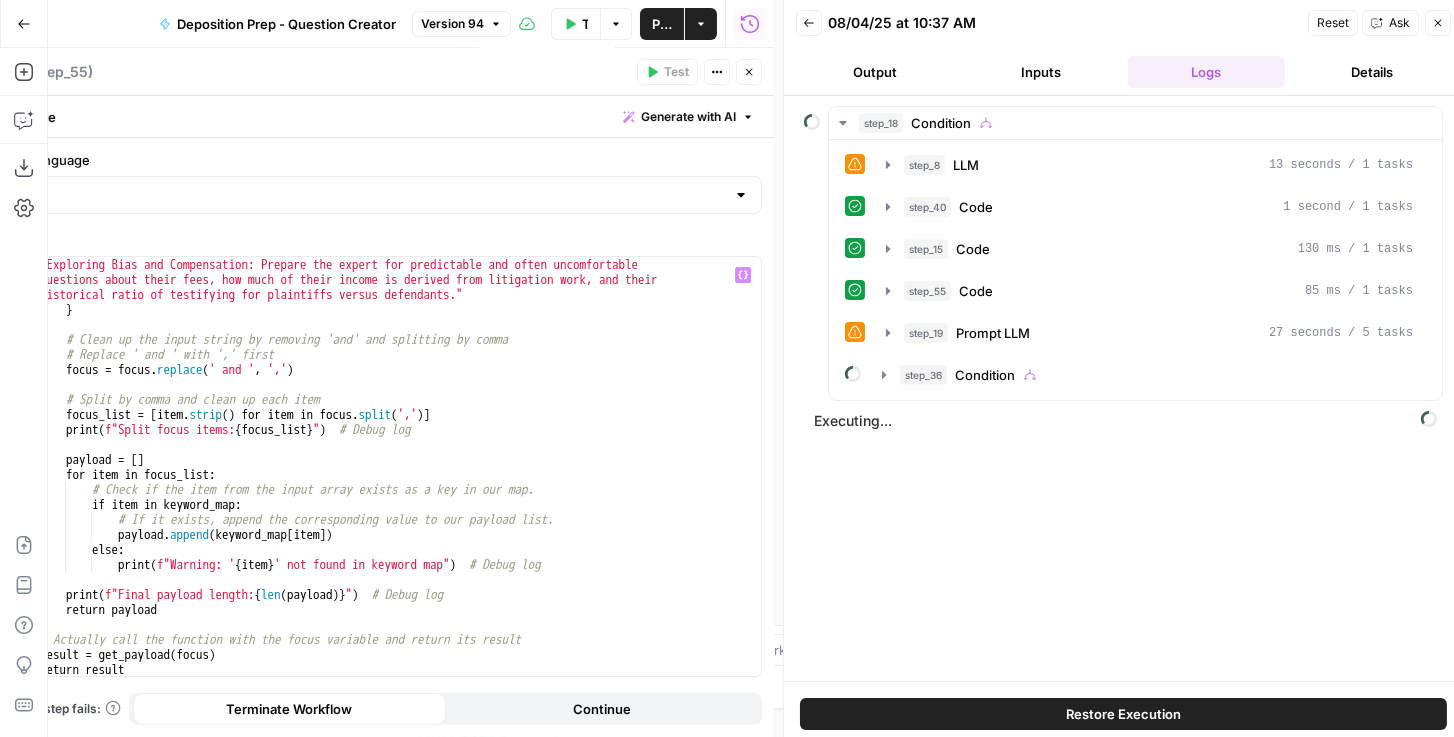 scroll, scrollTop: 619, scrollLeft: 0, axis: vertical 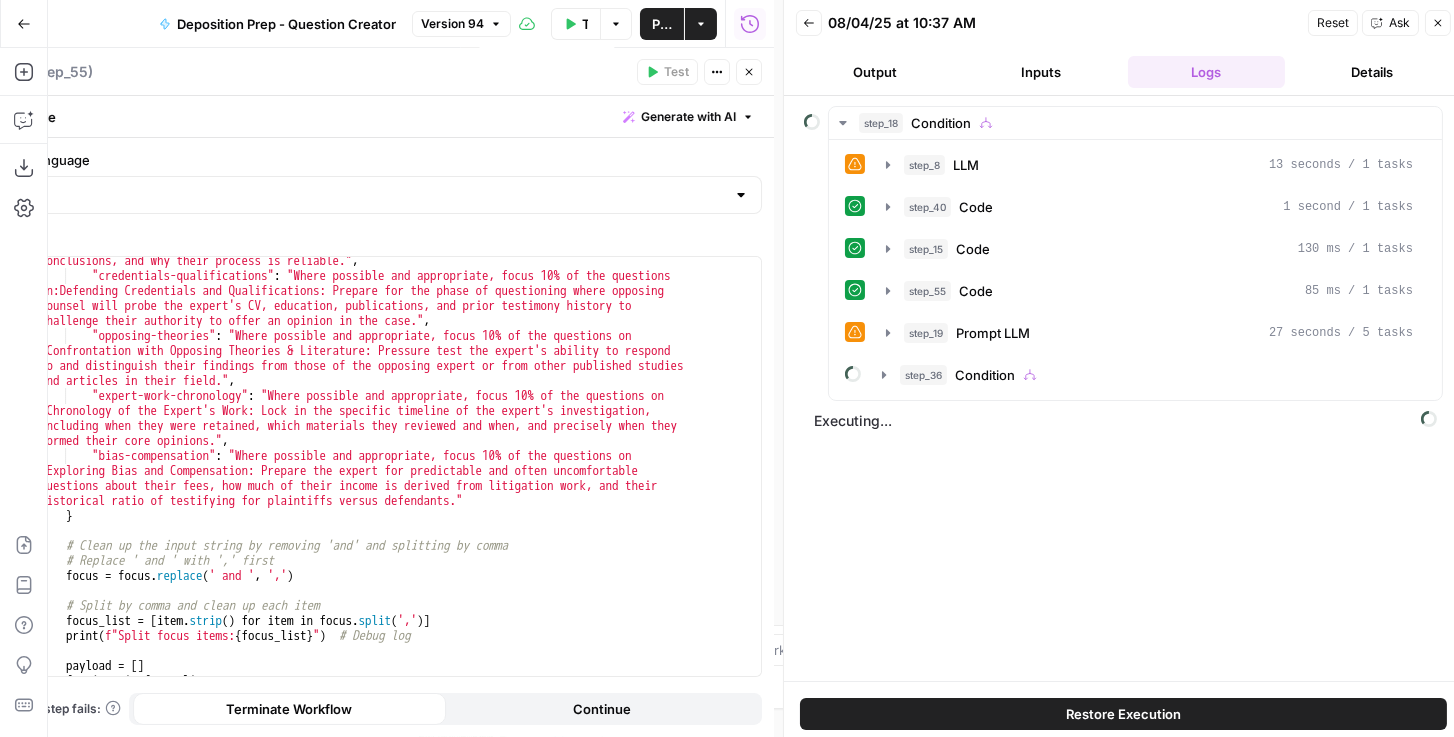 click 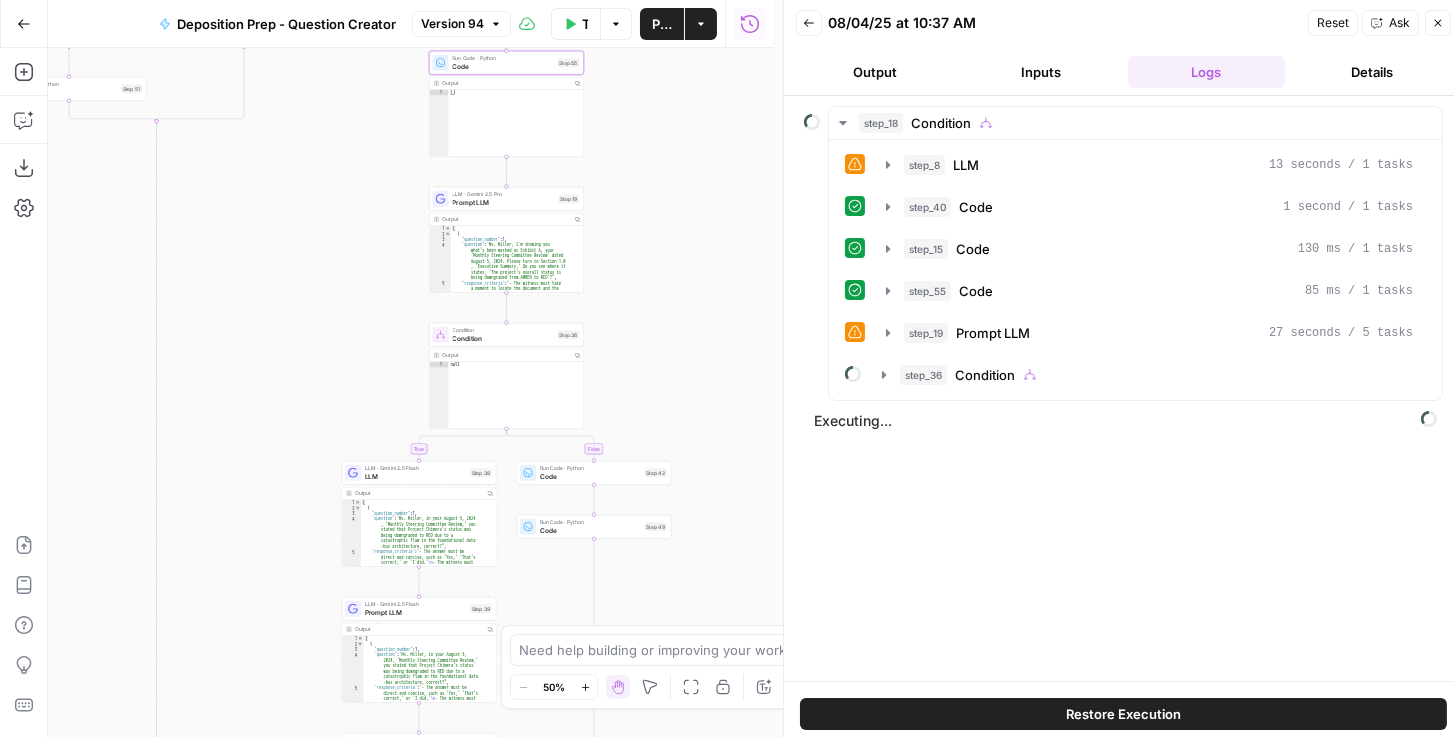 drag, startPoint x: 746, startPoint y: 423, endPoint x: 717, endPoint y: 240, distance: 185.28357 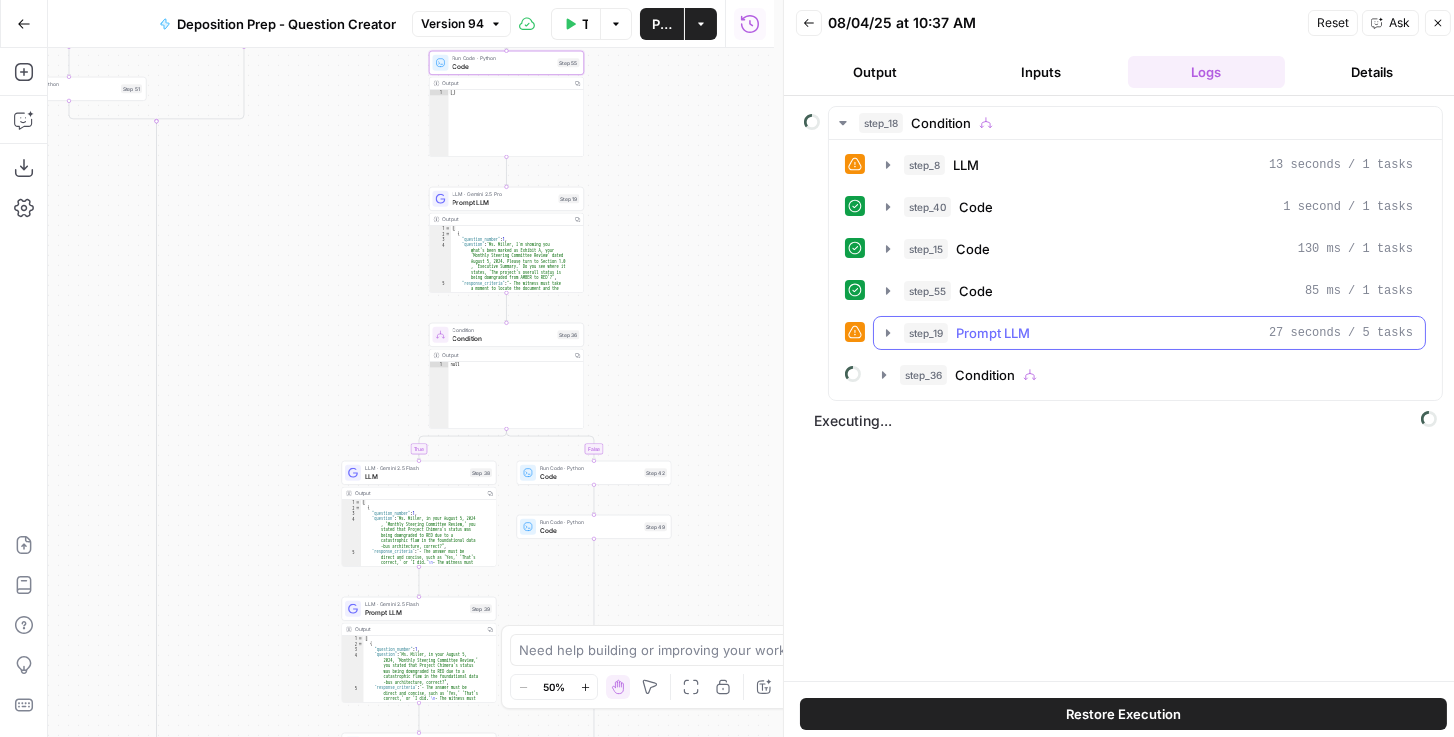 click 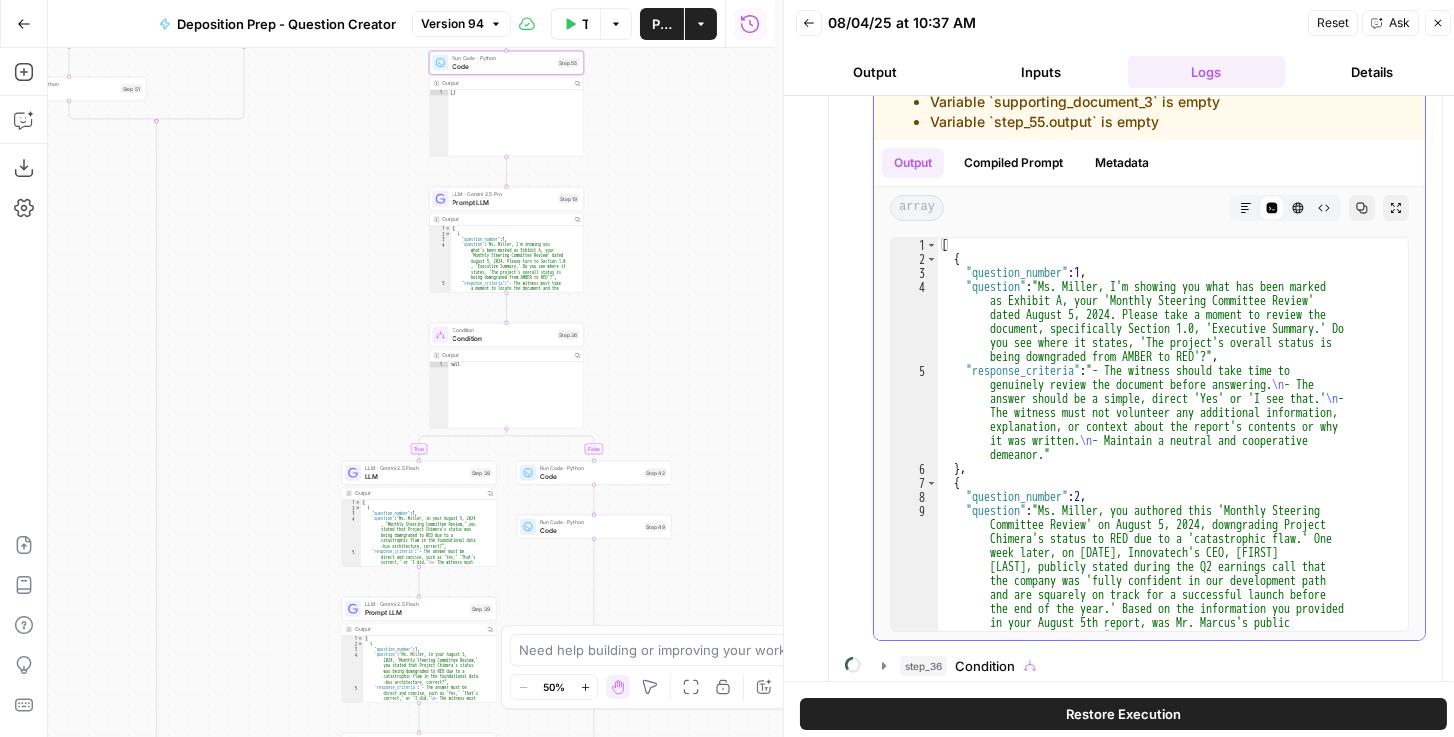 scroll, scrollTop: 346, scrollLeft: 0, axis: vertical 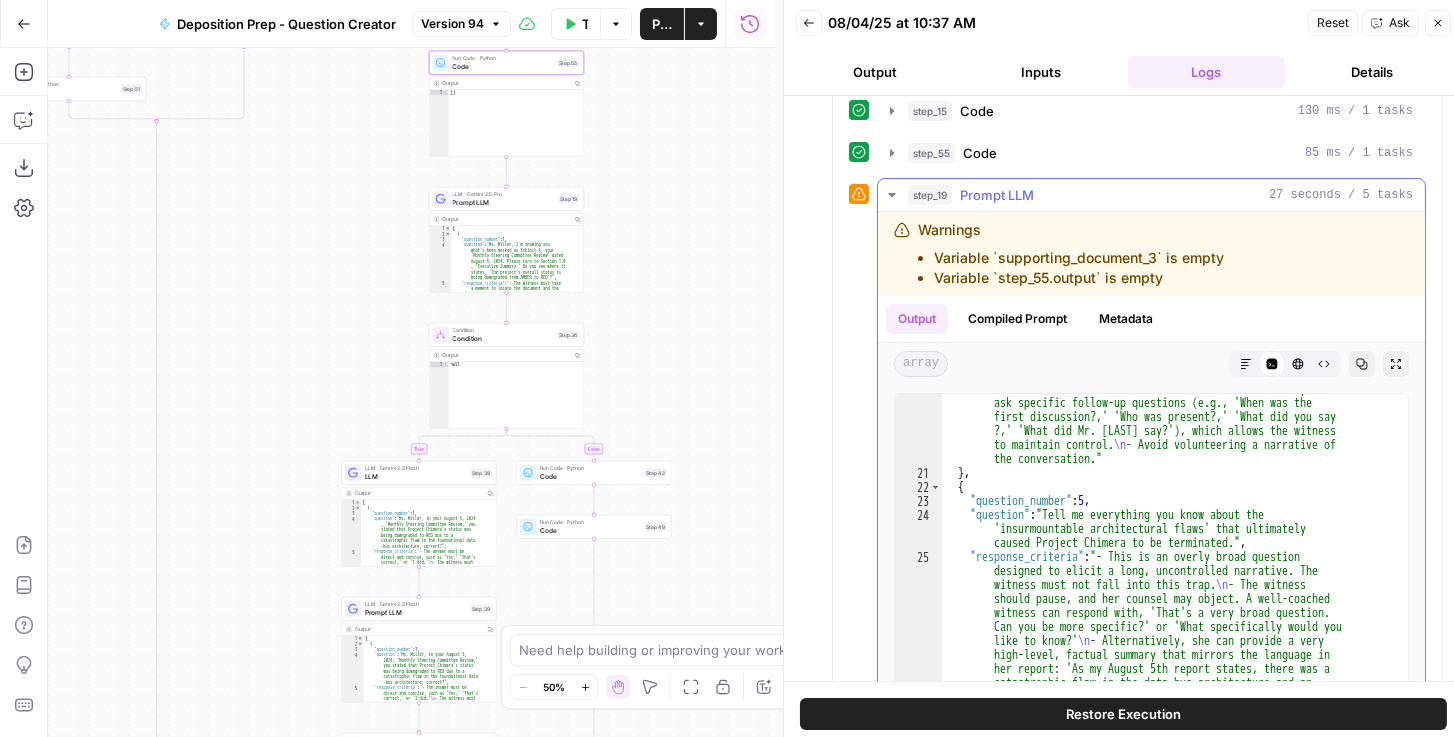 click 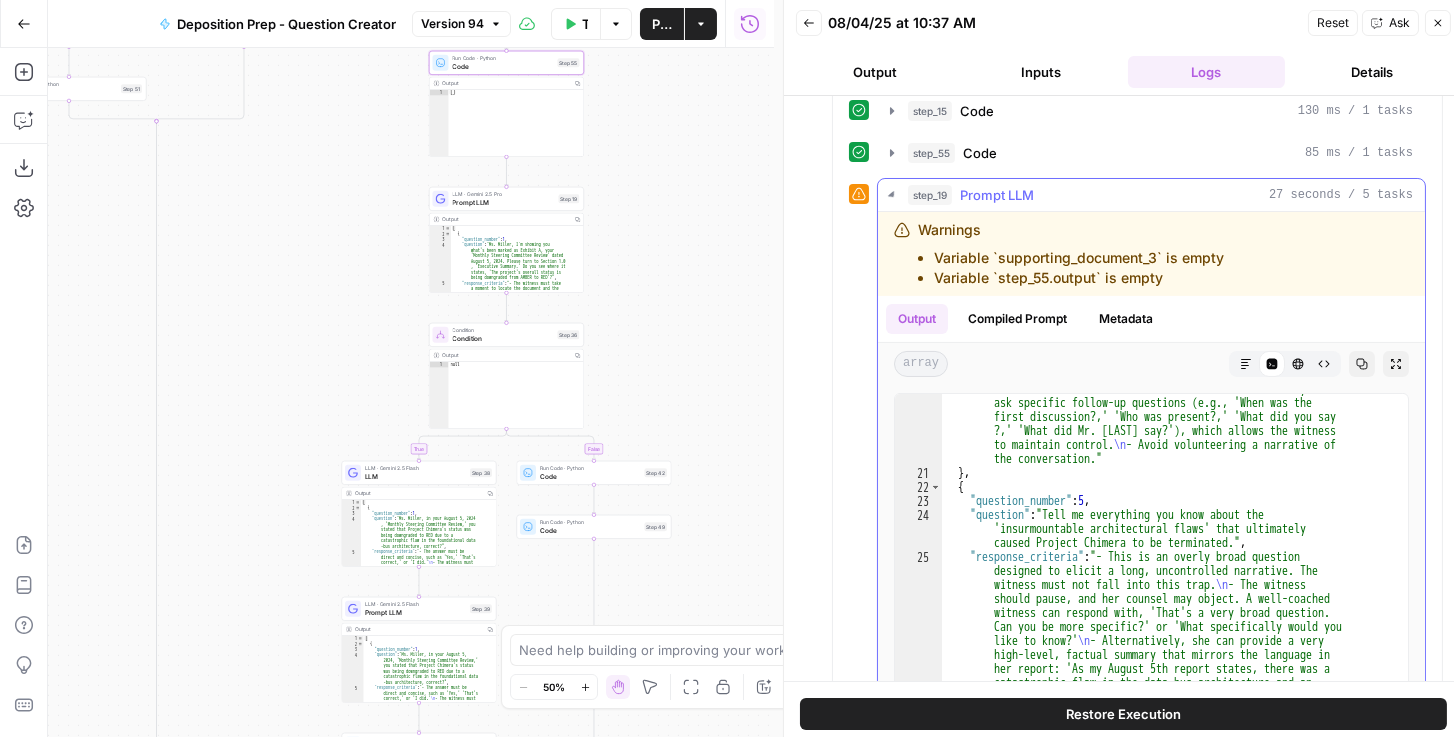 scroll, scrollTop: 226, scrollLeft: 0, axis: vertical 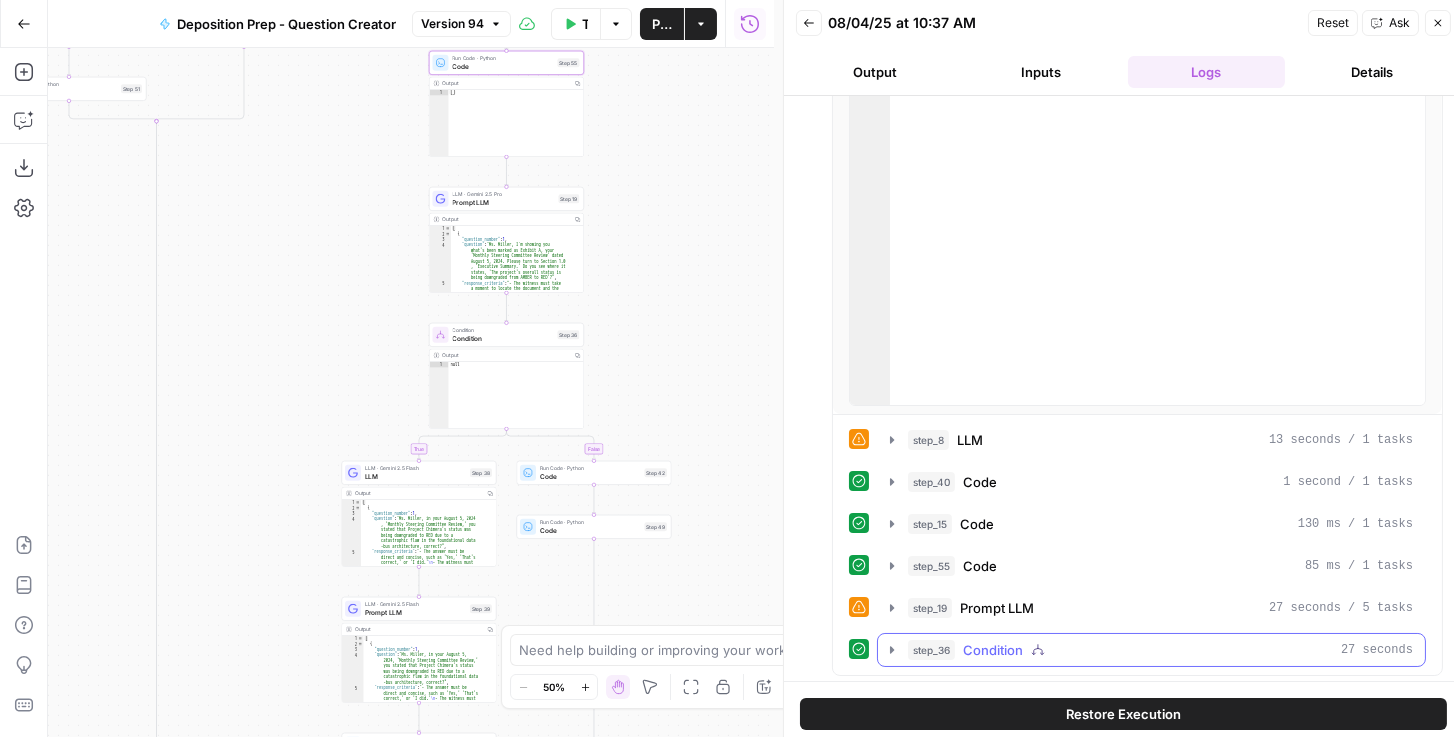 click 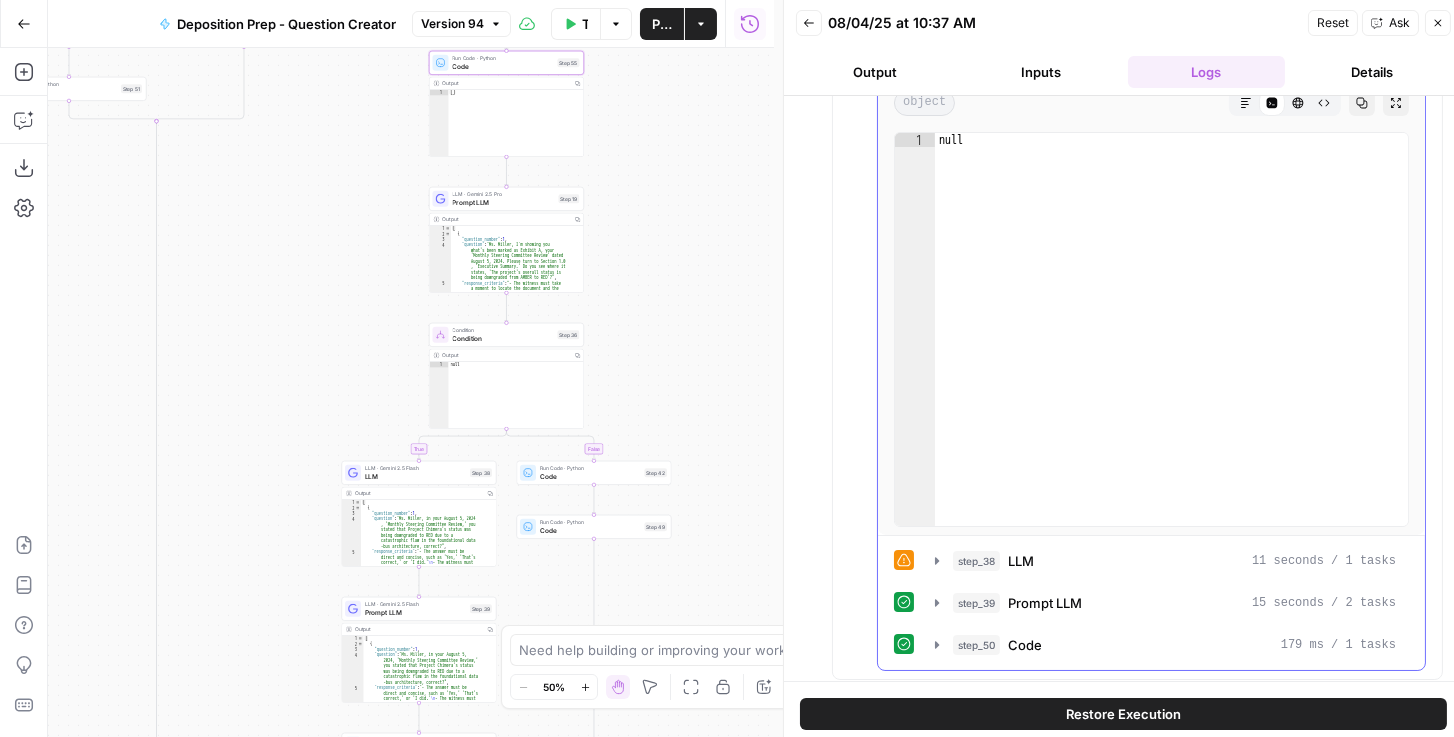 scroll, scrollTop: 860, scrollLeft: 0, axis: vertical 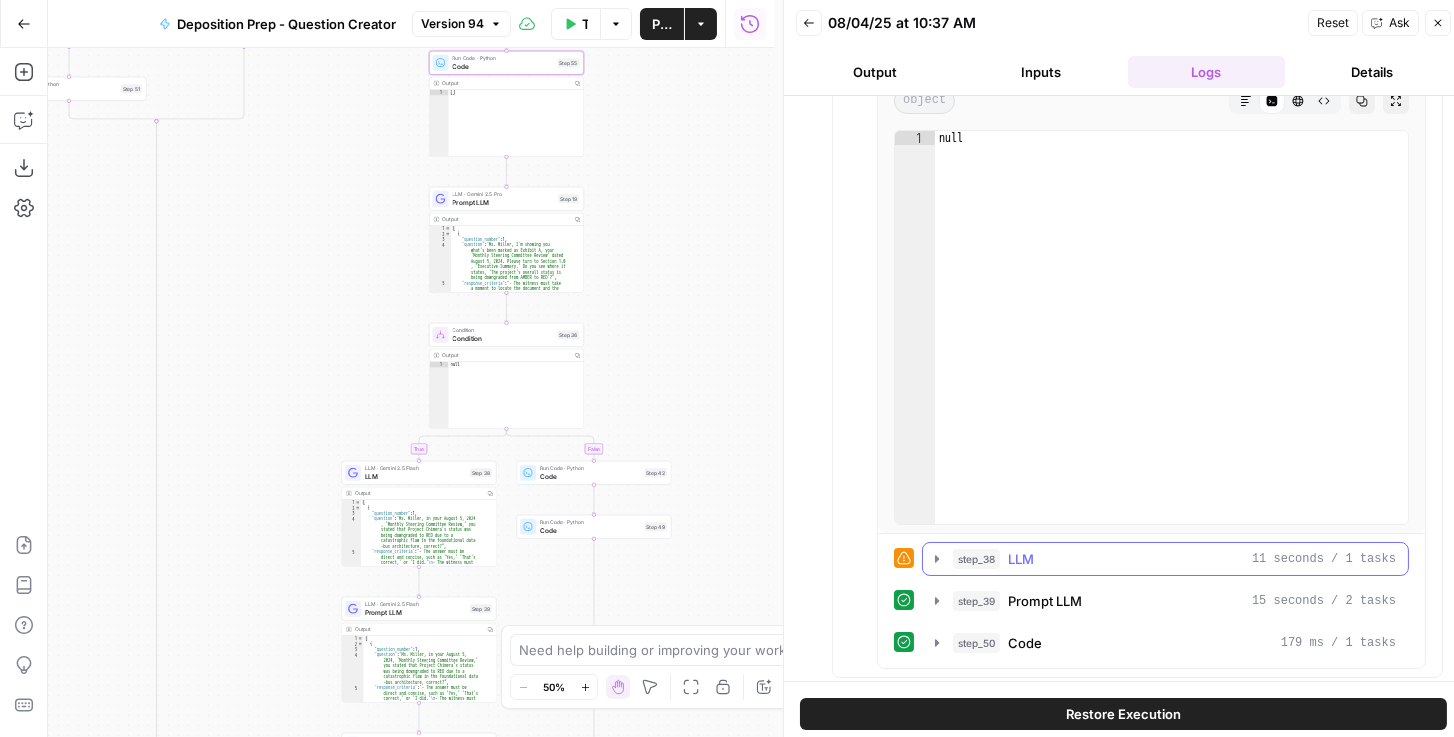 click 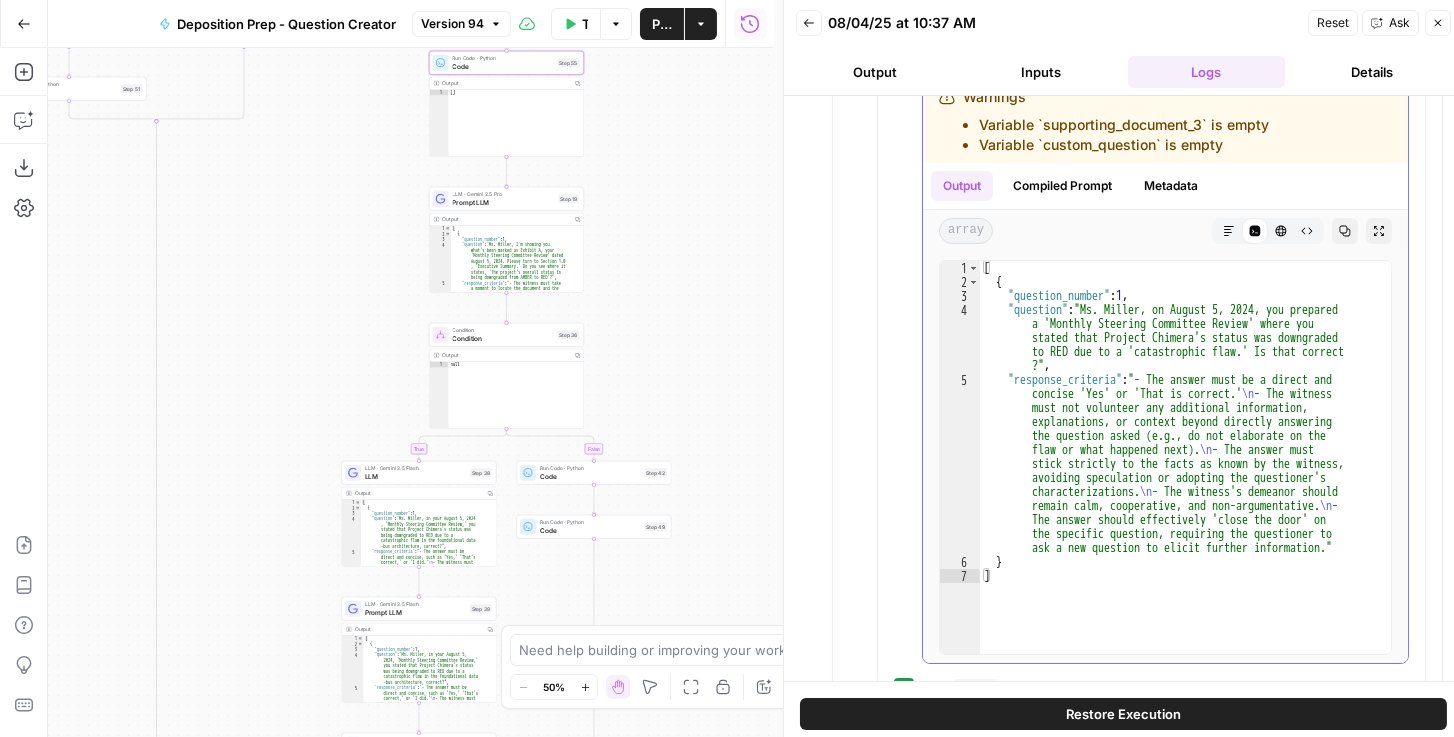 scroll, scrollTop: 1331, scrollLeft: 0, axis: vertical 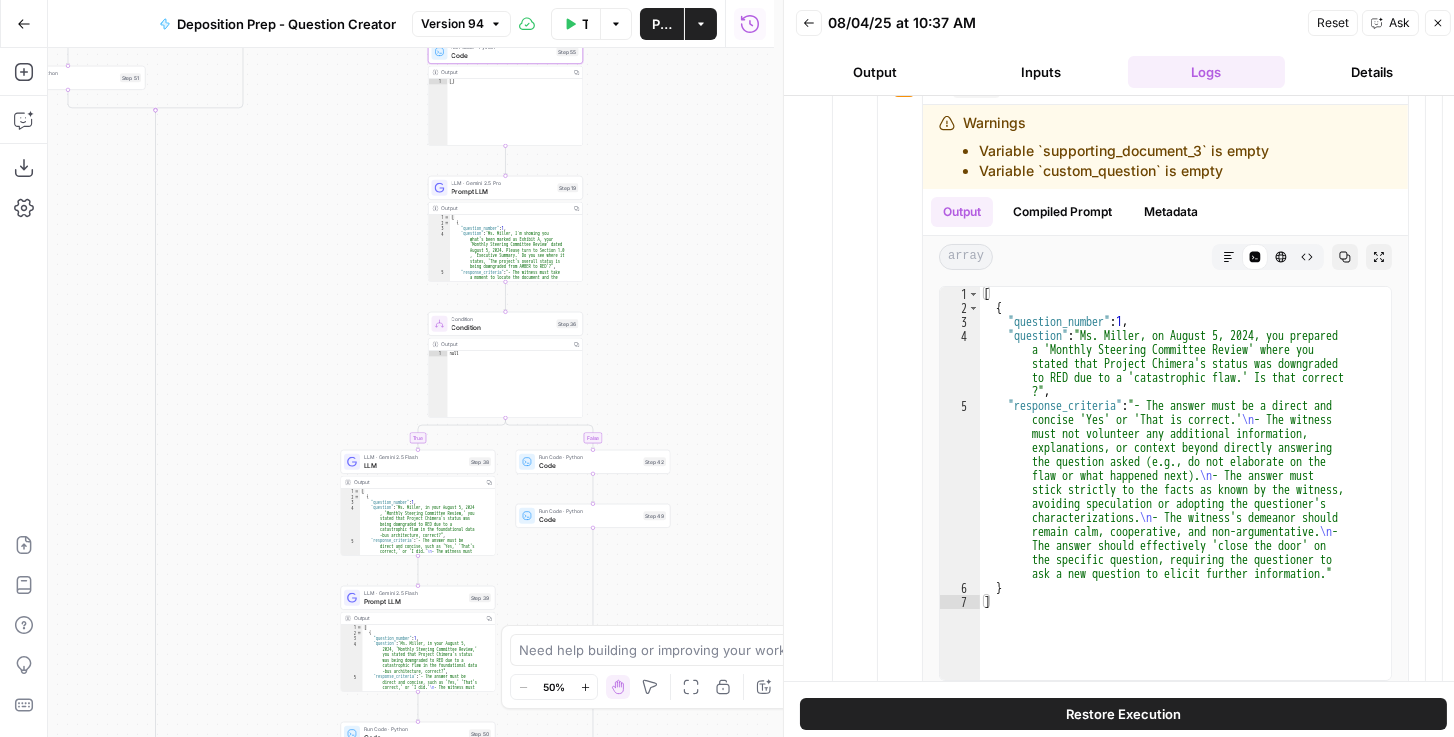 drag, startPoint x: 677, startPoint y: 389, endPoint x: 670, endPoint y: 361, distance: 28.86174 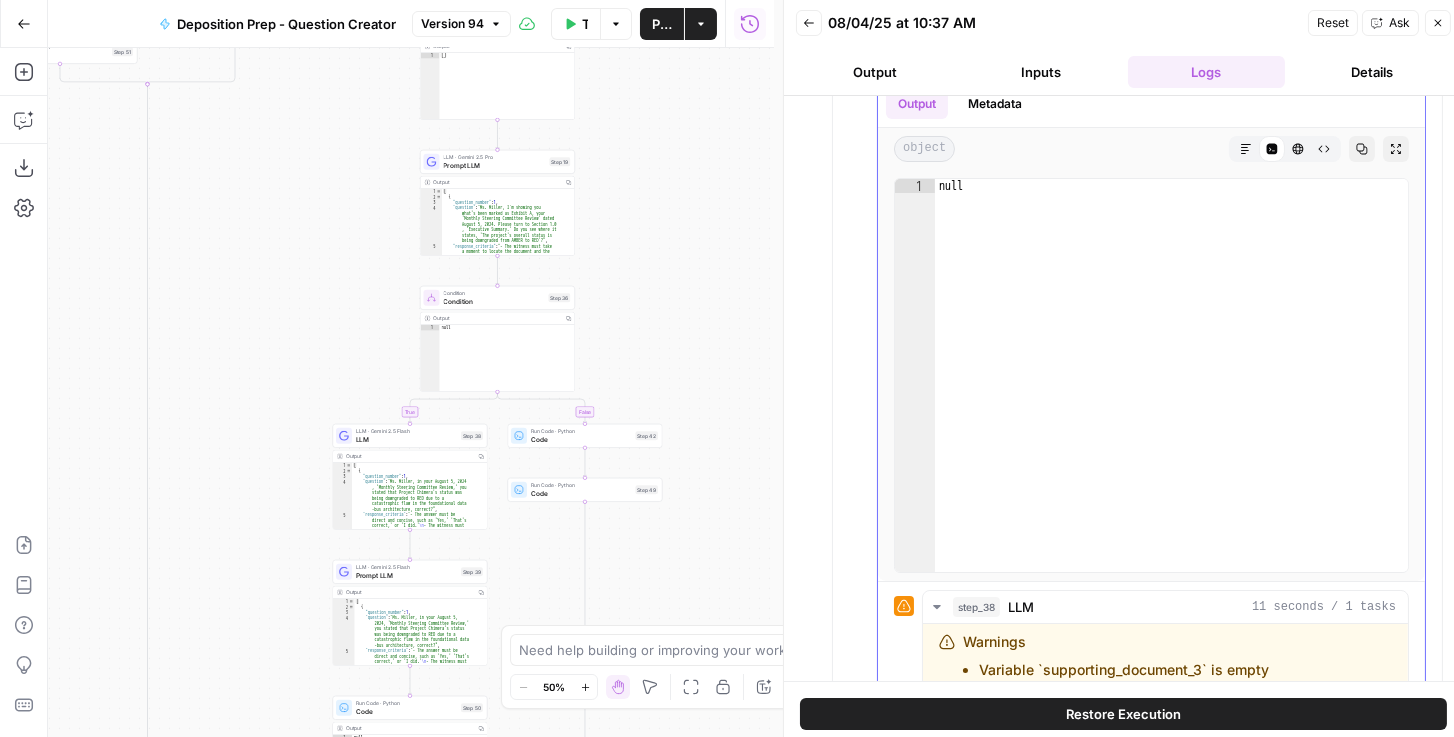 scroll, scrollTop: 645, scrollLeft: 0, axis: vertical 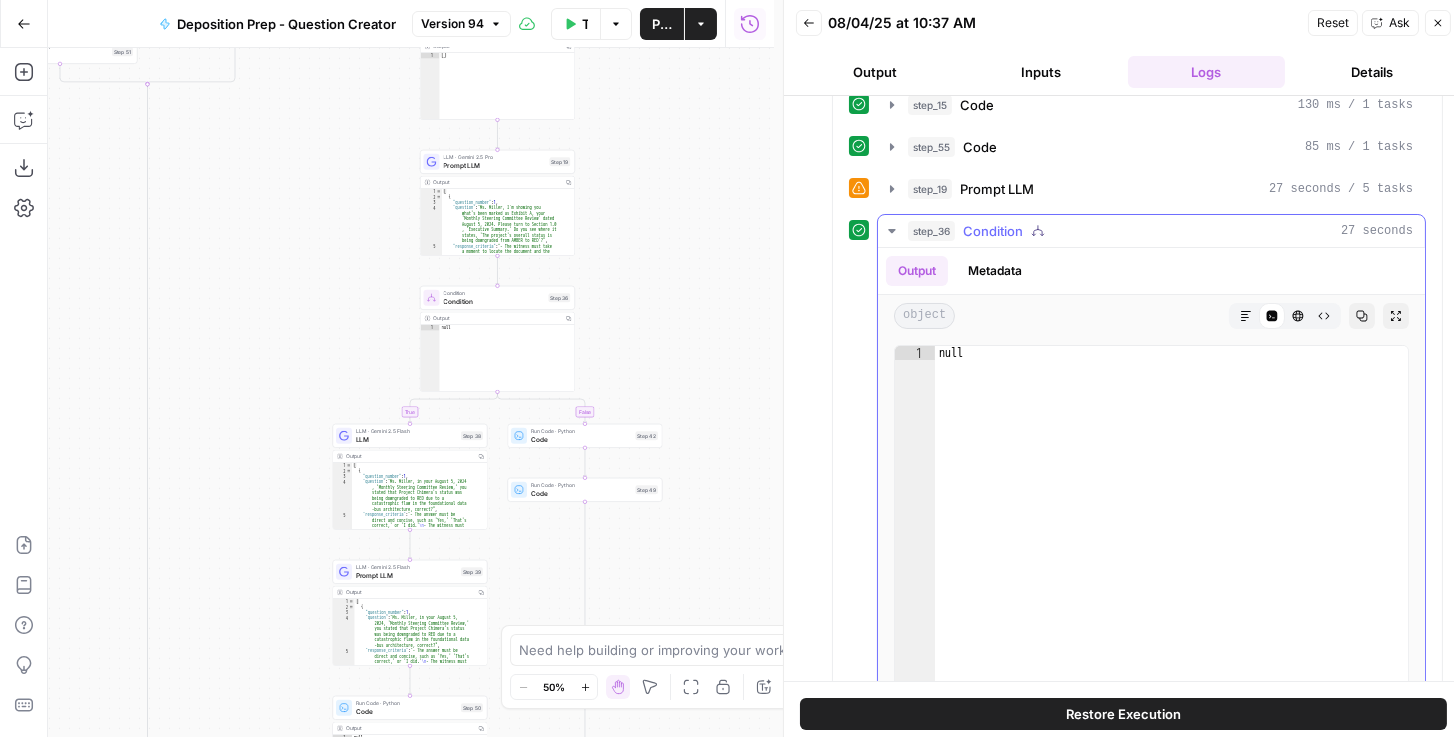 click on "Metadata" at bounding box center [995, 271] 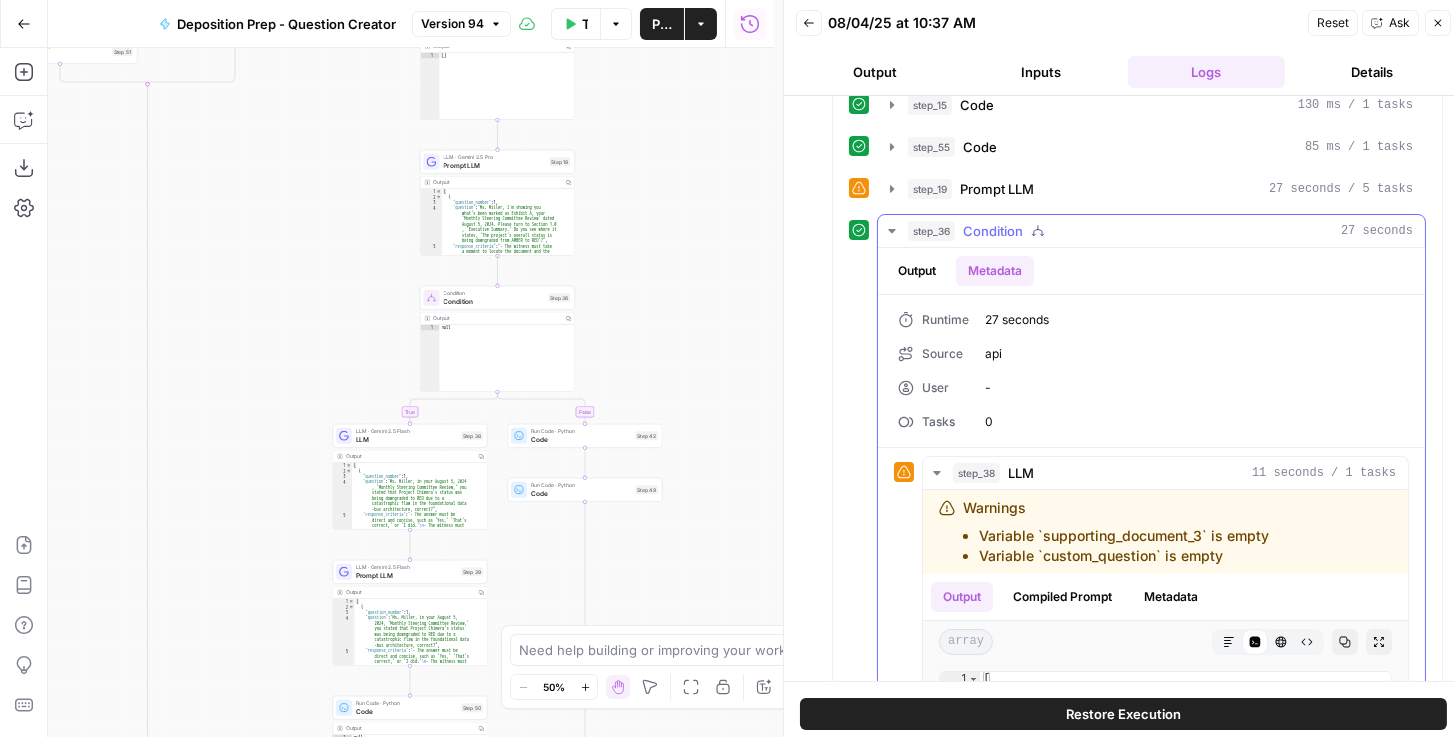 click on "Output" at bounding box center [917, 271] 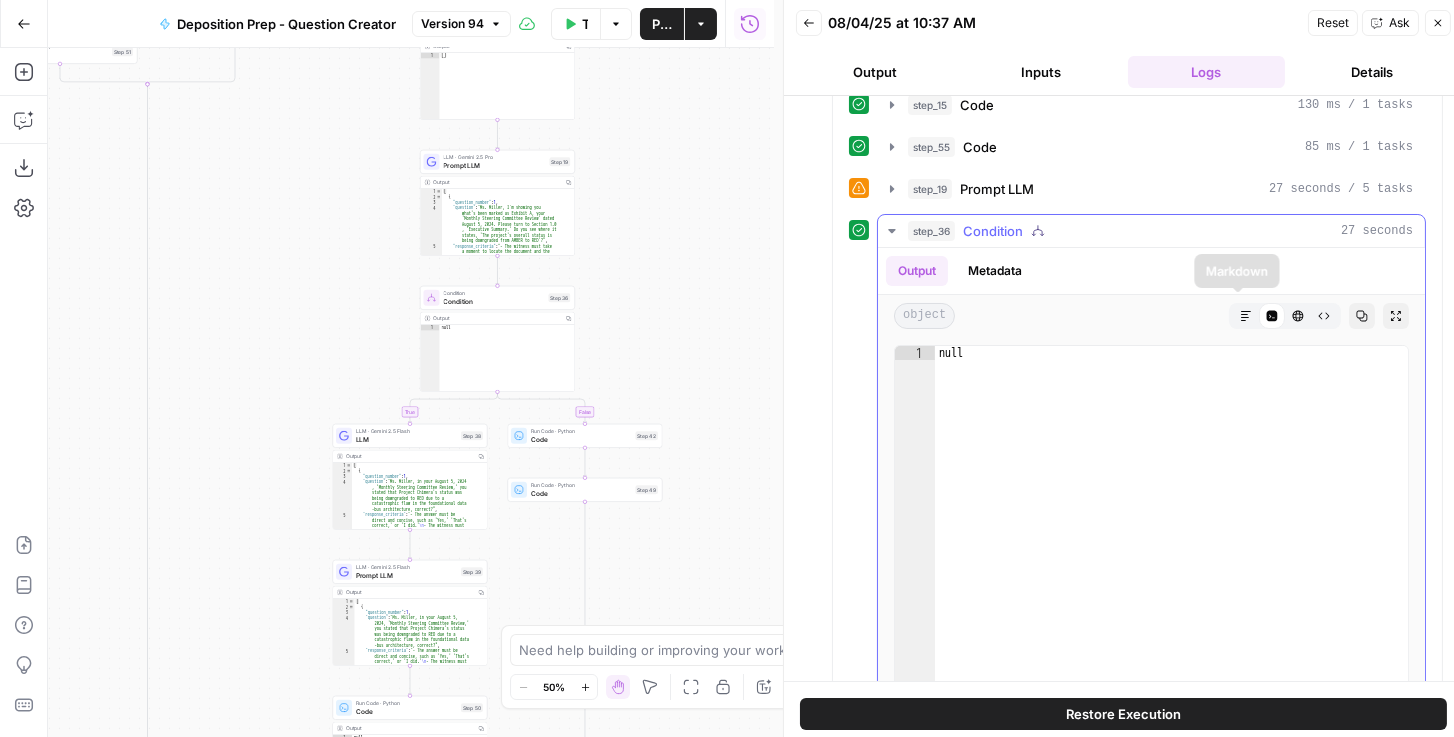 click 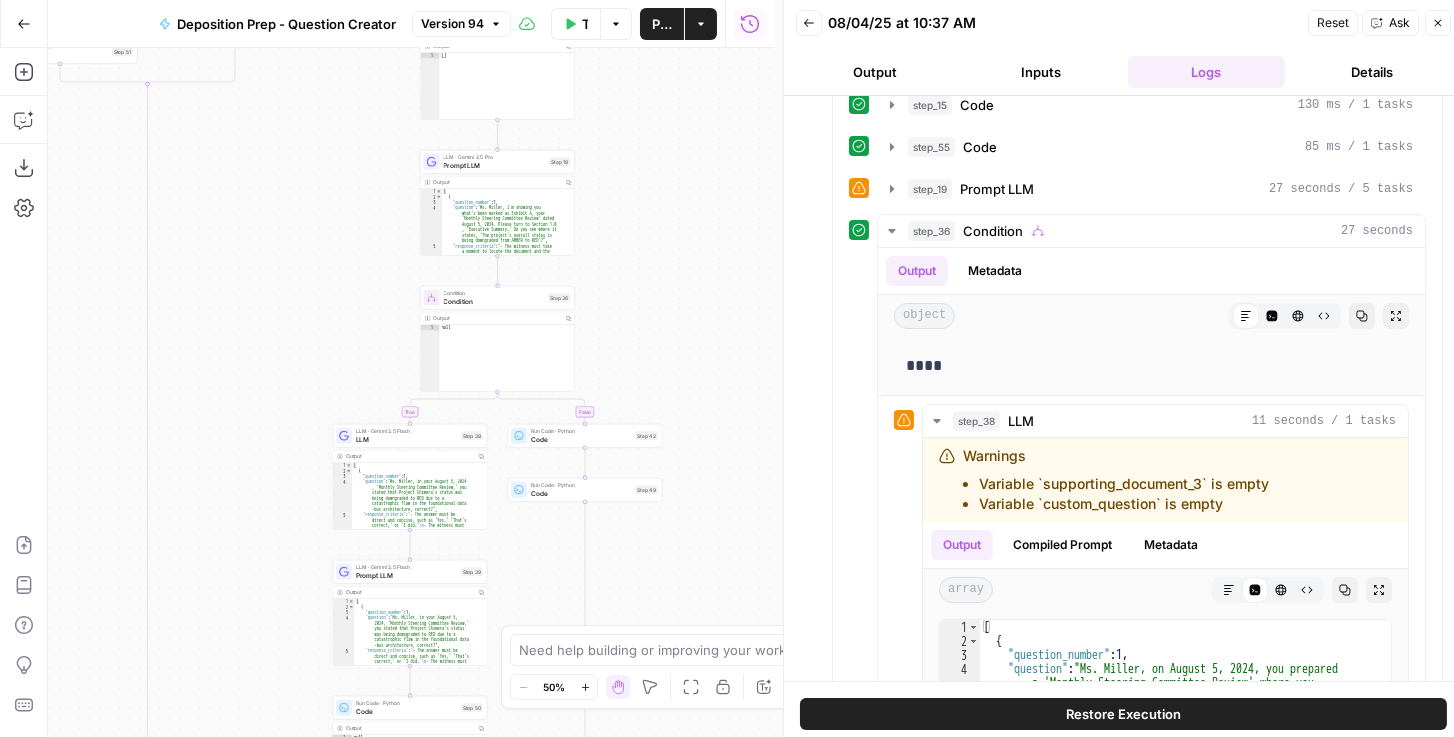 click on "Condition Condition Step 36 Copy step Delete step Add Note Test" at bounding box center (497, 298) 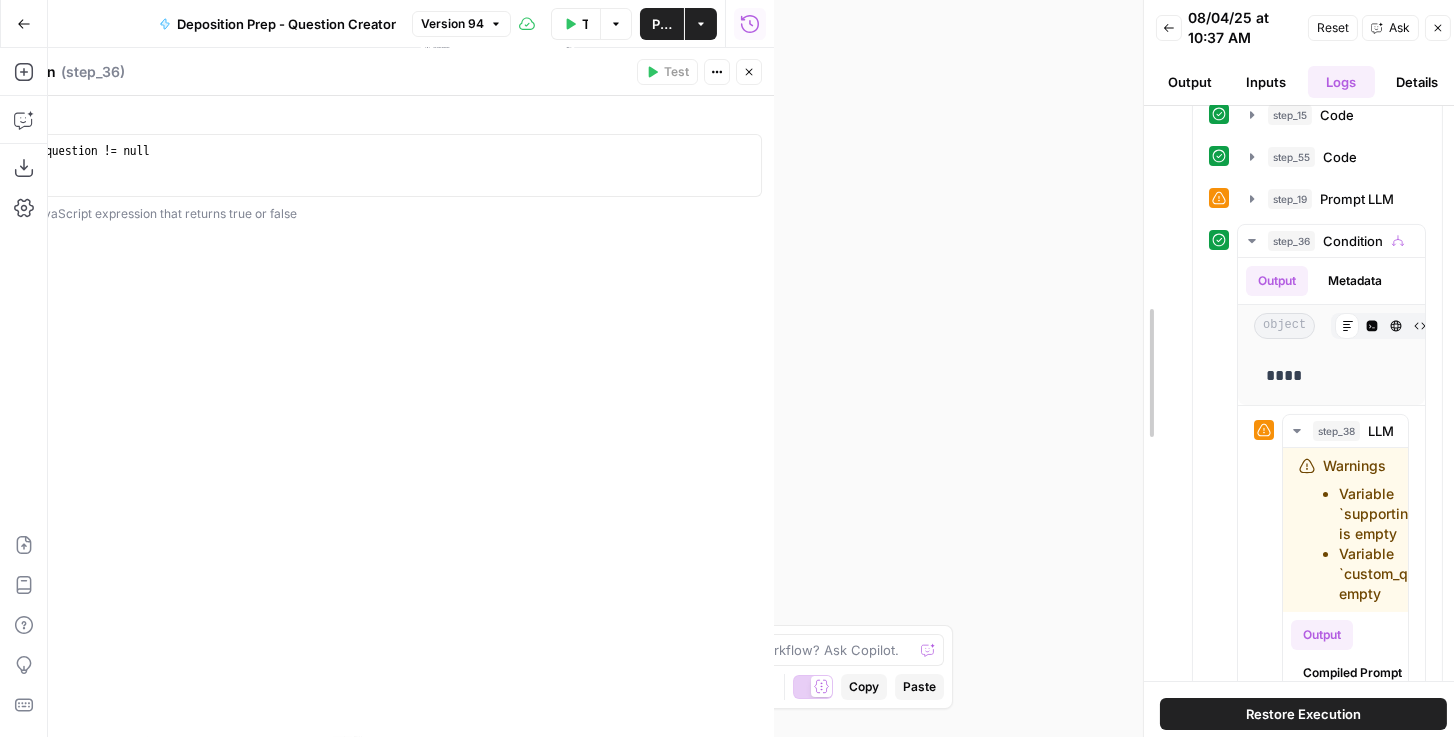 drag, startPoint x: 785, startPoint y: 119, endPoint x: 1317, endPoint y: 132, distance: 532.1588 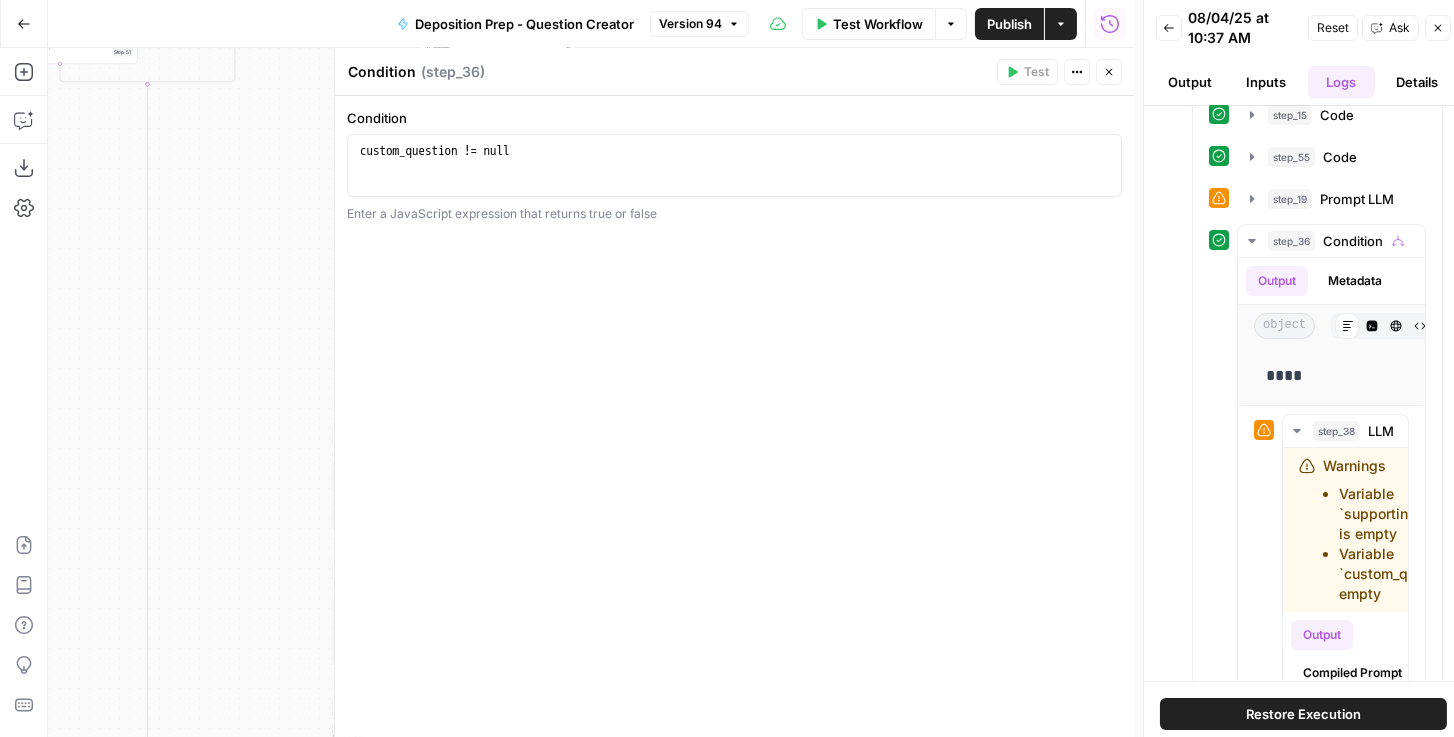 type on "**********" 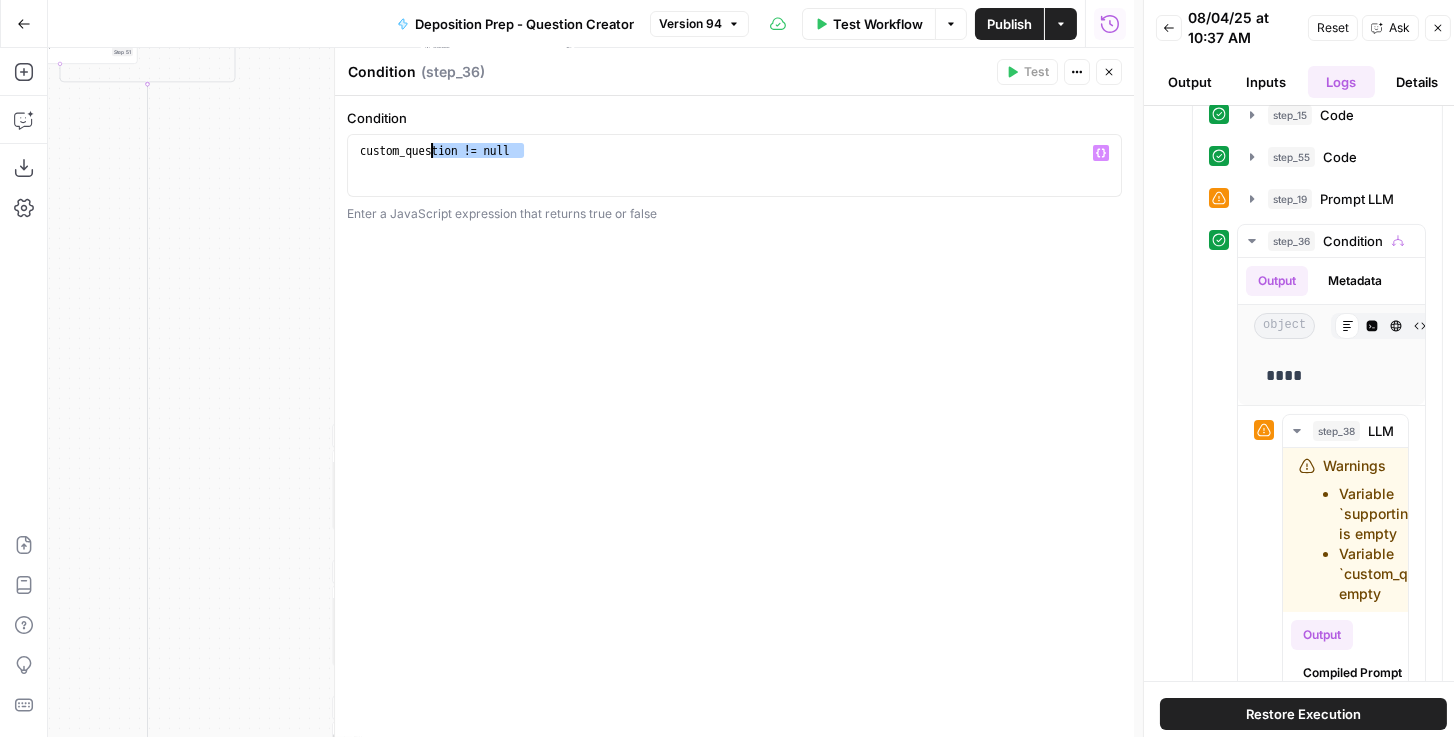 drag, startPoint x: 562, startPoint y: 155, endPoint x: 336, endPoint y: 155, distance: 226 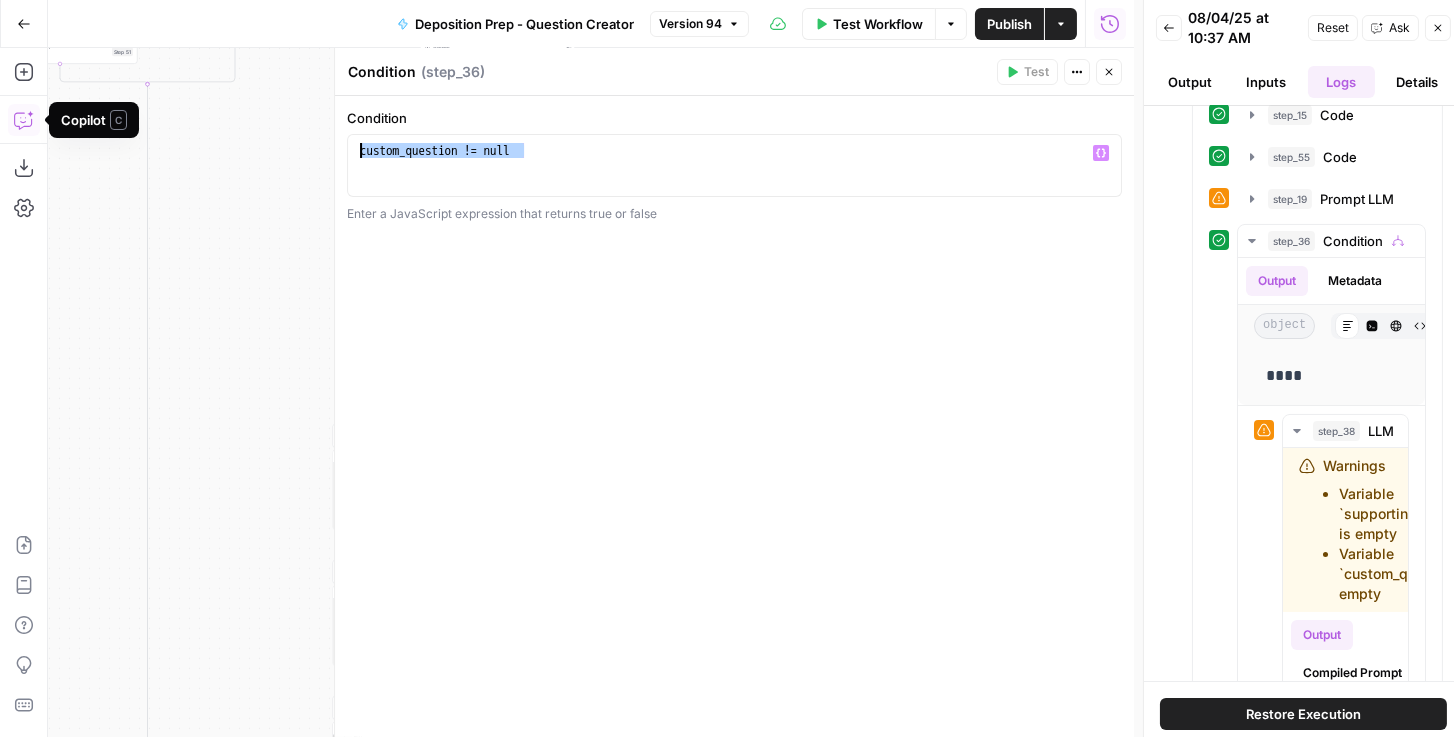 click 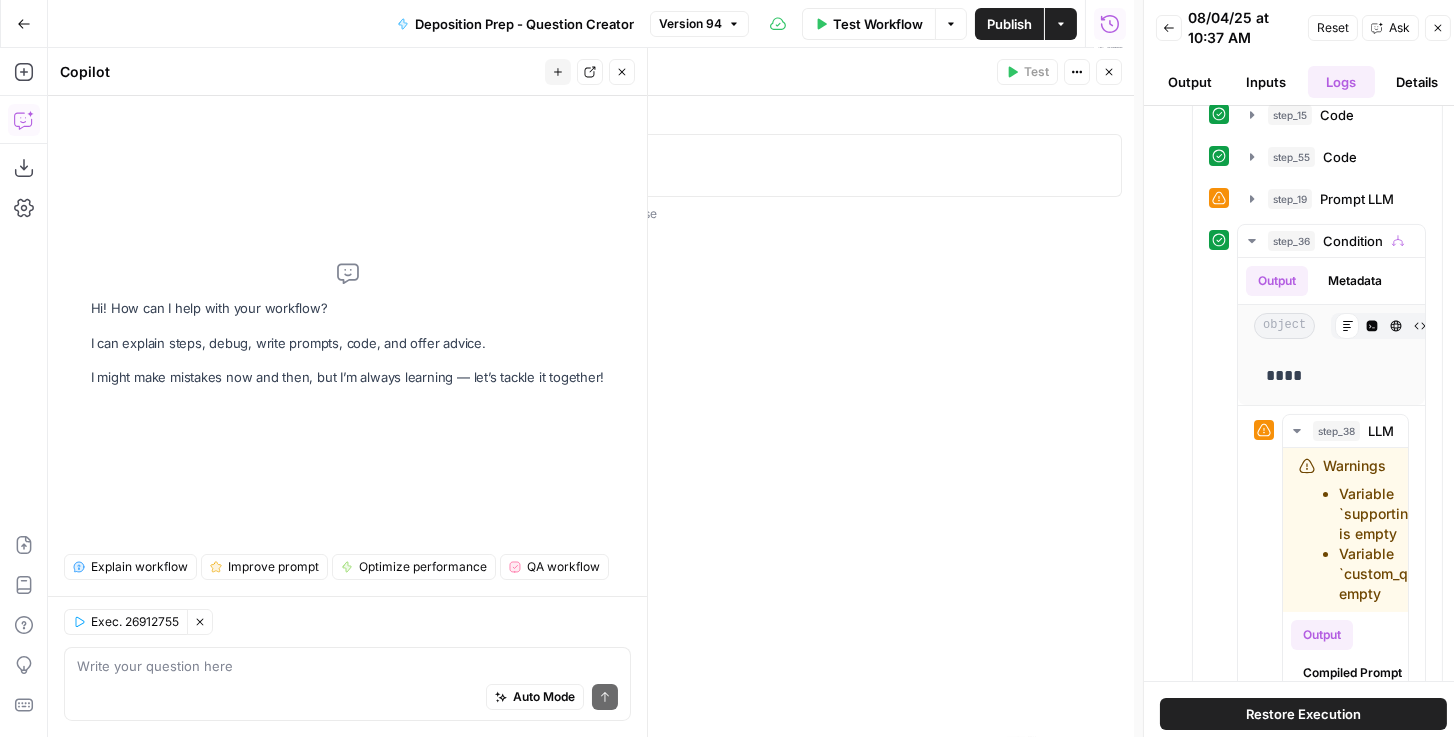 click at bounding box center (347, 666) 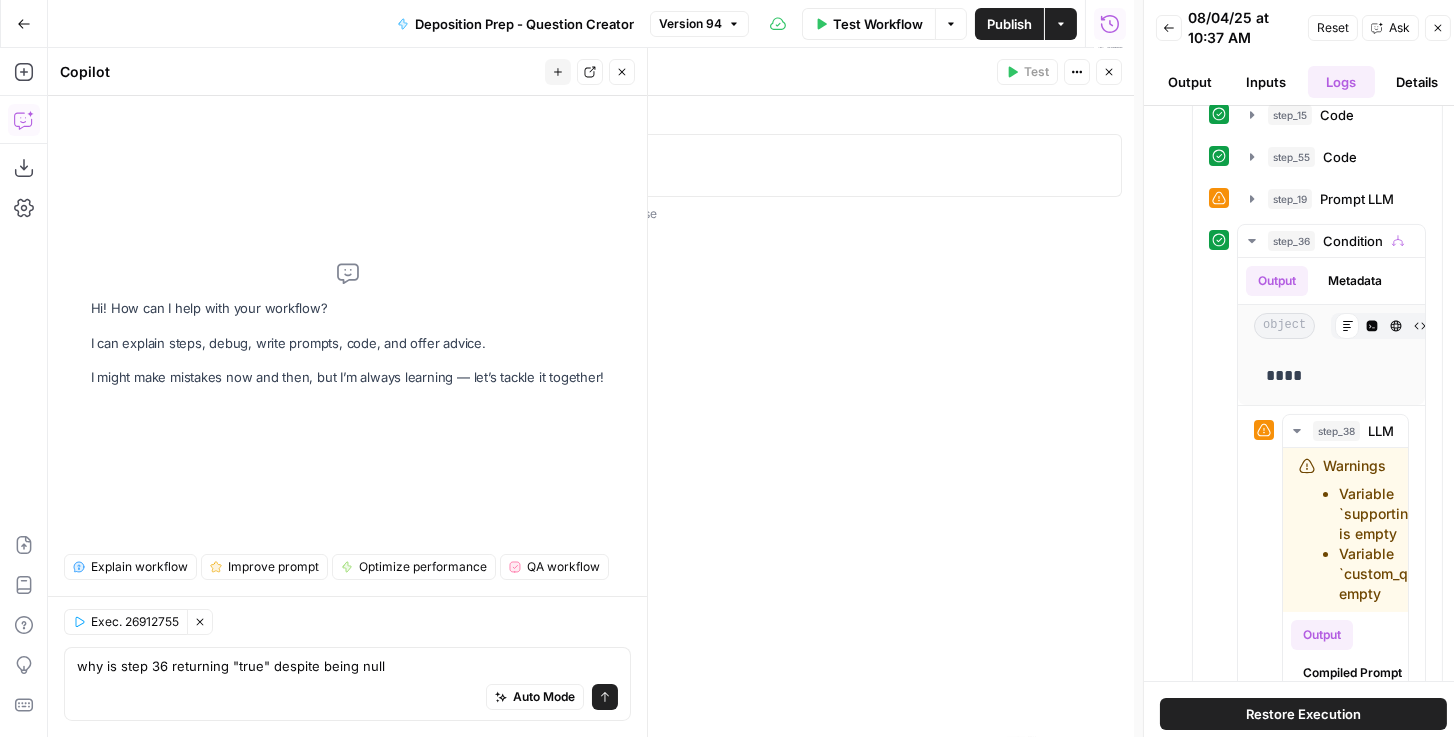 type on "why is step 36 returning "true" despite being null?" 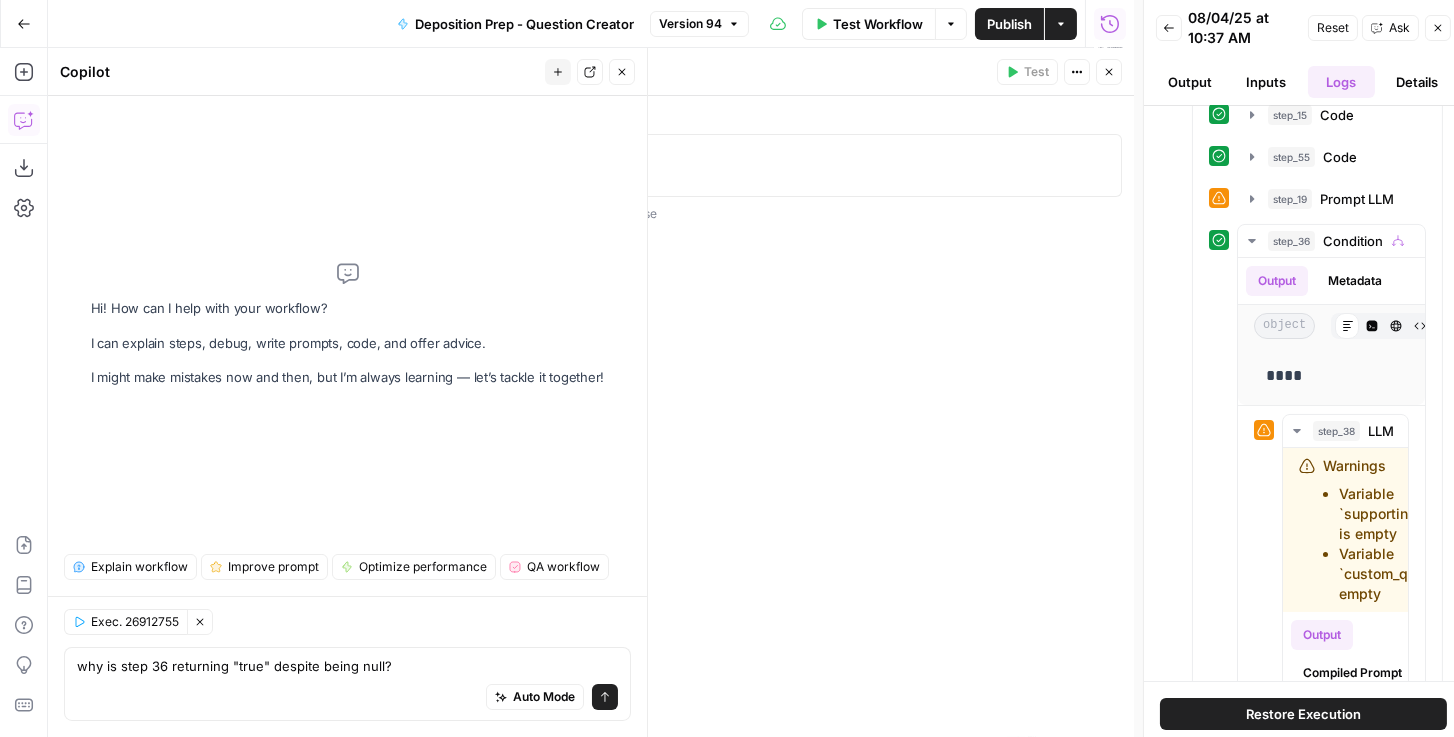 type 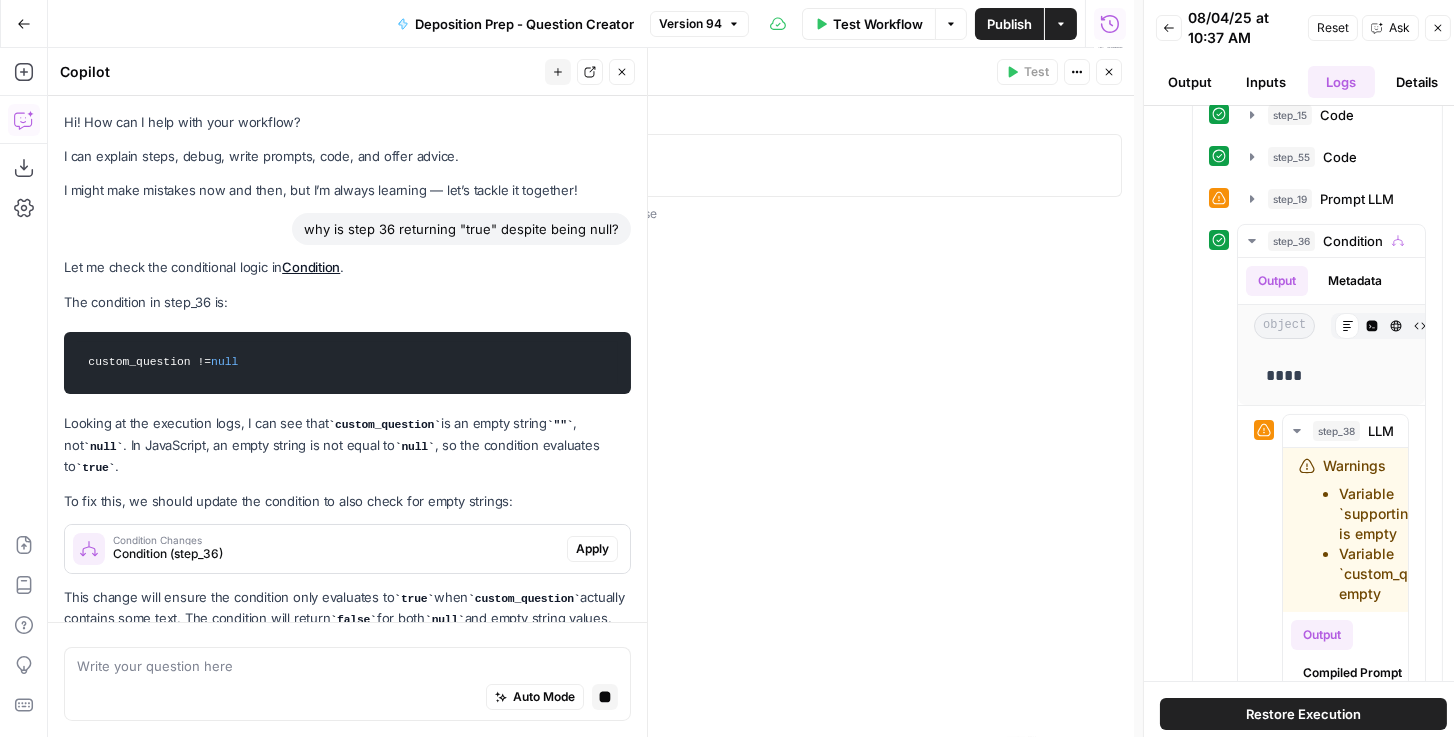 scroll, scrollTop: 78, scrollLeft: 0, axis: vertical 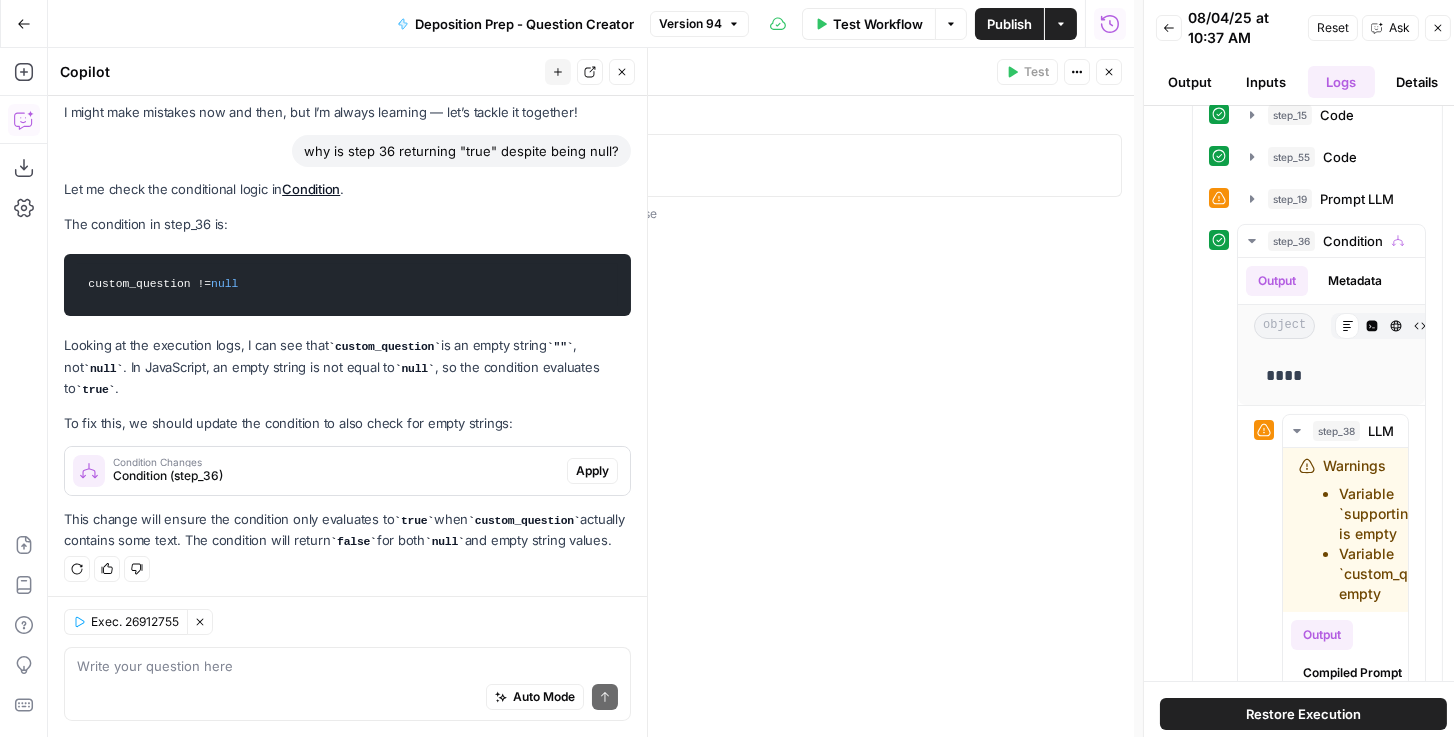 click on "Apply" at bounding box center [592, 471] 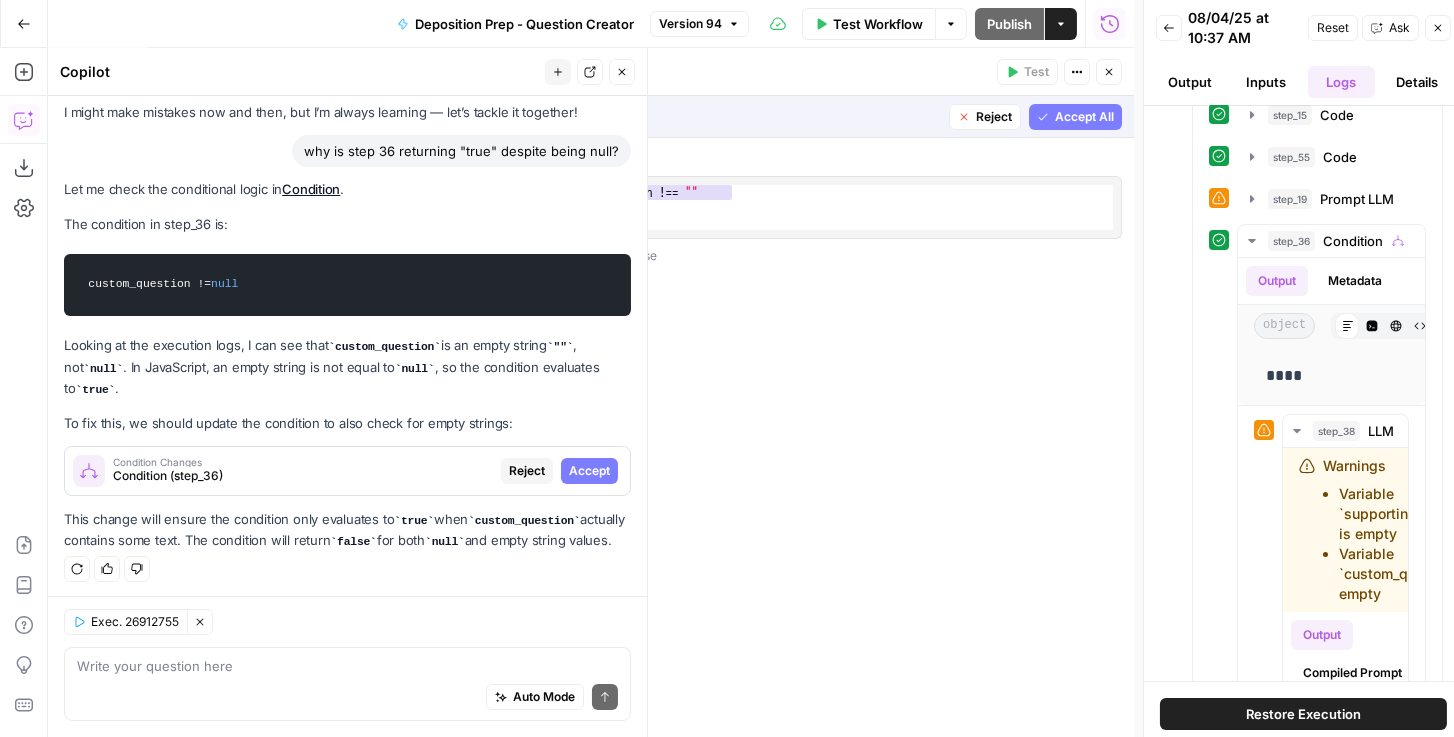 click on "**********" at bounding box center (734, 207) 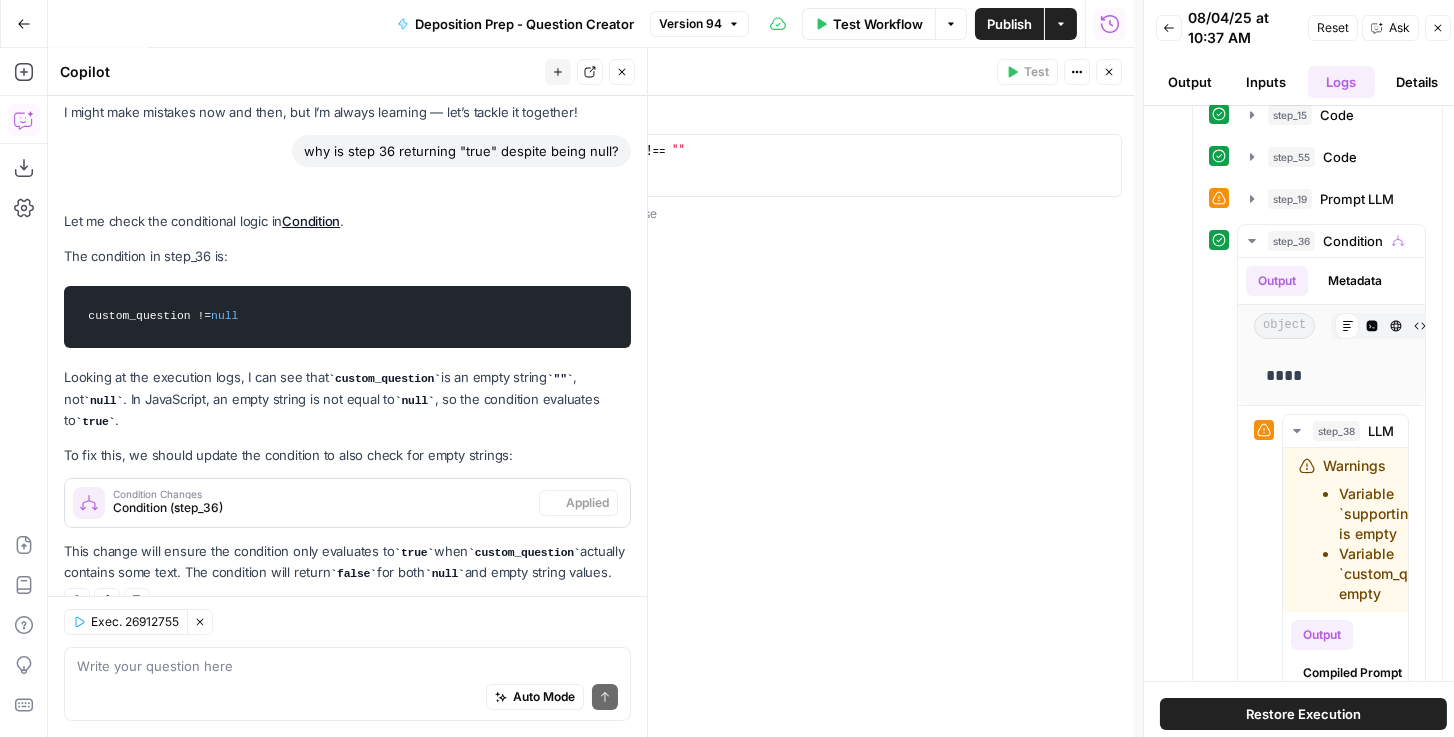 scroll, scrollTop: 110, scrollLeft: 0, axis: vertical 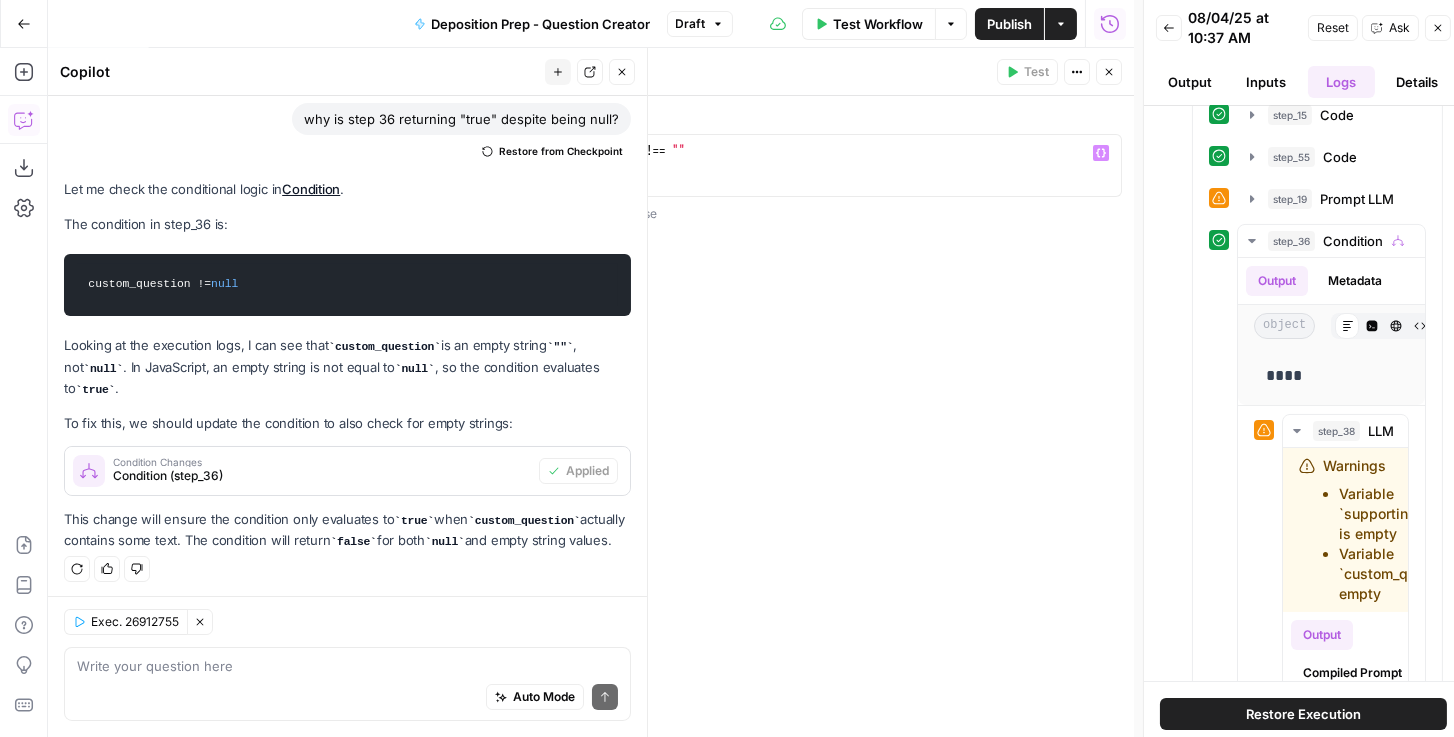drag, startPoint x: 560, startPoint y: 148, endPoint x: 342, endPoint y: 149, distance: 218.00229 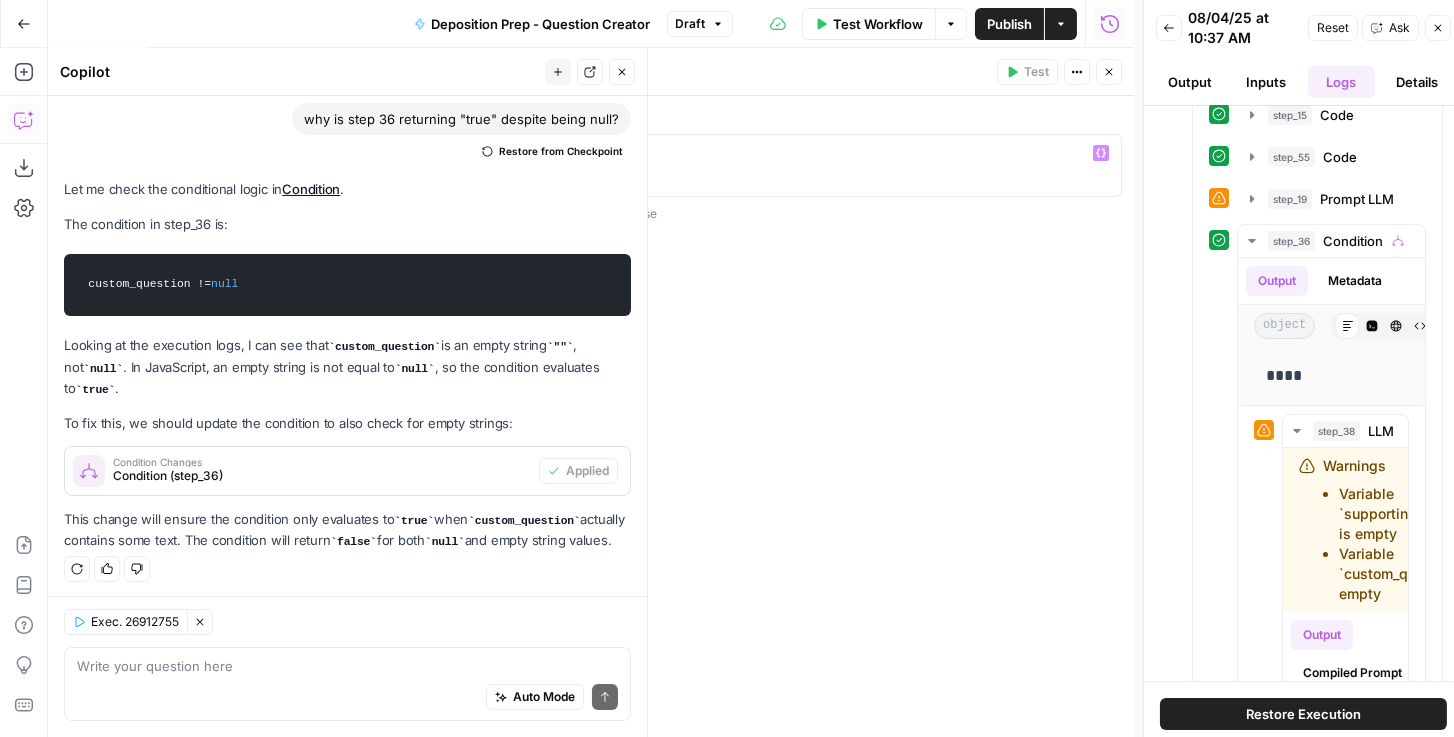 type on "**********" 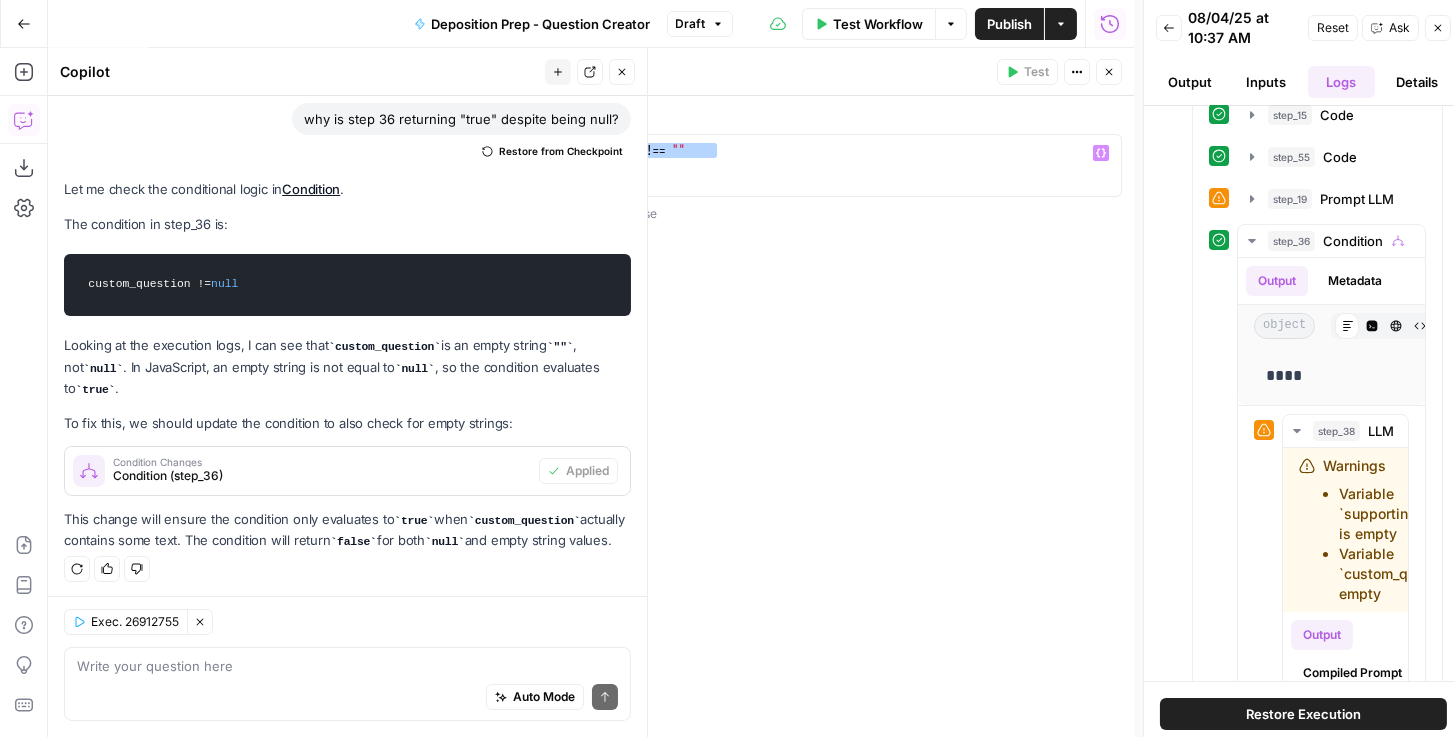 drag, startPoint x: 742, startPoint y: 158, endPoint x: 360, endPoint y: 149, distance: 382.10602 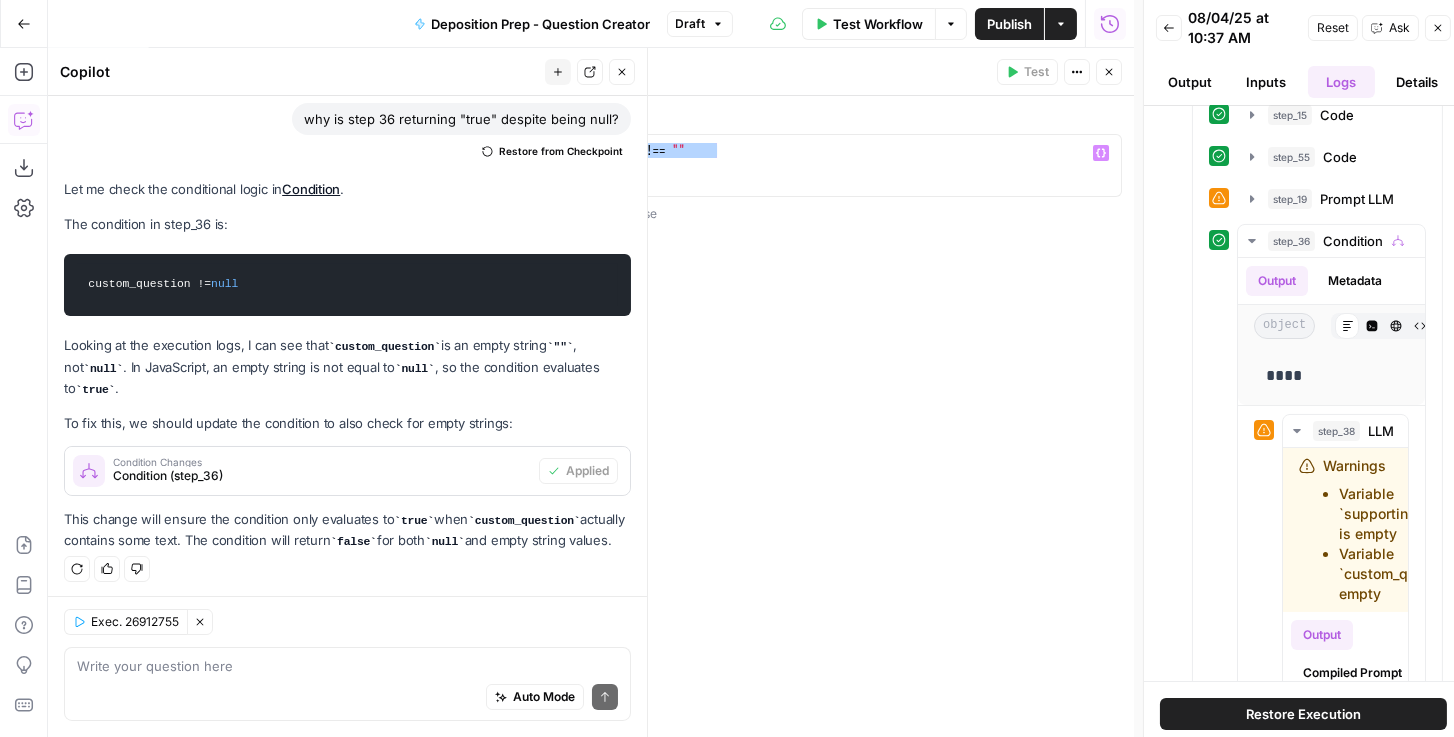 click on "Publish" at bounding box center [1009, 24] 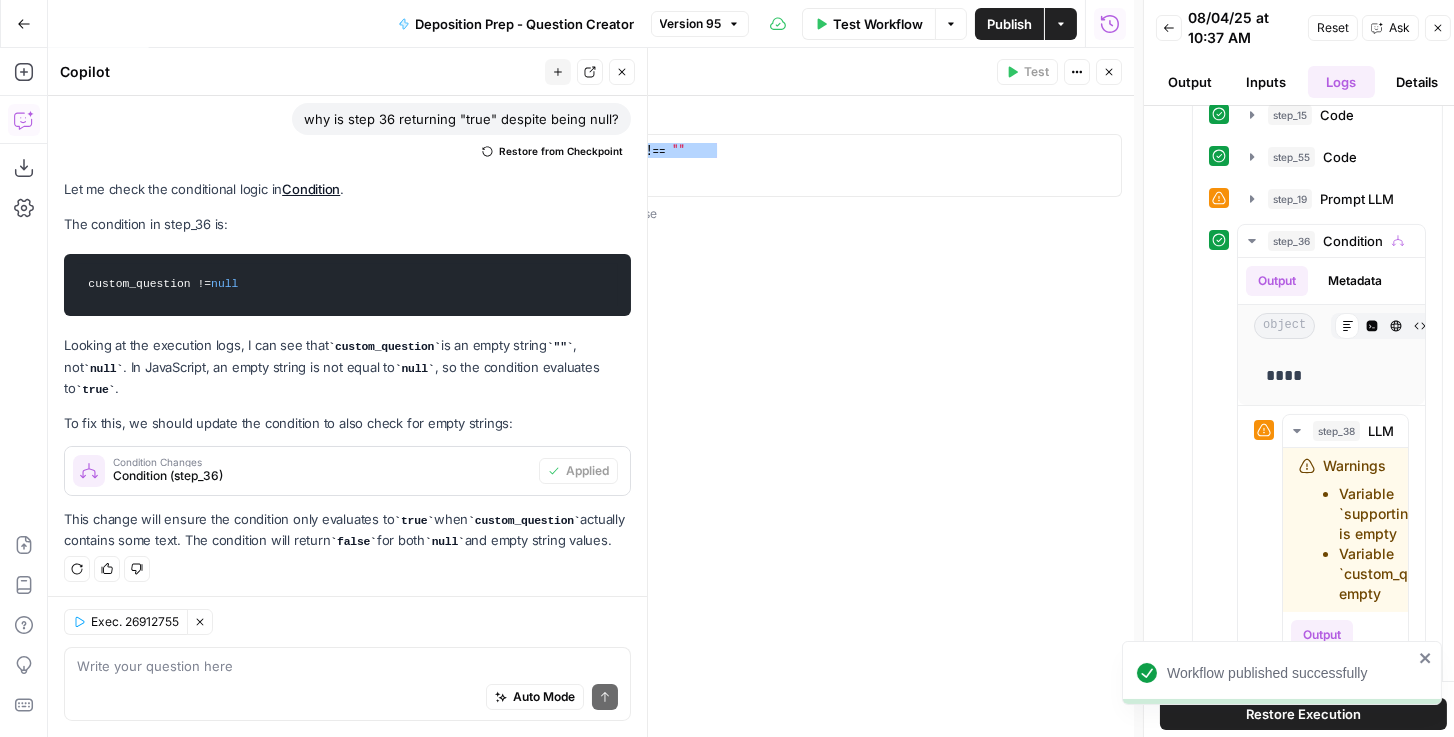 click on "**********" at bounding box center [734, 416] 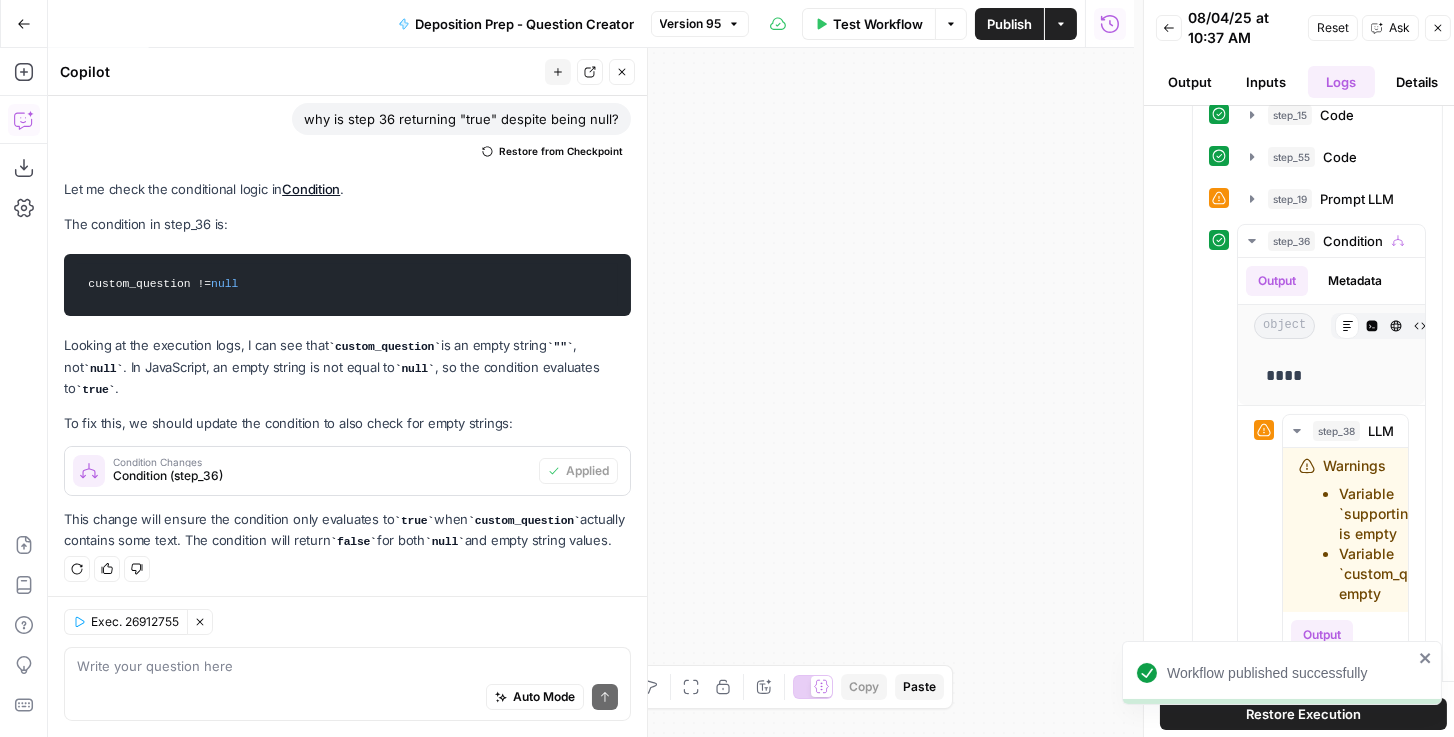 click on "Close" at bounding box center [622, 72] 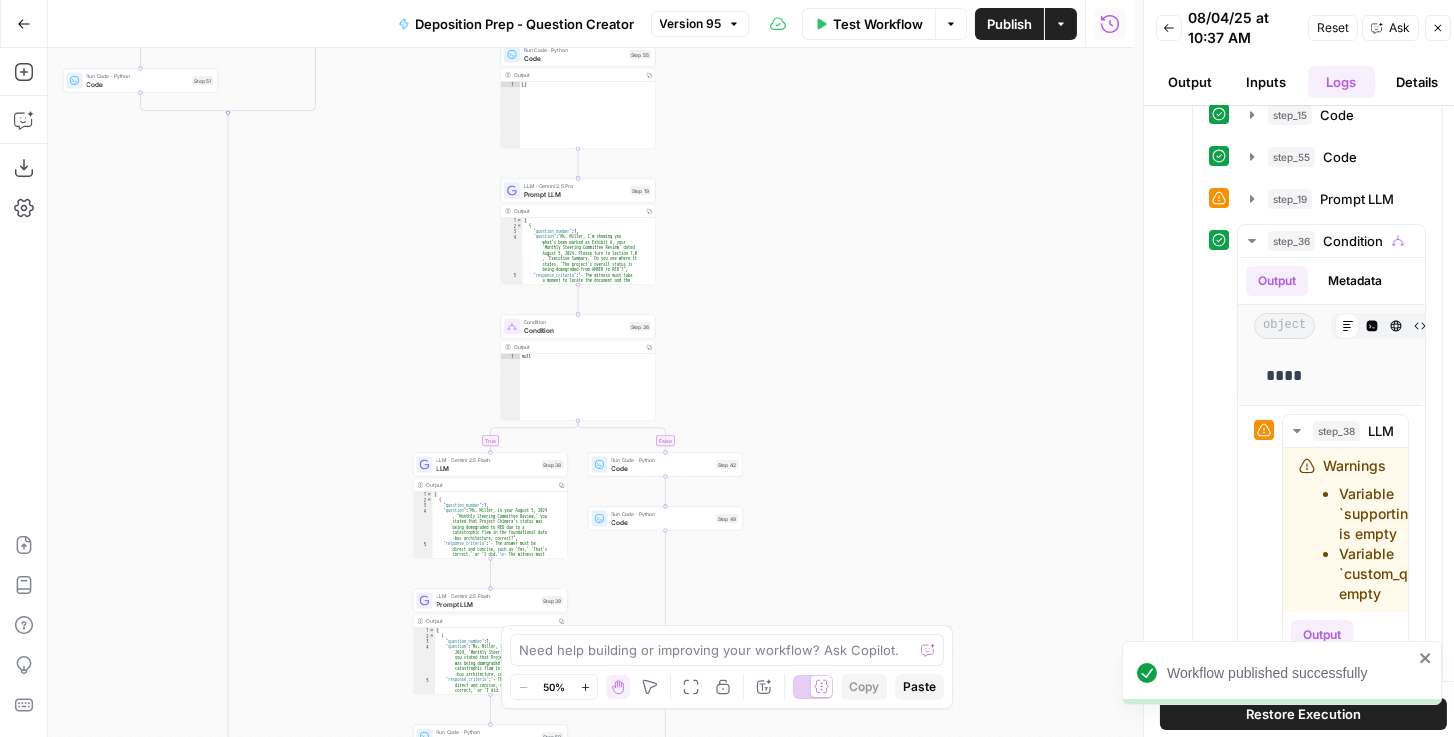 drag, startPoint x: 577, startPoint y: 266, endPoint x: 1111, endPoint y: 179, distance: 541.04065 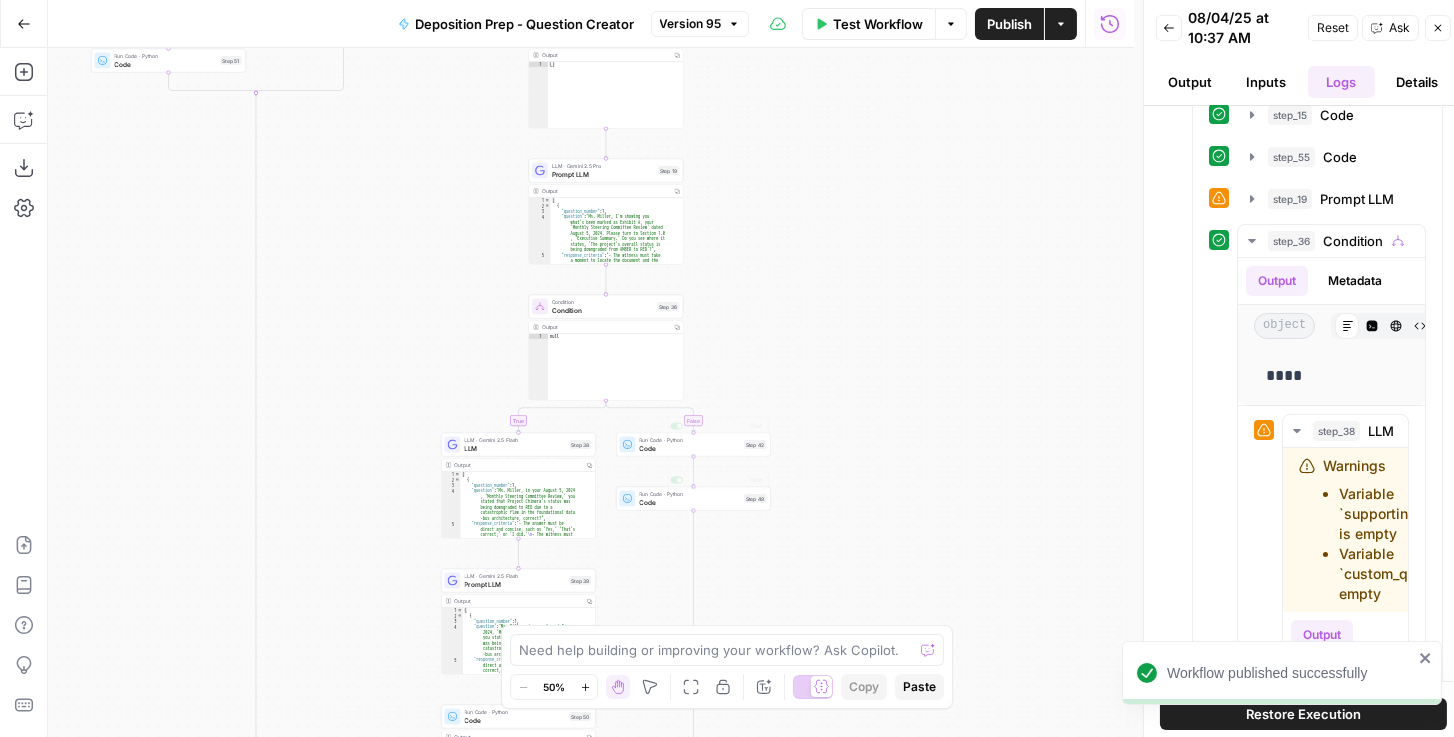 click on "Code" at bounding box center [690, 502] 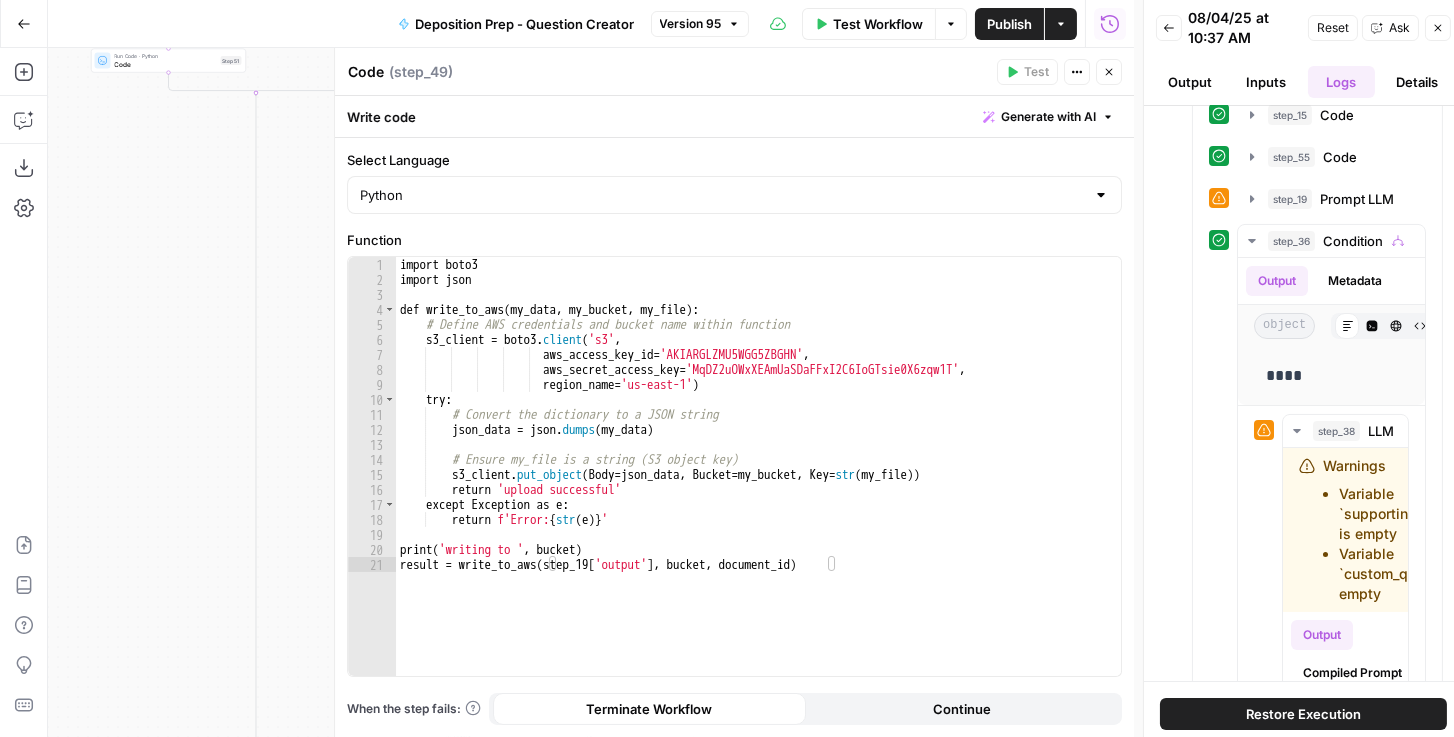 click 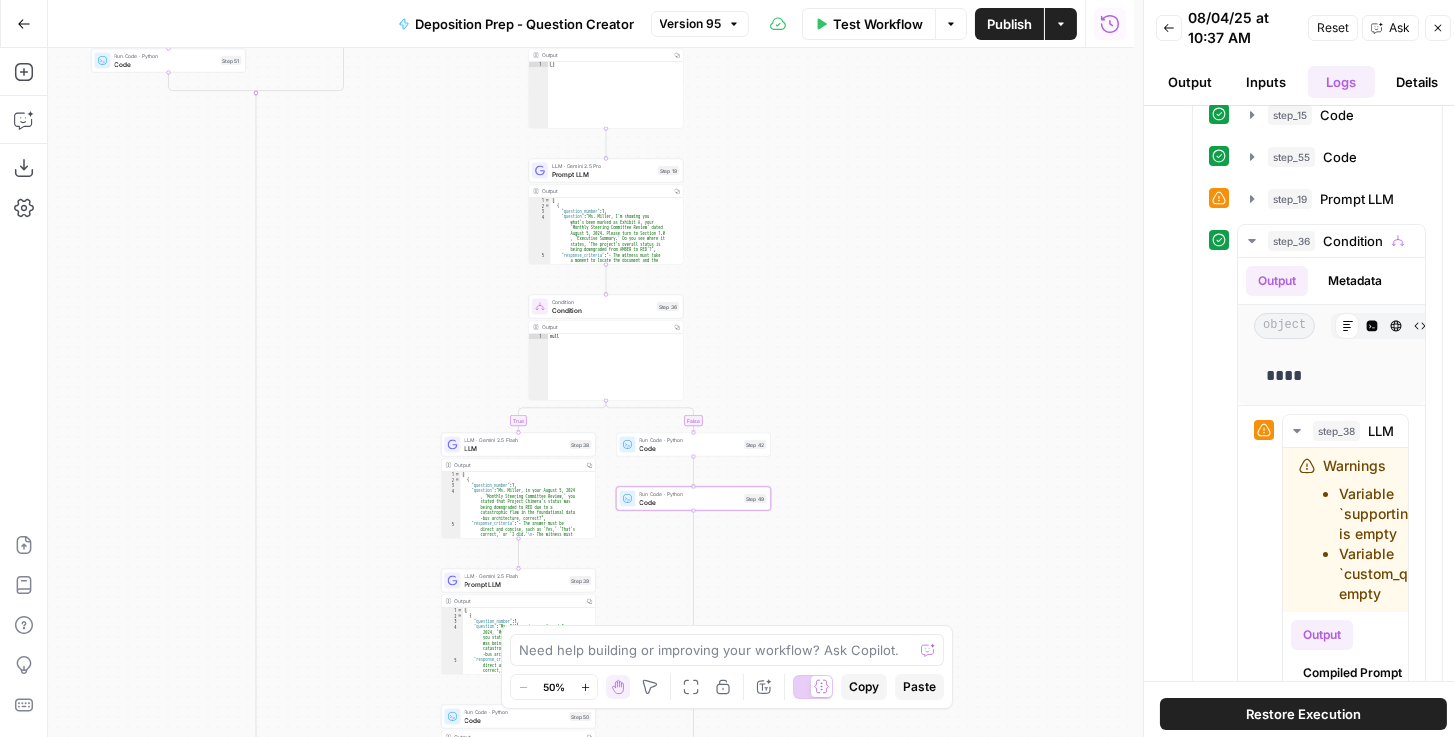 click on "Code" at bounding box center (690, 448) 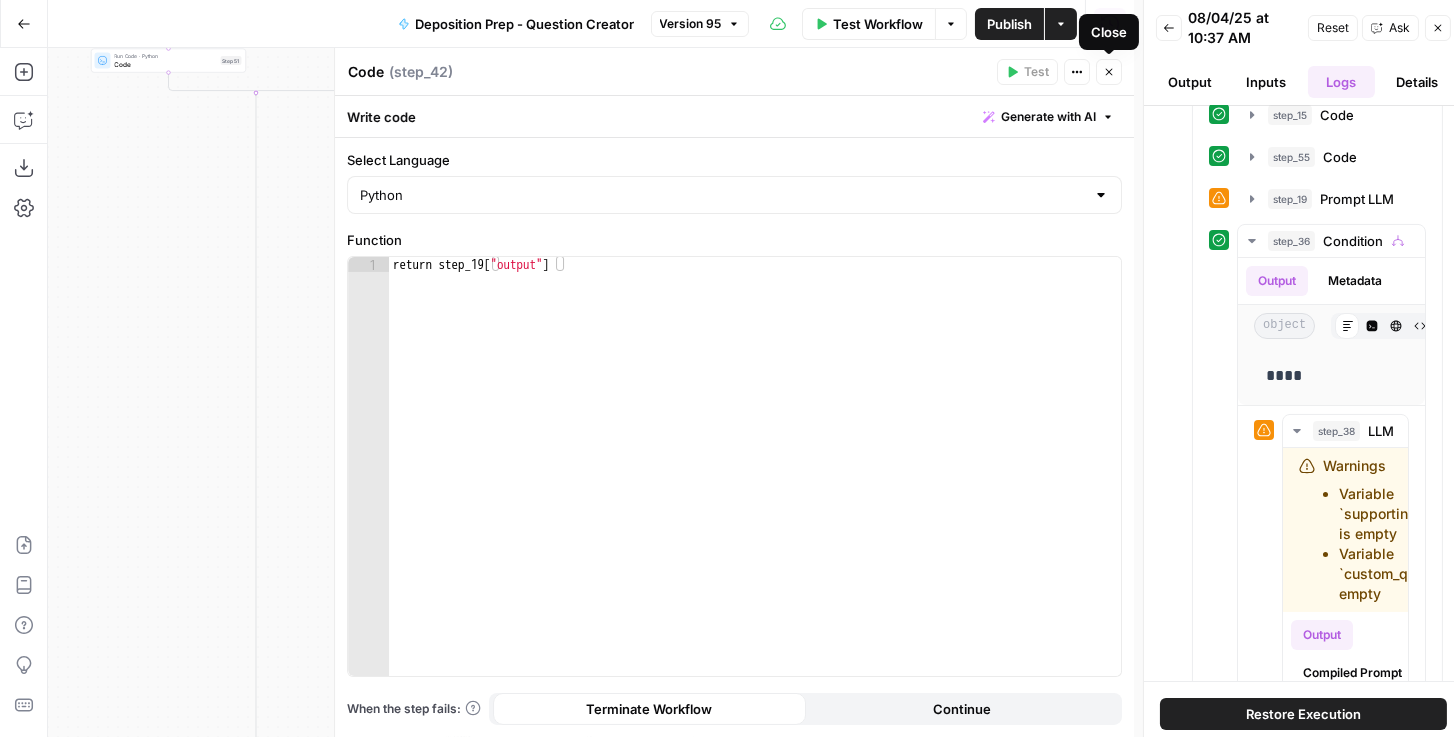 click 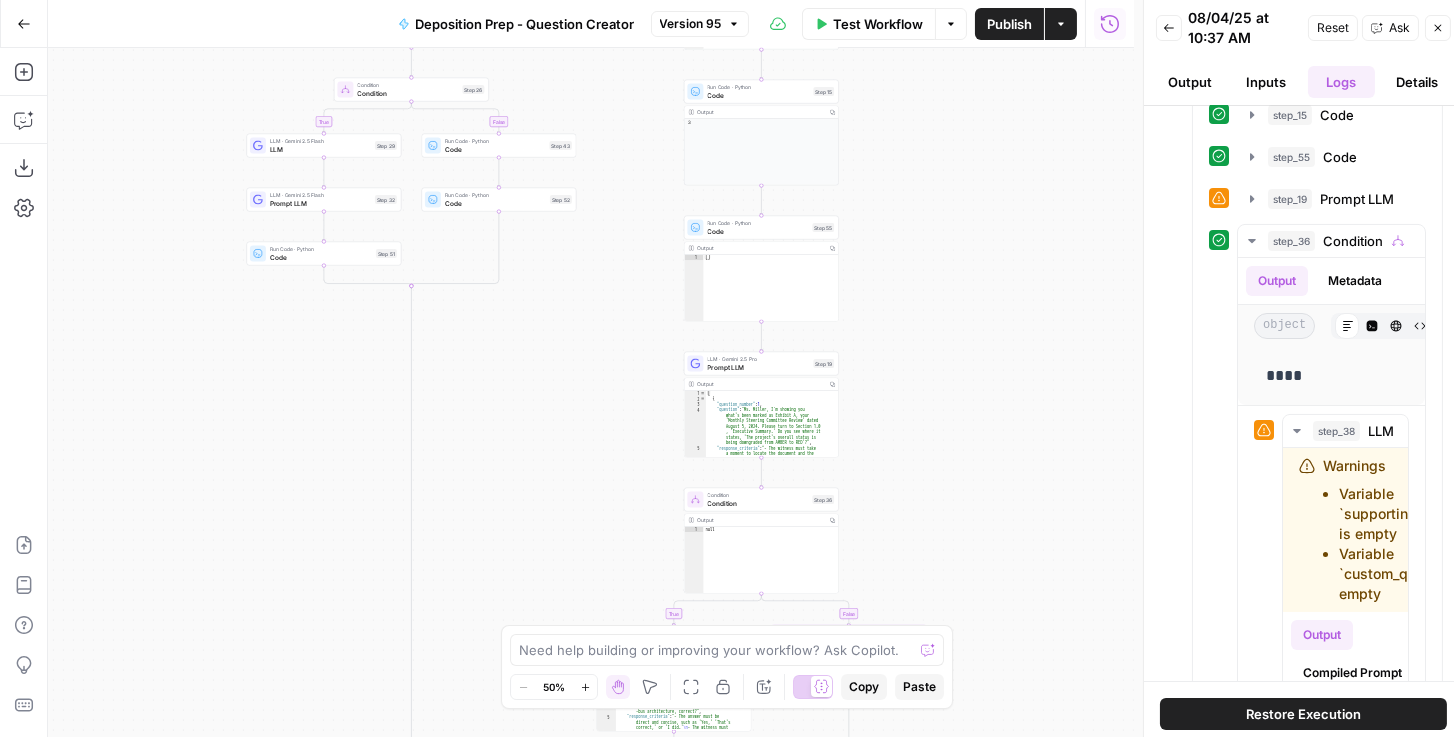 drag, startPoint x: 776, startPoint y: 237, endPoint x: 959, endPoint y: 427, distance: 263.79727 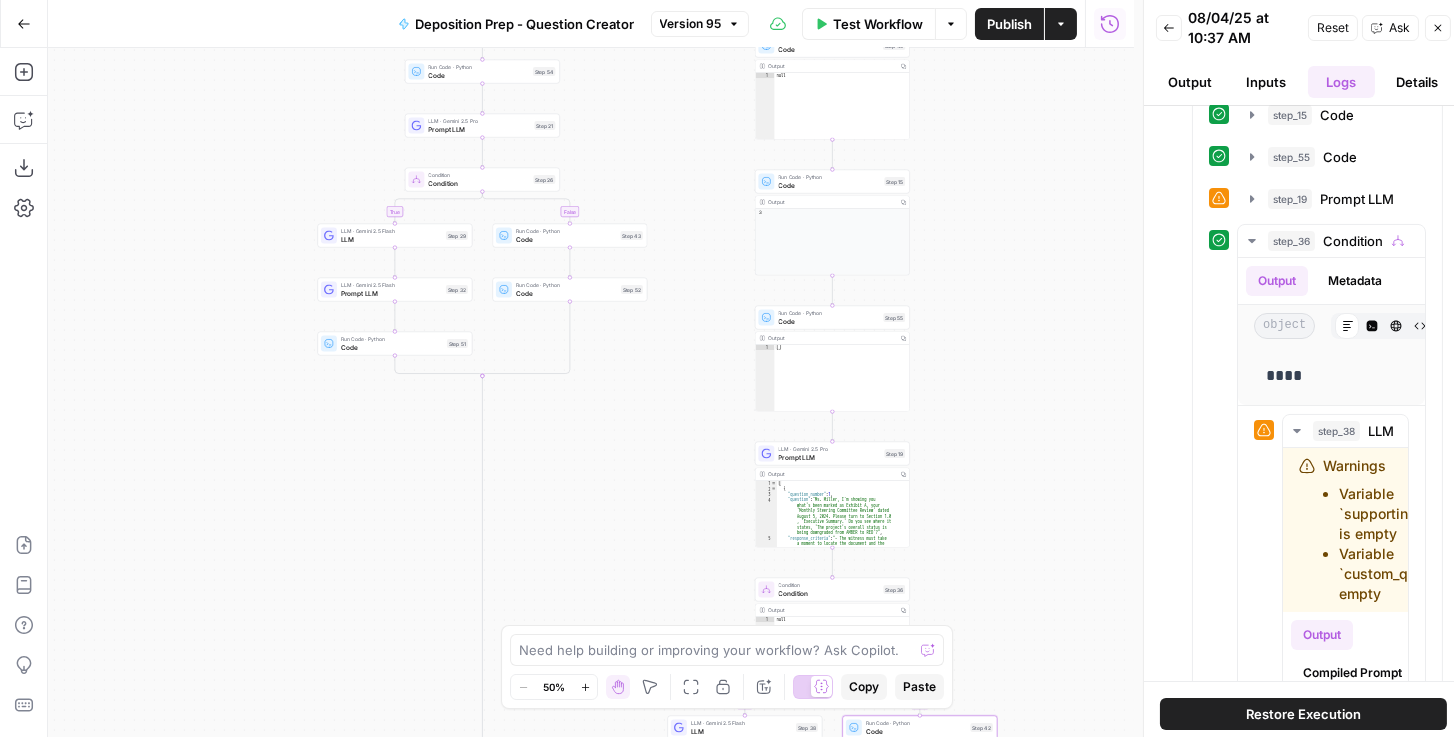 drag, startPoint x: 556, startPoint y: 436, endPoint x: 619, endPoint y: 502, distance: 91.24144 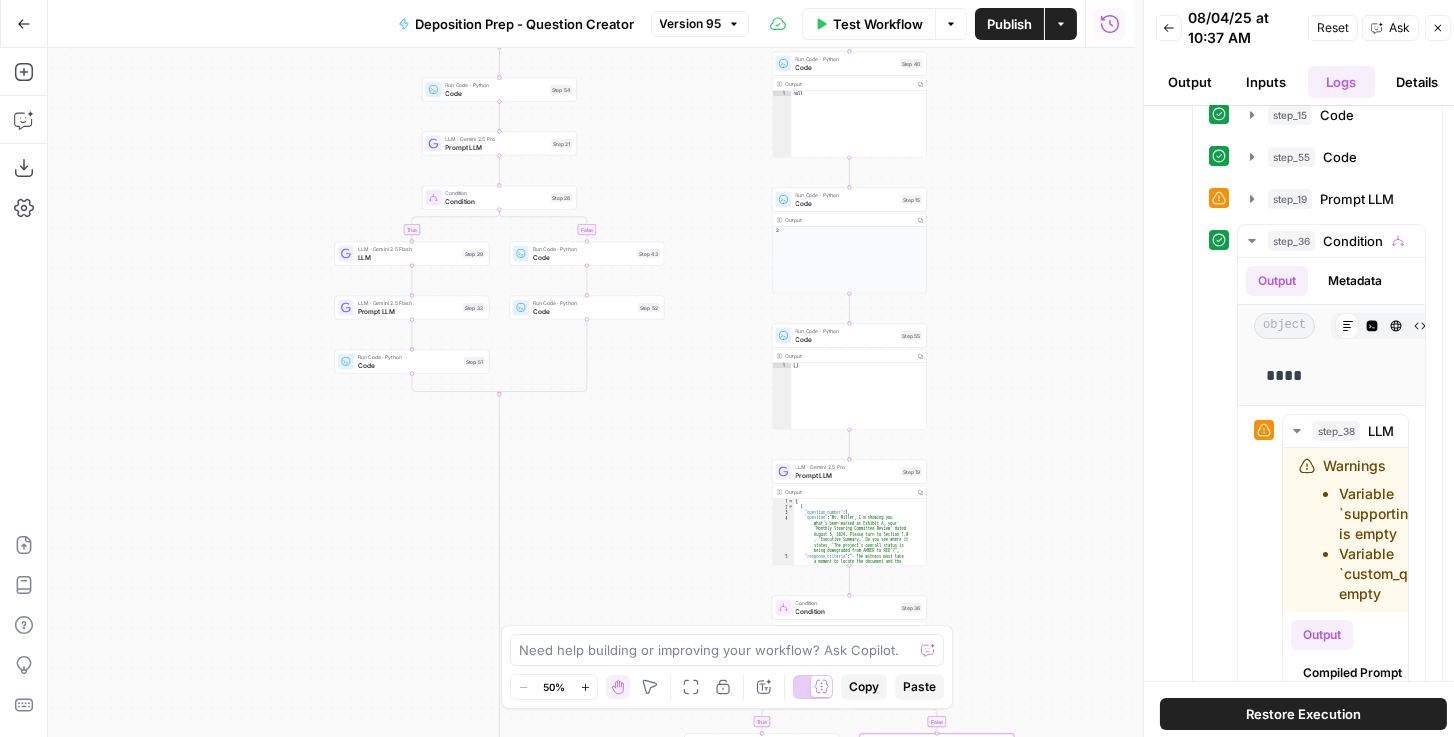 click on "Condition" at bounding box center [495, 201] 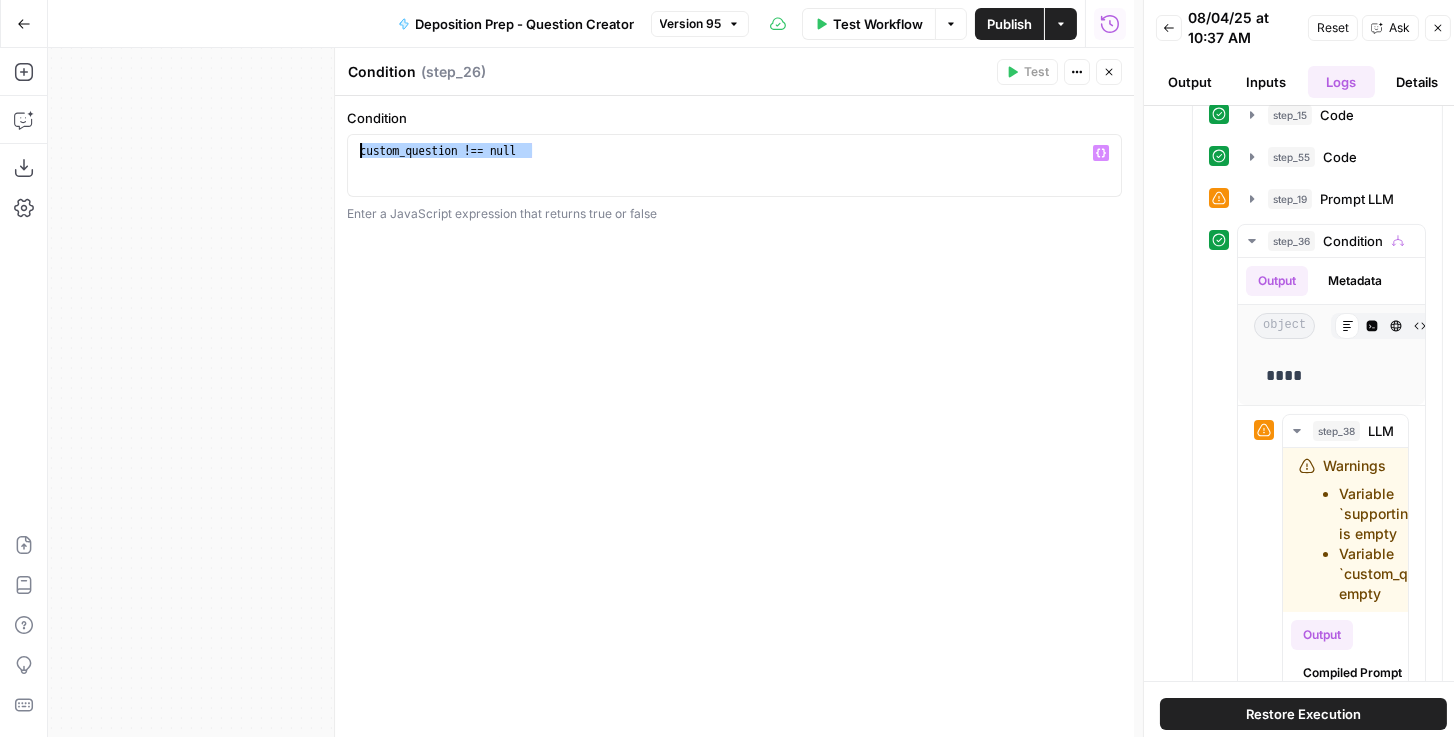 drag, startPoint x: 541, startPoint y: 150, endPoint x: 311, endPoint y: 149, distance: 230.00217 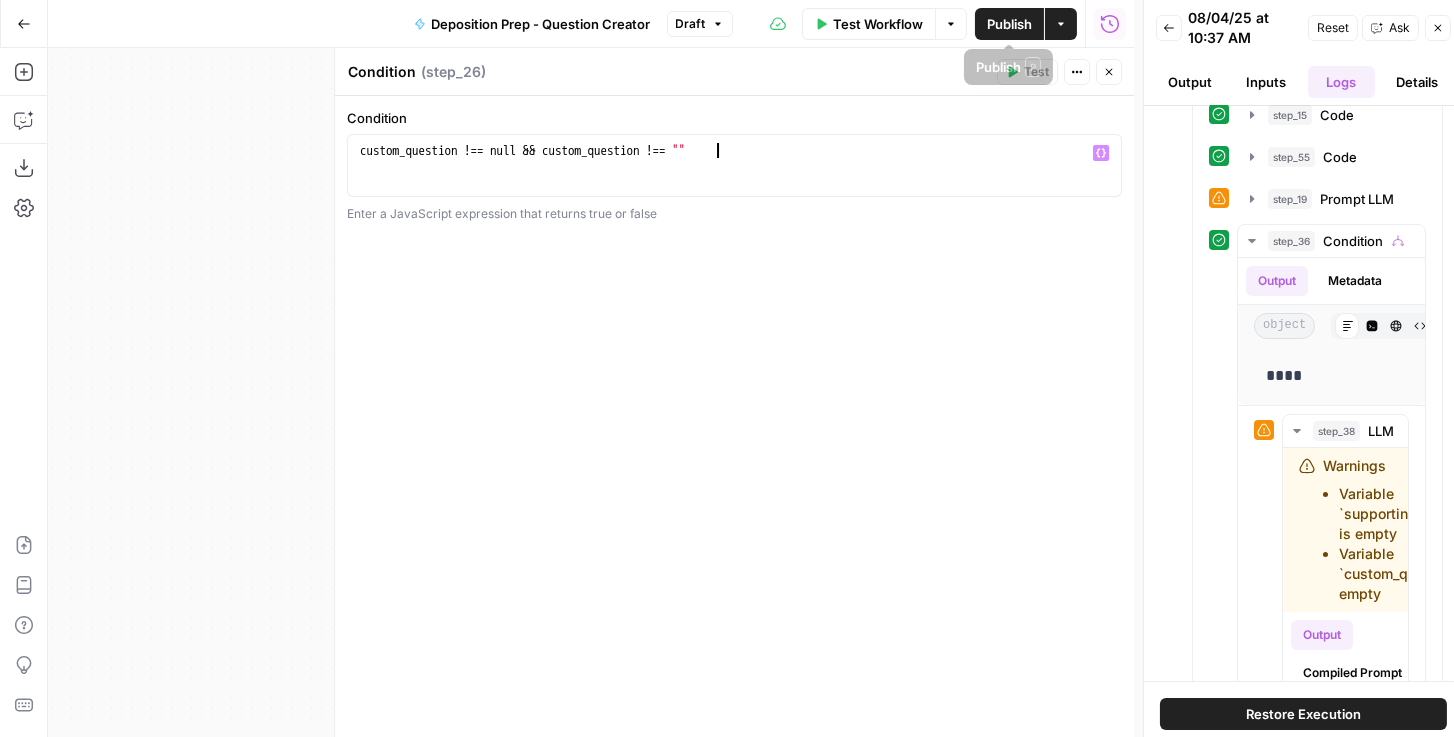 click on "Close" at bounding box center (1109, 72) 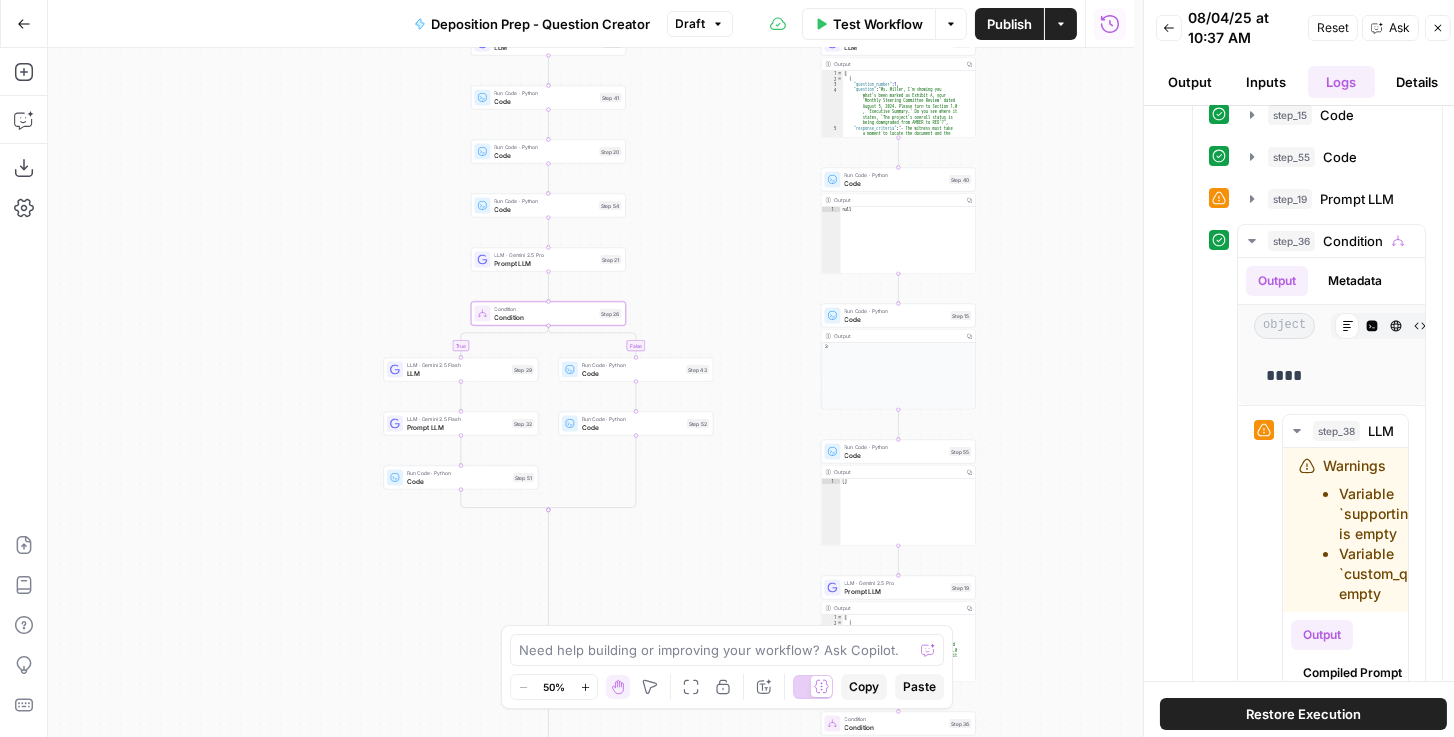 drag, startPoint x: 679, startPoint y: 193, endPoint x: 704, endPoint y: 325, distance: 134.34657 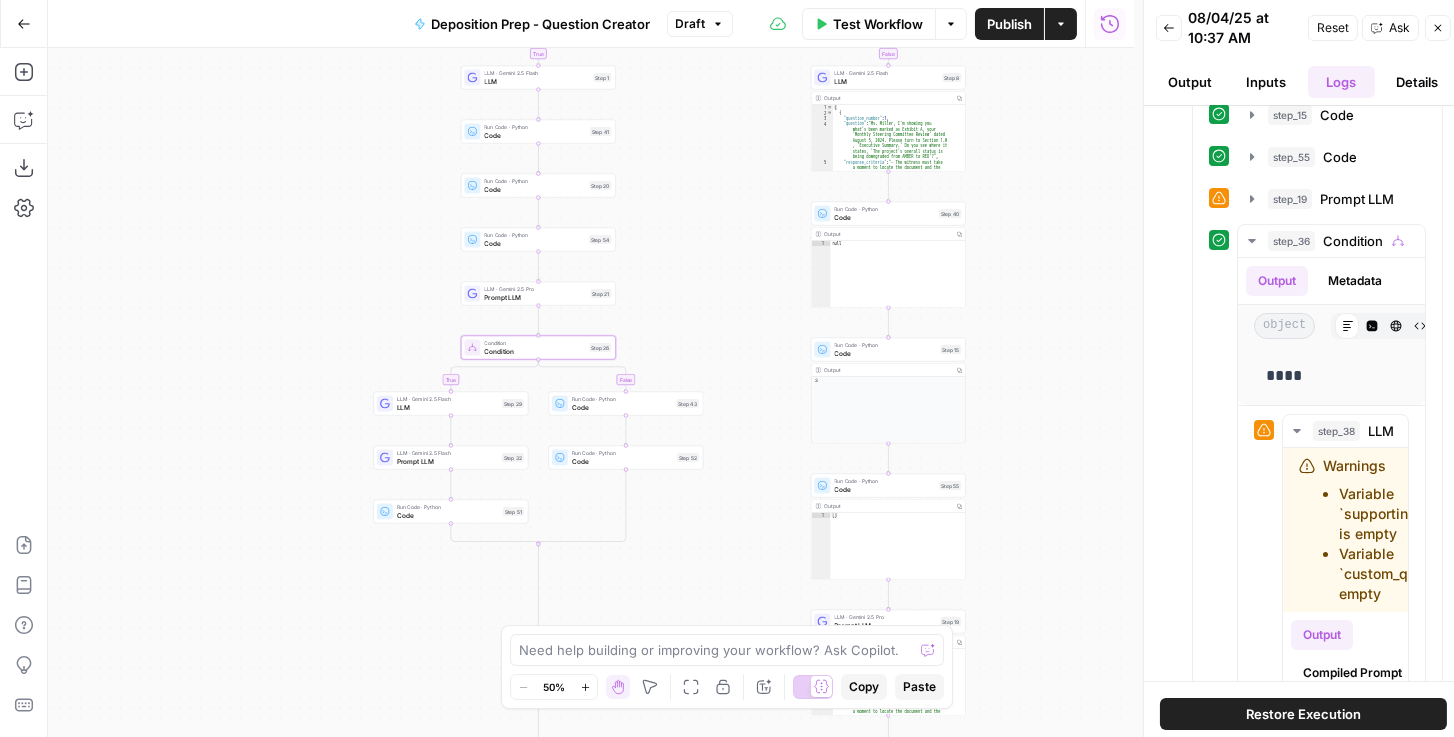 click on "Code" at bounding box center (534, 243) 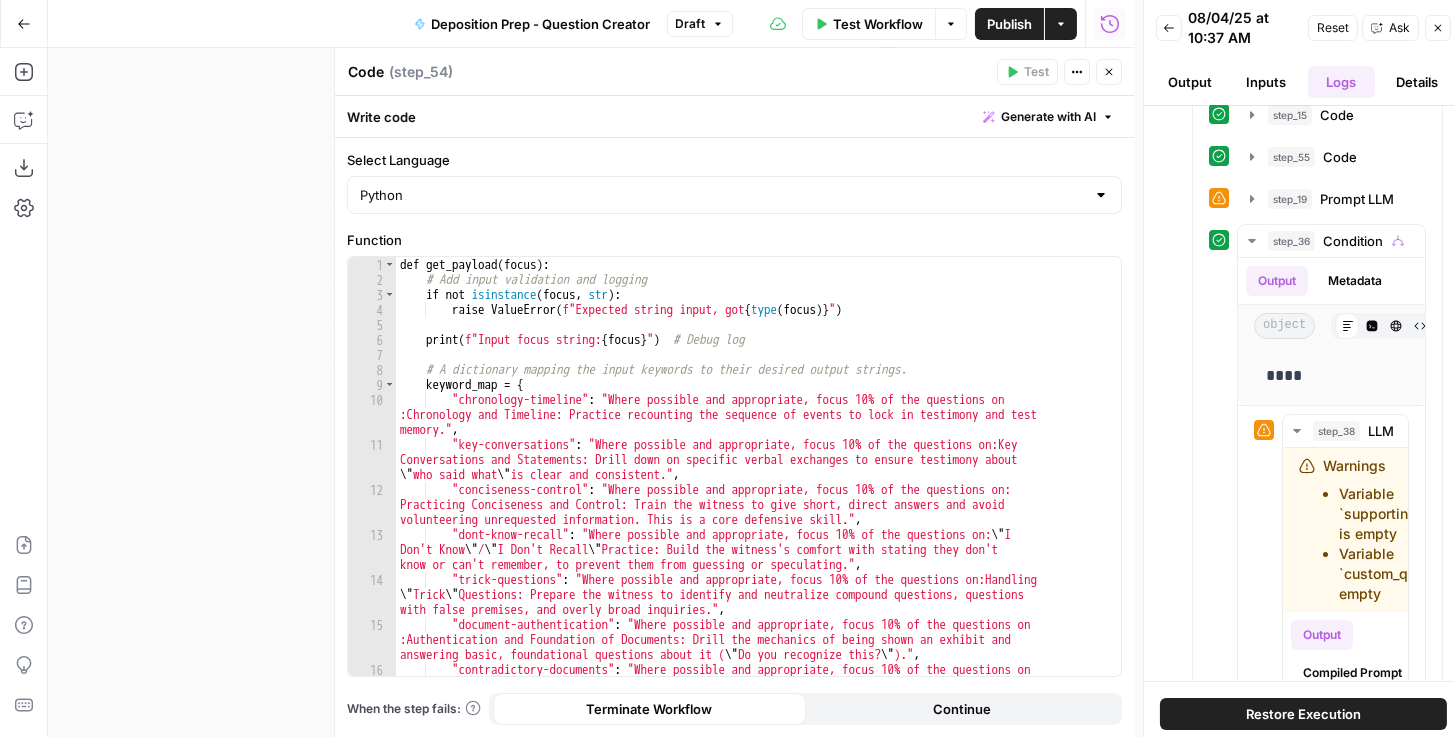 click on "Close" at bounding box center [1109, 72] 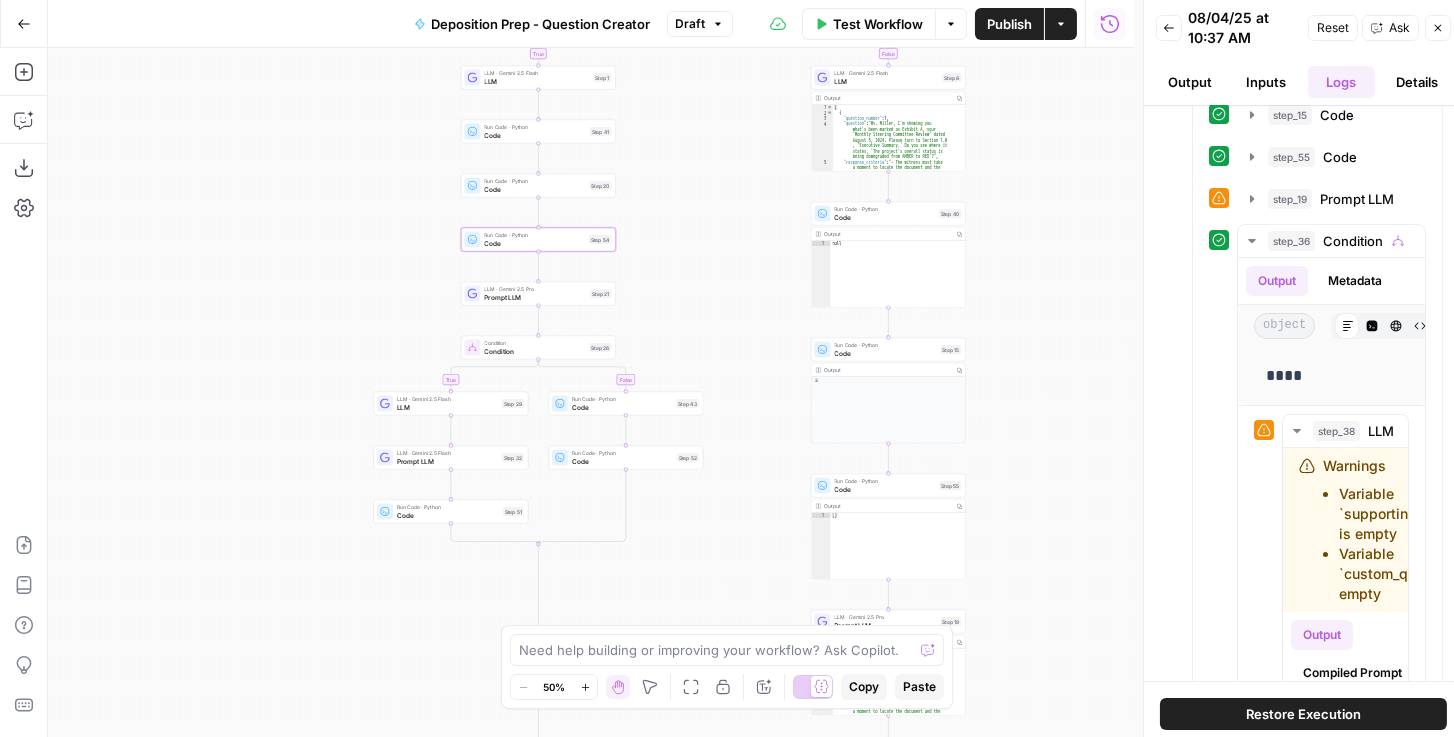 click on "Code" at bounding box center (534, 189) 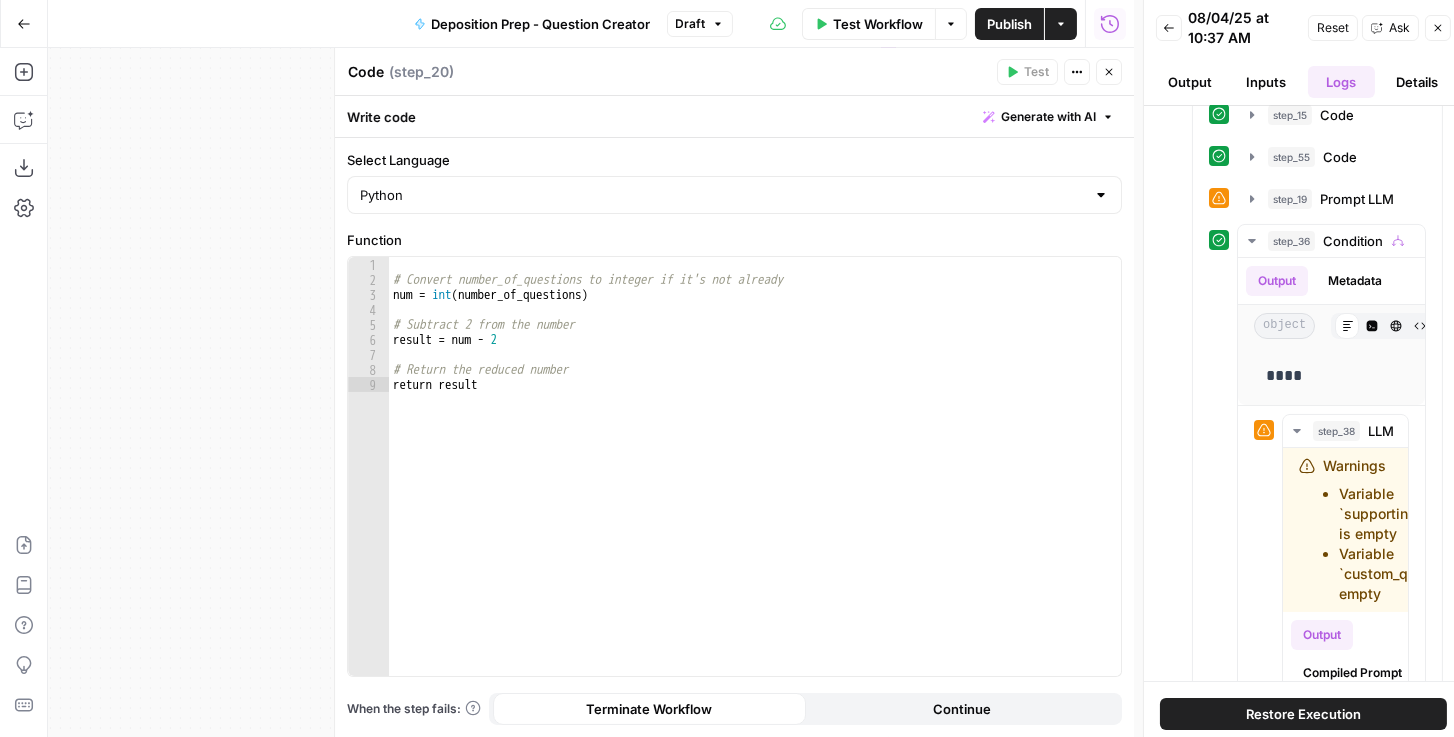 click on "Close" at bounding box center [1109, 72] 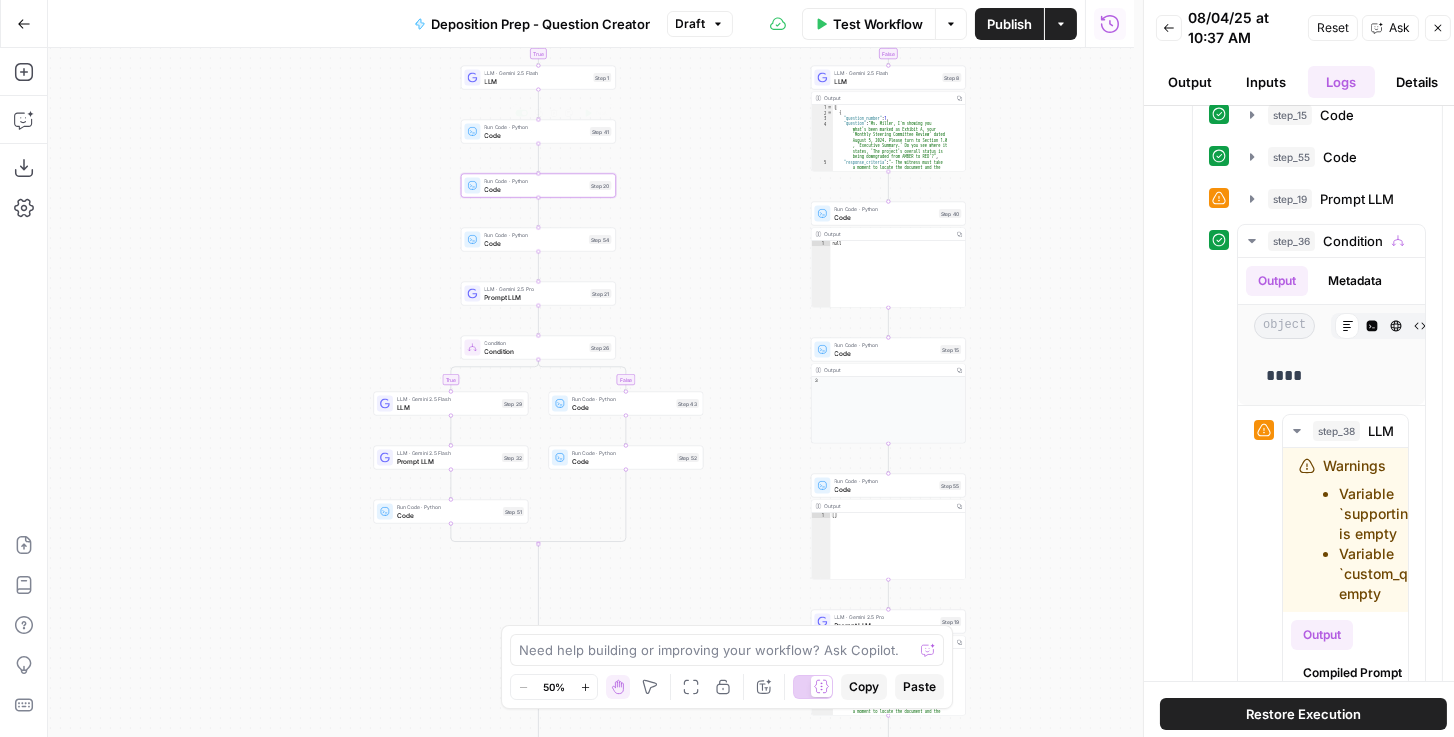 click on "Code" at bounding box center (535, 135) 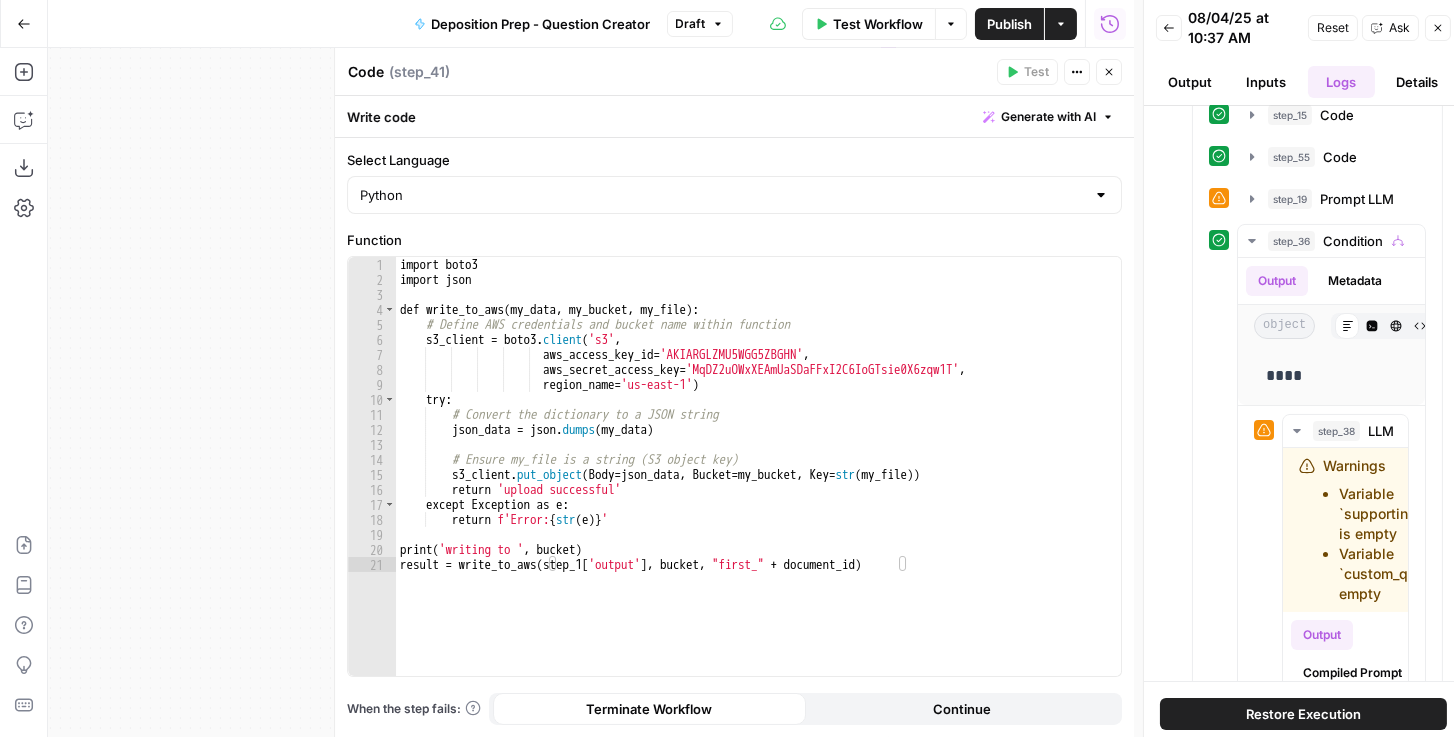 click on "Code Code  ( step_41 ) Test Actions Close" at bounding box center (734, 72) 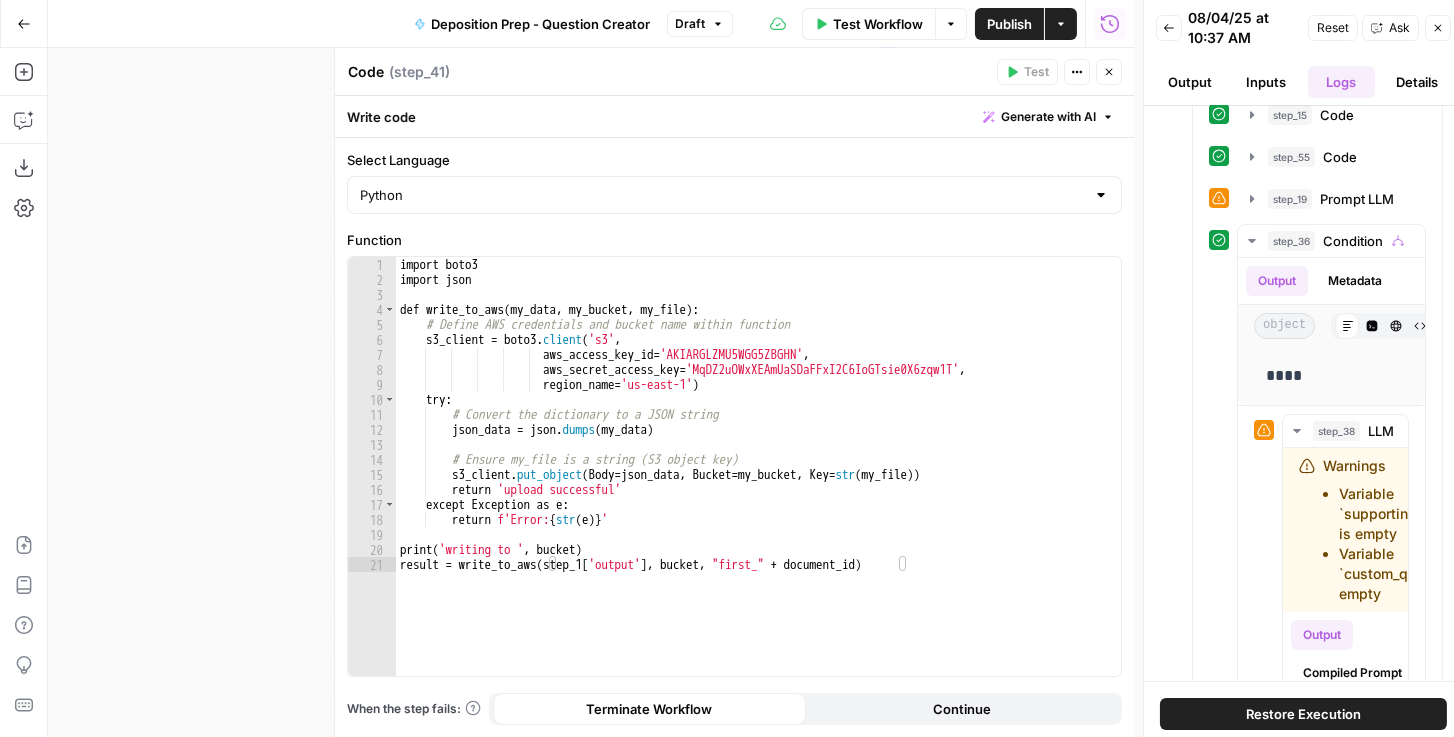 click on "Close" at bounding box center [1109, 72] 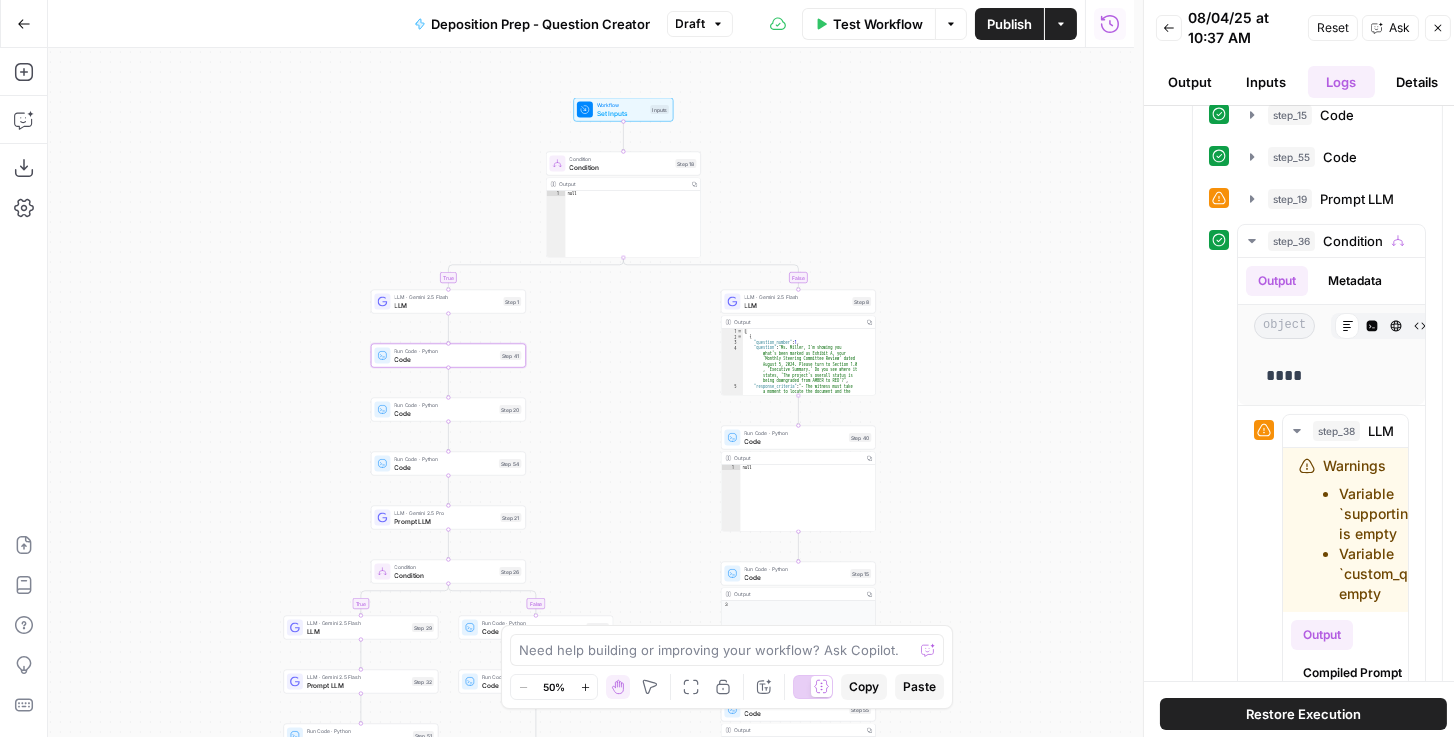 drag, startPoint x: 638, startPoint y: 205, endPoint x: 568, endPoint y: 323, distance: 137.20058 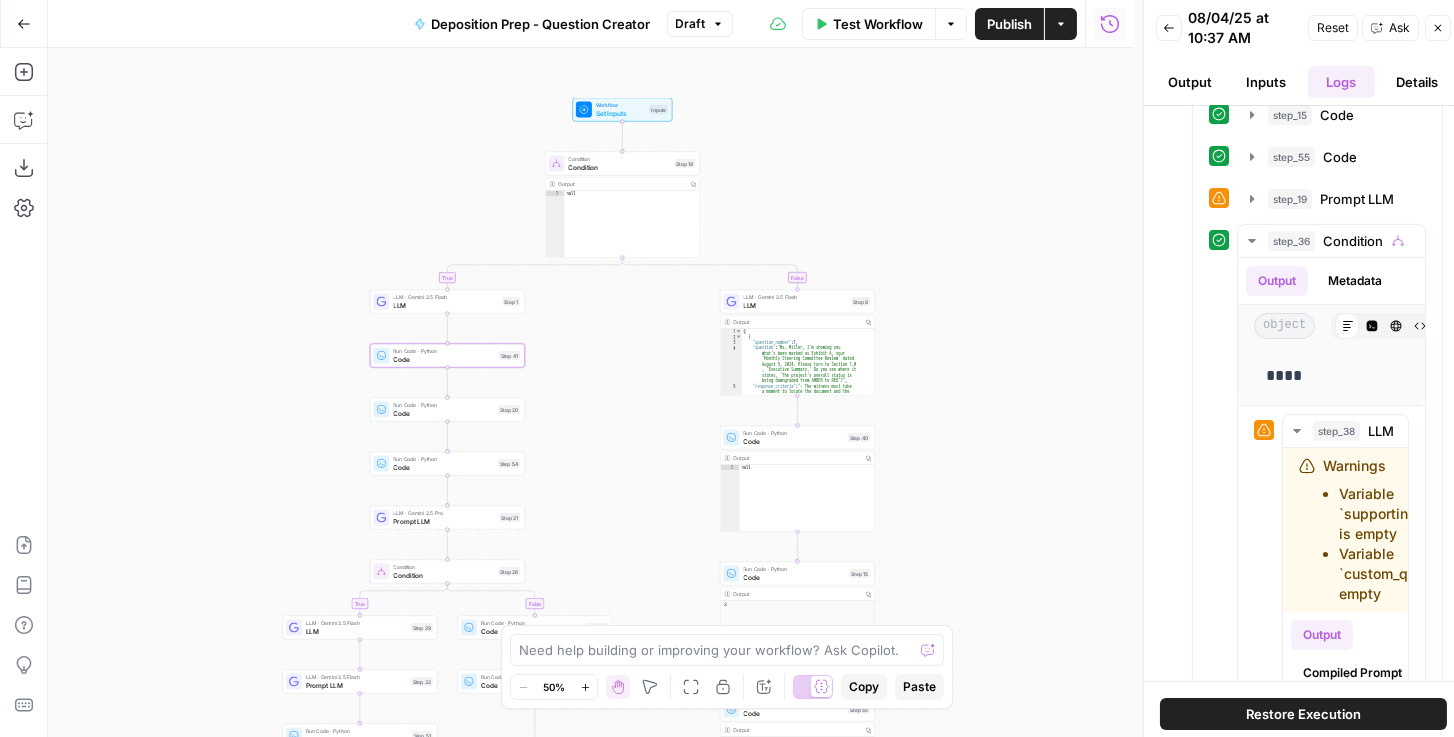 click on "Condition" at bounding box center [619, 167] 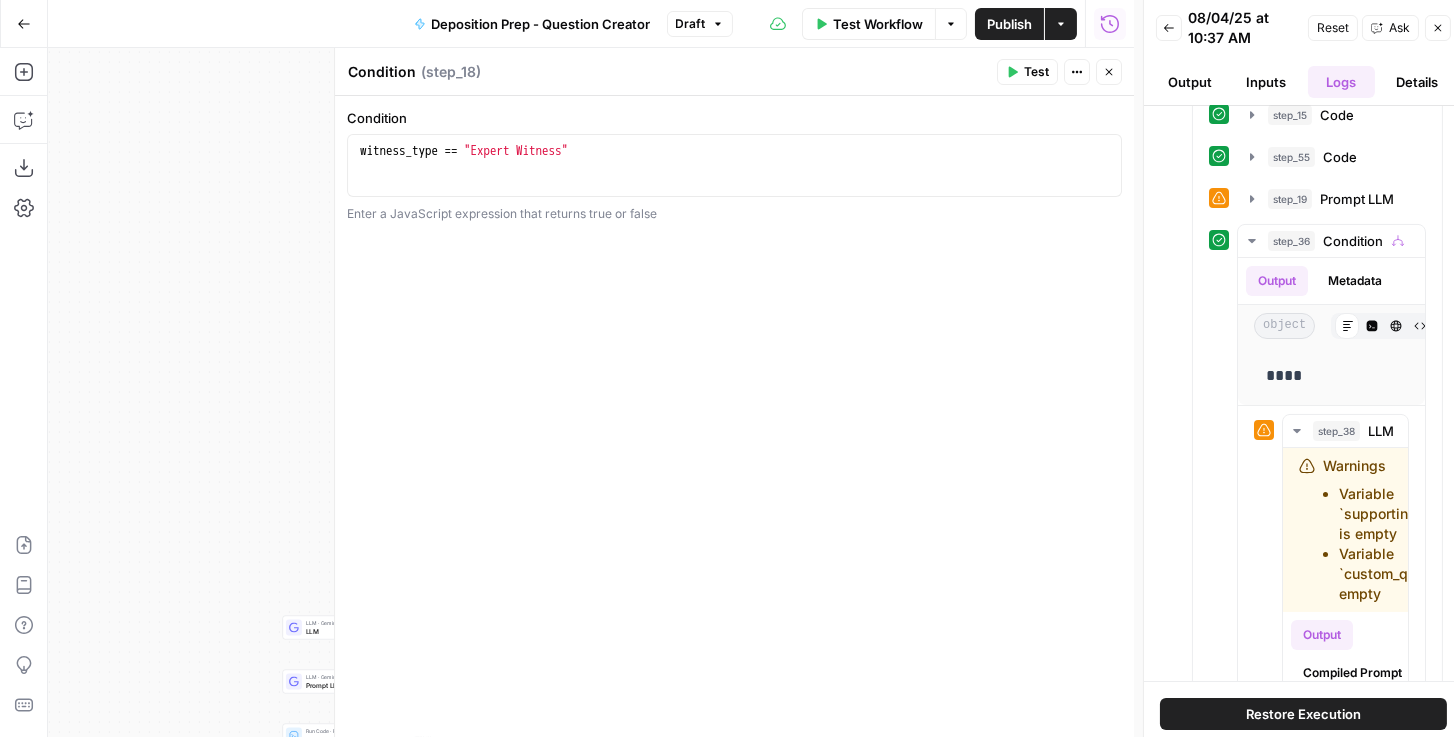 click 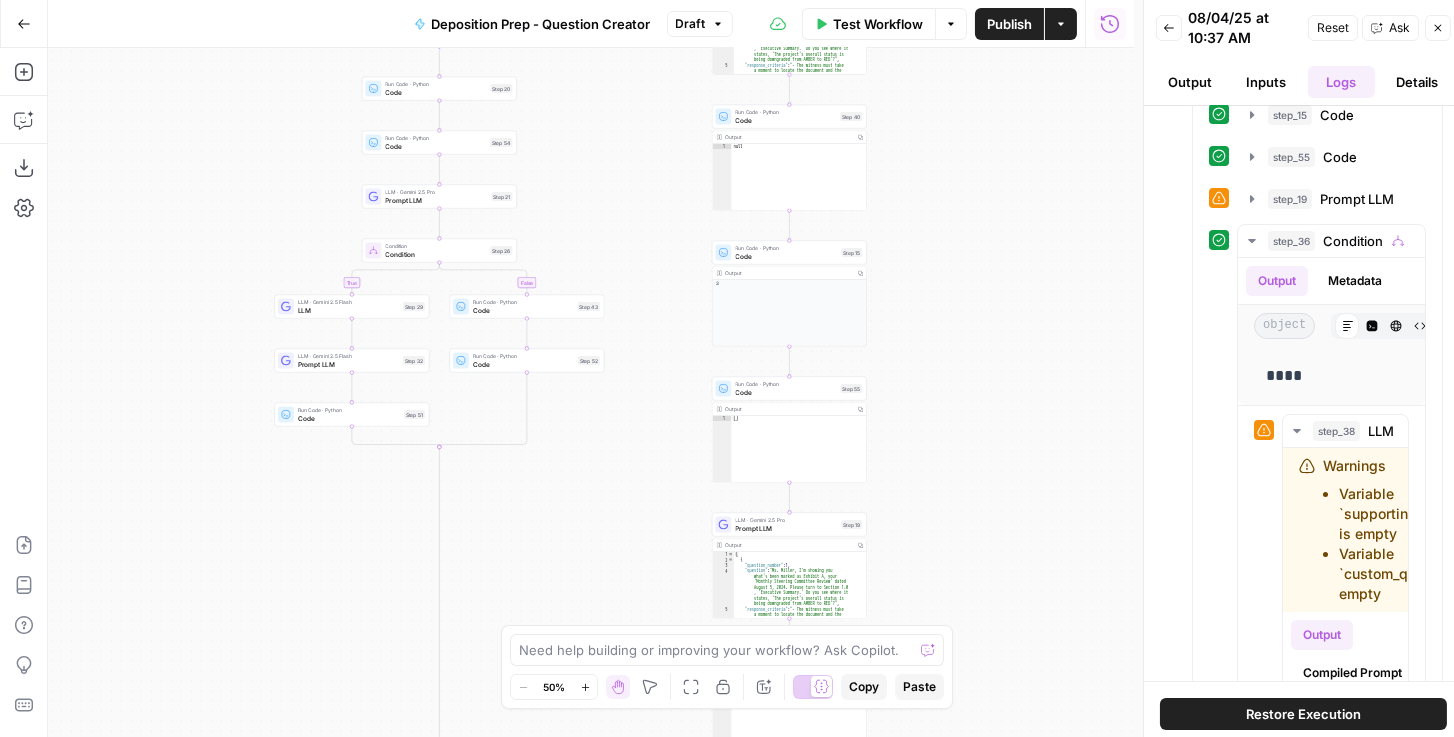 drag, startPoint x: 659, startPoint y: 498, endPoint x: 607, endPoint y: 116, distance: 385.523 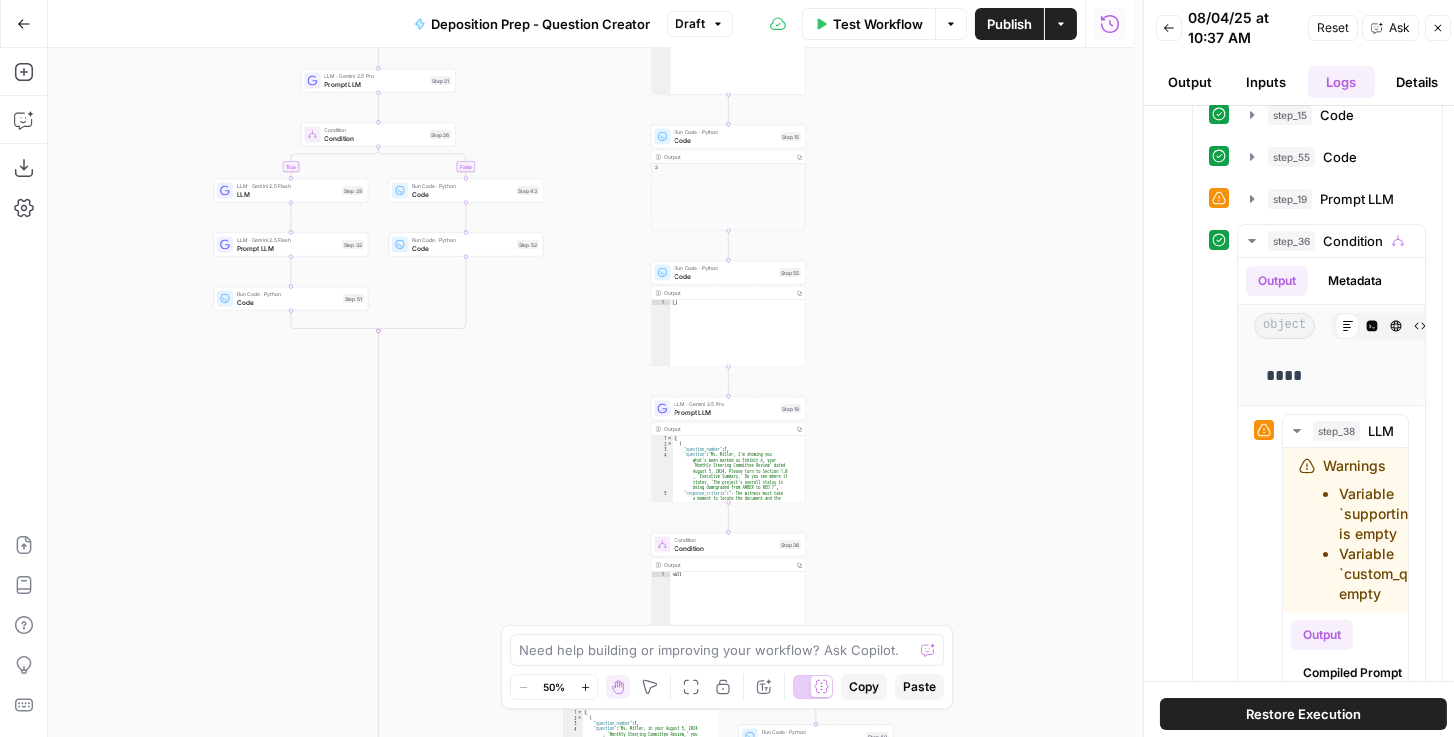 drag, startPoint x: 561, startPoint y: 391, endPoint x: 461, endPoint y: 265, distance: 160.86018 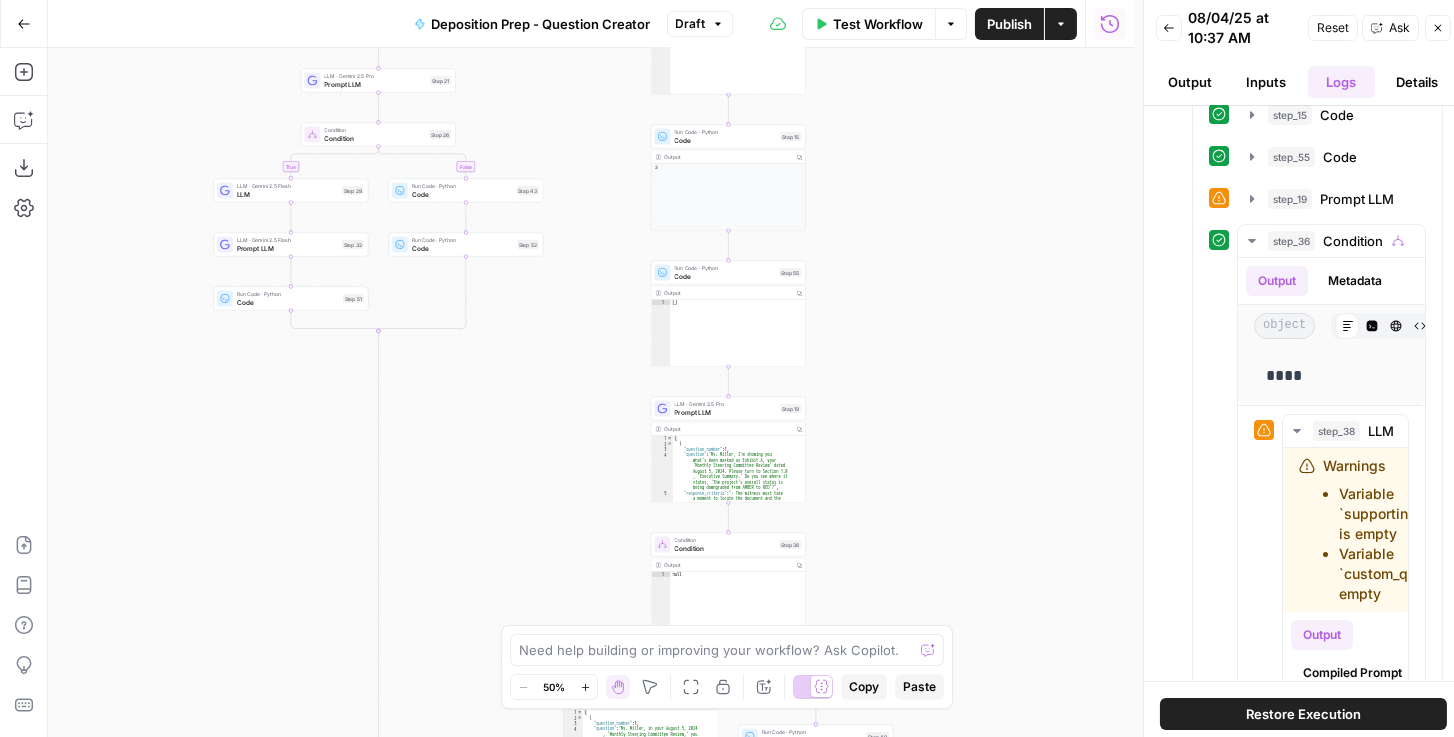 click on "Code" at bounding box center [462, 248] 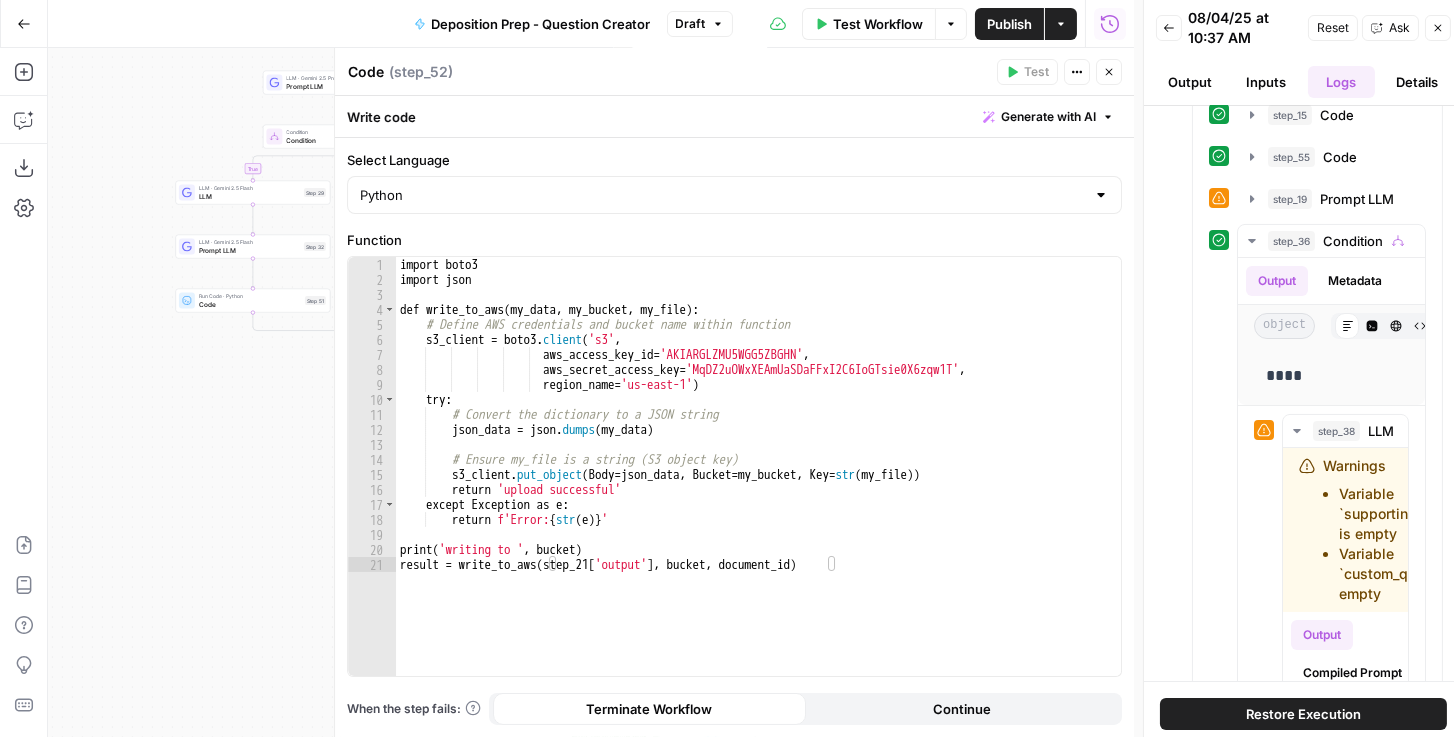 drag, startPoint x: 232, startPoint y: 372, endPoint x: 196, endPoint y: 368, distance: 36.221542 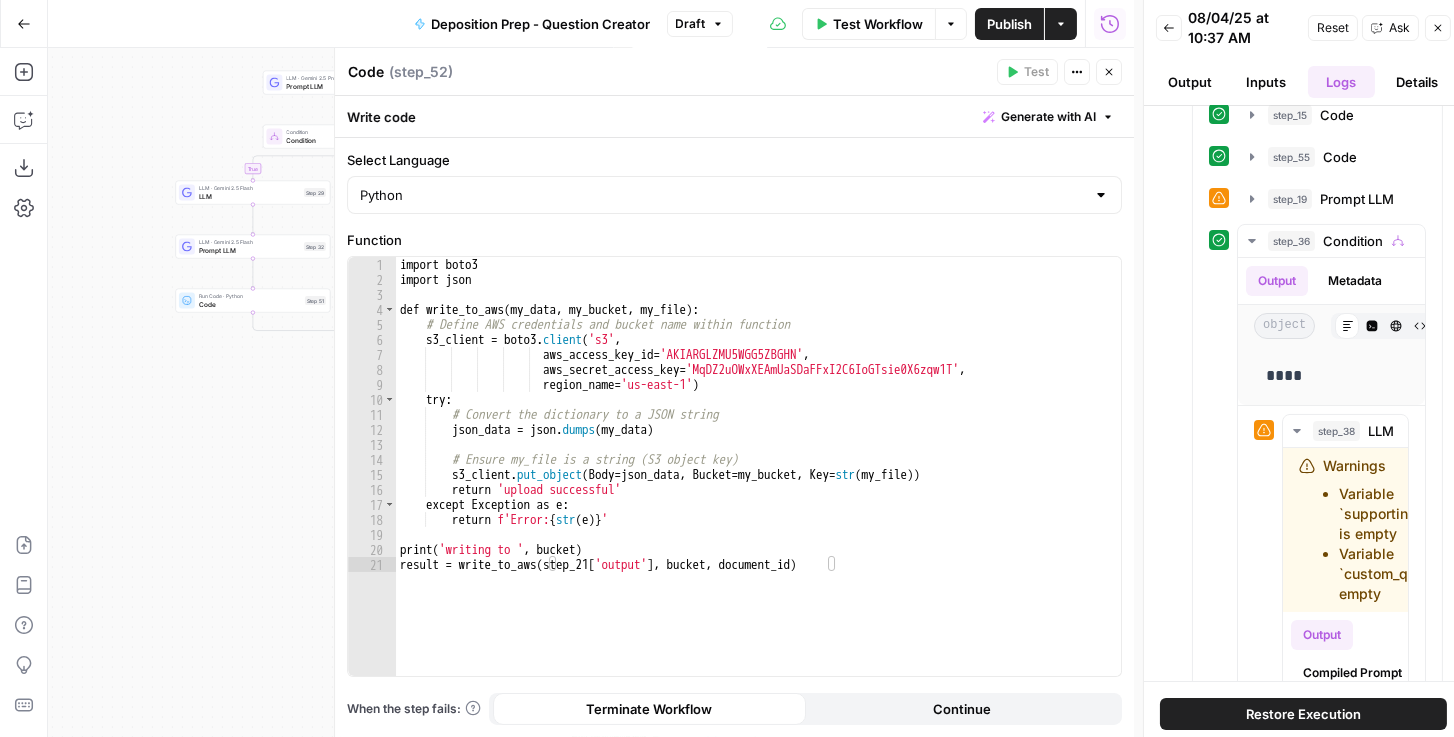 click on "true false true false true false Workflow Set Inputs Inputs Condition Condition Step 18 Output Copy 1 null     XXXXXXXXXXXXXXXXXXXXXXXXXXXXXXXXXXXXXXXXXXXXXXXXXXXXXXXXXXXXXXXXXXXXXXXXXXXXXXXXXXXXXXXXXXXXXXXXXXXXXXXXXXXXXXXXXXXXXXXXXXXXXXXXXXXXXXXXXXXXXXXXXXXXXXXXXXXXXXXXXXXXXXXXXXXXXXXXXXXXXXXXXXXXXXXXXXXXXXXXXXXXXXXXXXXXXXXXXXXXXXXXXXXXXXXXXXXXXXXXXXXXXXXXXXXXXXXXXXXXXXXXXXXXXXXXXXXXXXXXXXXXXXXXXXXXXXXXXXXXXXXXXXXXXXXXXXXXXXXXXXXXXXXXXXXXXXXXXXXXXXXXXXXXXXXXXXXXXXXXXXXXXXXXXXXXXXXXXXXXXXXXXXXXXXXXXXXXXXXXXXXXXXXXXXXXXXXXXXXXXXXXXXXXXXXXXXXXXXXXXXXXXXXXXXXXXXXXXXXXXXXXXXXXXXXXXXXXXXXXXXXXXXXXXXXXXXXXXXXXXXXXXXXXXXXX LLM · Gemini 2.5 Flash LLM Step 1 Run Code · Python Code Step 41 Run Code · Python Code Step 20 Run Code · Python Code Step 54 LLM · Gemini 2.5 Pro Prompt LLM Step 21 Condition Condition Step 26 LLM · Gemini 2.5 Flash LLM Step 29 LLM · Gemini 2.5 Flash Prompt LLM Step 32 Run Code · Python Code Step 51 Run Code · Python Code Step 43 Run Code · Python Code Step 52 LLM · Gemini 2.5 Flash" at bounding box center (591, 392) 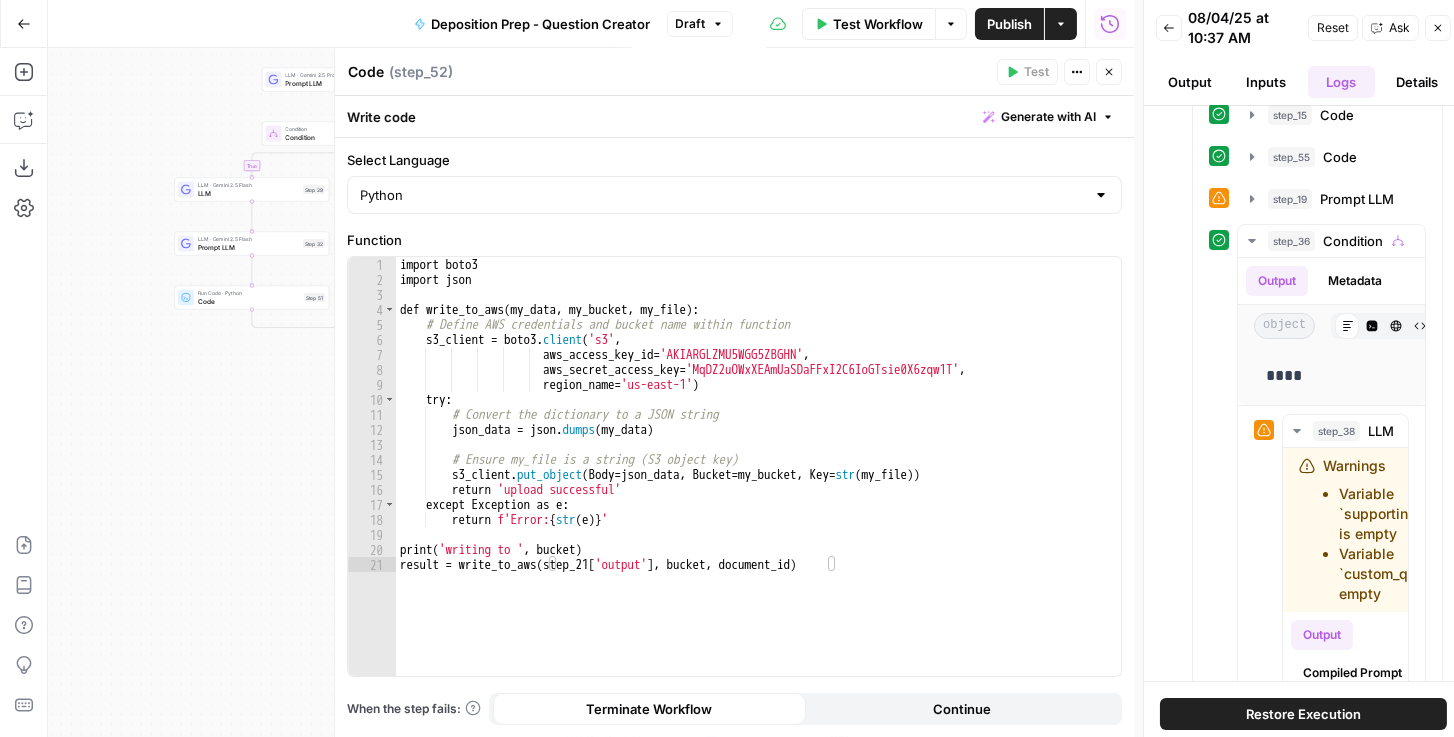 click on "Code" at bounding box center (249, 301) 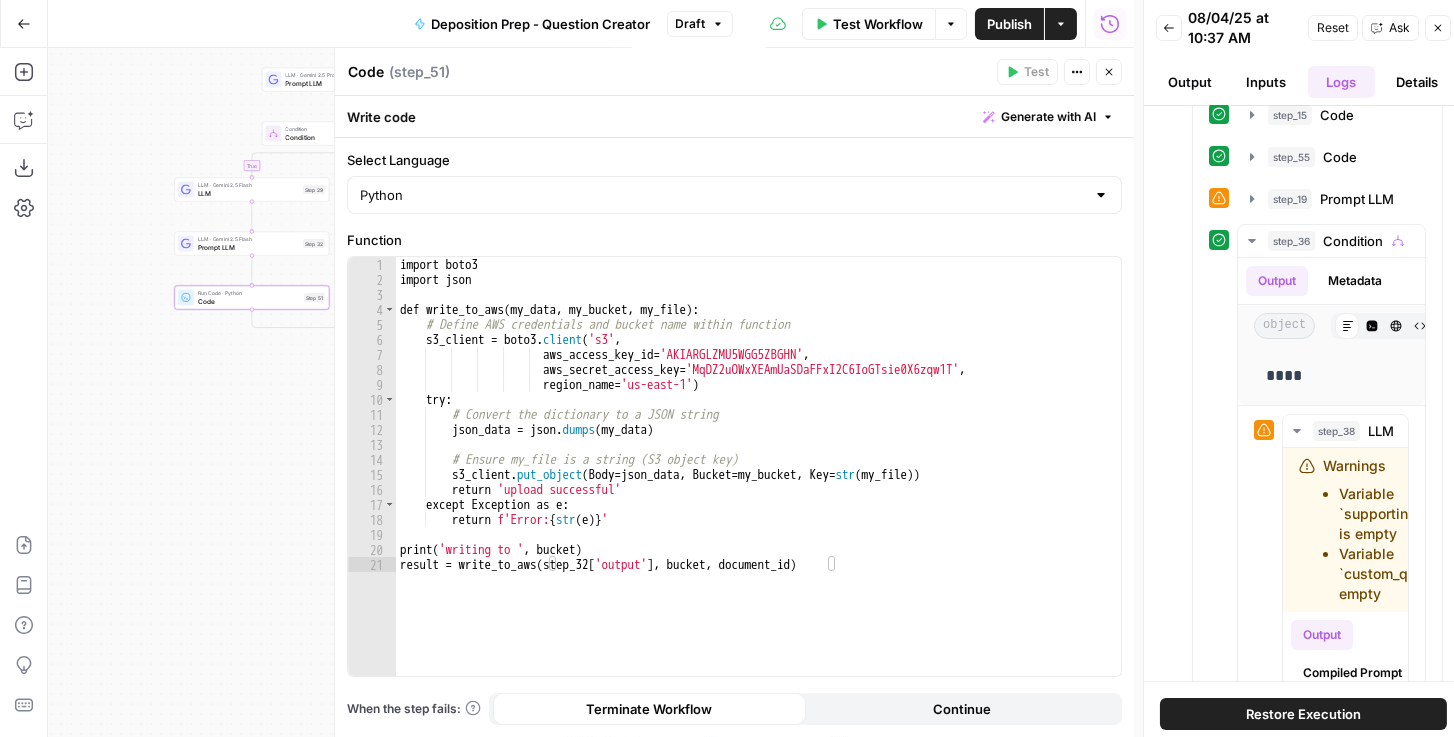click on "Close" at bounding box center [1109, 72] 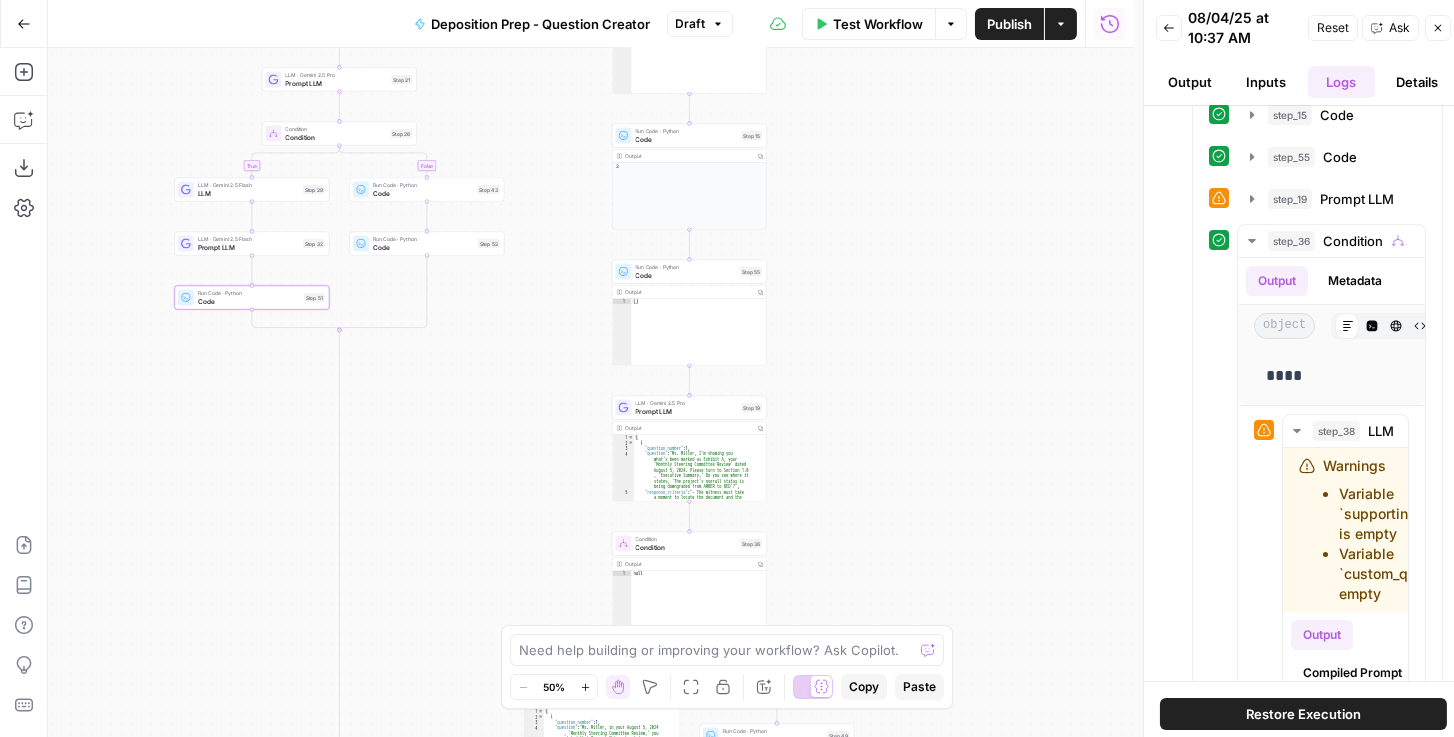 click on "Code" at bounding box center (423, 193) 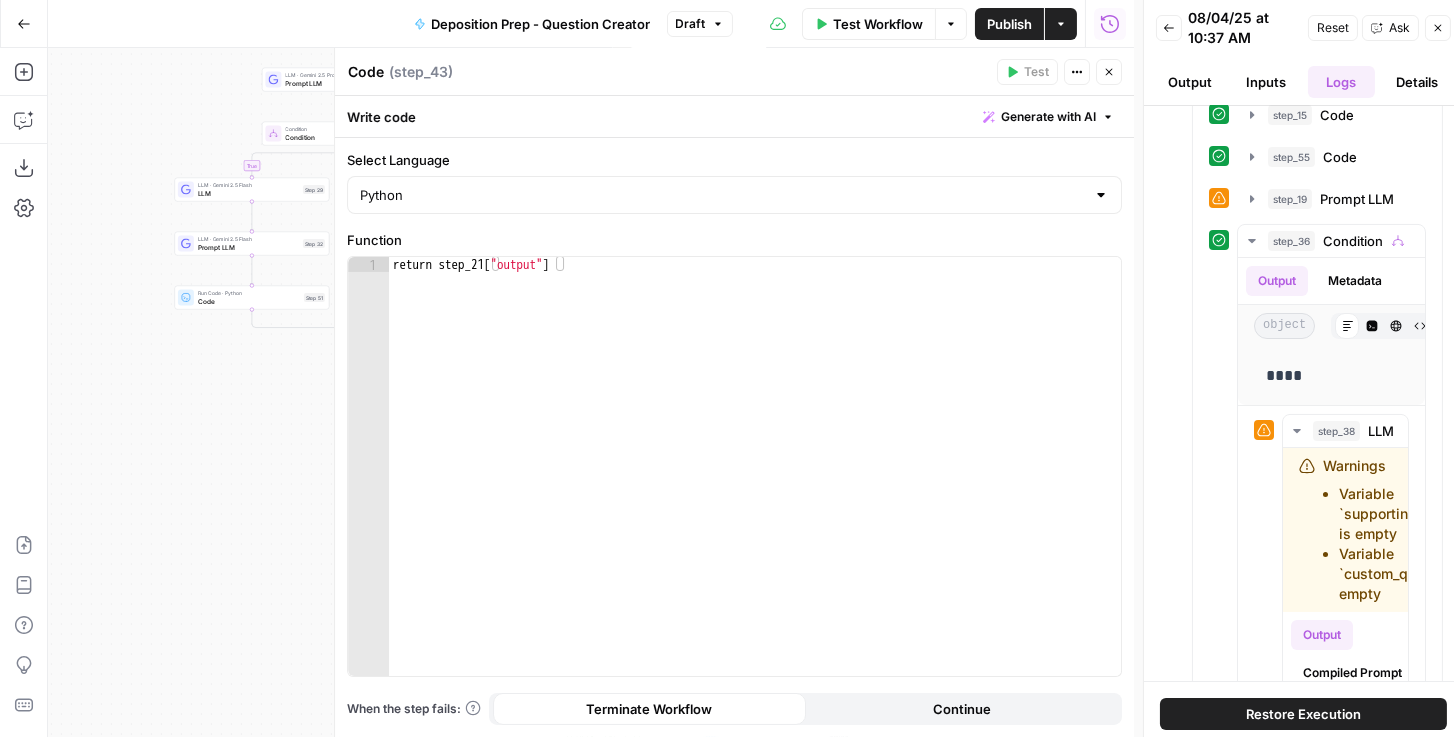 click on "Close" at bounding box center (1109, 72) 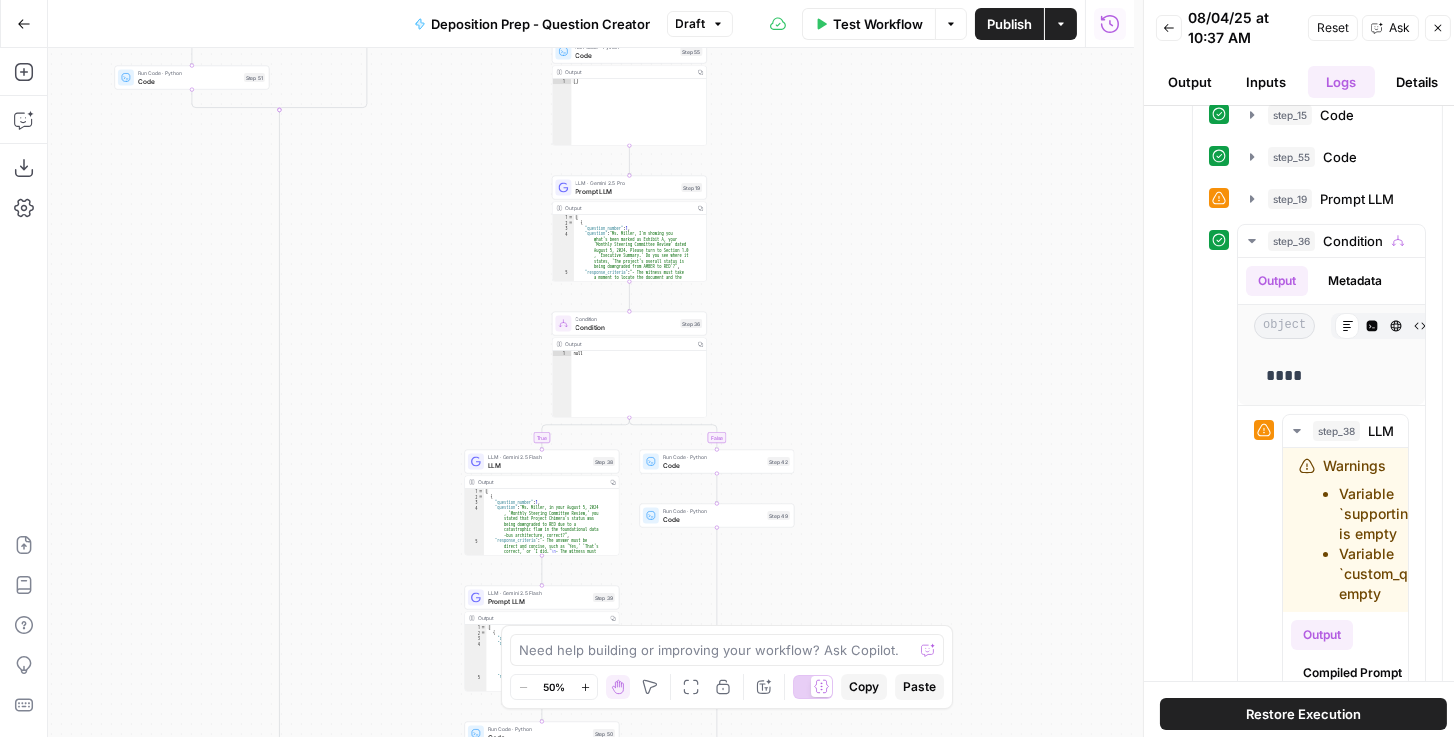 drag, startPoint x: 833, startPoint y: 423, endPoint x: 782, endPoint y: 192, distance: 236.56288 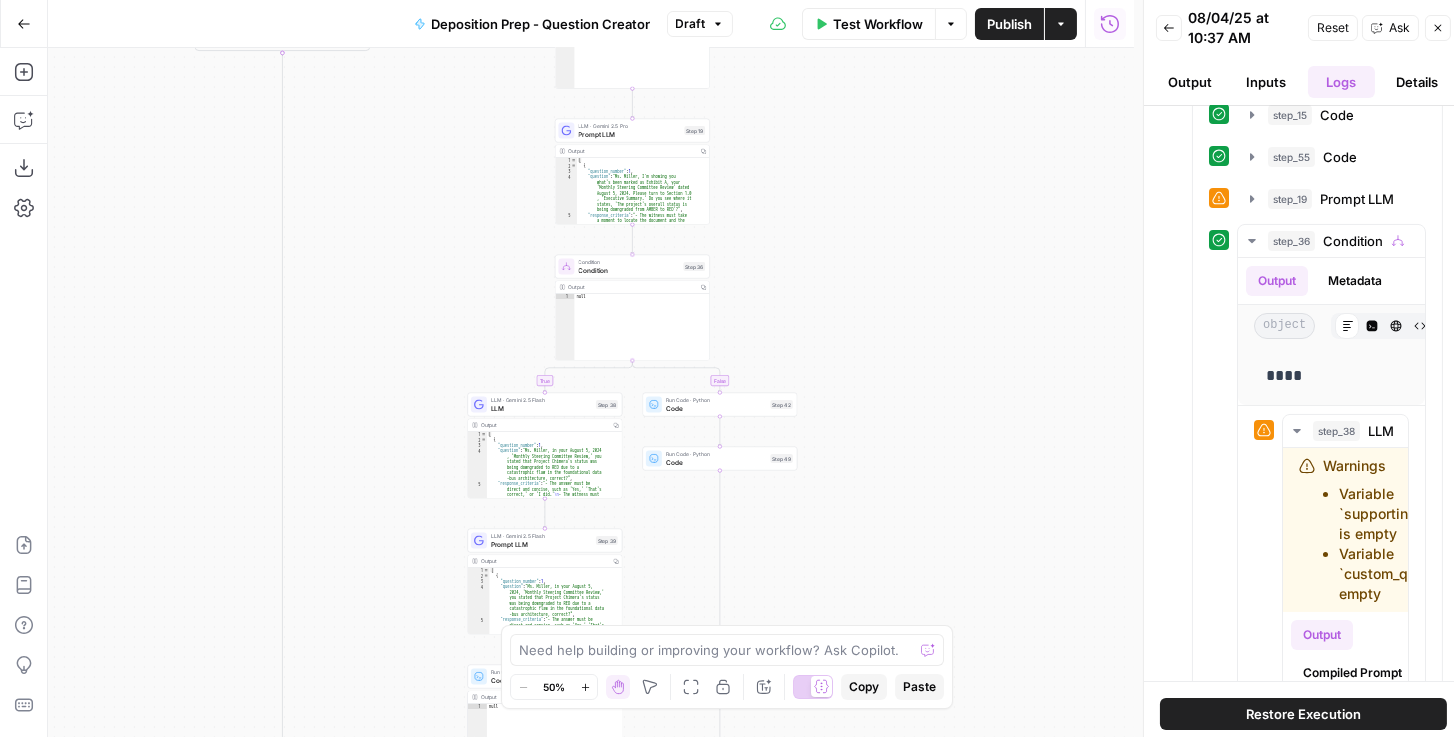 click on "Condition" at bounding box center (628, 270) 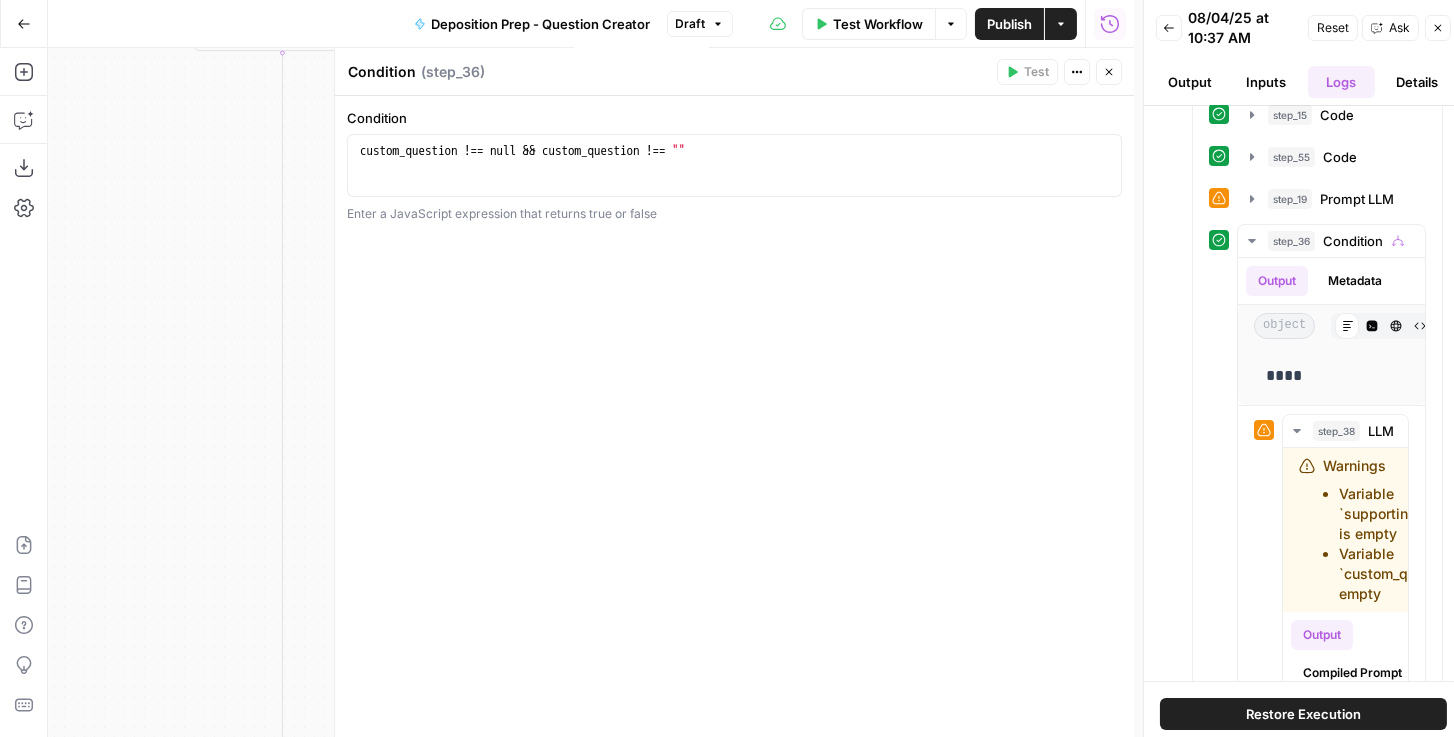 click on "Close" at bounding box center (1109, 72) 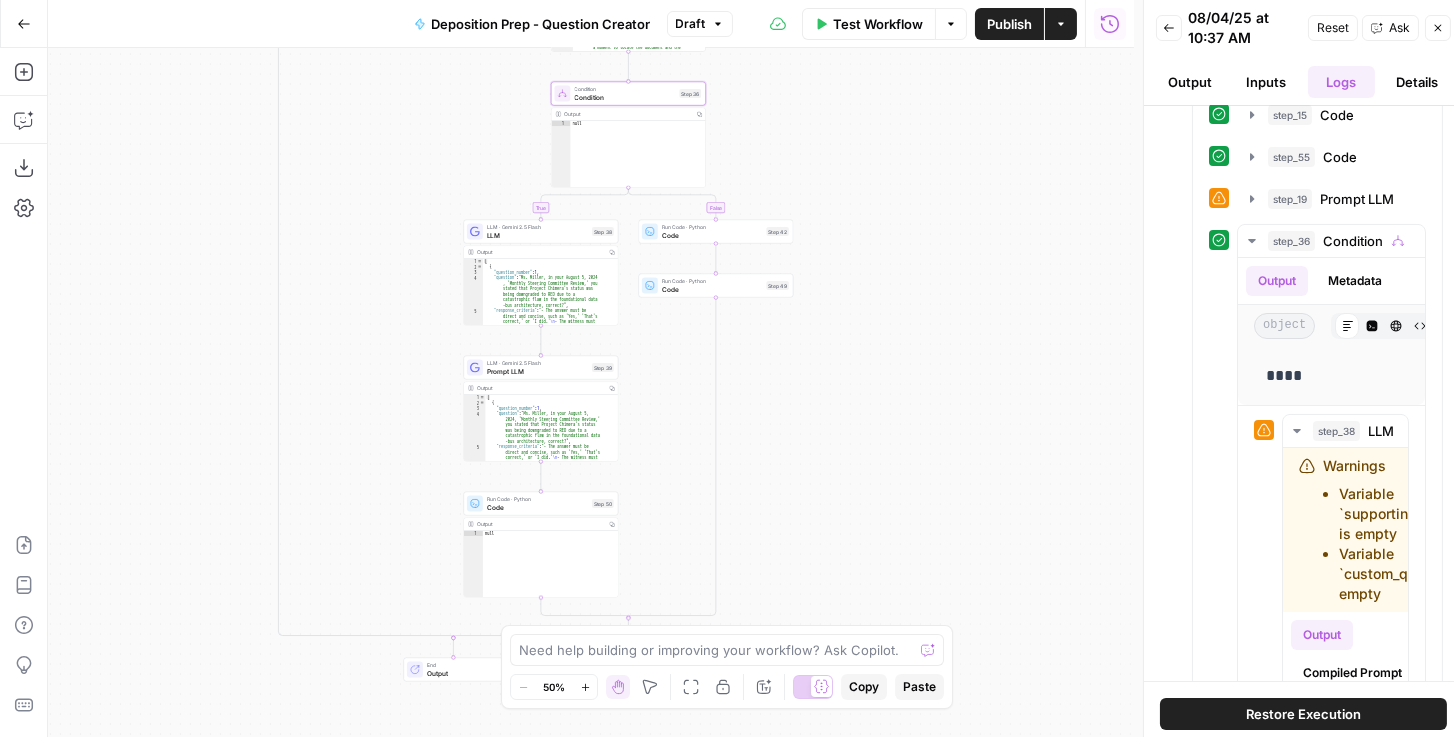 drag, startPoint x: 904, startPoint y: 482, endPoint x: 909, endPoint y: 263, distance: 219.05707 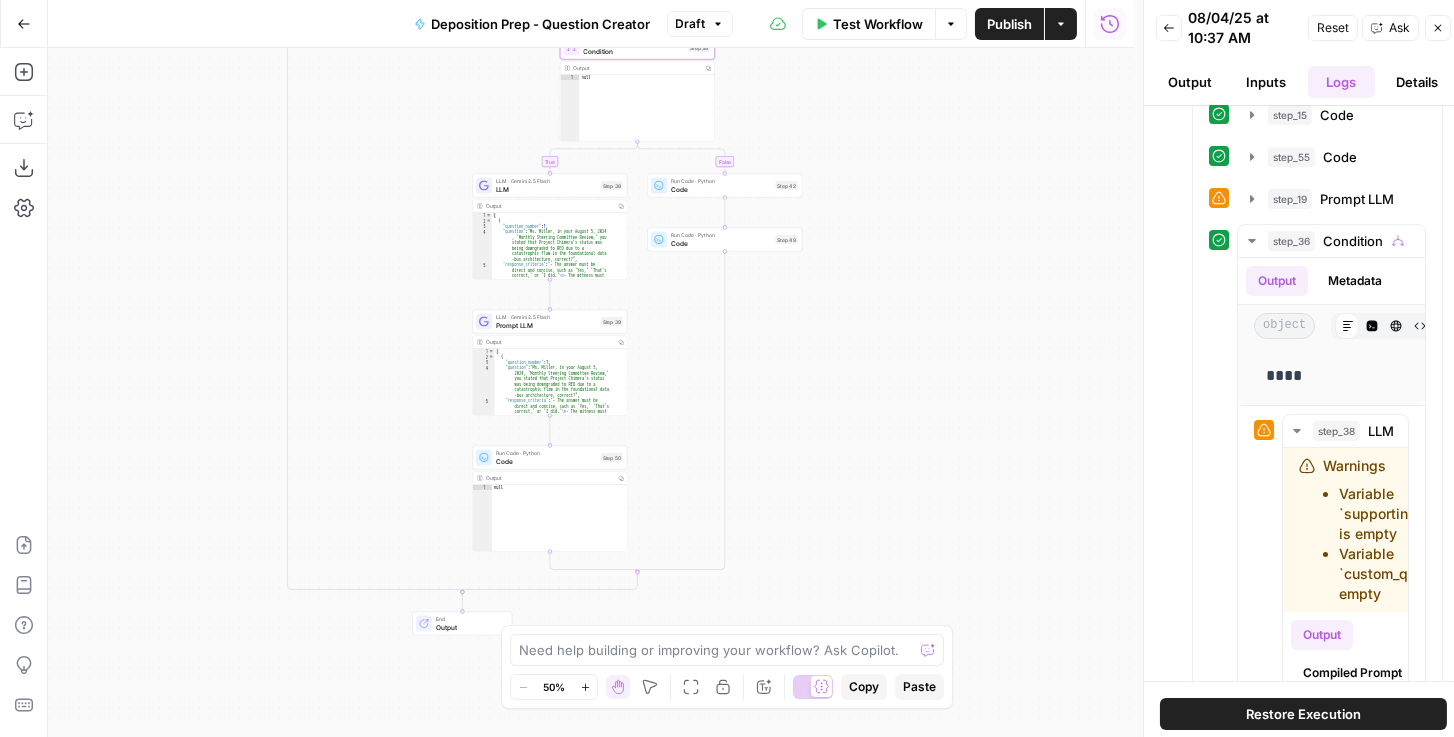 click on "Publish" at bounding box center (1009, 24) 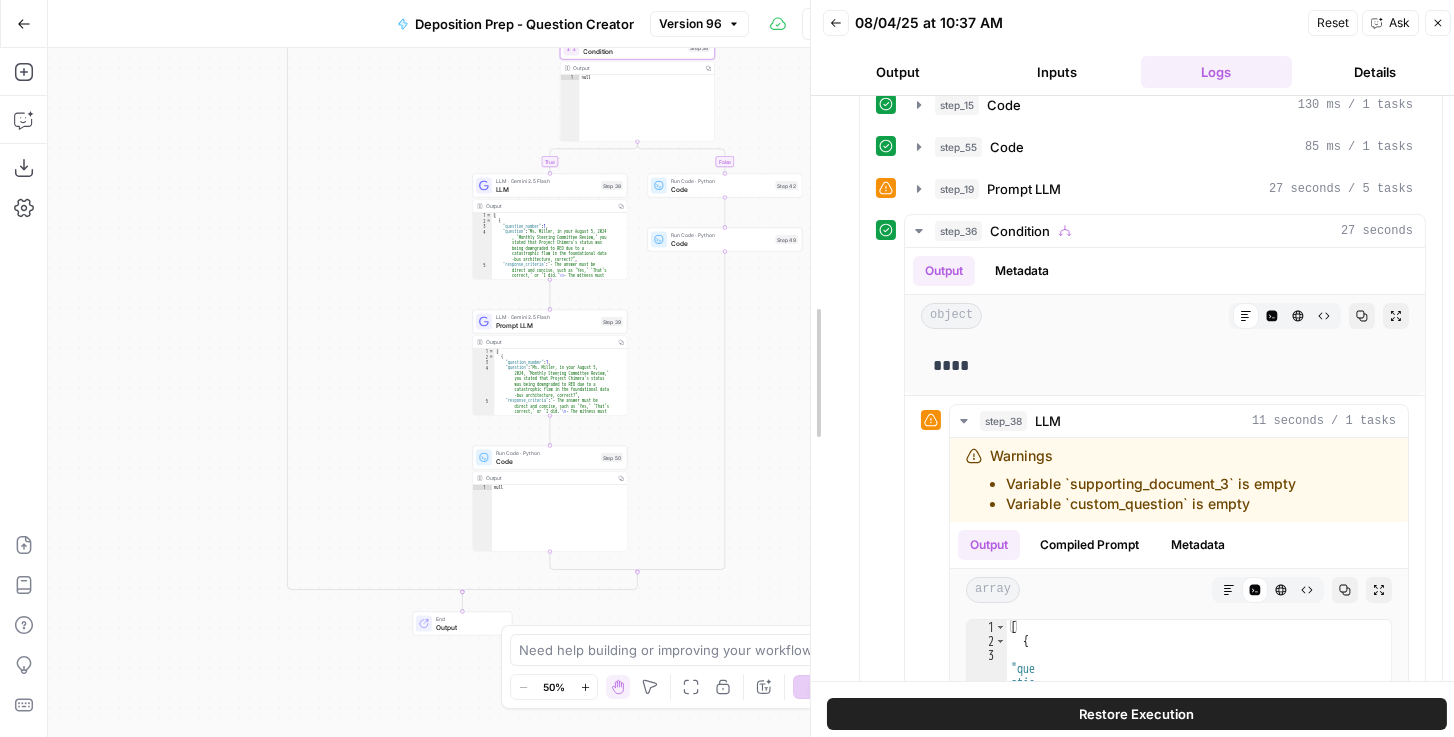 drag, startPoint x: 1144, startPoint y: 367, endPoint x: 772, endPoint y: 386, distance: 372.4849 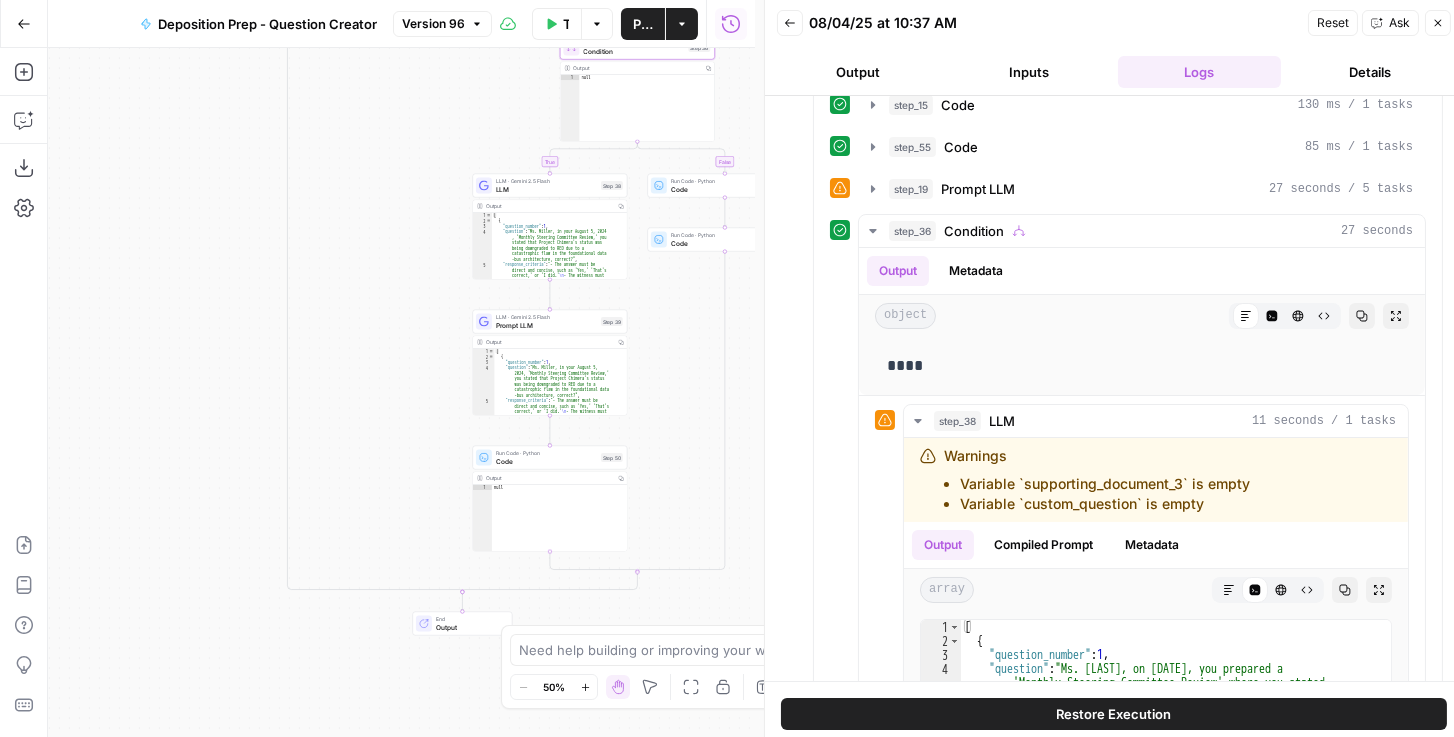 click 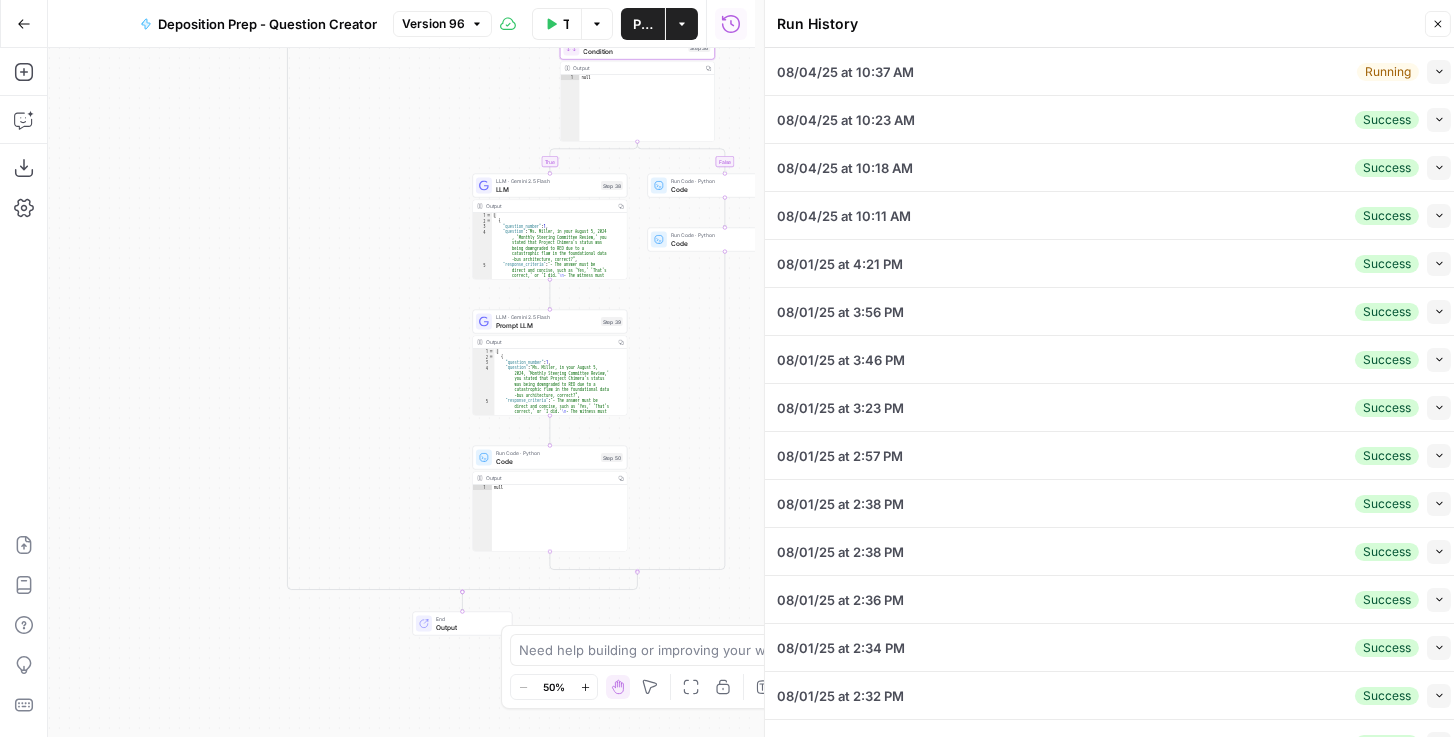click 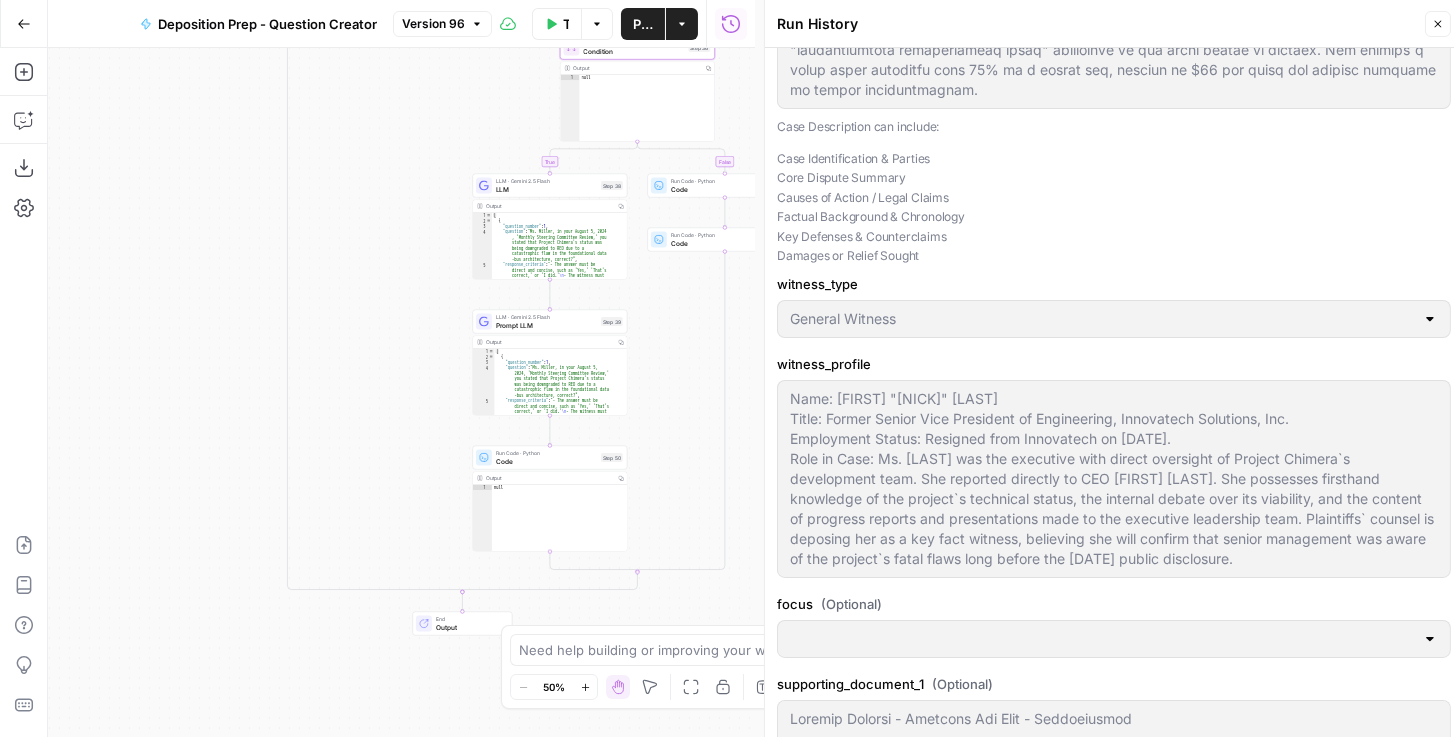 scroll, scrollTop: 800, scrollLeft: 0, axis: vertical 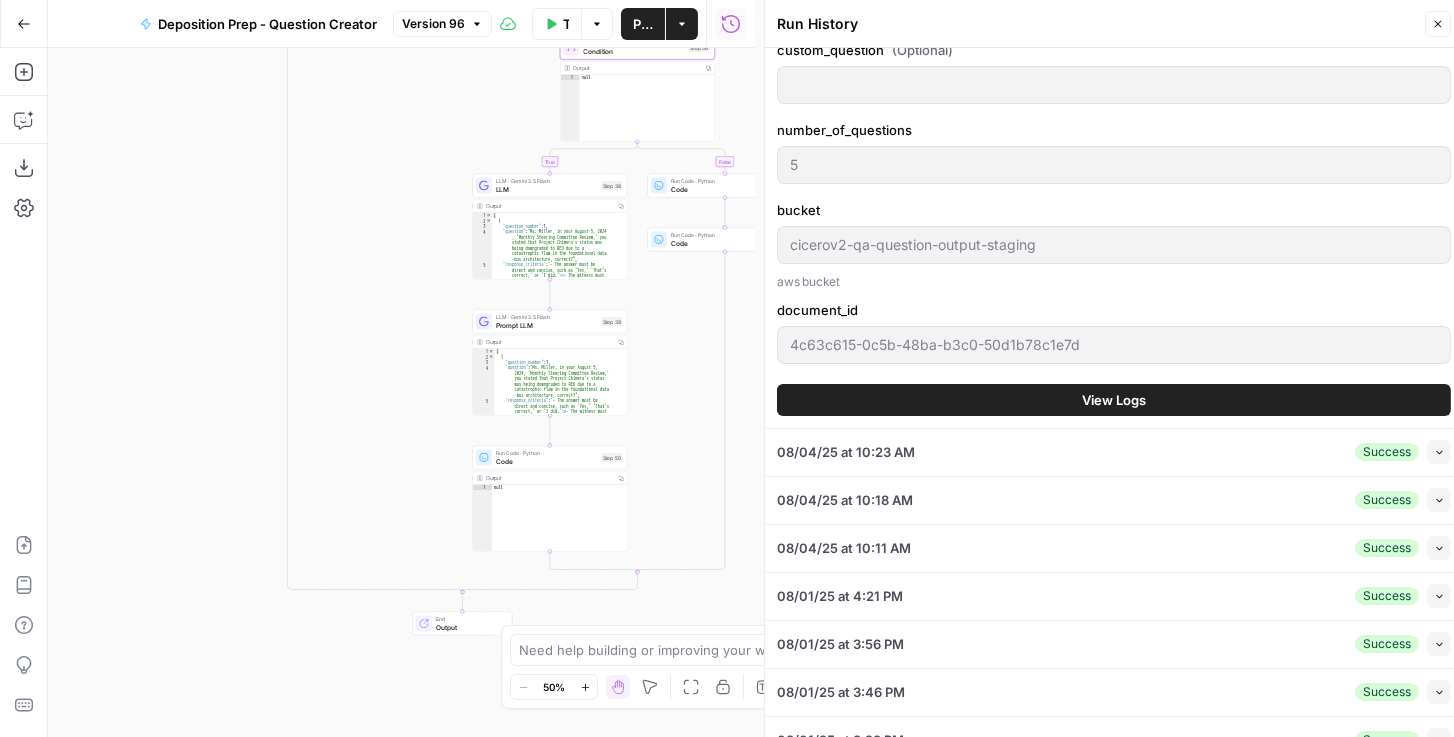 click on "View Logs" at bounding box center (1114, 400) 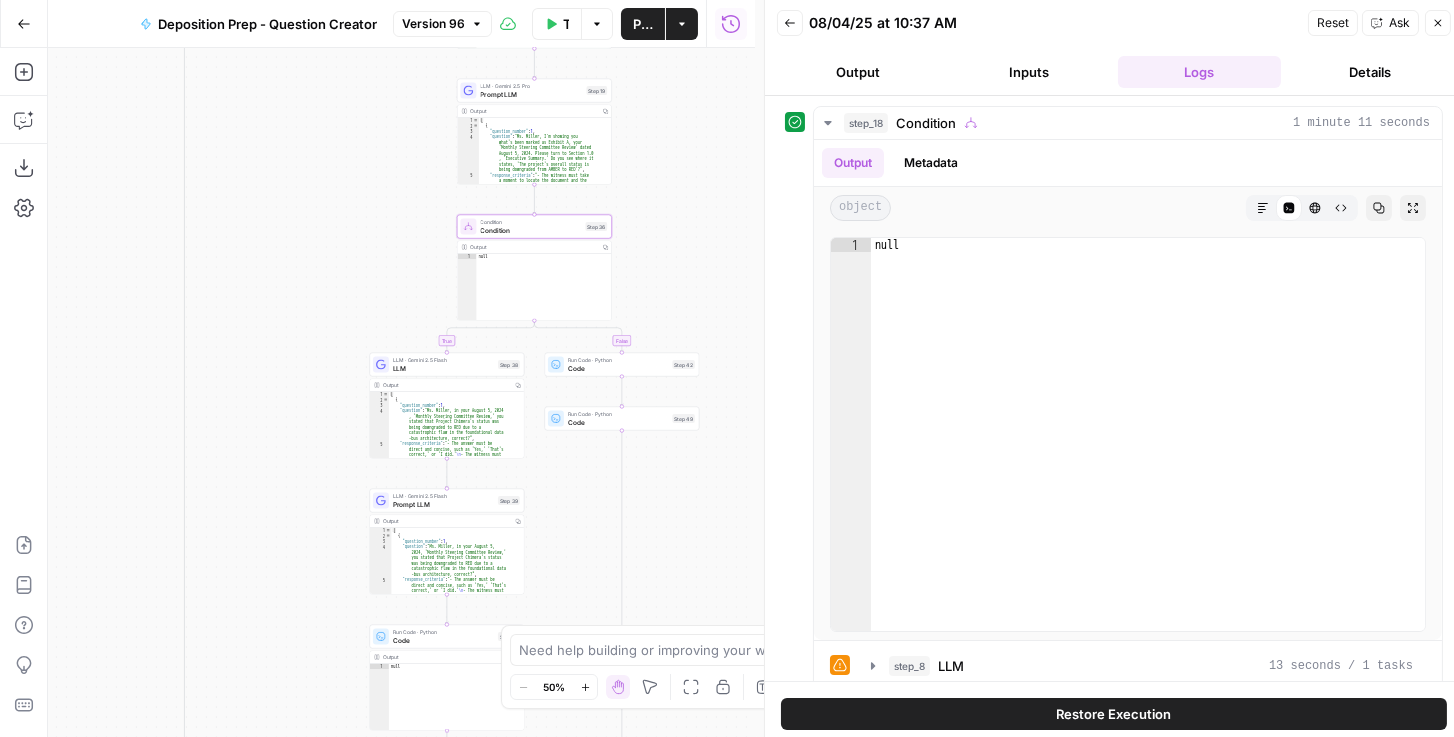 drag, startPoint x: 738, startPoint y: 300, endPoint x: 639, endPoint y: 448, distance: 178.05898 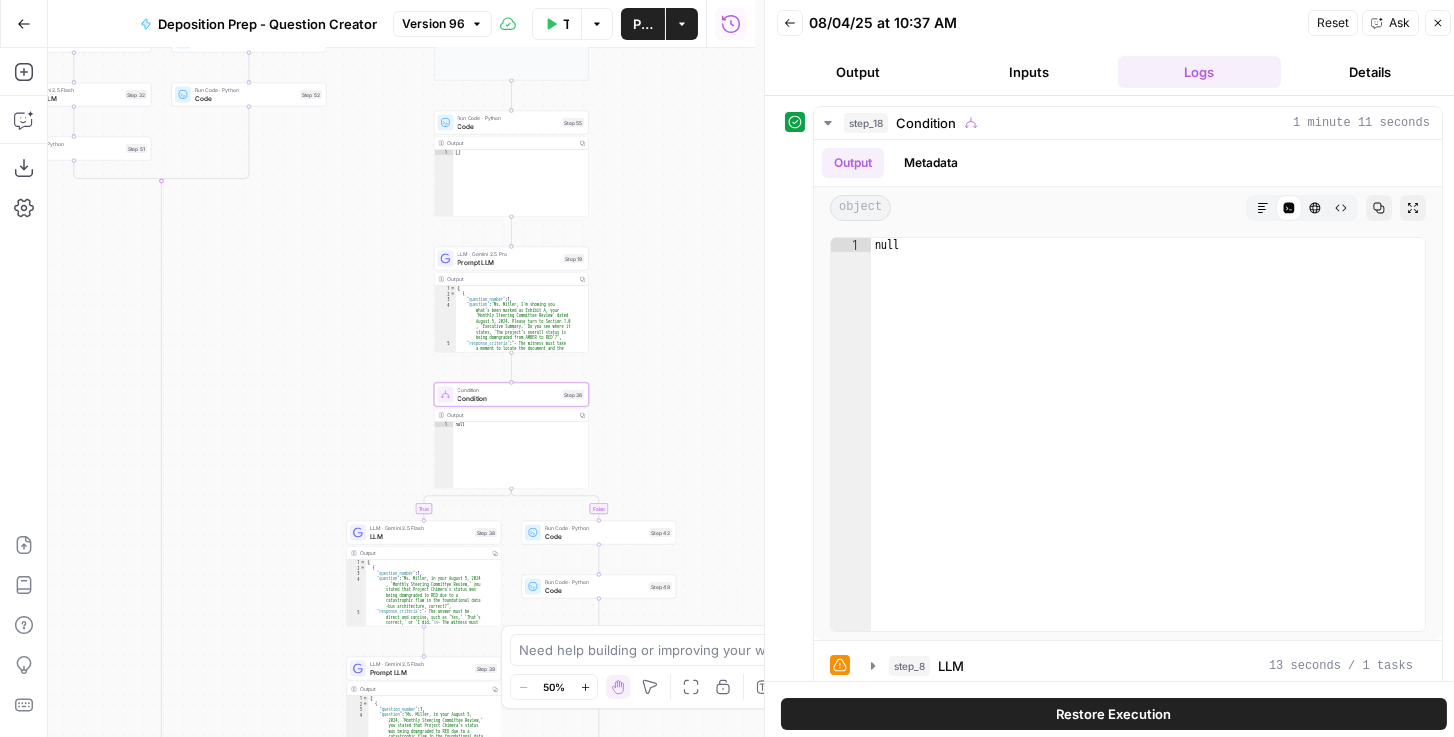 drag, startPoint x: 691, startPoint y: 186, endPoint x: 668, endPoint y: 348, distance: 163.62457 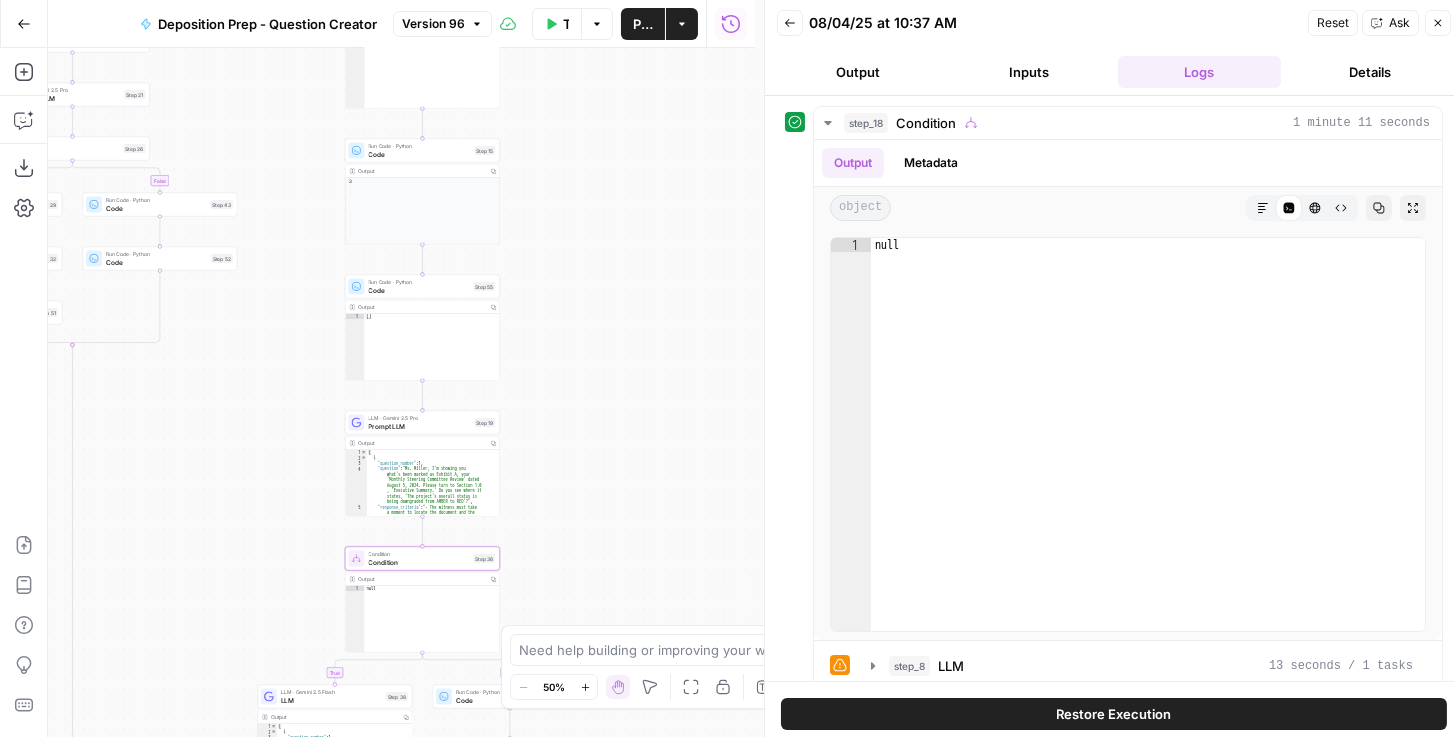 drag, startPoint x: 666, startPoint y: 176, endPoint x: 588, endPoint y: 317, distance: 161.13658 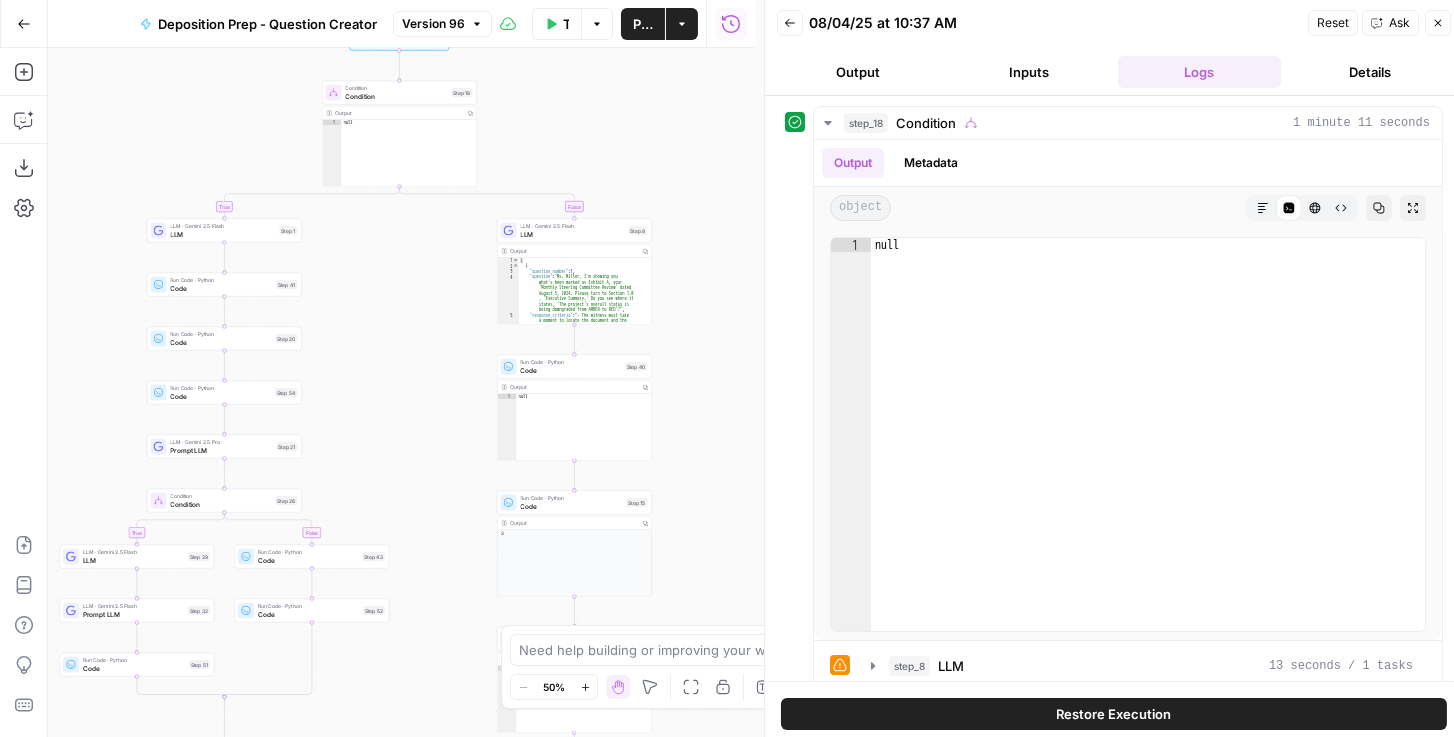 drag, startPoint x: 634, startPoint y: 175, endPoint x: 777, endPoint y: 514, distance: 367.92664 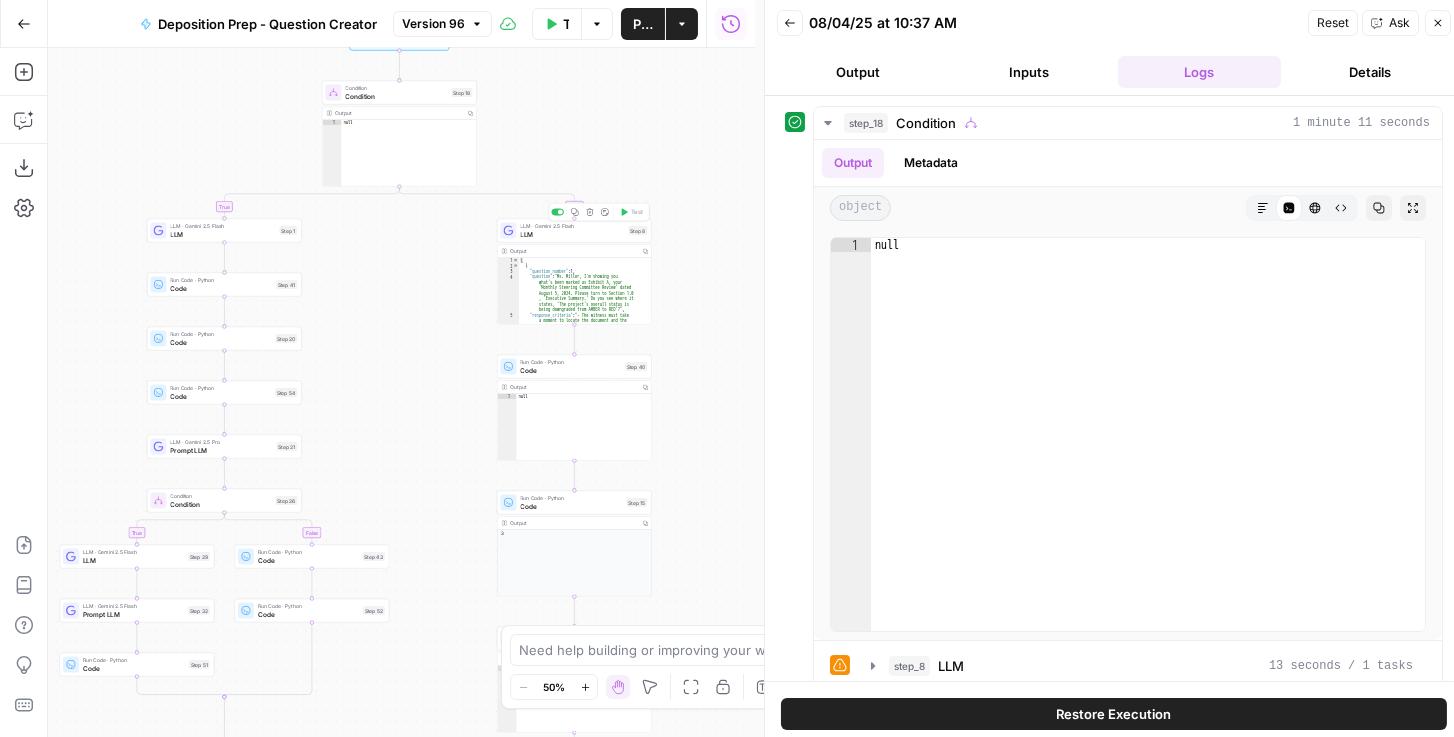 click on "LLM" at bounding box center [572, 234] 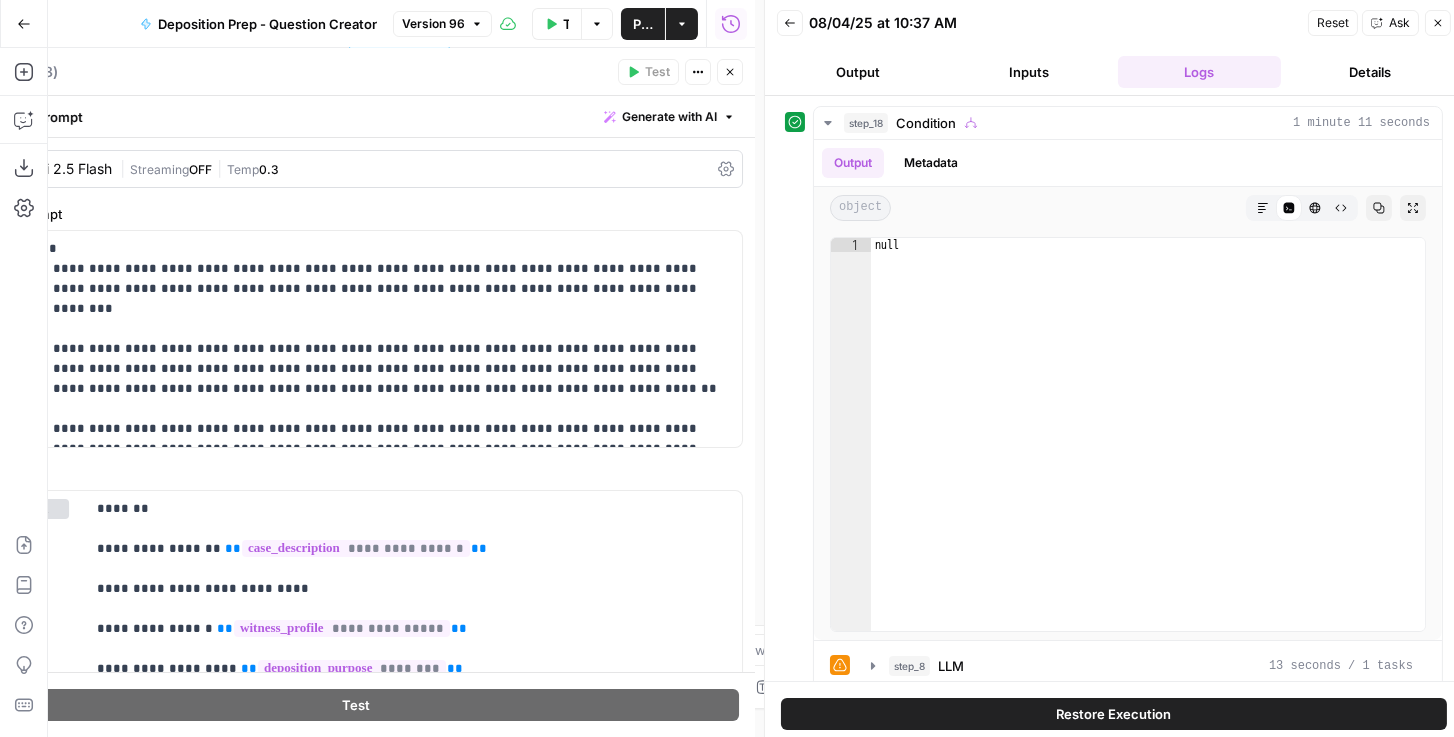 click 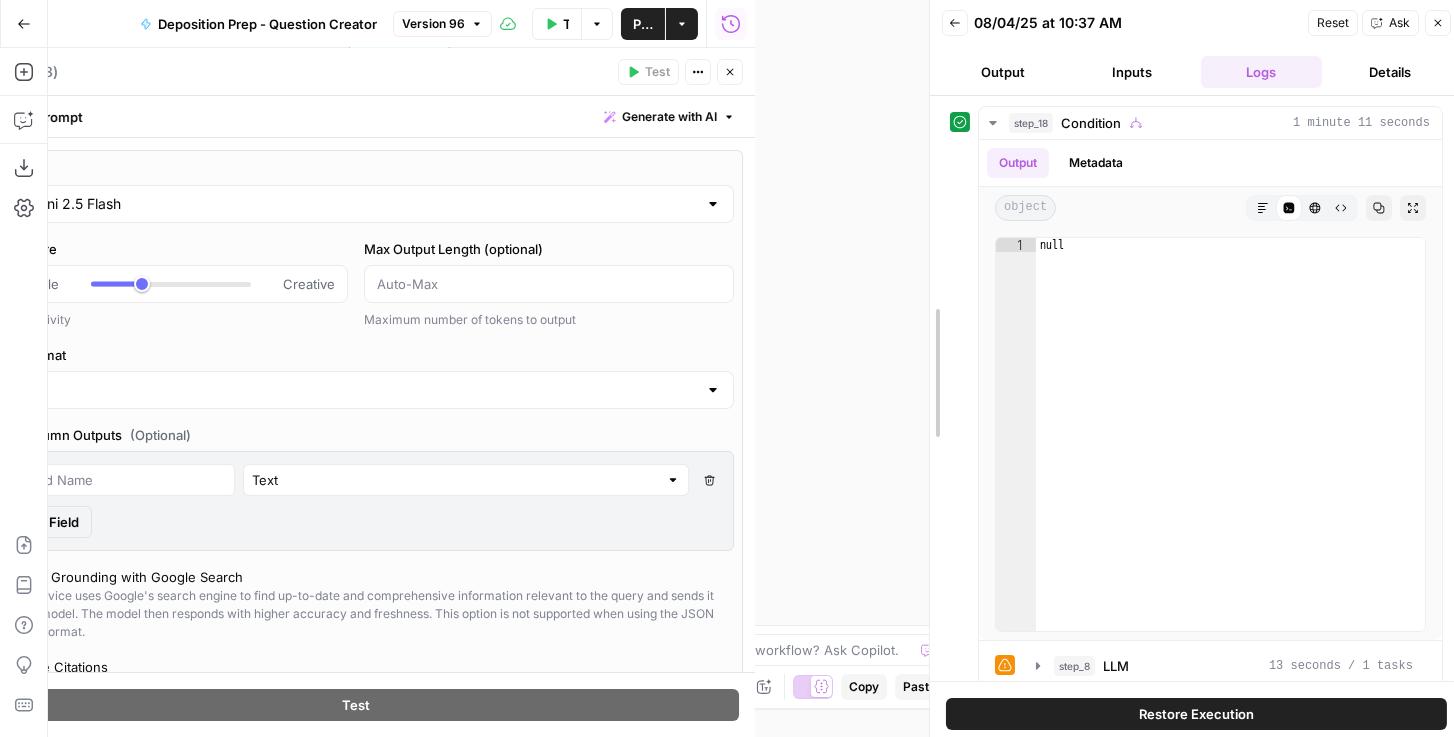 drag, startPoint x: 768, startPoint y: 176, endPoint x: 933, endPoint y: 168, distance: 165.19383 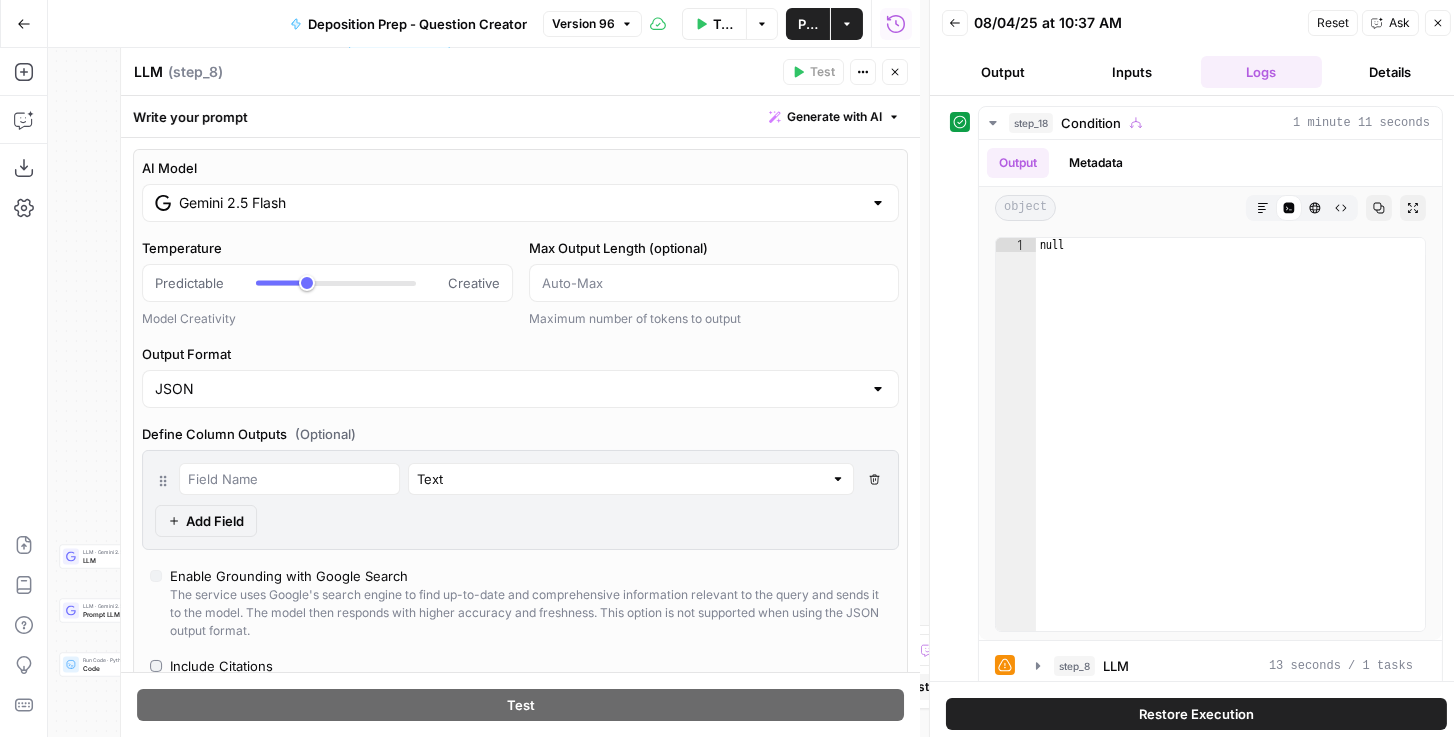 scroll, scrollTop: 0, scrollLeft: 0, axis: both 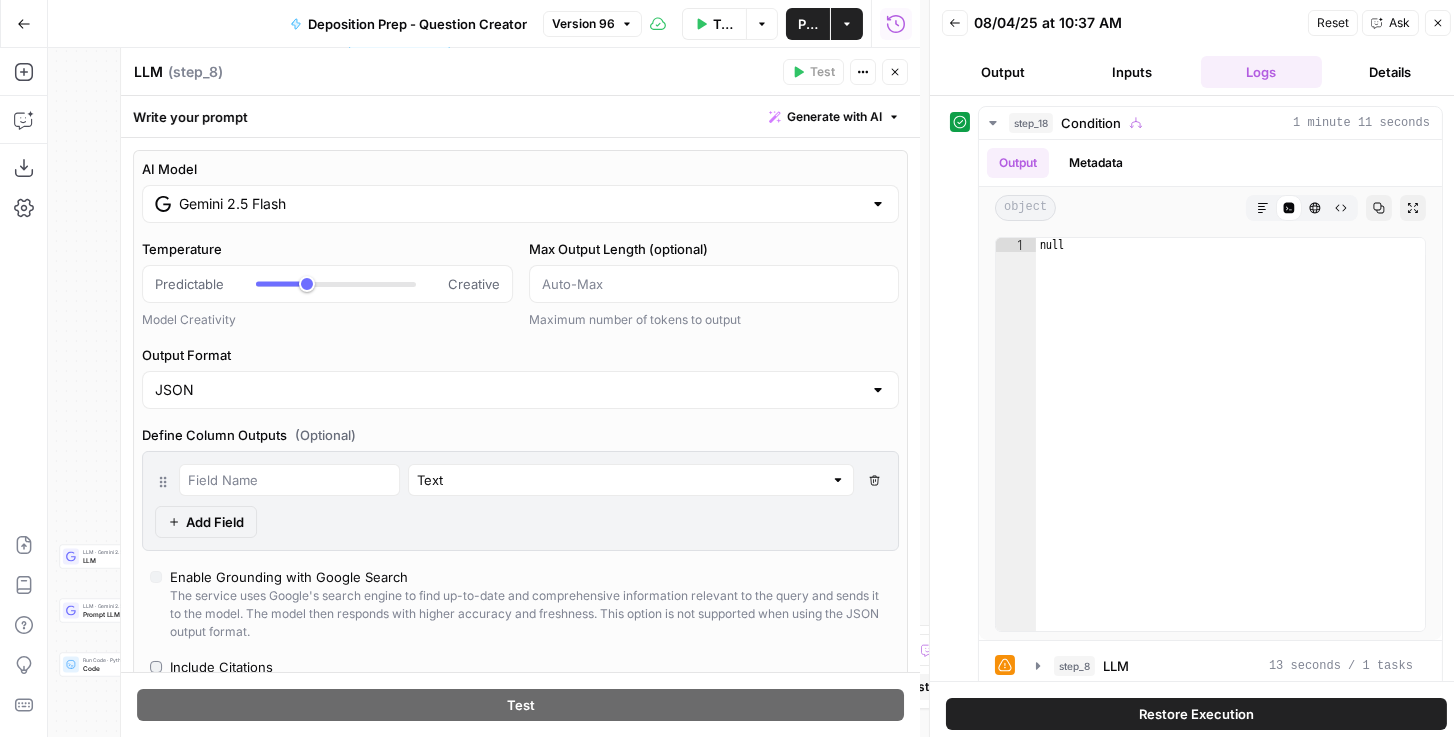 click on "Inputs" at bounding box center (1131, 72) 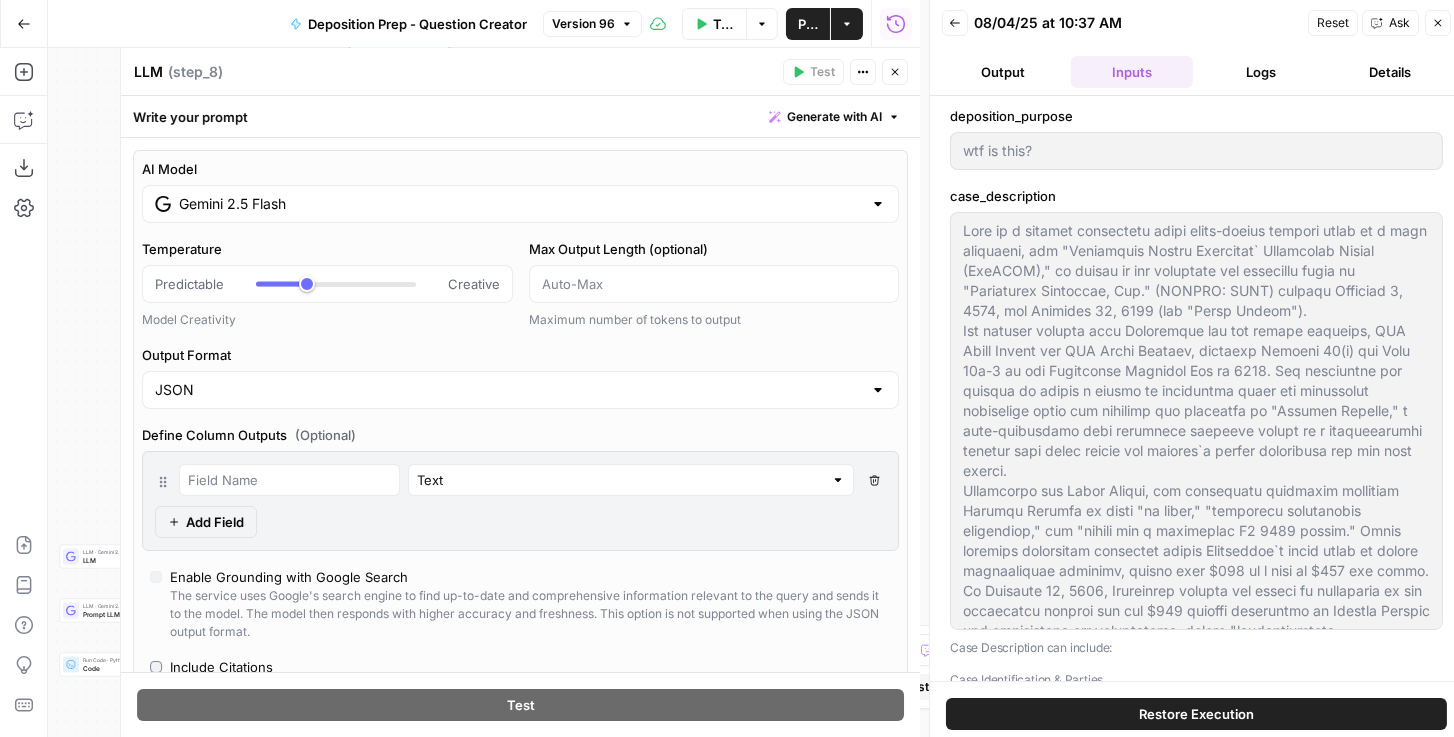 click on "Logs" at bounding box center [1261, 72] 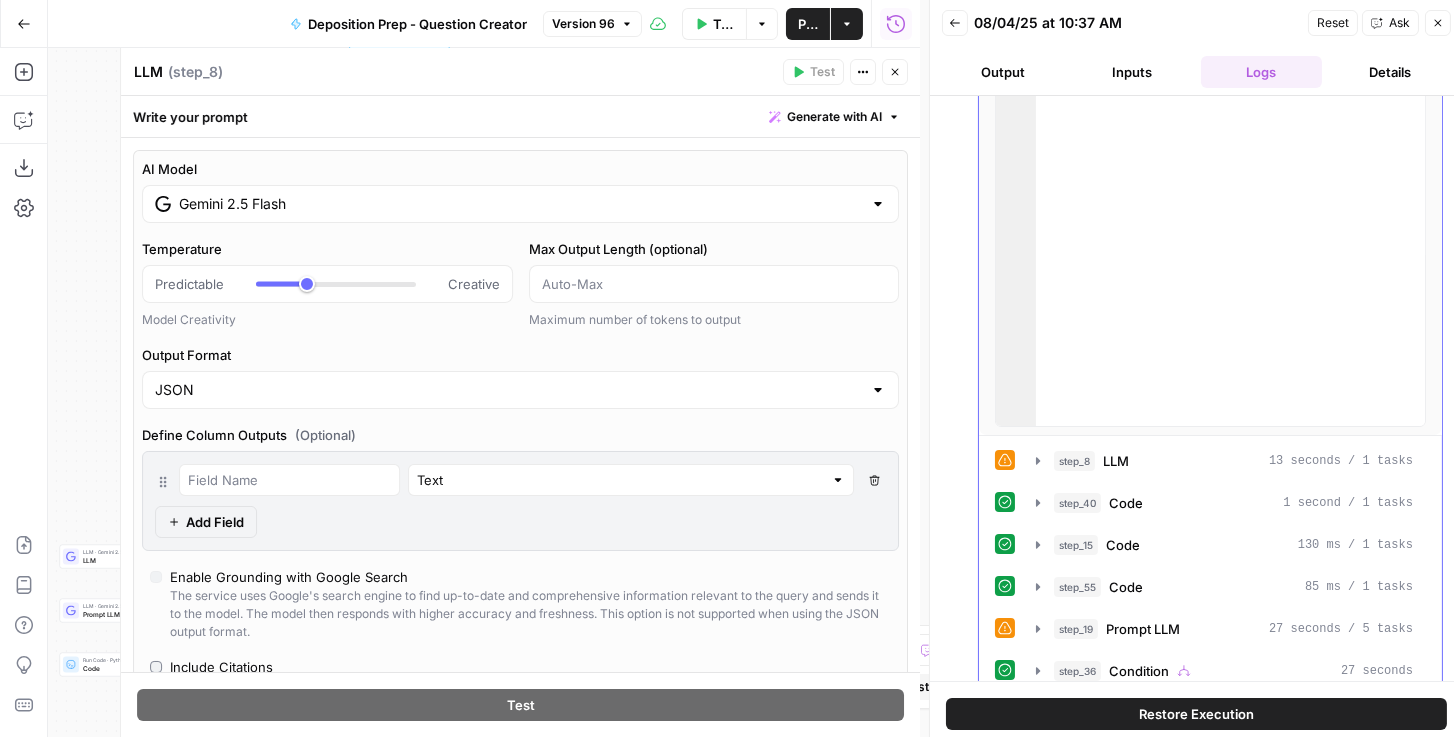 scroll, scrollTop: 226, scrollLeft: 0, axis: vertical 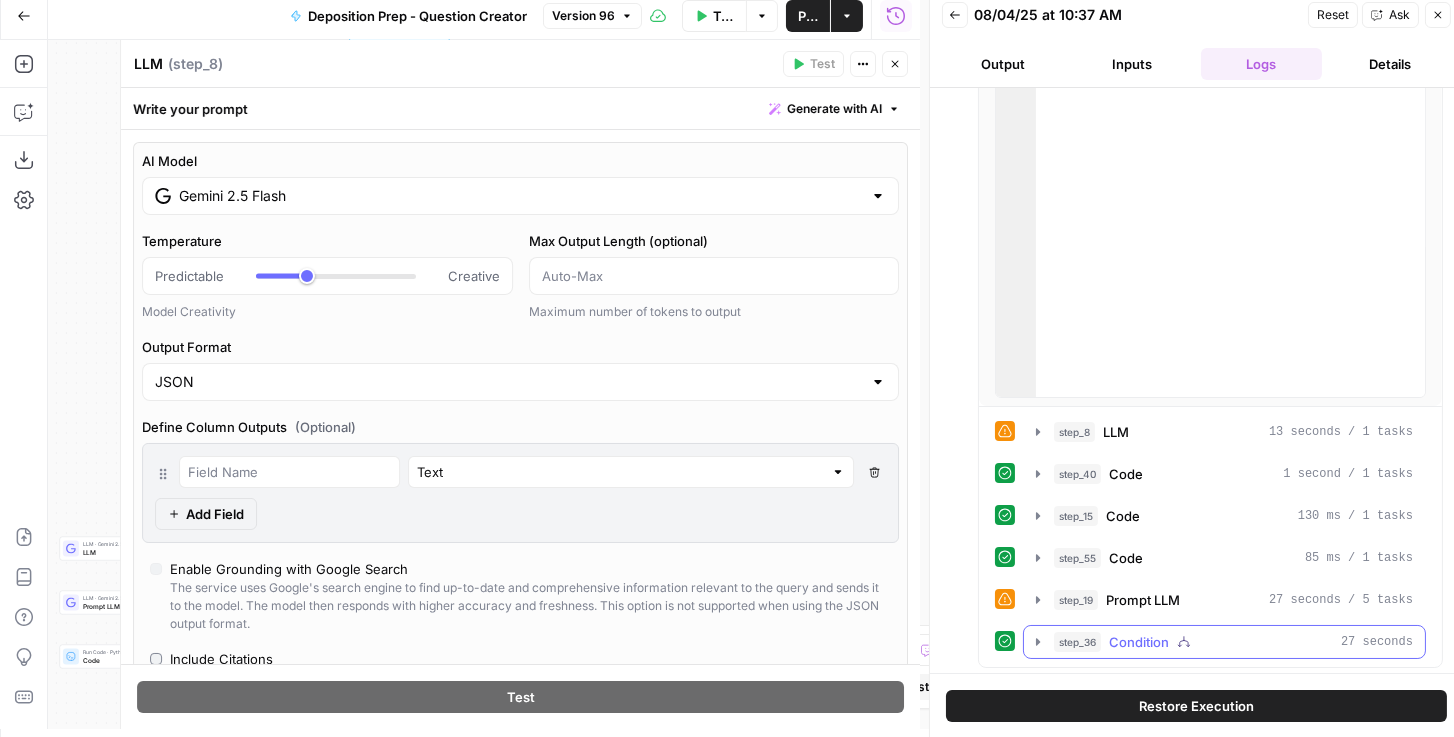 click 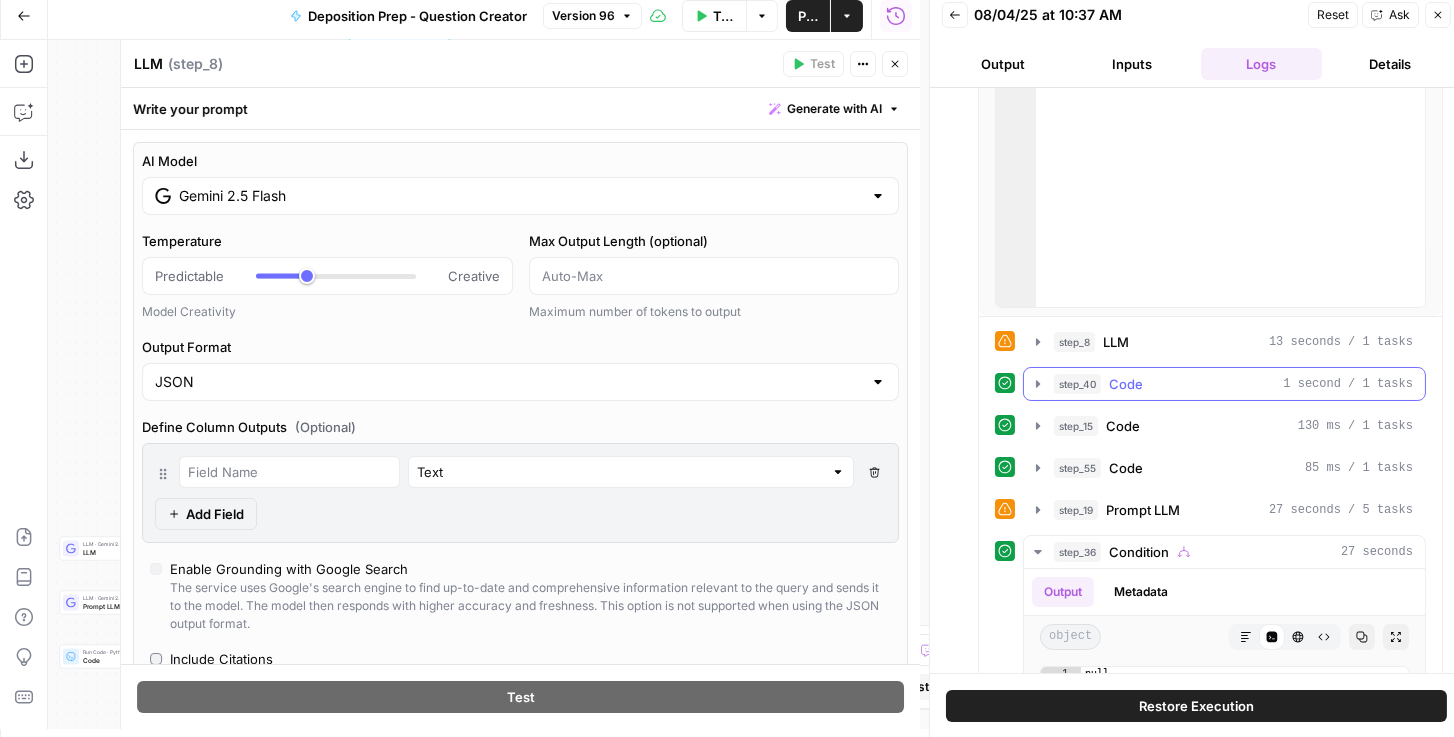 scroll, scrollTop: 283, scrollLeft: 0, axis: vertical 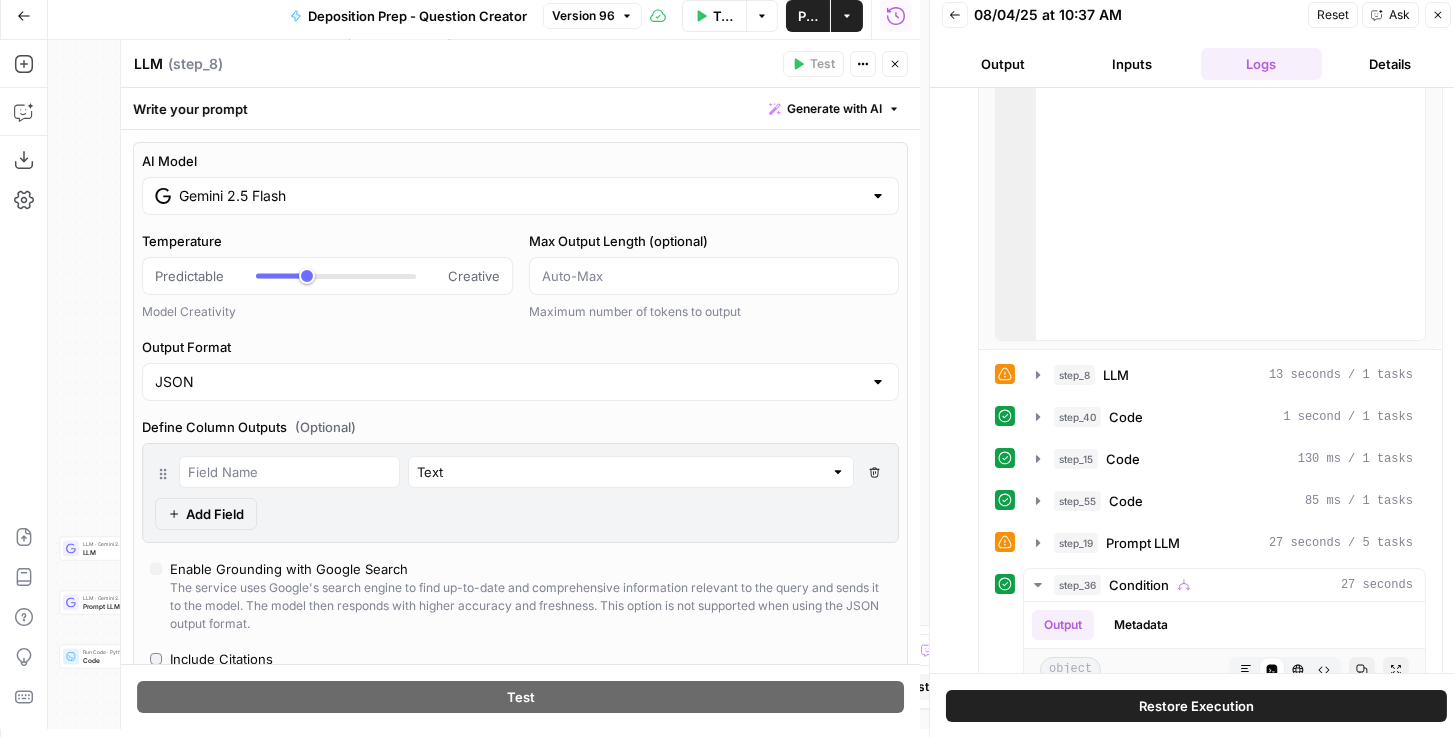 click on "Back" at bounding box center [955, 15] 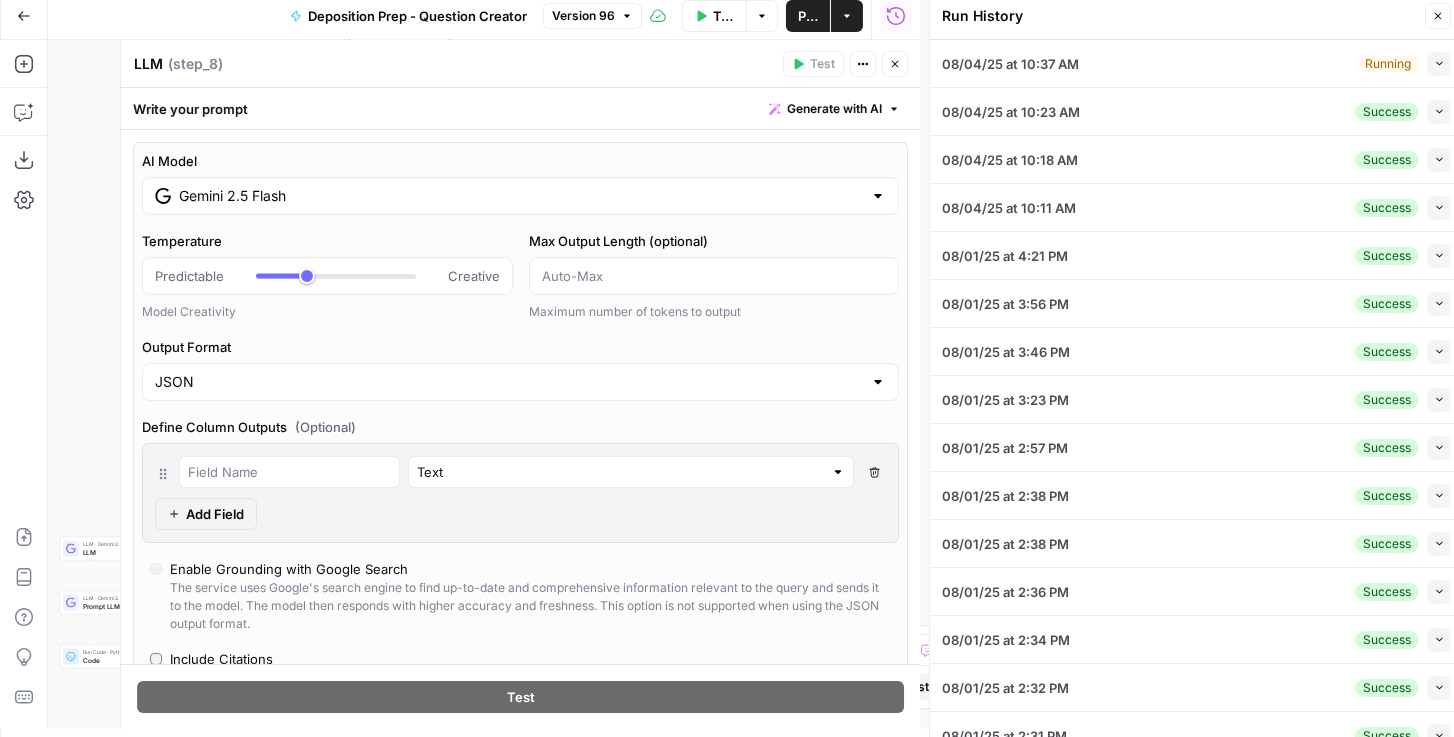 click on "Collapse" at bounding box center (1439, 64) 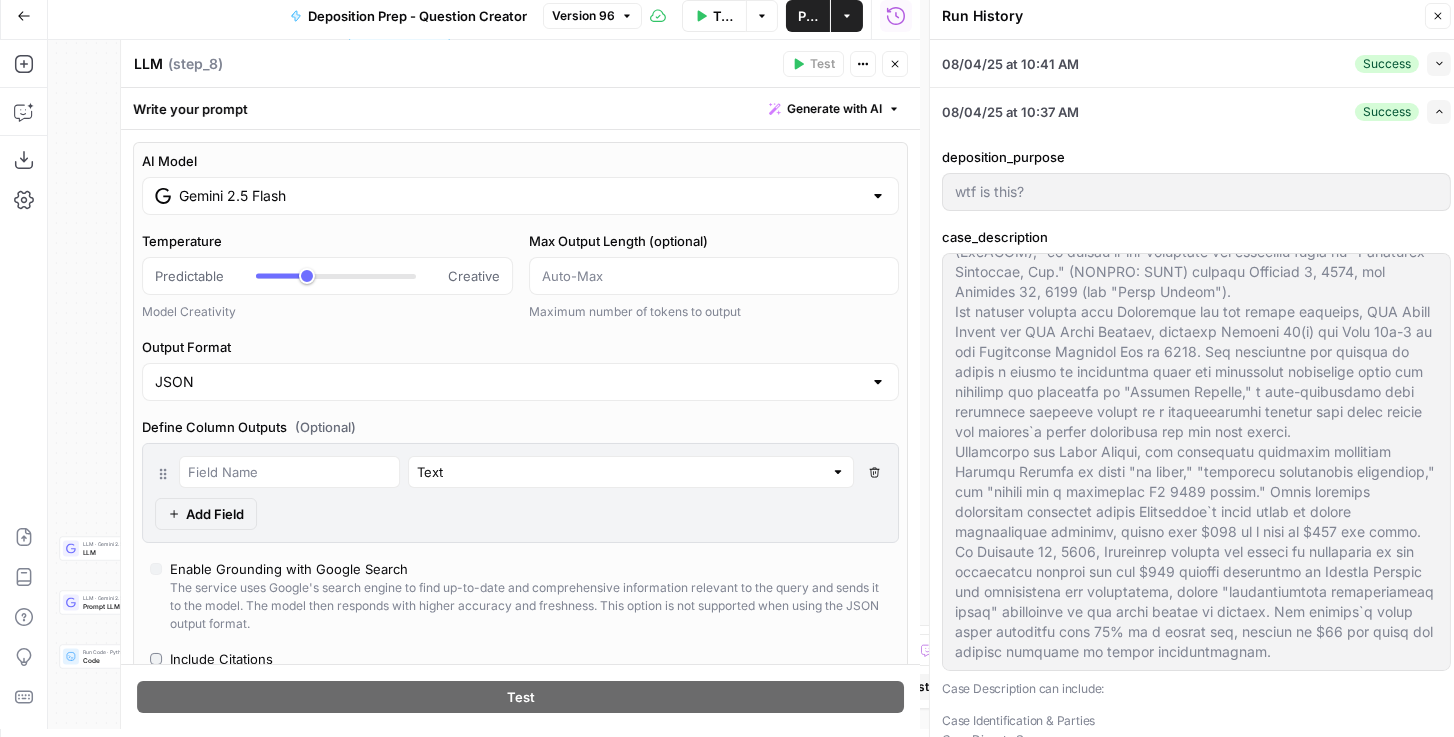 scroll, scrollTop: 99, scrollLeft: 0, axis: vertical 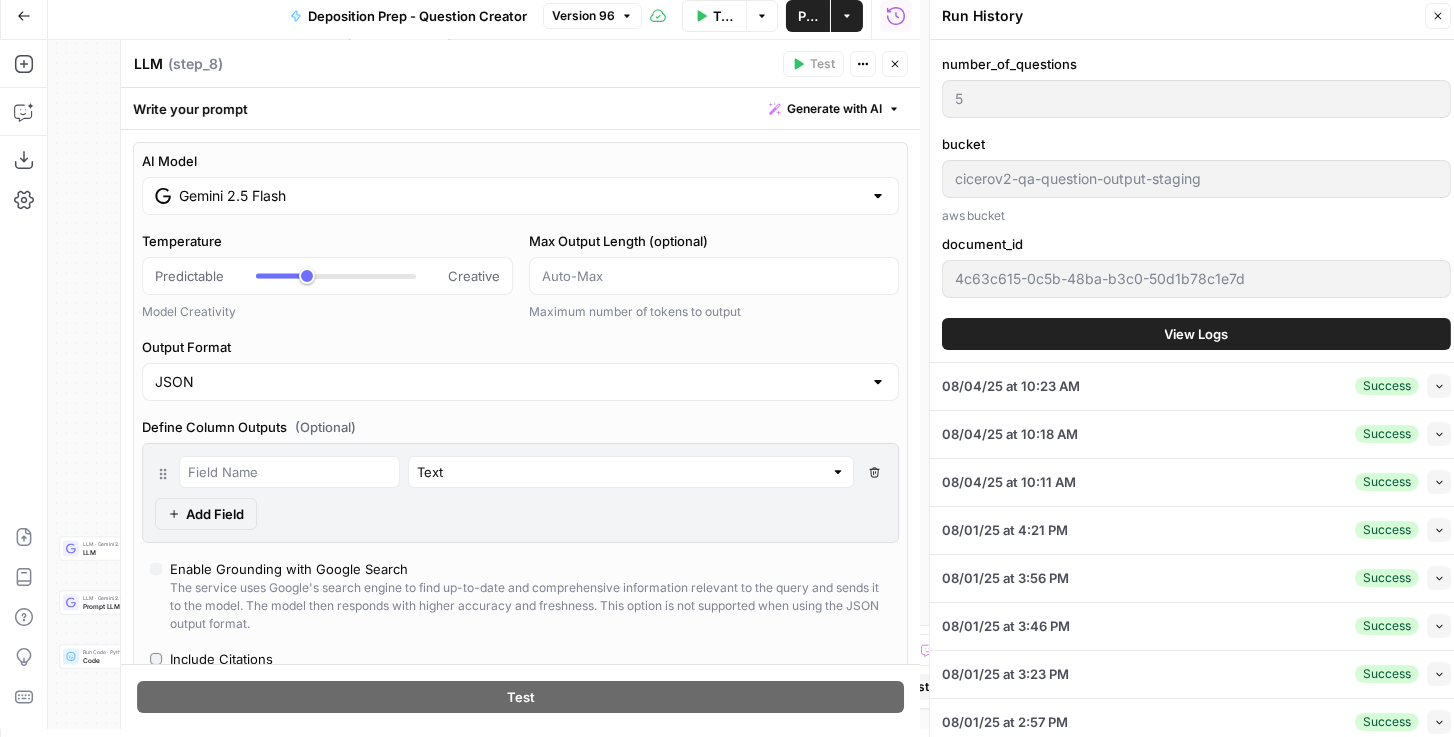 click on "View Logs" at bounding box center (1197, 334) 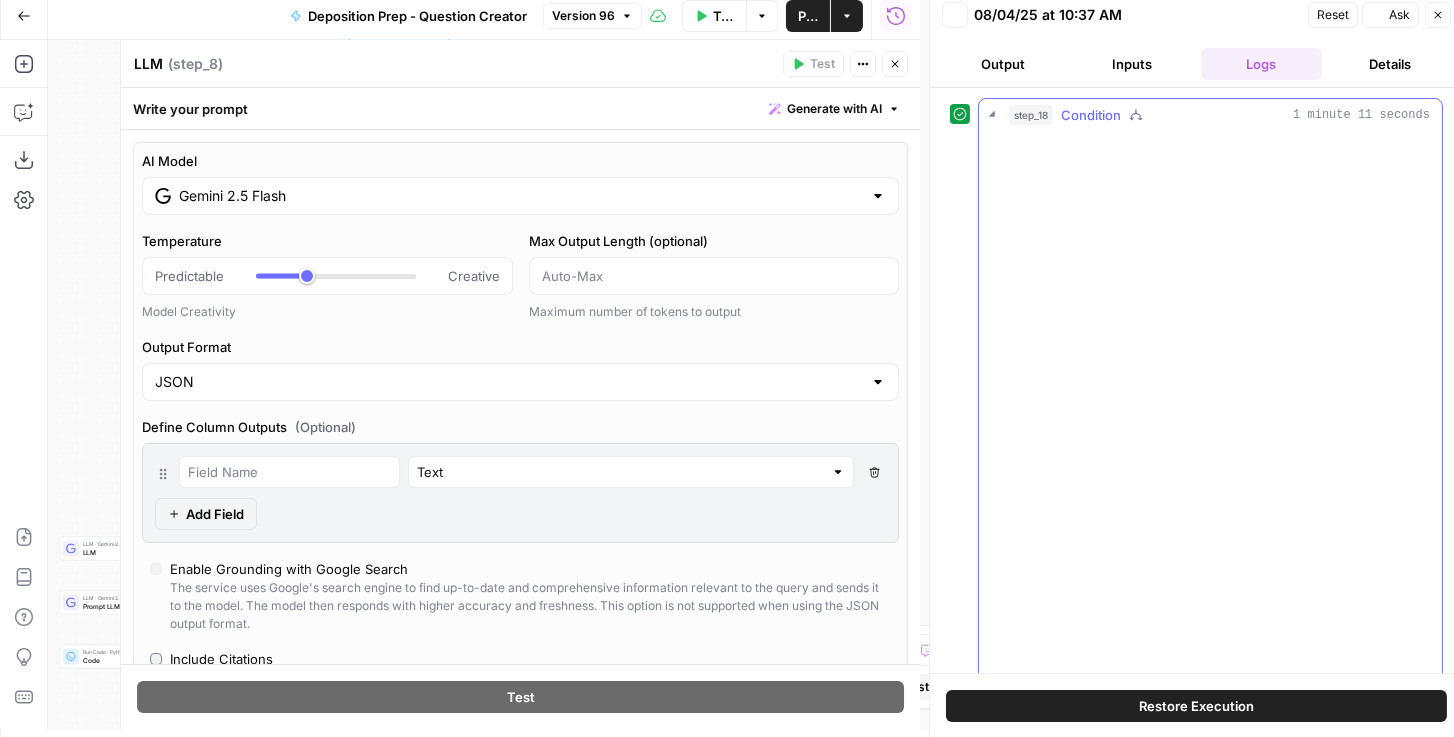 scroll, scrollTop: 0, scrollLeft: 0, axis: both 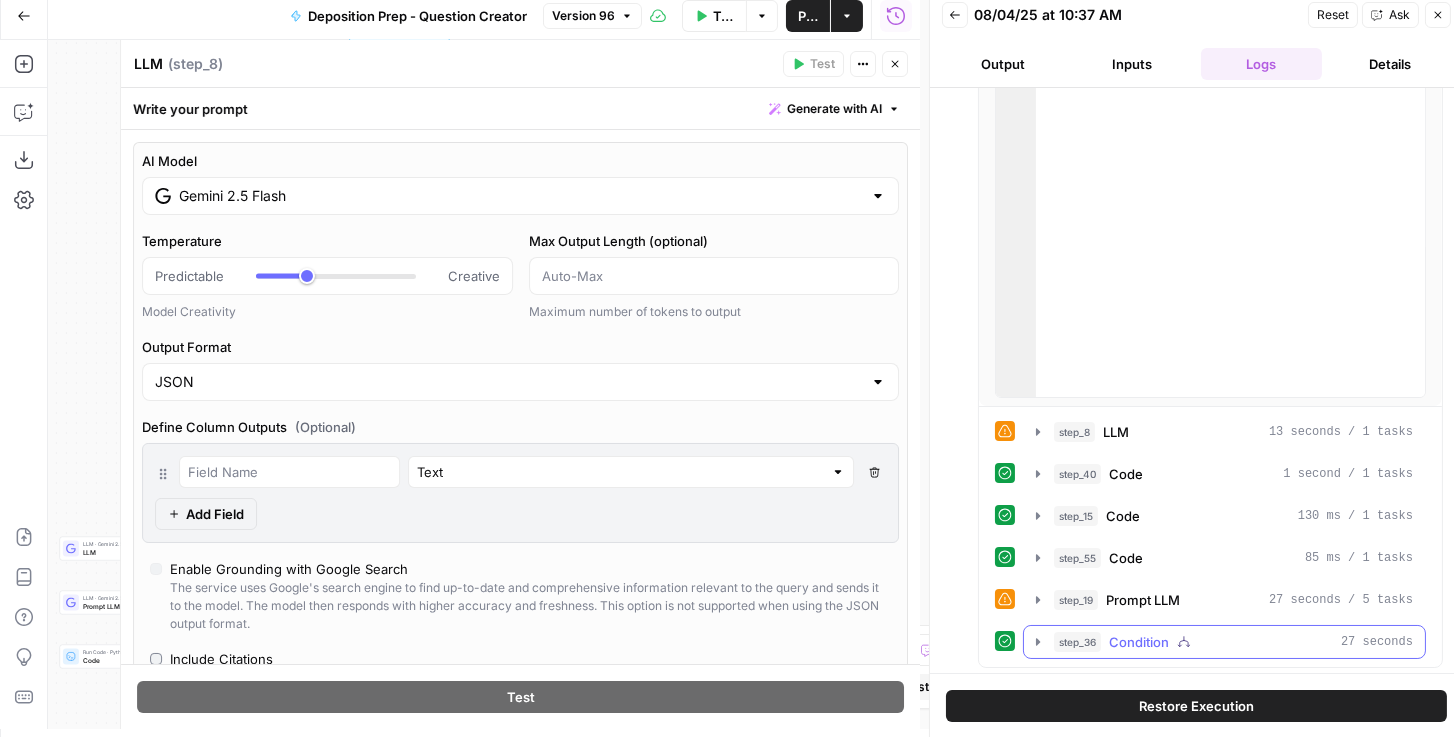 click 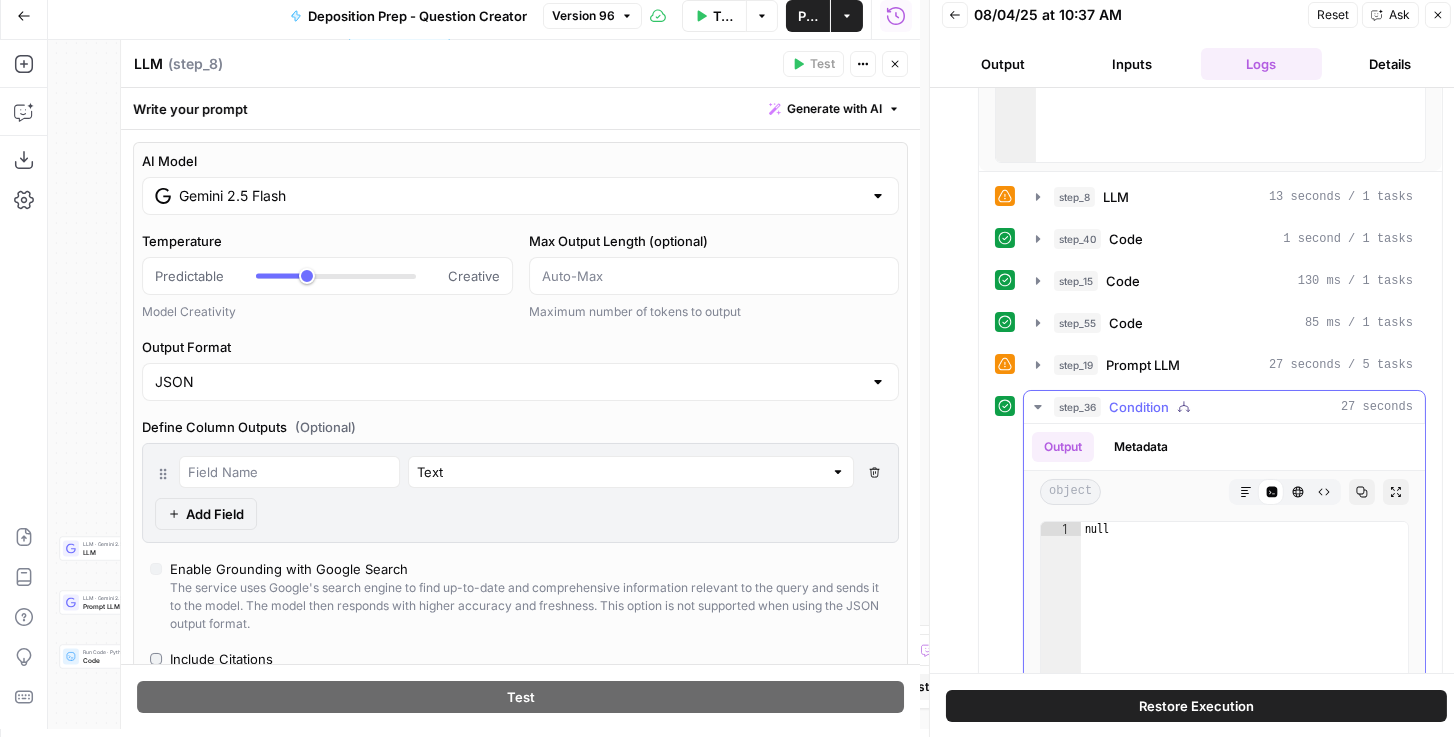 scroll, scrollTop: 512, scrollLeft: 0, axis: vertical 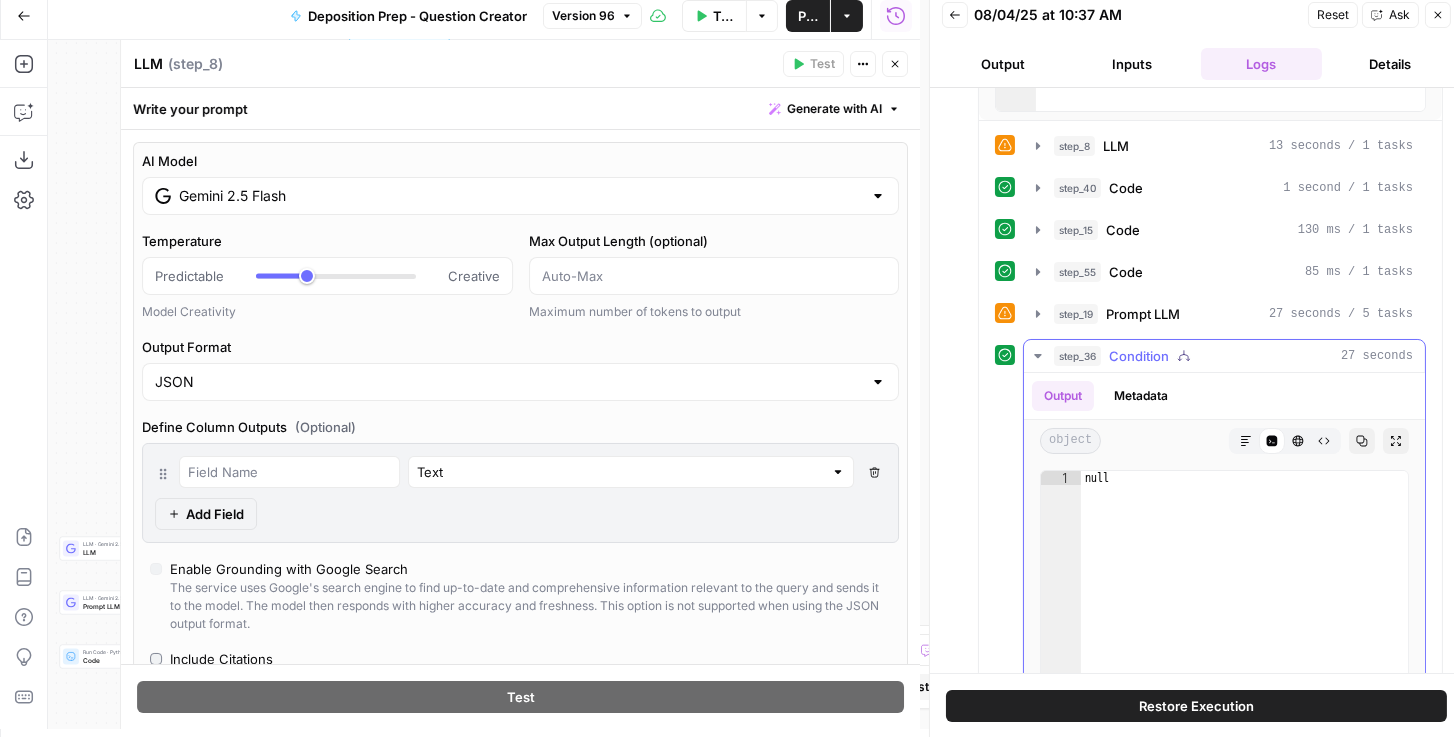 click on "Metadata" at bounding box center [1141, 396] 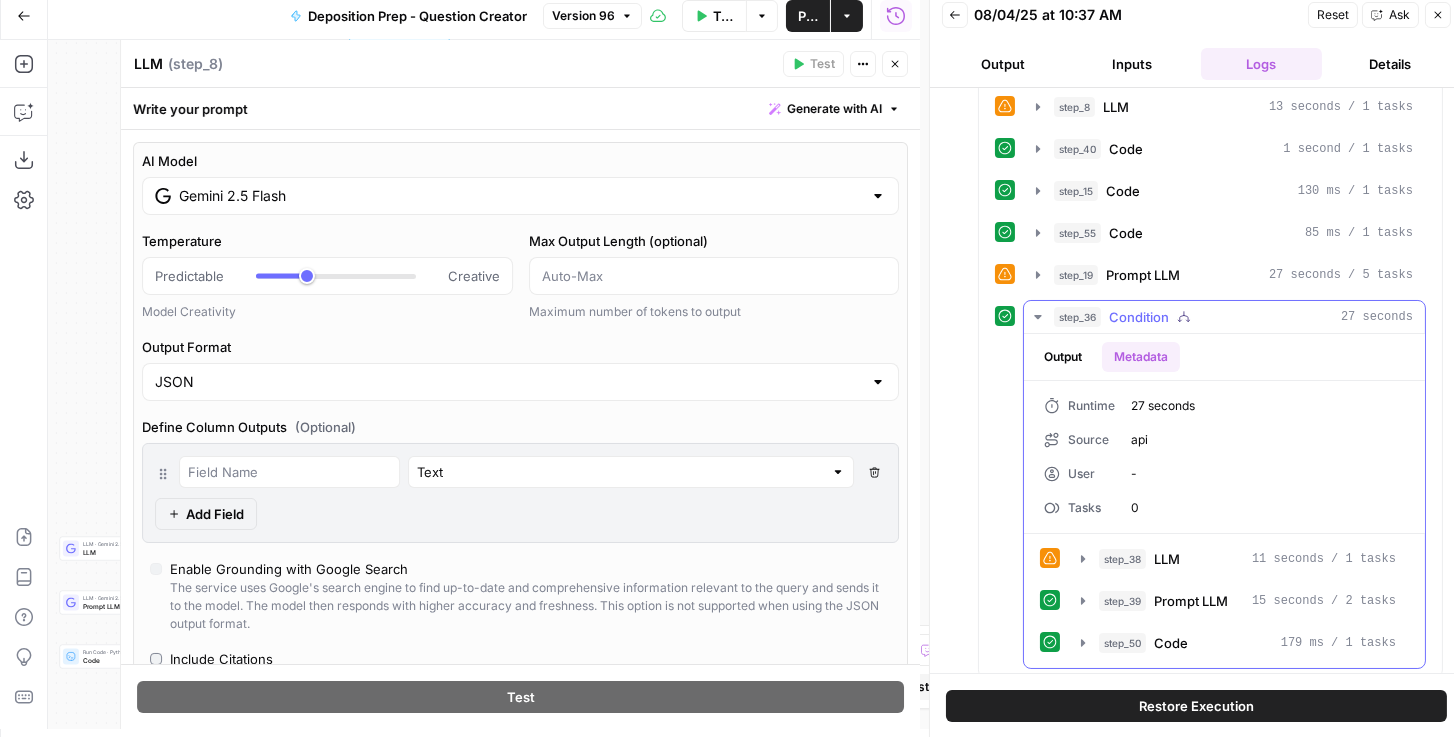 scroll, scrollTop: 559, scrollLeft: 0, axis: vertical 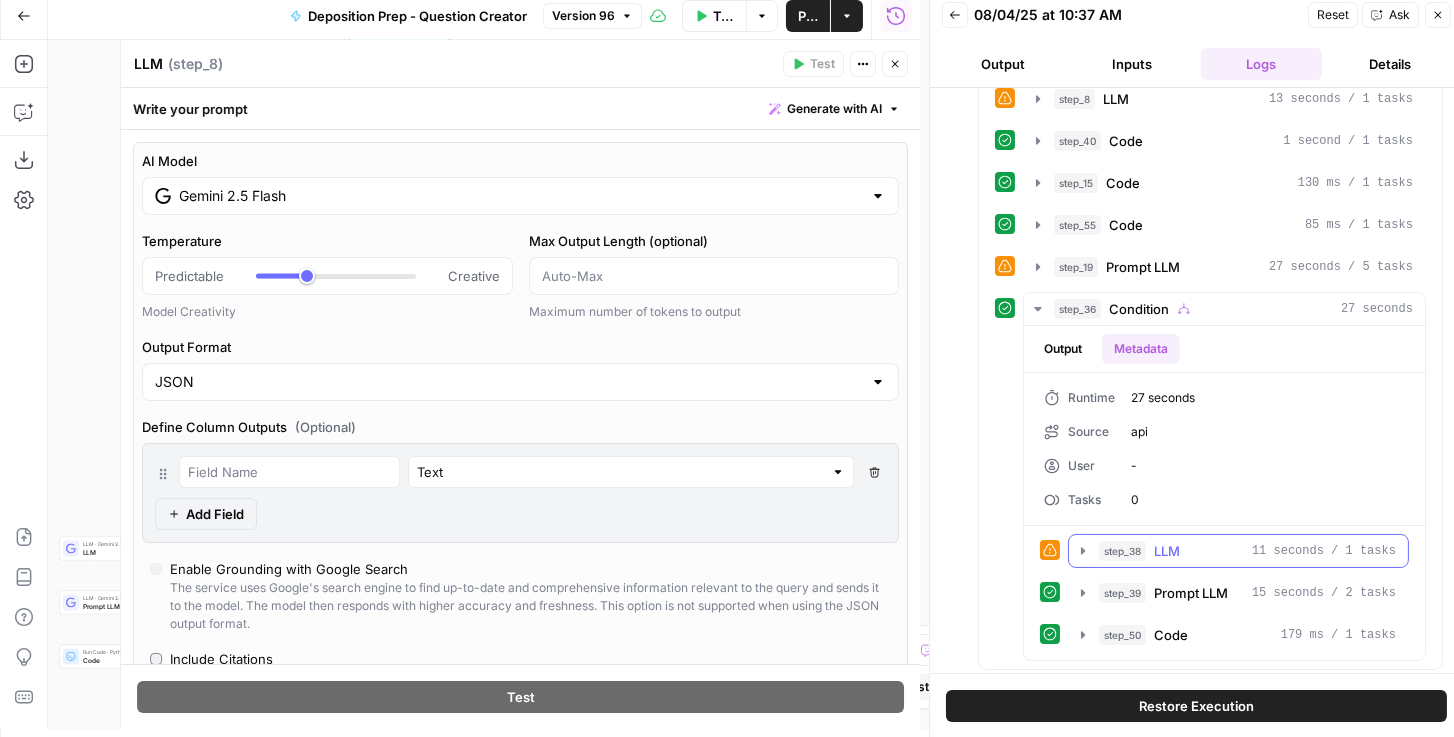 click 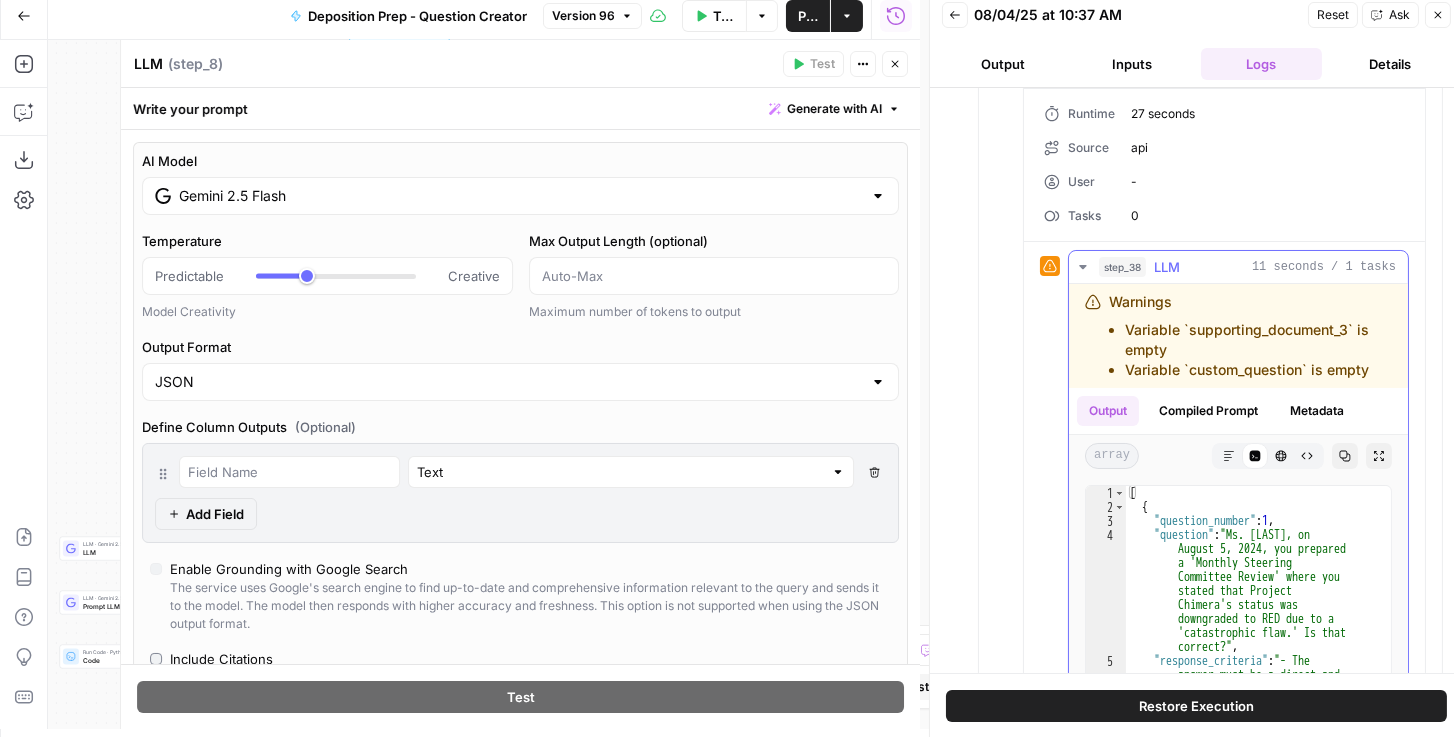 scroll, scrollTop: 902, scrollLeft: 0, axis: vertical 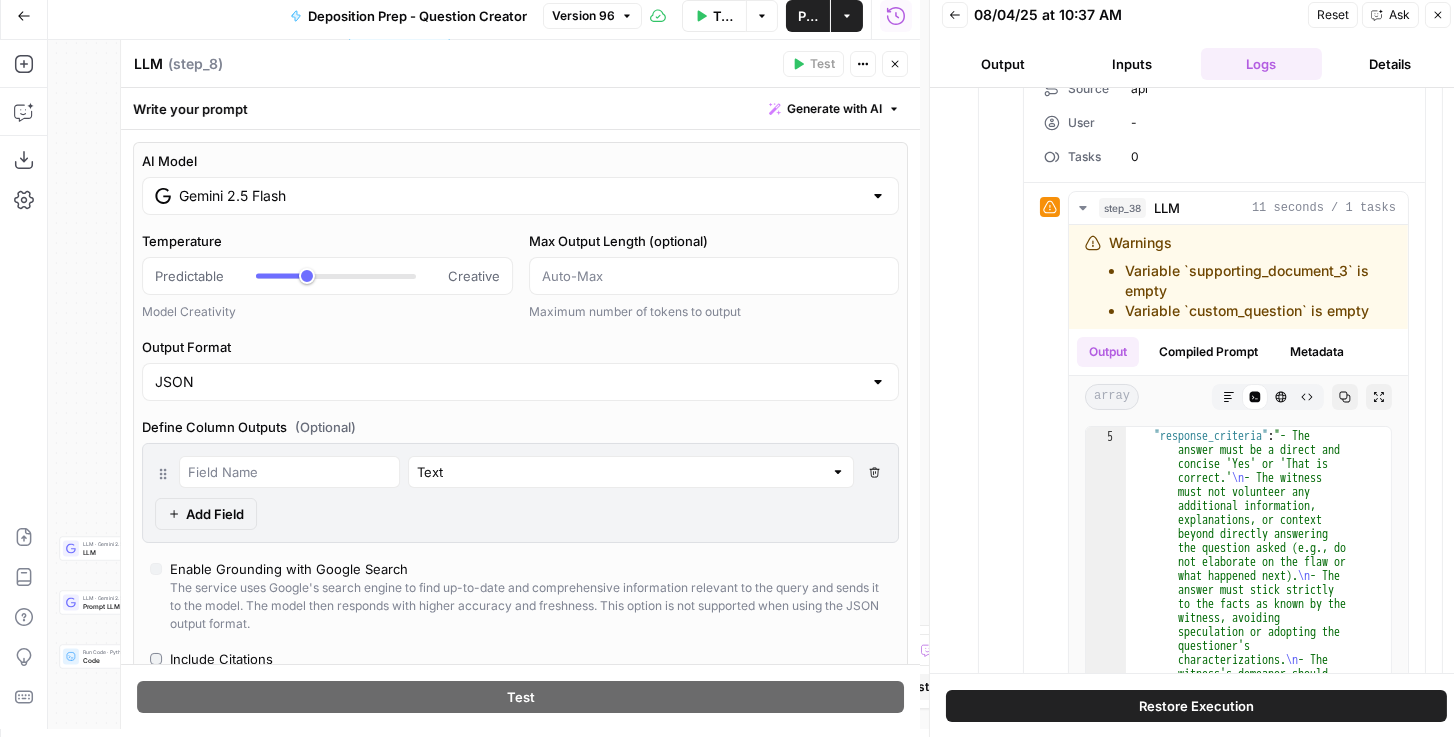 click on "Close" at bounding box center (895, 64) 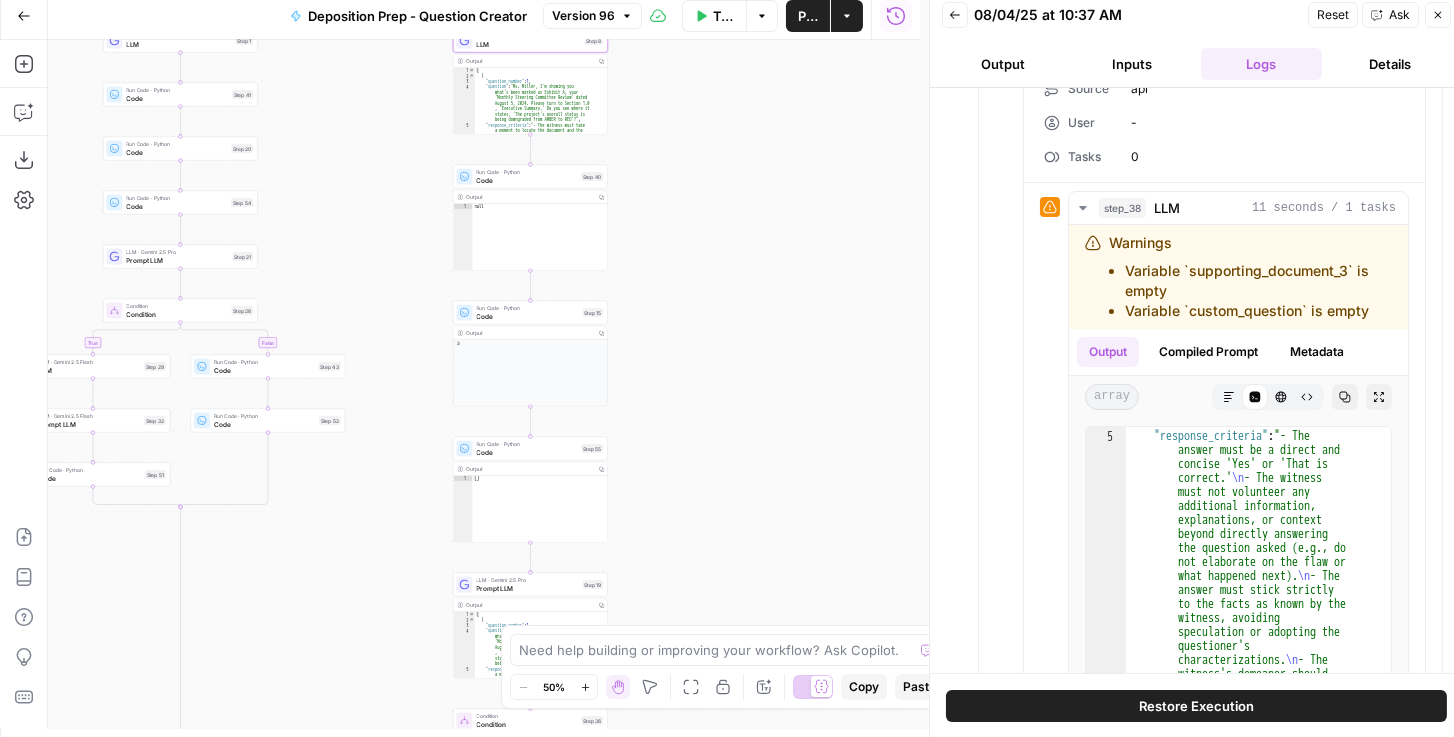drag, startPoint x: 747, startPoint y: 341, endPoint x: 697, endPoint y: 103, distance: 243.19539 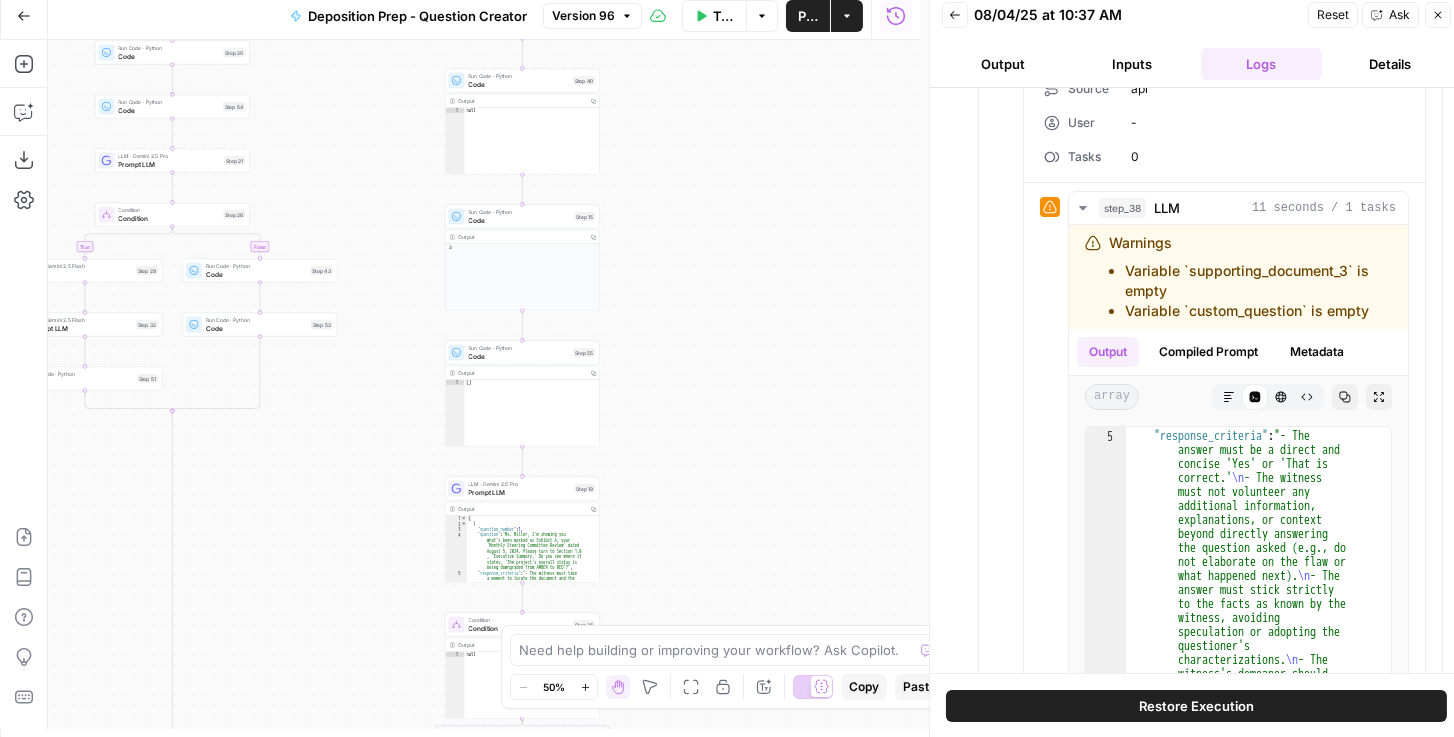 drag, startPoint x: 747, startPoint y: 340, endPoint x: 710, endPoint y: 207, distance: 138.05072 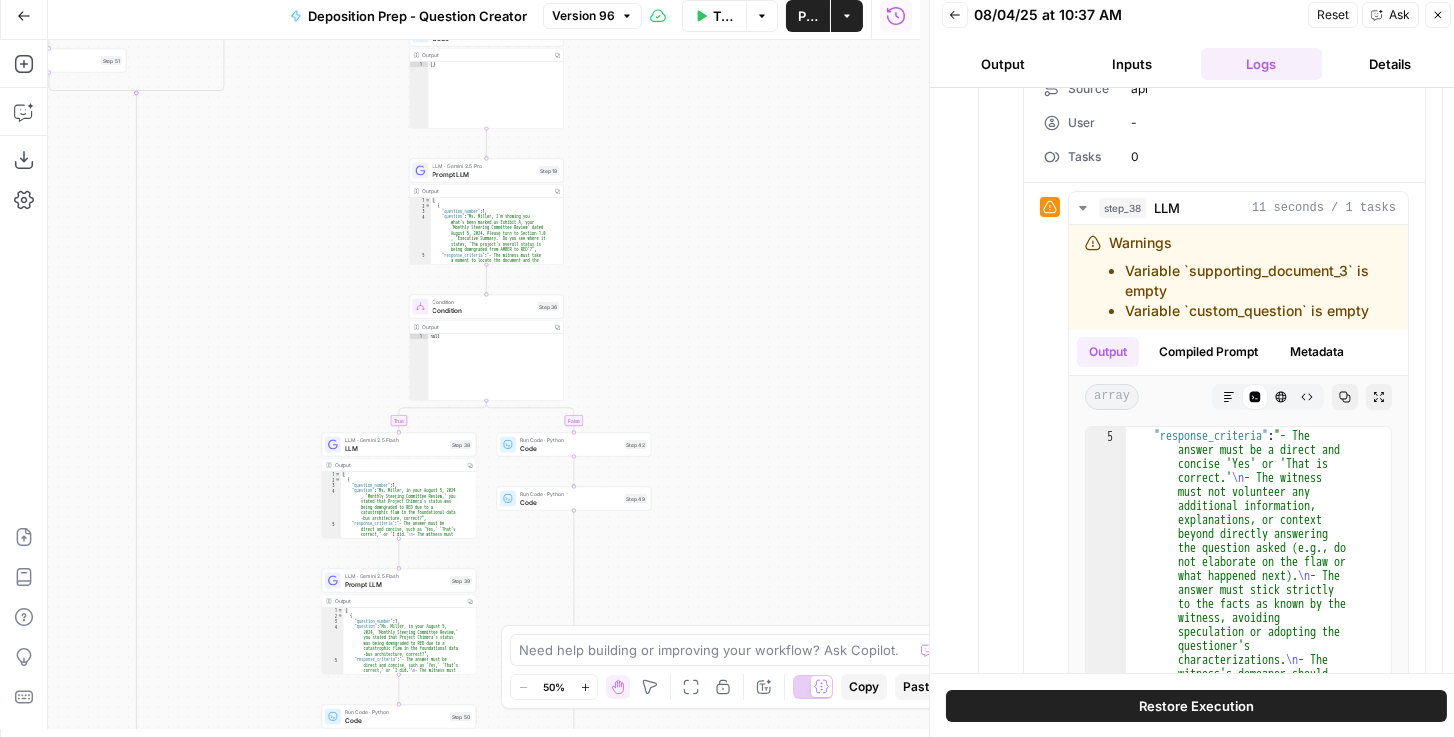 drag, startPoint x: 679, startPoint y: 361, endPoint x: 674, endPoint y: 163, distance: 198.06313 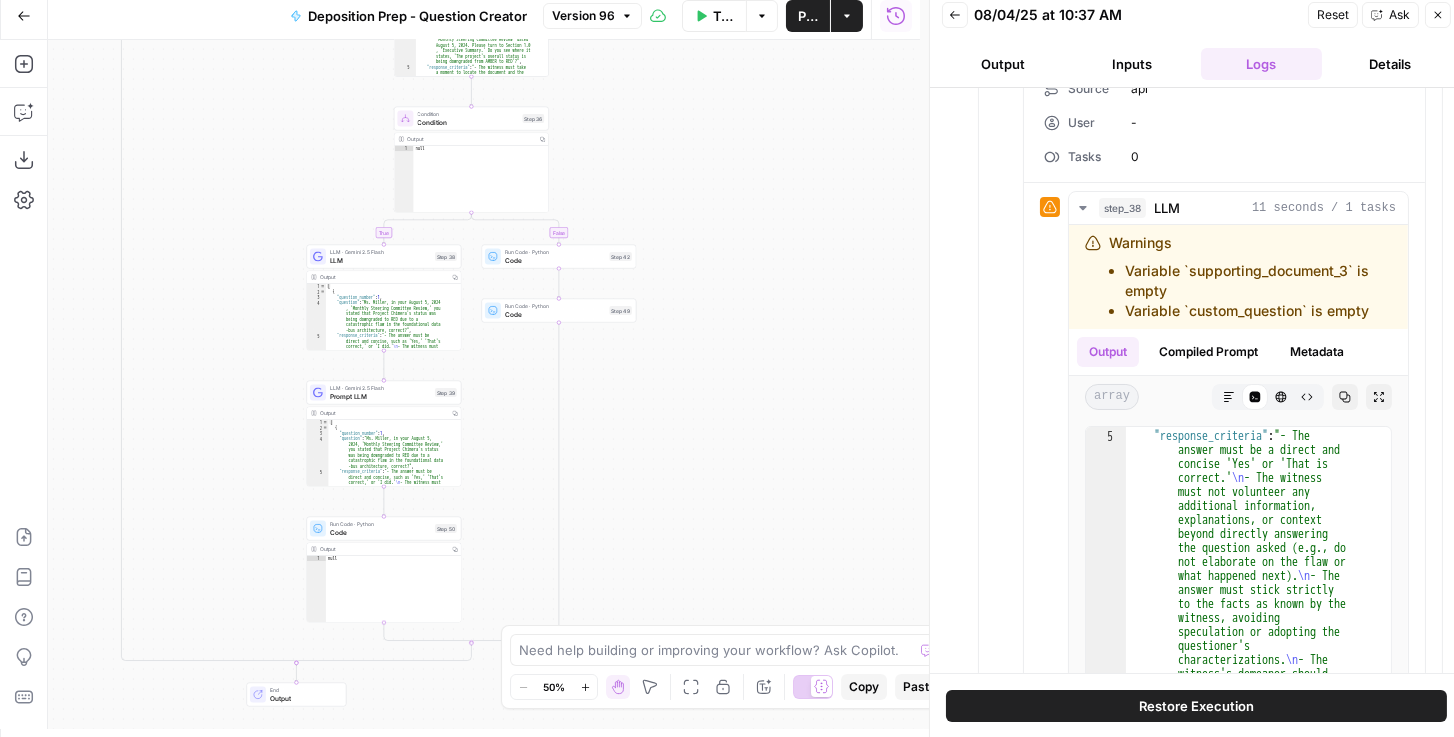 drag, startPoint x: 801, startPoint y: 352, endPoint x: 788, endPoint y: 202, distance: 150.56229 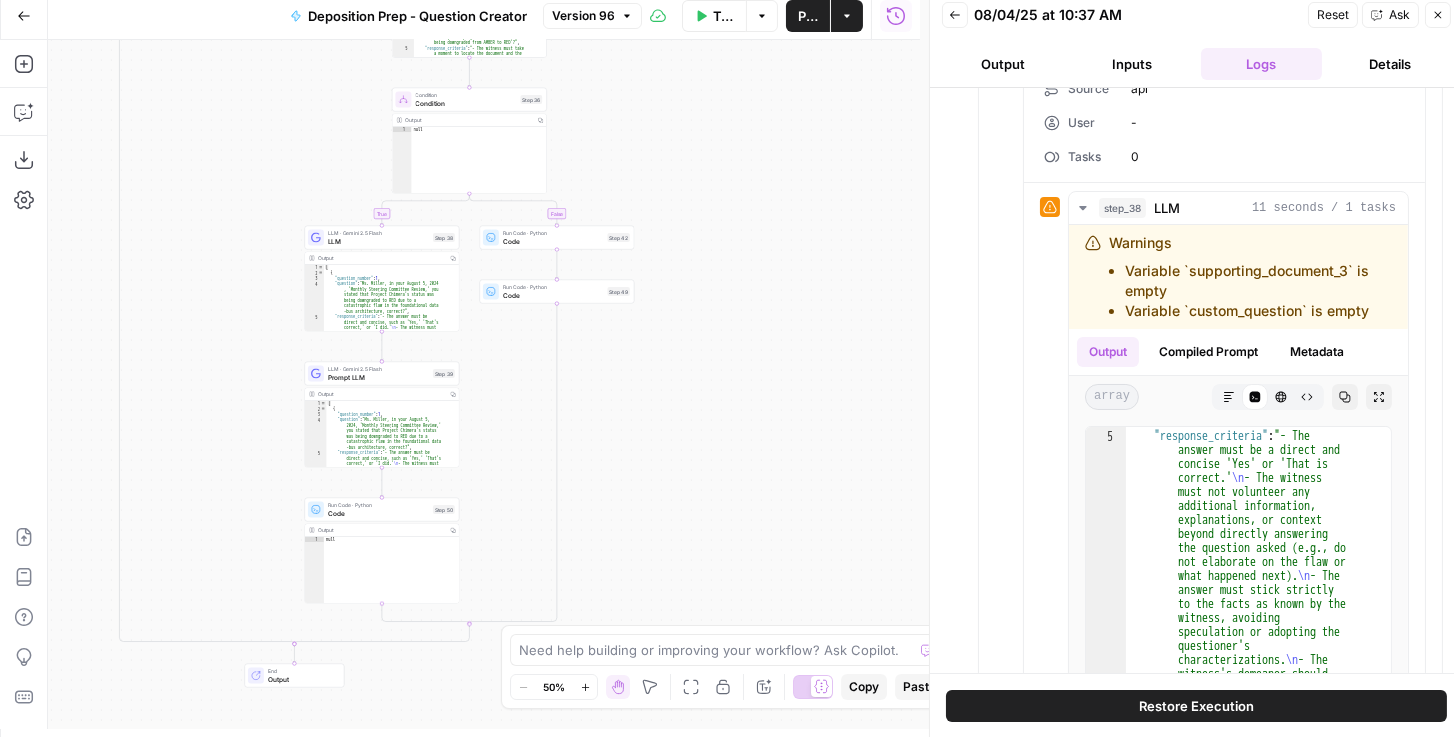 click on "Back" at bounding box center (955, 15) 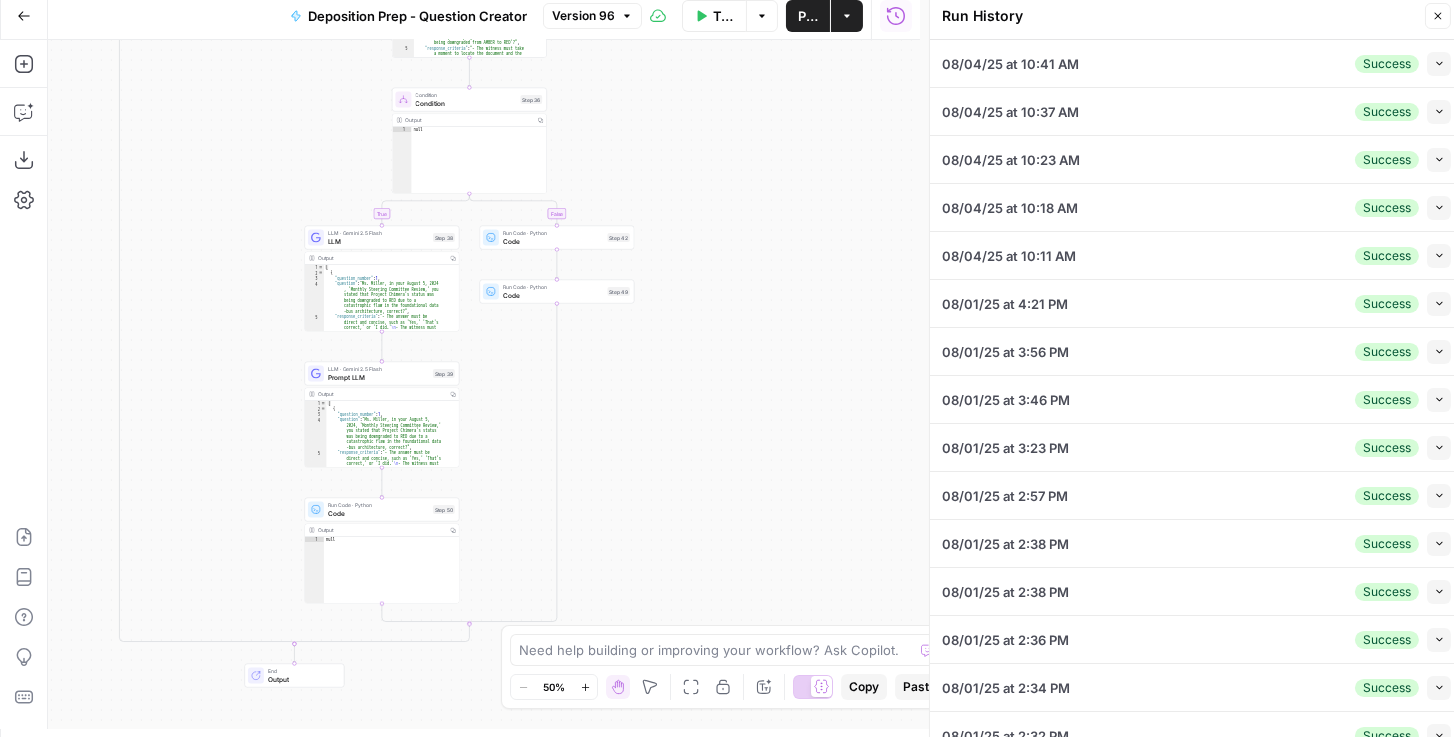 click 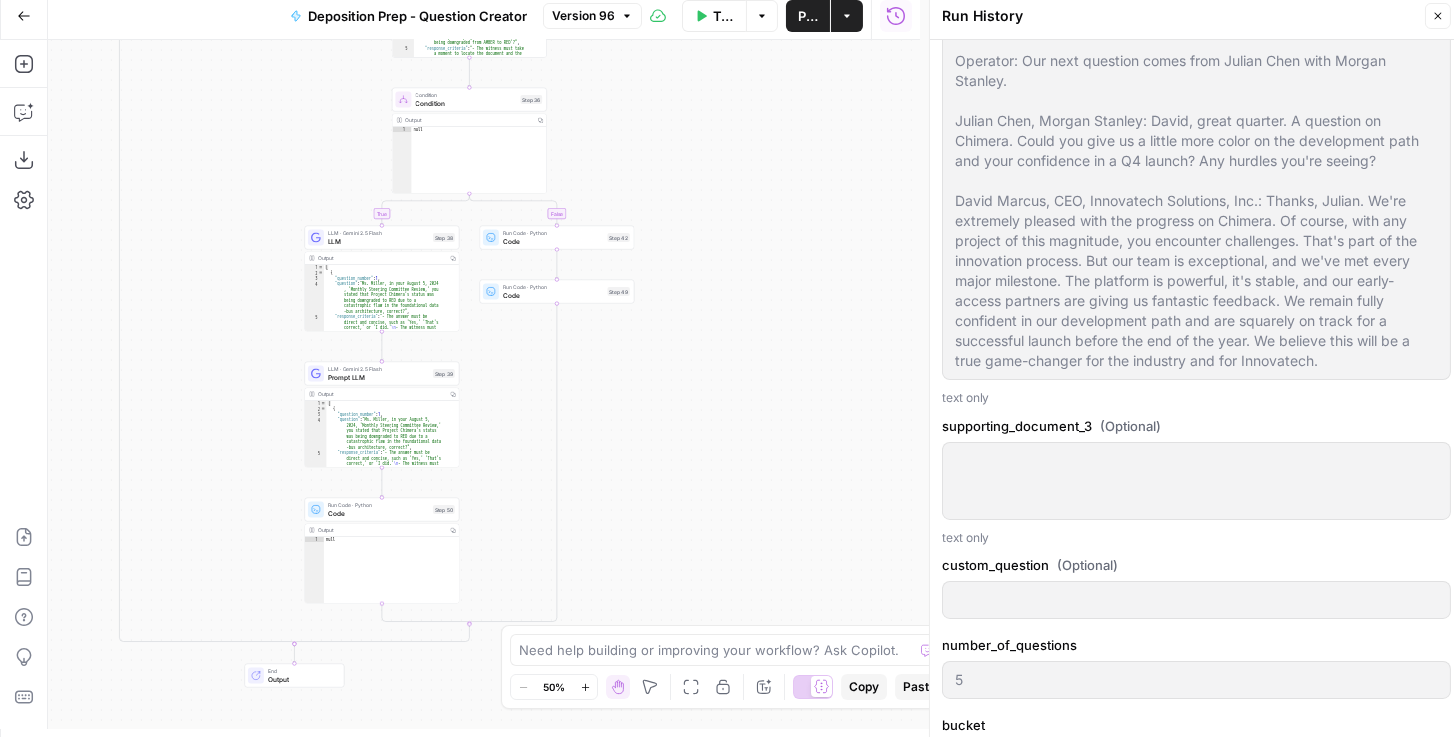 scroll, scrollTop: 2171, scrollLeft: 0, axis: vertical 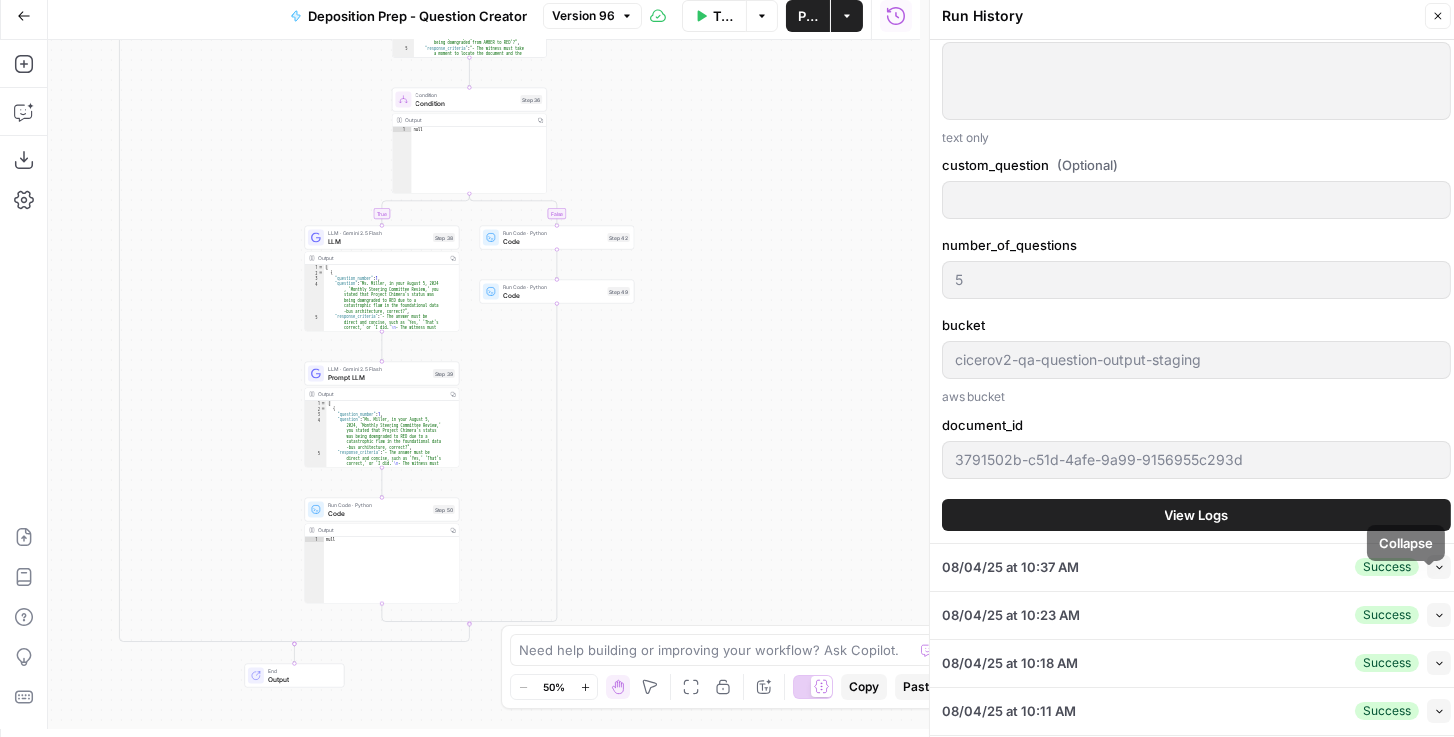 click on "View Logs" at bounding box center [1196, 515] 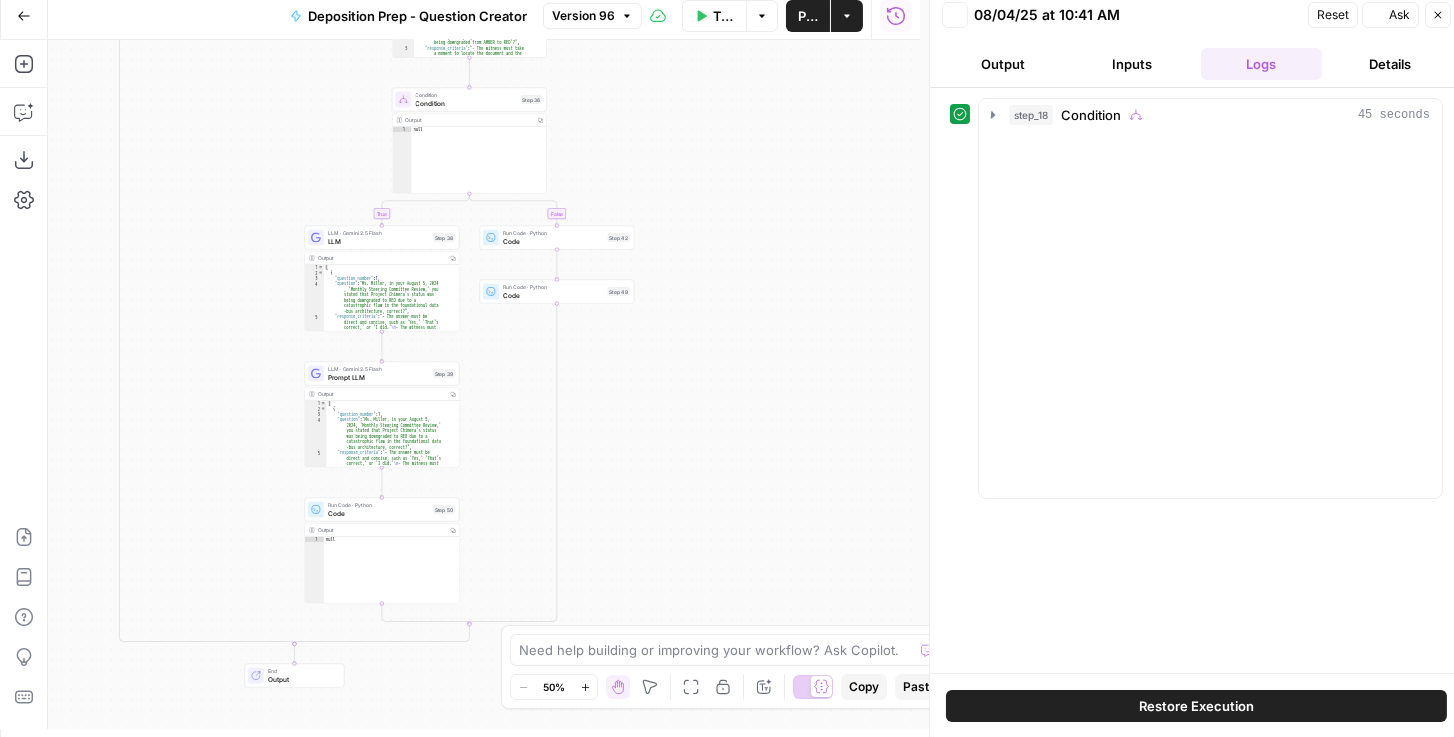 scroll, scrollTop: 0, scrollLeft: 0, axis: both 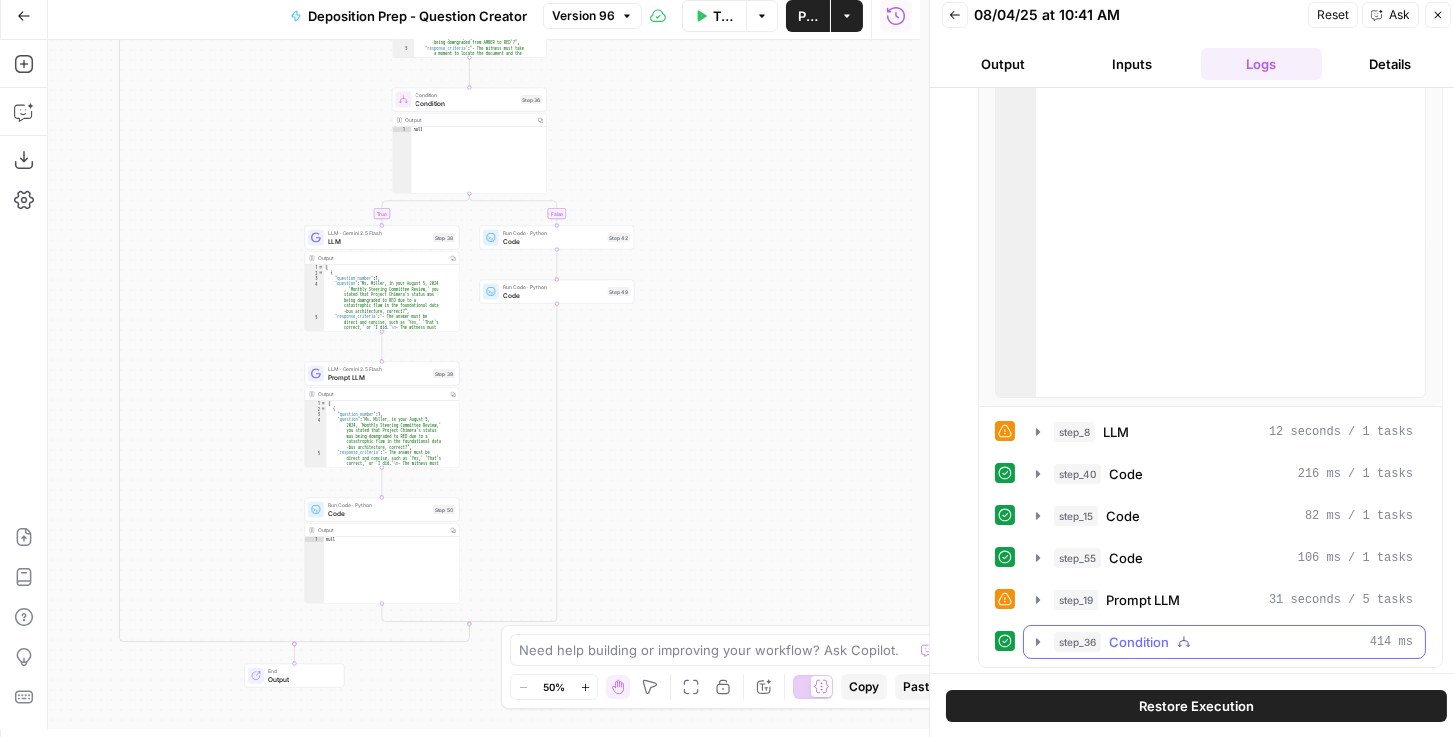 click 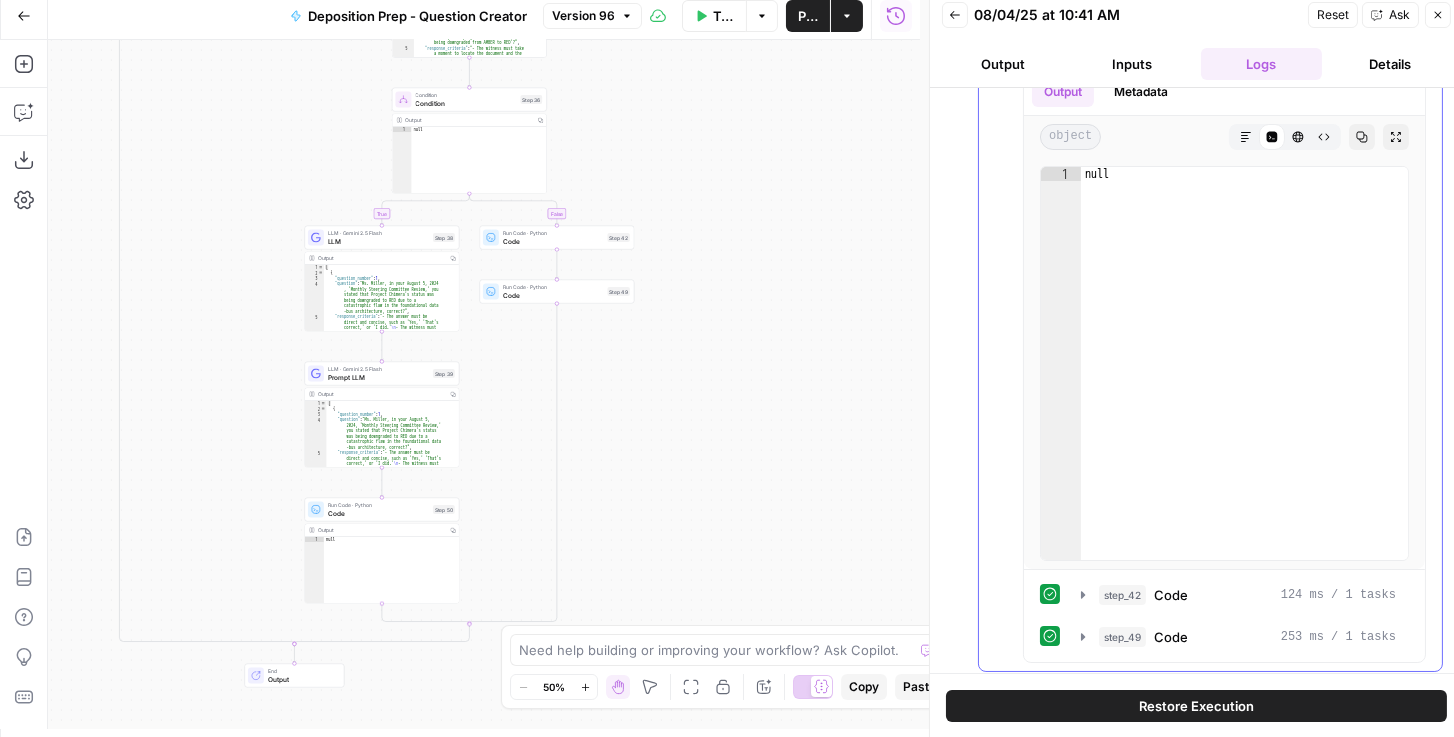 scroll, scrollTop: 819, scrollLeft: 0, axis: vertical 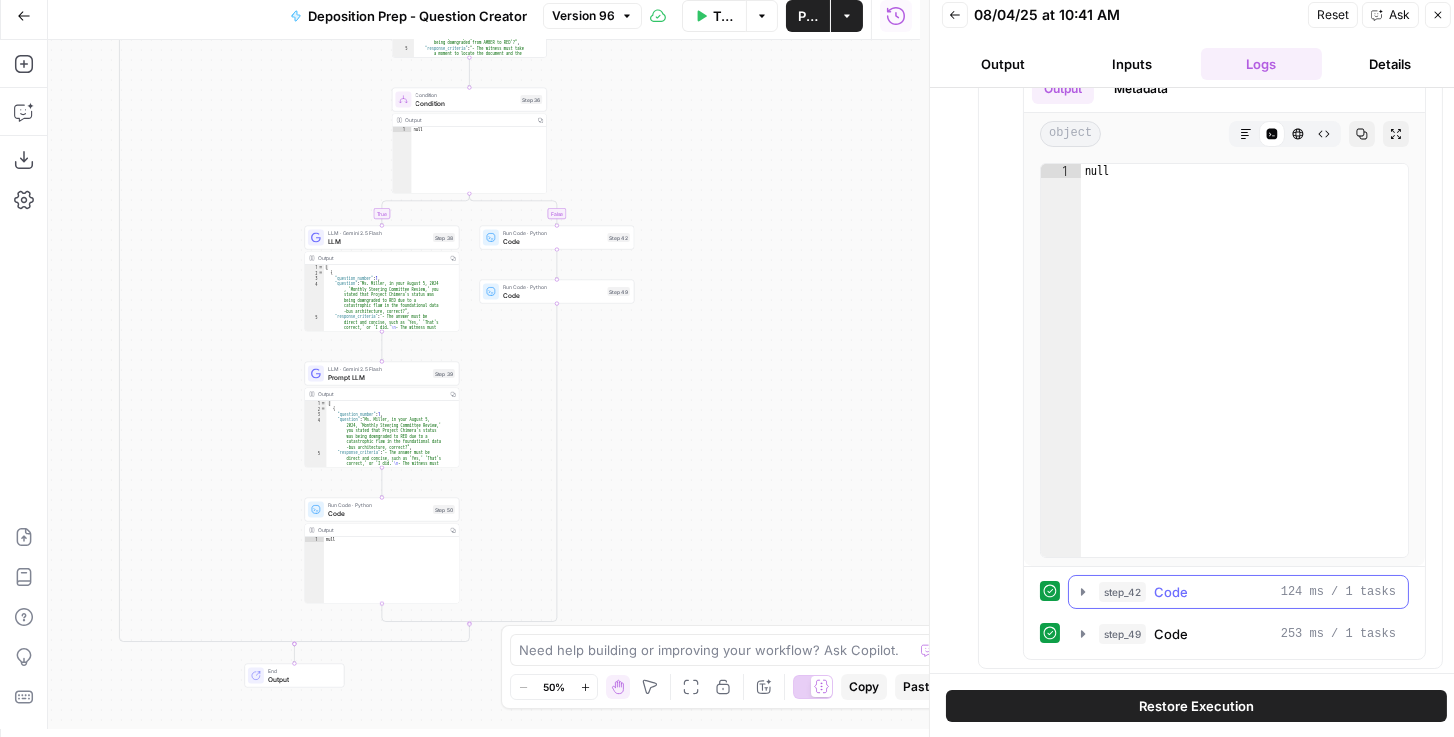 click 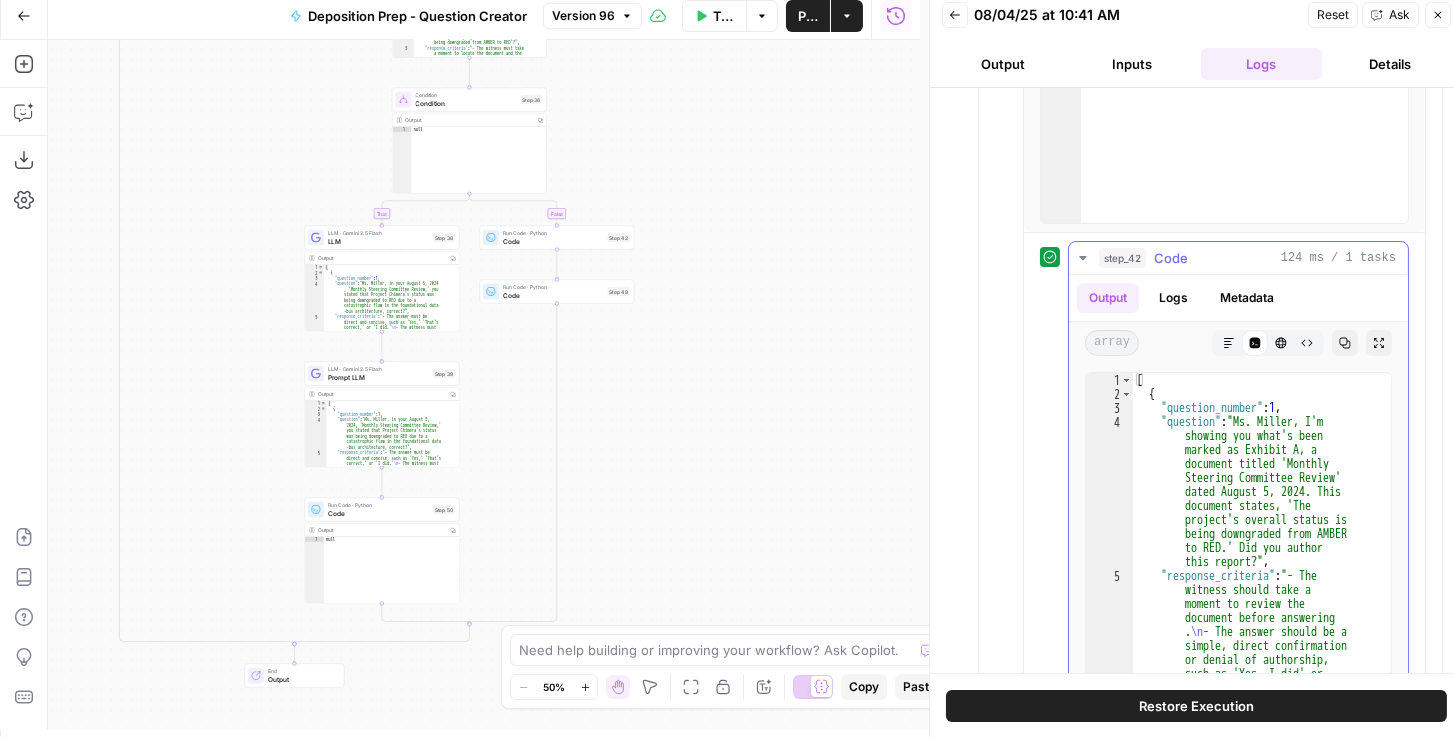 scroll, scrollTop: 1161, scrollLeft: 0, axis: vertical 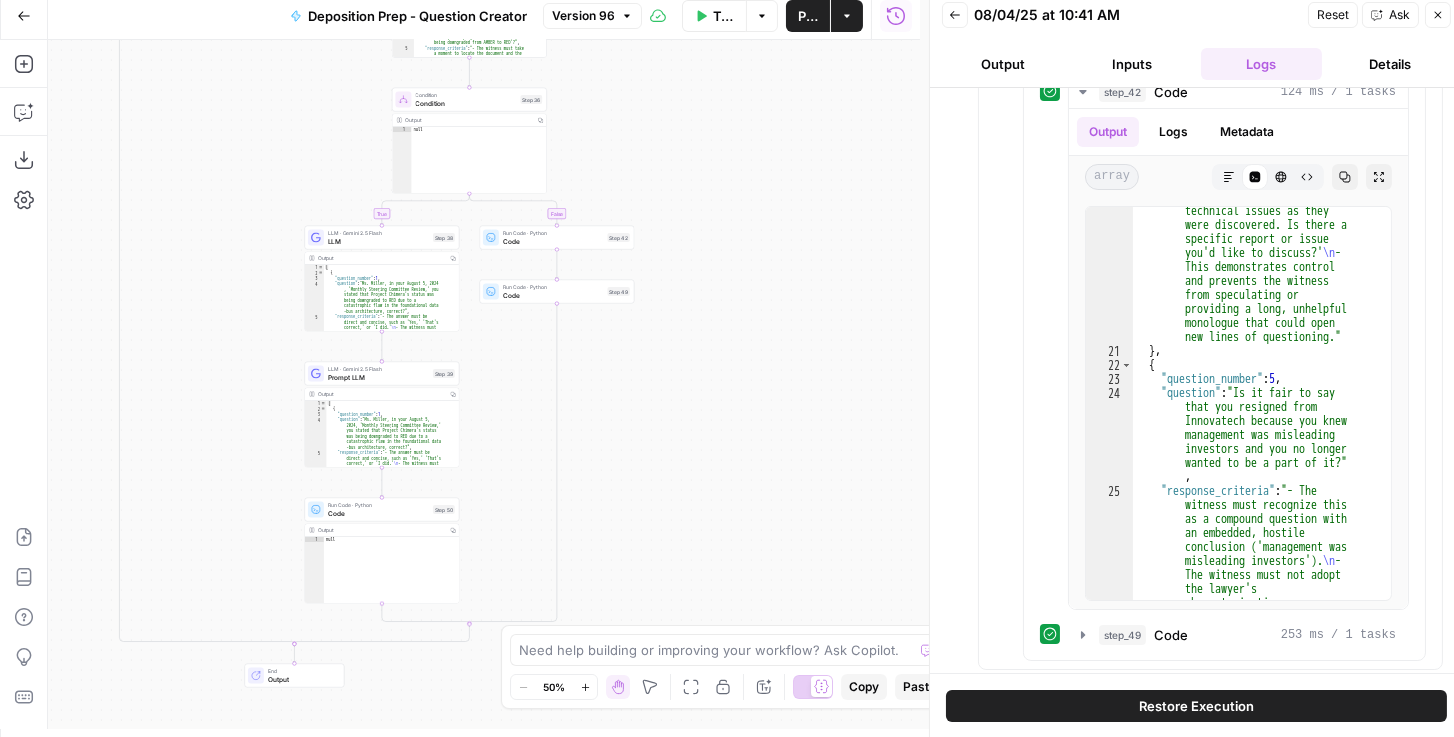 click on "Publish" at bounding box center [808, 16] 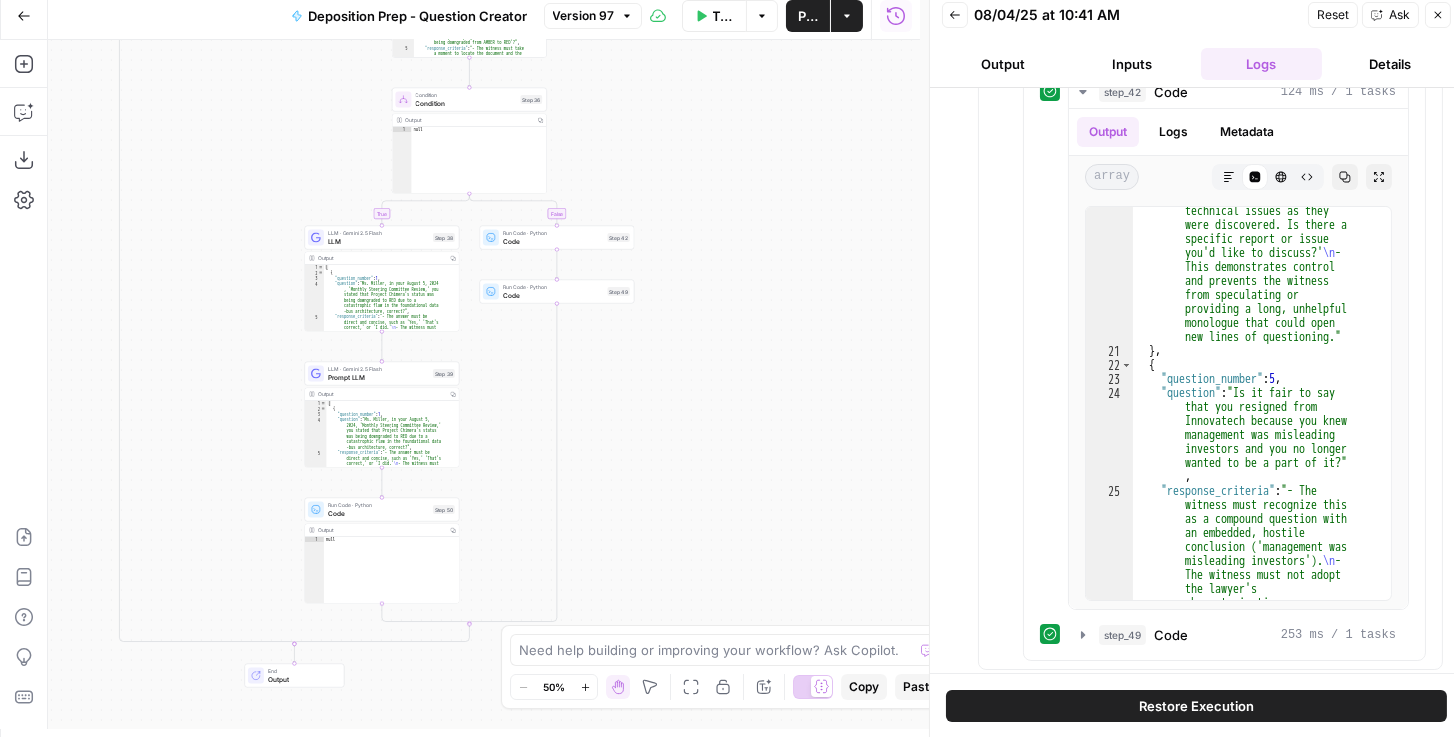 click on "step_18 Condition 45 seconds Output Metadata object Markdown Code Editor HTML Viewer Raw Output Copy Expand Output 1 null     XXXXXXXXXXXXXXXXXXXXXXXXXXXXXXXXXXXXXXXXXXXXXXXXXXXXXXXXXXXXXXXXXXXXXXXXXXXXXXXXXXXXXXXXXXXXXXXXXXXXXXXXXXXXXXXXXXXXXXXXXXXXXXXXXXXXXXXXXXXXXXXXXXXXXXXXXXXXXXXXXXXXXXXXXXXXXXXXXXXXXXXXXXXXXXXXXXXXXXXXXXXXXXXXXXXXXXXXXXXXXXXXXXXXXXXXXXXXXXXXXXXXXXXXXXXXXXXXXXXXXXXXXXXXXXXXXXXXXXXXXXXXXXXXXXXXXXXXXXXXXXXXXXXXXXXXXXXXXXXXXXXXXXXXXXXXXXXXXXXXXXXXXXXXXXXXXXXXXXXXXXXXXXXXXXXXXXXXXXXXXXXXXXXXXXXXXXXXXXXXXXXXXXXXXXXXXXXXXXXXXXXXXXXXXXXXXXXXXXXXXXXXXXXXXXXXXXXXXXXXXXXXXXXXXXXXXXXXXXXXXXXXXXXXXXXXXXXXXXXXXXXXXXXXXXXX step_8 LLM 12 seconds / 1 tasks step_40 Code 216 ms / 1 tasks step_15 Code 82 ms / 1 tasks step_55 Code 106 ms / 1 tasks step_19 Prompt LLM 31 seconds / 5 tasks step_36 Condition 414 ms Output Metadata object Markdown Code Editor HTML Viewer Raw Output Copy Expand Output 1 null     step_42 Code 124 ms / 1 tasks Output Logs Metadata array Markdown Code Editor HTML Viewer Copy 20" at bounding box center [1196, 380] 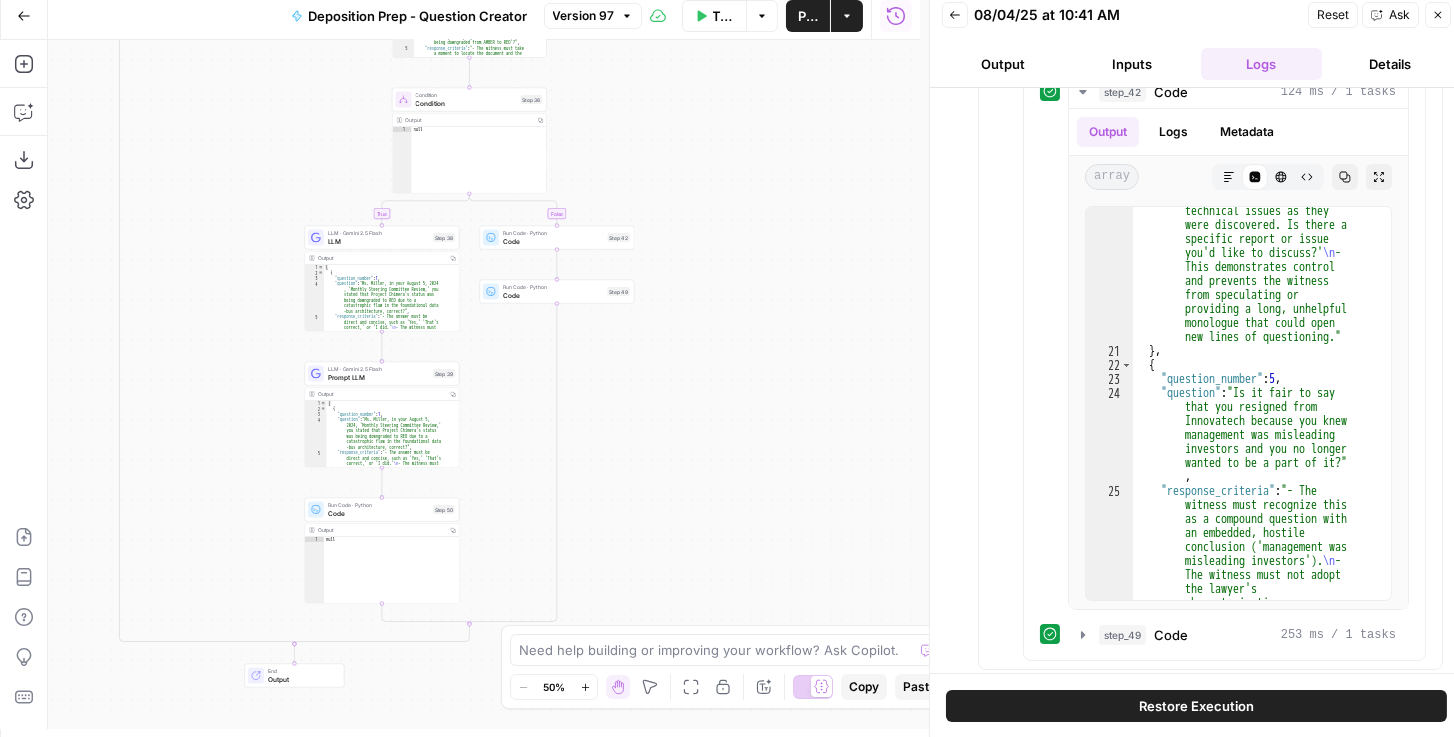 click 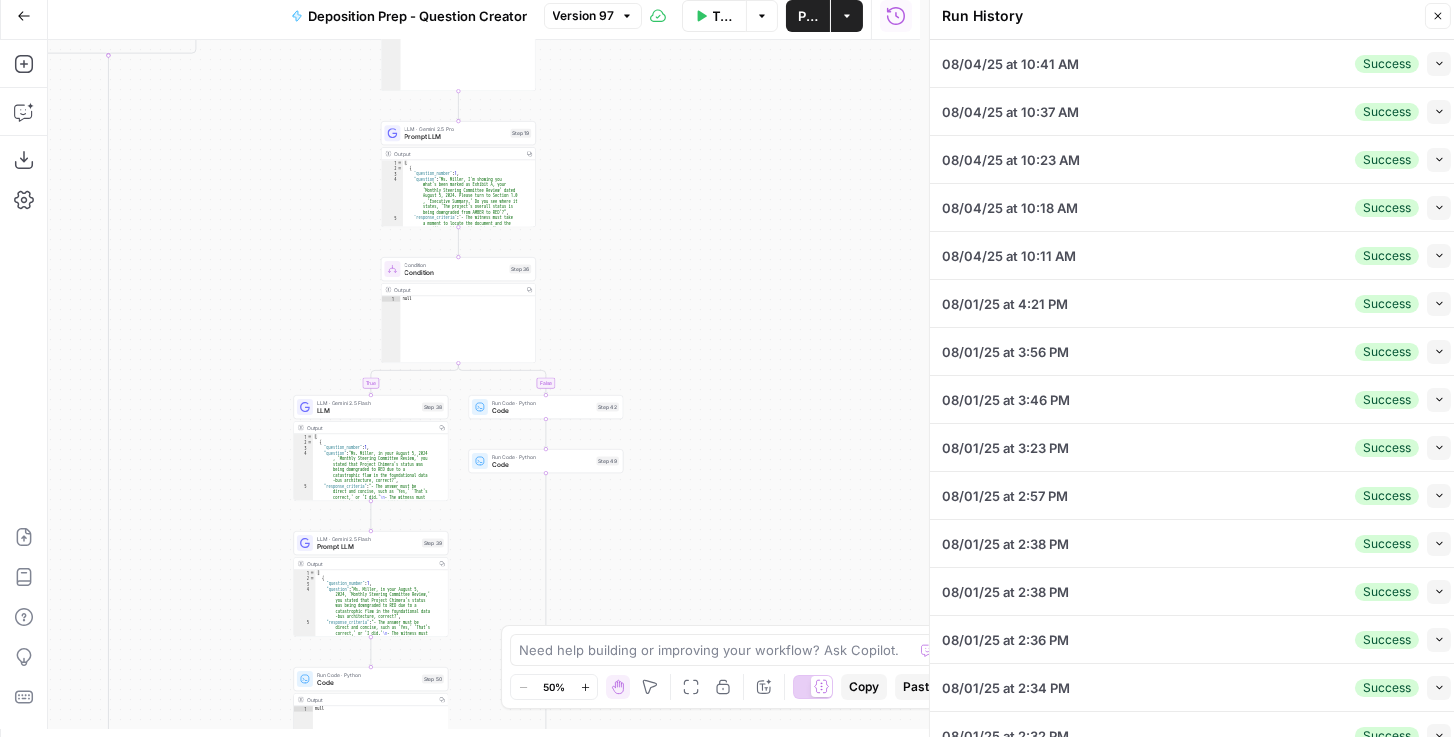 drag, startPoint x: 729, startPoint y: 402, endPoint x: 716, endPoint y: 490, distance: 88.95505 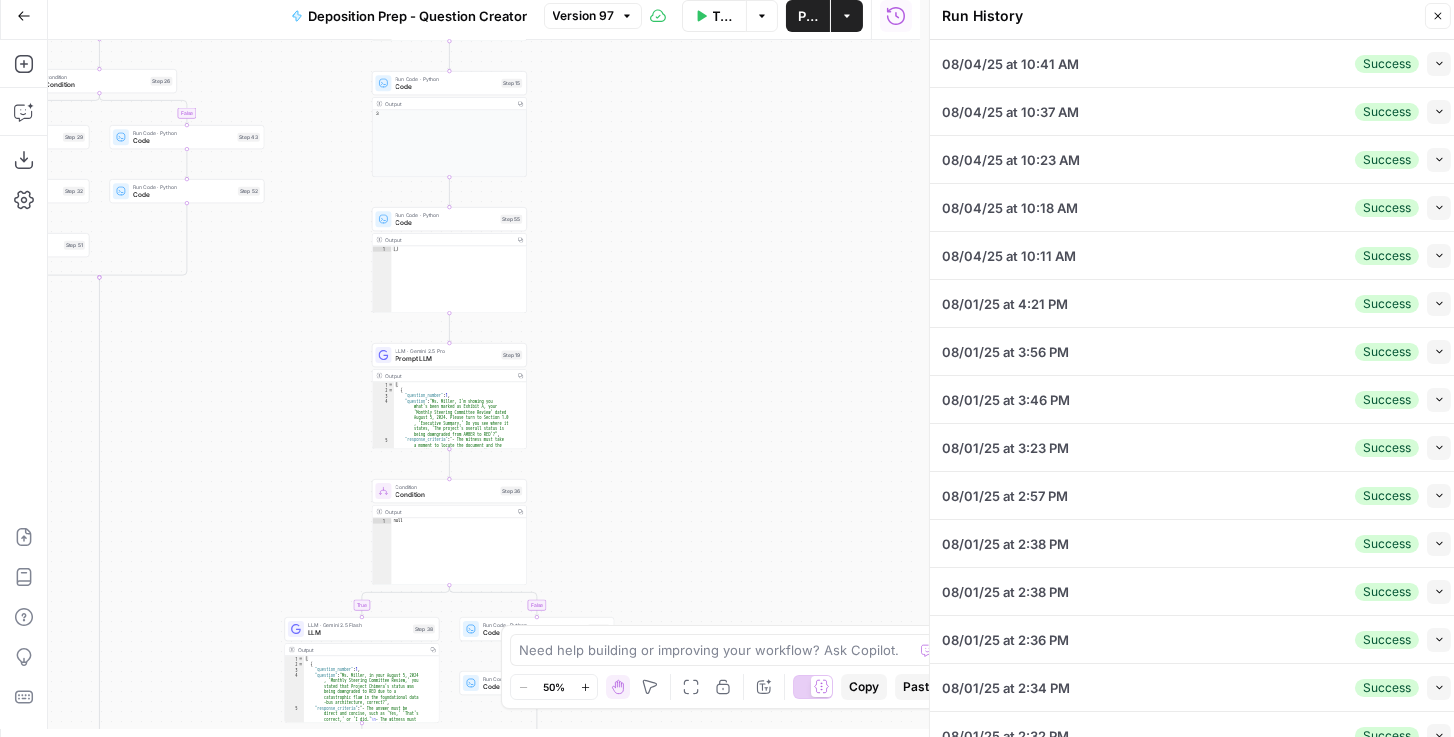 drag, startPoint x: 734, startPoint y: 454, endPoint x: 732, endPoint y: 492, distance: 38.052597 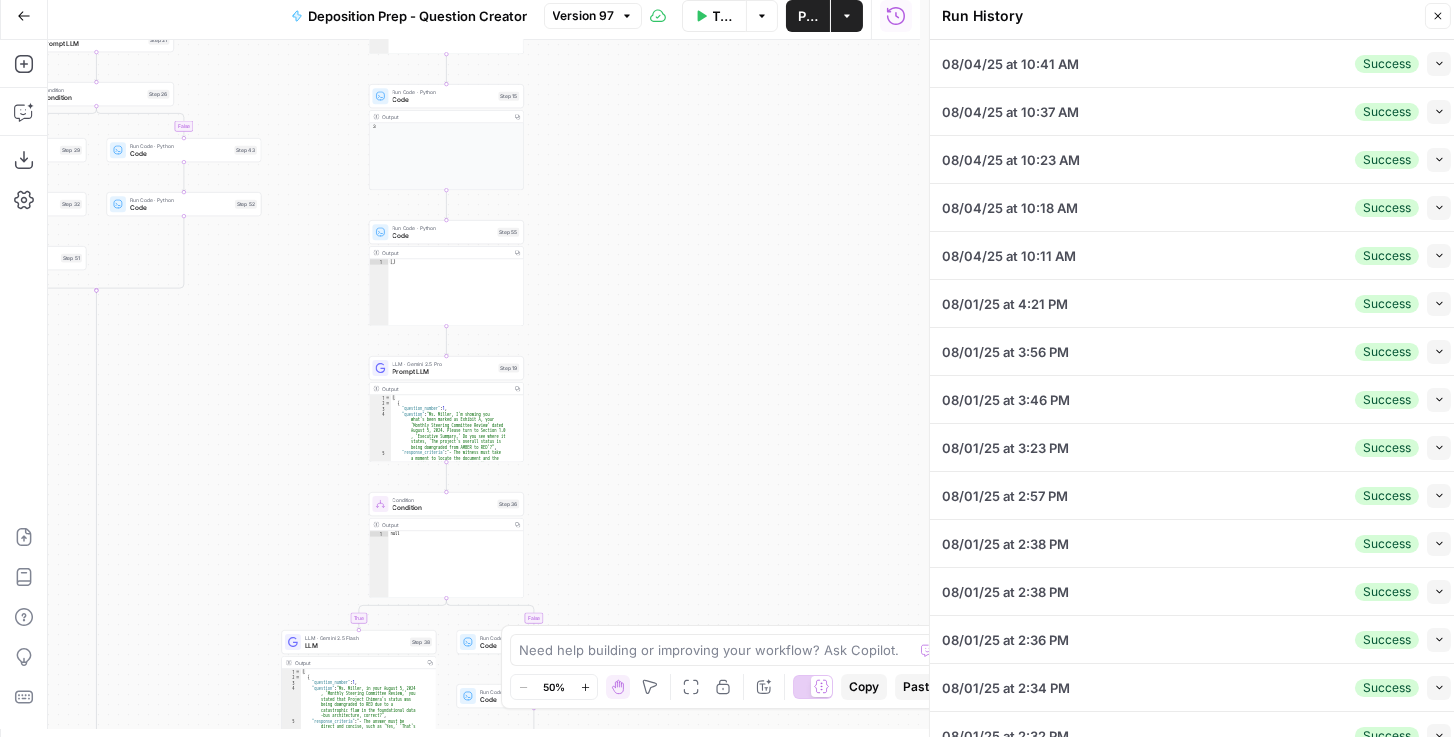 drag, startPoint x: 690, startPoint y: 343, endPoint x: 663, endPoint y: 435, distance: 95.880135 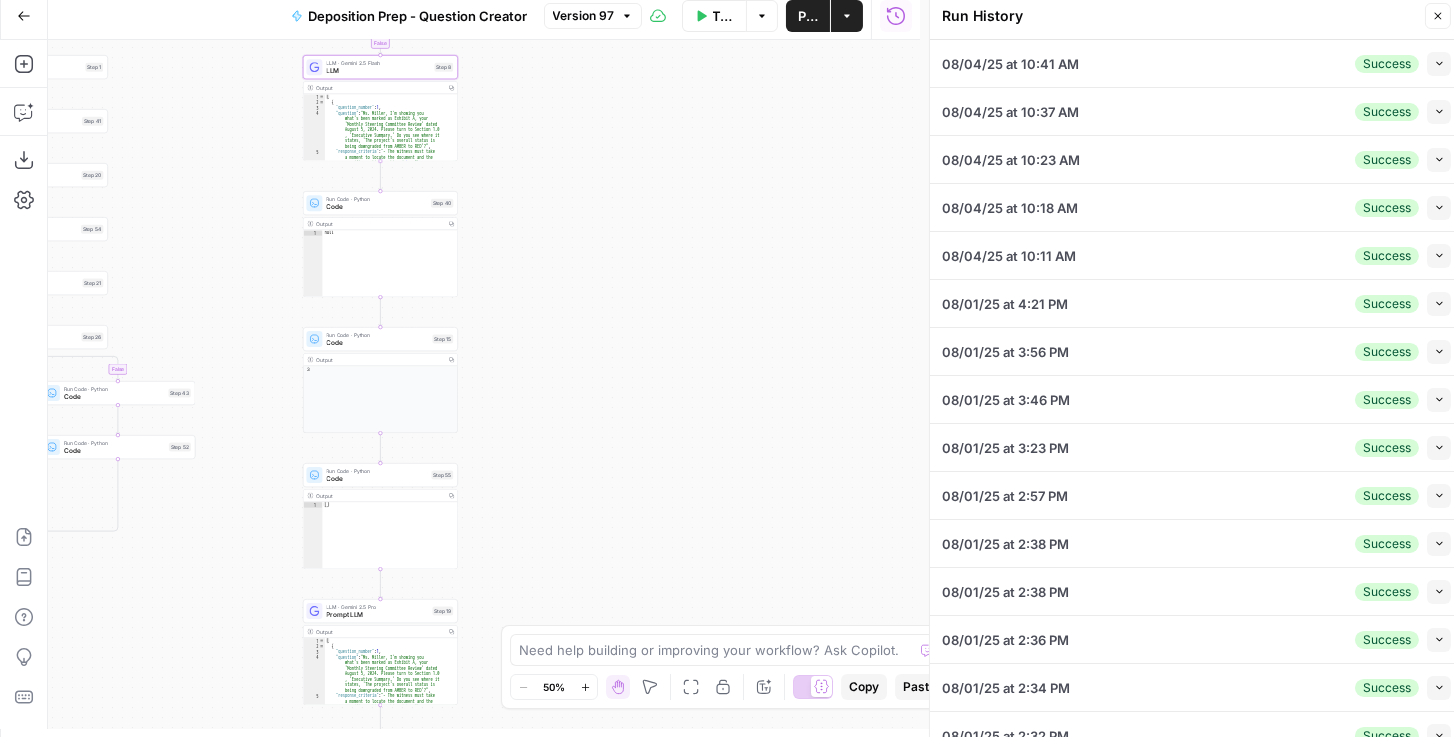 drag, startPoint x: 619, startPoint y: 324, endPoint x: 595, endPoint y: 386, distance: 66.48308 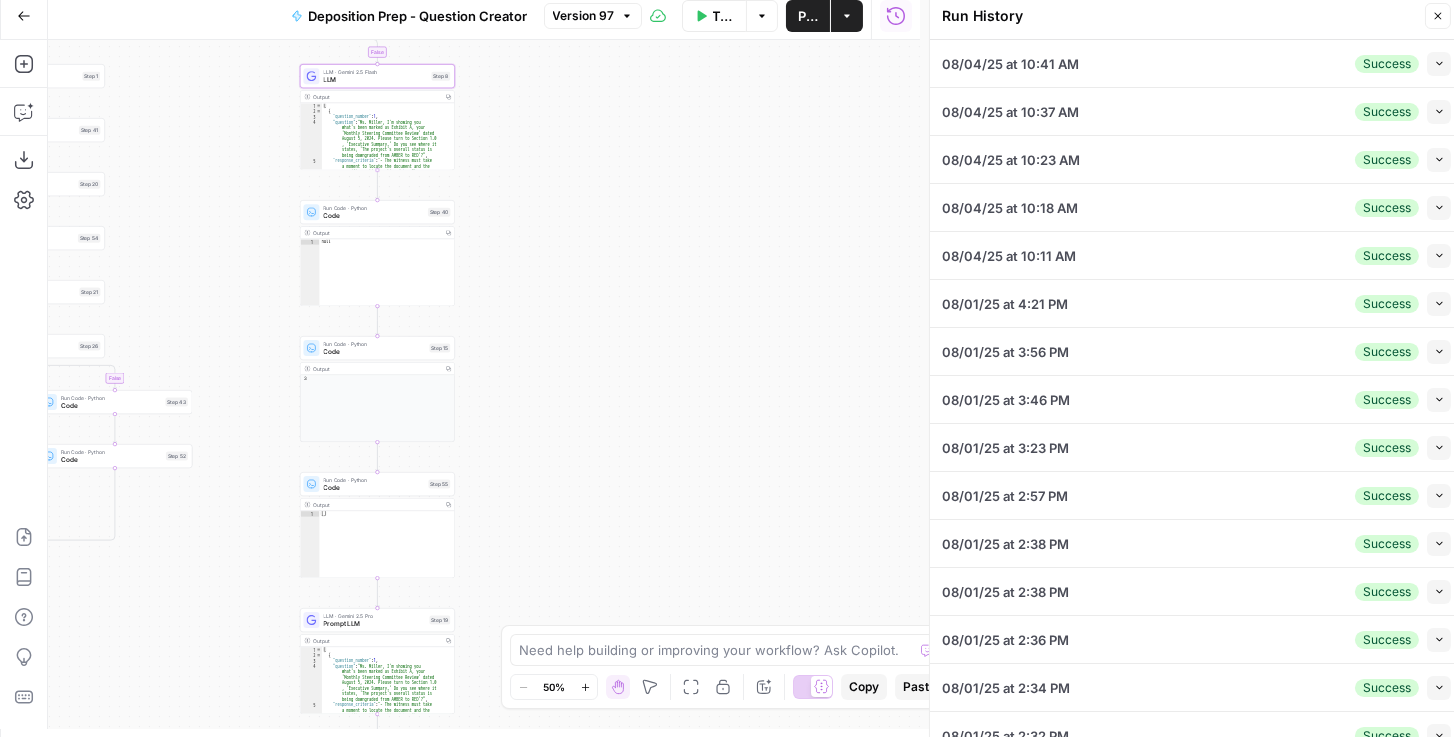 drag, startPoint x: 640, startPoint y: 319, endPoint x: 640, endPoint y: 331, distance: 12 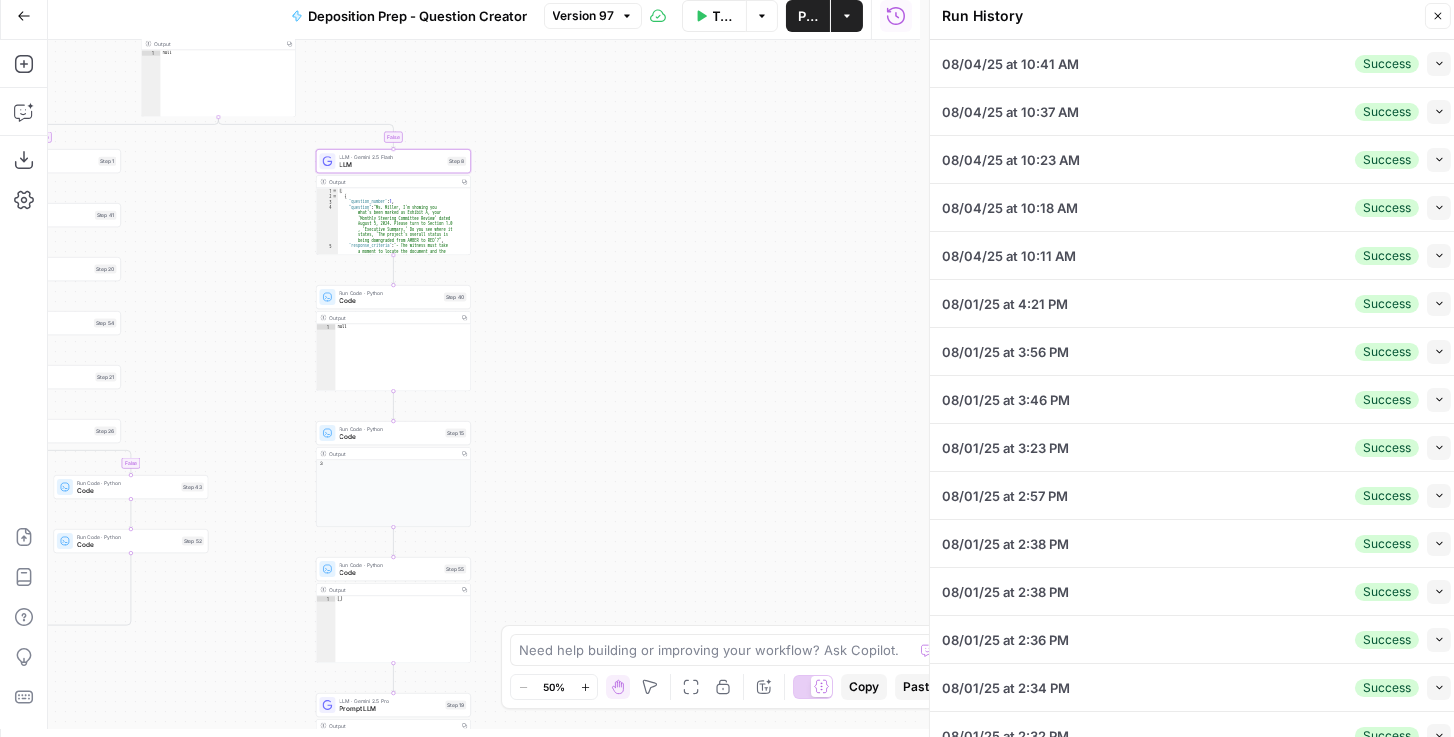 click on "LLM" at bounding box center [391, 165] 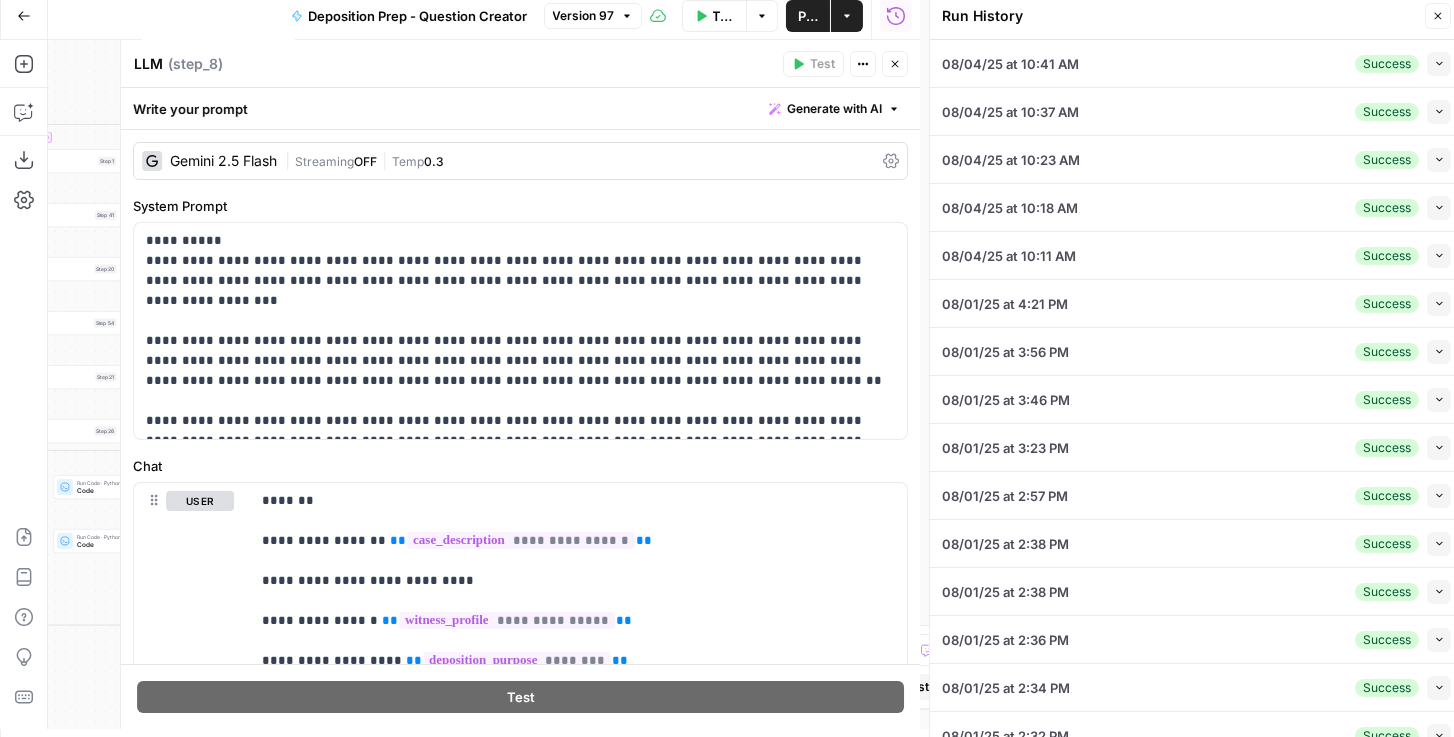click 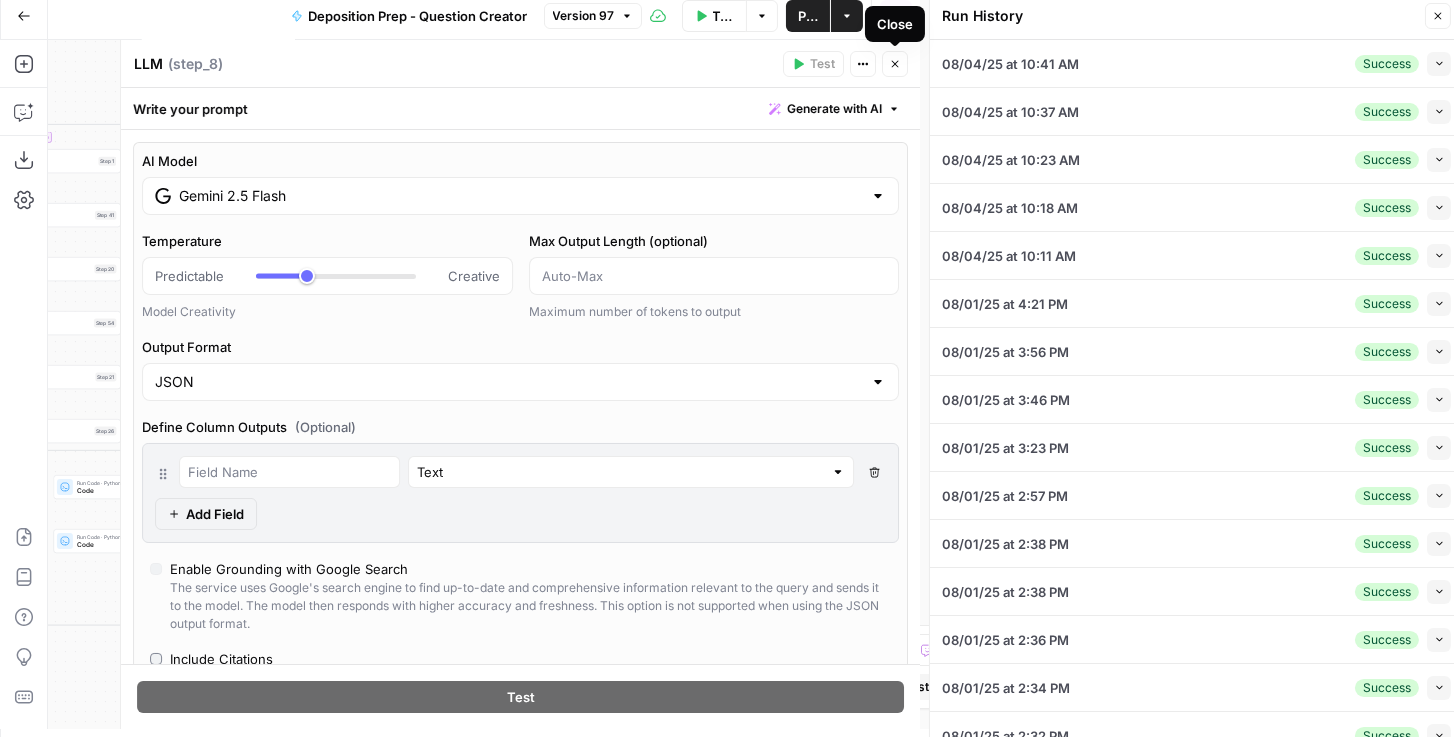 click 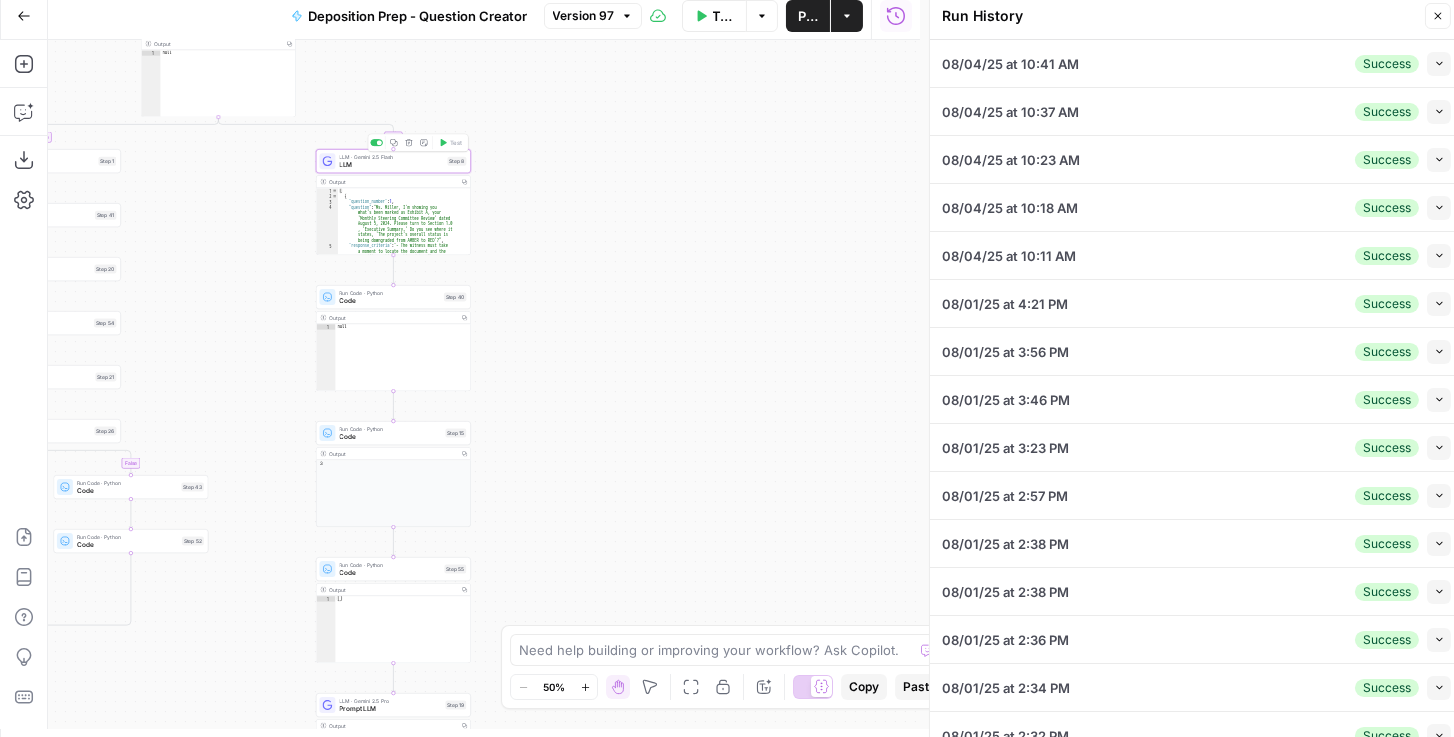 click on "LLM" at bounding box center [391, 165] 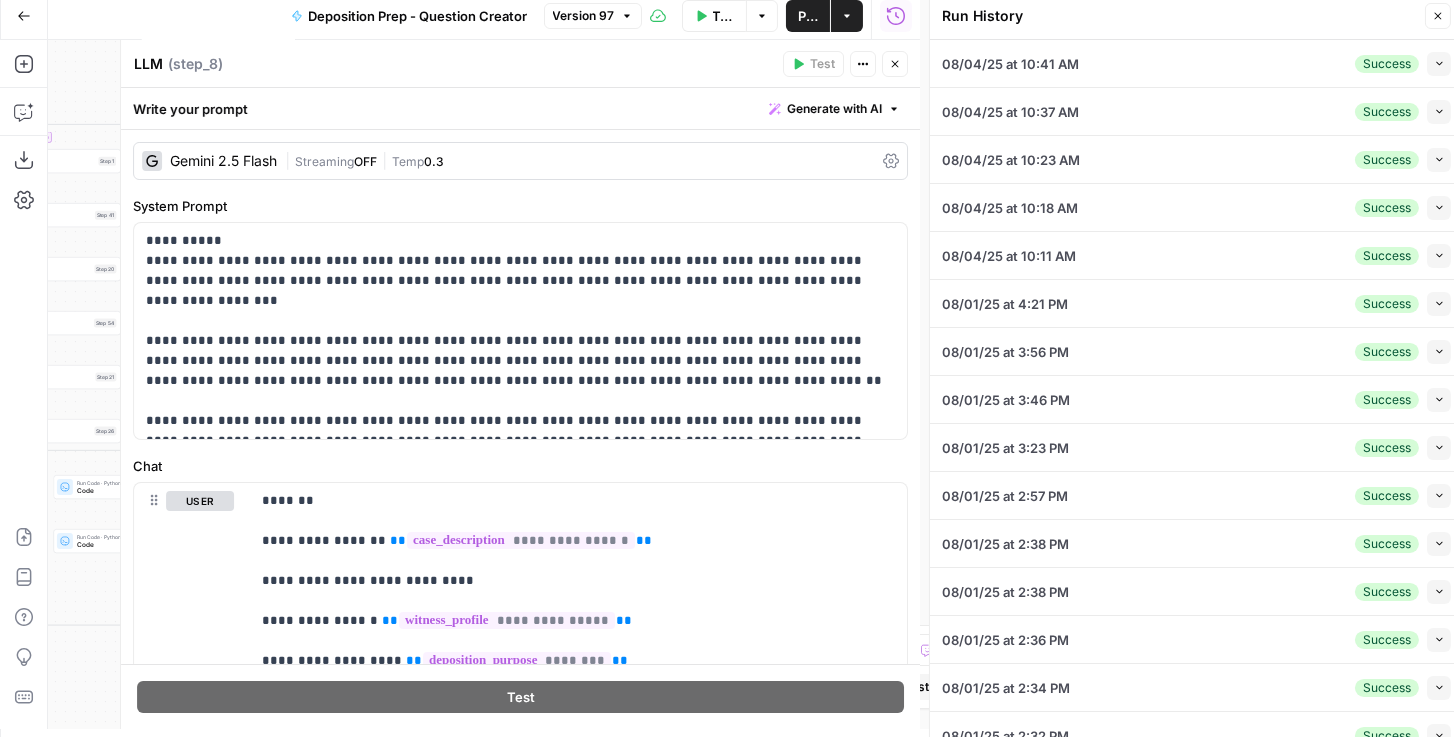click 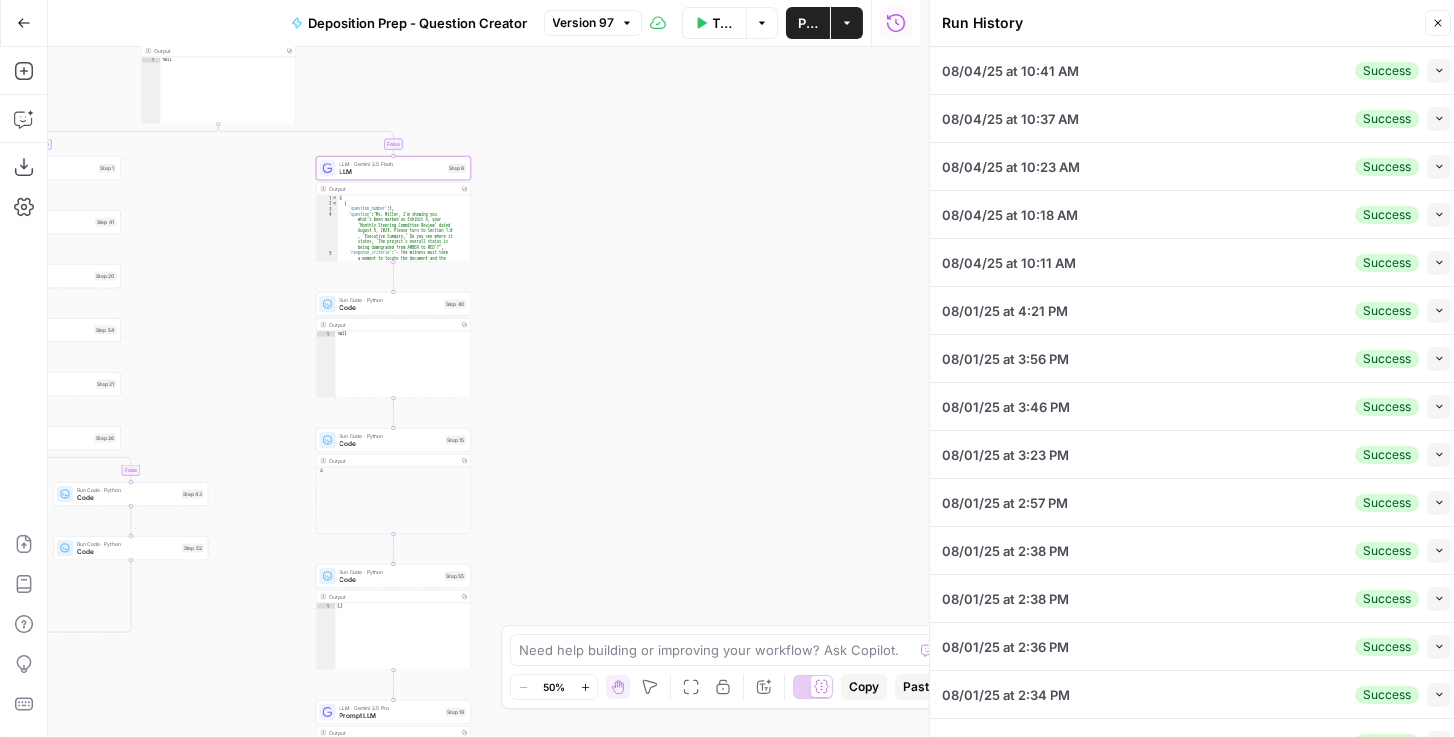 scroll, scrollTop: 0, scrollLeft: 0, axis: both 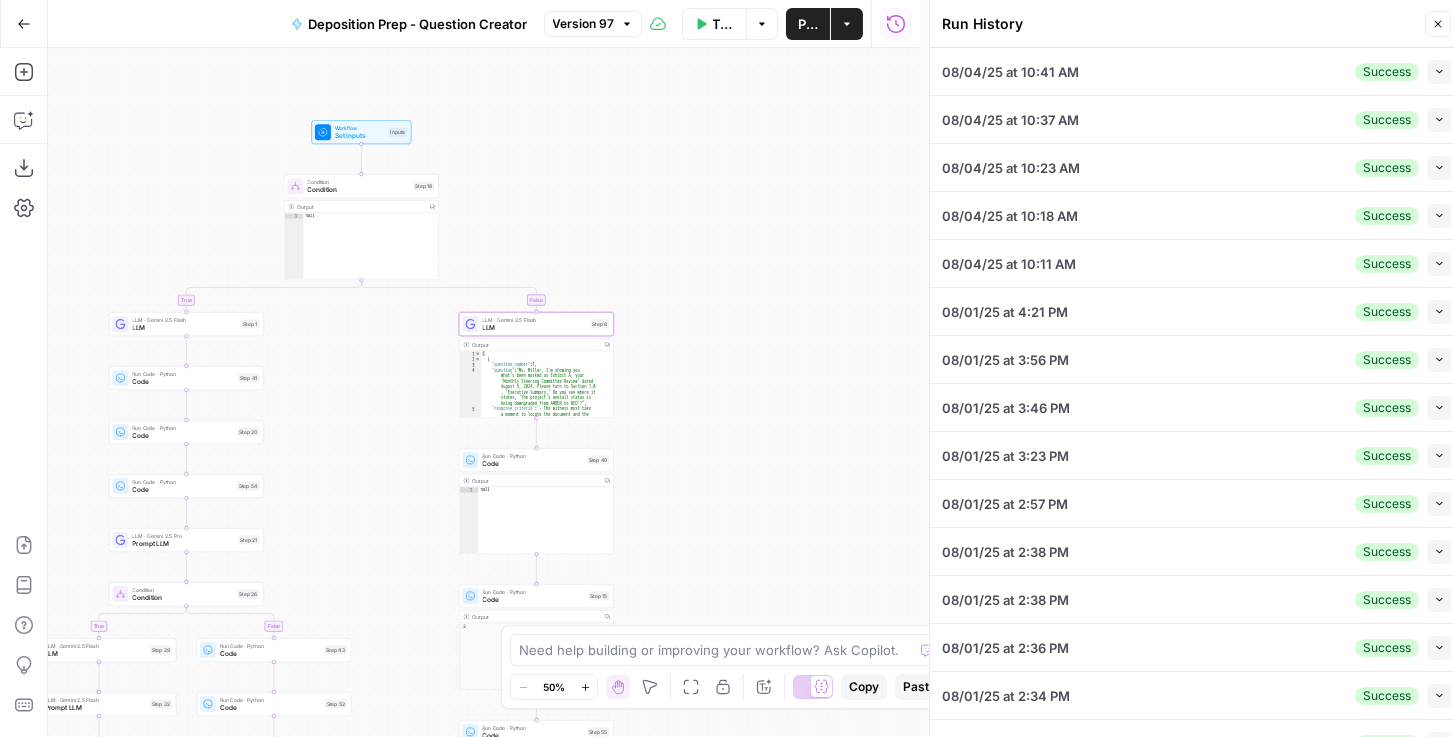 drag, startPoint x: 511, startPoint y: 158, endPoint x: 649, endPoint y: 317, distance: 210.53503 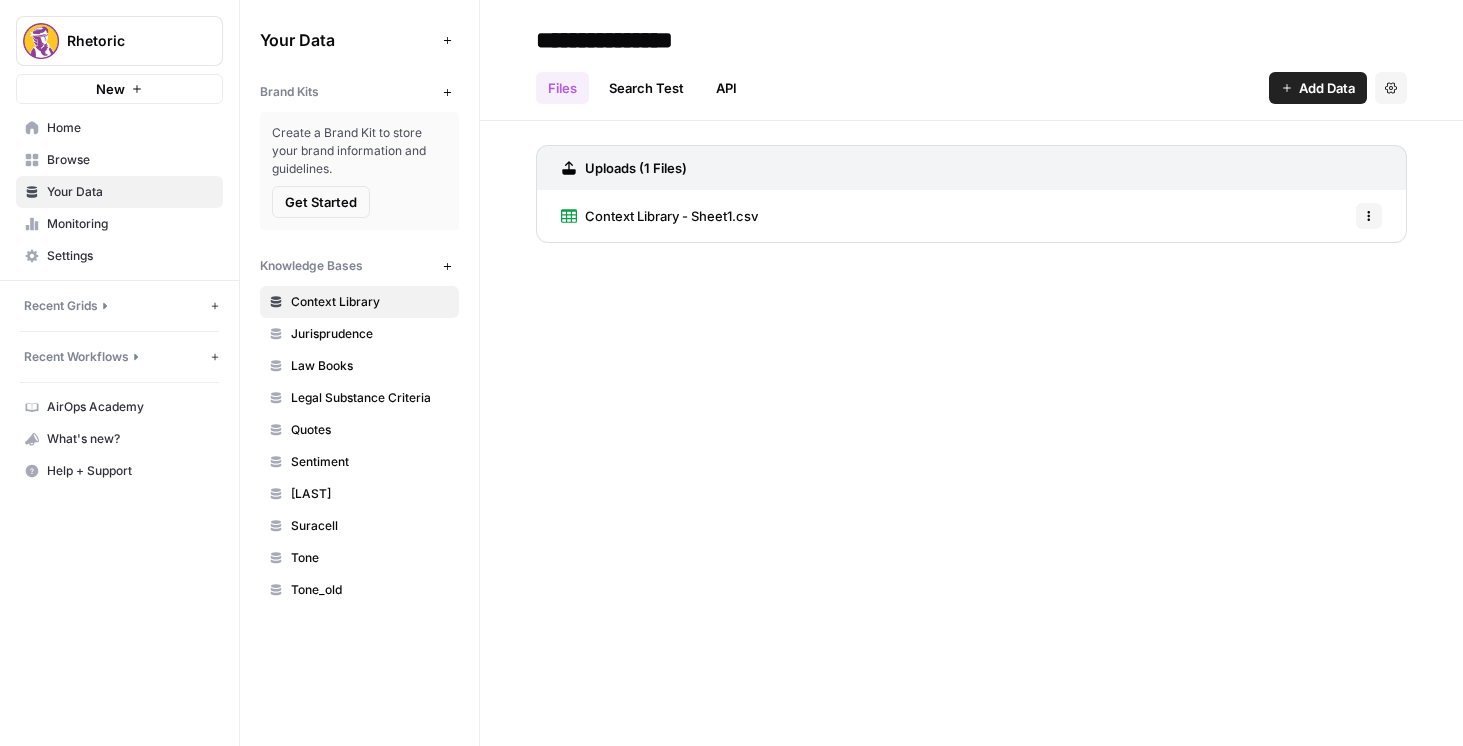 scroll, scrollTop: 0, scrollLeft: 0, axis: both 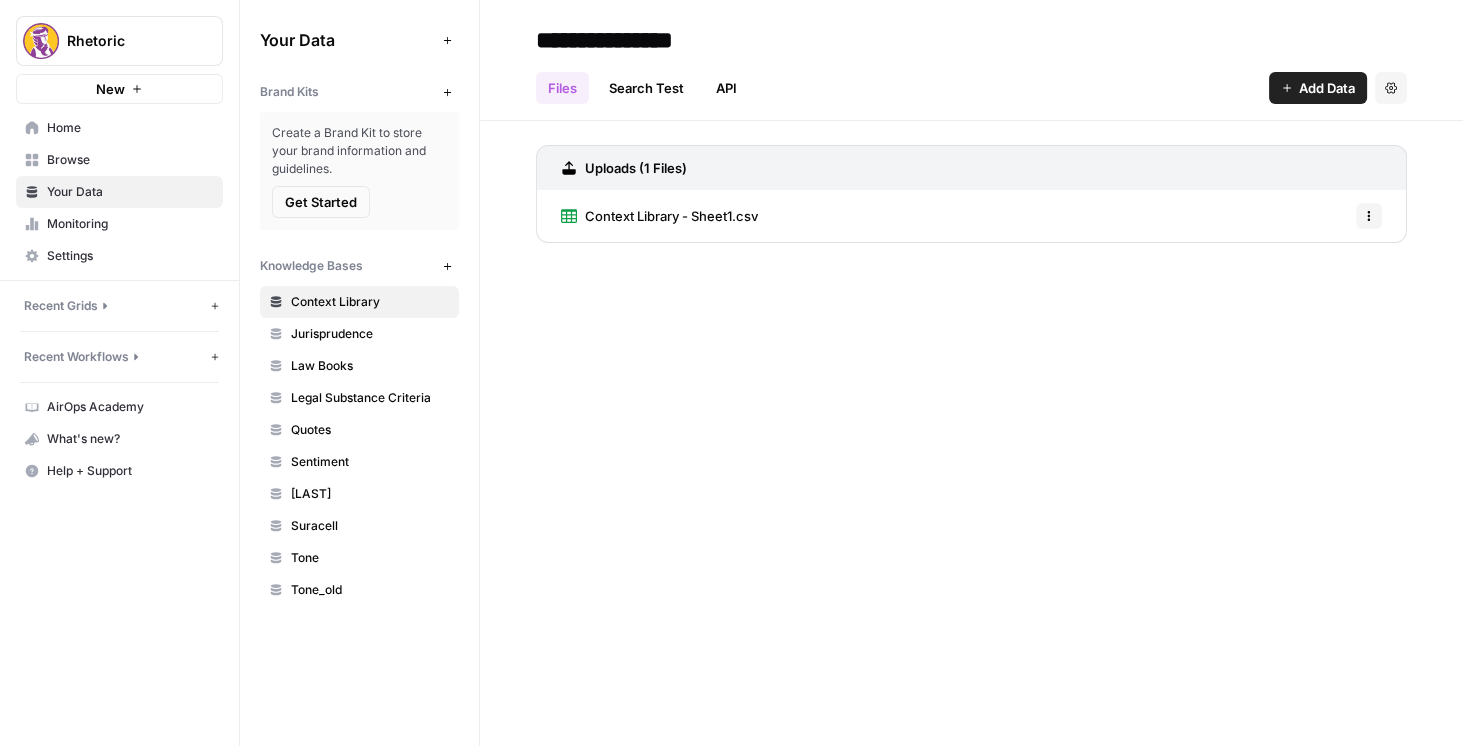 click on "Browse" at bounding box center (130, 160) 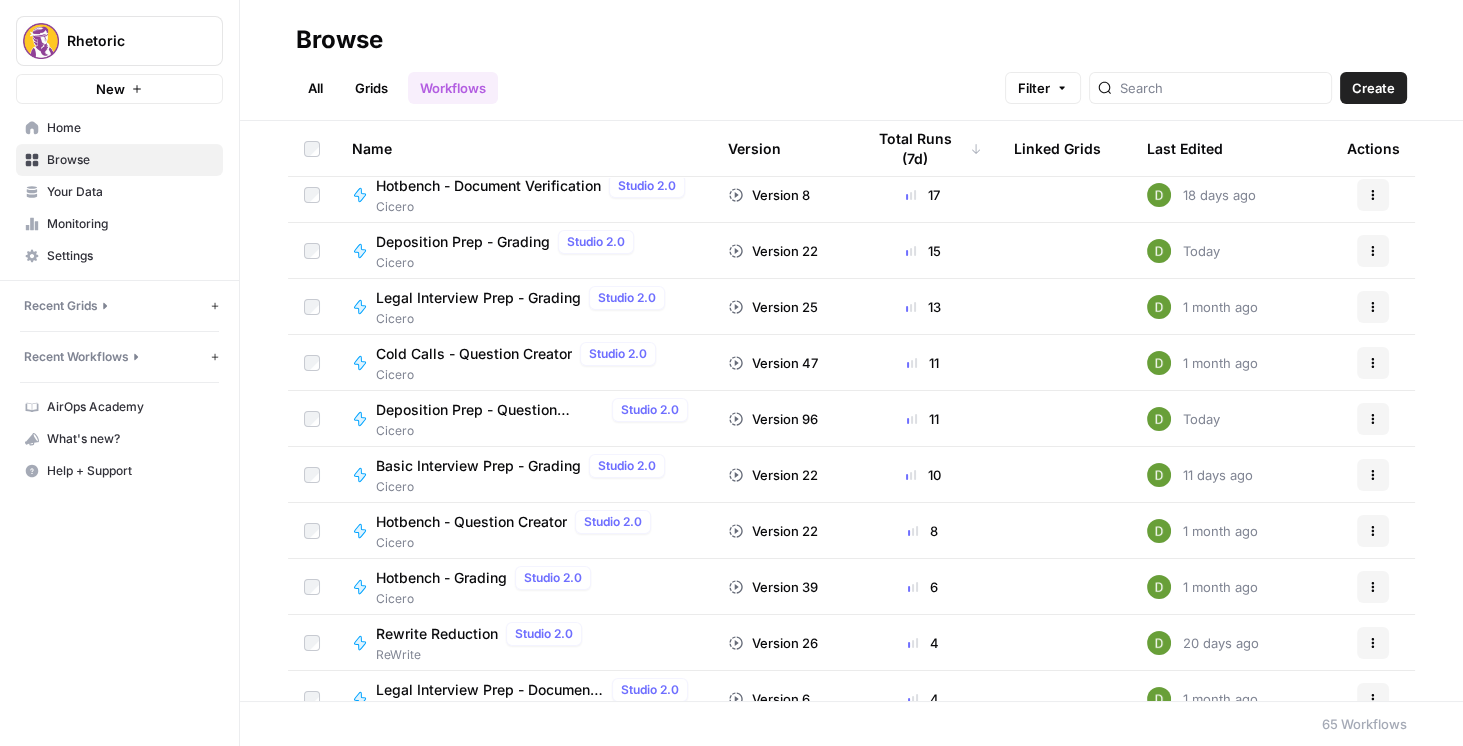scroll, scrollTop: 114, scrollLeft: 0, axis: vertical 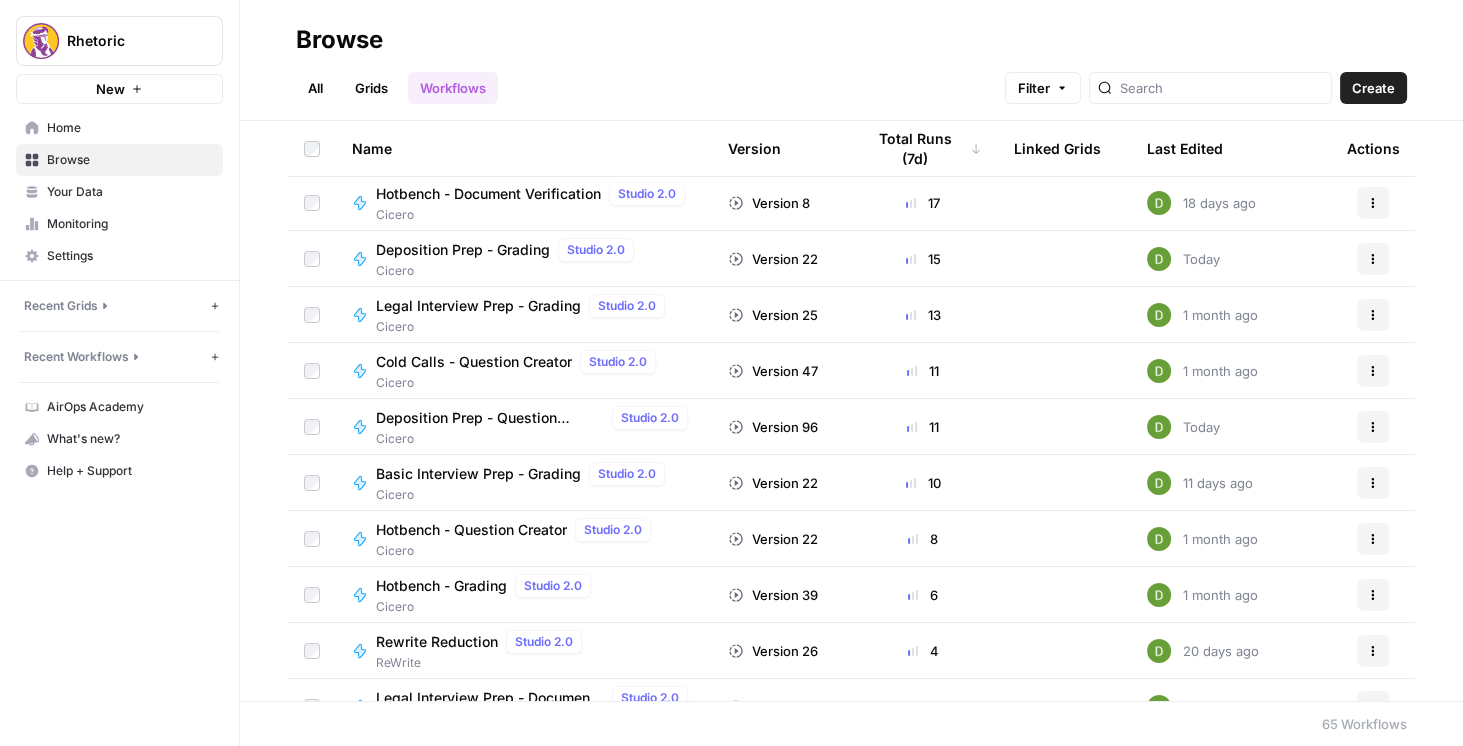 click on "Deposition Prep - Grading" at bounding box center (463, 250) 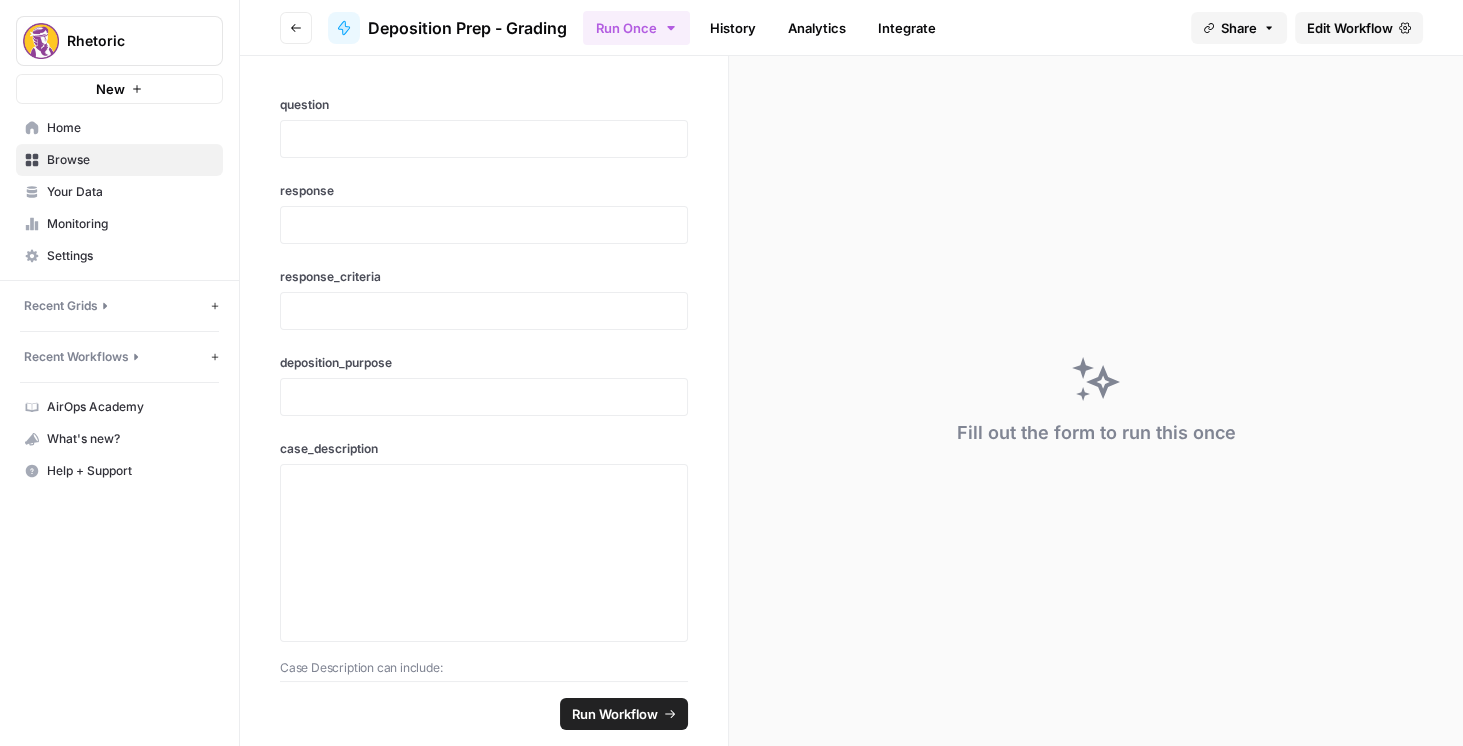 click on "Edit Workflow" at bounding box center (1350, 28) 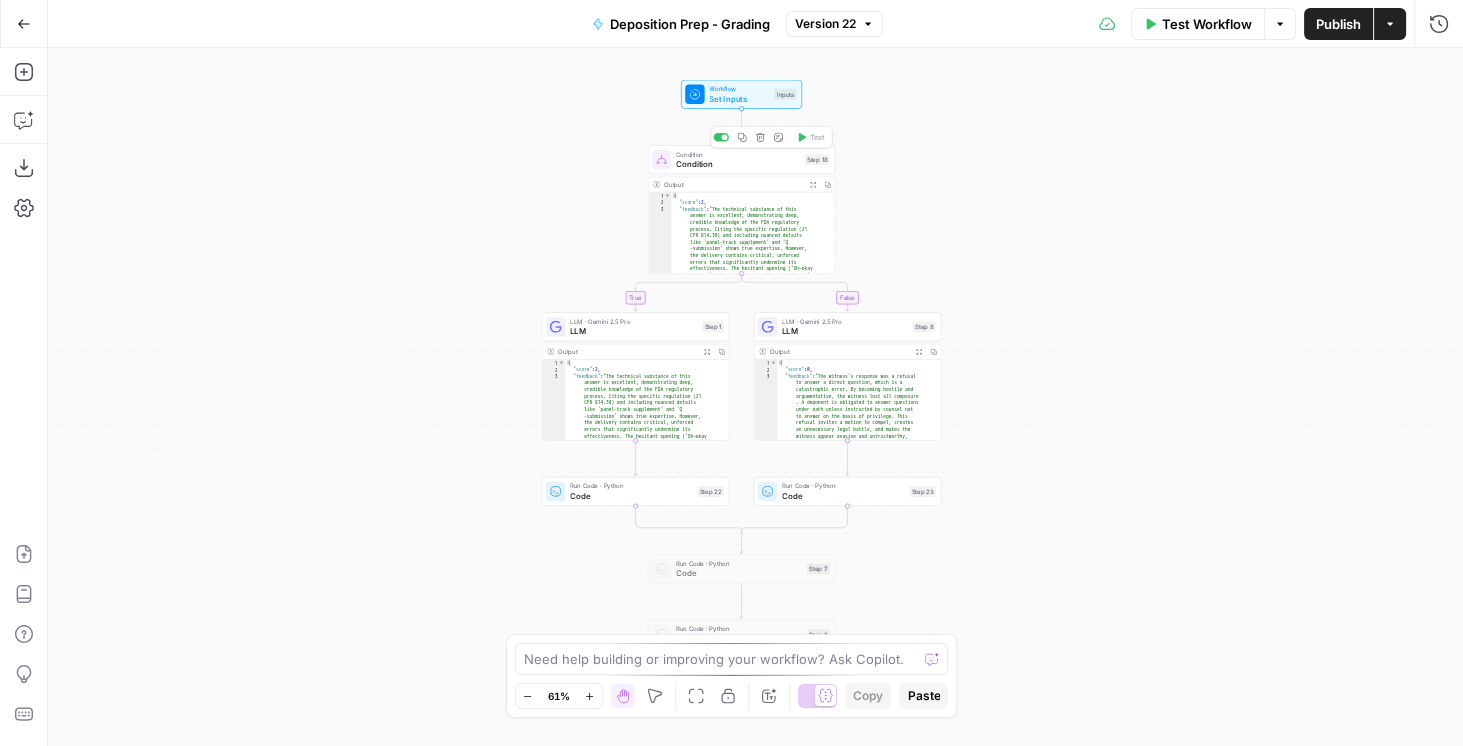 click on "Condition" at bounding box center [738, 164] 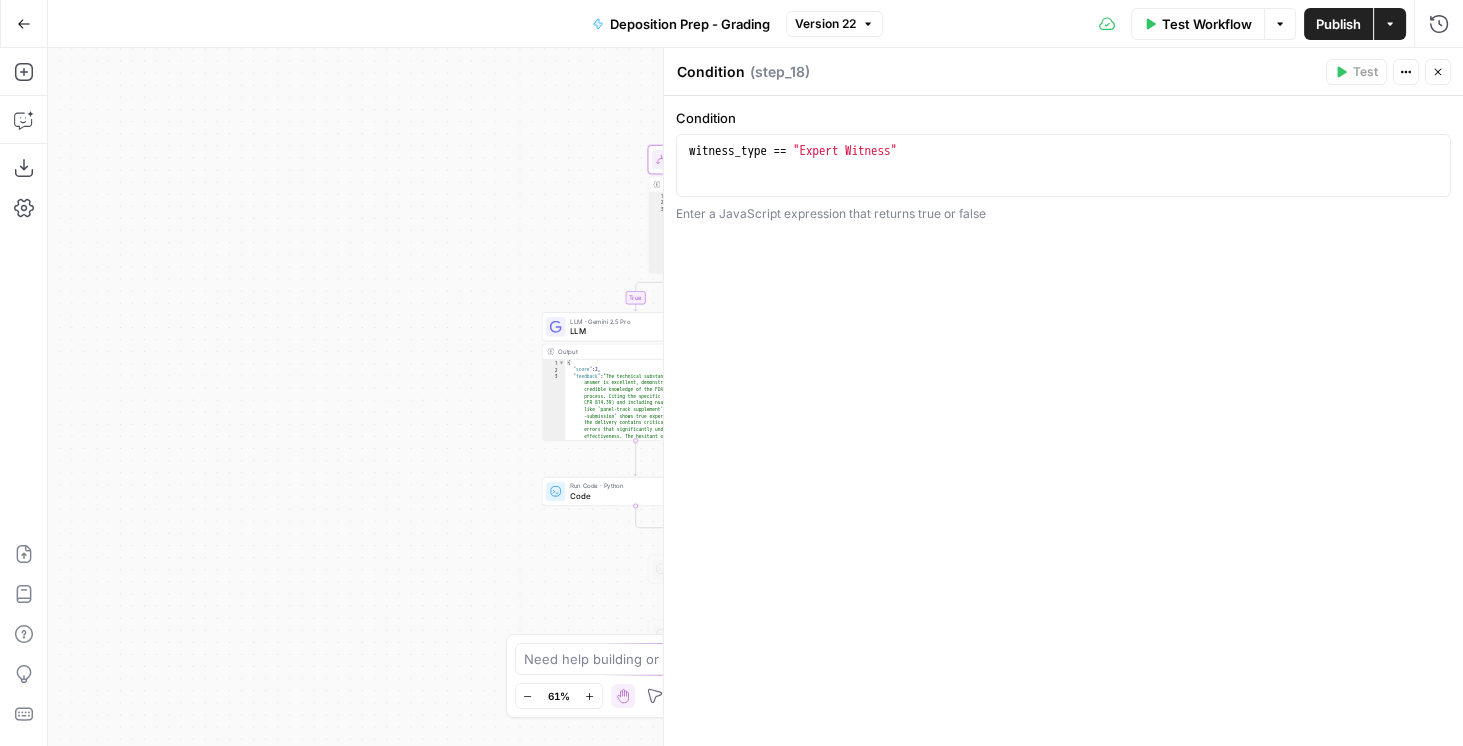 click 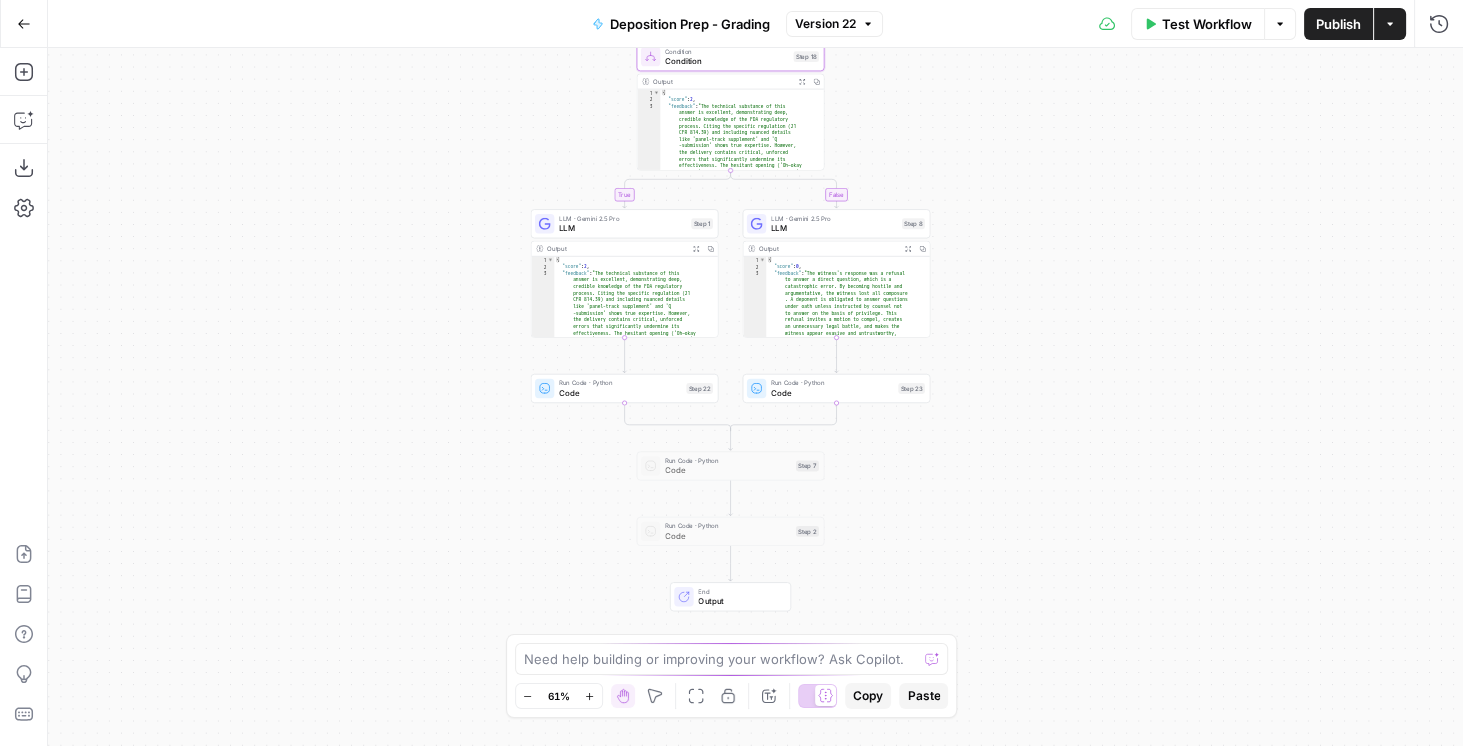 drag, startPoint x: 1030, startPoint y: 560, endPoint x: 1006, endPoint y: 365, distance: 196.47137 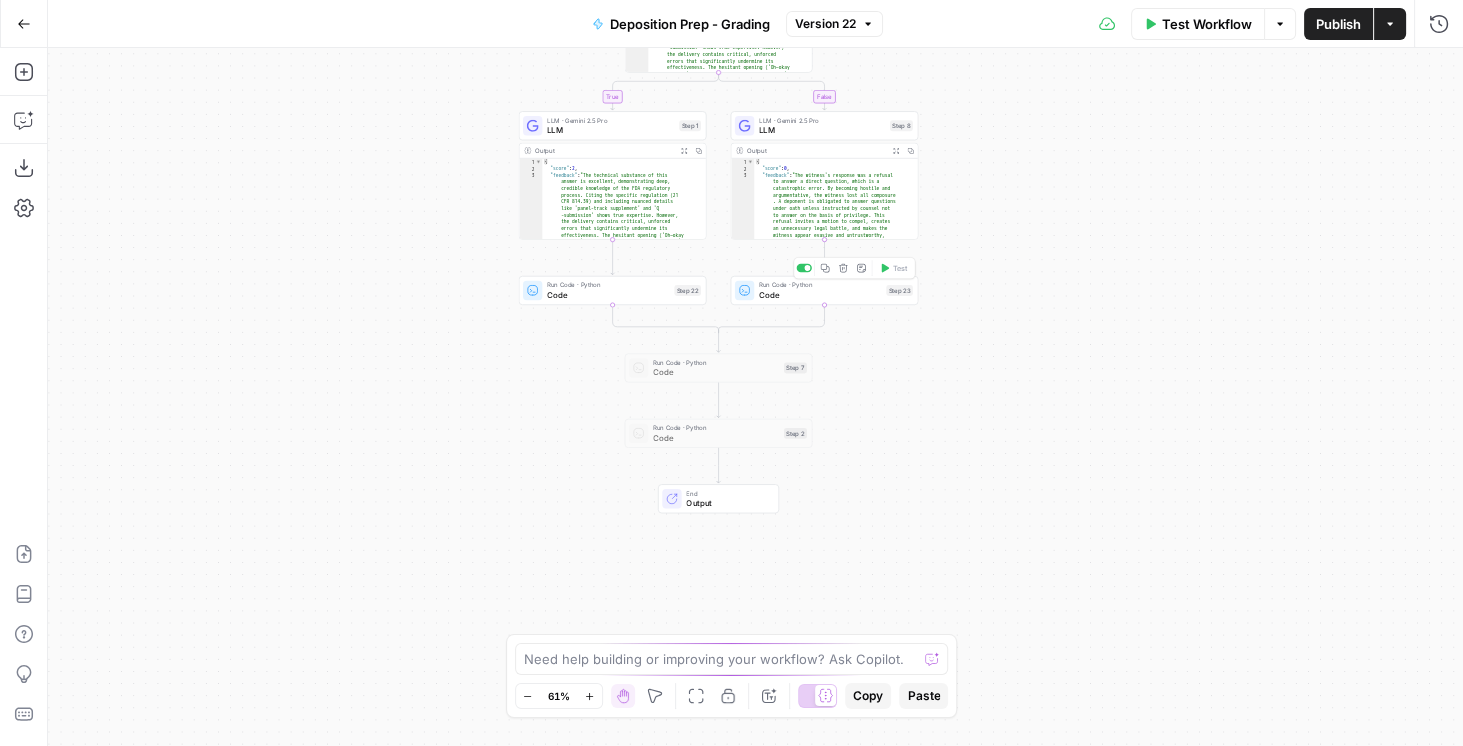 click on "Code" at bounding box center [820, 295] 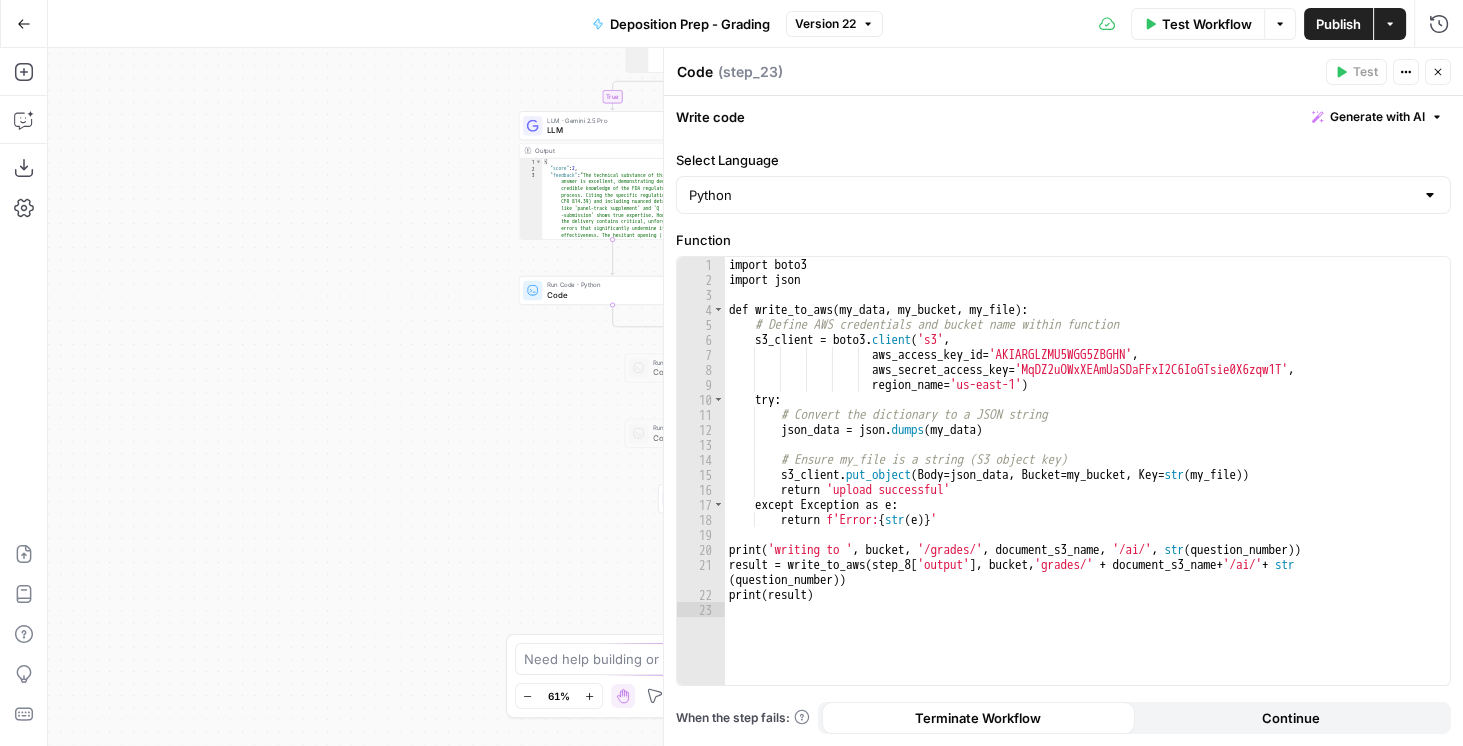 click on "Close" at bounding box center (1438, 72) 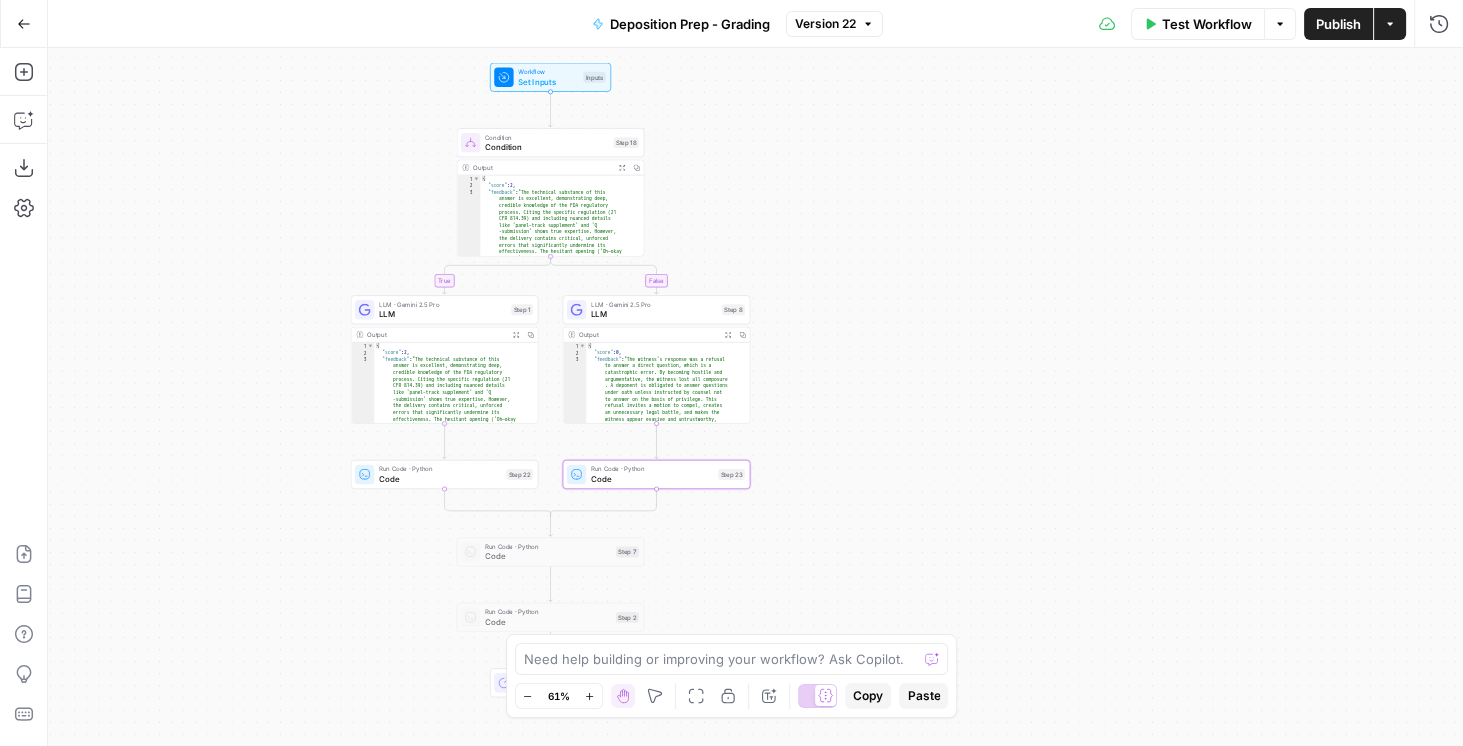 drag, startPoint x: 244, startPoint y: 335, endPoint x: 194, endPoint y: 505, distance: 177.20045 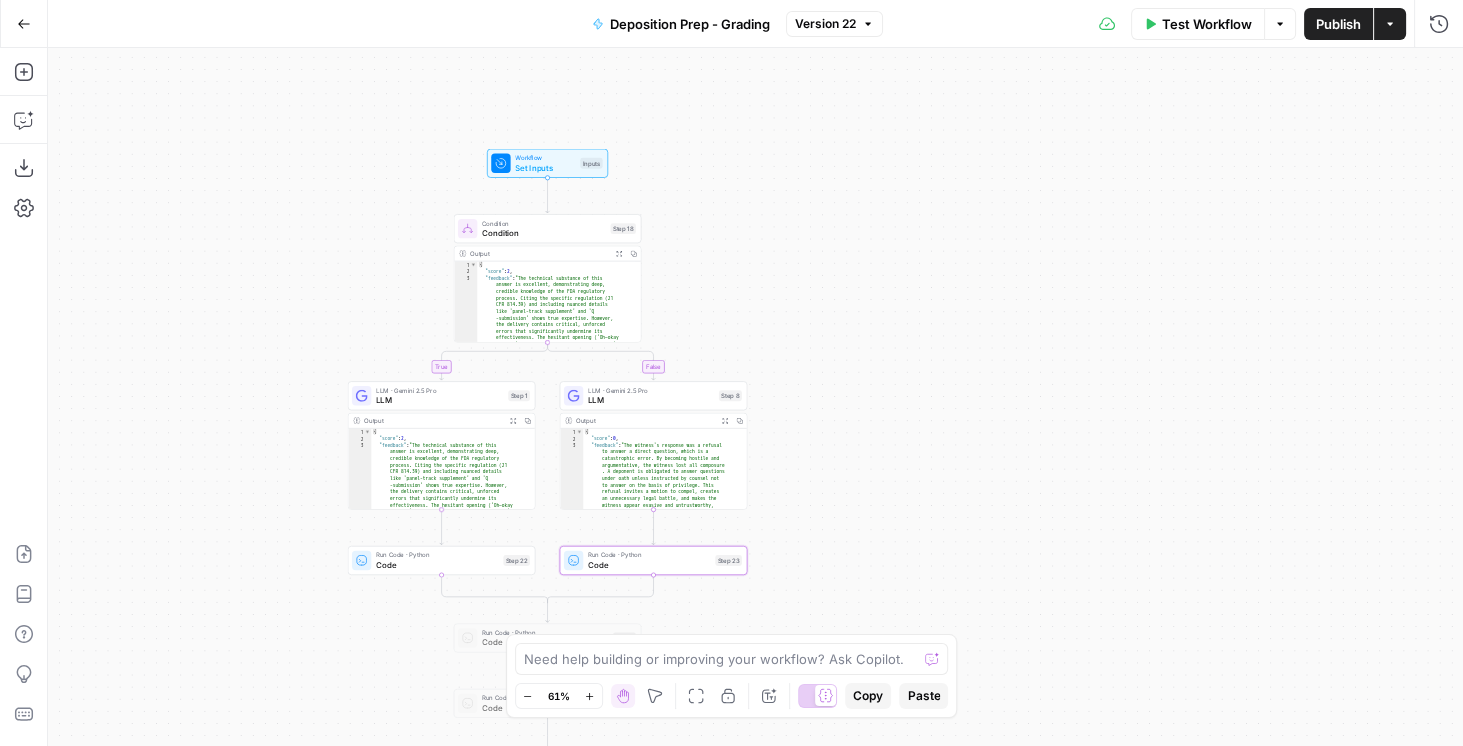 click on "Set Inputs" at bounding box center [545, 167] 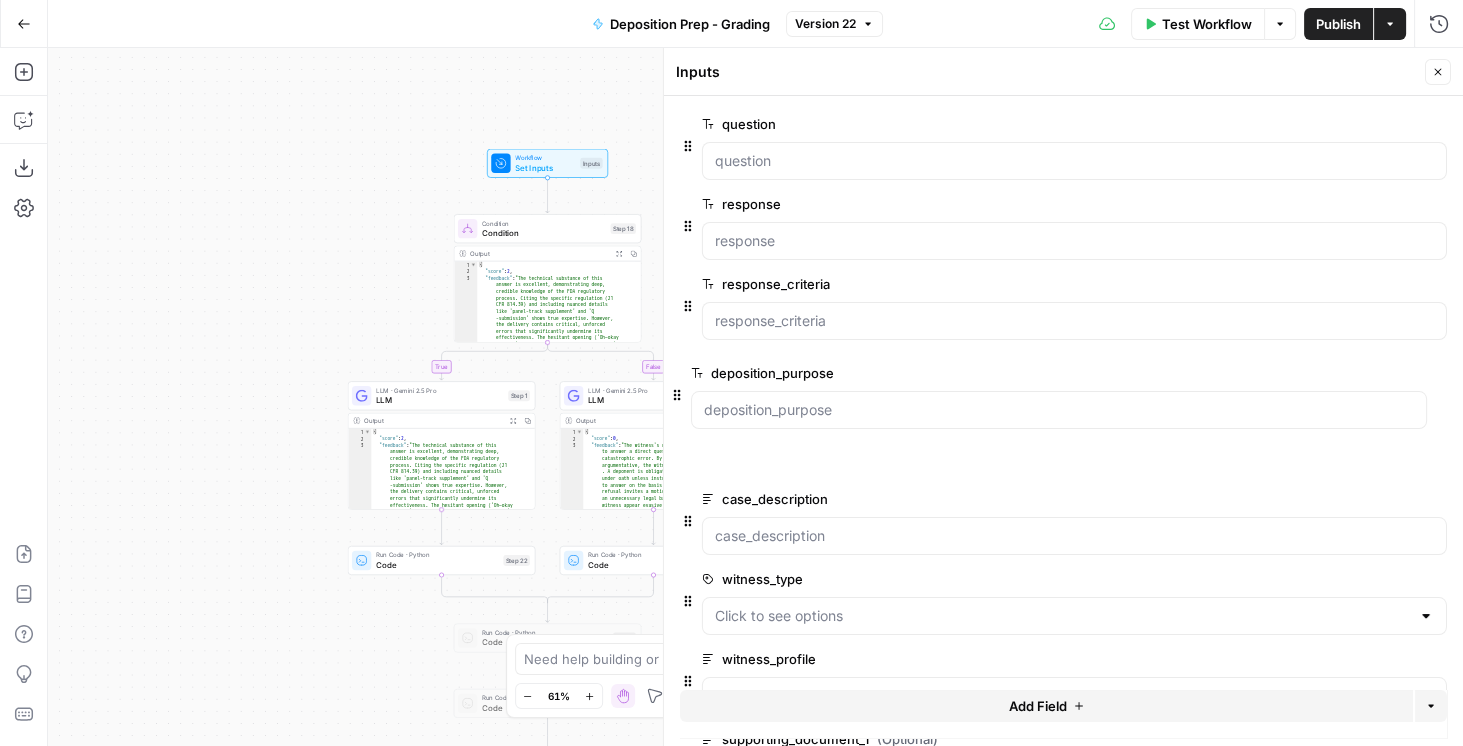 drag, startPoint x: 692, startPoint y: 384, endPoint x: 681, endPoint y: 390, distance: 12.529964 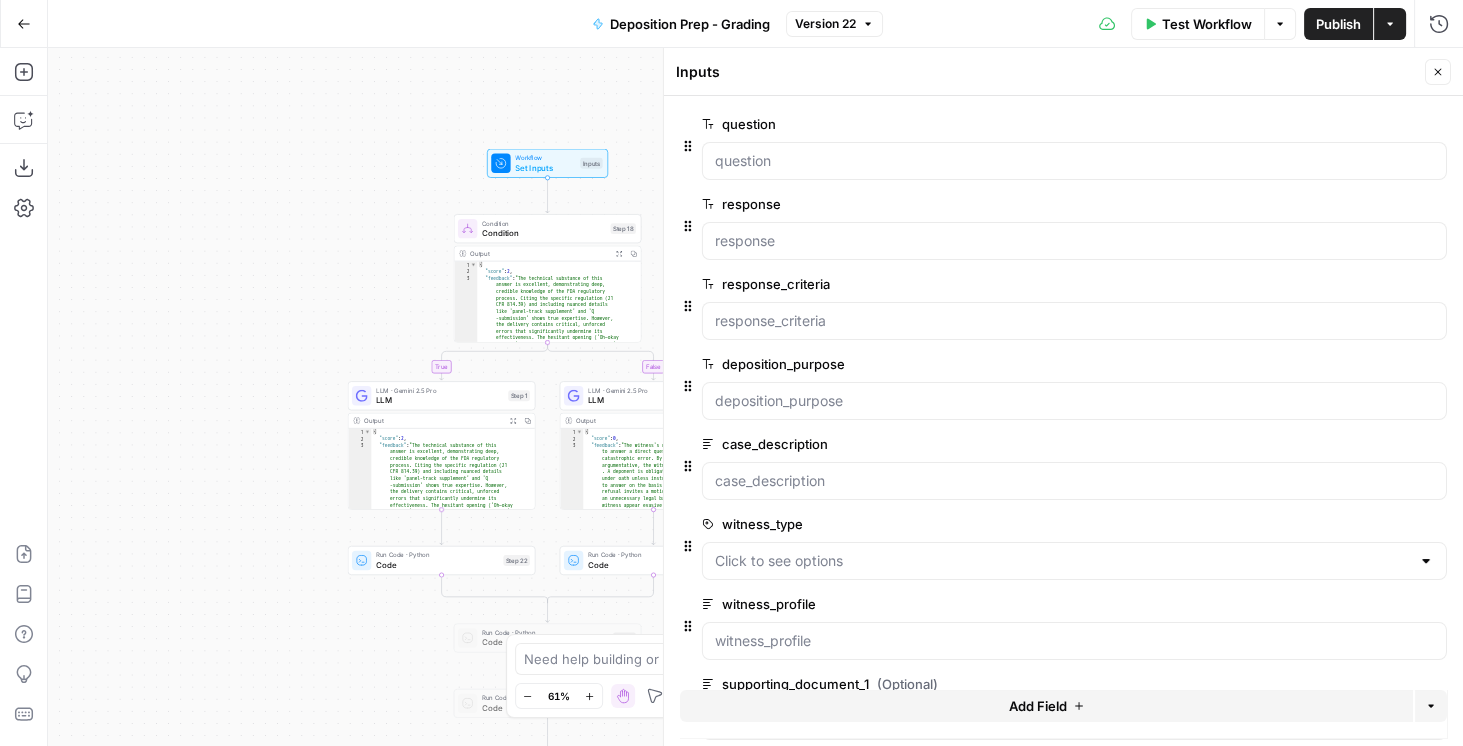 click on "edit field" at bounding box center [1372, 364] 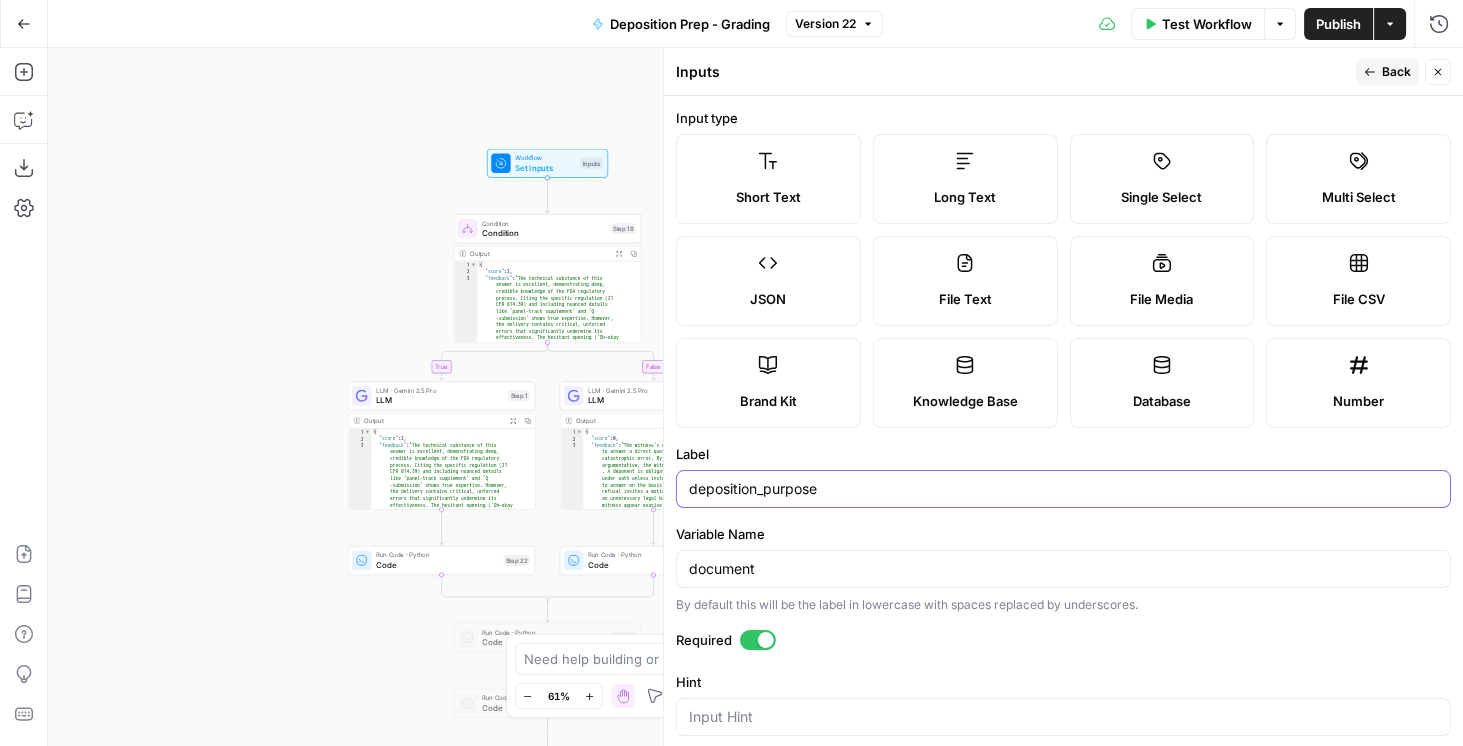 drag, startPoint x: 677, startPoint y: 509, endPoint x: 625, endPoint y: 493, distance: 54.405884 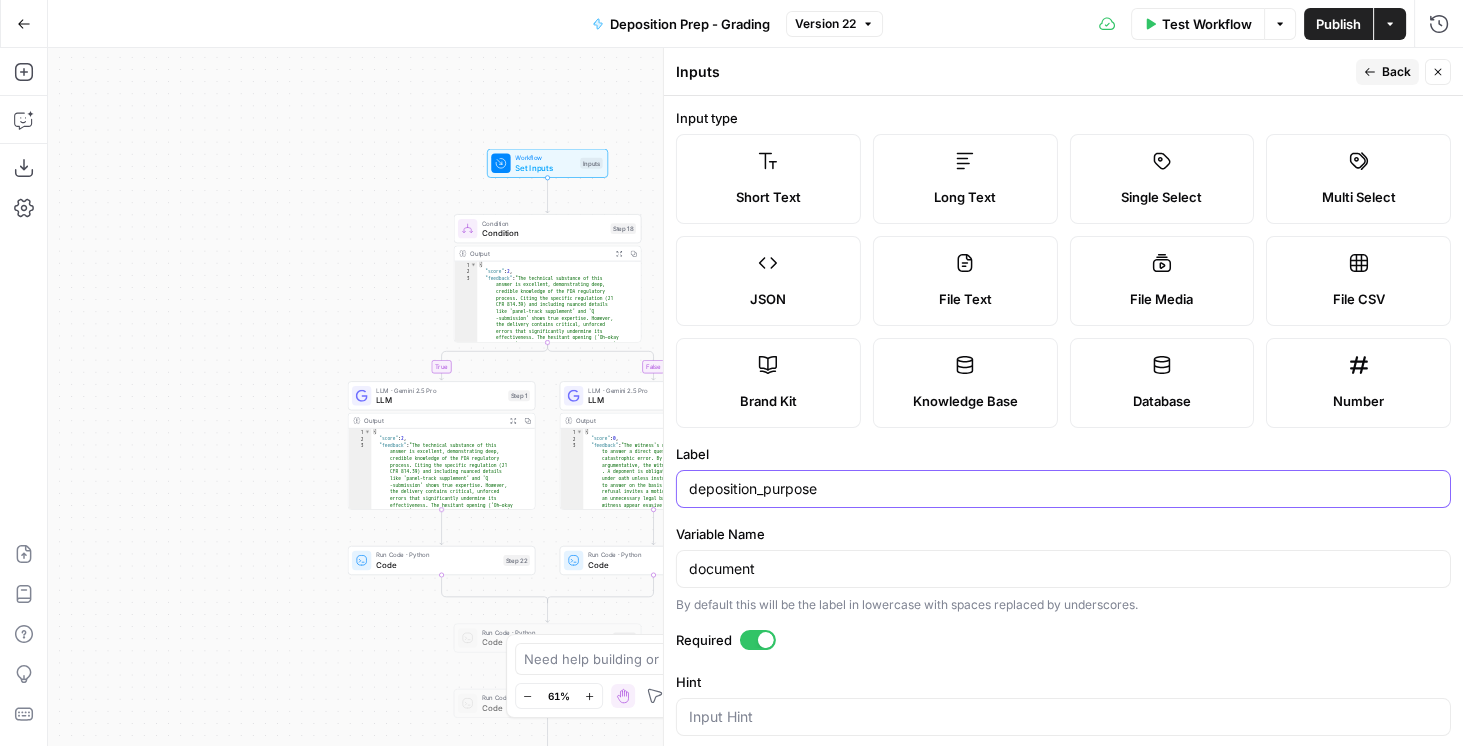 click on "Rhetoric New Home Browse Your Data Monitoring Settings Recent Grids New grid Brett Test Workflow - Copilot Example Grid Brett Test Workflow - SERP Overview Grid Recent Workflows New Workflow Deposition Prep - Question Creator Deposition Prep - Grading Oral Argument - Grading (AIO) AirOps Academy What's new?
5
Help + Support Go Back Deposition Prep - Grading Version 22 Test Workflow Options Publish Actions Run History Add Steps Copilot Download as JSON Settings Import JSON AirOps Academy Help Give Feedback Shortcuts true false Workflow Set Inputs Inputs Condition Condition Step 18 Output Expand Output Copy 1 2 3 {    "score" :  2 ,    "feedback" :  "The technical substance of this         answer is excellent, demonstrating deep,         credible knowledge of the FDA regulatory         process. Citing the specific regulation (21         CFR 814.39) and including nuanced details         like 'panel-track supplement' and 'Q" at bounding box center [731, 373] 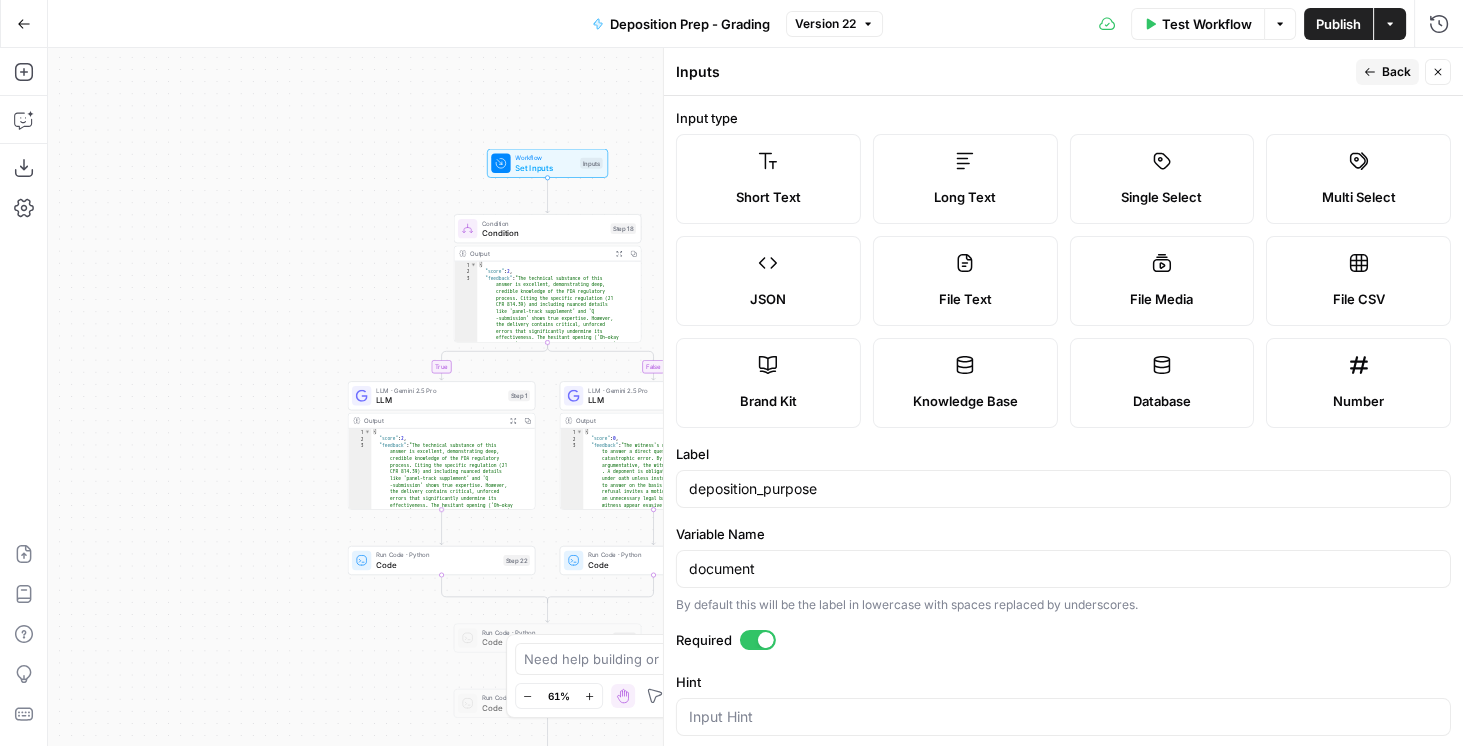 drag, startPoint x: 769, startPoint y: 552, endPoint x: 717, endPoint y: 551, distance: 52.009613 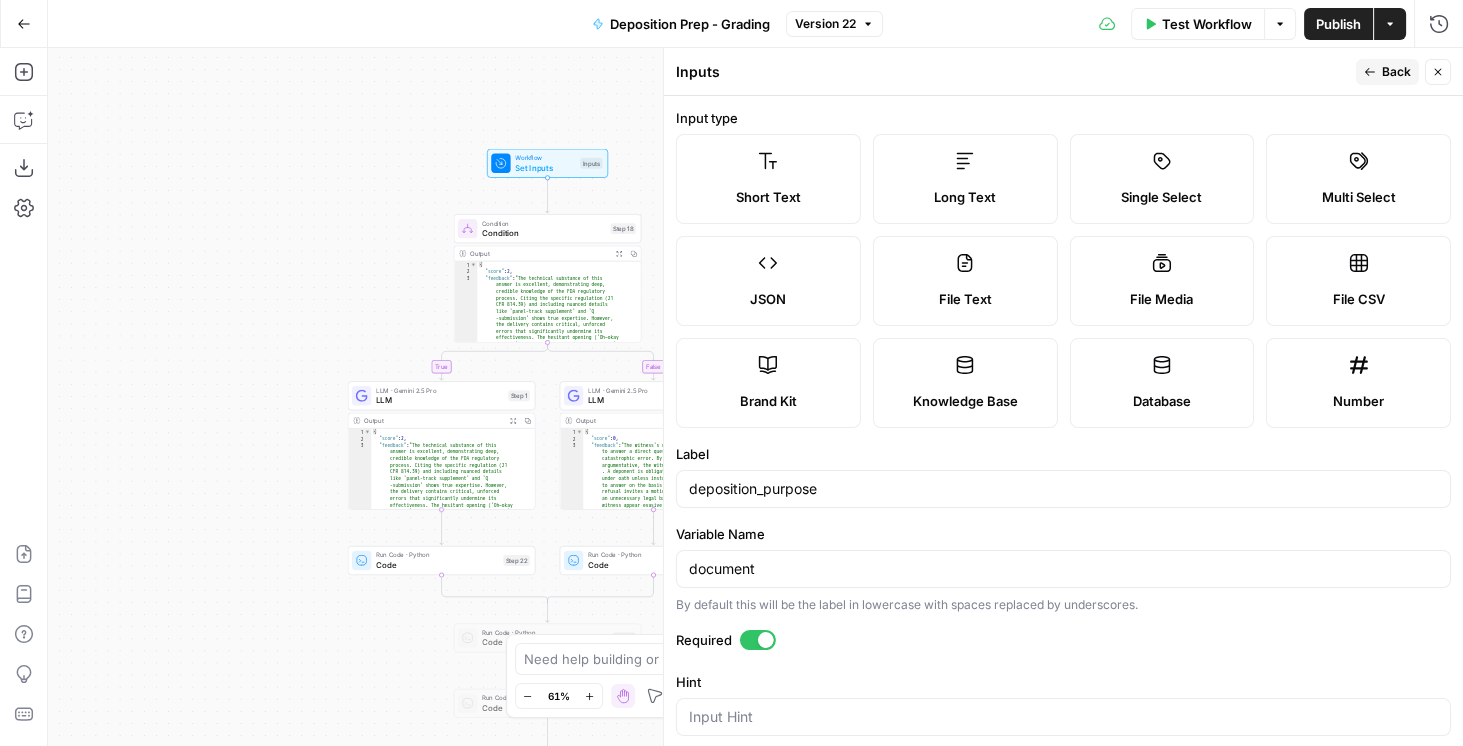 click on "document" at bounding box center [1063, 569] 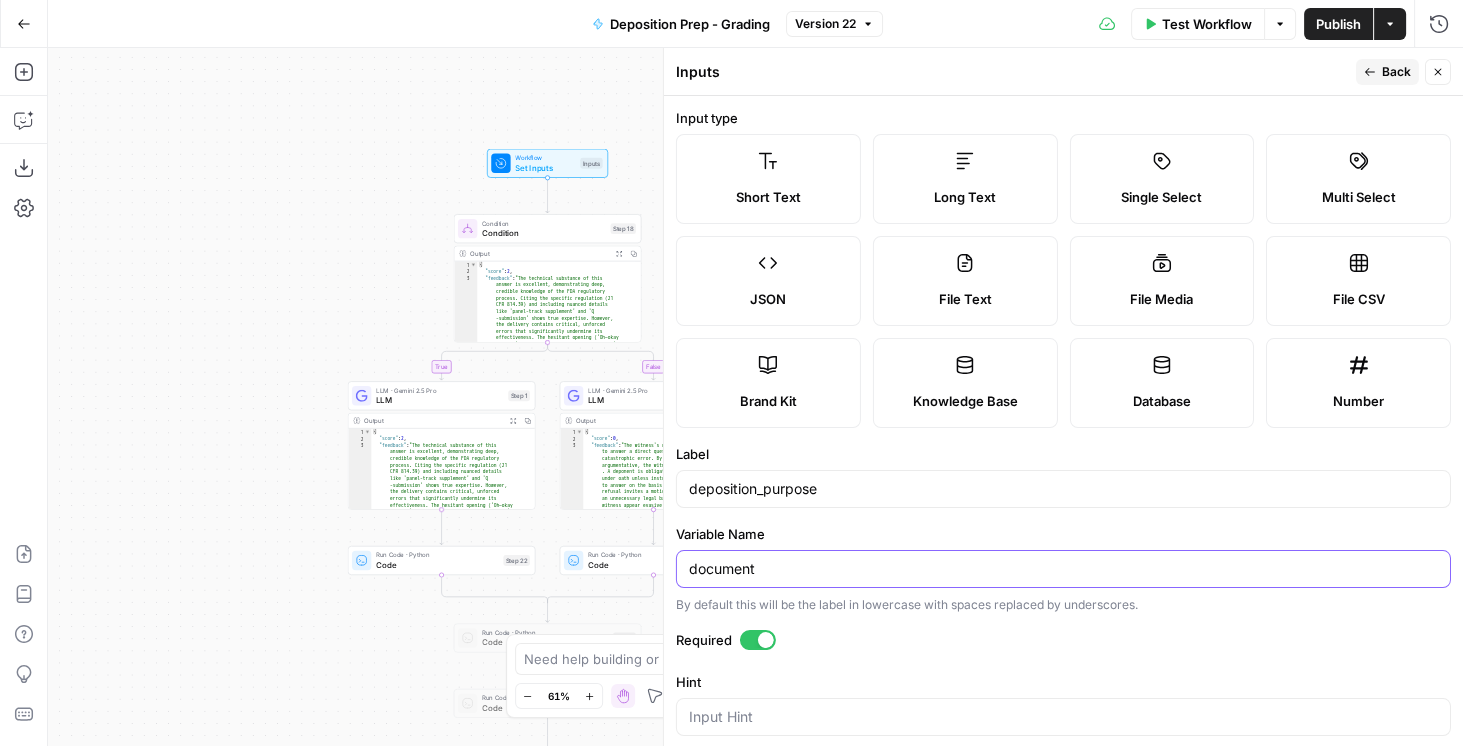 drag, startPoint x: 771, startPoint y: 569, endPoint x: 678, endPoint y: 570, distance: 93.00538 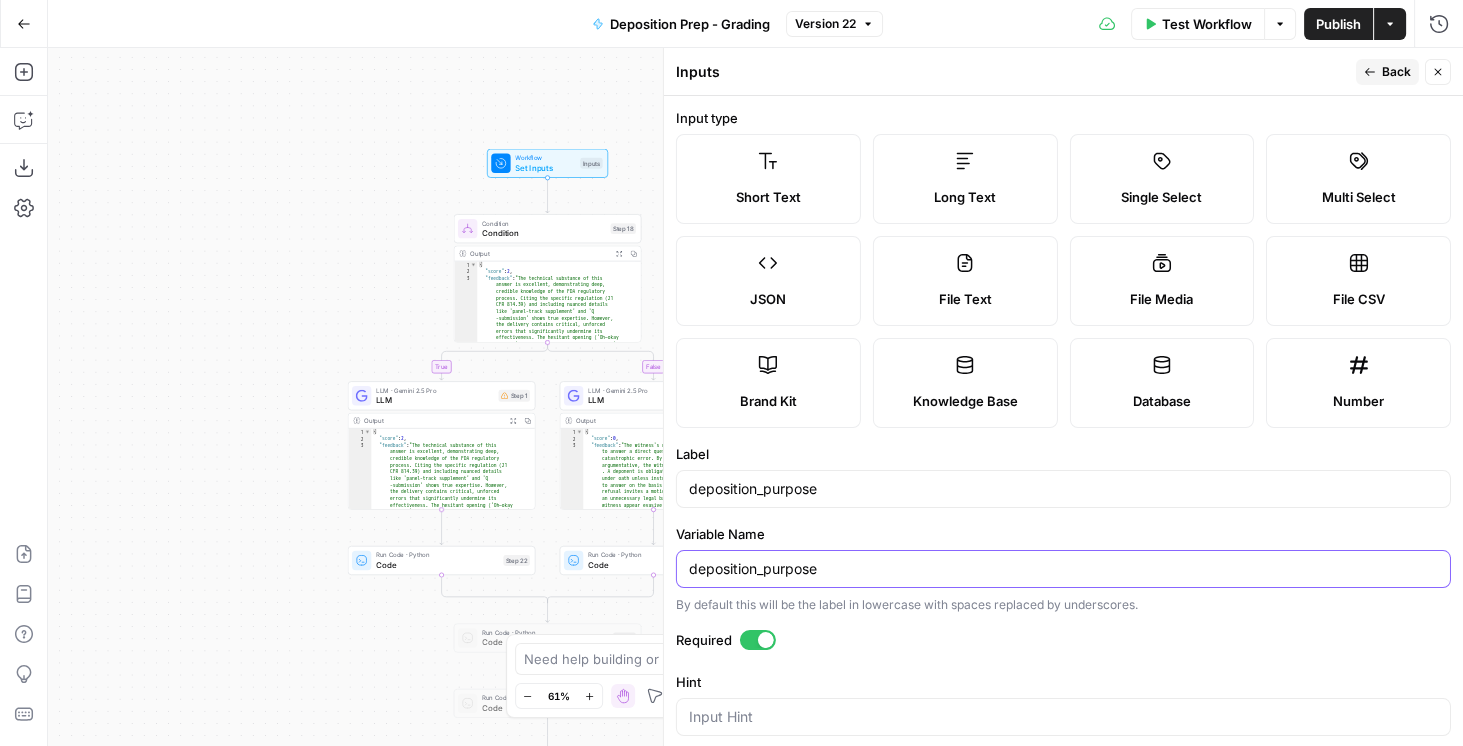 type on "deposition_purpose" 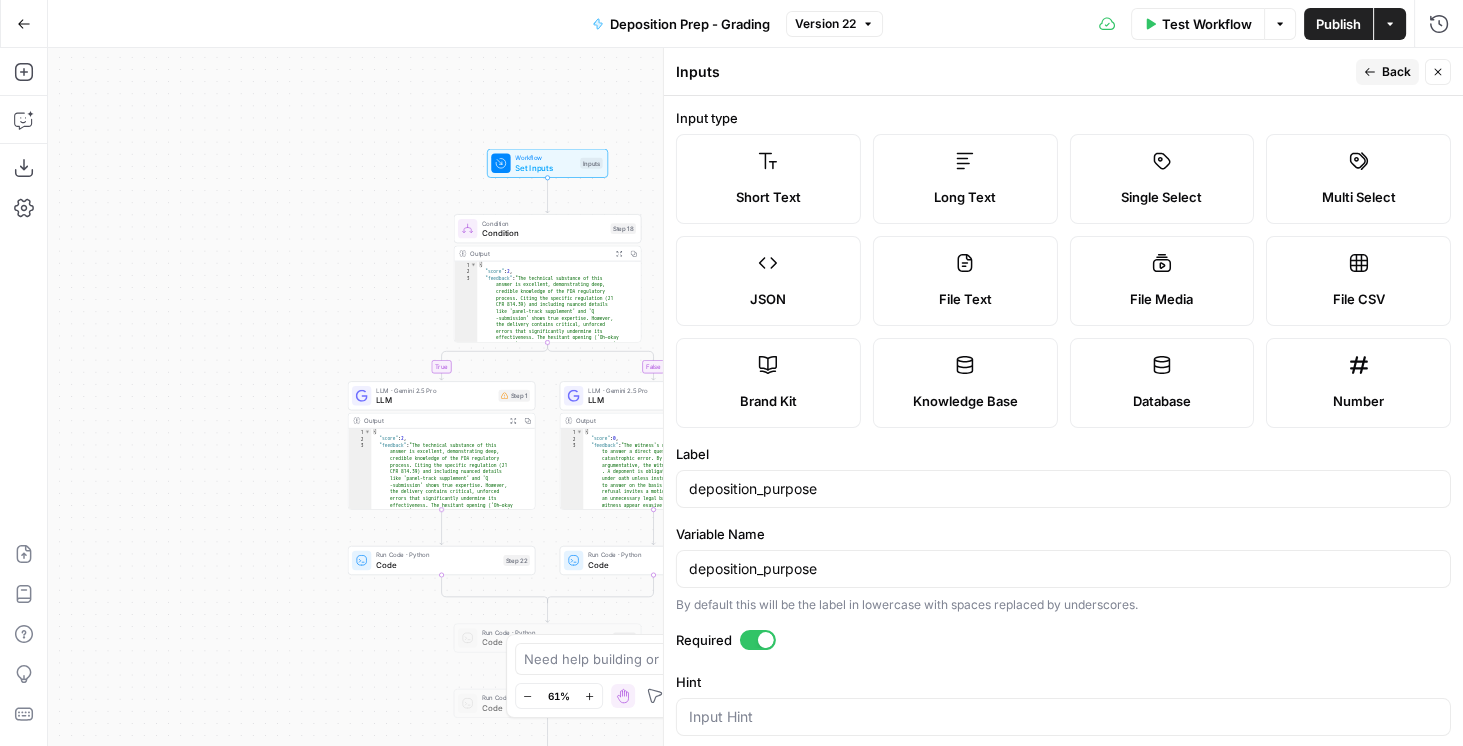 click on "Publish" at bounding box center (1338, 24) 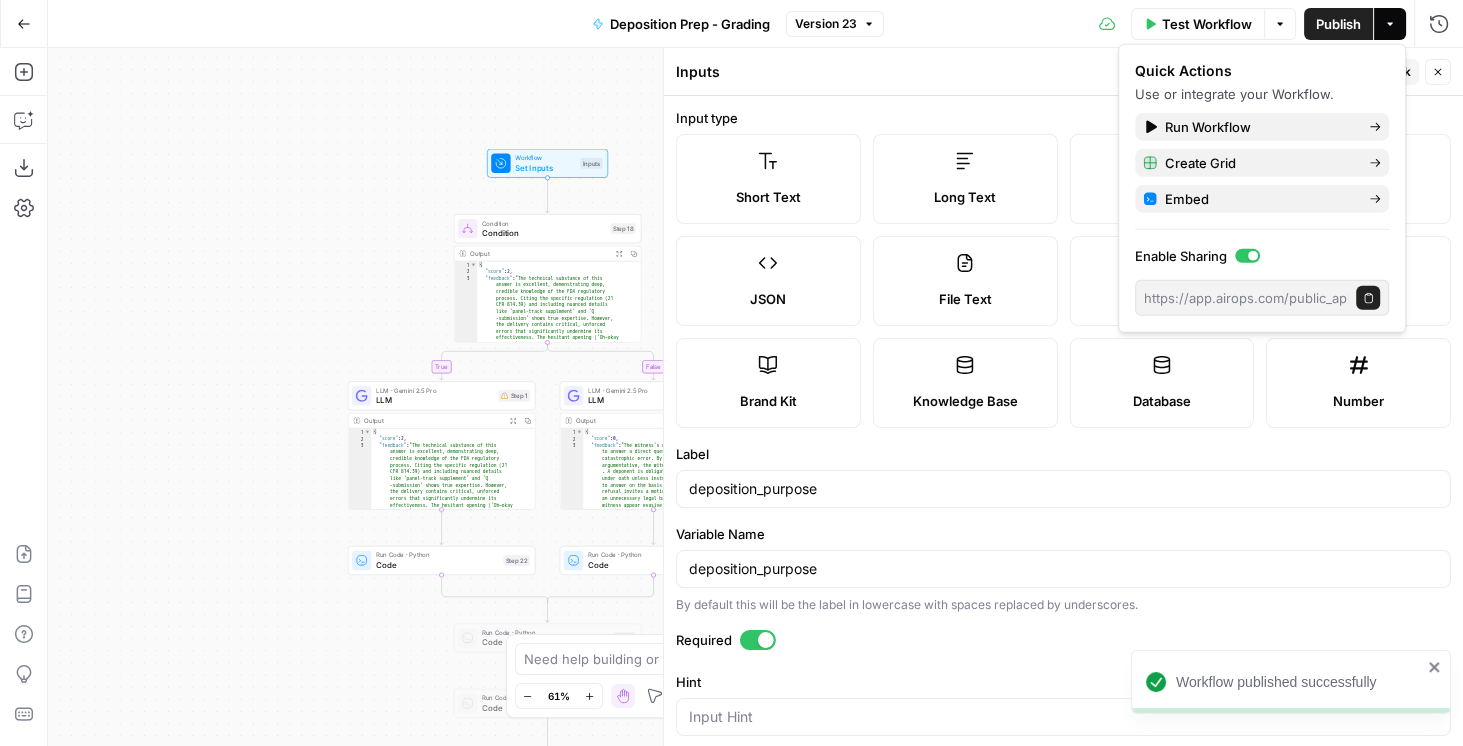 click on "Back" at bounding box center [1387, 72] 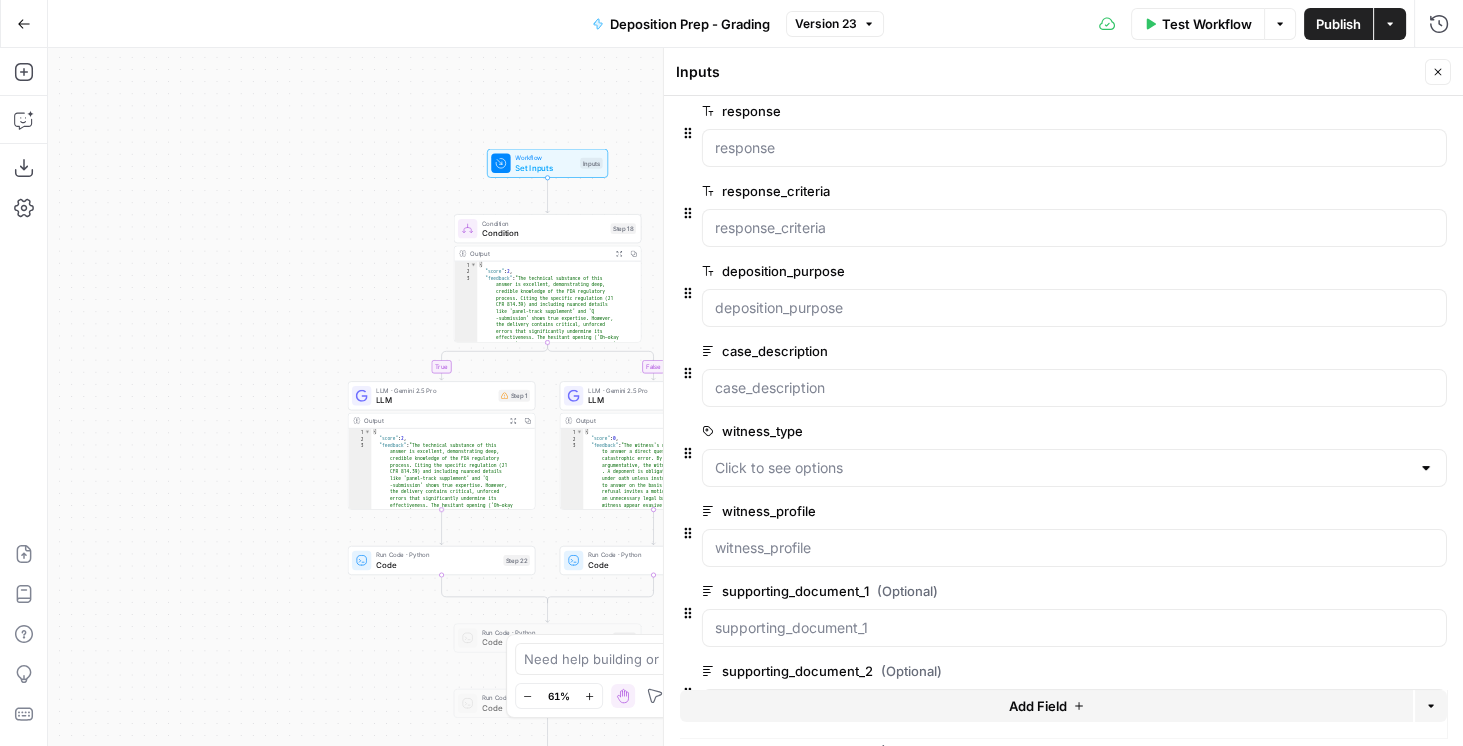 scroll, scrollTop: 114, scrollLeft: 0, axis: vertical 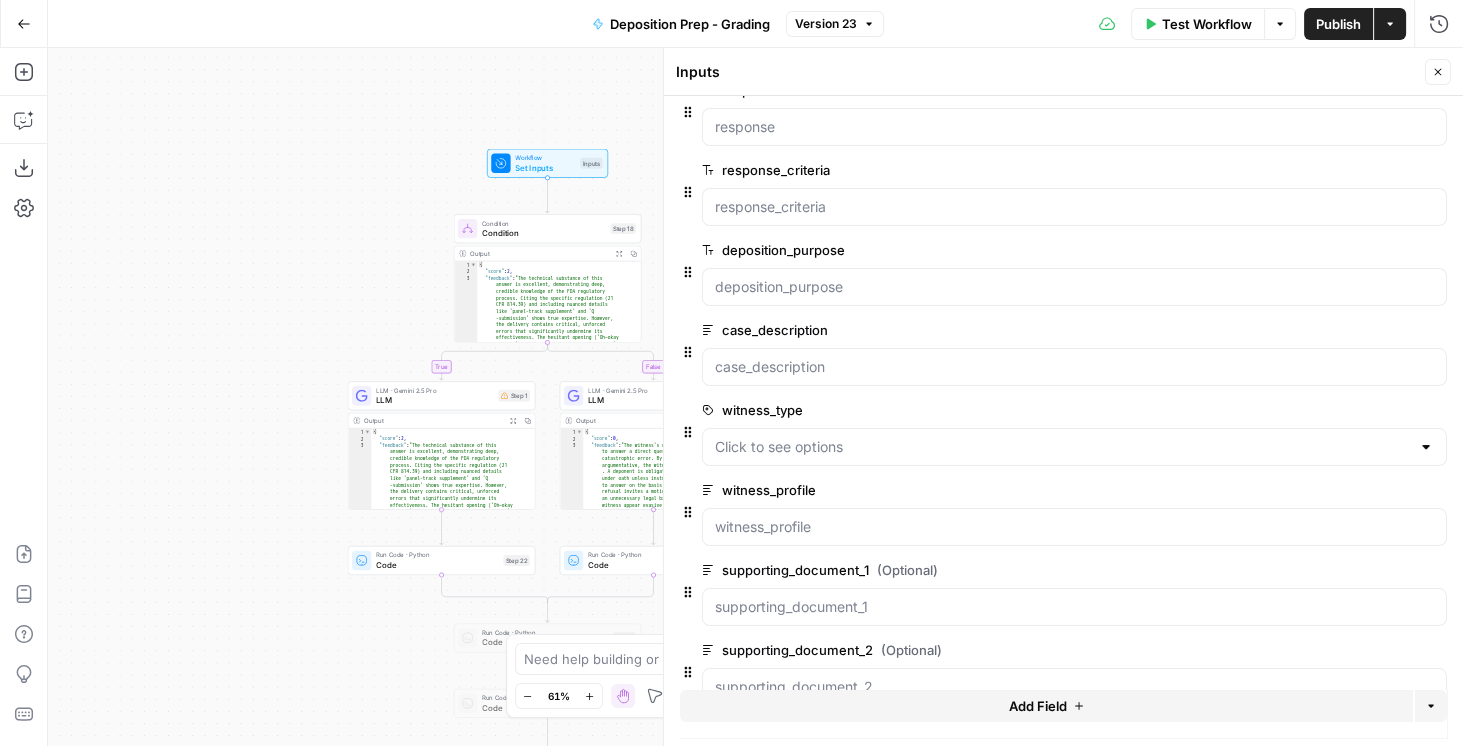click on "edit field" at bounding box center (1372, 250) 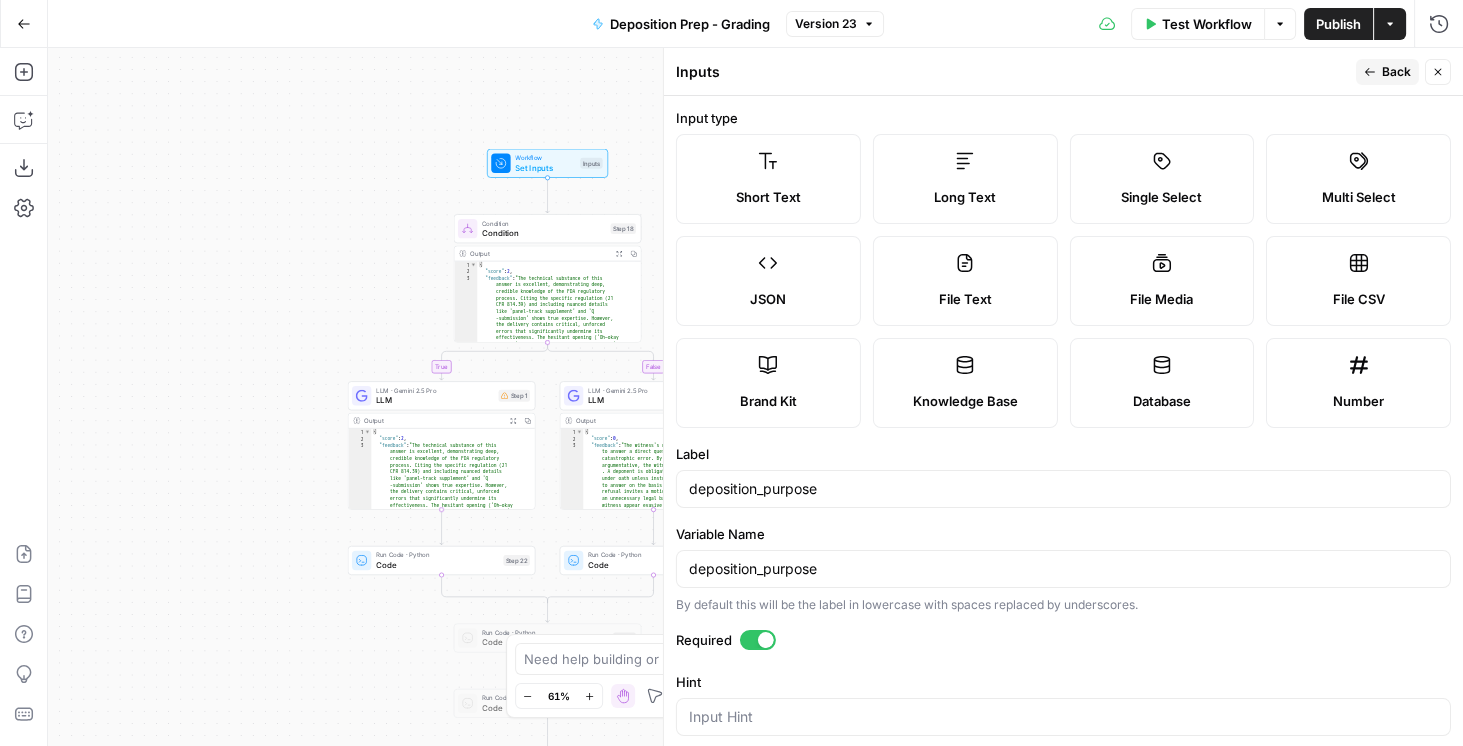 click on "Back" at bounding box center (1396, 72) 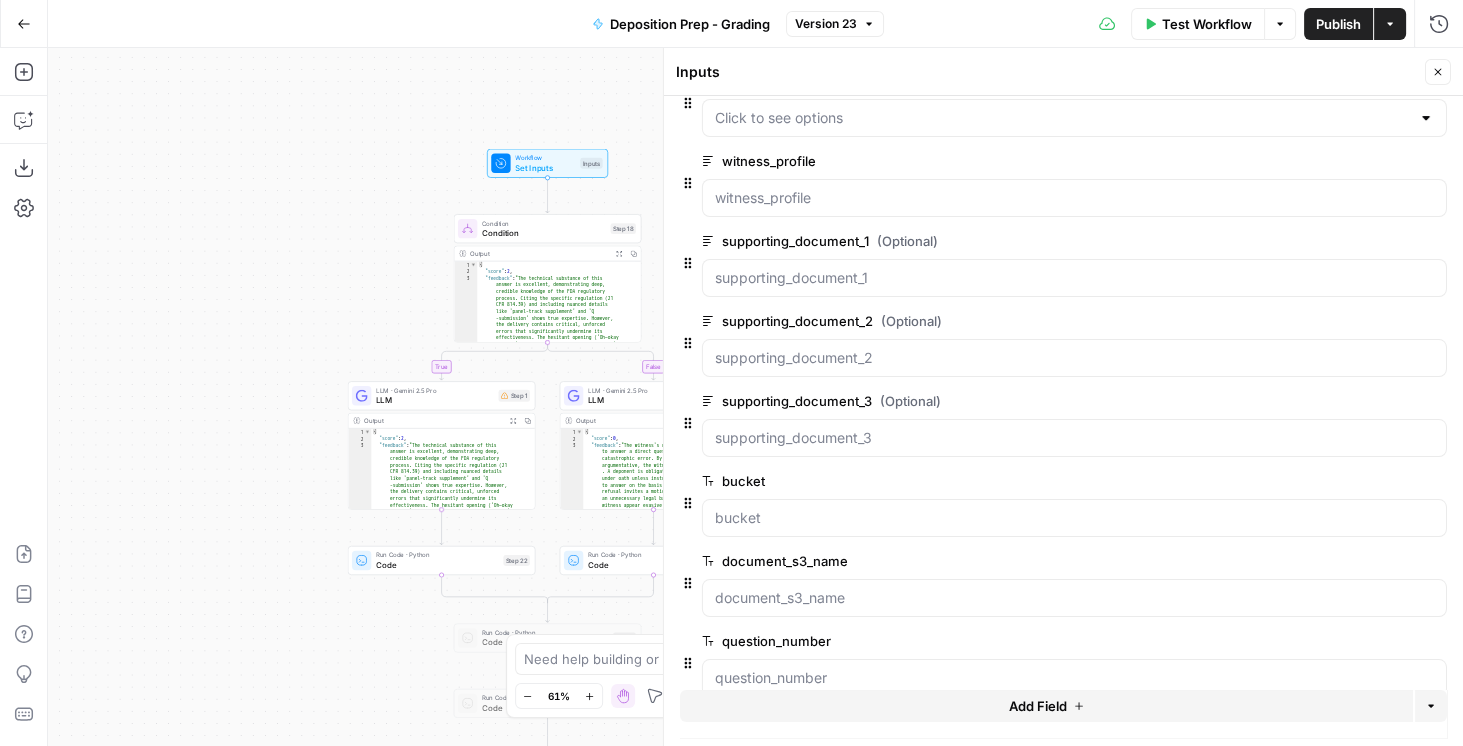 scroll, scrollTop: 472, scrollLeft: 0, axis: vertical 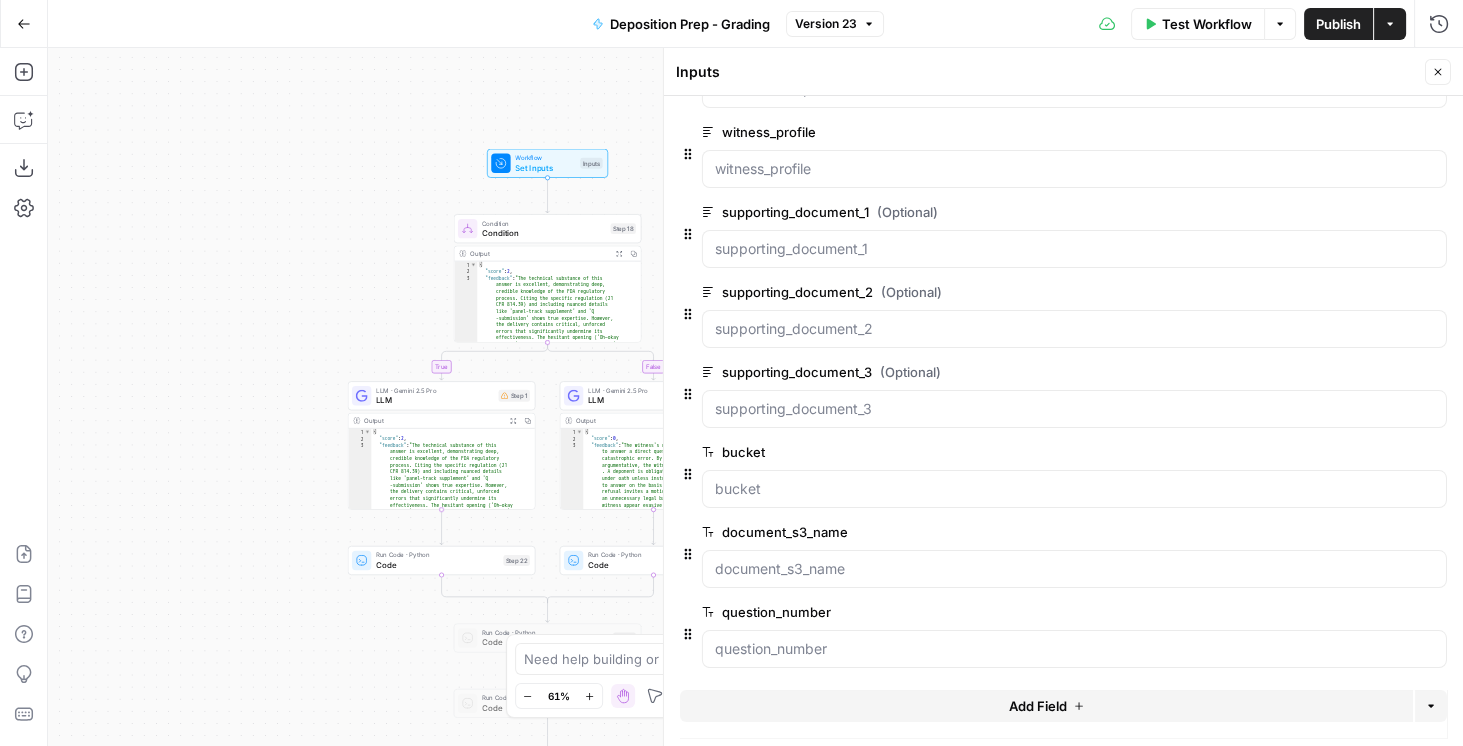click on "edit field" at bounding box center (1372, 532) 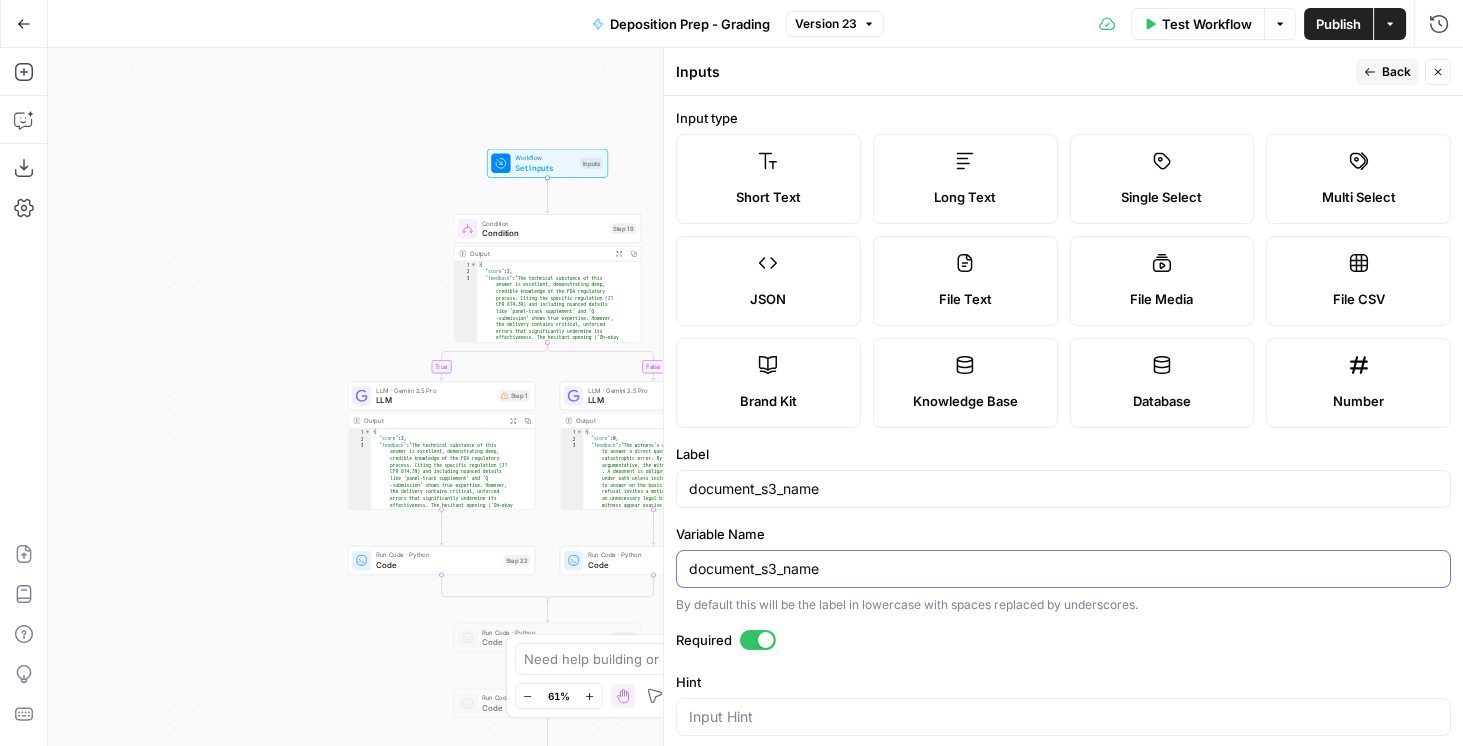click on "document_s3_name" at bounding box center [1063, 569] 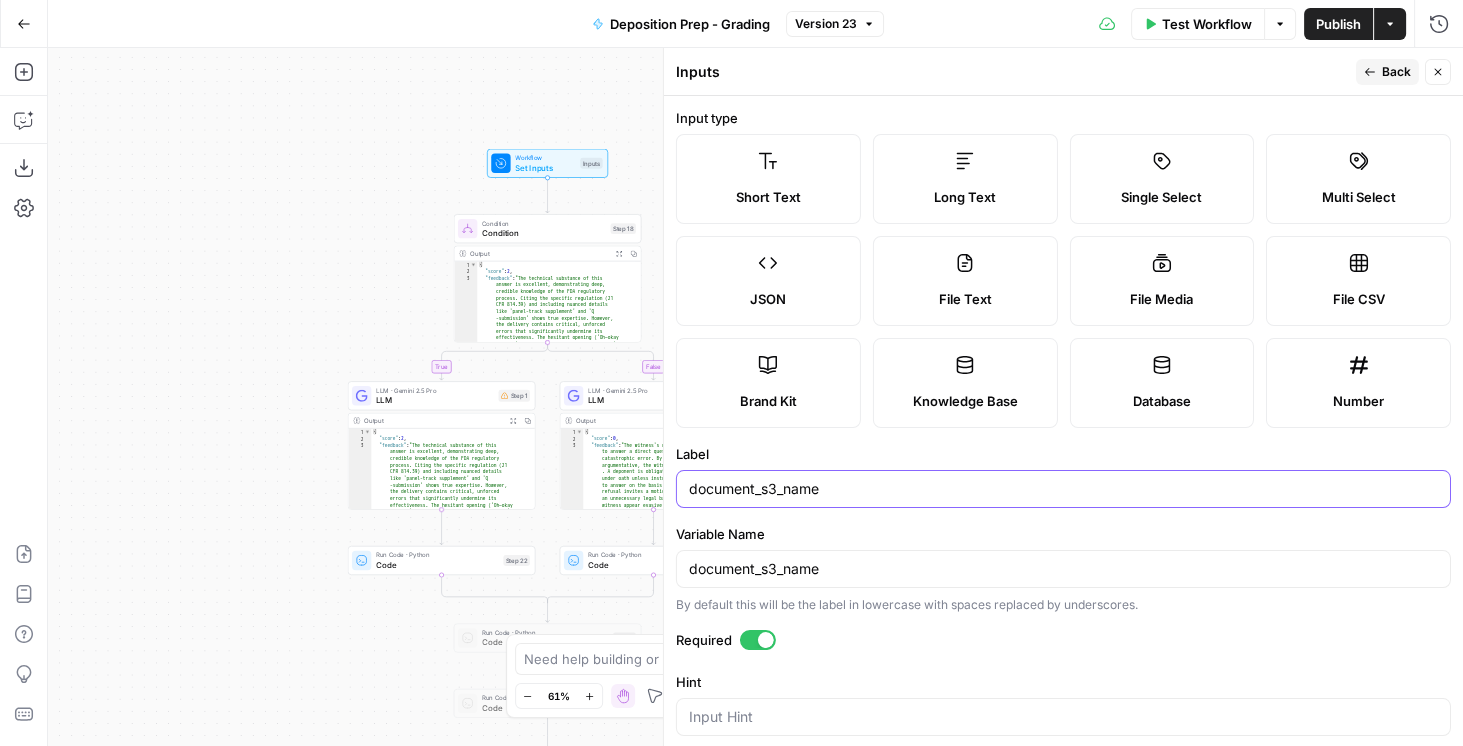 click on "document_s3_name" at bounding box center (1063, 489) 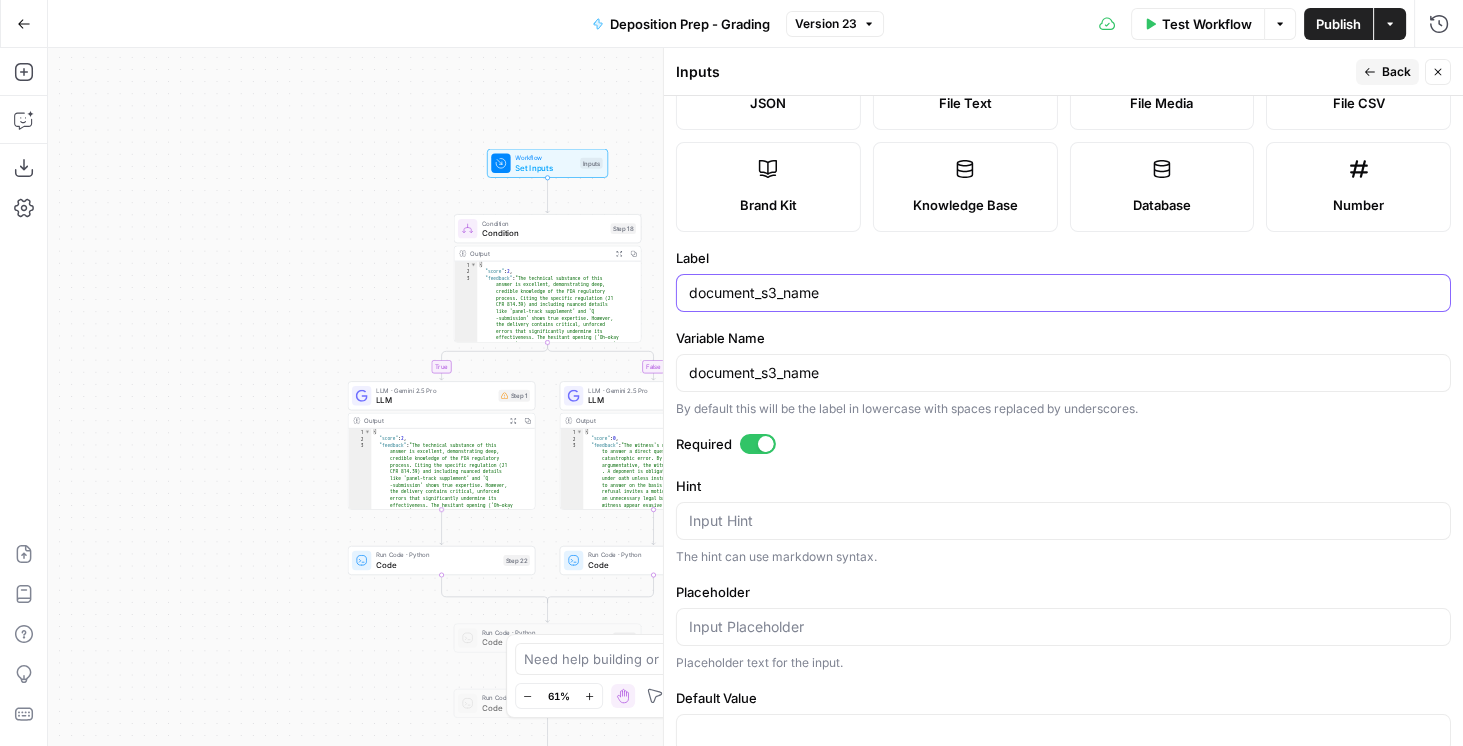 scroll, scrollTop: 21, scrollLeft: 0, axis: vertical 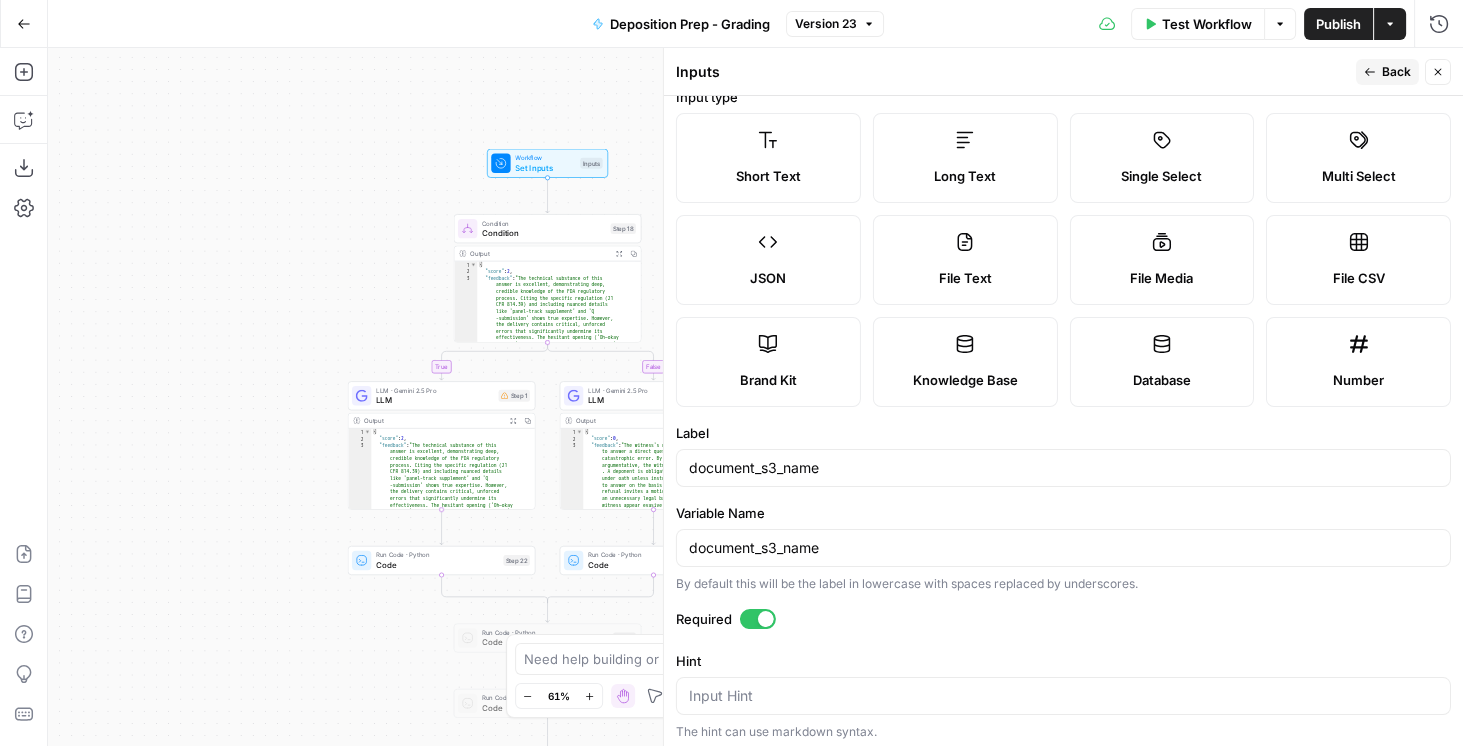 click on "Back" at bounding box center (1387, 72) 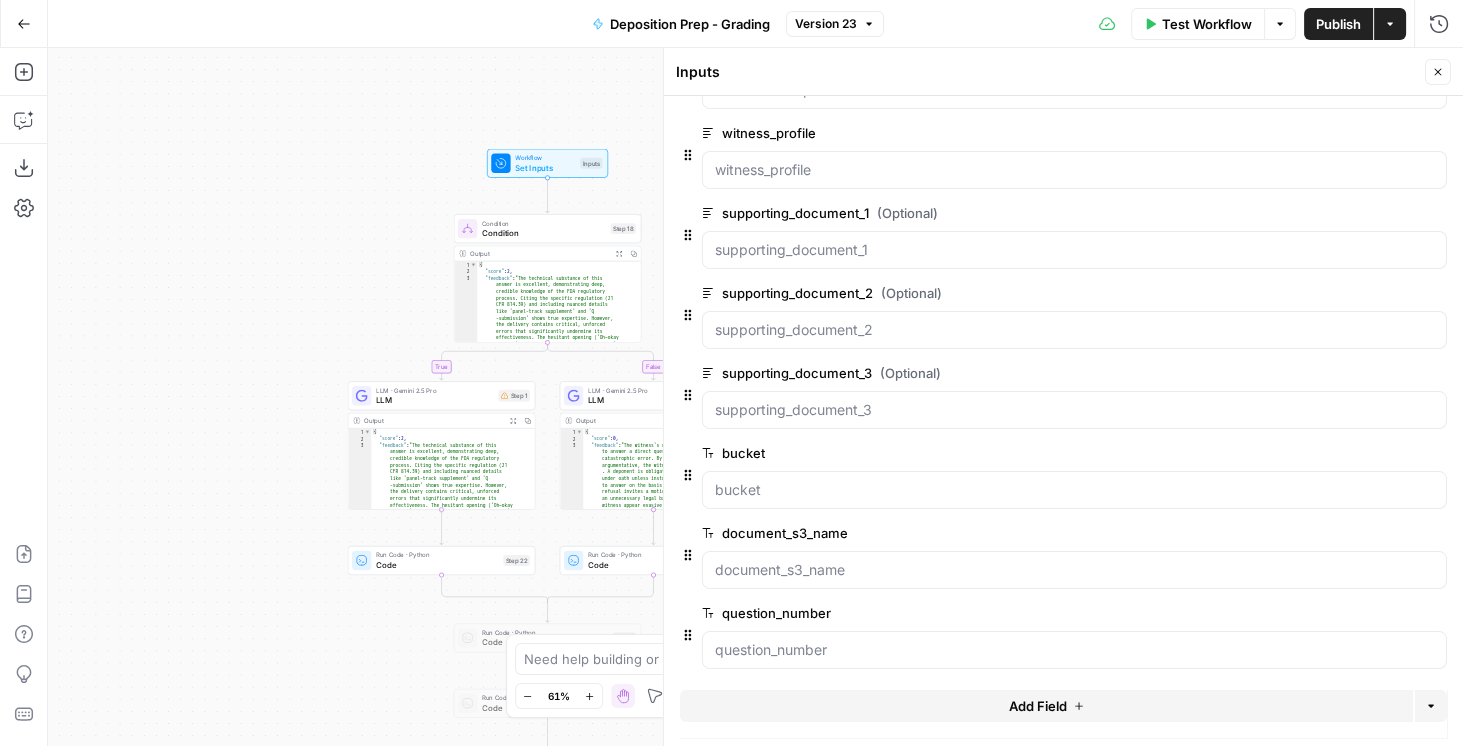 scroll, scrollTop: 472, scrollLeft: 0, axis: vertical 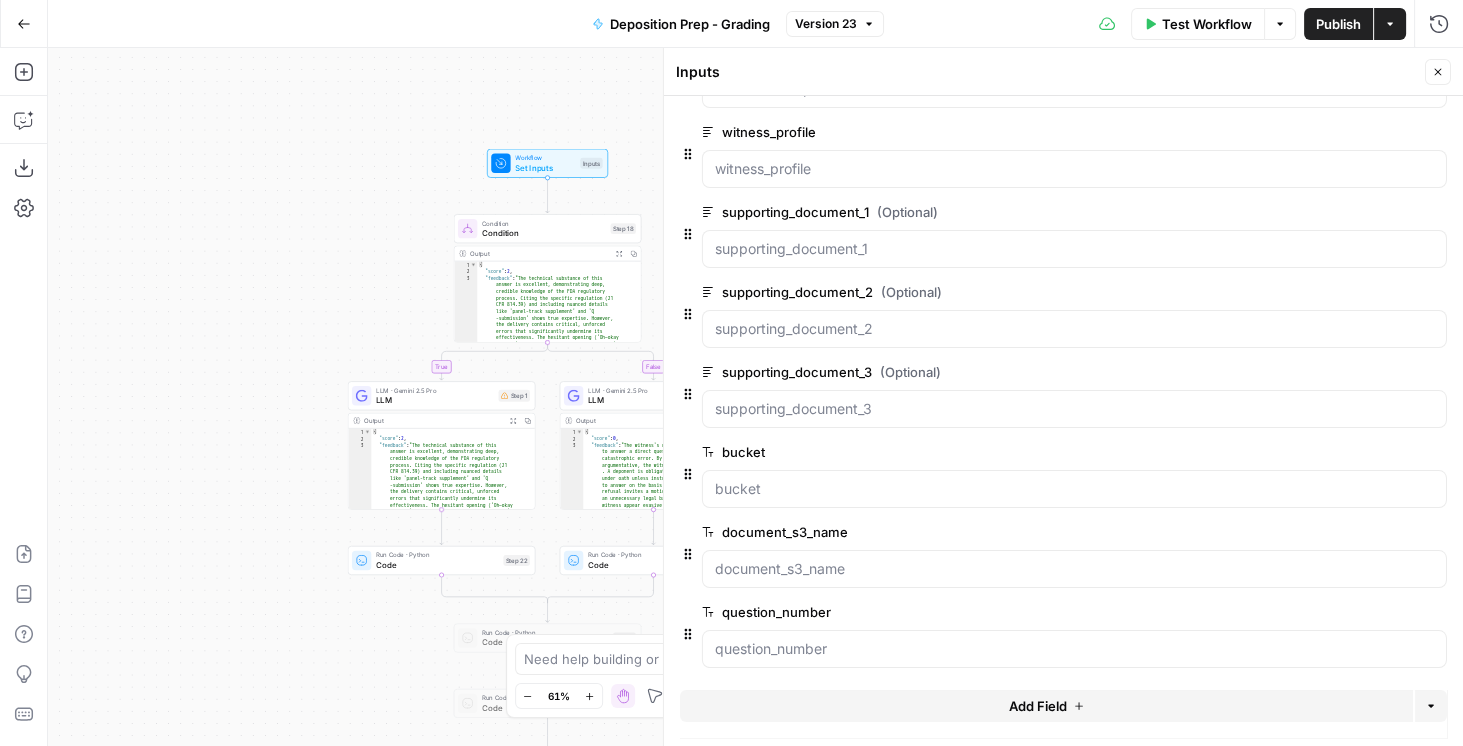 click on "edit field" at bounding box center (1380, 372) 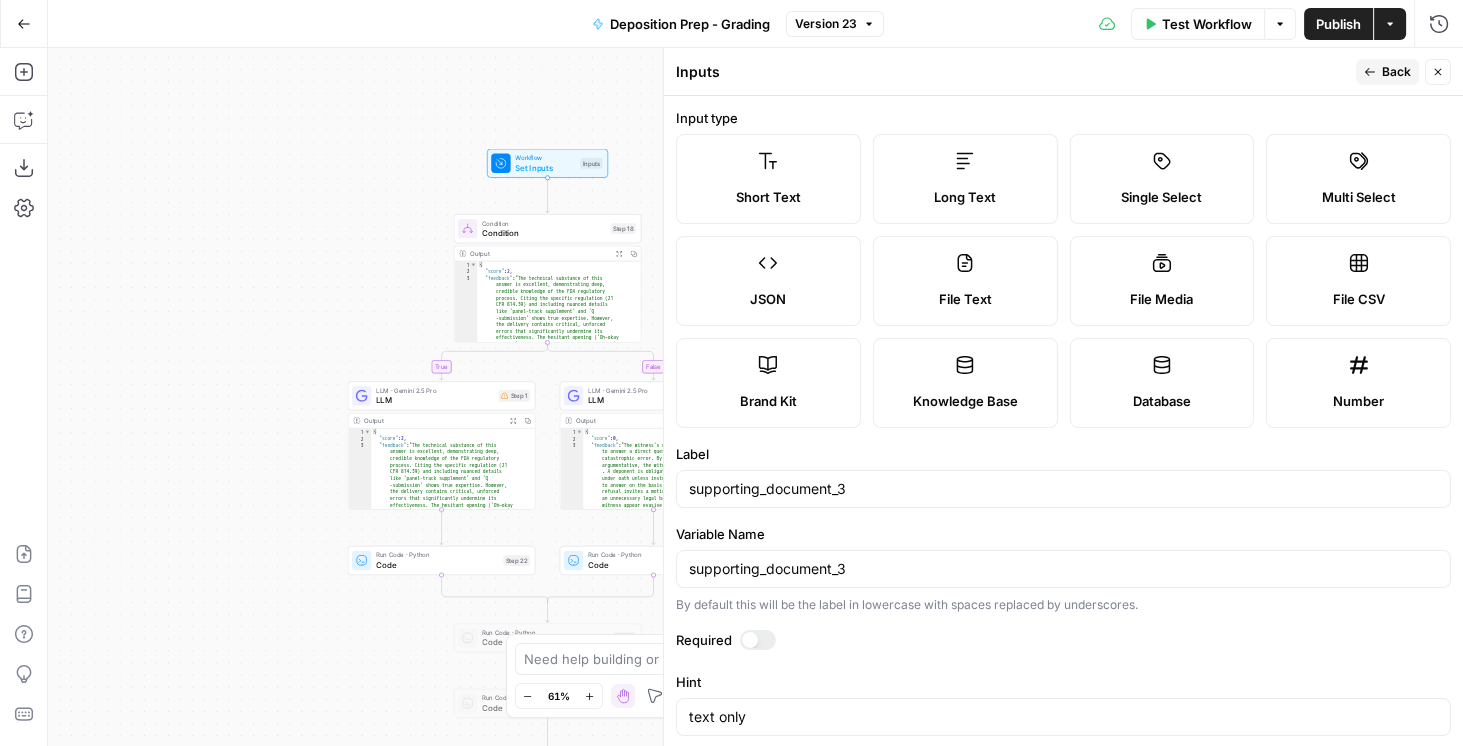 click on "Back" at bounding box center [1387, 72] 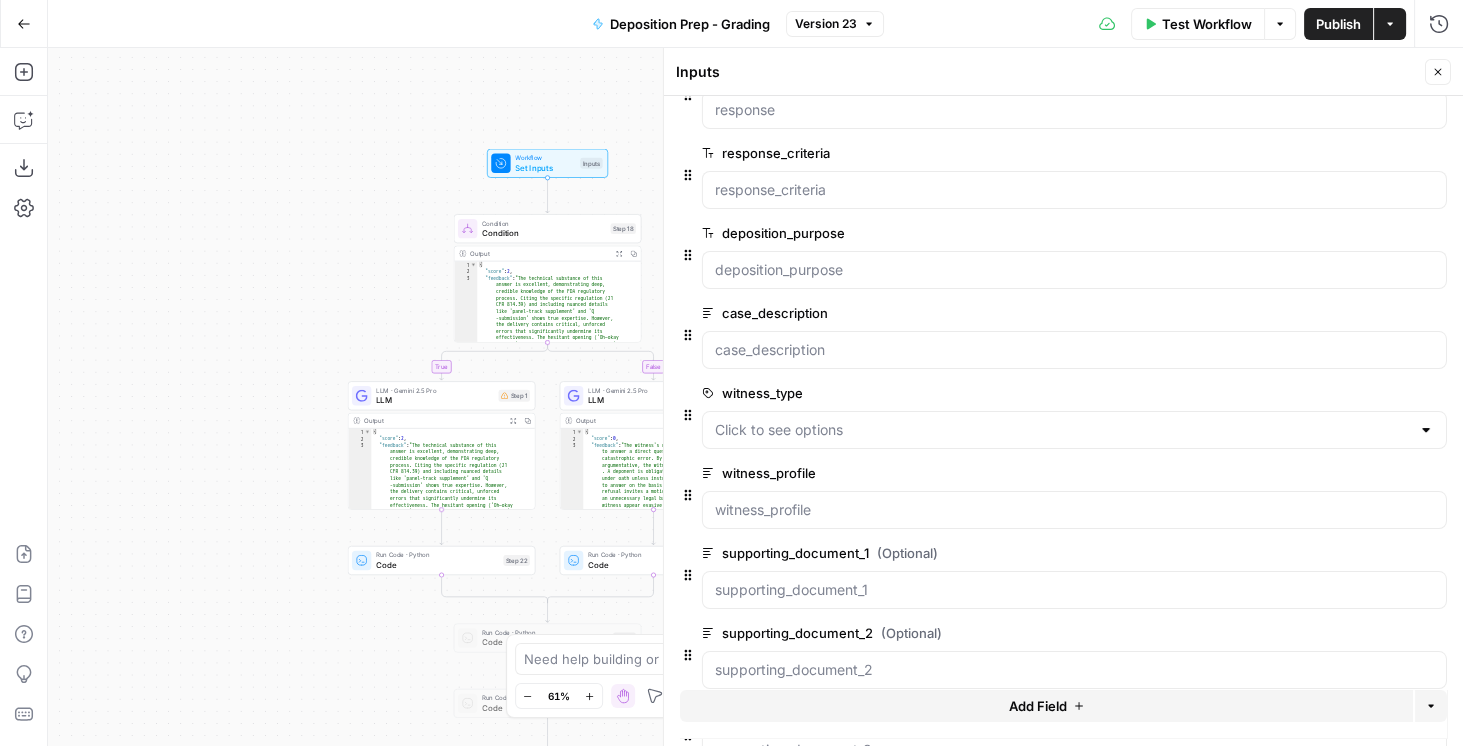 scroll, scrollTop: 228, scrollLeft: 0, axis: vertical 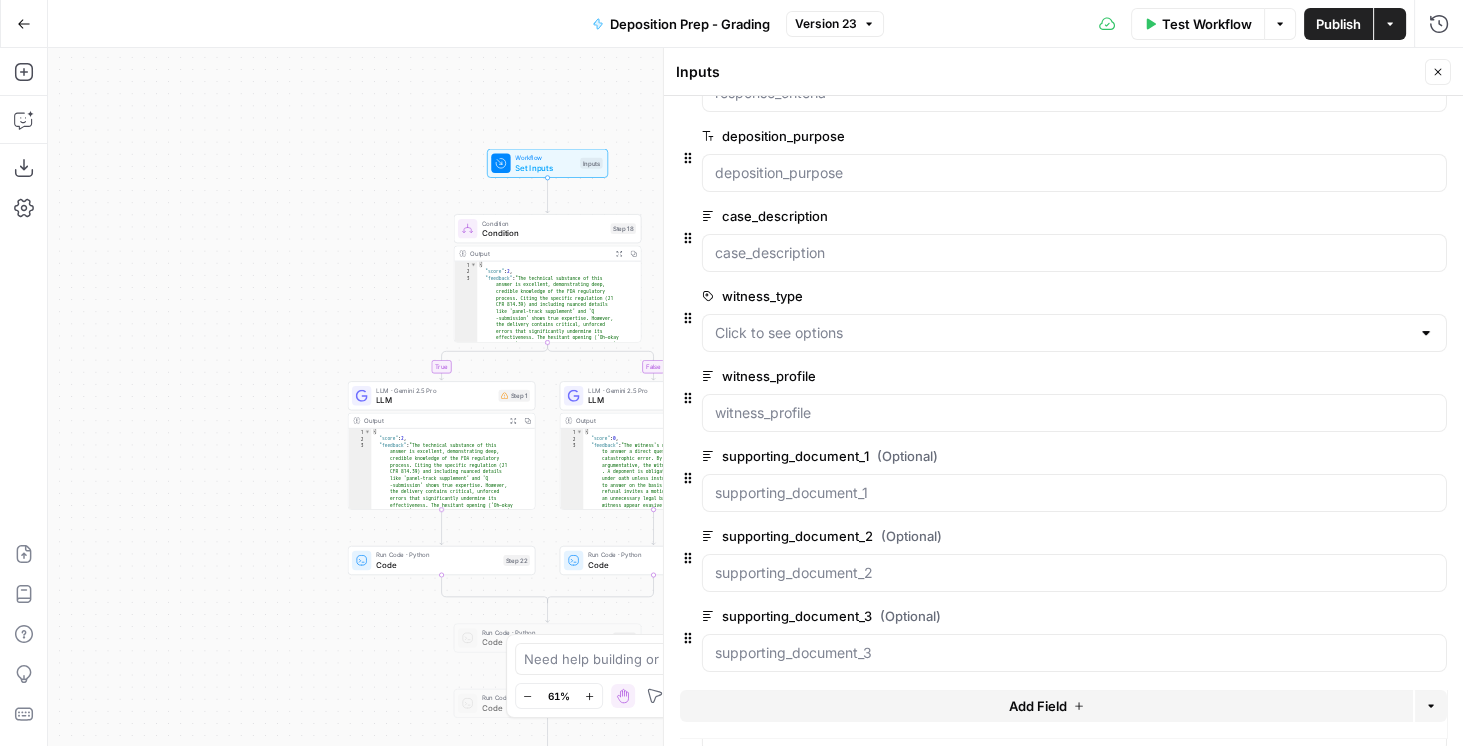 click on "edit field" at bounding box center (1372, 536) 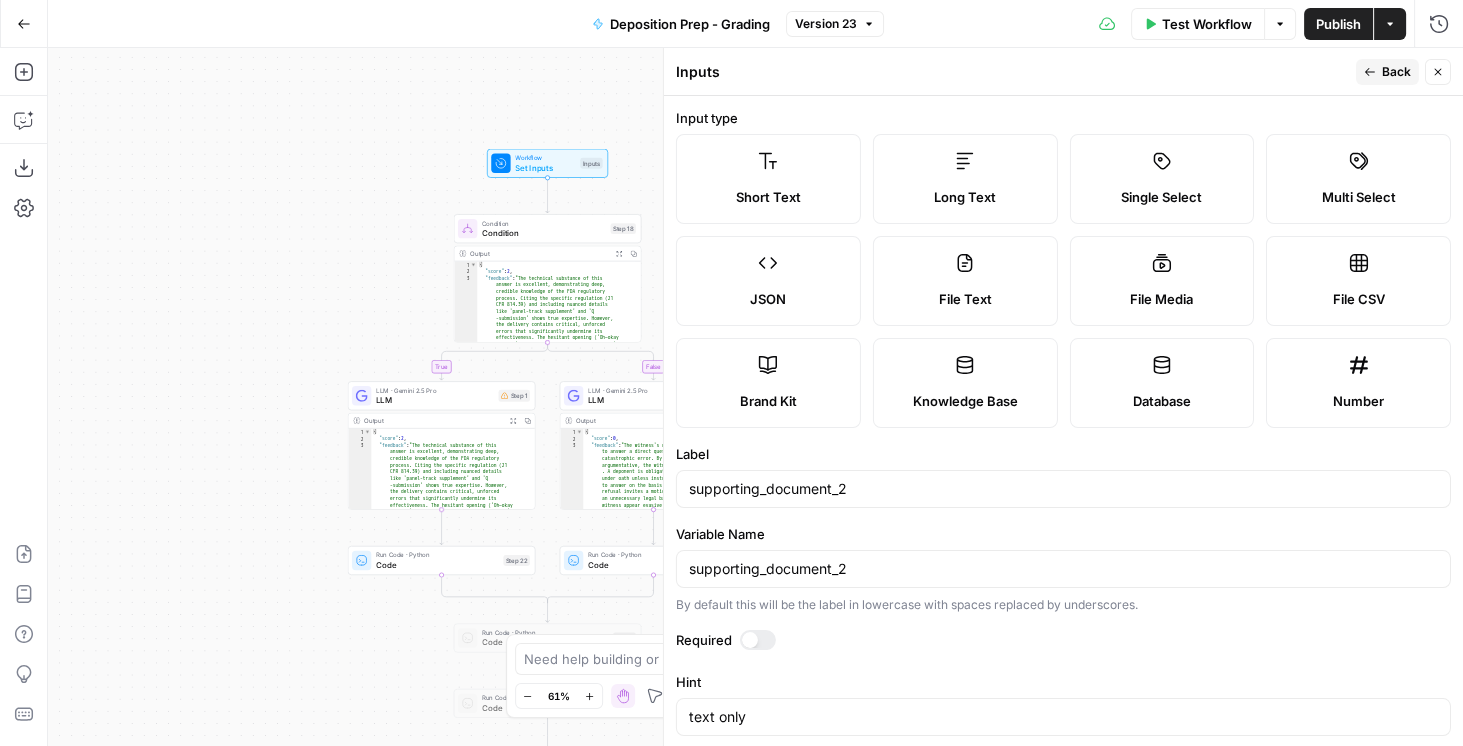 click on "Back" at bounding box center (1396, 72) 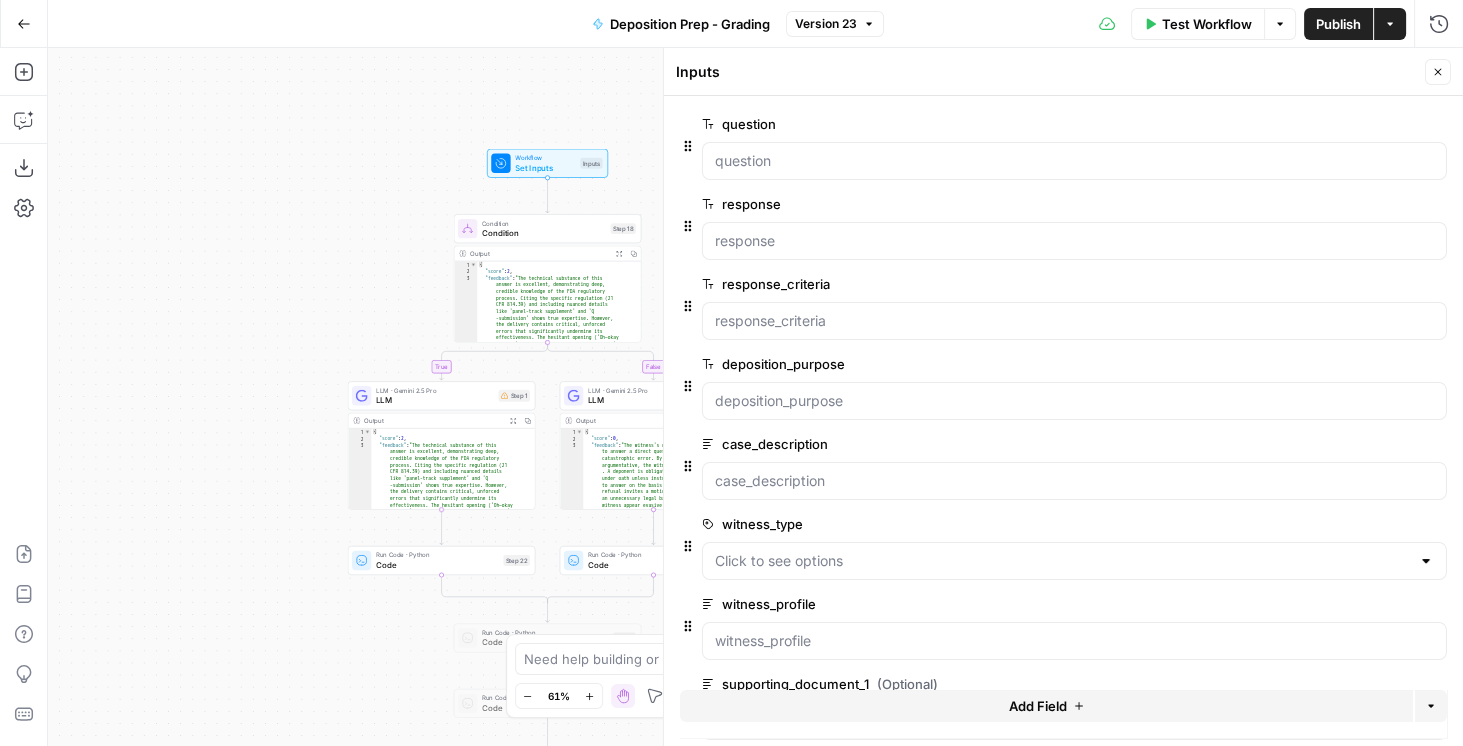 scroll, scrollTop: 228, scrollLeft: 0, axis: vertical 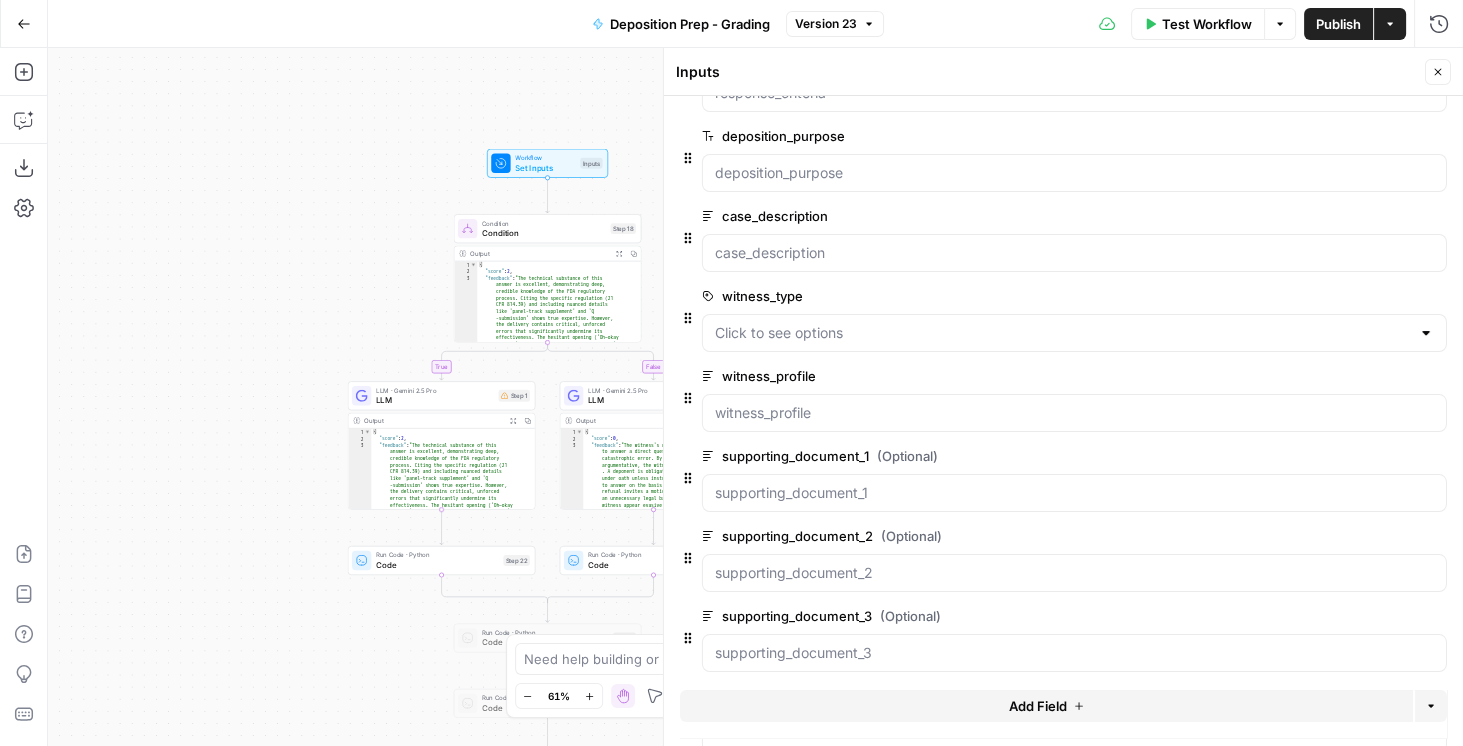 click on "edit field" at bounding box center (1372, 456) 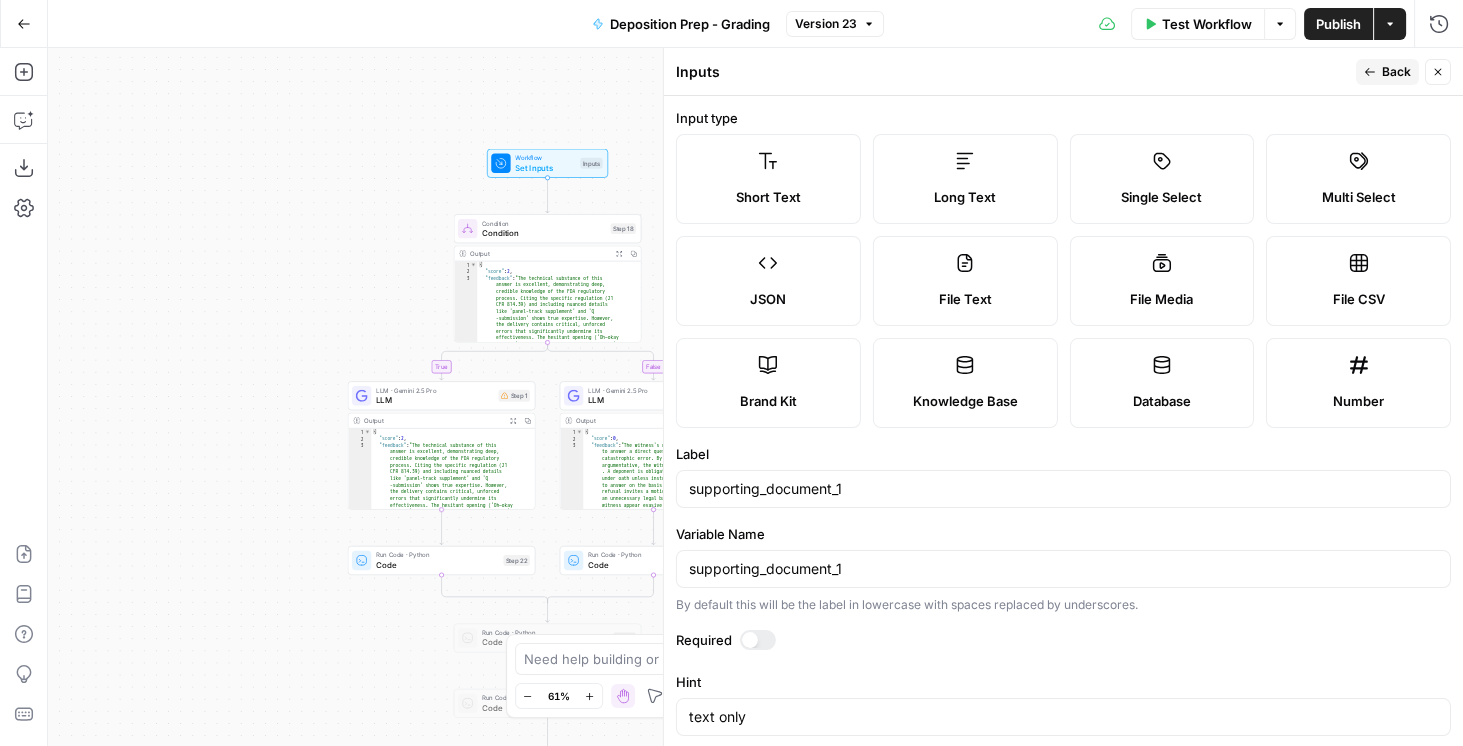 click on "Back" at bounding box center (1387, 72) 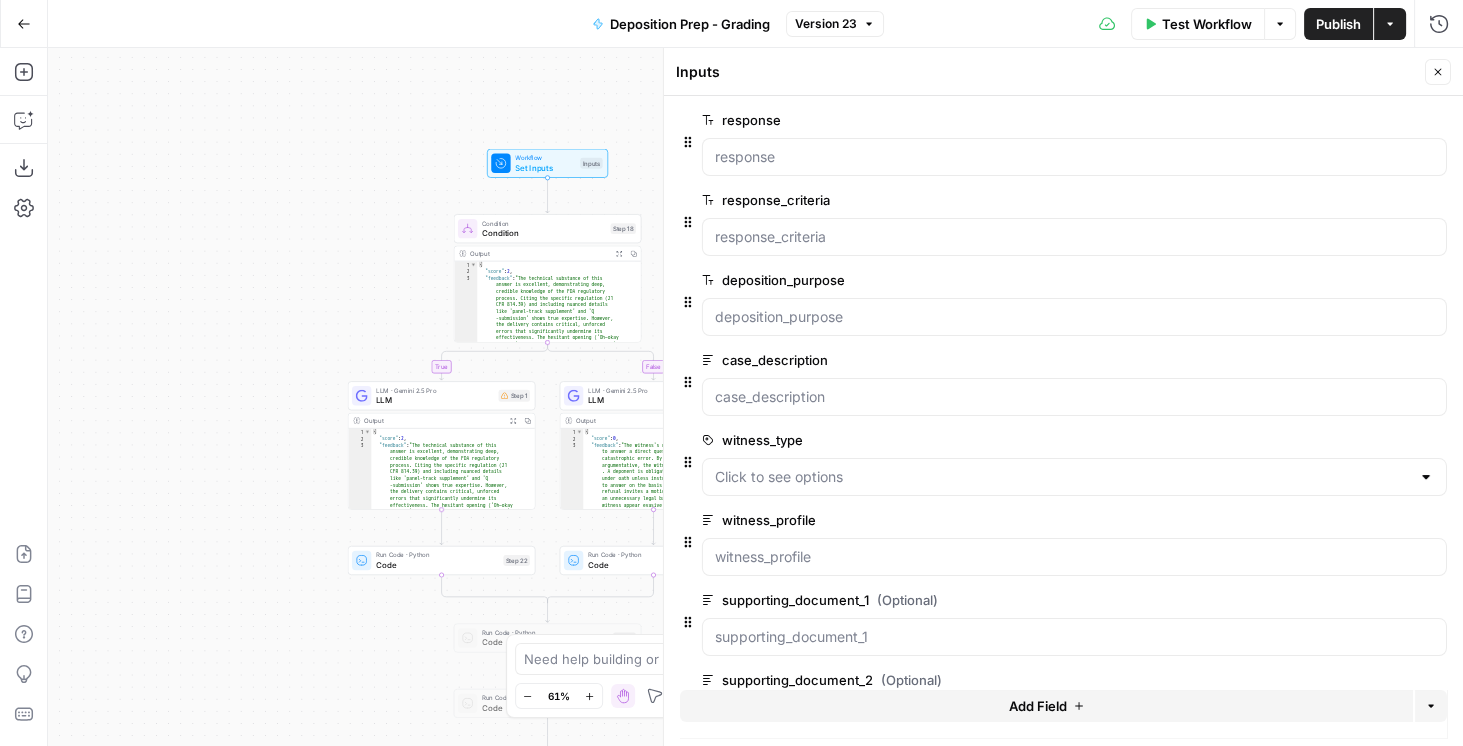 scroll, scrollTop: 114, scrollLeft: 0, axis: vertical 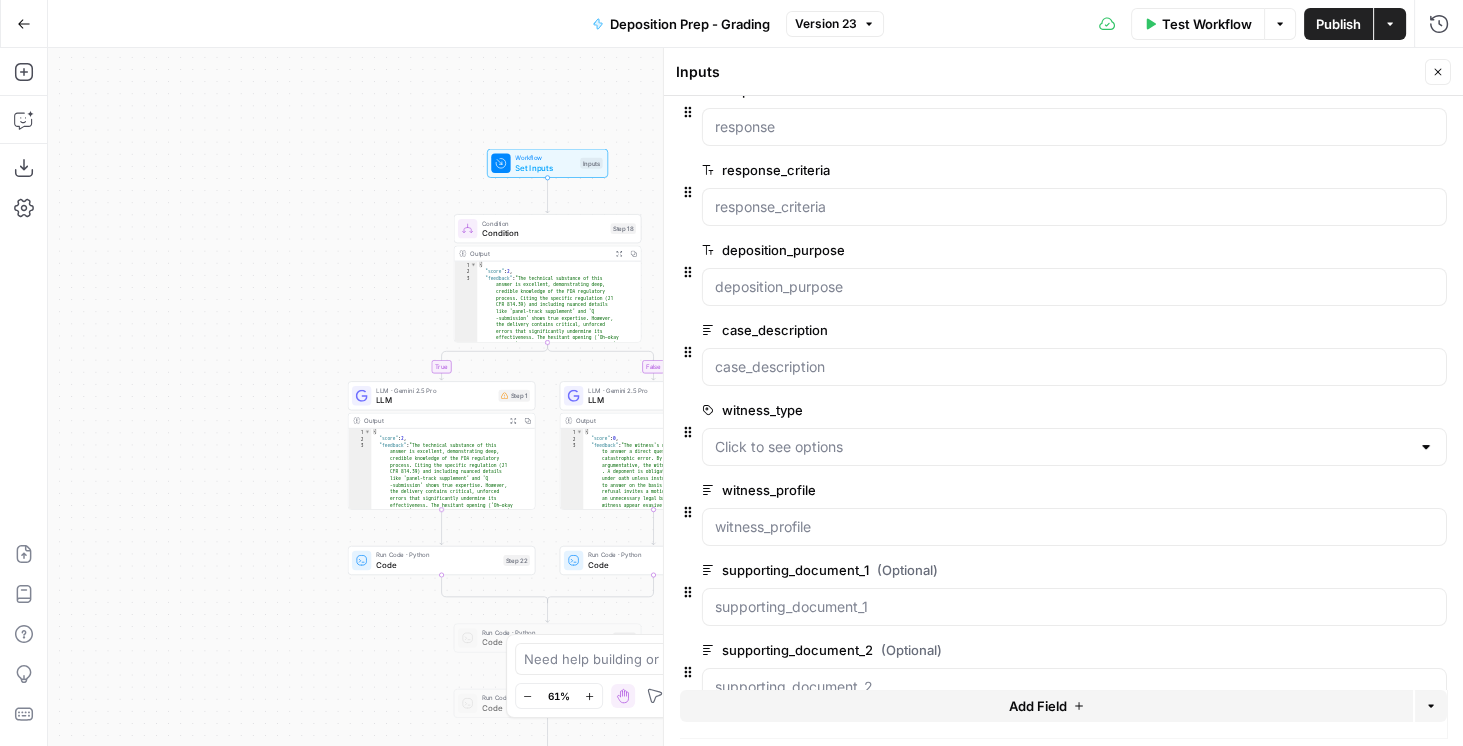 click on "edit field" at bounding box center (1372, 330) 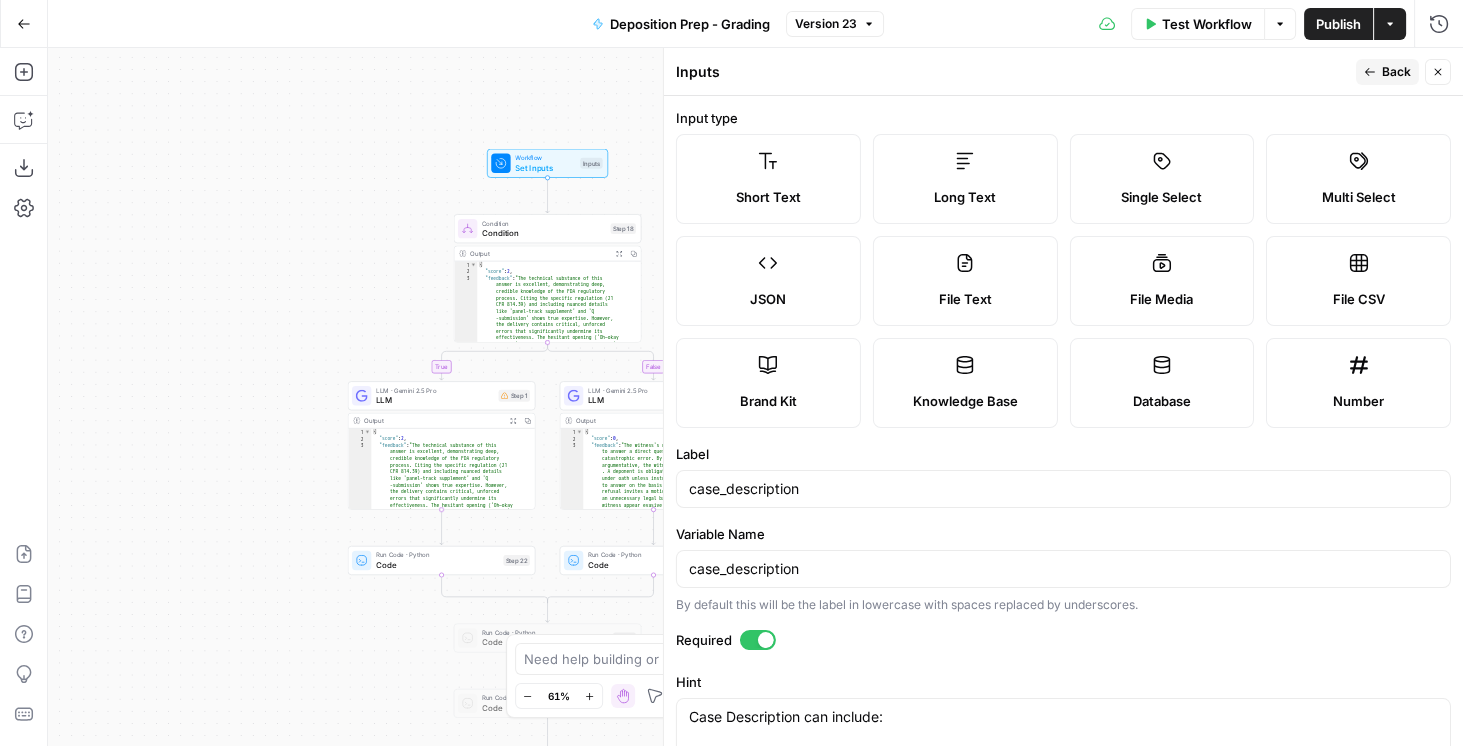 click on "Back" at bounding box center (1387, 72) 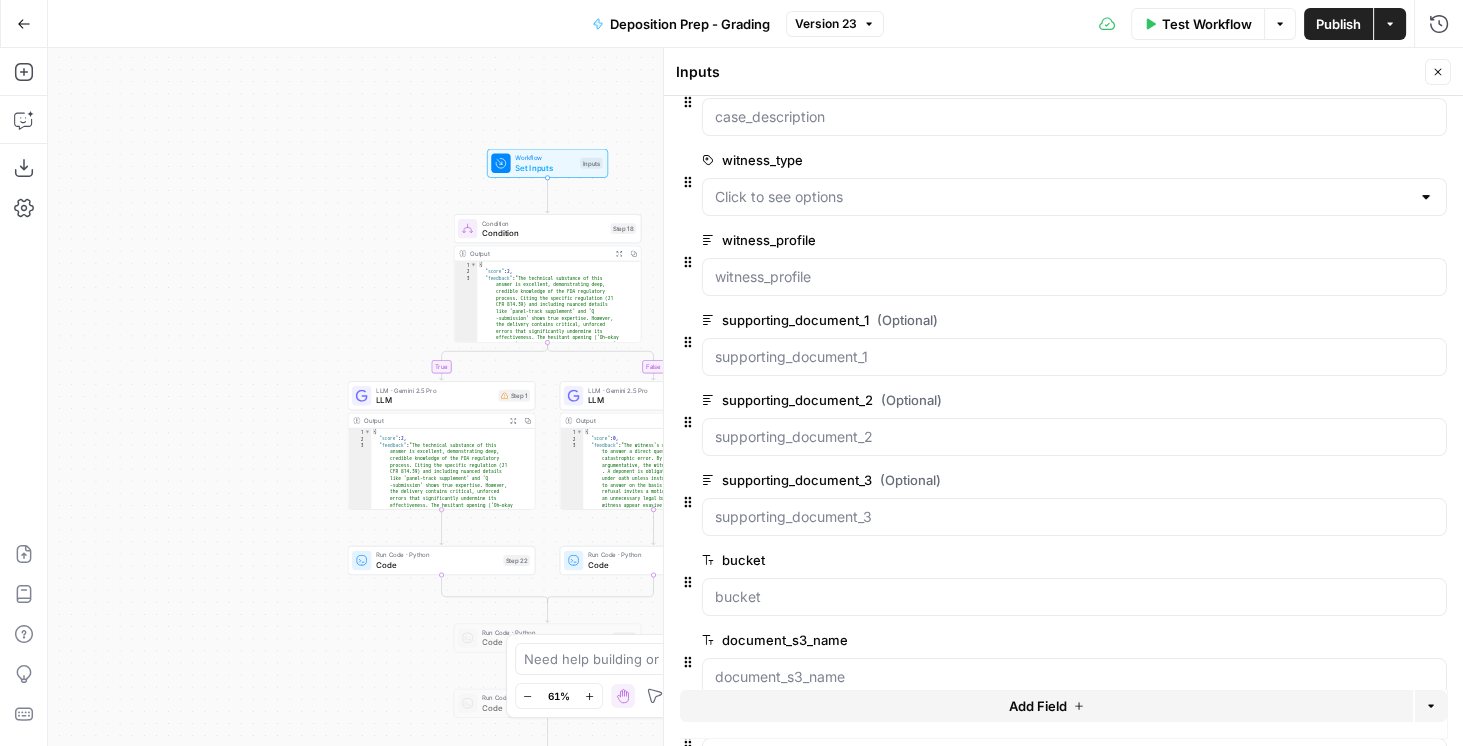 scroll, scrollTop: 472, scrollLeft: 0, axis: vertical 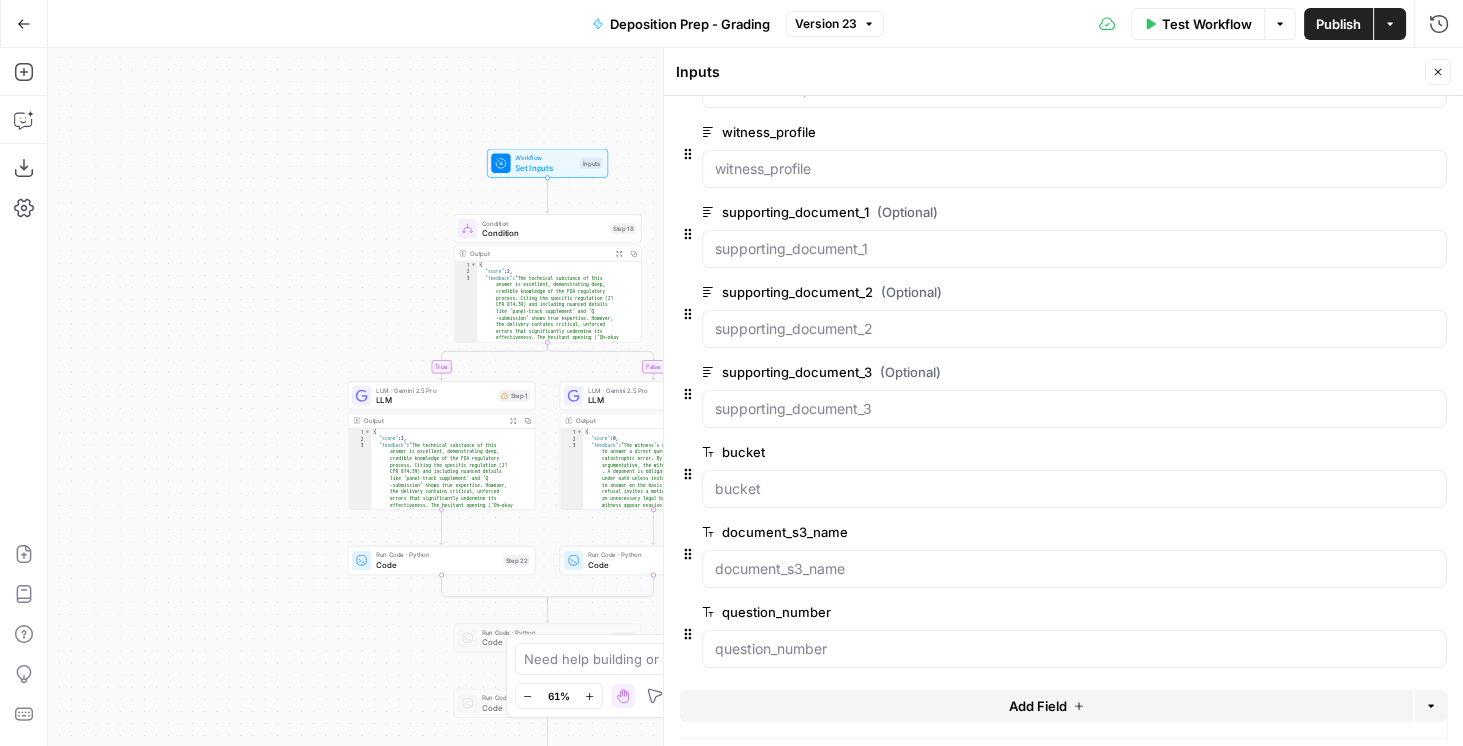 click on "edit field" at bounding box center (1372, 612) 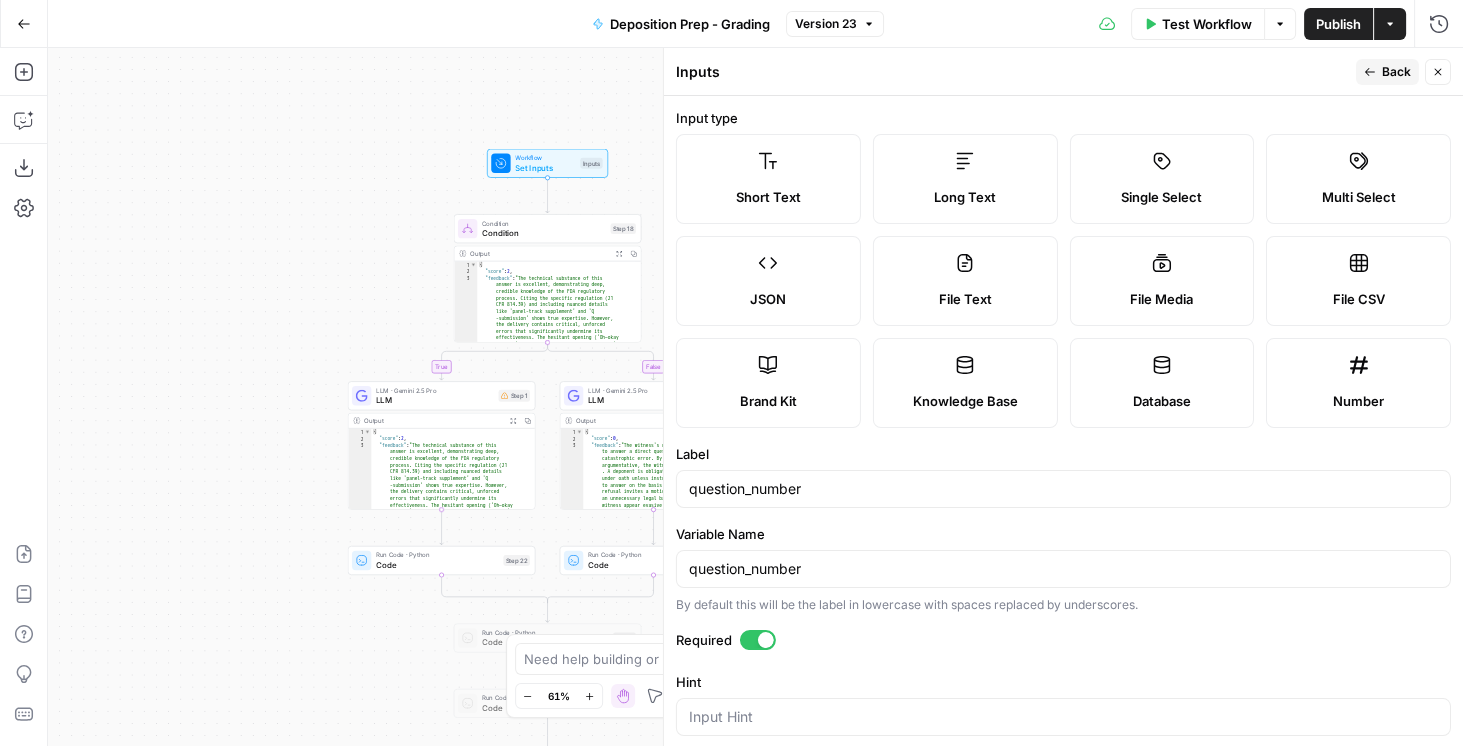 click on "Back" at bounding box center (1387, 72) 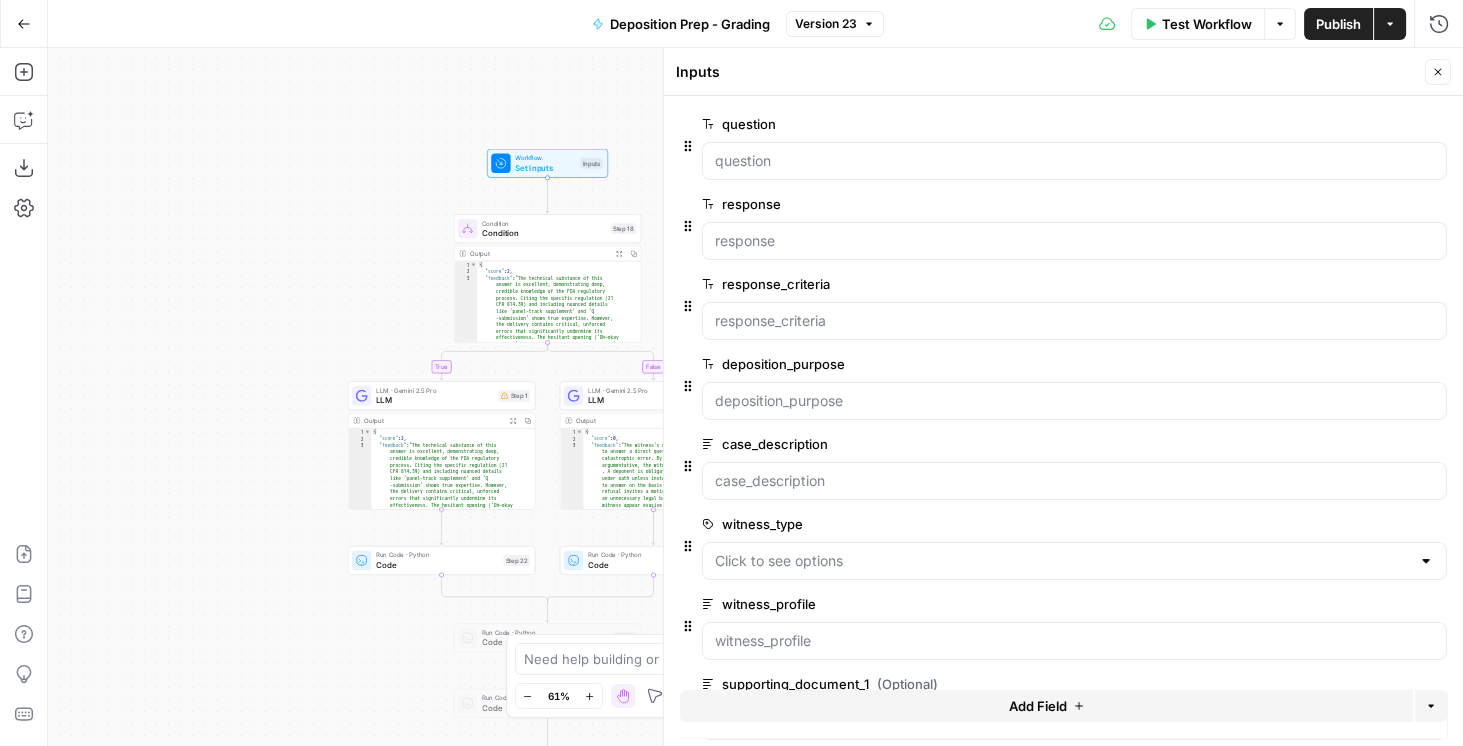 click on "edit field" at bounding box center [1372, 124] 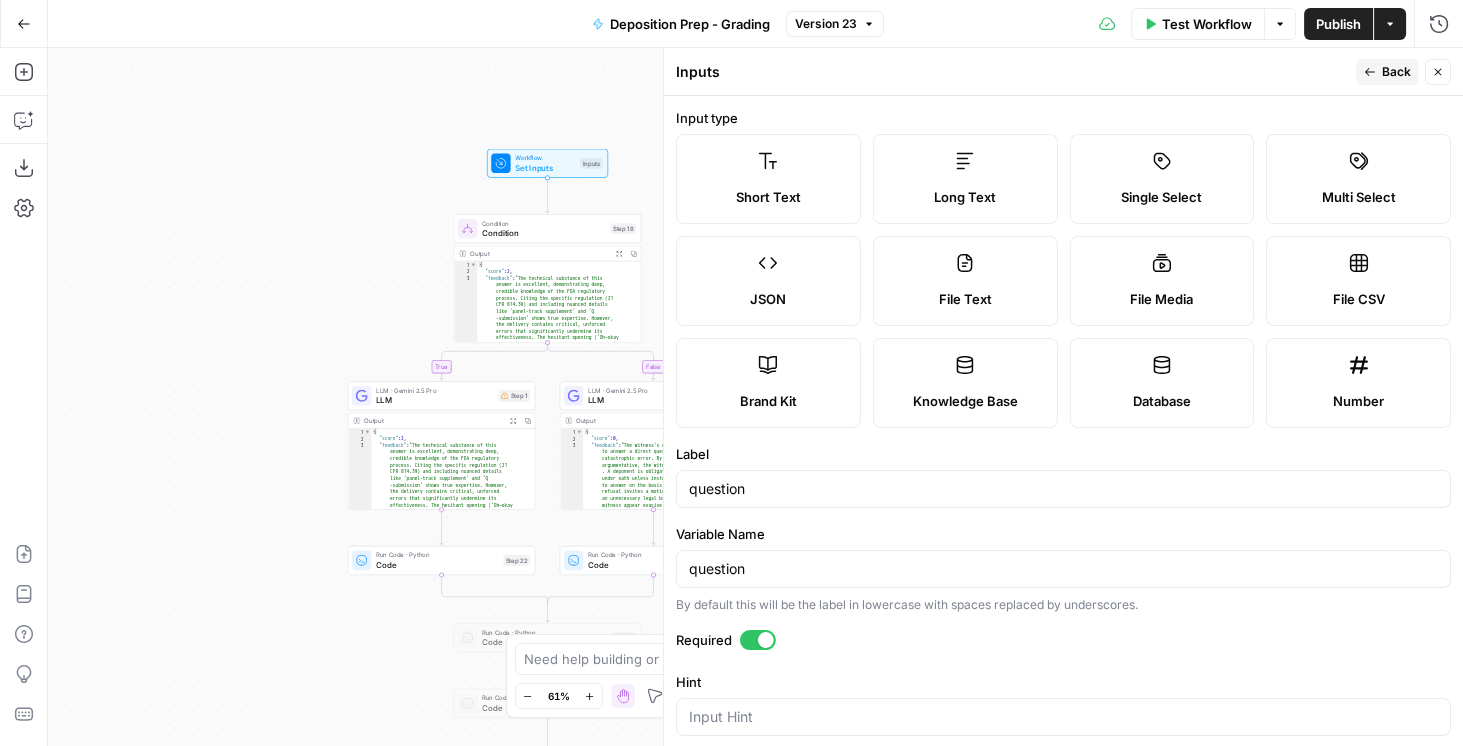 click on "Back" at bounding box center [1387, 72] 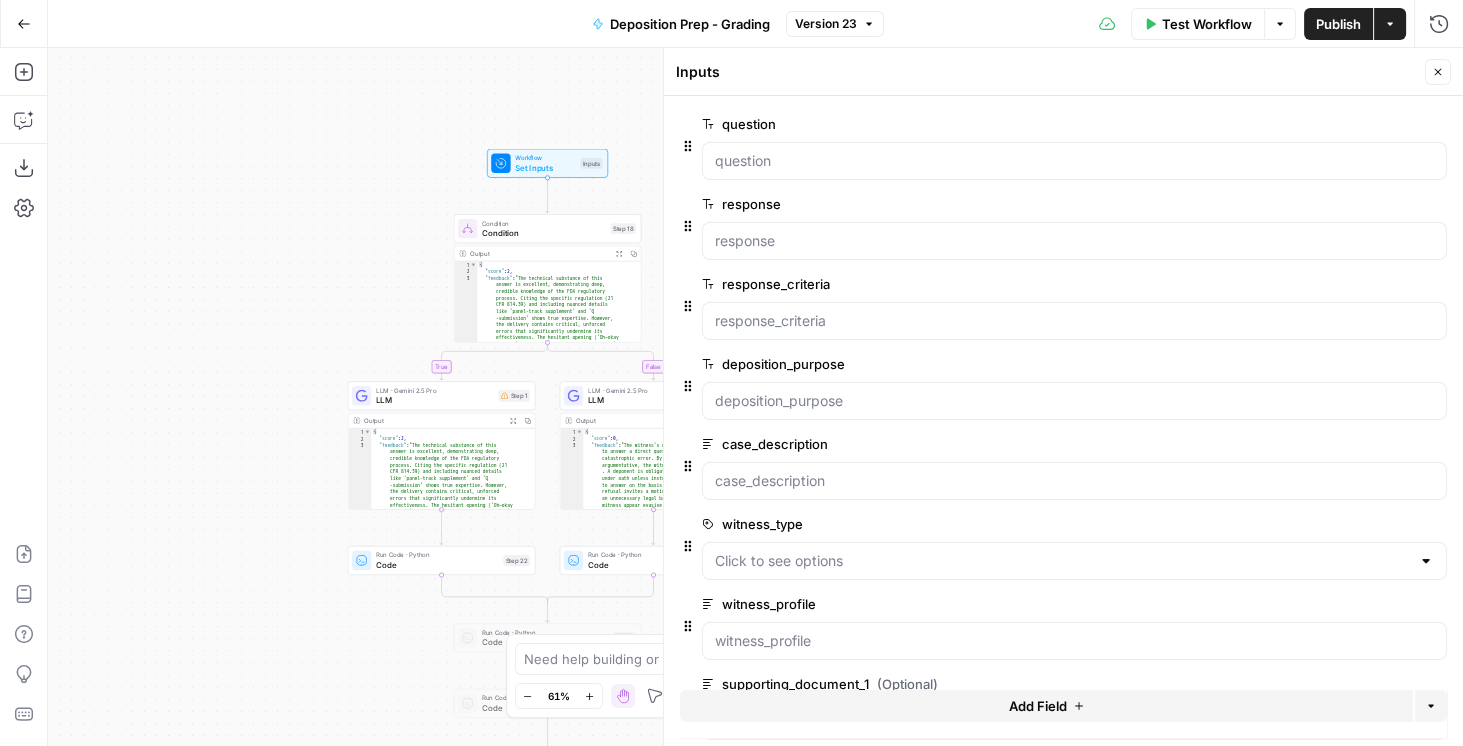 click on "edit field" at bounding box center (1372, 204) 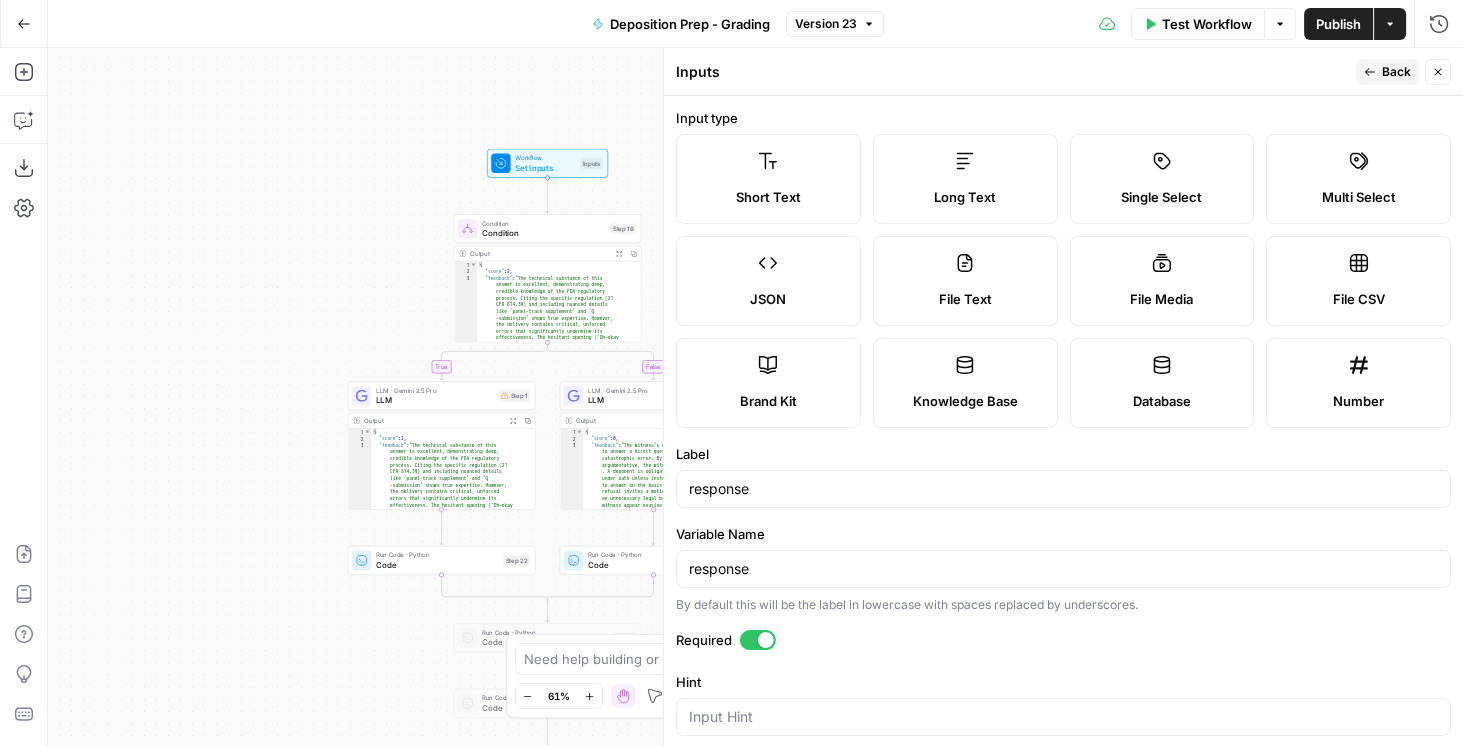 click 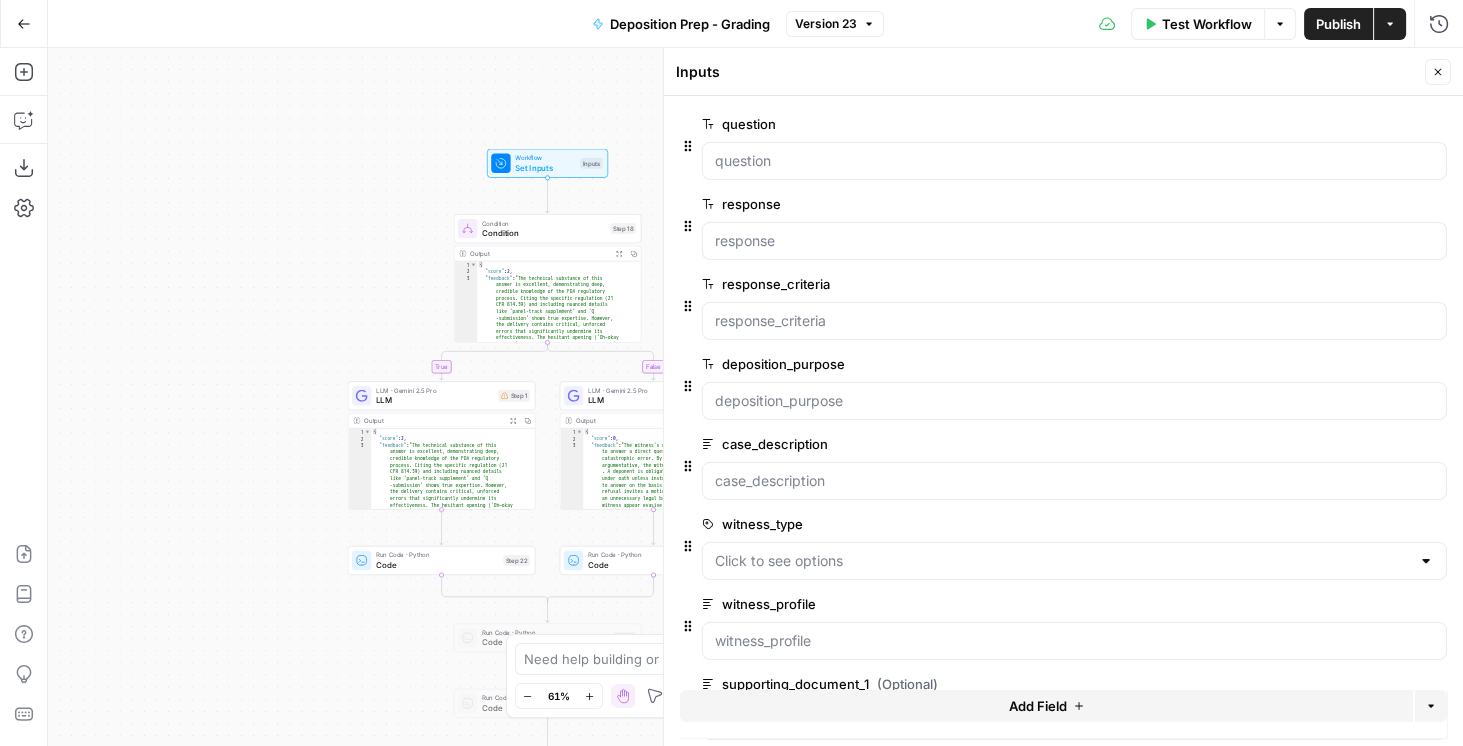 click on "edit field" at bounding box center (1372, 284) 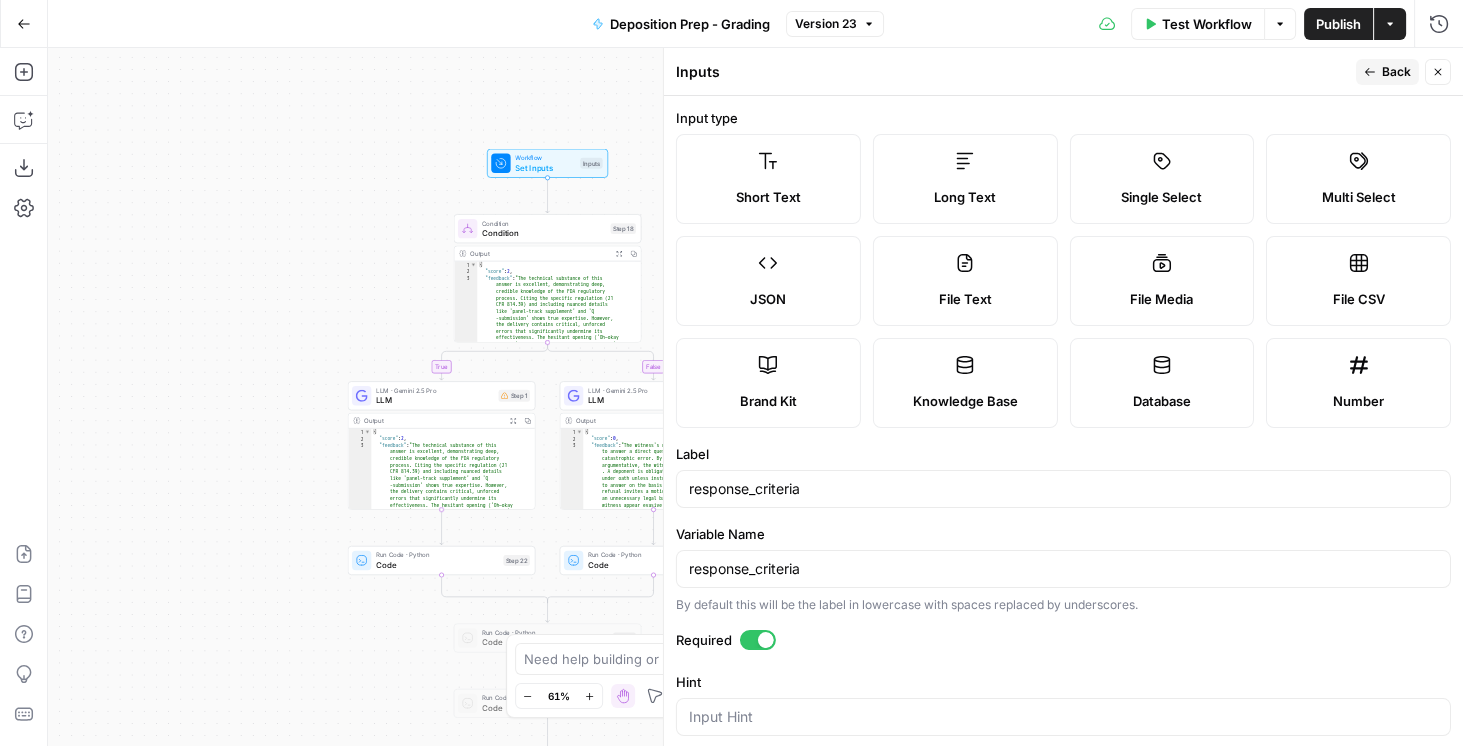 click 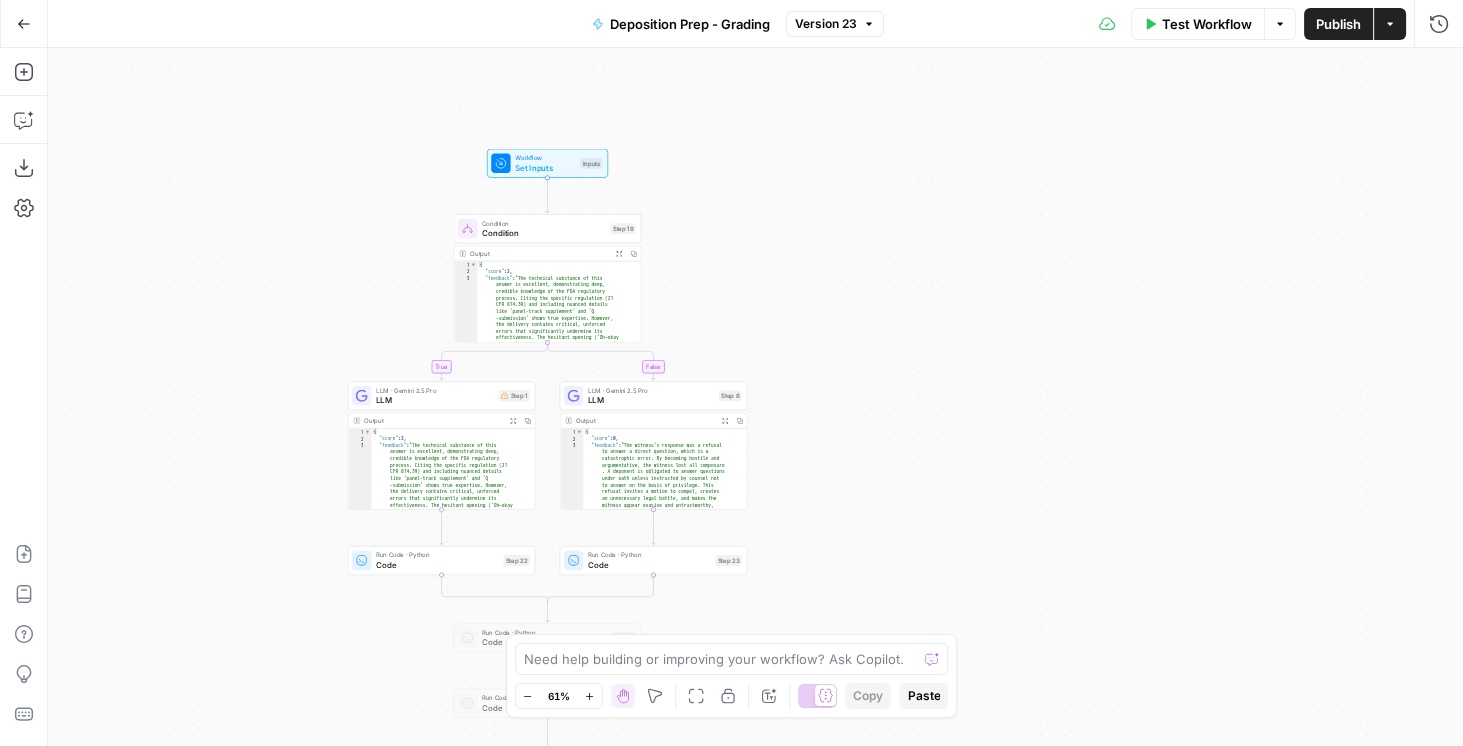 click on "Set Inputs" at bounding box center [545, 167] 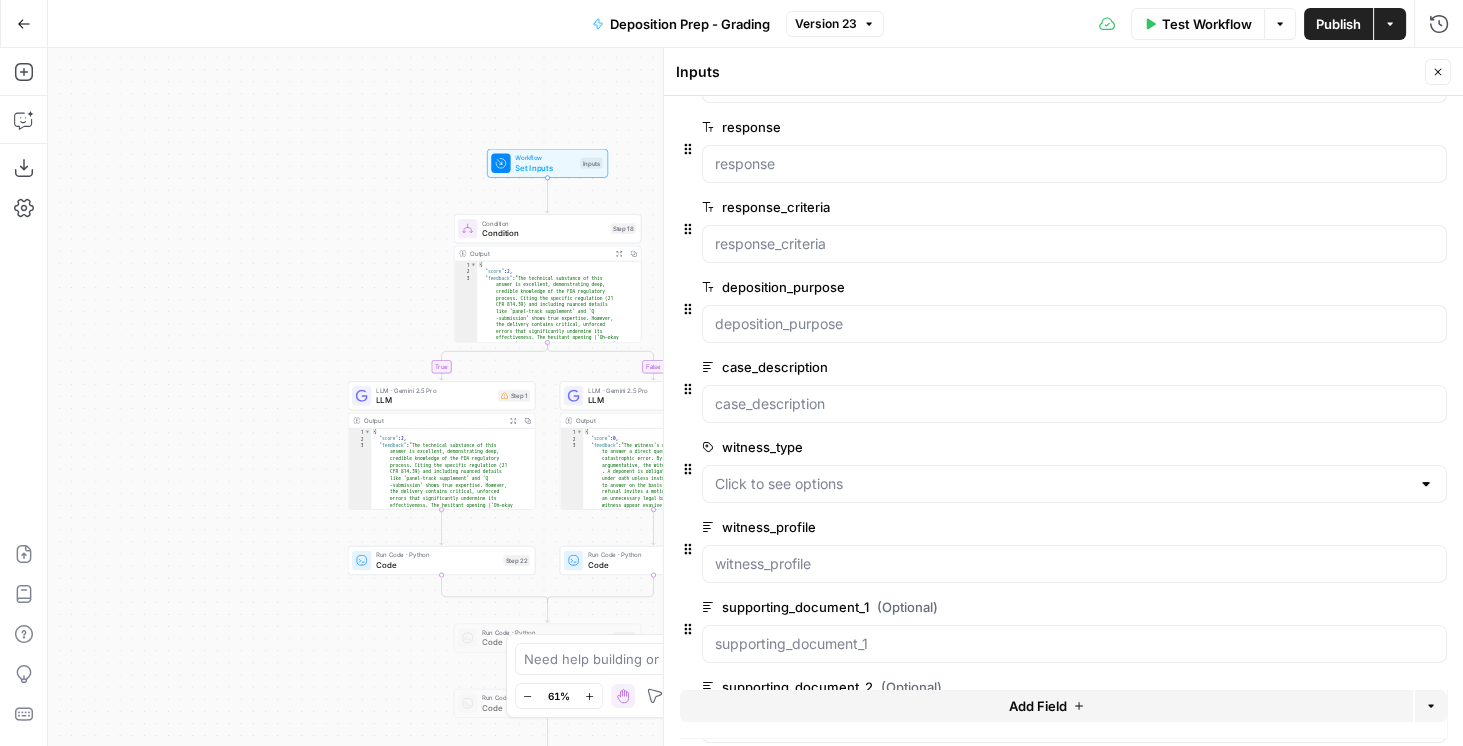 scroll, scrollTop: 171, scrollLeft: 0, axis: vertical 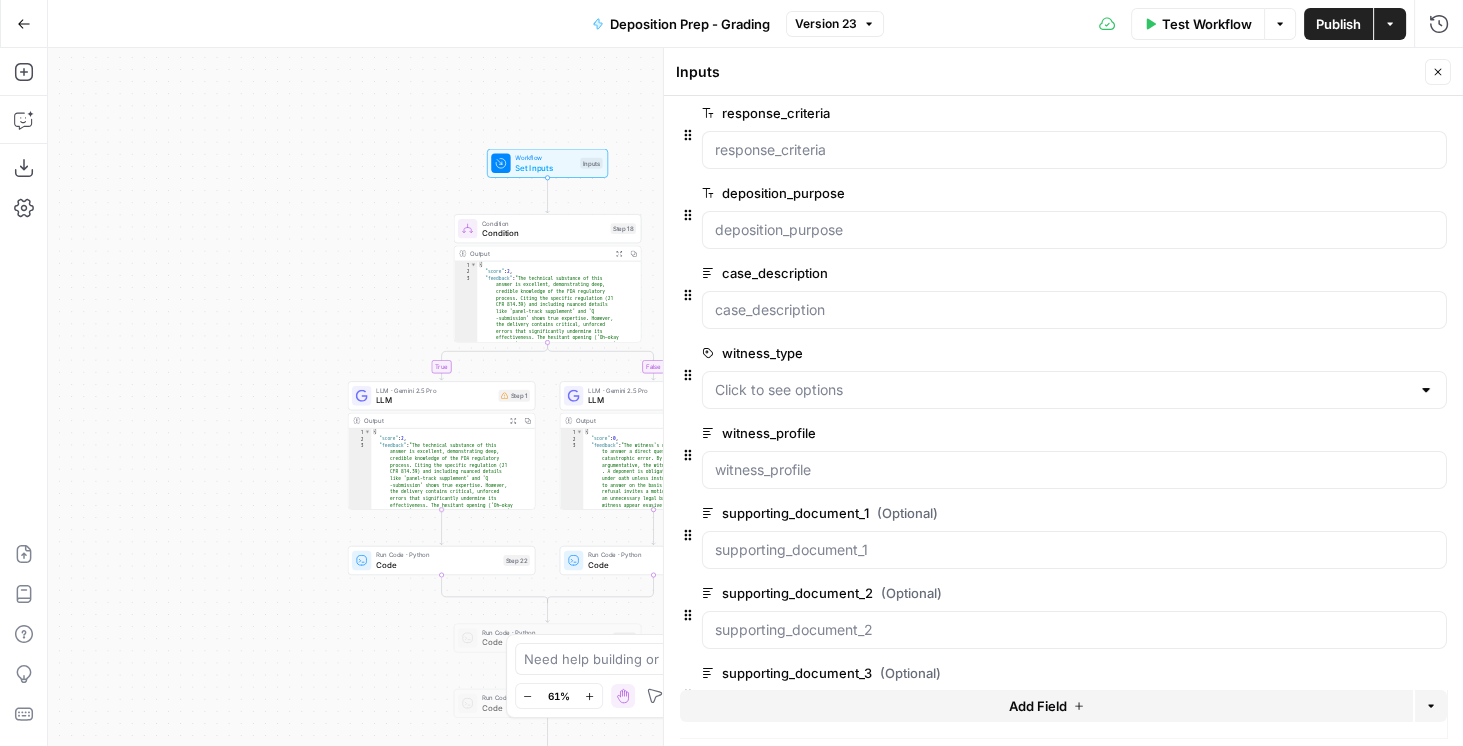 click on "edit field" at bounding box center (1372, 433) 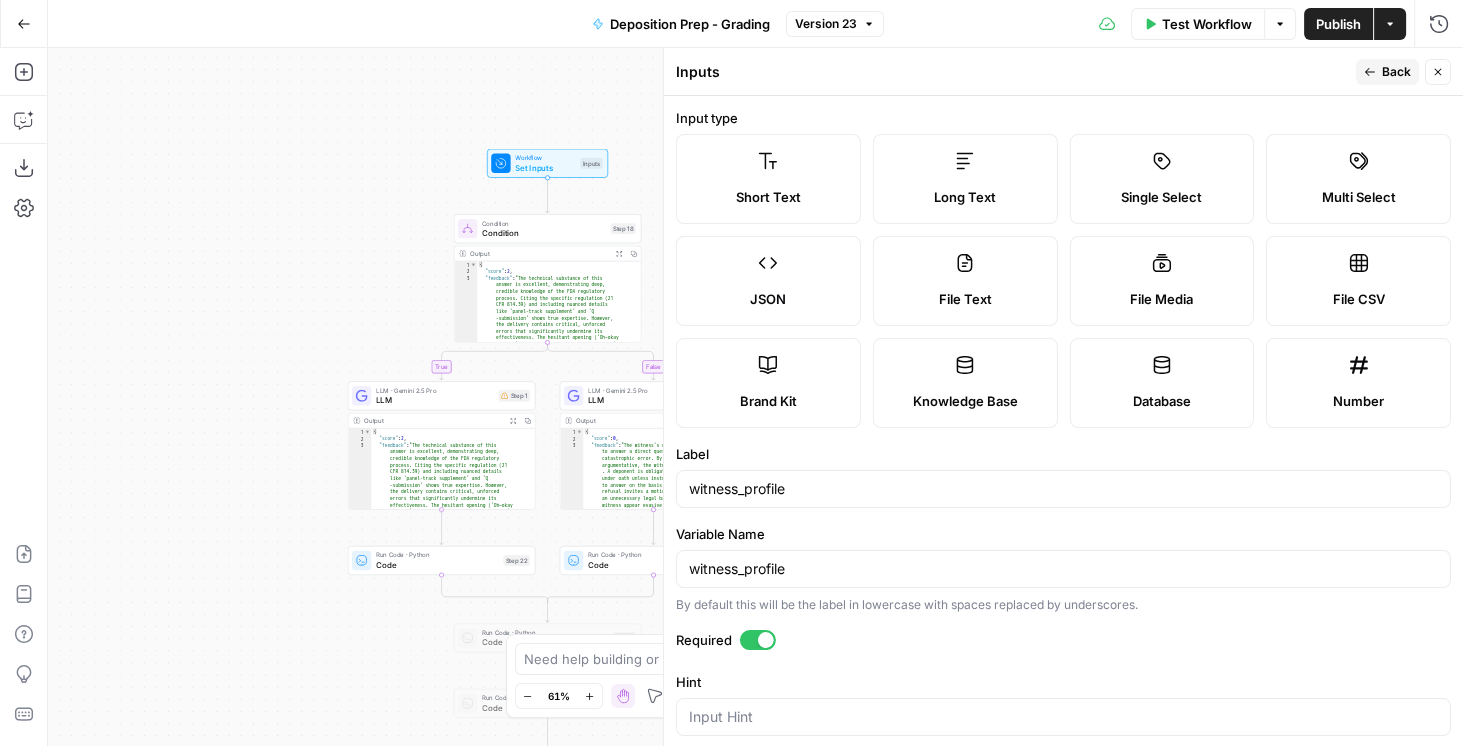 click on "Back" at bounding box center [1387, 72] 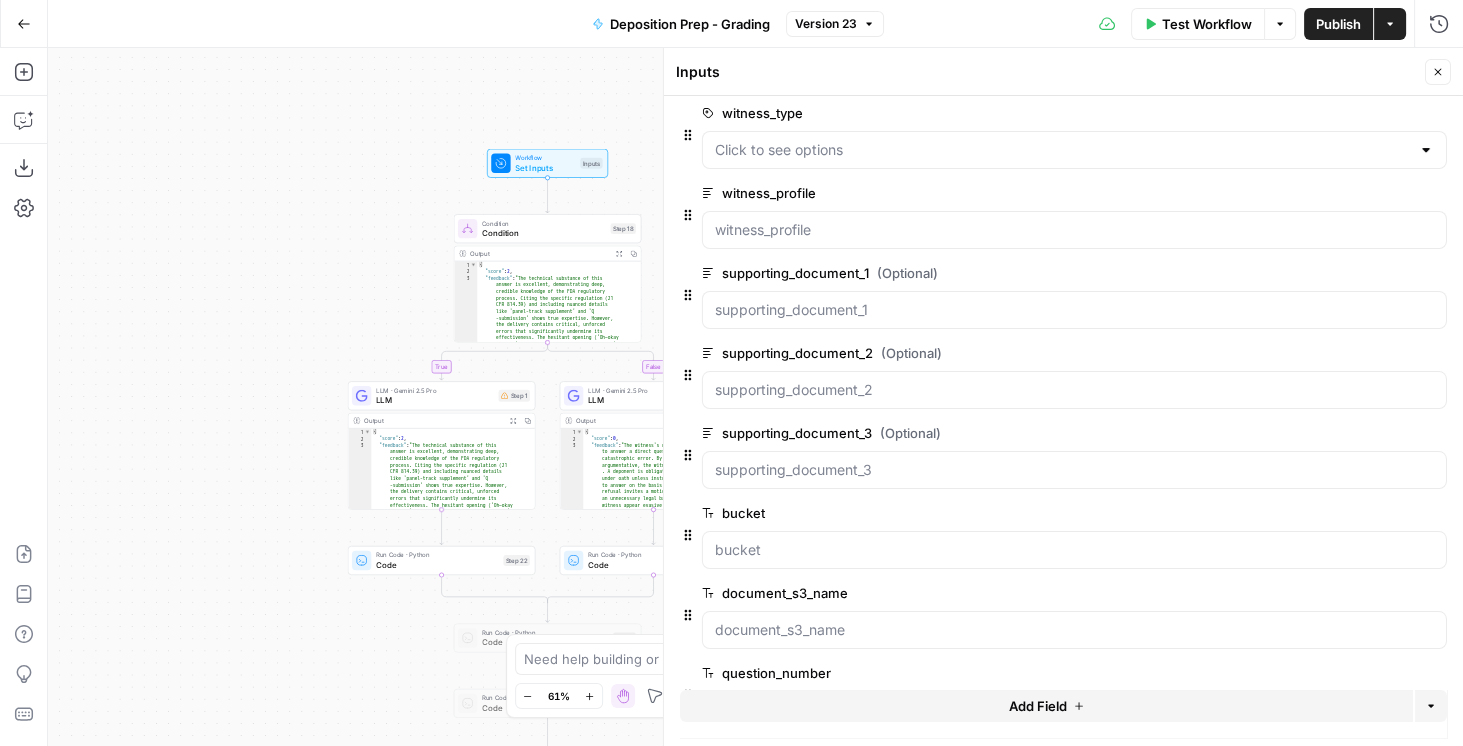 scroll, scrollTop: 457, scrollLeft: 0, axis: vertical 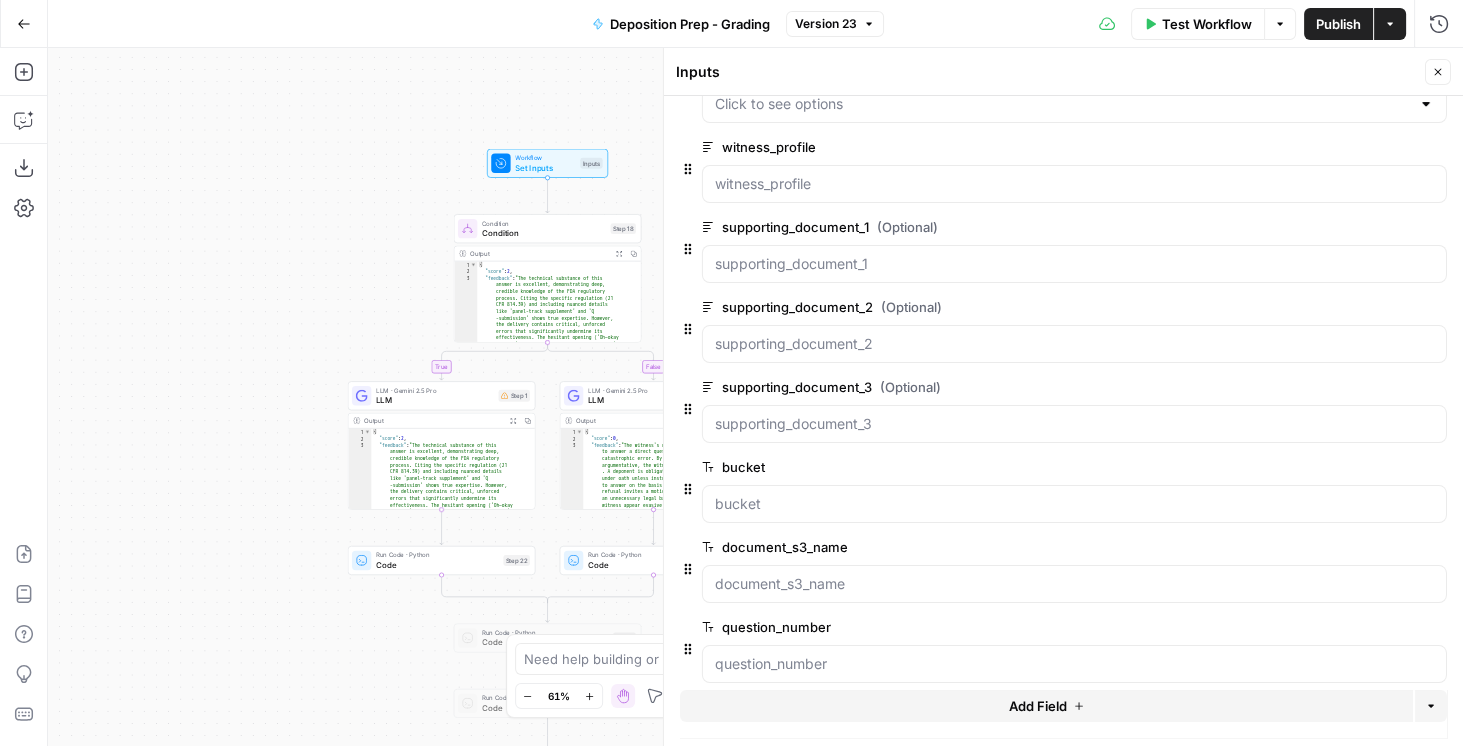 click on "Publish" at bounding box center (1338, 24) 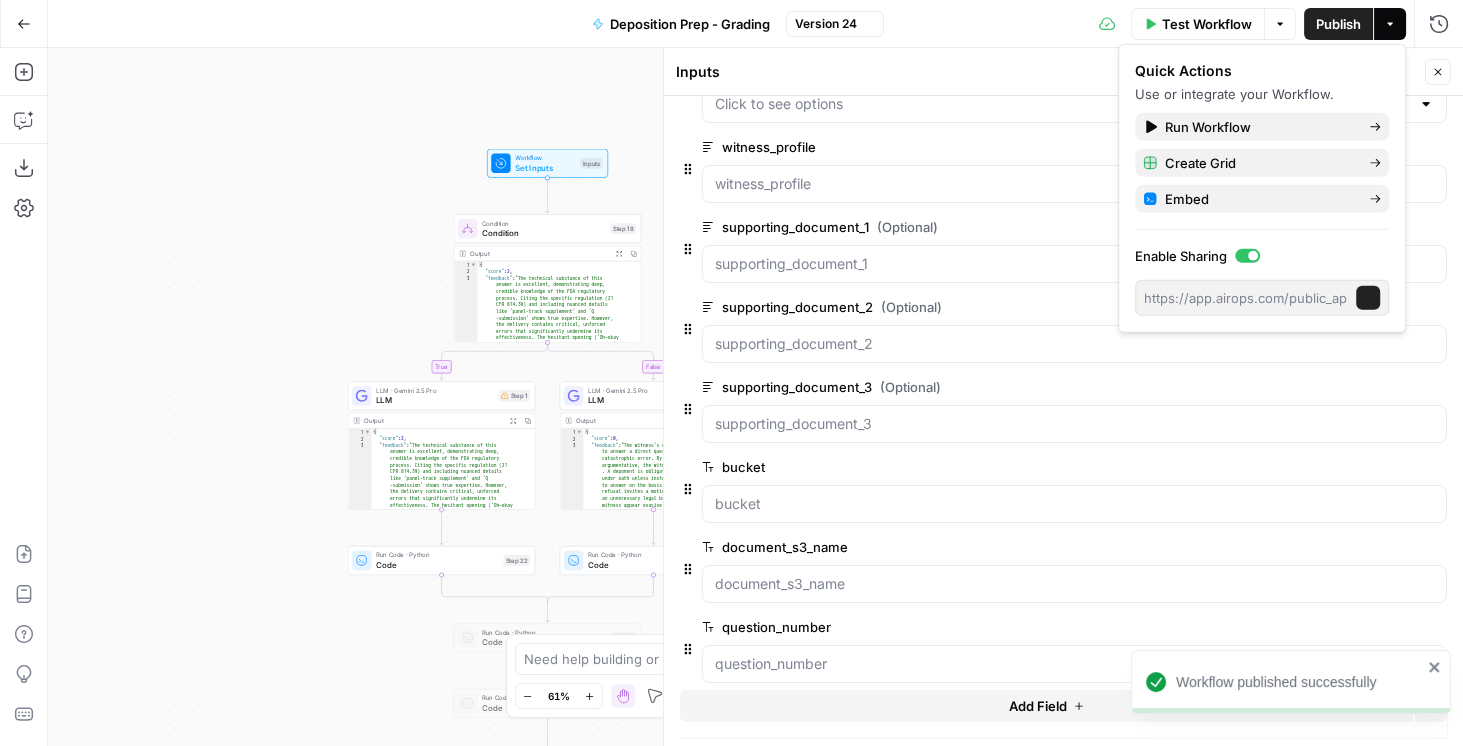 click on "Close" at bounding box center (1438, 72) 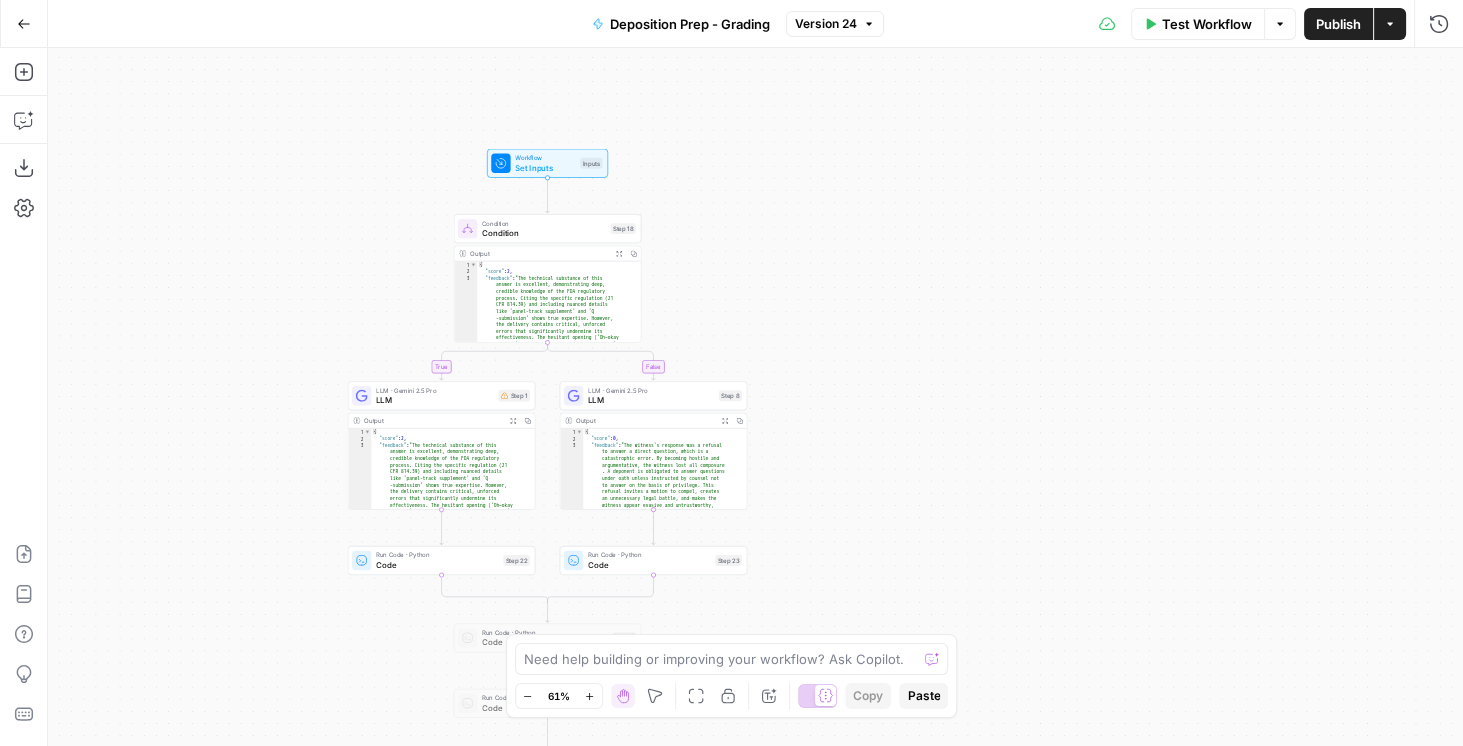 click on "LLM" at bounding box center [434, 400] 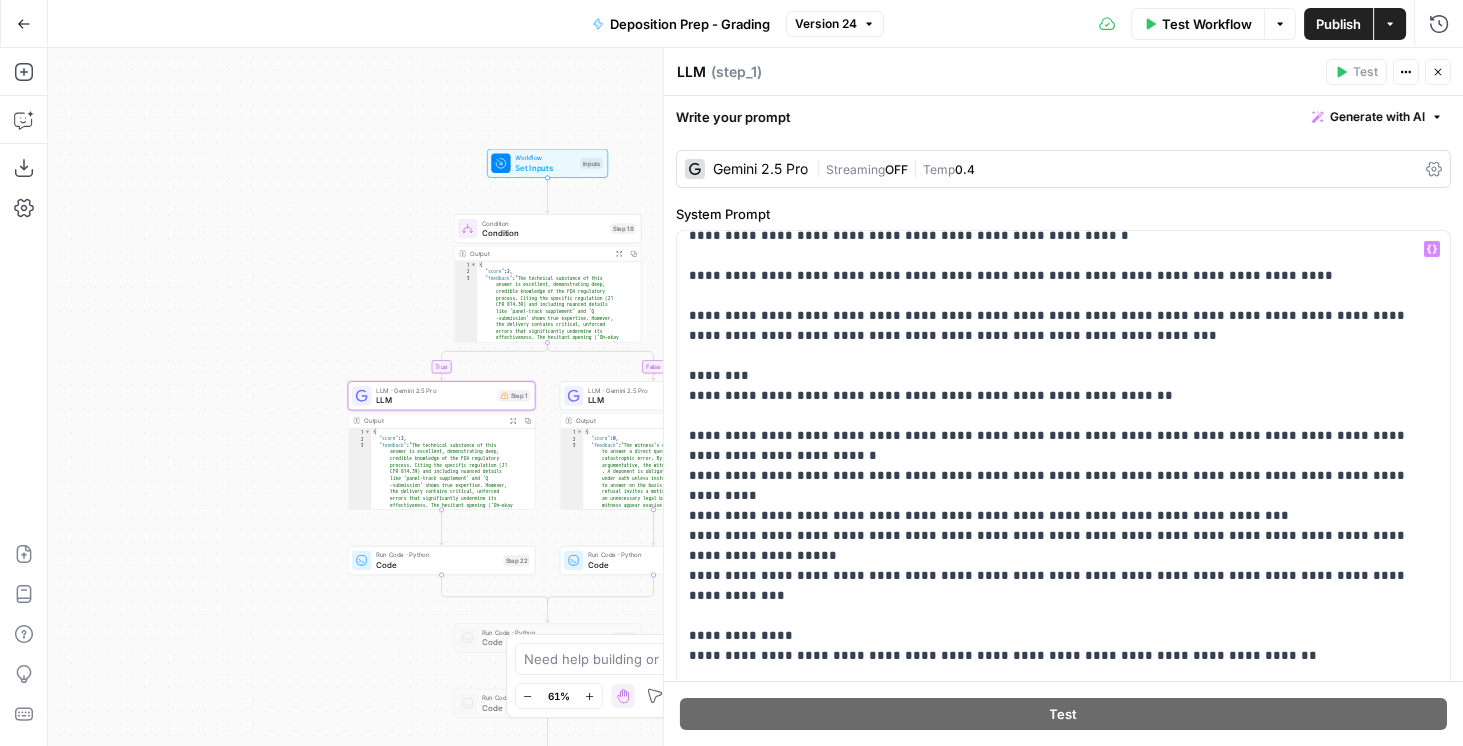 scroll, scrollTop: 521, scrollLeft: 0, axis: vertical 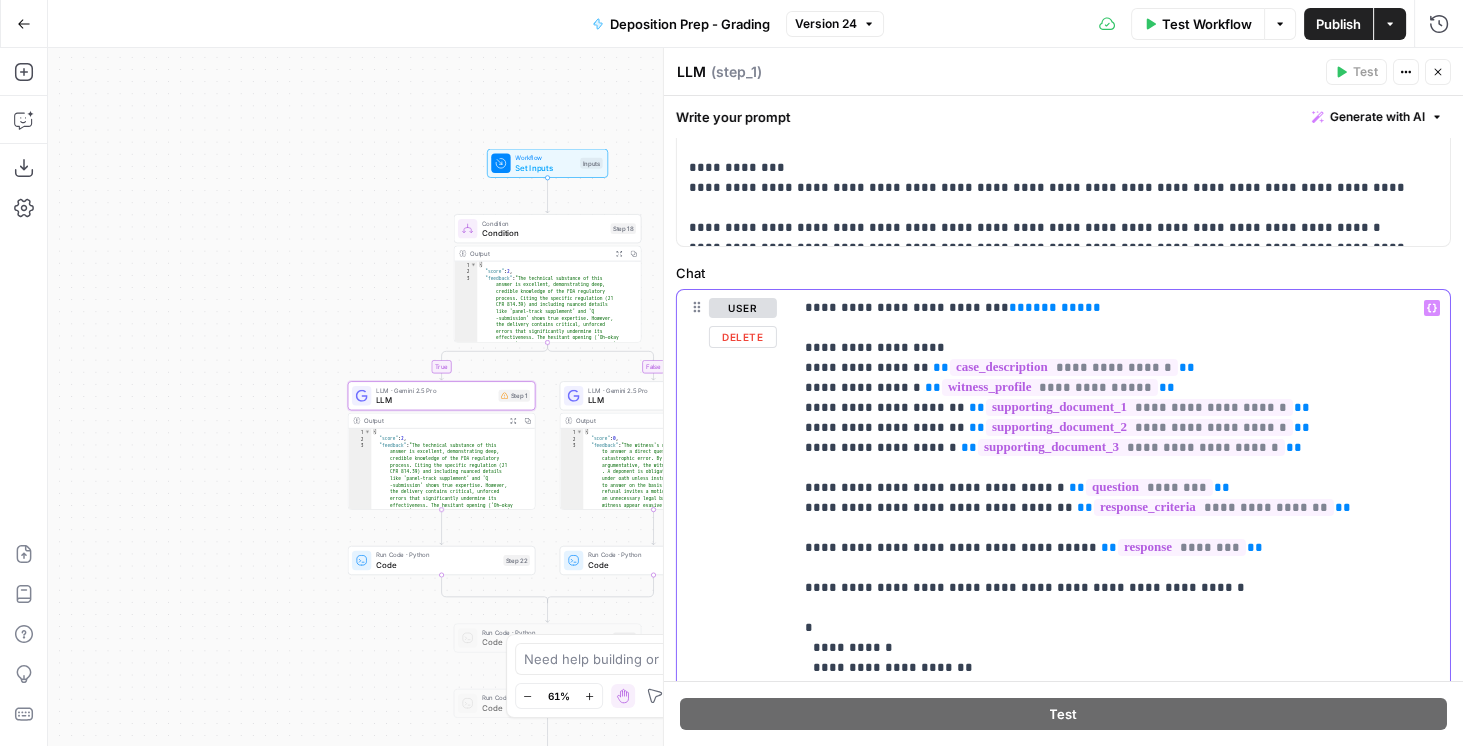 click on "**********" at bounding box center (1117, 498) 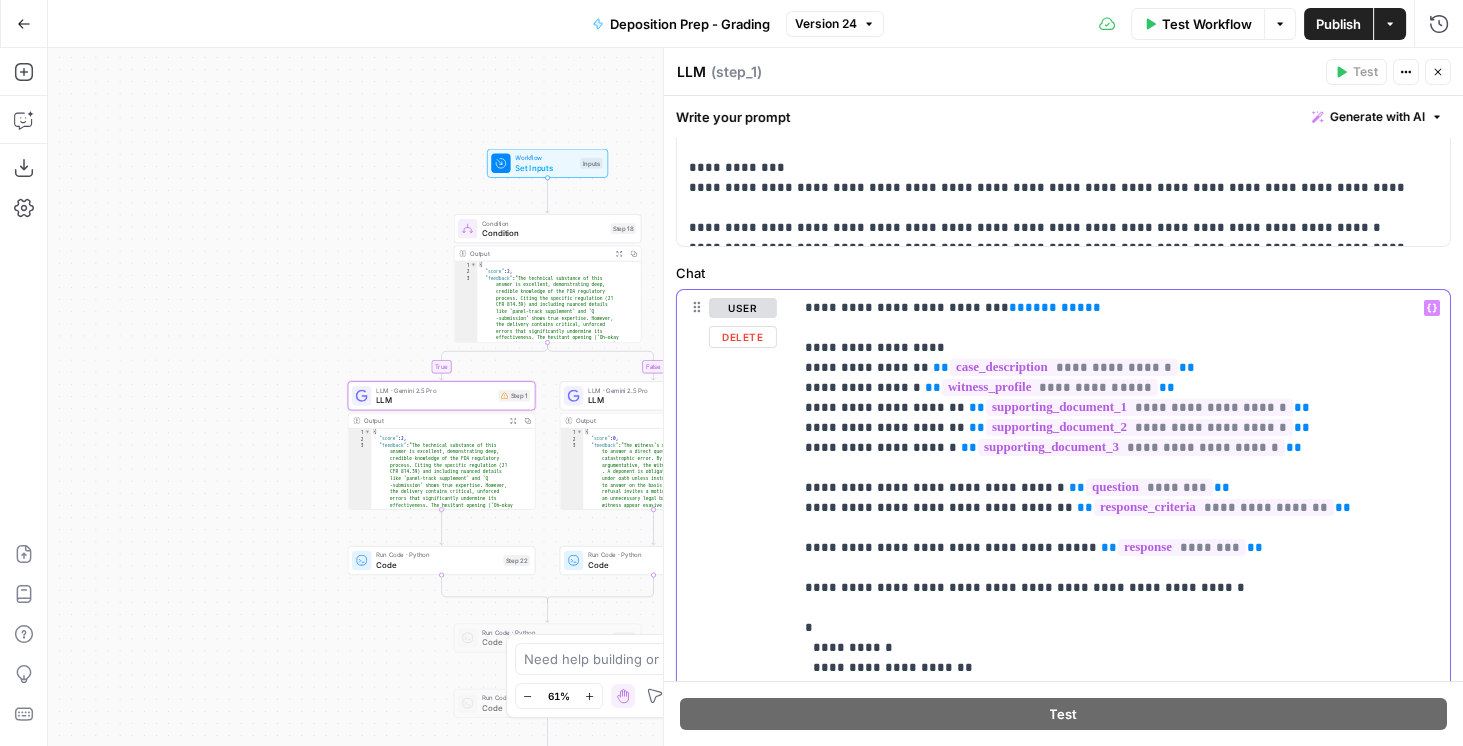 drag, startPoint x: 1079, startPoint y: 306, endPoint x: 976, endPoint y: 302, distance: 103.077644 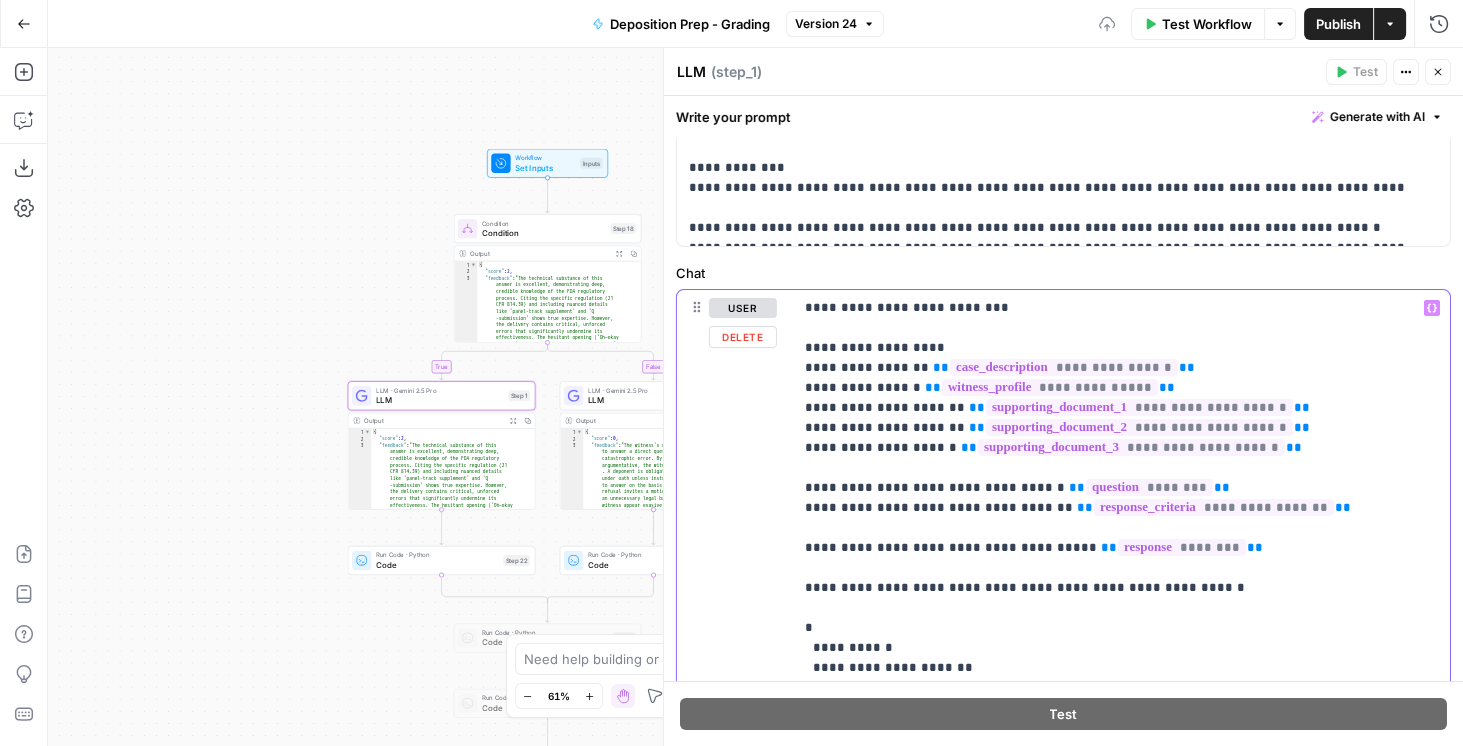 click on "**********" at bounding box center [1117, 498] 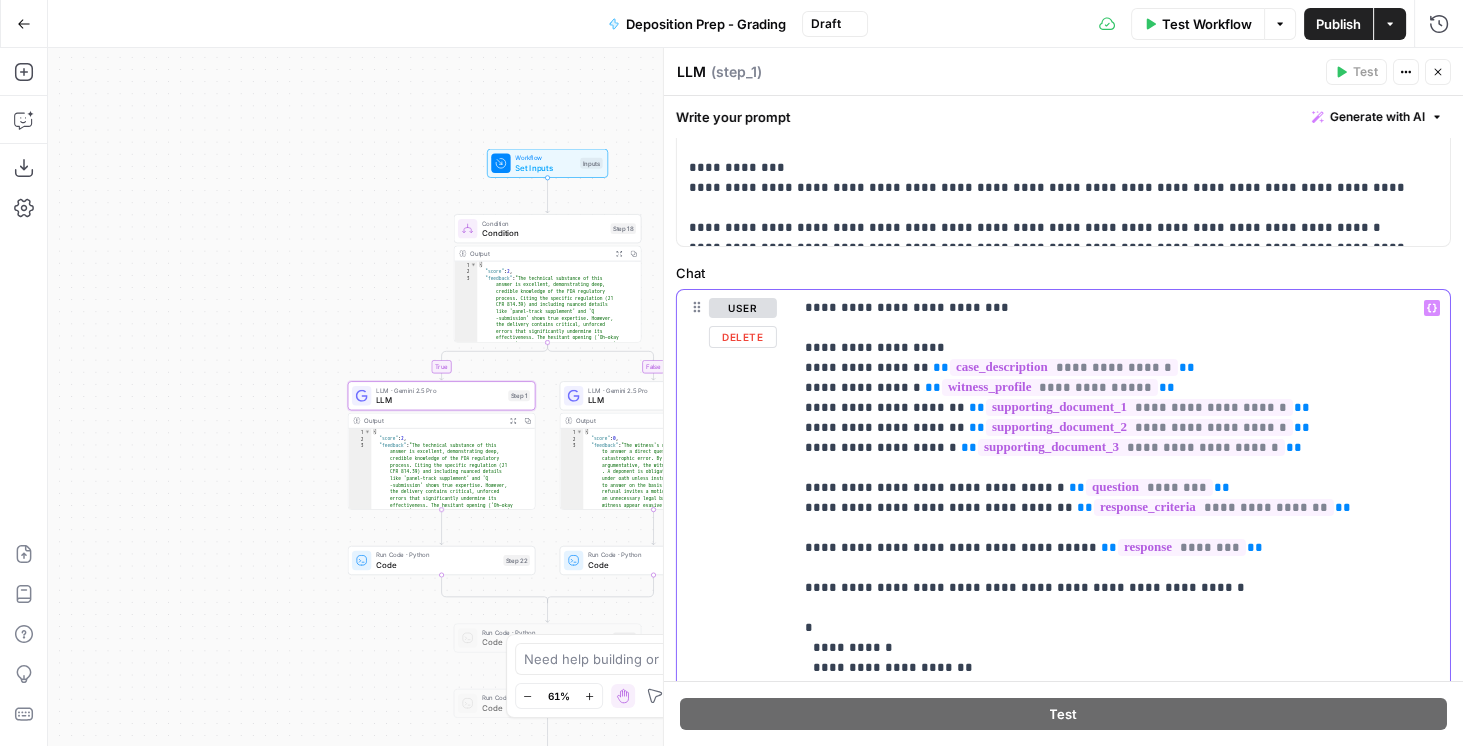 click 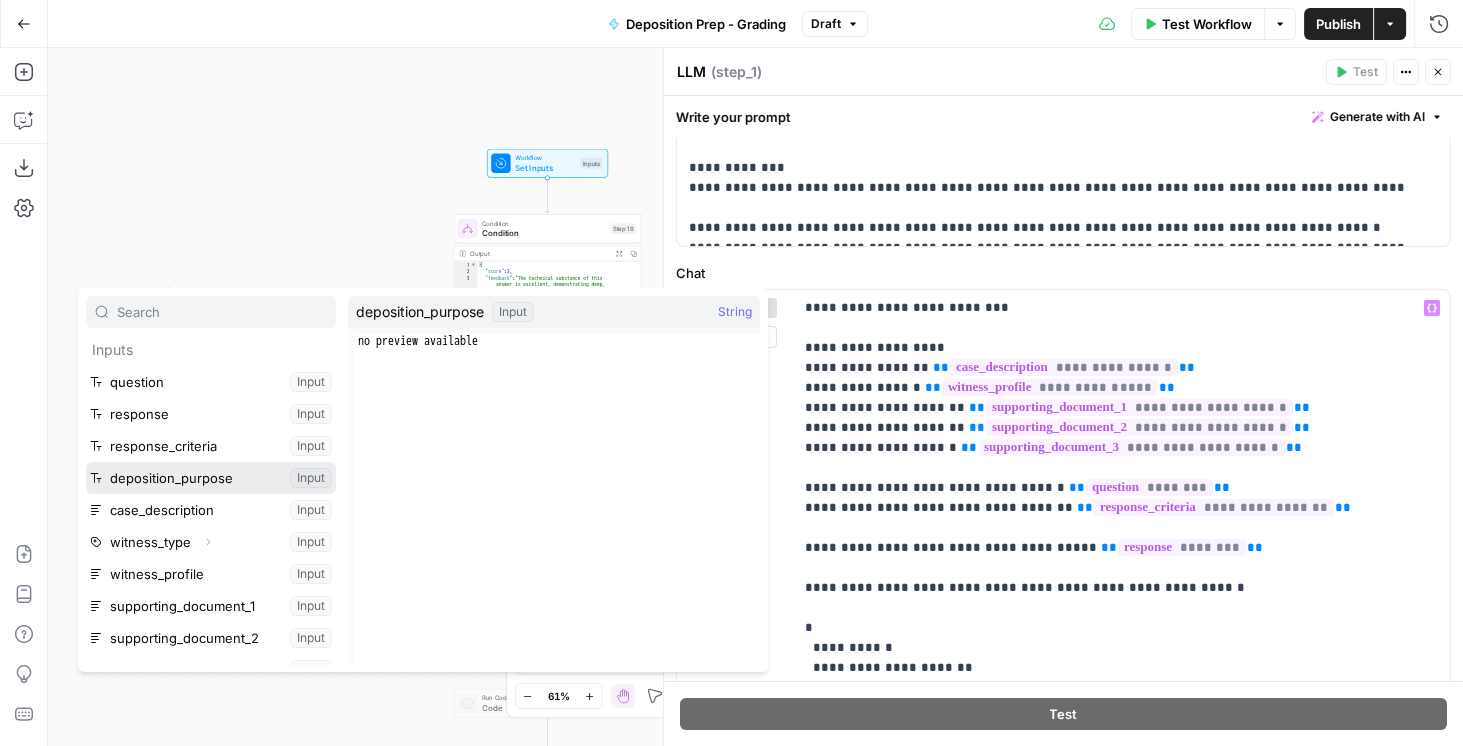 click at bounding box center (211, 478) 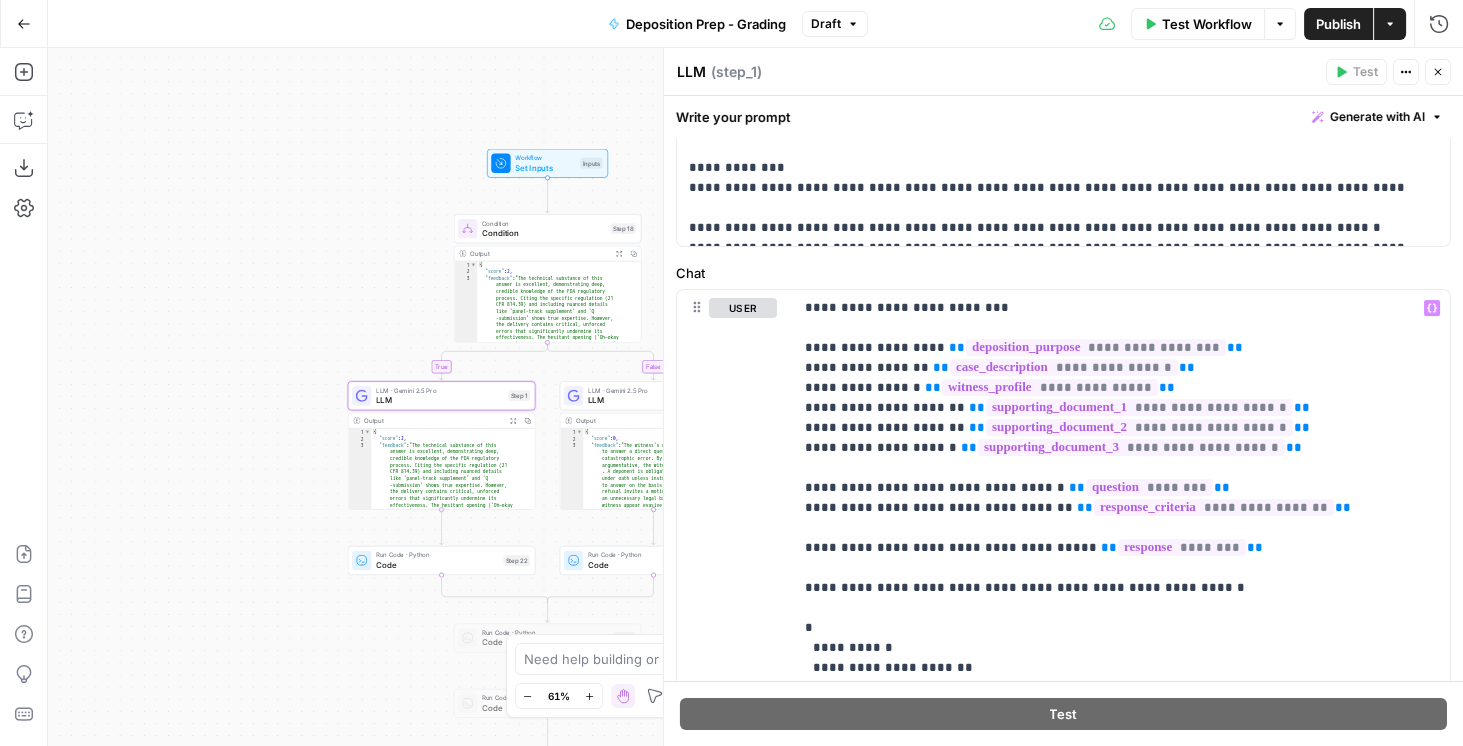 click on "Publish" at bounding box center (1338, 24) 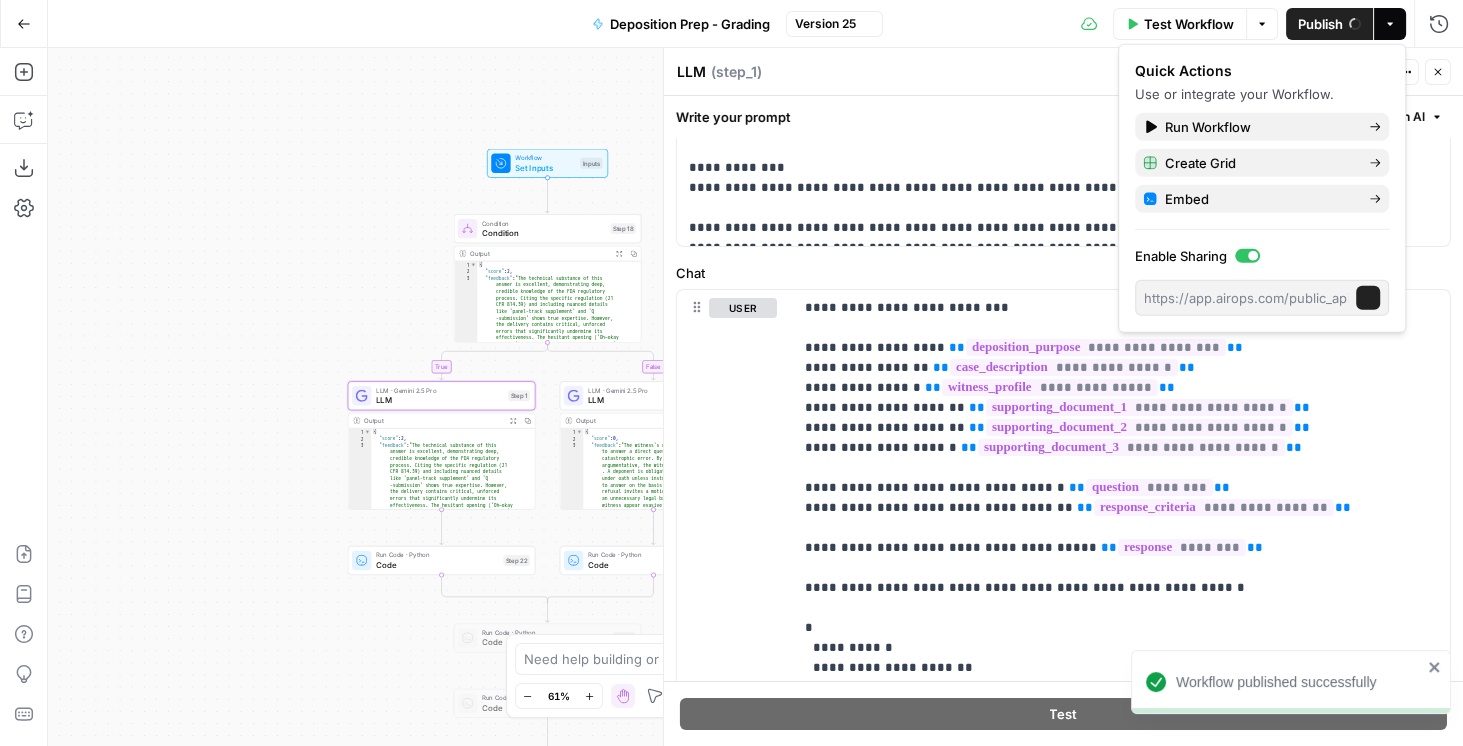 click on "Close" at bounding box center [1438, 72] 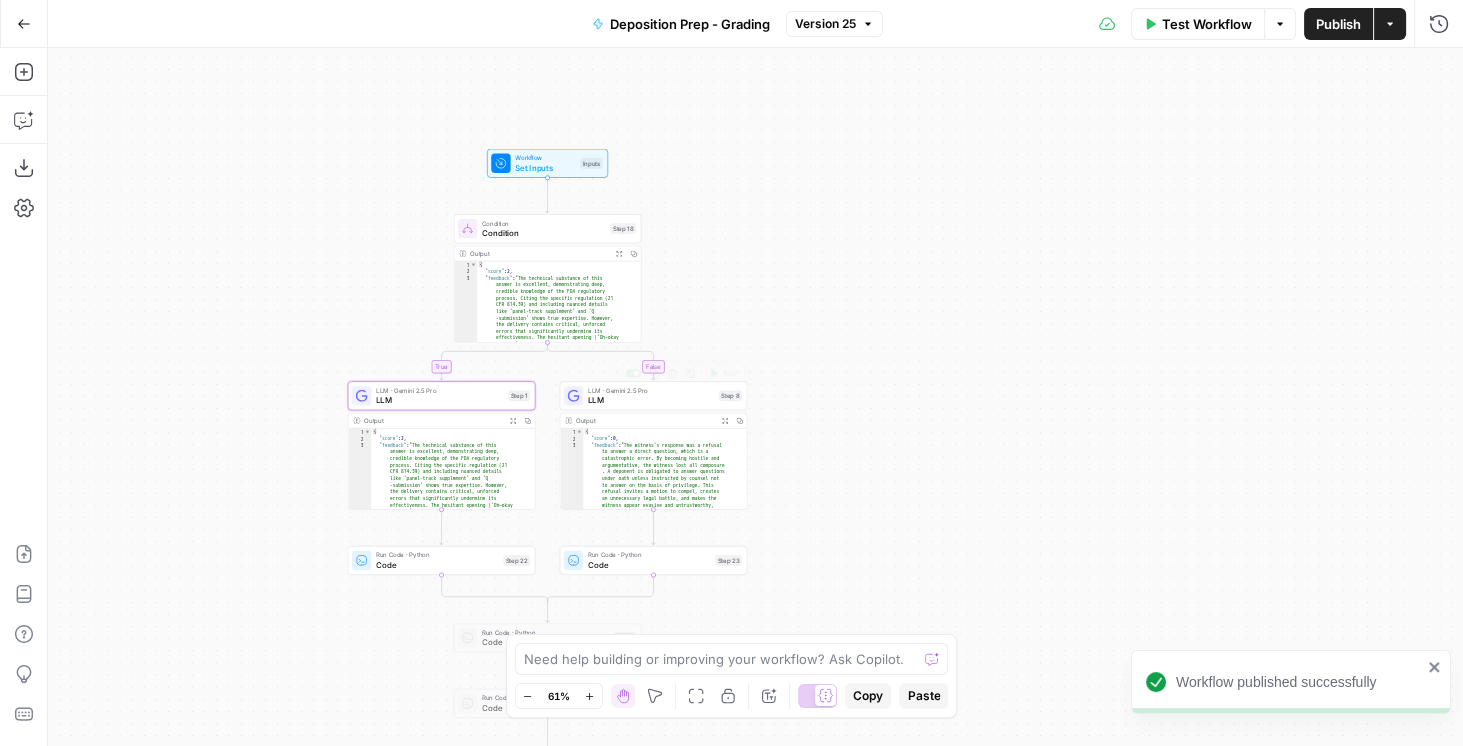 click on "LLM" at bounding box center [651, 400] 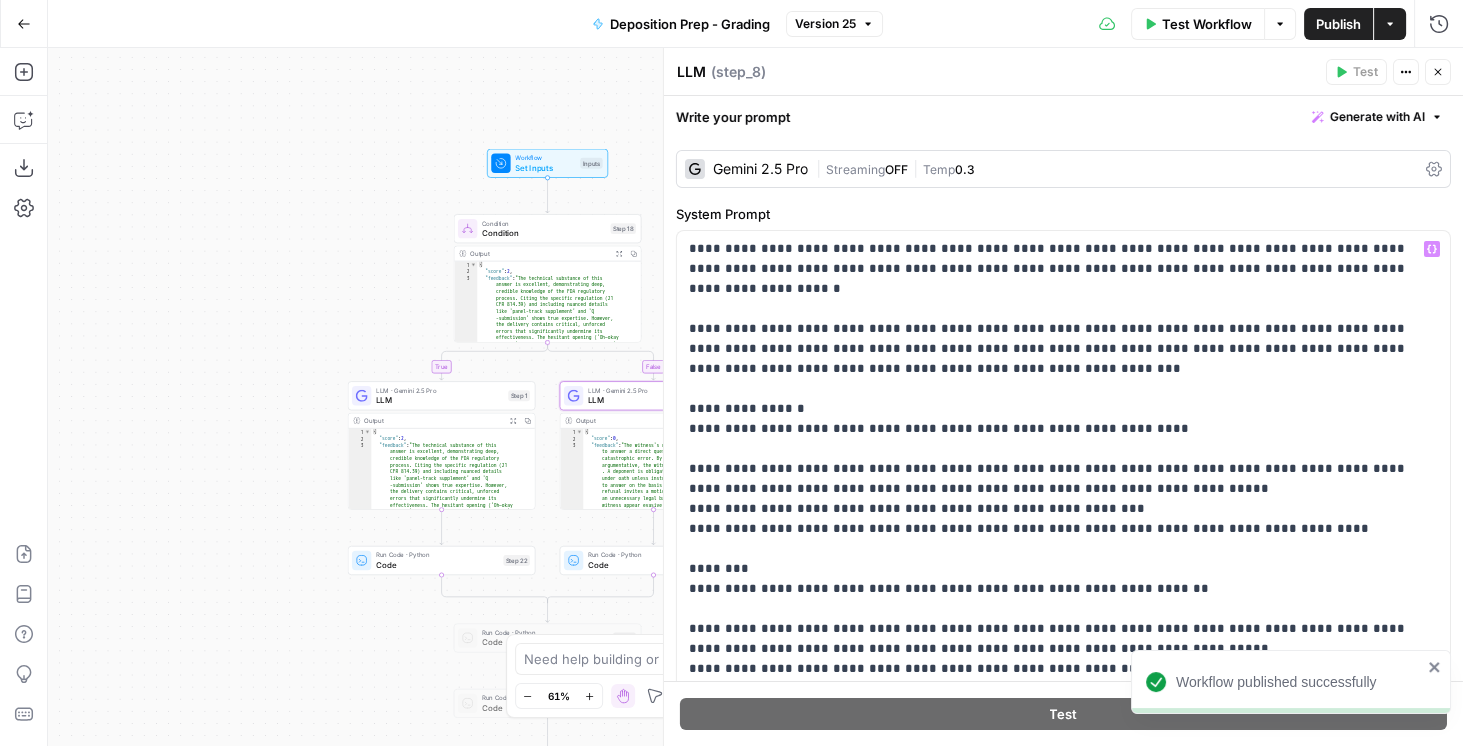 scroll, scrollTop: 341, scrollLeft: 0, axis: vertical 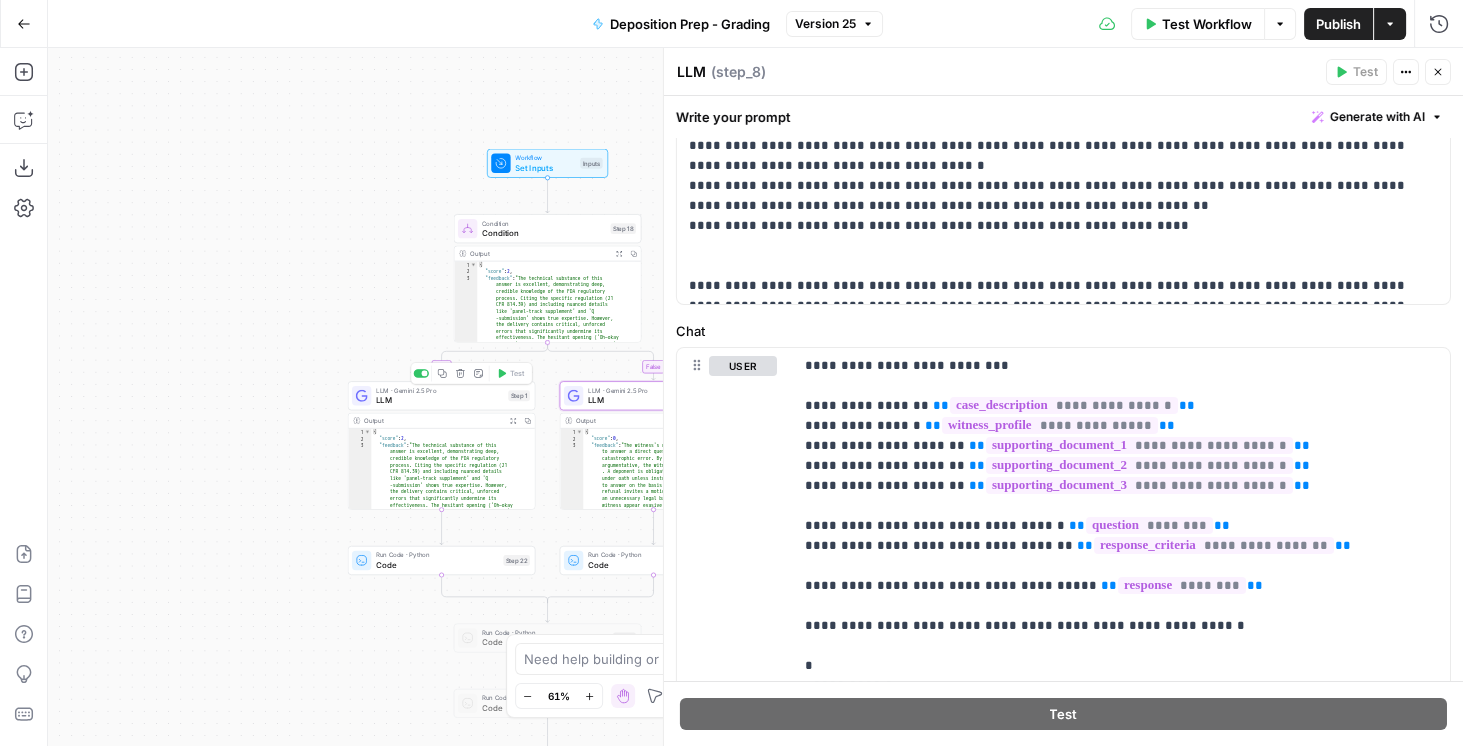 click on "LLM" at bounding box center [439, 400] 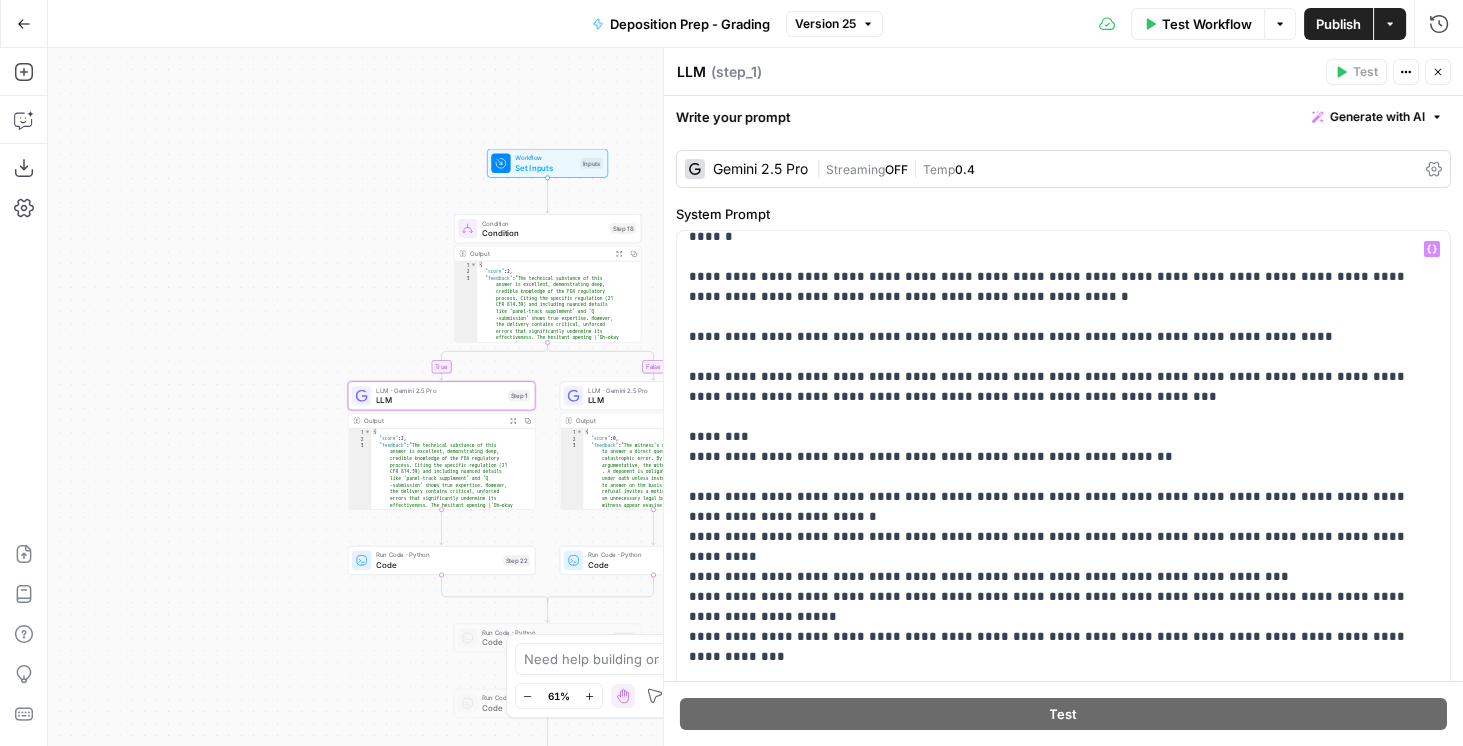 scroll, scrollTop: 521, scrollLeft: 0, axis: vertical 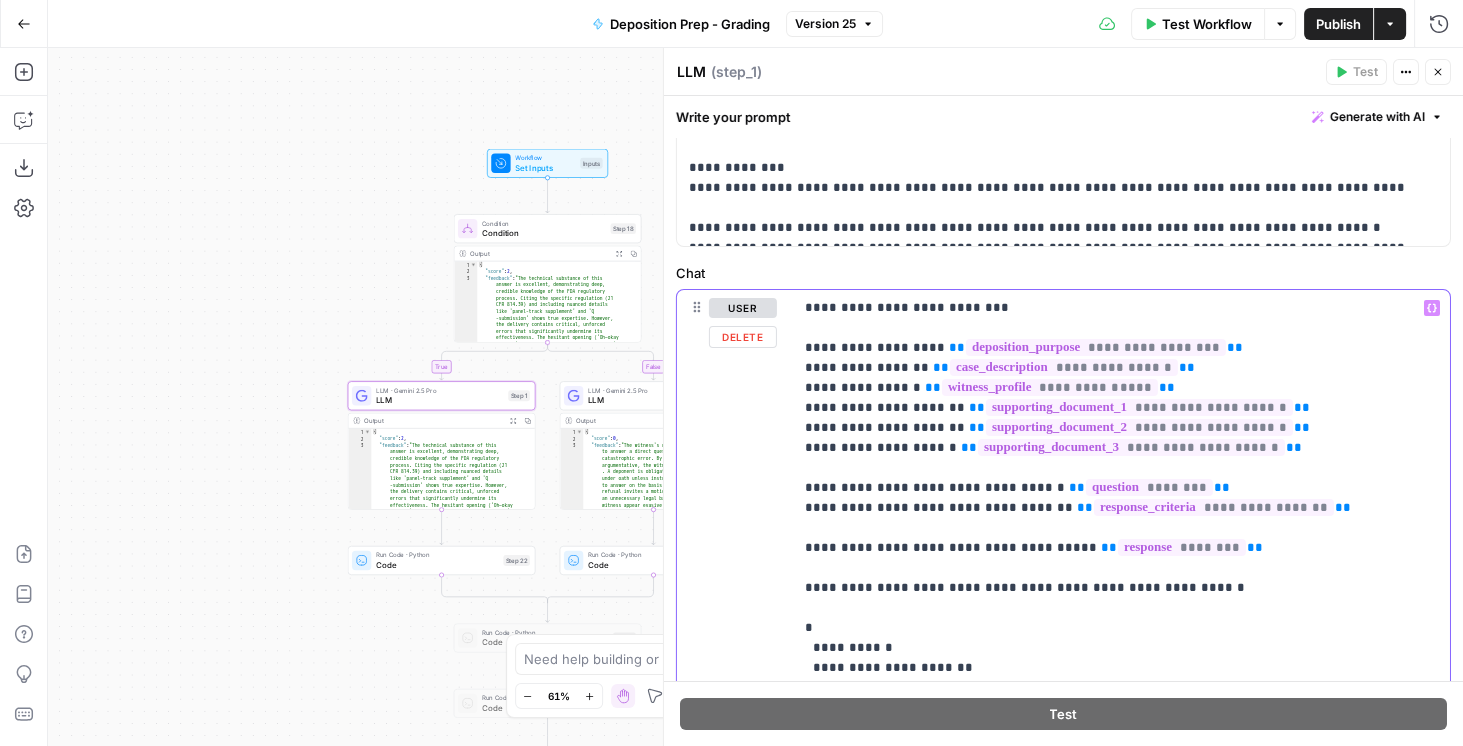 drag, startPoint x: 1246, startPoint y: 340, endPoint x: 803, endPoint y: 348, distance: 443.07224 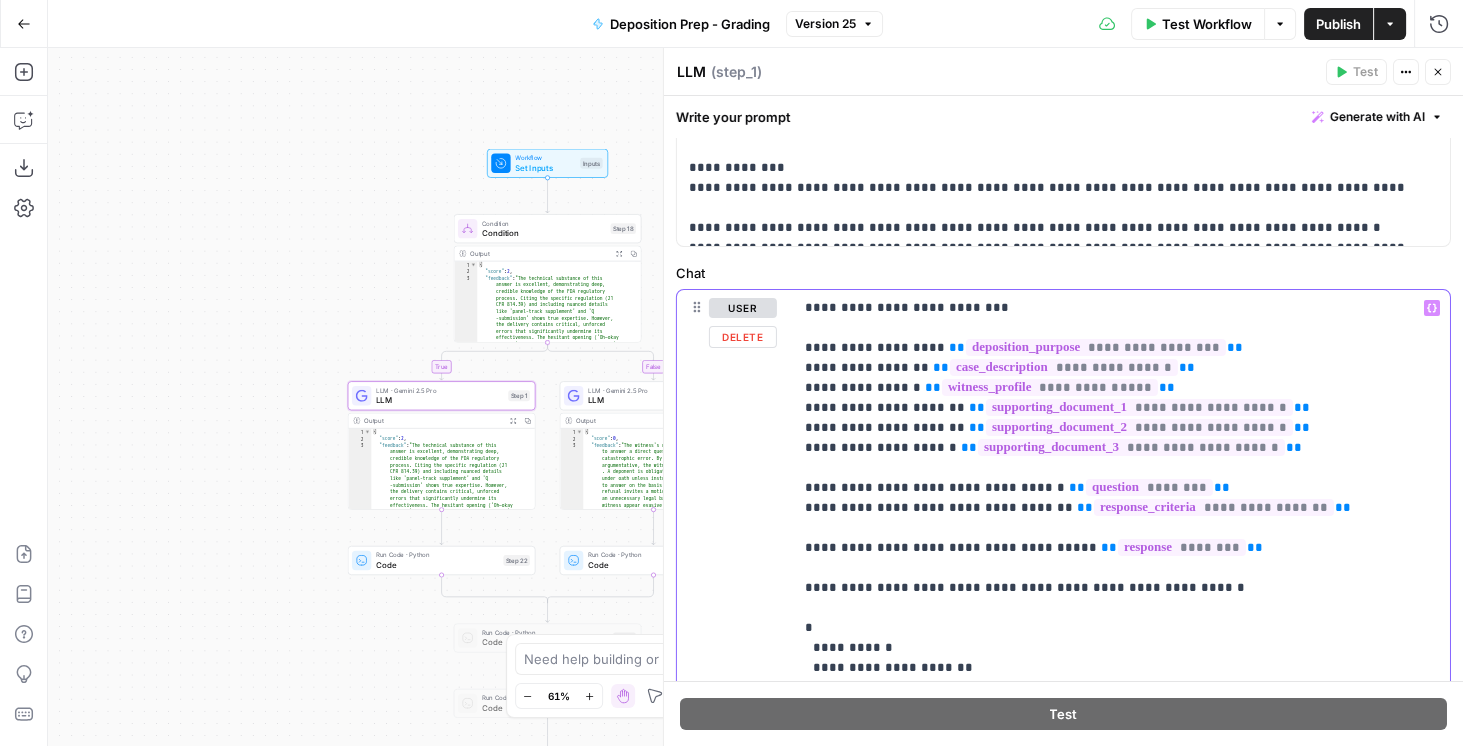 click on "**********" at bounding box center [1121, 498] 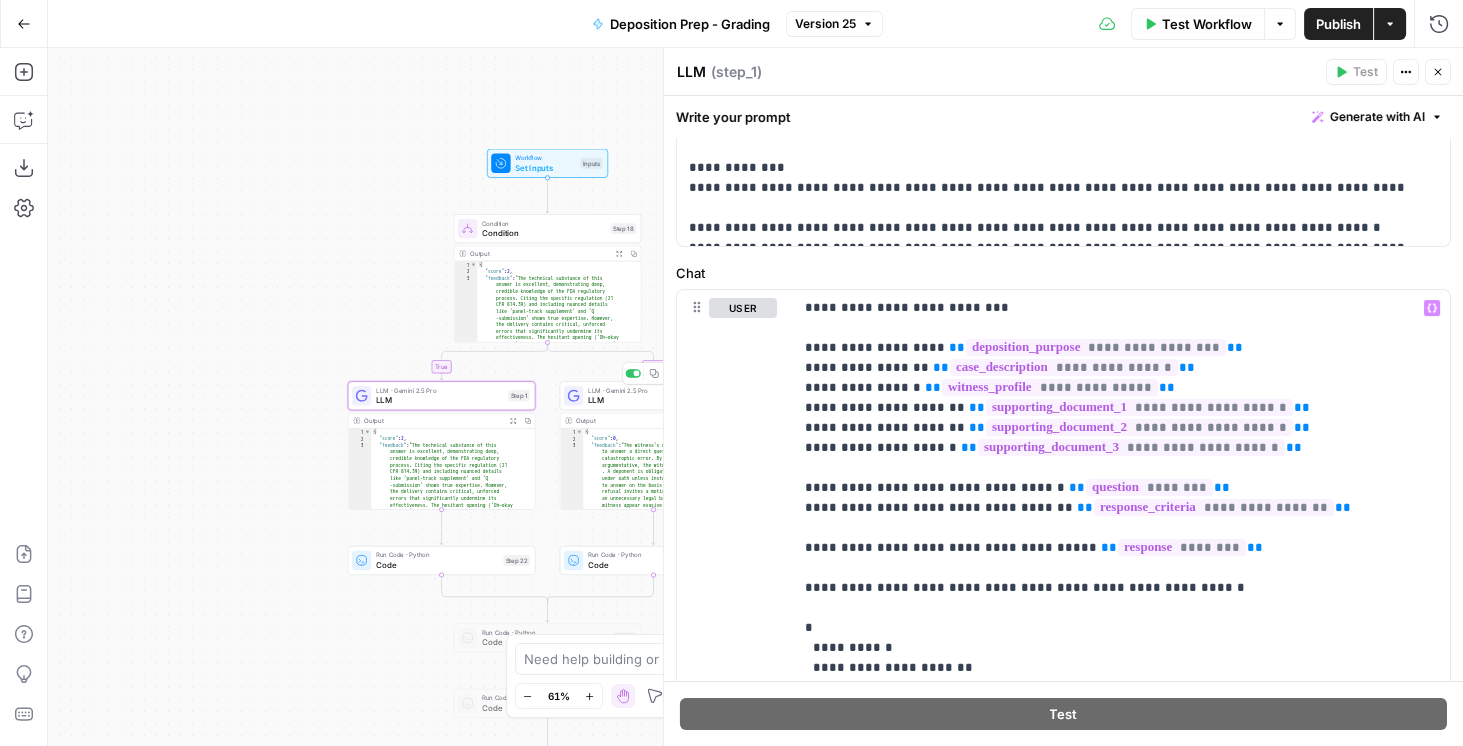 click on "LLM · Gemini 2.5 Pro LLM Step 8 Copy step Delete step Add Note Test" at bounding box center [653, 395] 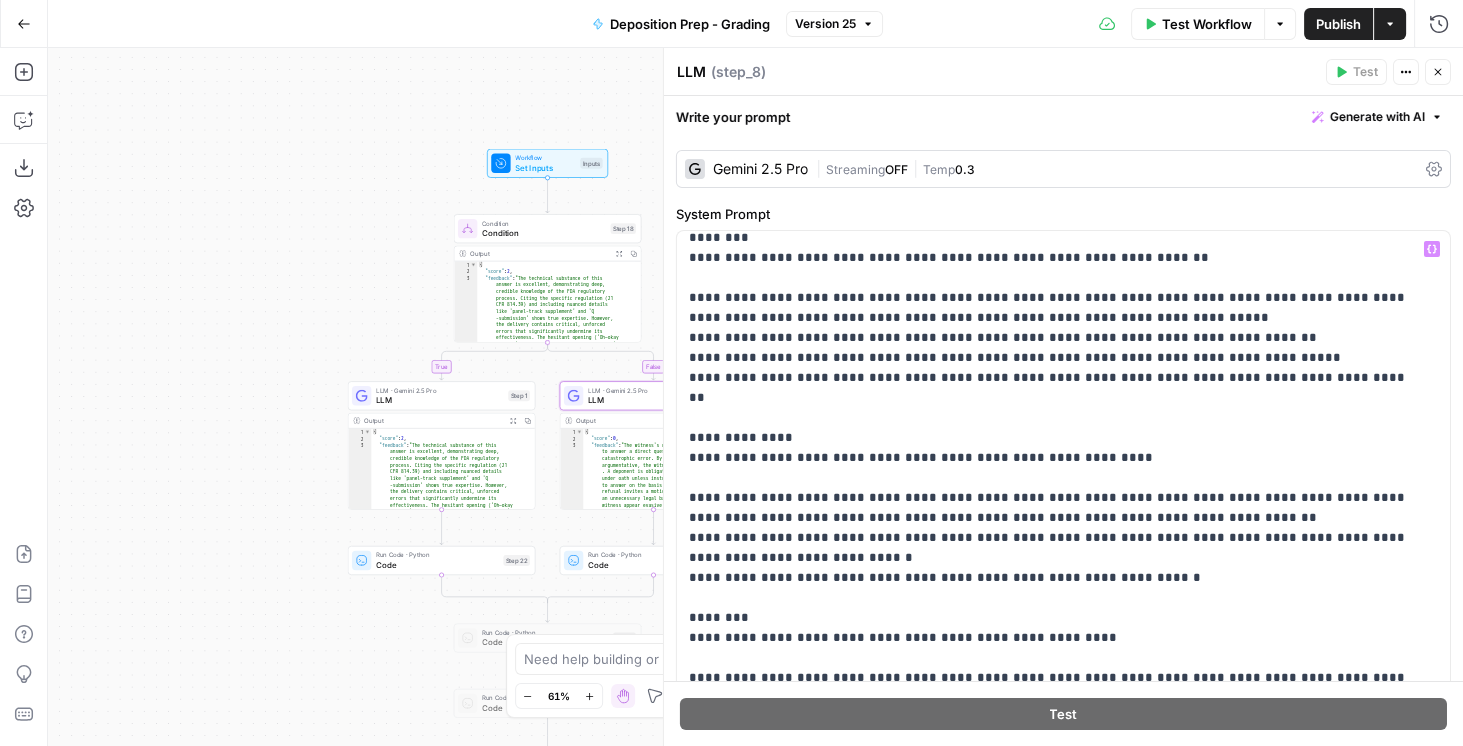 scroll, scrollTop: 341, scrollLeft: 0, axis: vertical 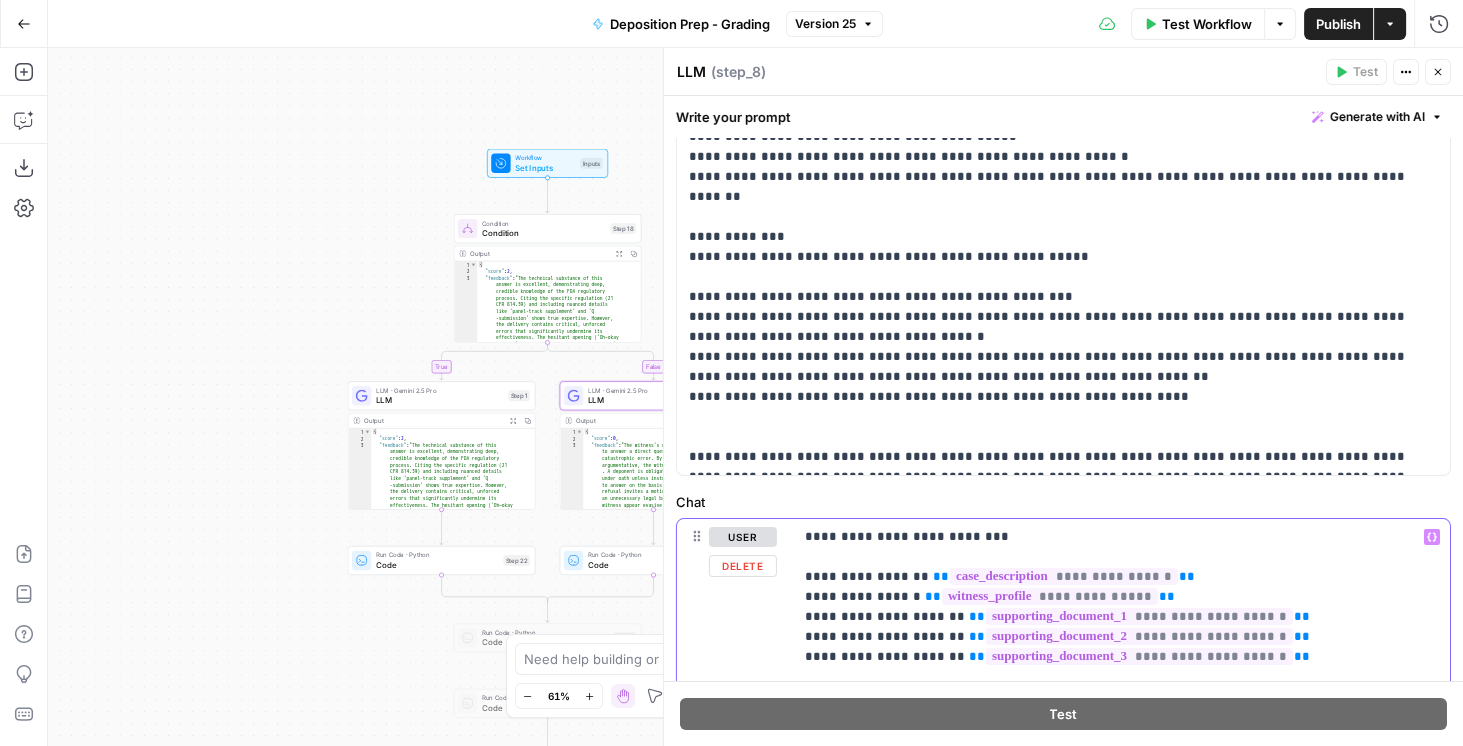 click on "**********" at bounding box center (1117, 717) 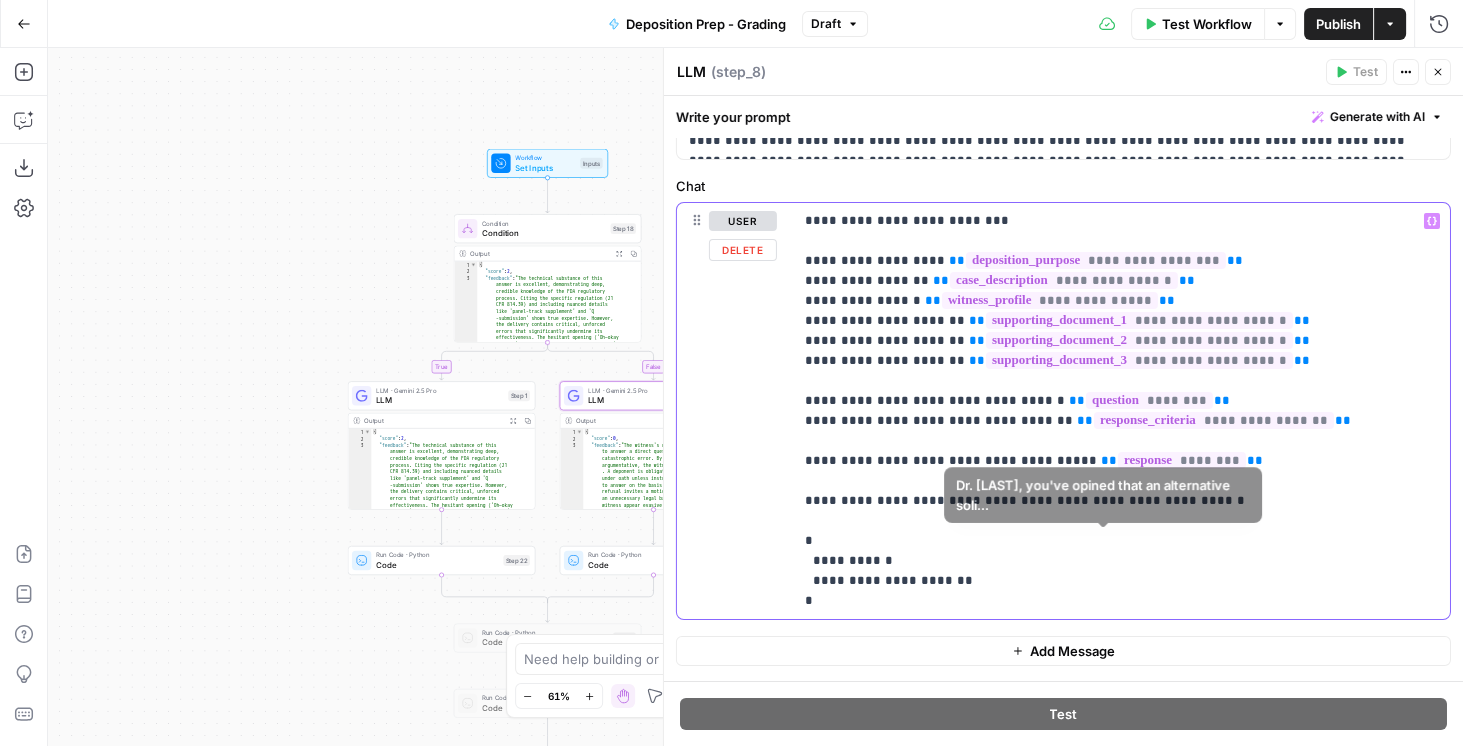 scroll, scrollTop: 913, scrollLeft: 0, axis: vertical 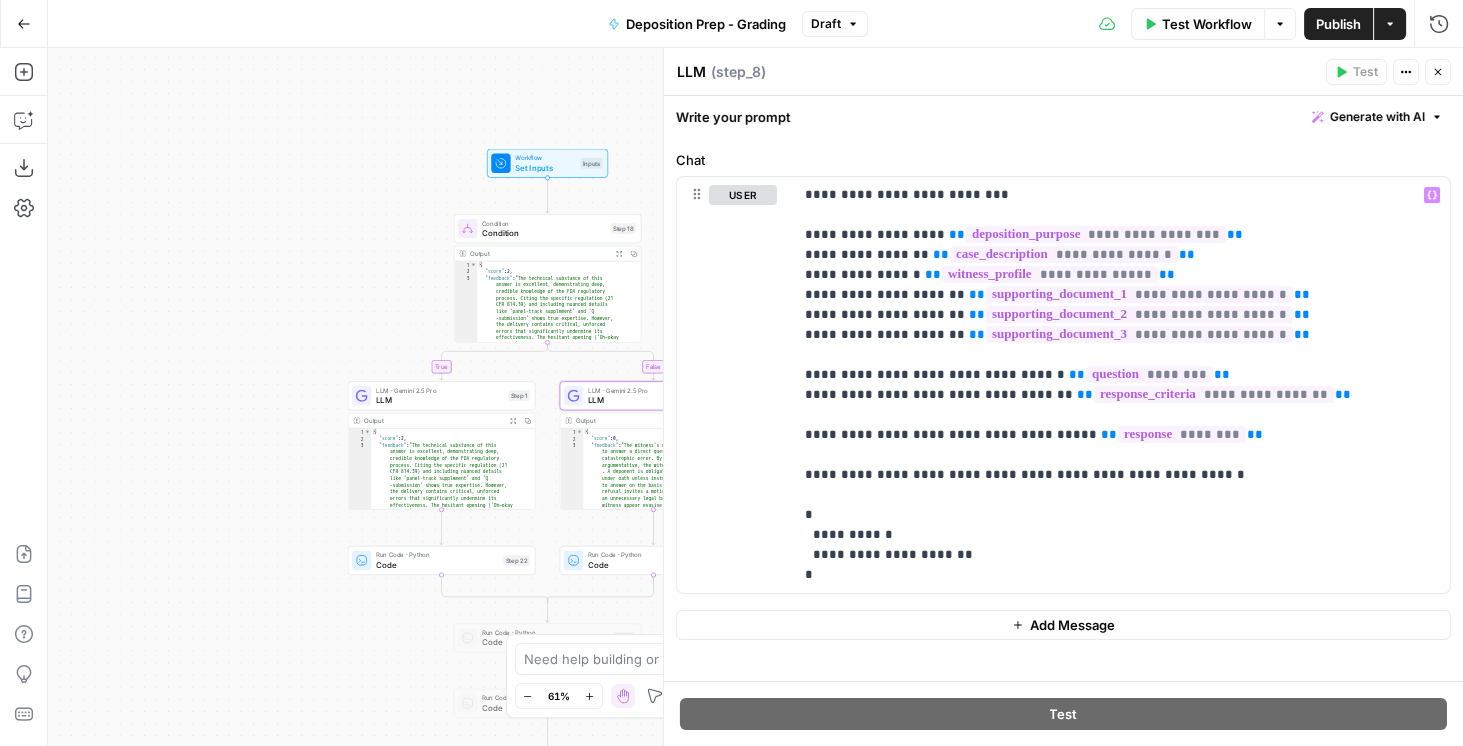 click on "Publish" at bounding box center (1338, 24) 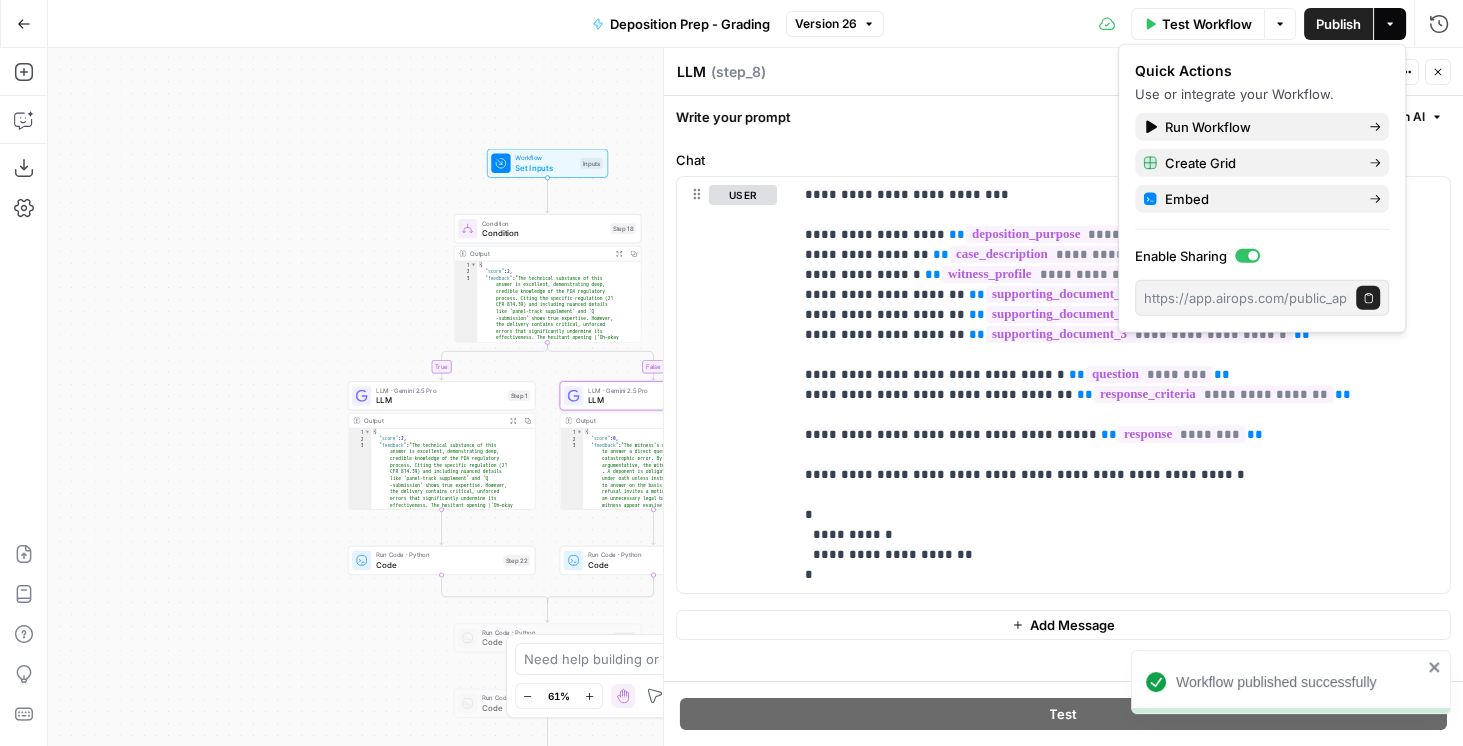 click on "Close" at bounding box center [1438, 72] 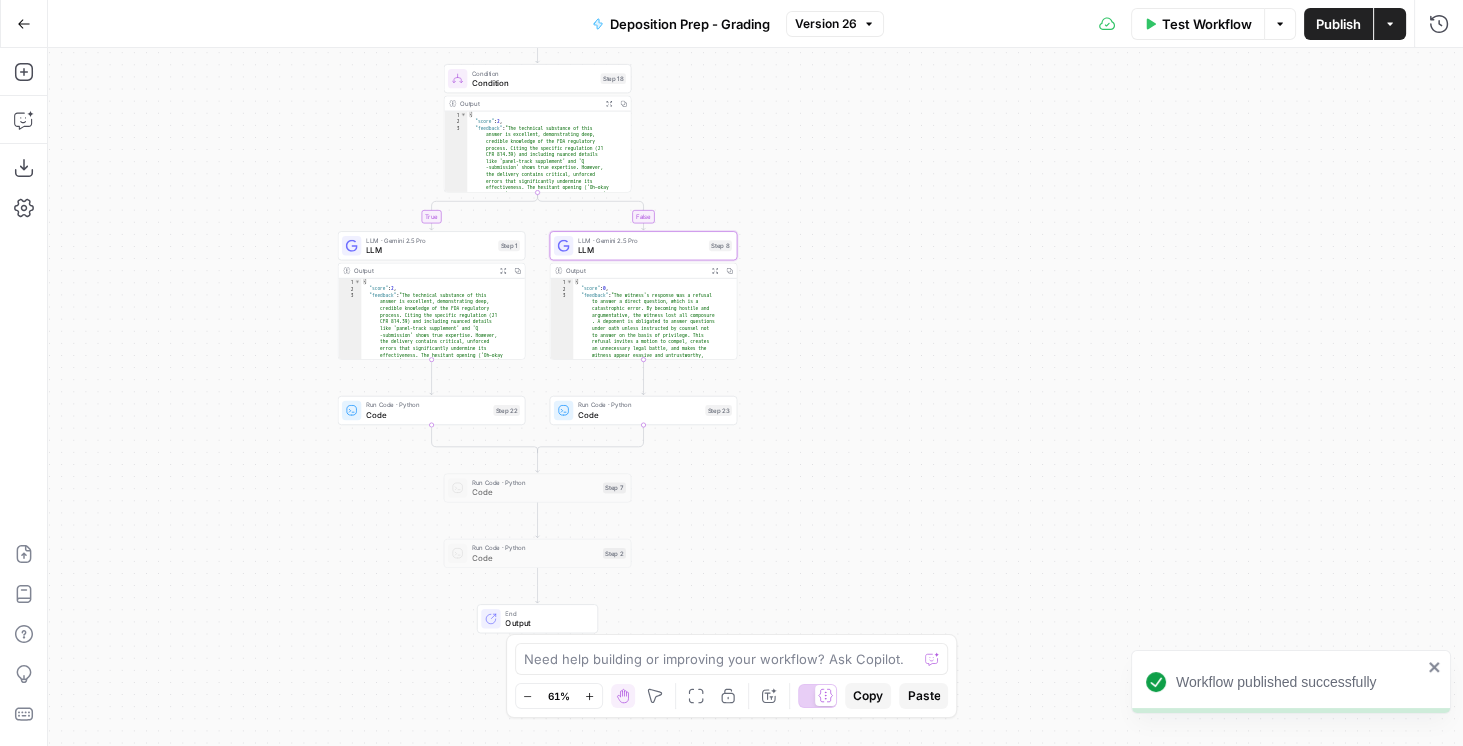 drag, startPoint x: 916, startPoint y: 367, endPoint x: 907, endPoint y: 318, distance: 49.819675 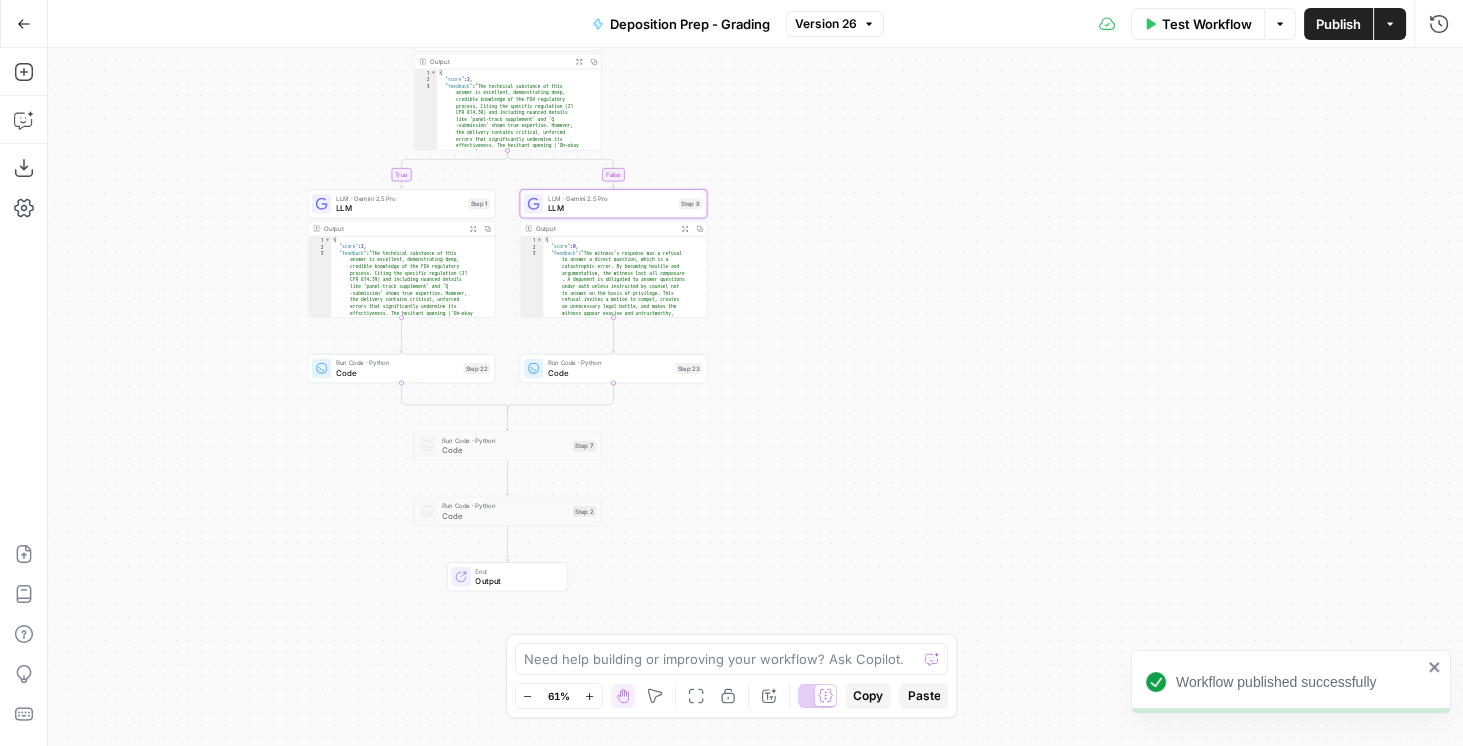 drag, startPoint x: 846, startPoint y: 381, endPoint x: 781, endPoint y: 337, distance: 78.492035 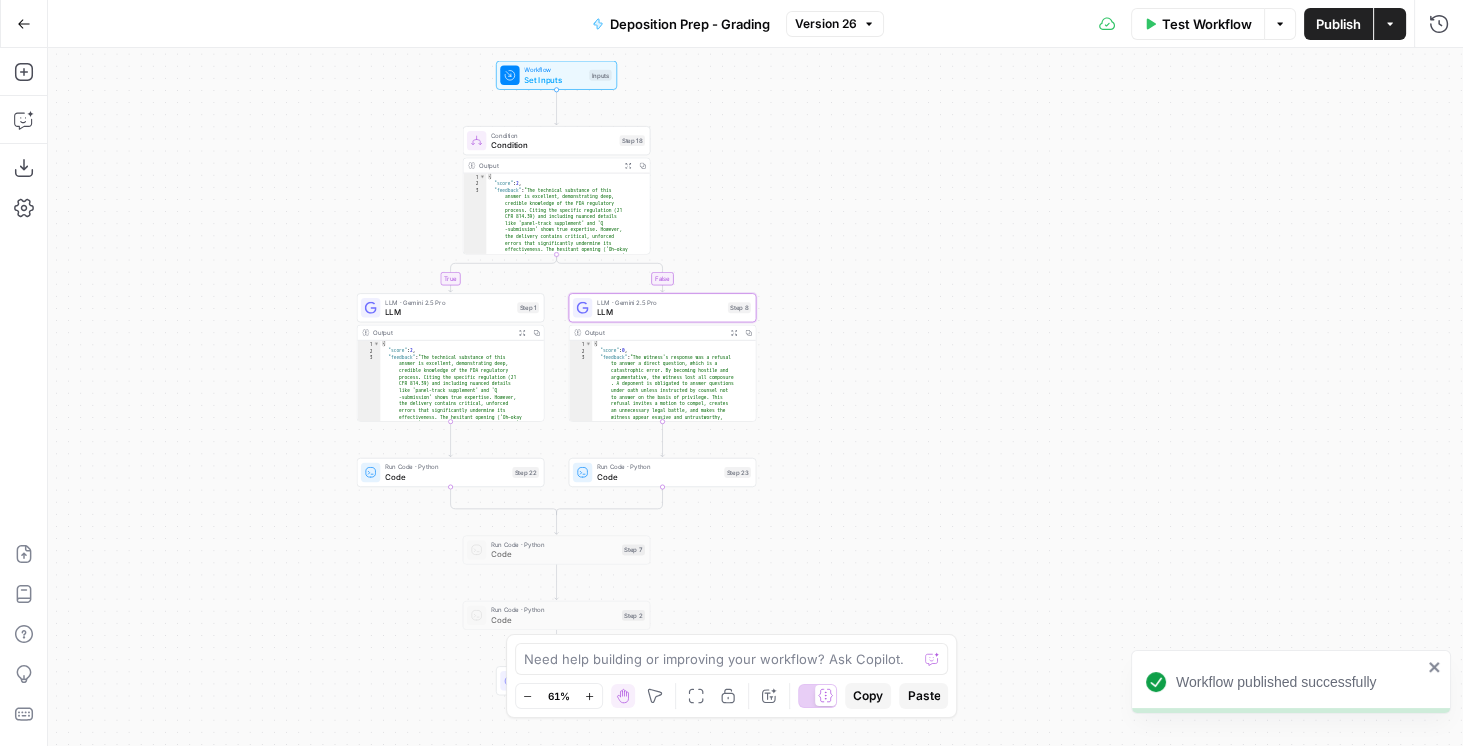 drag, startPoint x: 854, startPoint y: 367, endPoint x: 913, endPoint y: 404, distance: 69.641945 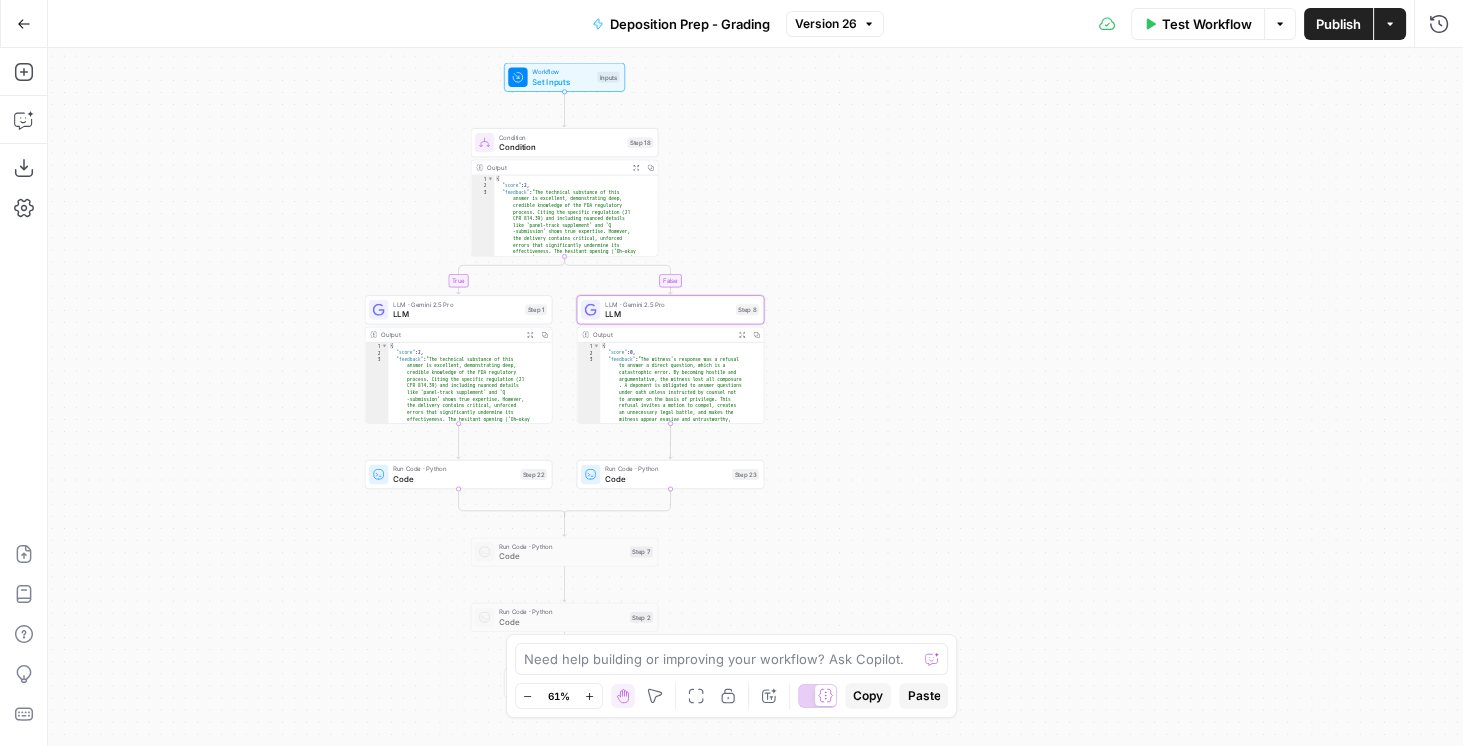 click on "Code" at bounding box center (562, 556) 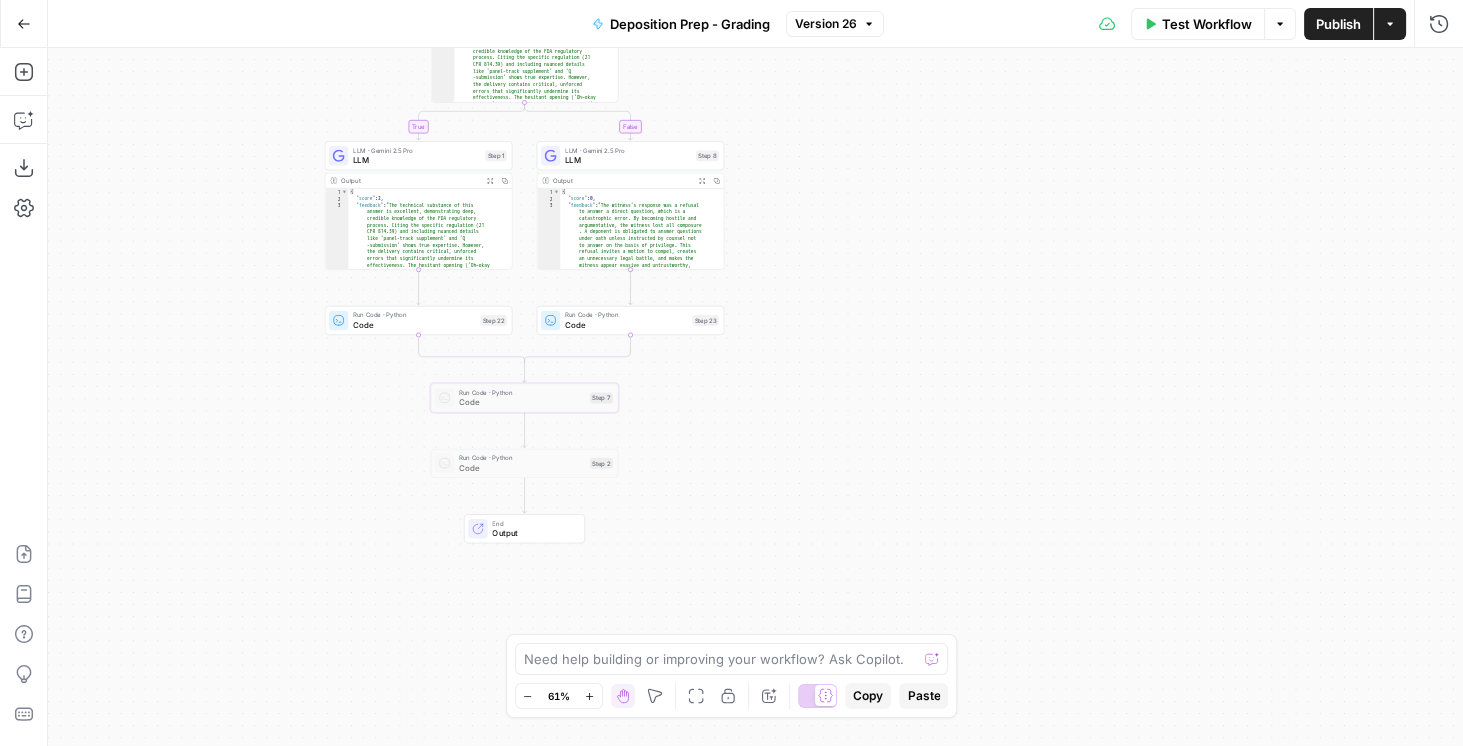 drag, startPoint x: 852, startPoint y: 573, endPoint x: 793, endPoint y: 458, distance: 129.2517 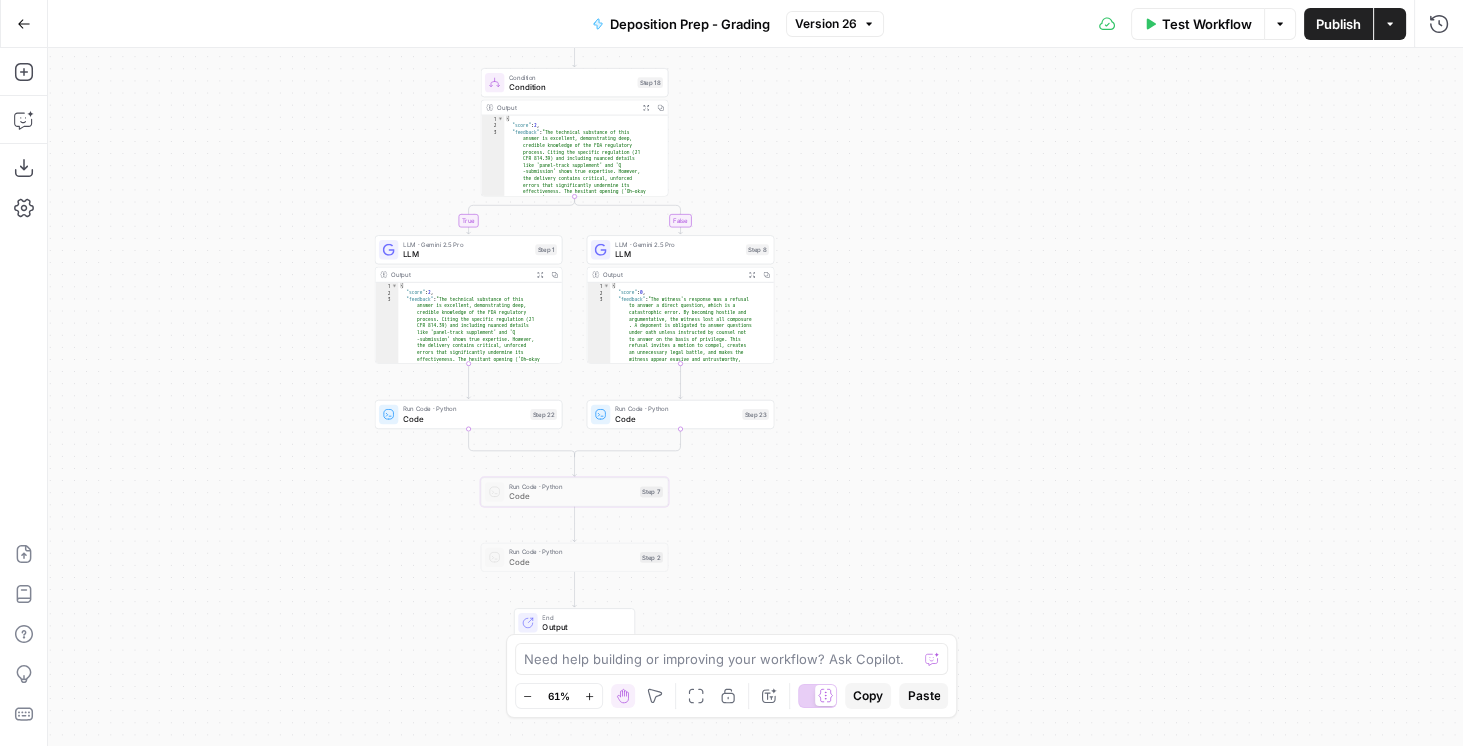 drag, startPoint x: 830, startPoint y: 147, endPoint x: 900, endPoint y: 210, distance: 94.17537 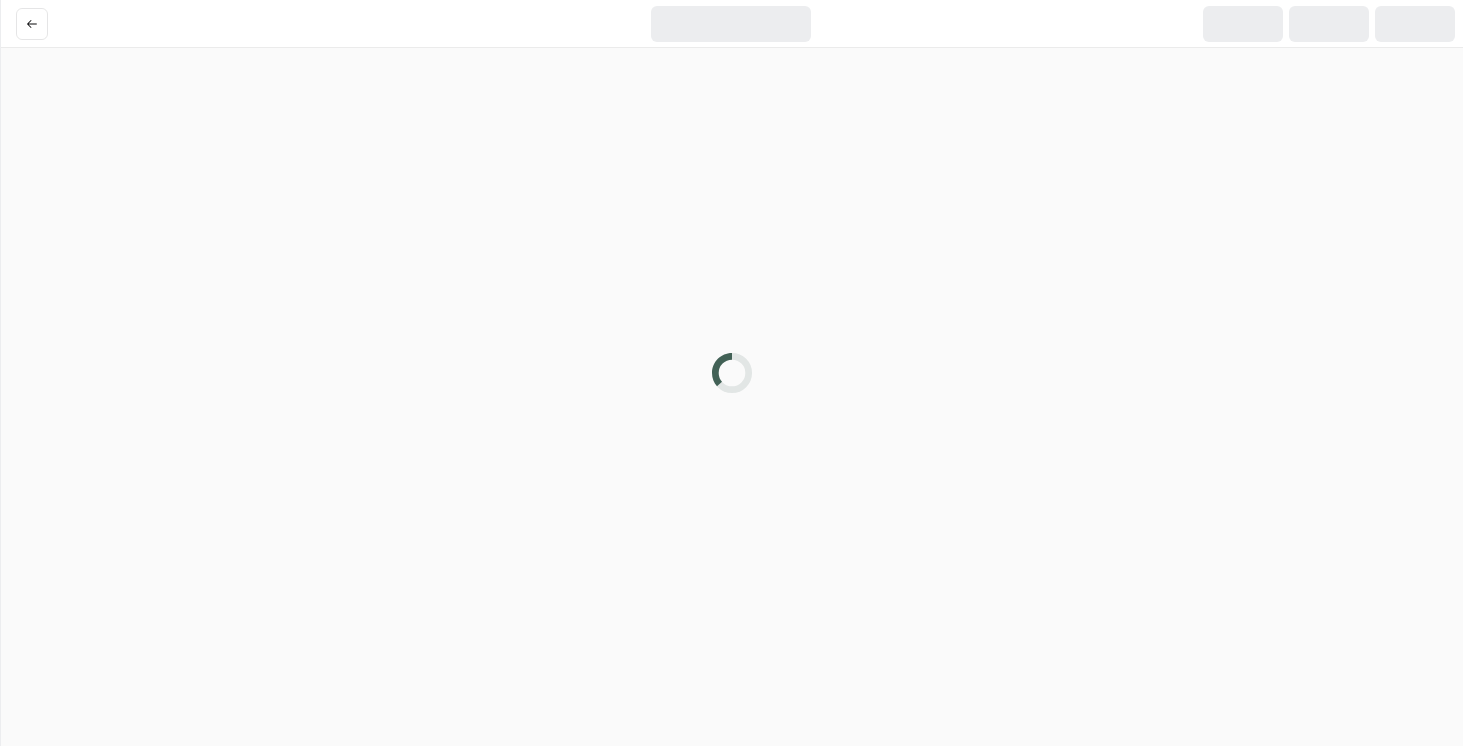 scroll, scrollTop: 0, scrollLeft: 0, axis: both 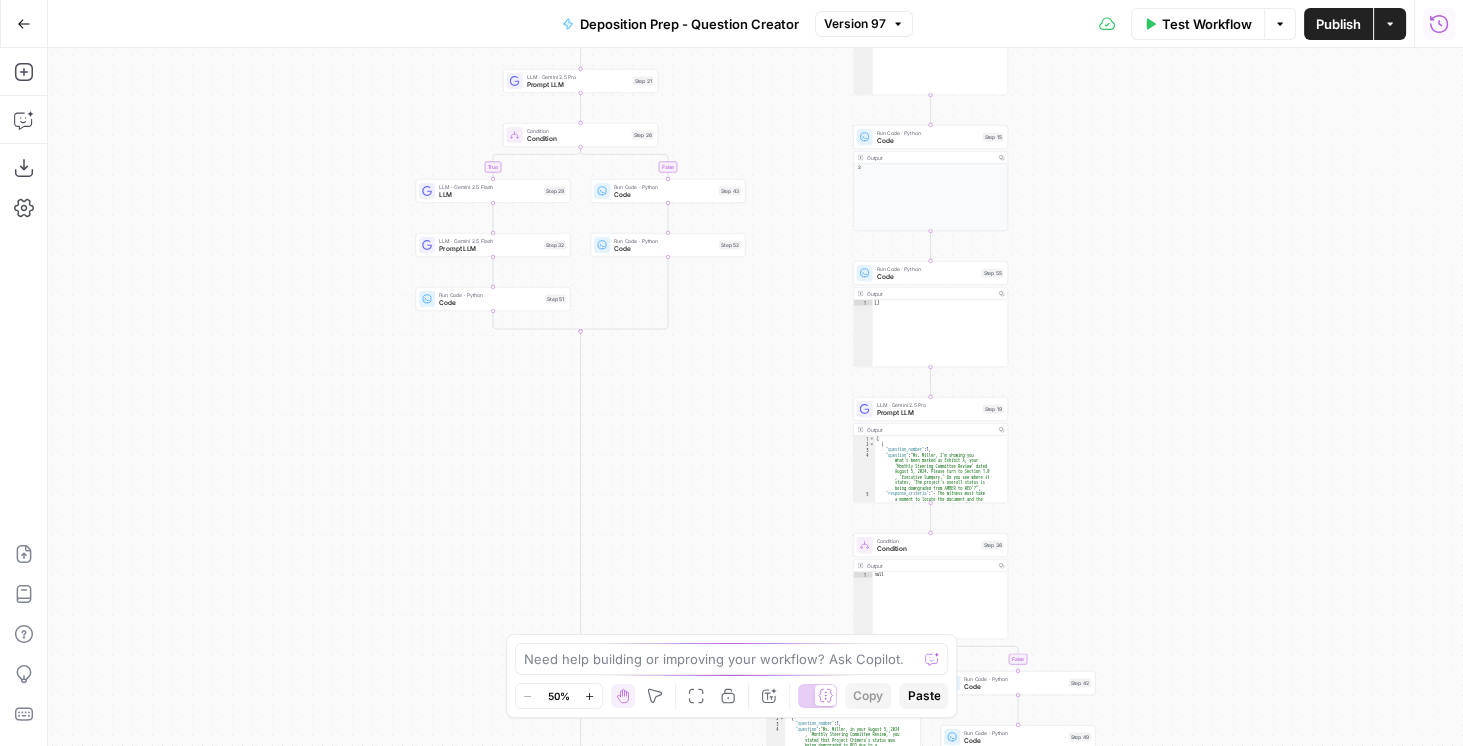 click 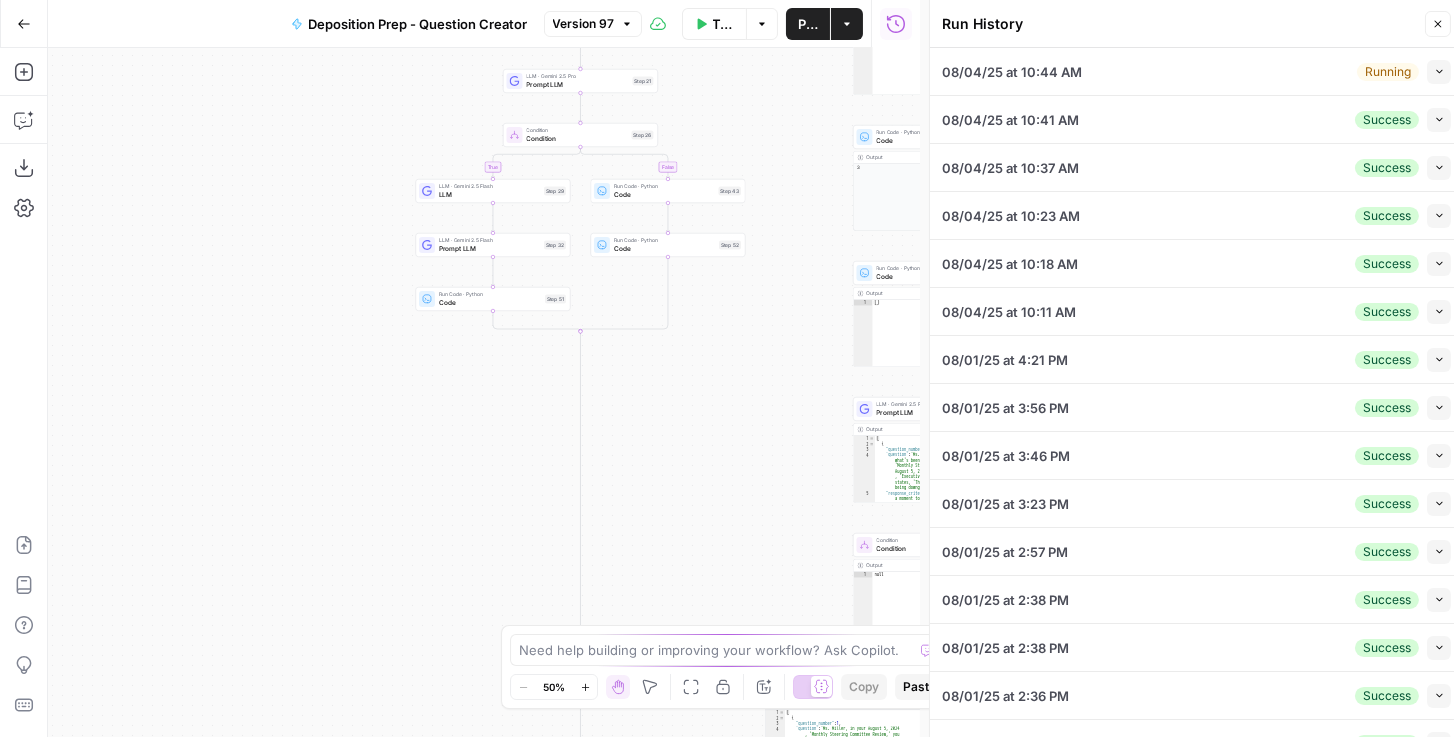 click on "Collapse" at bounding box center [1439, 72] 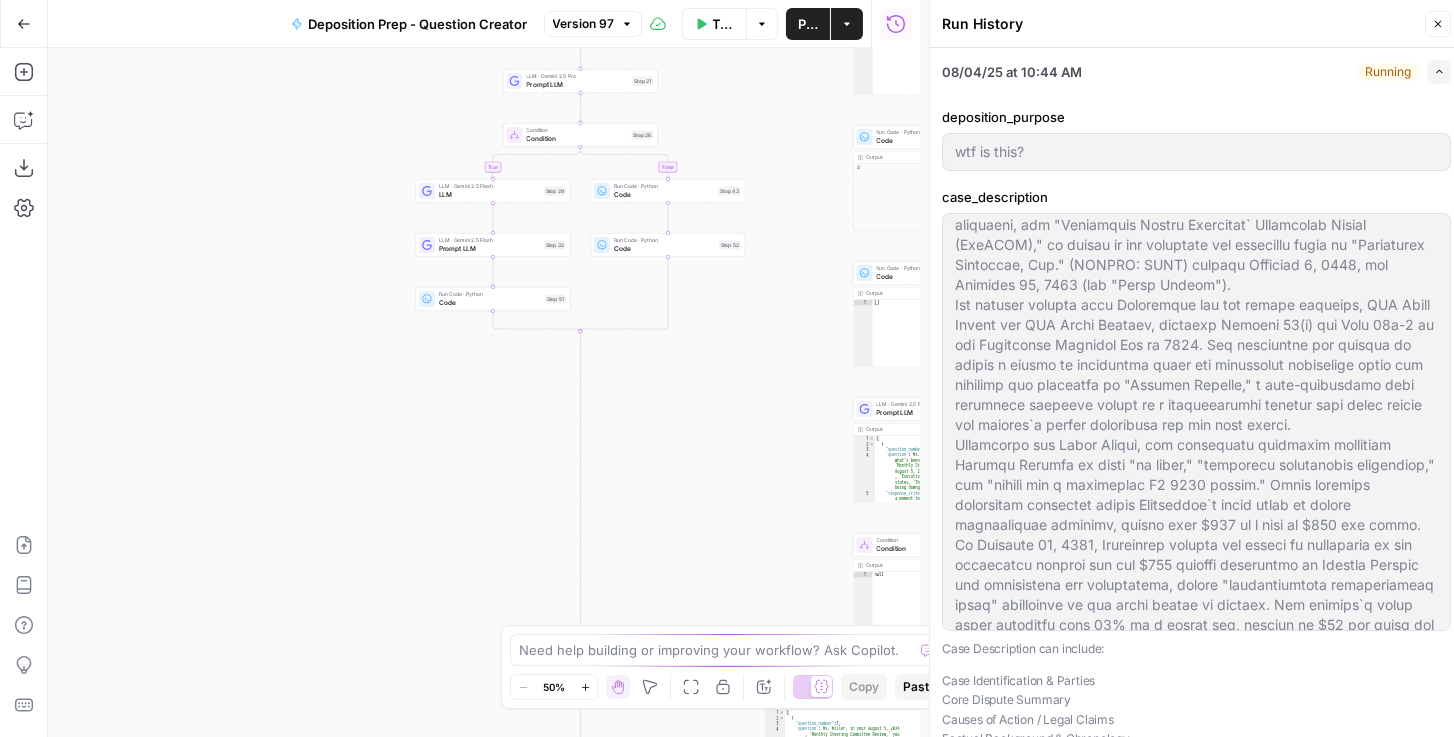 scroll, scrollTop: 99, scrollLeft: 0, axis: vertical 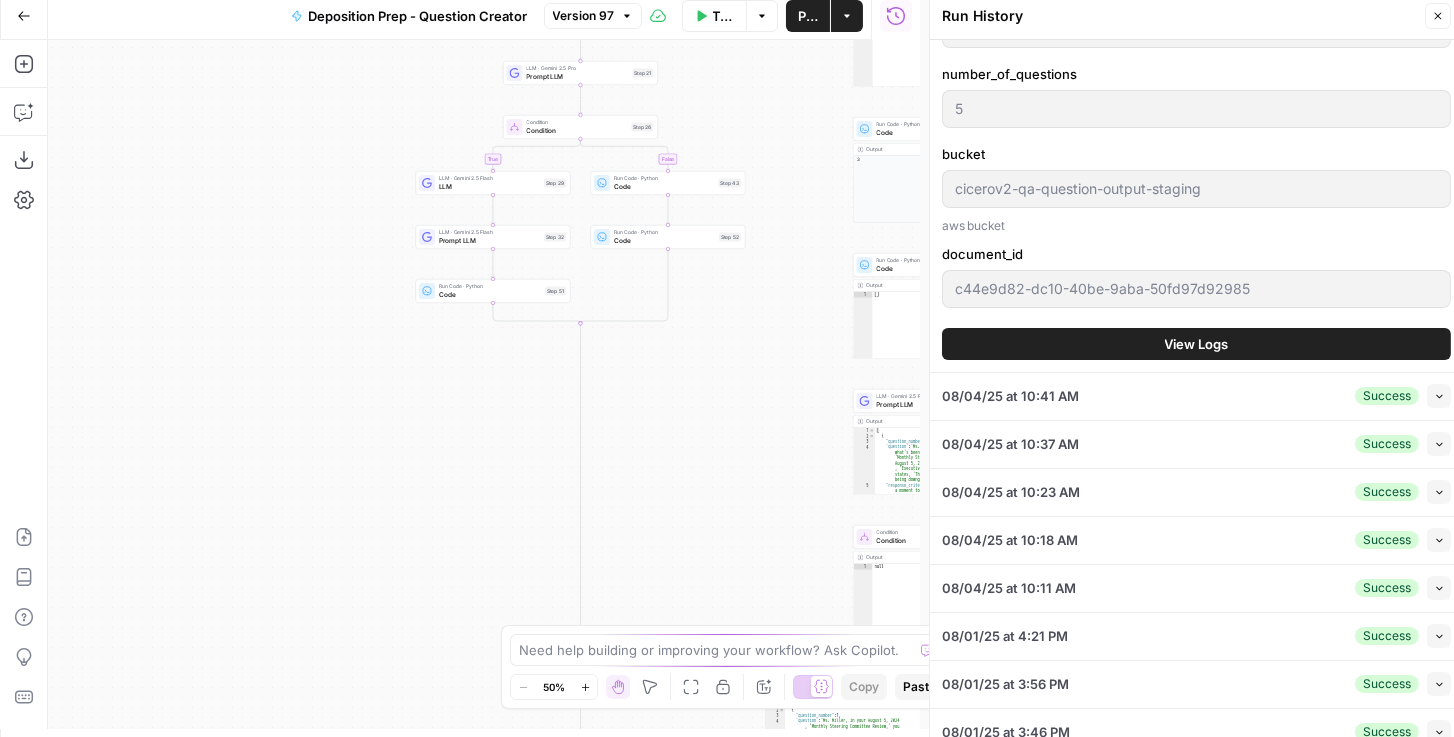 click on "View Logs" at bounding box center (1197, 344) 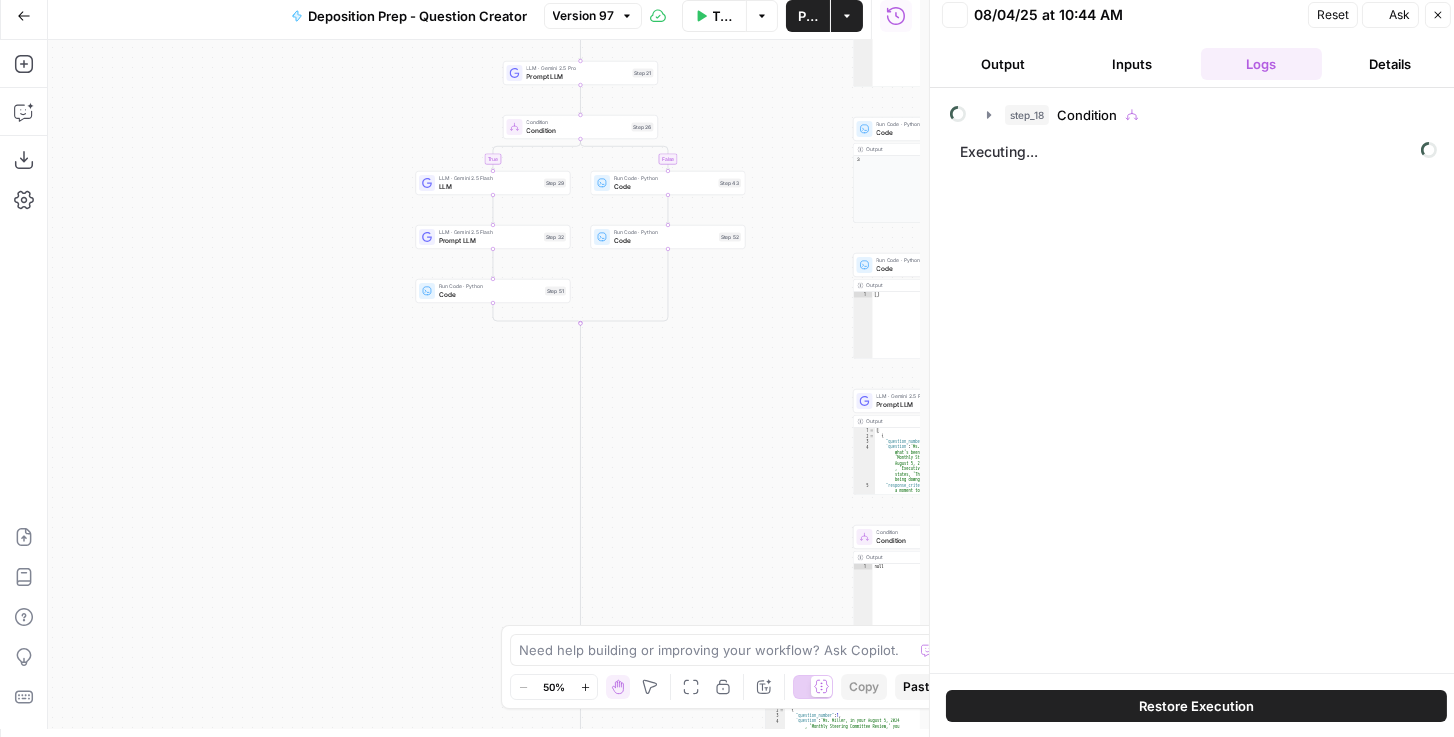 scroll, scrollTop: 0, scrollLeft: 0, axis: both 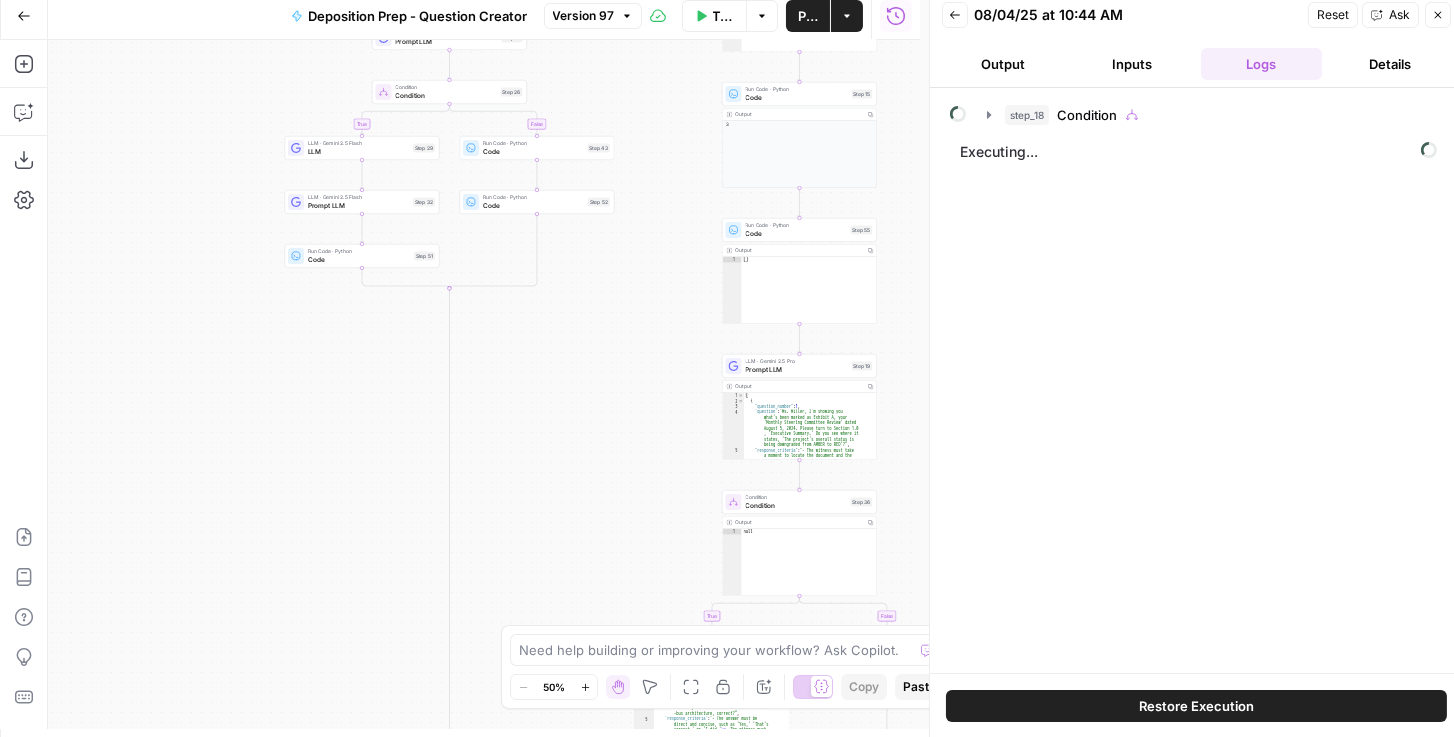 drag, startPoint x: 793, startPoint y: 162, endPoint x: 662, endPoint y: 128, distance: 135.34032 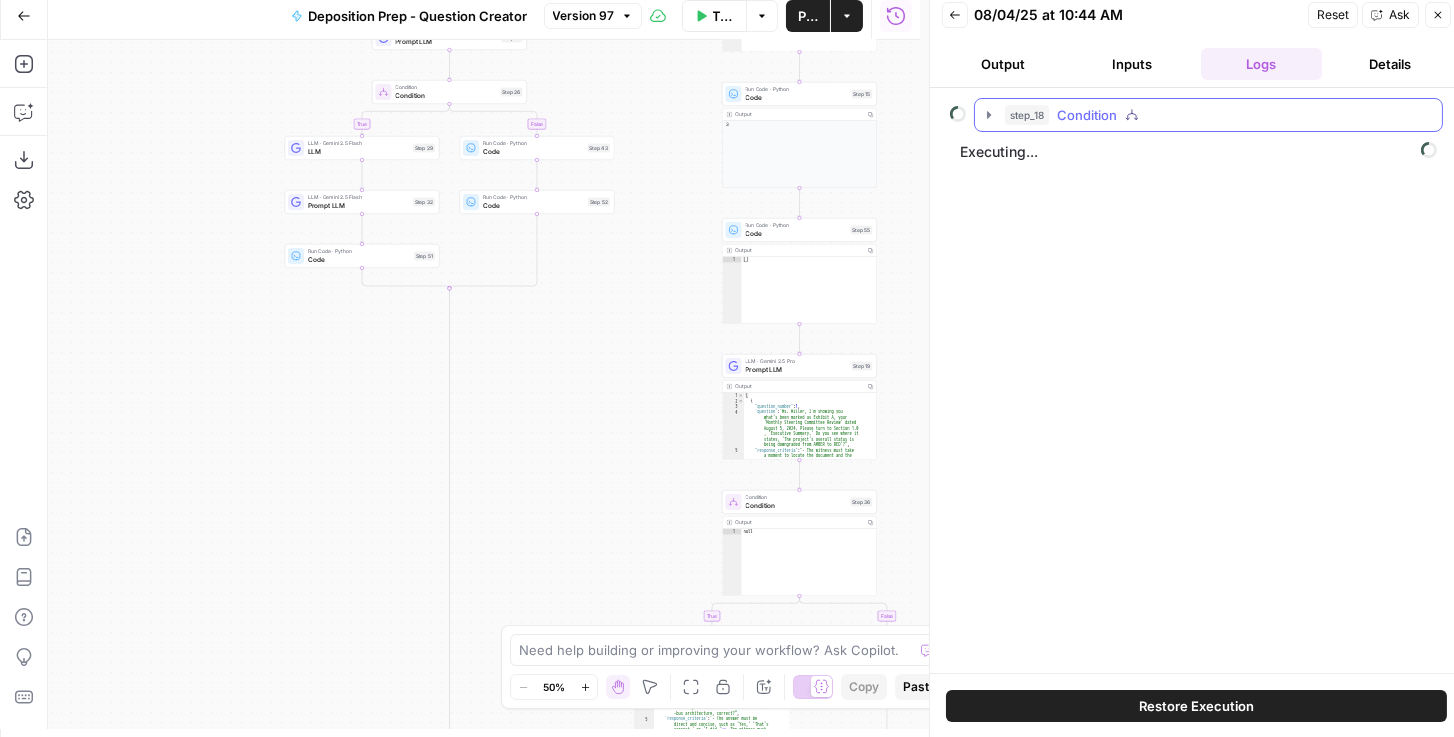 click 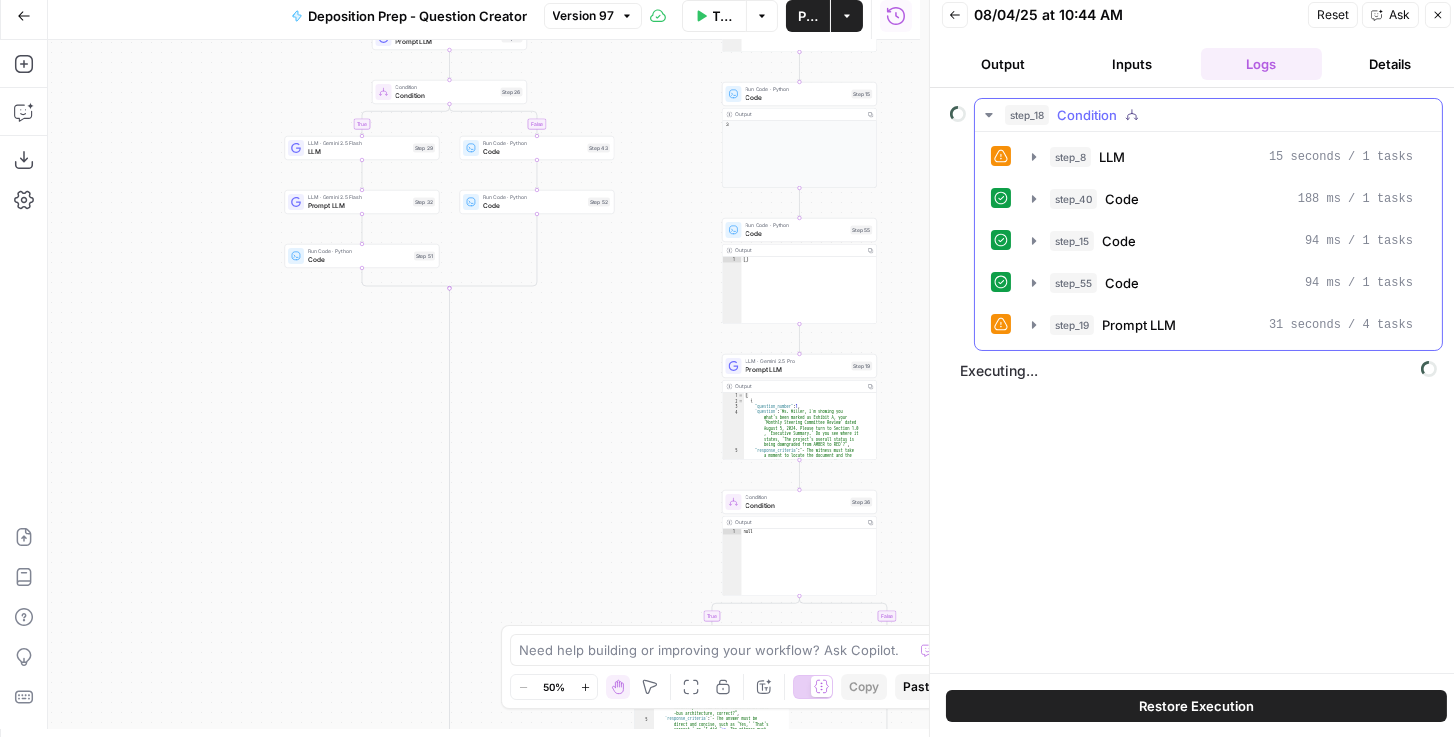 click 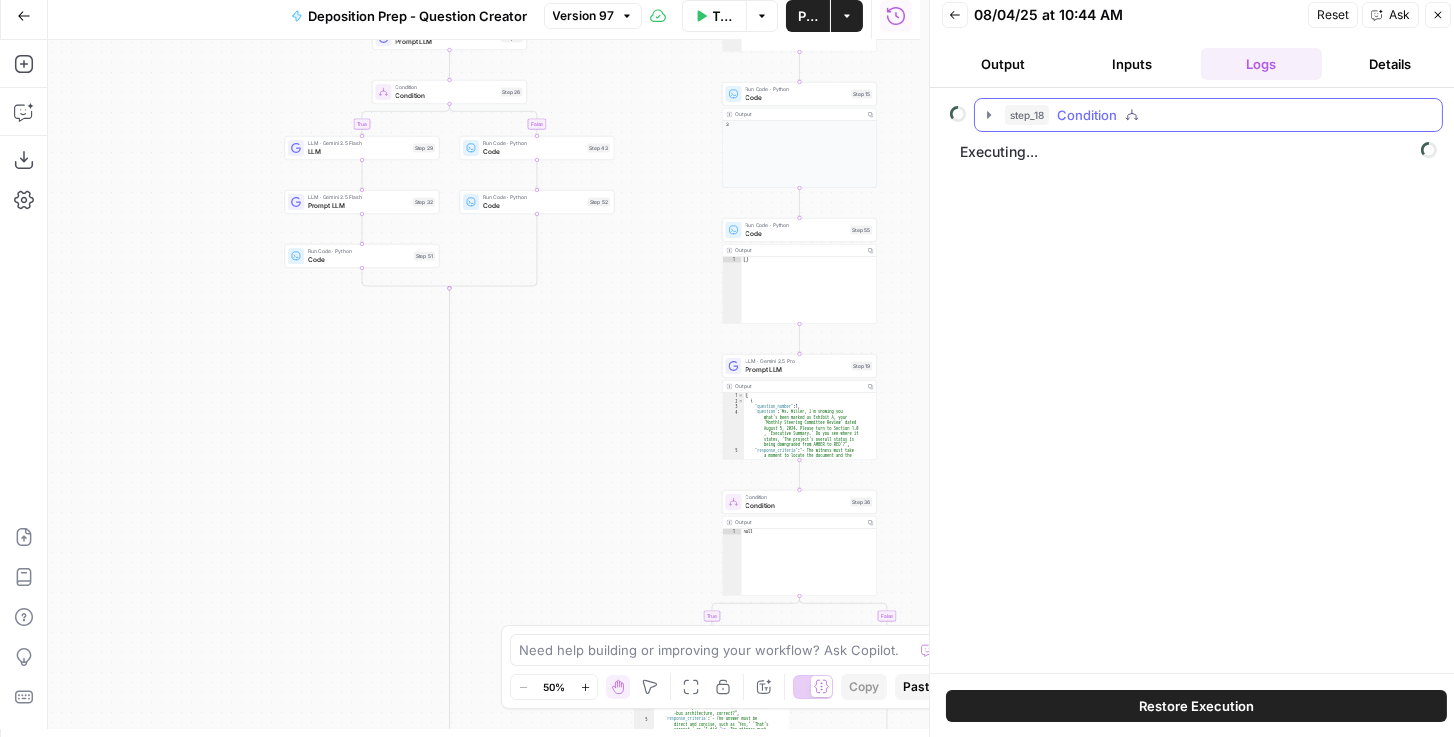 click 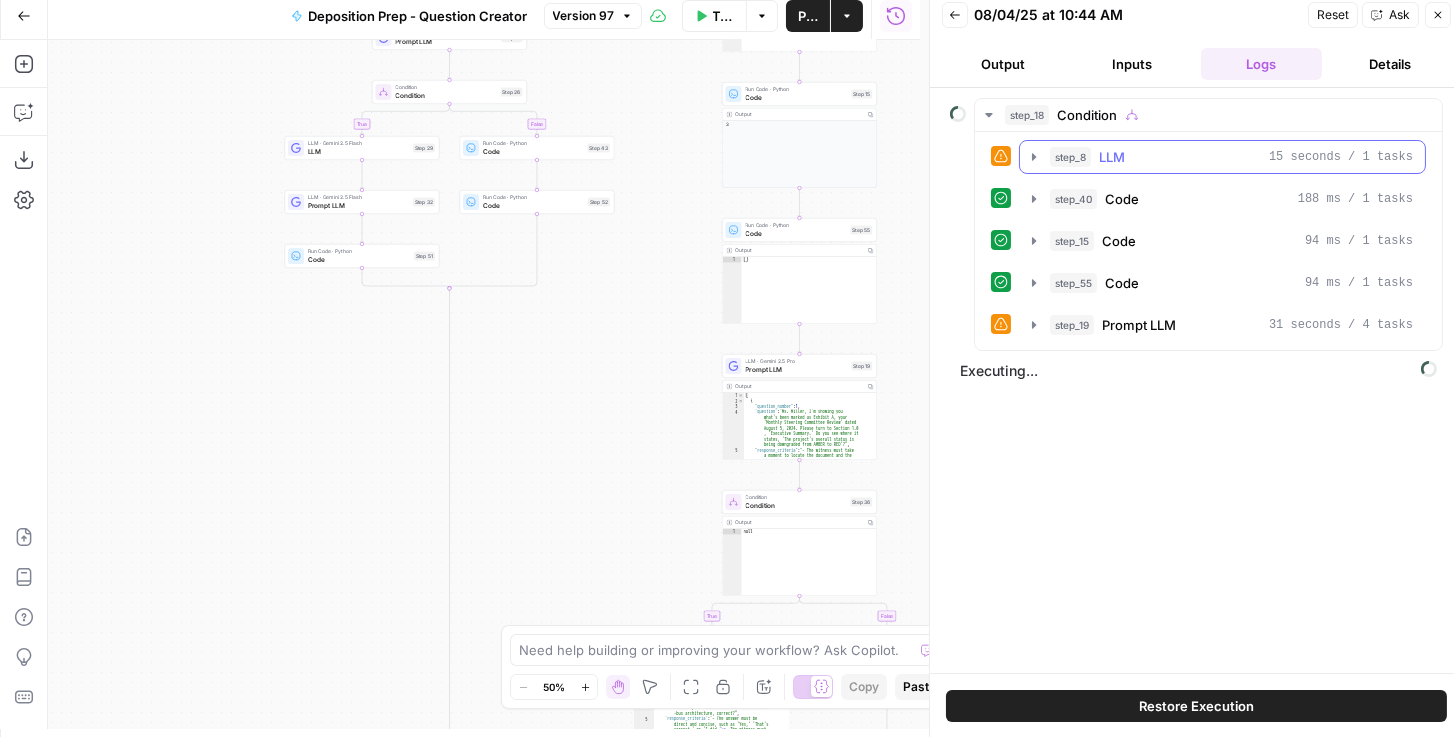 click 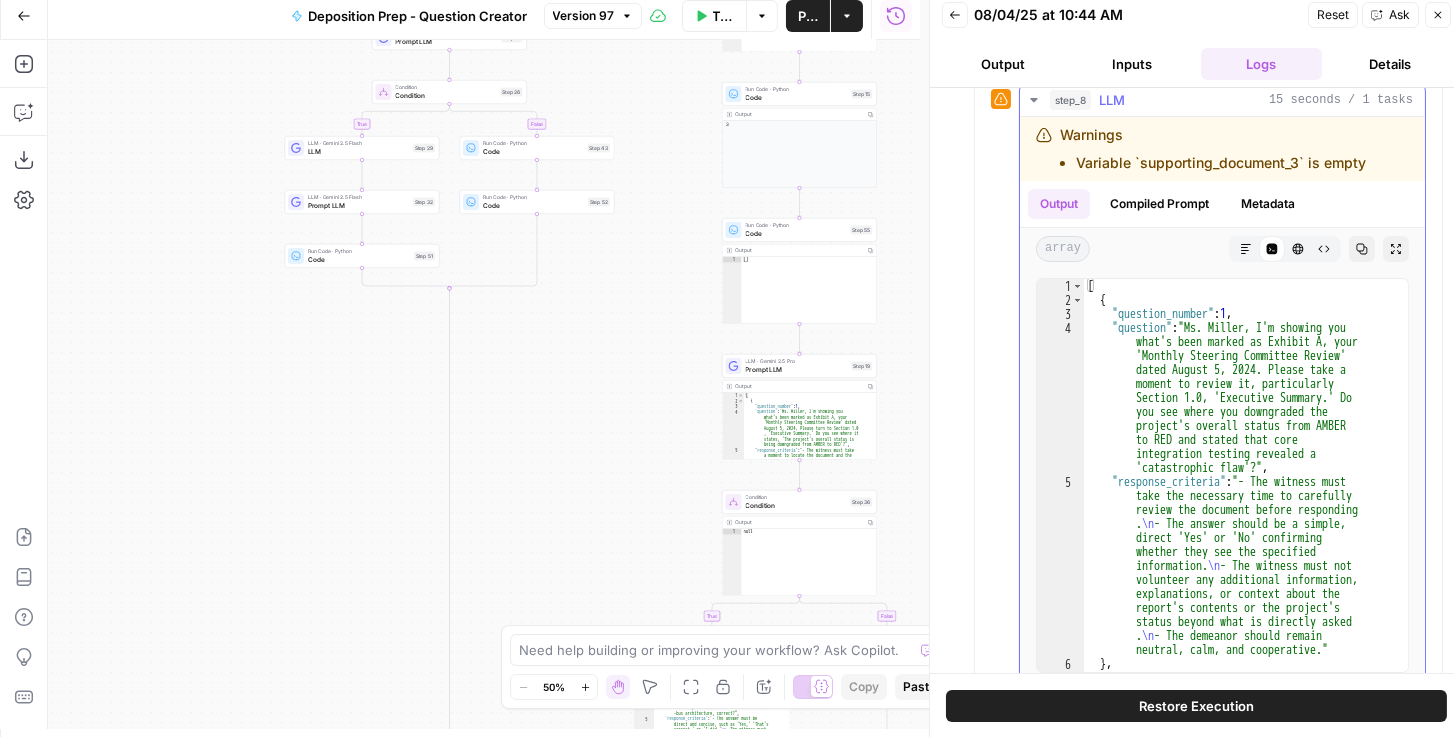 scroll, scrollTop: 114, scrollLeft: 0, axis: vertical 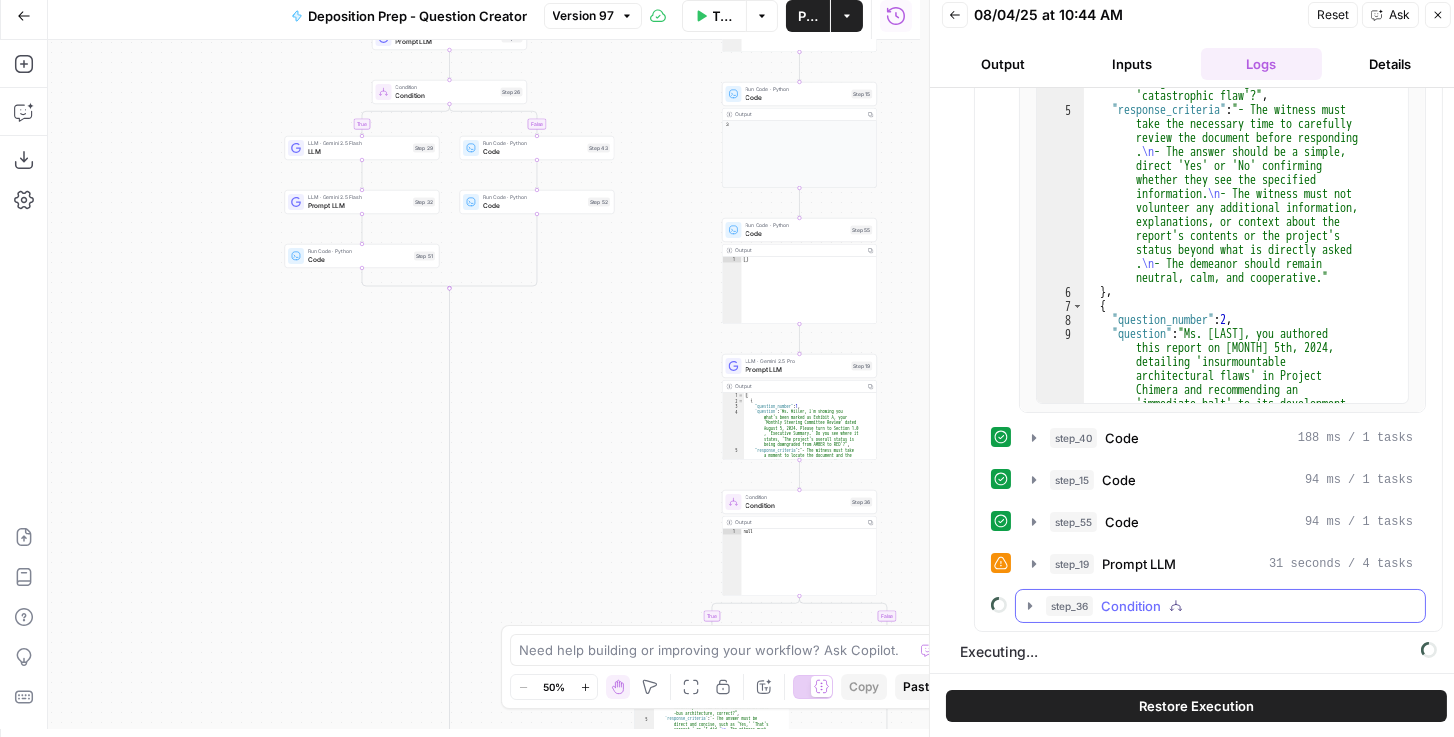 click 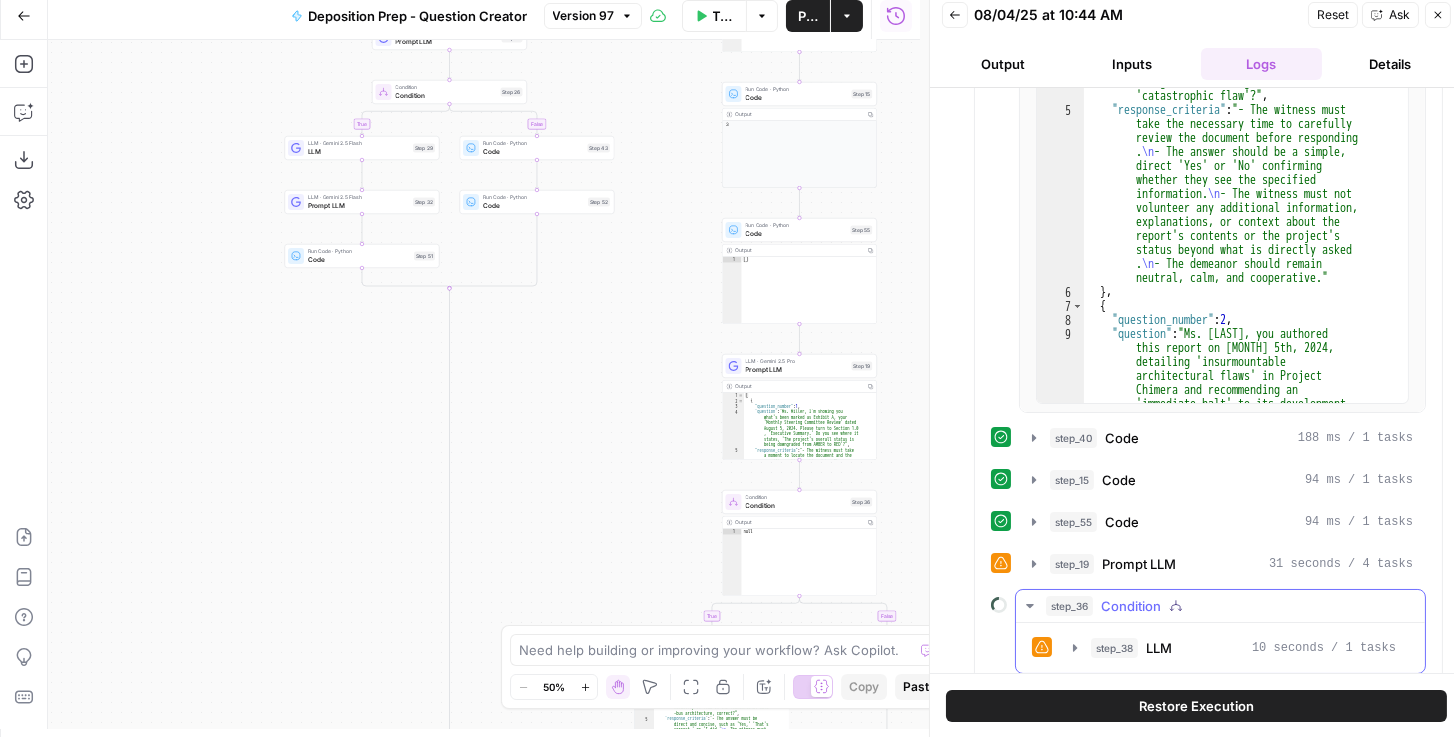 scroll, scrollTop: 376, scrollLeft: 0, axis: vertical 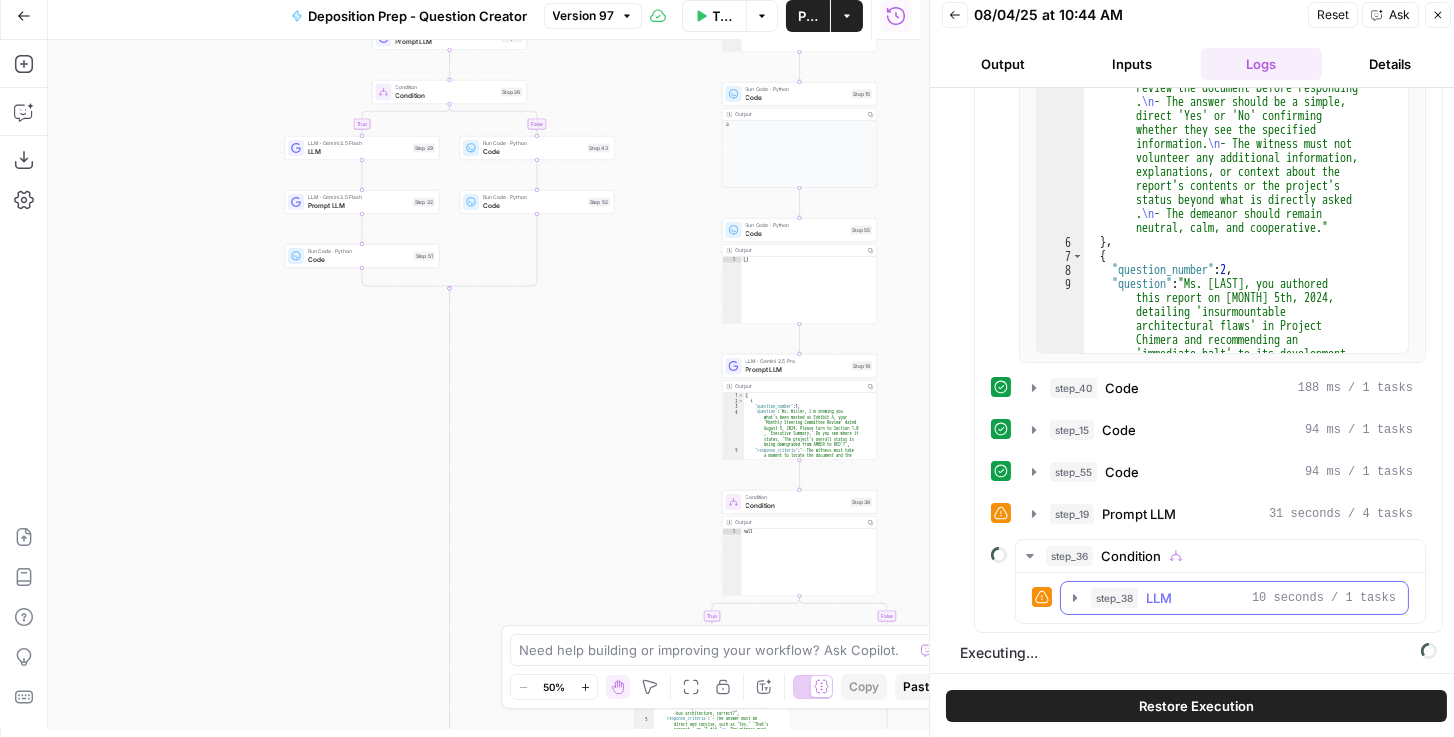 click 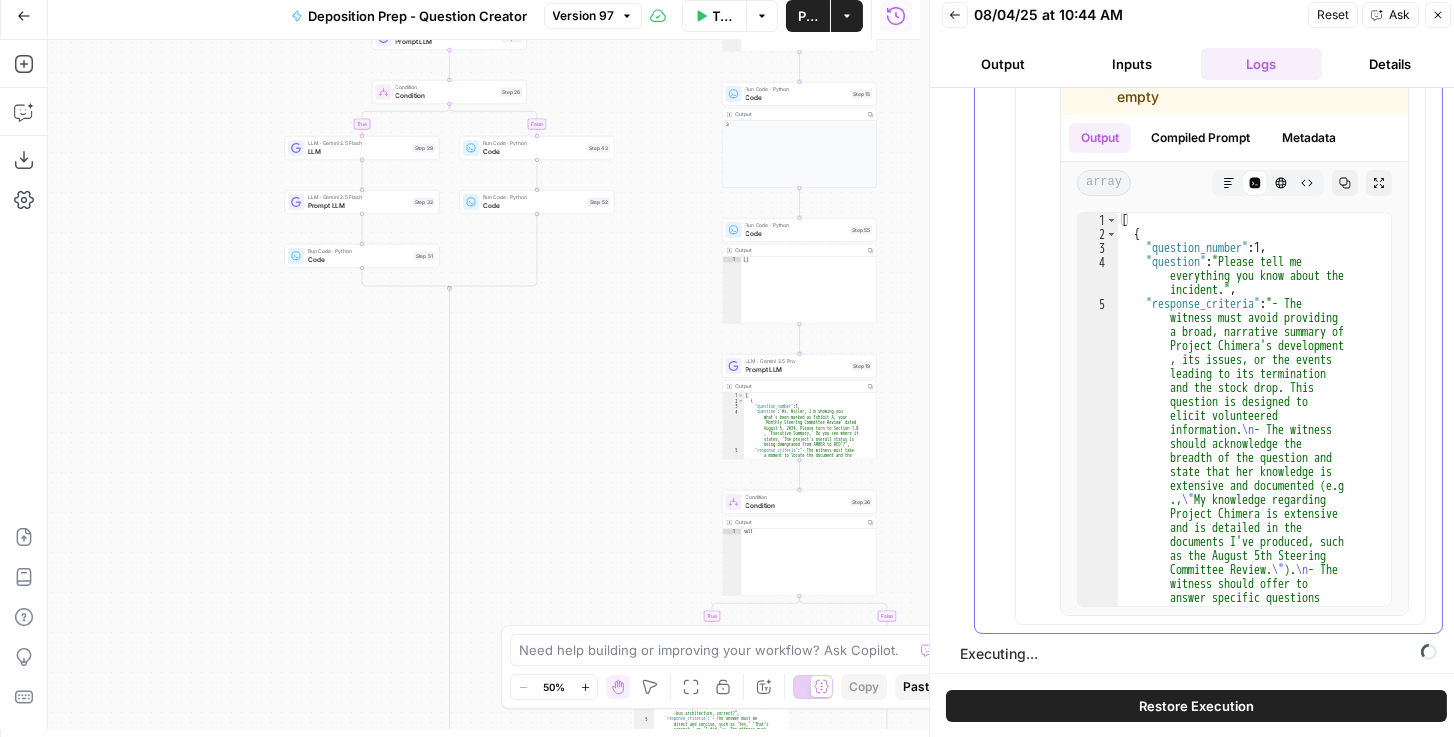 scroll, scrollTop: 961, scrollLeft: 0, axis: vertical 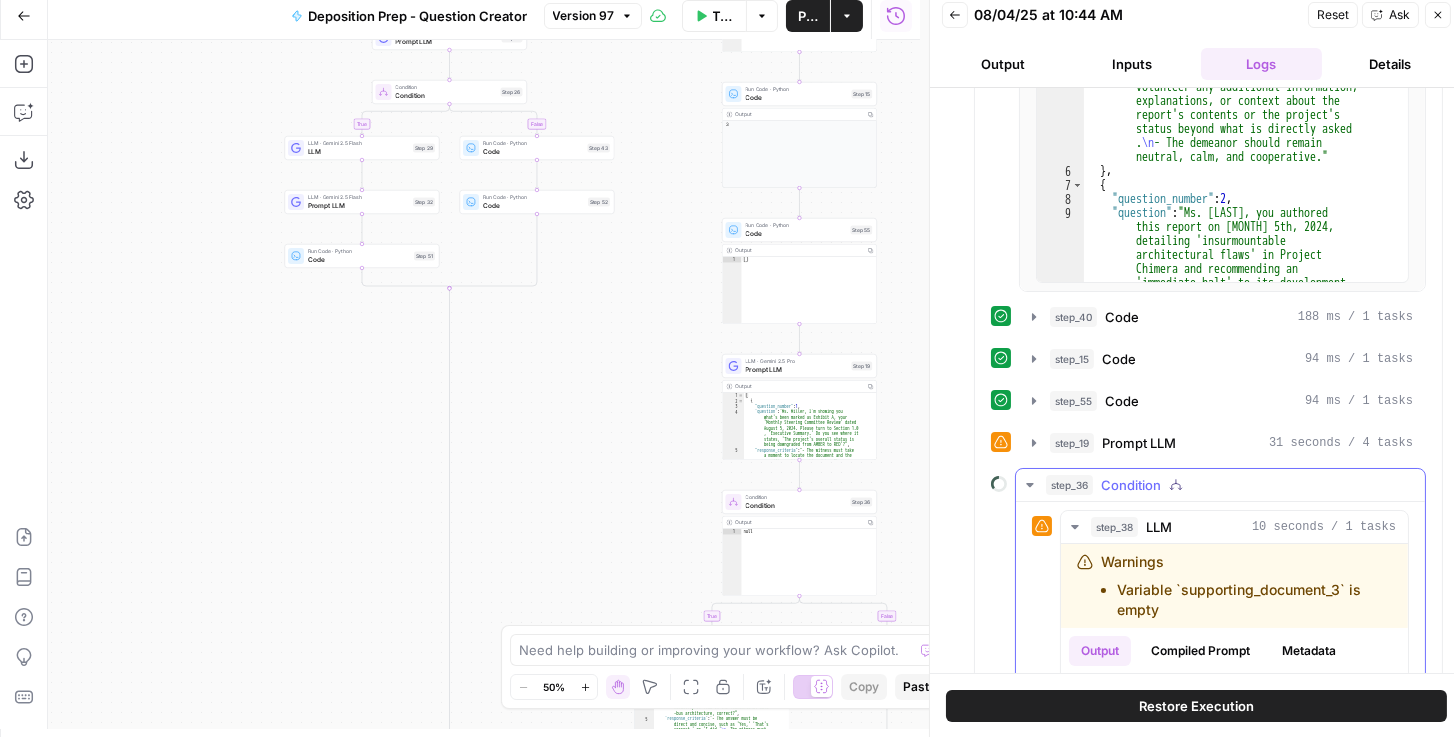 click on "step_36 Condition" at bounding box center [1220, 485] 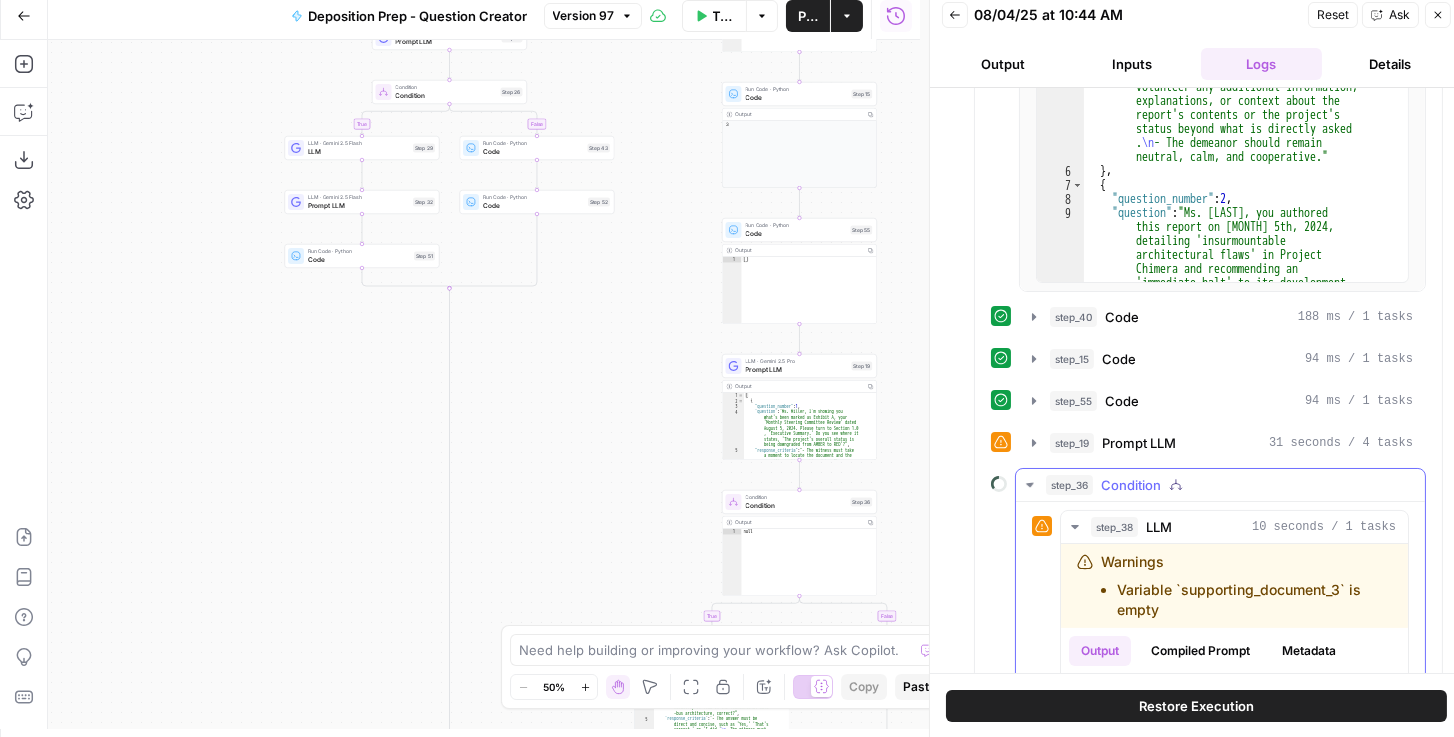 scroll, scrollTop: 326, scrollLeft: 0, axis: vertical 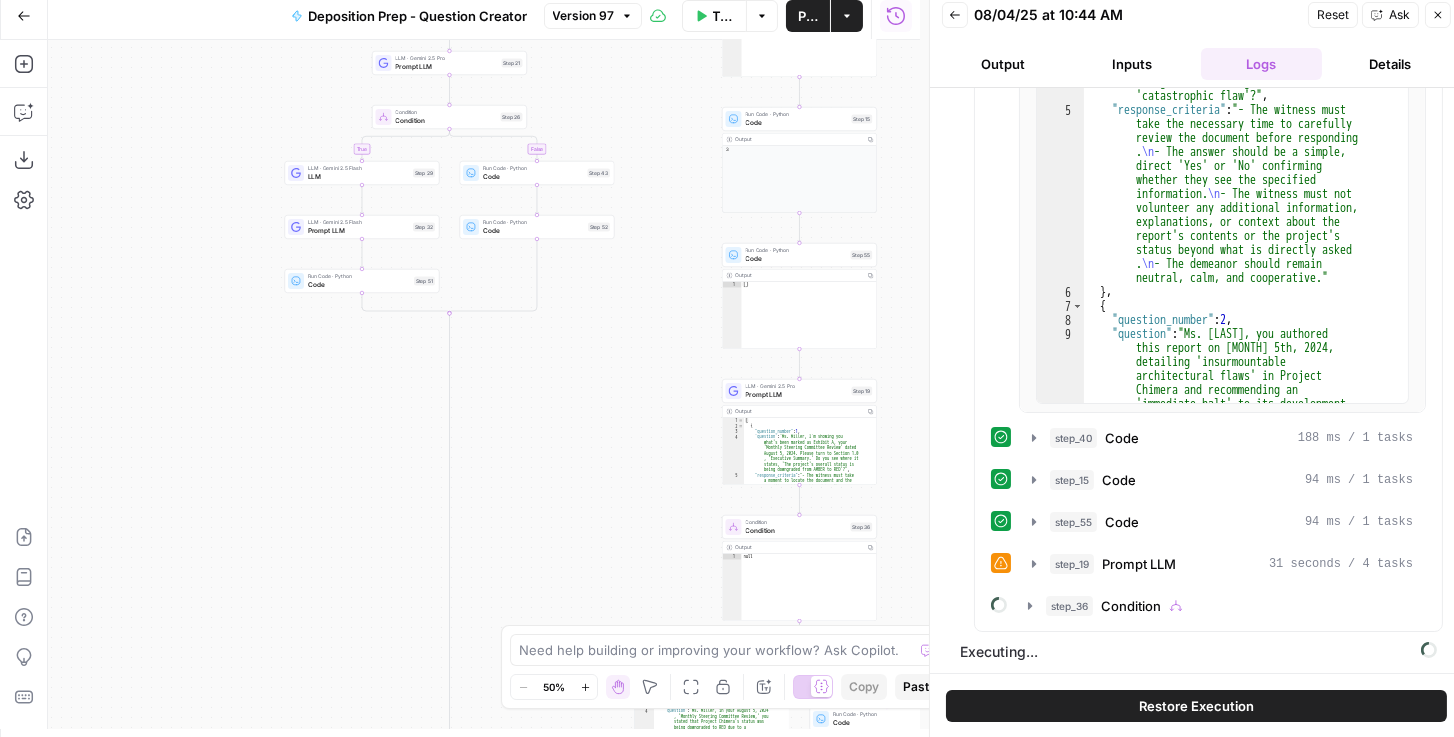drag, startPoint x: 635, startPoint y: 382, endPoint x: 619, endPoint y: 527, distance: 145.88008 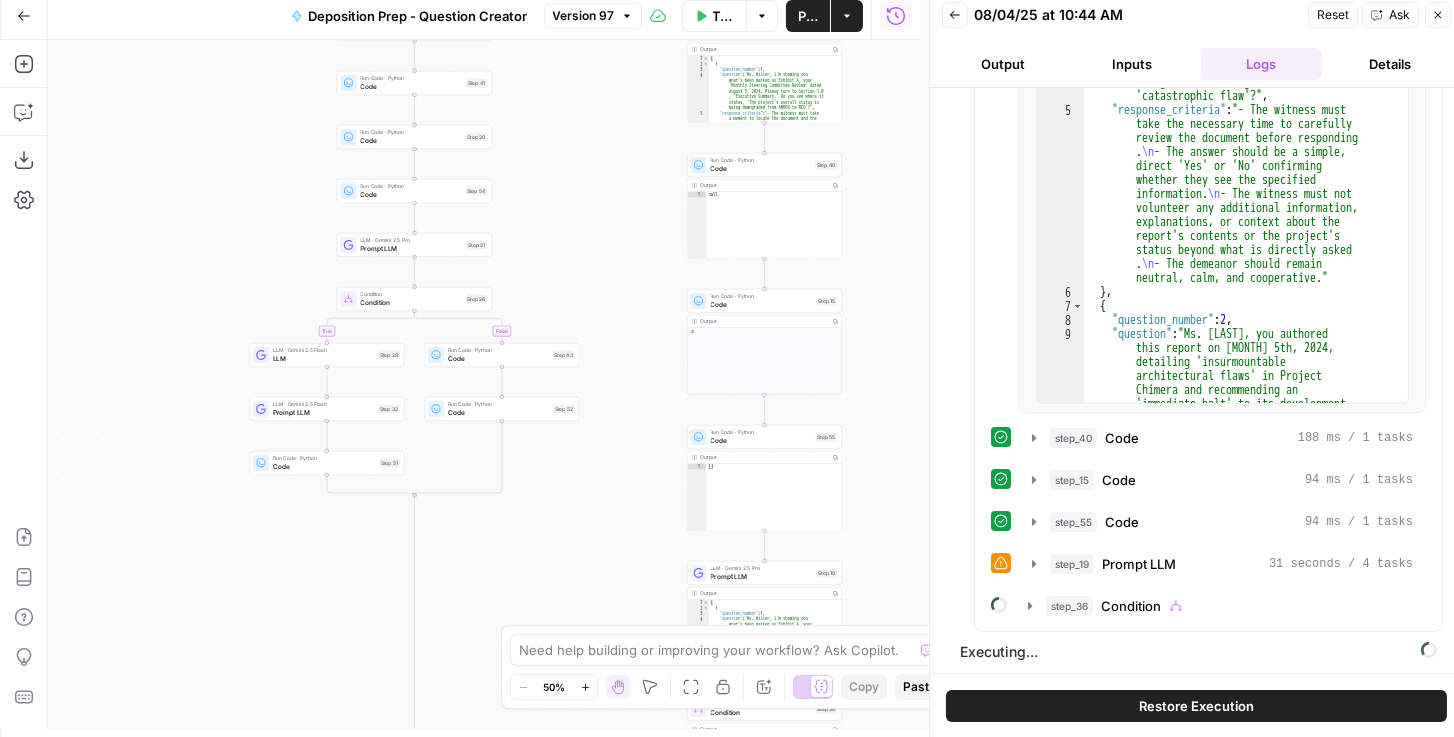 drag, startPoint x: 591, startPoint y: 200, endPoint x: 520, endPoint y: 489, distance: 297.5937 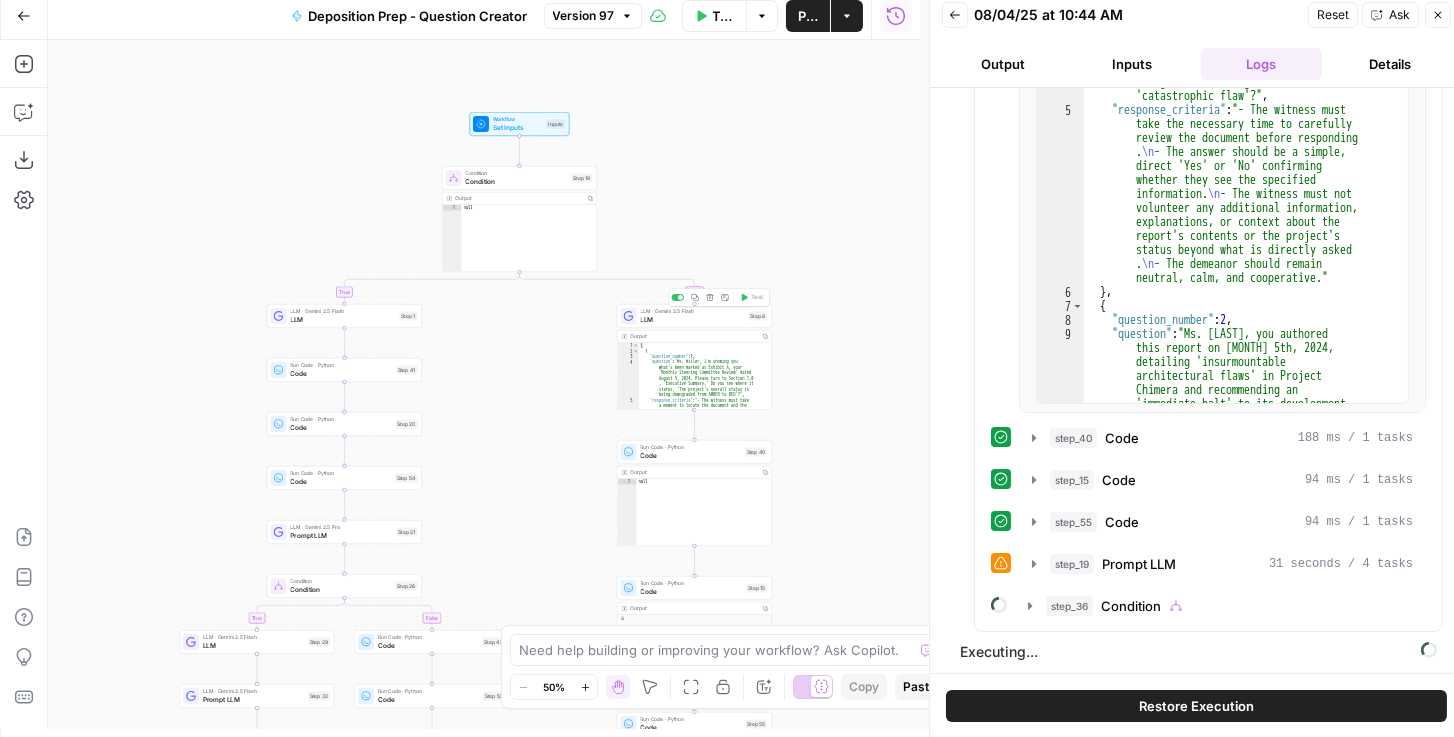 click on "LLM" at bounding box center (693, 320) 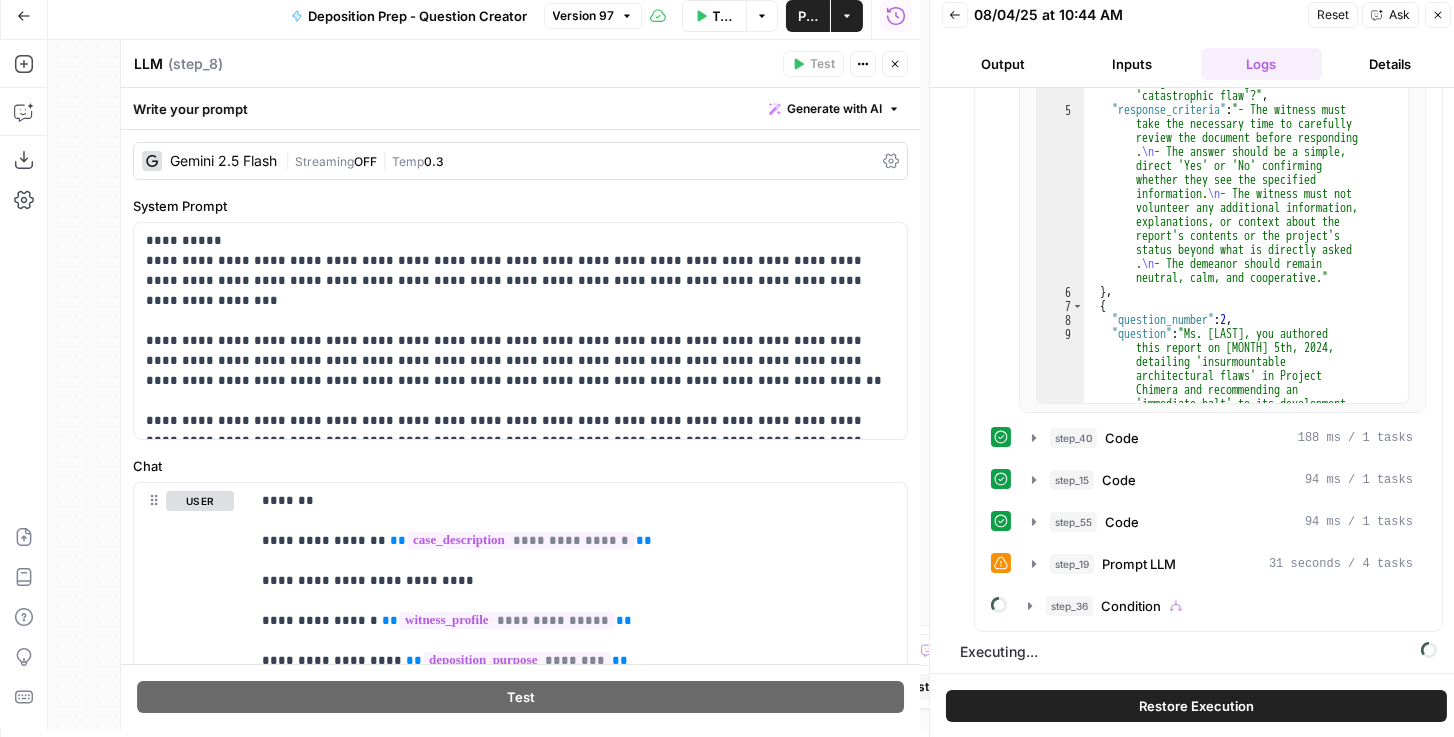 click 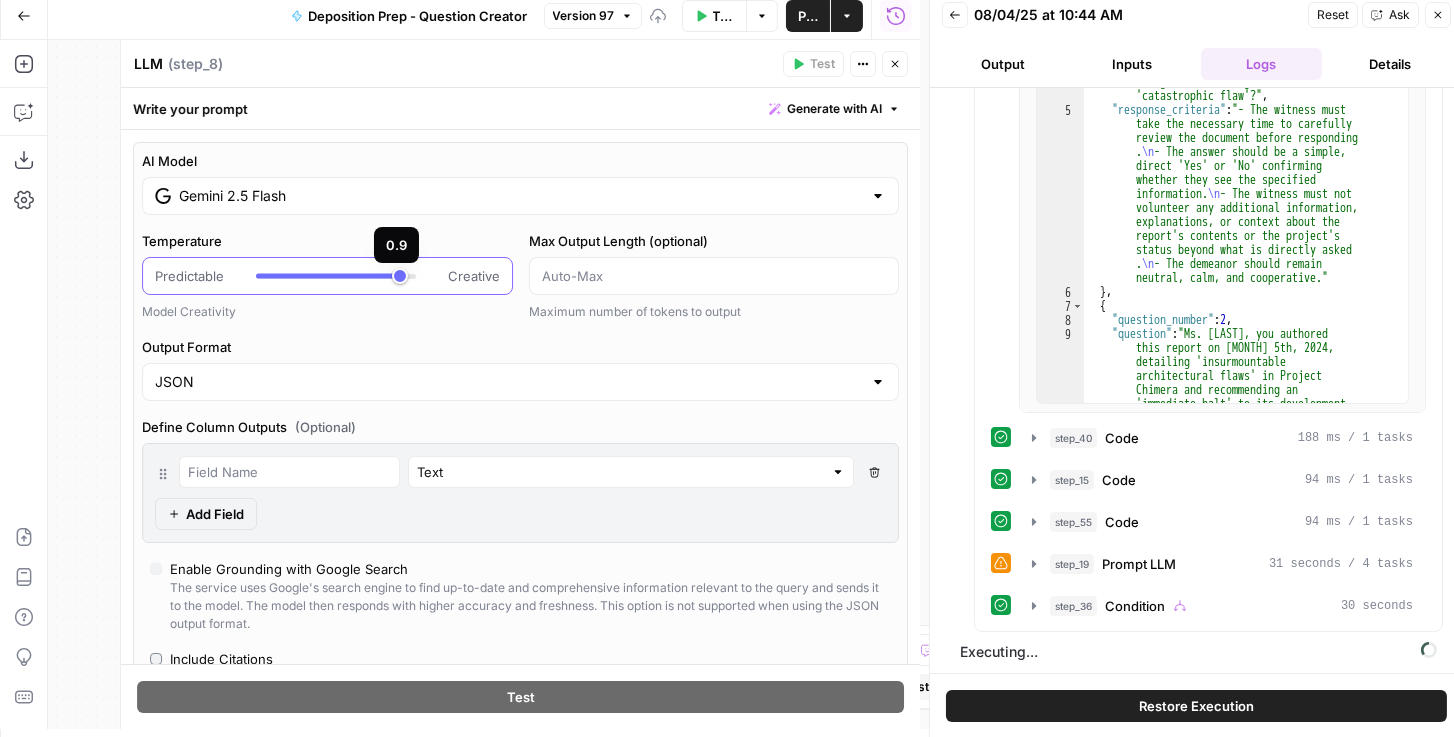 type on "***" 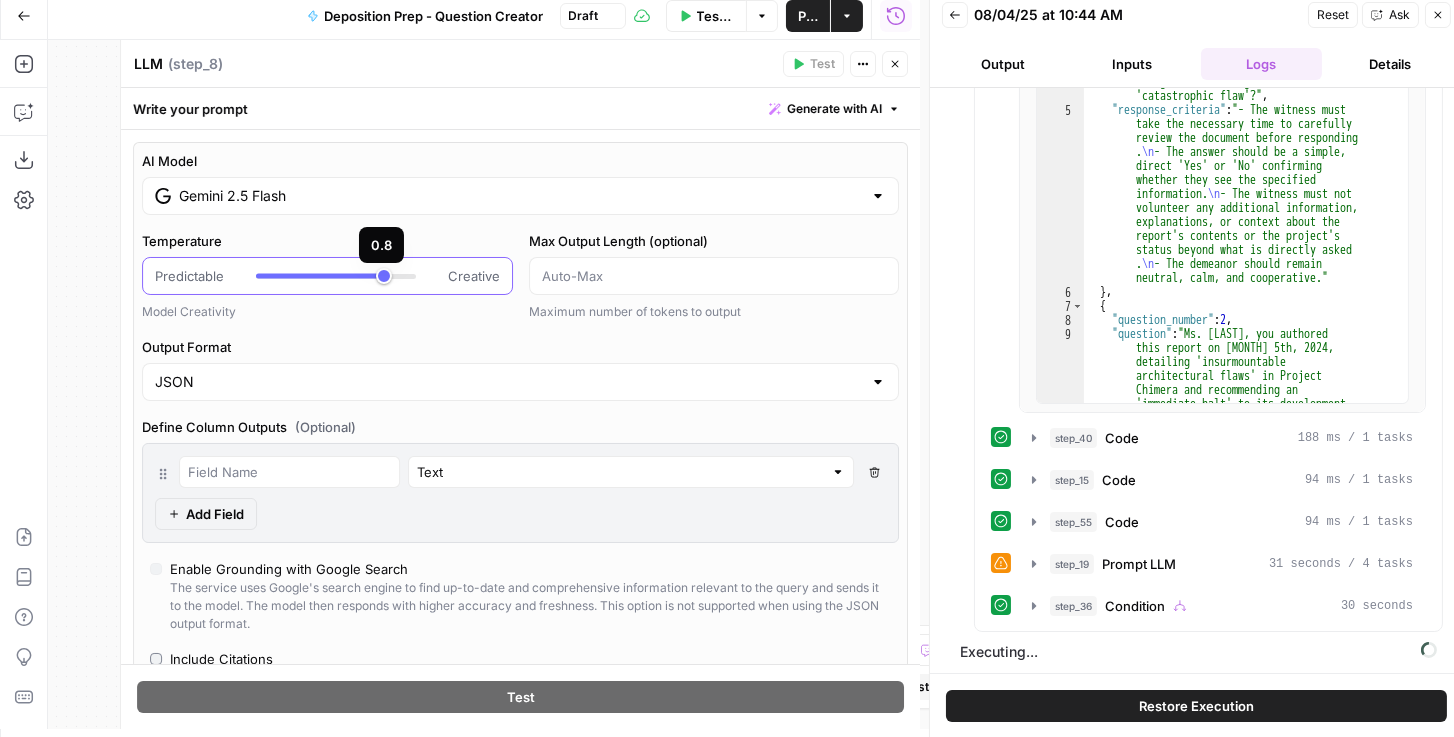 drag, startPoint x: 317, startPoint y: 280, endPoint x: 385, endPoint y: 280, distance: 68 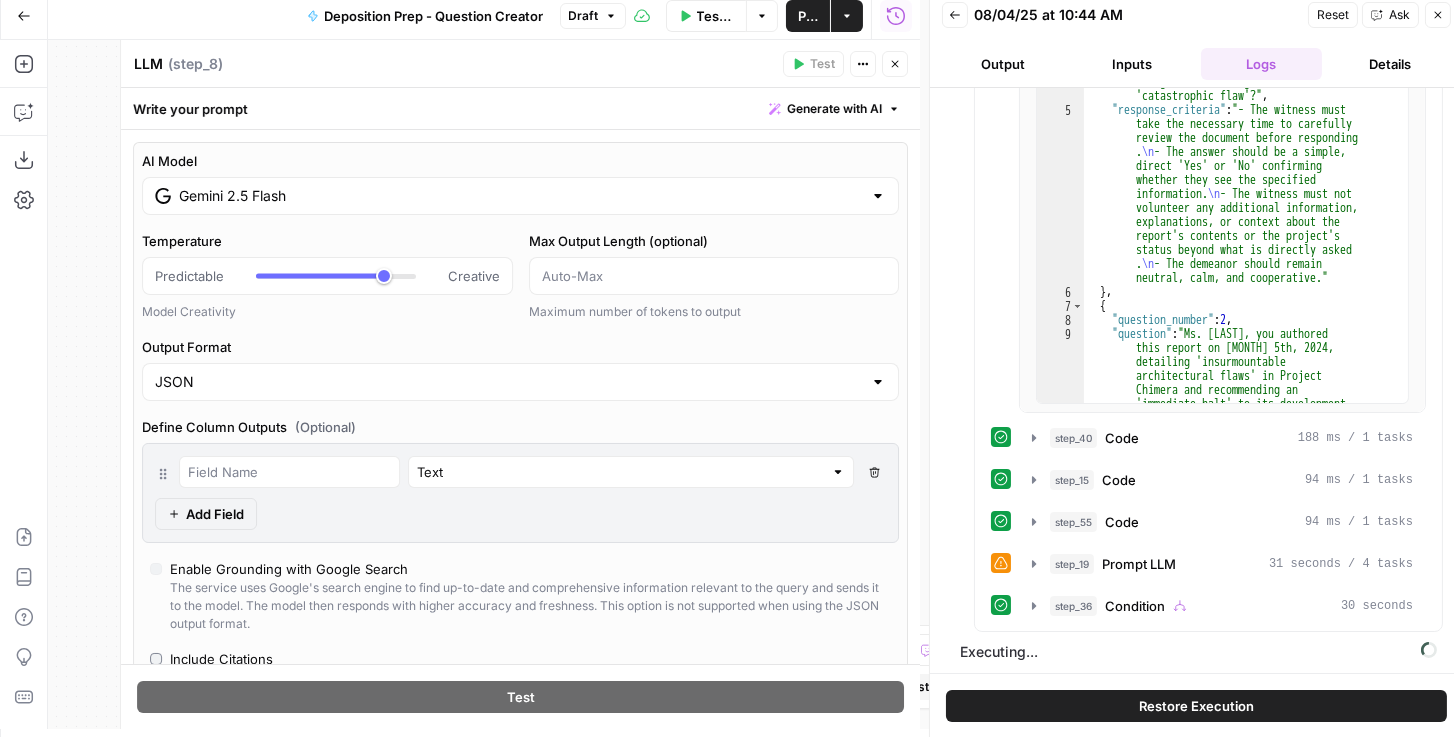 click on "Publish" at bounding box center (808, 16) 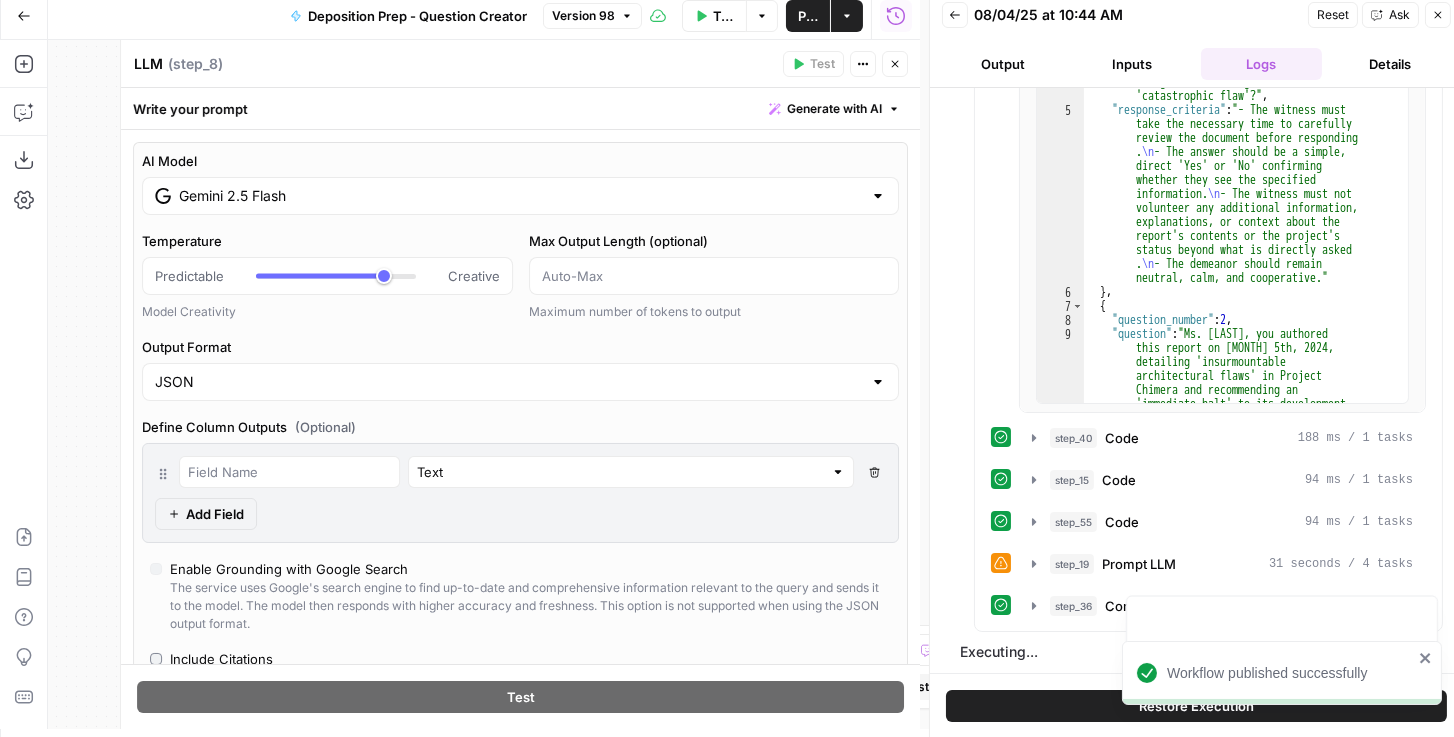 click on "LLM LLM  ( step_8 )" at bounding box center [455, 64] 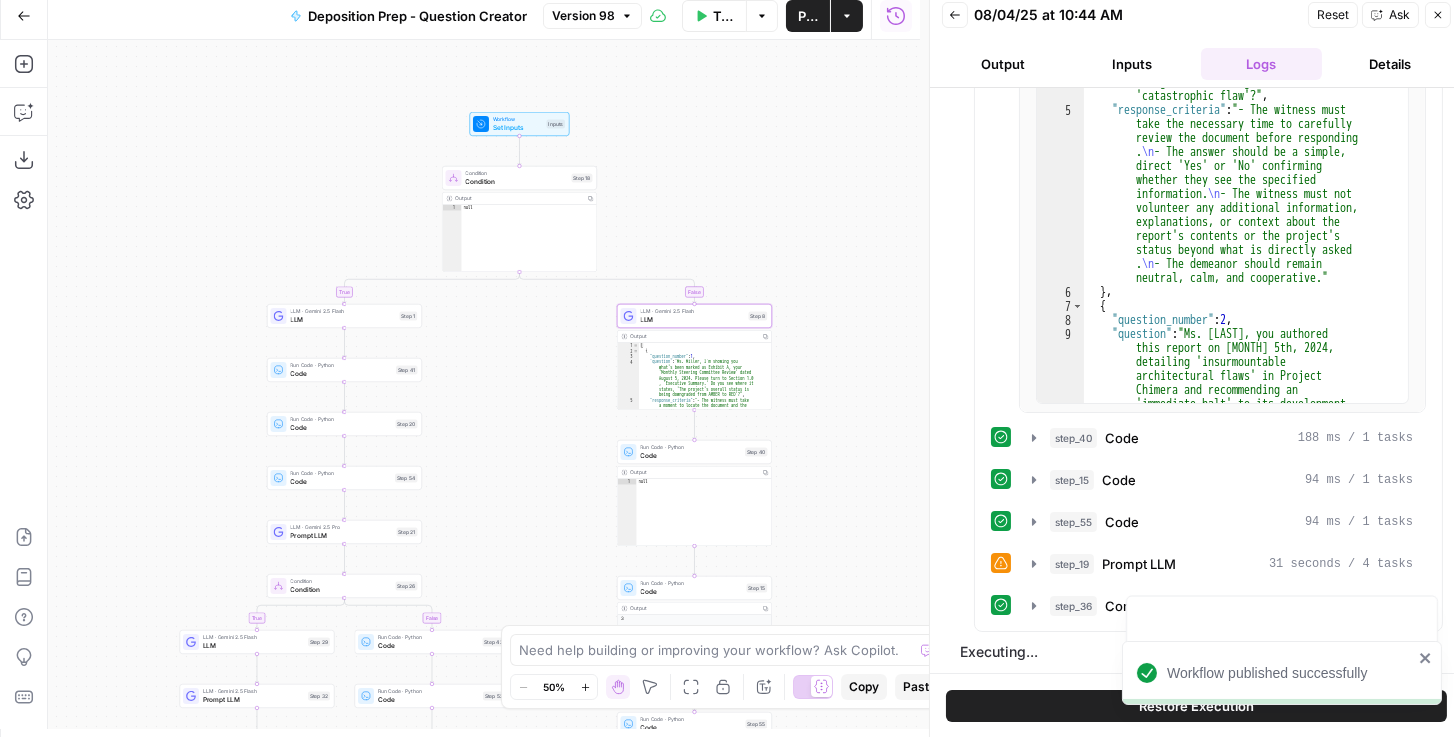 click on "LLM" at bounding box center (343, 320) 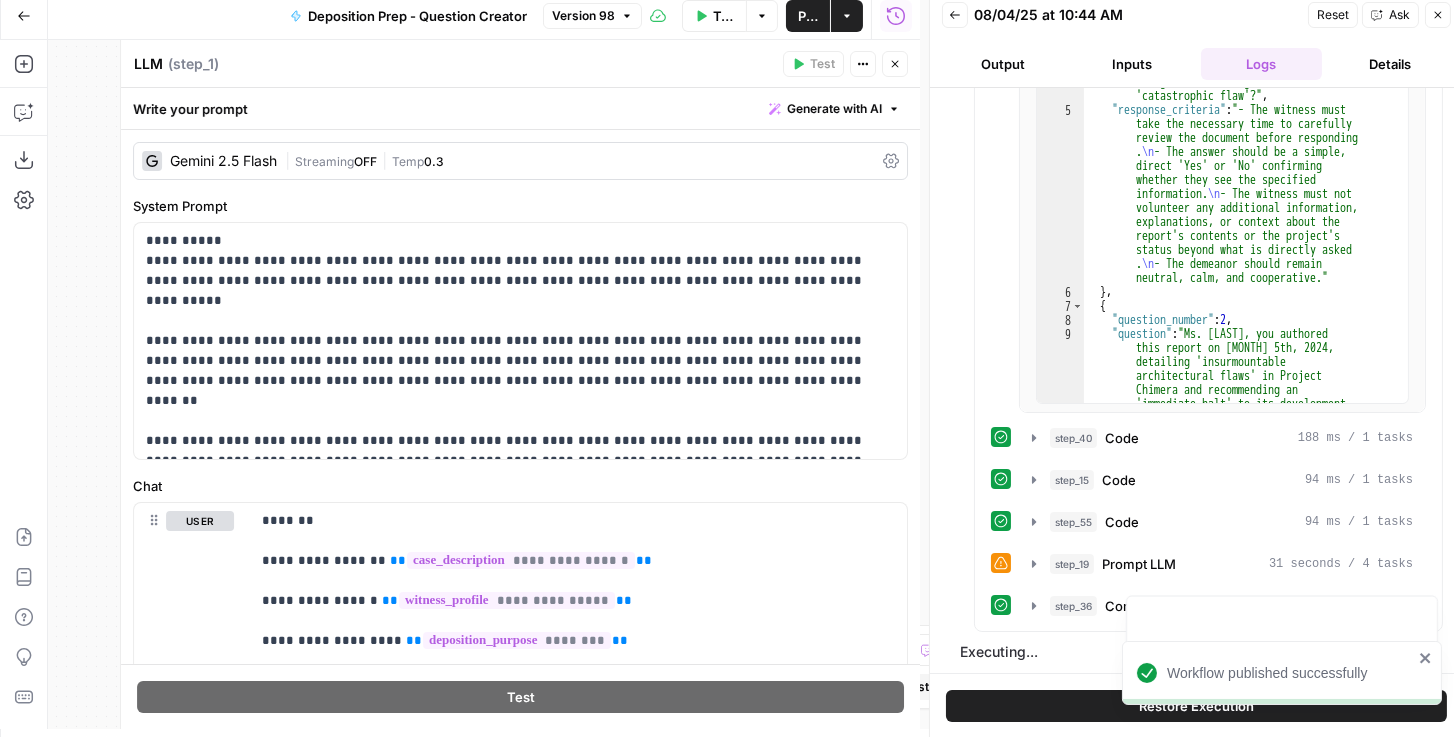 click 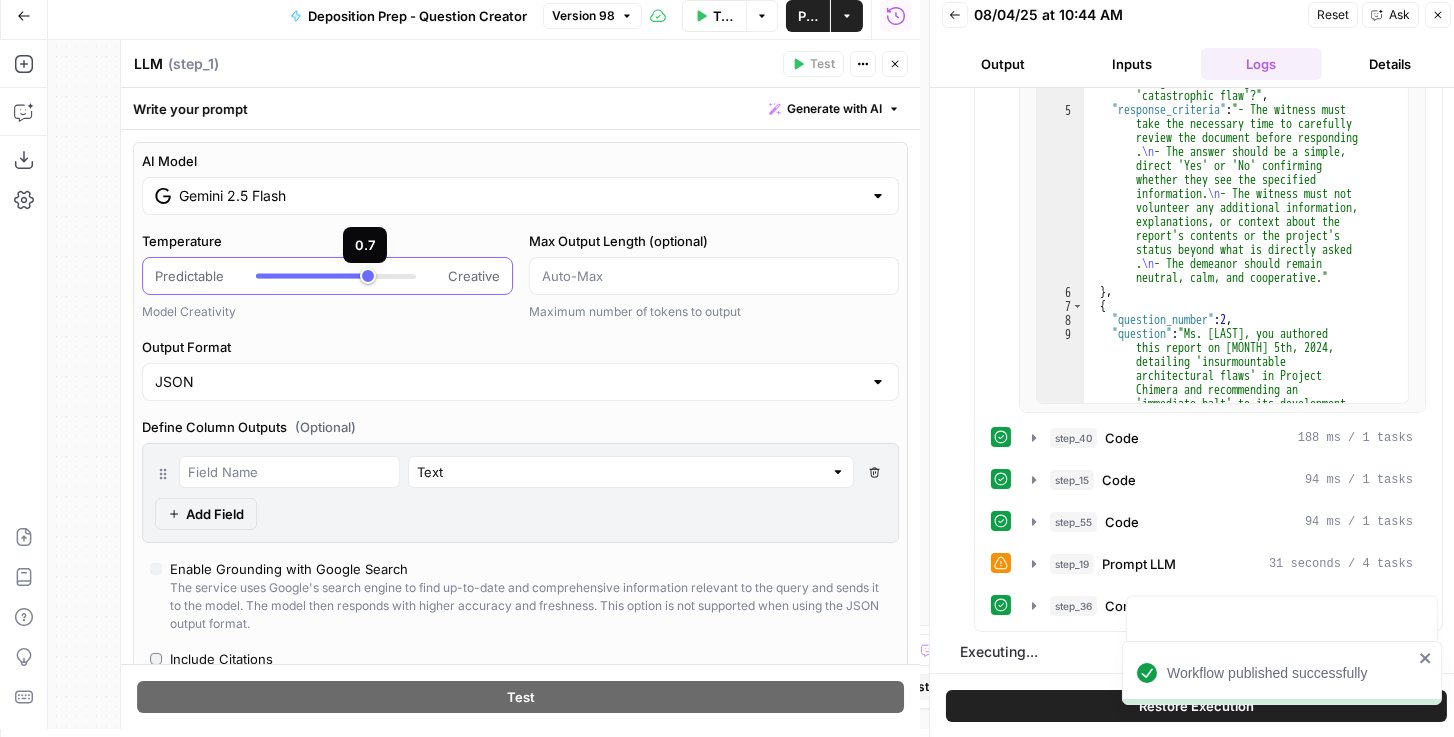type on "***" 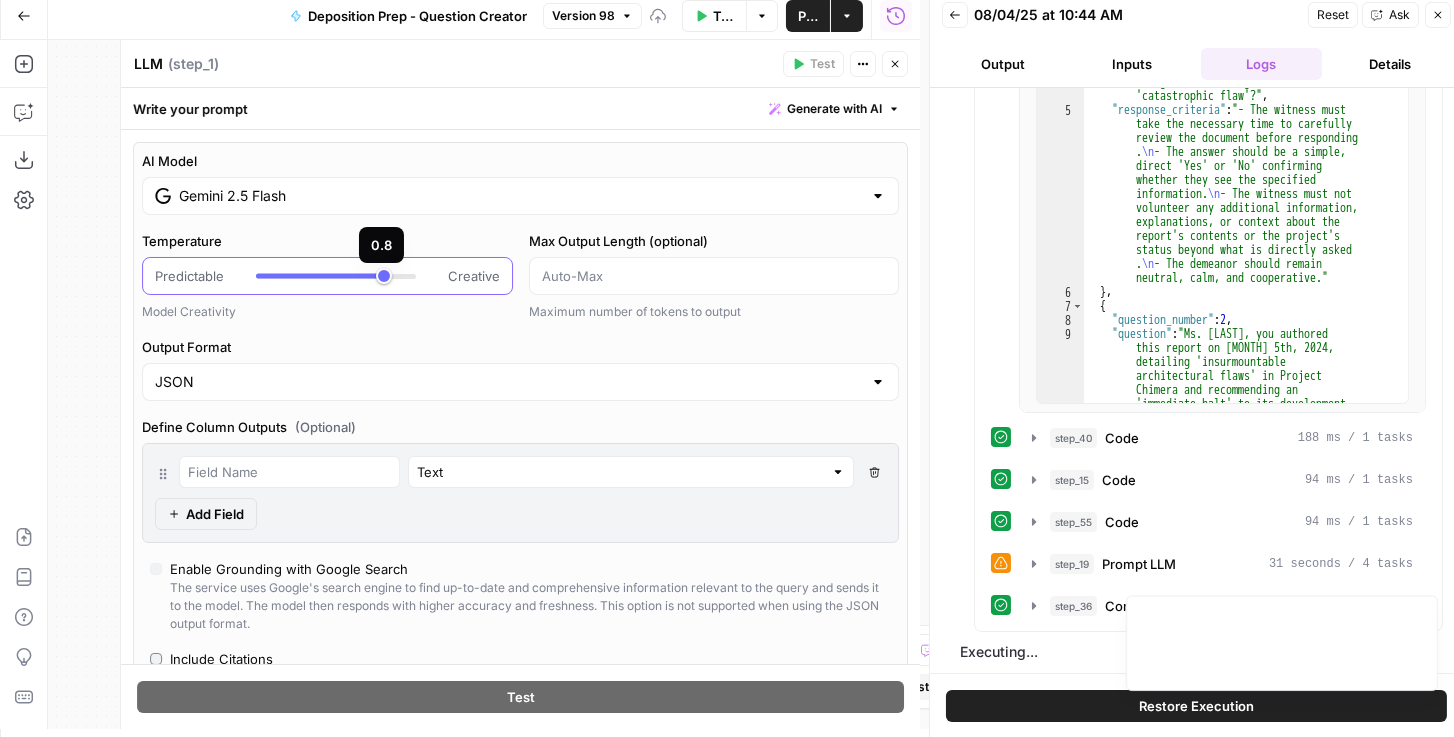 drag, startPoint x: 308, startPoint y: 274, endPoint x: 470, endPoint y: 240, distance: 165.52945 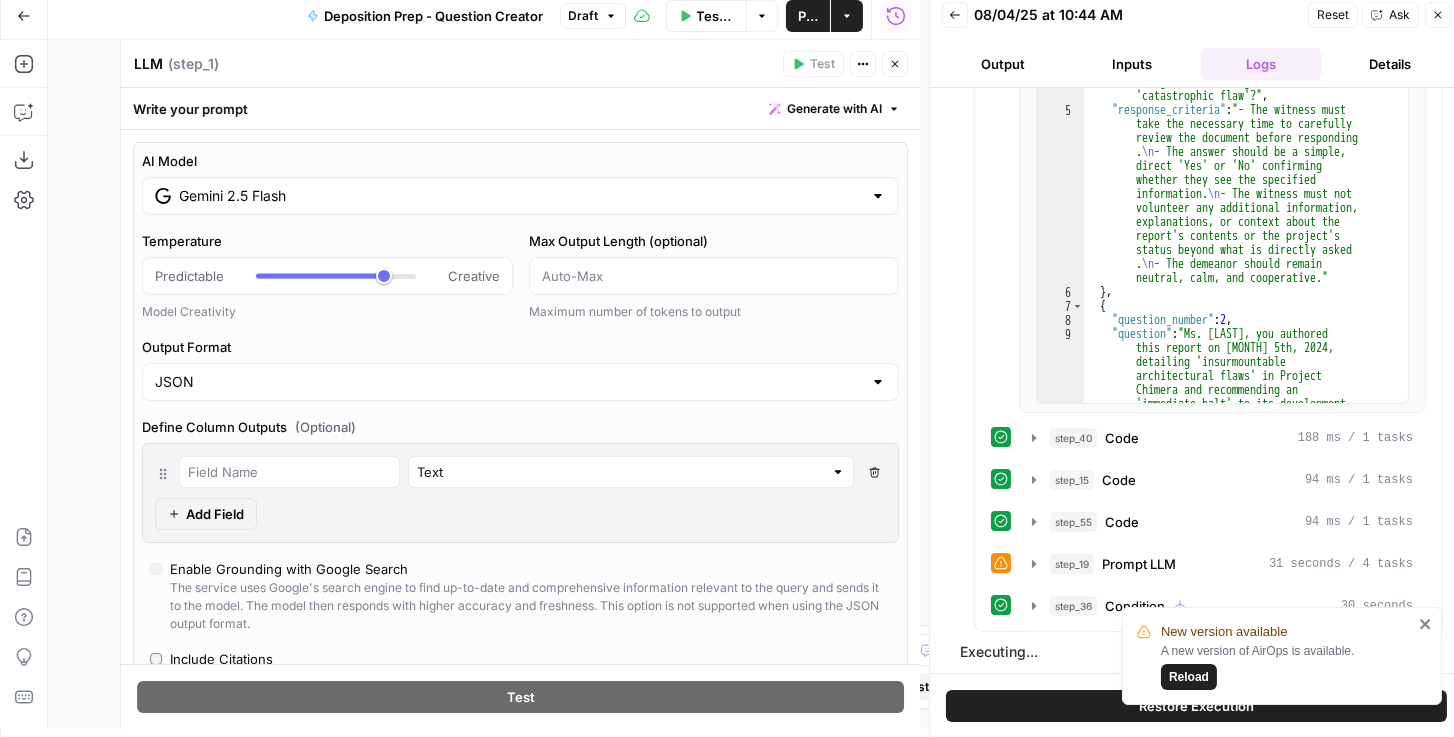 click on "Publish" at bounding box center (808, 16) 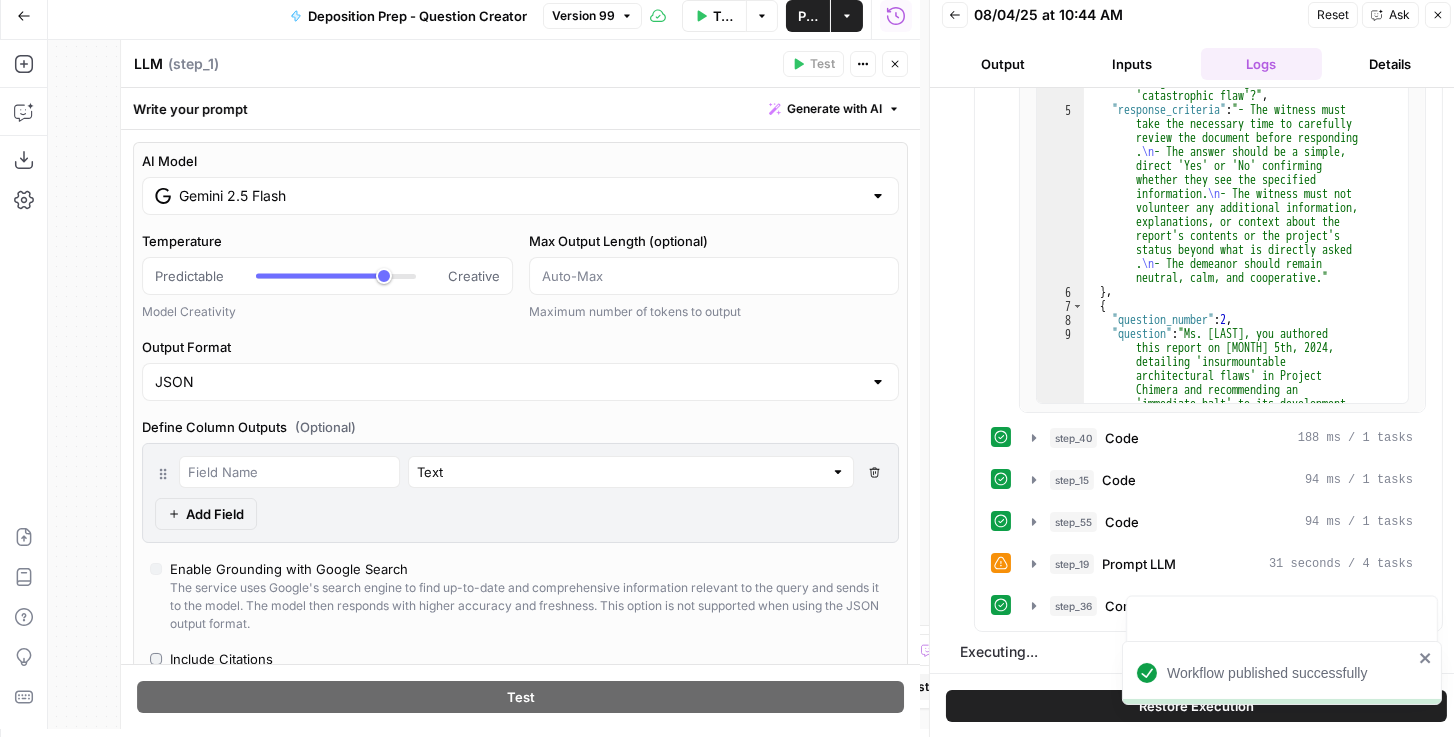 click on "LLM LLM  ( step_1 )" at bounding box center (455, 64) 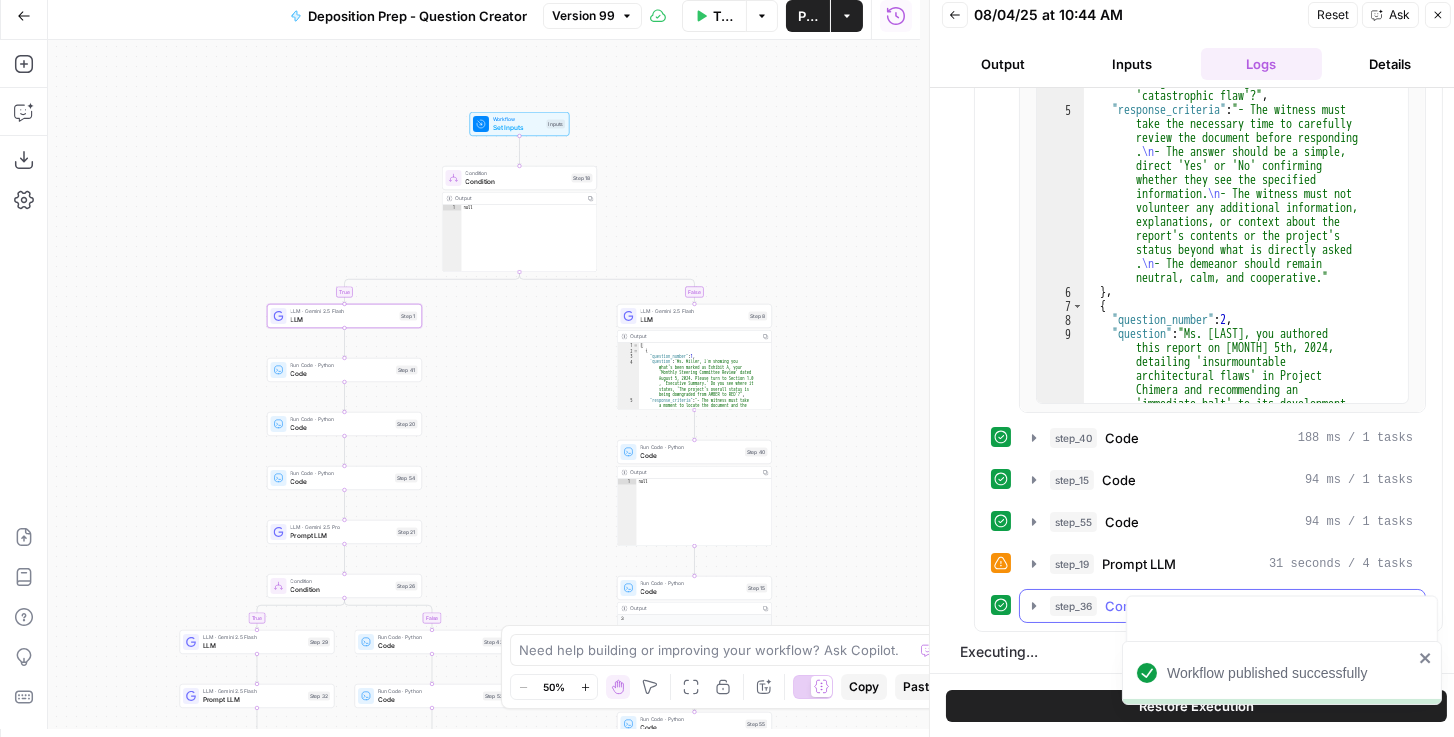 click 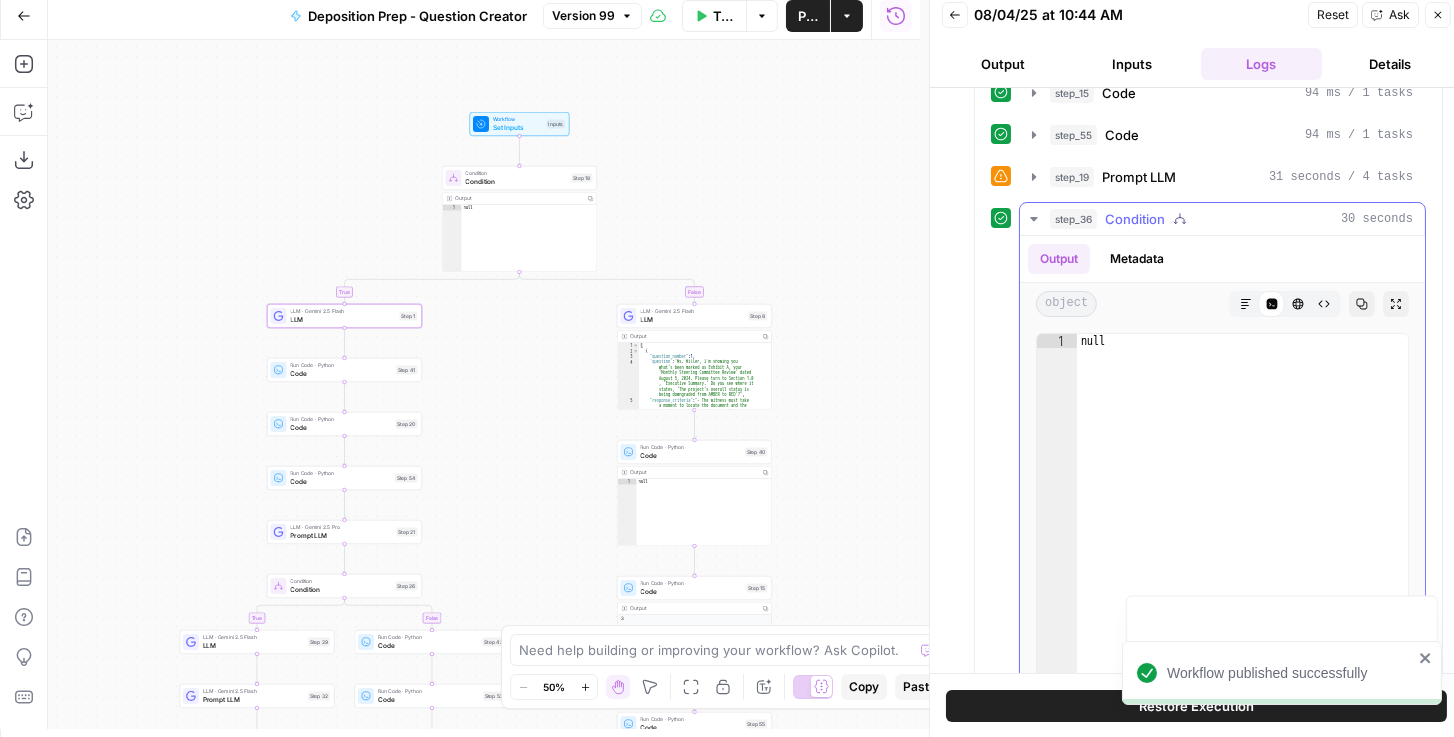 scroll, scrollTop: 726, scrollLeft: 0, axis: vertical 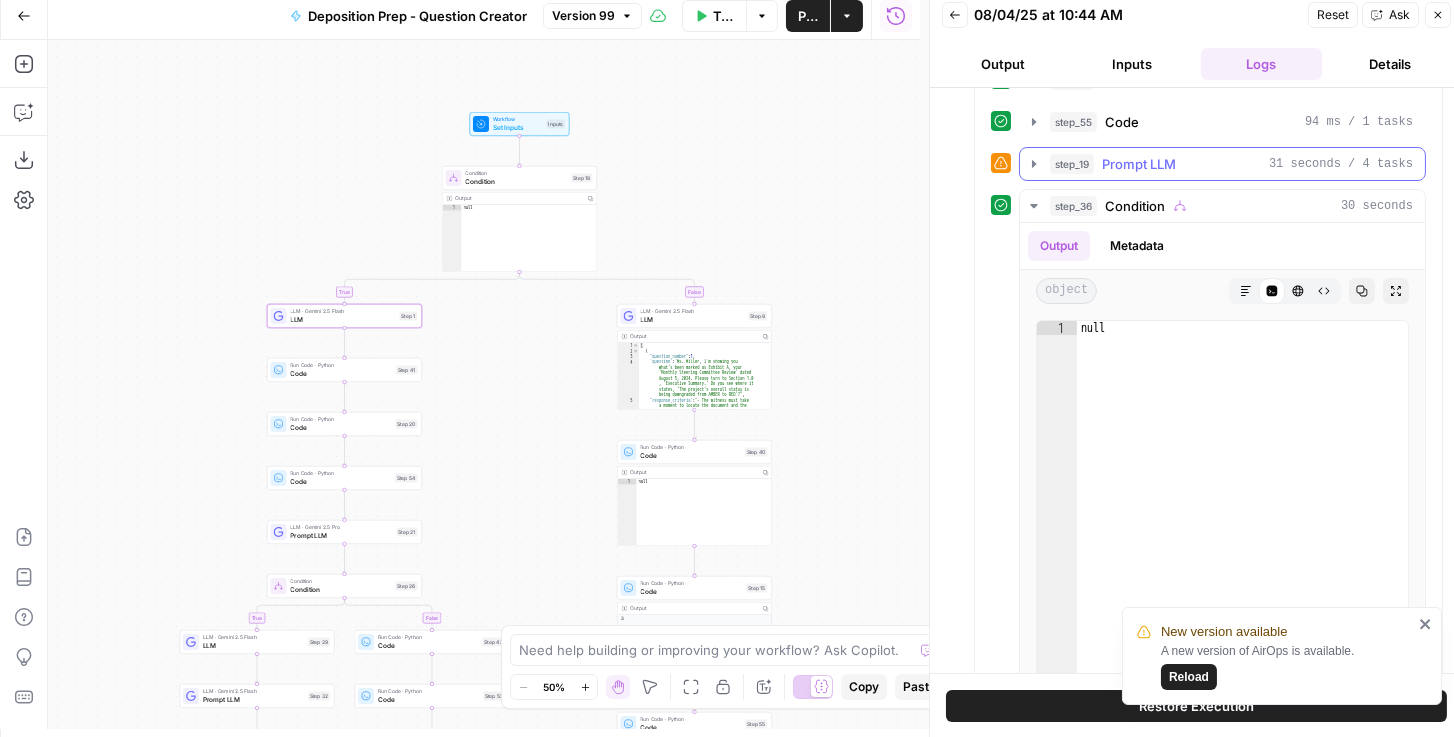 click on "step_19 Prompt LLM 31 seconds / 4 tasks" at bounding box center [1222, 164] 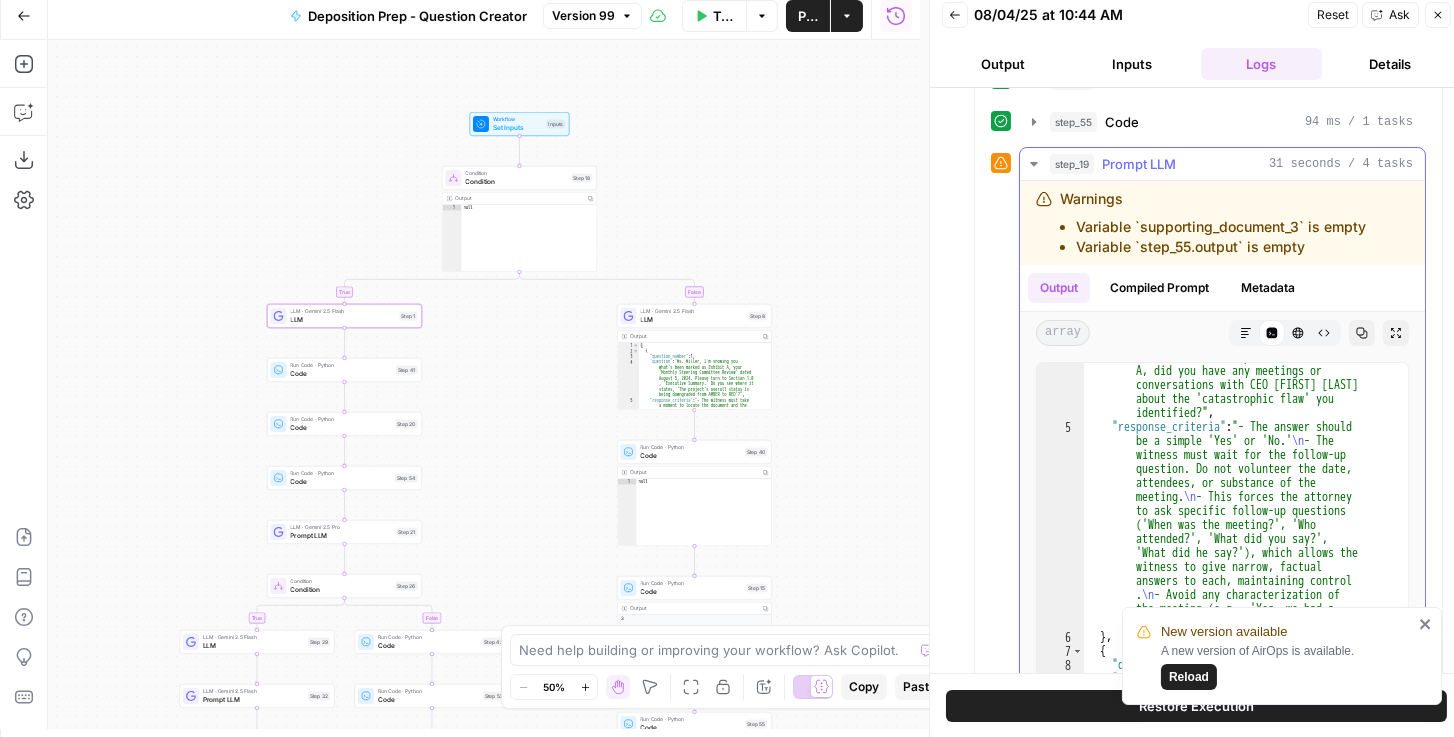 scroll, scrollTop: 0, scrollLeft: 0, axis: both 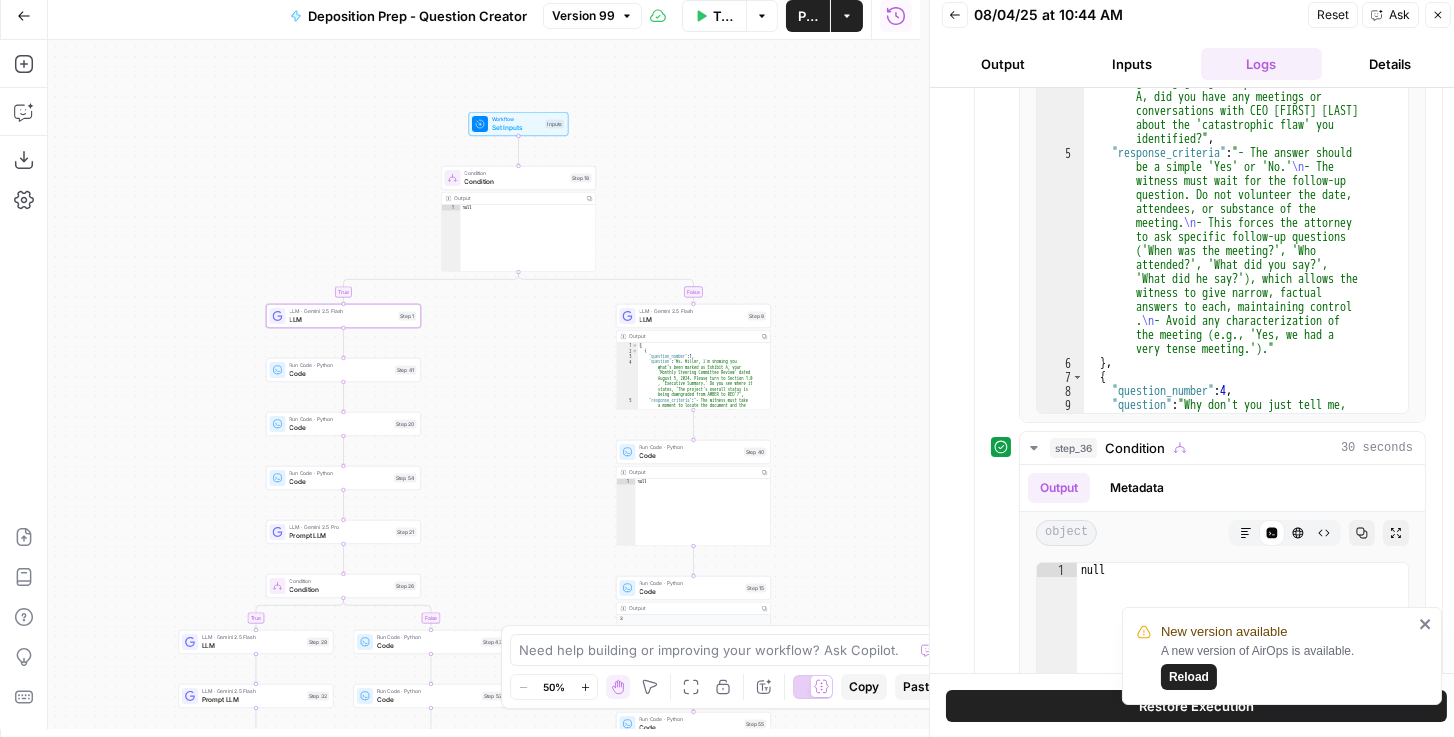 drag, startPoint x: 846, startPoint y: 479, endPoint x: 840, endPoint y: 227, distance: 252.07141 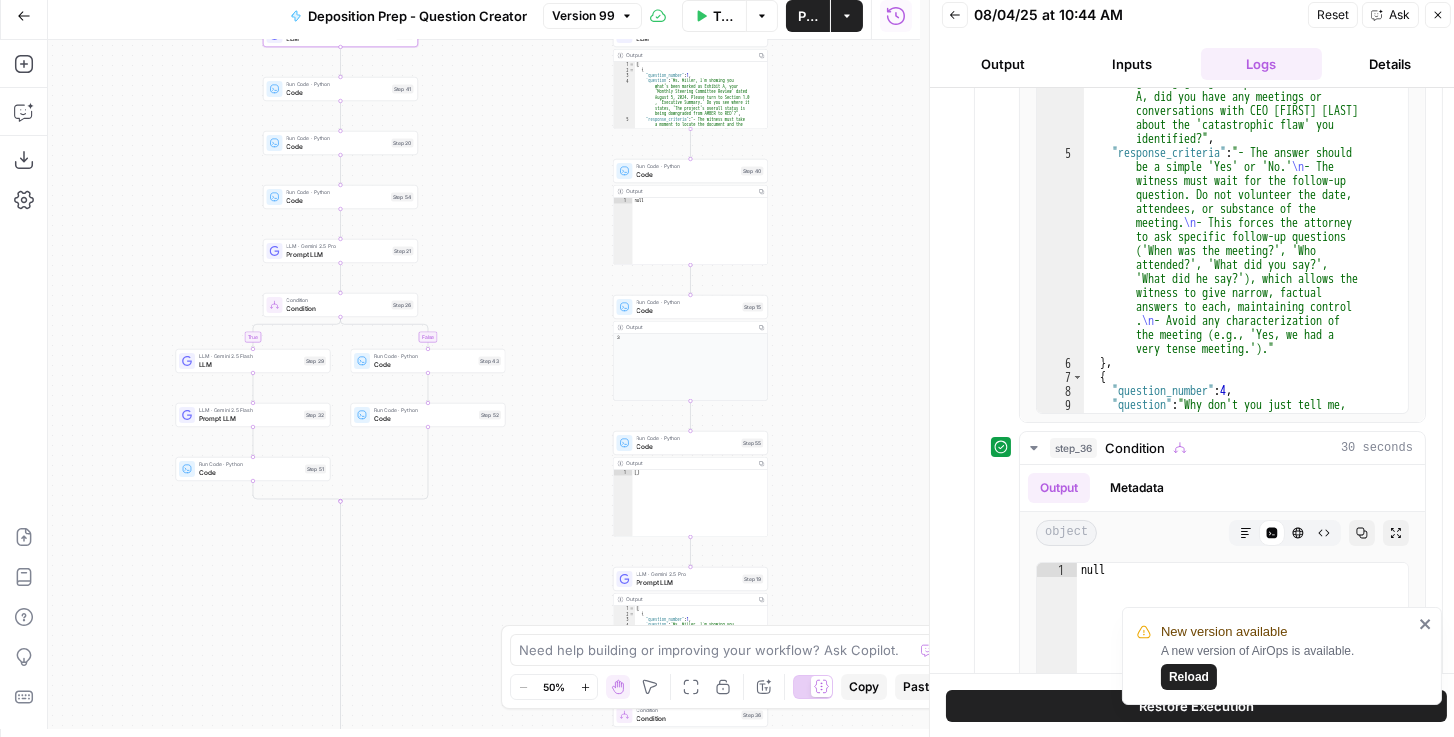 drag, startPoint x: 830, startPoint y: 372, endPoint x: 755, endPoint y: 134, distance: 249.53757 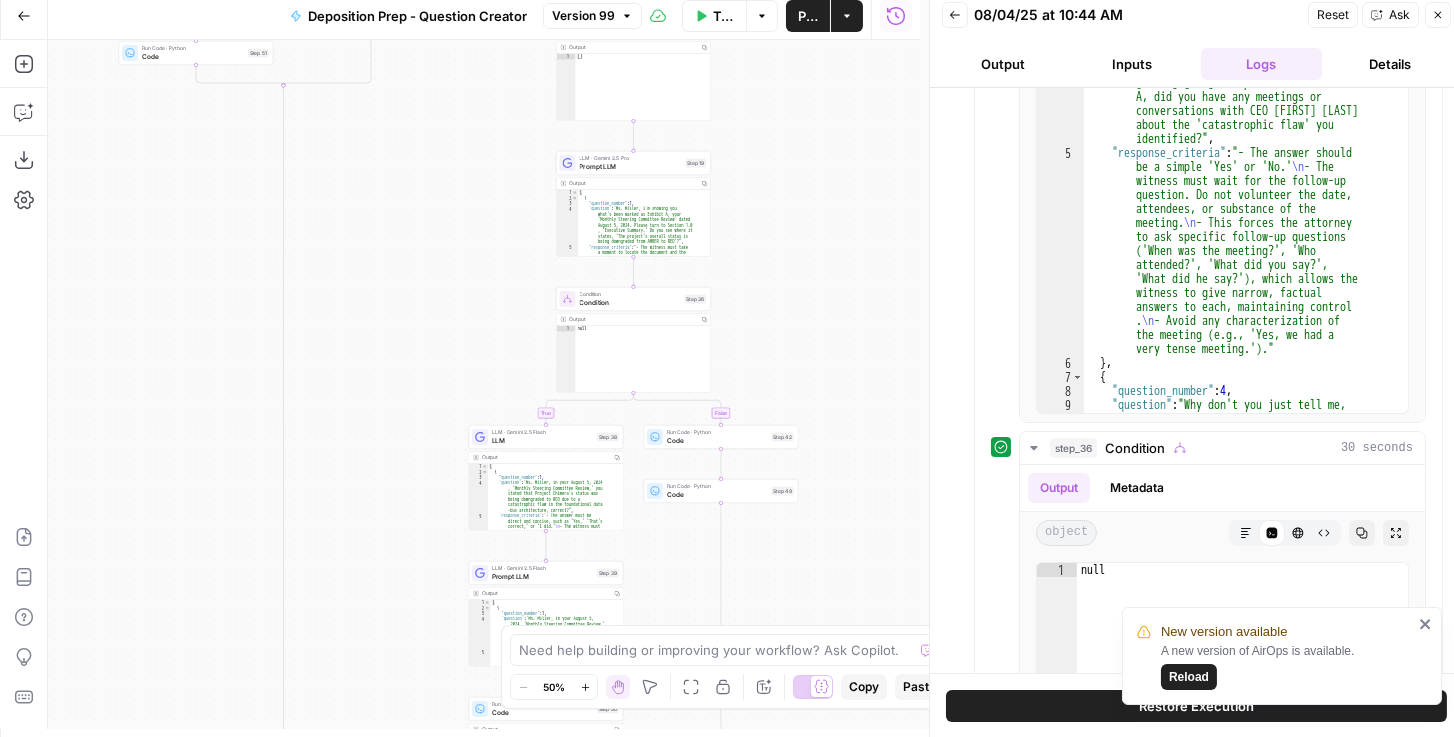drag, startPoint x: 792, startPoint y: 277, endPoint x: 747, endPoint y: 99, distance: 183.60011 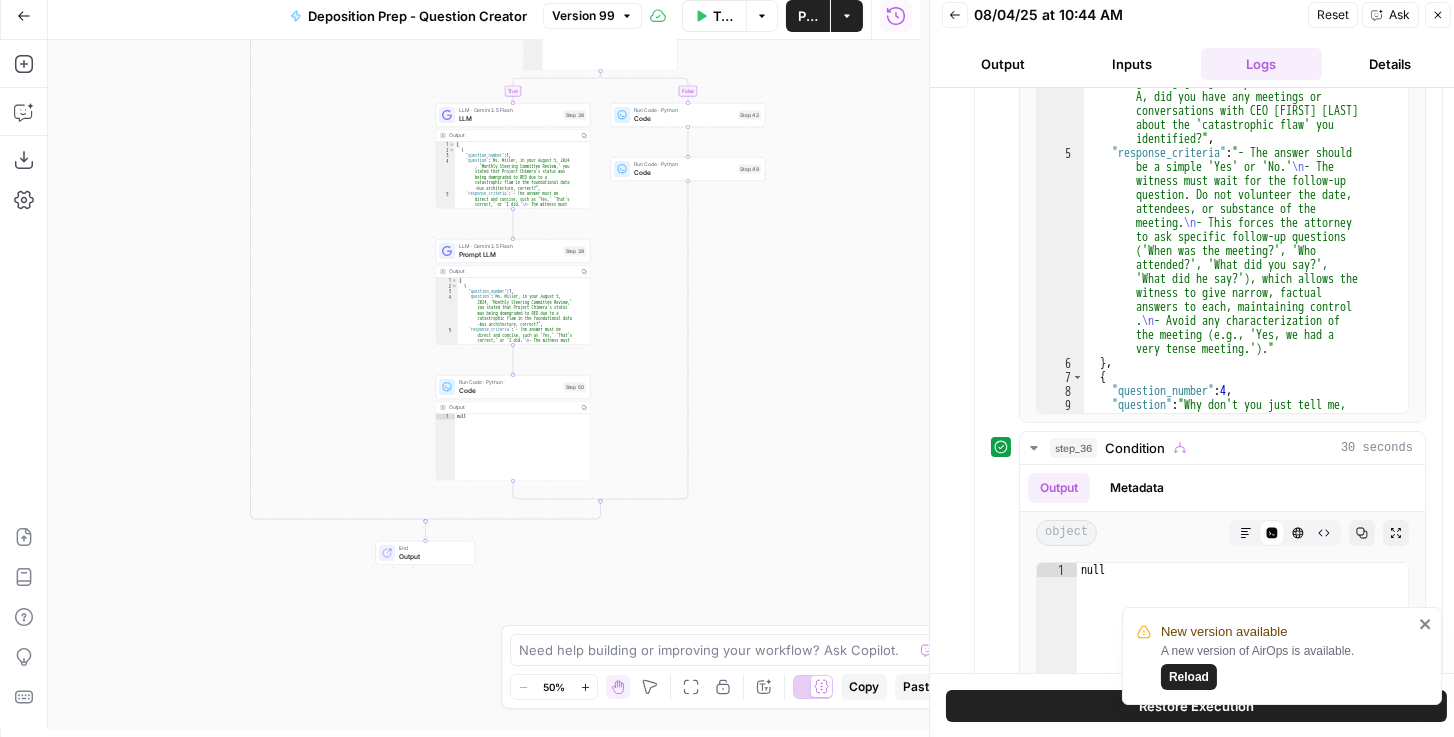 drag, startPoint x: 812, startPoint y: 333, endPoint x: 797, endPoint y: 223, distance: 111.01801 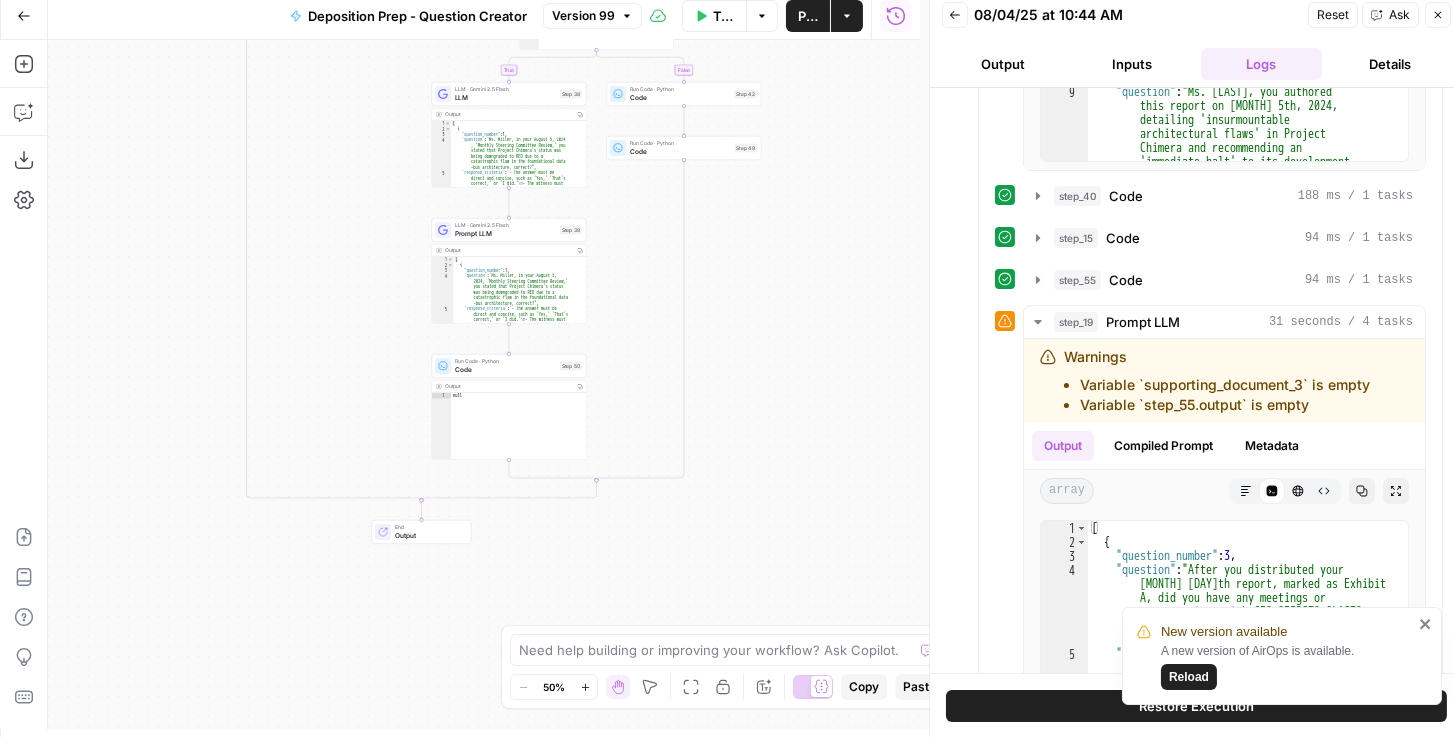 scroll, scrollTop: 1569, scrollLeft: 0, axis: vertical 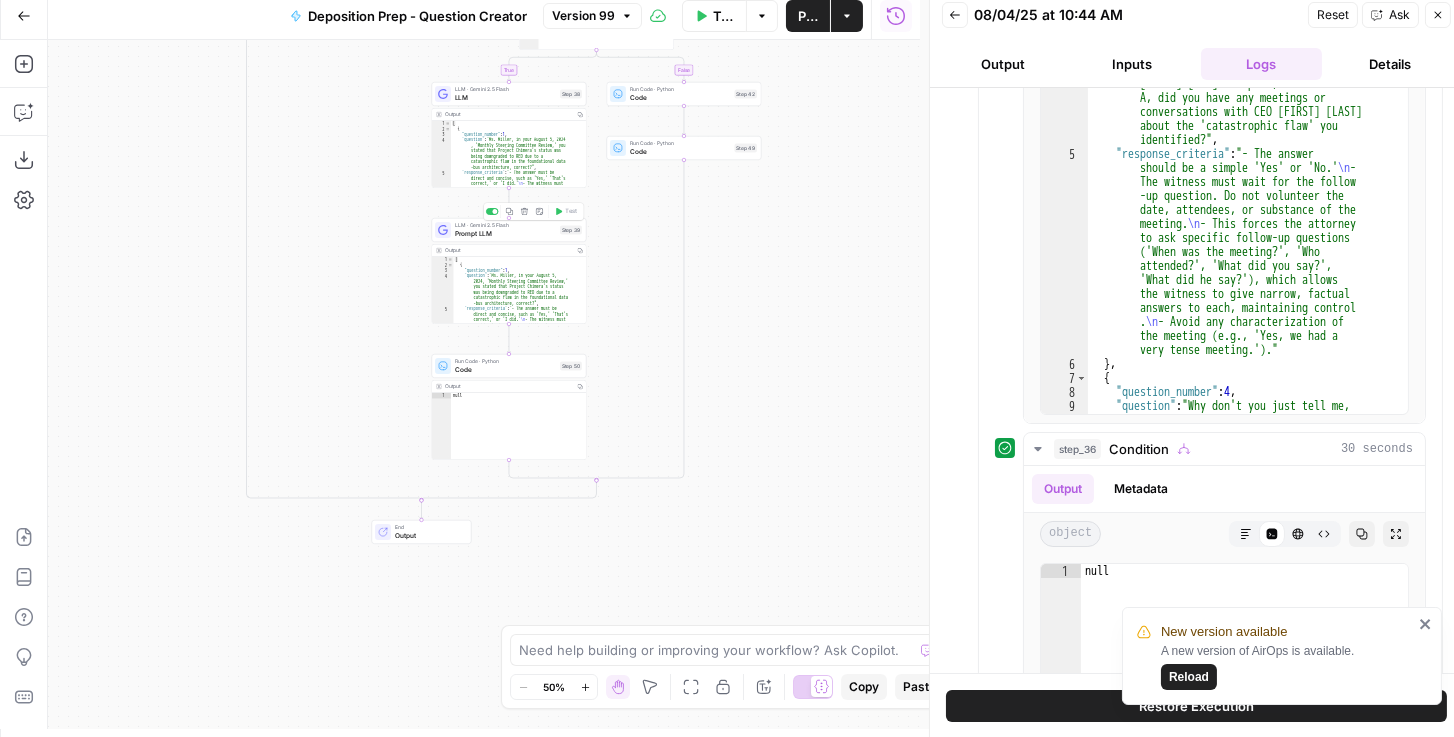 click on "Prompt LLM" at bounding box center (505, 234) 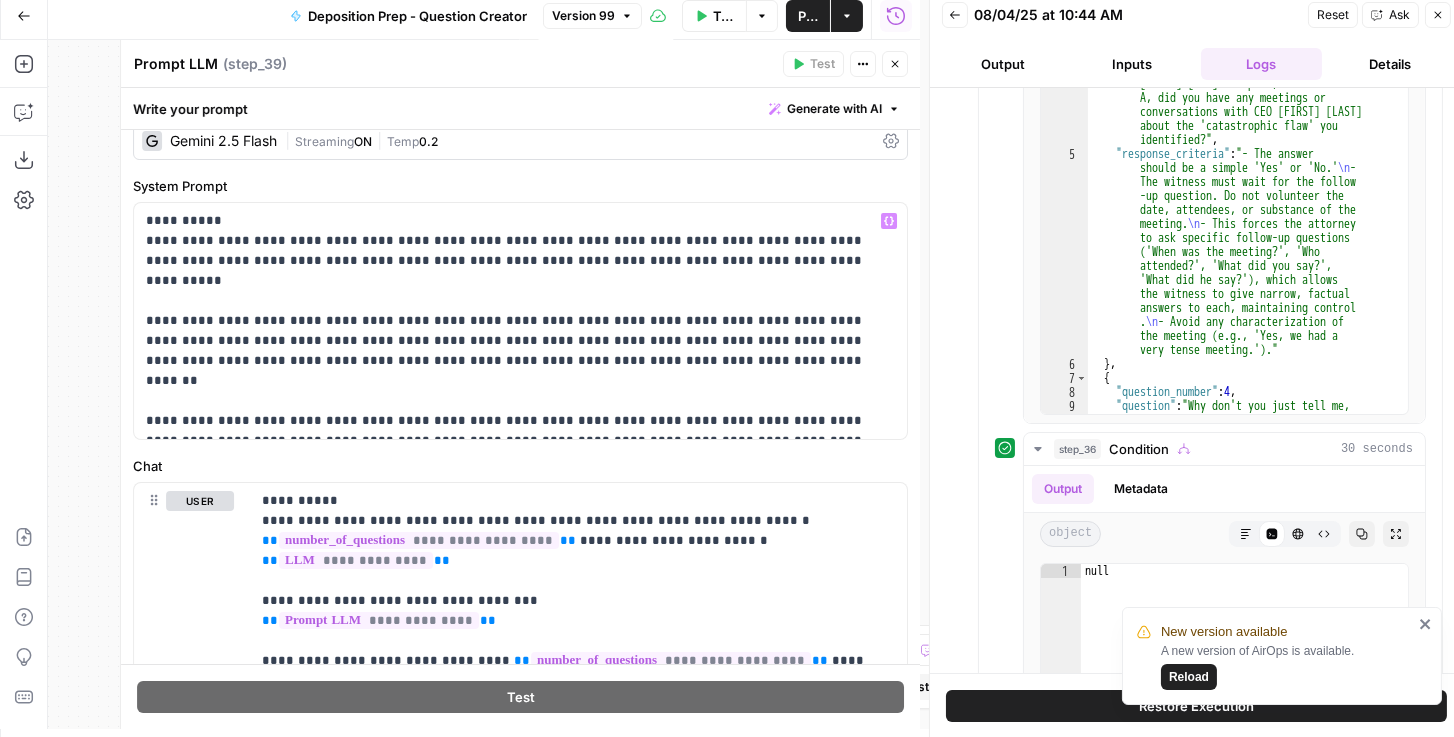 scroll, scrollTop: 114, scrollLeft: 0, axis: vertical 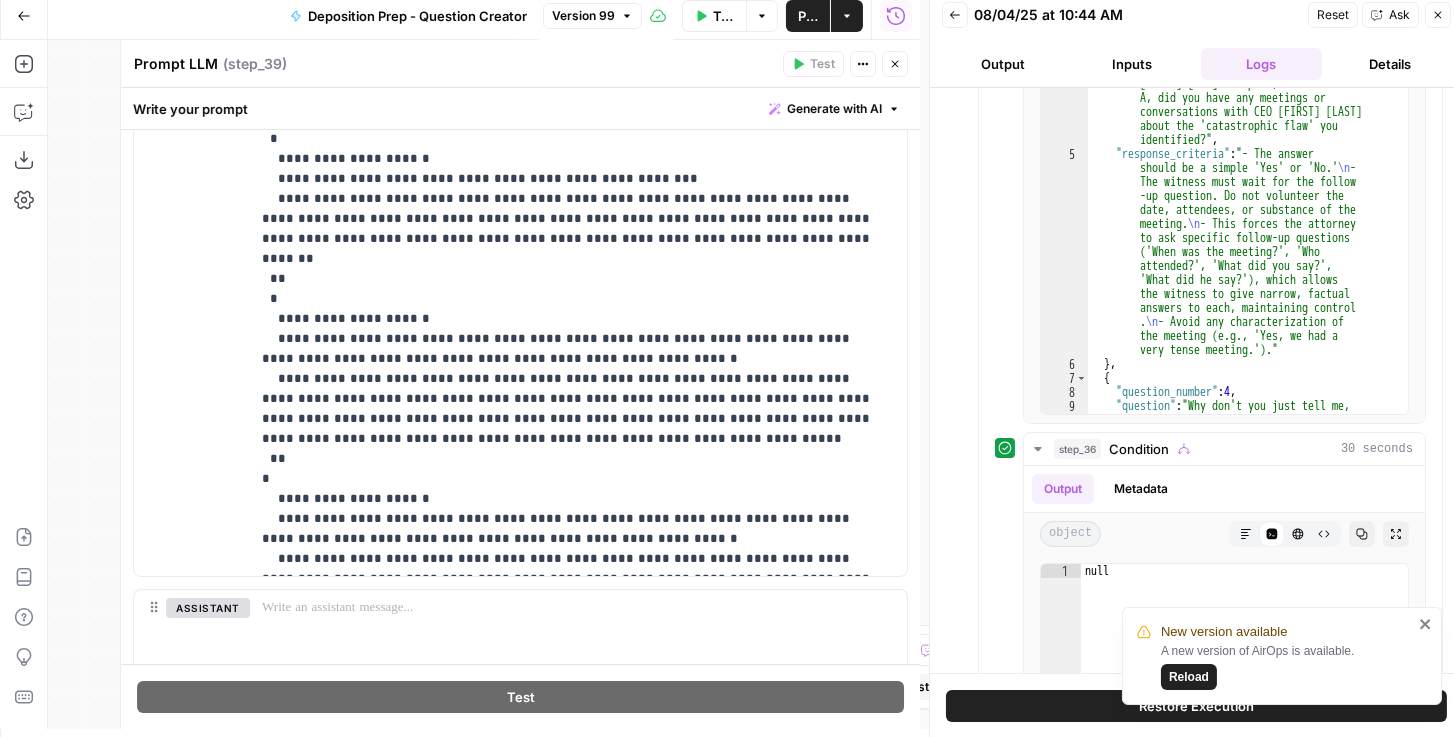 click 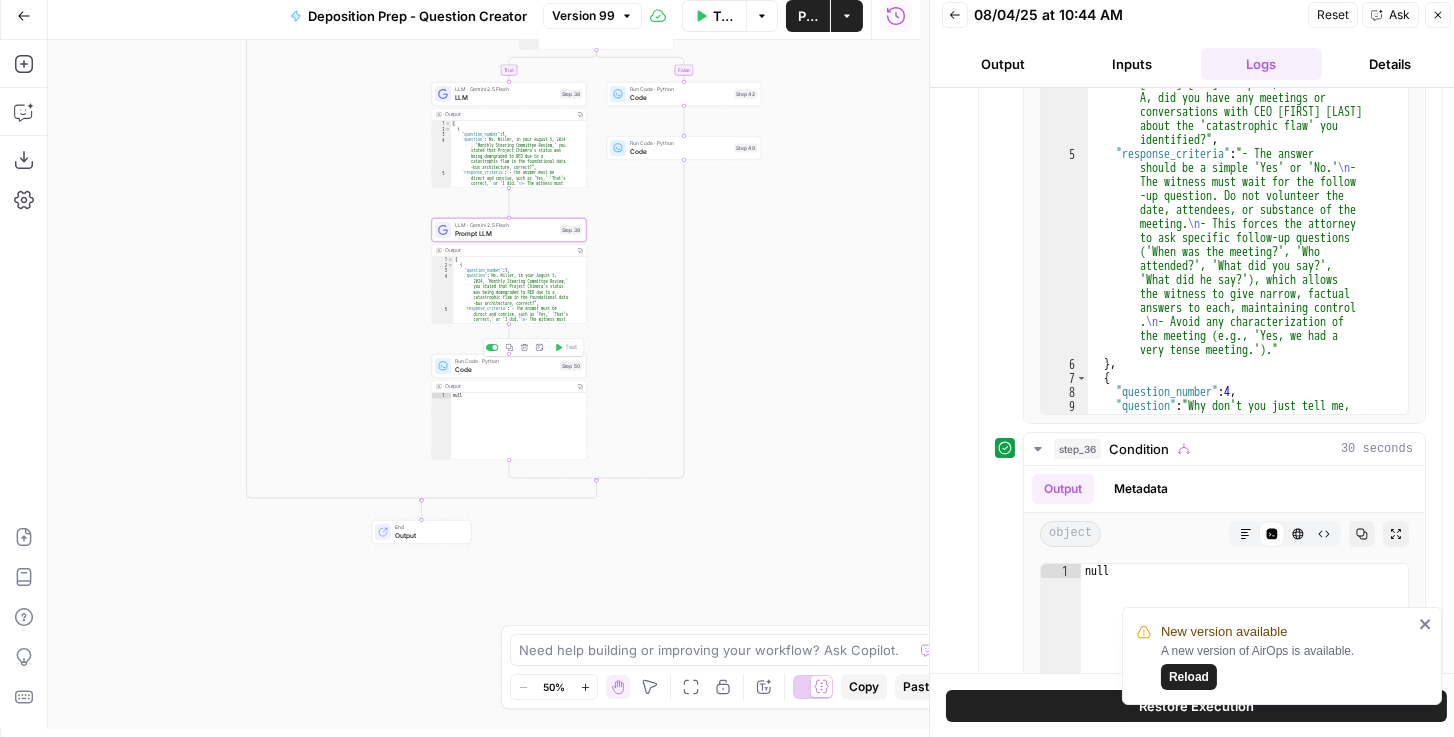 click on "Code" at bounding box center [505, 370] 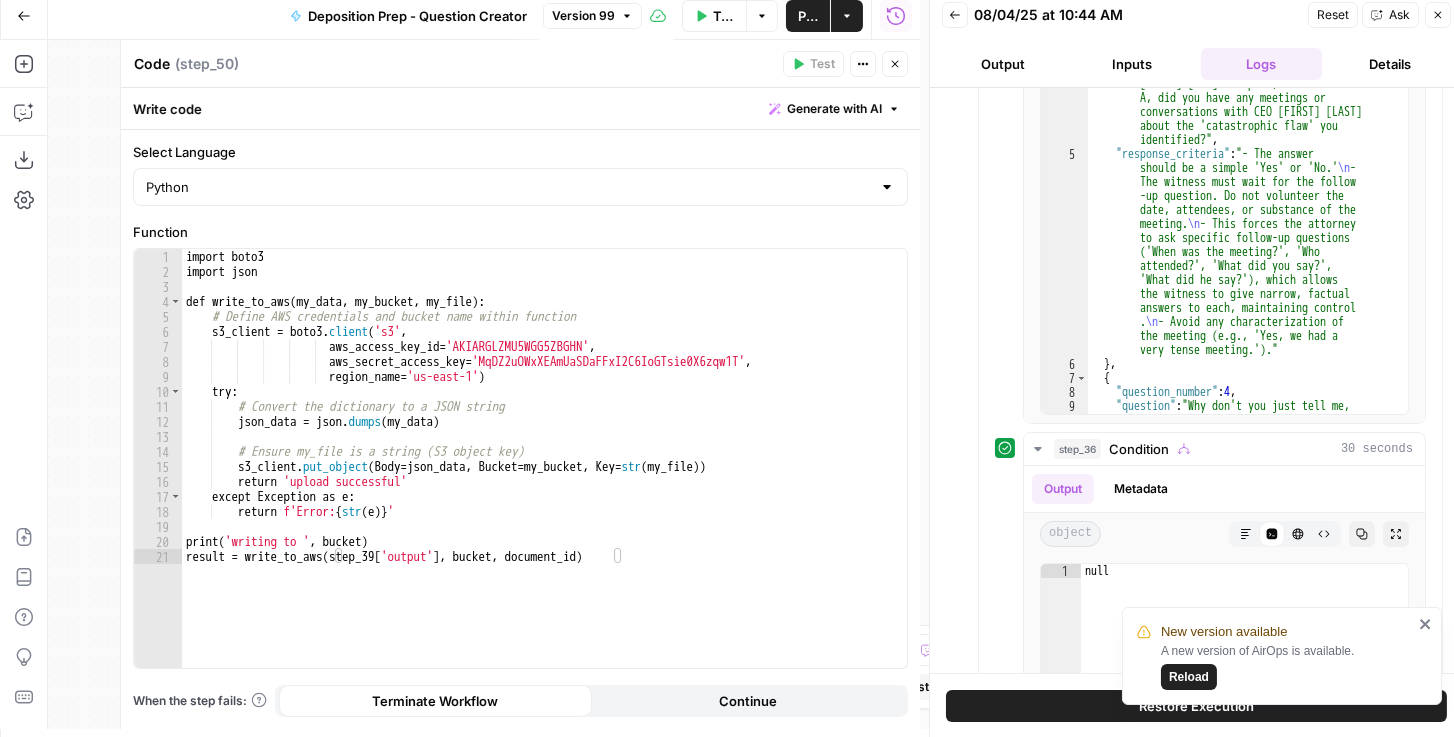 click on "Close" at bounding box center (895, 64) 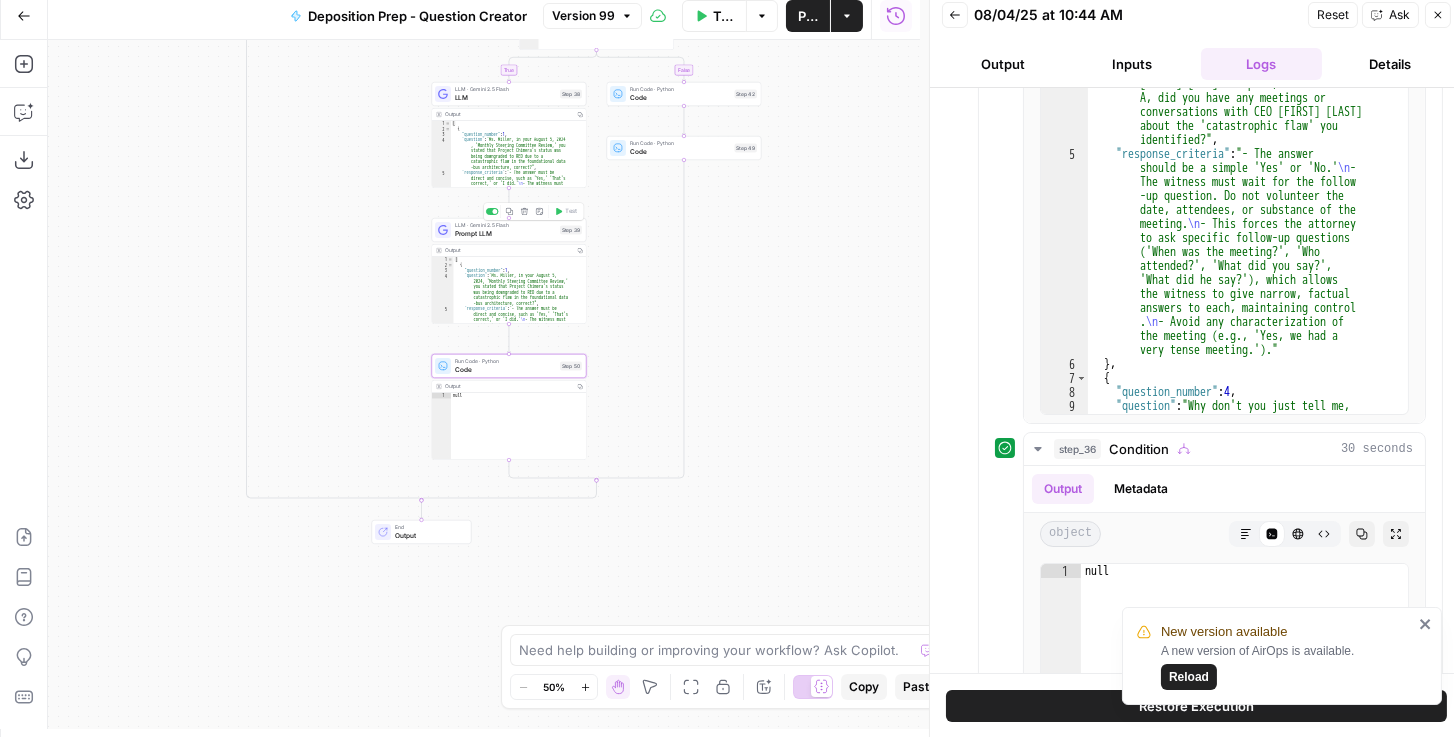 click on "LLM · Gemini 2.5 Flash Prompt LLM Step 39 Copy step Delete step Add Note Test" at bounding box center (509, 230) 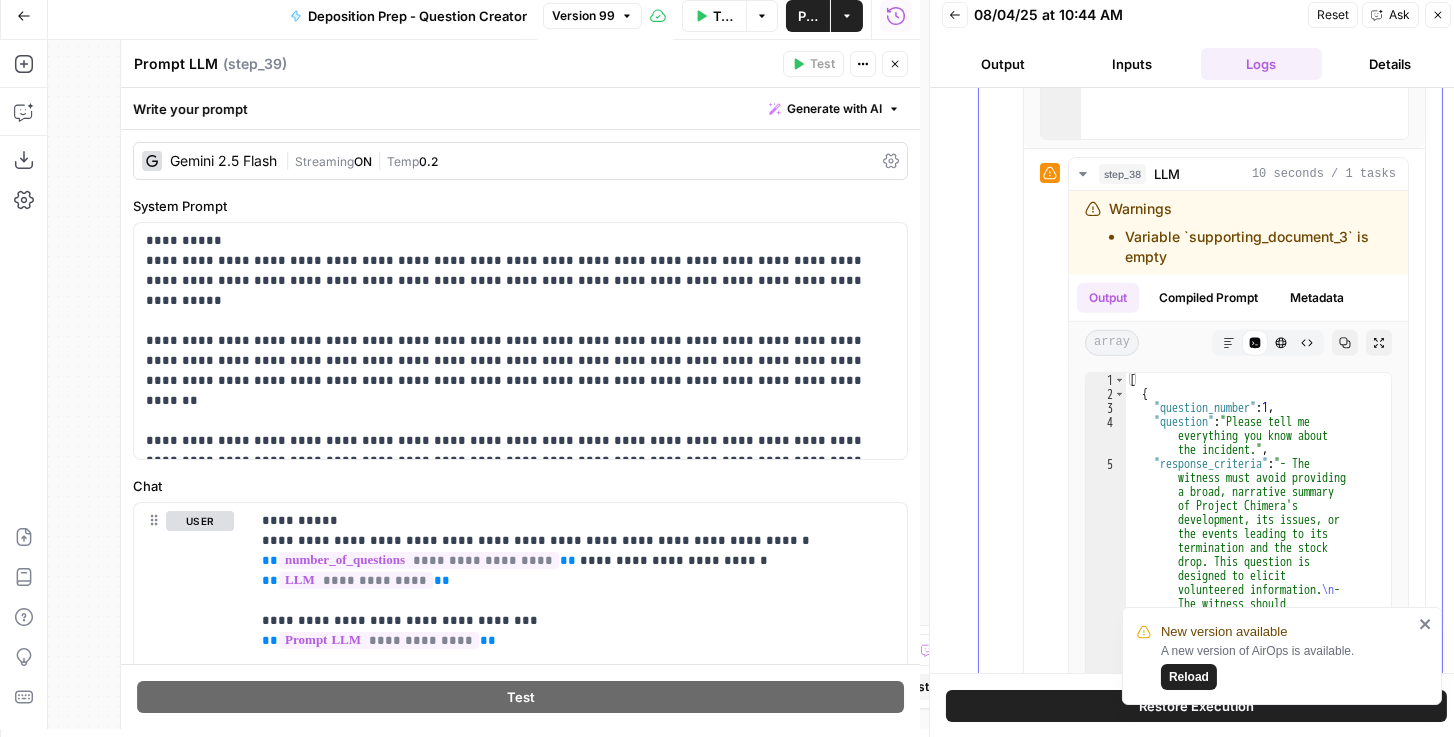 scroll, scrollTop: 2594, scrollLeft: 0, axis: vertical 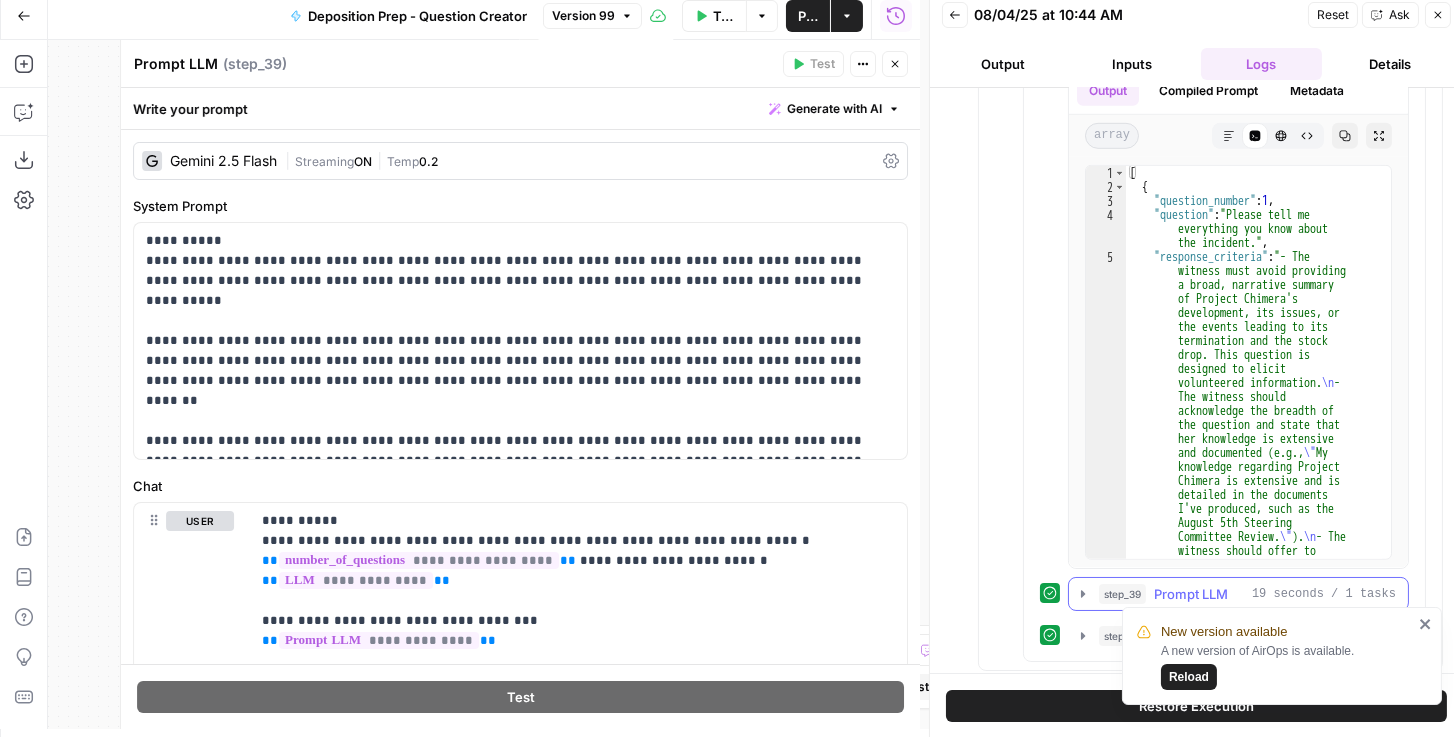click 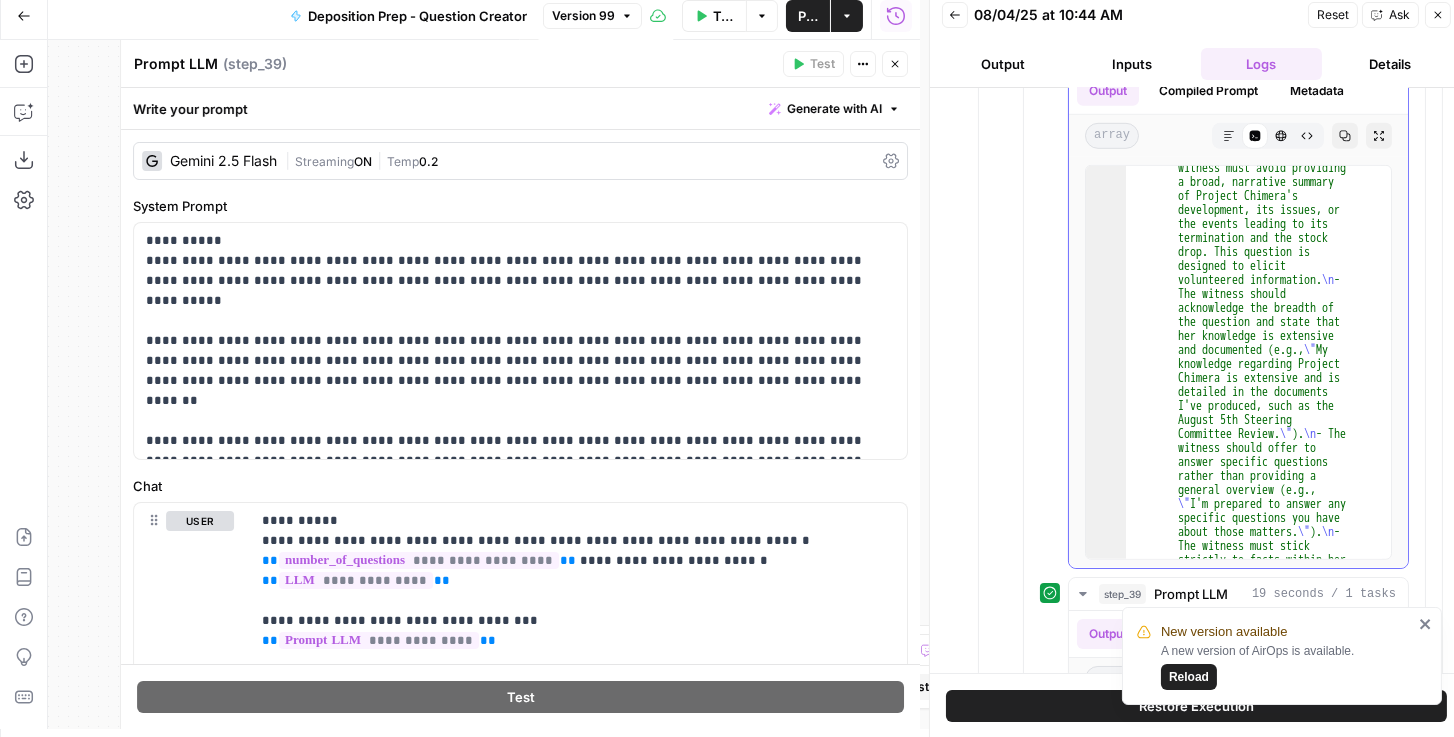 scroll, scrollTop: 205, scrollLeft: 0, axis: vertical 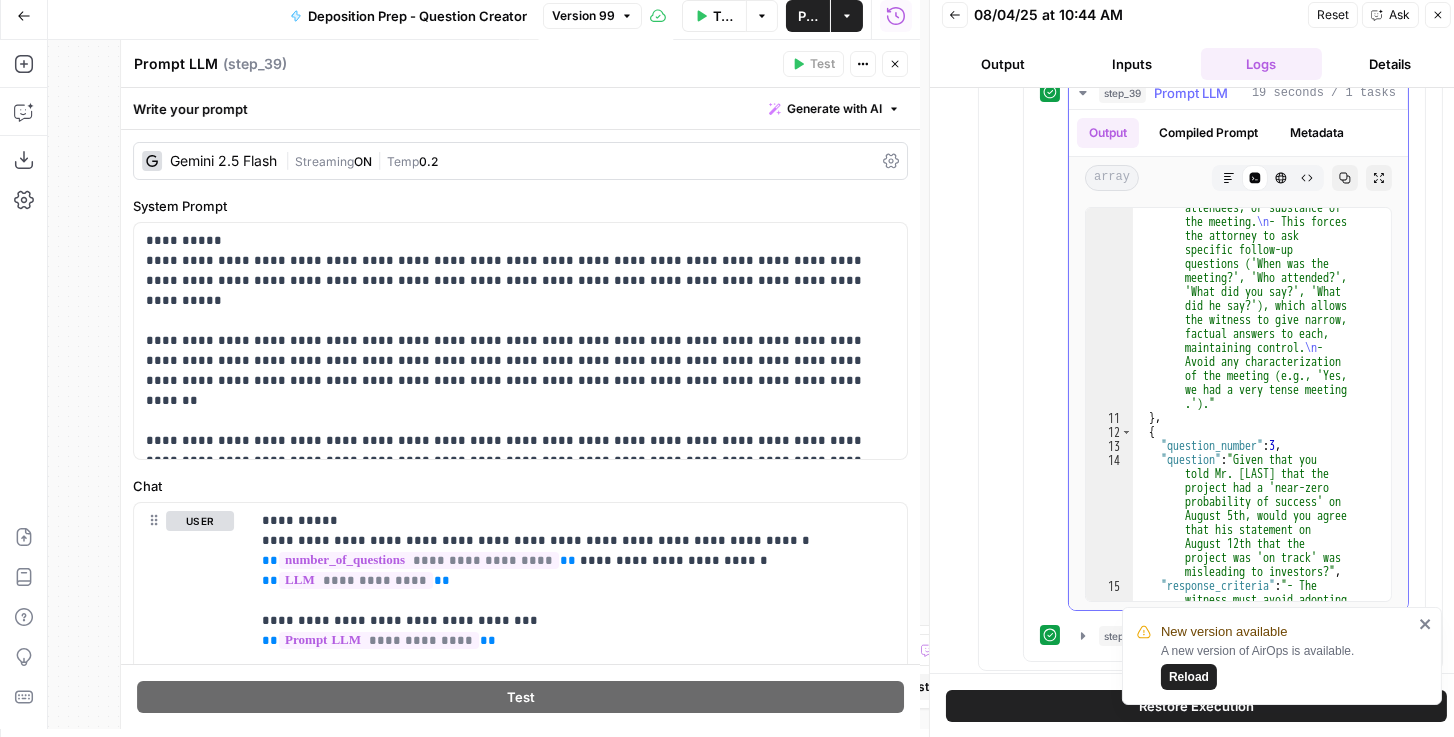 click on "Markdown" at bounding box center [1229, 178] 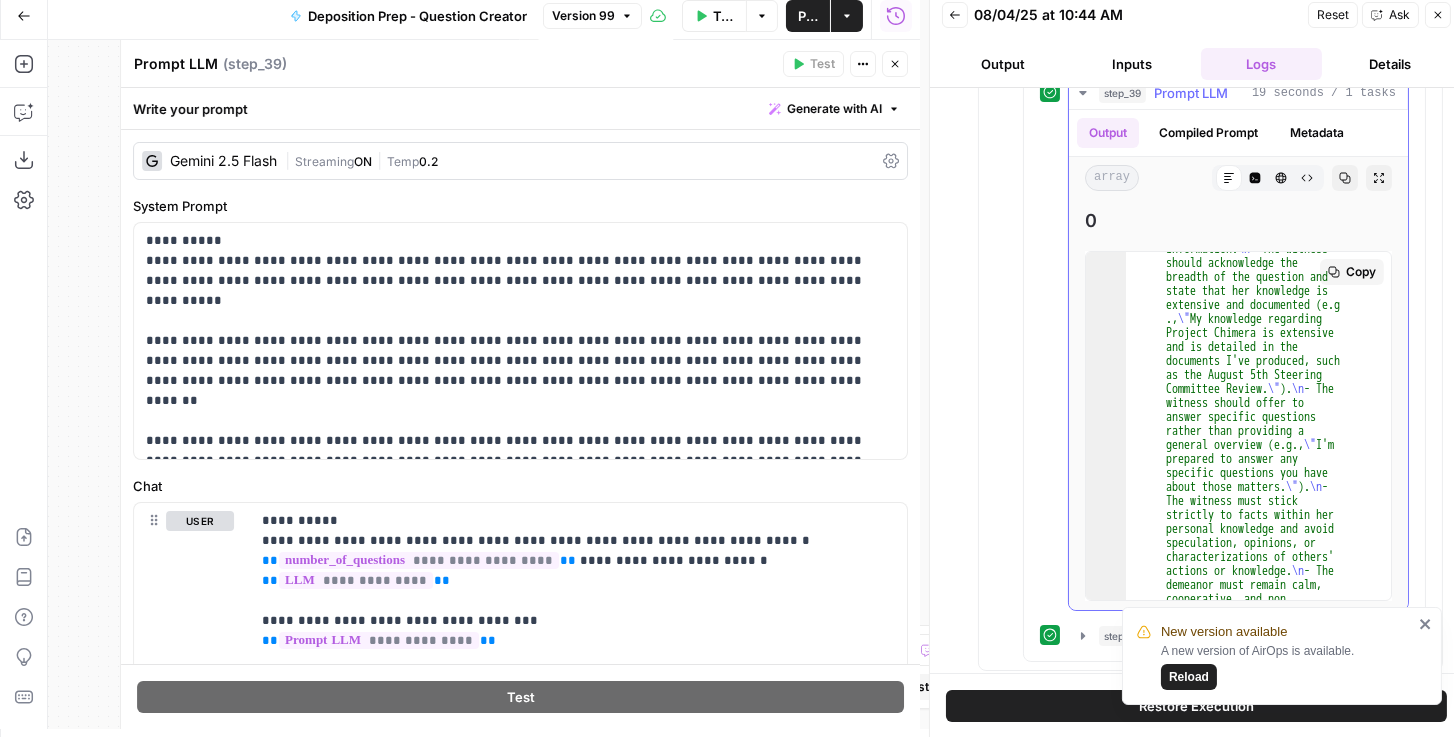 scroll, scrollTop: 336, scrollLeft: 0, axis: vertical 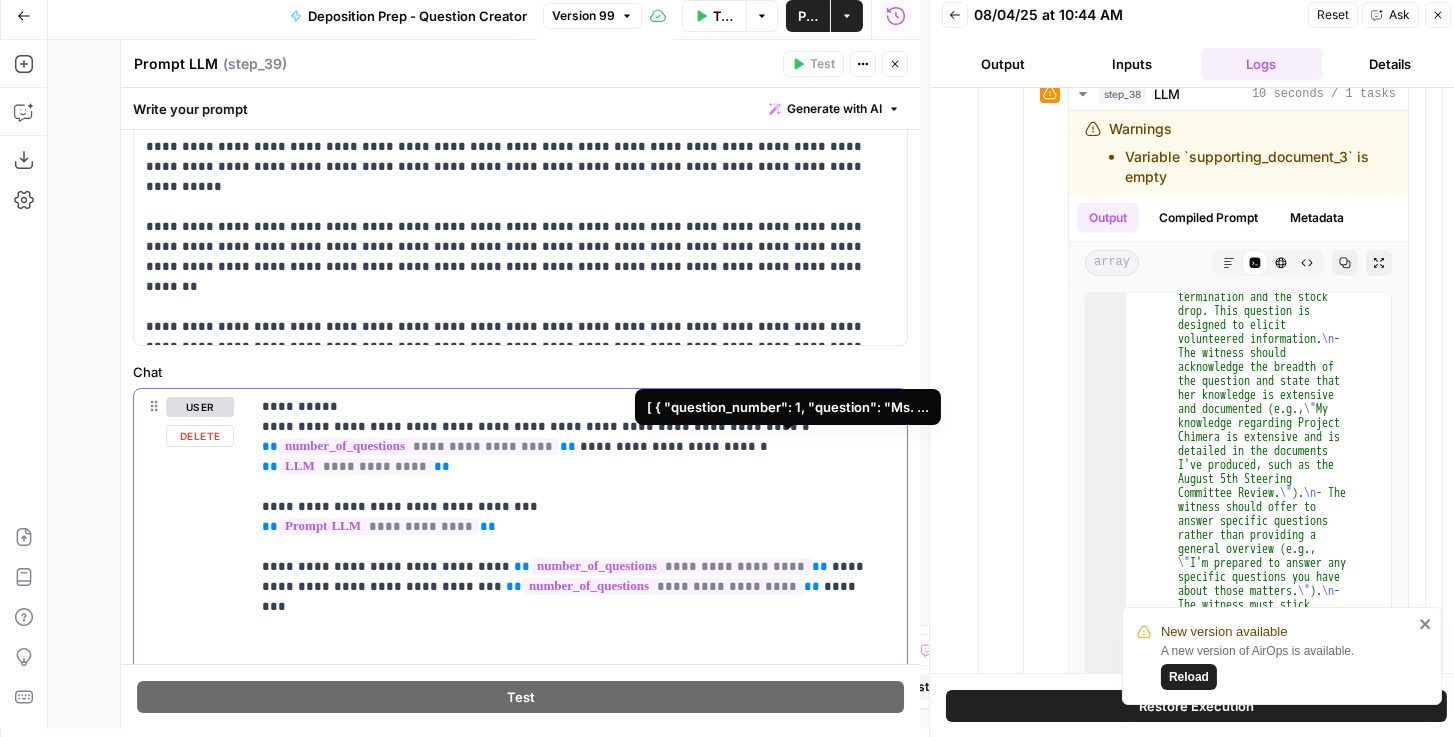 click on "**********" at bounding box center [356, 466] 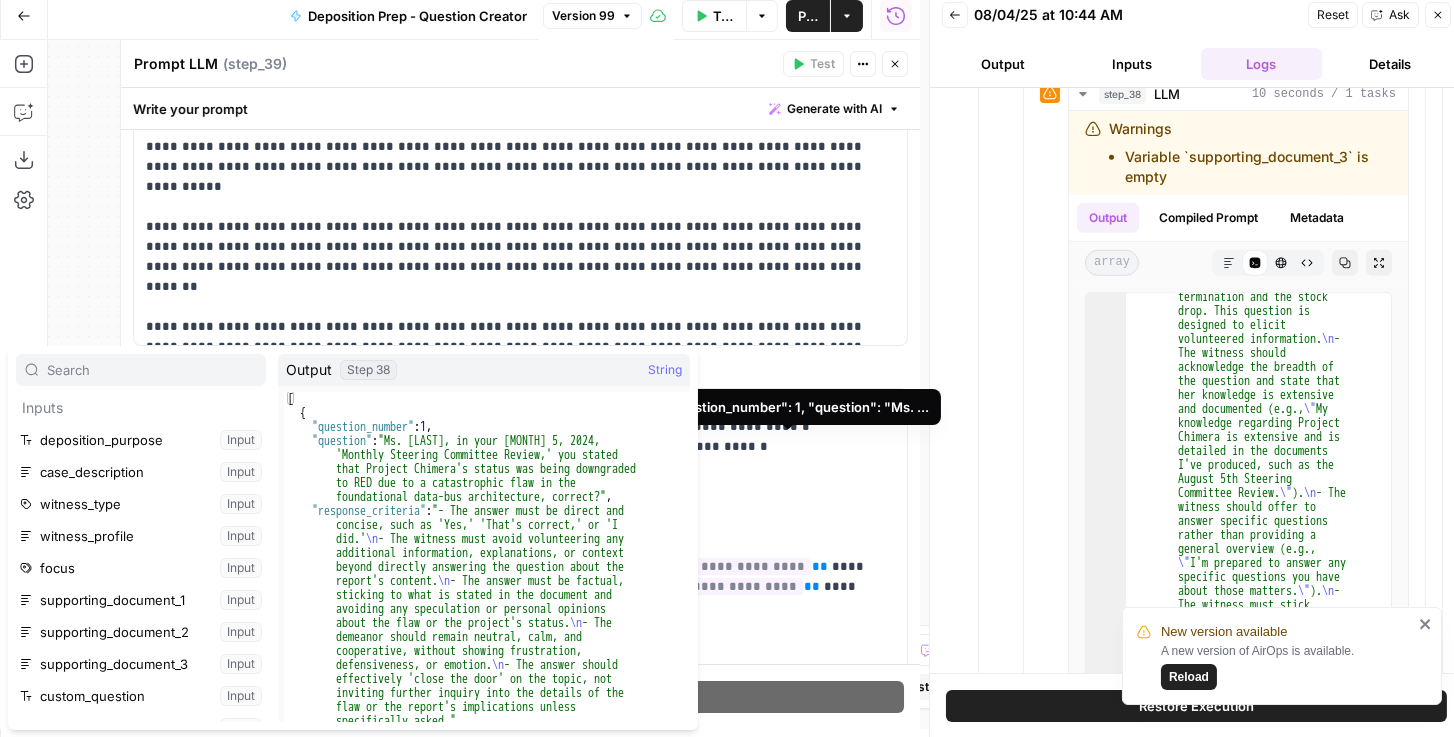 scroll, scrollTop: 373, scrollLeft: 0, axis: vertical 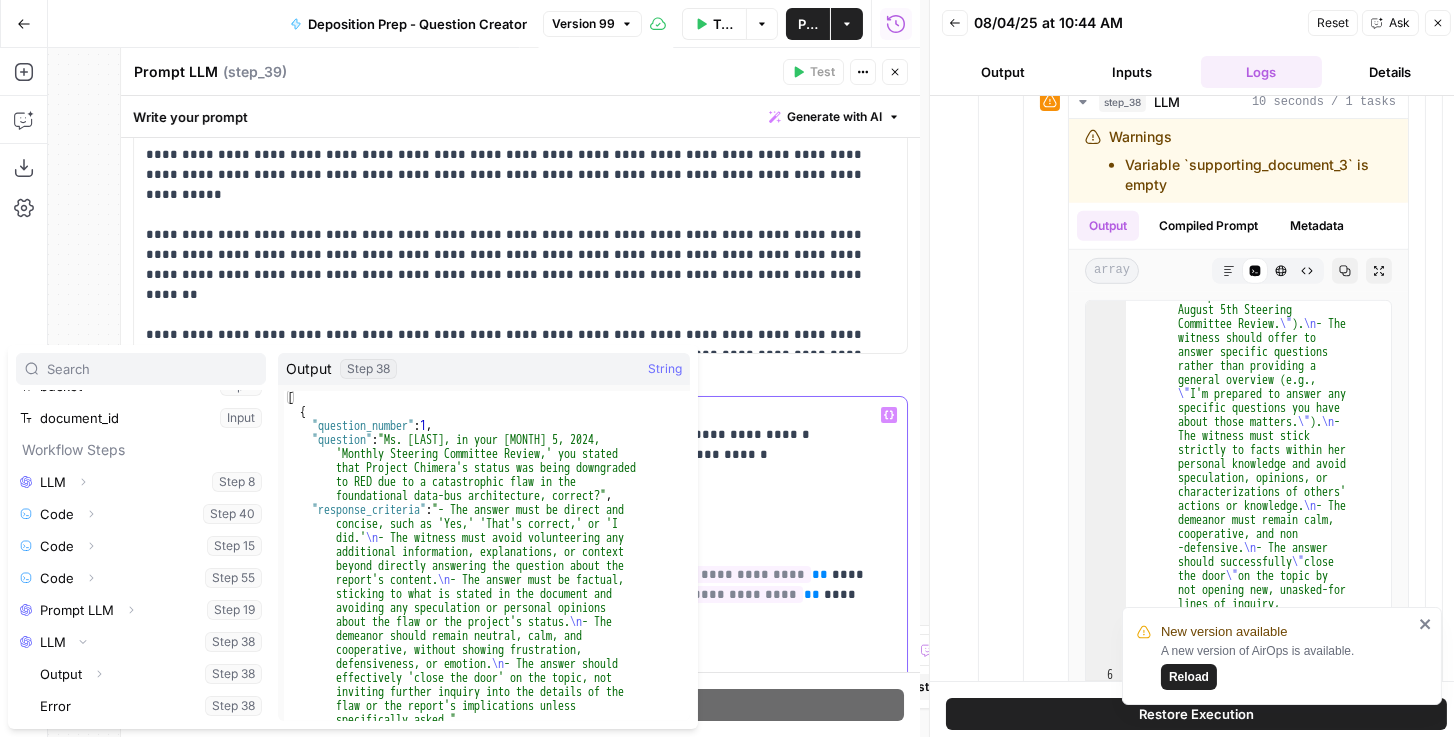 click on "**********" at bounding box center [570, 835] 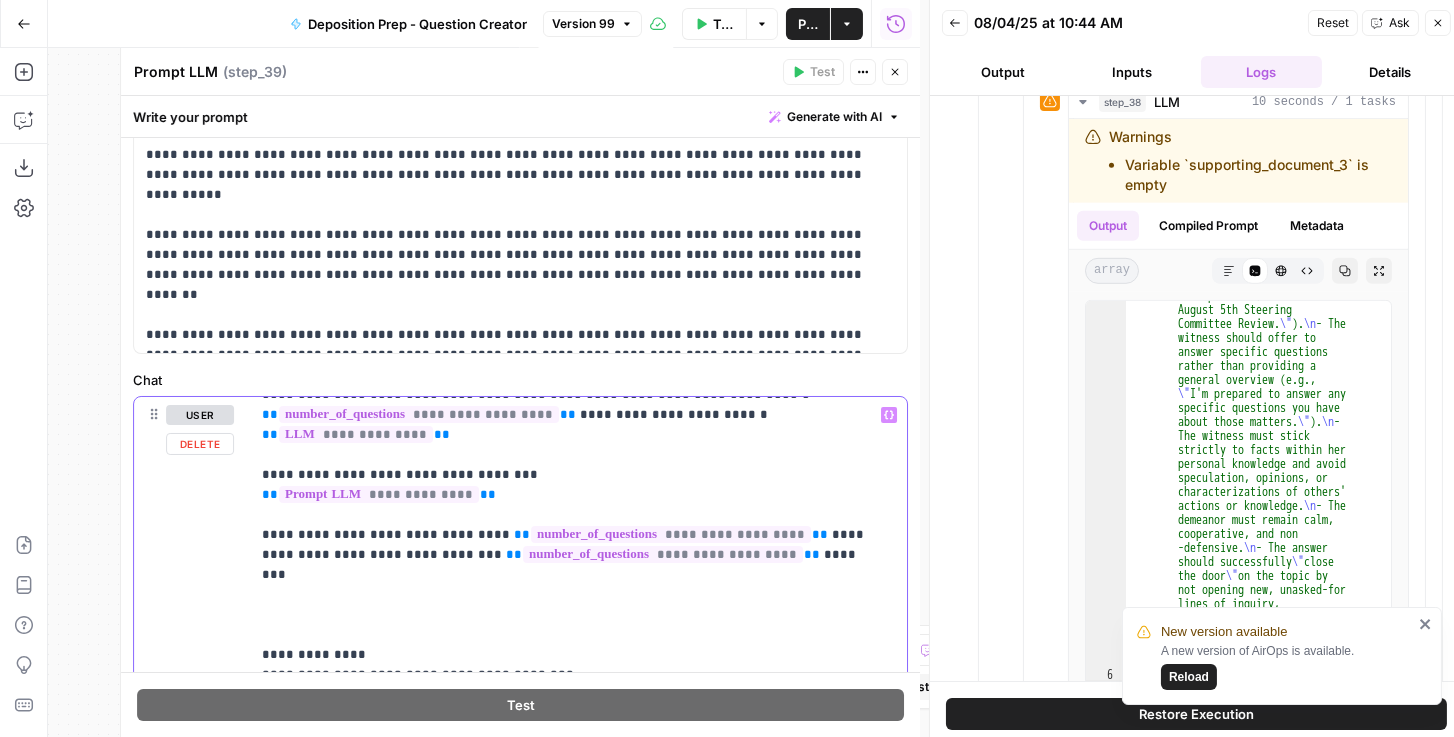 scroll, scrollTop: 0, scrollLeft: 0, axis: both 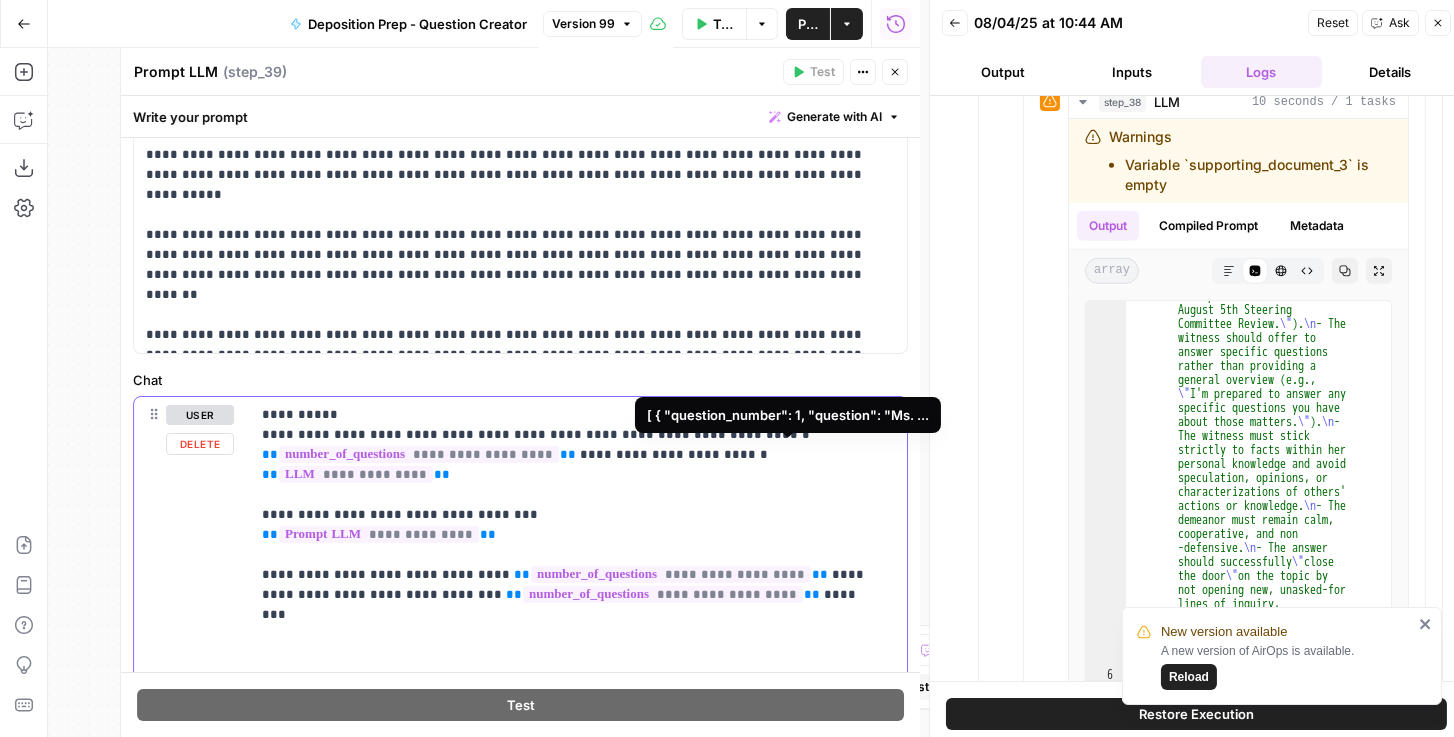 click on "**********" at bounding box center (356, 474) 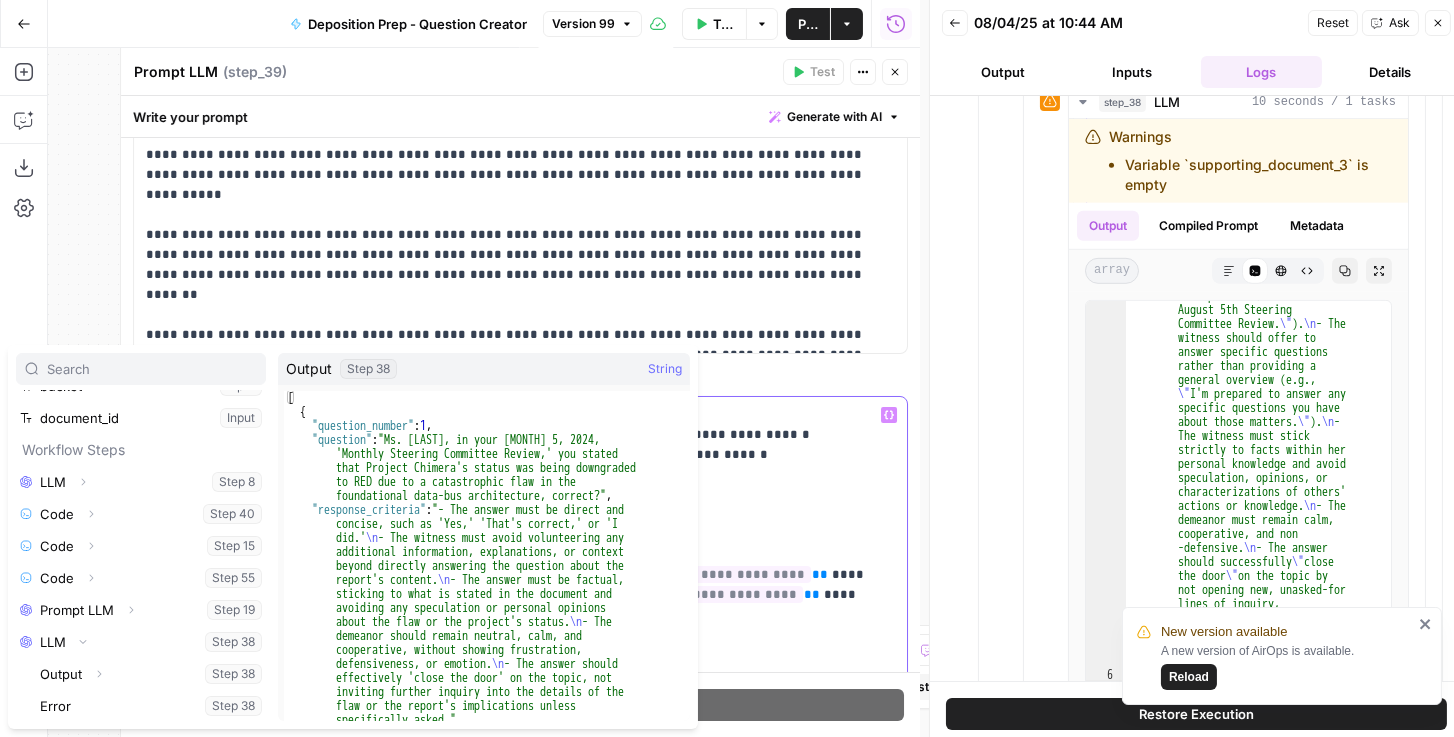 click on "**********" at bounding box center (574, 804) 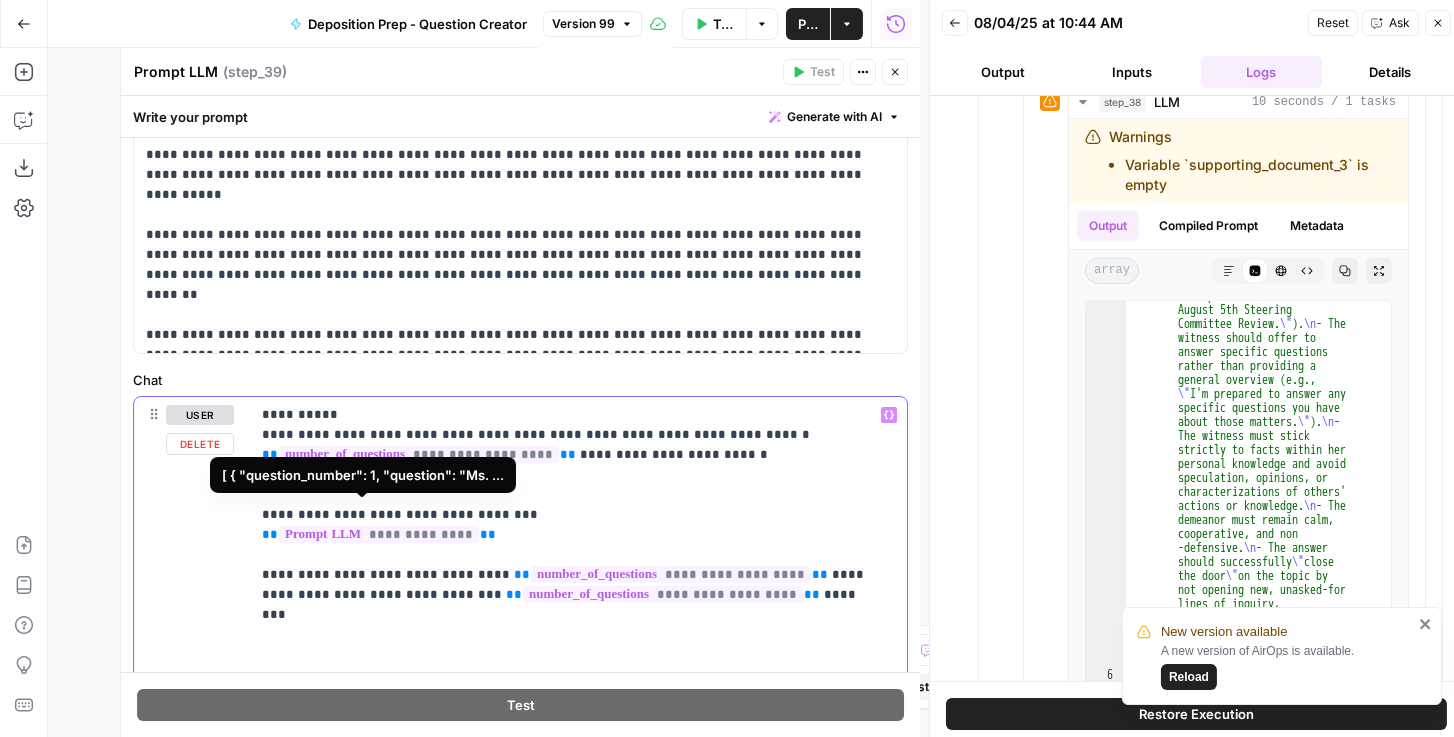 click on "**********" at bounding box center (379, 534) 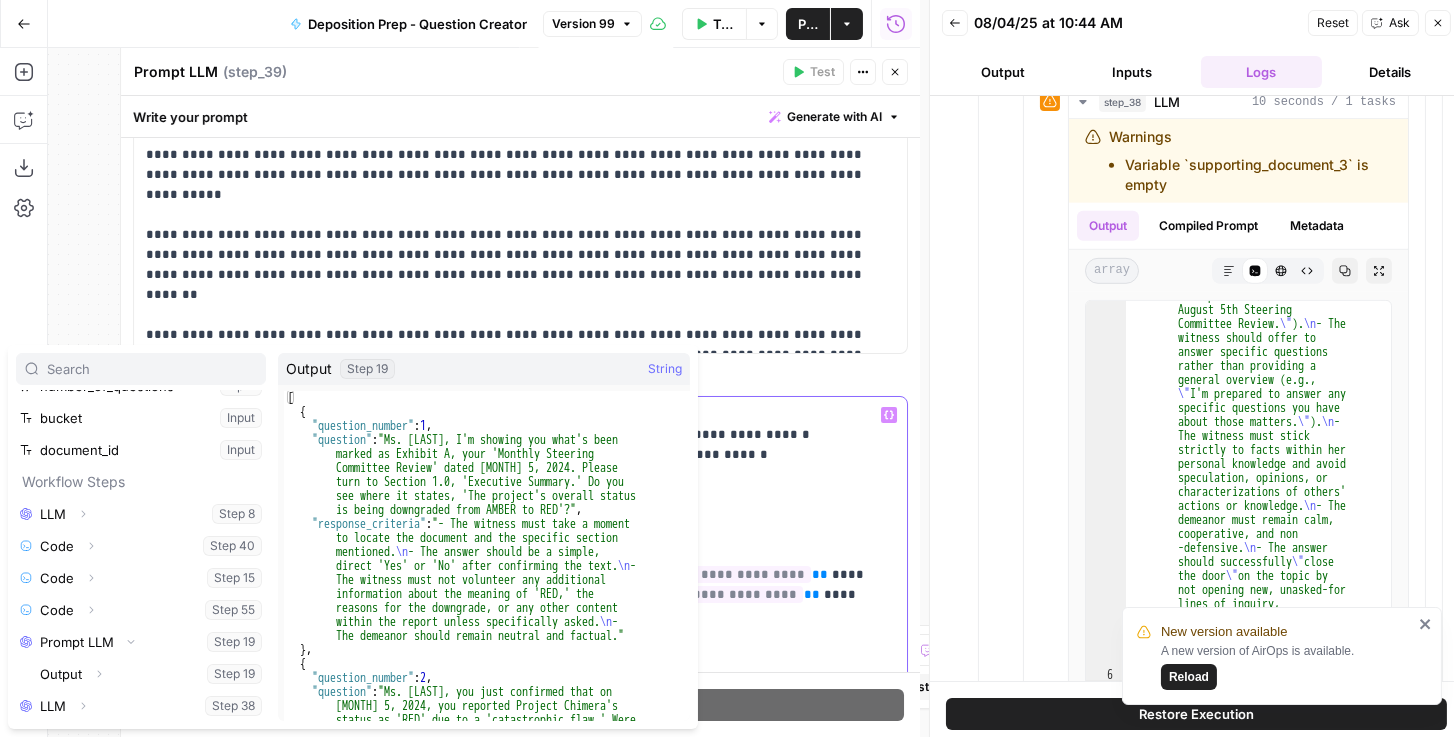 click on "**********" at bounding box center (570, 835) 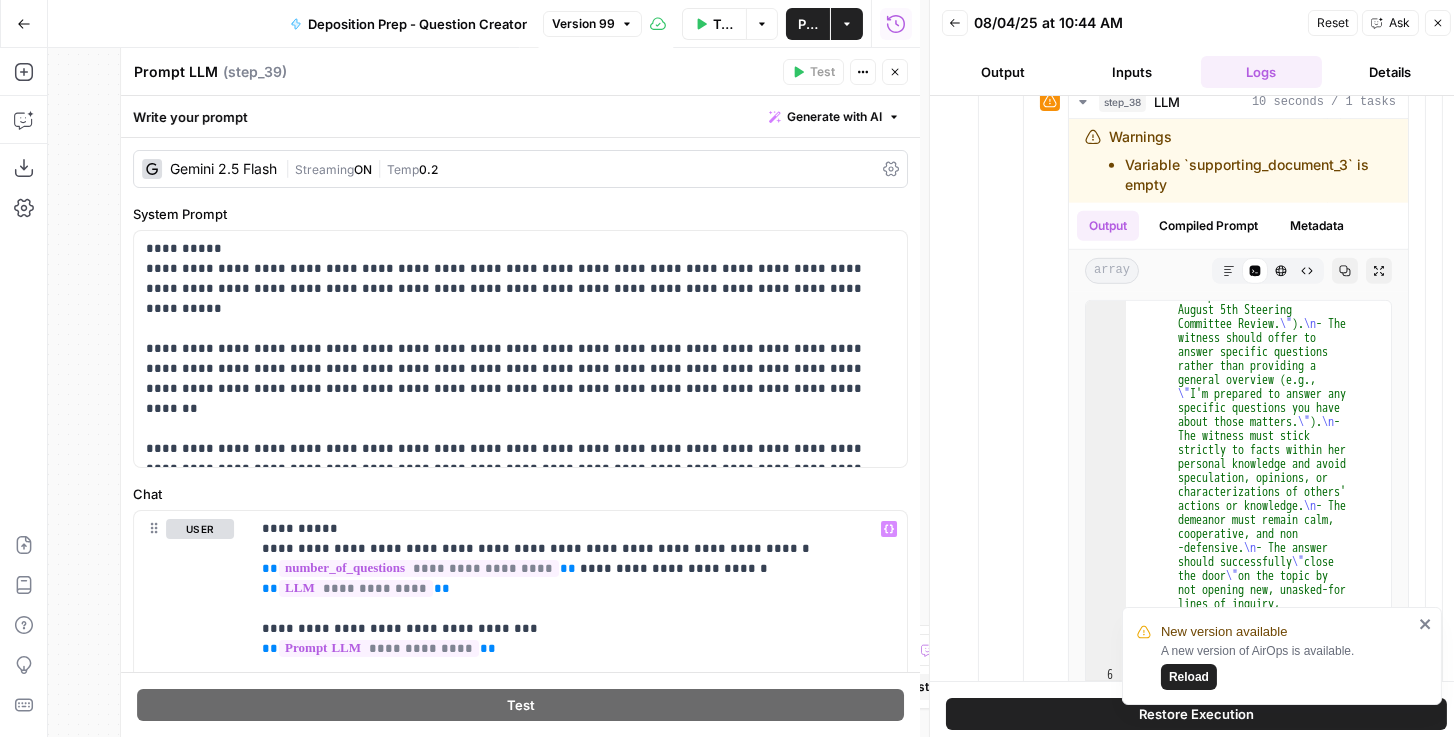 click 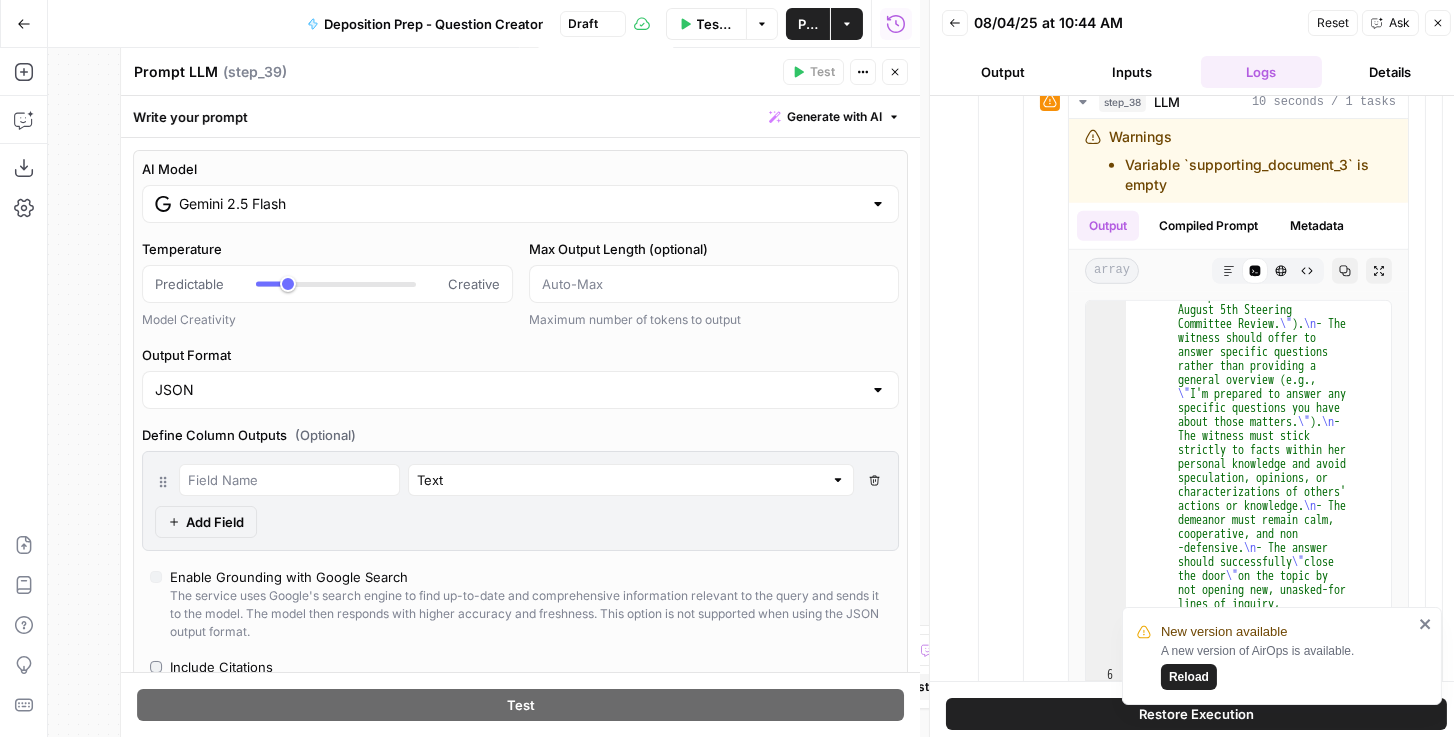 click on "Gemini 2.5 Flash" at bounding box center (520, 204) 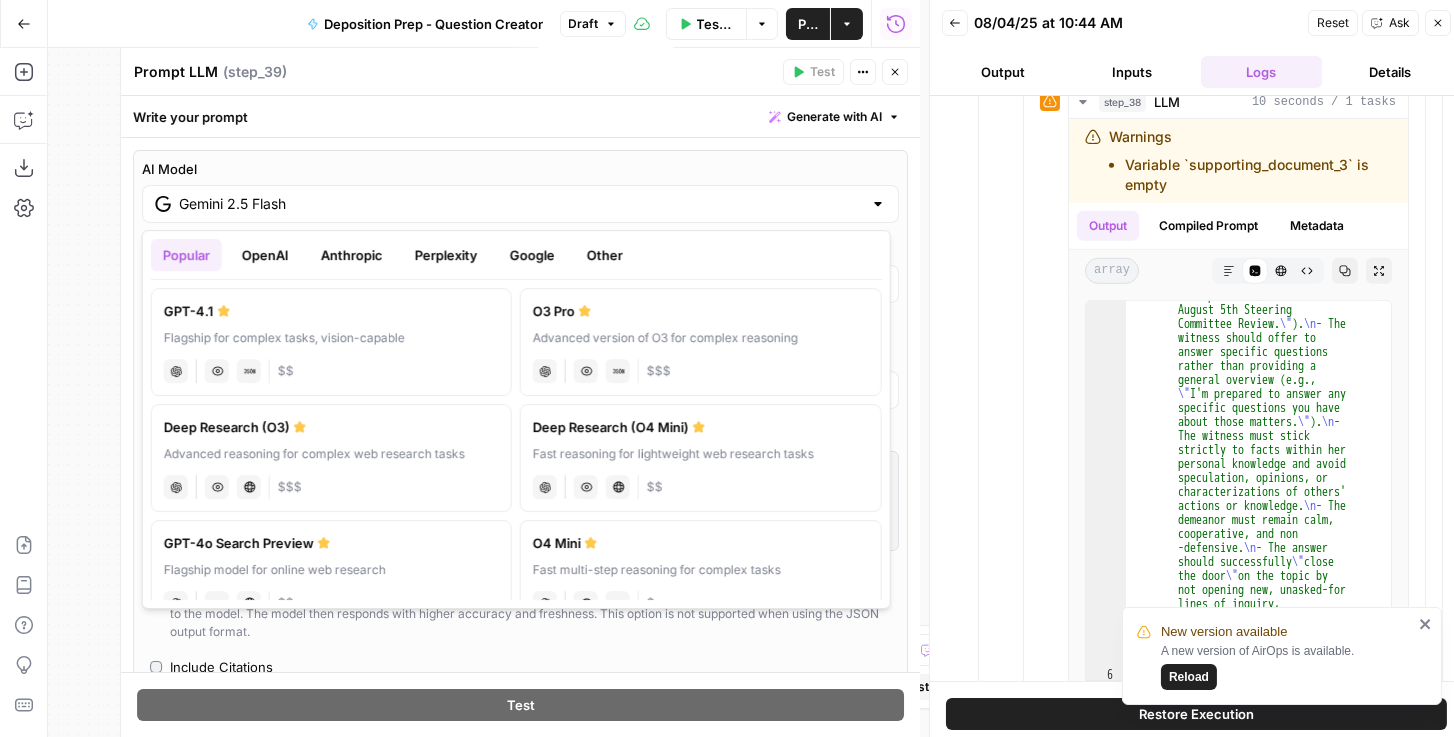 click on "Google" at bounding box center [532, 255] 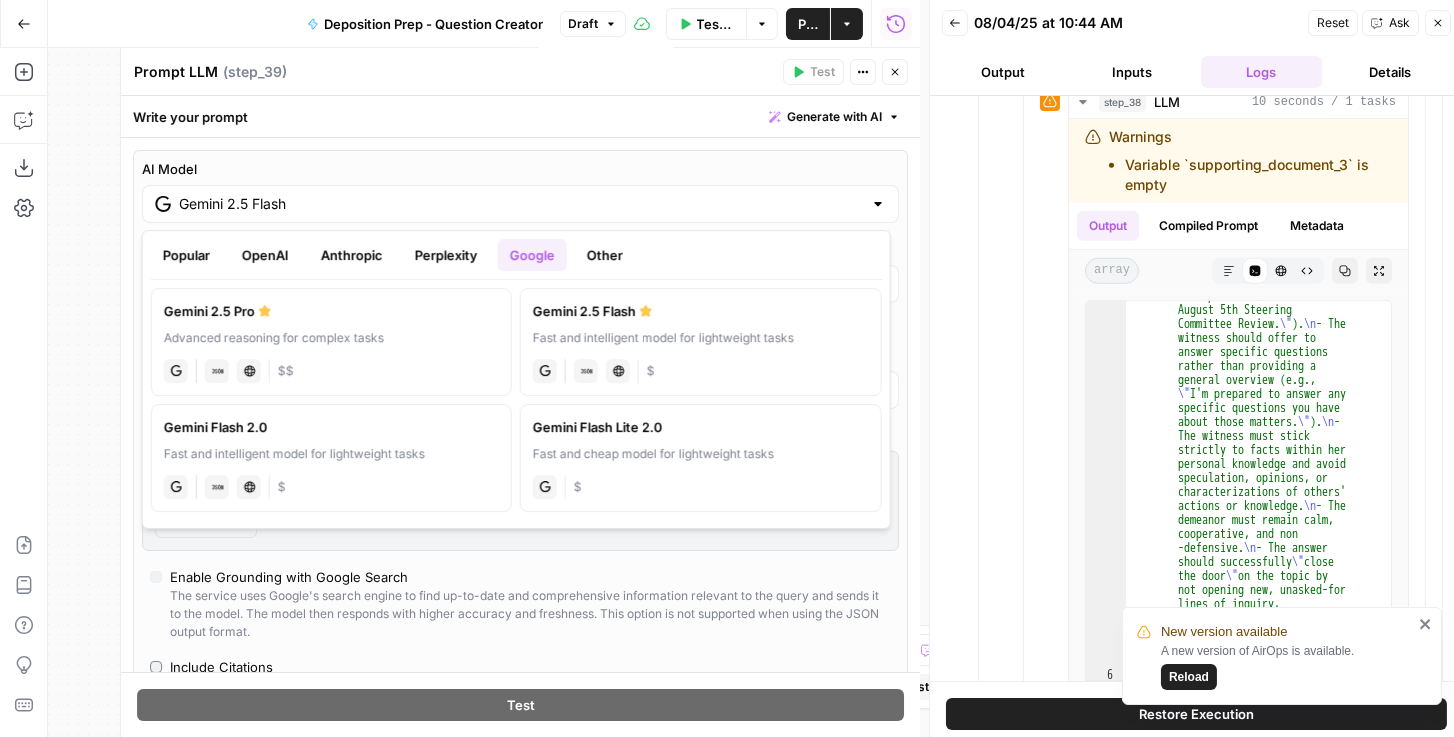 click on "Gemini 2.5 Pro Advanced reasoning for complex tasks gemini JSON Mode Live Web Research $$" at bounding box center [331, 342] 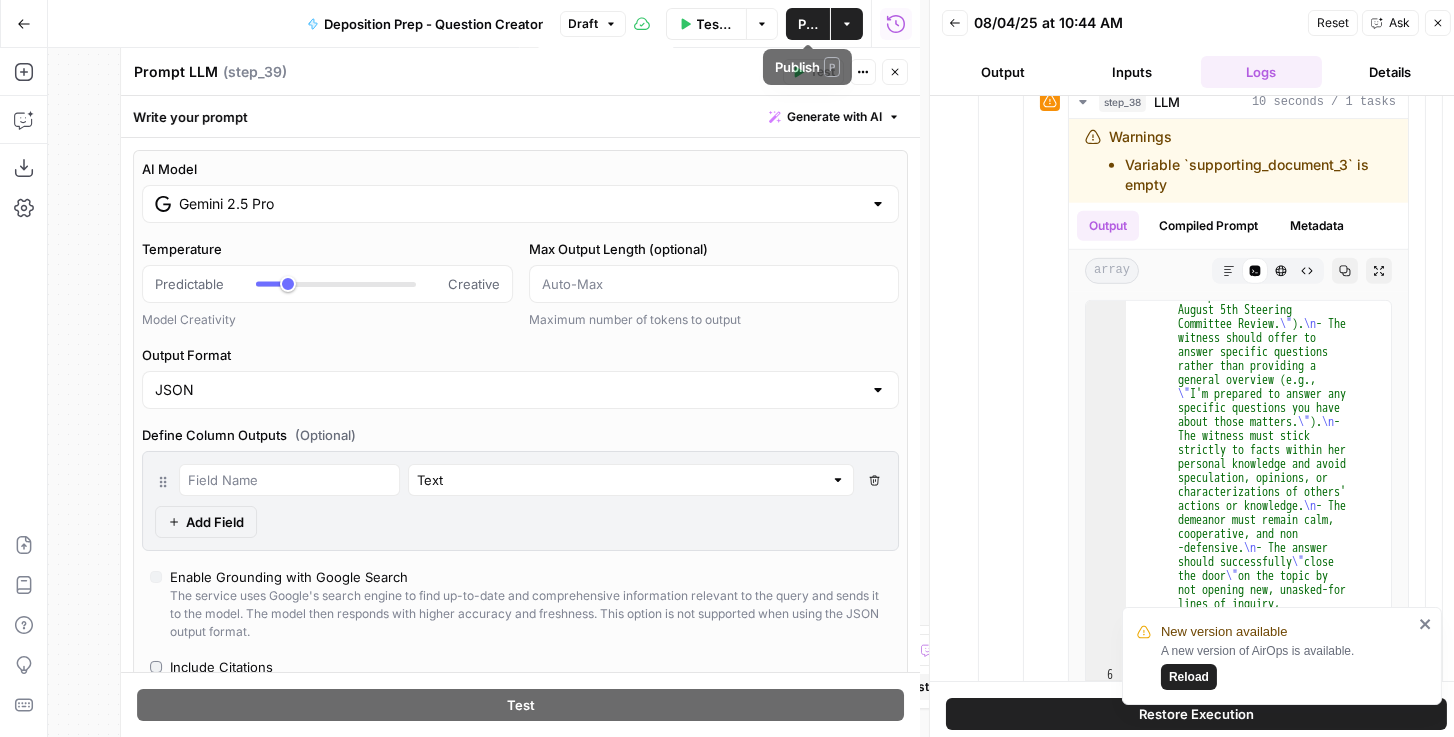 click on "Publish" at bounding box center (808, 24) 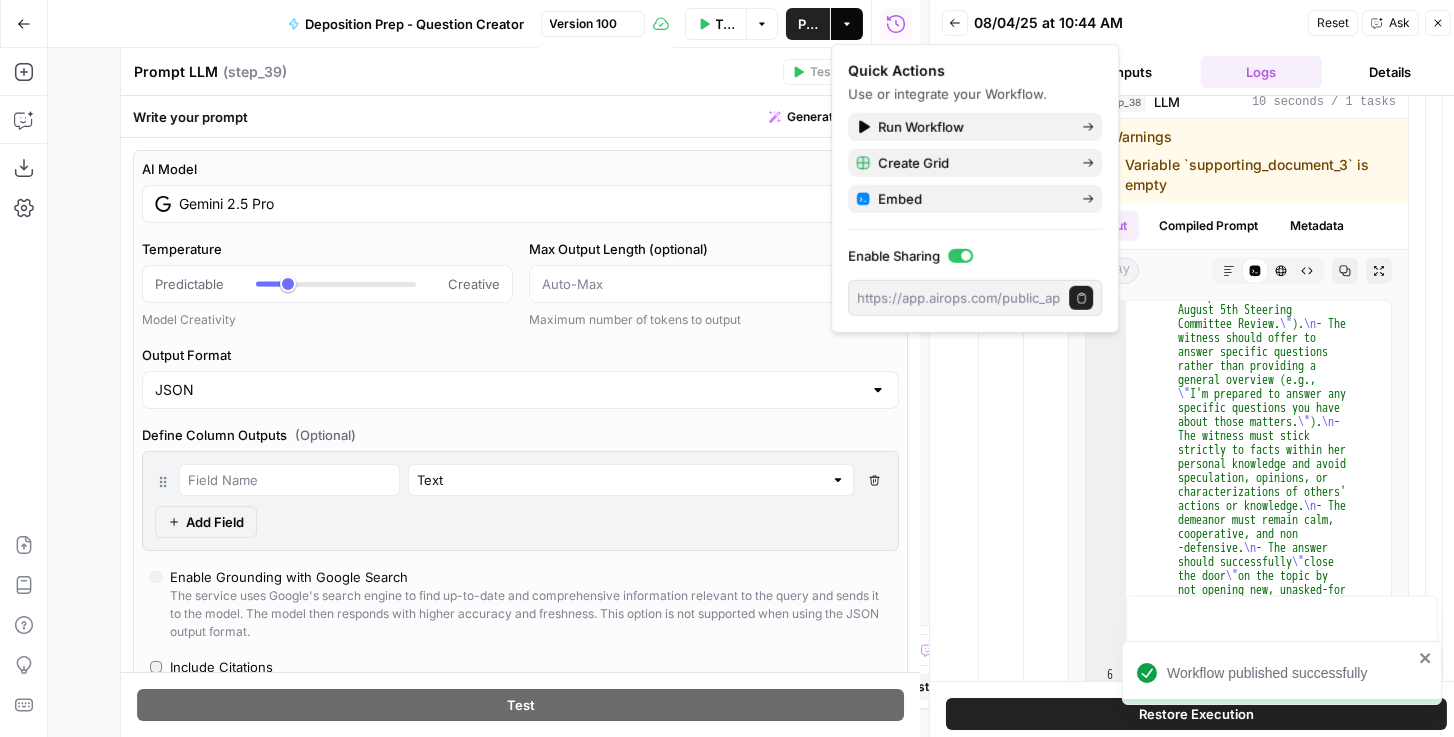 click on "Prompt LLM Prompt LLM  ( step_39 )" at bounding box center (455, 72) 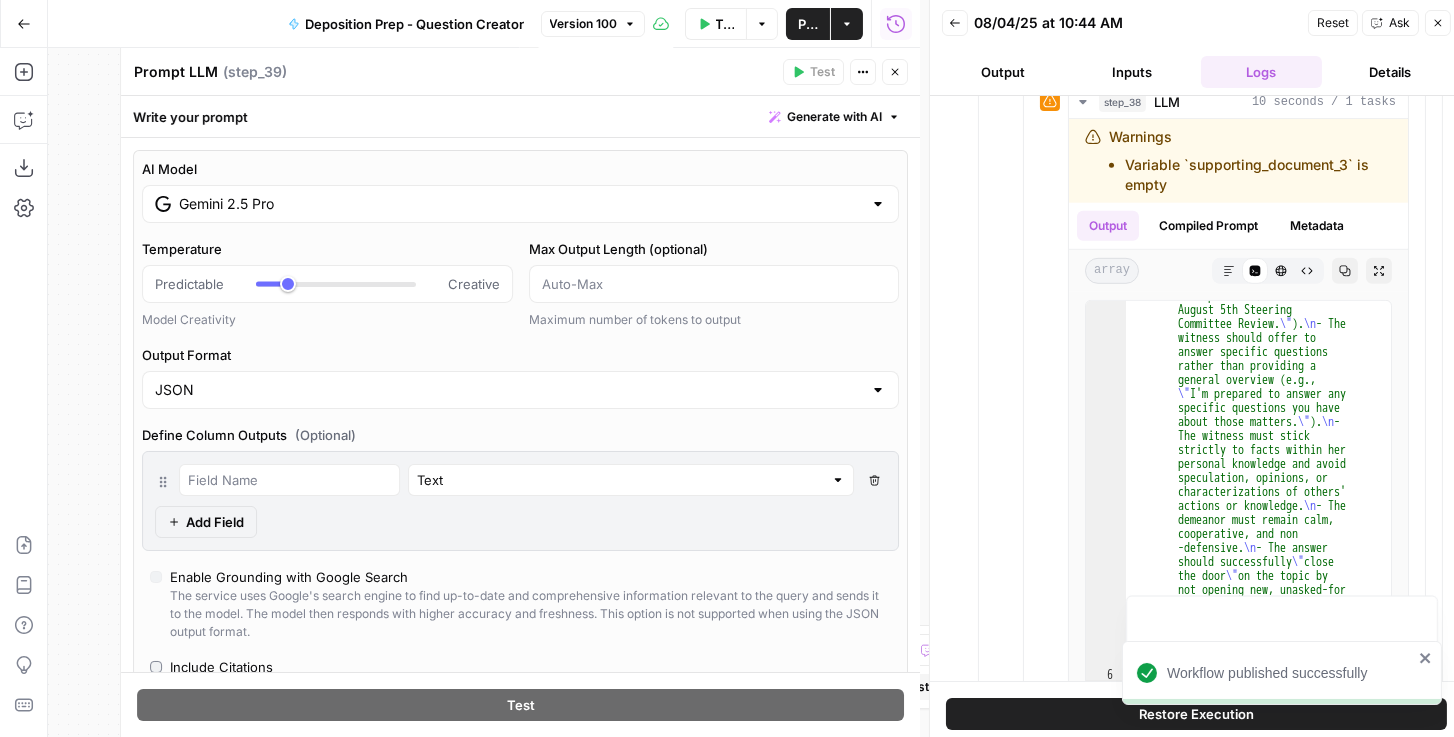 click on "Close" at bounding box center (895, 72) 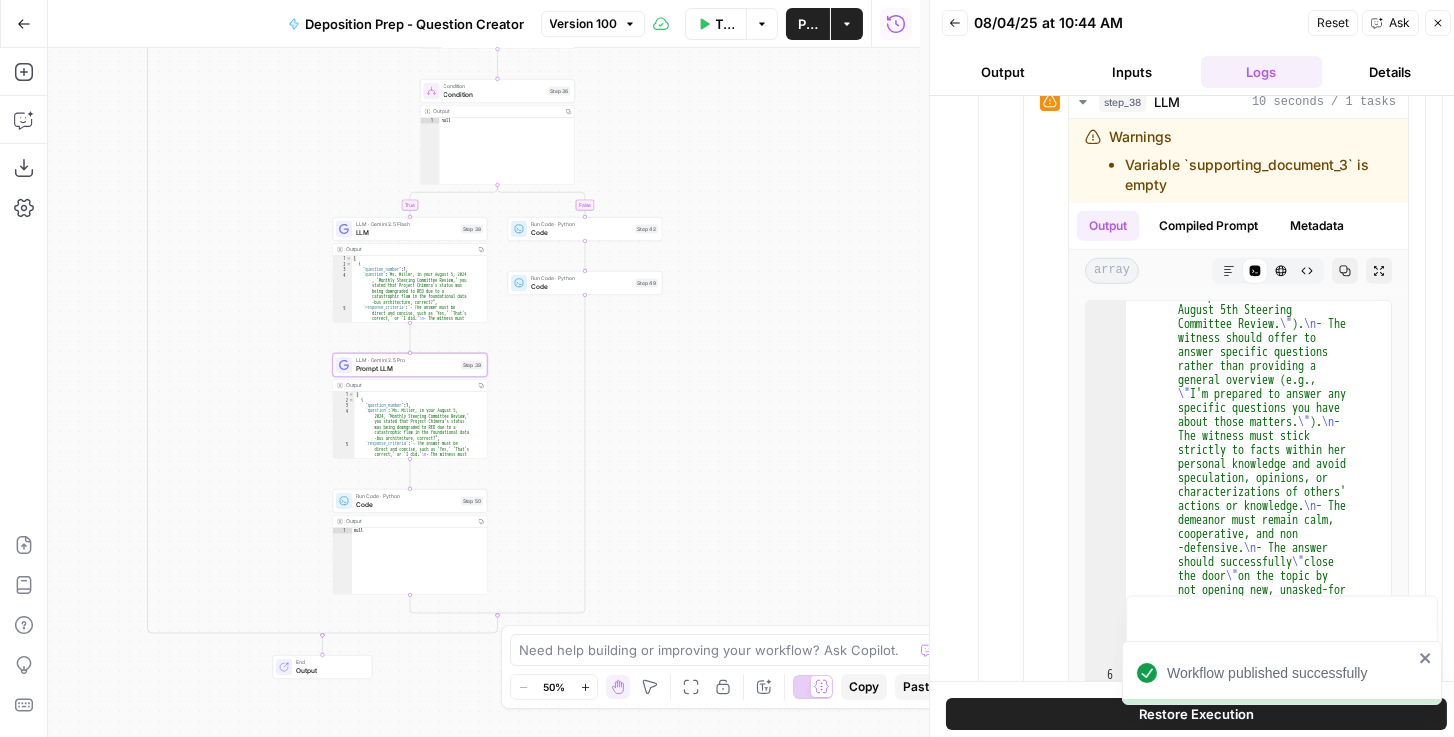 drag, startPoint x: 777, startPoint y: 276, endPoint x: 676, endPoint y: 404, distance: 163.04907 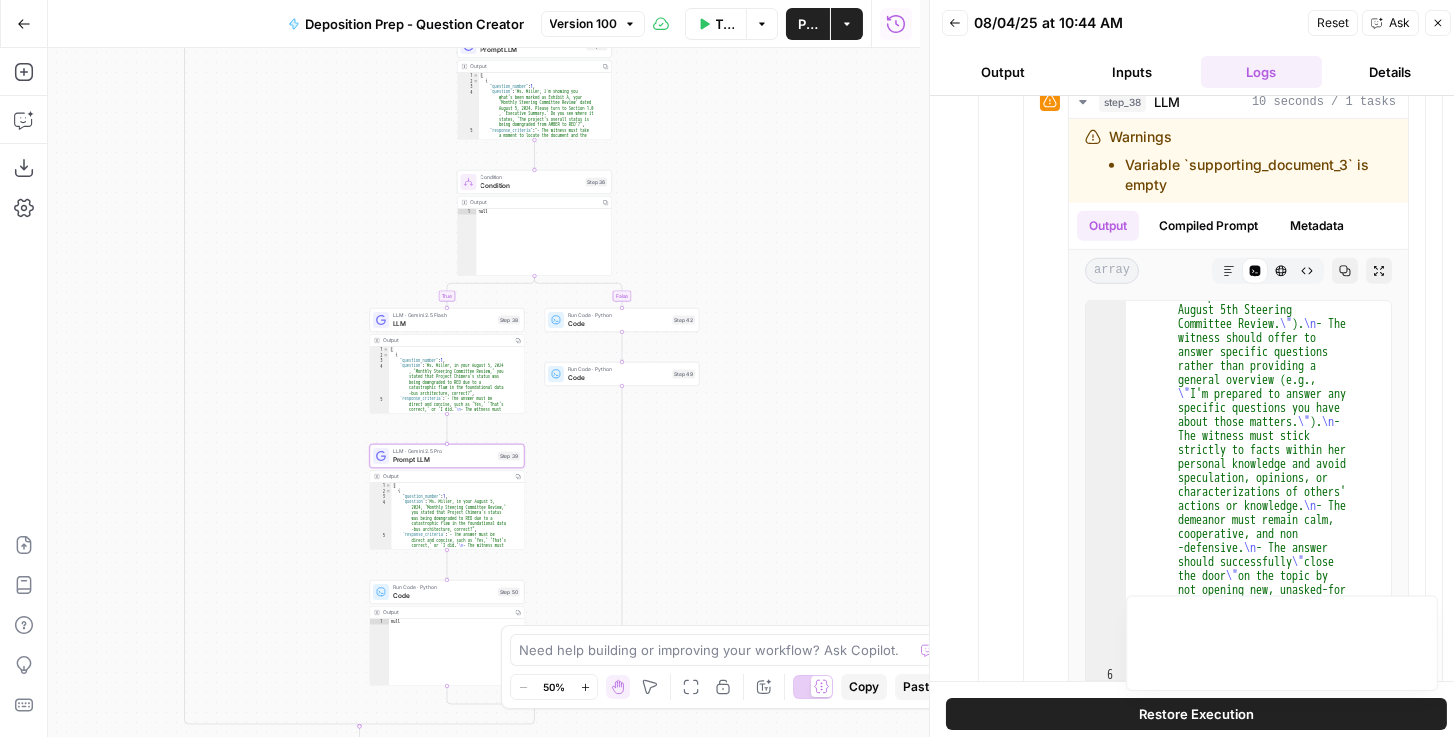 drag, startPoint x: 682, startPoint y: 350, endPoint x: 760, endPoint y: 366, distance: 79.624115 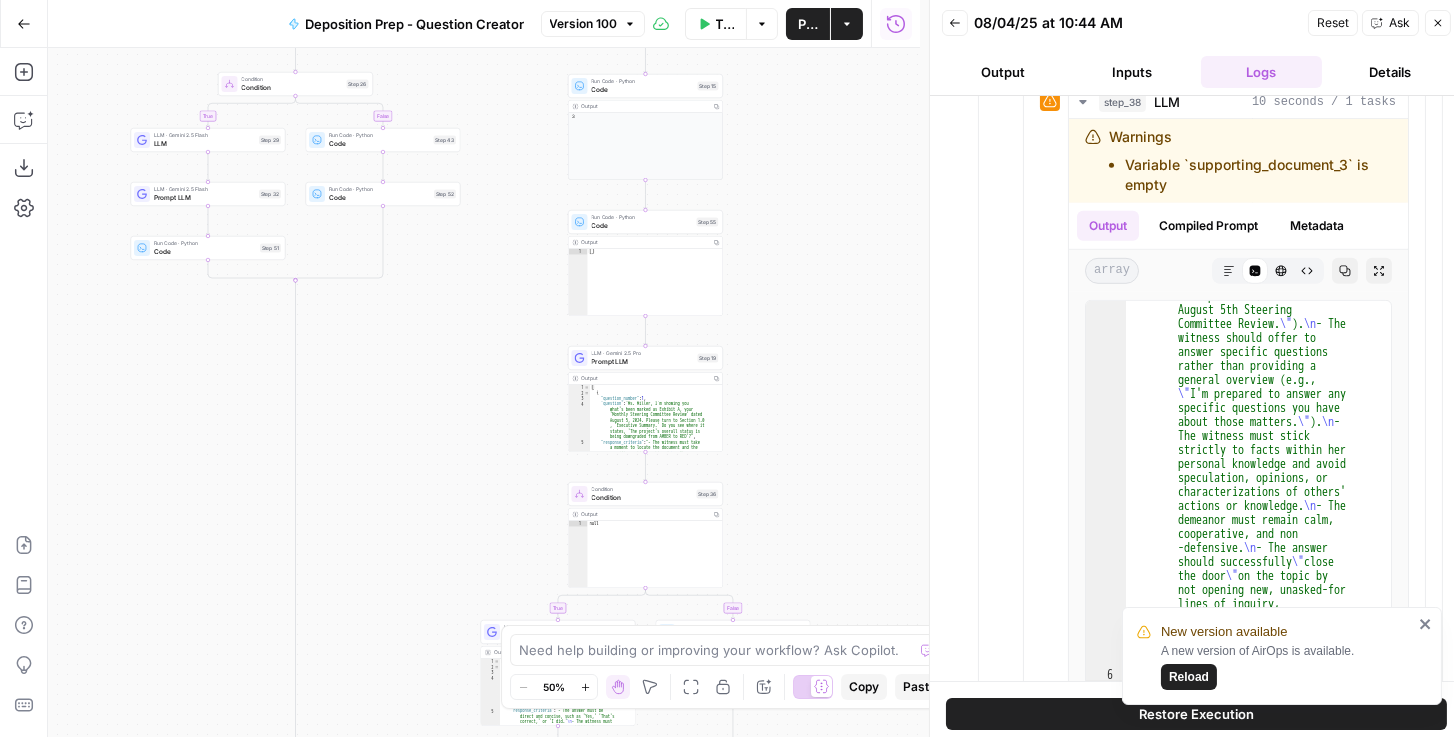 drag, startPoint x: 782, startPoint y: 259, endPoint x: 881, endPoint y: 589, distance: 344.53012 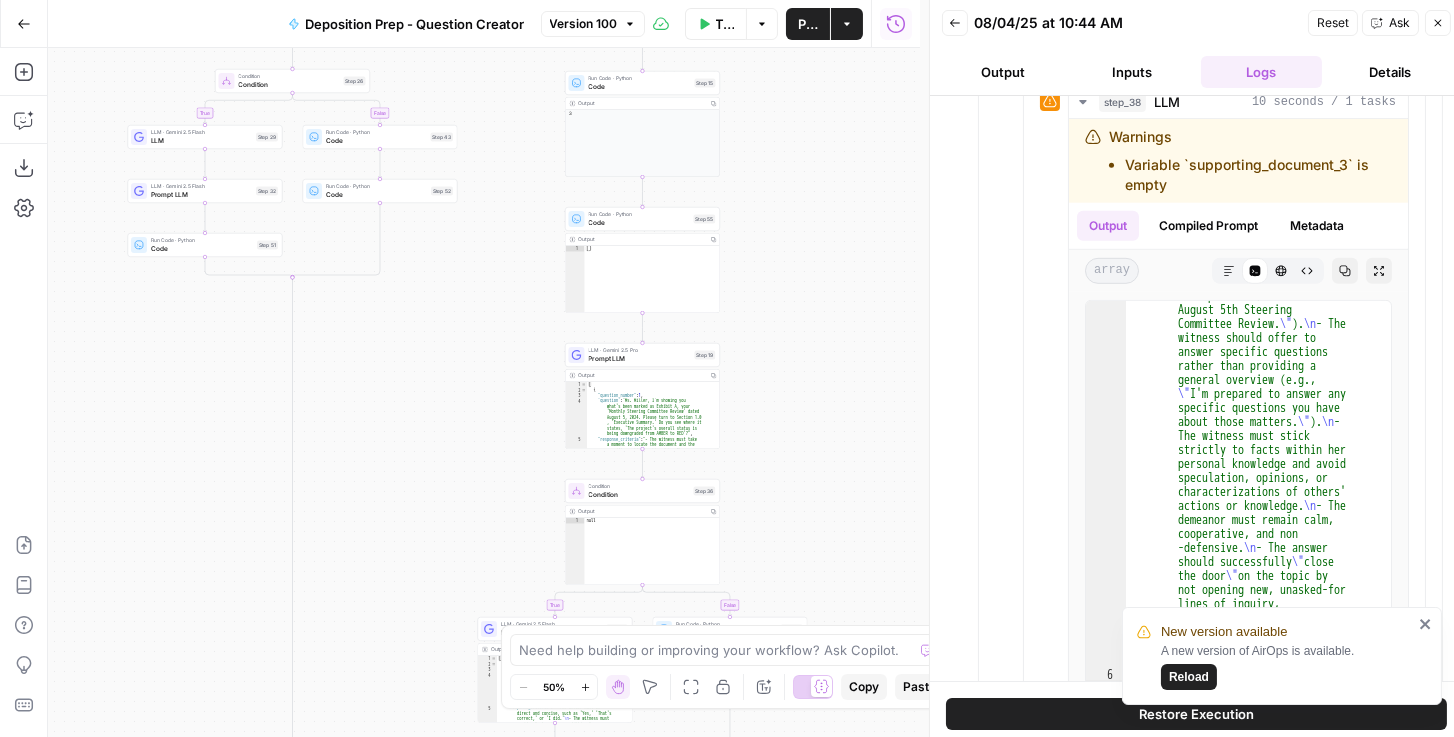 click on "Prompt LLM" at bounding box center (201, 195) 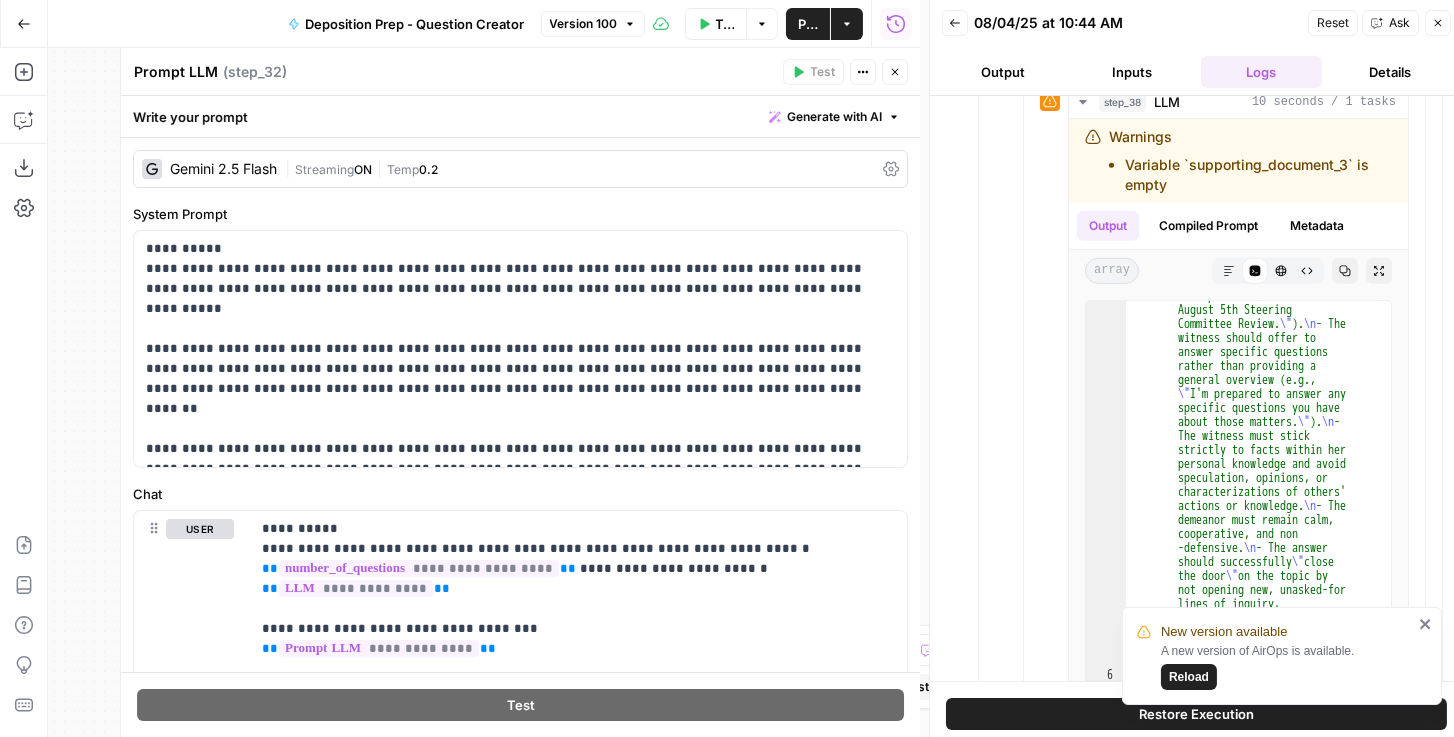 click 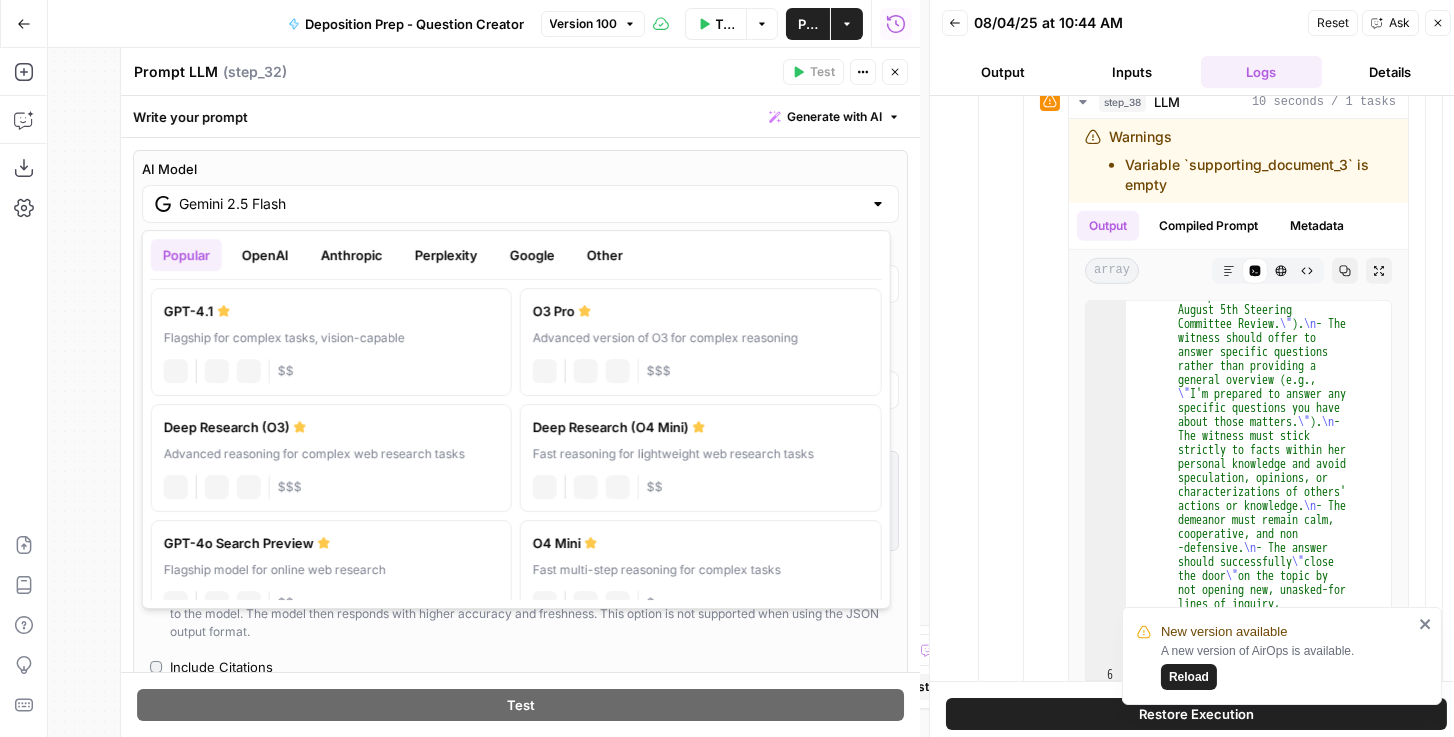 click at bounding box center (878, 204) 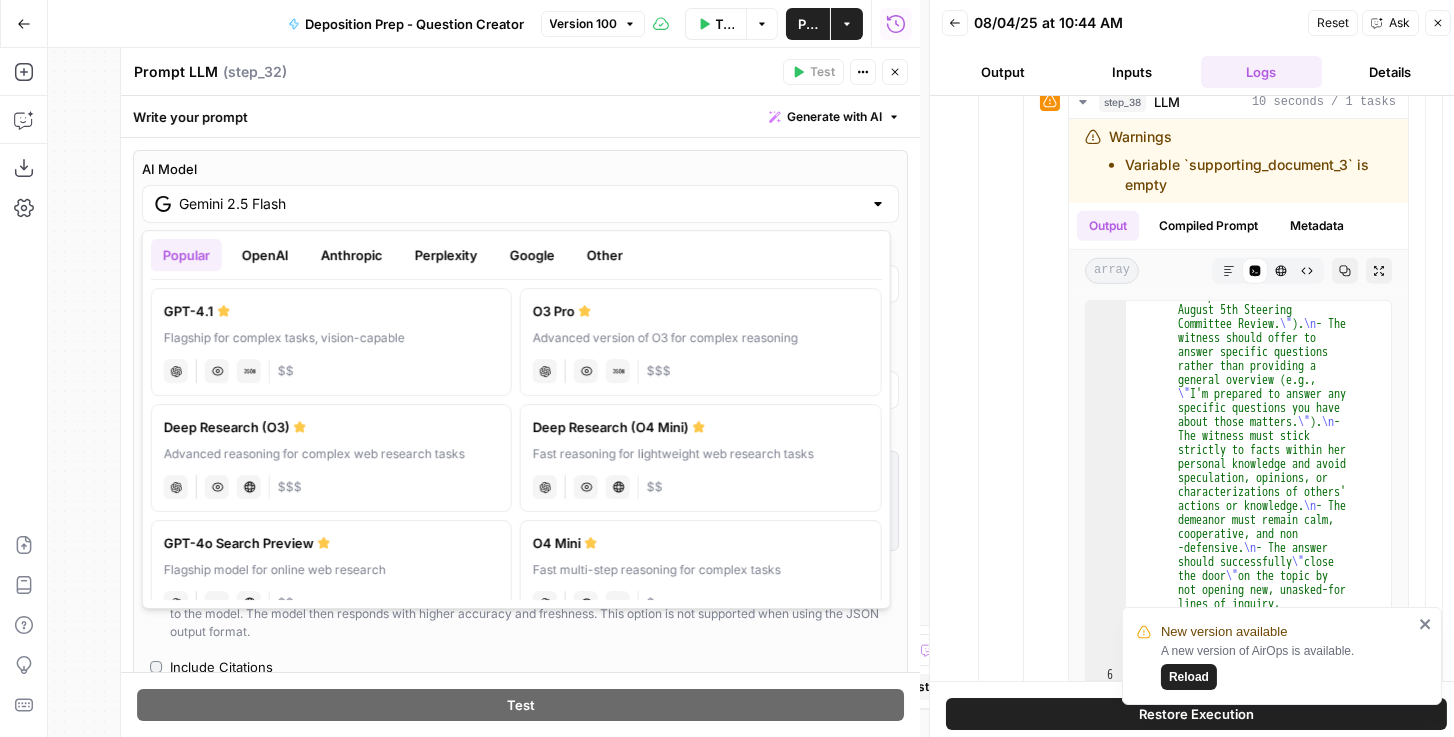 click on "Google" at bounding box center (532, 255) 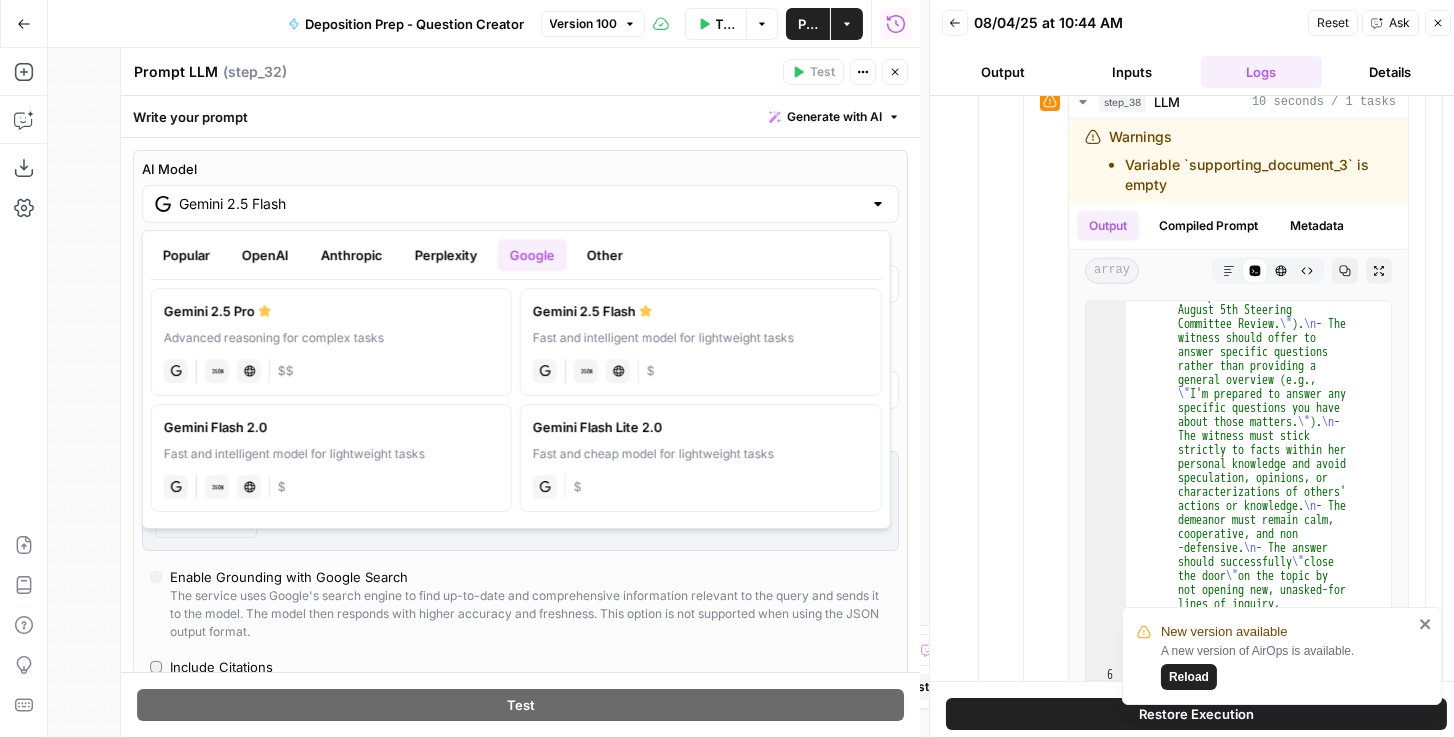 click on "Gemini 2.5 Pro" at bounding box center [331, 311] 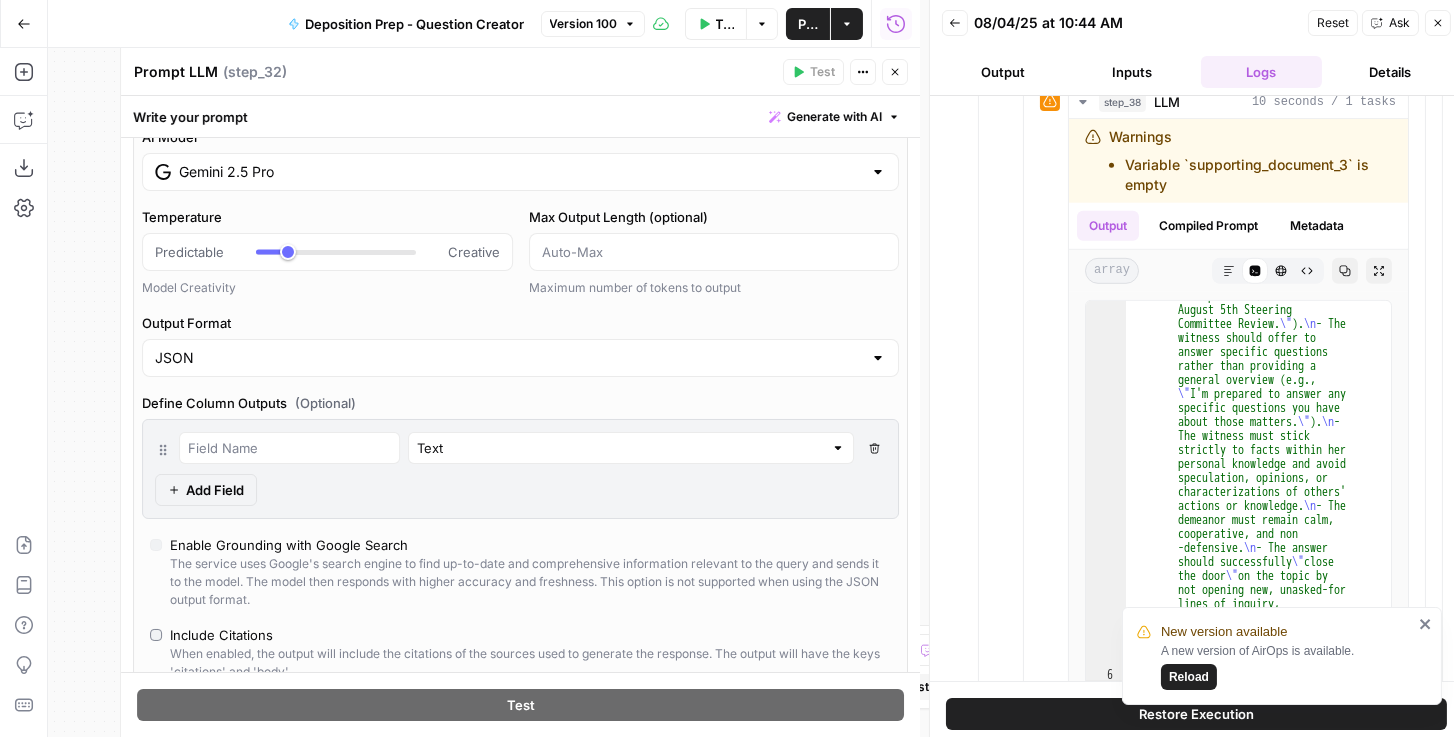 scroll, scrollTop: 400, scrollLeft: 0, axis: vertical 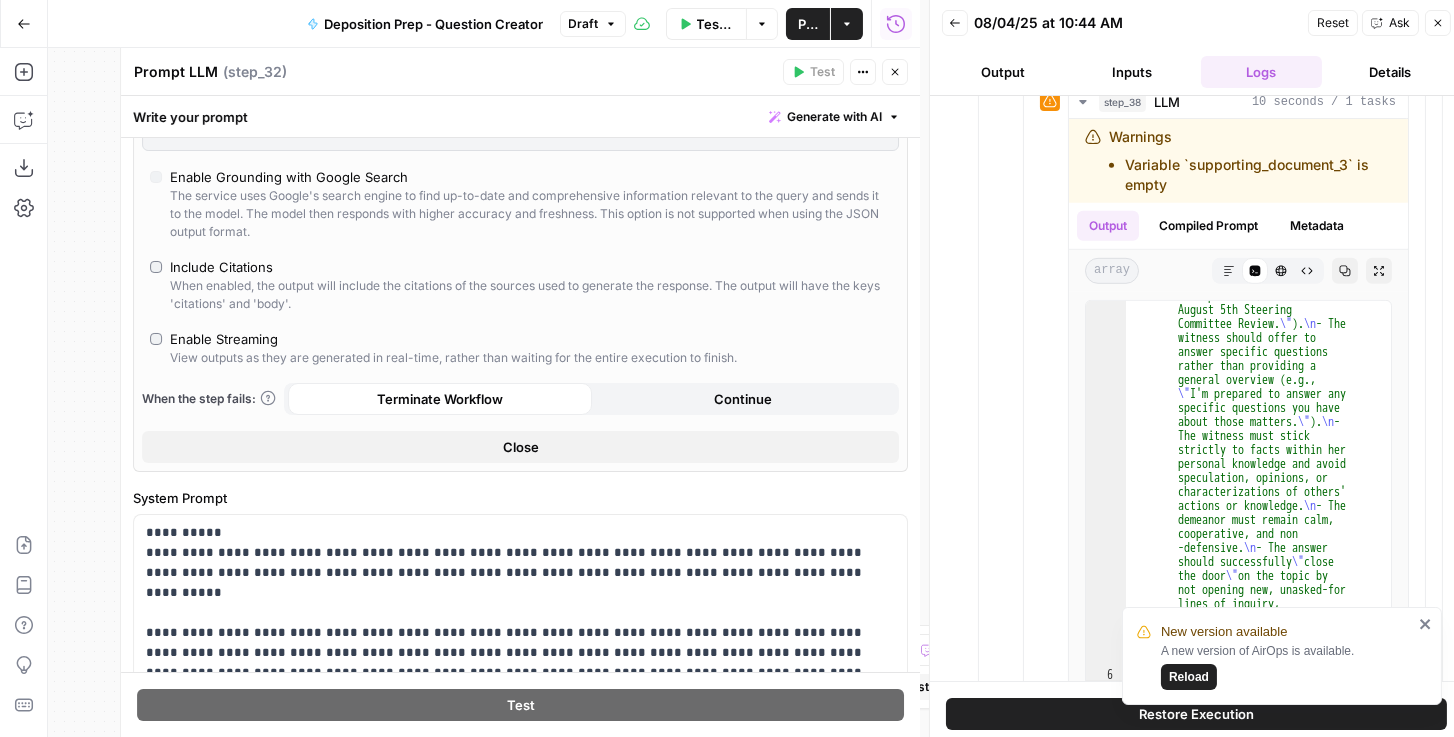 click on "Publish" at bounding box center (808, 24) 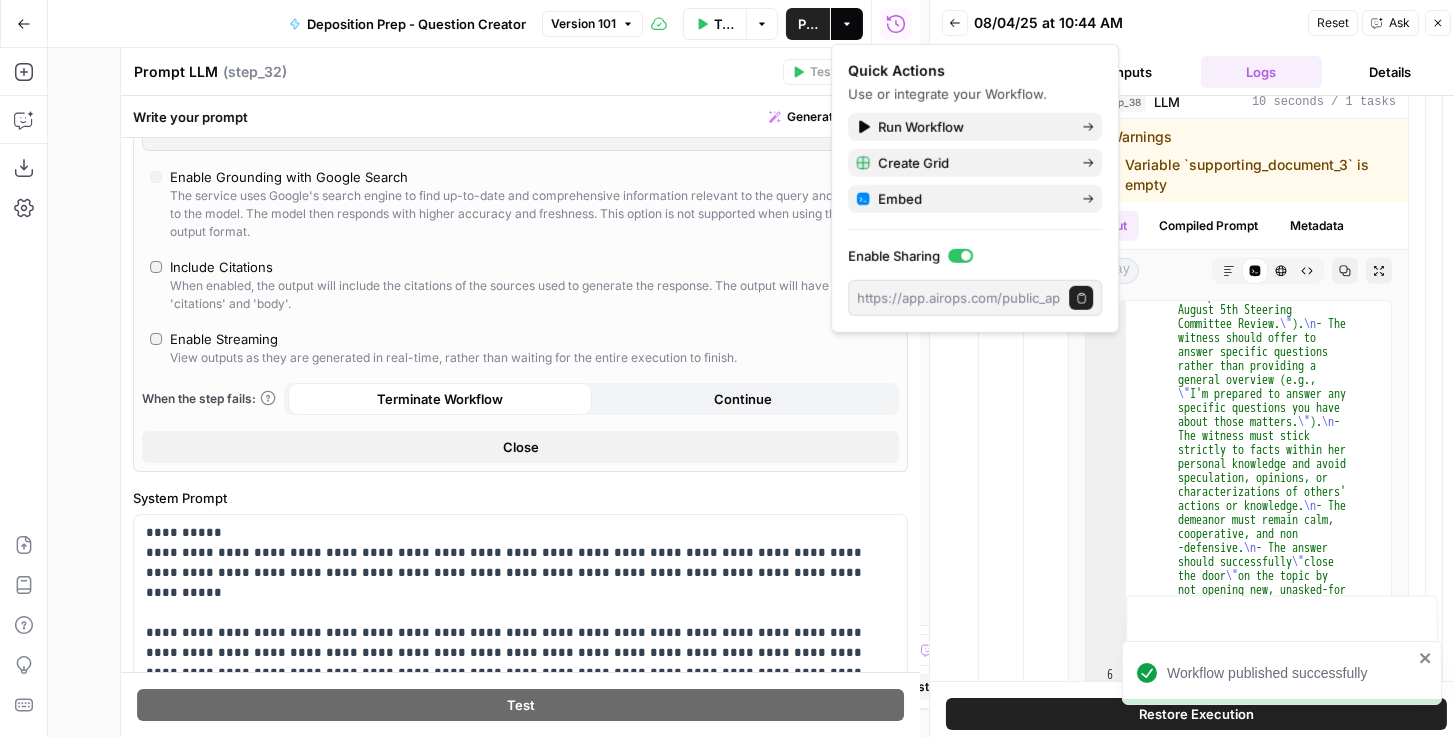 click on "Prompt LLM Prompt LLM  ( step_32 )" at bounding box center [455, 72] 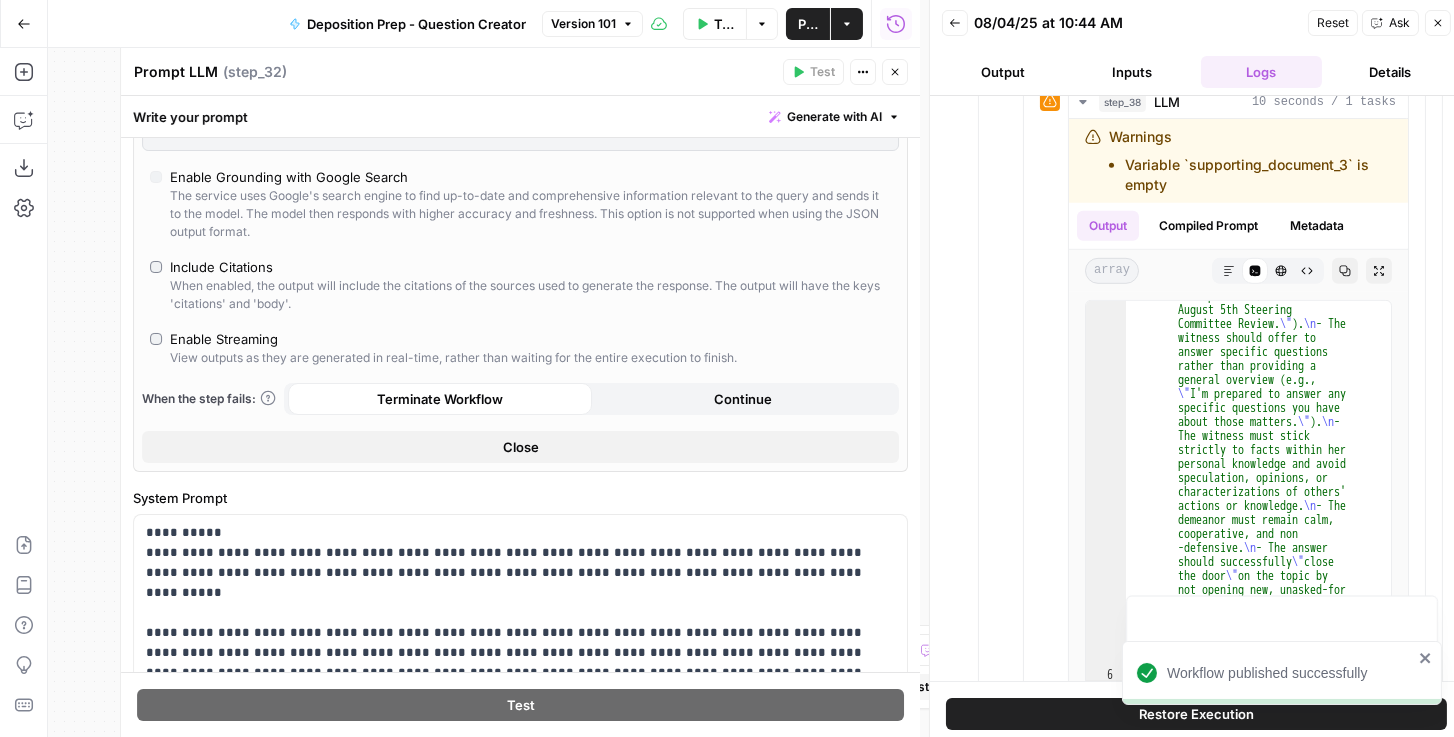 click on "Close" at bounding box center [895, 72] 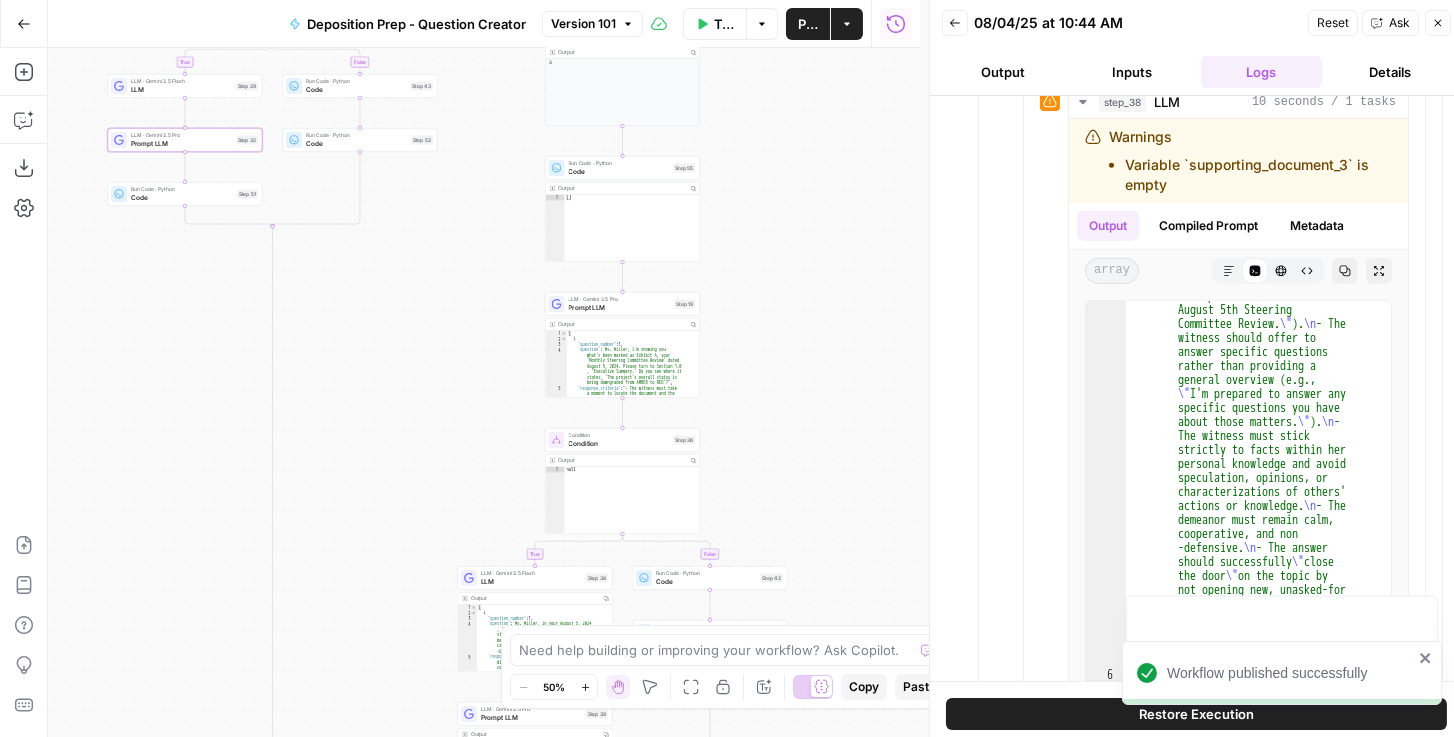 drag, startPoint x: 826, startPoint y: 468, endPoint x: 706, endPoint y: 250, distance: 248.84534 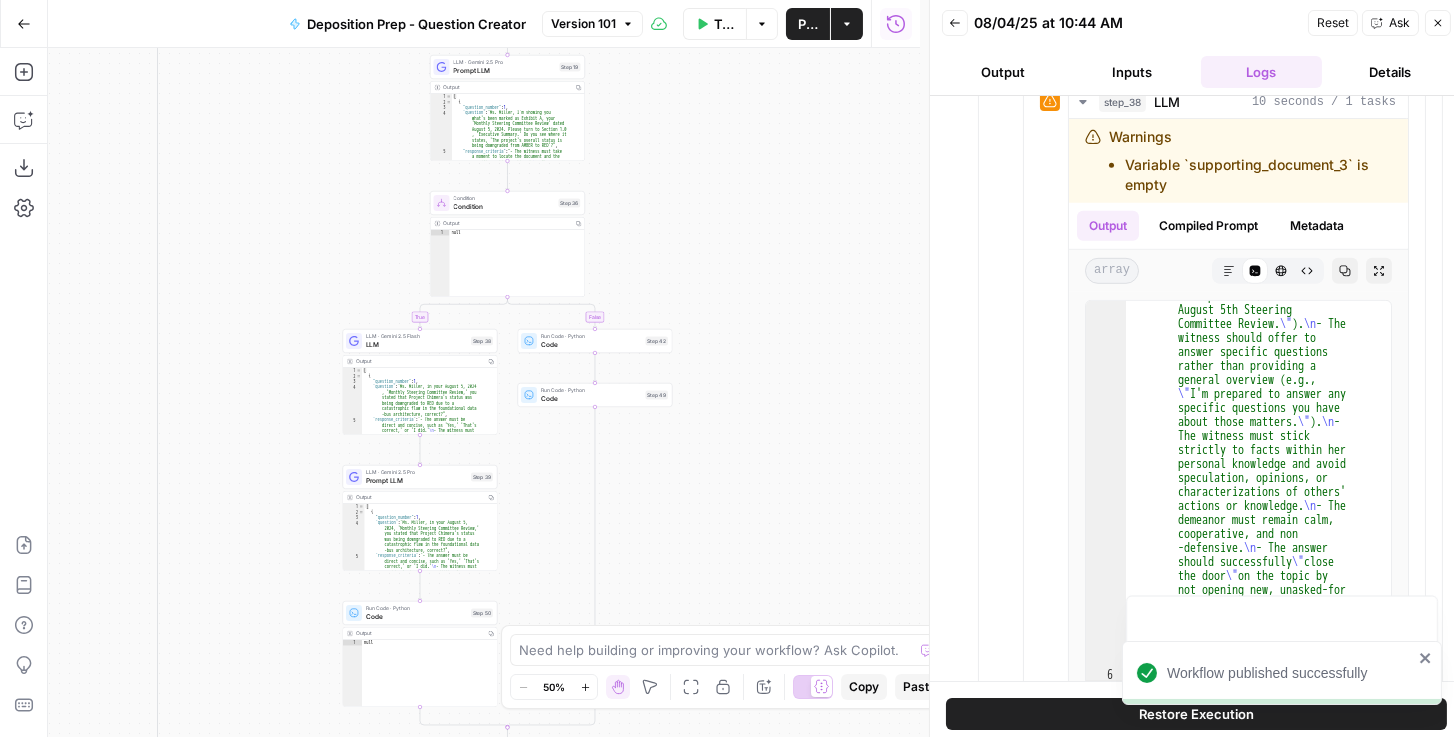 drag, startPoint x: 768, startPoint y: 361, endPoint x: 676, endPoint y: 204, distance: 181.96977 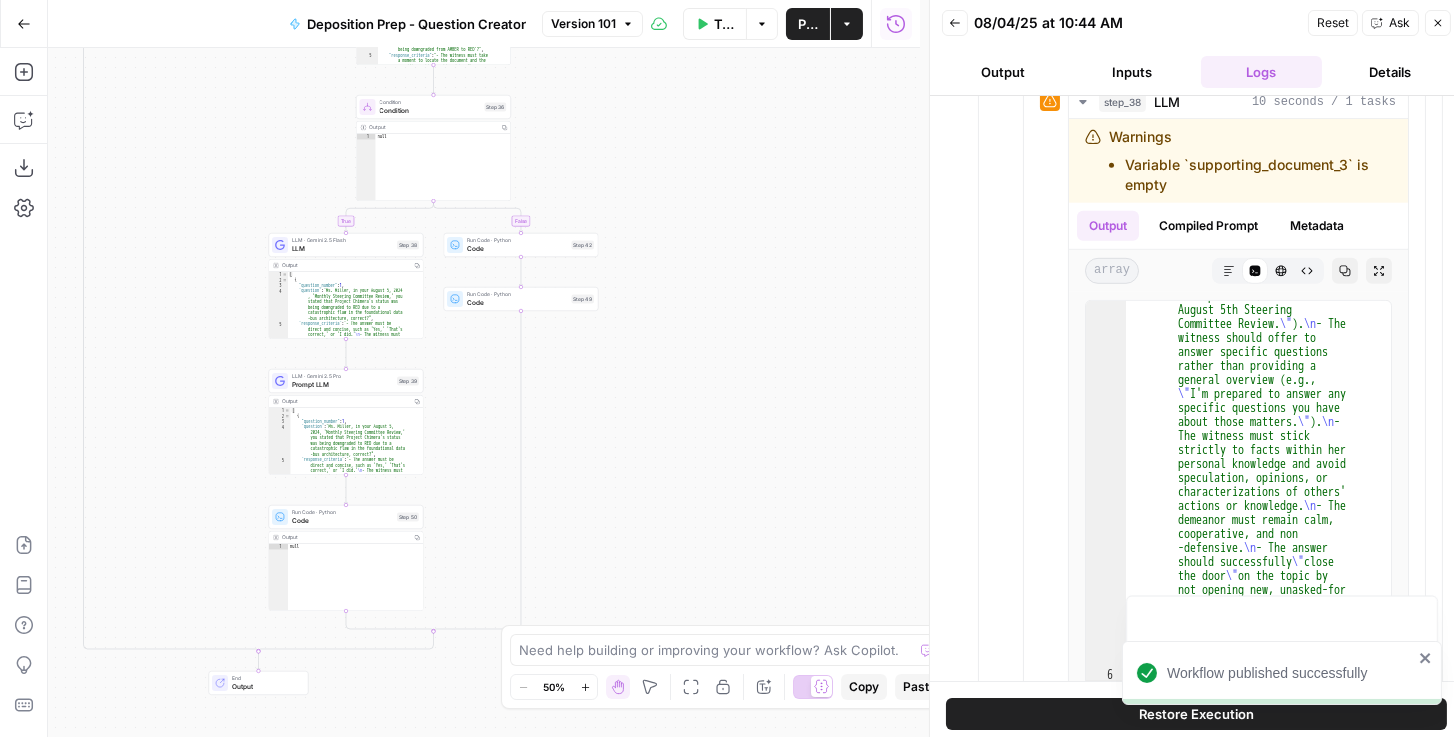 click 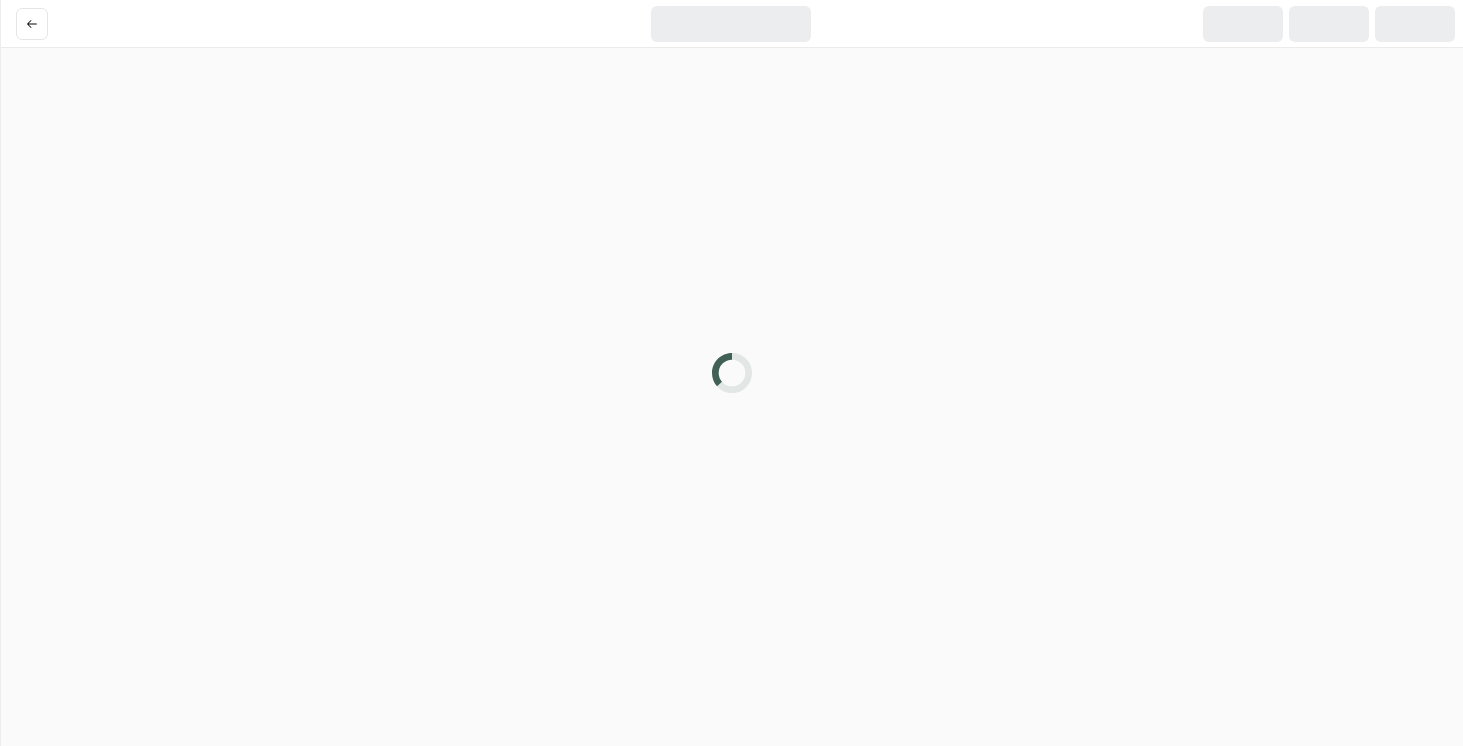 scroll, scrollTop: 0, scrollLeft: 0, axis: both 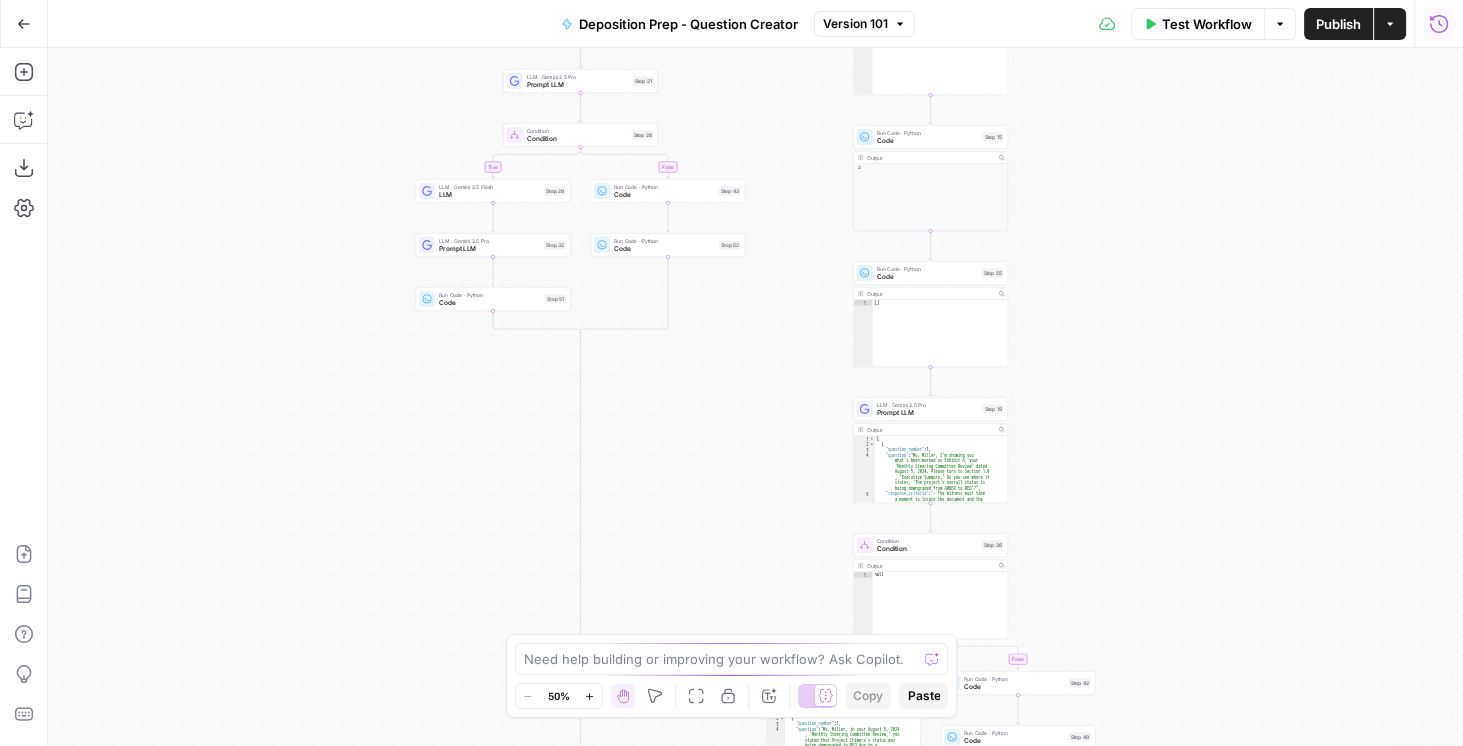 click 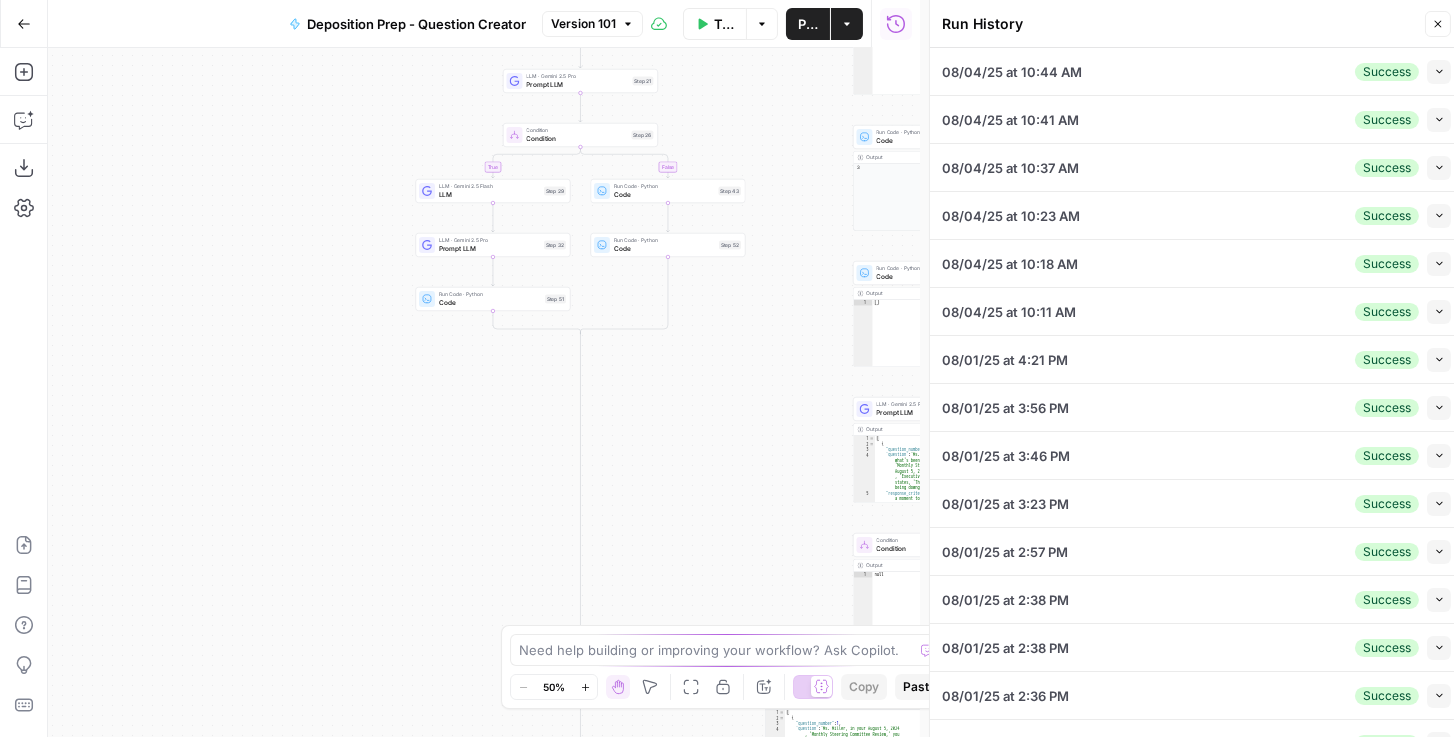 scroll, scrollTop: 0, scrollLeft: 0, axis: both 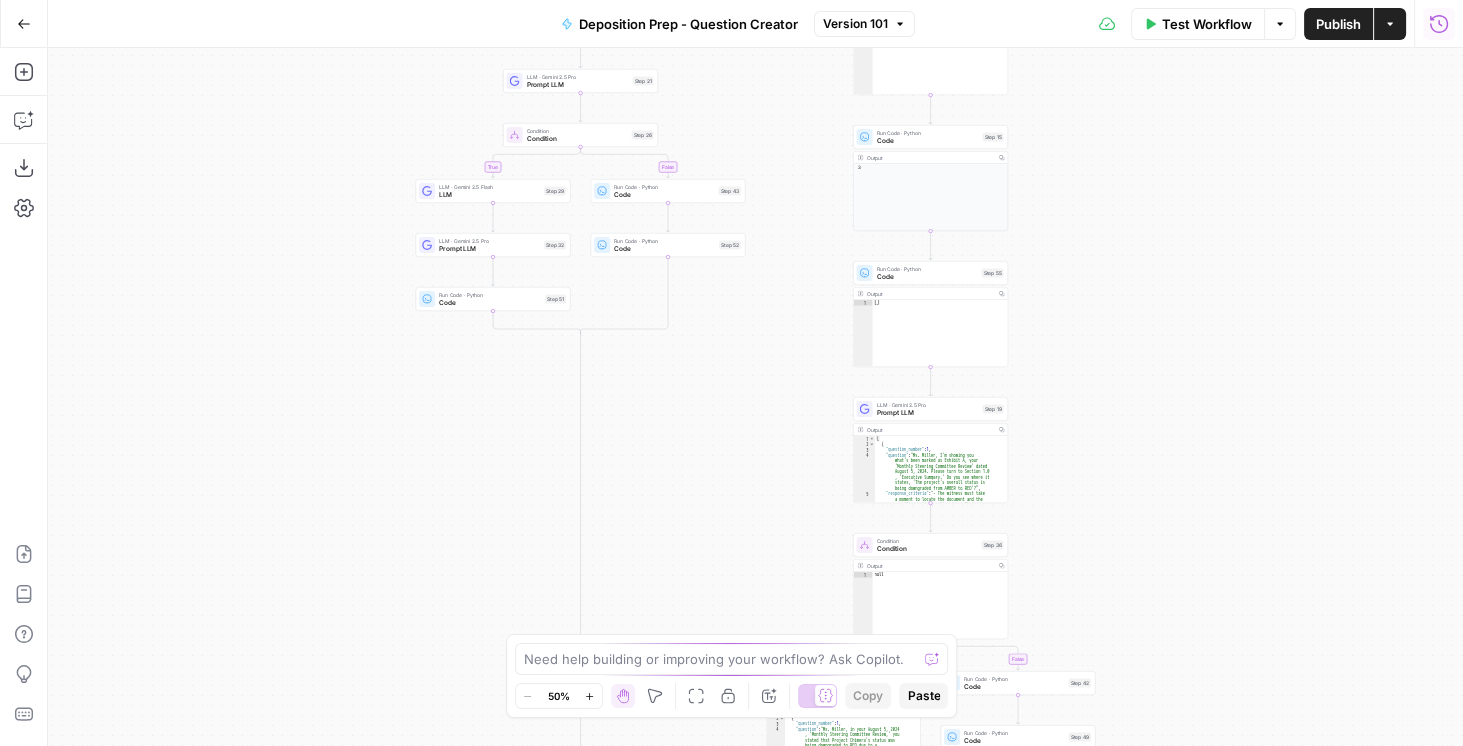 click on "Run History" at bounding box center (1439, 24) 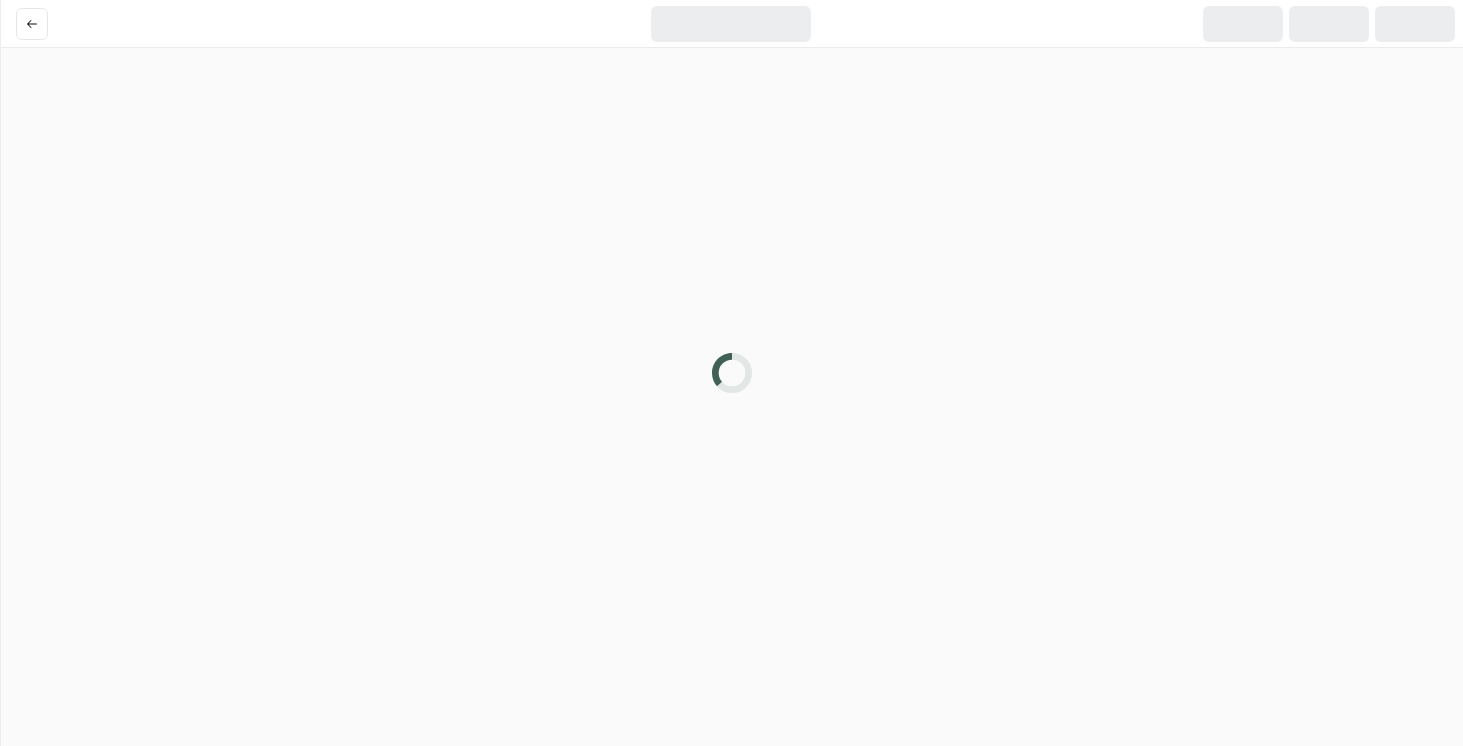 scroll, scrollTop: 0, scrollLeft: 0, axis: both 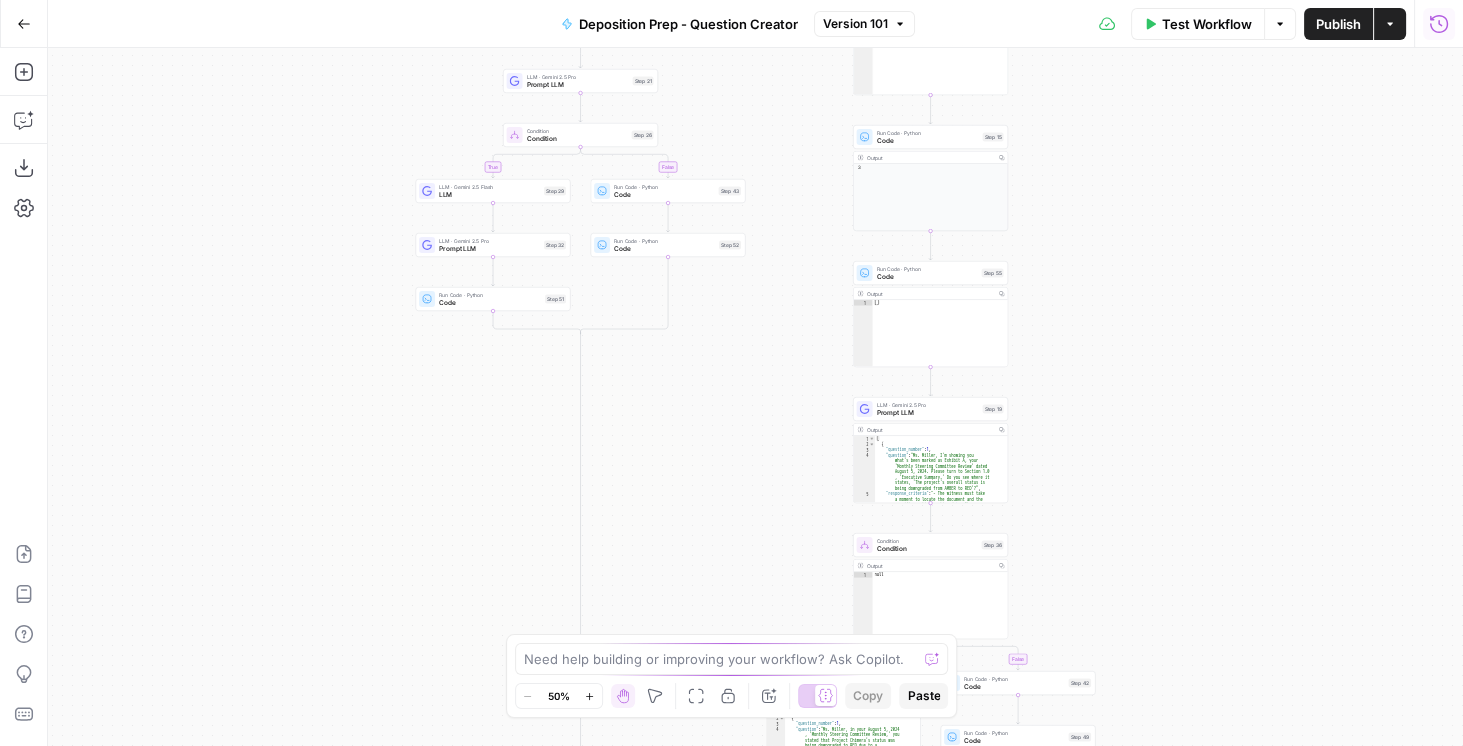 click 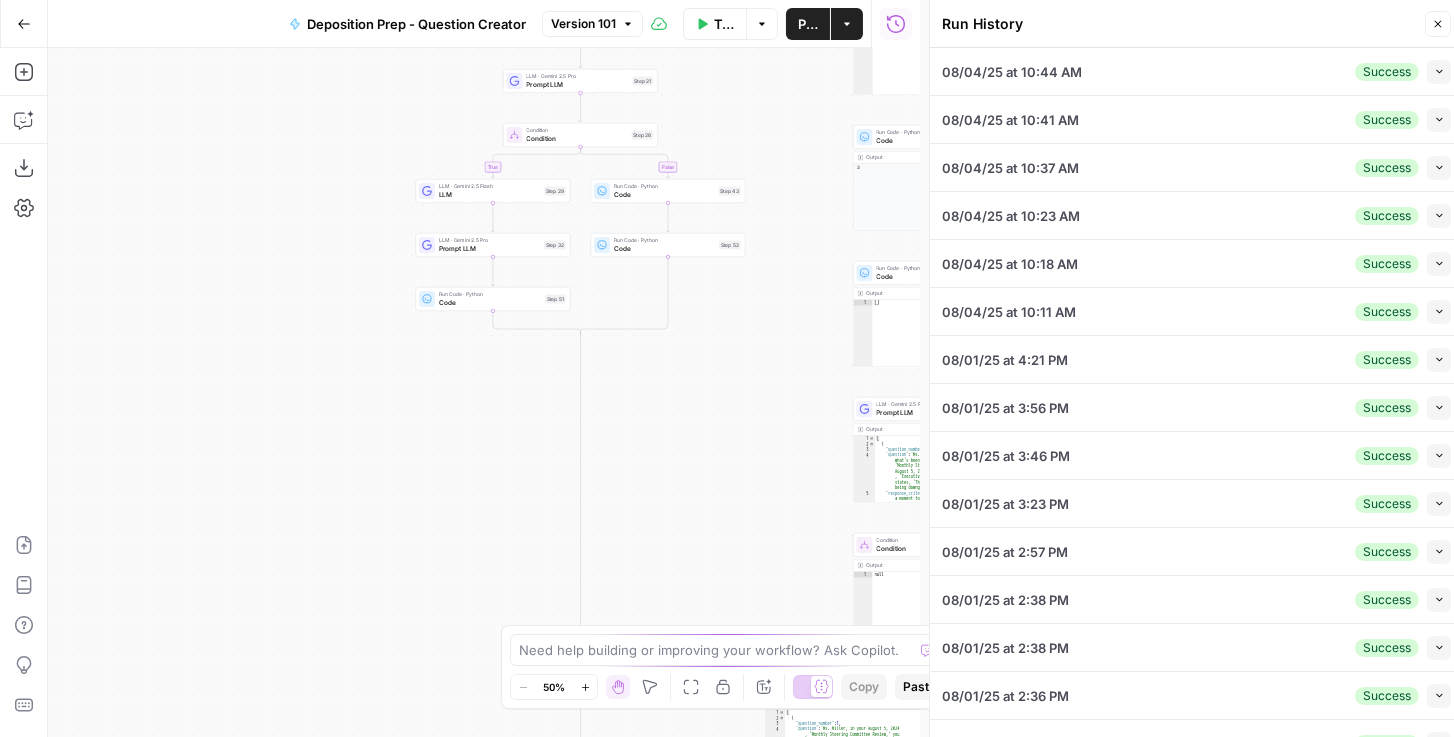 click on "Collapse" at bounding box center [1439, 72] 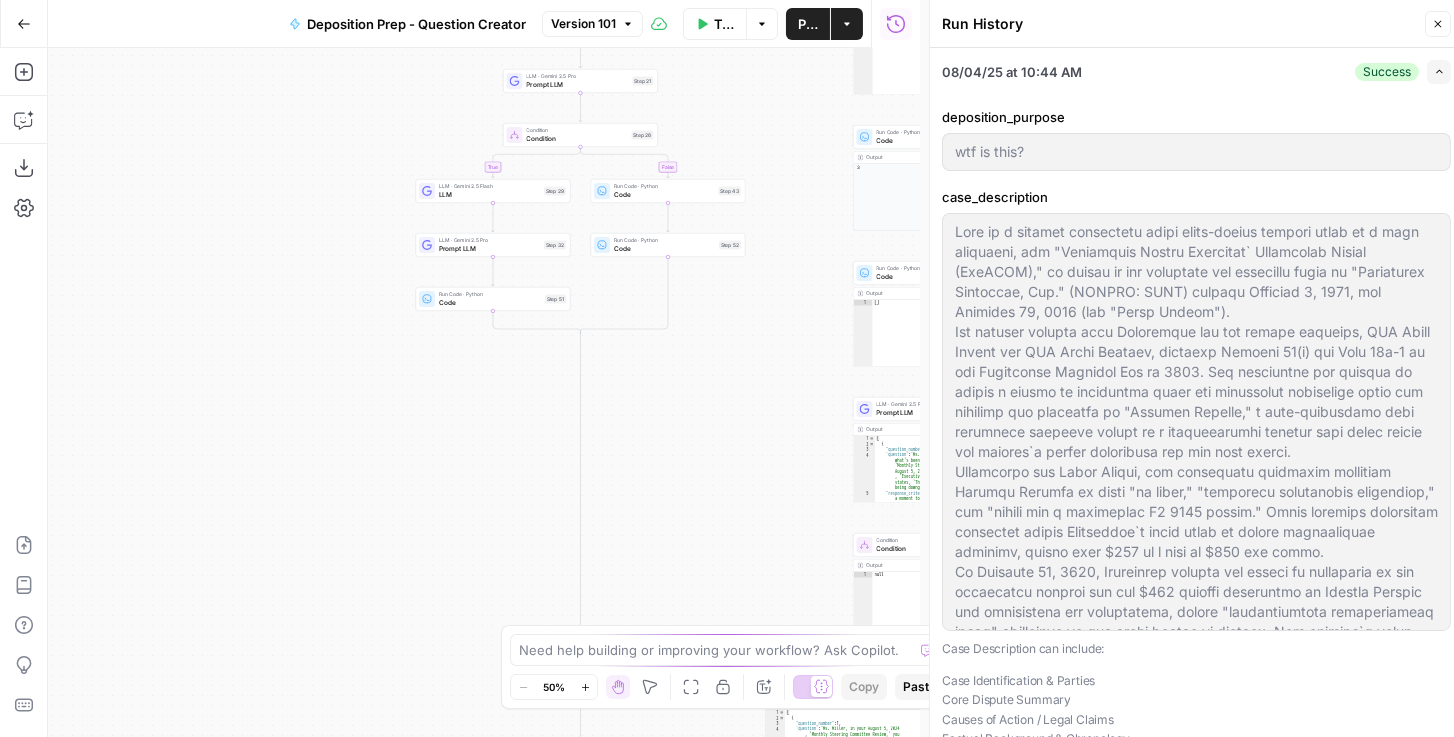 drag, startPoint x: 1428, startPoint y: 70, endPoint x: 1409, endPoint y: 80, distance: 21.470911 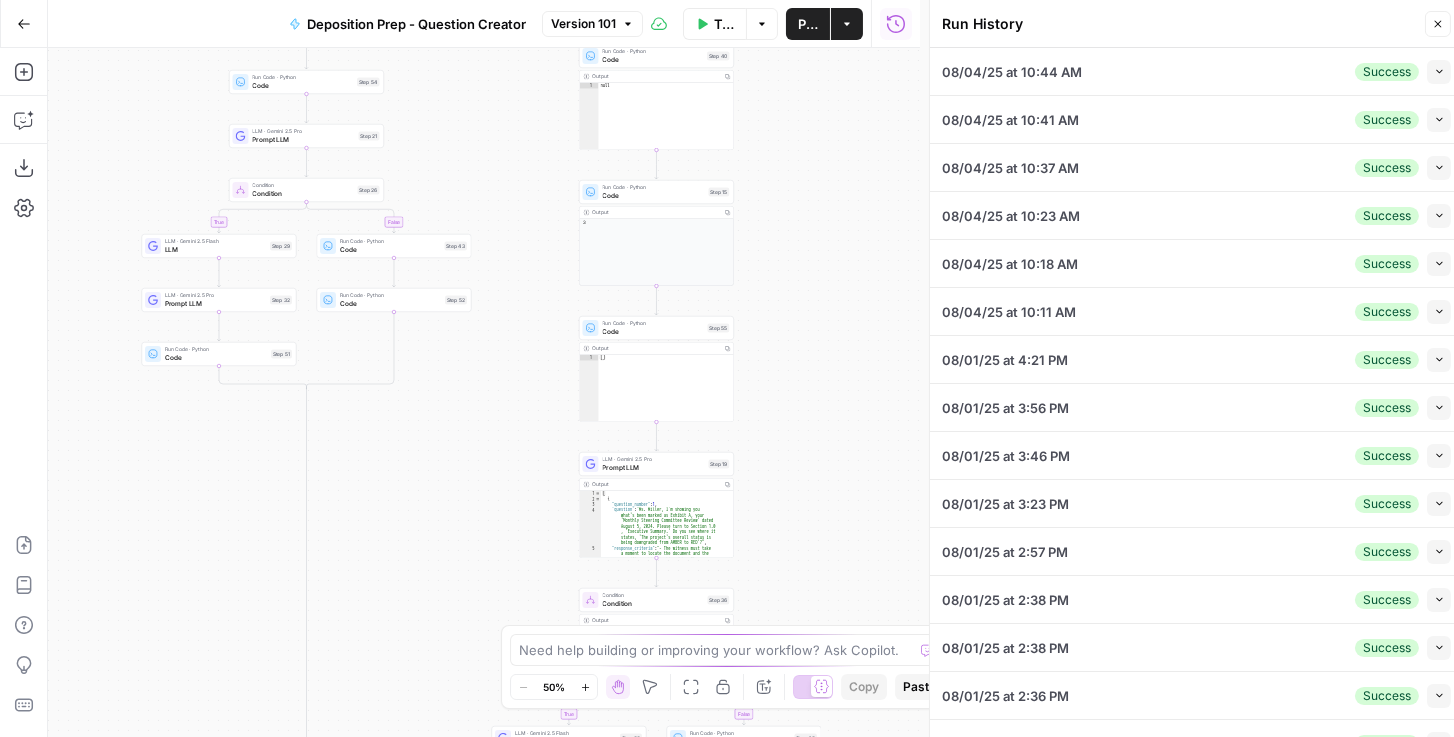 drag, startPoint x: 592, startPoint y: 454, endPoint x: 457, endPoint y: 455, distance: 135.00371 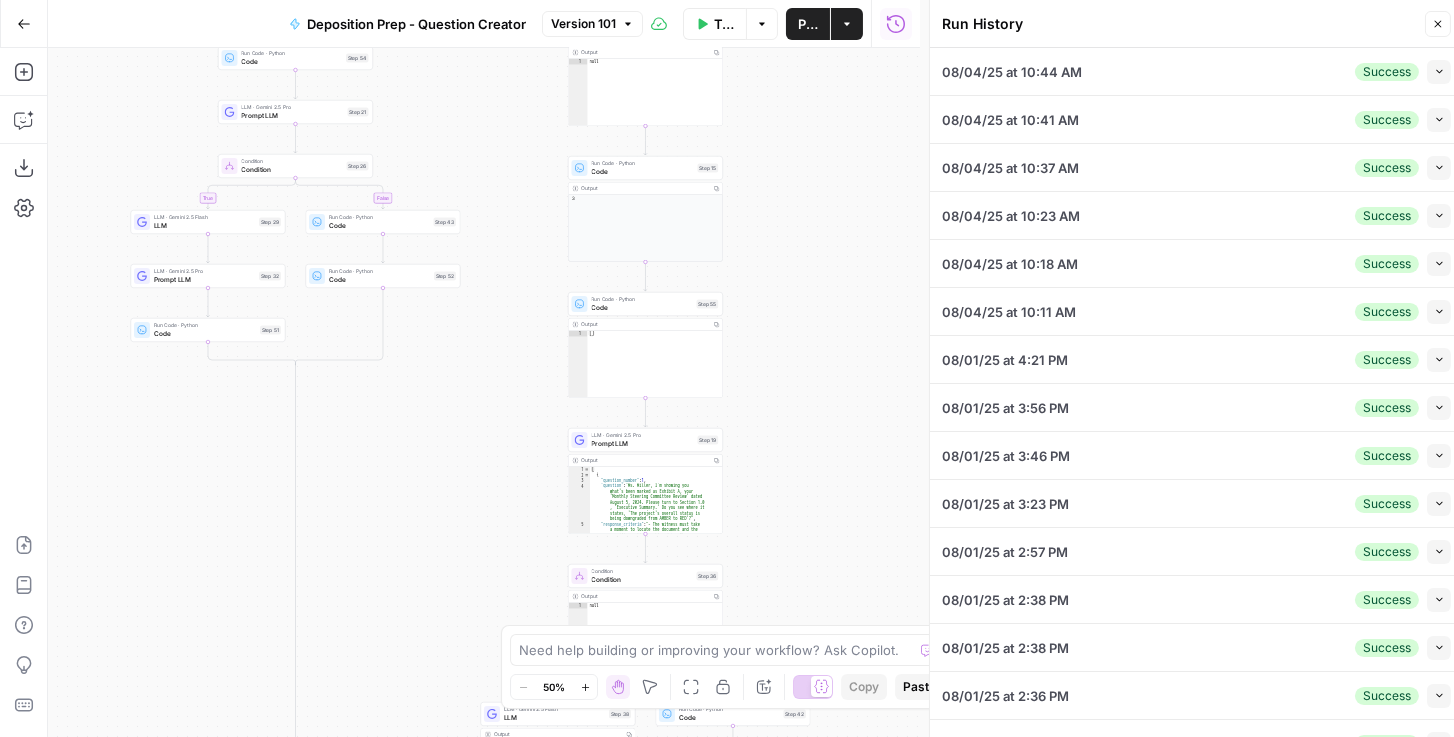 drag, startPoint x: 435, startPoint y: 481, endPoint x: 327, endPoint y: 257, distance: 248.6765 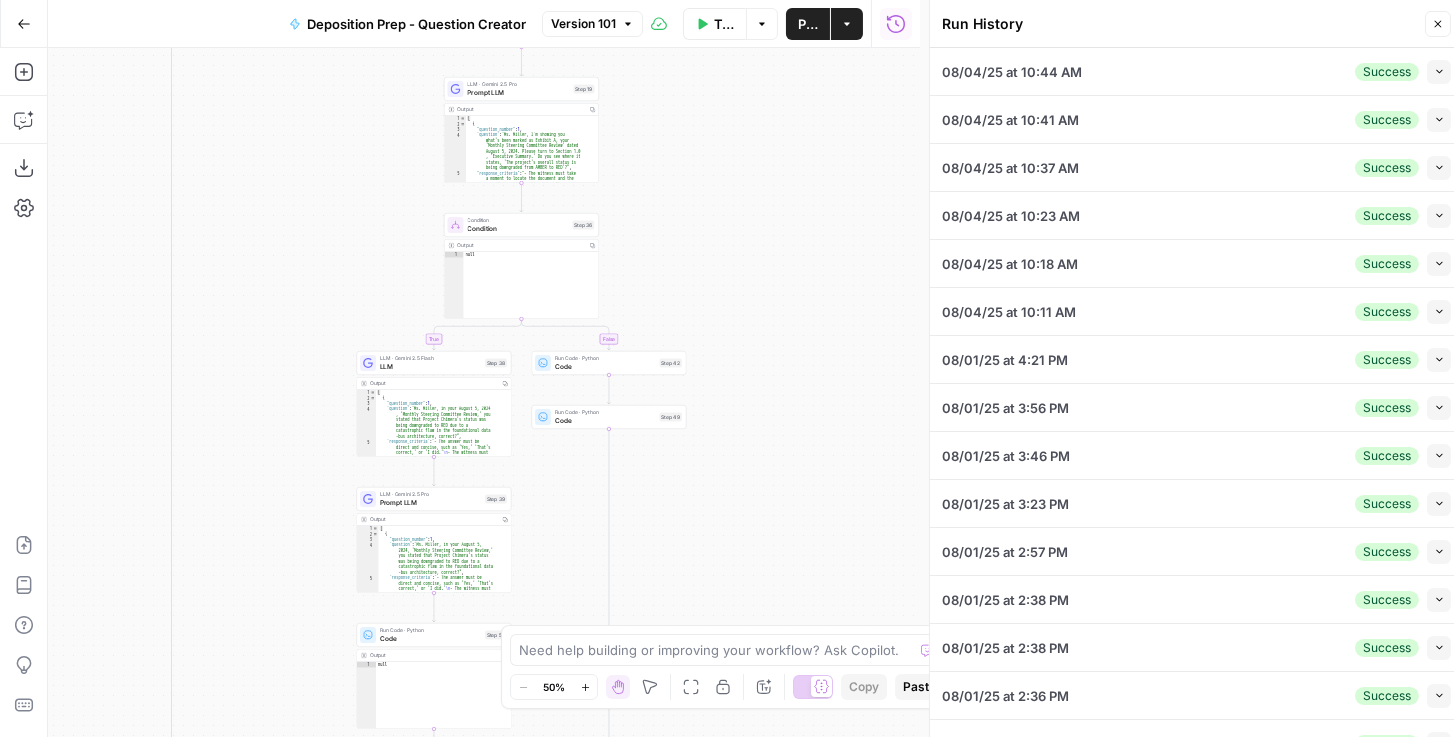 drag, startPoint x: 287, startPoint y: 366, endPoint x: 292, endPoint y: 306, distance: 60.207973 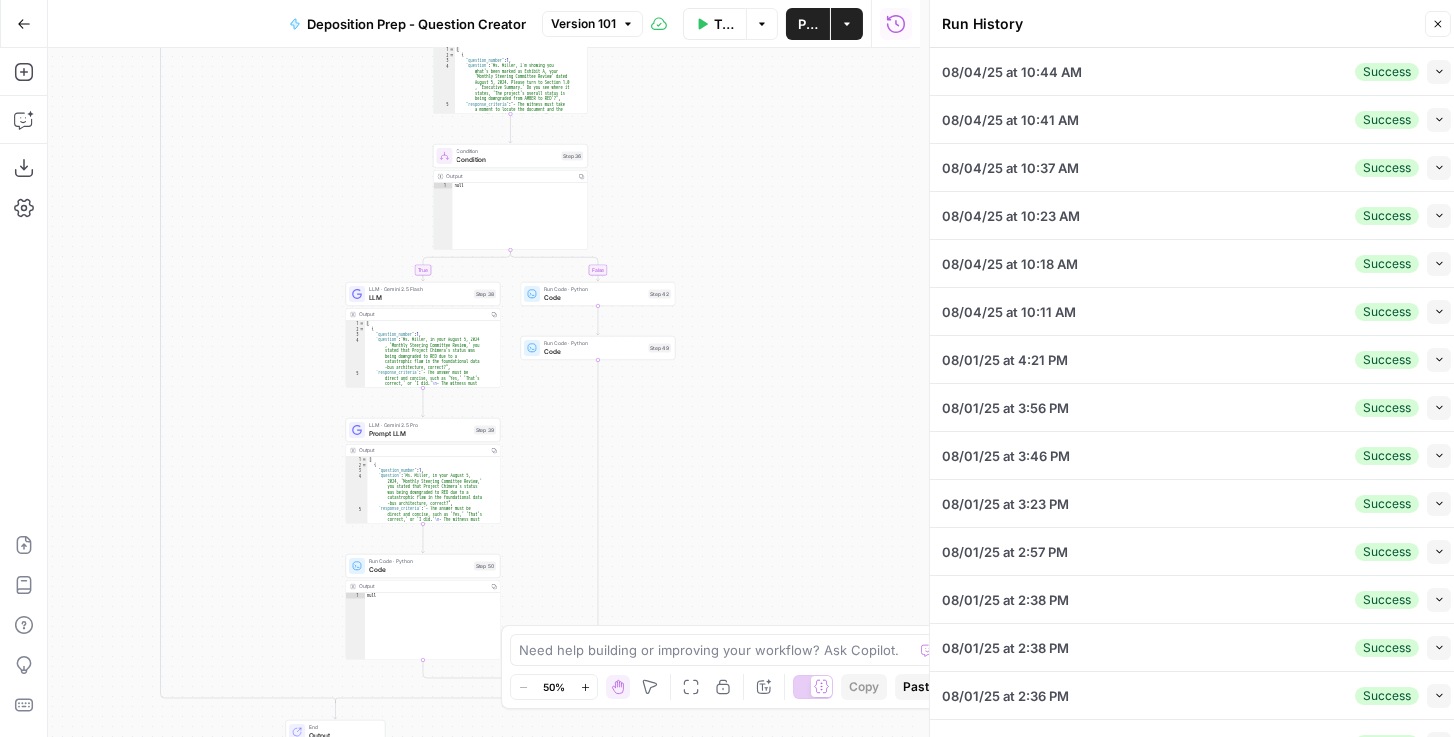 drag, startPoint x: 624, startPoint y: 498, endPoint x: 662, endPoint y: 430, distance: 77.89737 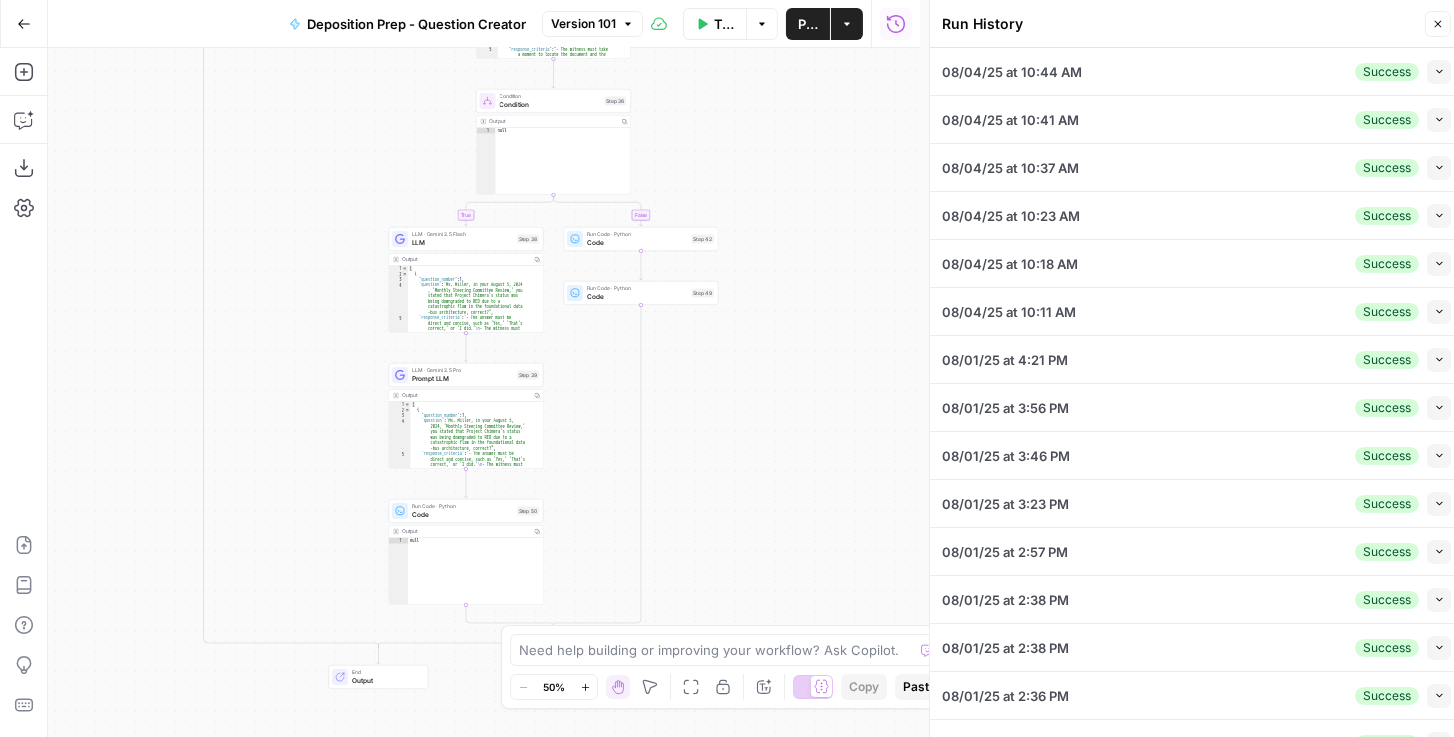 click on "LLM · Gemini 2.5 Pro Prompt LLM Step 39 Copy step Delete step Add Note Test" at bounding box center [466, 375] 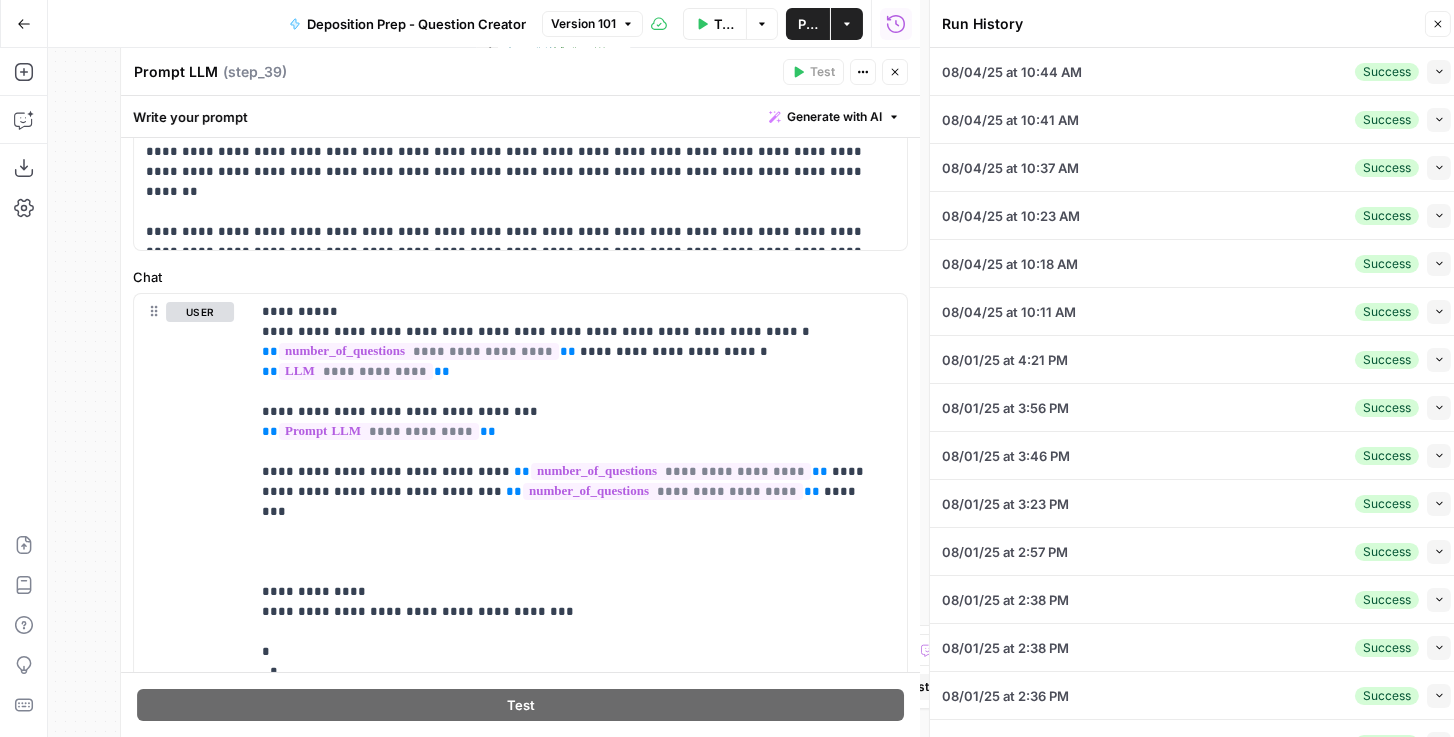 scroll, scrollTop: 285, scrollLeft: 0, axis: vertical 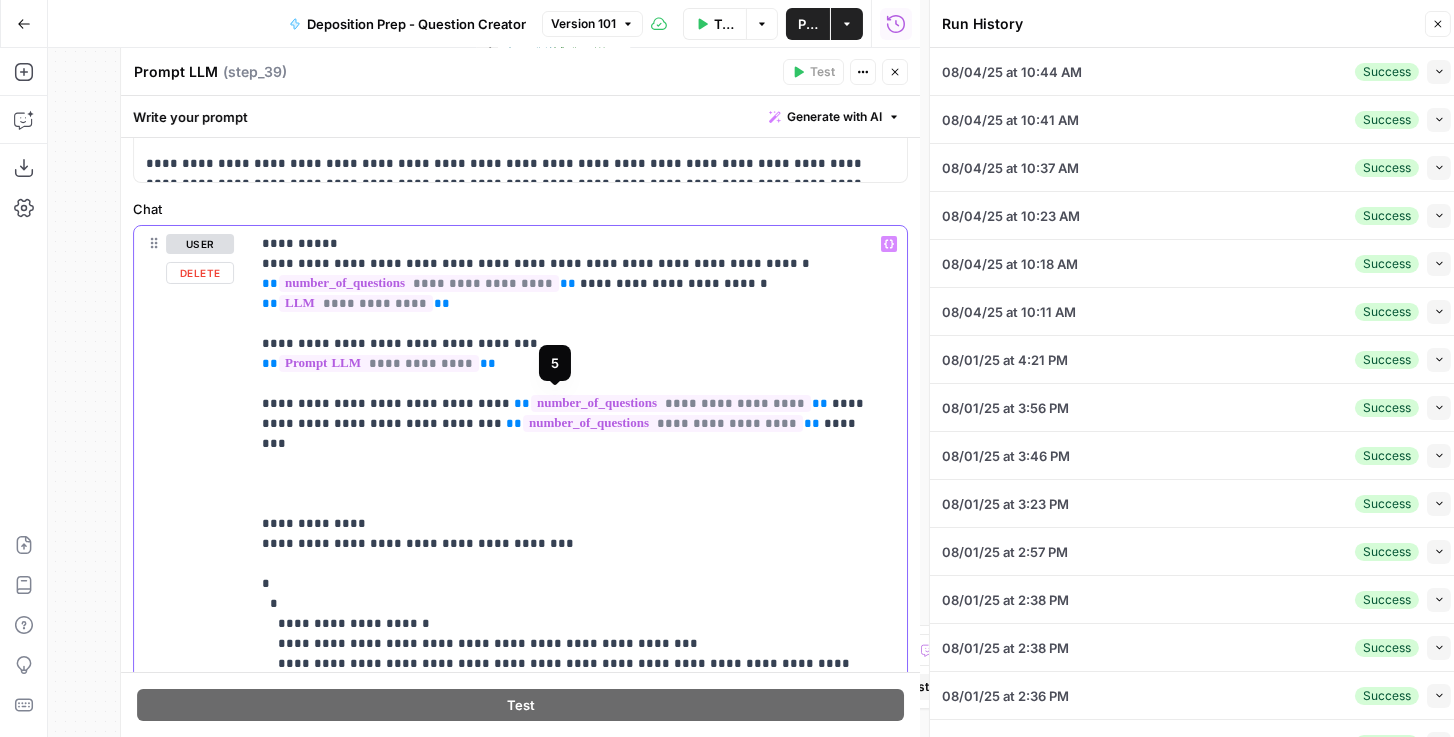 click on "**********" at bounding box center [663, 423] 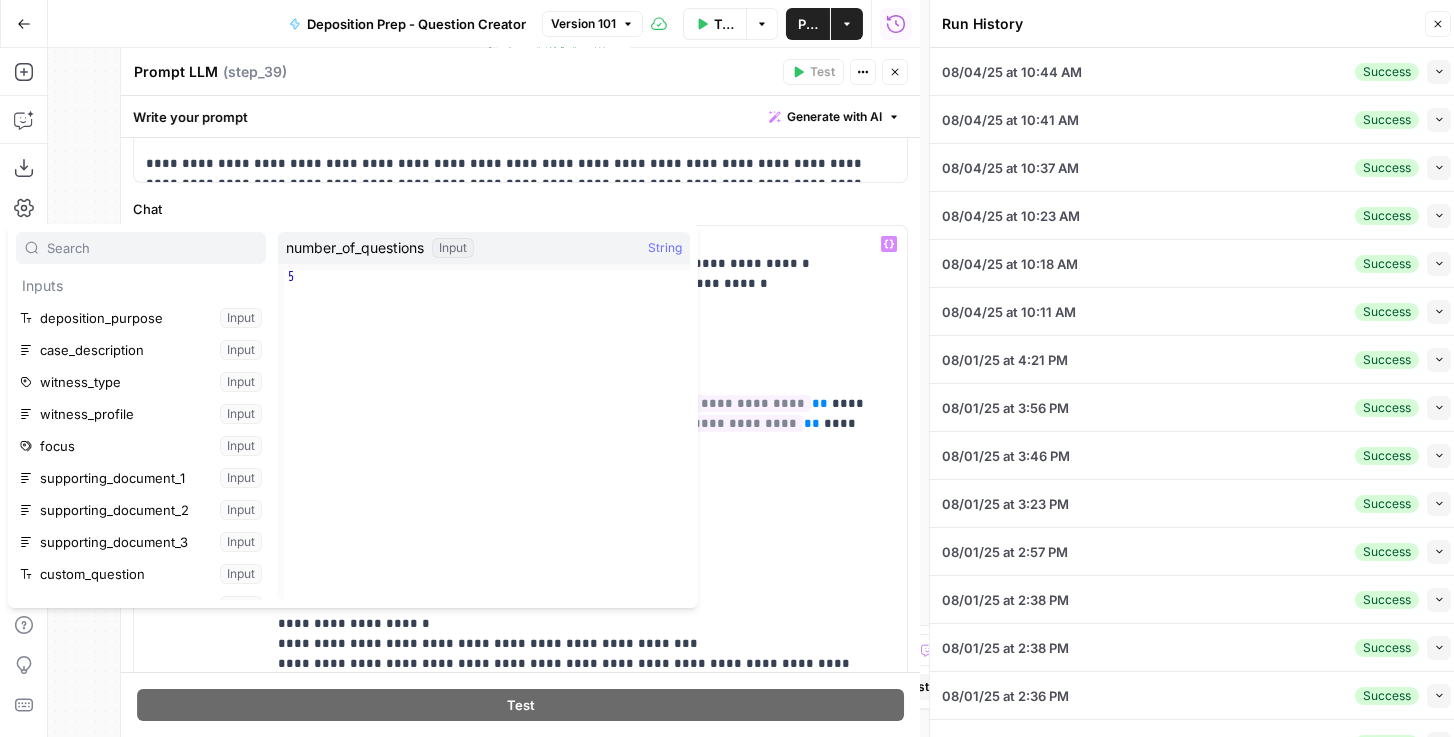 scroll, scrollTop: 21, scrollLeft: 0, axis: vertical 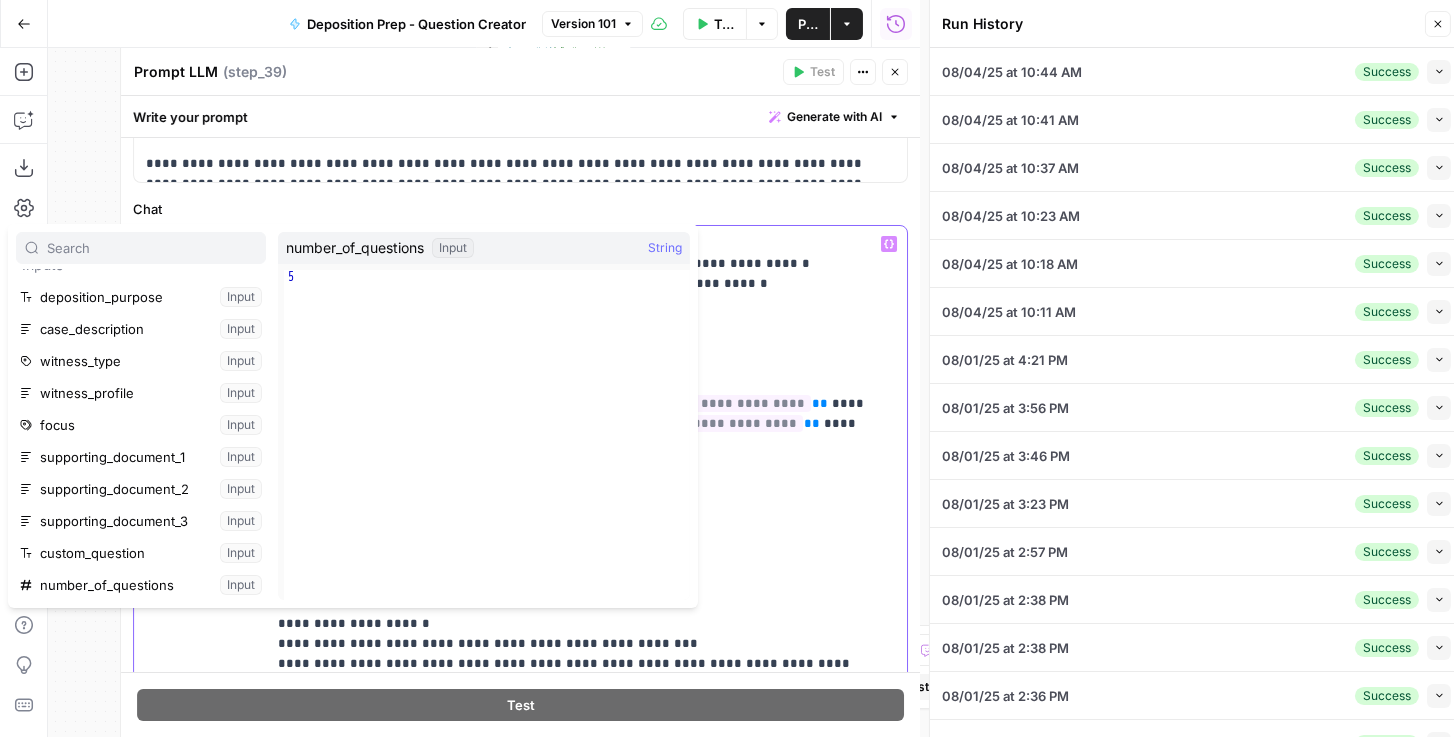 click on "**********" at bounding box center (570, 664) 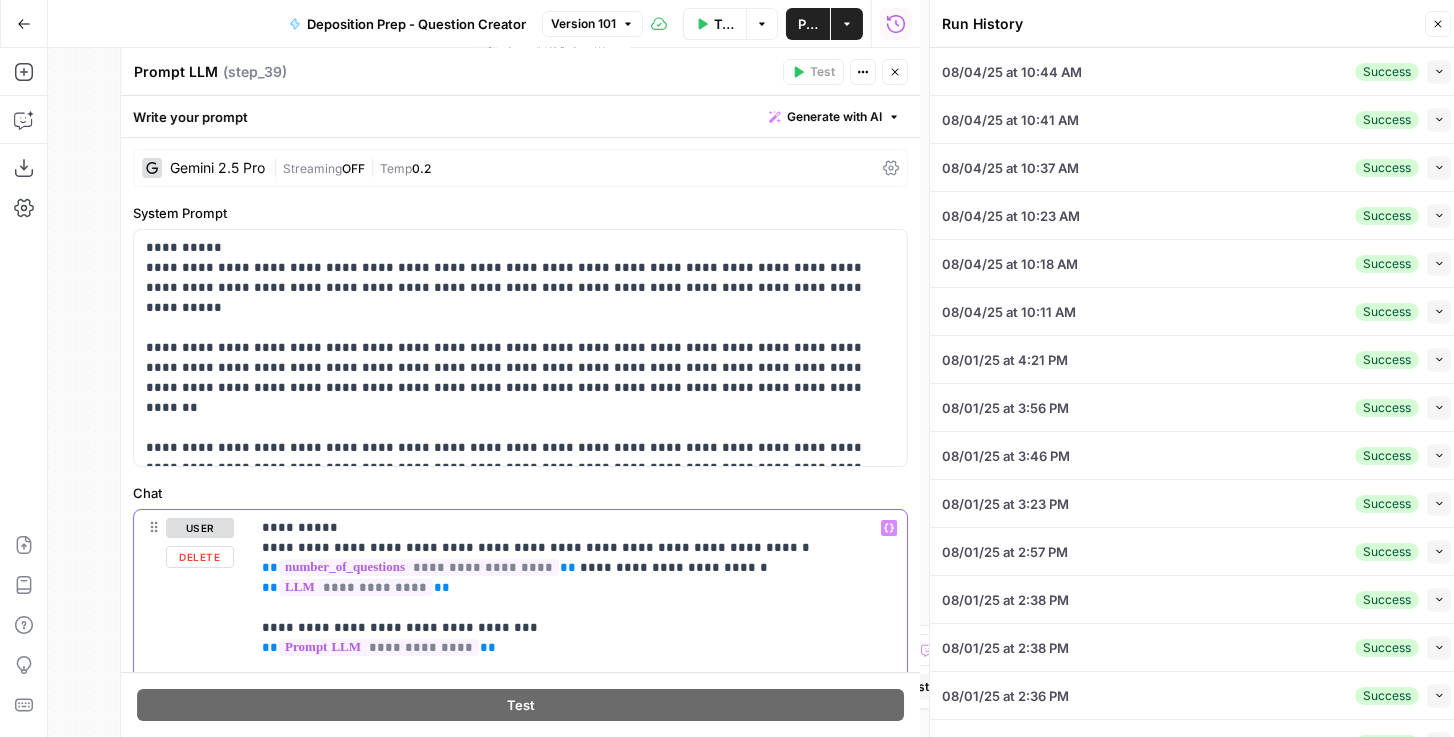scroll, scrollTop: 0, scrollLeft: 0, axis: both 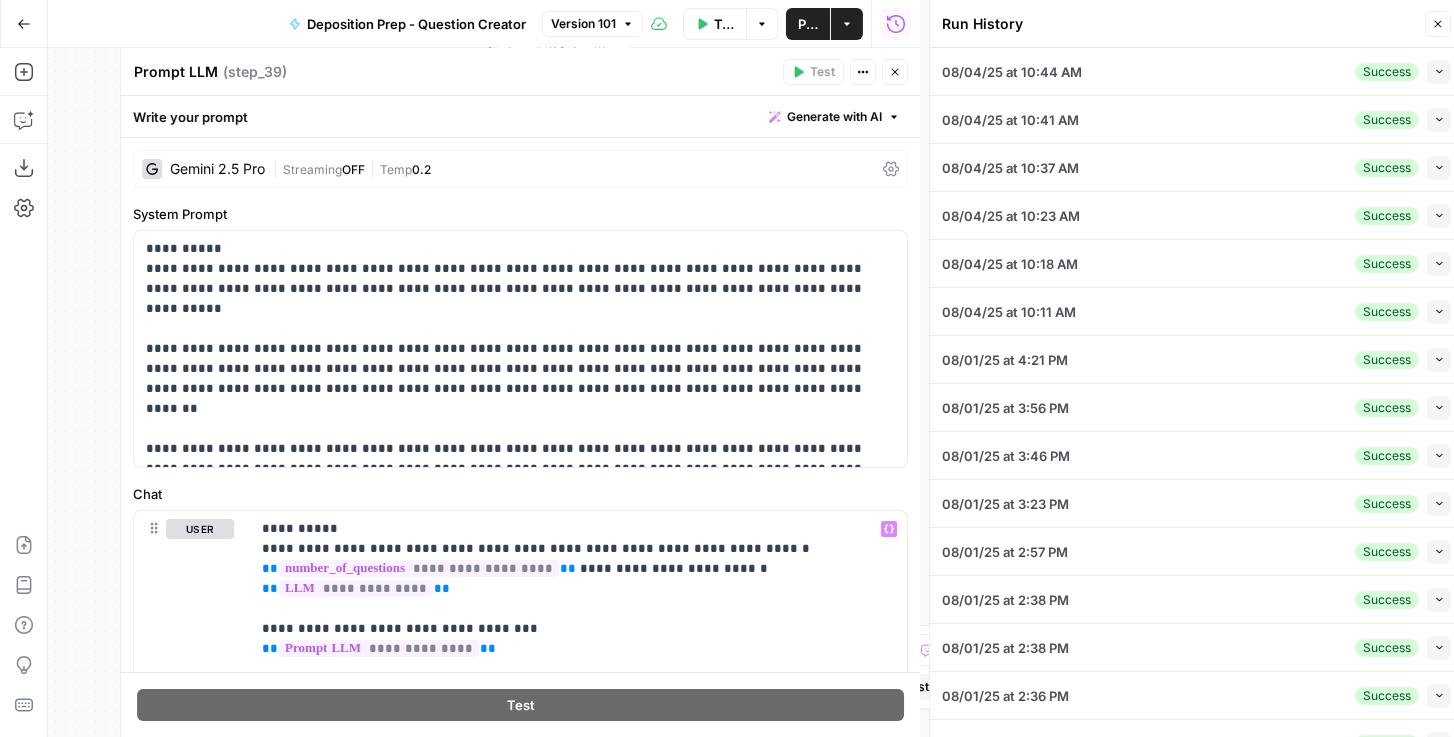 click 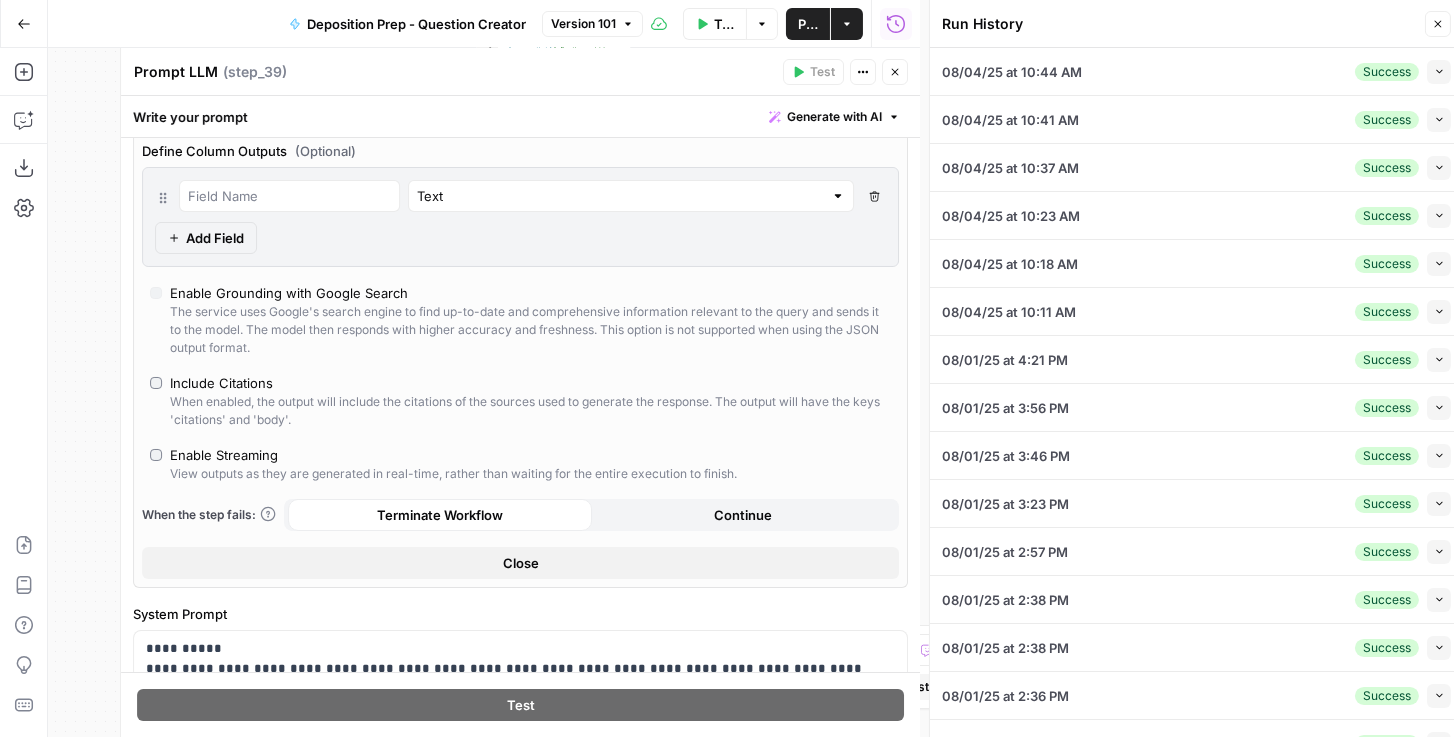 scroll, scrollTop: 285, scrollLeft: 0, axis: vertical 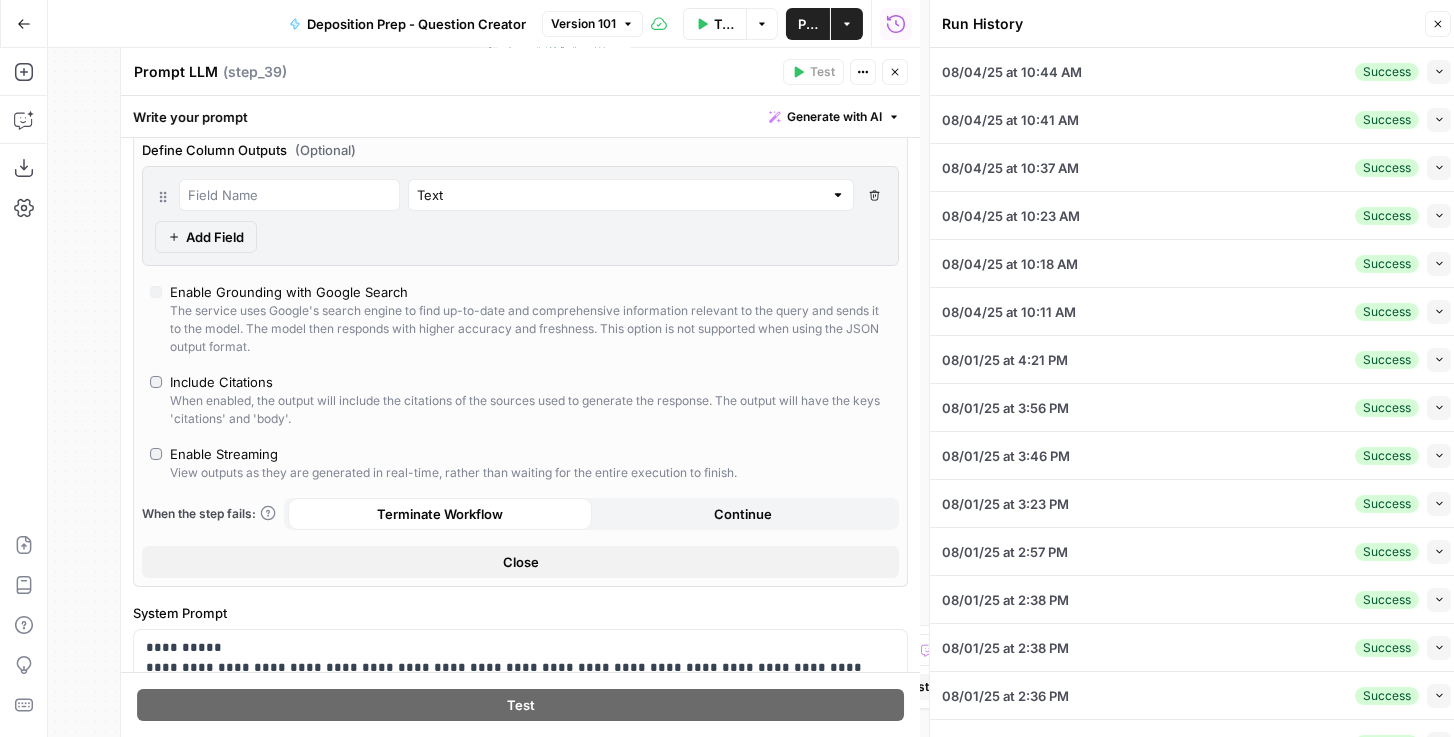 click 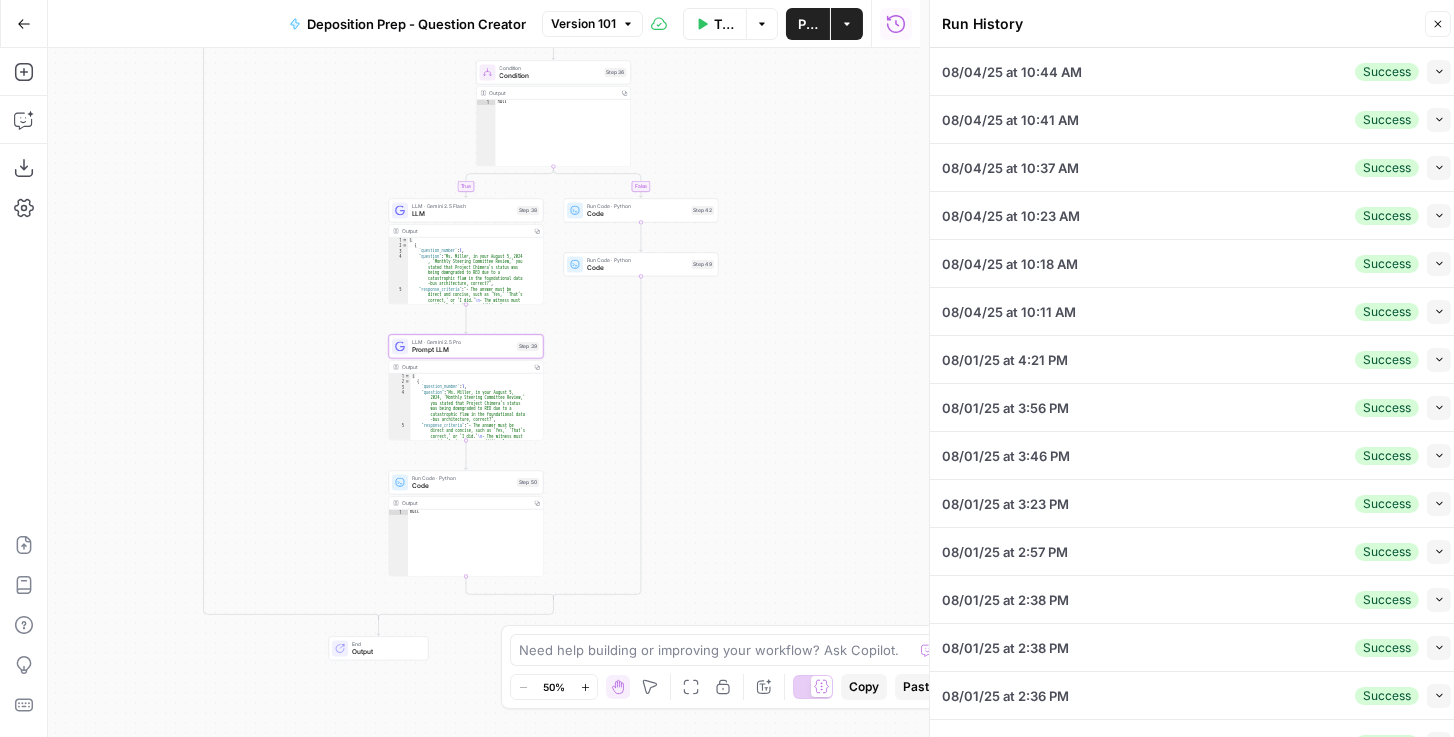 click on "Prompt LLM" at bounding box center [462, 350] 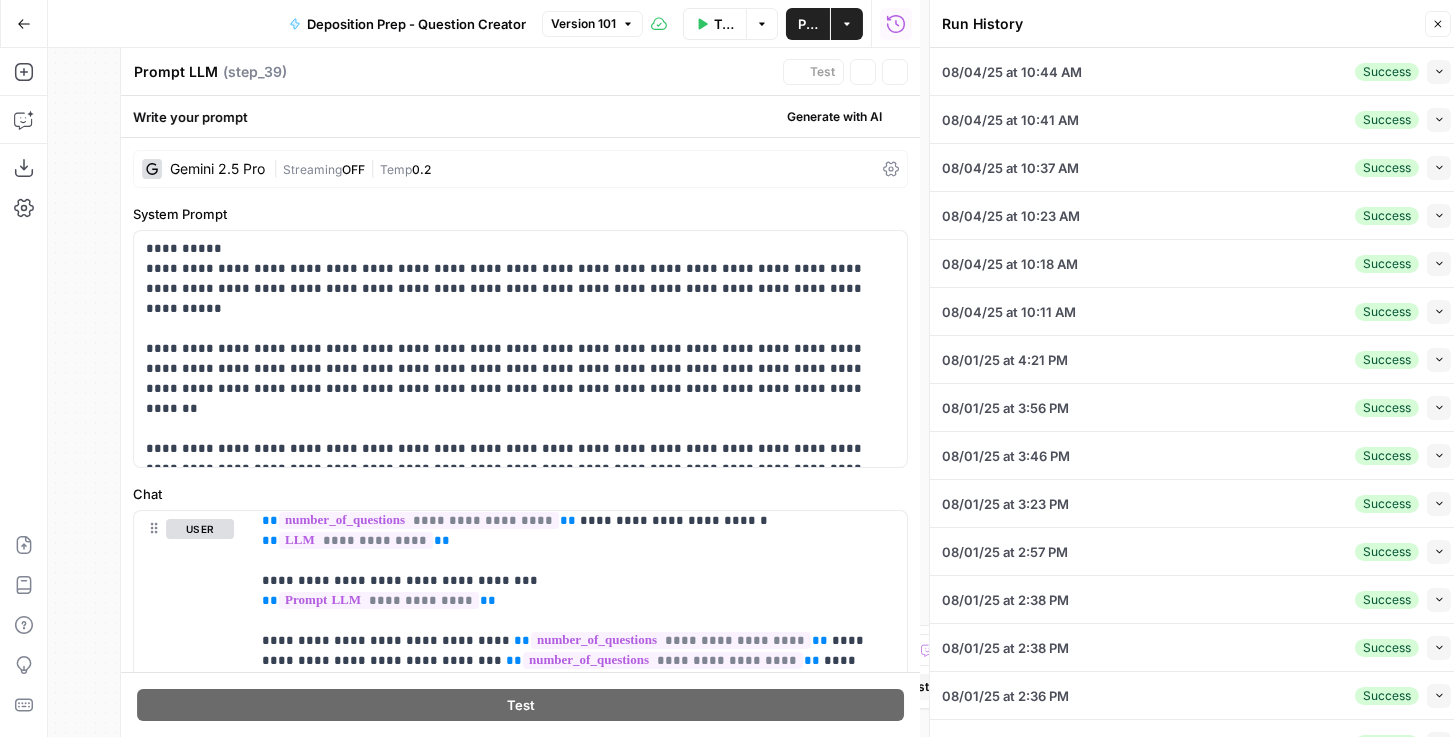 scroll, scrollTop: 61, scrollLeft: 0, axis: vertical 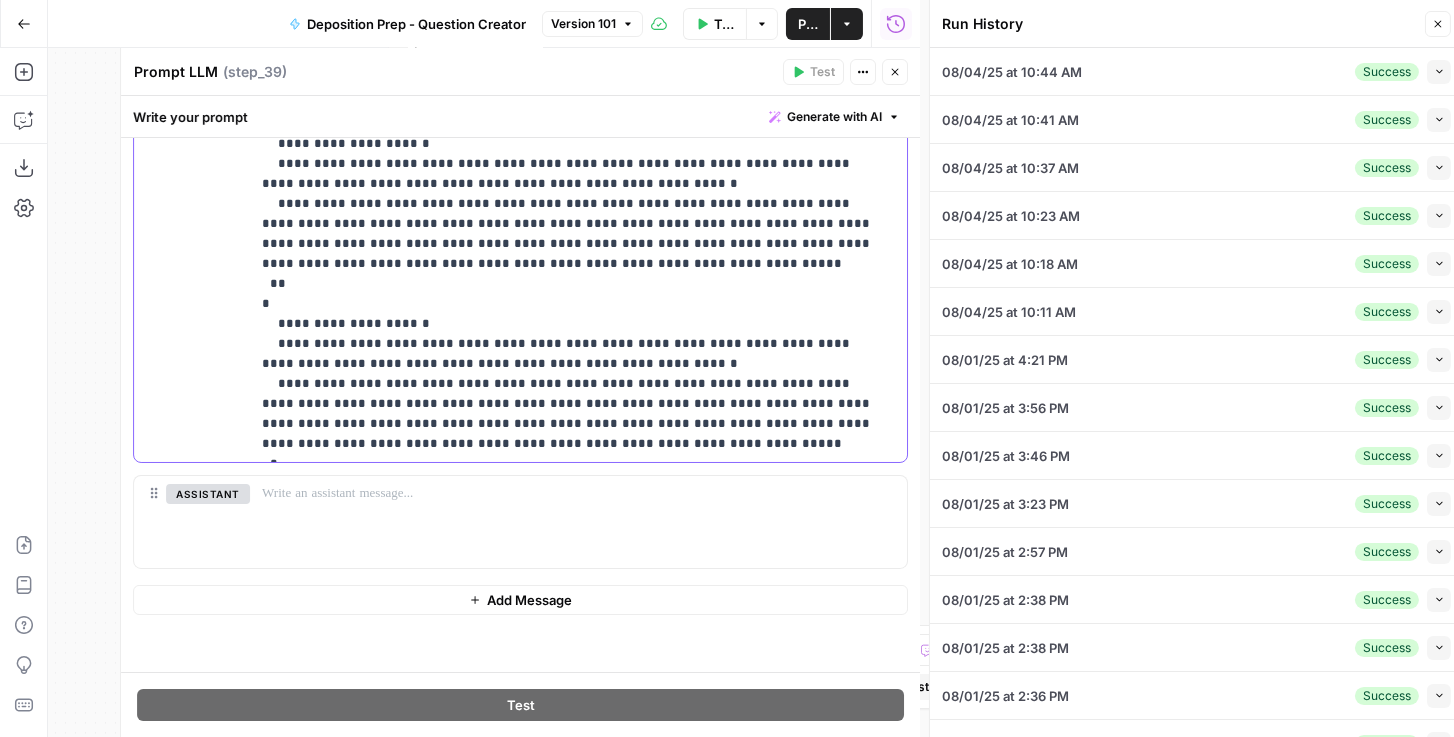 drag, startPoint x: 368, startPoint y: 427, endPoint x: 238, endPoint y: 247, distance: 222.03603 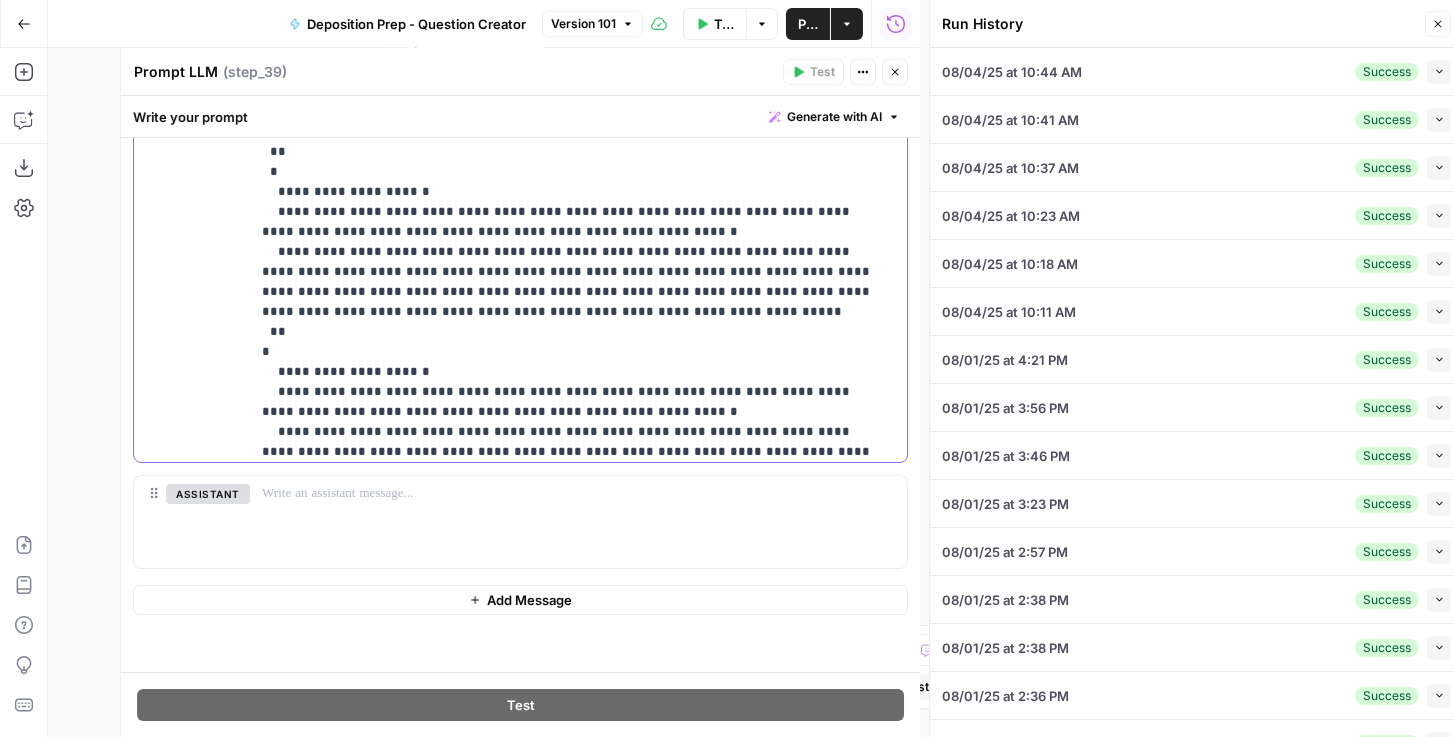 scroll, scrollTop: 0, scrollLeft: 0, axis: both 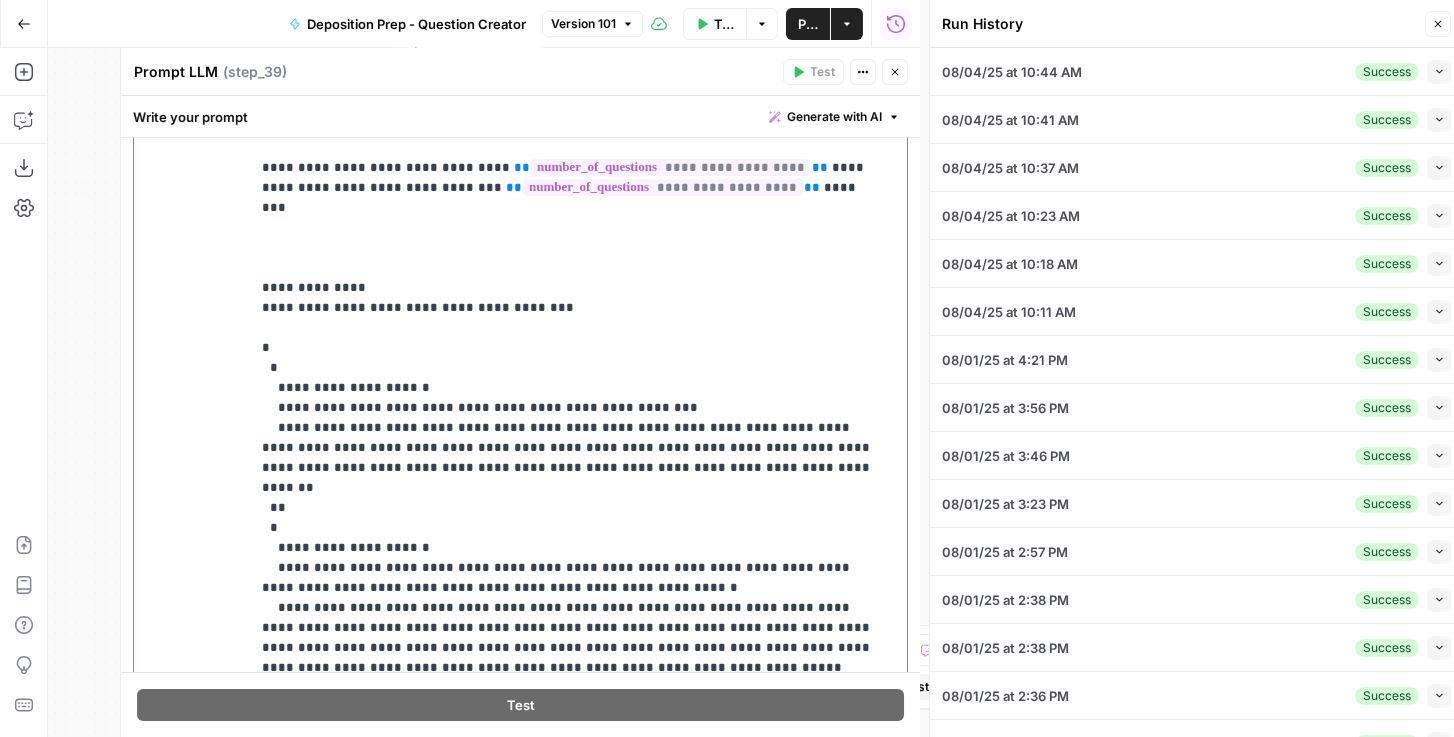 click on "**********" at bounding box center [570, 428] 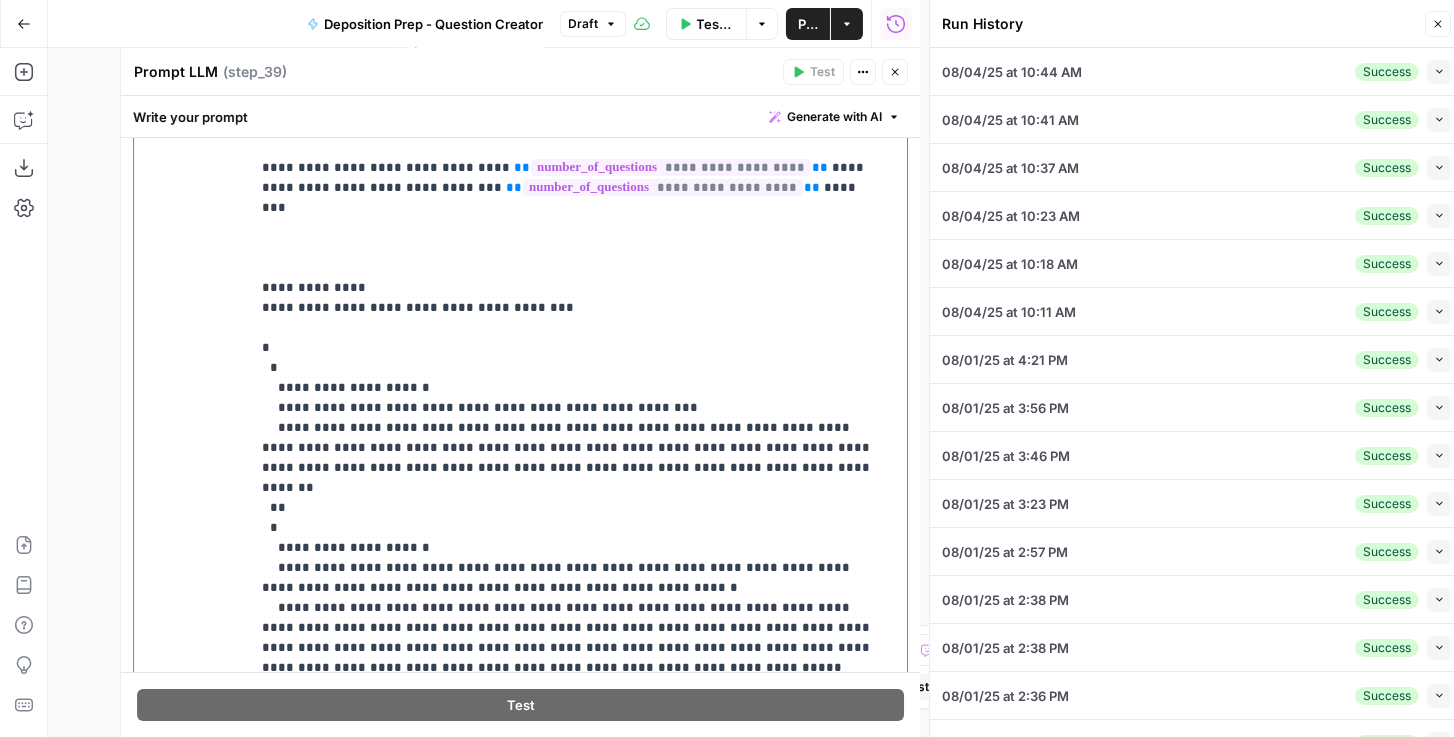 drag, startPoint x: 355, startPoint y: 365, endPoint x: 596, endPoint y: 368, distance: 241.01868 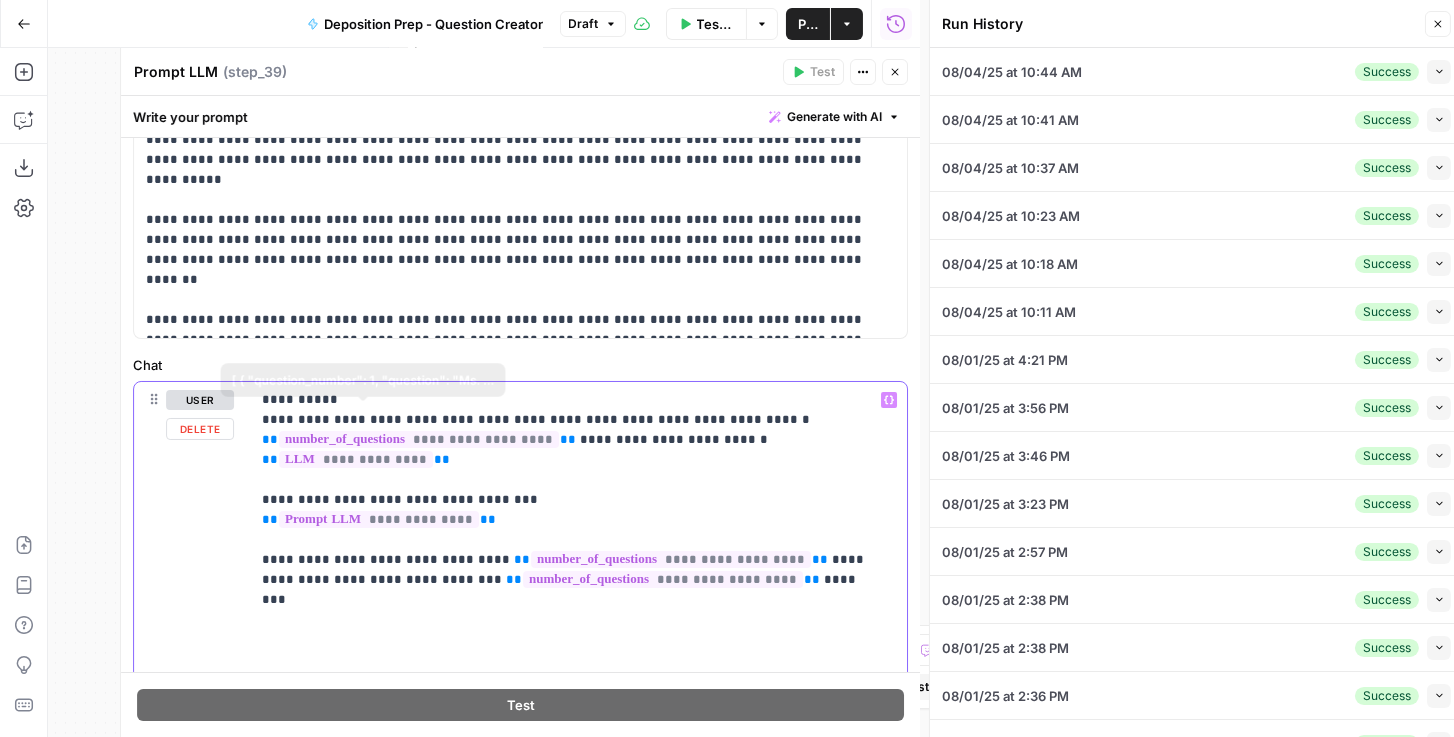 scroll, scrollTop: 121, scrollLeft: 0, axis: vertical 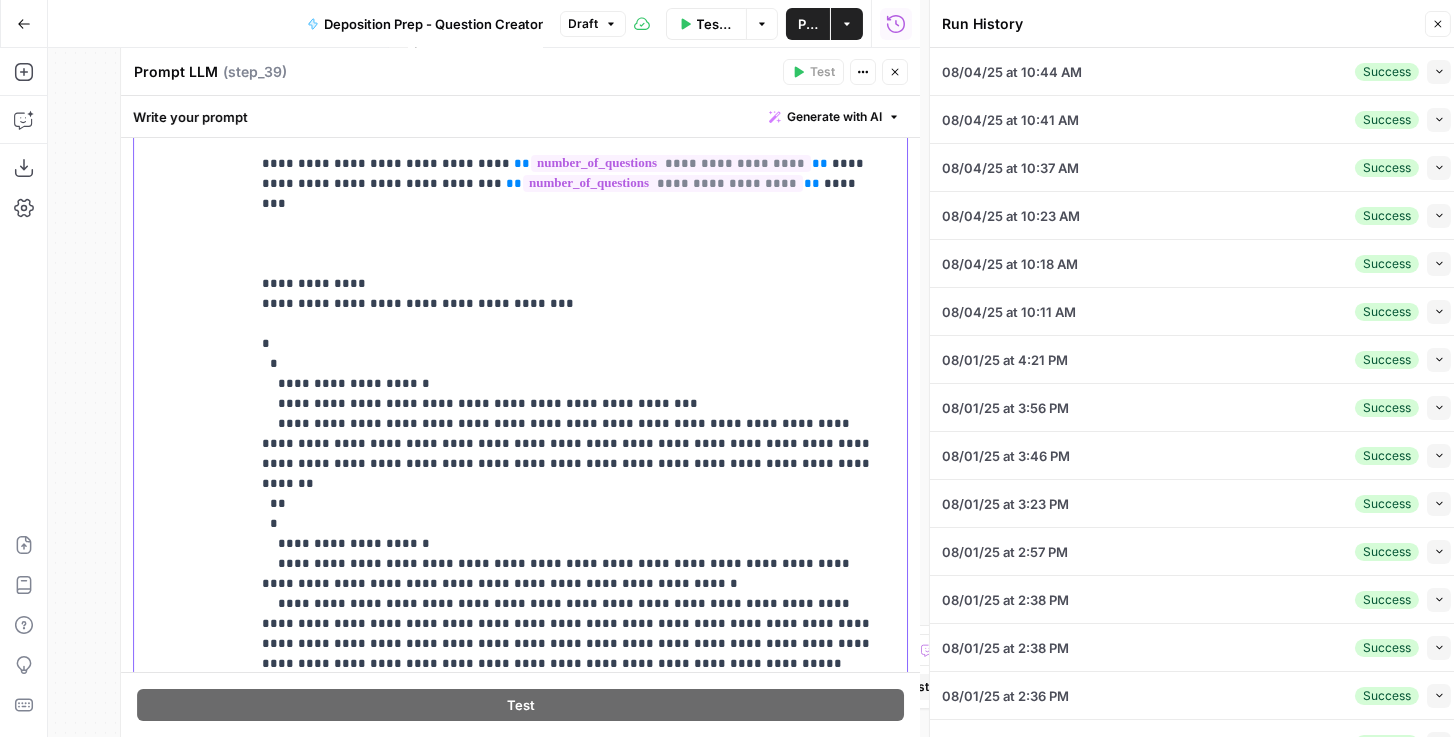 drag, startPoint x: 612, startPoint y: 364, endPoint x: 354, endPoint y: 364, distance: 258 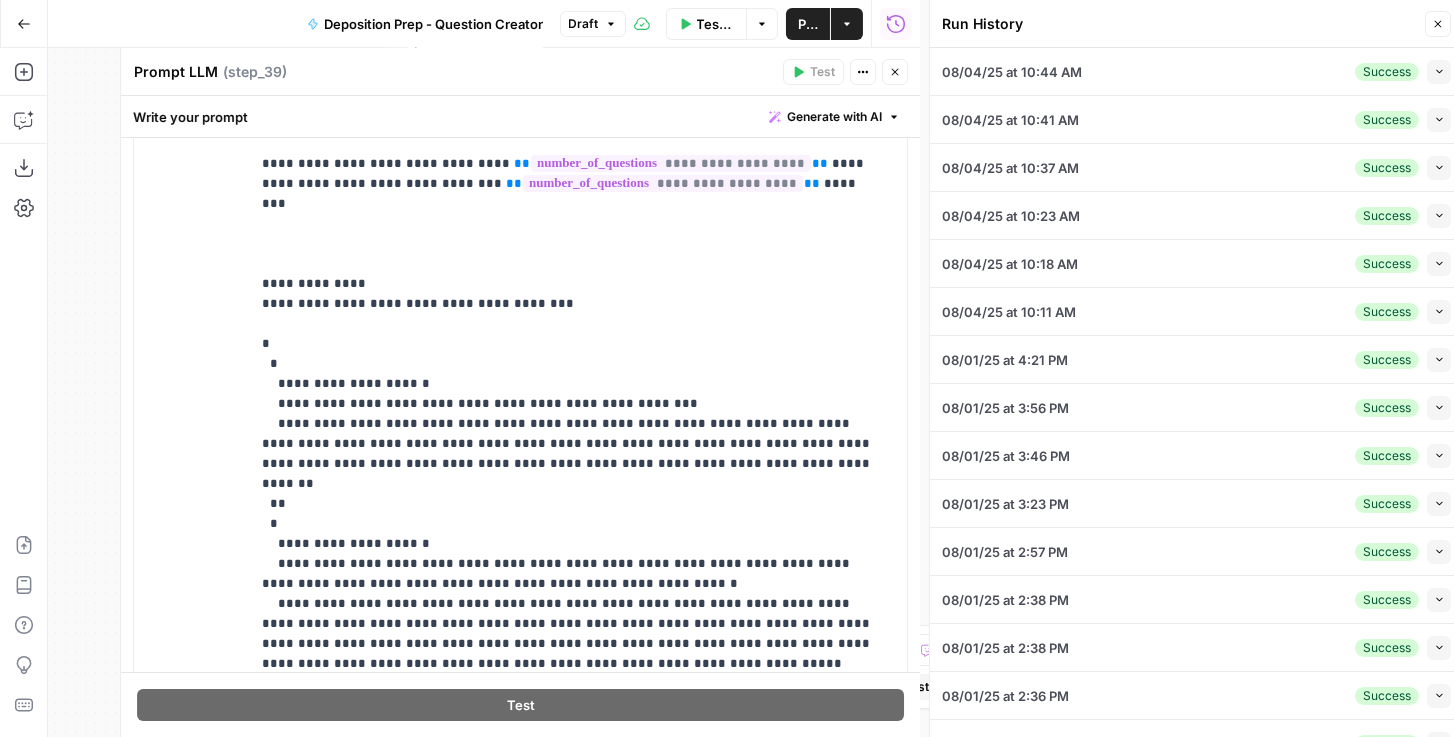 click on "Close" at bounding box center [895, 72] 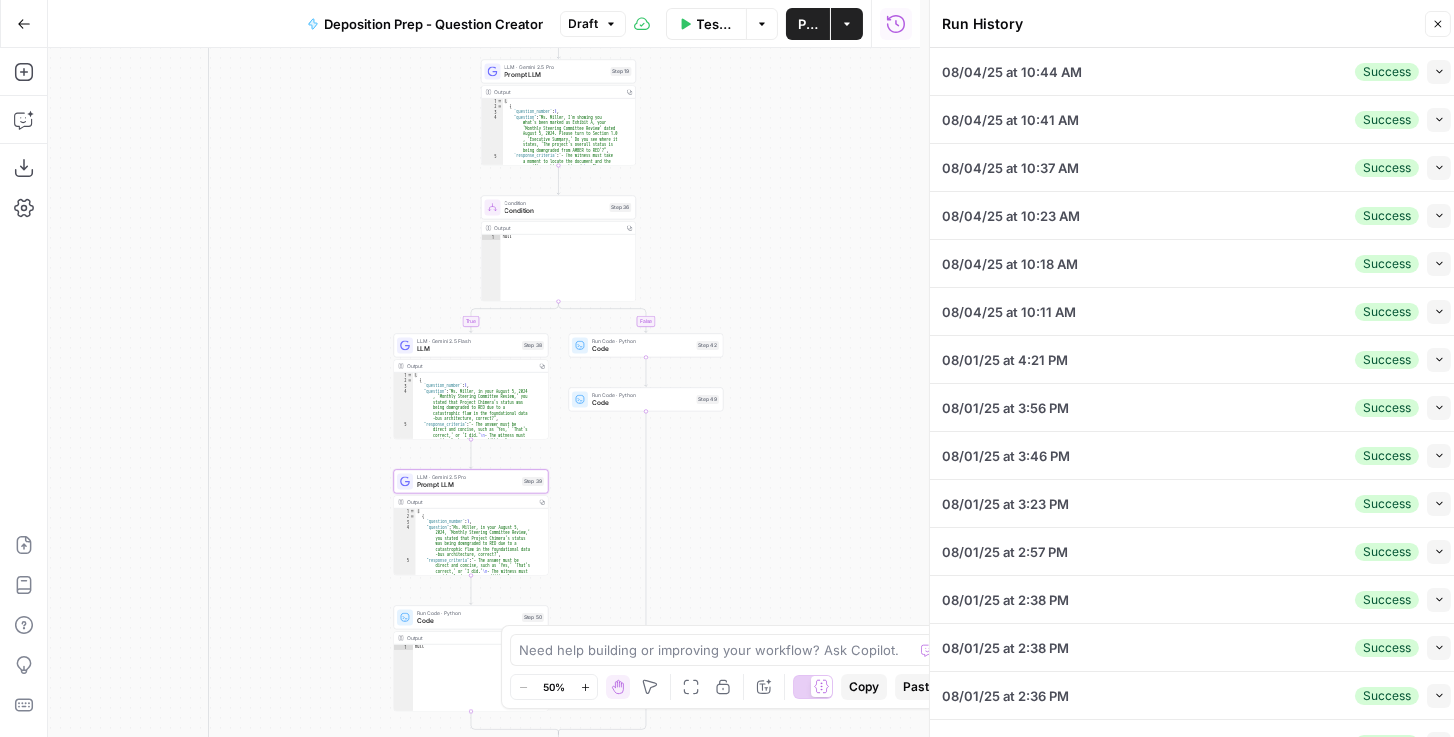 drag, startPoint x: 688, startPoint y: 274, endPoint x: 721, endPoint y: 464, distance: 192.8445 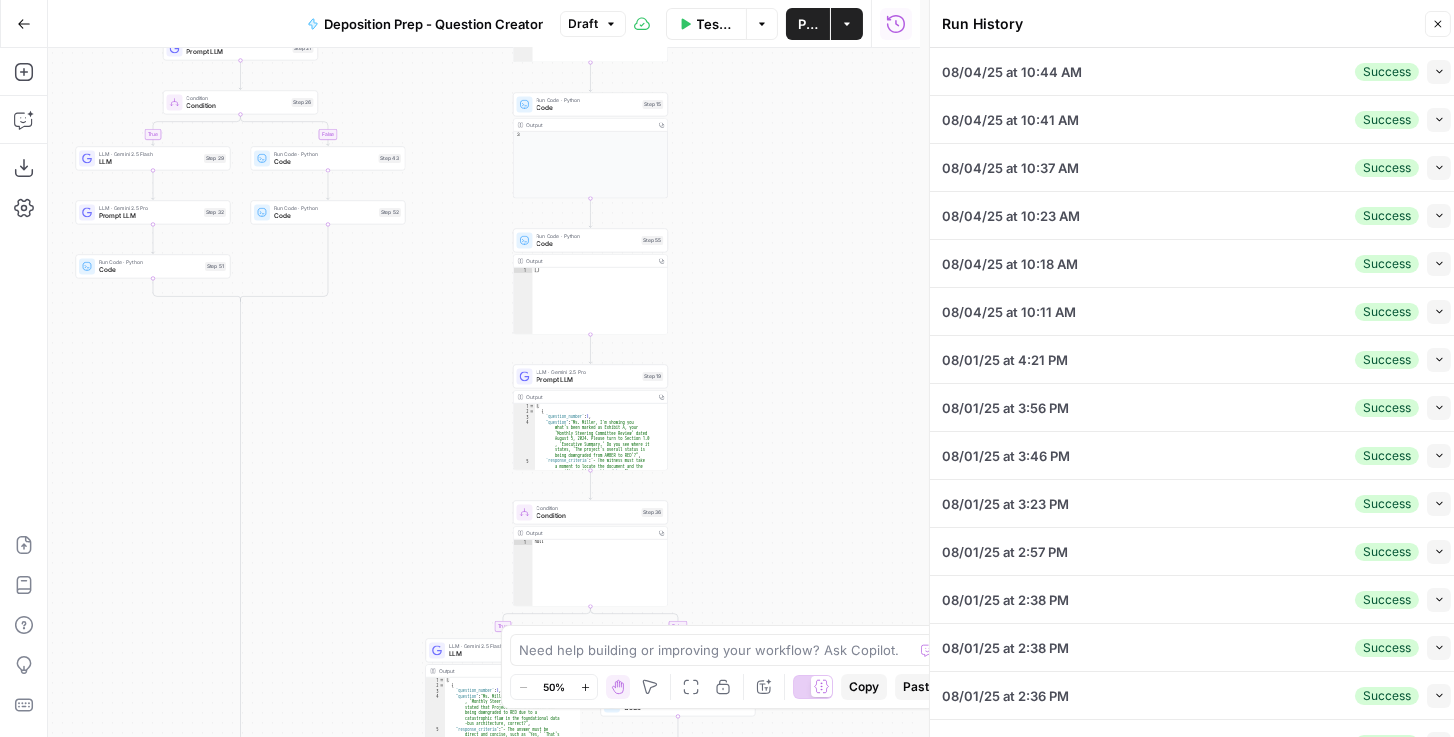 drag, startPoint x: 814, startPoint y: 400, endPoint x: 815, endPoint y: 505, distance: 105.00476 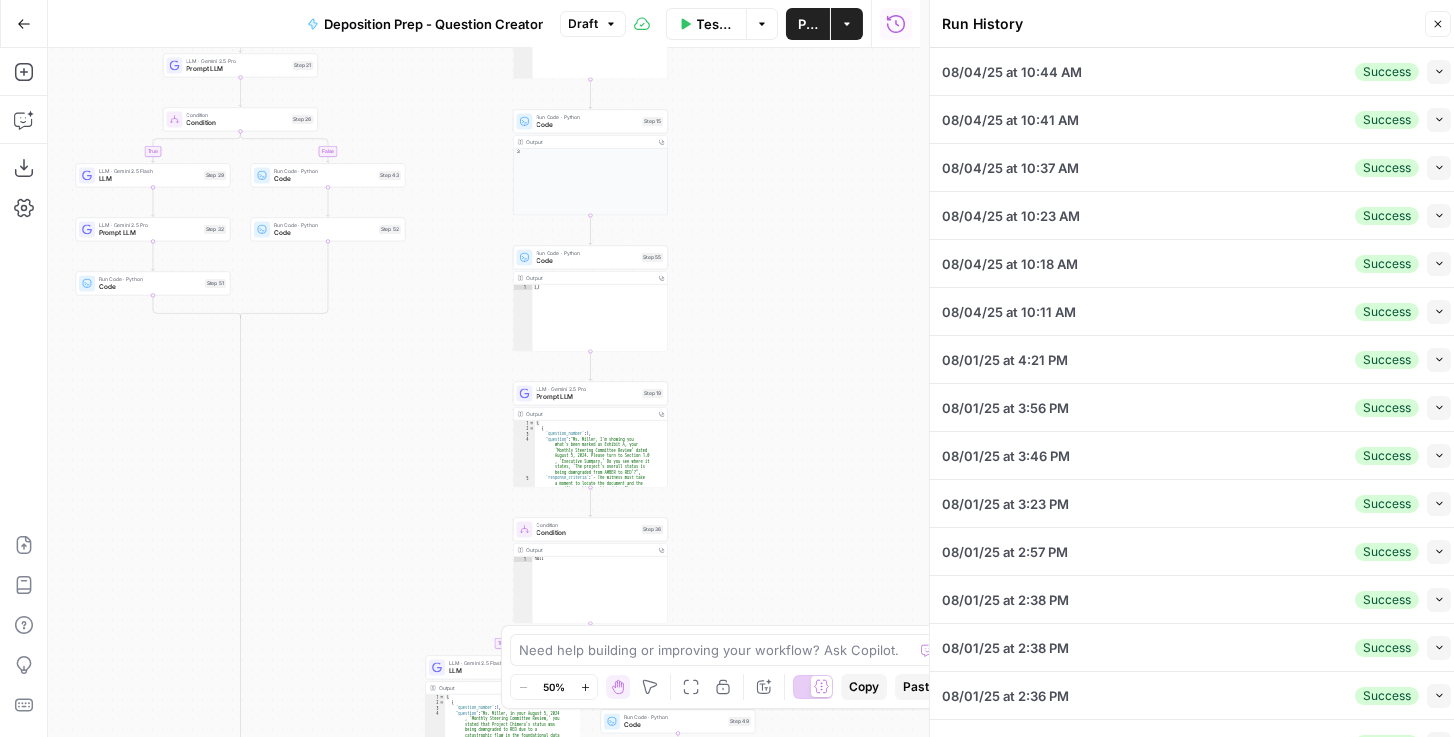 drag, startPoint x: 753, startPoint y: 256, endPoint x: 755, endPoint y: 500, distance: 244.0082 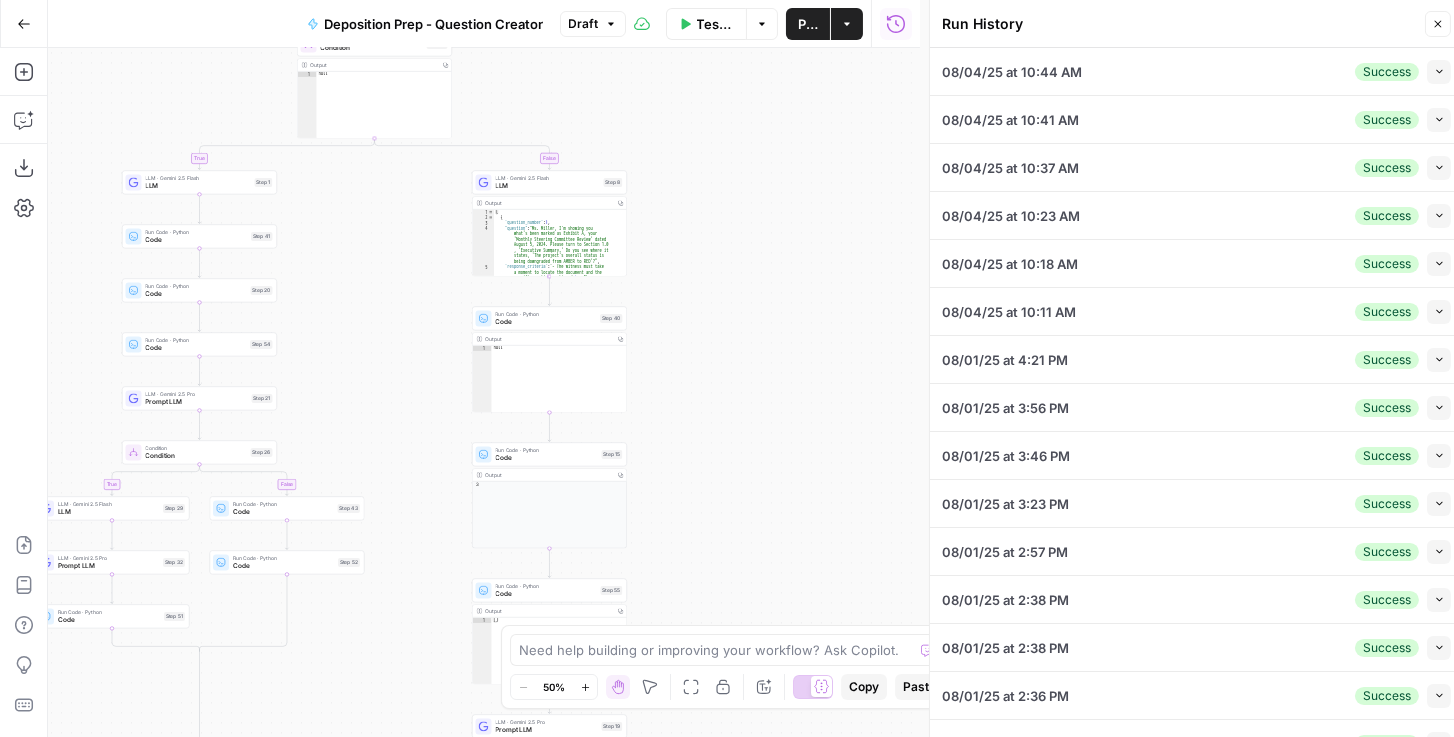 click on "LLM" at bounding box center (548, 186) 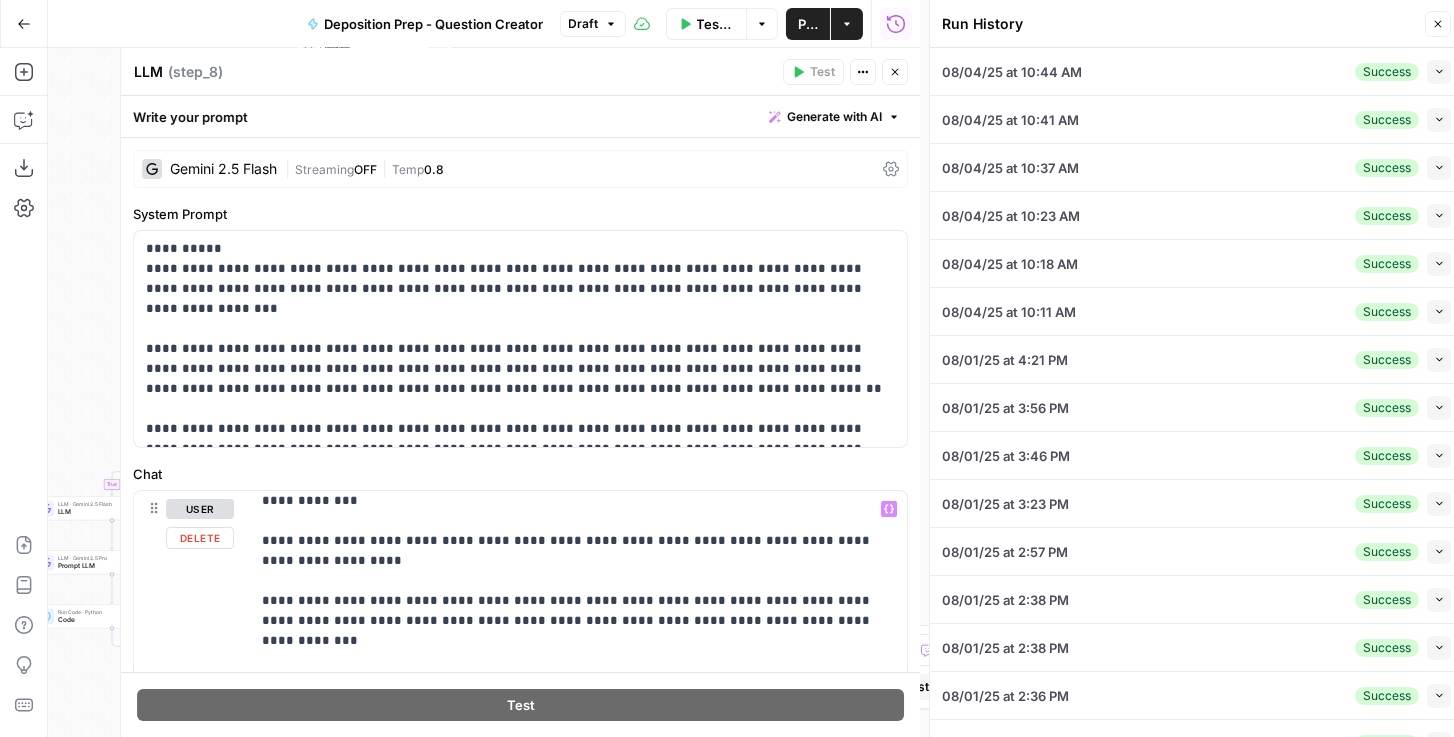 scroll, scrollTop: 685, scrollLeft: 0, axis: vertical 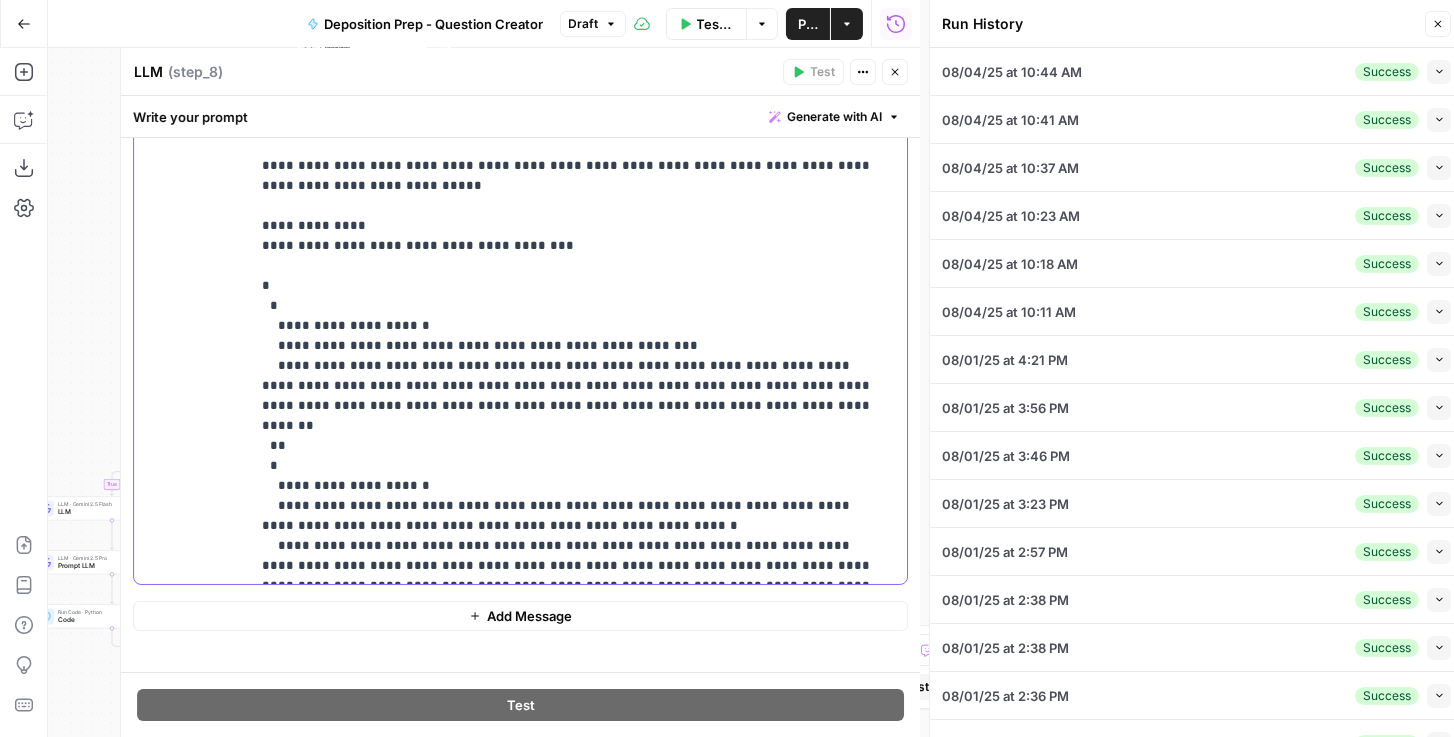 drag, startPoint x: 611, startPoint y: 281, endPoint x: 353, endPoint y: 279, distance: 258.00775 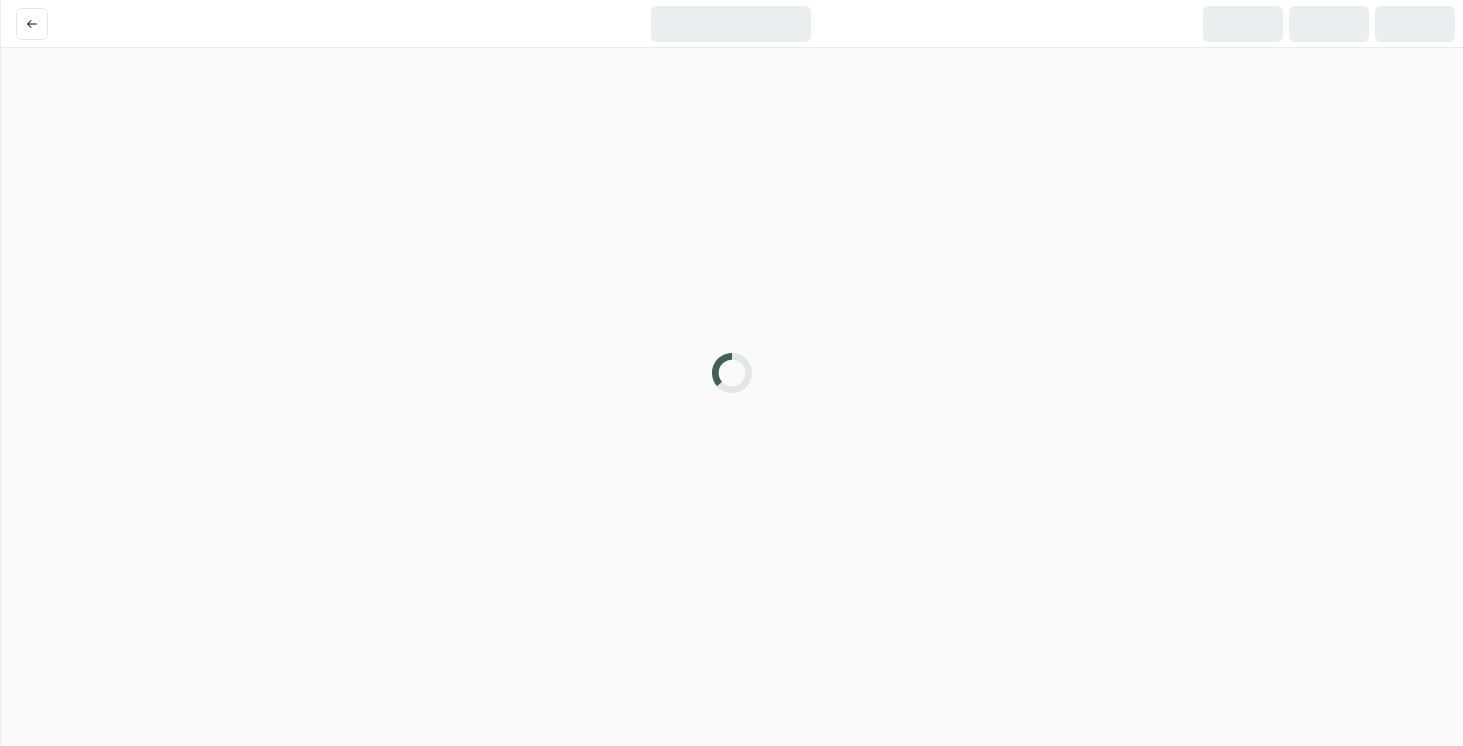 scroll, scrollTop: 0, scrollLeft: 0, axis: both 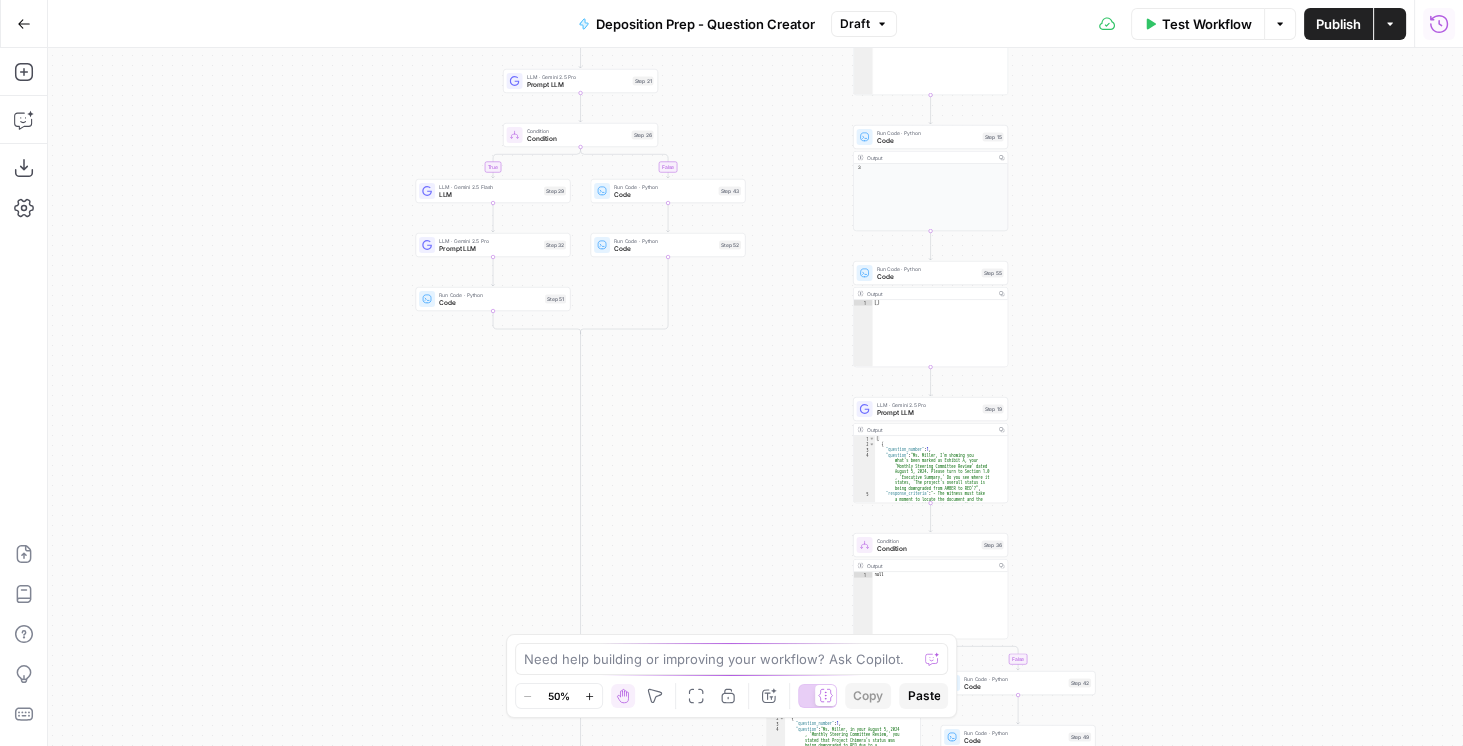 click 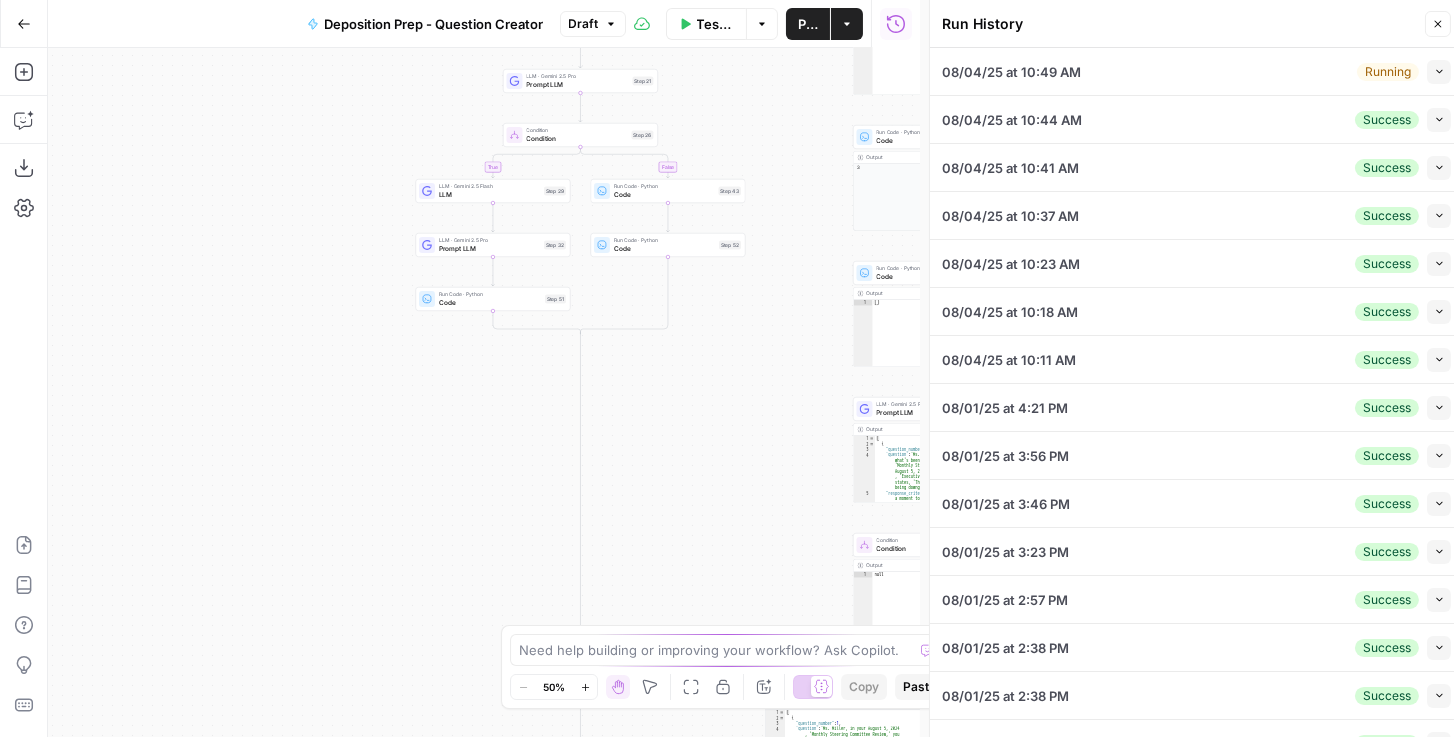 click on "Collapse" at bounding box center (1439, 72) 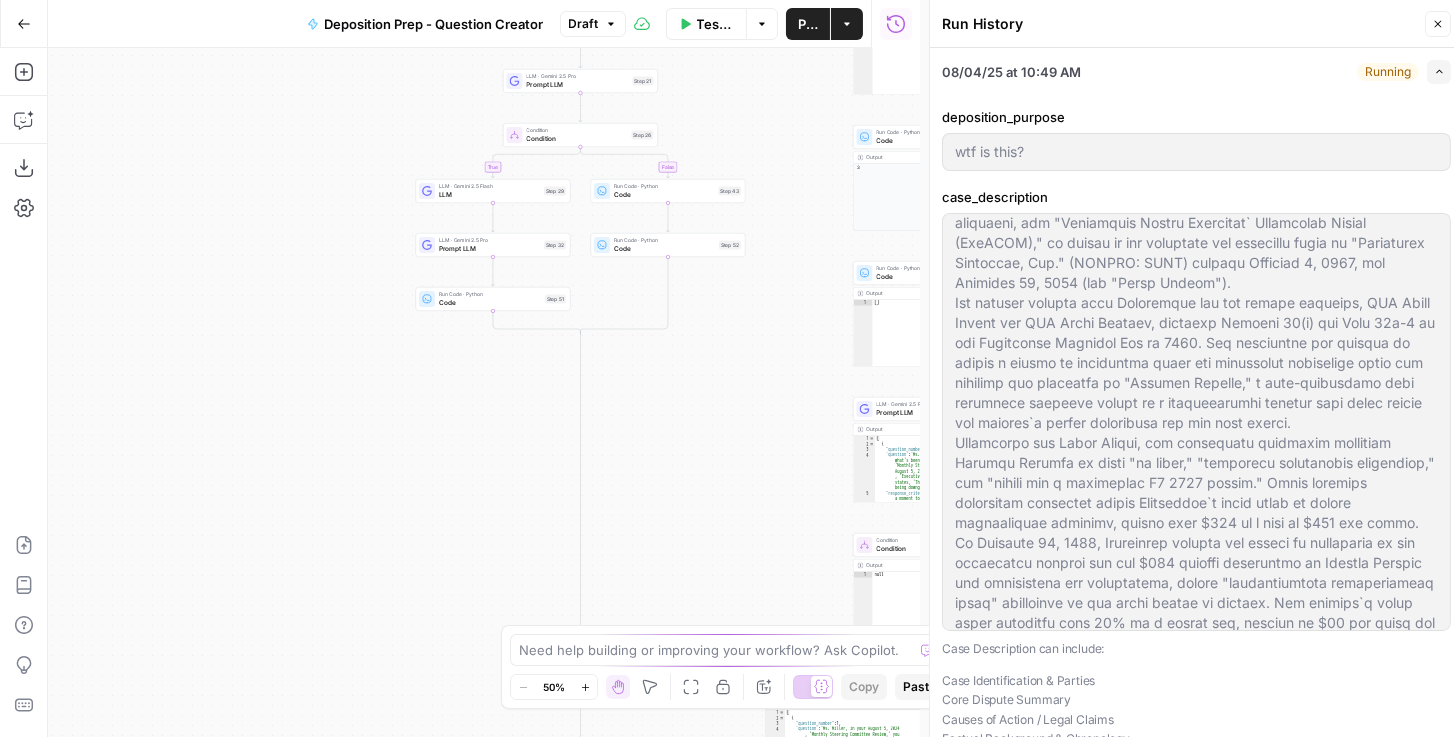 scroll, scrollTop: 99, scrollLeft: 0, axis: vertical 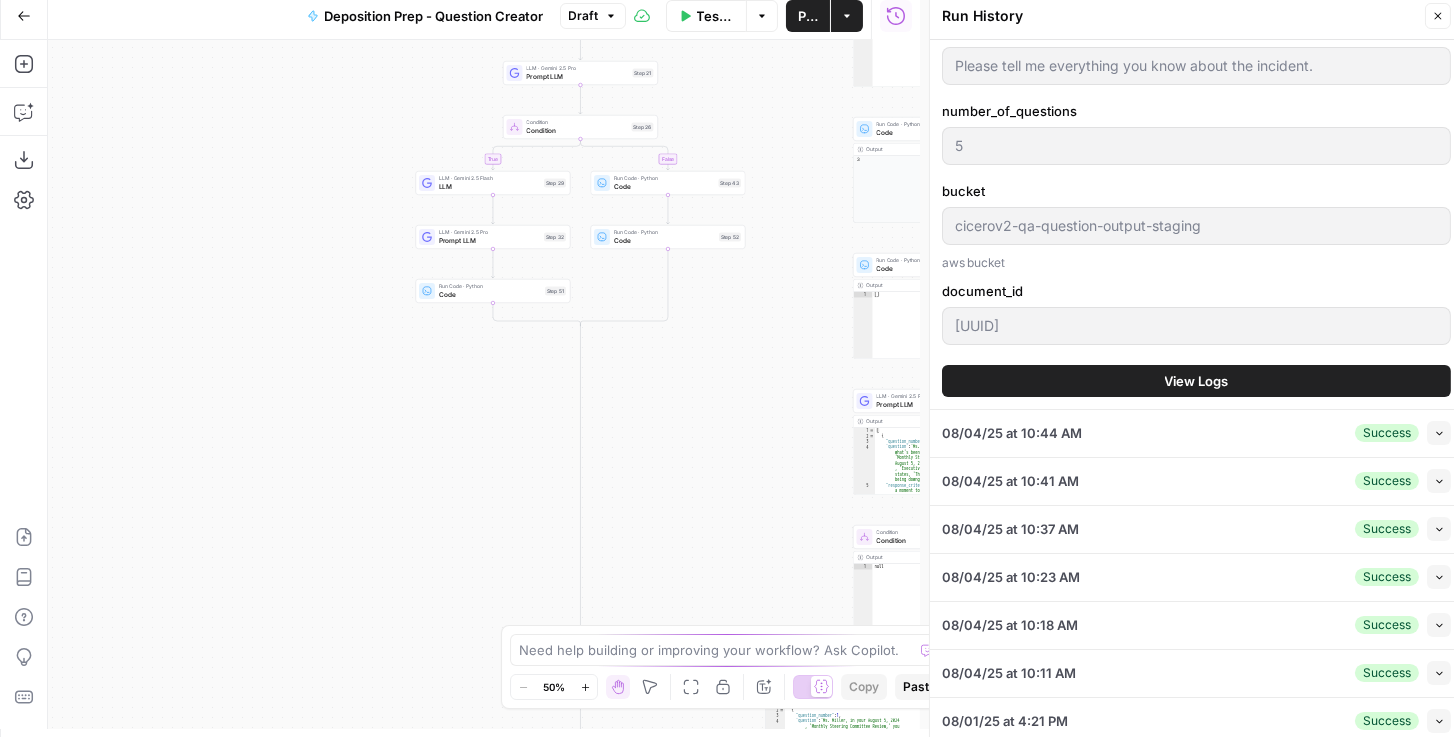 click on "View Logs" at bounding box center (1197, 381) 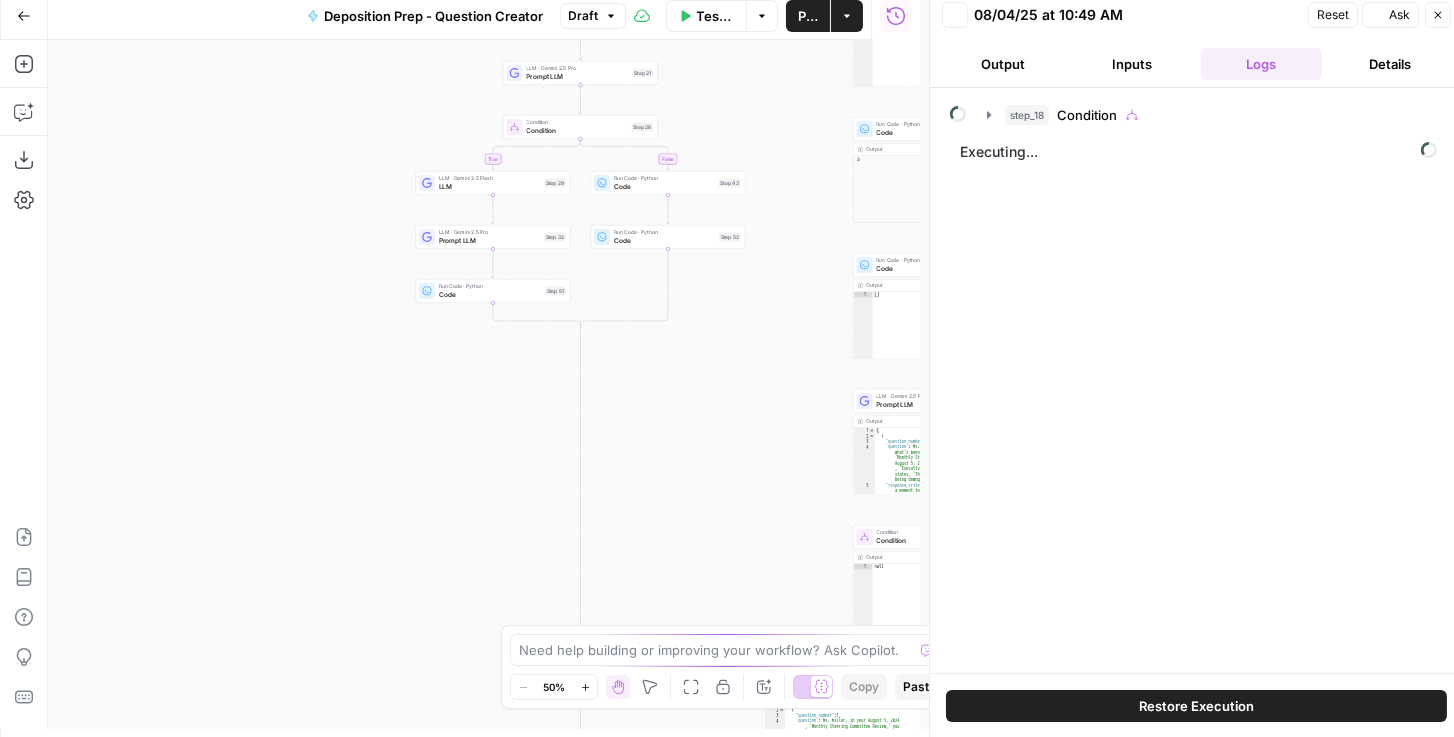 scroll, scrollTop: 0, scrollLeft: 0, axis: both 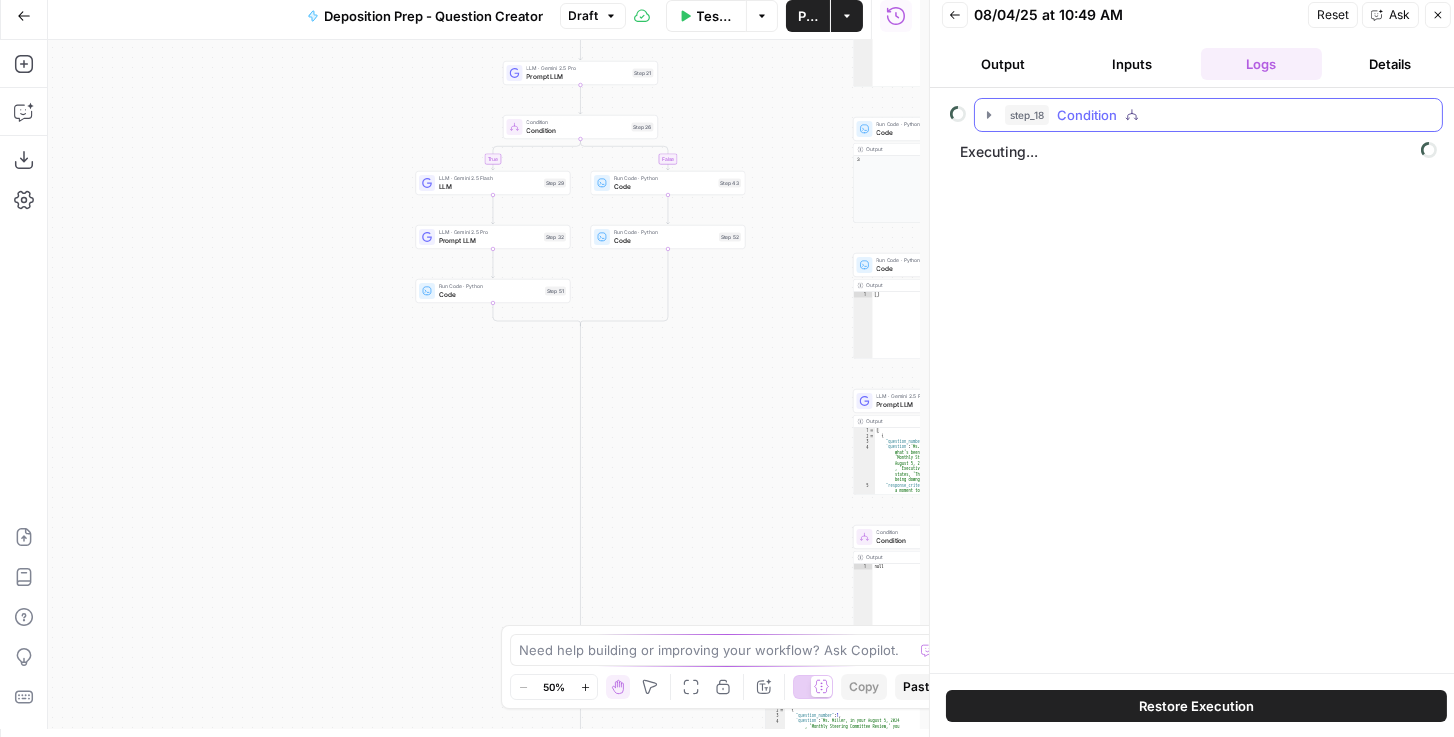 click 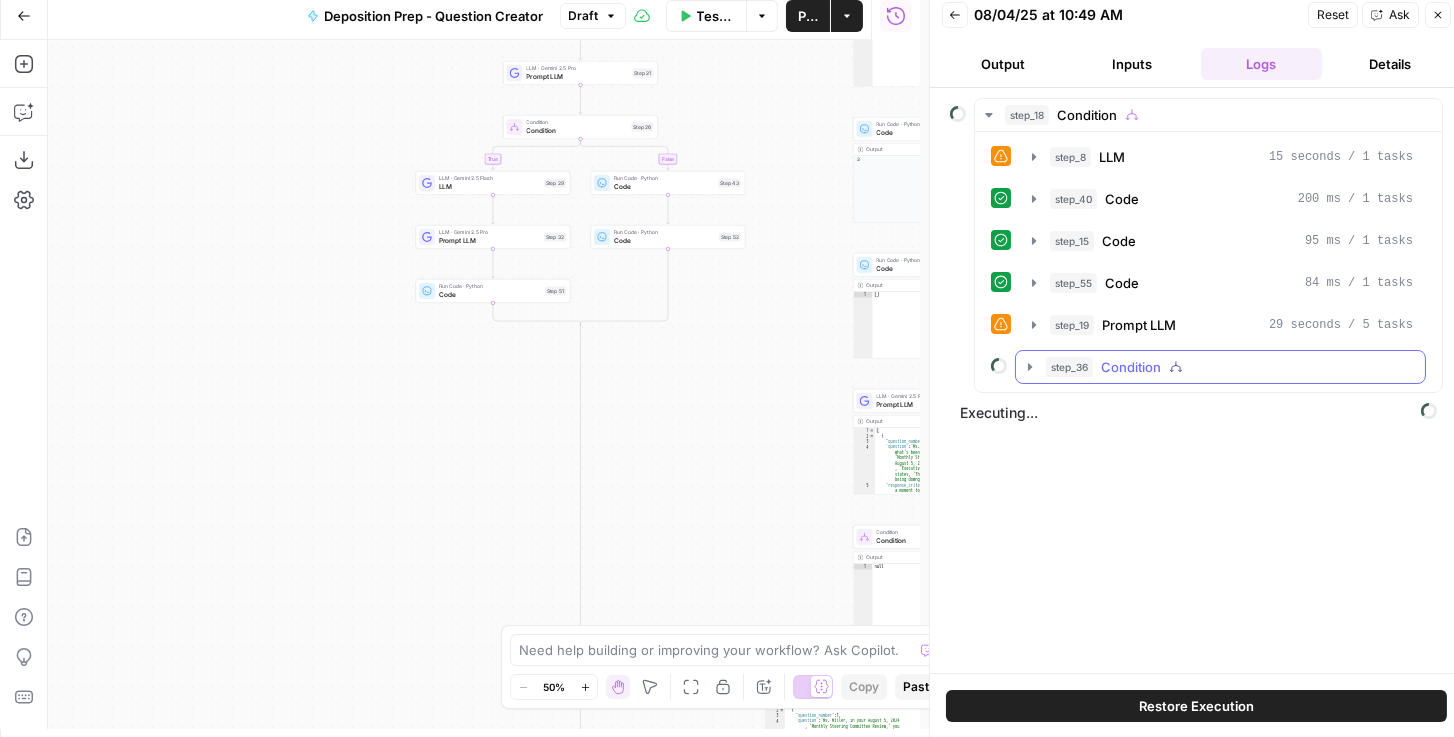 click 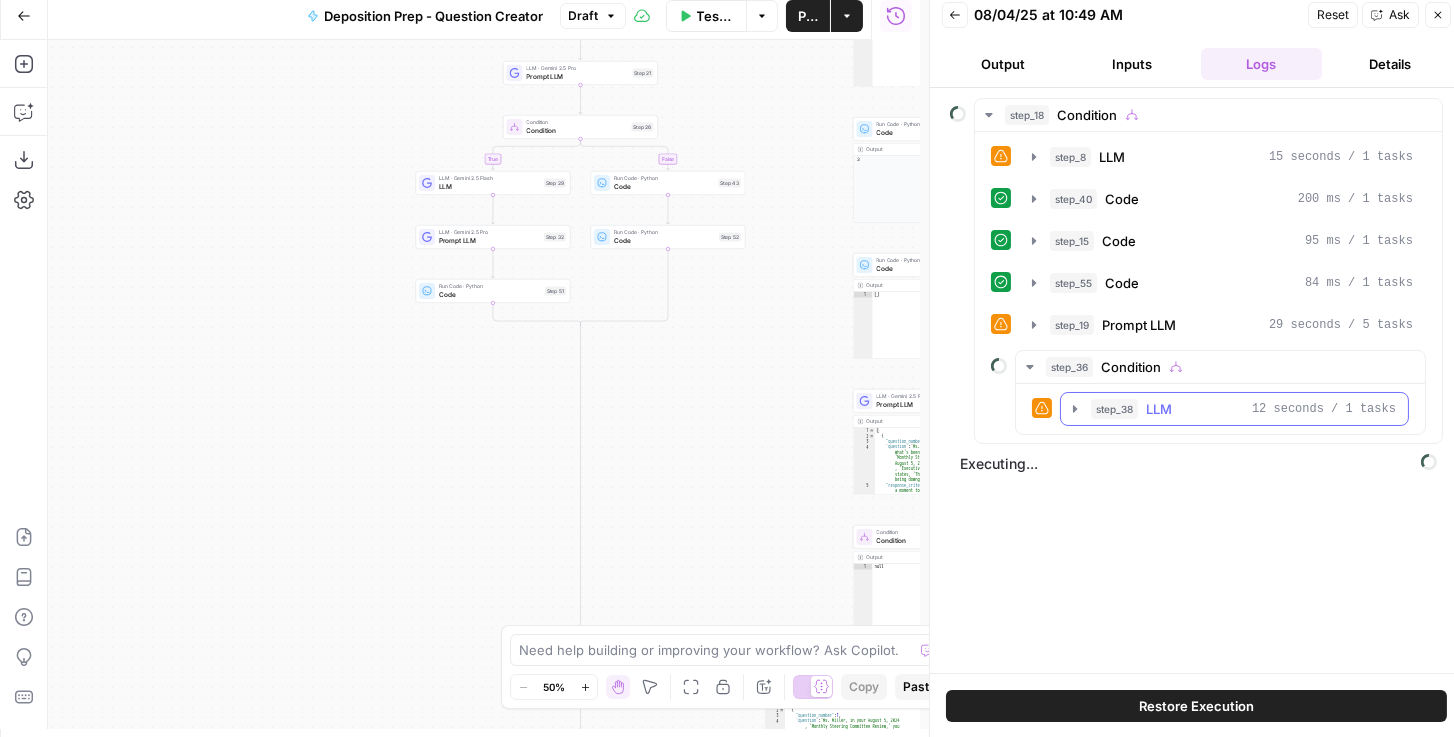 click 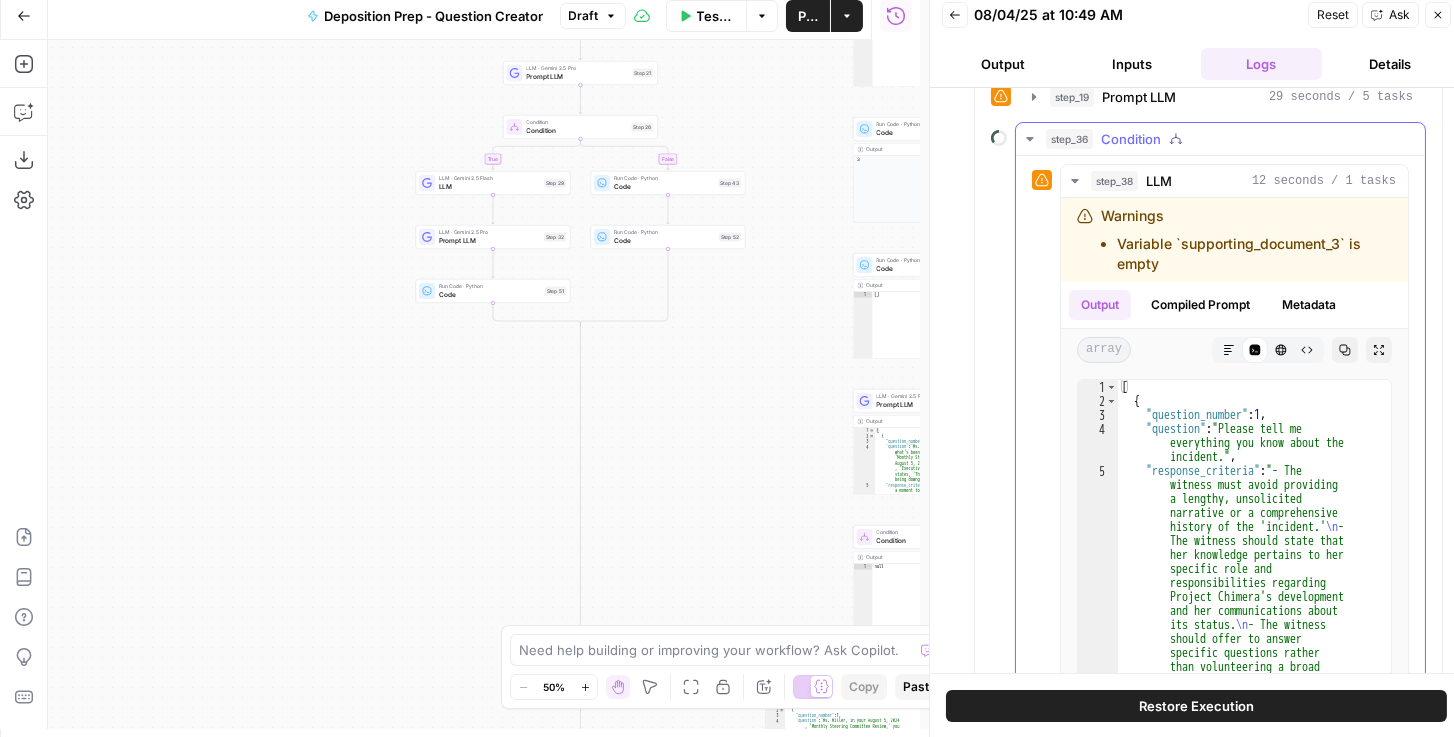 scroll, scrollTop: 342, scrollLeft: 0, axis: vertical 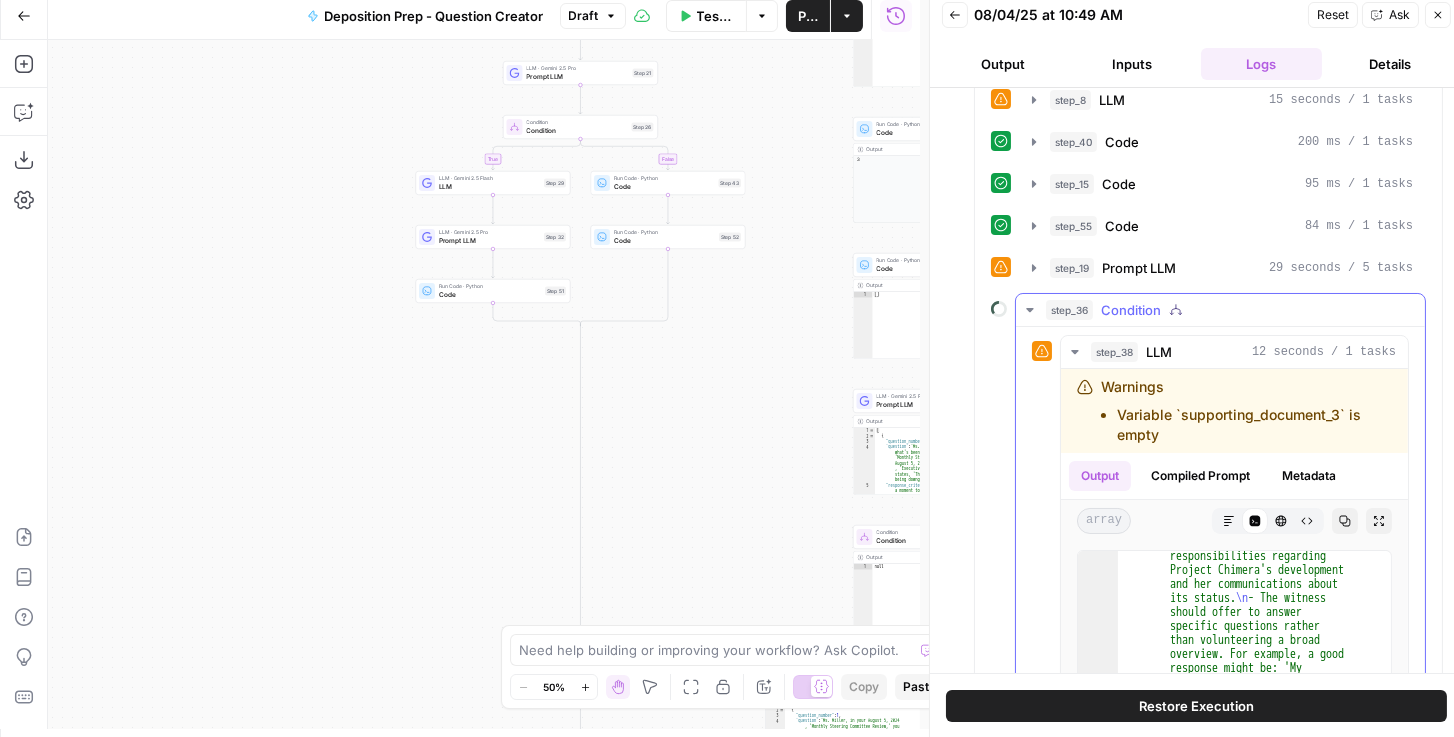 click 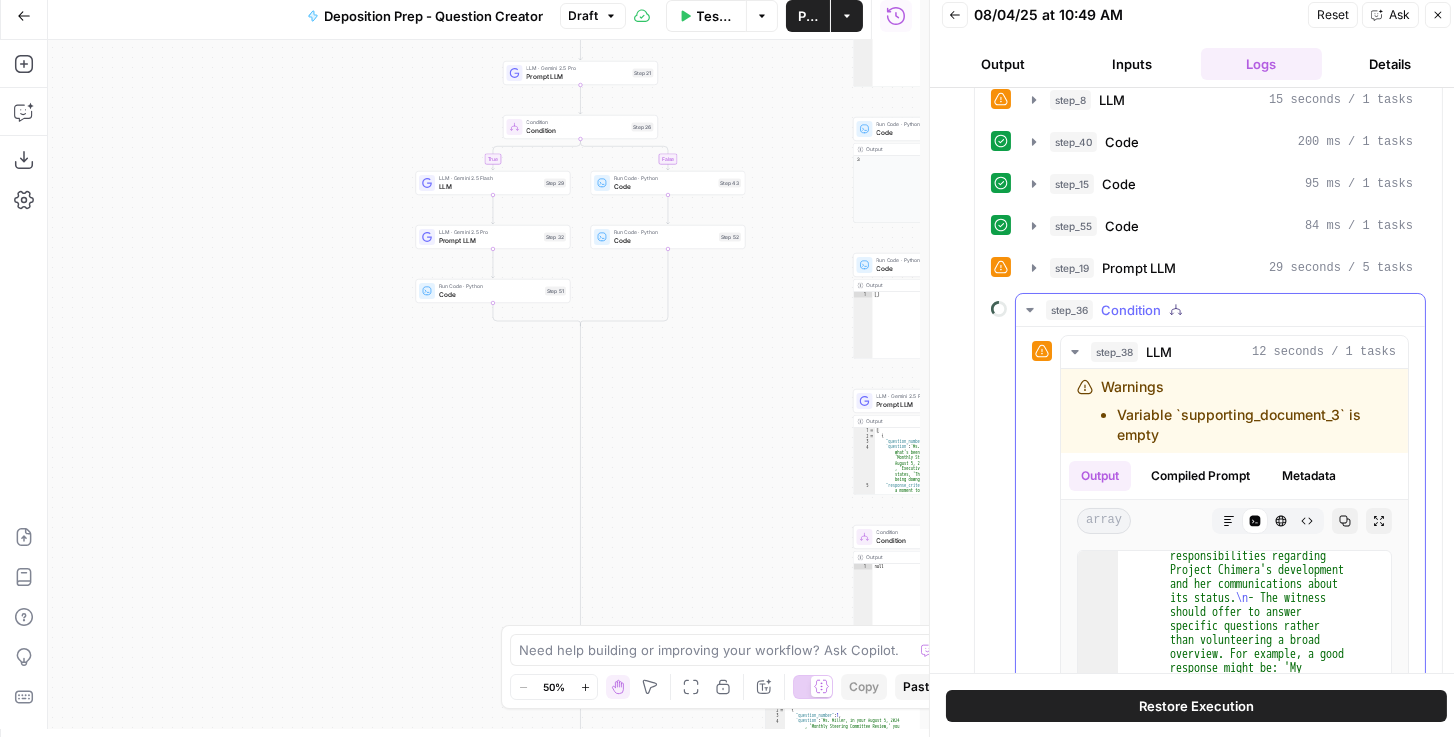 scroll, scrollTop: 0, scrollLeft: 0, axis: both 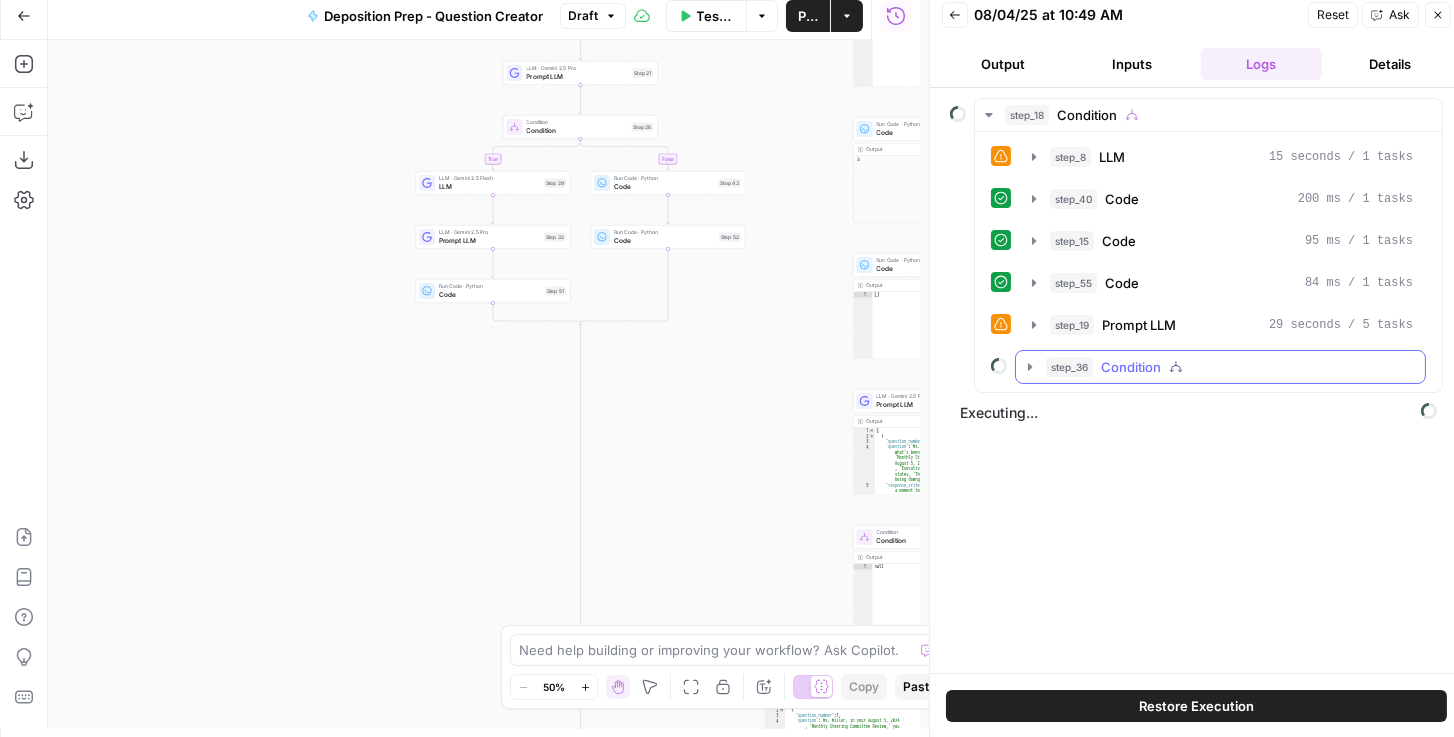 click on "step_36 Condition" at bounding box center [1220, 367] 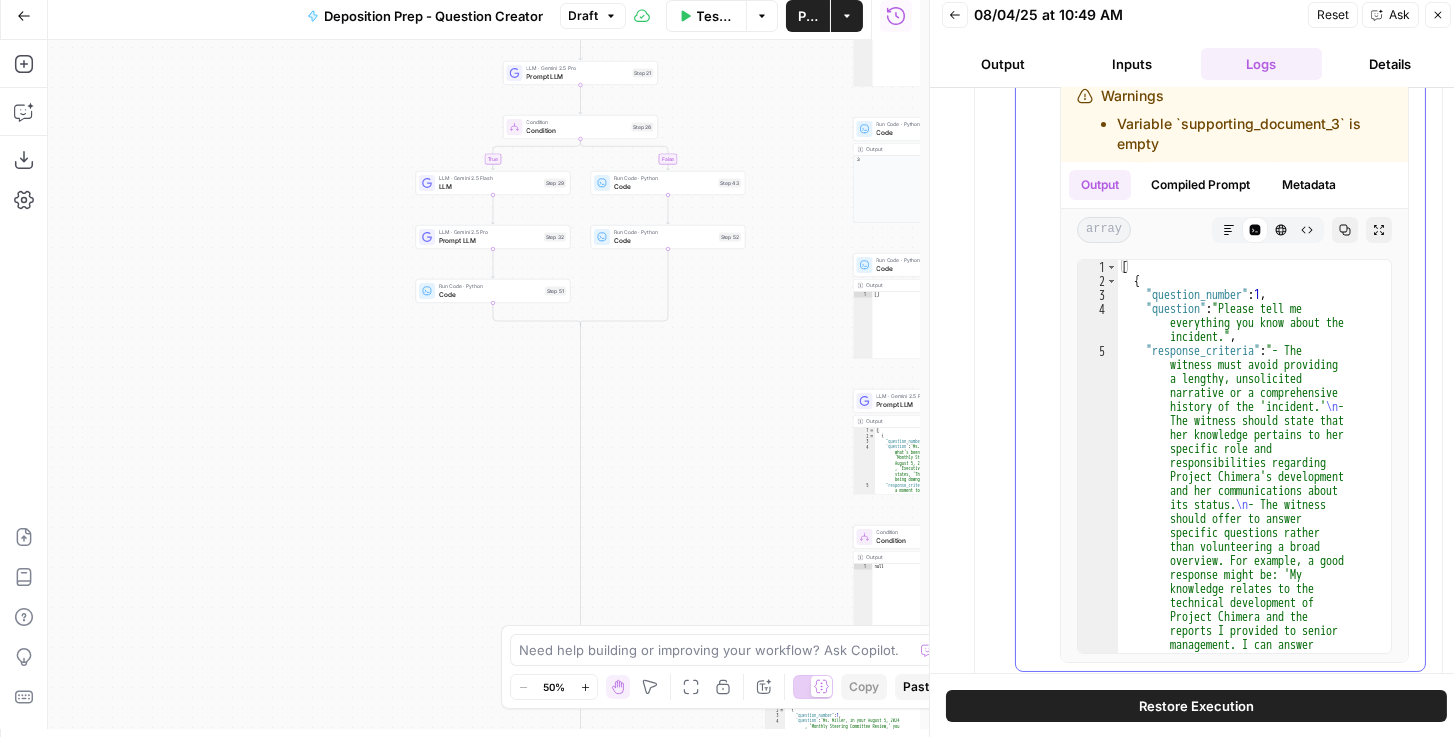scroll, scrollTop: 396, scrollLeft: 0, axis: vertical 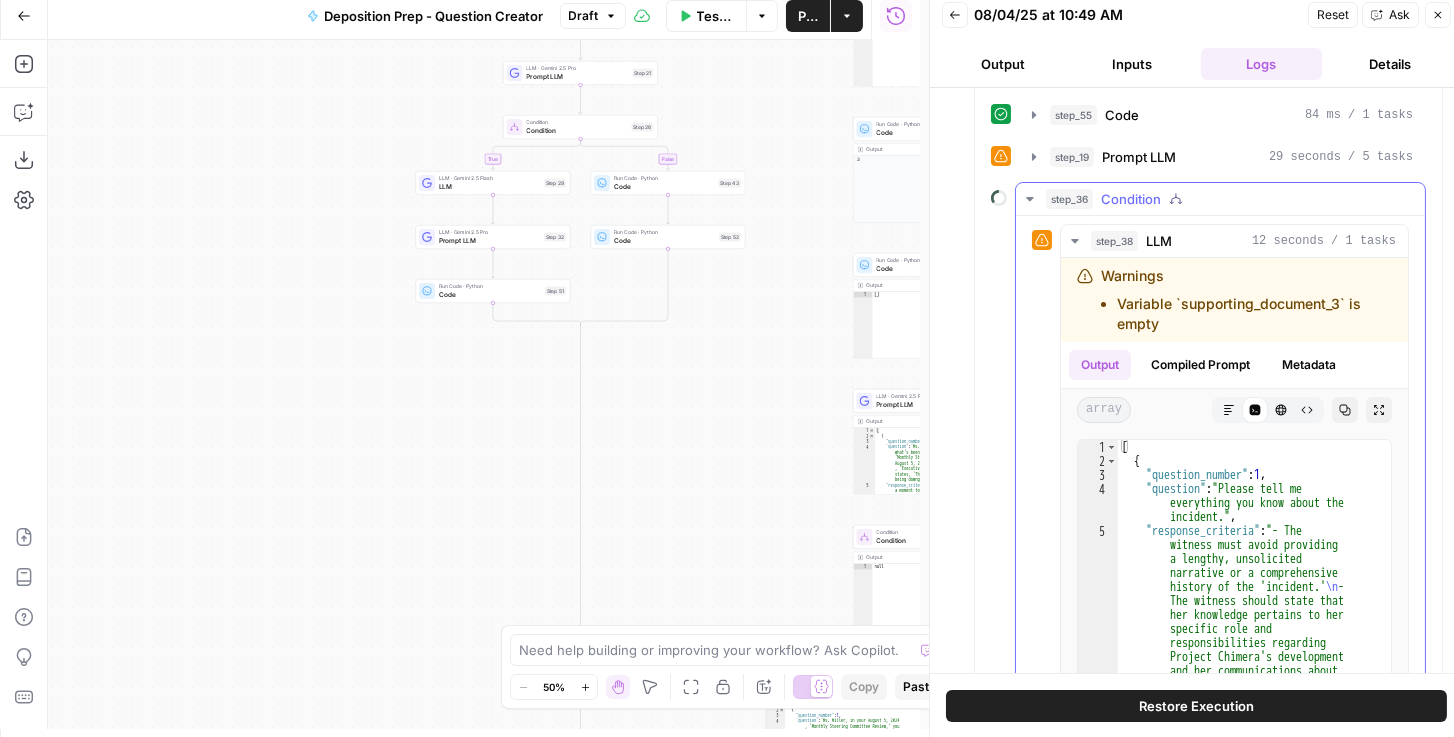 click 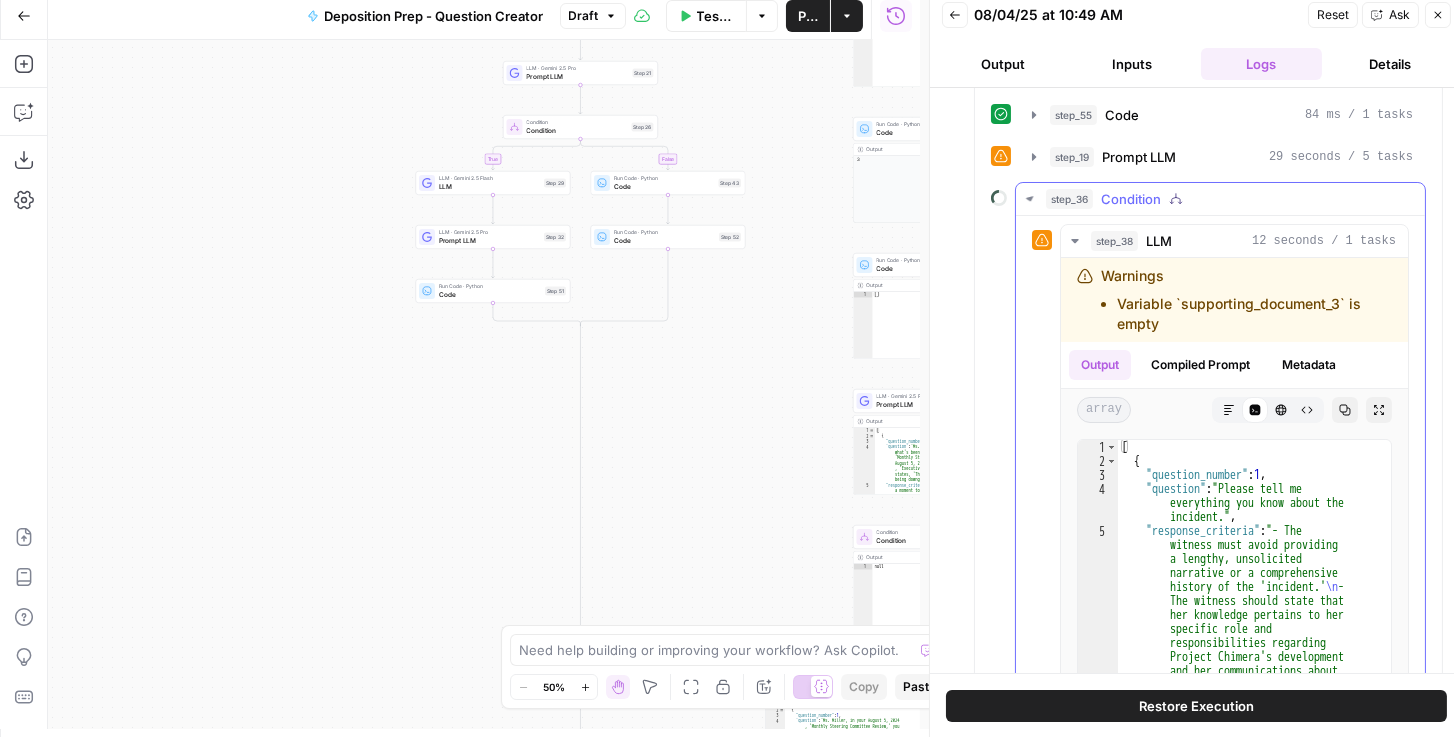 scroll, scrollTop: 0, scrollLeft: 0, axis: both 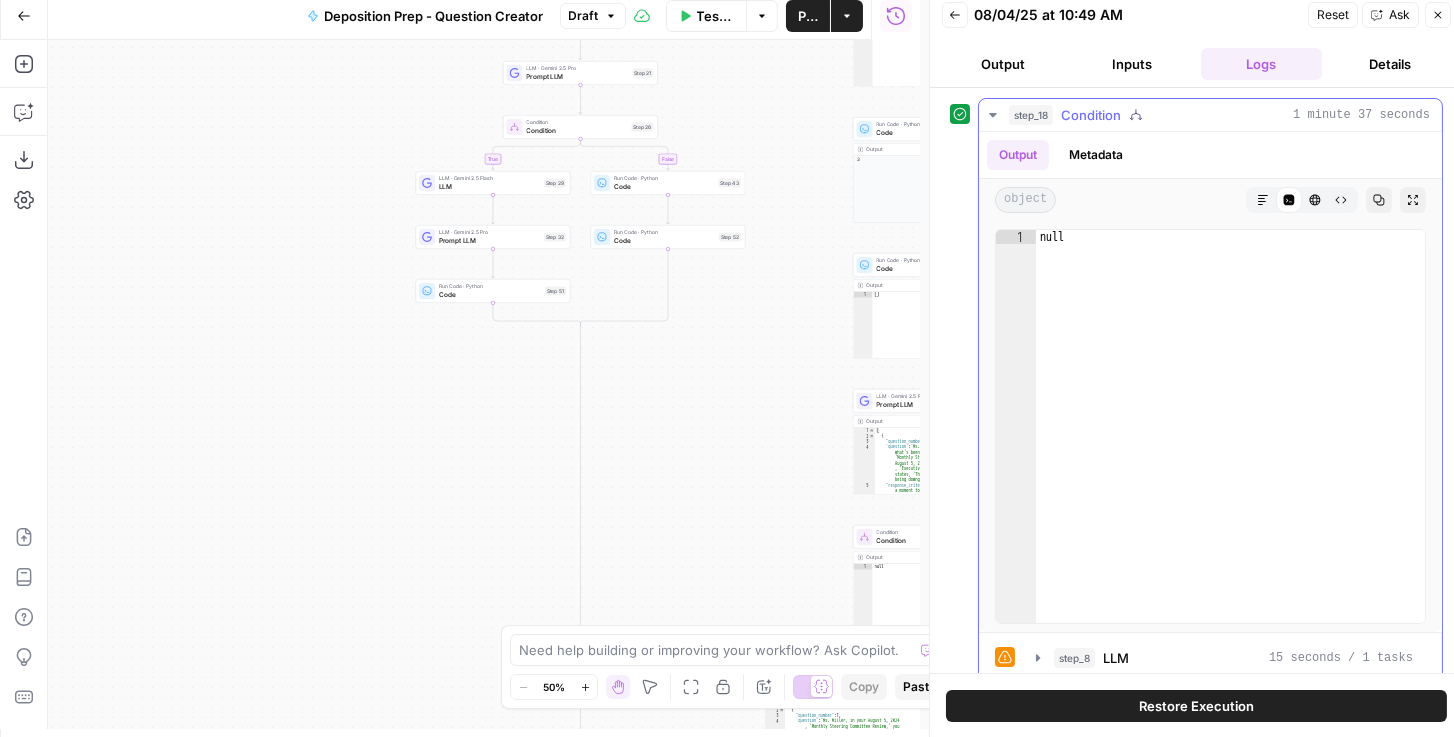 click 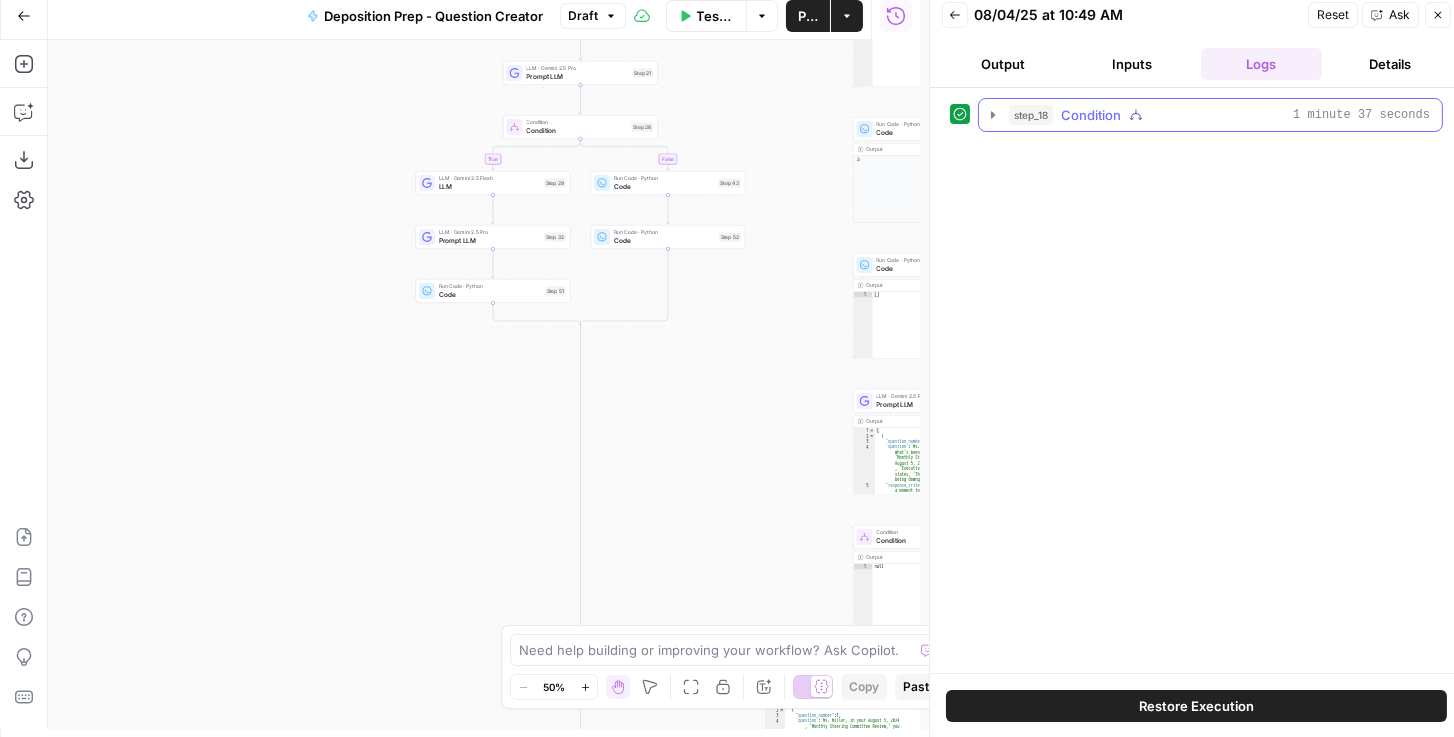click 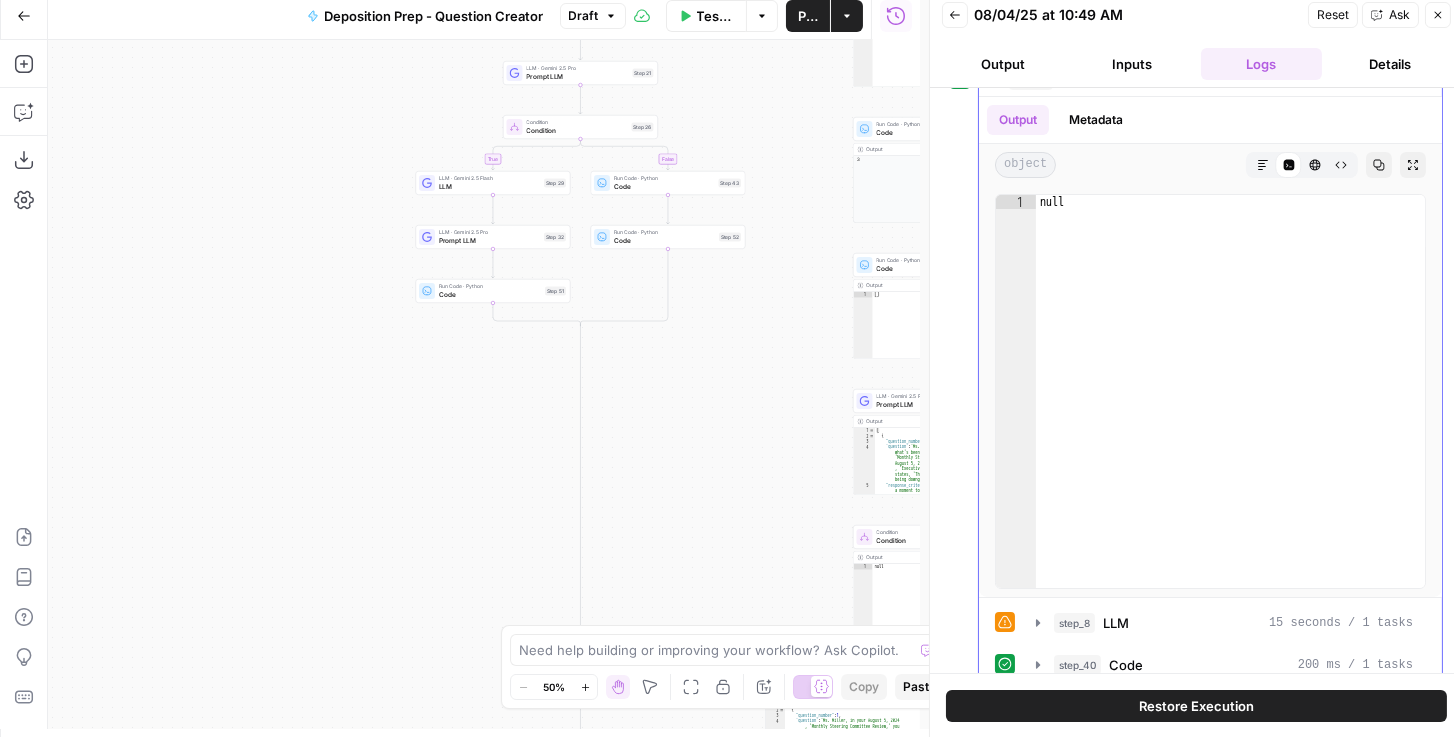 scroll, scrollTop: 226, scrollLeft: 0, axis: vertical 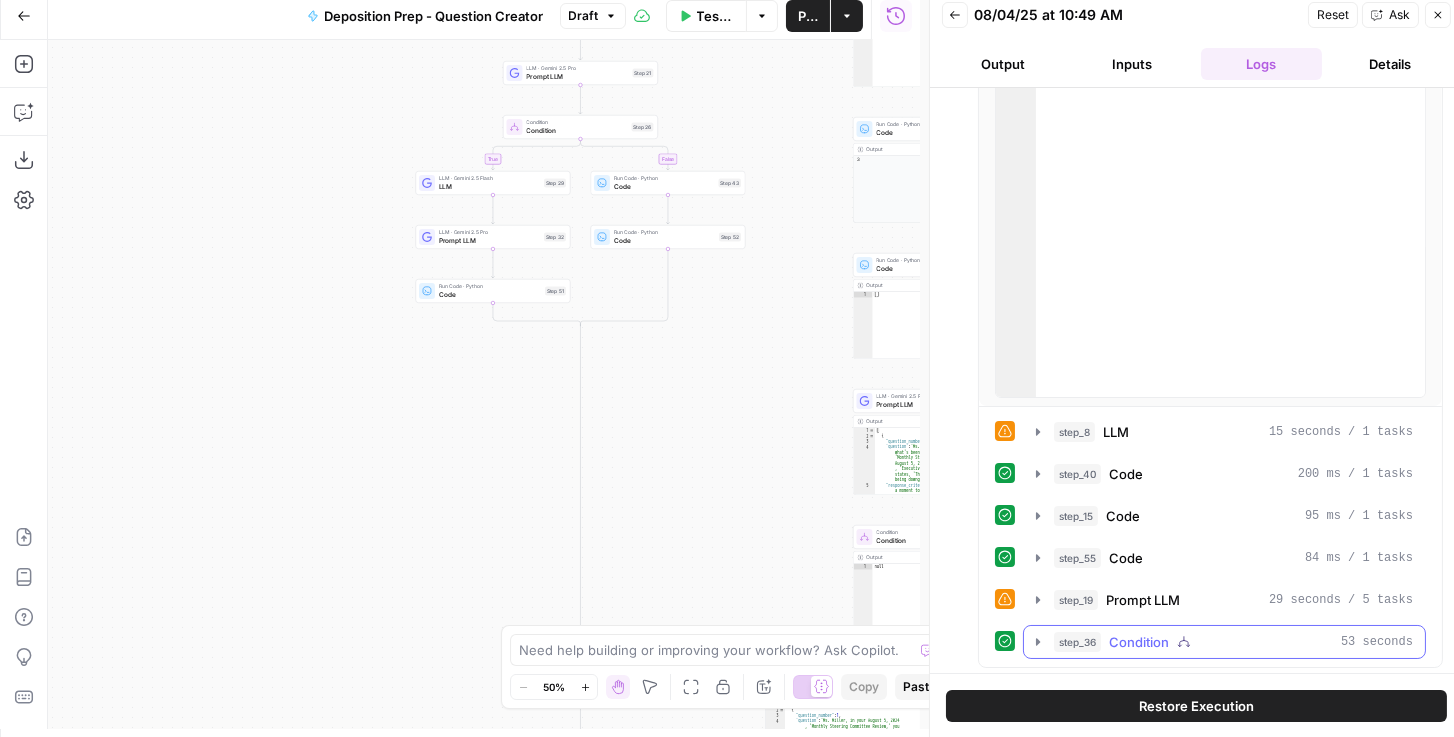 click 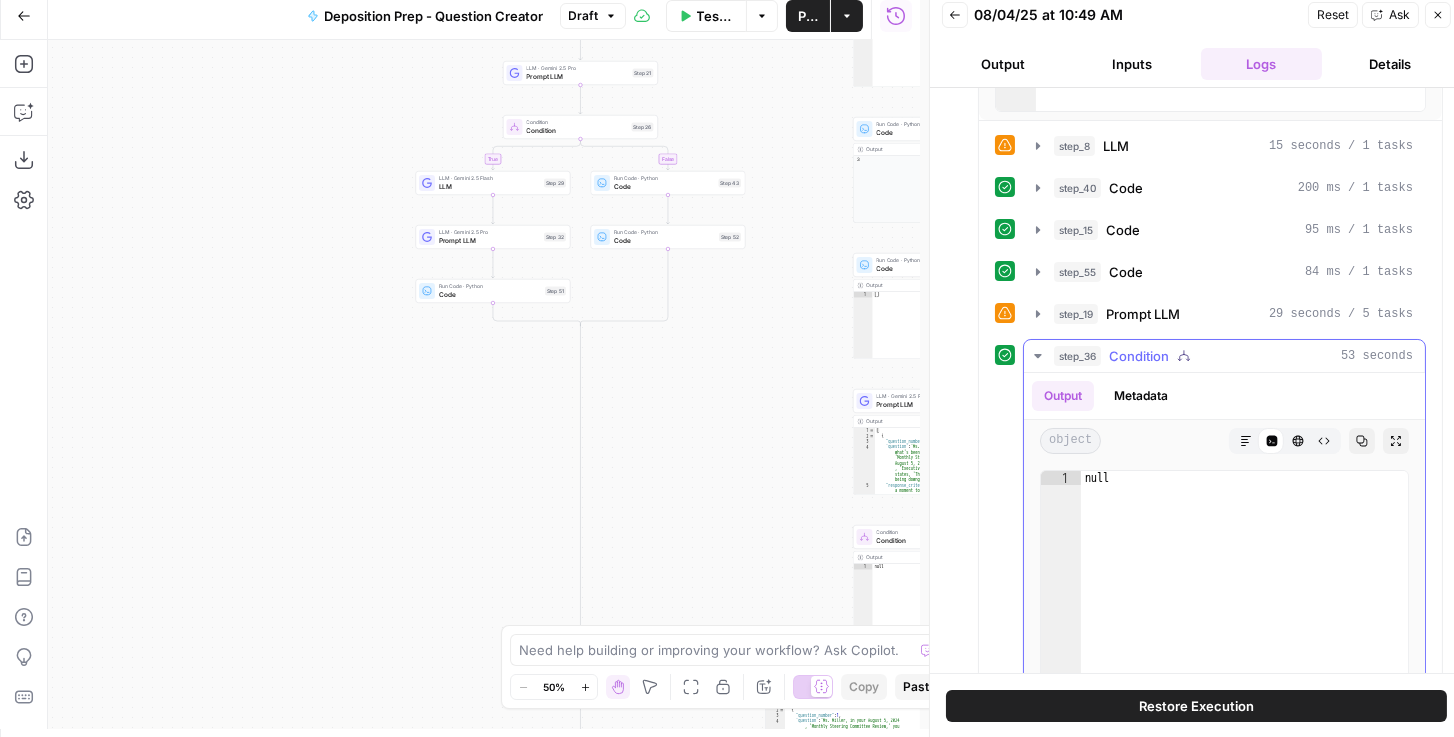 scroll, scrollTop: 626, scrollLeft: 0, axis: vertical 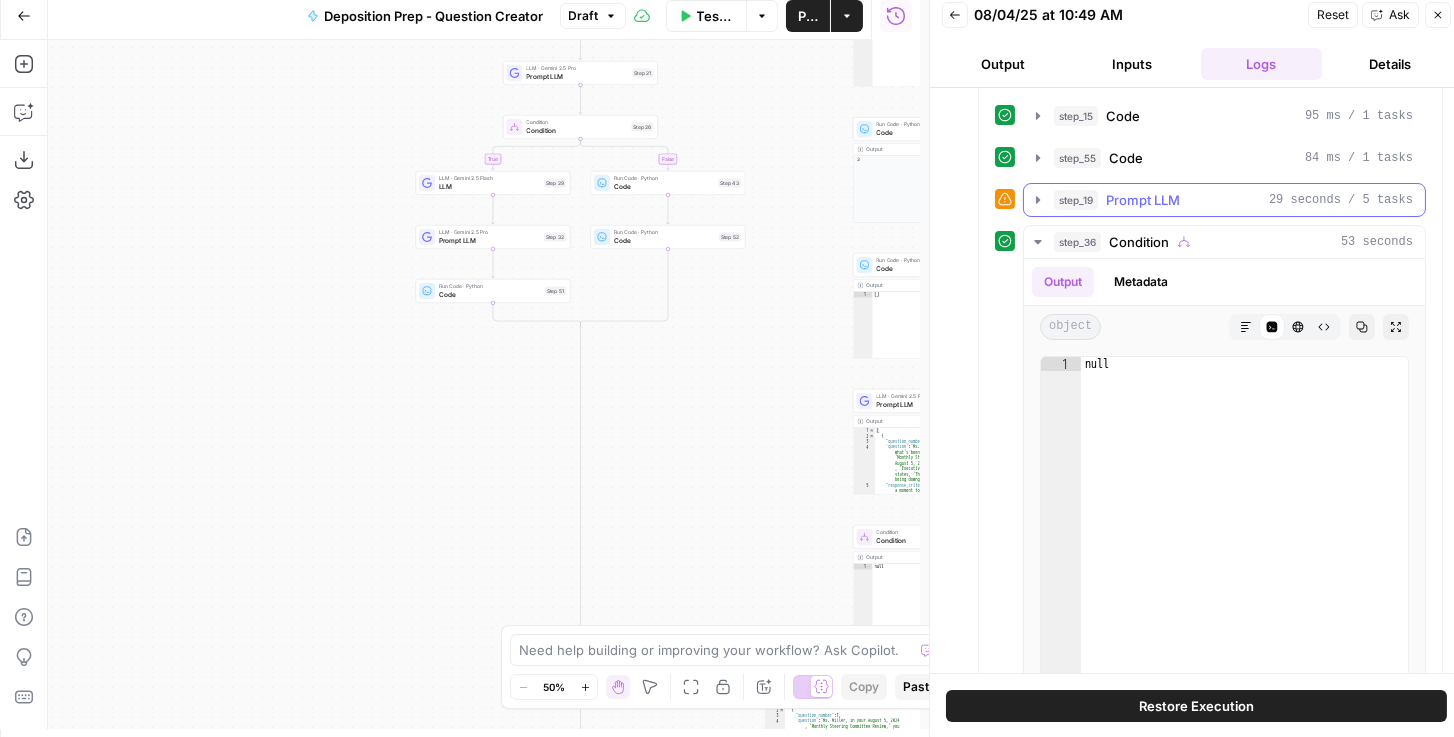 click 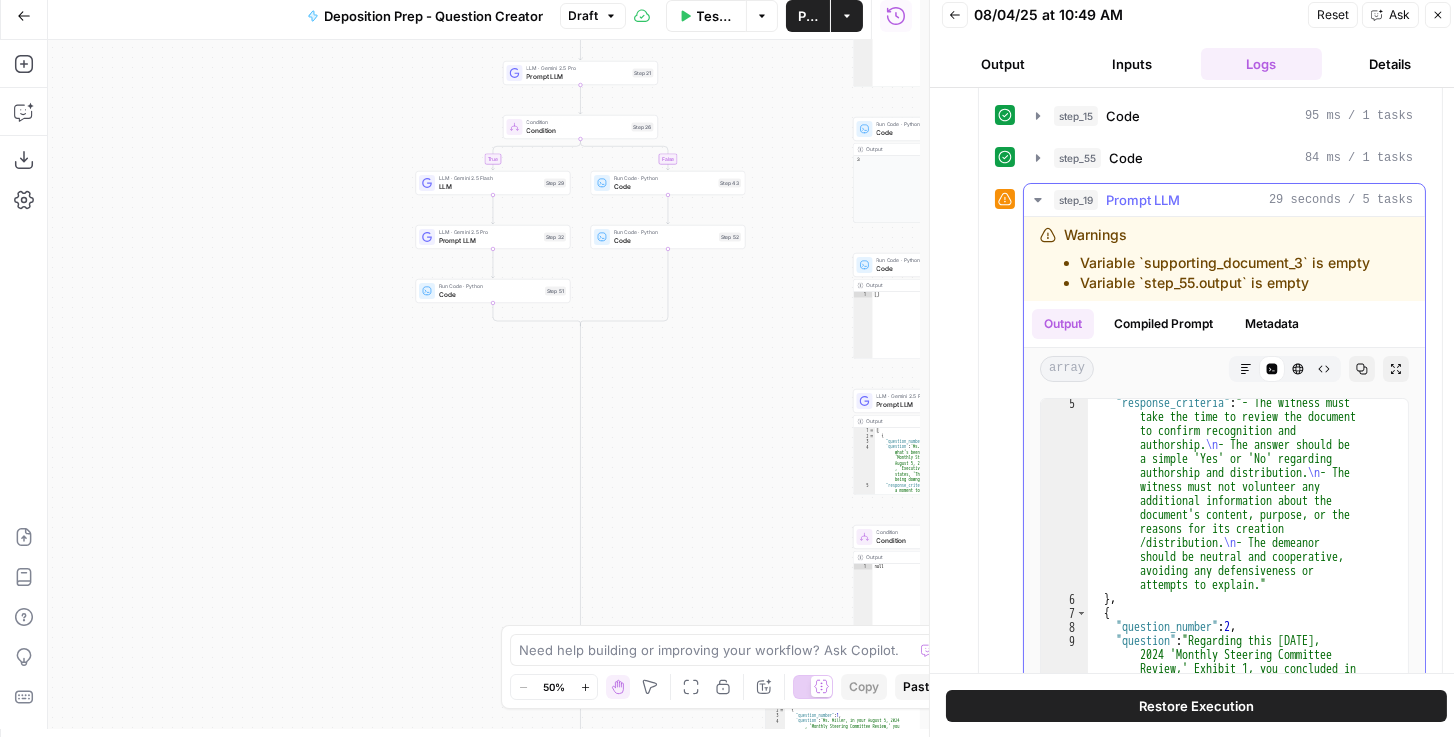 scroll, scrollTop: 308, scrollLeft: 0, axis: vertical 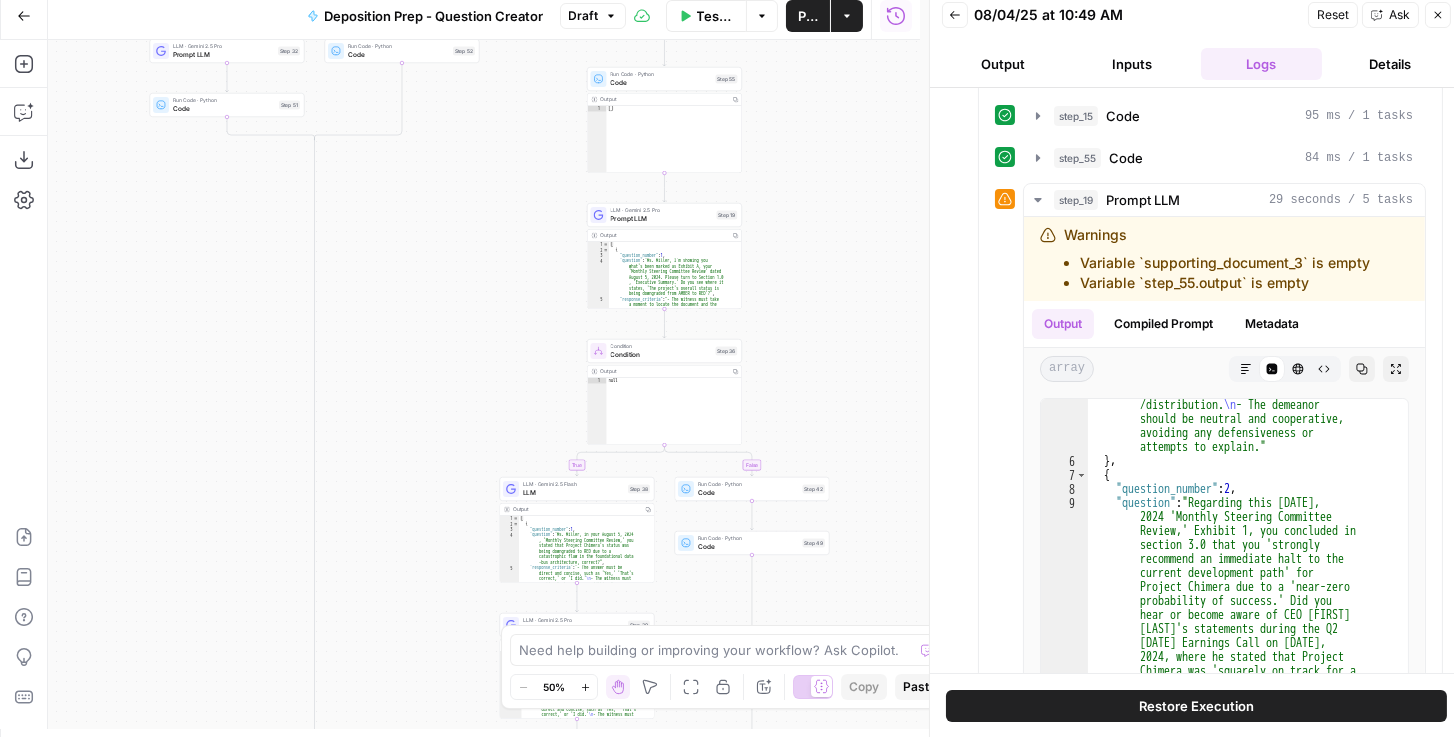 drag, startPoint x: 785, startPoint y: 488, endPoint x: 523, endPoint y: 300, distance: 322.4717 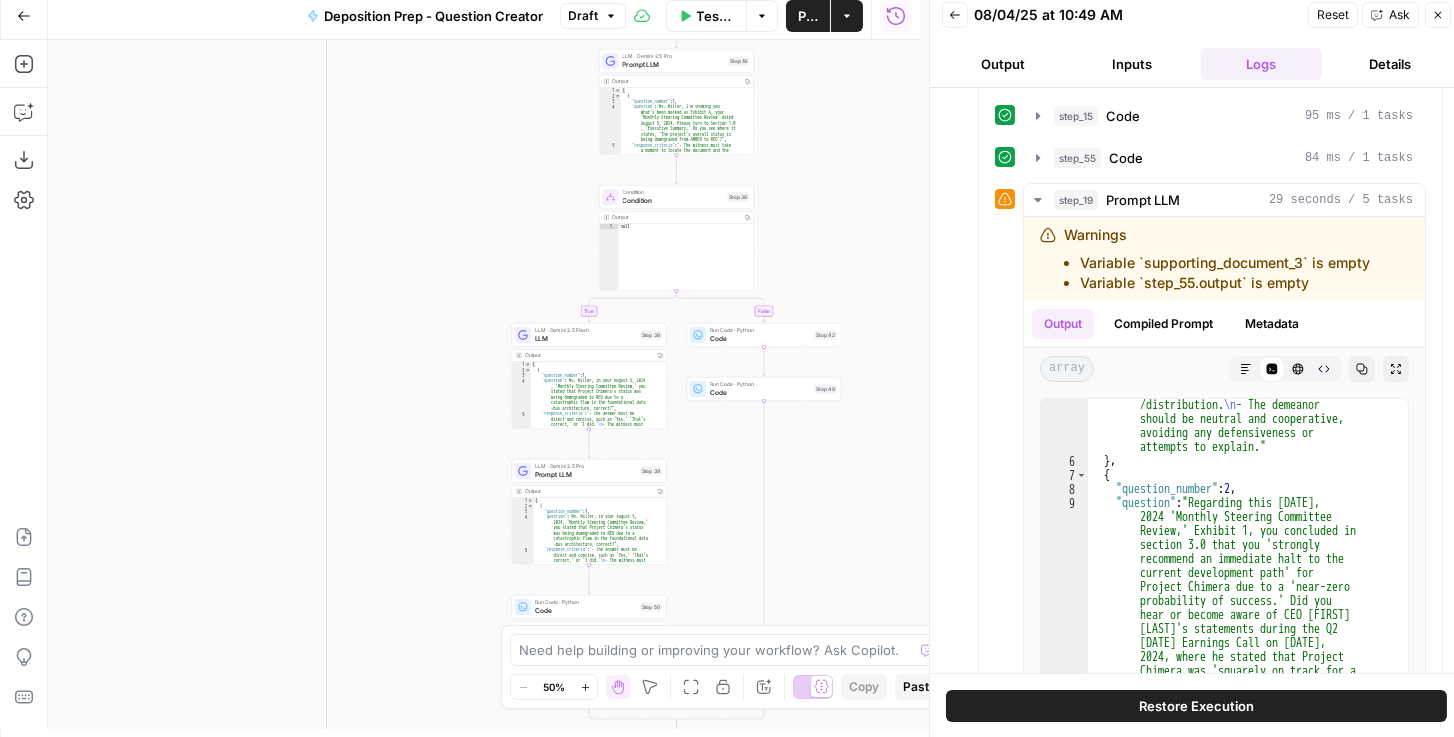 drag, startPoint x: 830, startPoint y: 399, endPoint x: 842, endPoint y: 229, distance: 170.423 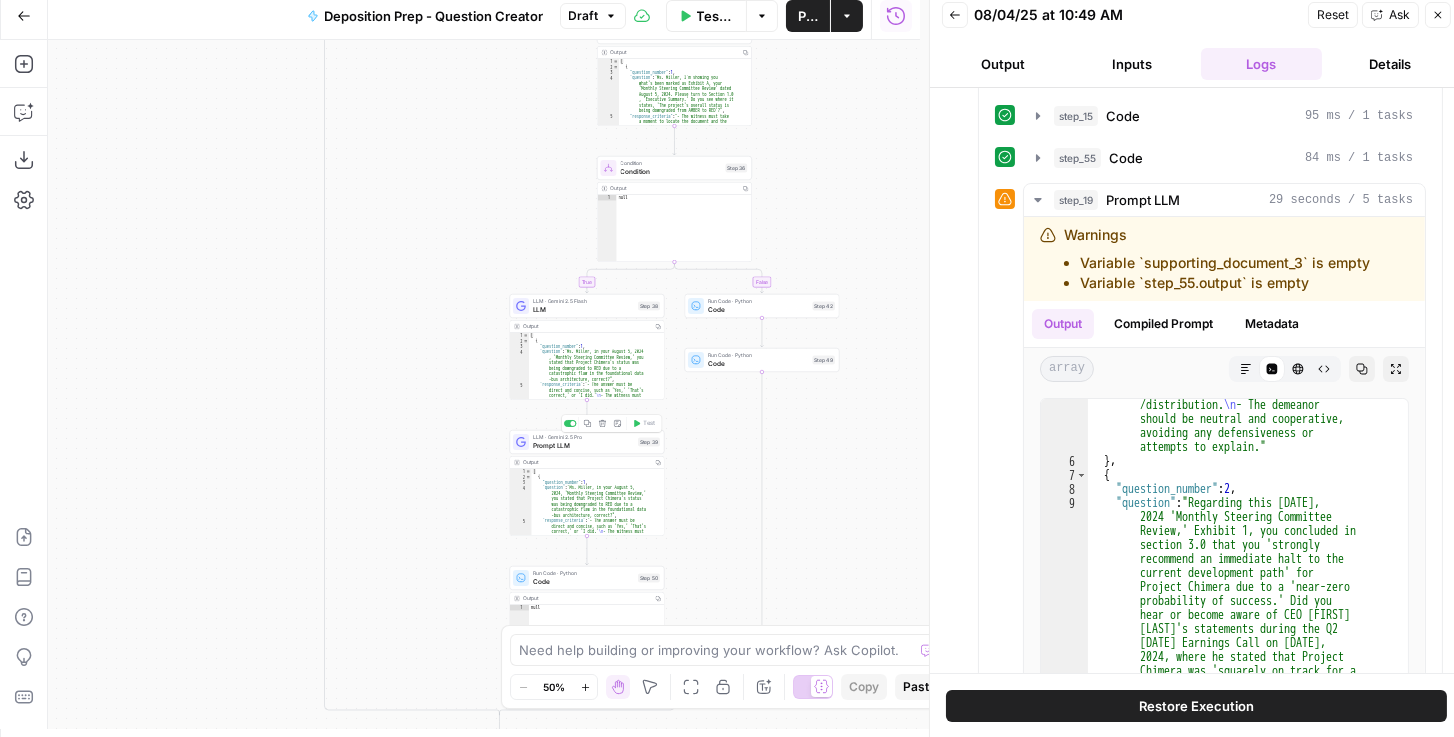 click on "Prompt LLM" at bounding box center (583, 446) 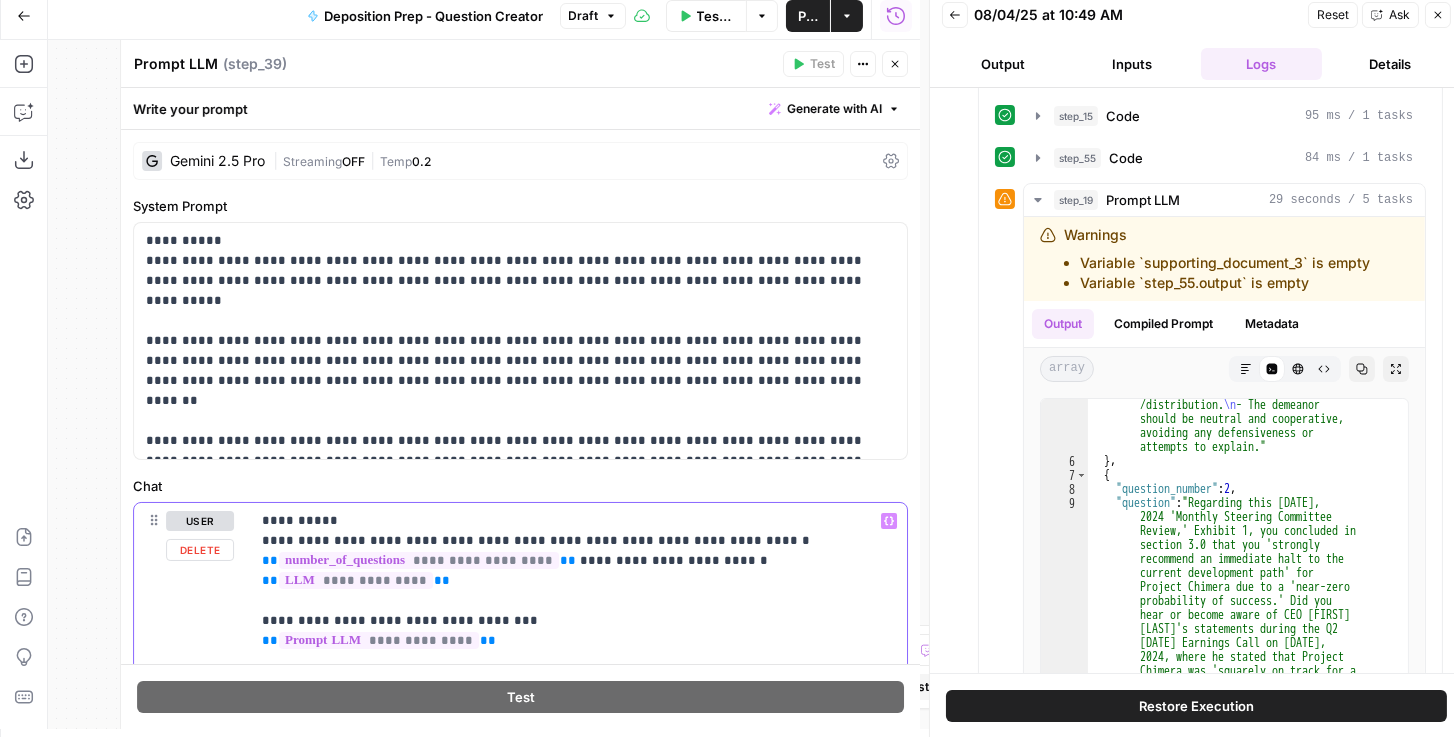 drag, startPoint x: 554, startPoint y: 561, endPoint x: 261, endPoint y: 557, distance: 293.0273 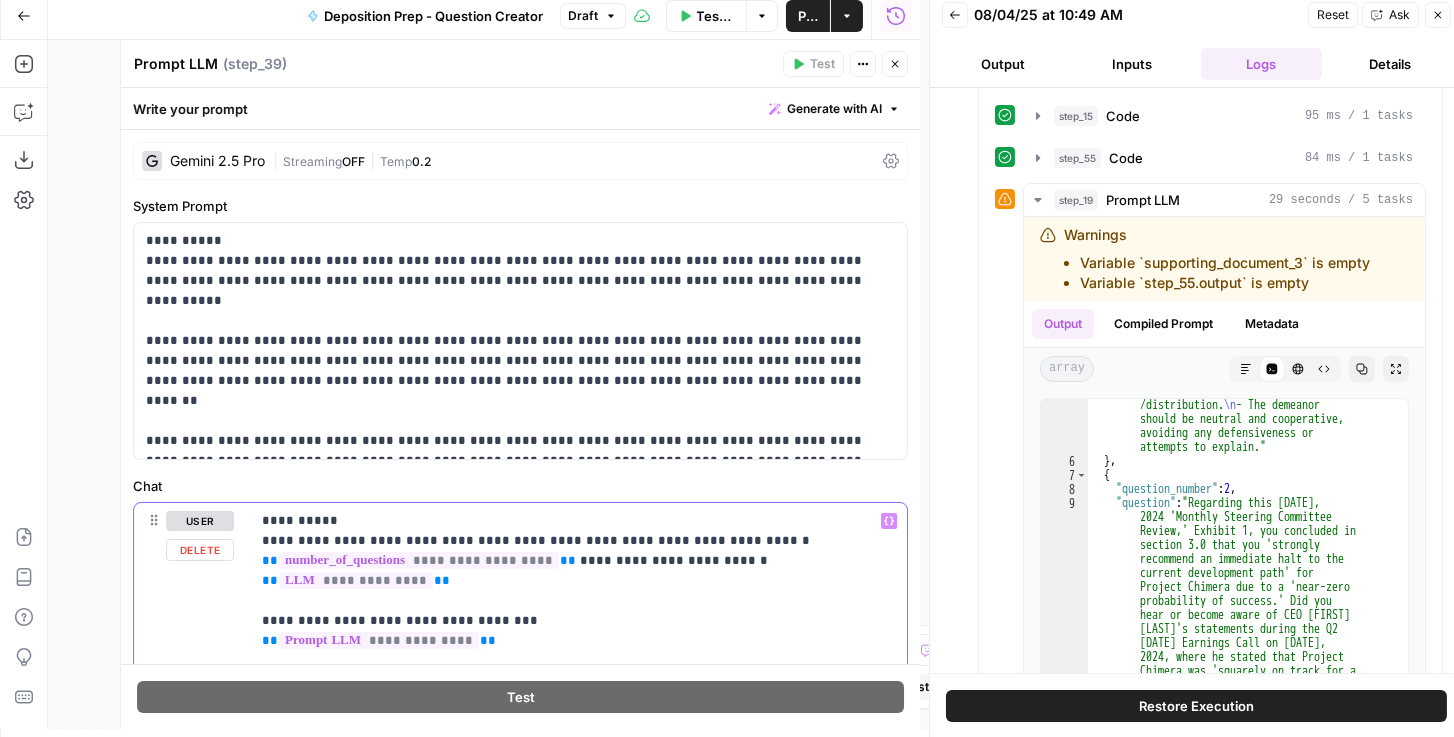 click on "**********" at bounding box center [570, 941] 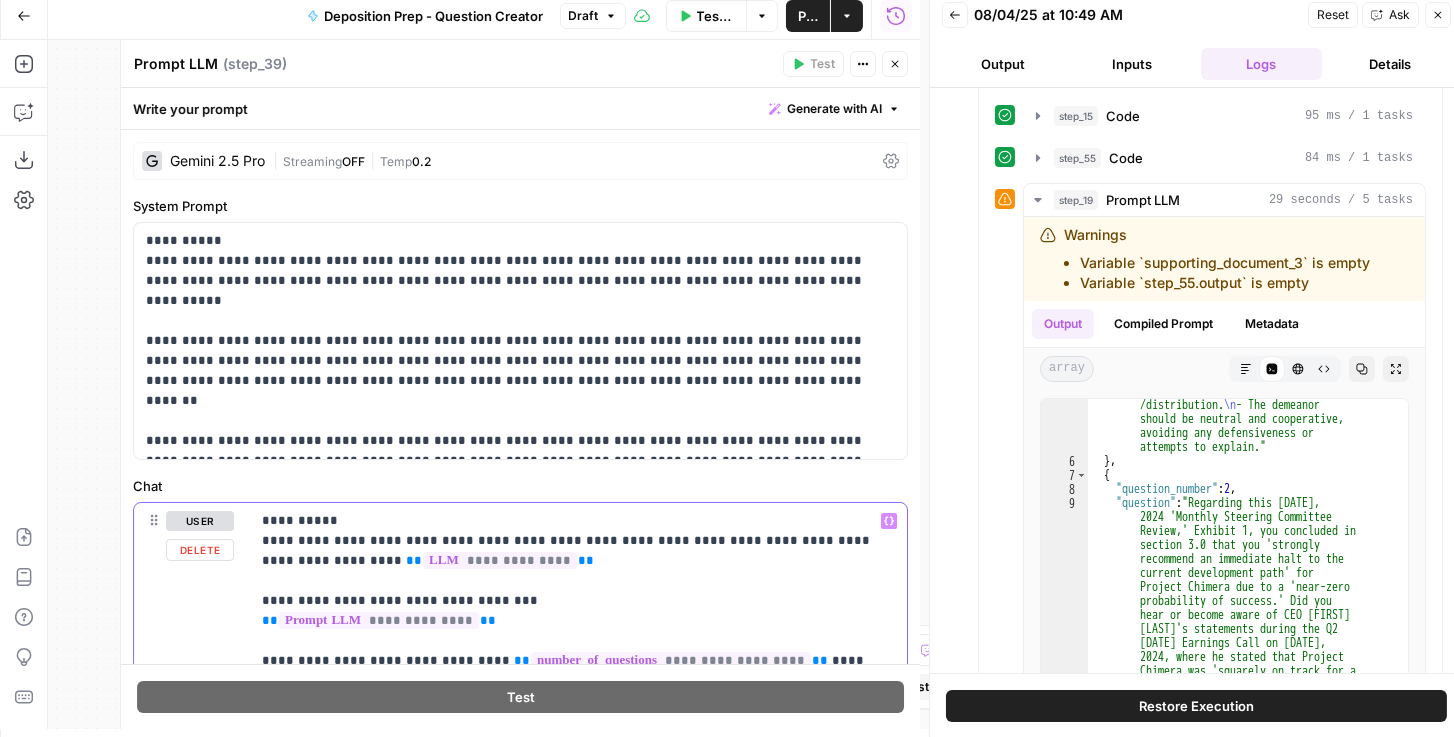 click 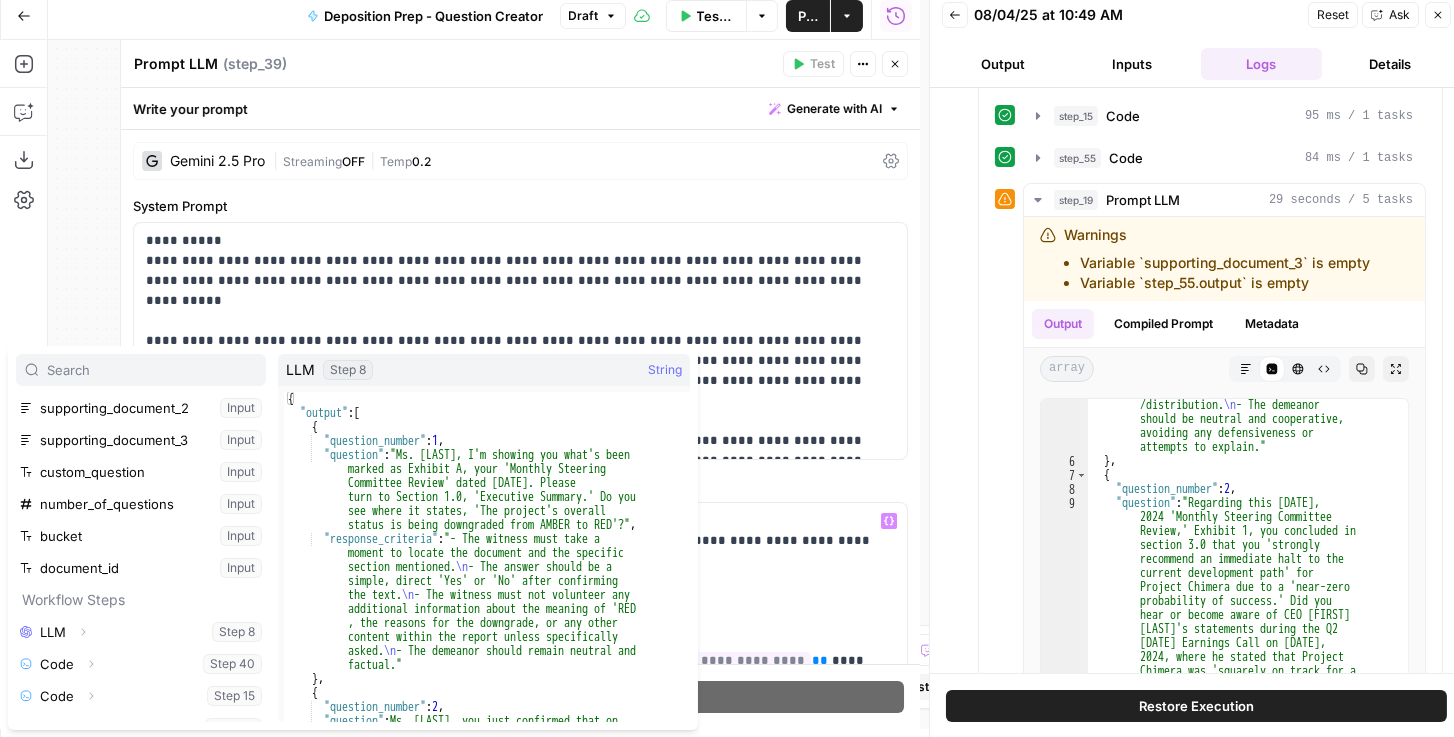scroll, scrollTop: 228, scrollLeft: 0, axis: vertical 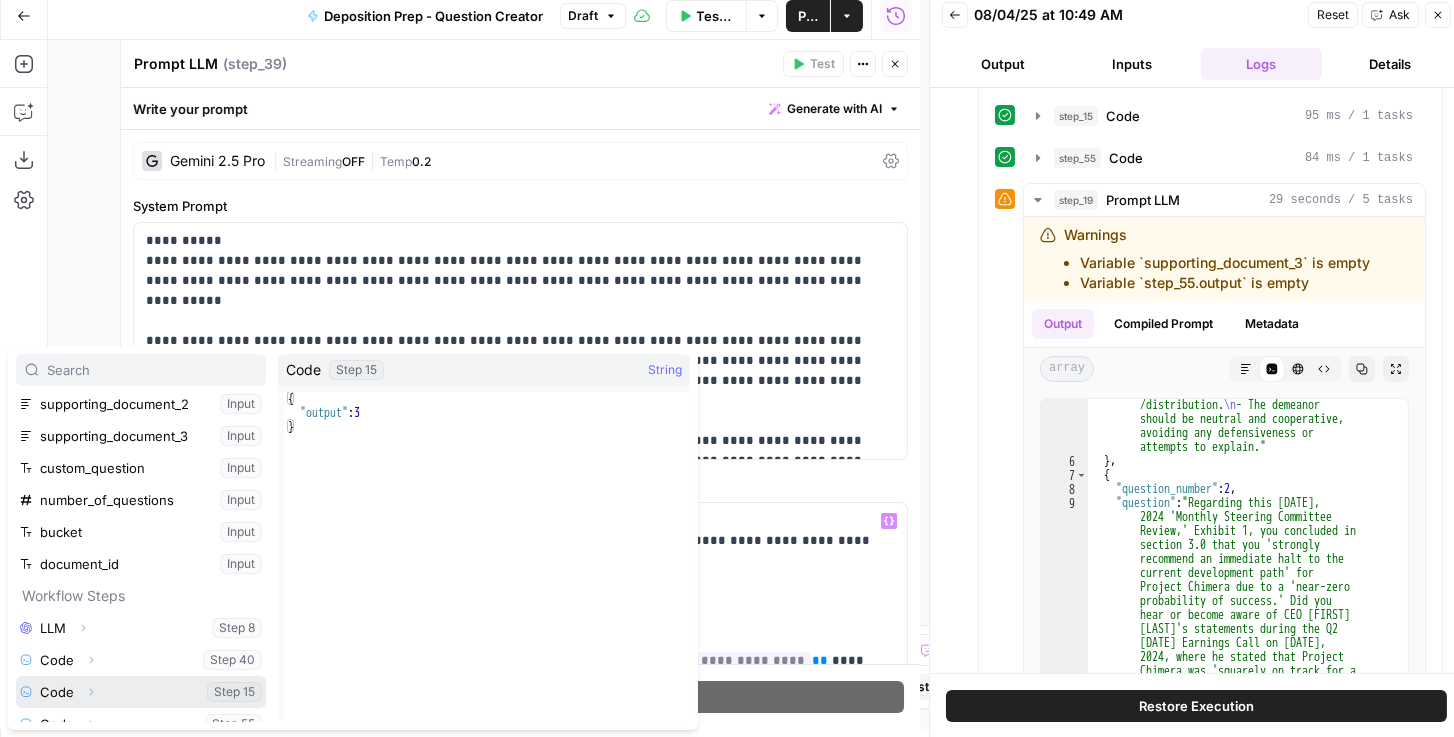 click 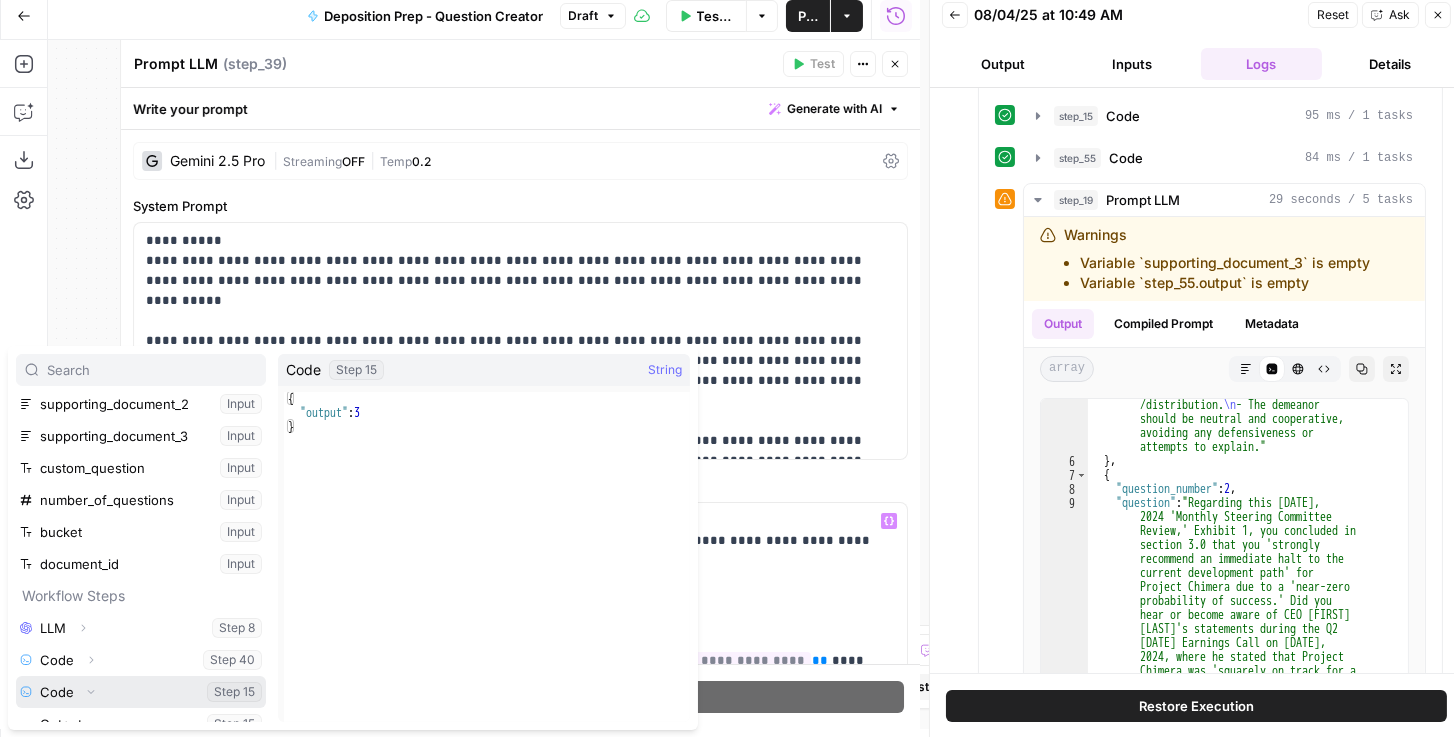 scroll, scrollTop: 341, scrollLeft: 0, axis: vertical 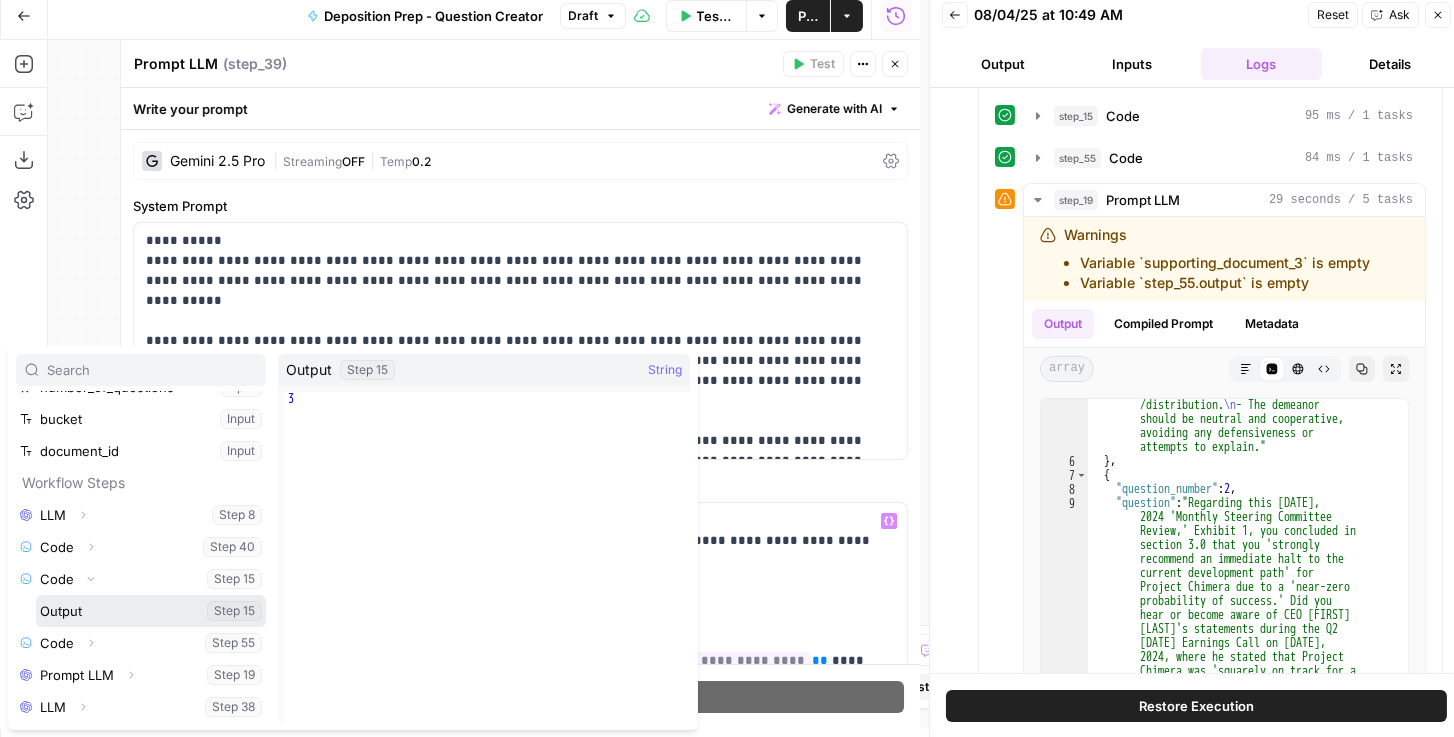 click at bounding box center (151, 611) 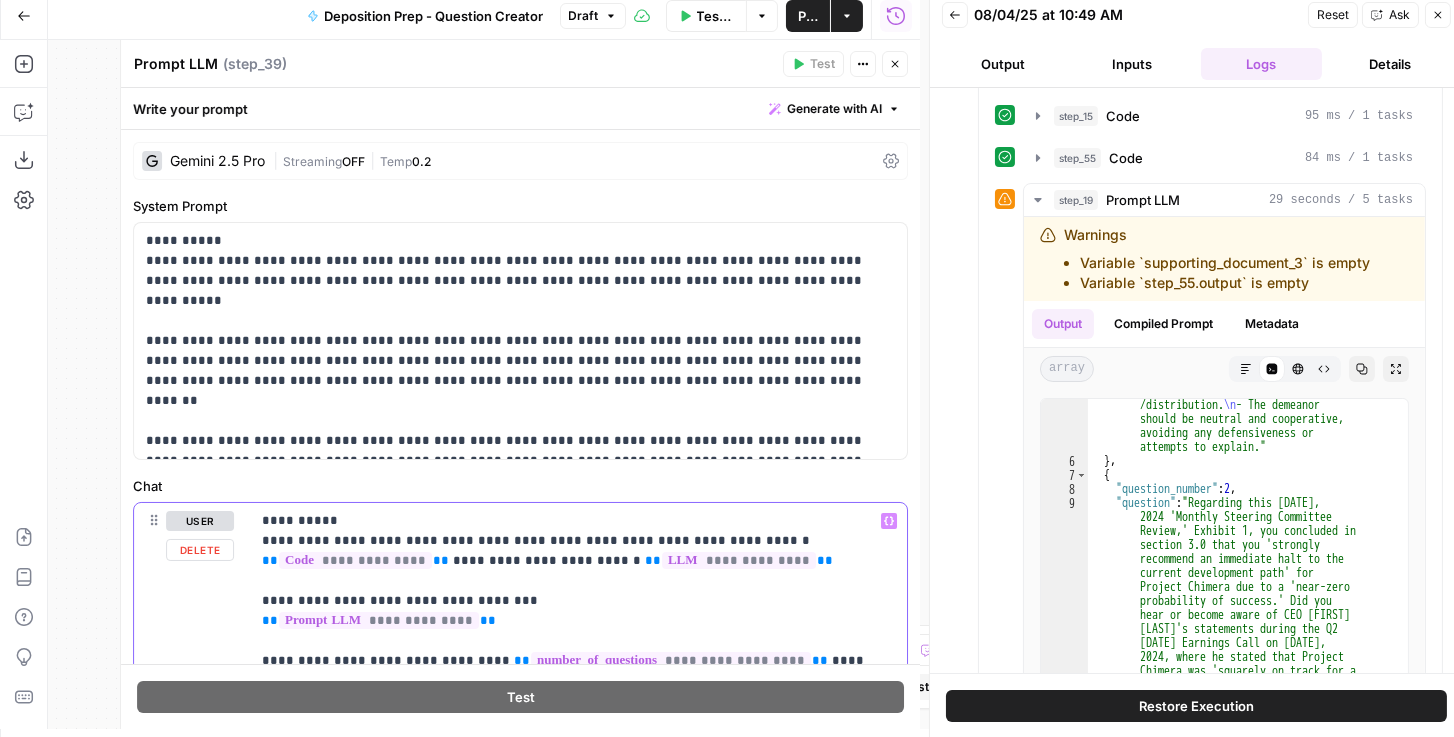 drag, startPoint x: 416, startPoint y: 559, endPoint x: 261, endPoint y: 563, distance: 155.0516 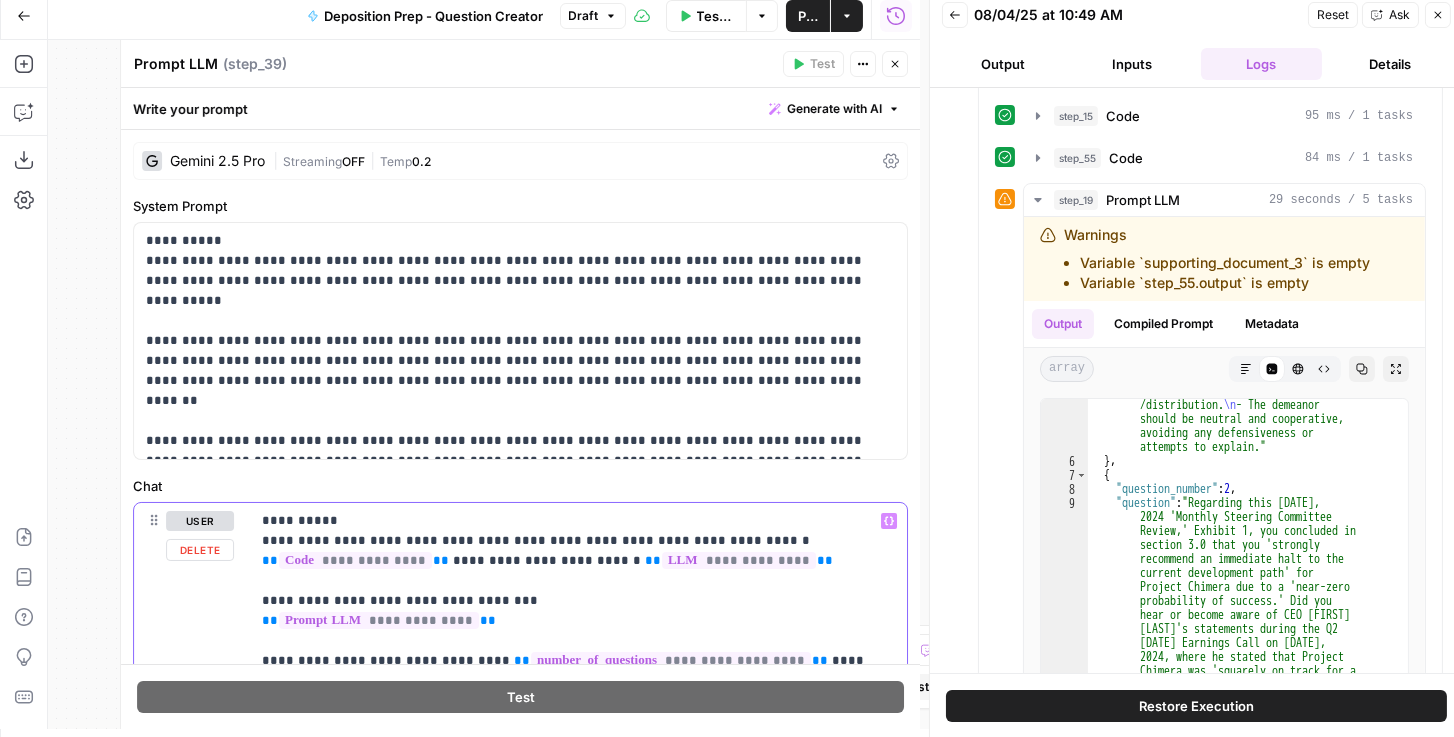click on "**********" at bounding box center (570, 941) 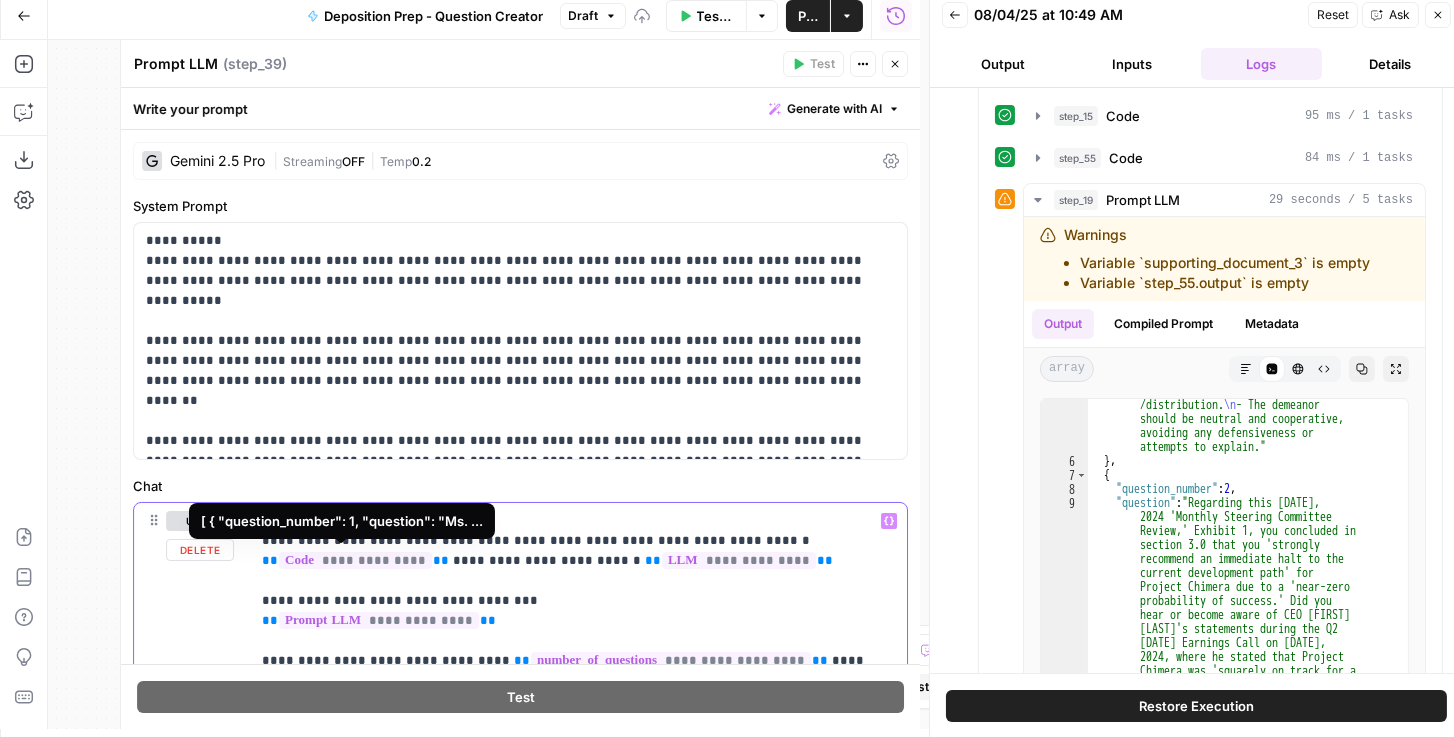 copy on "**********" 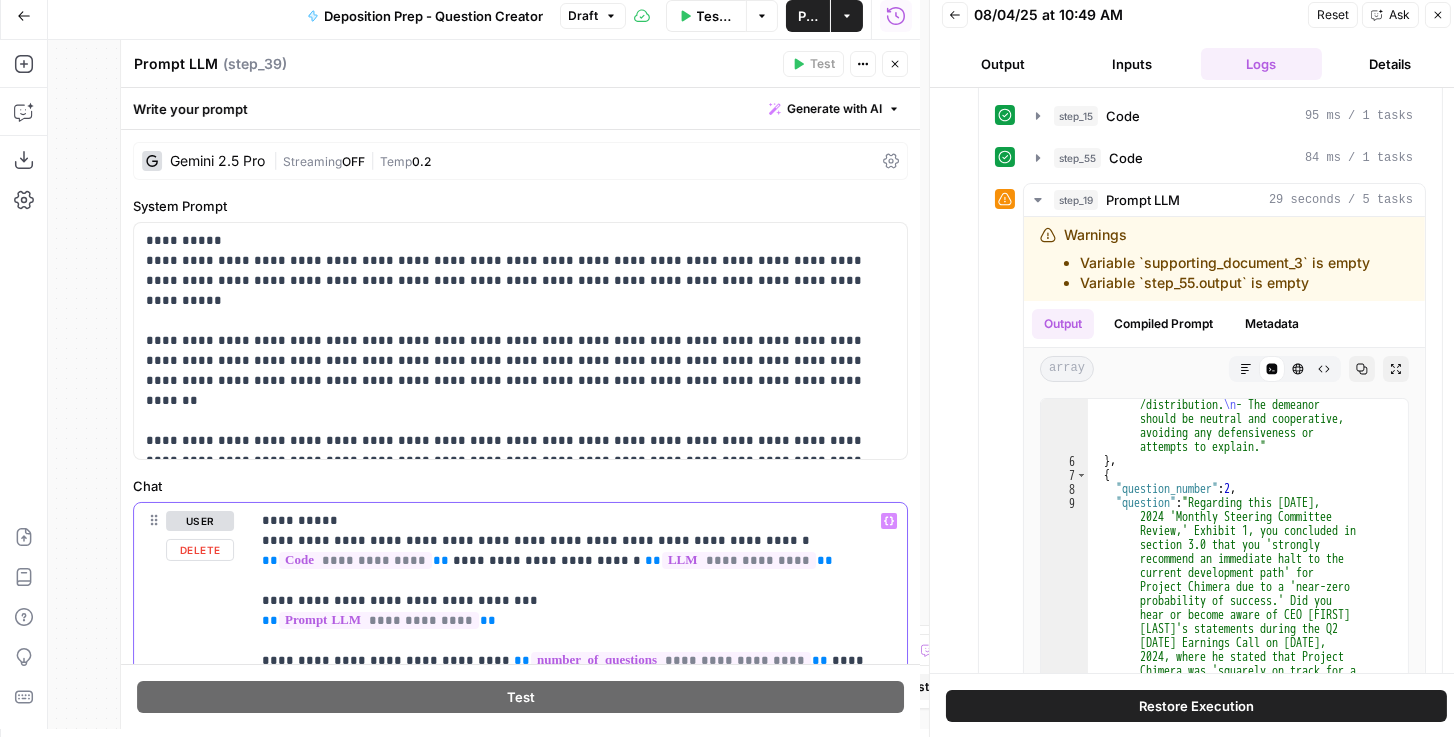click on "**********" at bounding box center [570, 941] 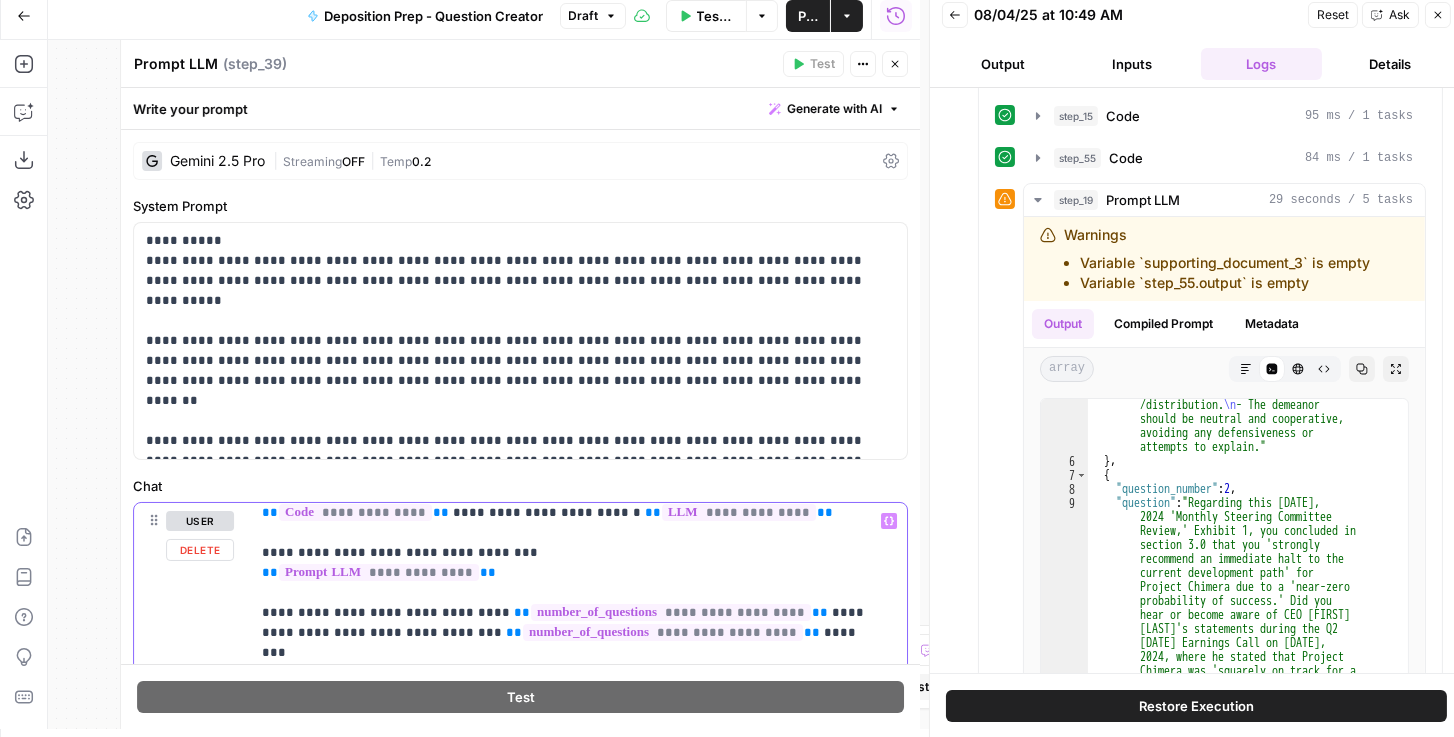 scroll, scrollTop: 57, scrollLeft: 0, axis: vertical 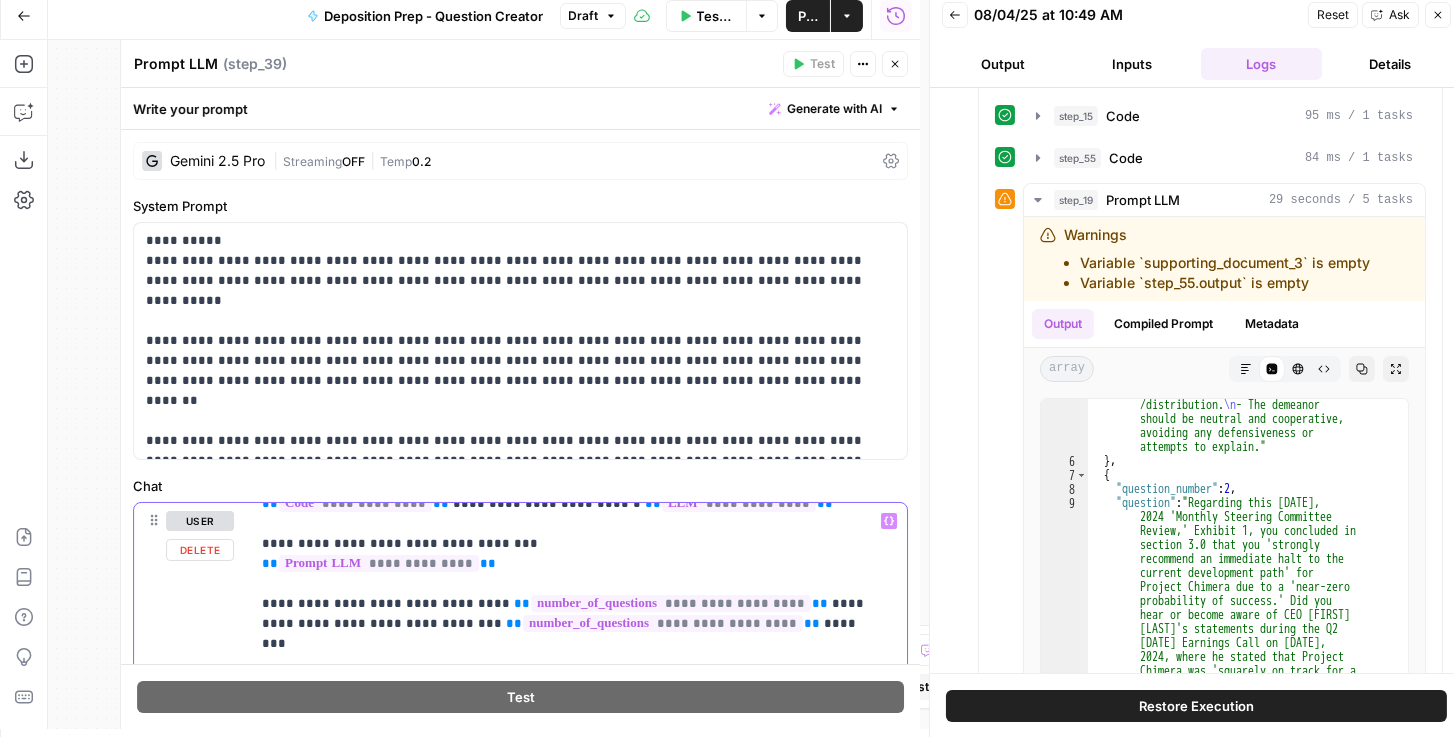 drag, startPoint x: 771, startPoint y: 600, endPoint x: 481, endPoint y: 600, distance: 290 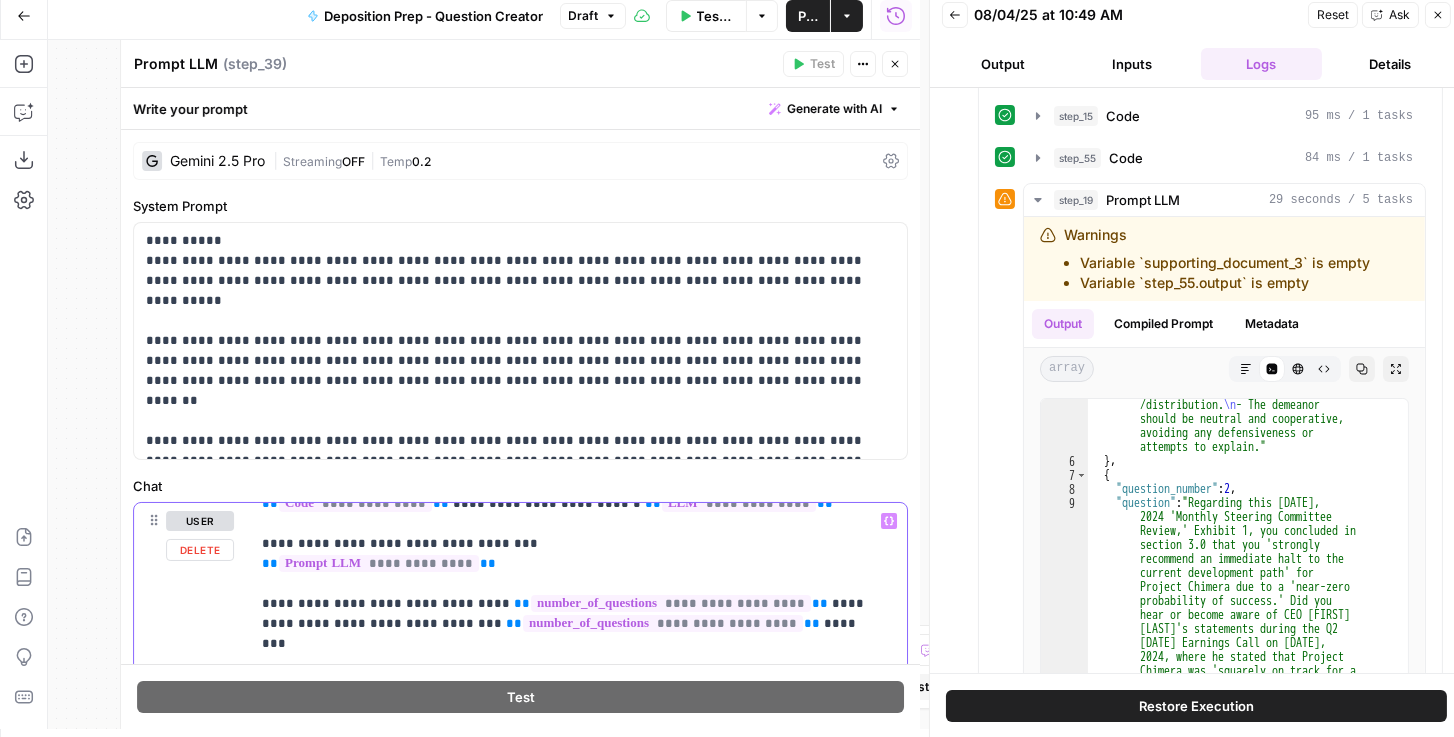click on "**********" at bounding box center [570, 884] 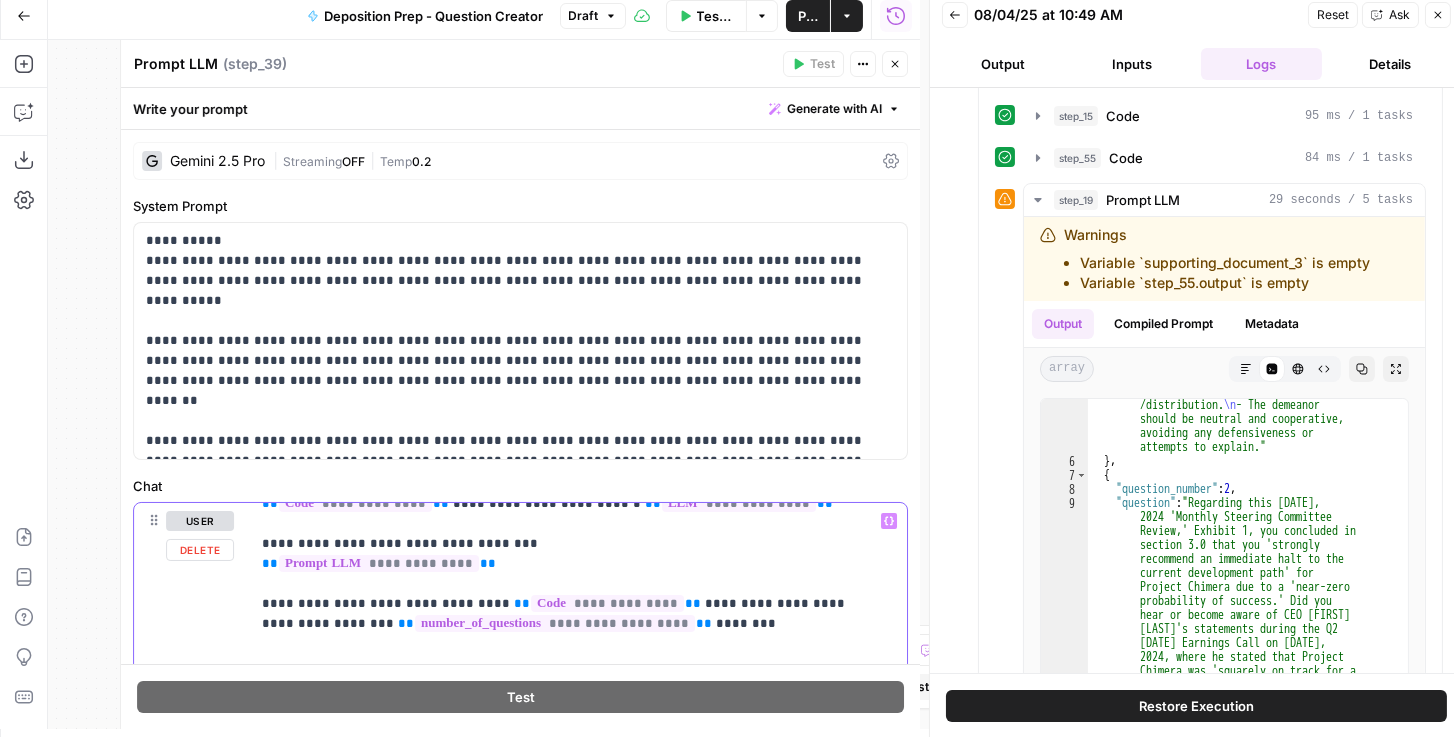drag, startPoint x: 570, startPoint y: 621, endPoint x: 280, endPoint y: 623, distance: 290.0069 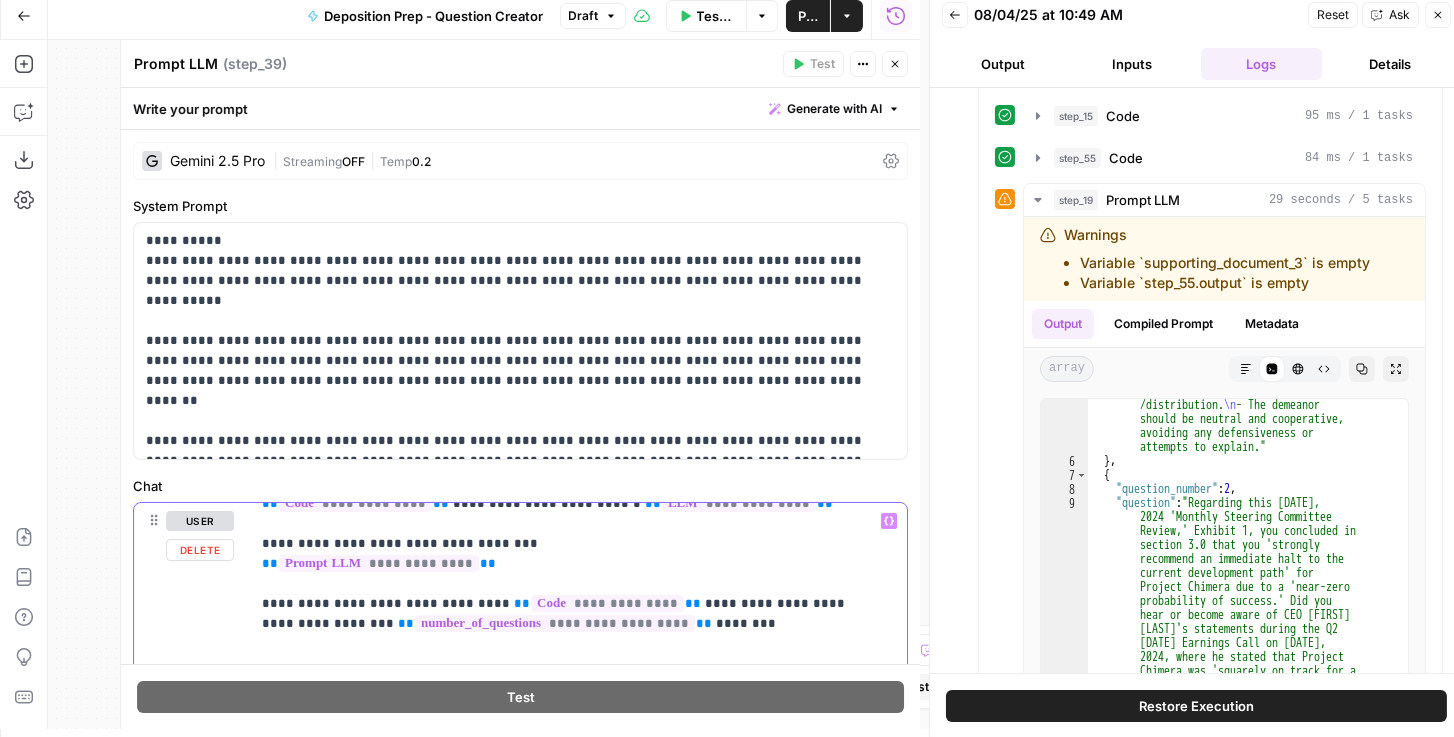 click on "**********" at bounding box center (570, 884) 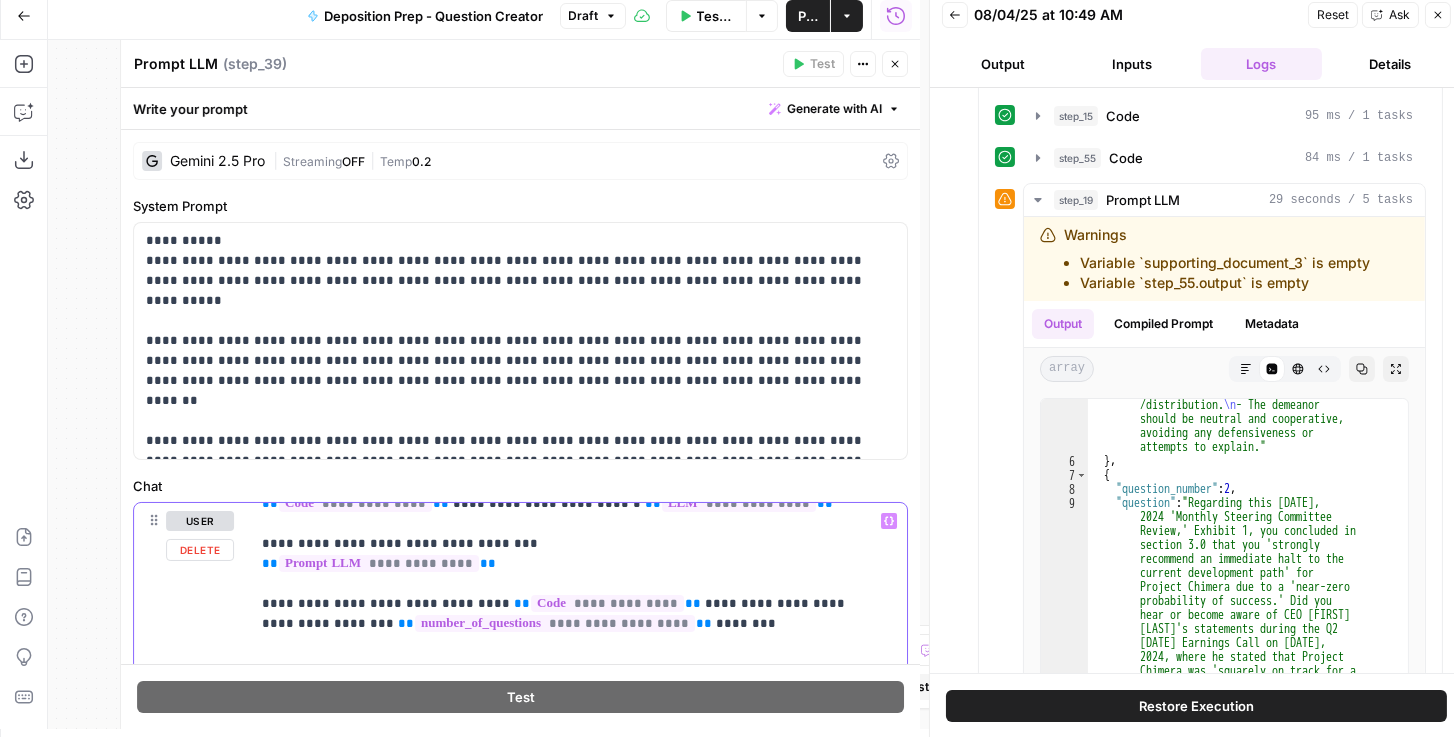 drag, startPoint x: 276, startPoint y: 623, endPoint x: 568, endPoint y: 623, distance: 292 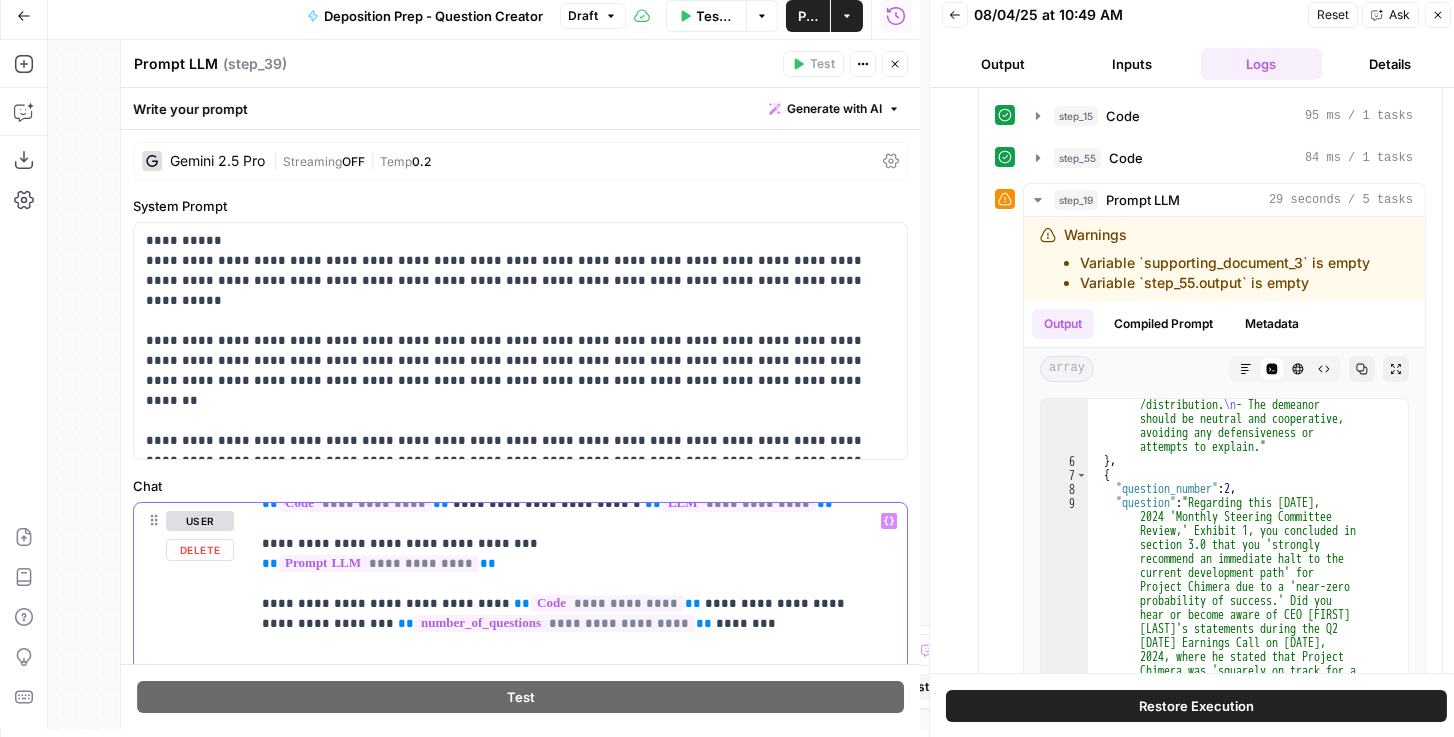 click on "**********" at bounding box center [570, 884] 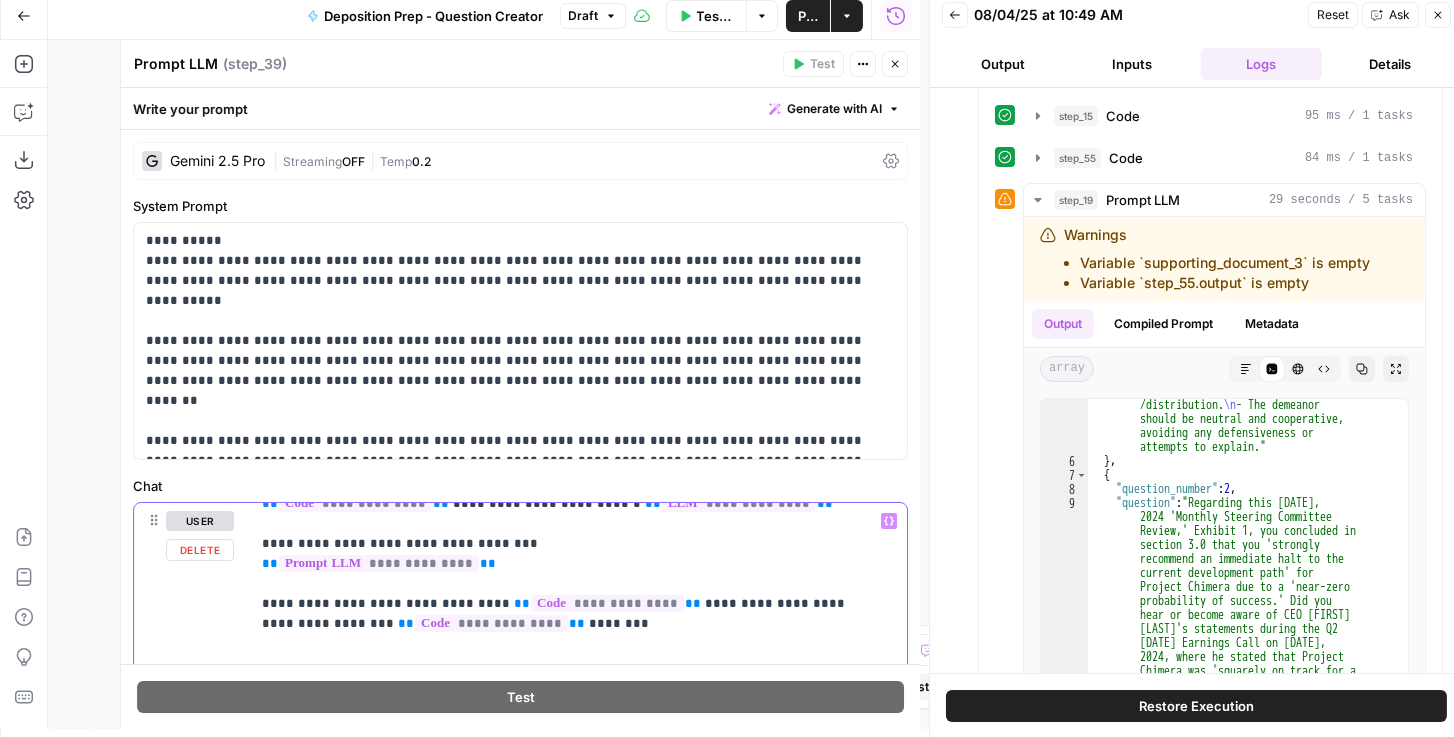 scroll, scrollTop: 61, scrollLeft: 0, axis: vertical 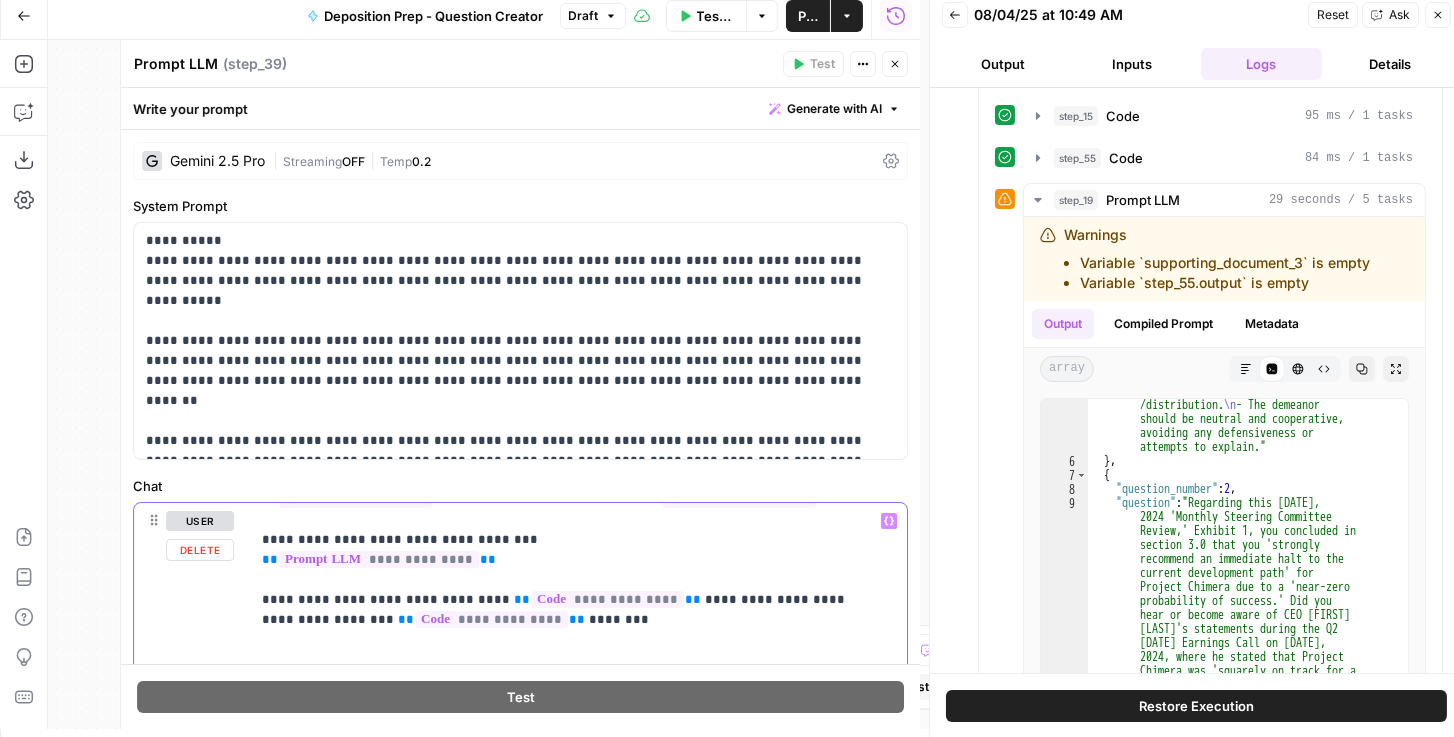 drag, startPoint x: 460, startPoint y: 554, endPoint x: 260, endPoint y: 559, distance: 200.06248 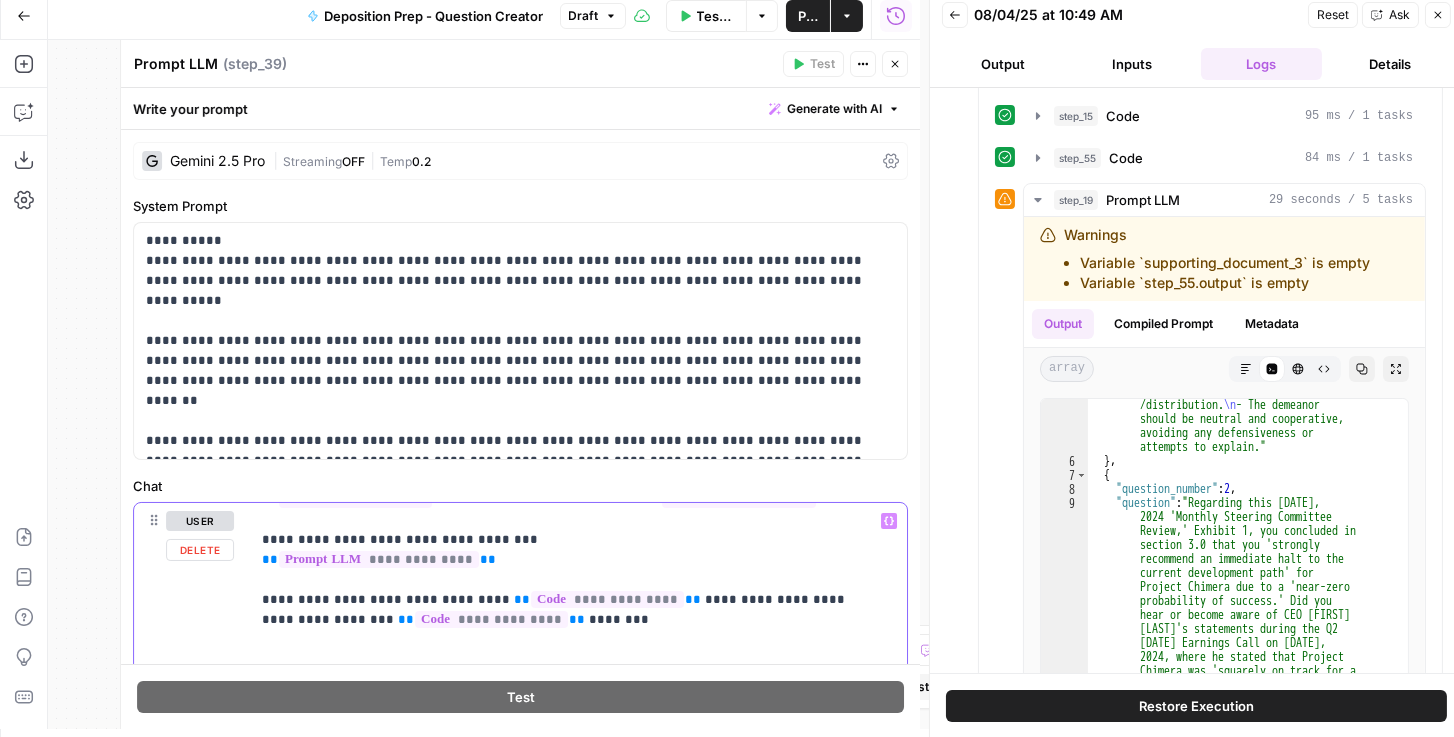 click on "**********" at bounding box center (574, 910) 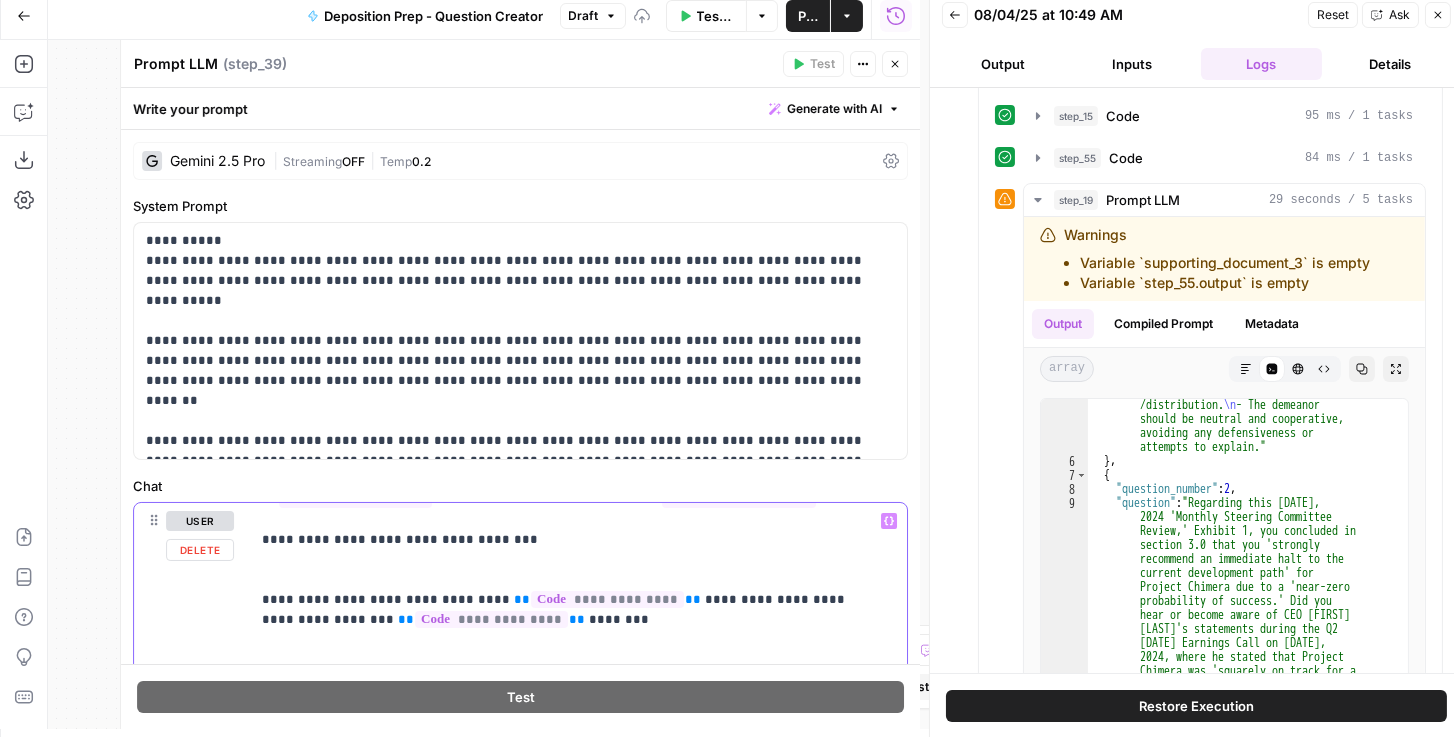 click 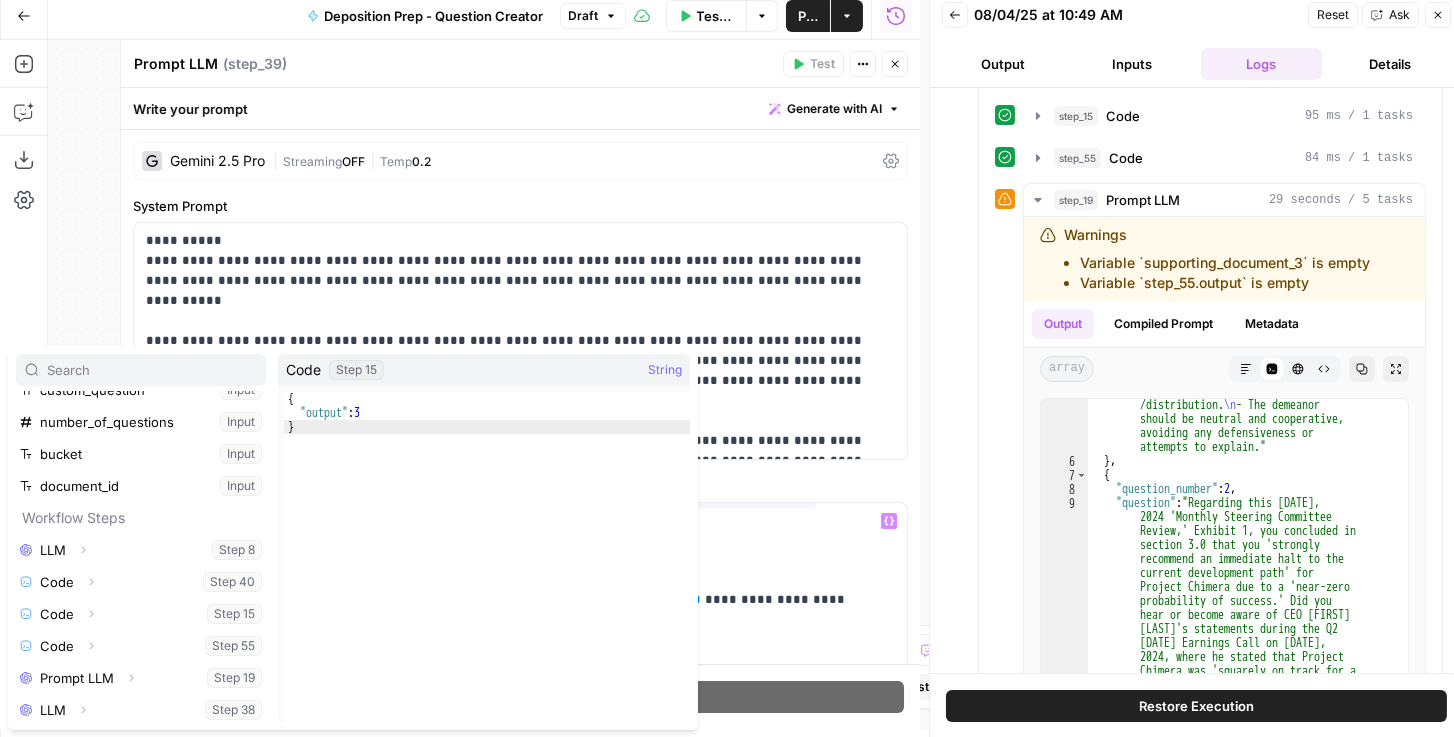 scroll, scrollTop: 309, scrollLeft: 0, axis: vertical 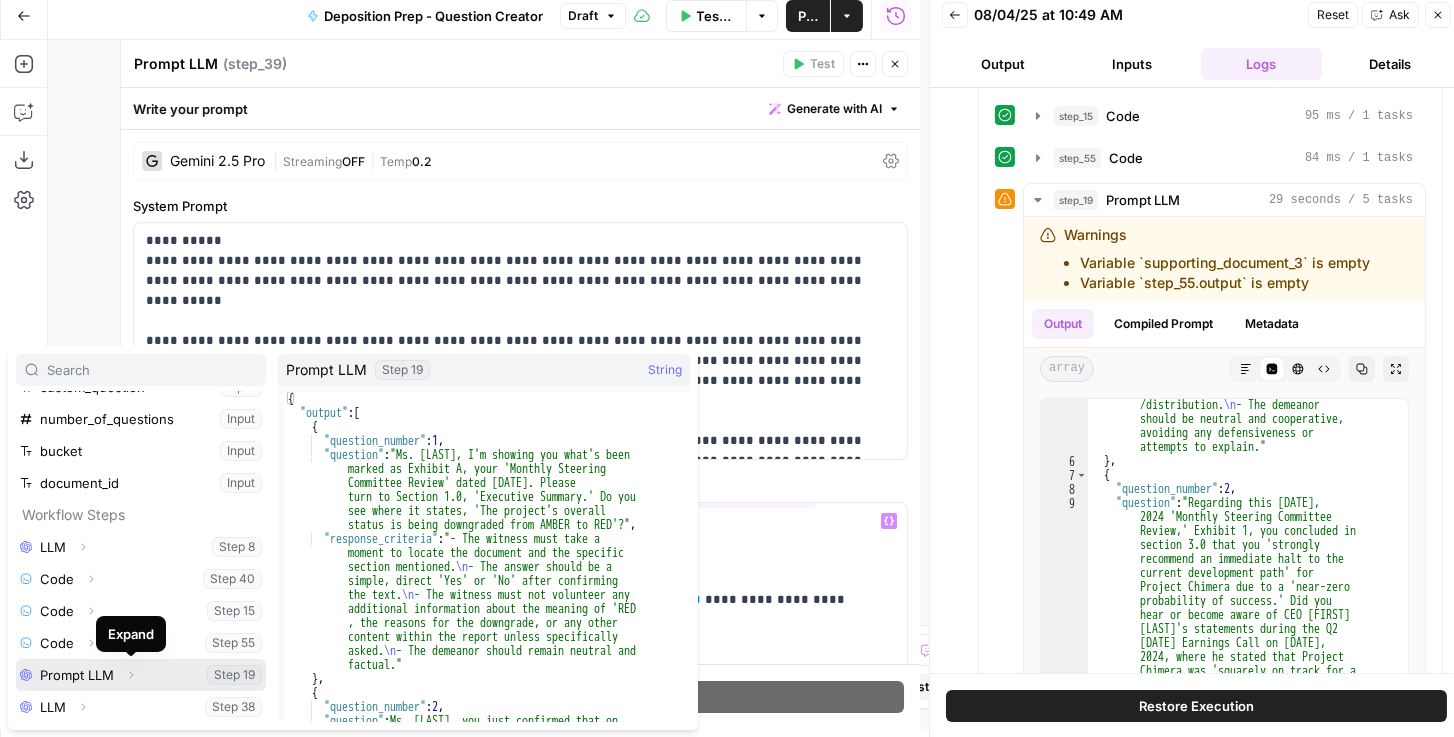 click 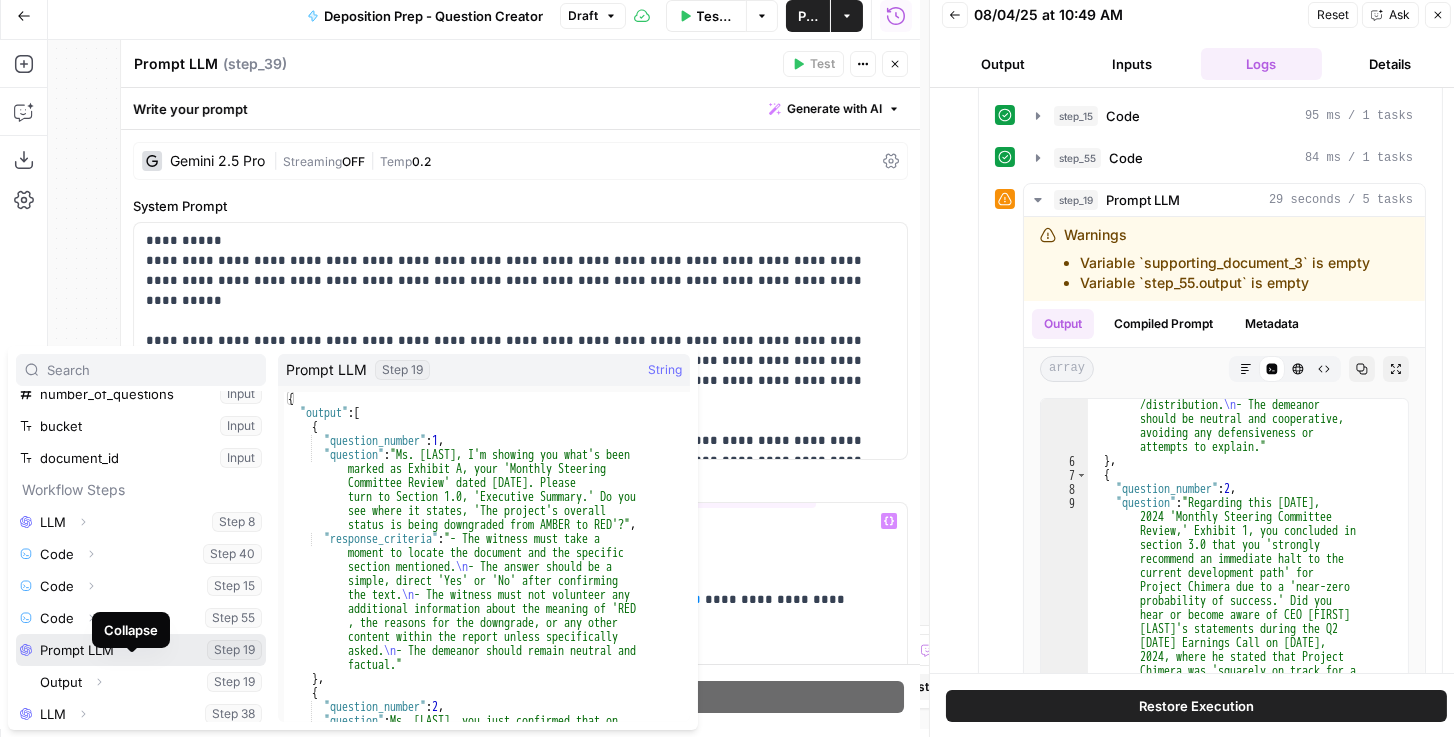 scroll, scrollTop: 341, scrollLeft: 0, axis: vertical 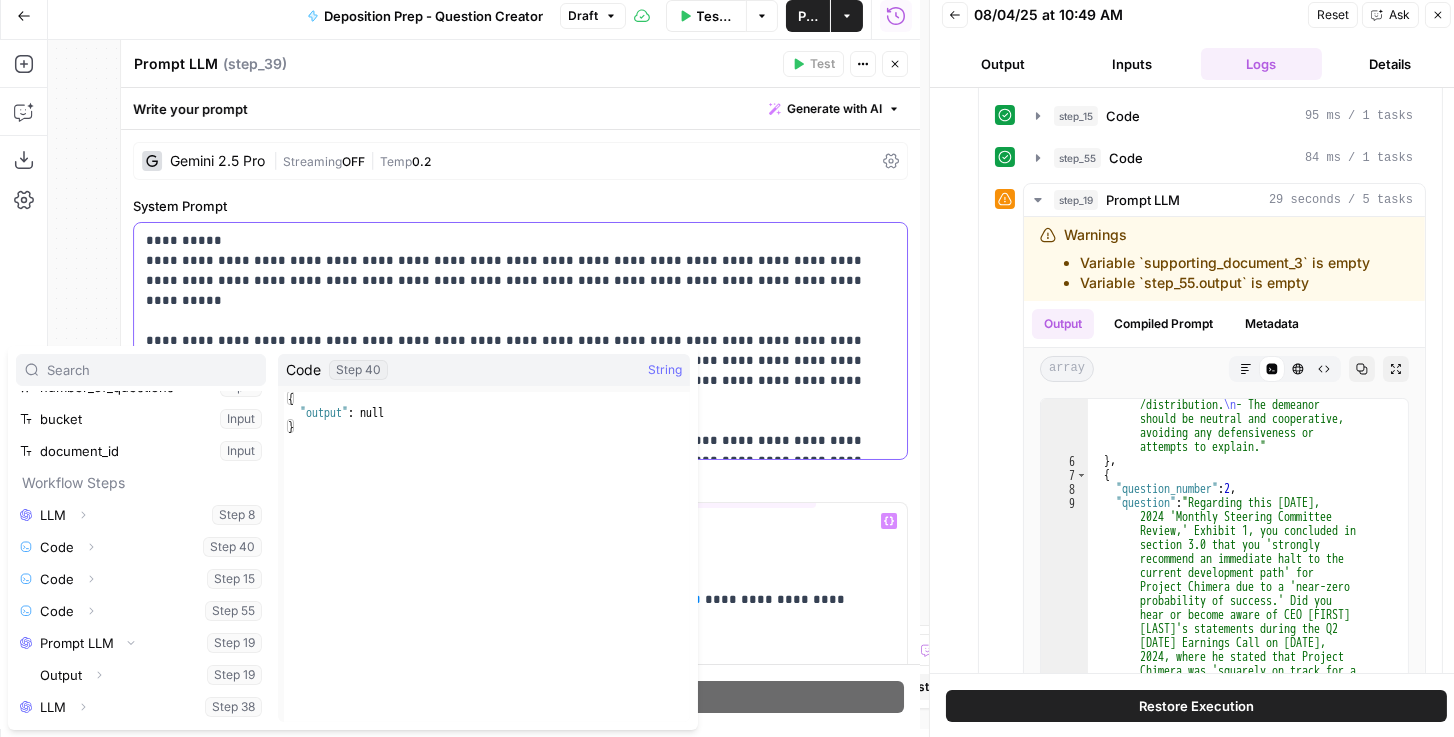 click on "**********" at bounding box center (516, 341) 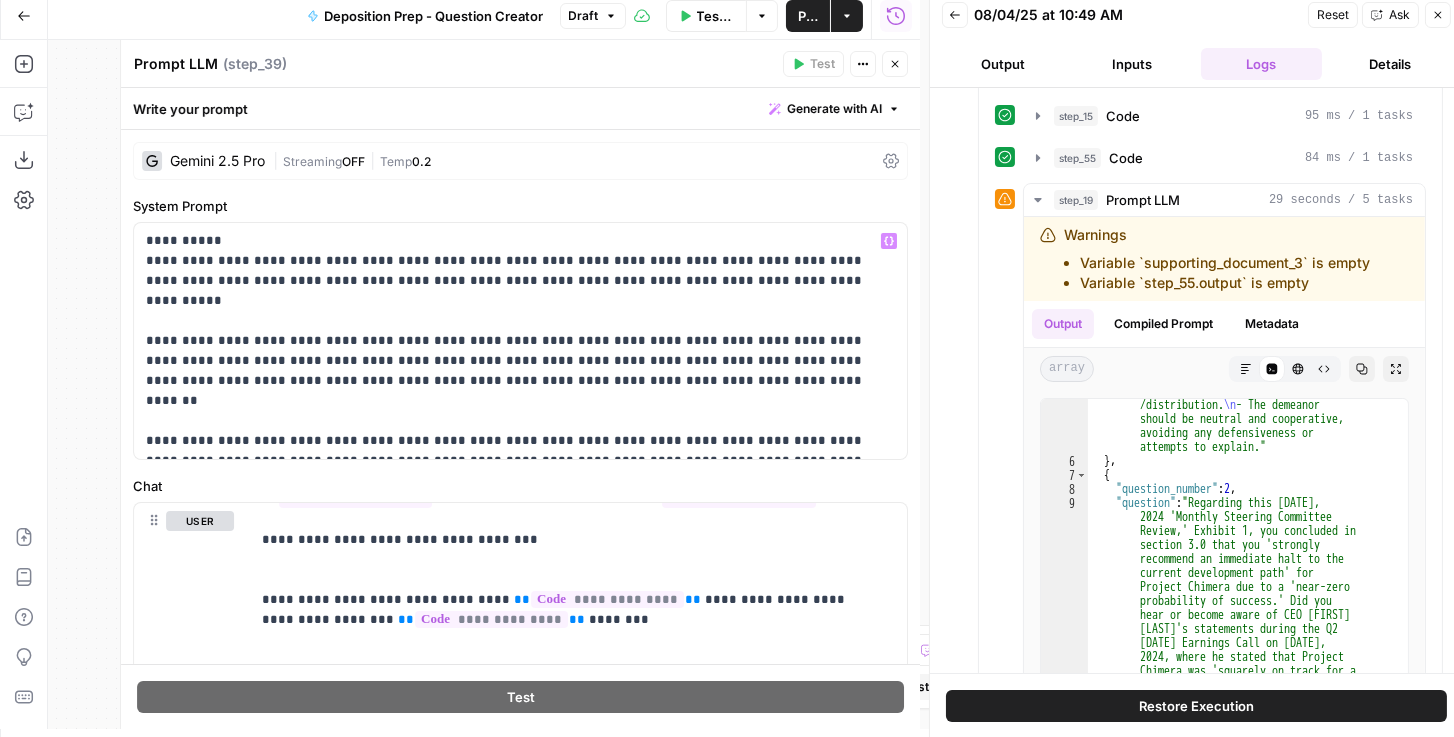 click on "Close" at bounding box center [895, 64] 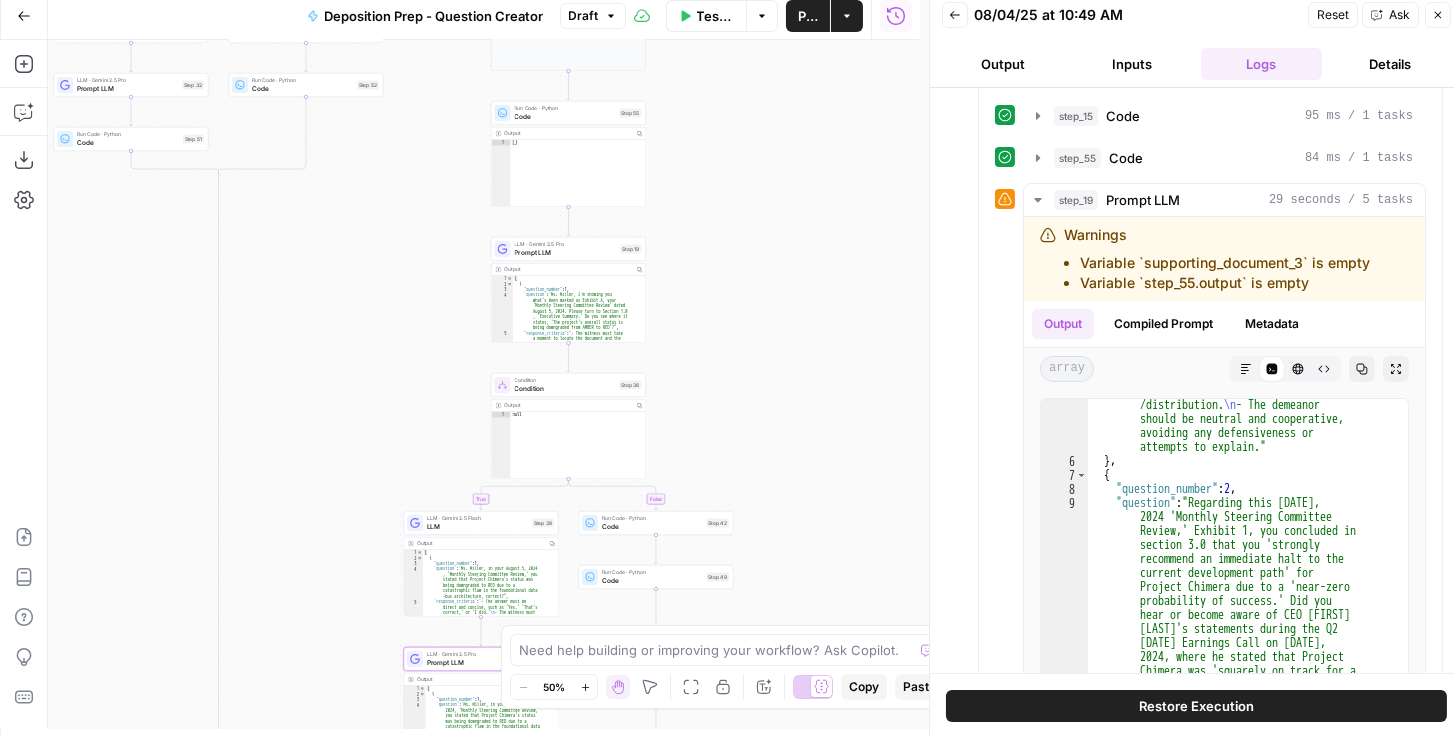 drag, startPoint x: 855, startPoint y: 207, endPoint x: 749, endPoint y: 424, distance: 241.50569 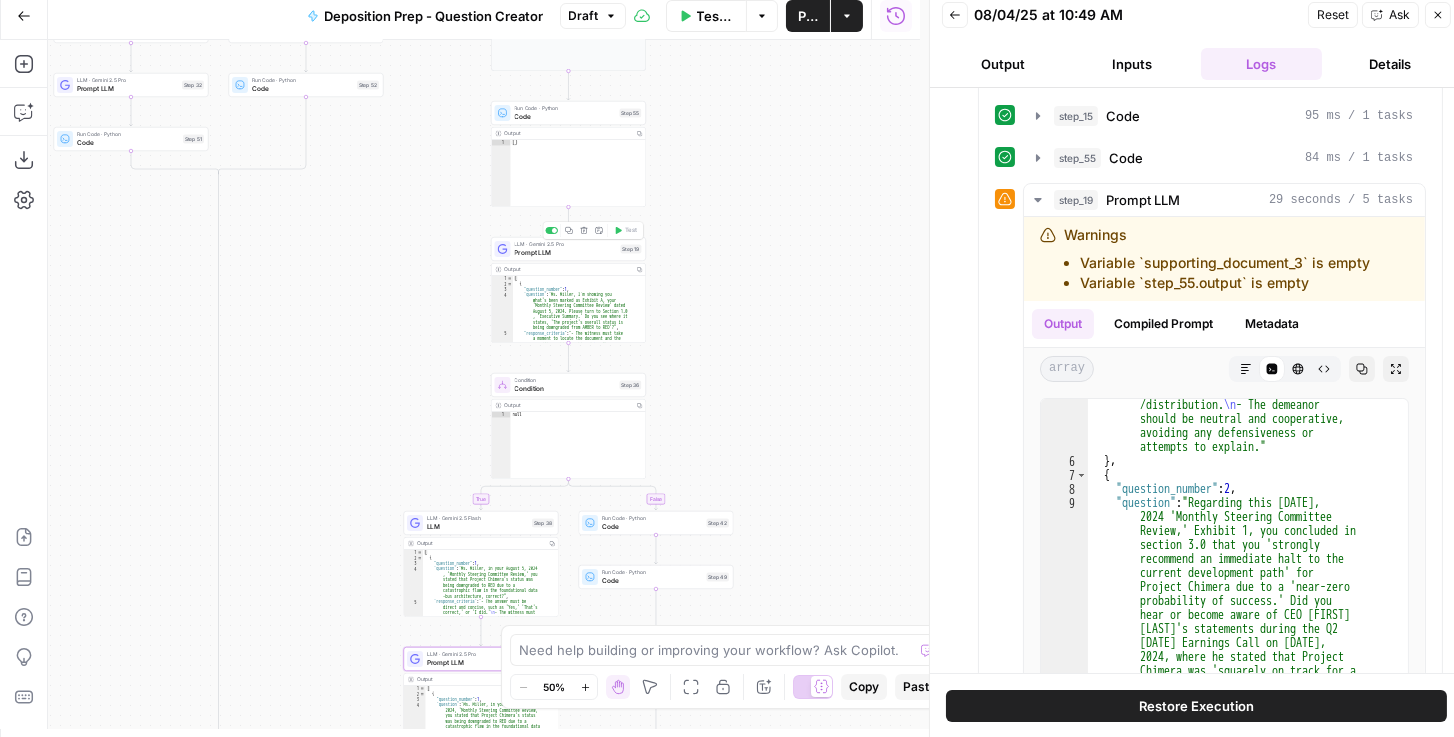 click on "Prompt LLM" at bounding box center [566, 253] 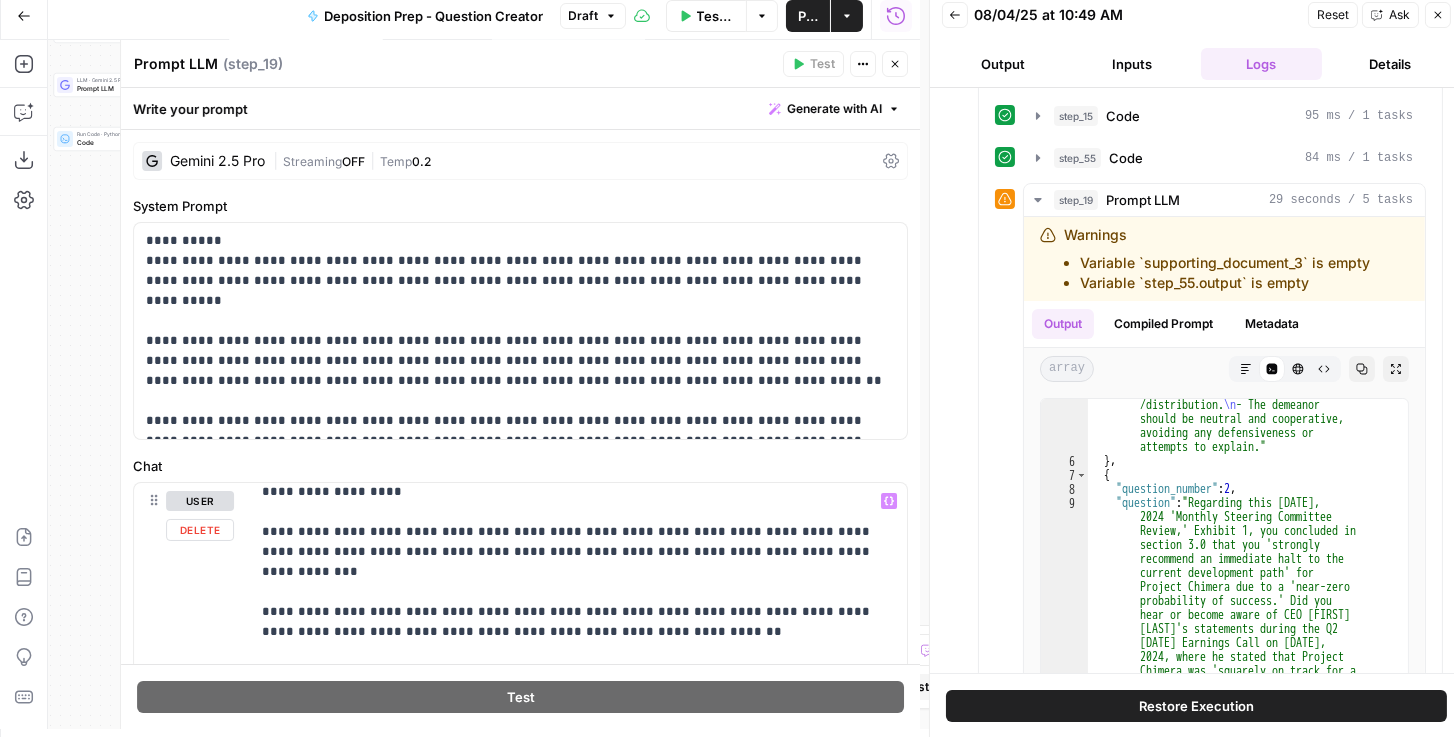scroll, scrollTop: 800, scrollLeft: 0, axis: vertical 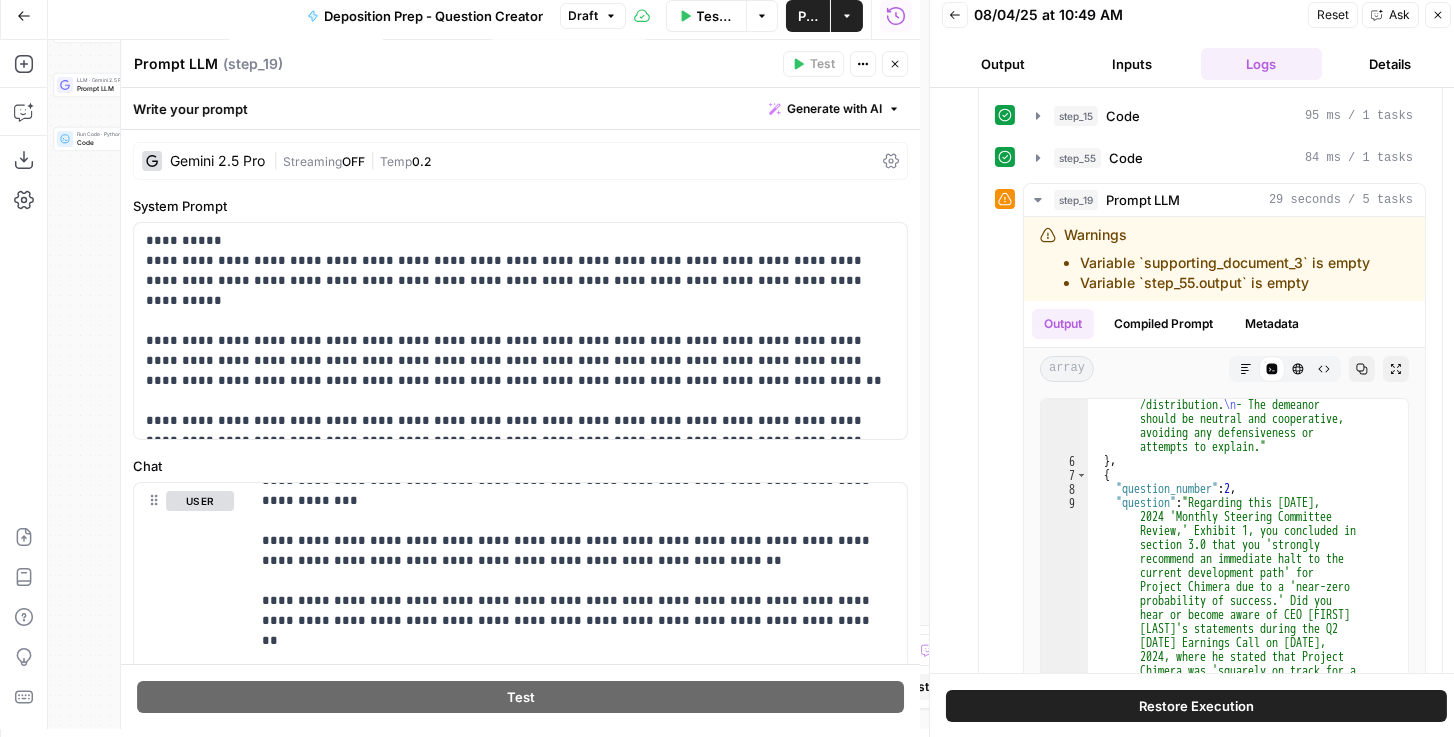 click on "Close" at bounding box center (895, 64) 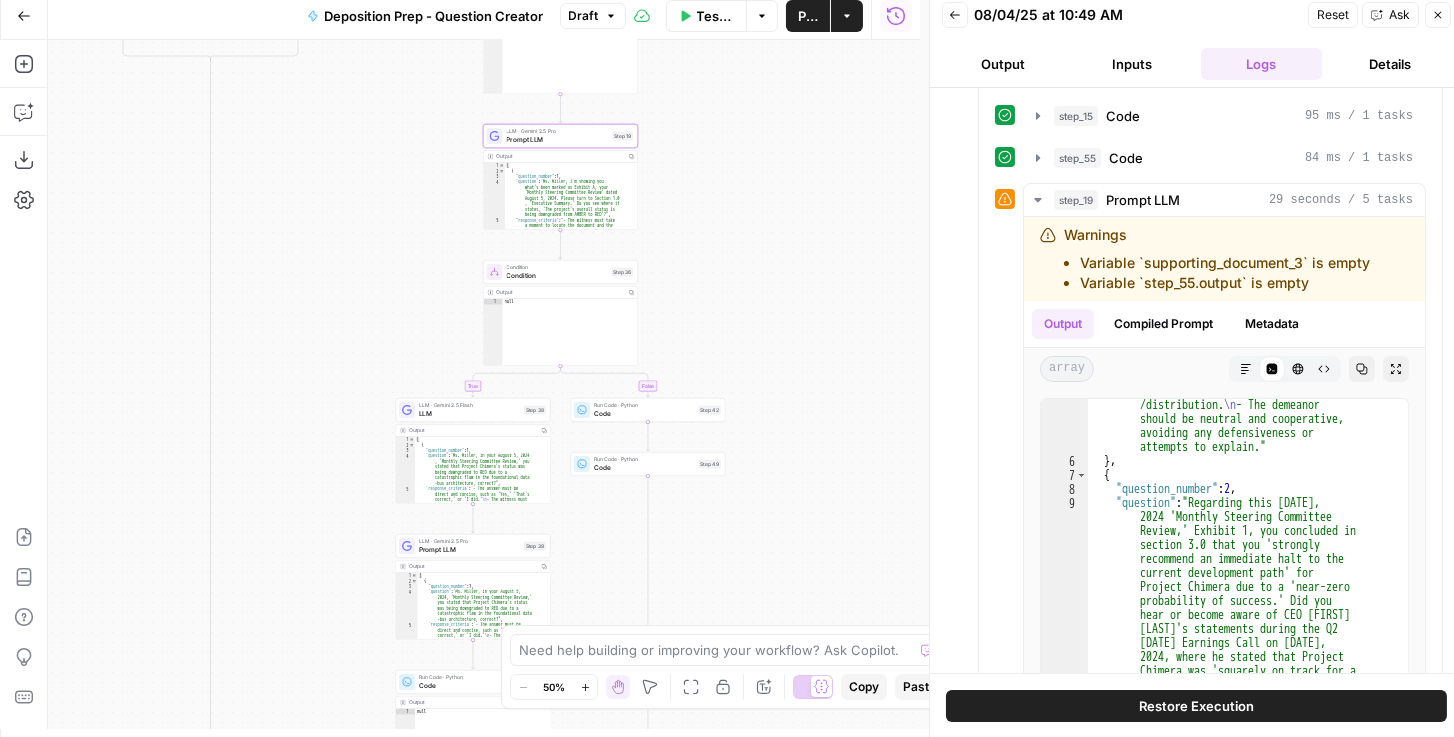 drag, startPoint x: 747, startPoint y: 376, endPoint x: 738, endPoint y: 279, distance: 97.41663 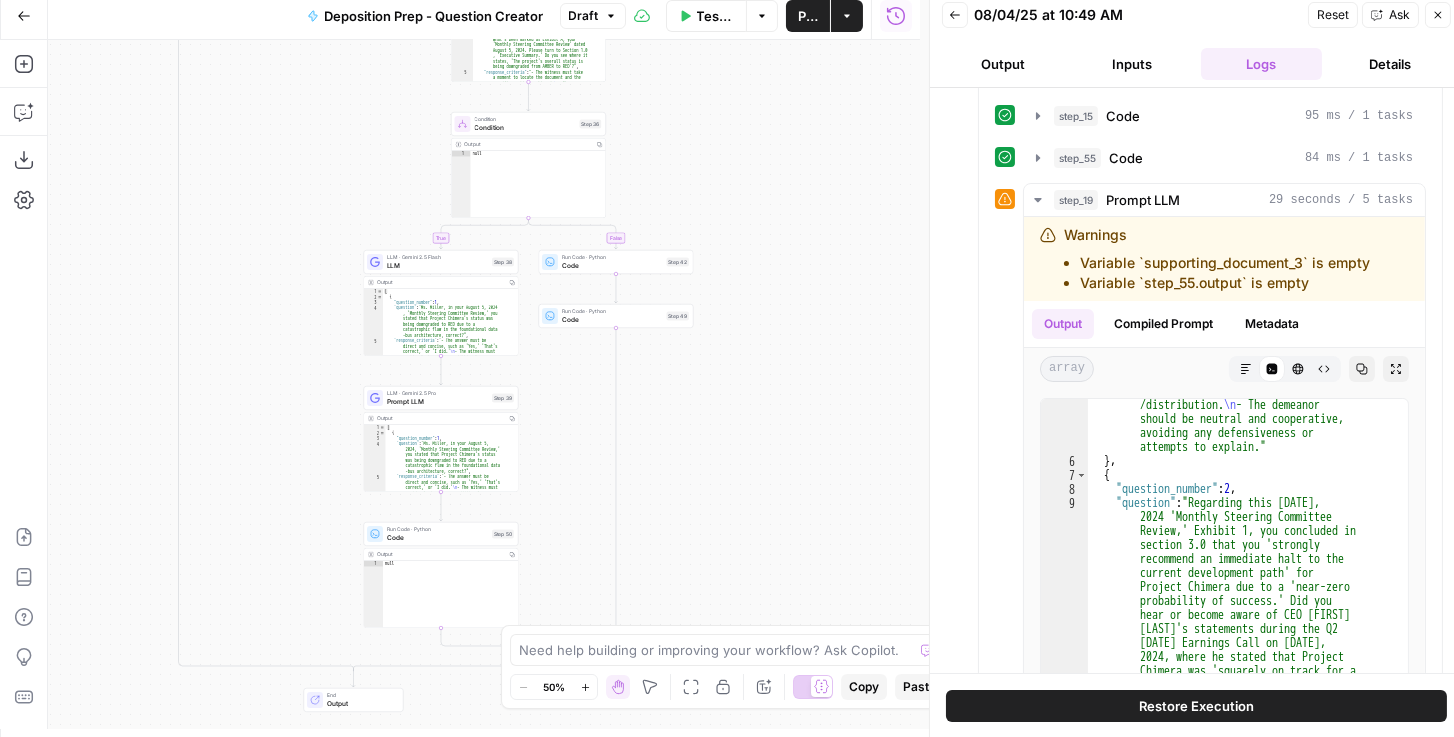 drag, startPoint x: 813, startPoint y: 436, endPoint x: 771, endPoint y: 302, distance: 140.42792 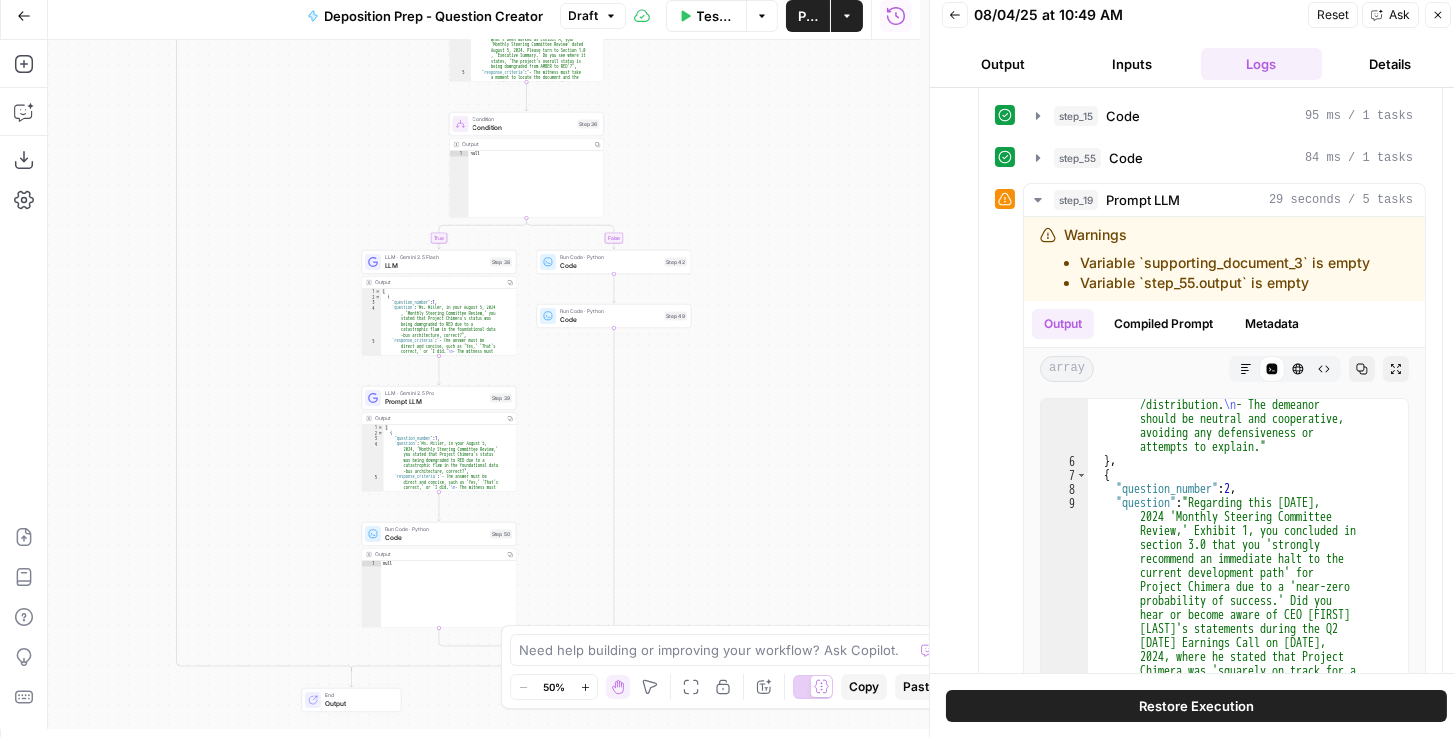 click on "Prompt LLM" at bounding box center [435, 402] 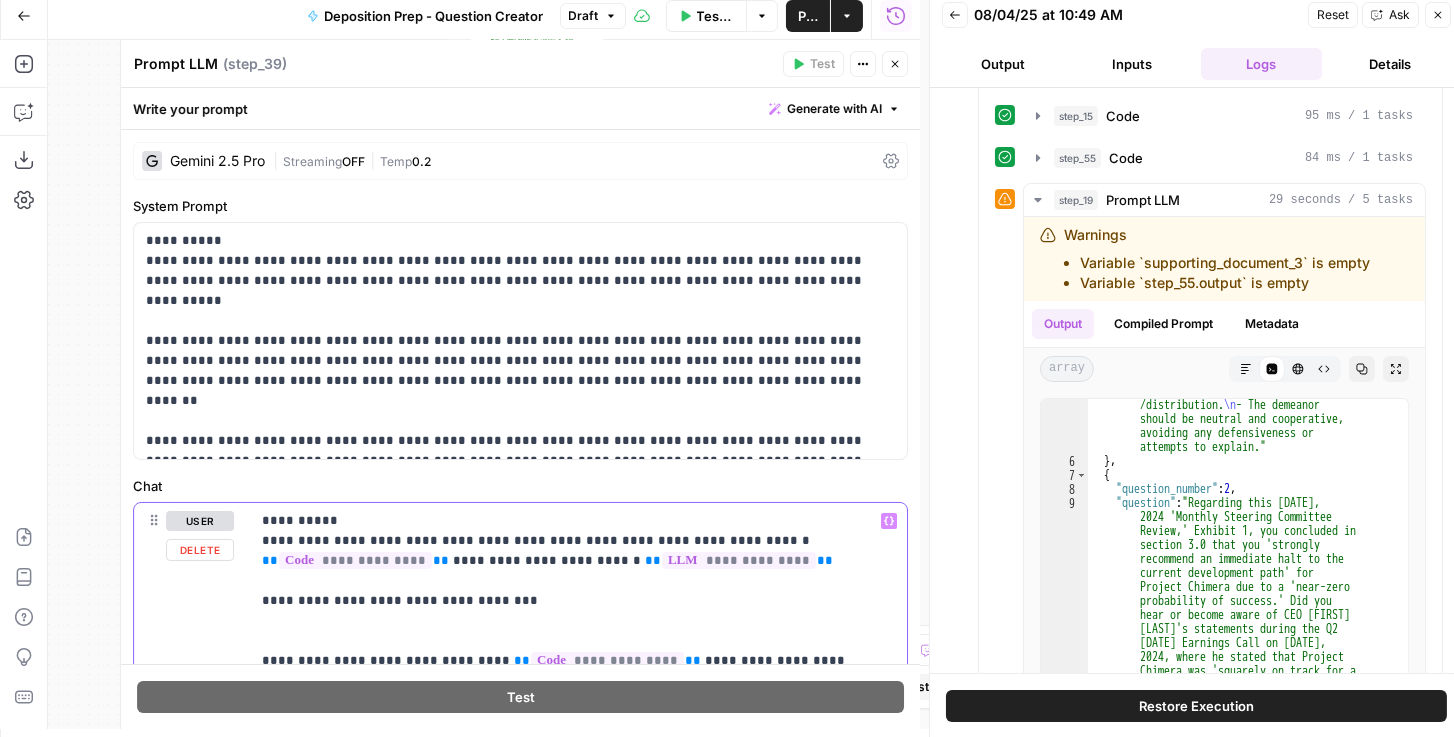 click on "**" at bounding box center [441, 560] 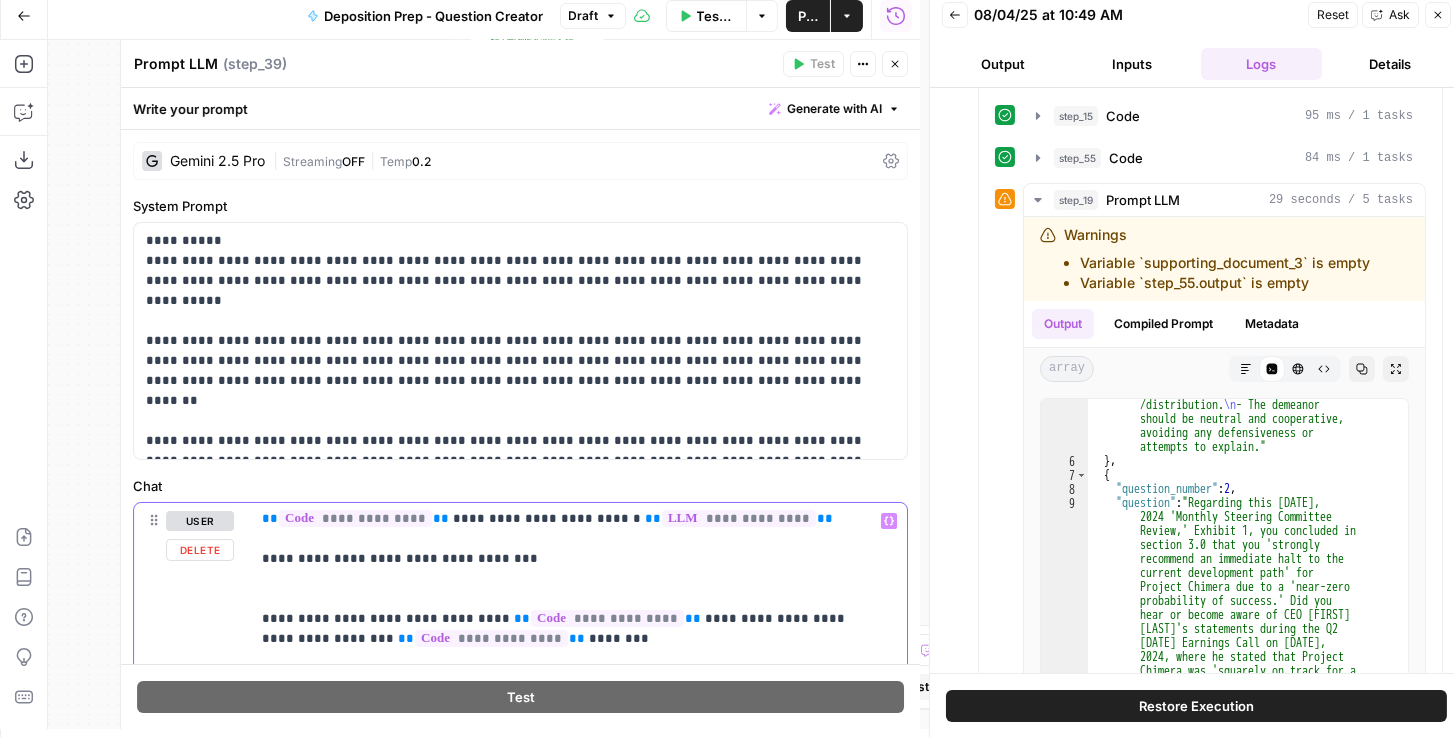 scroll, scrollTop: 61, scrollLeft: 0, axis: vertical 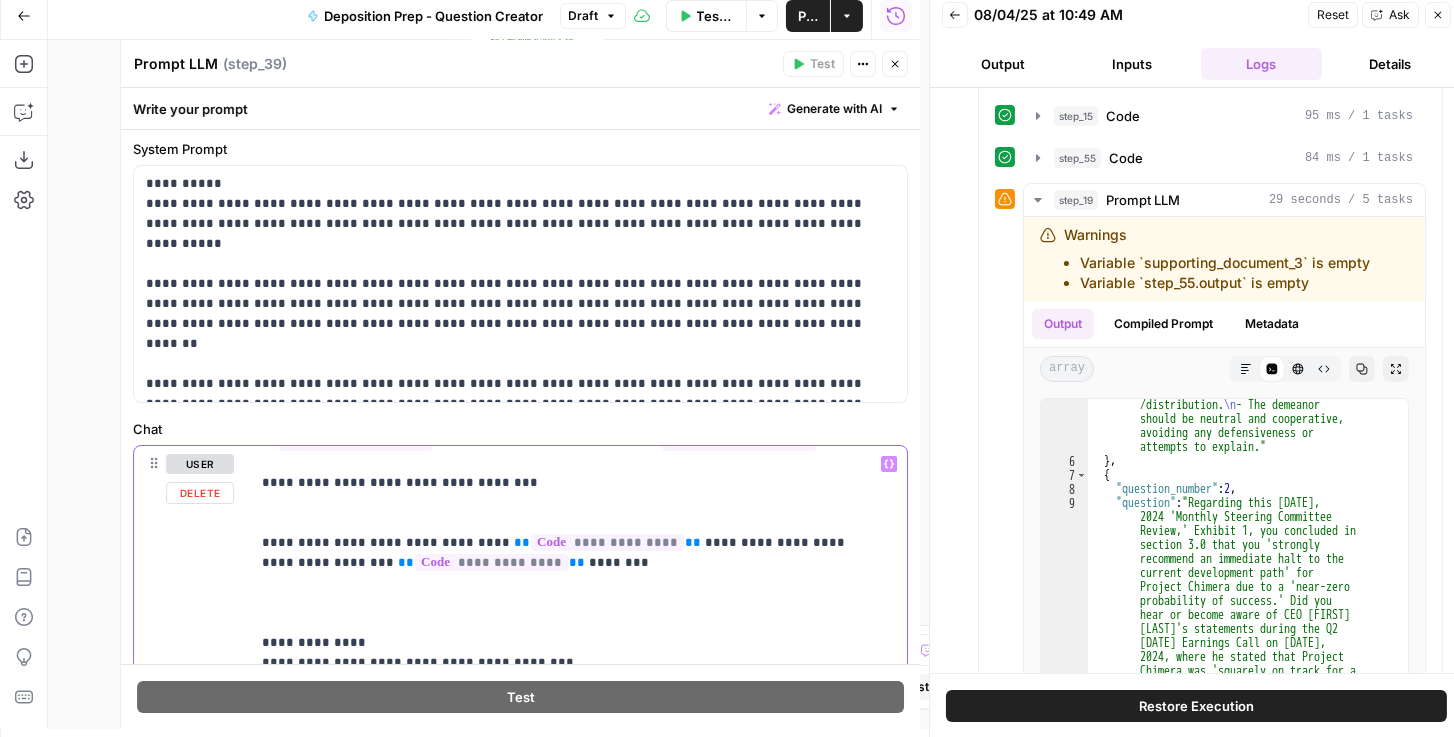 click on "**********" at bounding box center [570, 823] 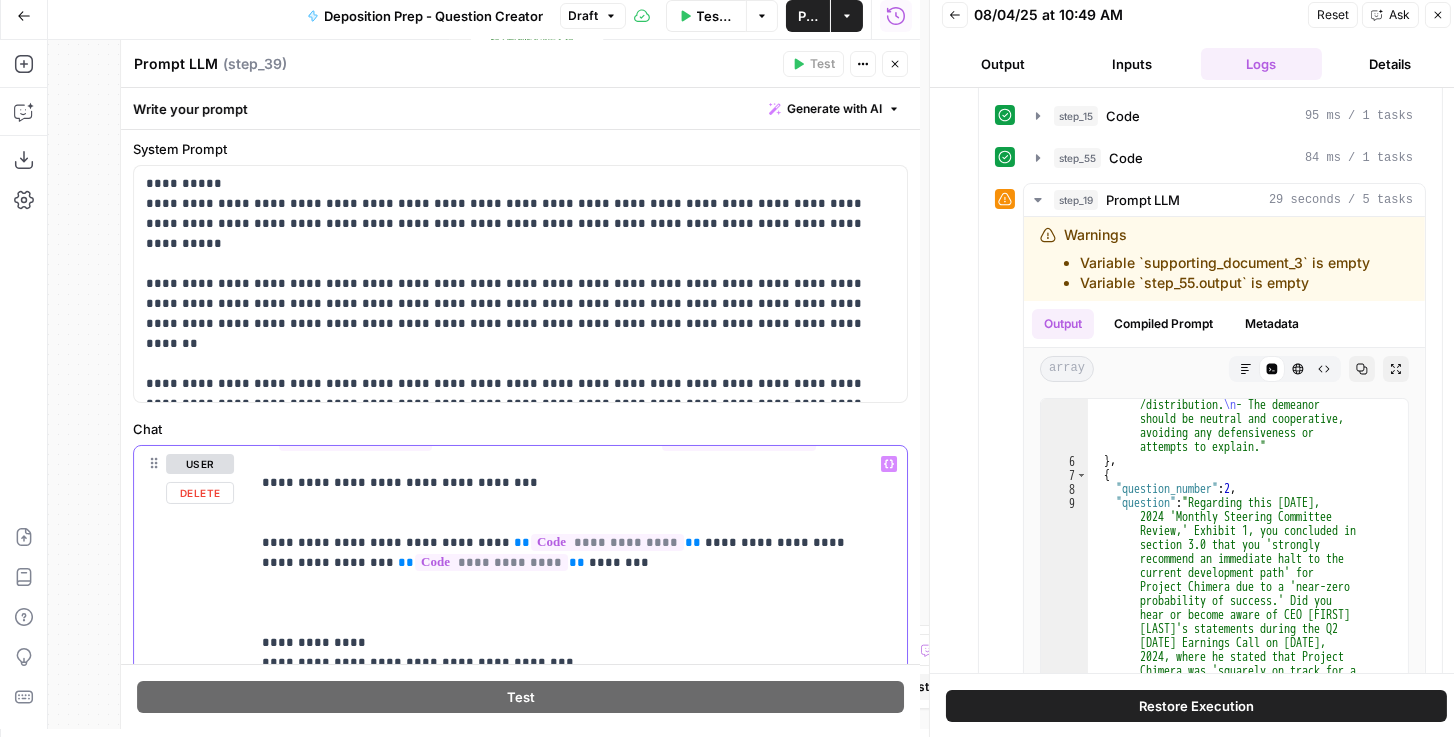 scroll, scrollTop: 0, scrollLeft: 0, axis: both 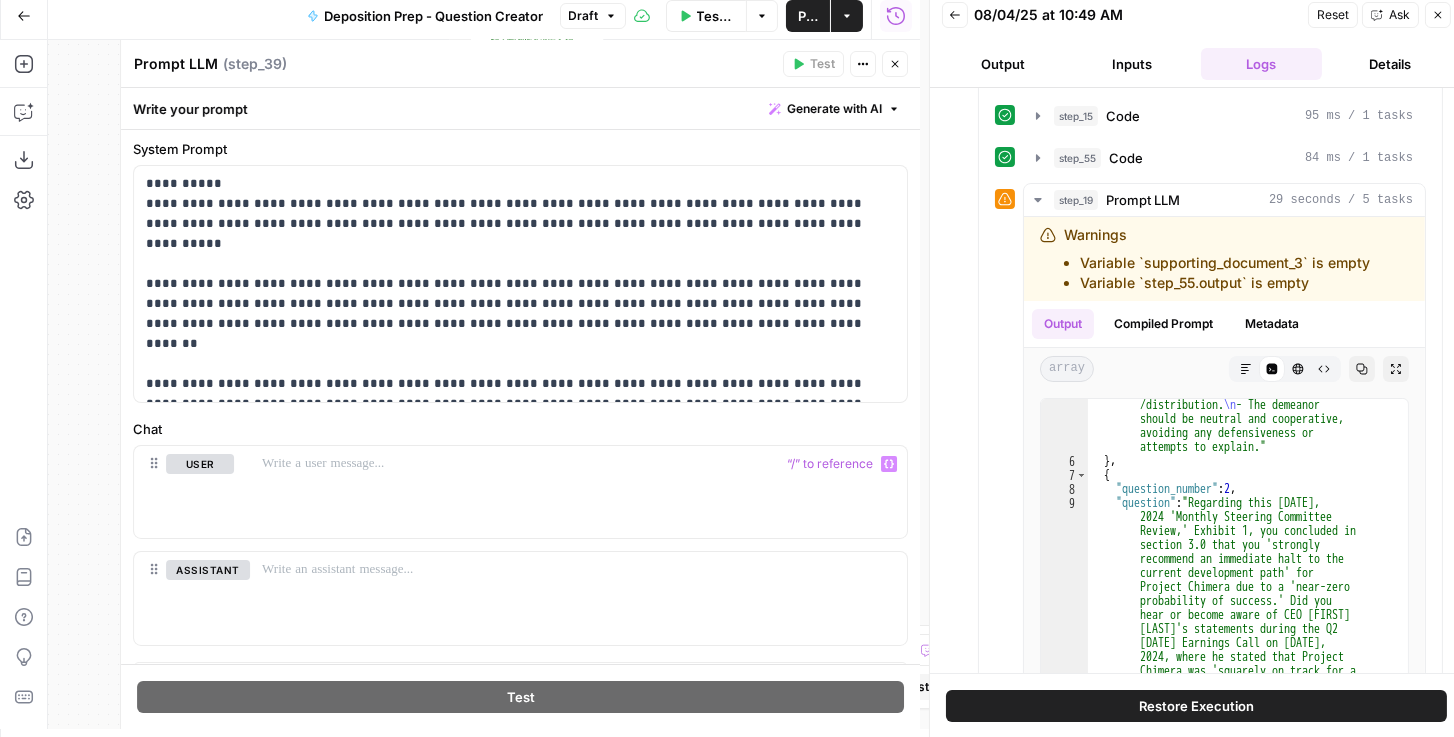 click on "Draft" at bounding box center [593, 16] 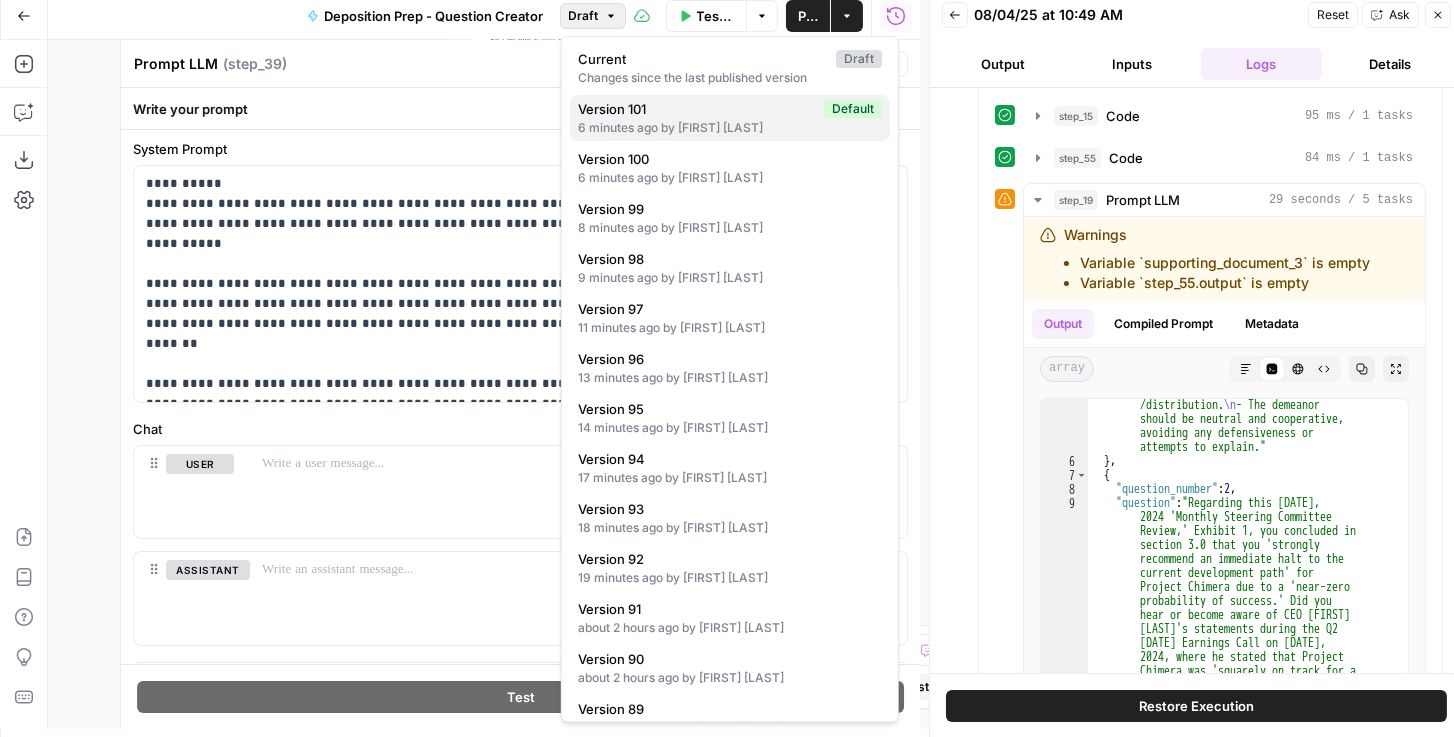 click on "Version 101" at bounding box center [697, 109] 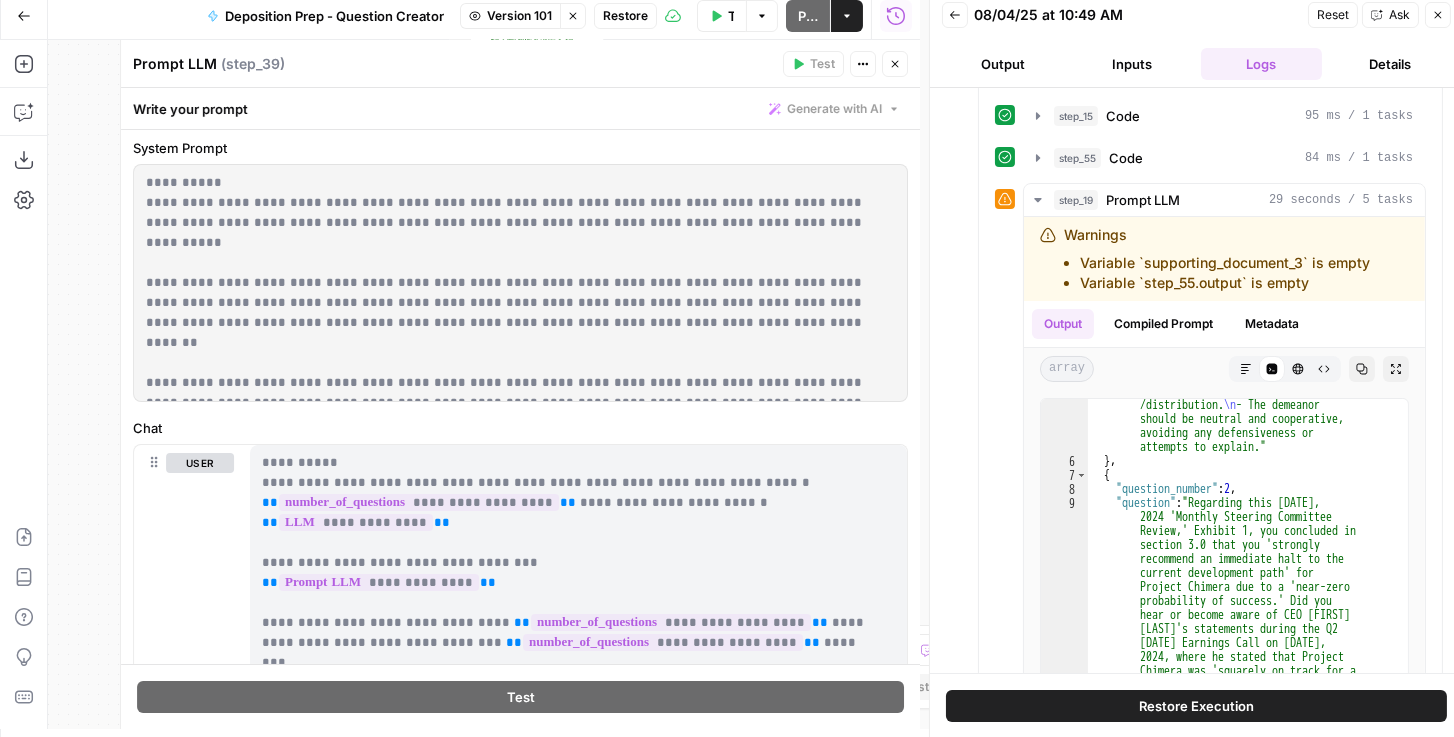 scroll, scrollTop: 400, scrollLeft: 0, axis: vertical 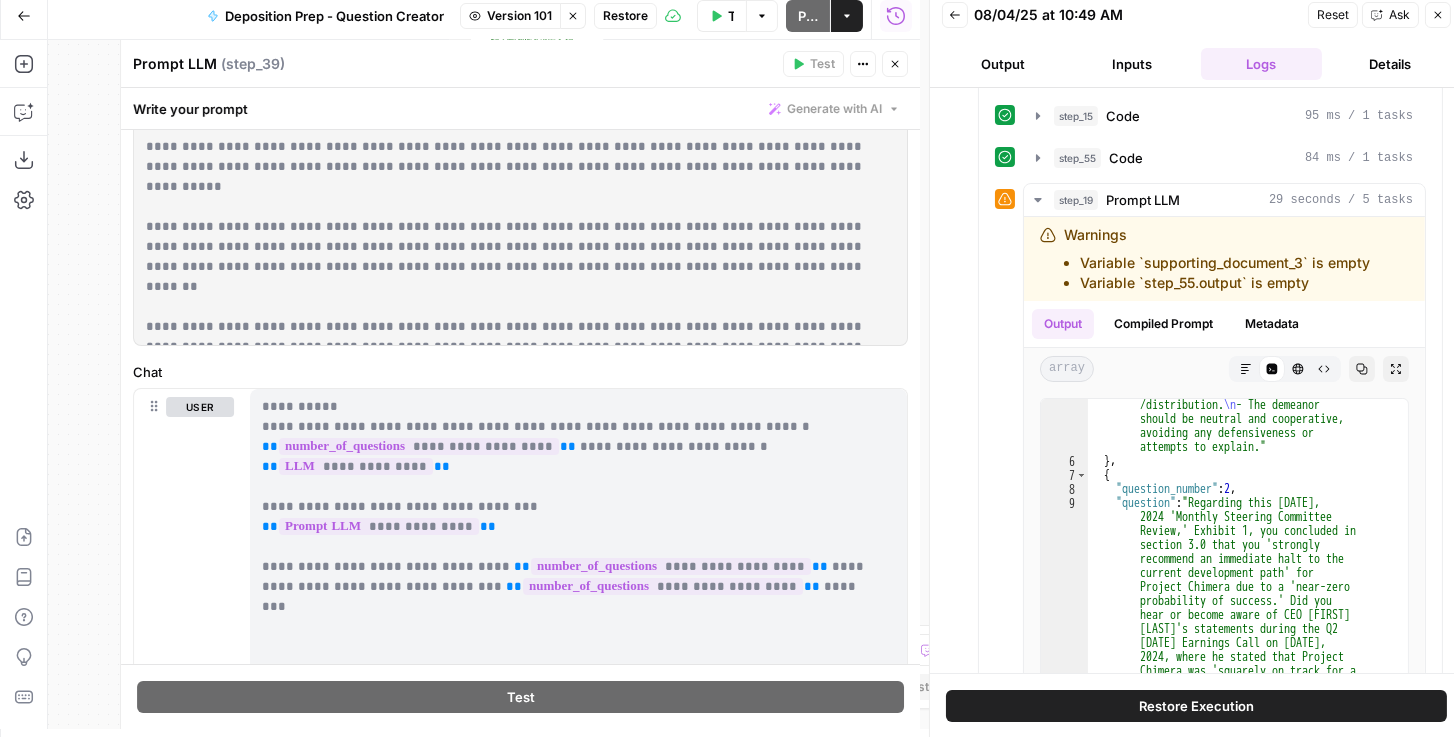 click on "Version 101" at bounding box center (510, 16) 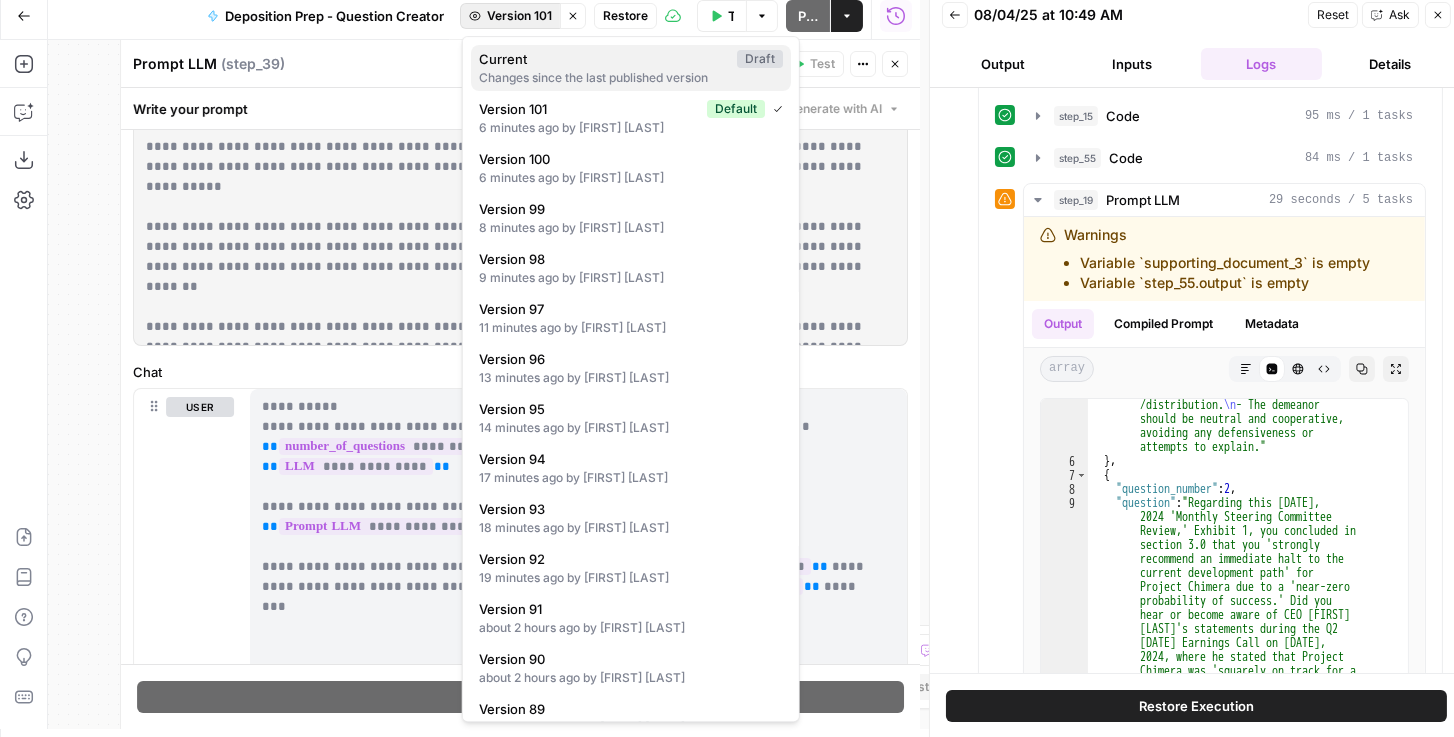 click on "Changes since the last published version" at bounding box center [631, 78] 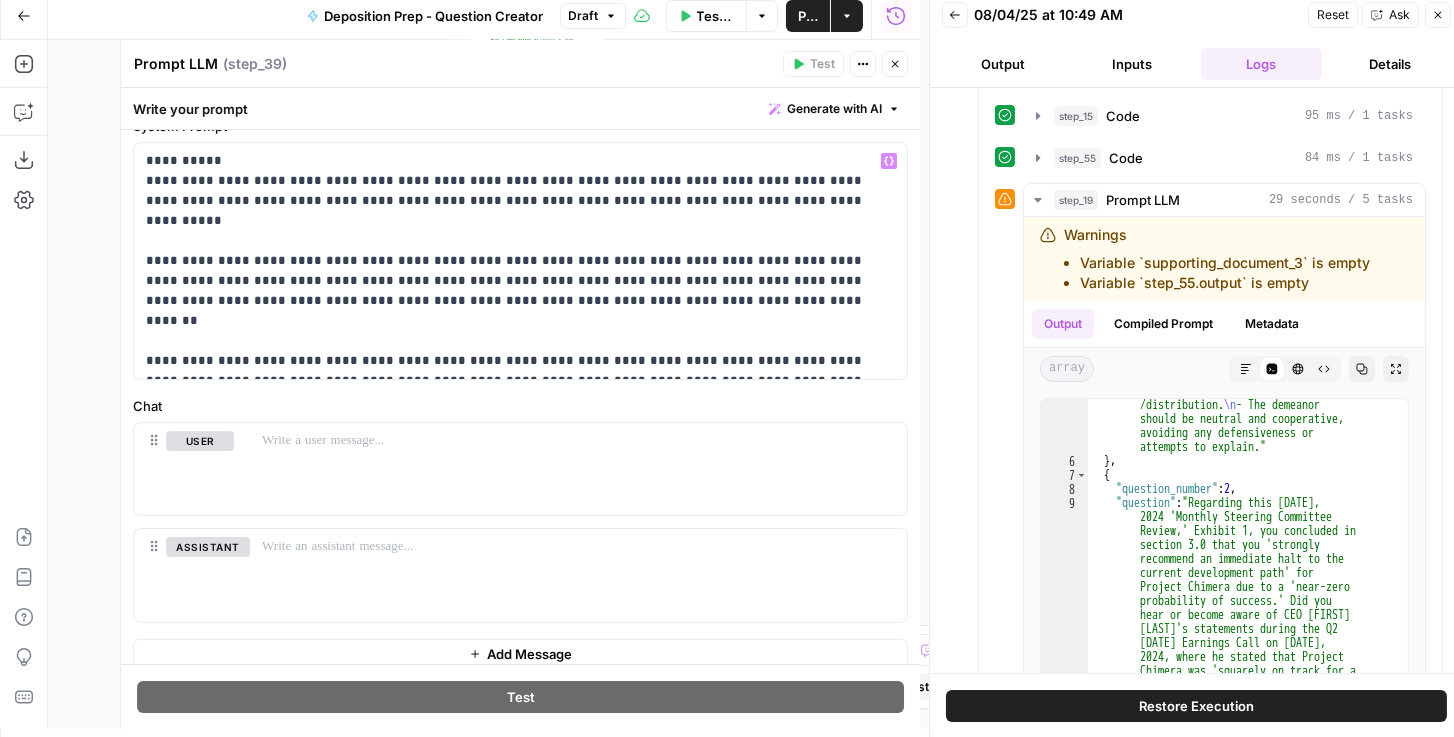 scroll, scrollTop: 171, scrollLeft: 0, axis: vertical 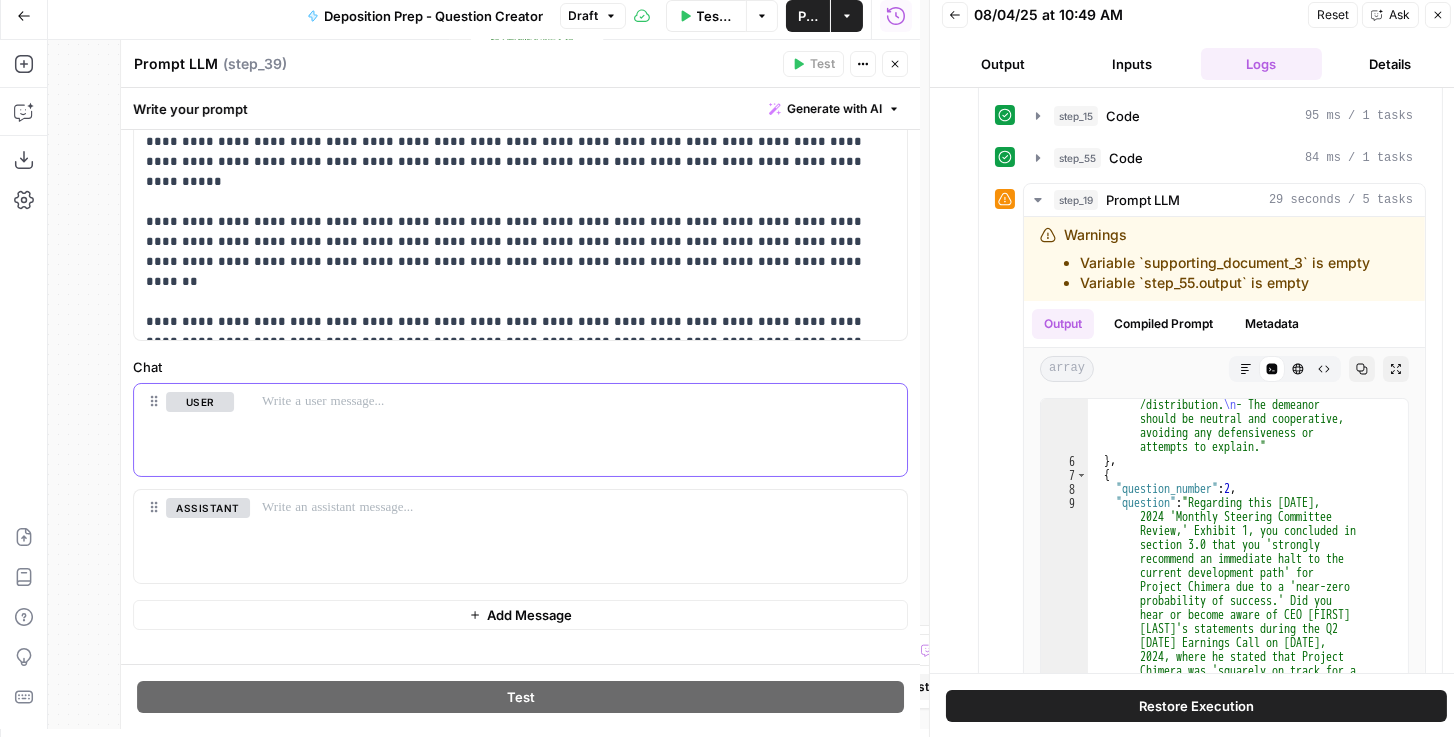 click at bounding box center (578, 430) 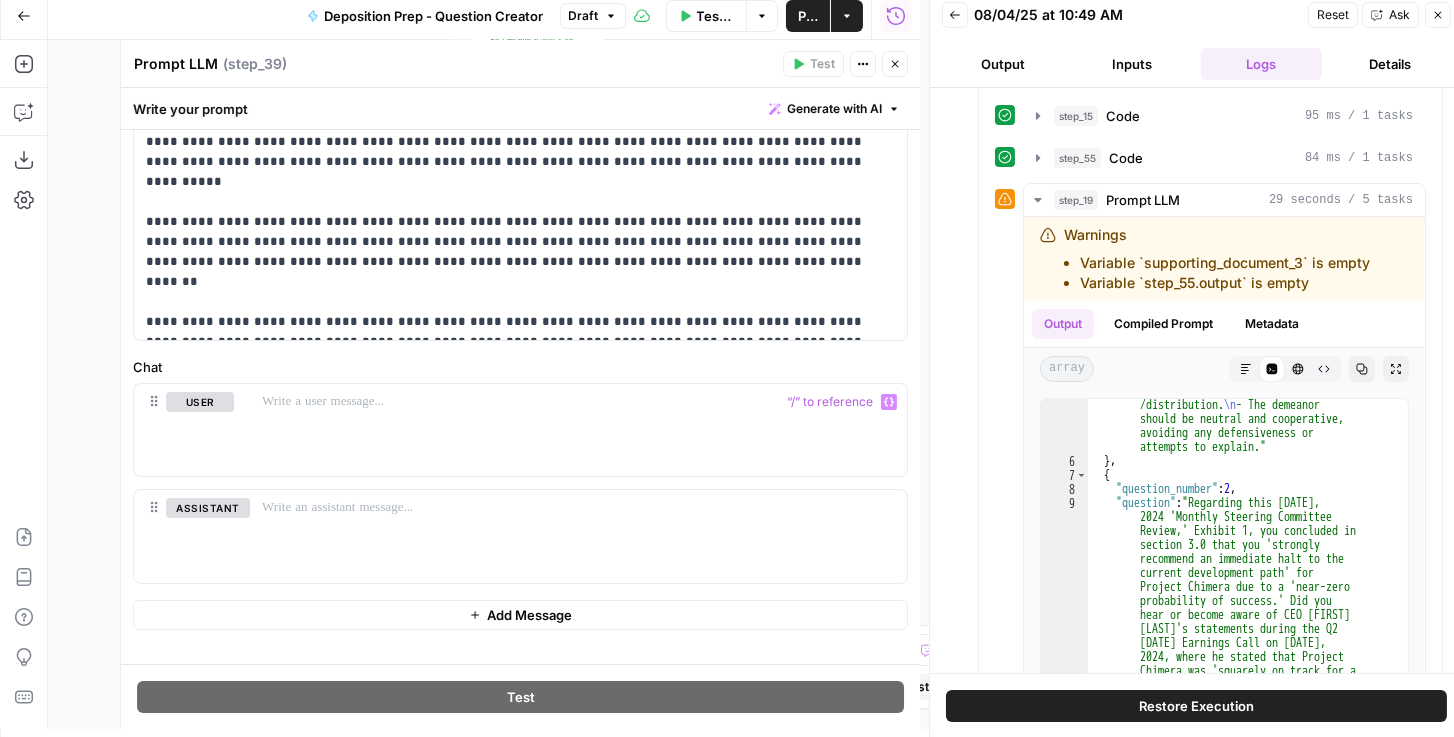 click 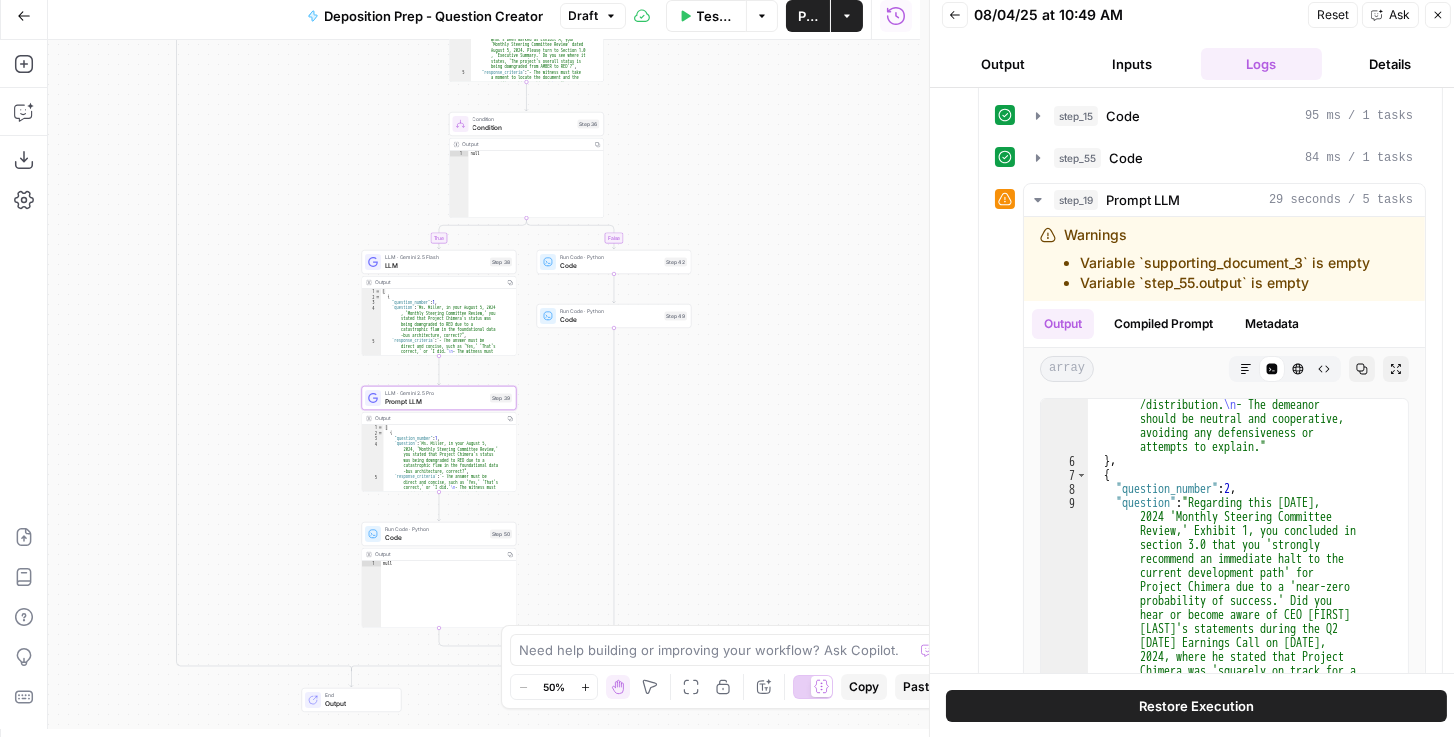 click on "Prompt LLM" at bounding box center (435, 402) 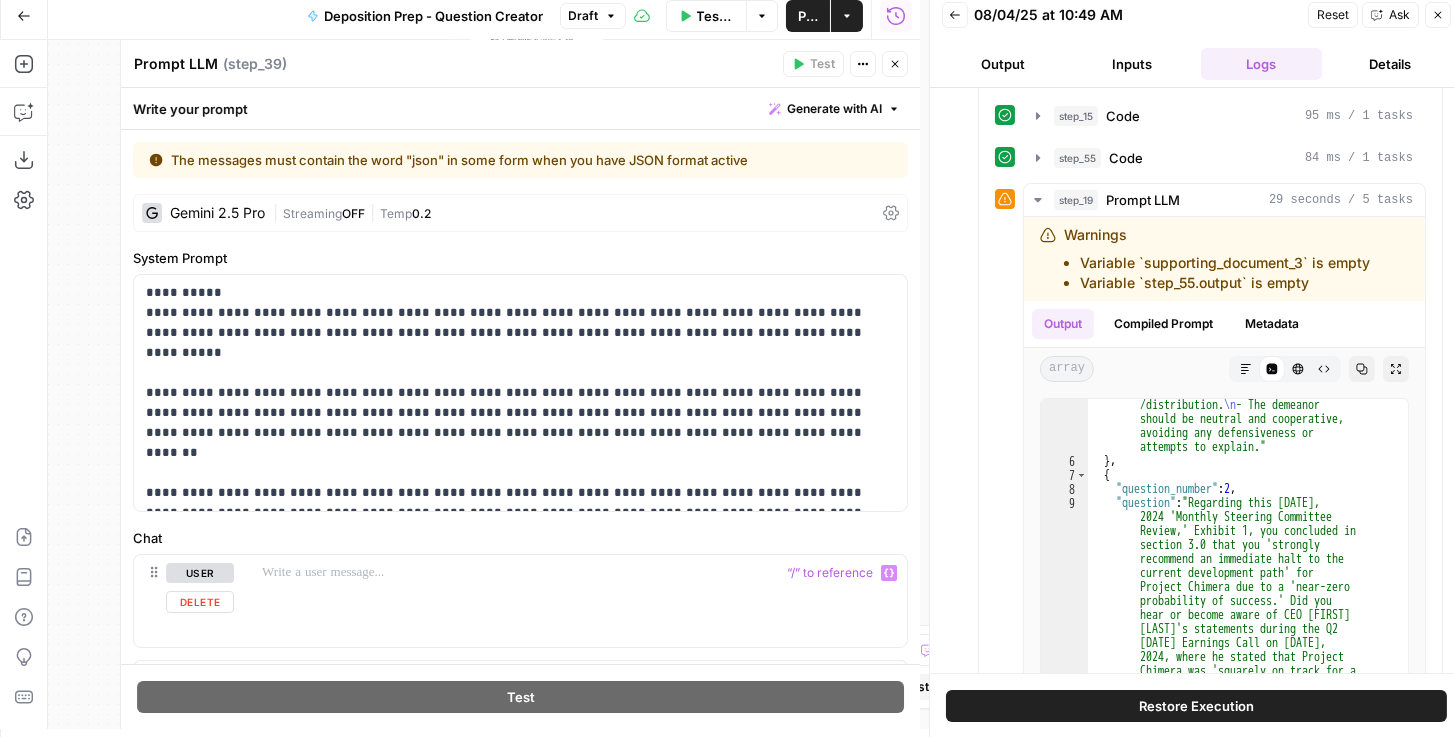 scroll, scrollTop: 0, scrollLeft: 0, axis: both 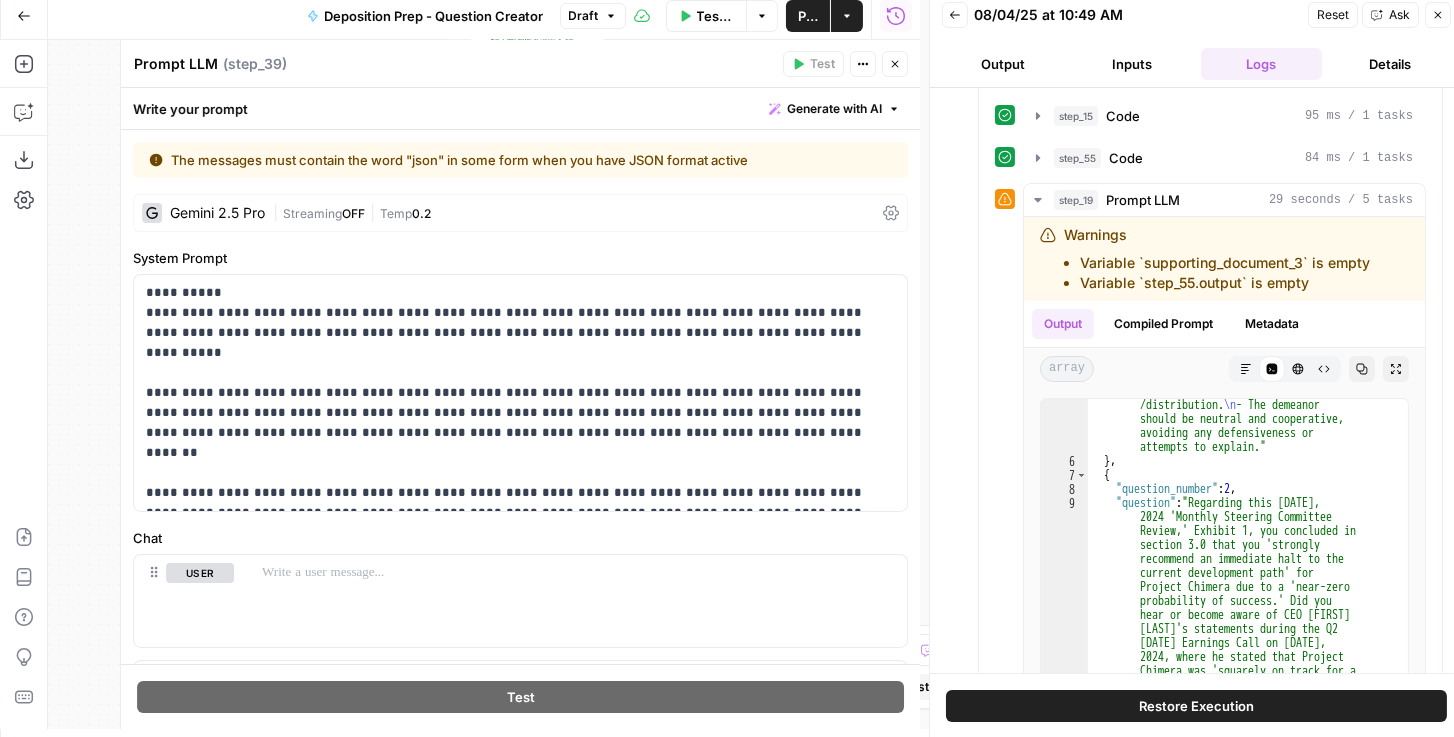click 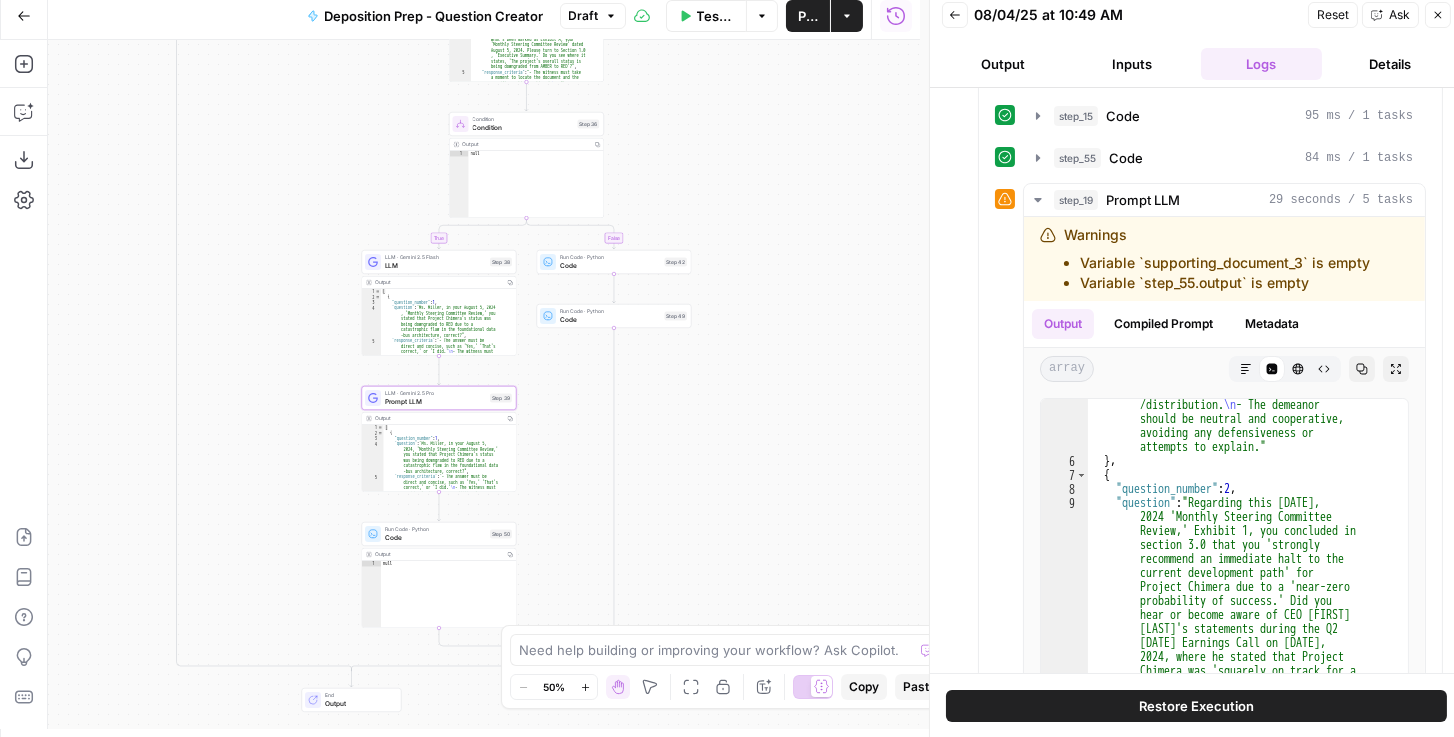 click on "Draft" at bounding box center (593, 16) 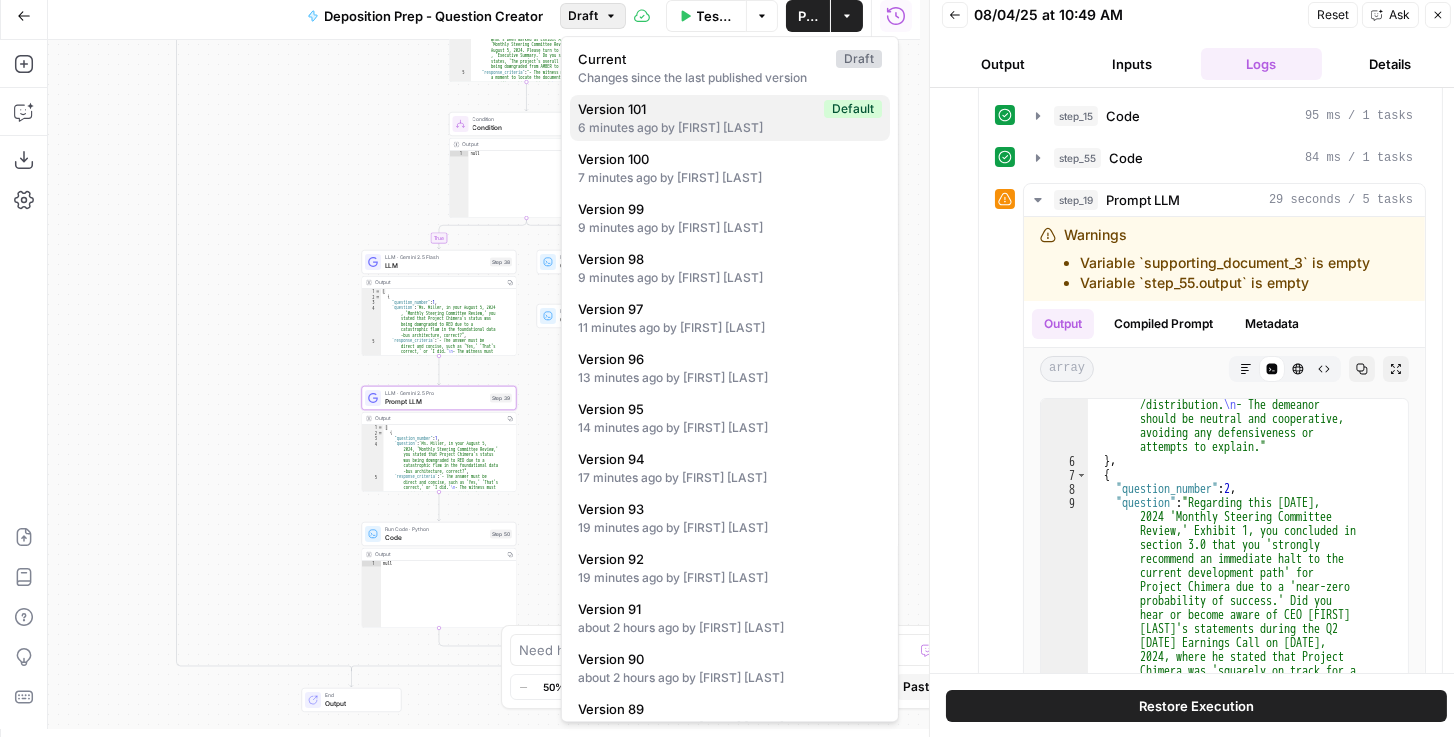 click on "6 minutes ago
by Daniel Scarr" at bounding box center [730, 128] 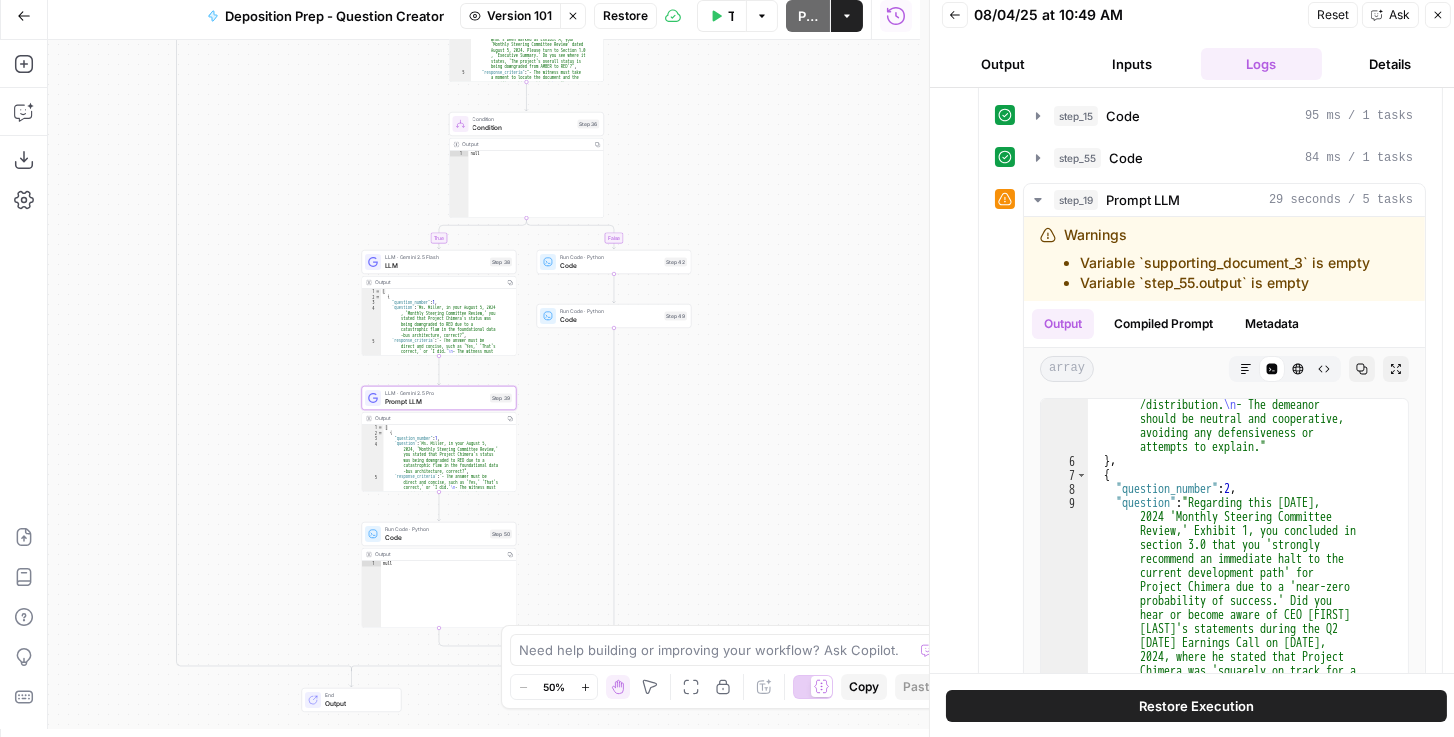 click on "Restore" at bounding box center [625, 16] 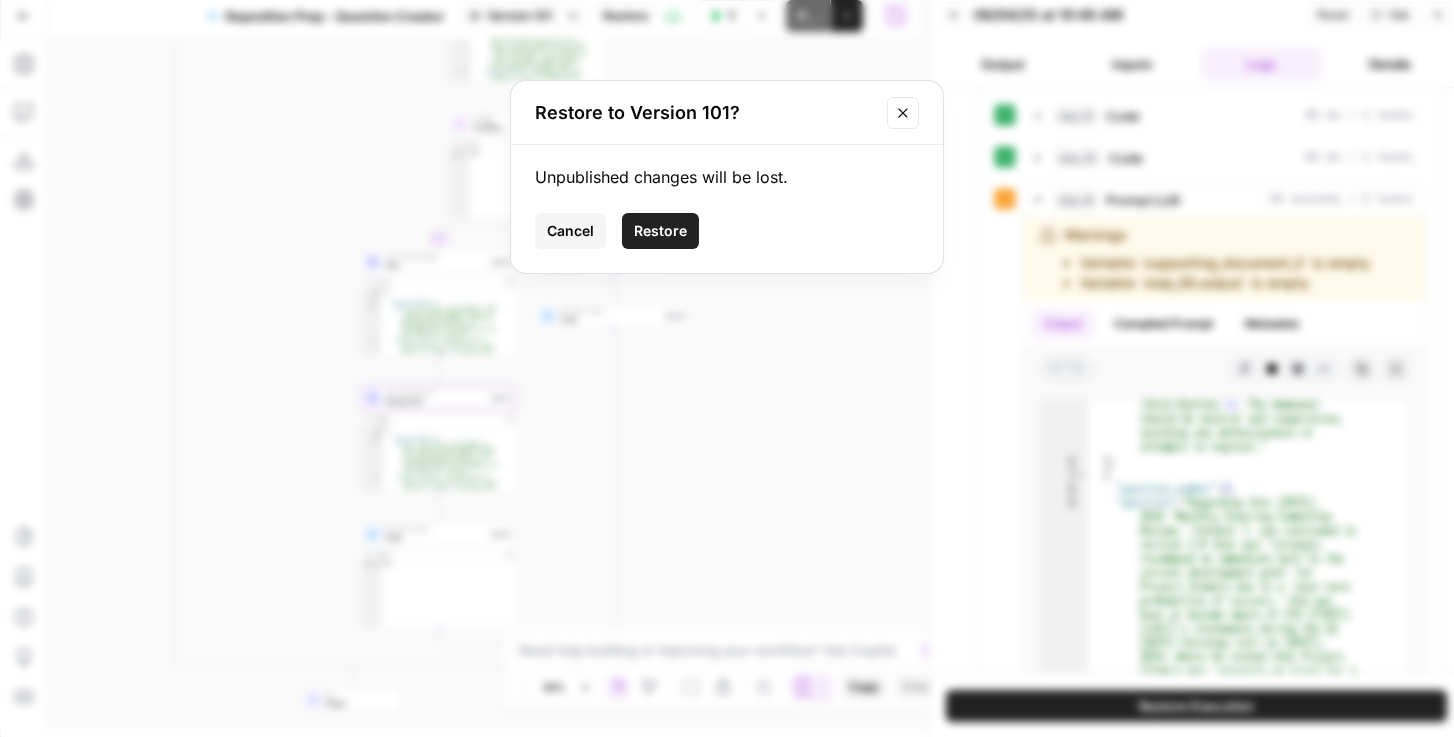 click on "Restore" at bounding box center [660, 231] 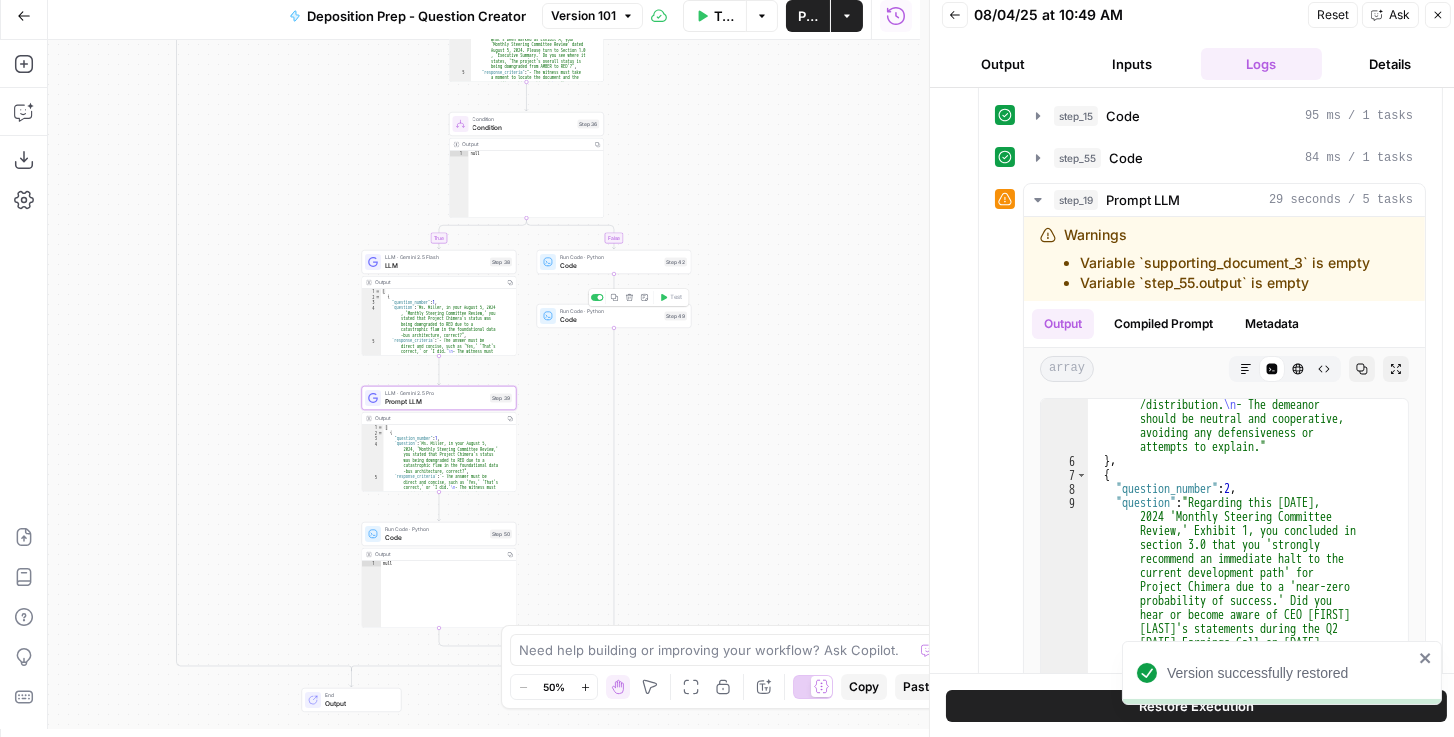 click on "Run Code · Python Code Step 49 Copy step Delete step Add Note Test" at bounding box center (614, 316) 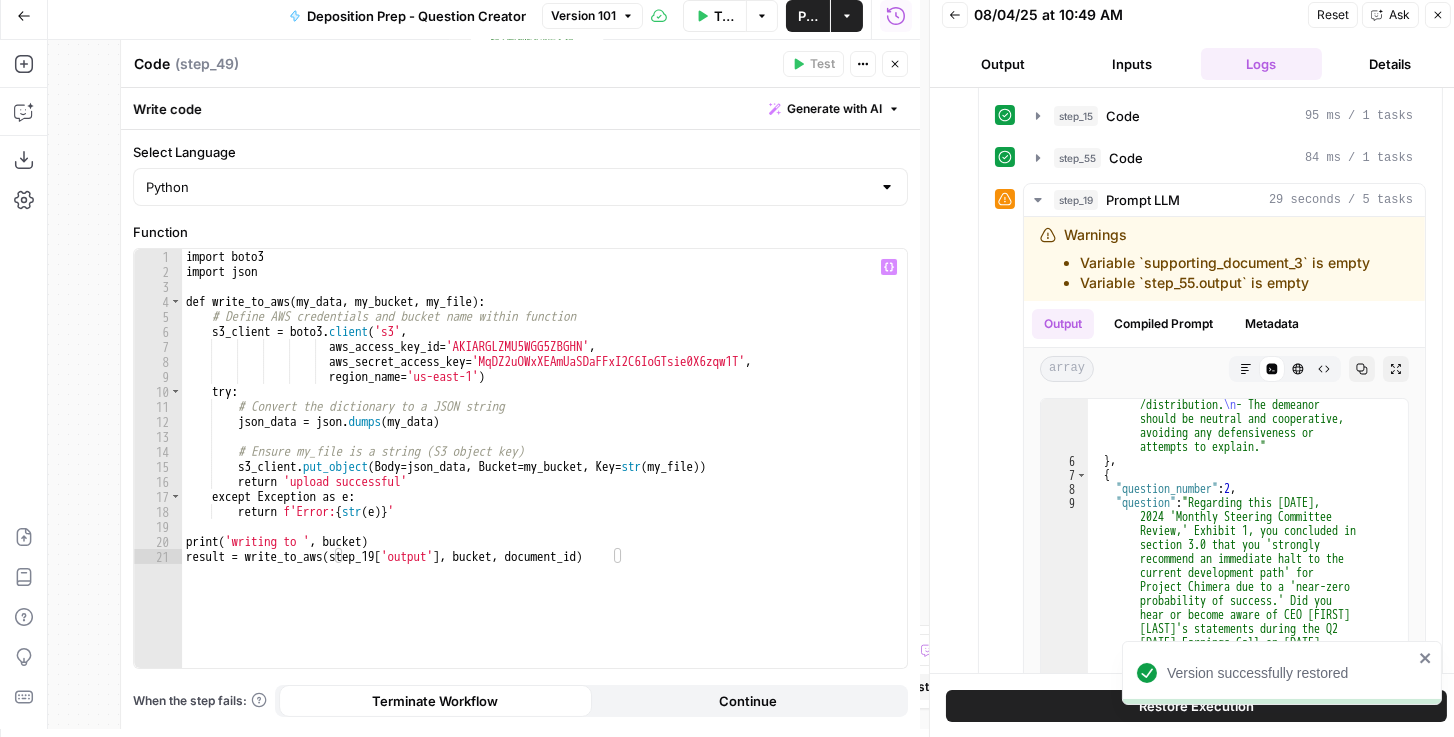 click on "Close" at bounding box center (895, 64) 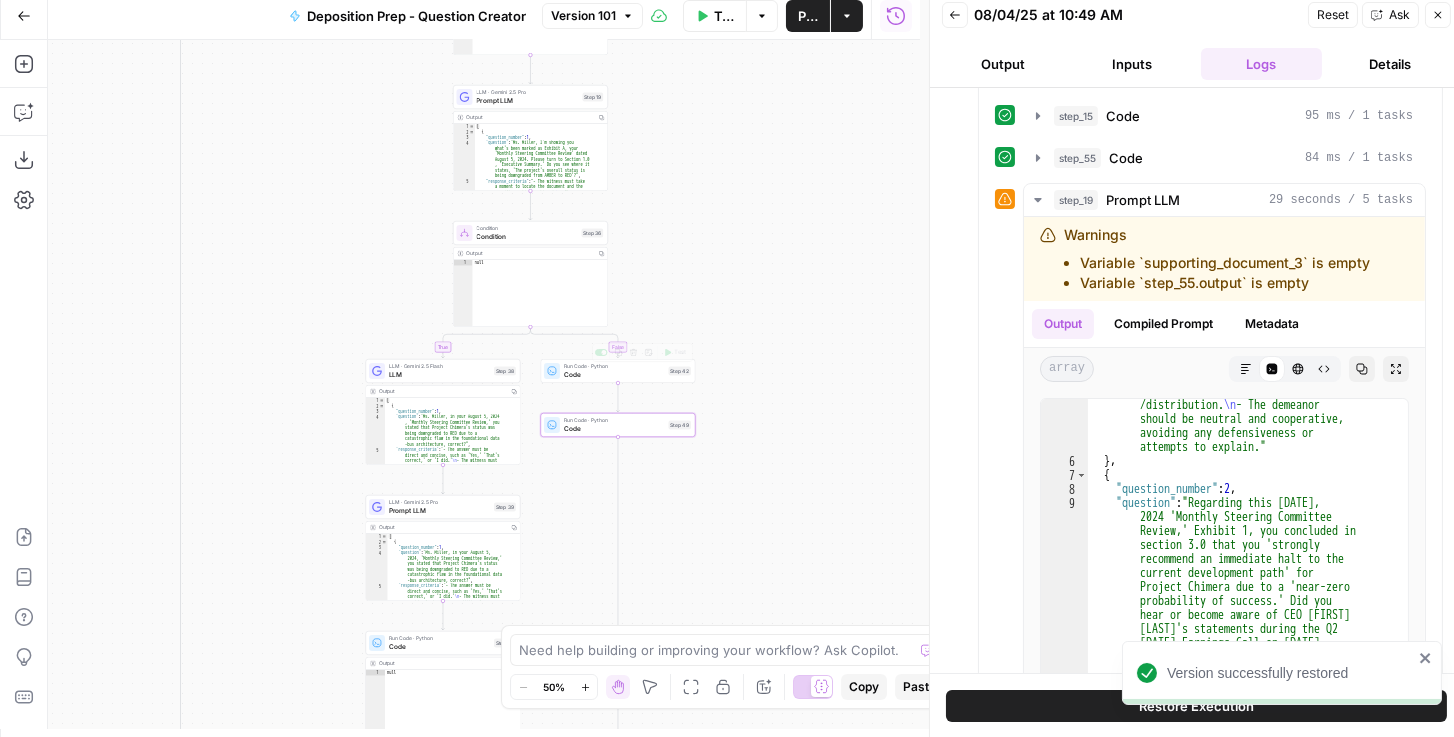 drag, startPoint x: 818, startPoint y: 264, endPoint x: 818, endPoint y: 285, distance: 21 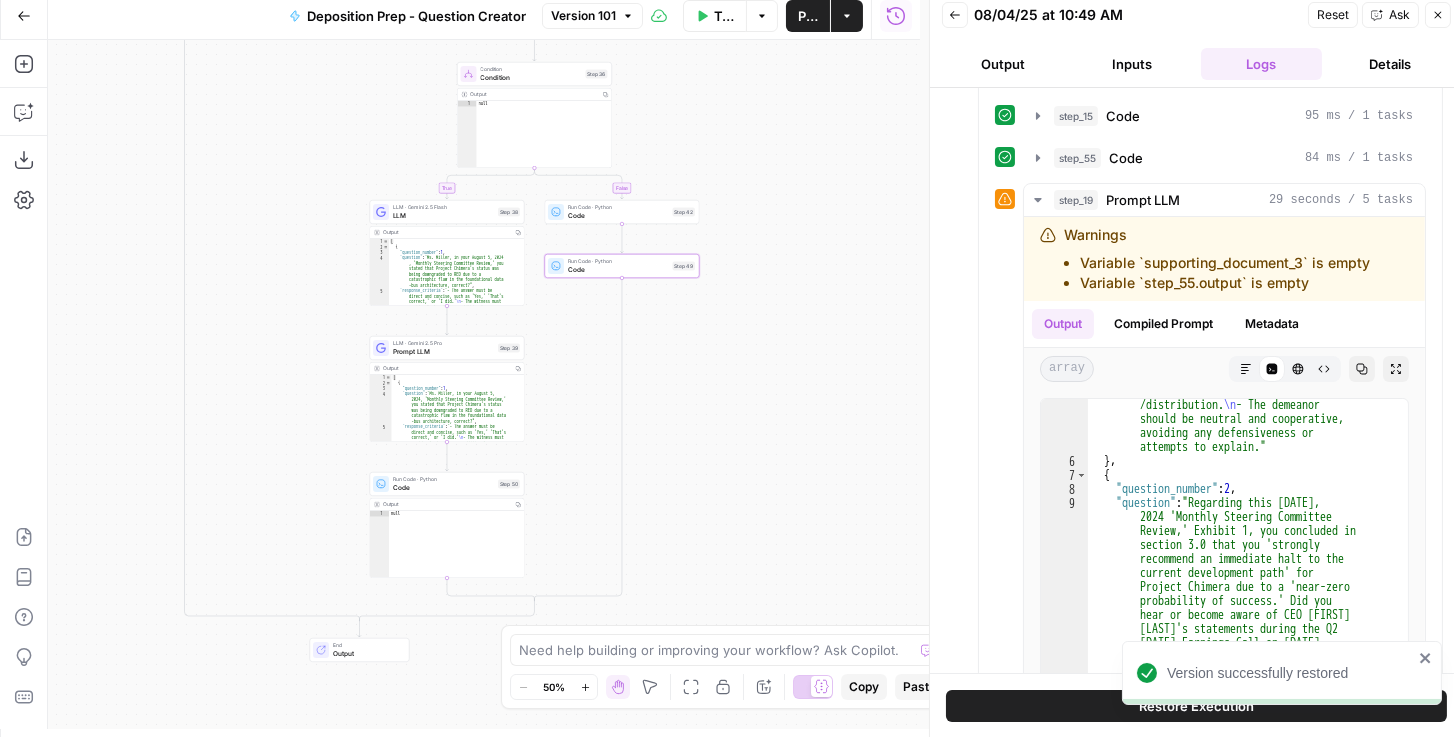 drag, startPoint x: 708, startPoint y: 508, endPoint x: 690, endPoint y: 384, distance: 125.299644 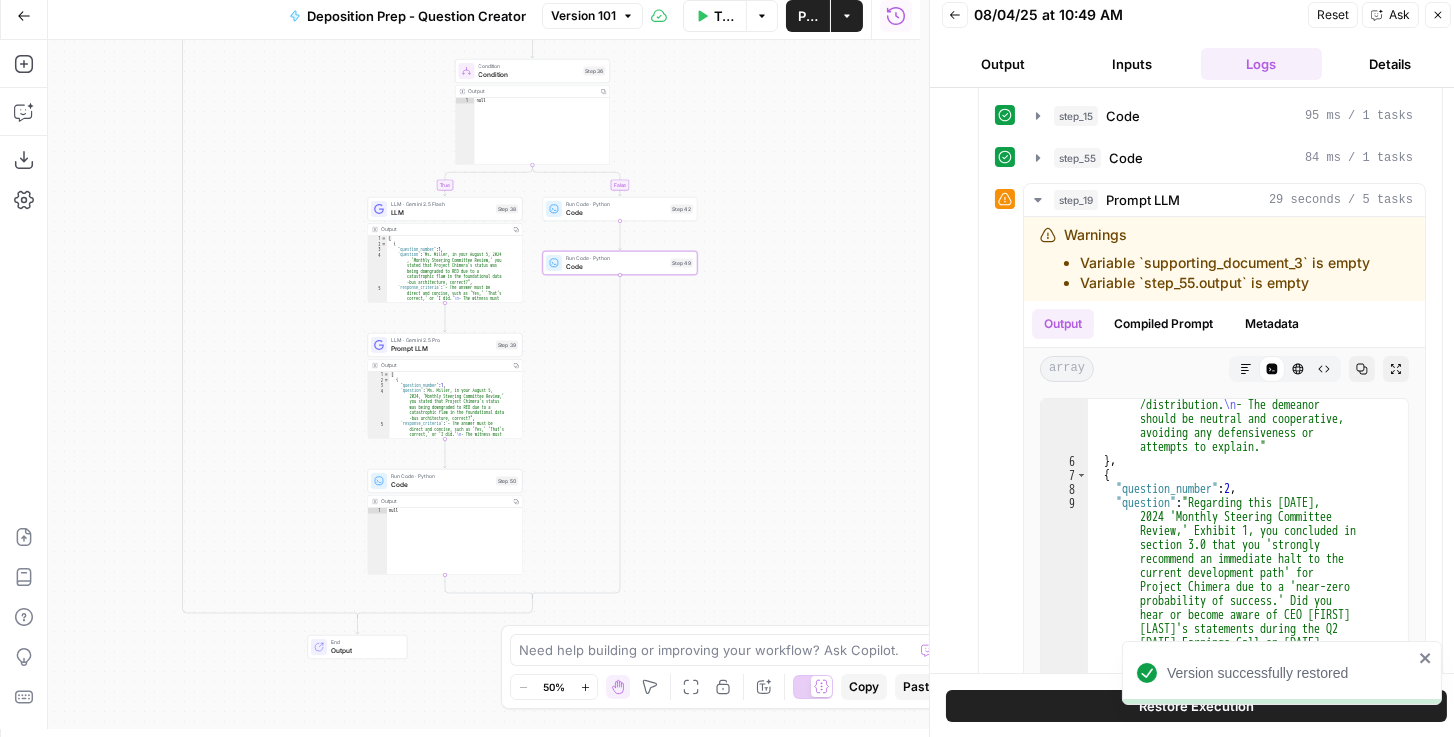 click on "Prompt LLM" at bounding box center [441, 349] 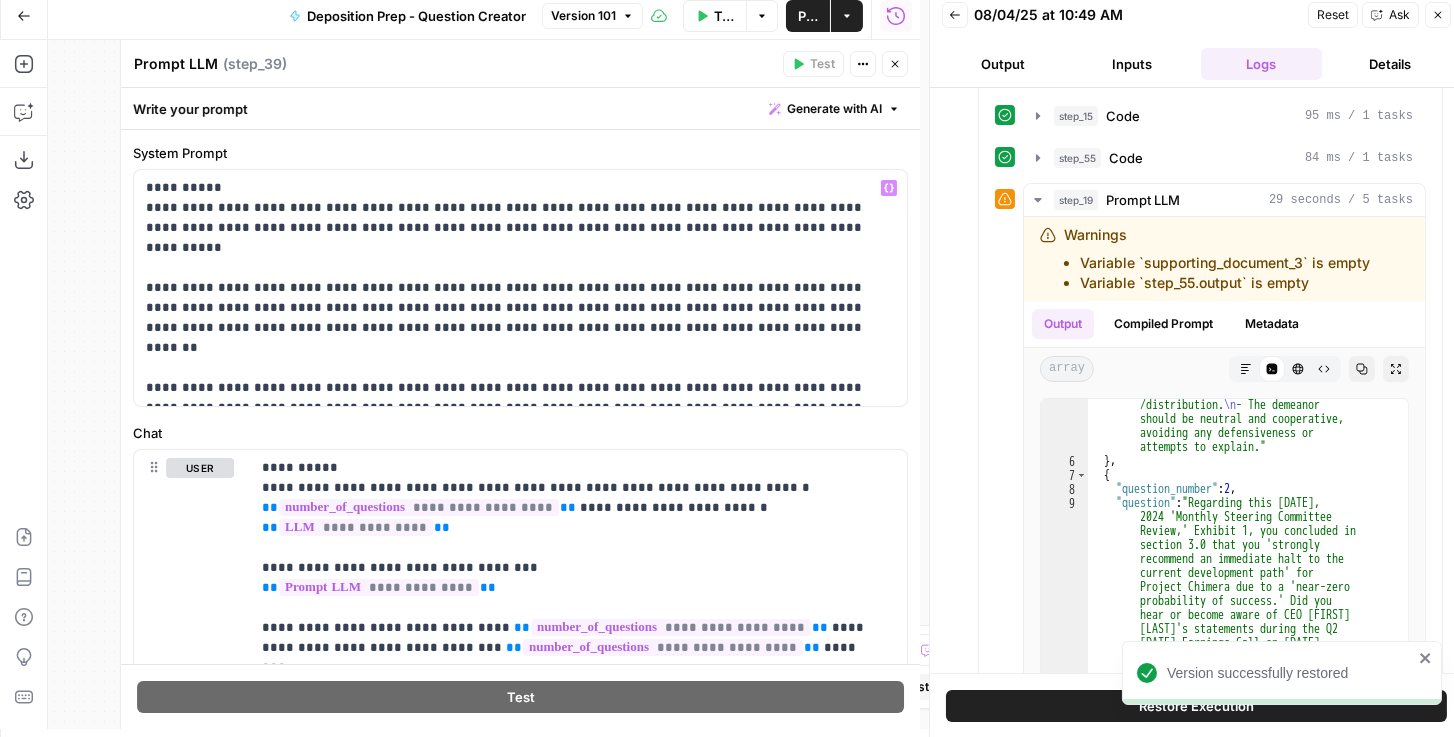 scroll, scrollTop: 114, scrollLeft: 0, axis: vertical 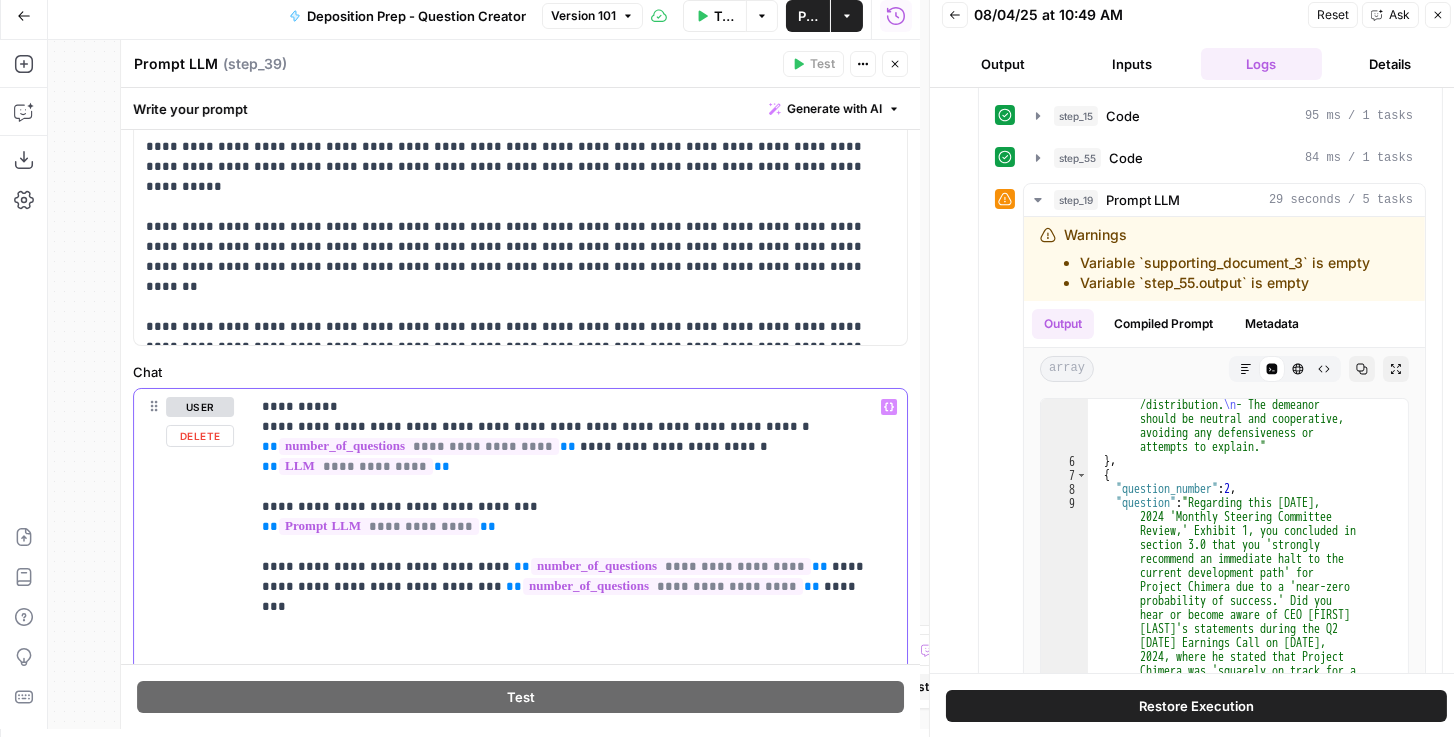 click on "**********" at bounding box center [570, 827] 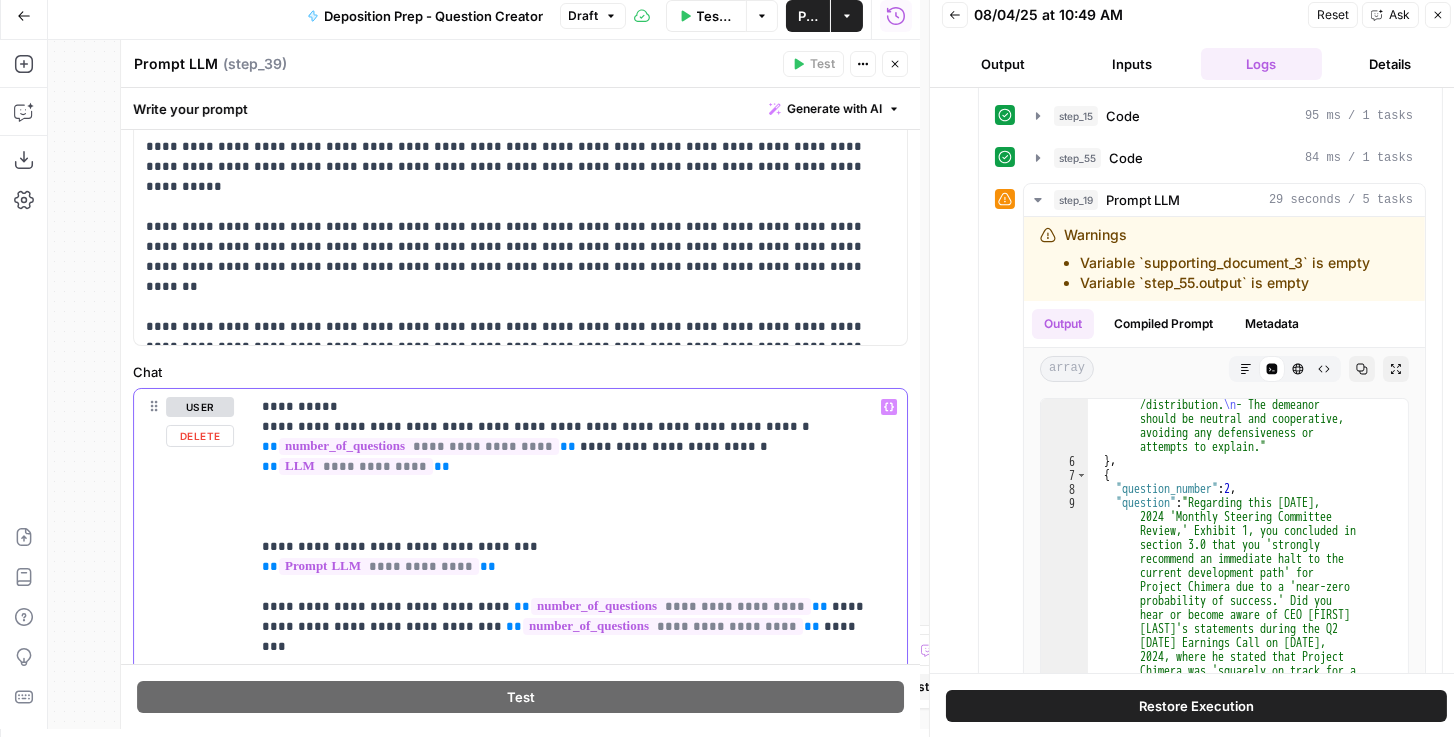 type 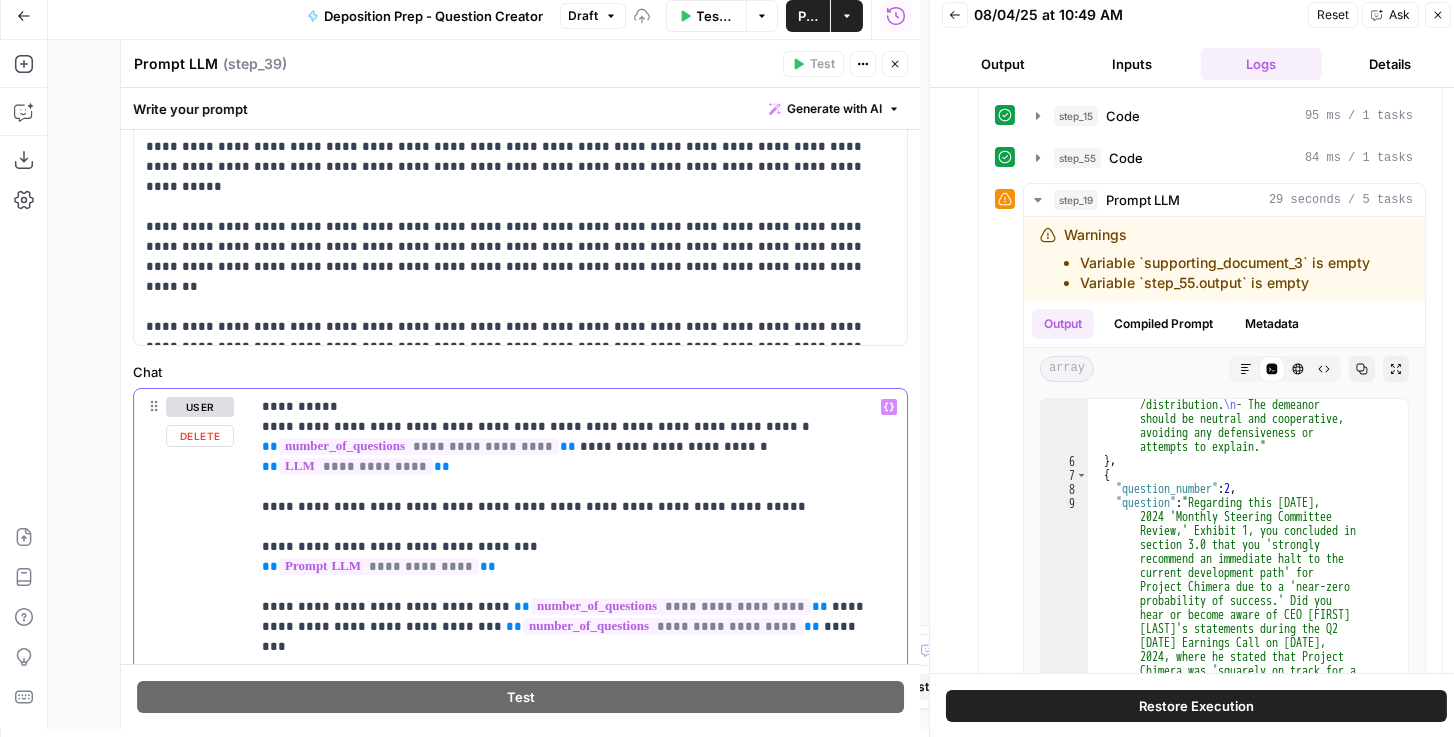 click 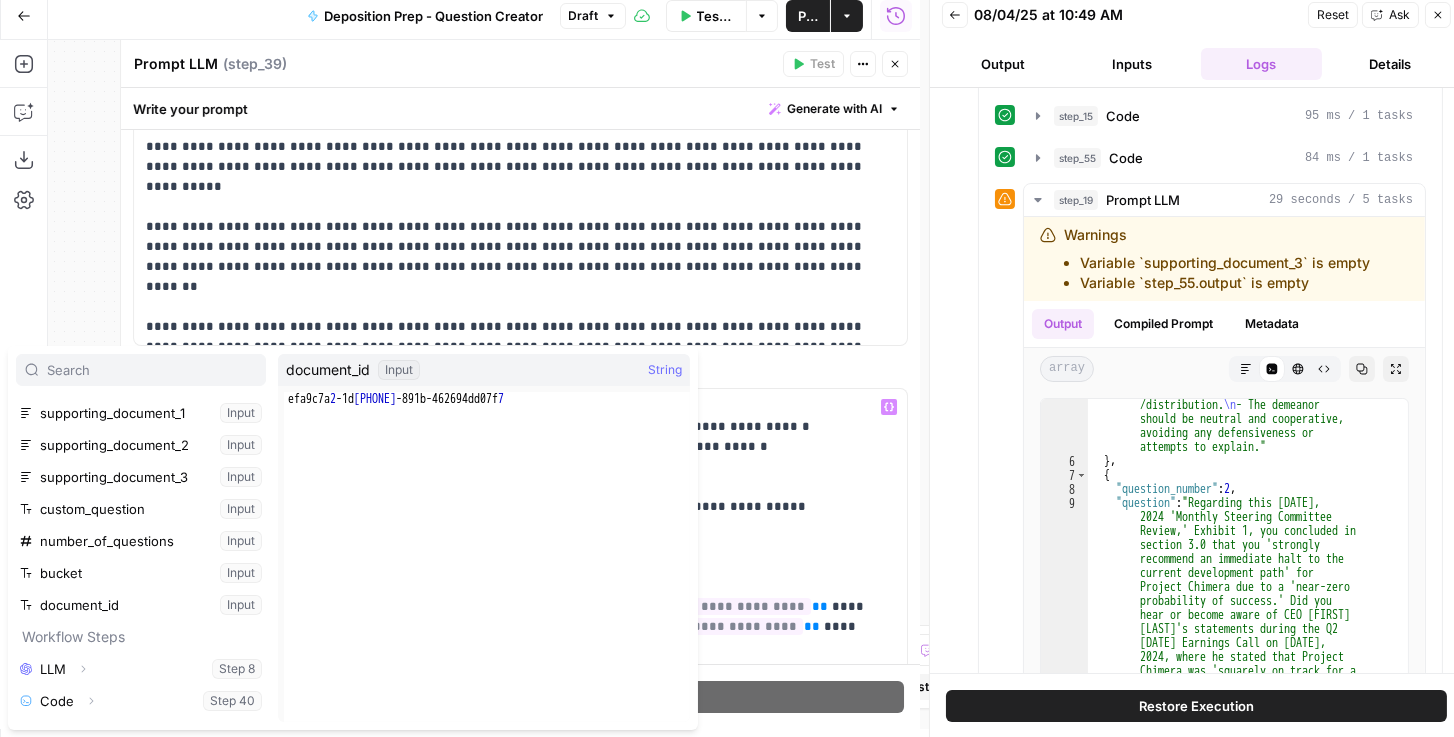 scroll, scrollTop: 285, scrollLeft: 0, axis: vertical 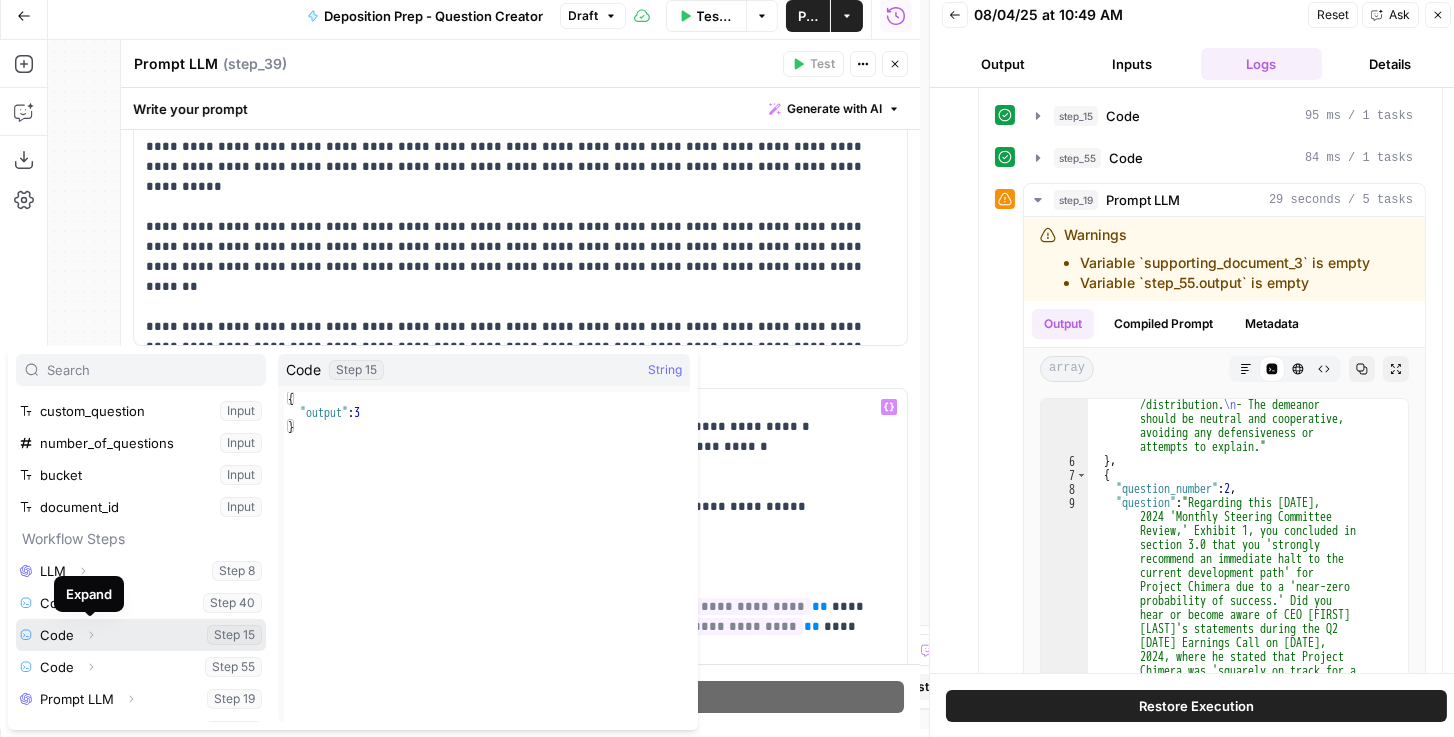 click at bounding box center [141, 635] 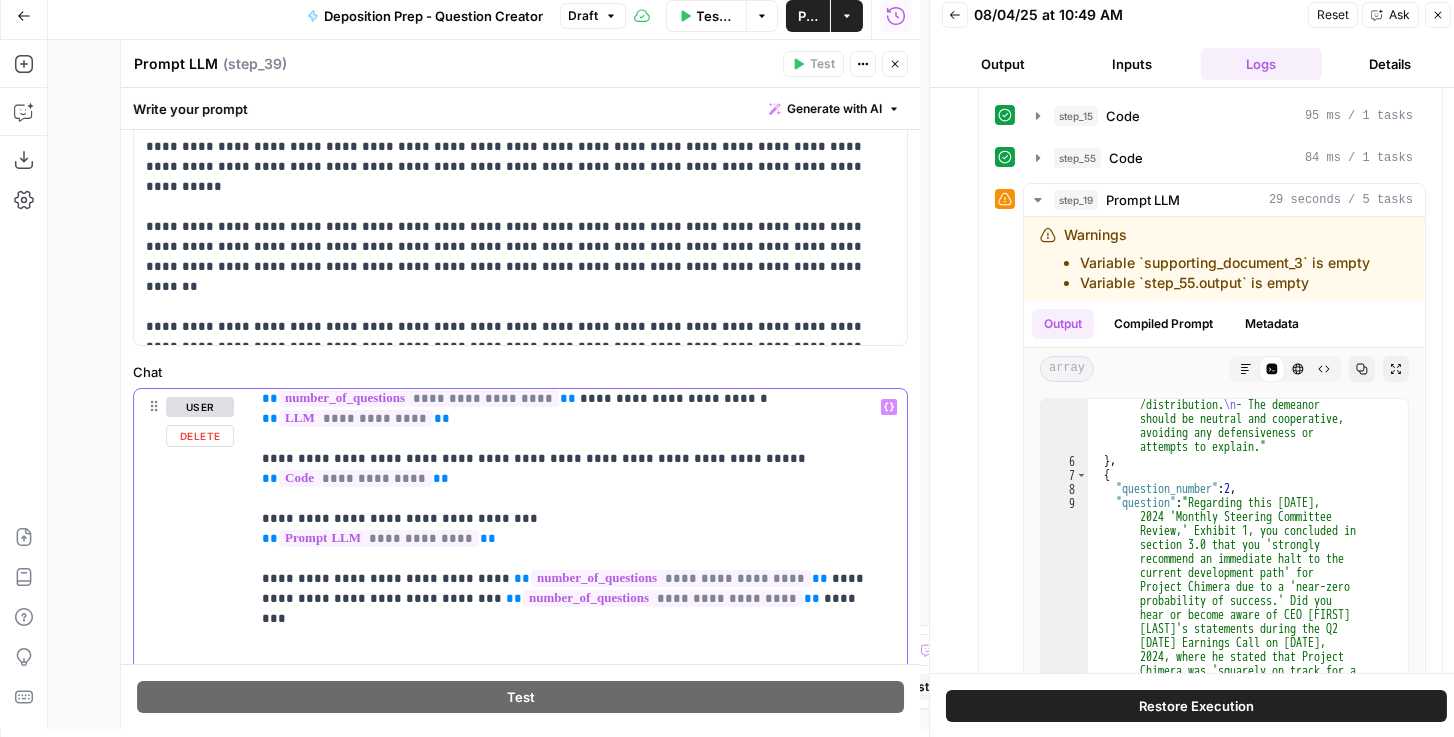 scroll, scrollTop: 57, scrollLeft: 0, axis: vertical 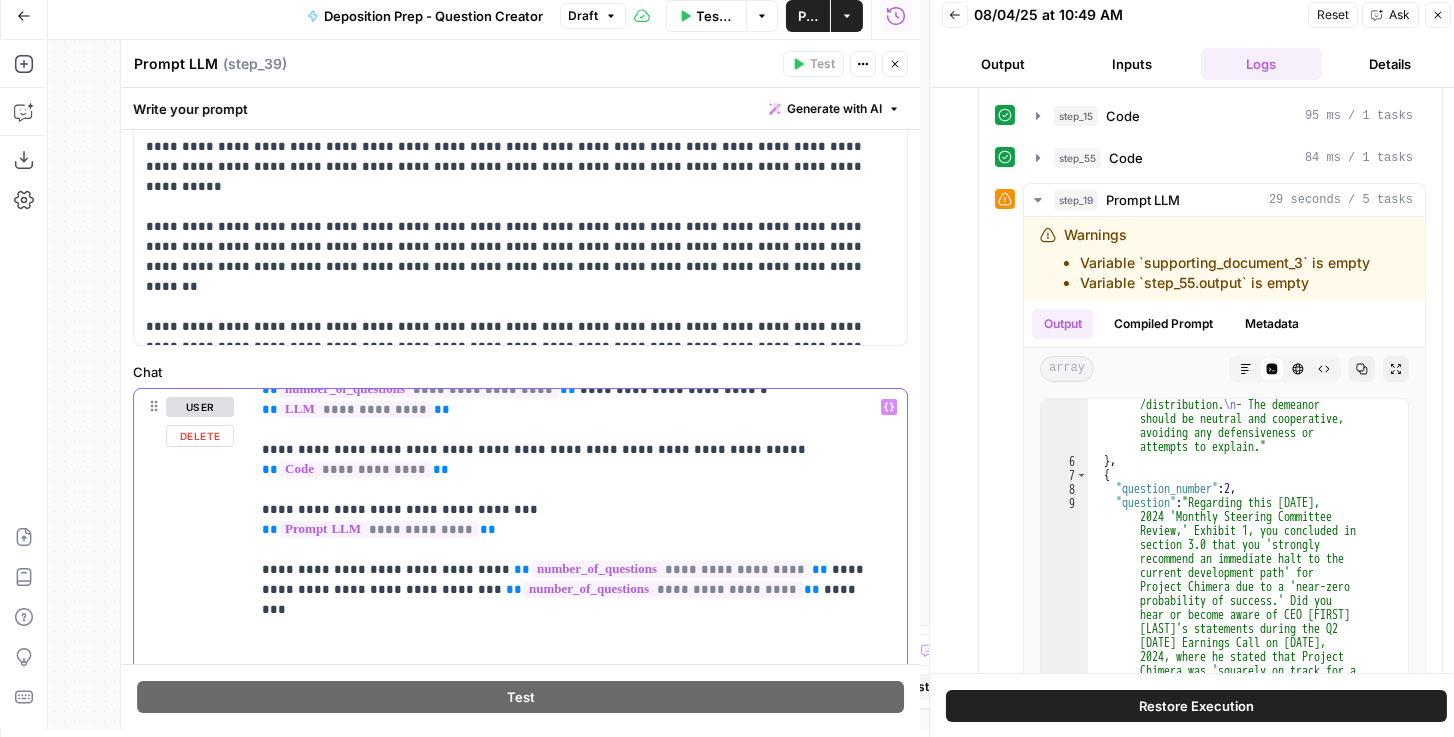 drag, startPoint x: 771, startPoint y: 525, endPoint x: 478, endPoint y: 527, distance: 293.00684 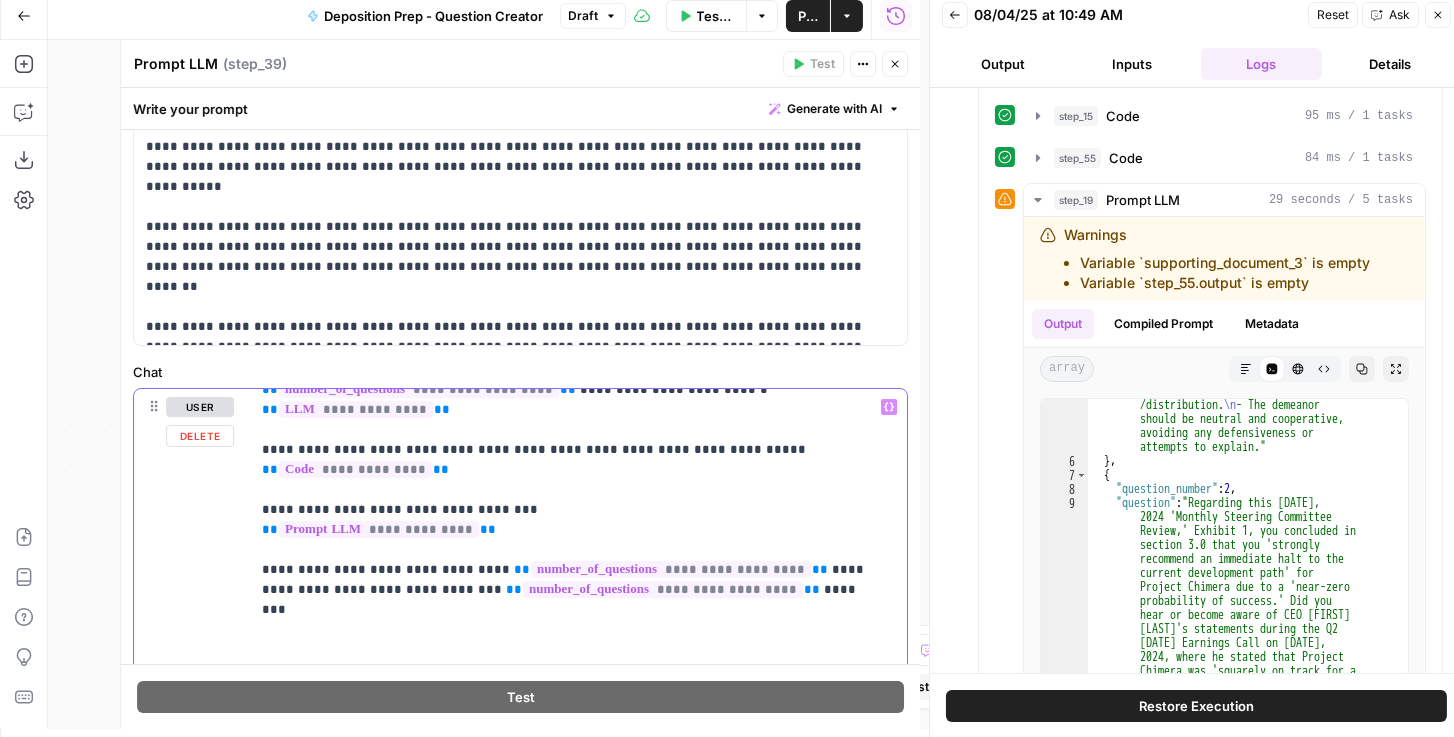 click on "**********" at bounding box center [570, 790] 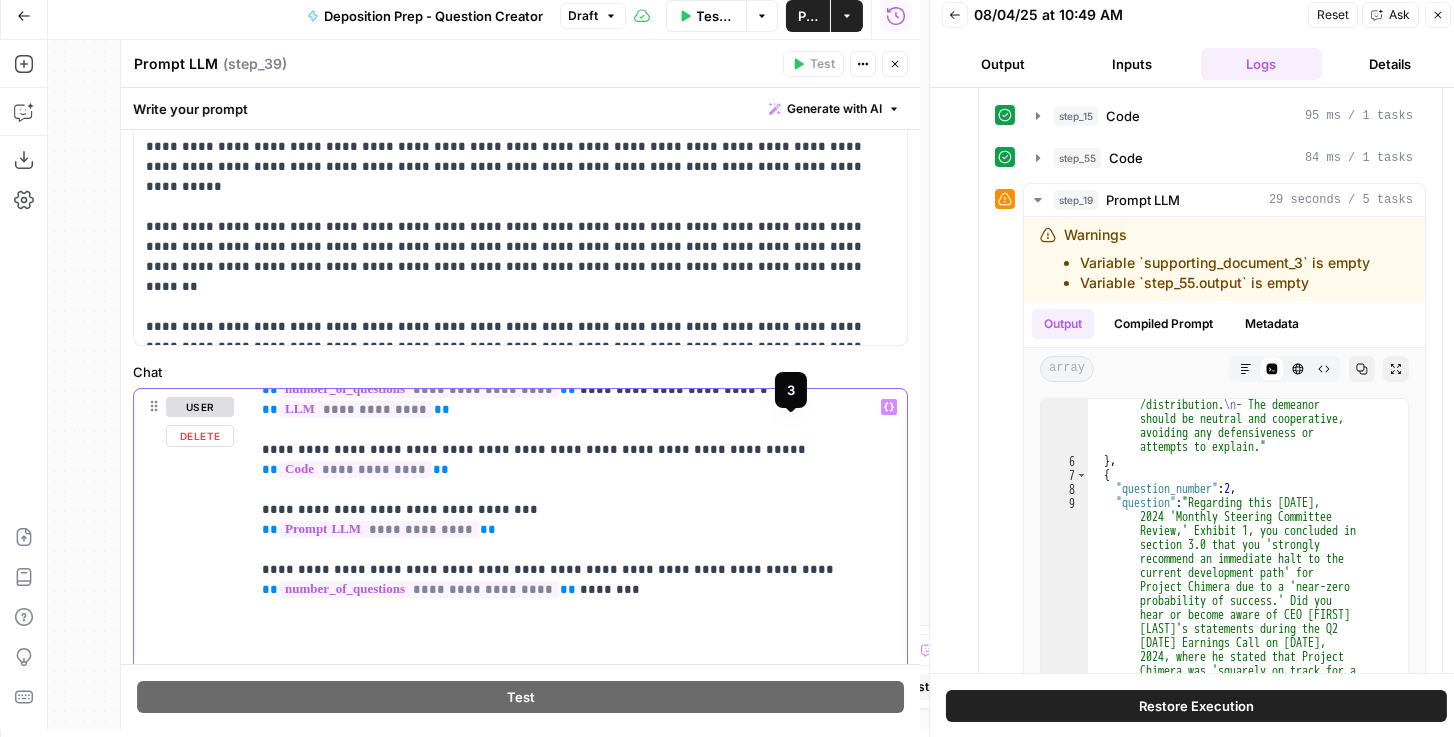 drag, startPoint x: 709, startPoint y: 423, endPoint x: 872, endPoint y: 426, distance: 163.0276 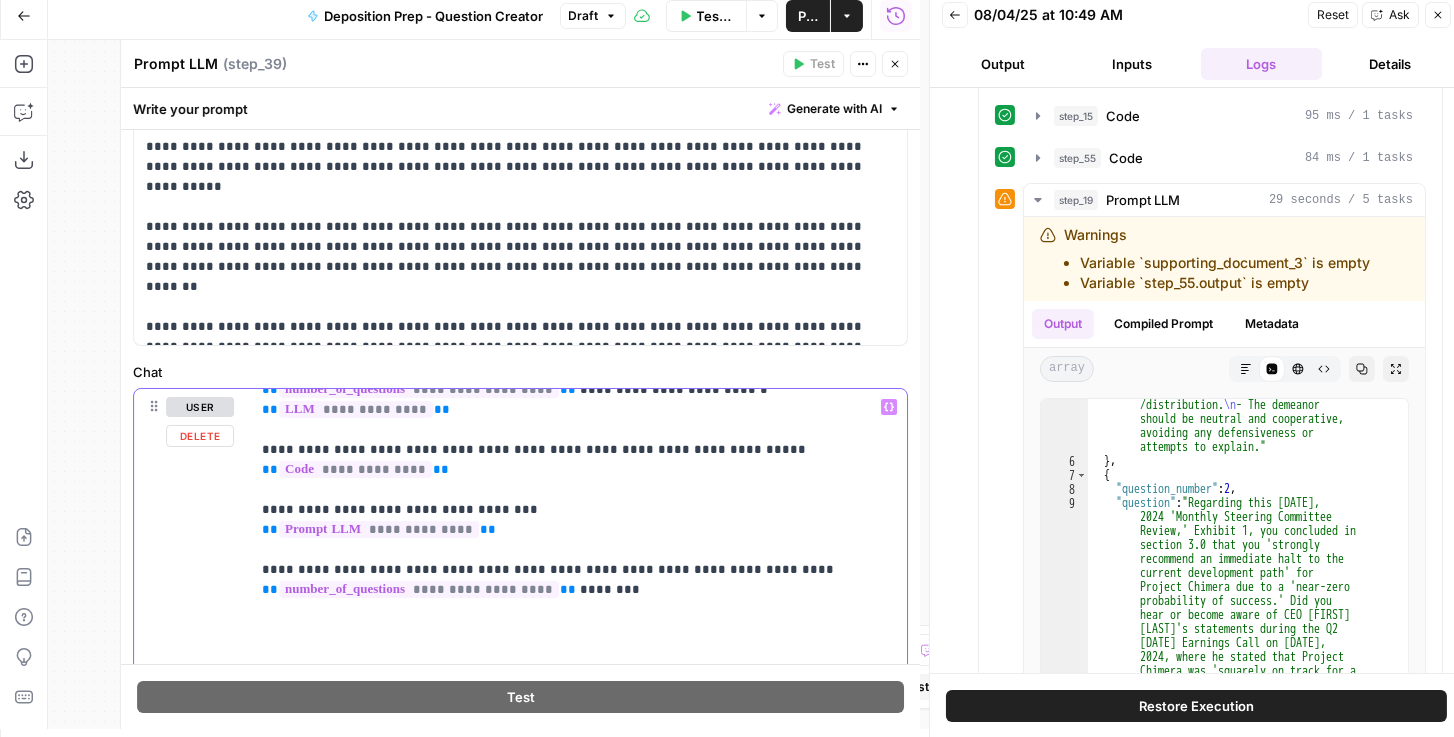 copy on "**********" 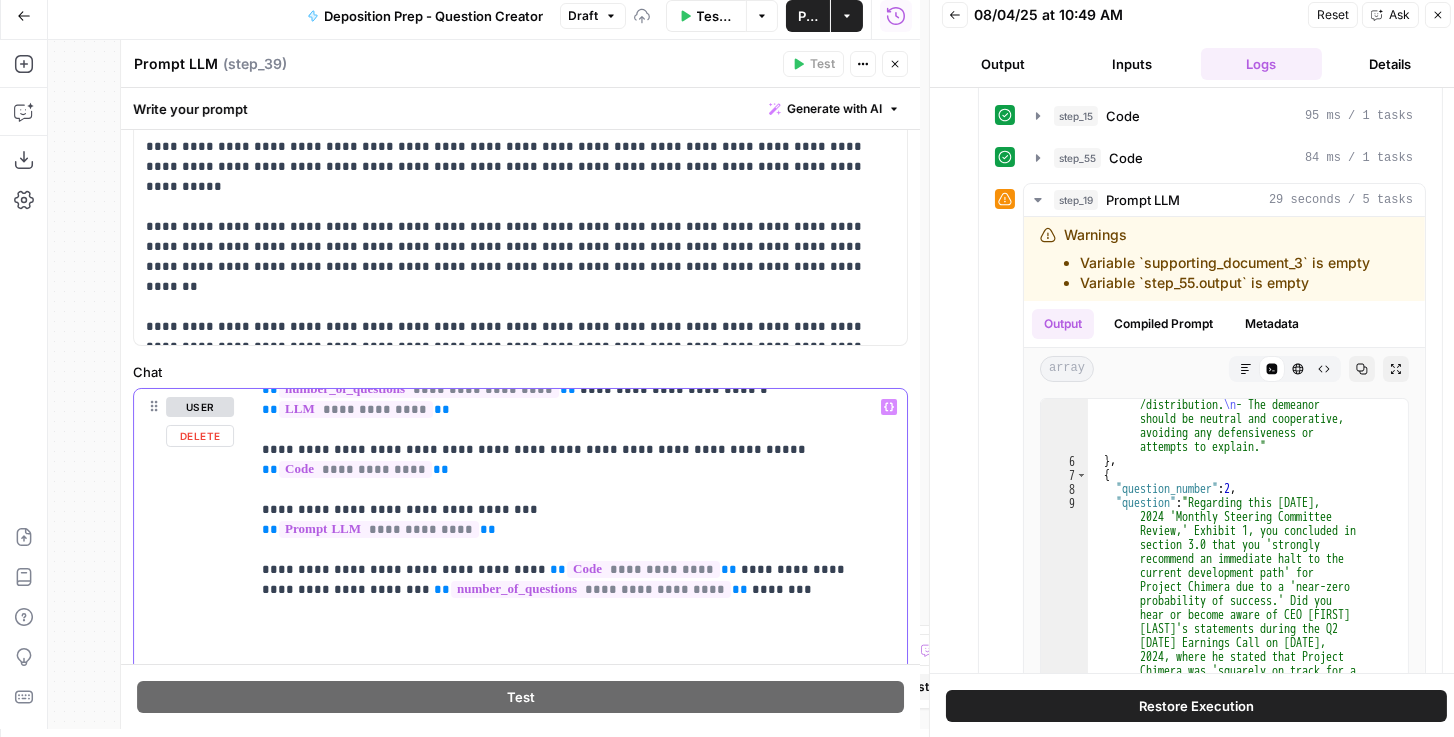 scroll, scrollTop: 101, scrollLeft: 0, axis: vertical 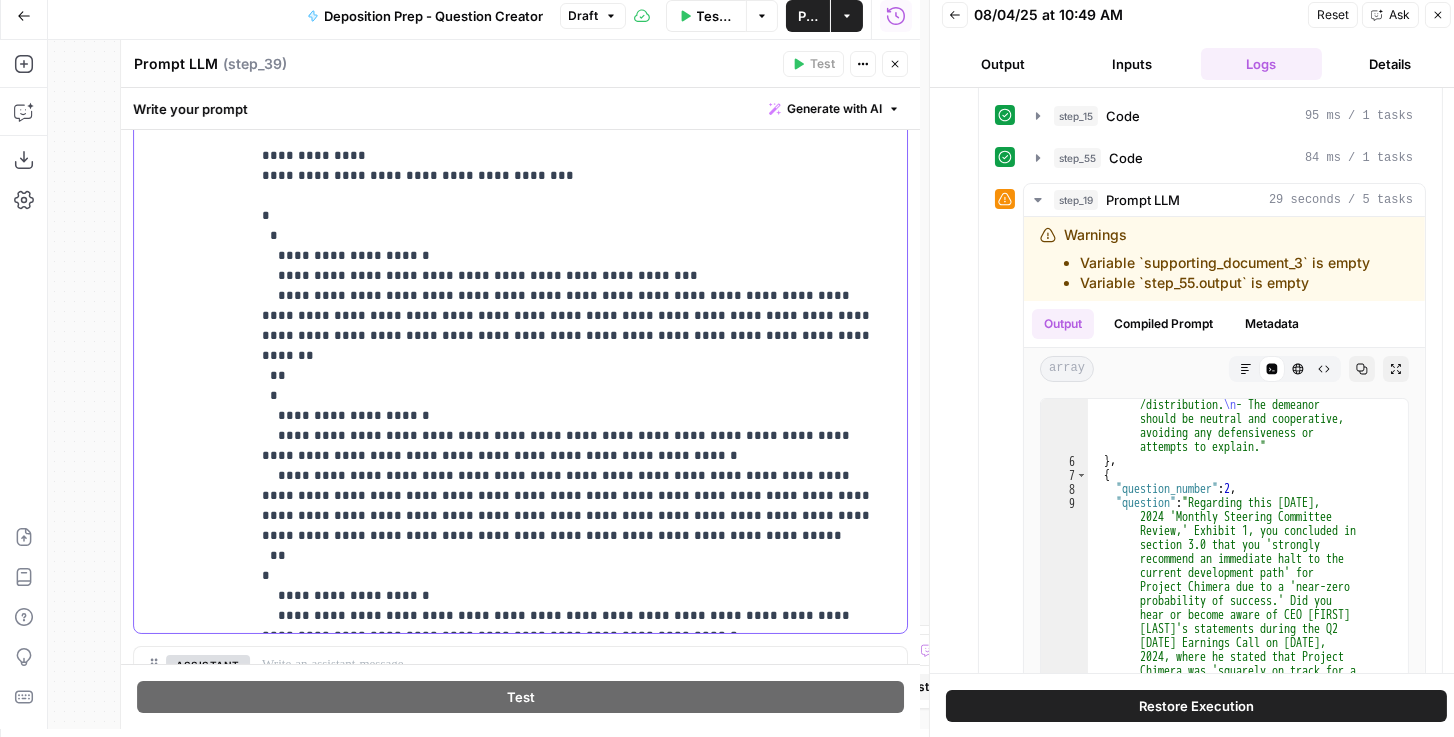 drag, startPoint x: 347, startPoint y: 554, endPoint x: 561, endPoint y: 571, distance: 214.67418 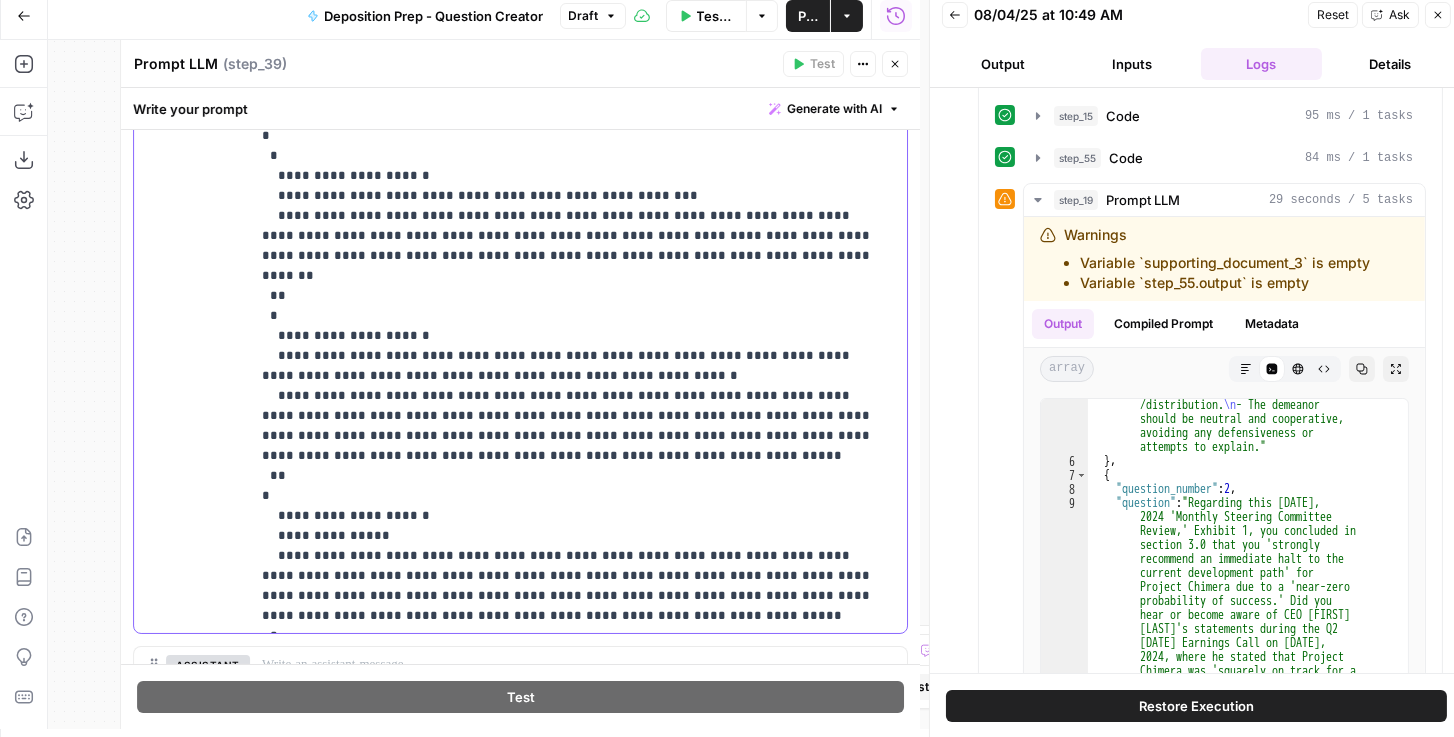 scroll, scrollTop: 81, scrollLeft: 0, axis: vertical 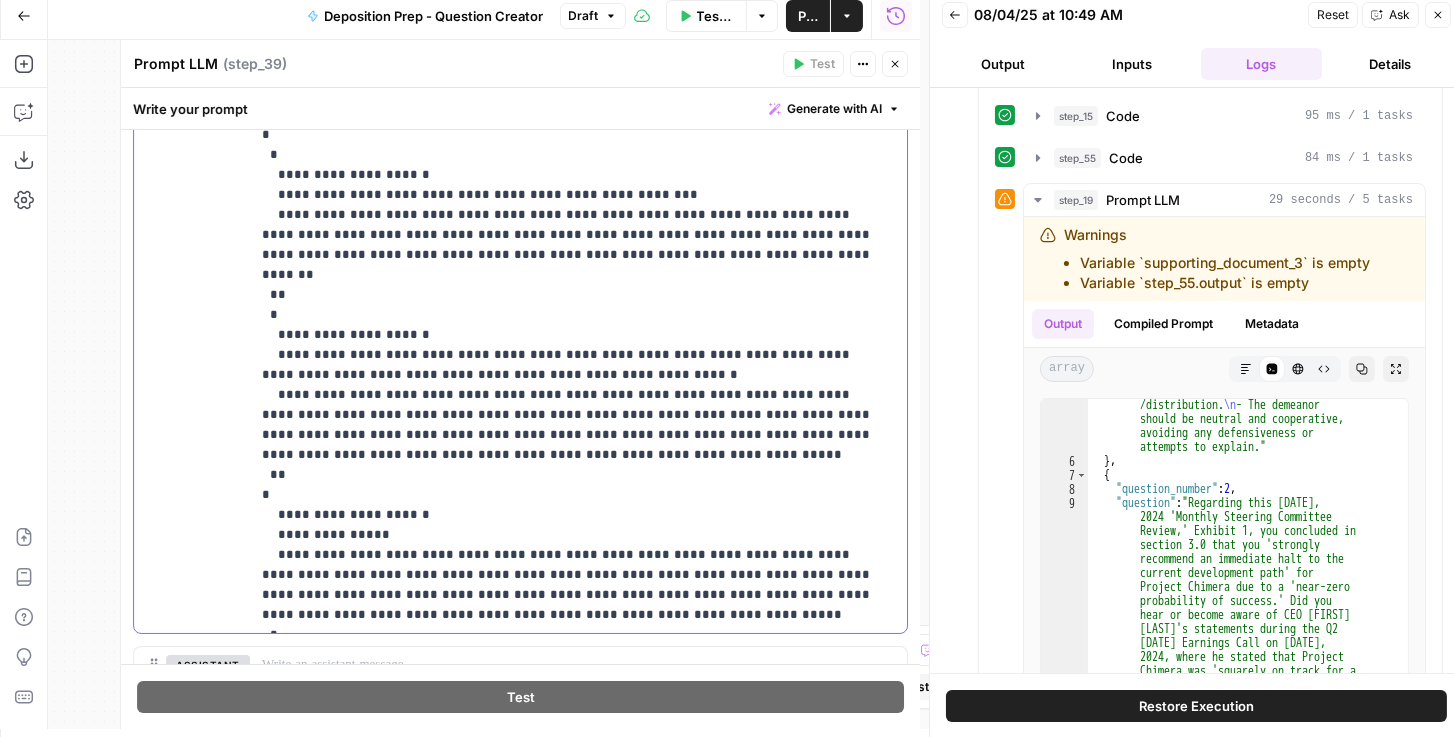 drag, startPoint x: 409, startPoint y: 573, endPoint x: 472, endPoint y: 551, distance: 66.730804 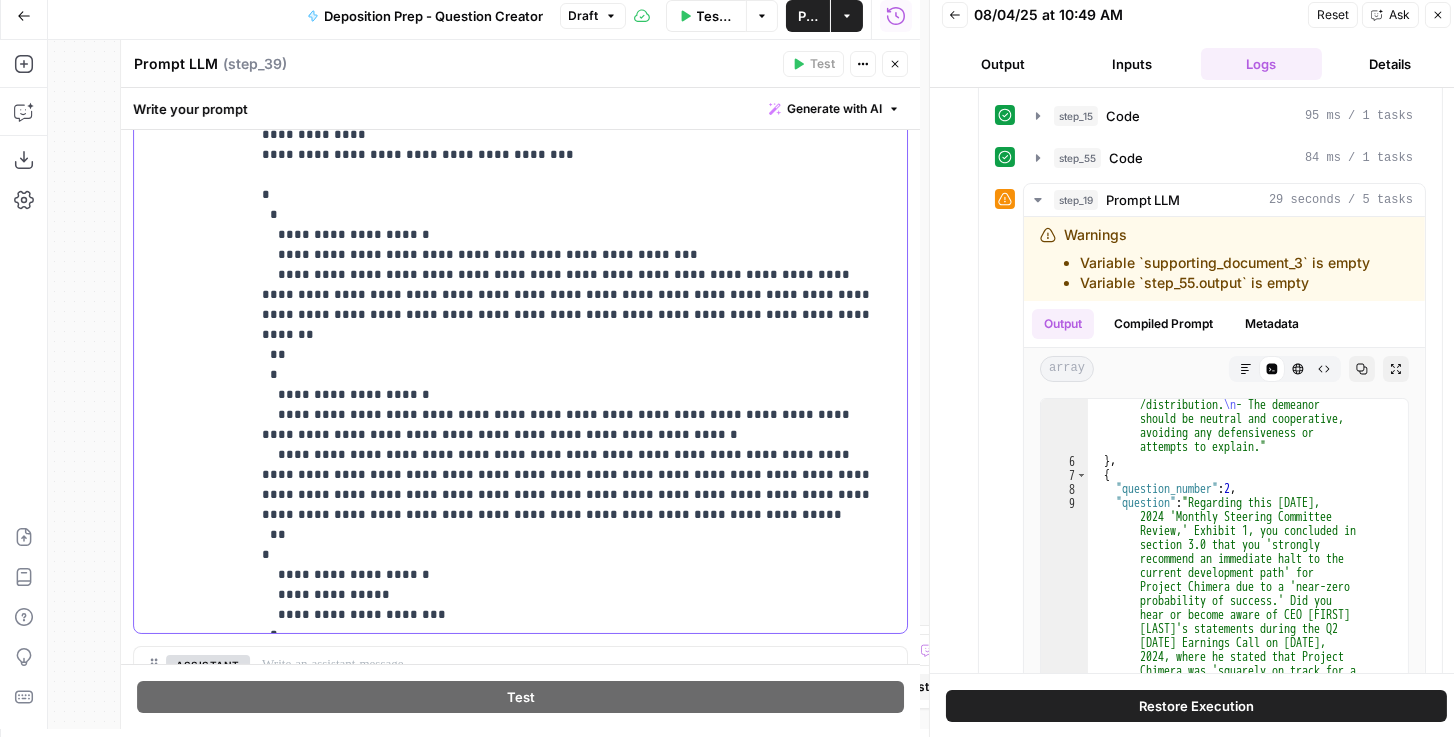 drag, startPoint x: 422, startPoint y: 549, endPoint x: 262, endPoint y: 533, distance: 160.798 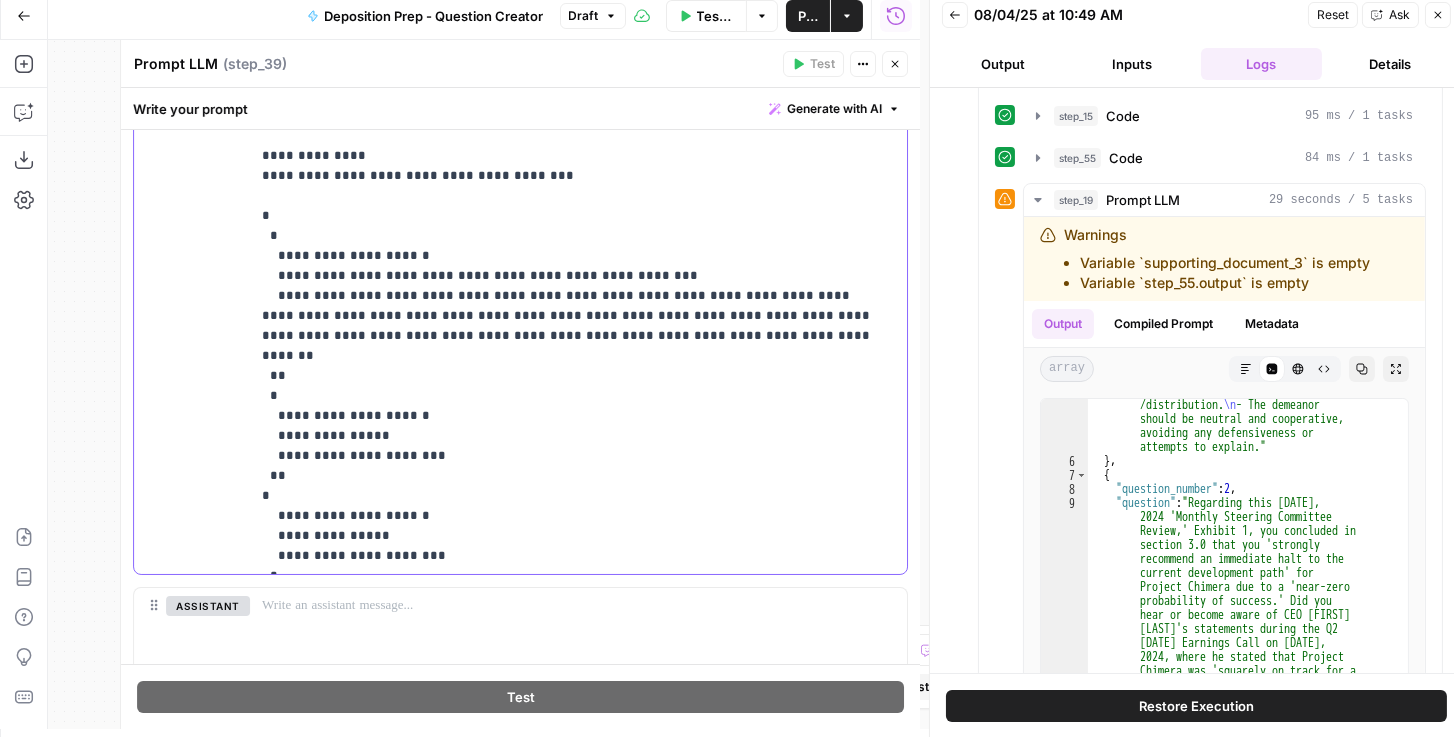 drag, startPoint x: 667, startPoint y: 293, endPoint x: 278, endPoint y: 236, distance: 393.1539 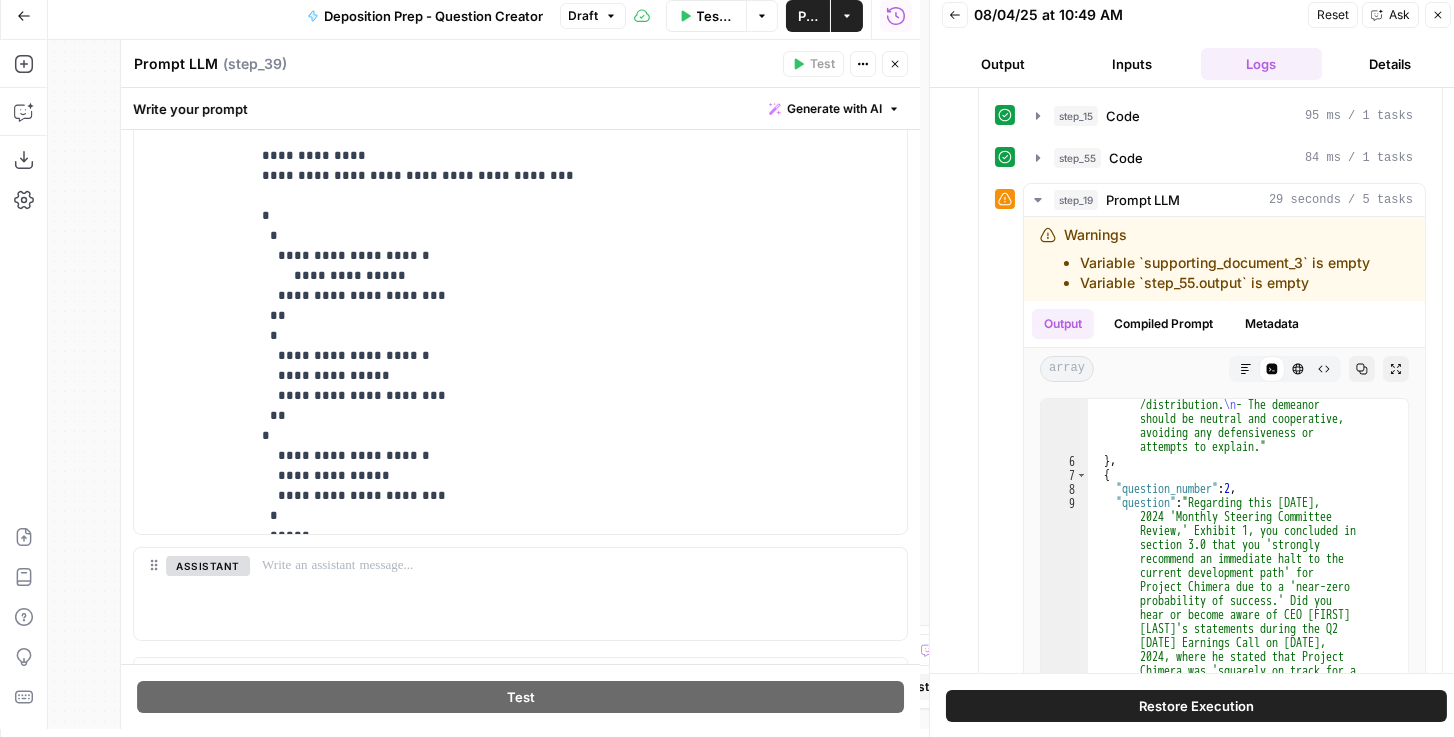click on "Publish" at bounding box center [808, 16] 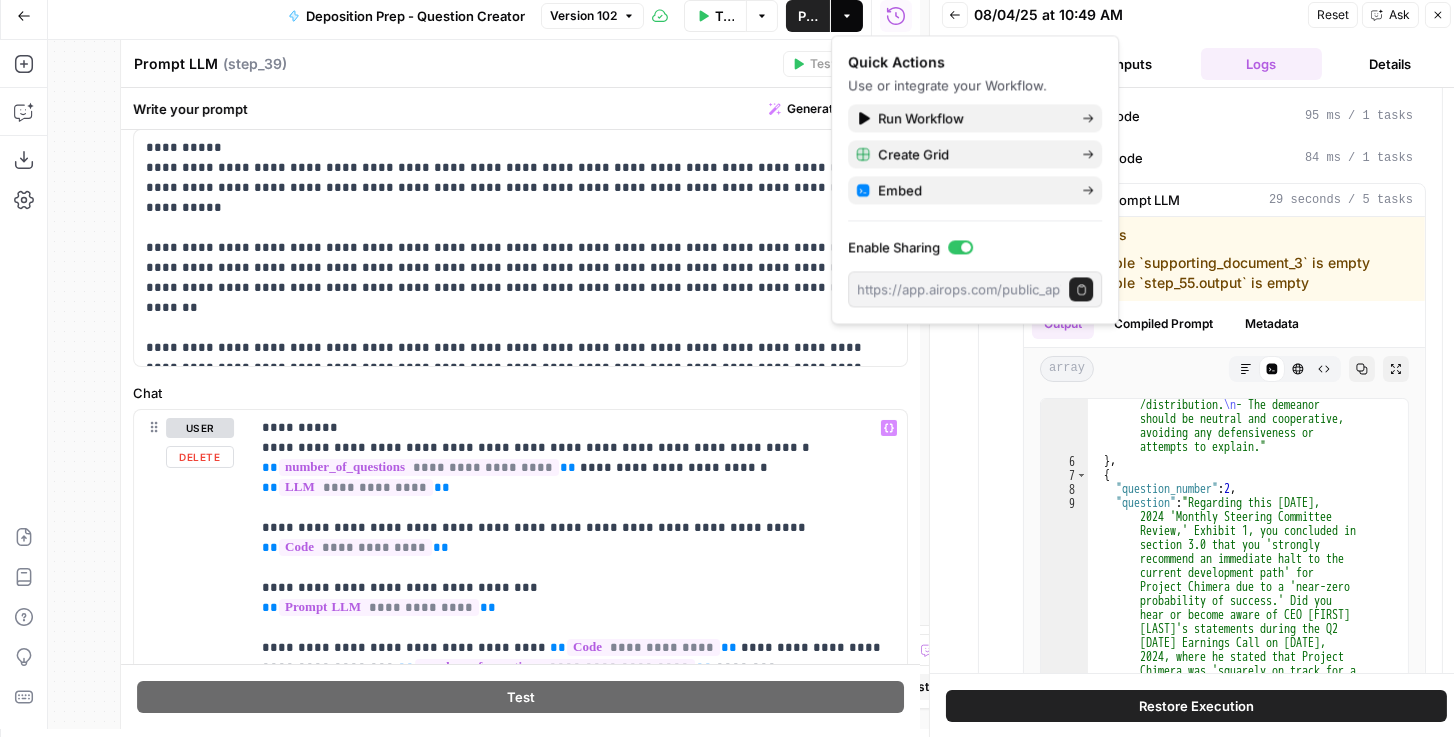 scroll, scrollTop: 57, scrollLeft: 0, axis: vertical 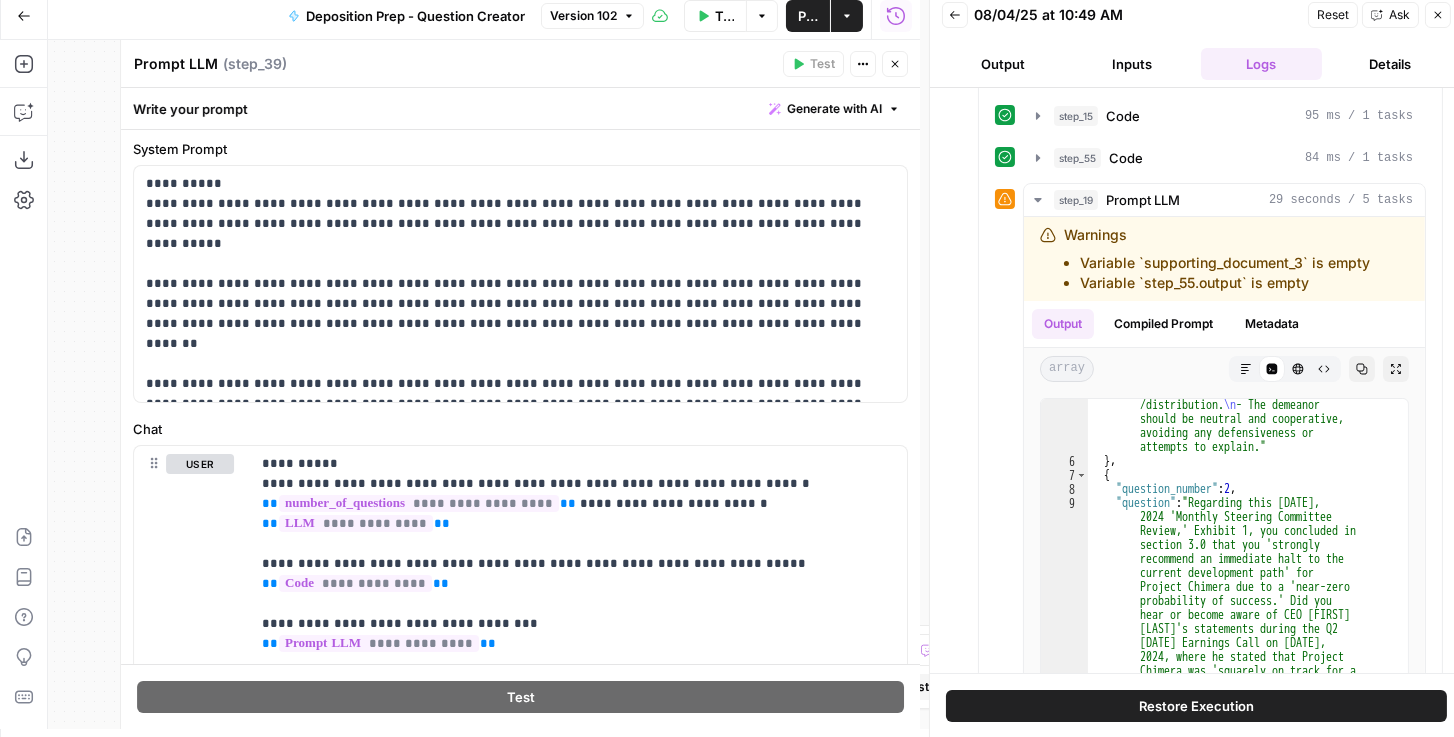 click on "Back 08/04/25 at 10:49 AM Reset Ask Close" at bounding box center [1196, 15] 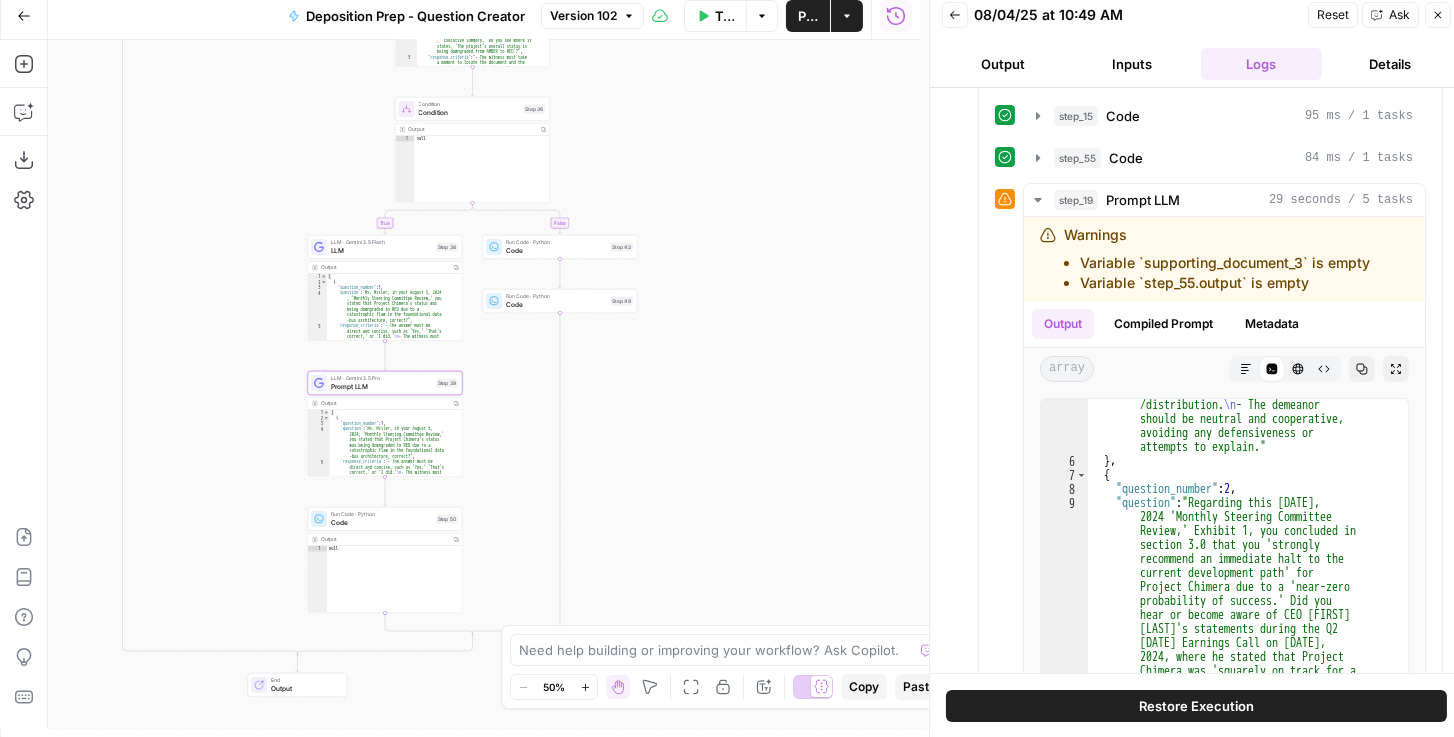 drag, startPoint x: 729, startPoint y: 284, endPoint x: 682, endPoint y: 325, distance: 62.369865 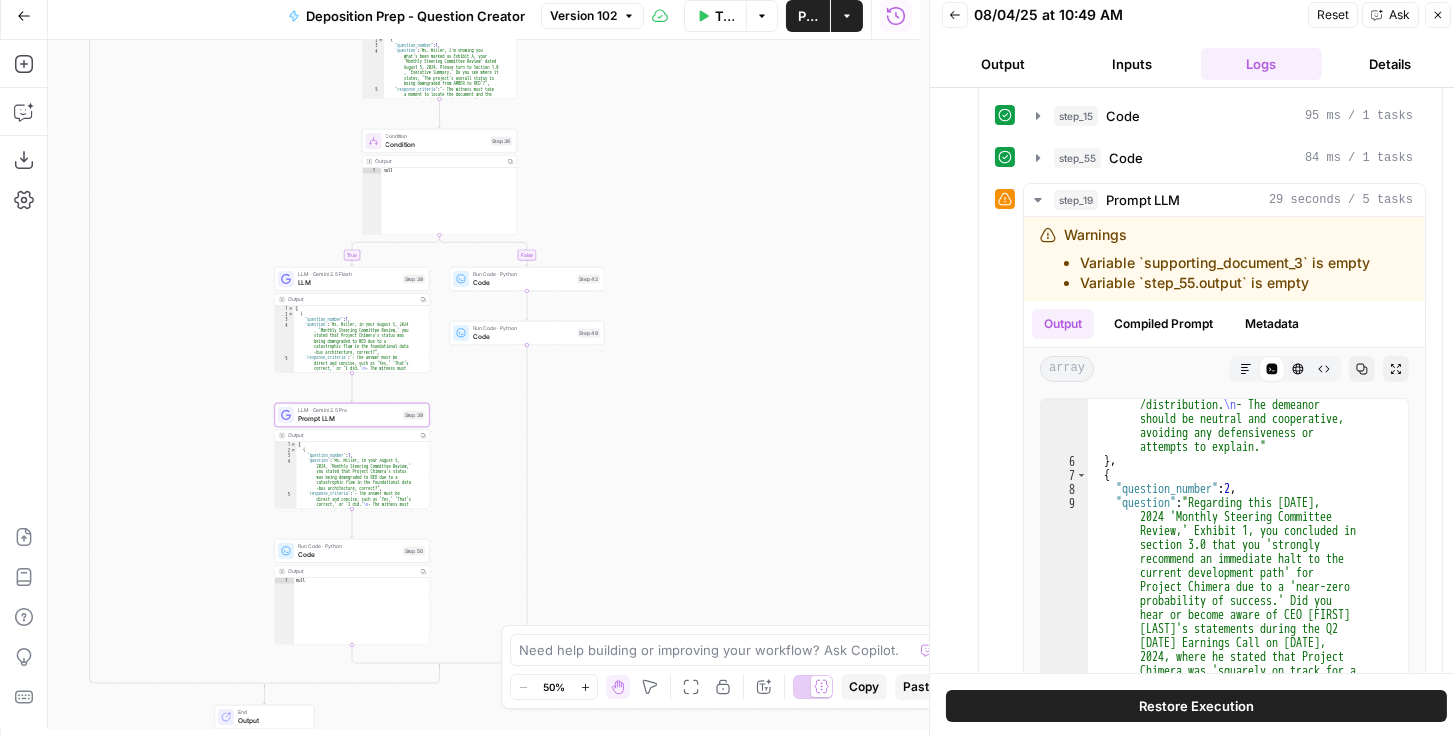 click 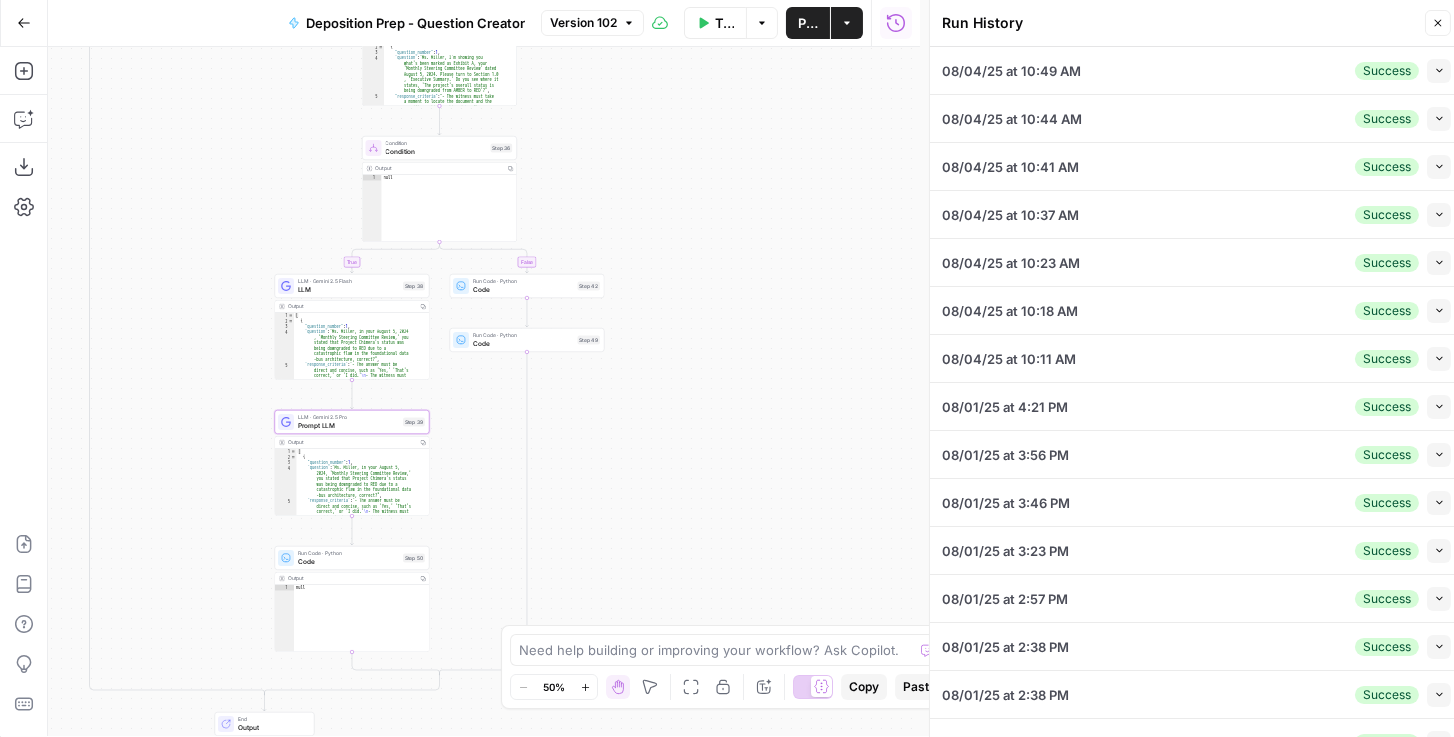 scroll, scrollTop: 0, scrollLeft: 0, axis: both 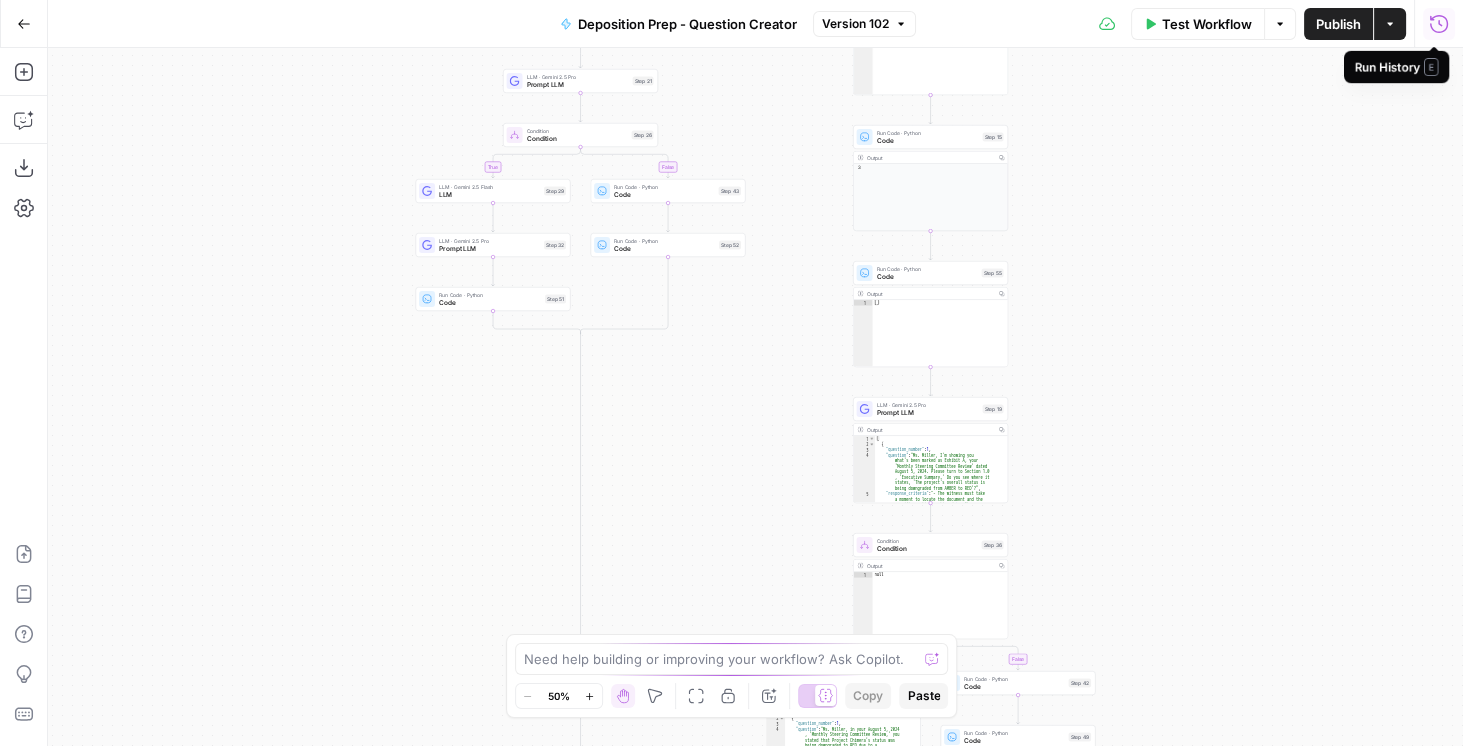 click on "Run History" at bounding box center [1439, 24] 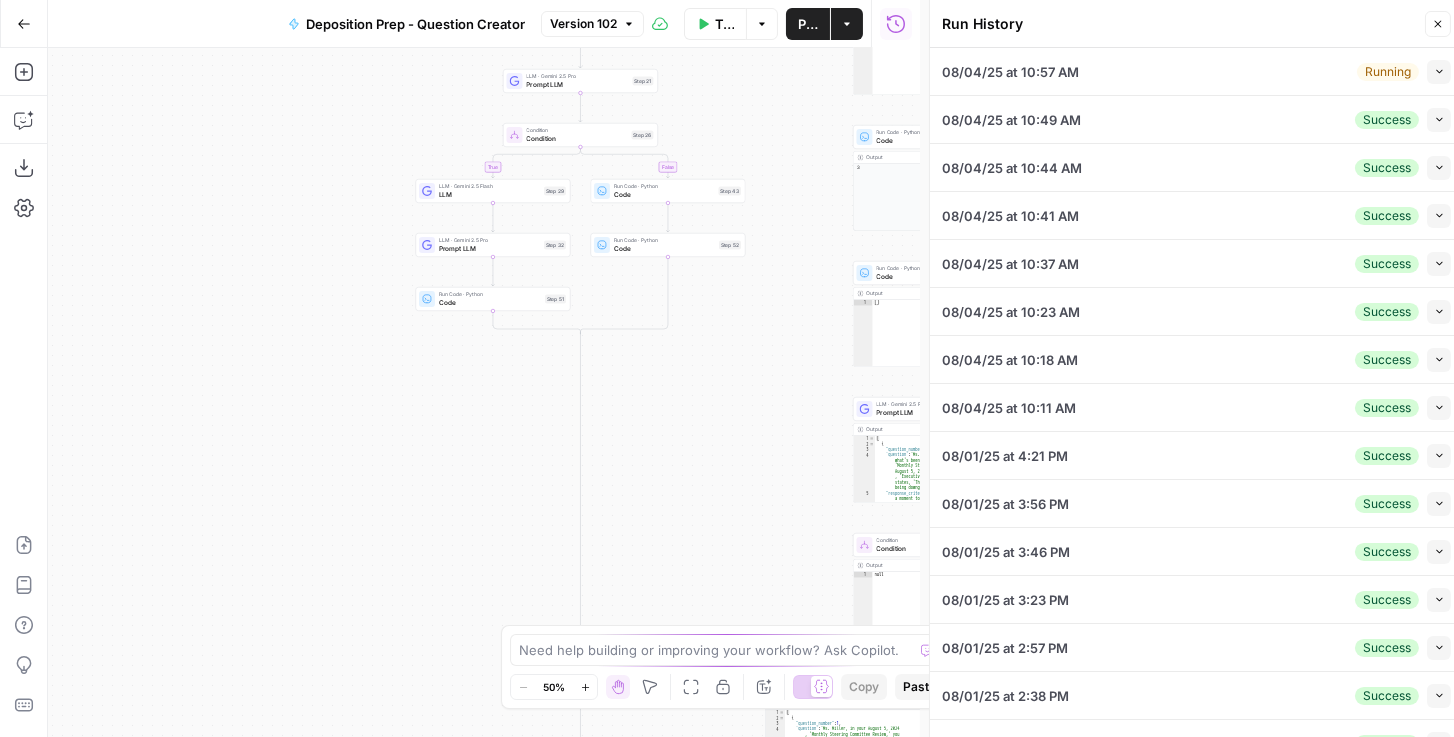 click on "Collapse" at bounding box center (1439, 72) 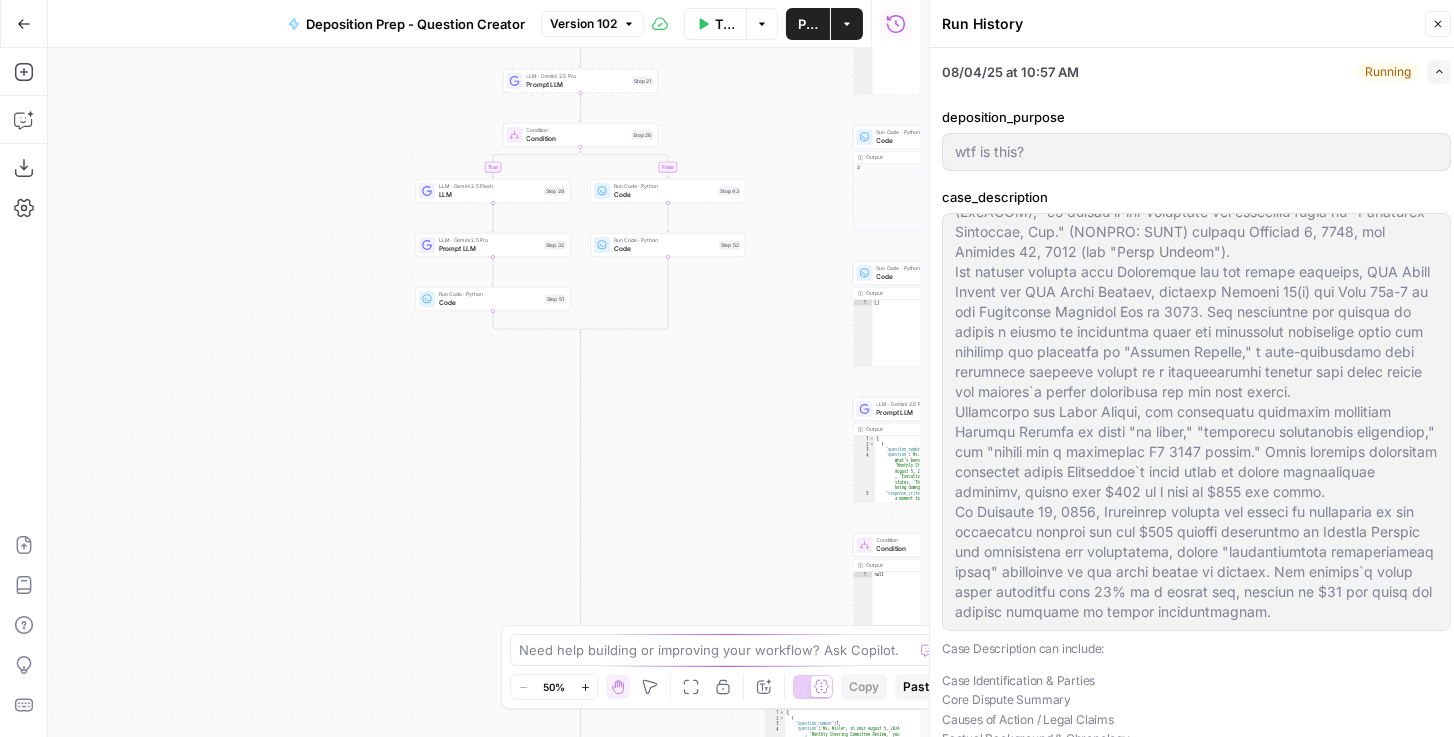 scroll, scrollTop: 99, scrollLeft: 0, axis: vertical 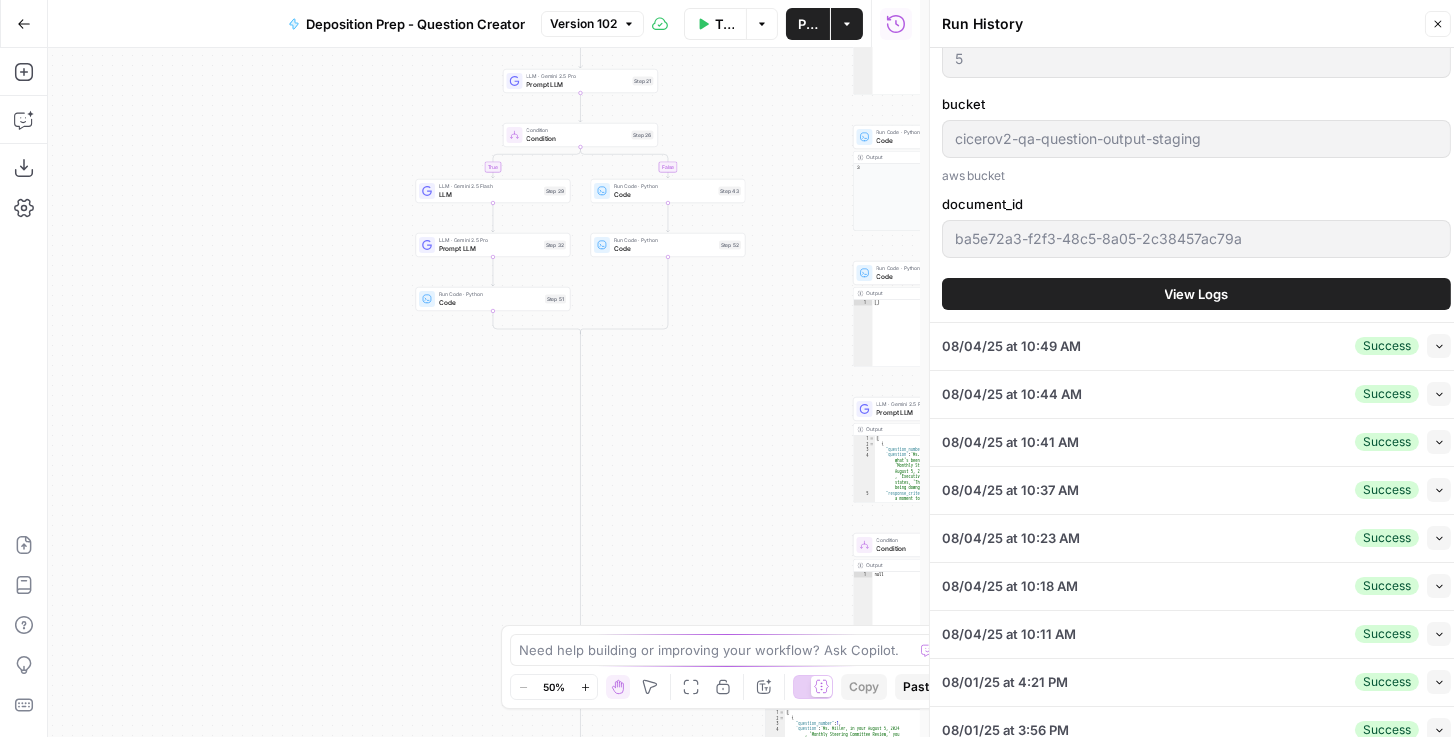 click on "View Logs" at bounding box center (1196, 294) 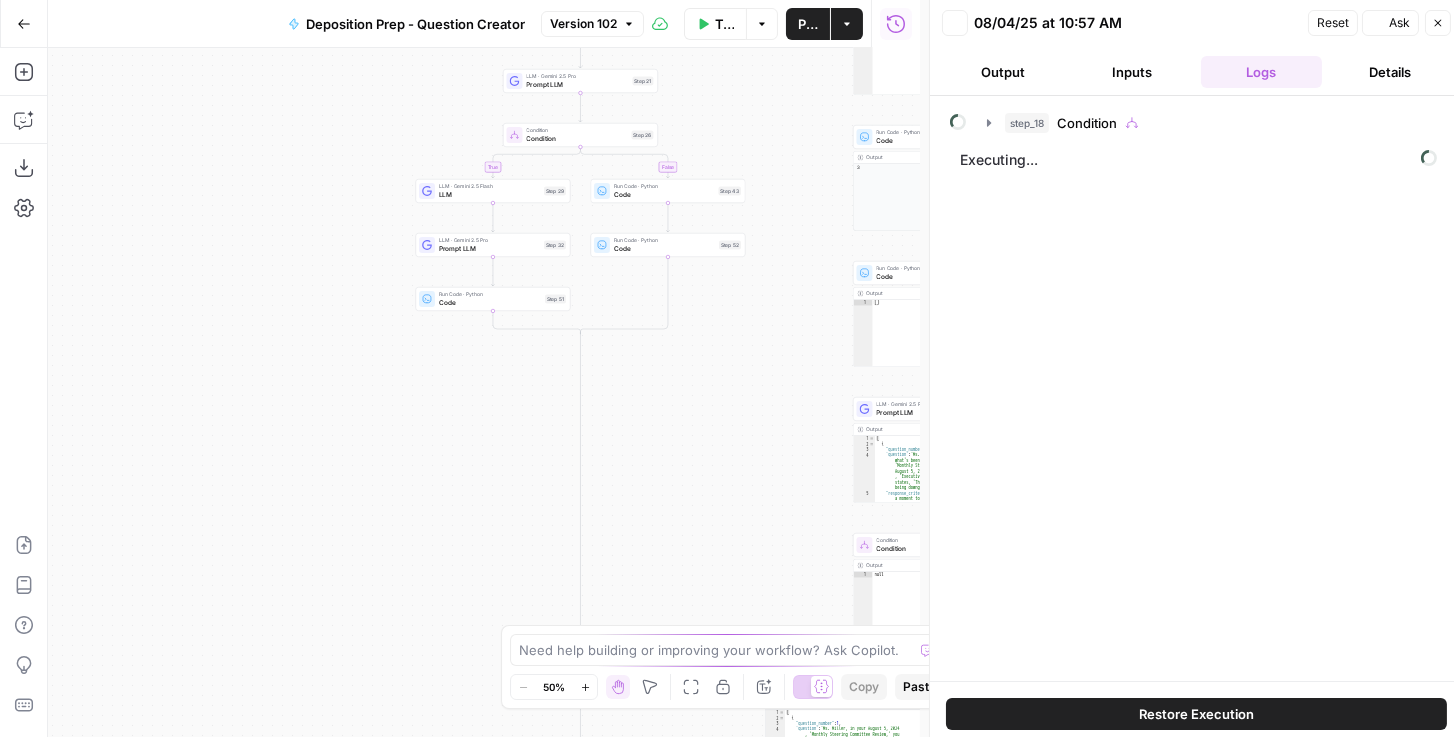 scroll, scrollTop: 0, scrollLeft: 0, axis: both 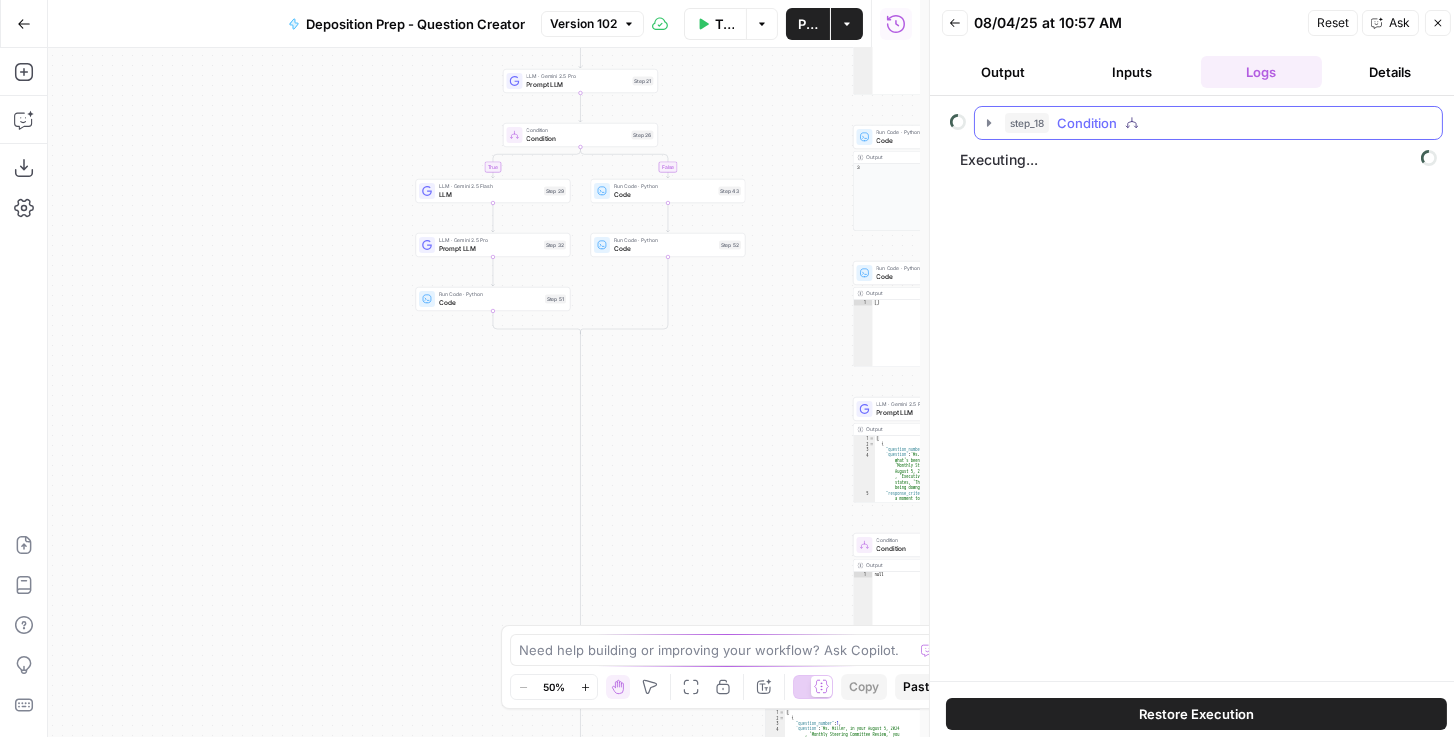 click 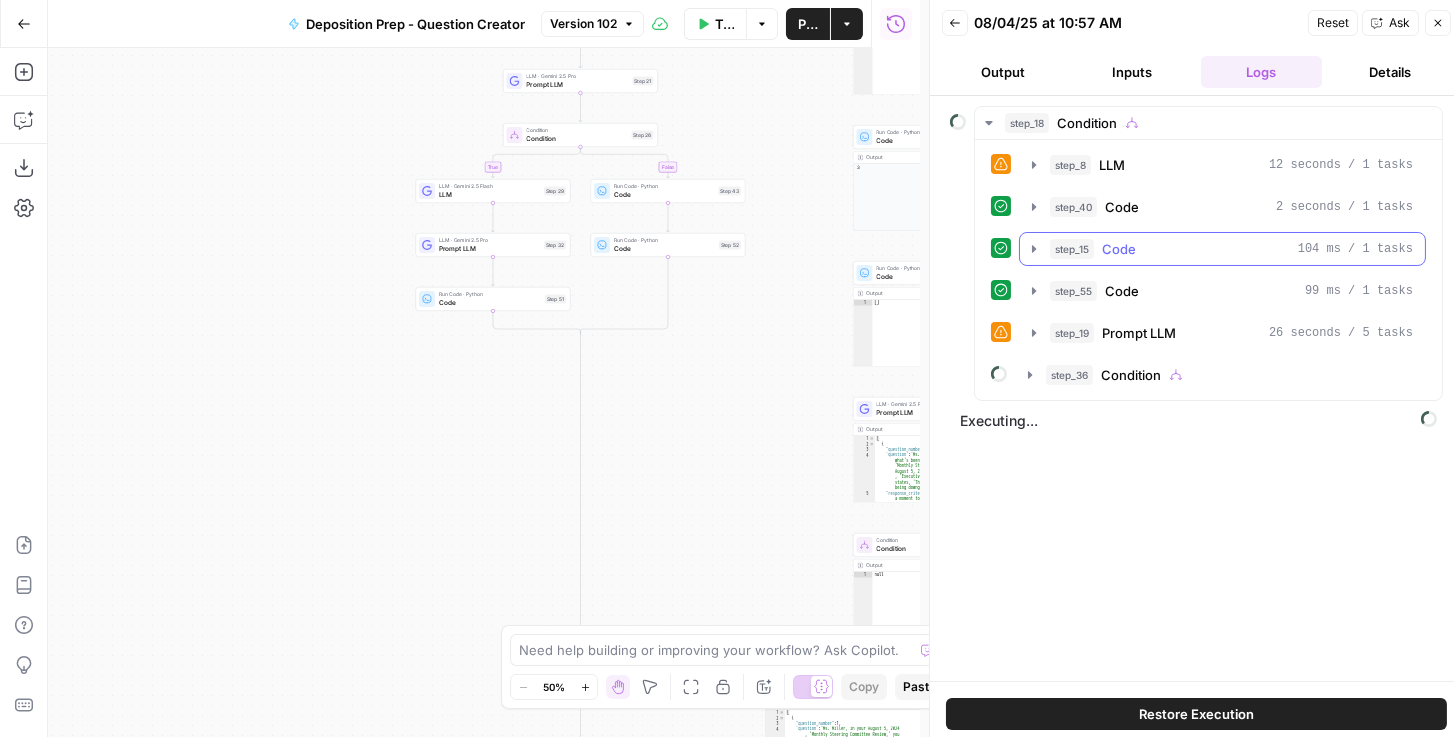 click on "step_8 LLM 12 seconds / 1 tasks step_40 Code 2 seconds / 1 tasks step_15 Code 104 ms / 1 tasks step_55 Code 99 ms / 1 tasks step_19 Prompt LLM 26 seconds / 5 tasks step_36 Condition" at bounding box center (1208, 270) 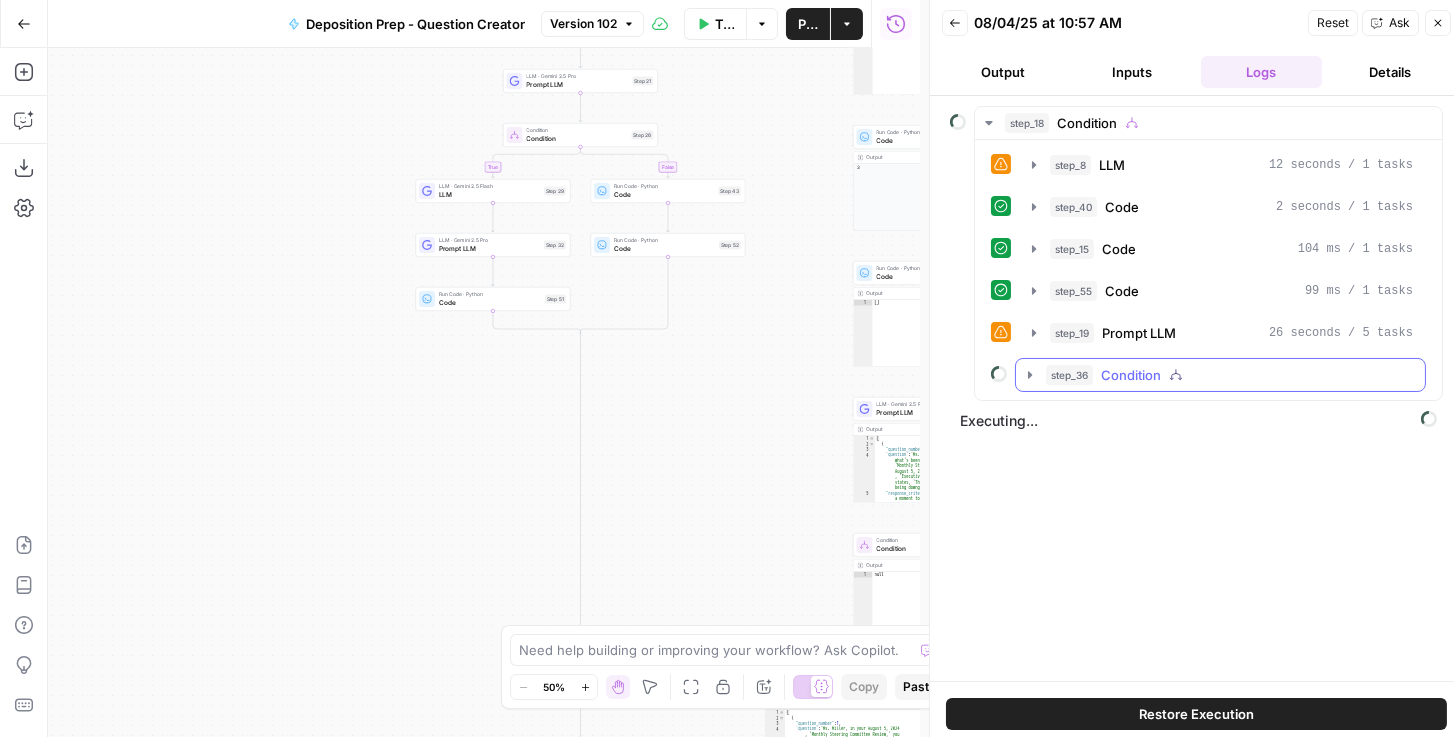 click 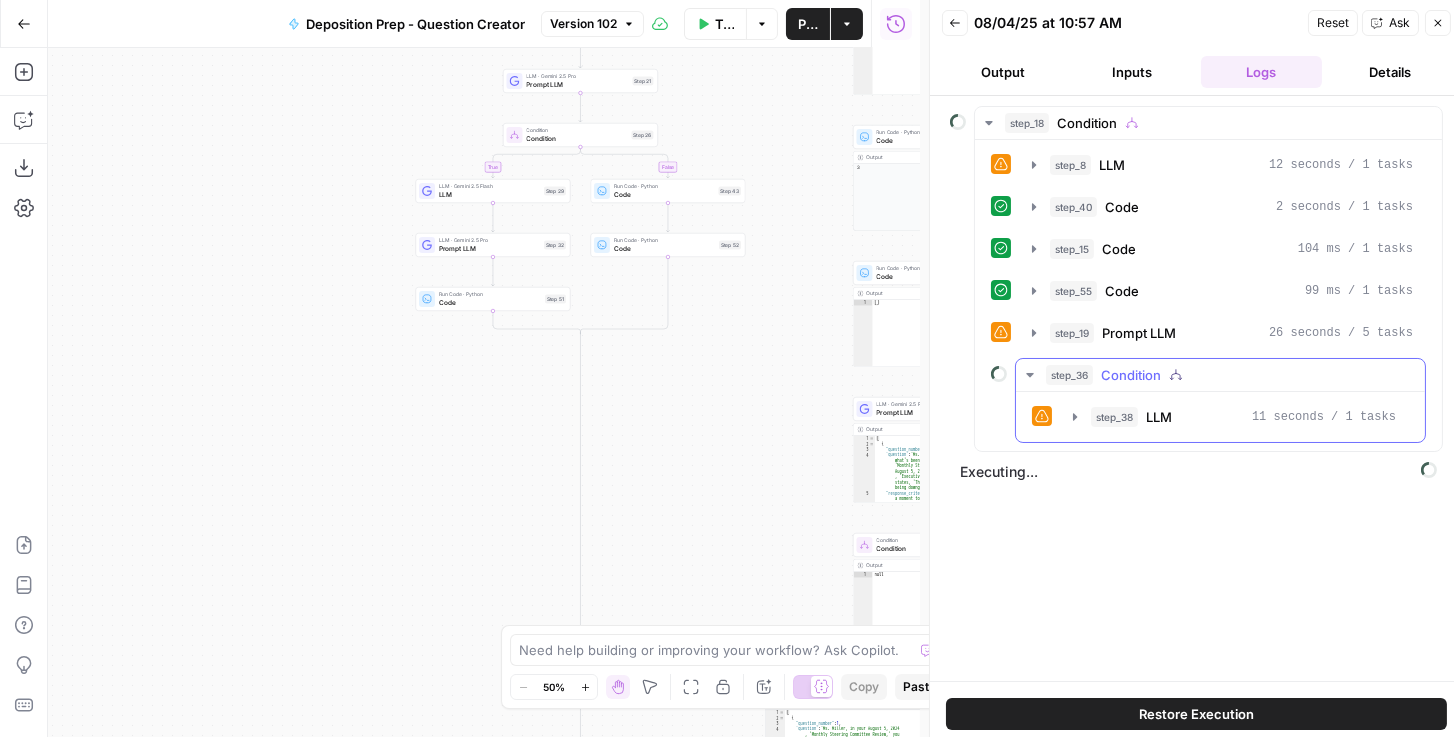 click 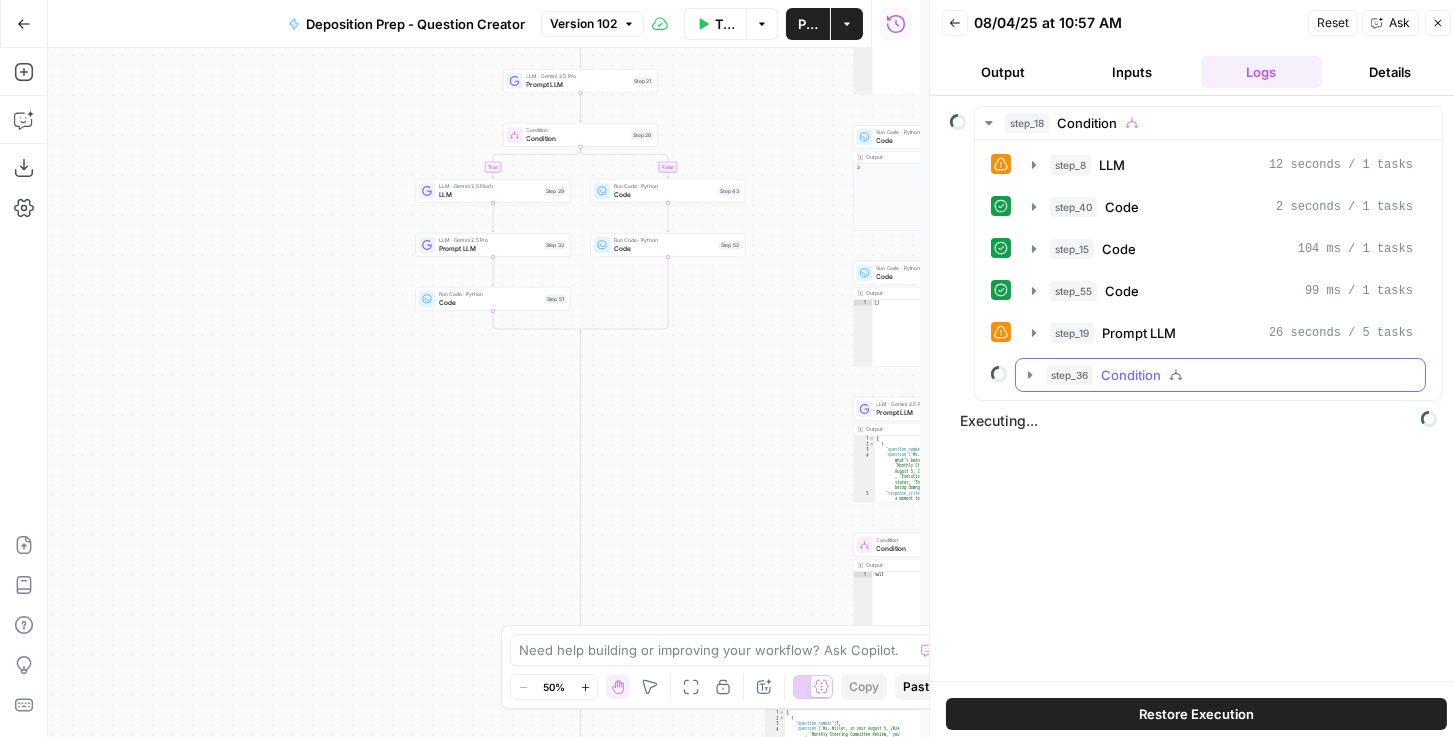 click 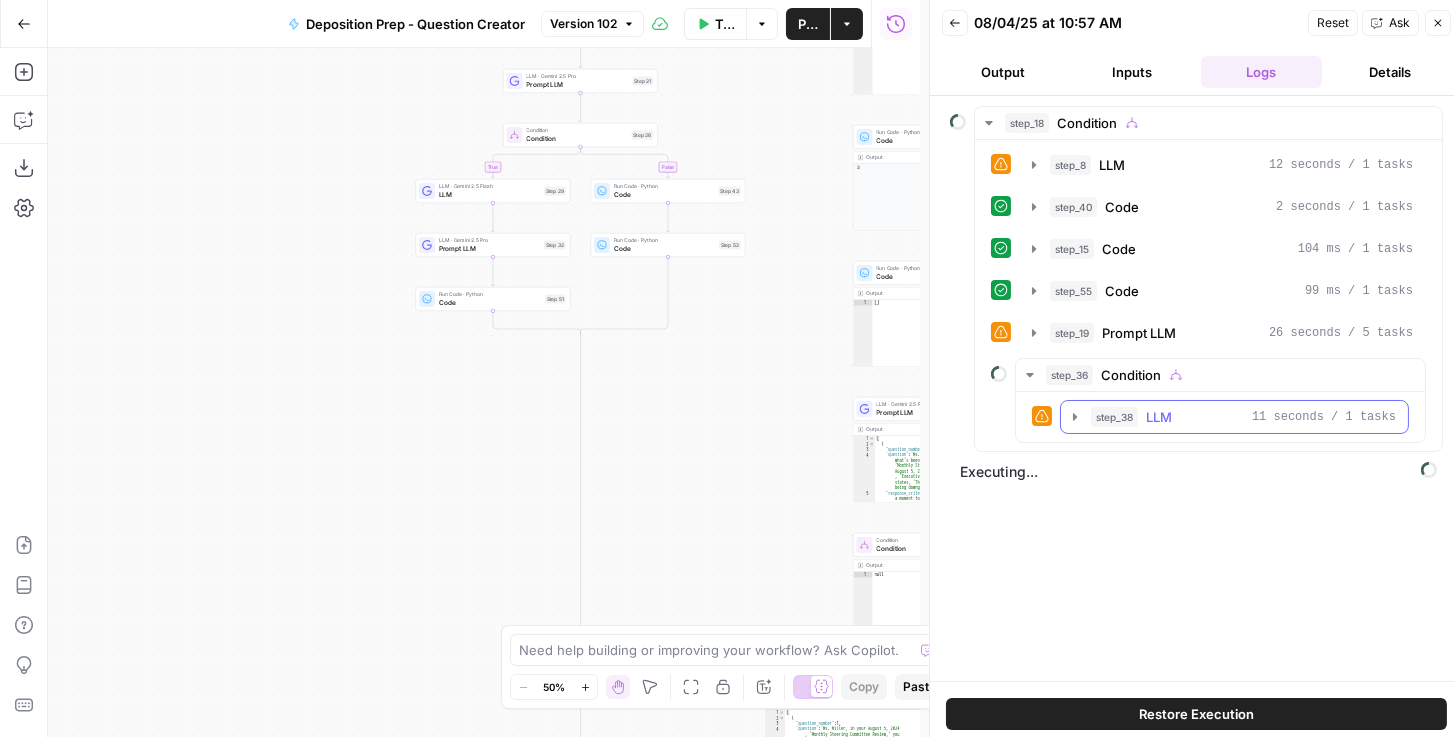 click 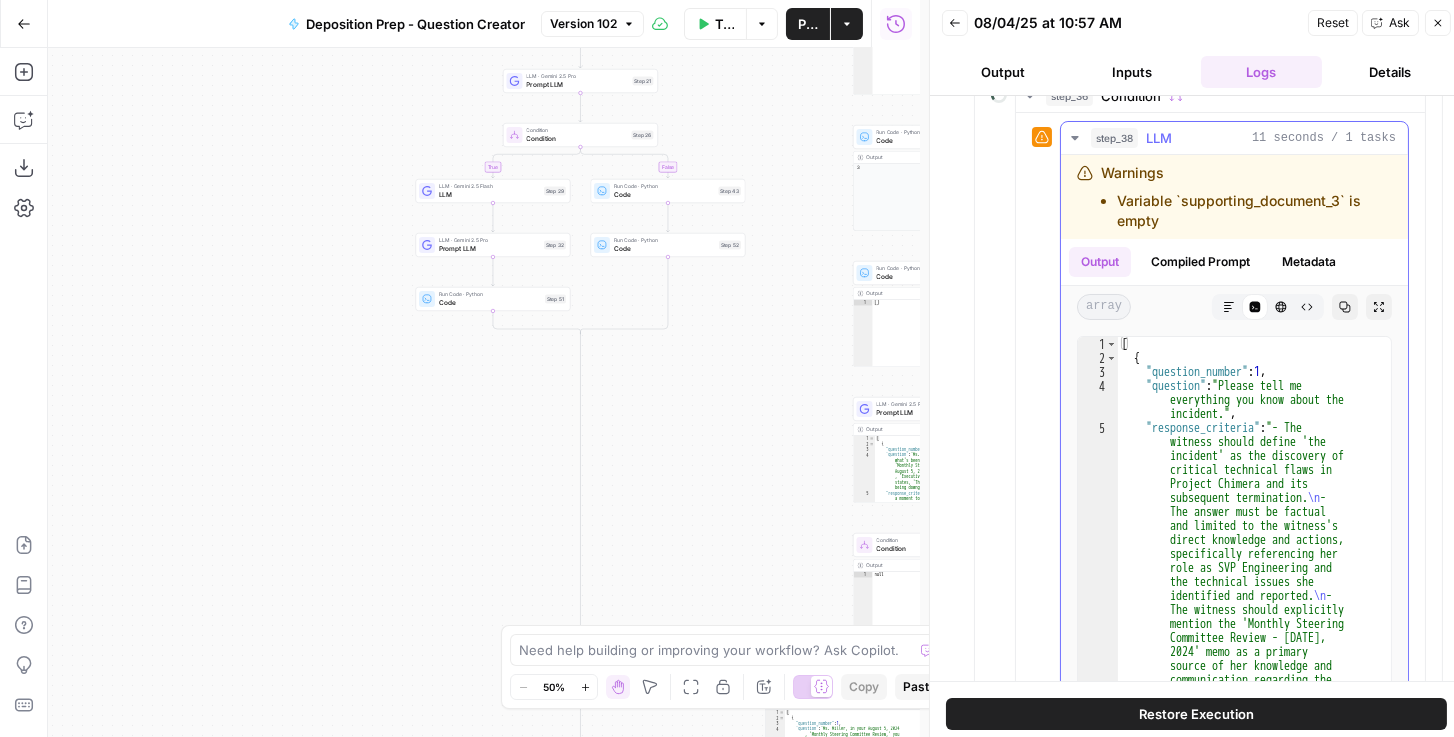 scroll, scrollTop: 114, scrollLeft: 0, axis: vertical 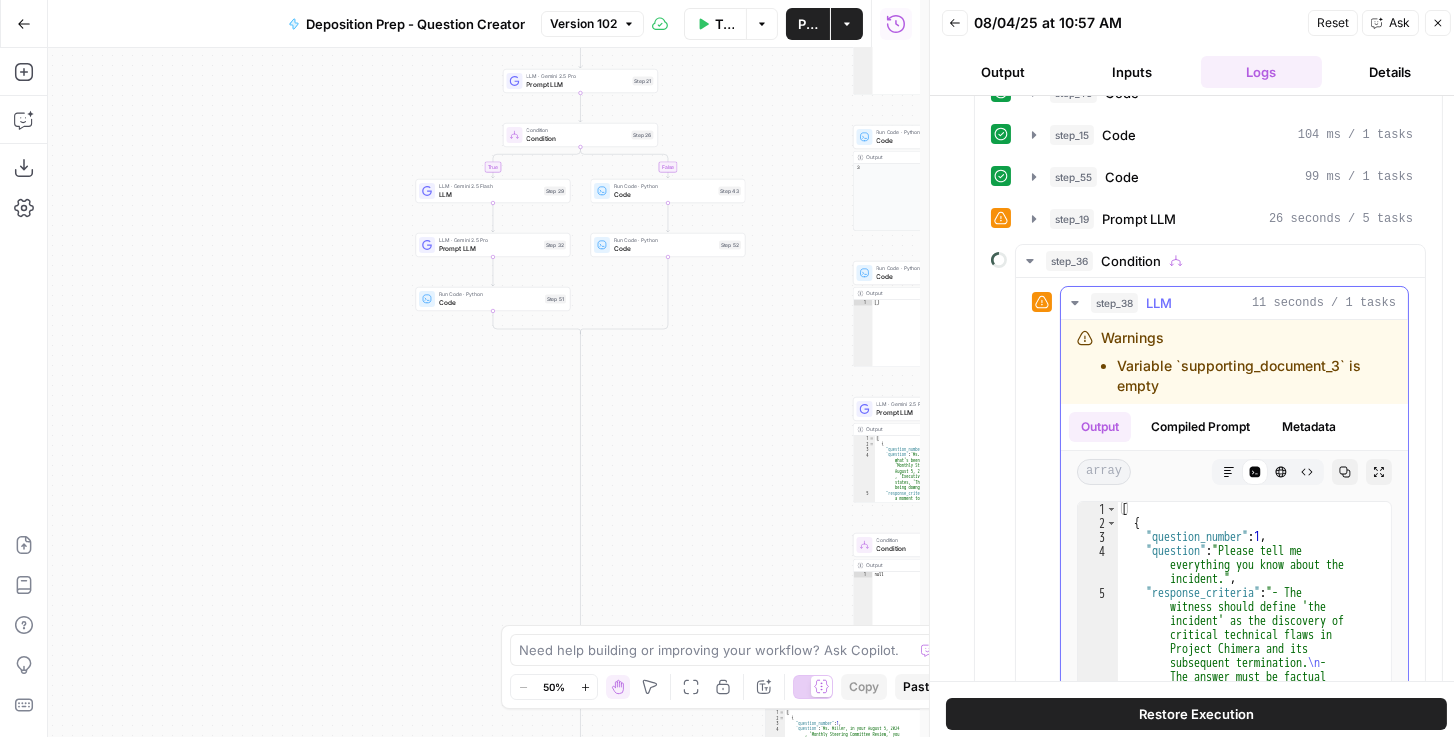 click 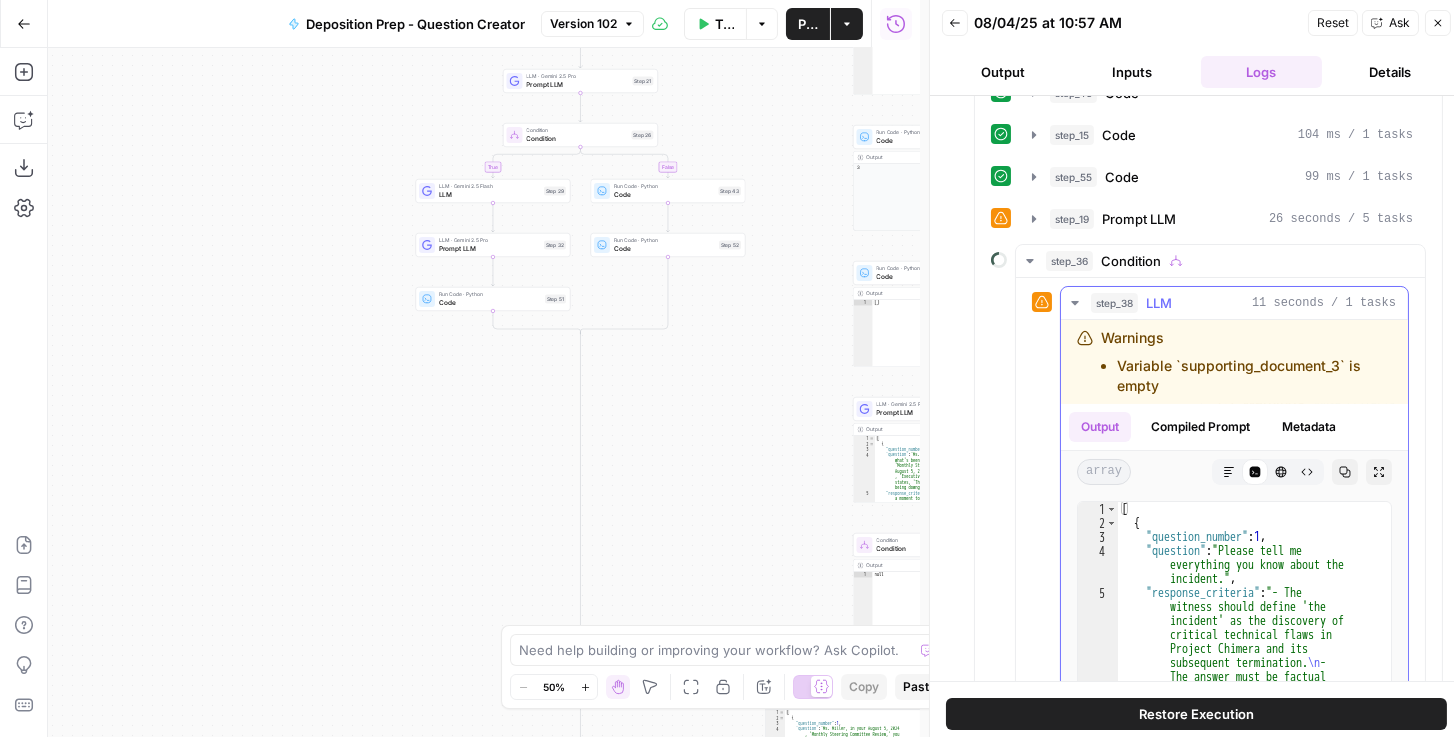 scroll, scrollTop: 0, scrollLeft: 0, axis: both 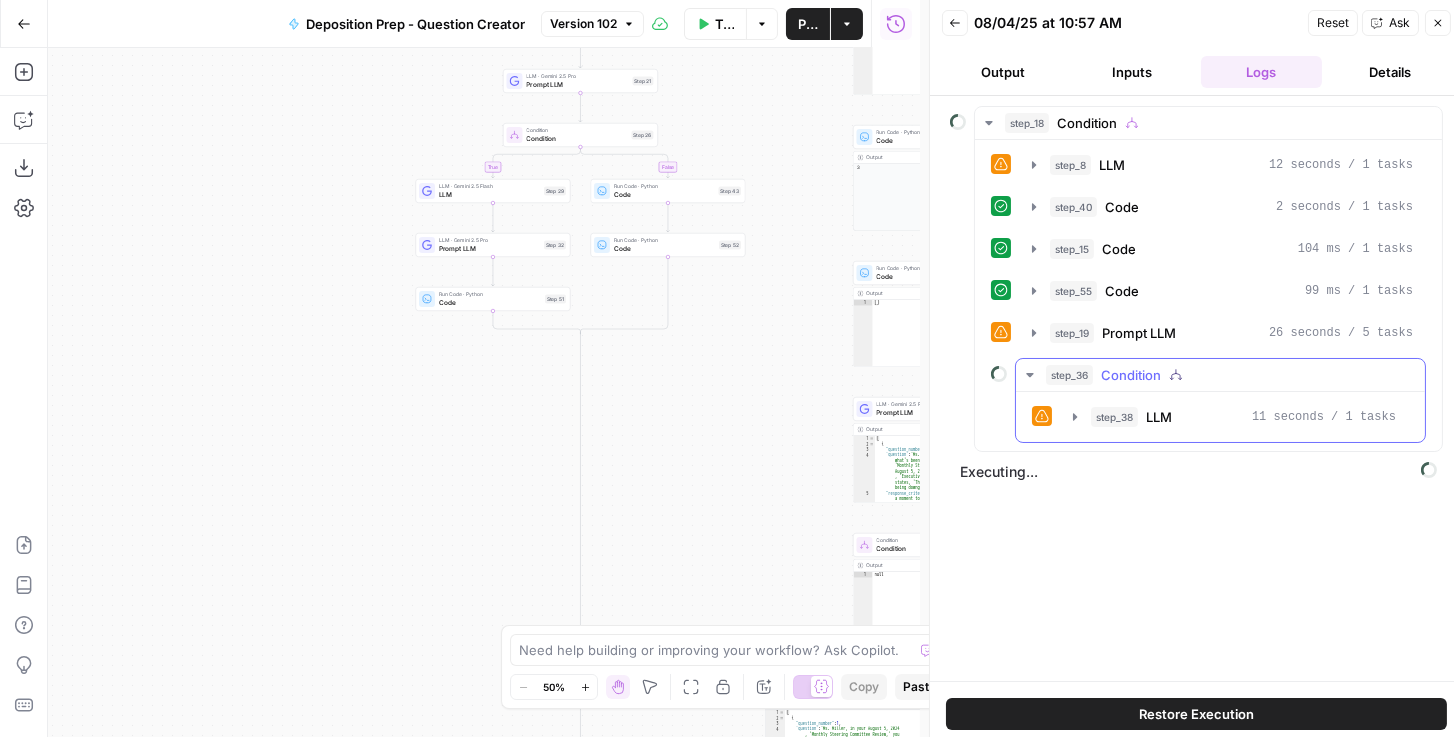 click 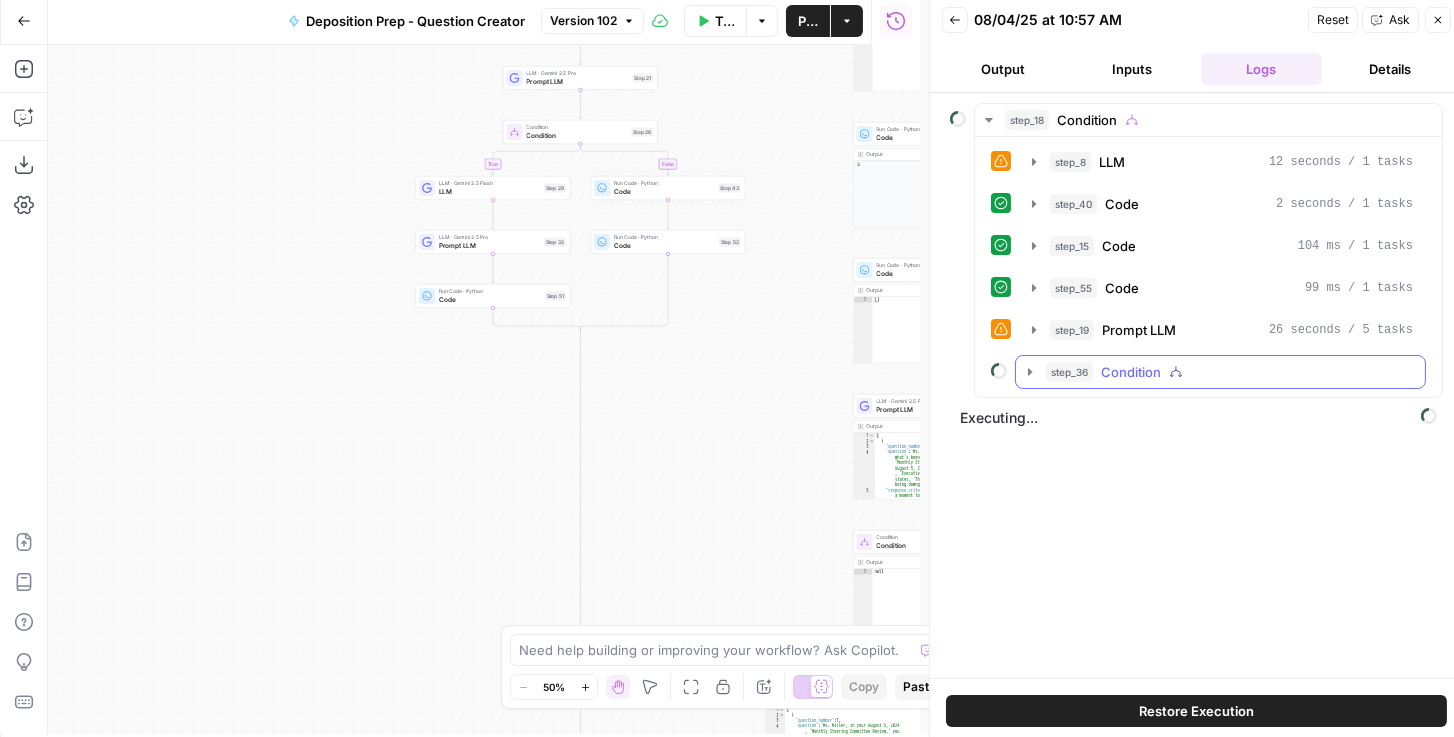 scroll, scrollTop: 8, scrollLeft: 0, axis: vertical 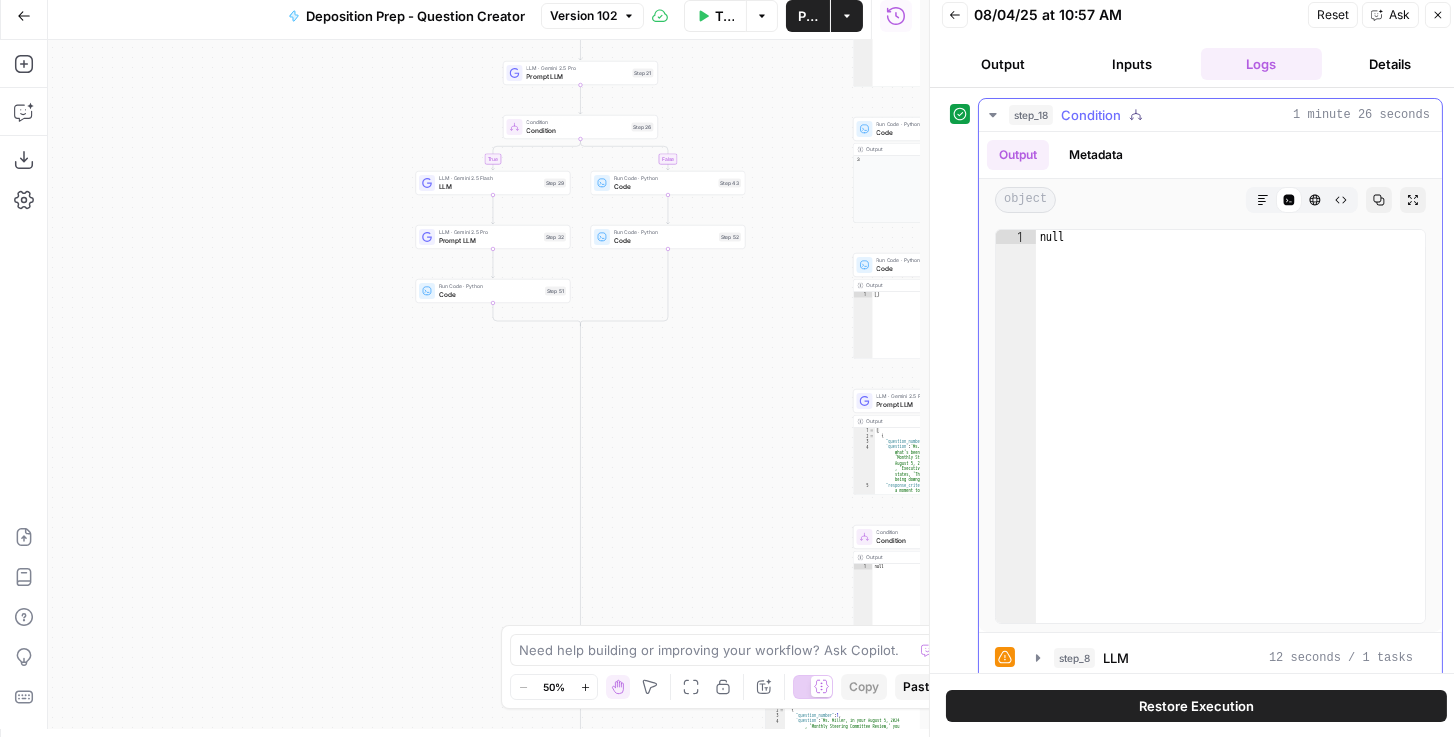 click 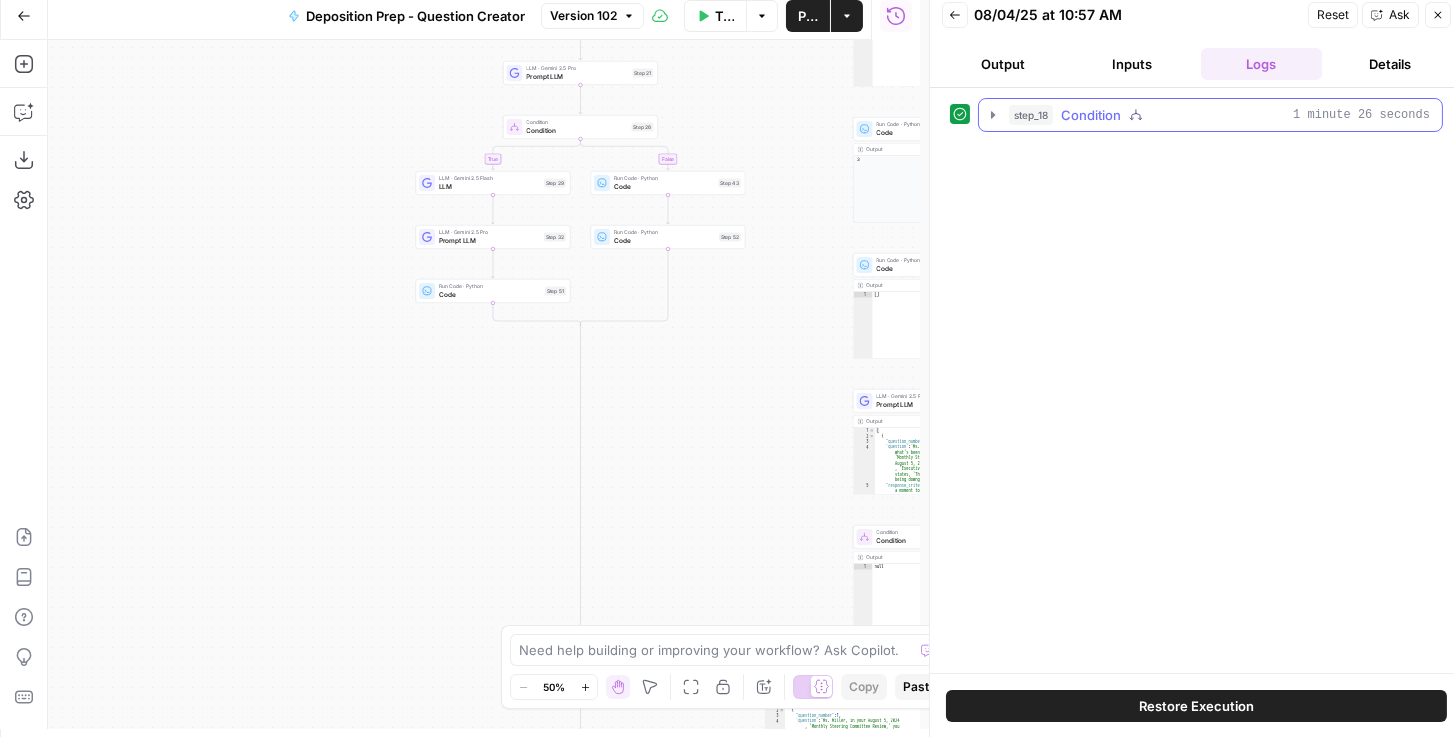 drag, startPoint x: 992, startPoint y: 108, endPoint x: 992, endPoint y: 123, distance: 15 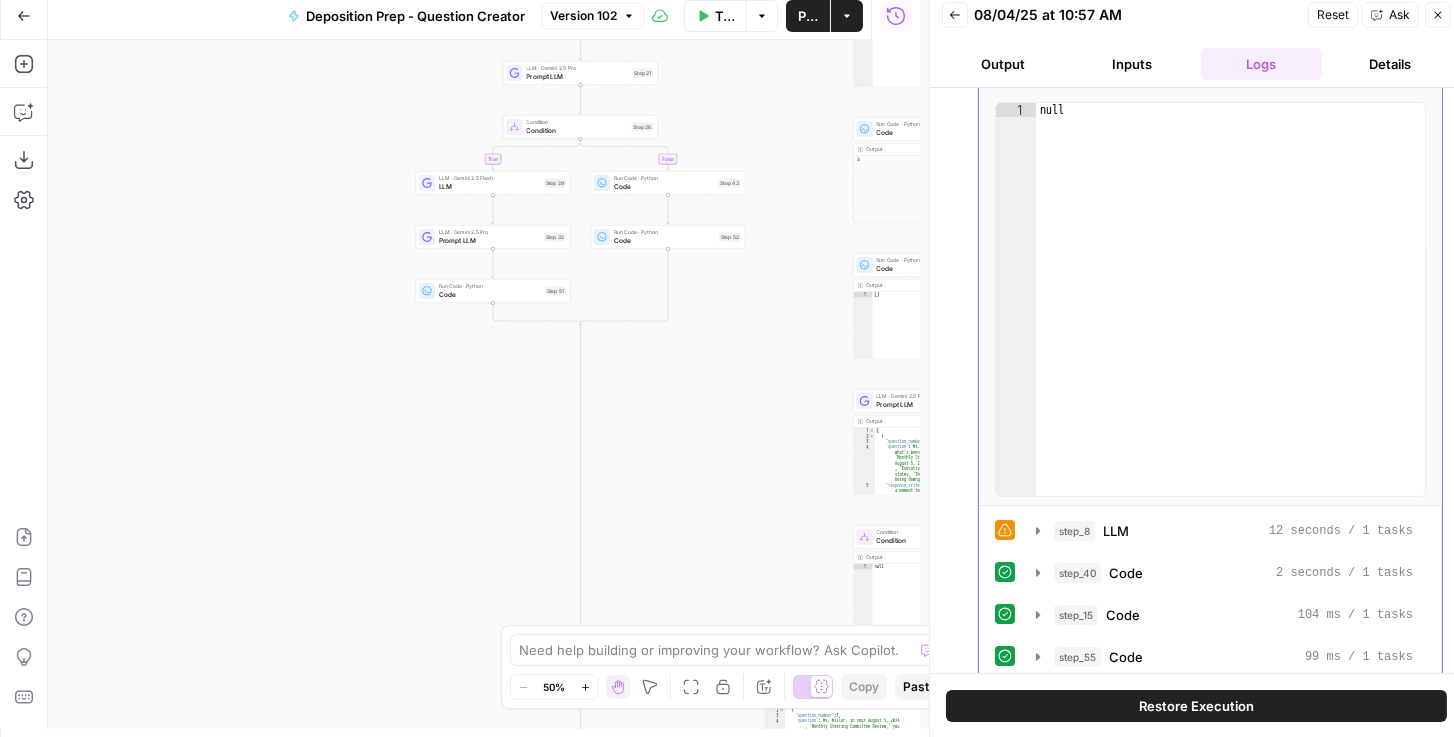 scroll, scrollTop: 226, scrollLeft: 0, axis: vertical 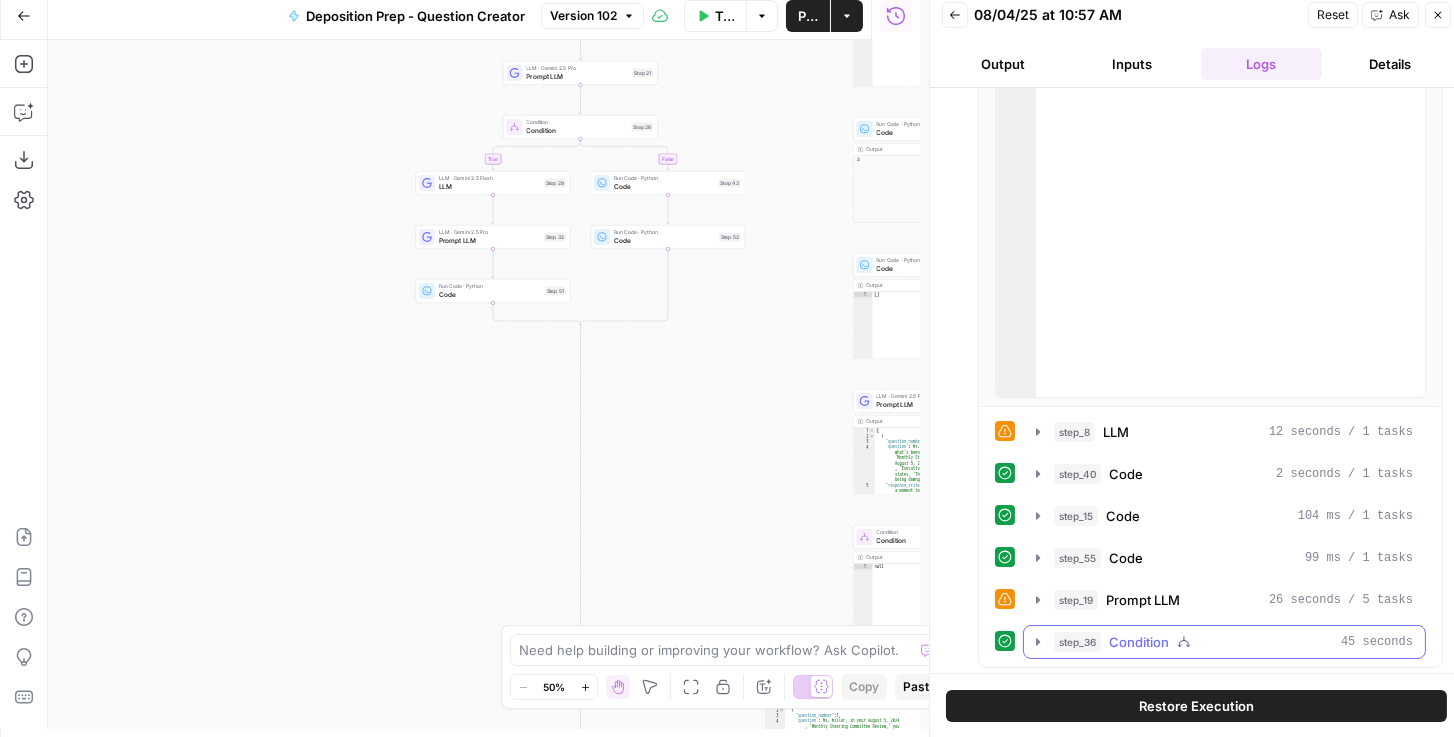 click 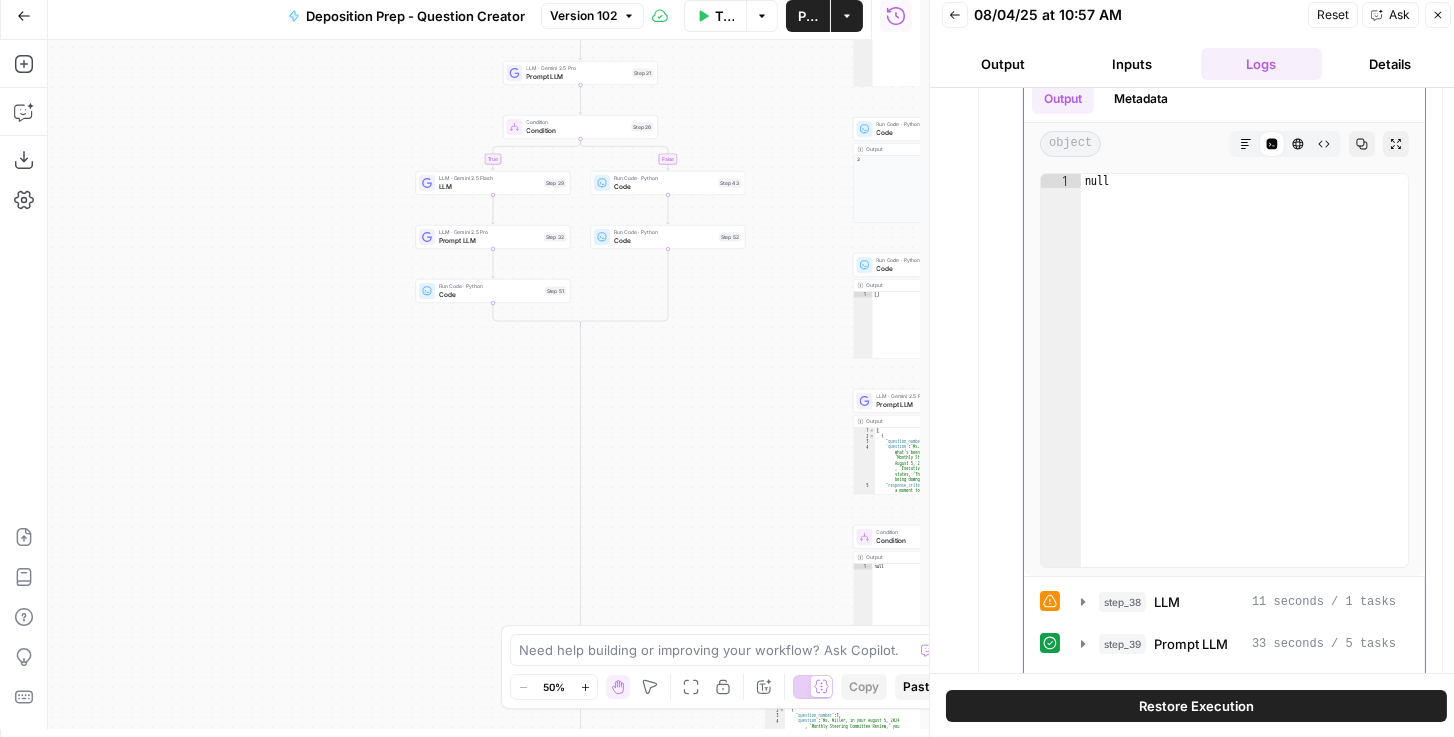 scroll, scrollTop: 860, scrollLeft: 0, axis: vertical 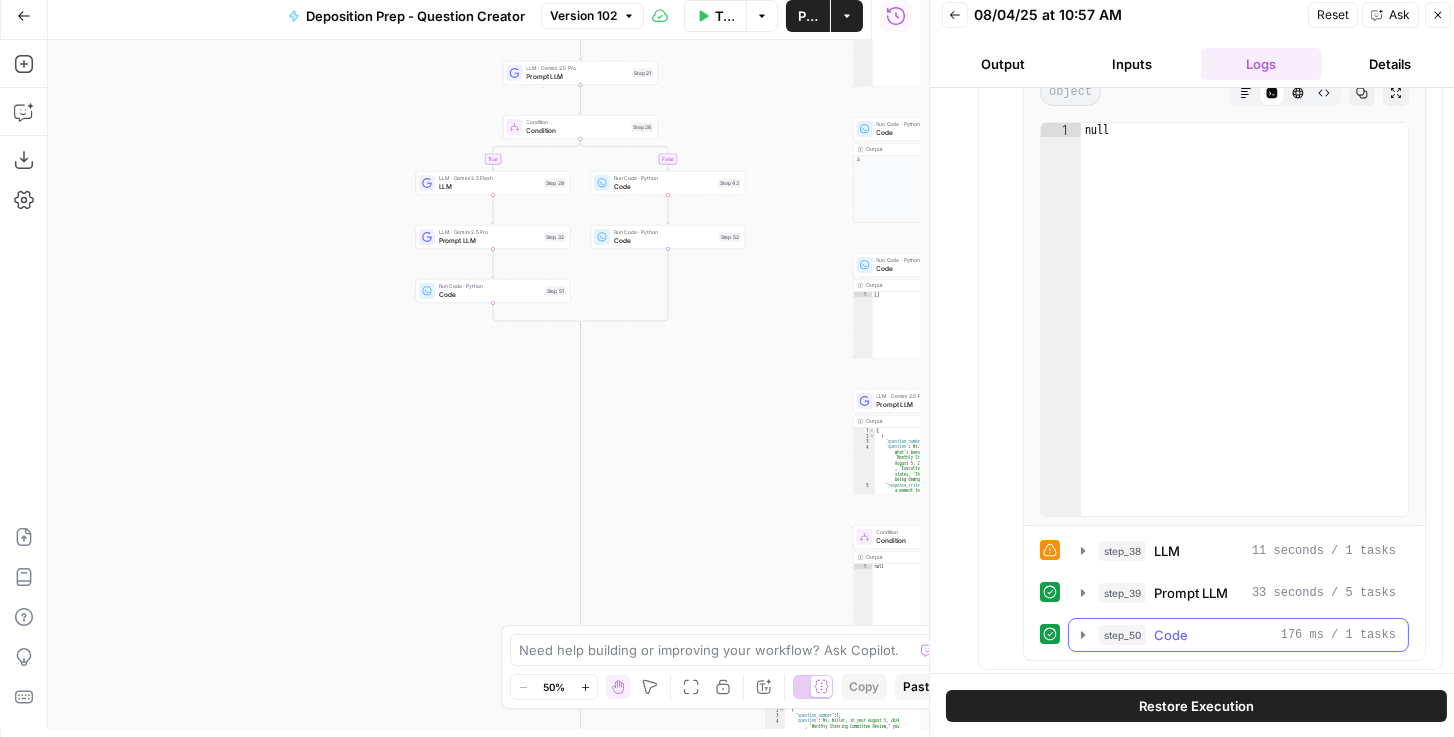 click 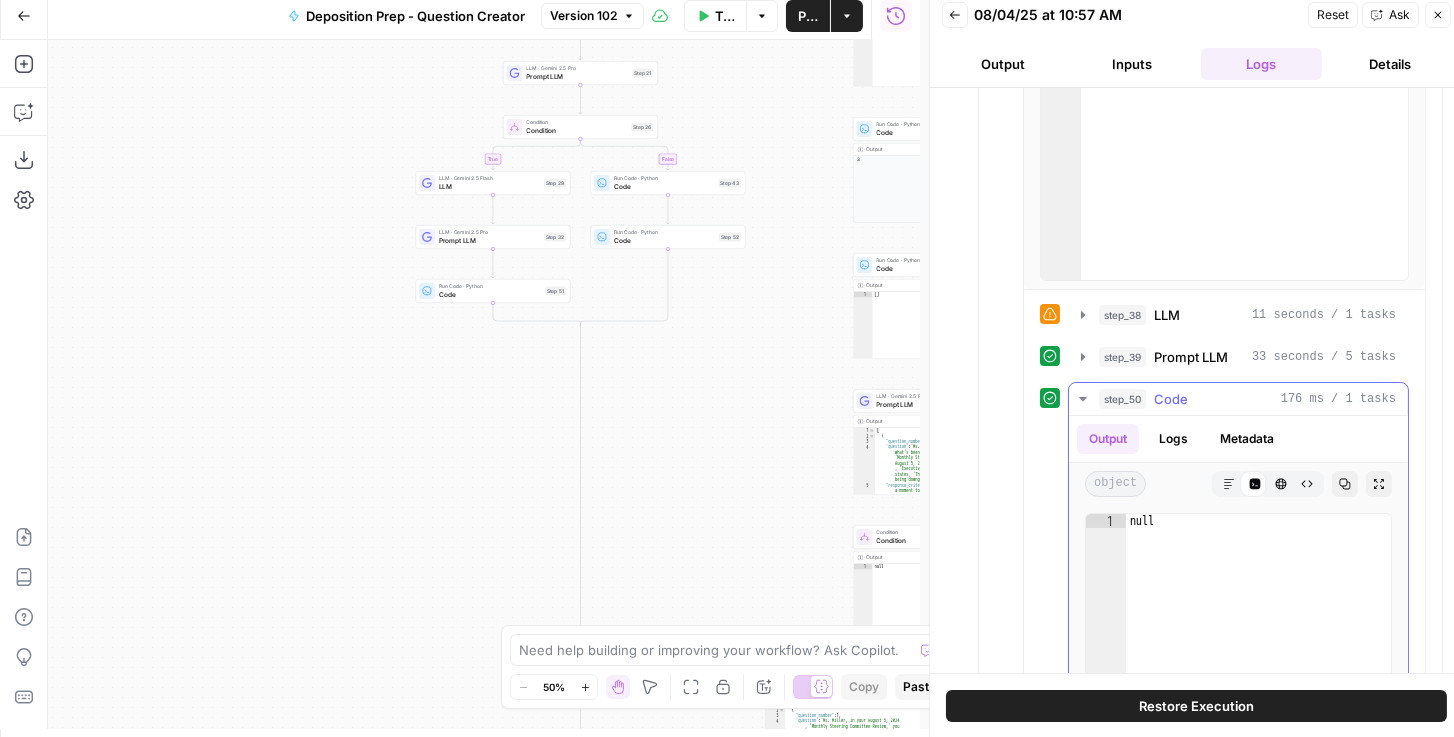 scroll, scrollTop: 1260, scrollLeft: 0, axis: vertical 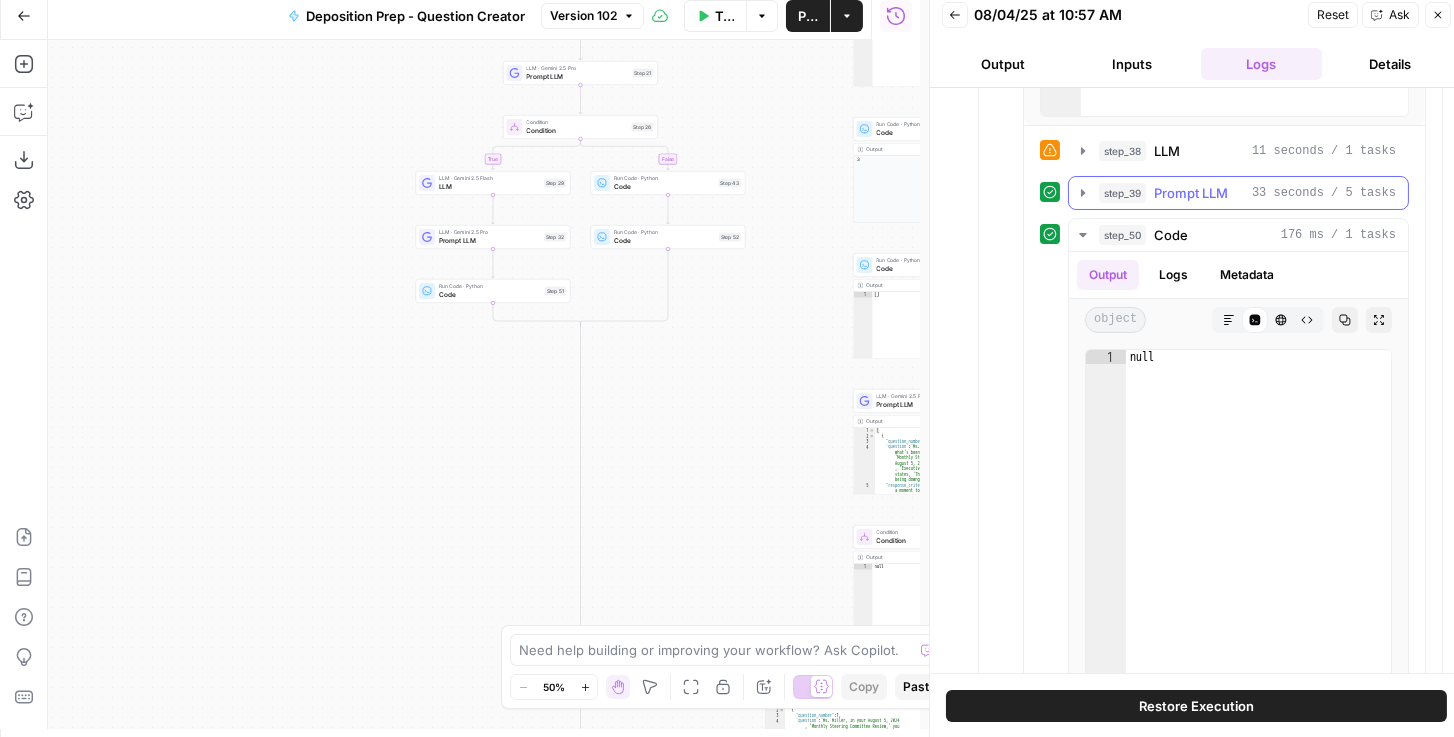 click 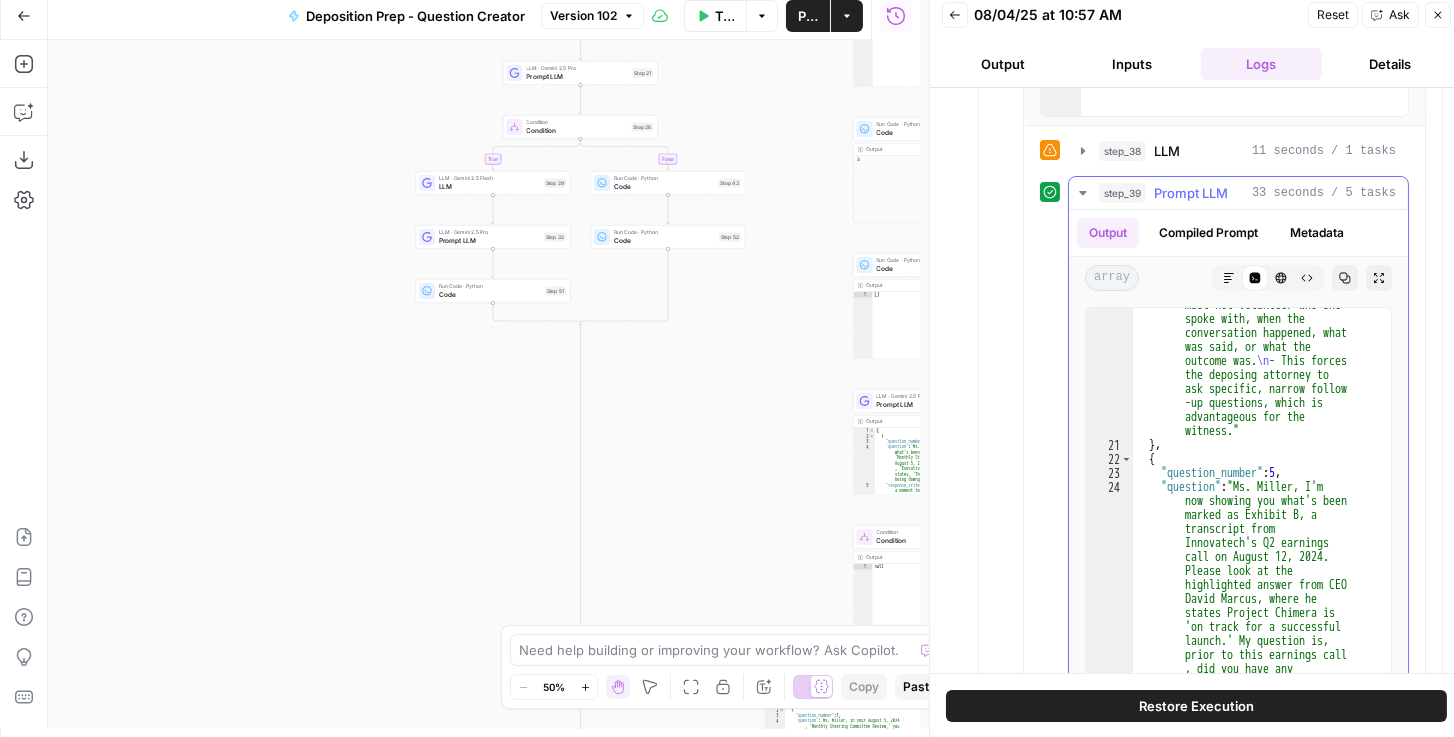 scroll, scrollTop: 2262, scrollLeft: 0, axis: vertical 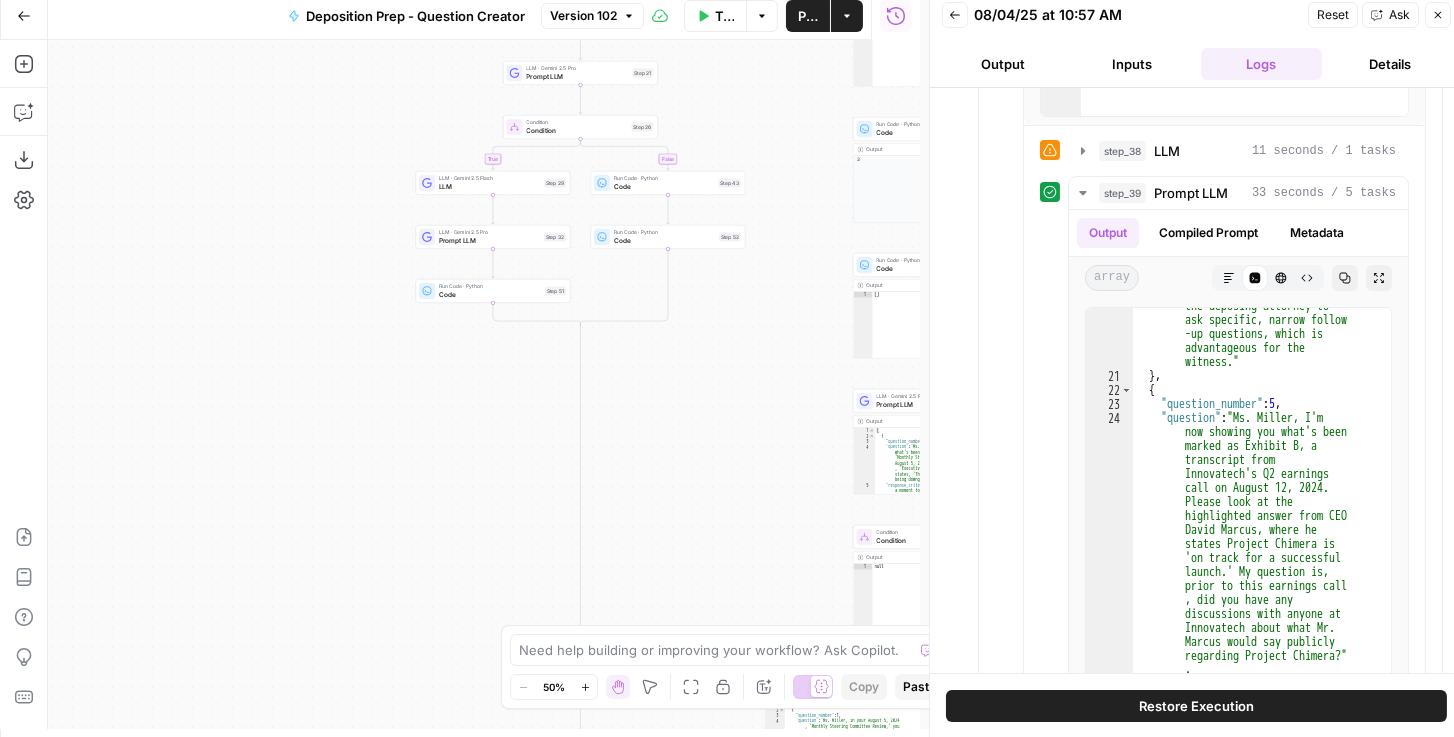 click on "Output" at bounding box center [1002, 64] 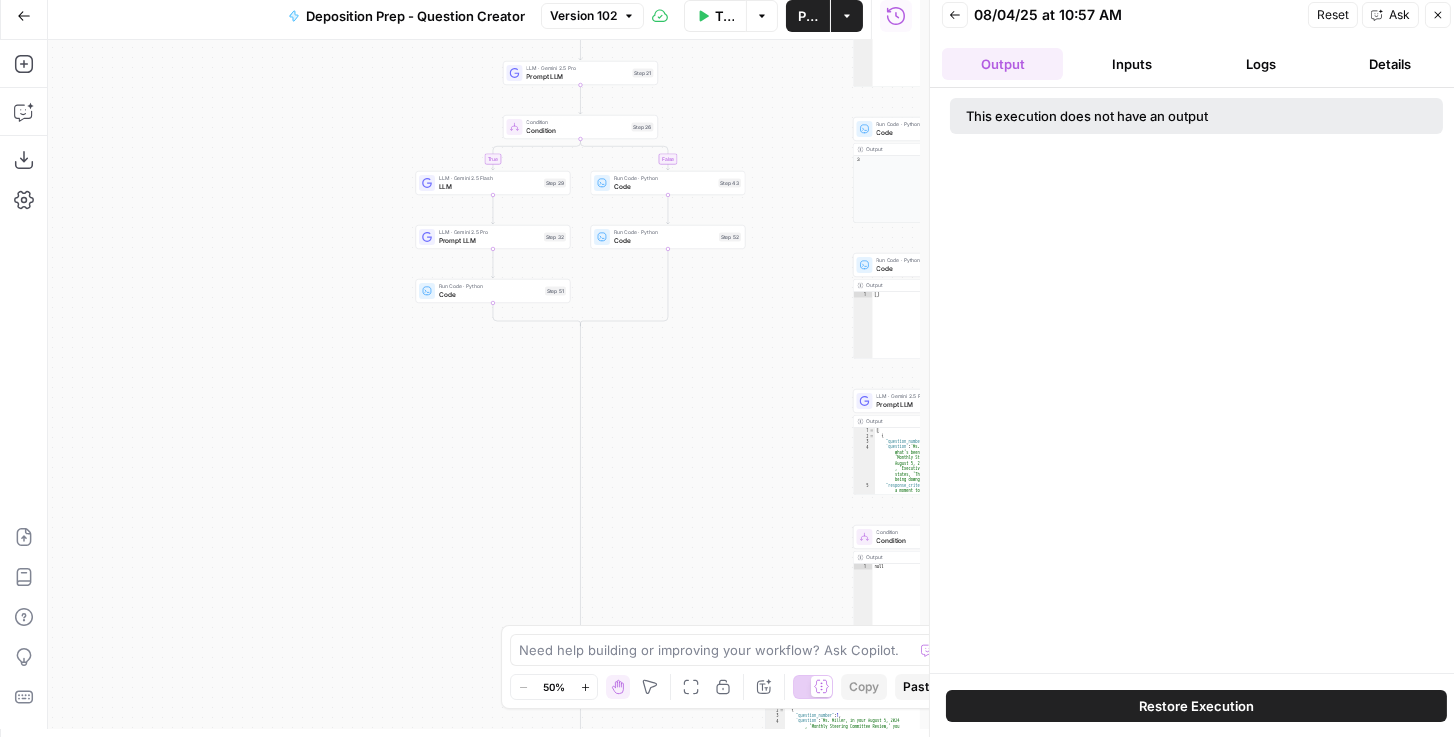 click on "Back 08/04/25 at 10:57 AM Reset Ask Close Output Inputs Logs Details" at bounding box center [1196, 40] 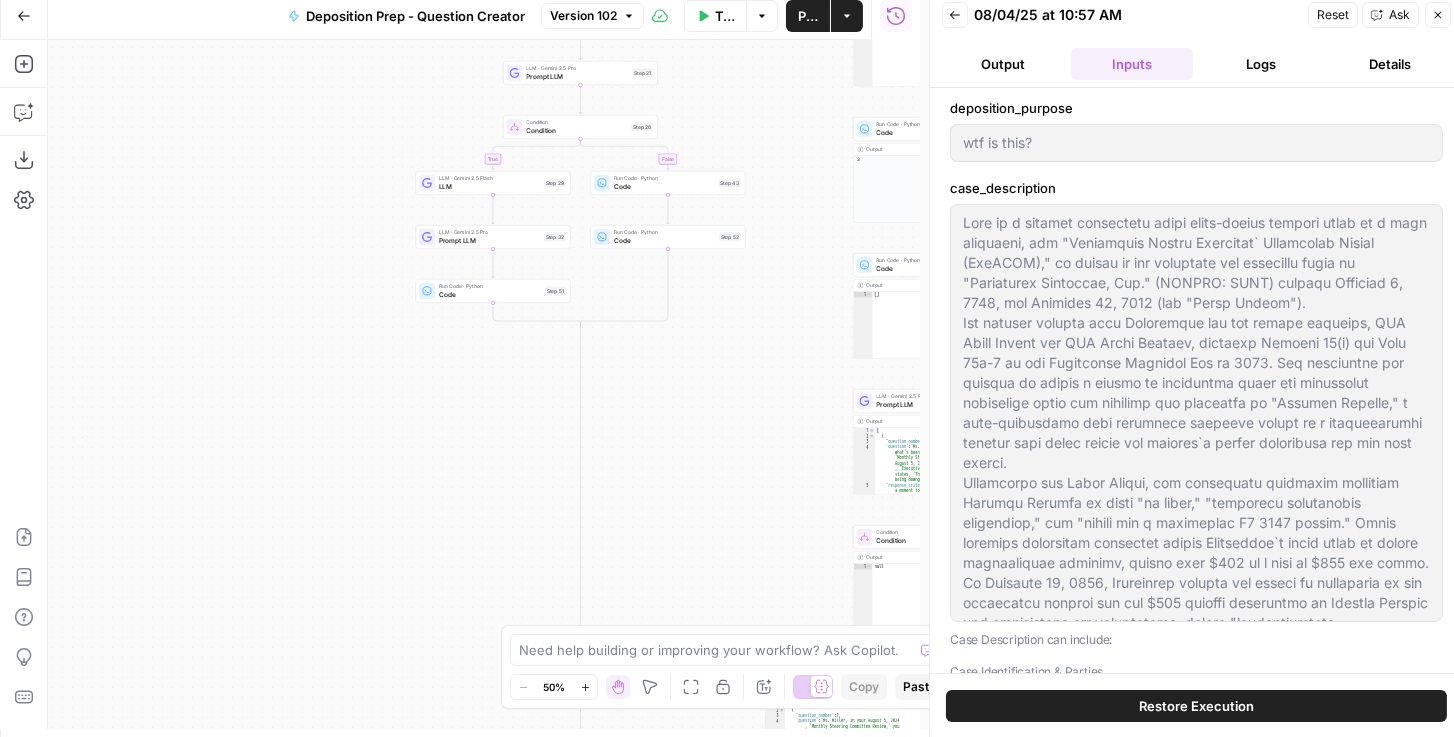 click on "Logs" at bounding box center (1261, 64) 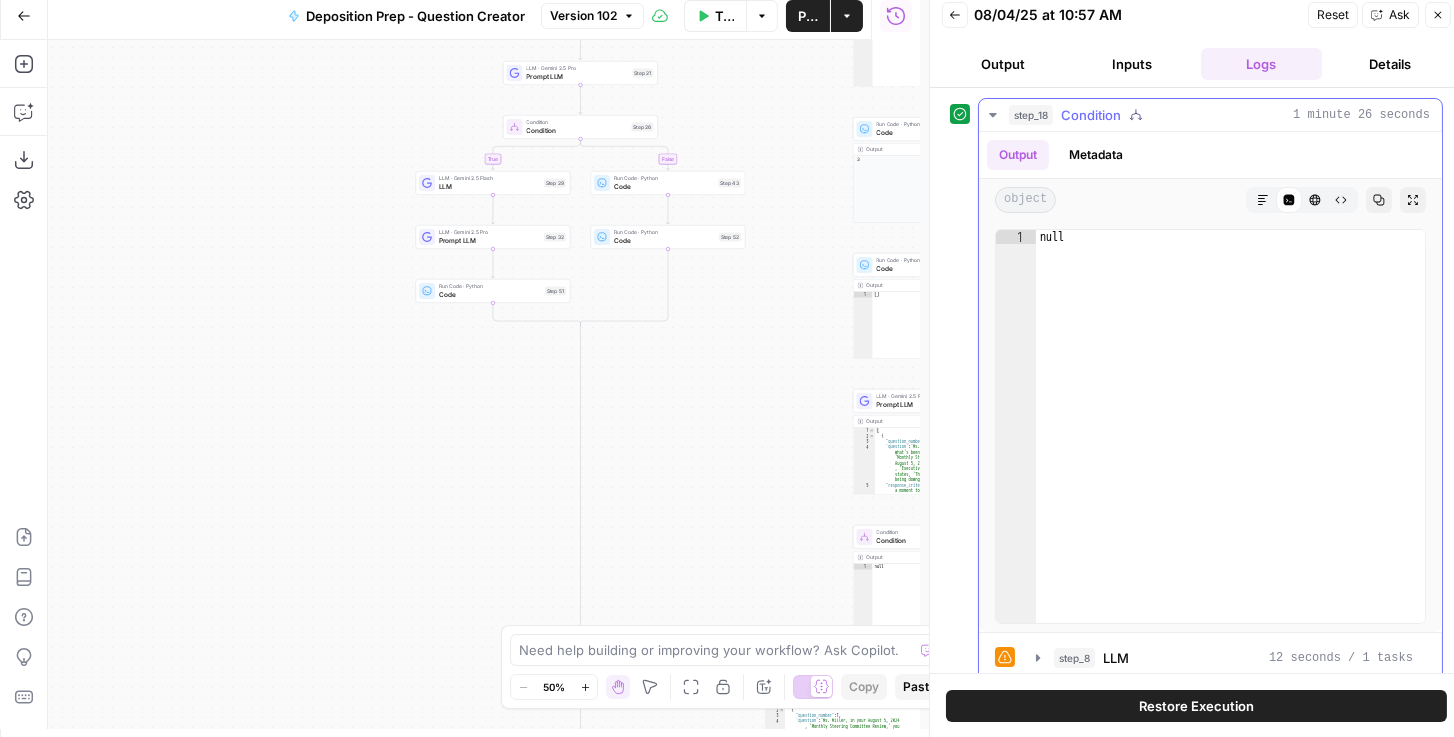 click 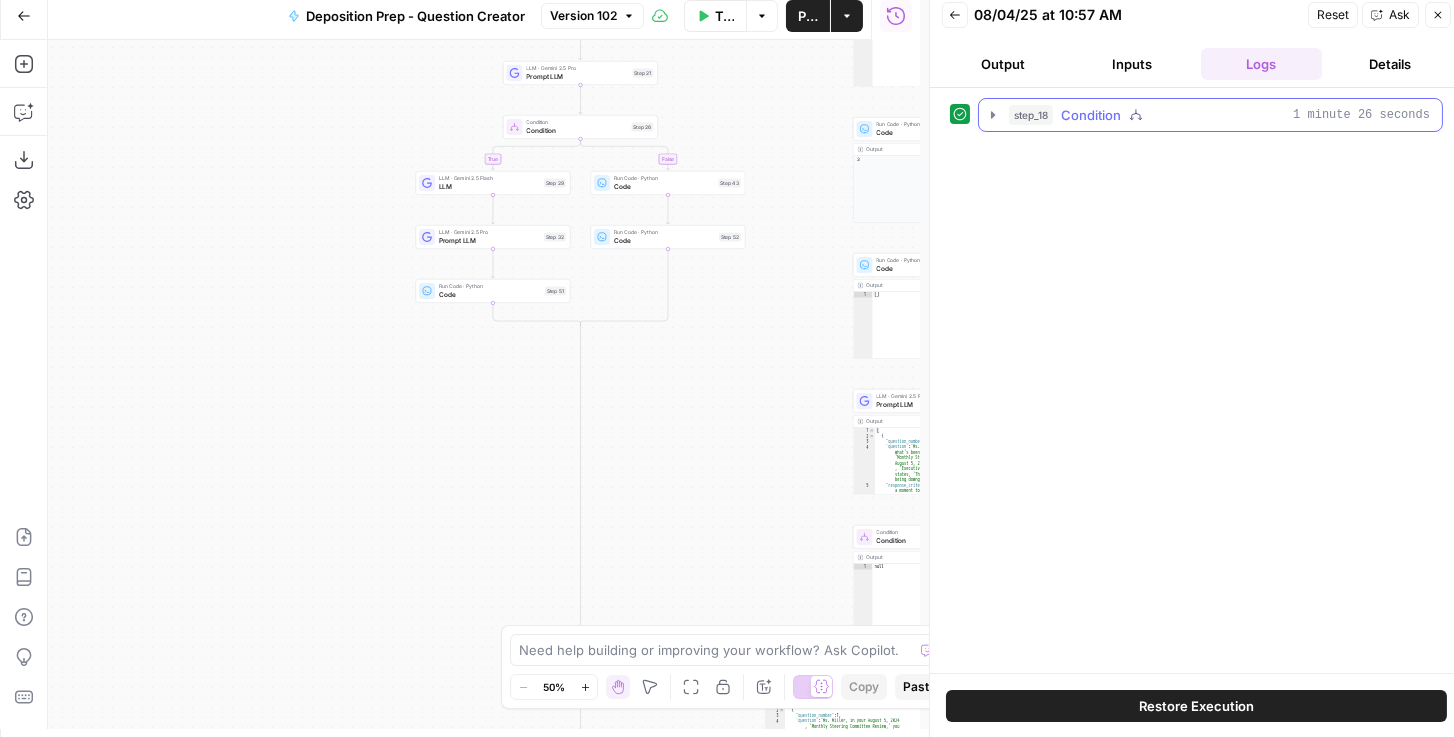 click 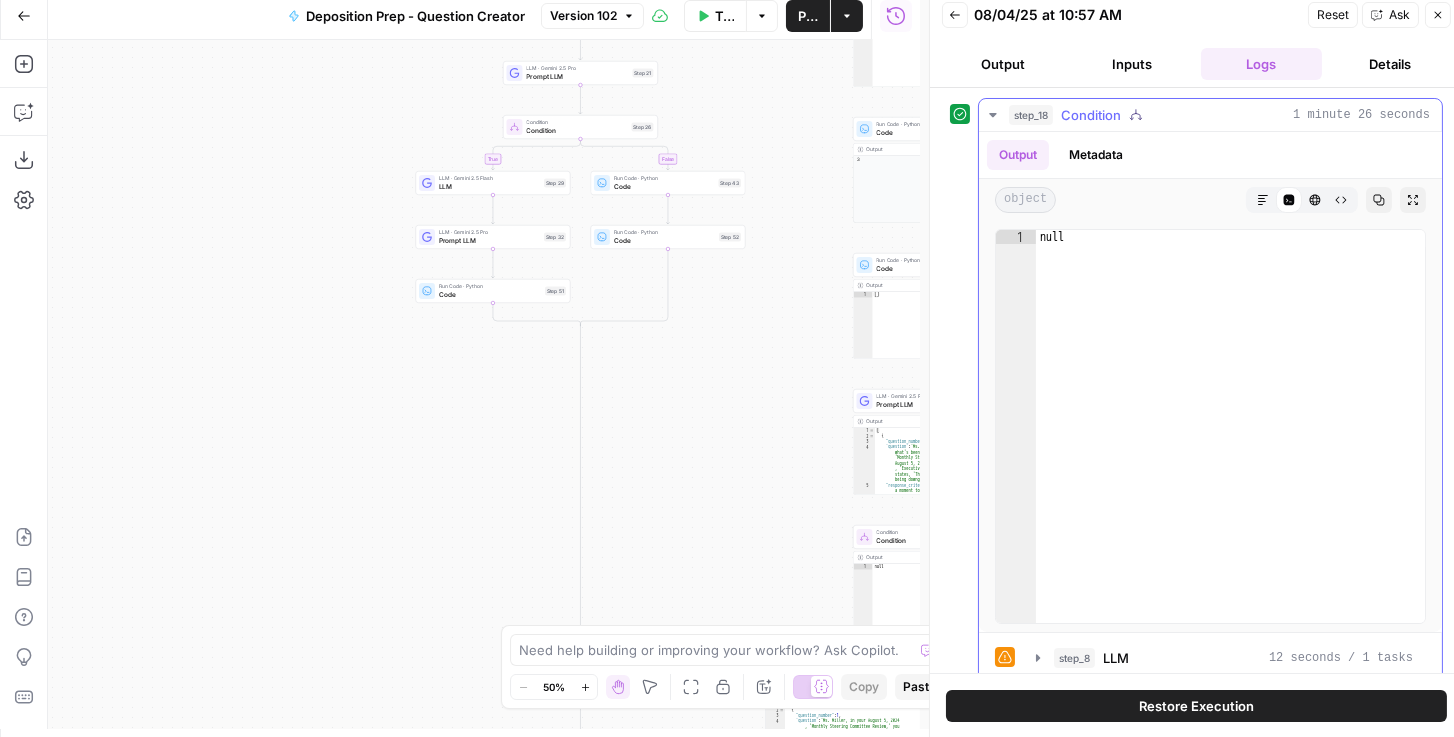 click on "step_18 Condition 1 minute 26 seconds" at bounding box center (1210, 115) 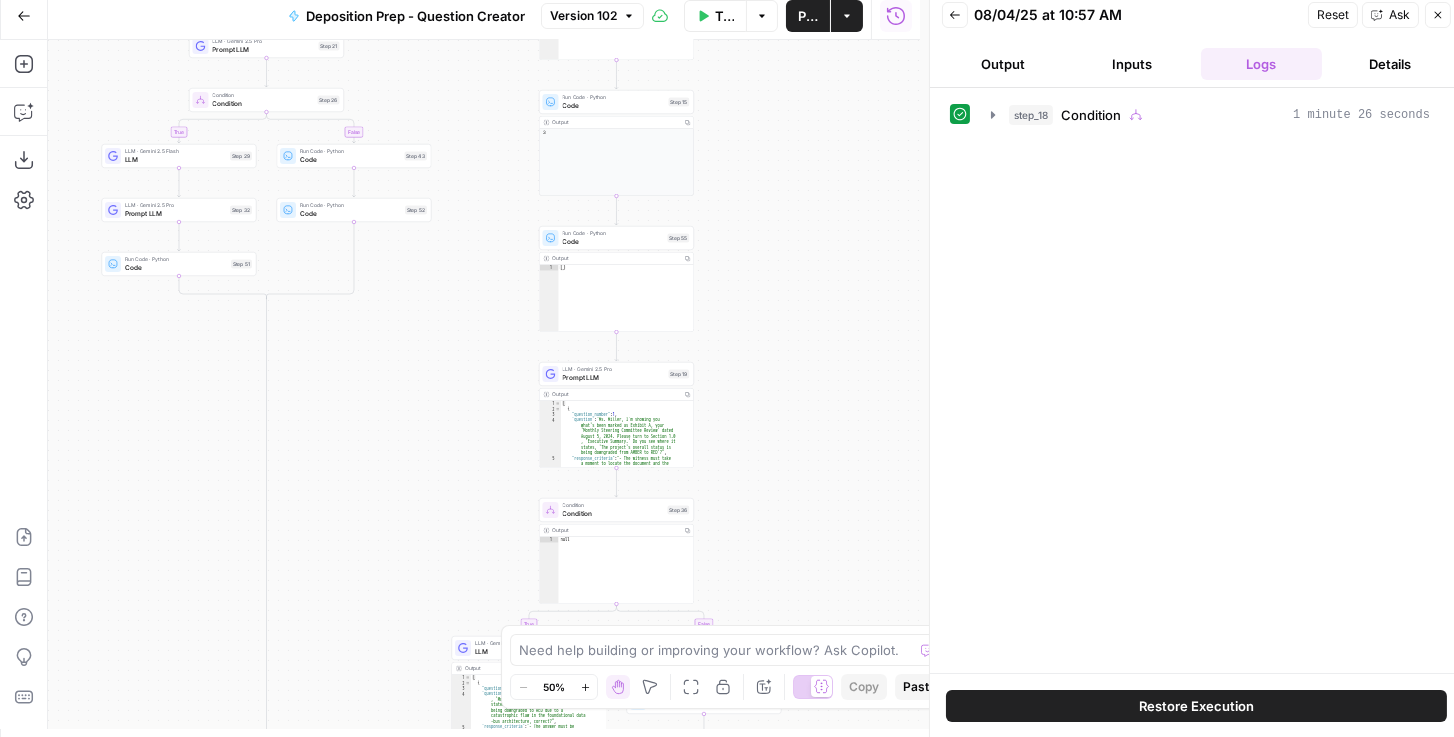 drag, startPoint x: 783, startPoint y: 323, endPoint x: 457, endPoint y: 285, distance: 328.20724 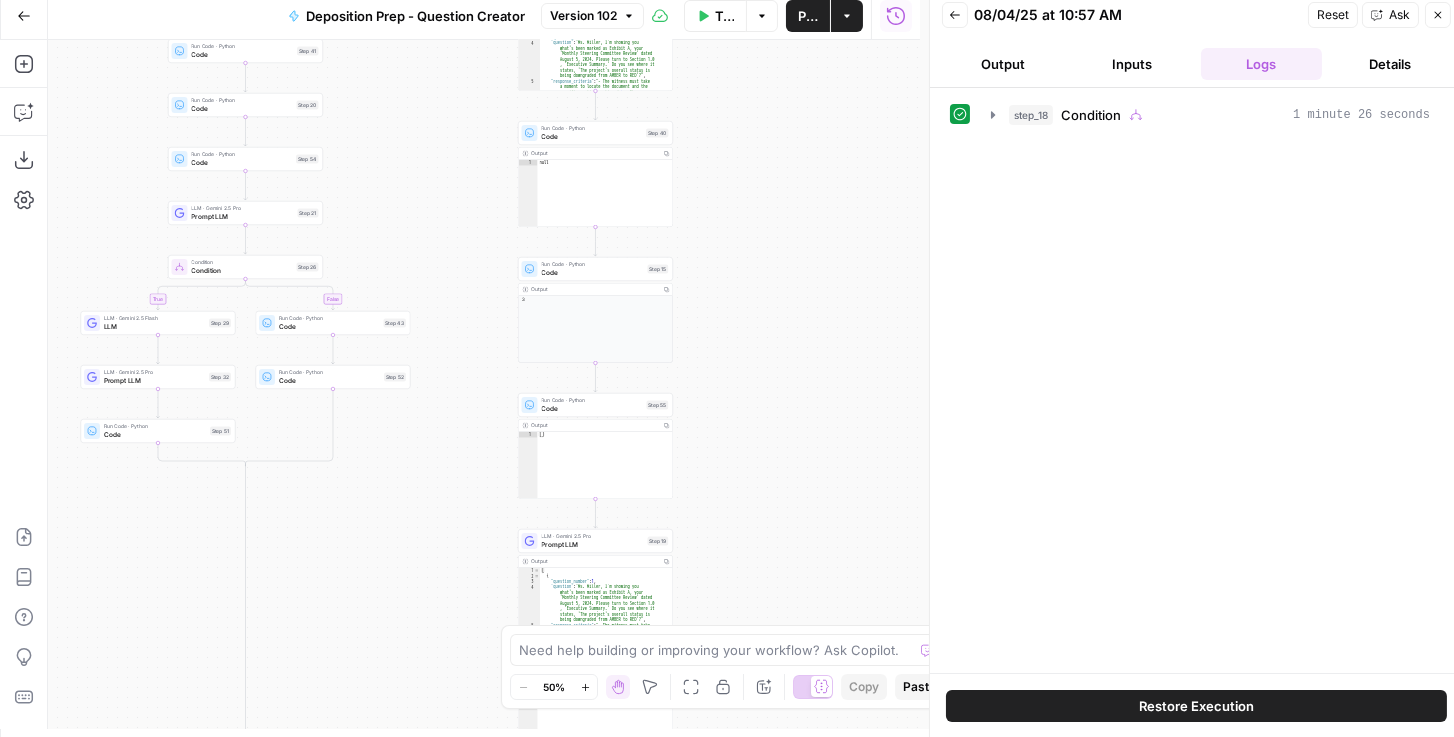 drag, startPoint x: 793, startPoint y: 307, endPoint x: 785, endPoint y: 490, distance: 183.17477 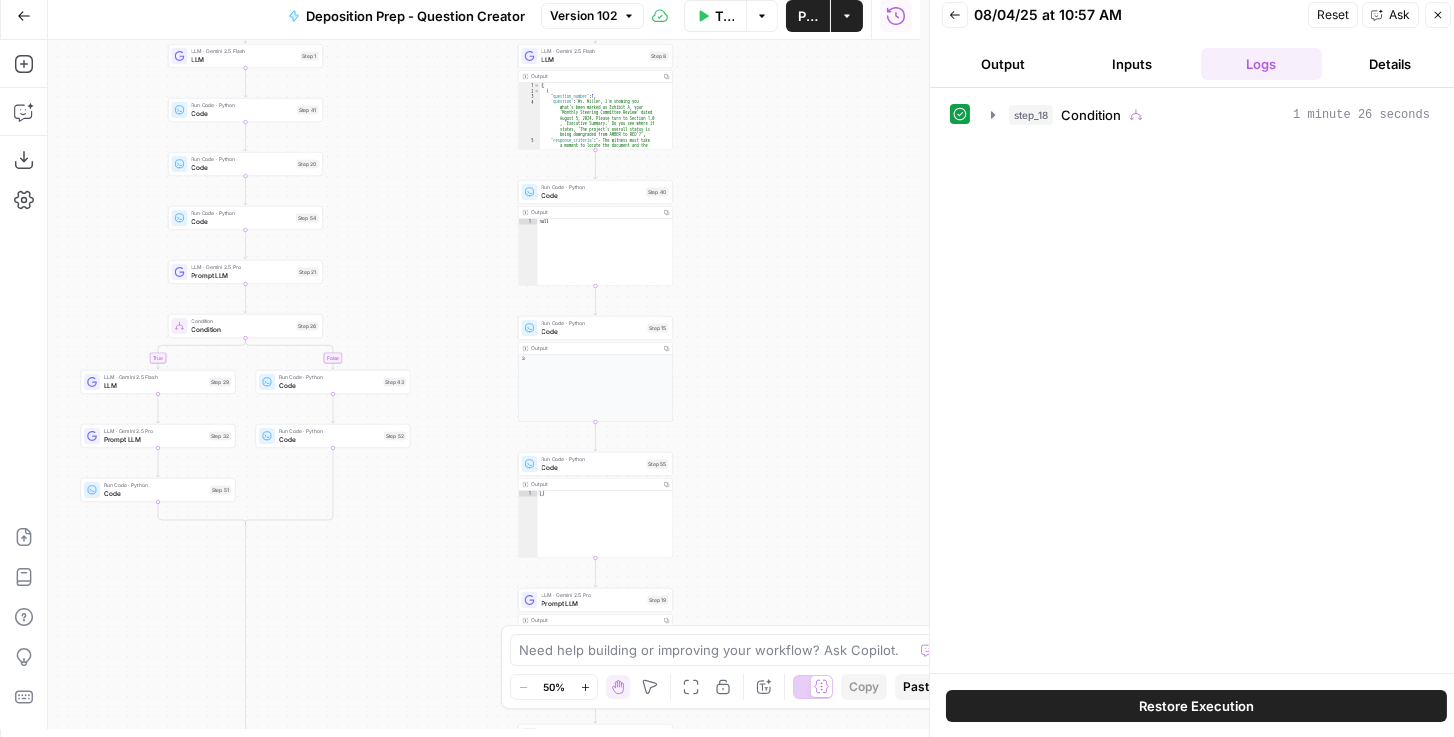 drag, startPoint x: 822, startPoint y: 176, endPoint x: 805, endPoint y: 433, distance: 257.56165 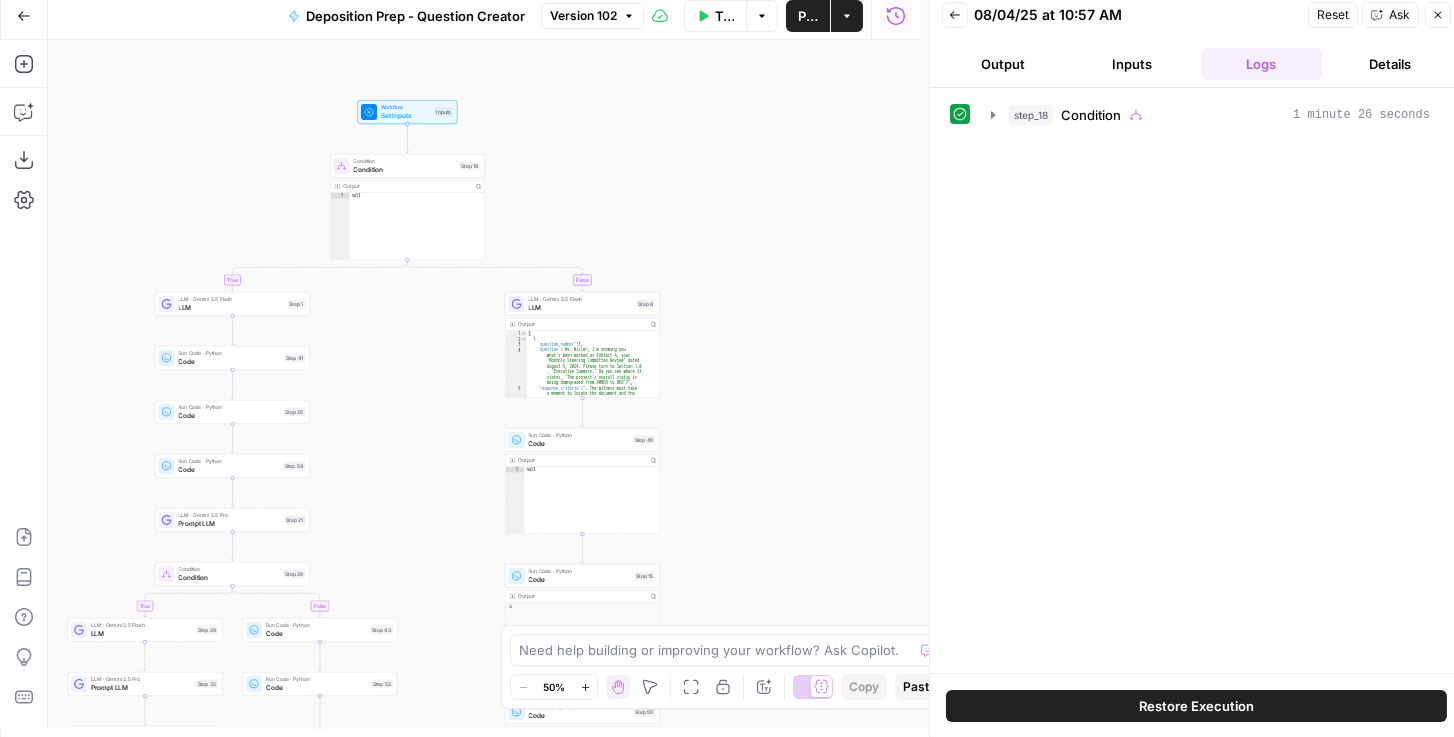 drag, startPoint x: 749, startPoint y: 322, endPoint x: 783, endPoint y: 208, distance: 118.96218 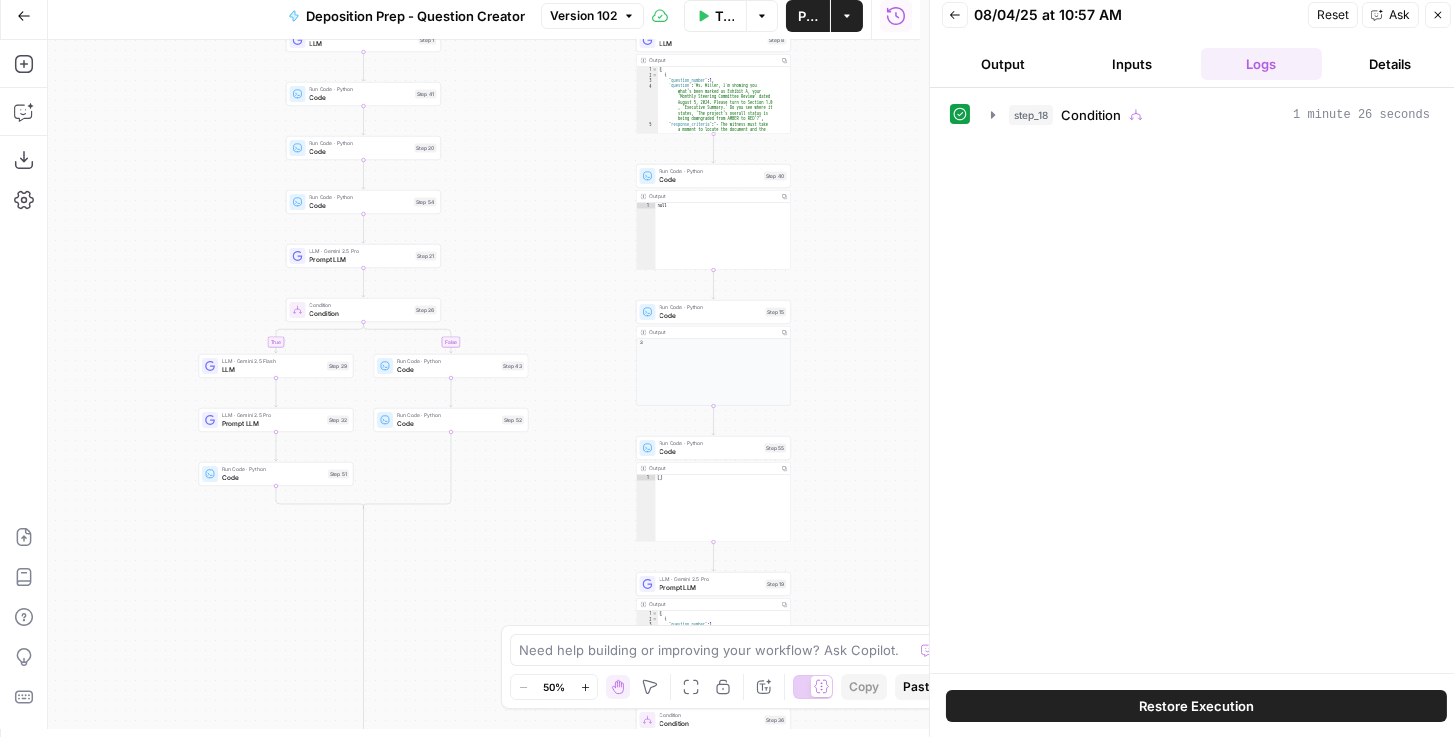 drag, startPoint x: 833, startPoint y: 340, endPoint x: 772, endPoint y: 163, distance: 187.21645 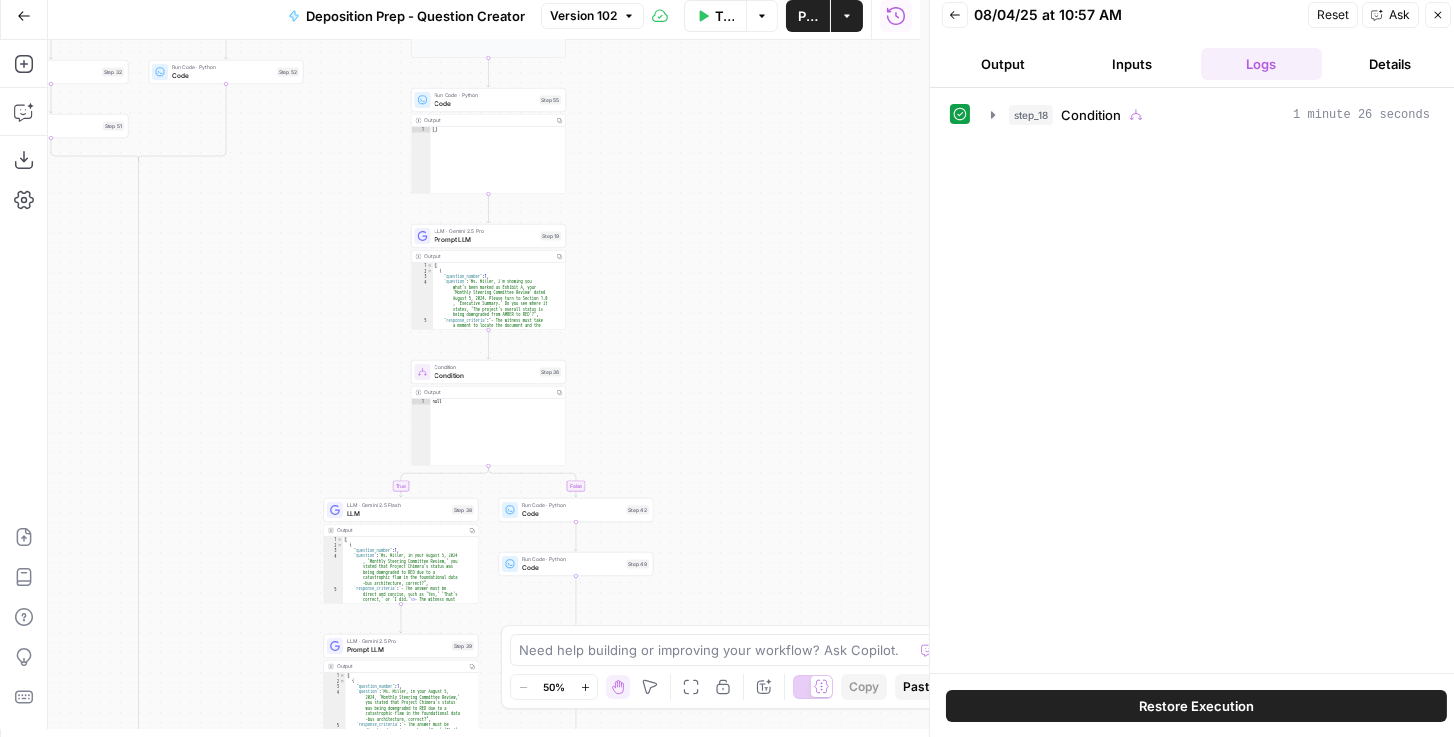 drag, startPoint x: 746, startPoint y: 394, endPoint x: 626, endPoint y: 136, distance: 284.54175 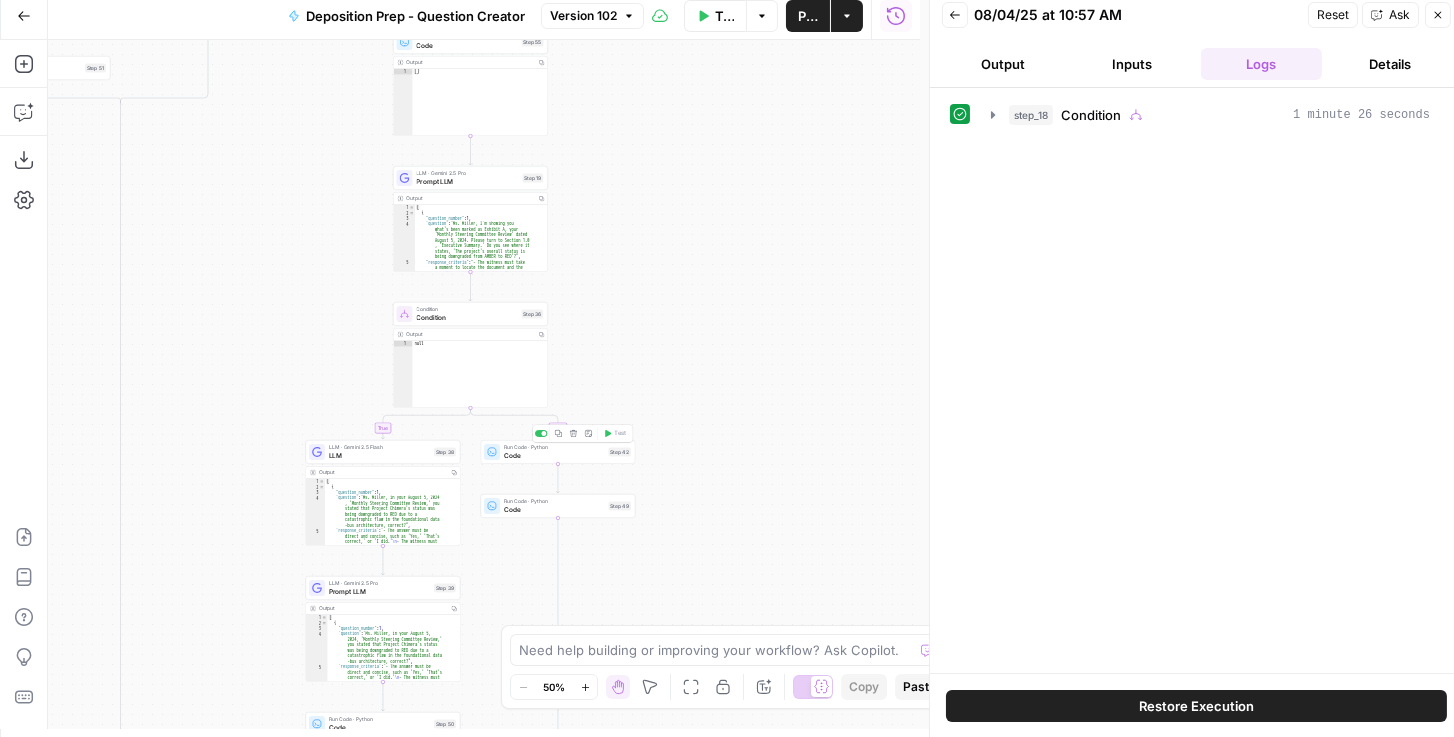 drag, startPoint x: 753, startPoint y: 391, endPoint x: 740, endPoint y: 216, distance: 175.4822 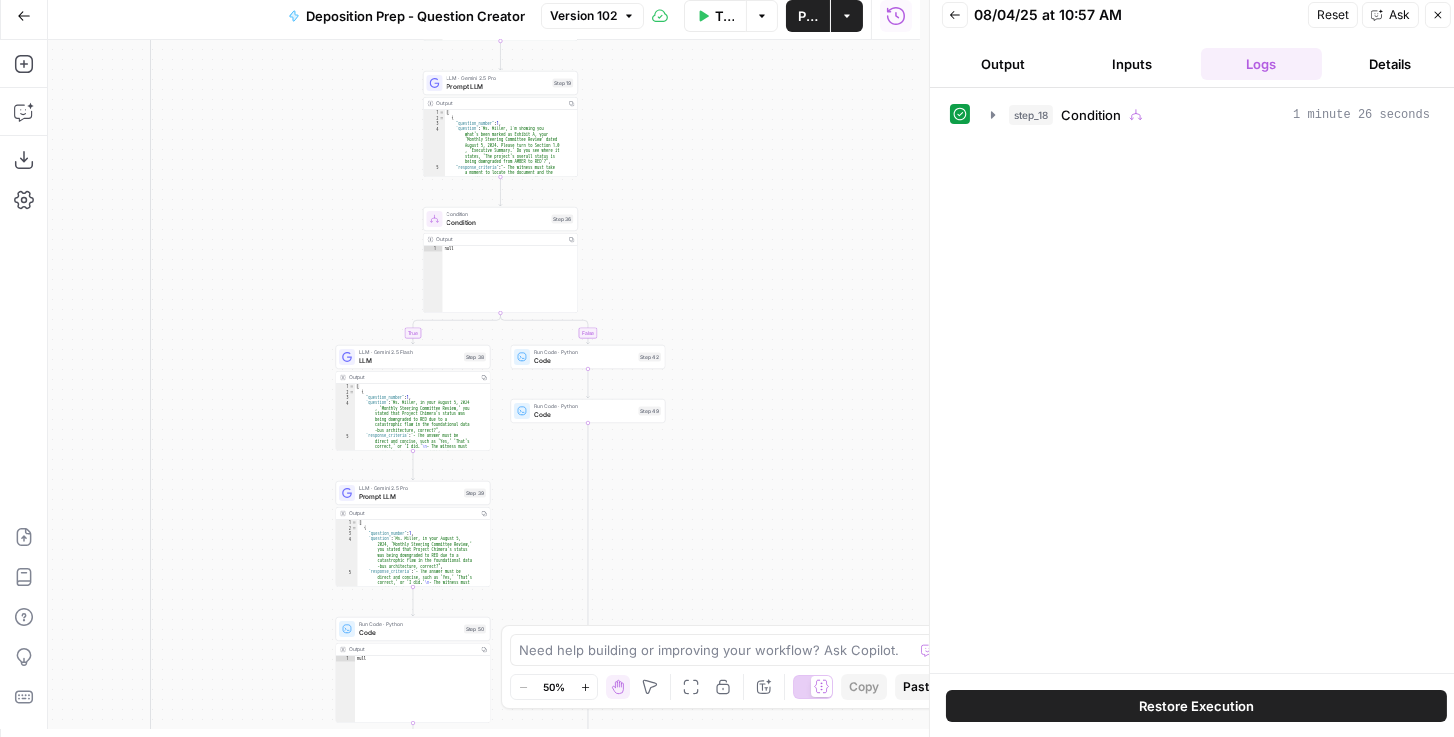 drag, startPoint x: 737, startPoint y: 475, endPoint x: 762, endPoint y: 506, distance: 39.824615 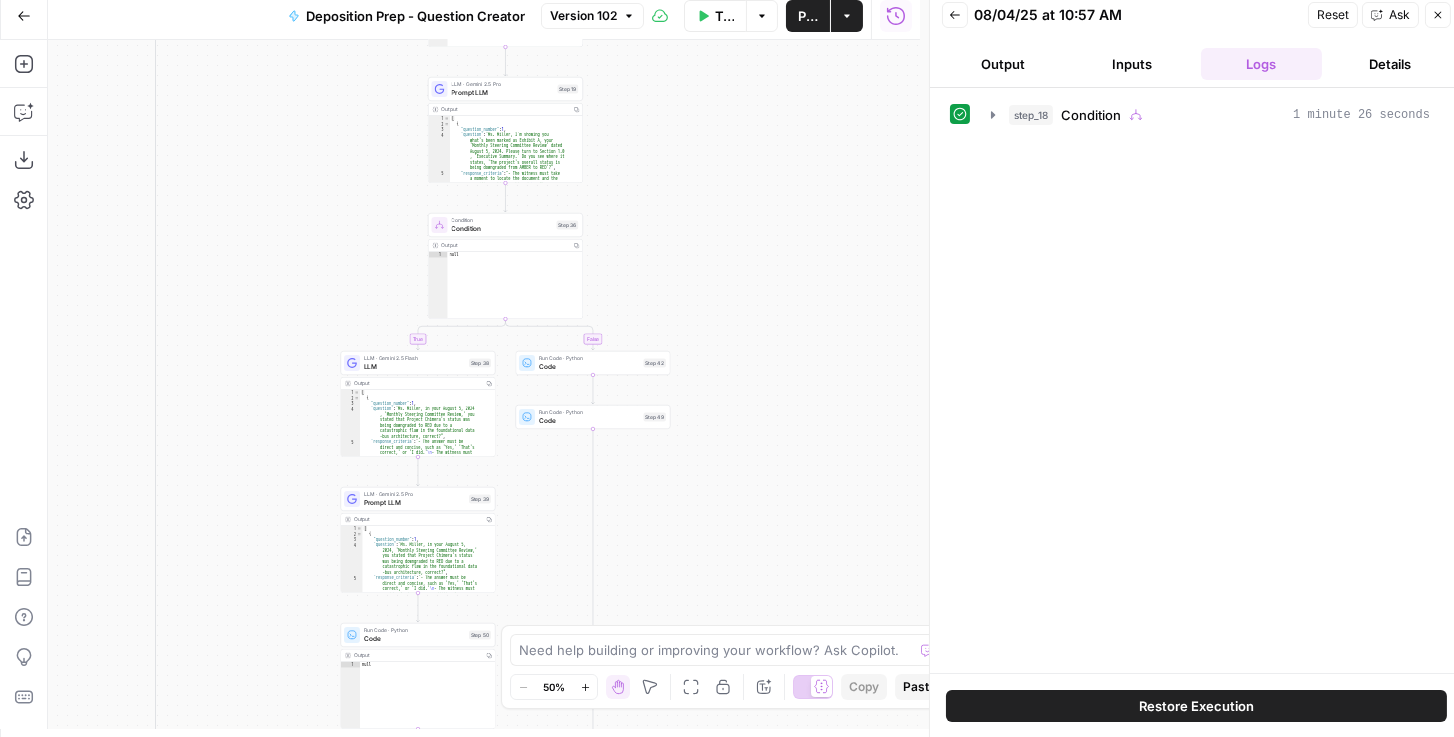 click on "Inputs" at bounding box center (1131, 64) 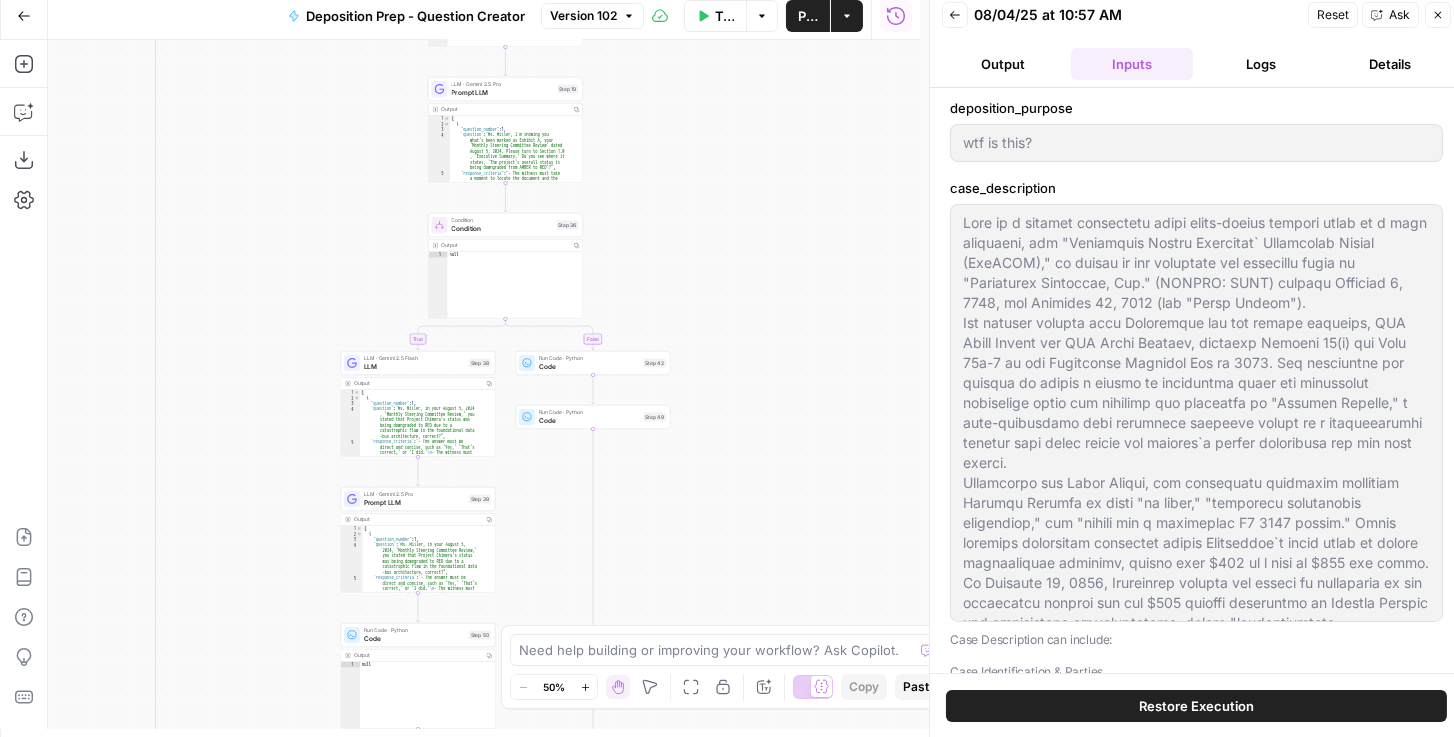 click on "Prompt LLM" at bounding box center [503, 93] 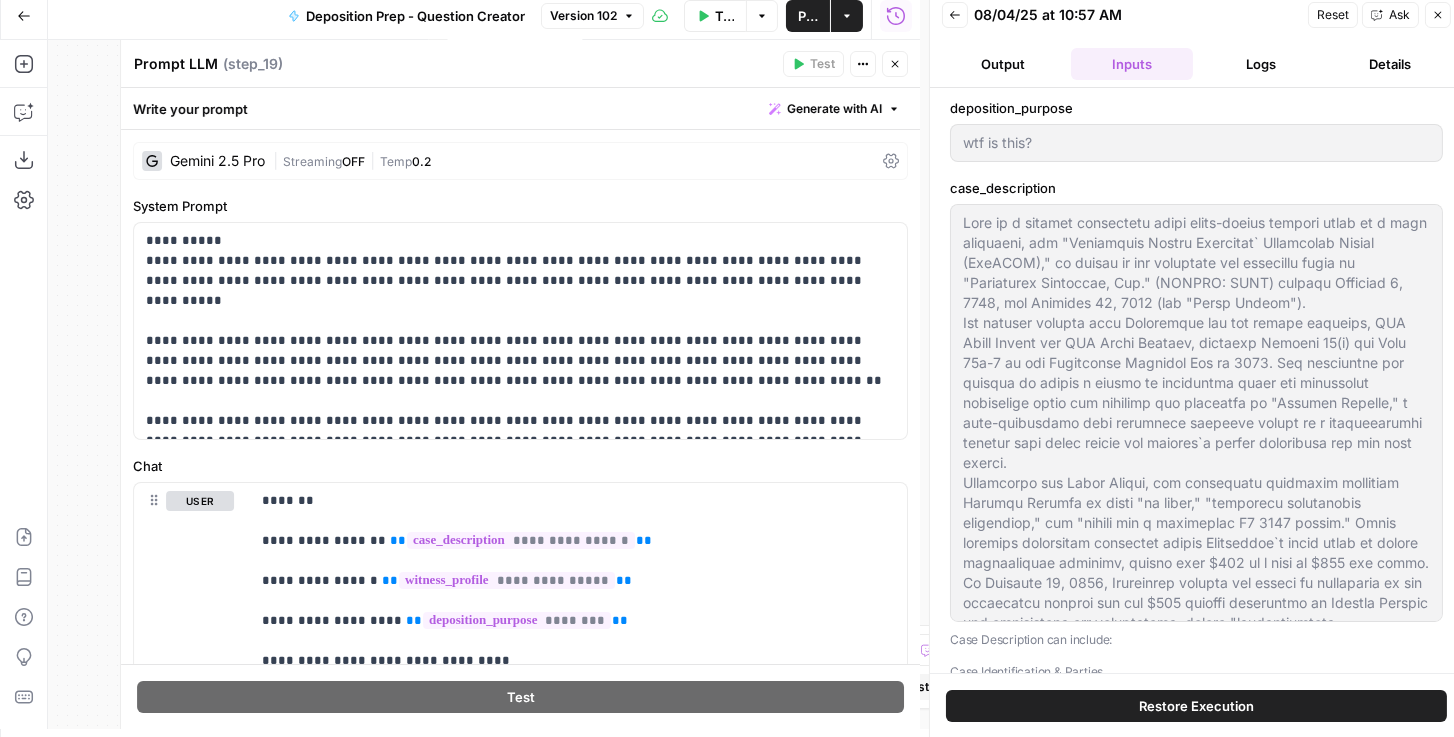 click 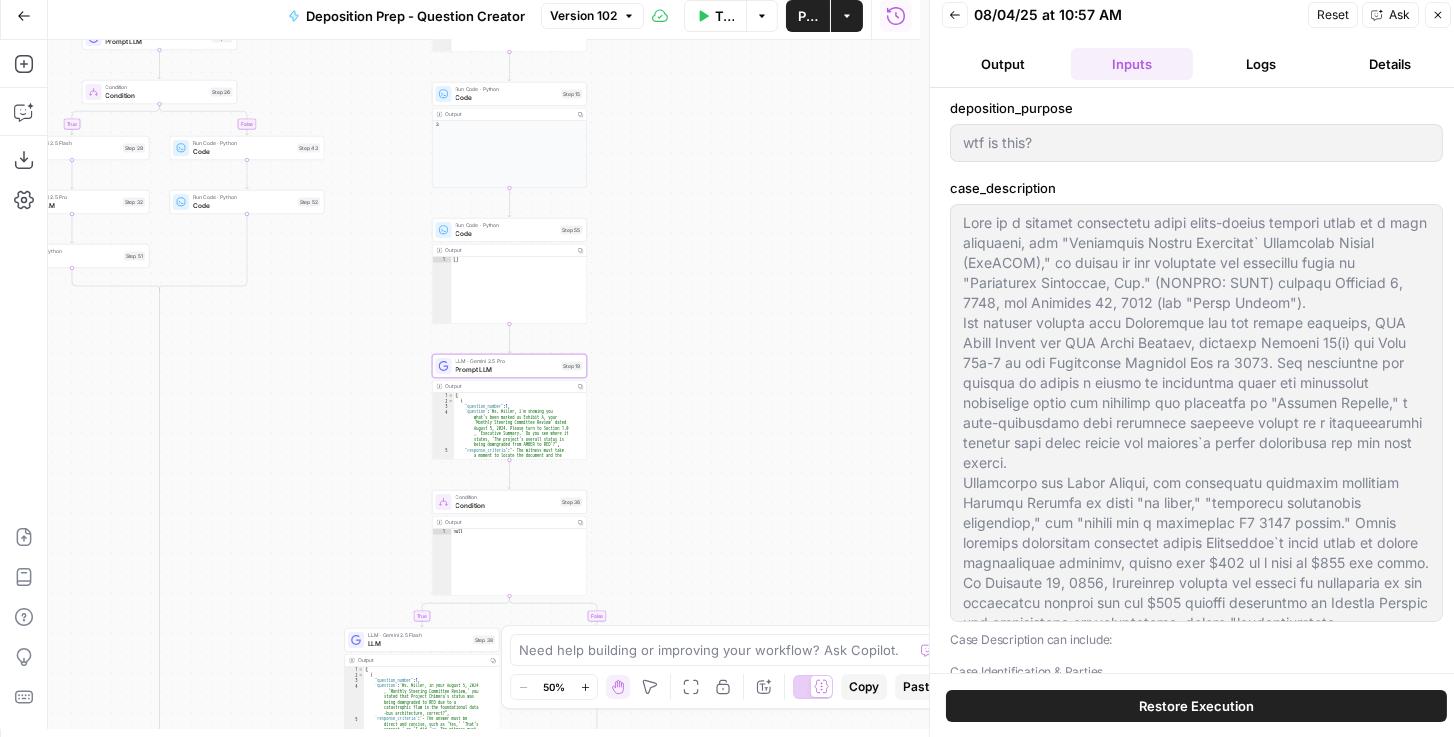 drag, startPoint x: 649, startPoint y: 168, endPoint x: 589, endPoint y: 377, distance: 217.44194 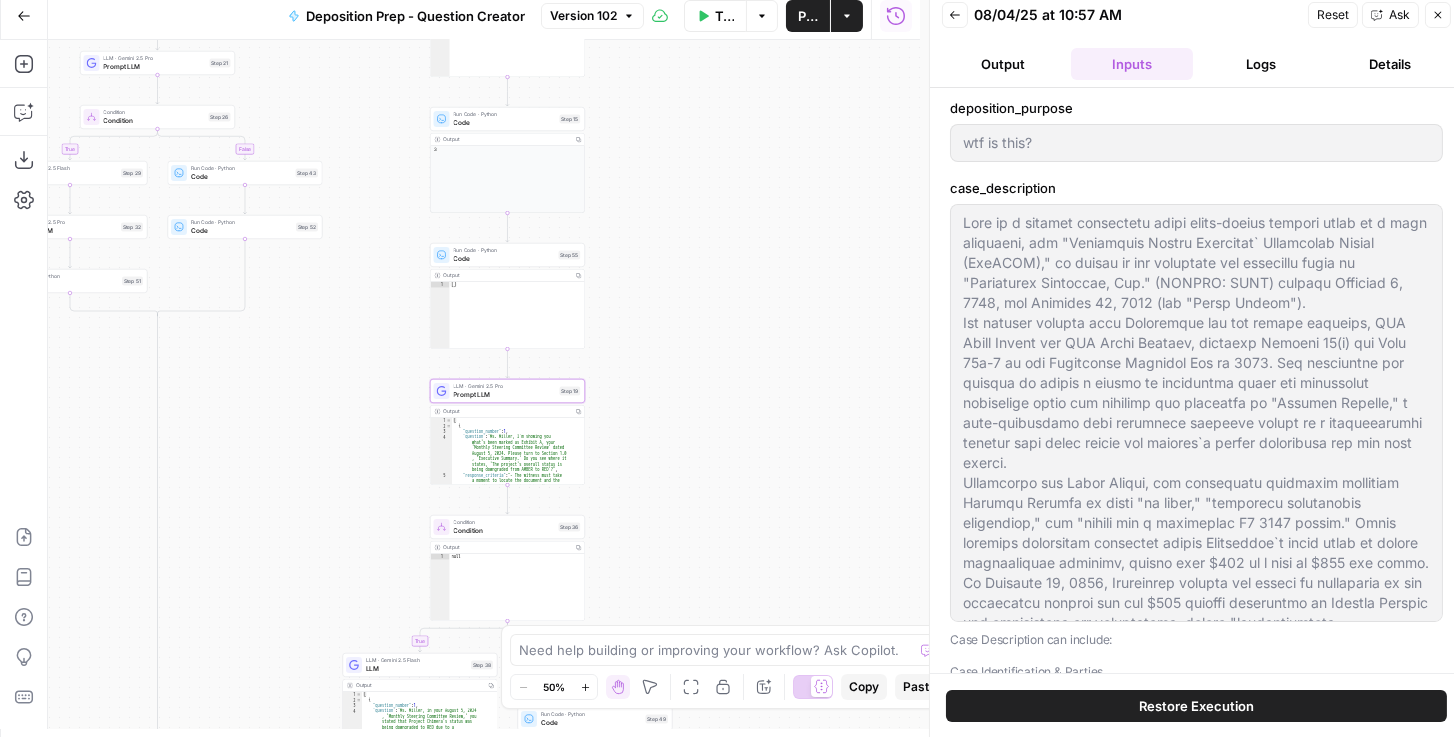 drag, startPoint x: 750, startPoint y: 203, endPoint x: 792, endPoint y: 589, distance: 388.27826 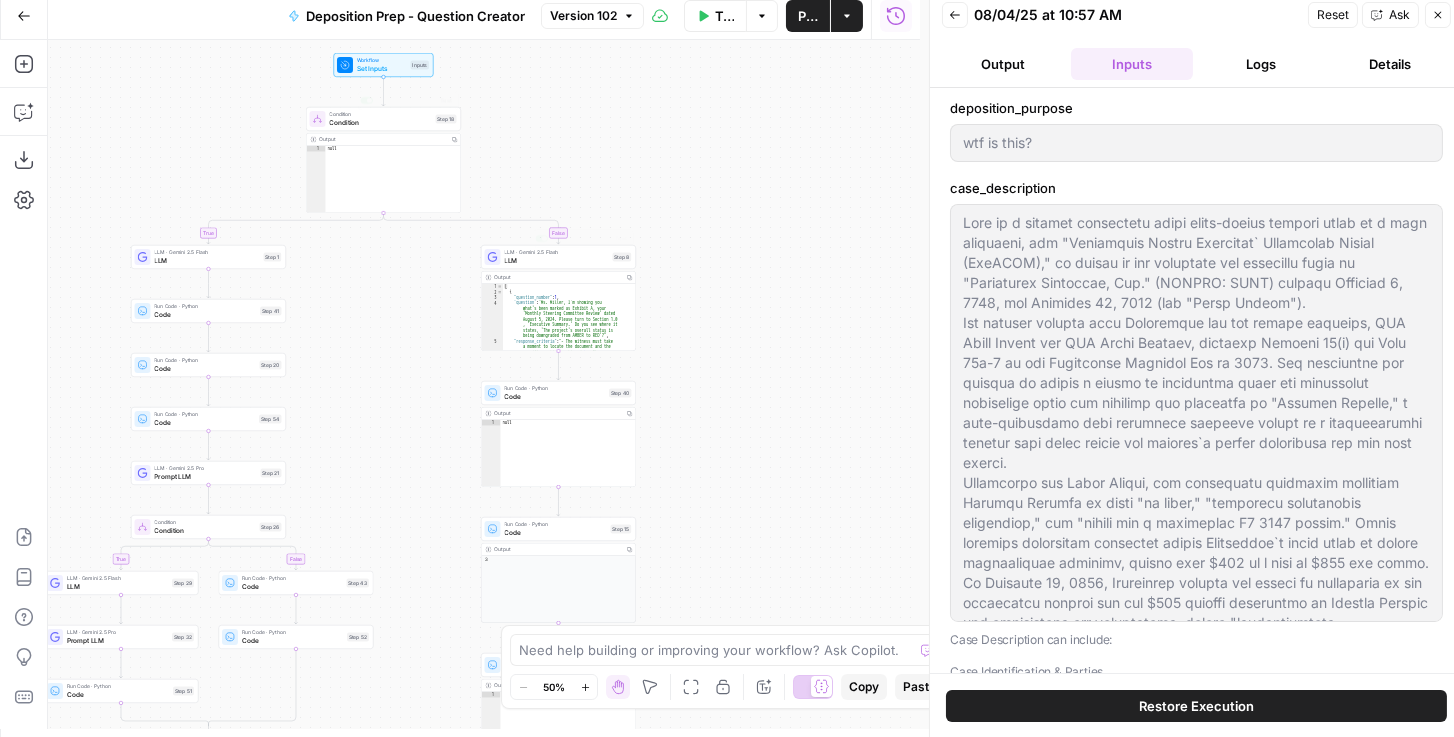 drag, startPoint x: 548, startPoint y: 139, endPoint x: 511, endPoint y: 210, distance: 80.06248 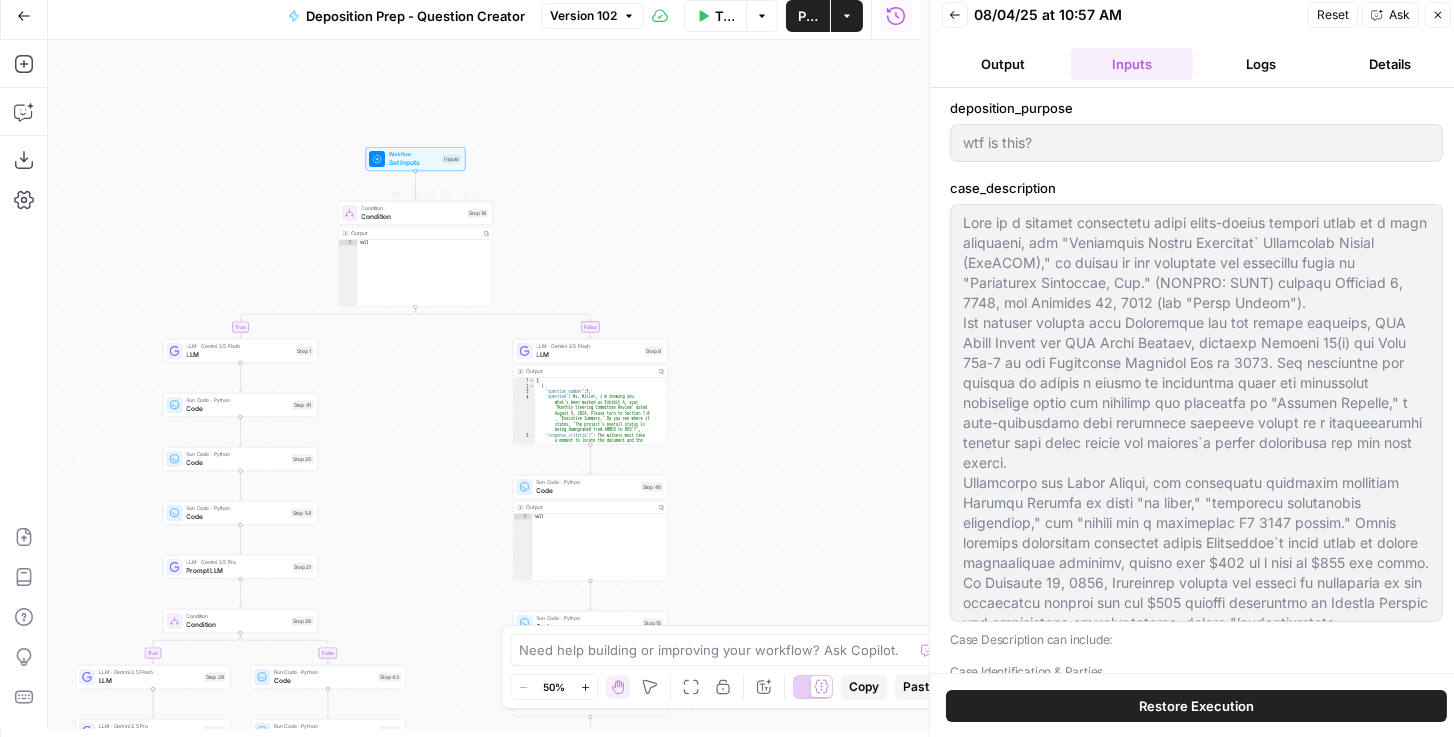 click on "Set Inputs" at bounding box center [414, 163] 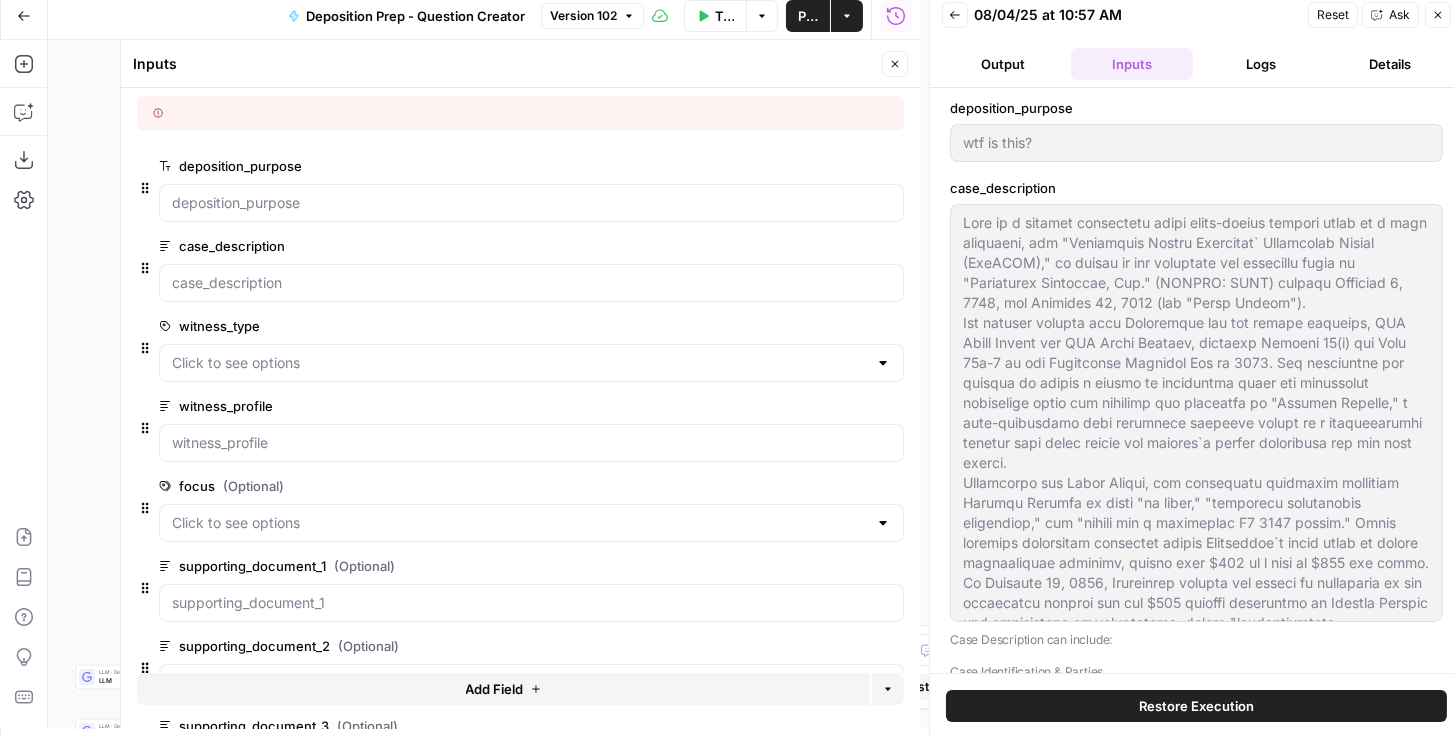 click on "edit field" at bounding box center (829, 166) 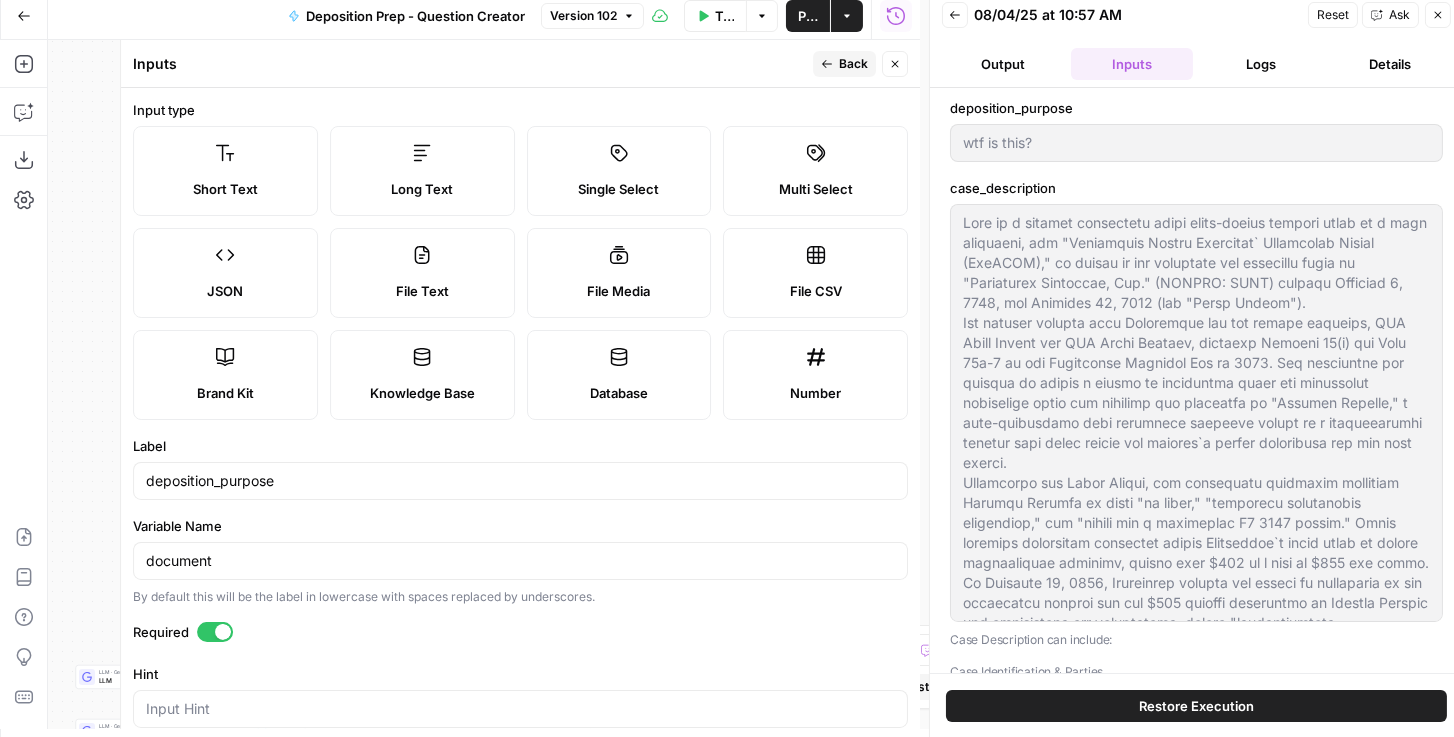 drag, startPoint x: 219, startPoint y: 566, endPoint x: 106, endPoint y: 561, distance: 113.110565 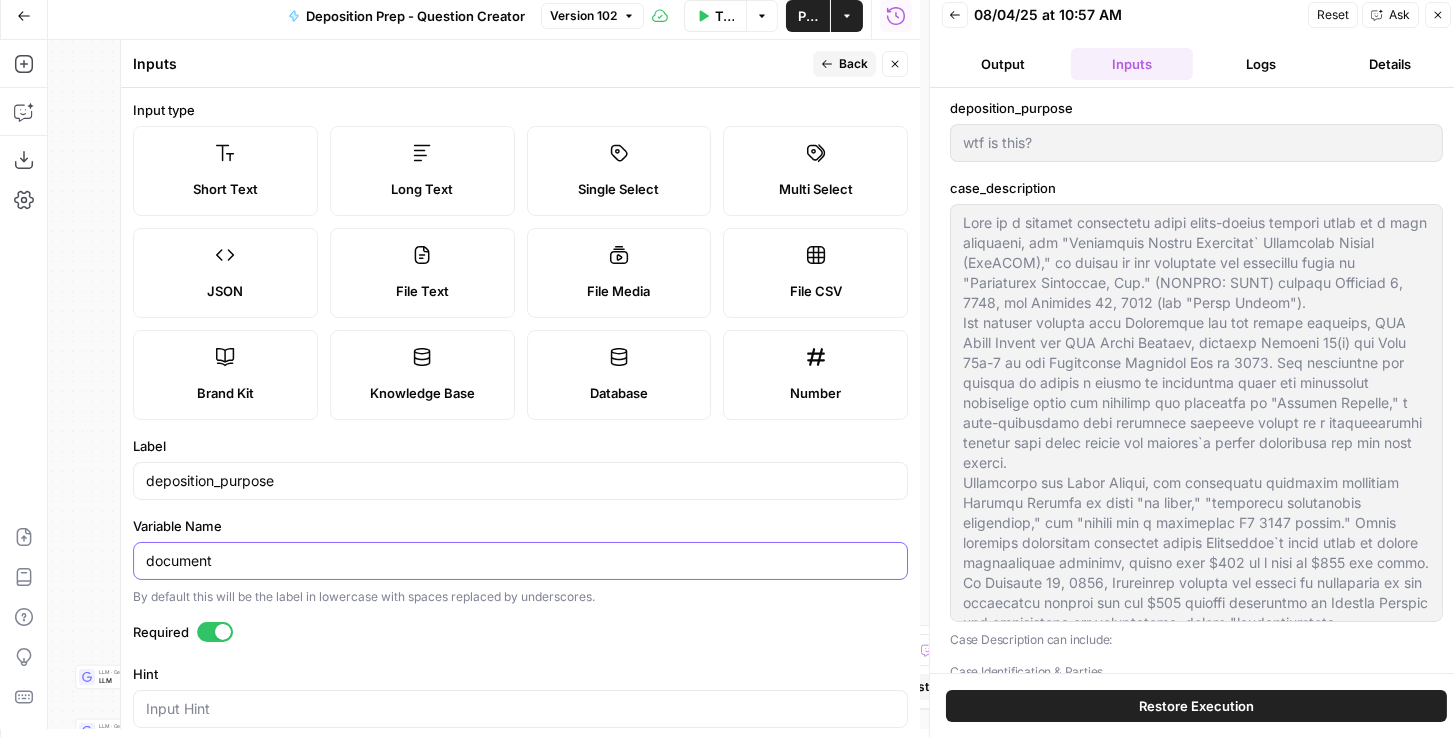click on "document" at bounding box center (520, 561) 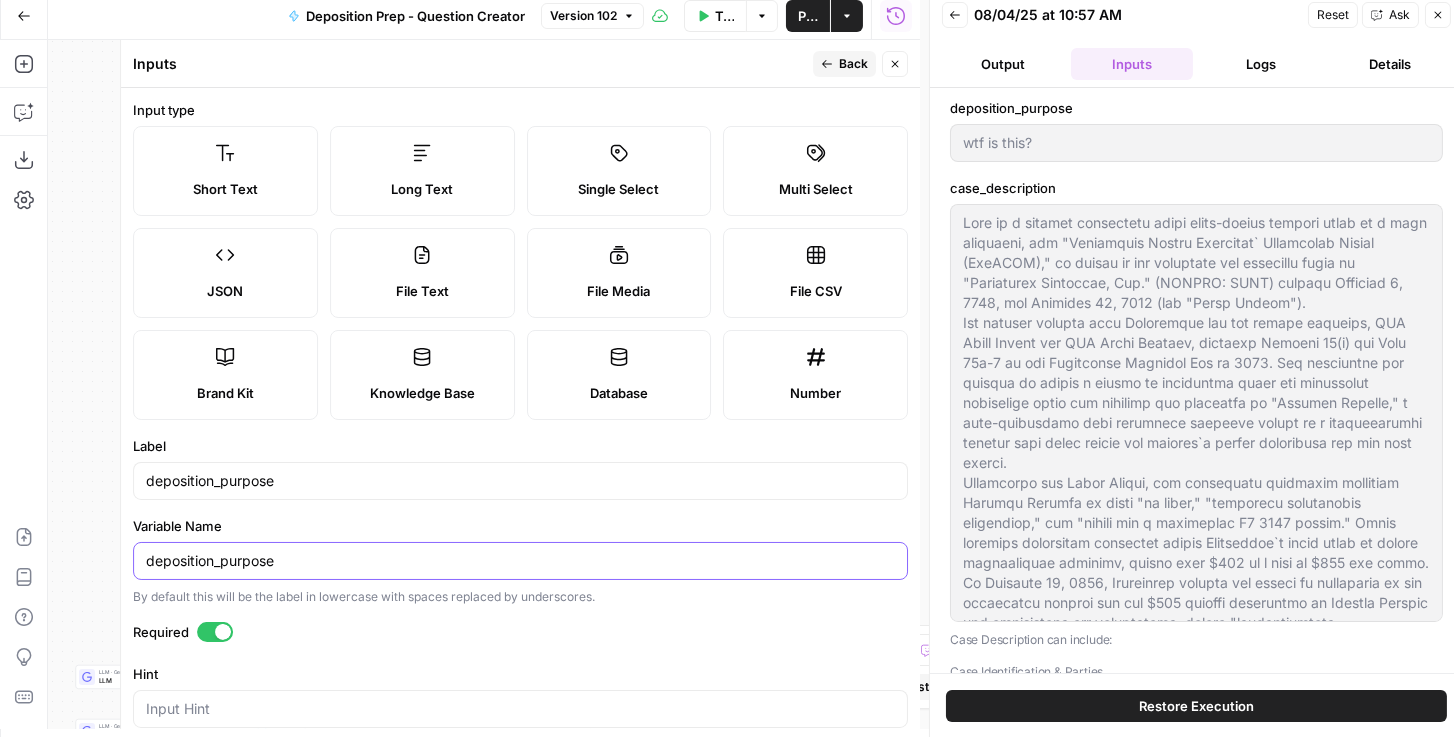 type on "deposition_purpose" 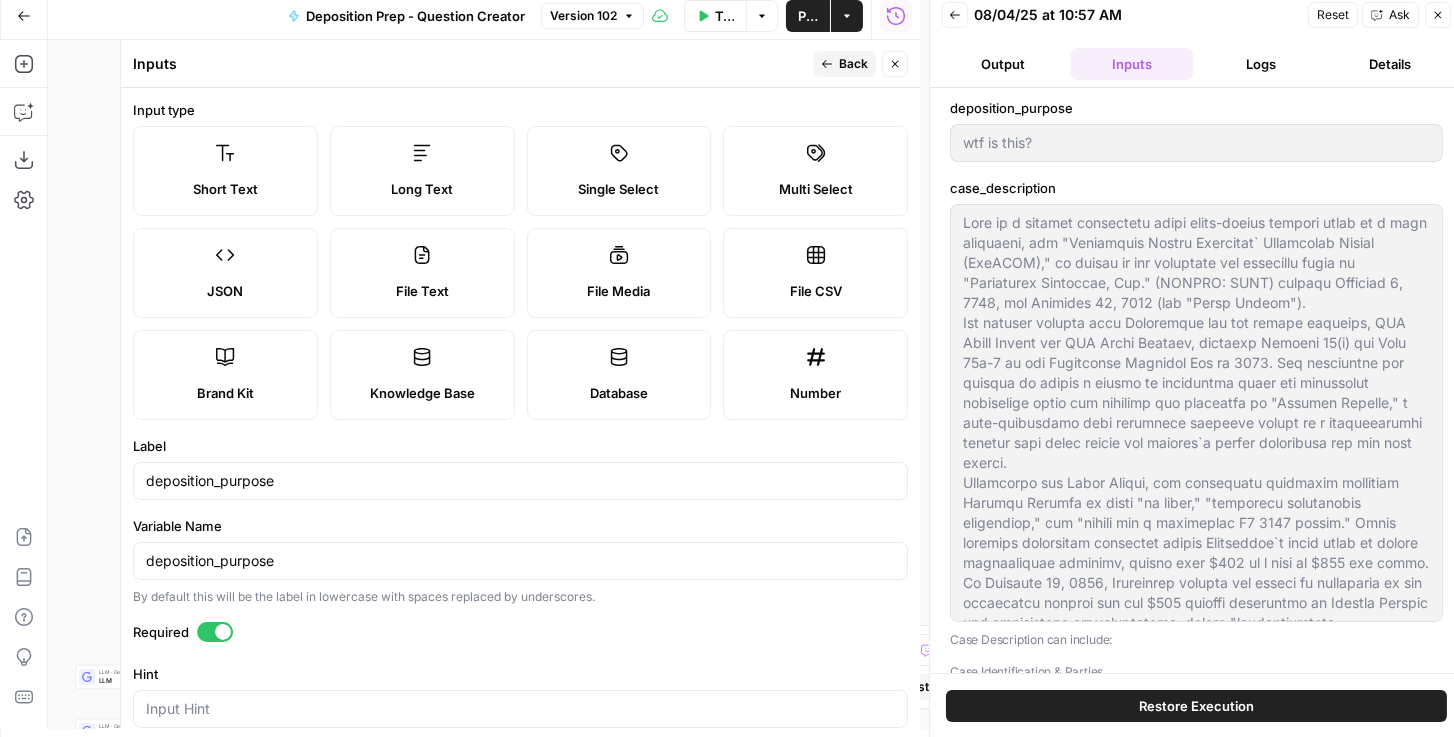 click on "Publish" at bounding box center (808, 16) 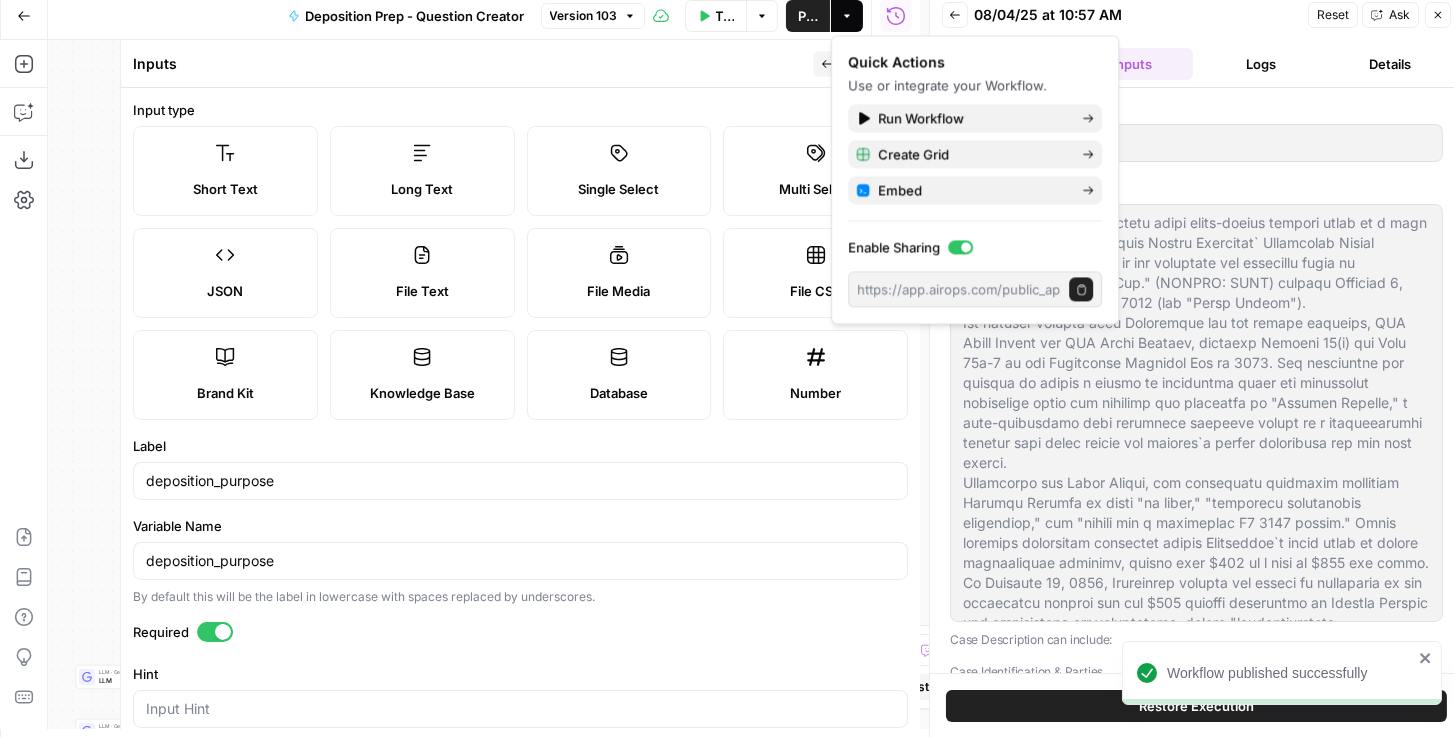 click 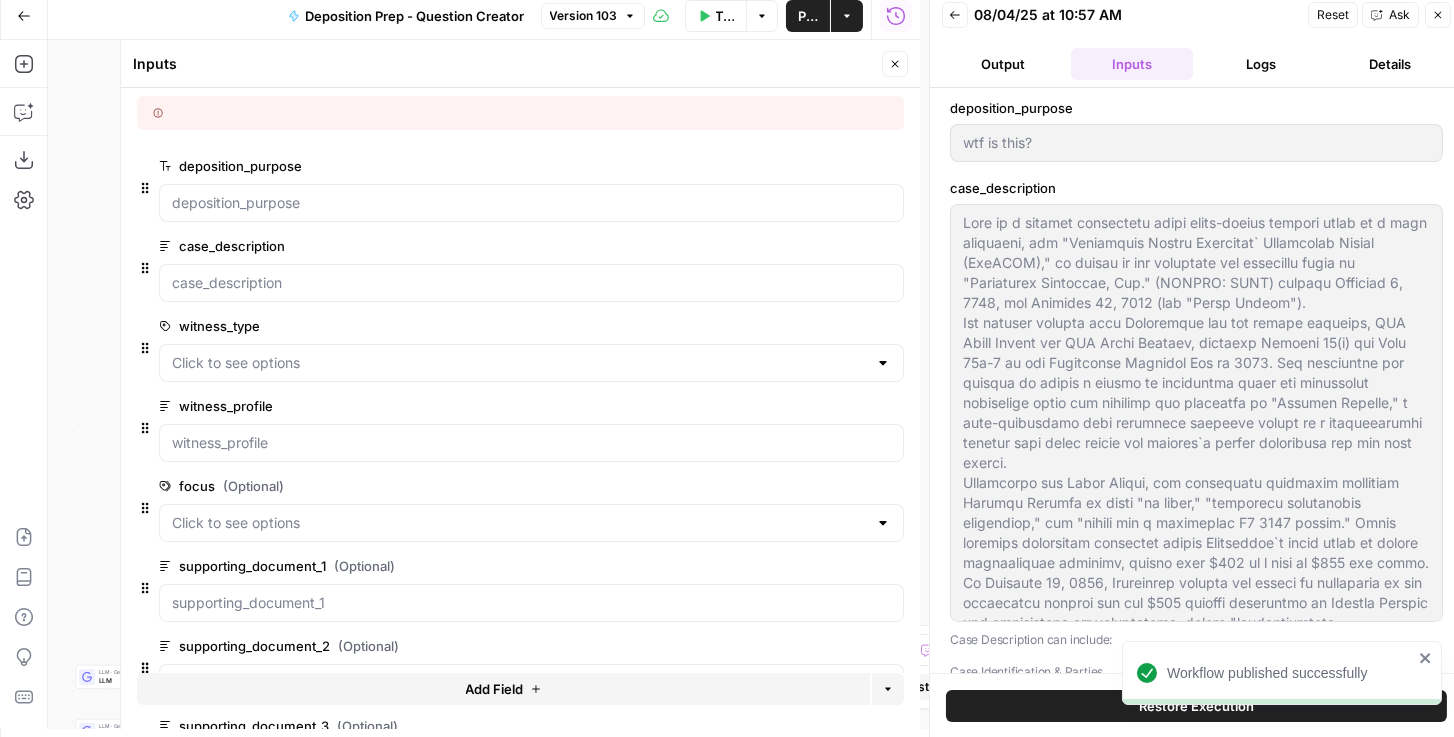 click on "edit field" at bounding box center [829, 246] 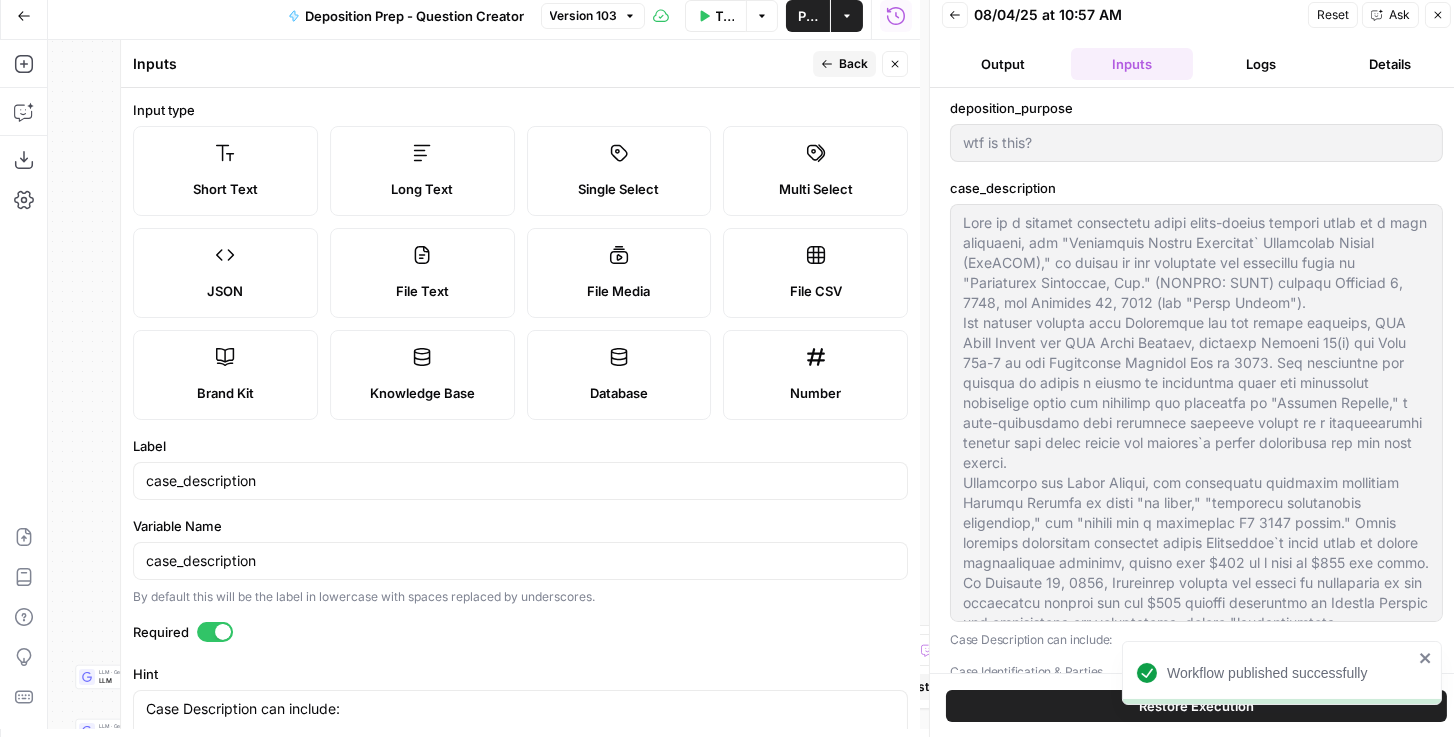 click on "Close" at bounding box center [895, 64] 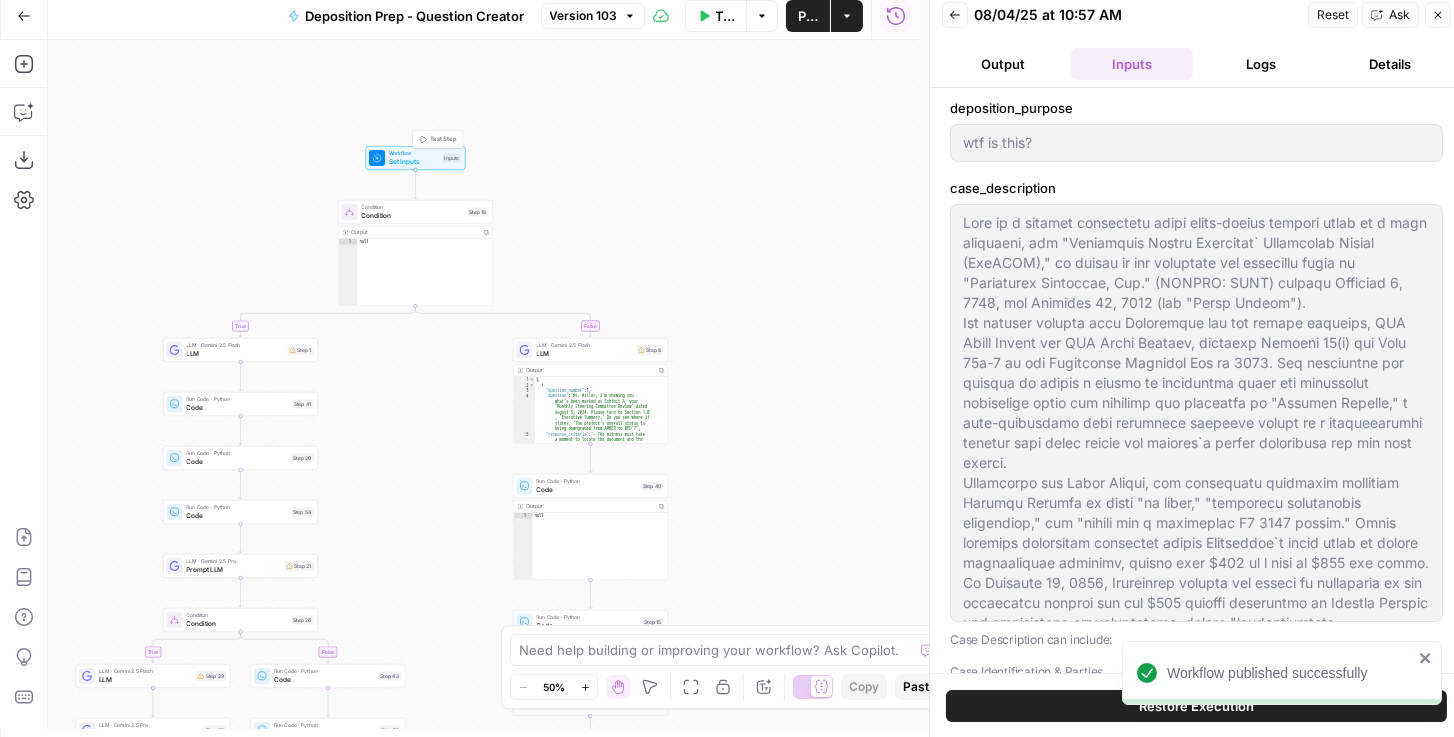 click on "Set Inputs" at bounding box center (414, 162) 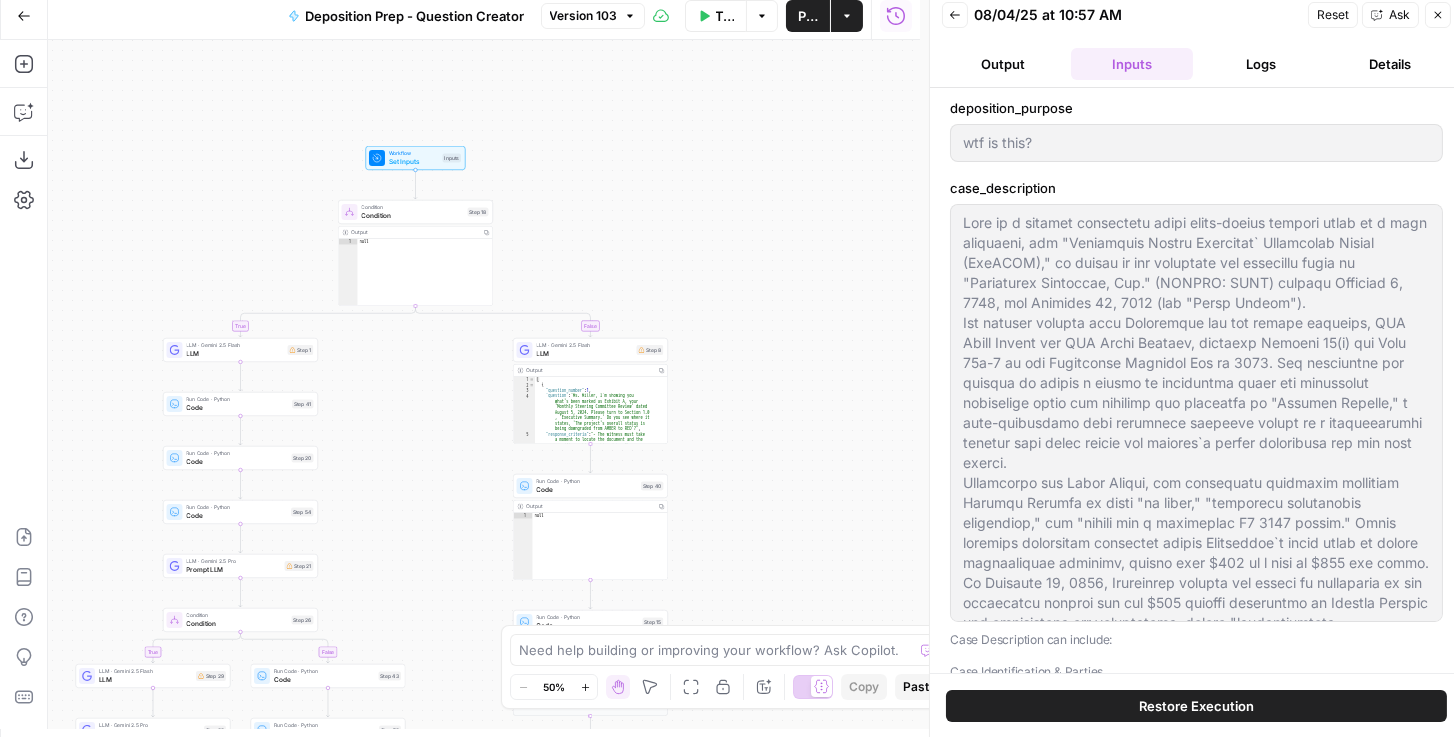click on "Set Inputs" at bounding box center [414, 162] 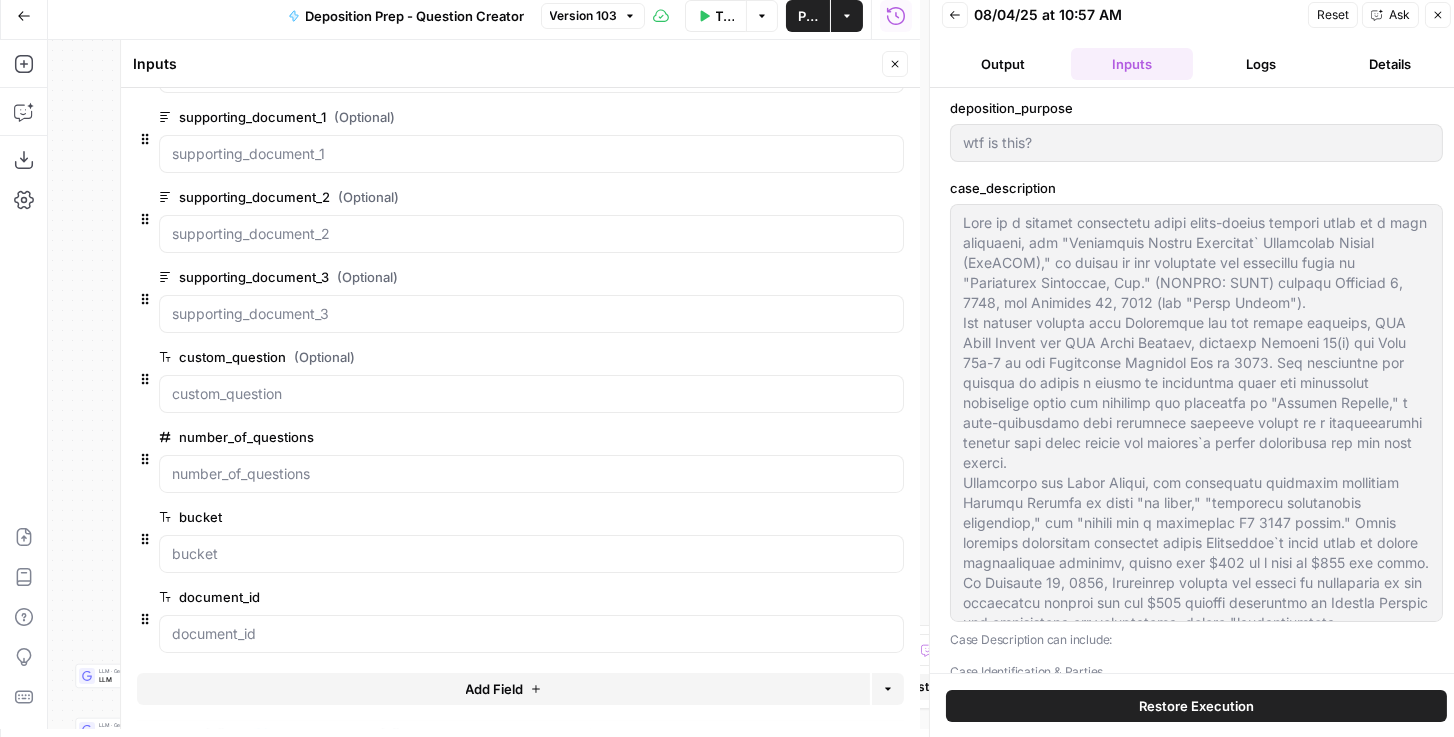 scroll, scrollTop: 451, scrollLeft: 0, axis: vertical 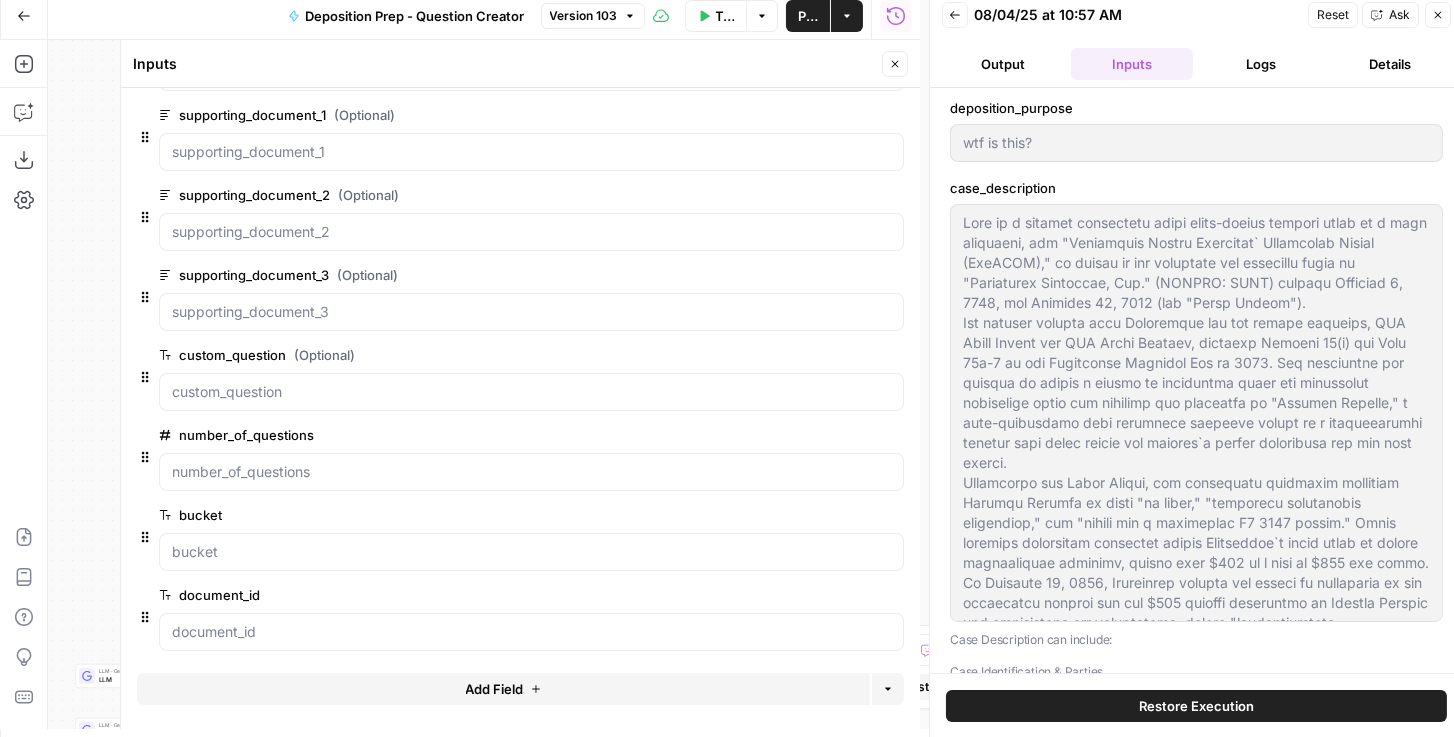 click on "edit field" at bounding box center (829, 595) 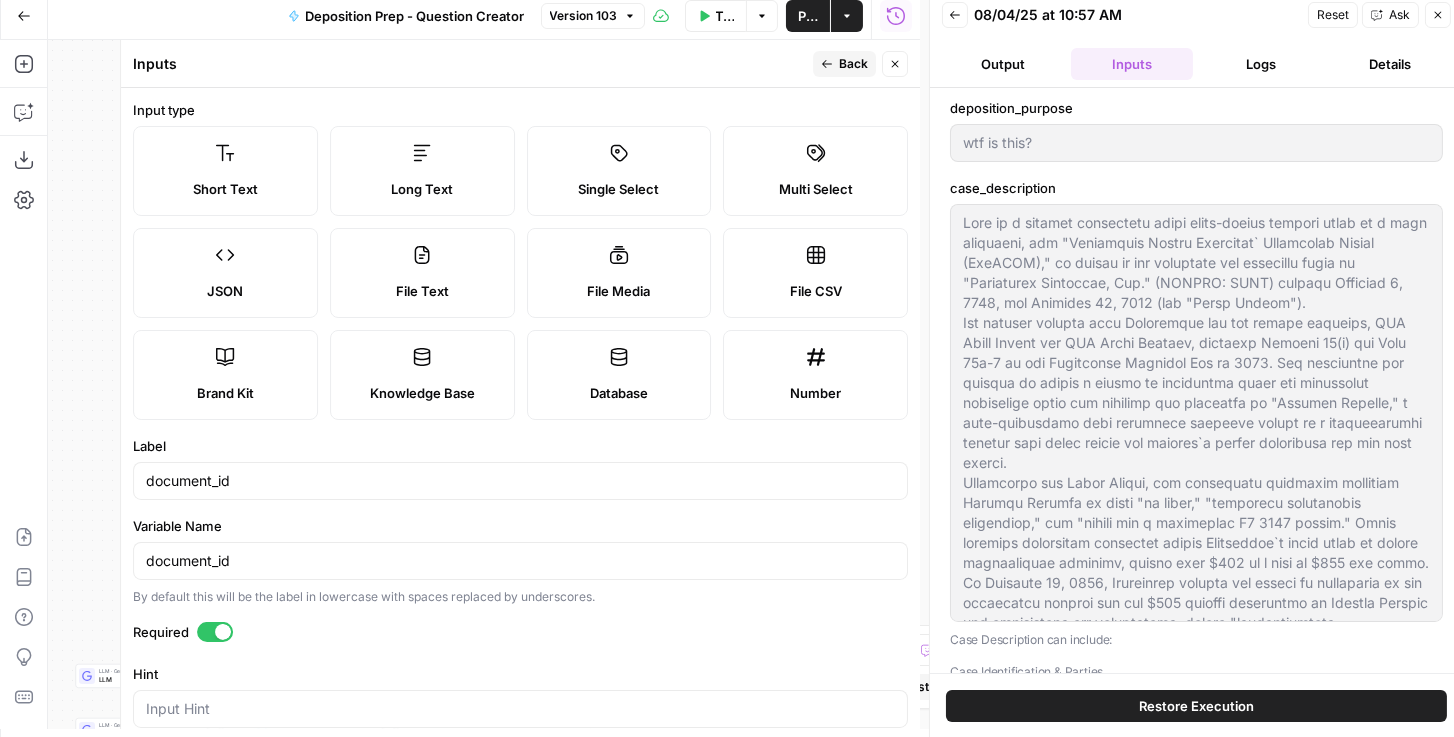 click on "Back" at bounding box center [853, 64] 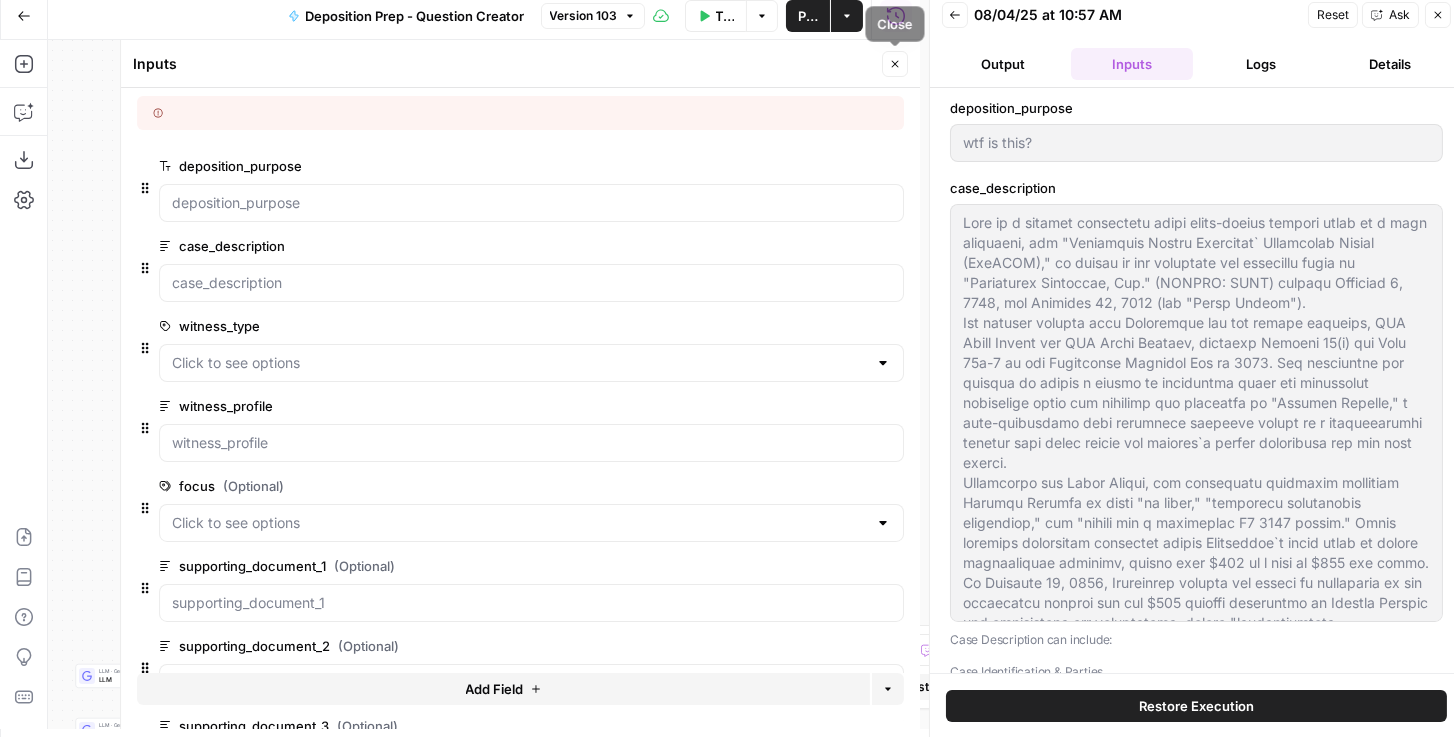 click on "Close" at bounding box center [895, 64] 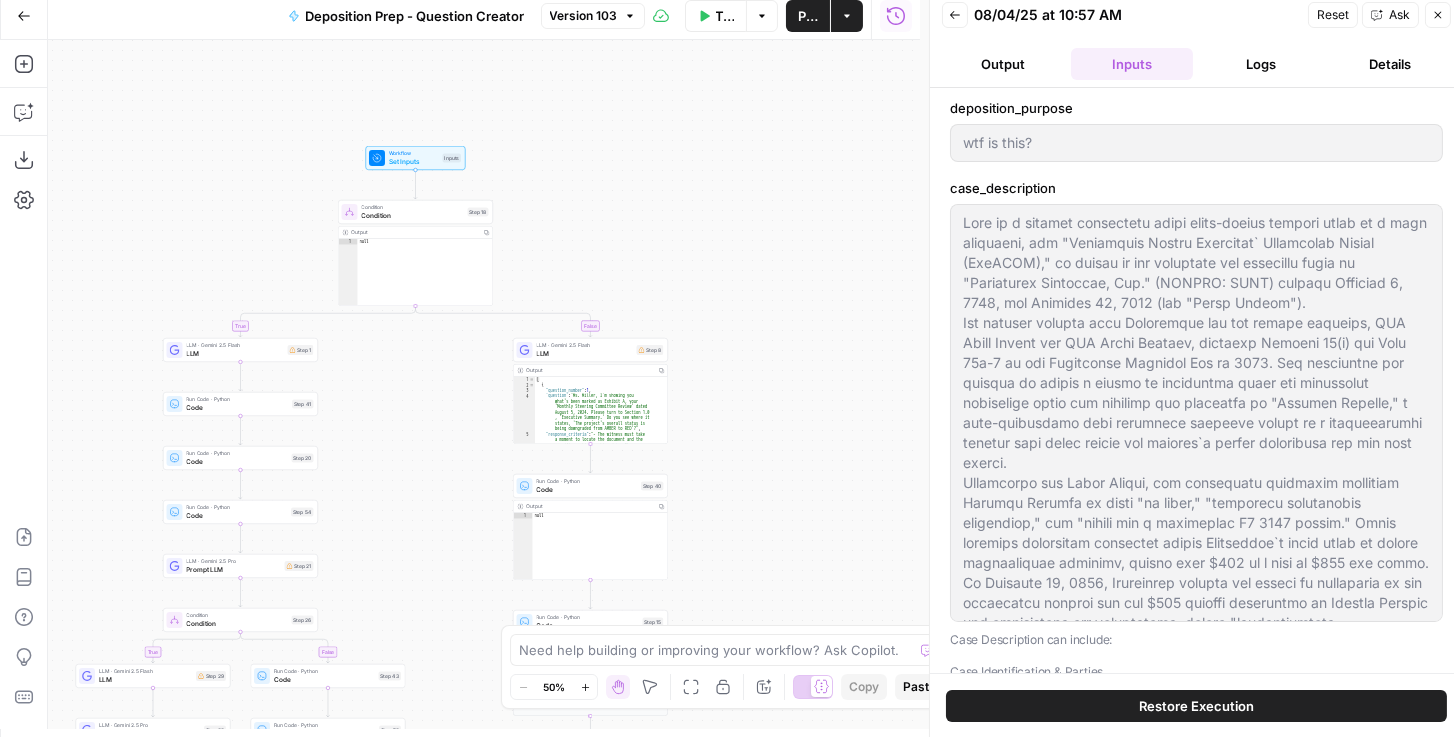 click on "Publish" at bounding box center (808, 16) 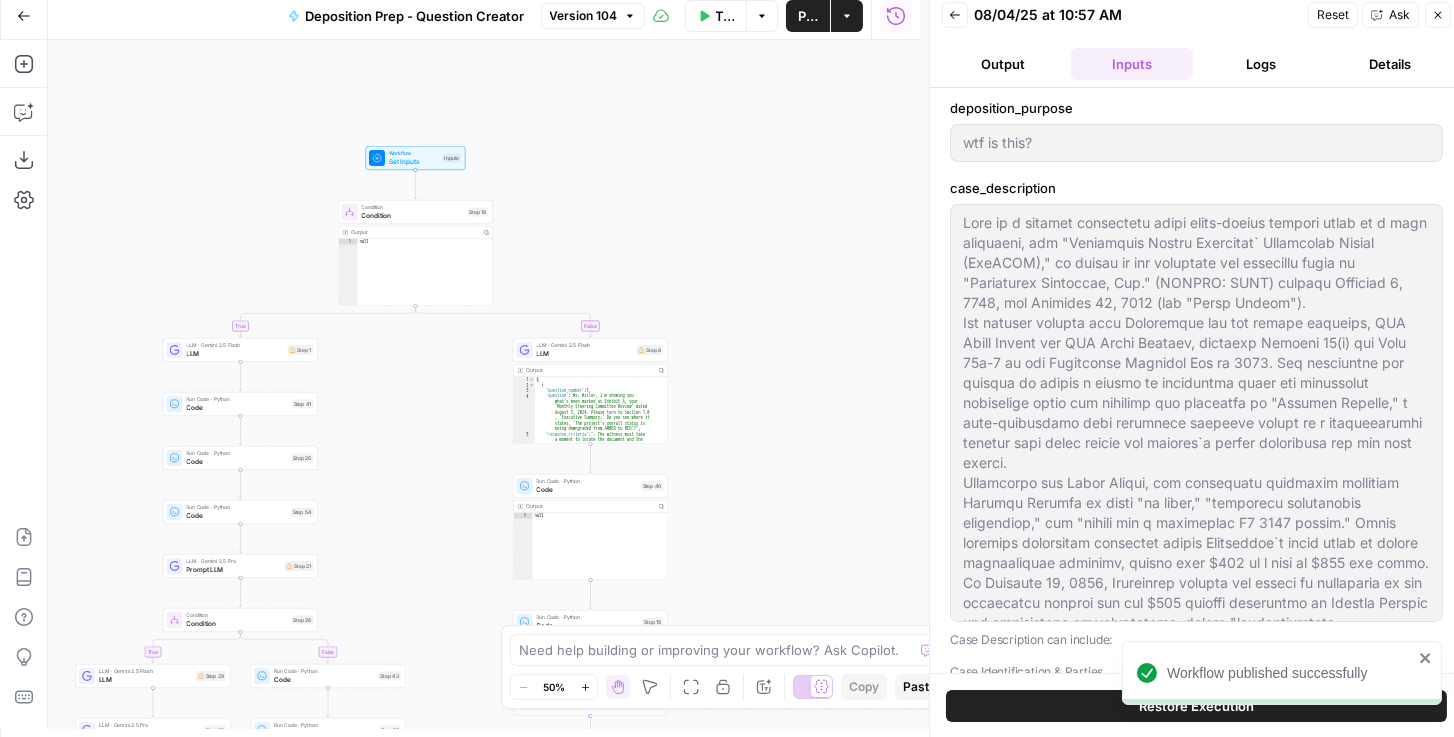 click on "Set Inputs" at bounding box center (414, 162) 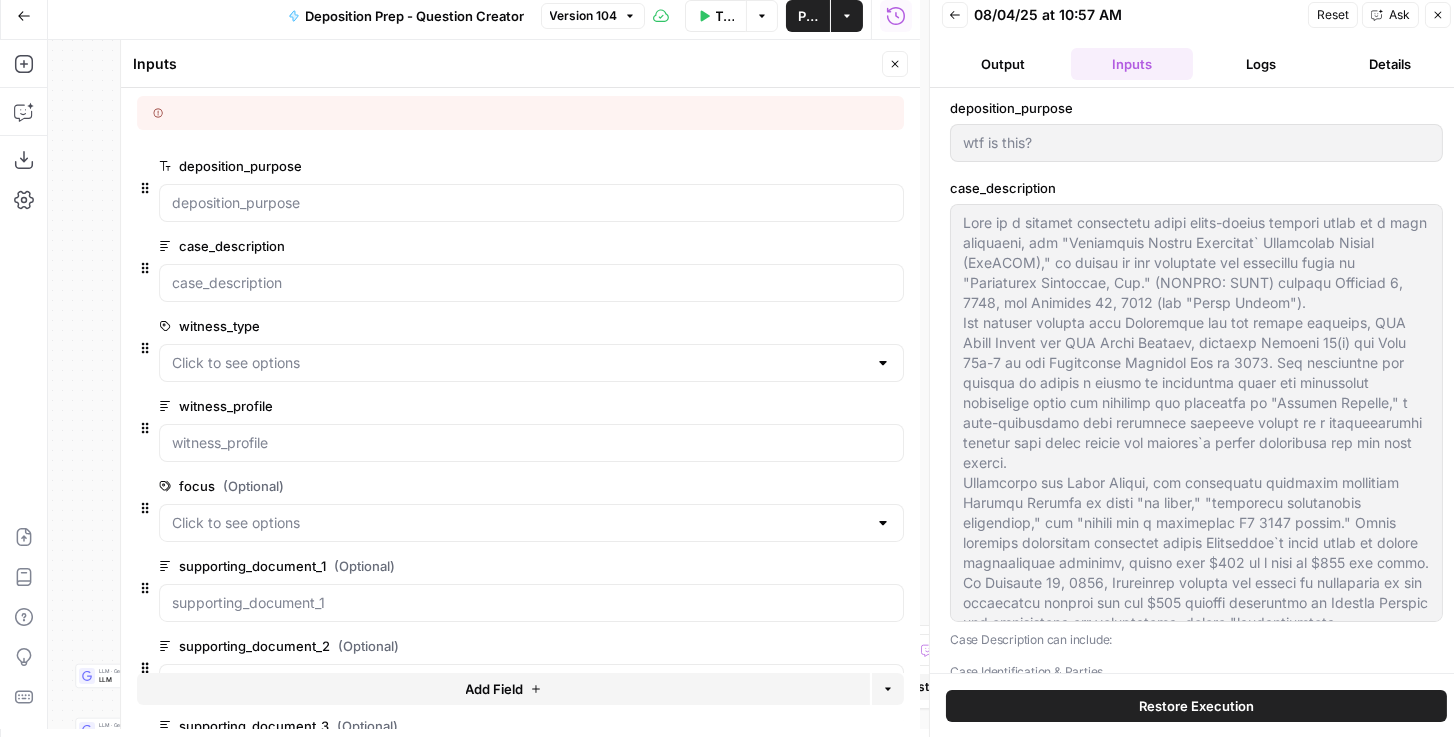 click on "edit field" at bounding box center [829, 166] 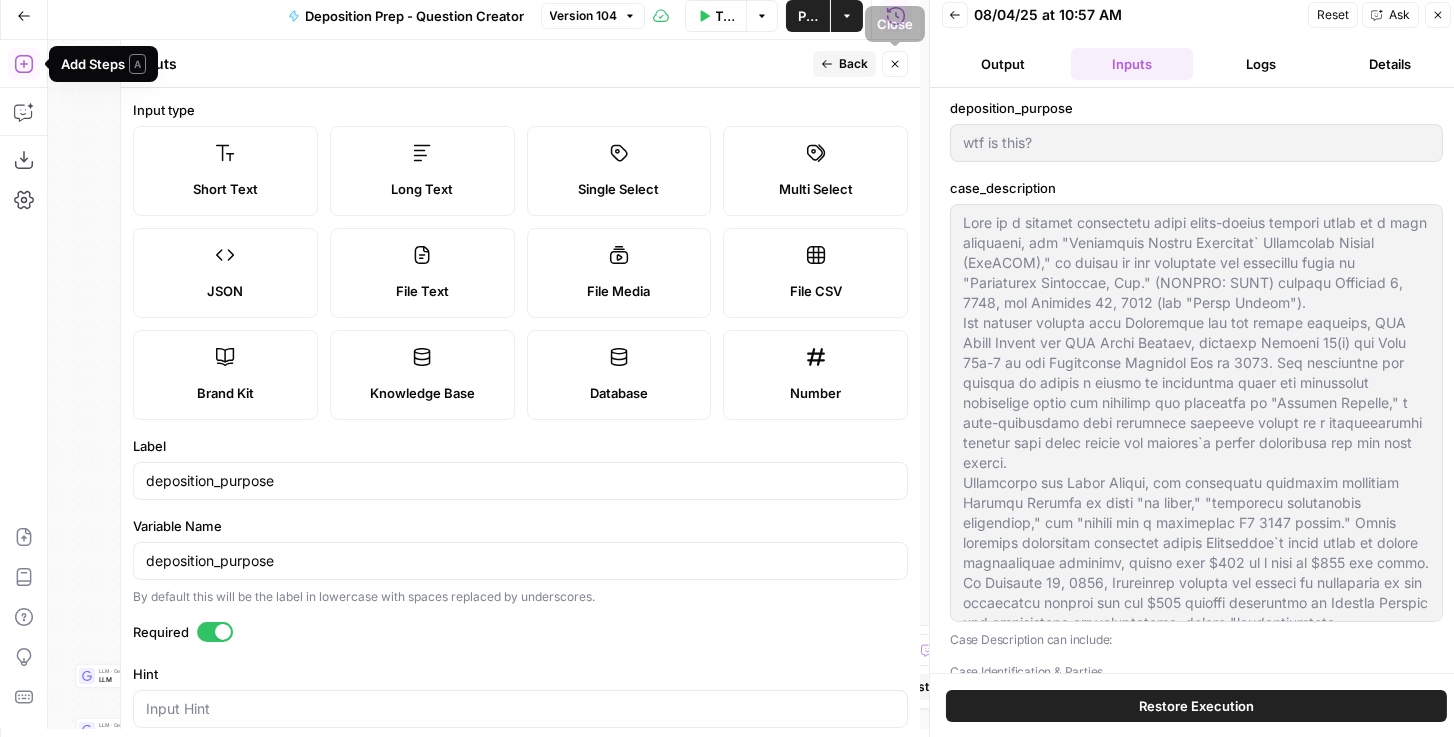 click on "Back" at bounding box center [853, 64] 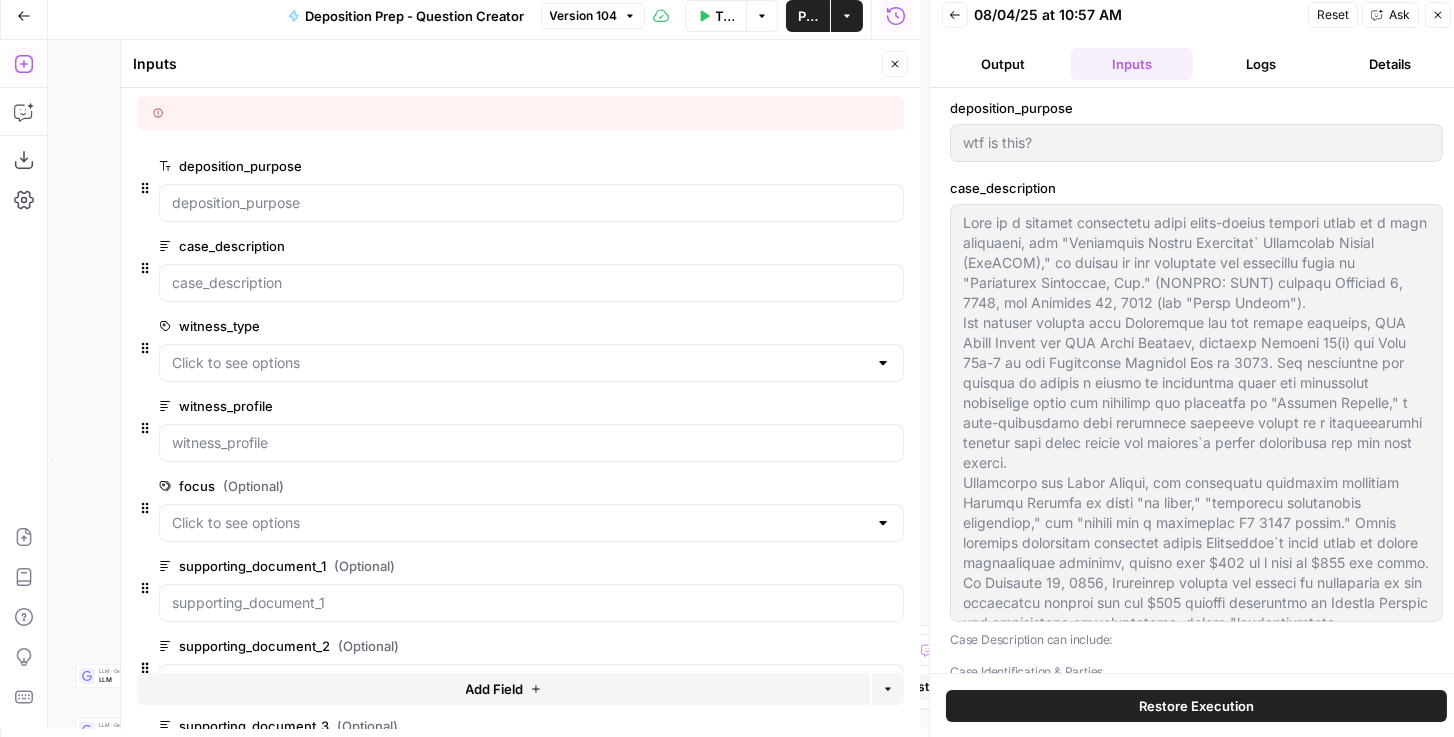 click 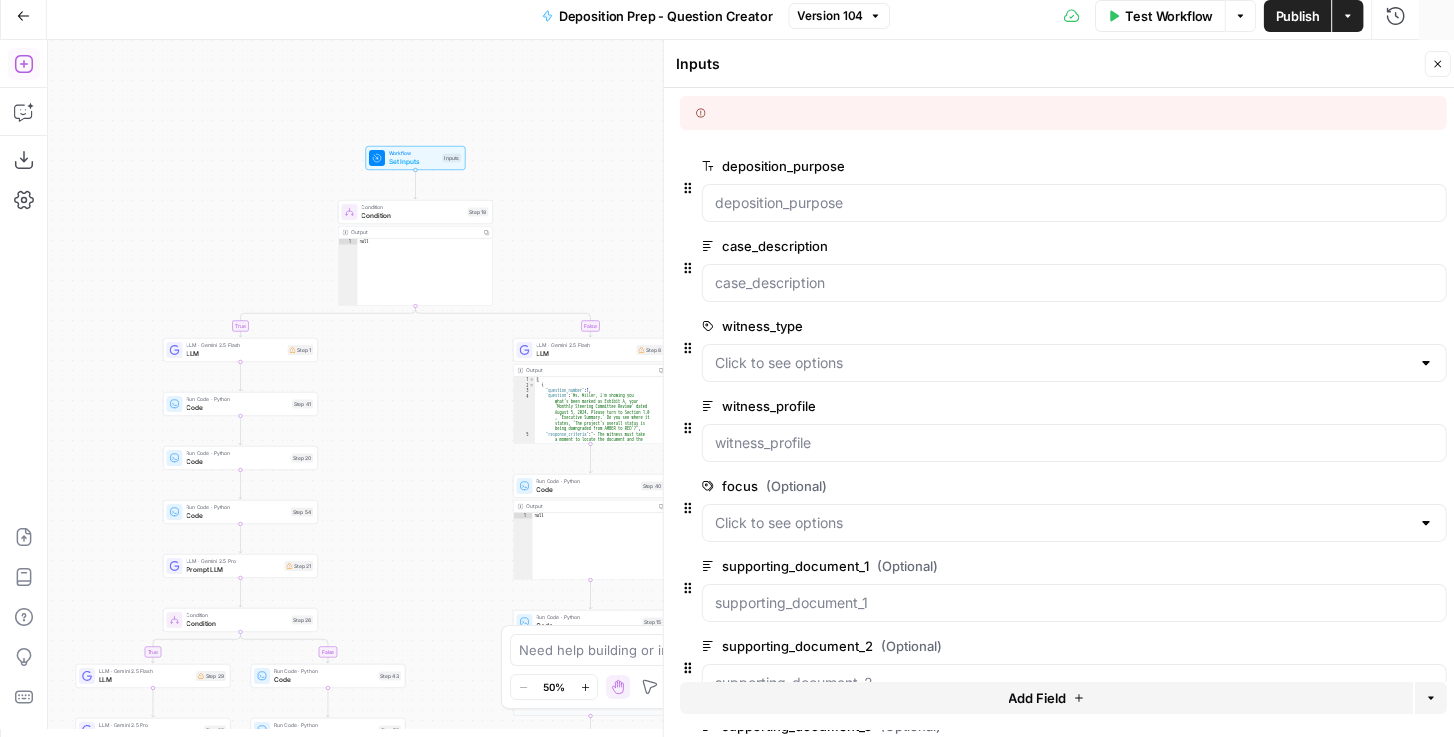 scroll, scrollTop: 0, scrollLeft: 0, axis: both 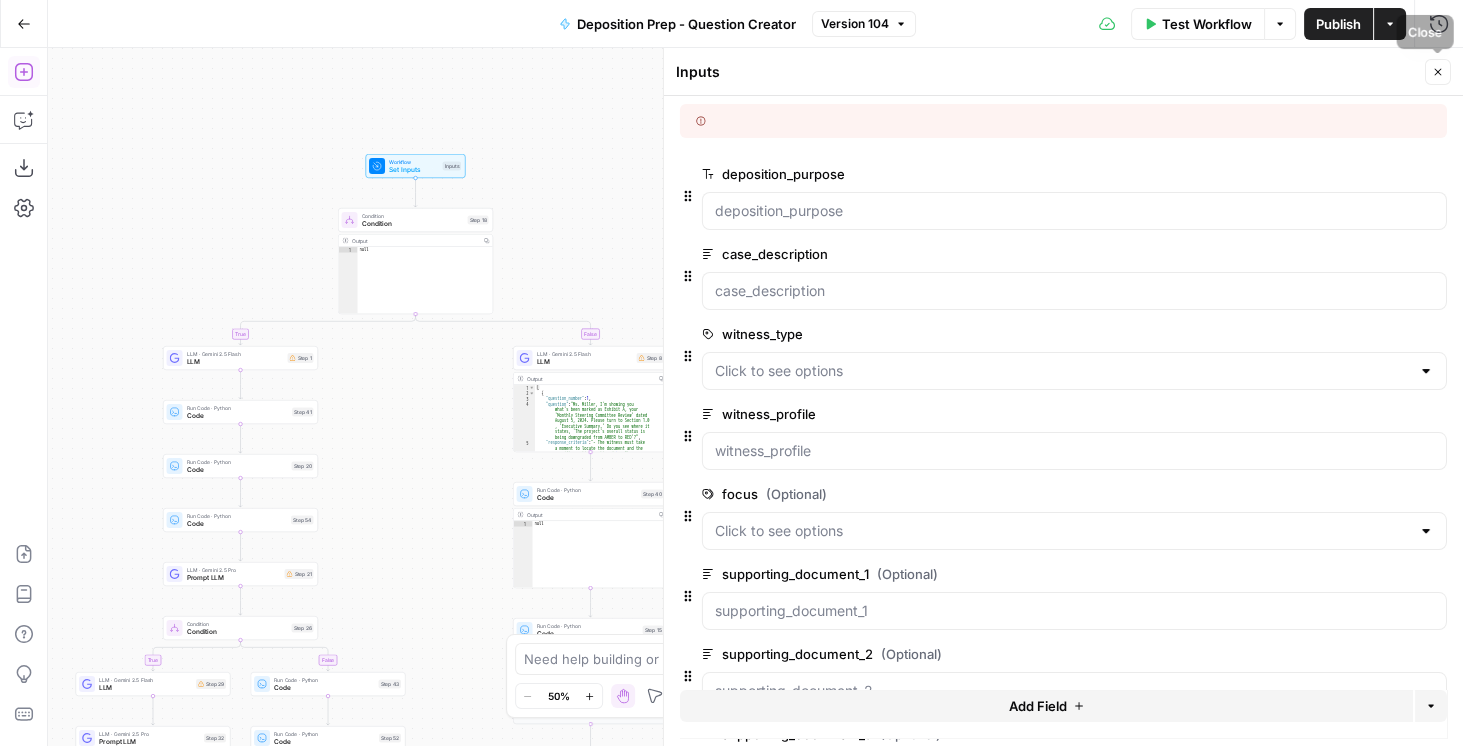 click 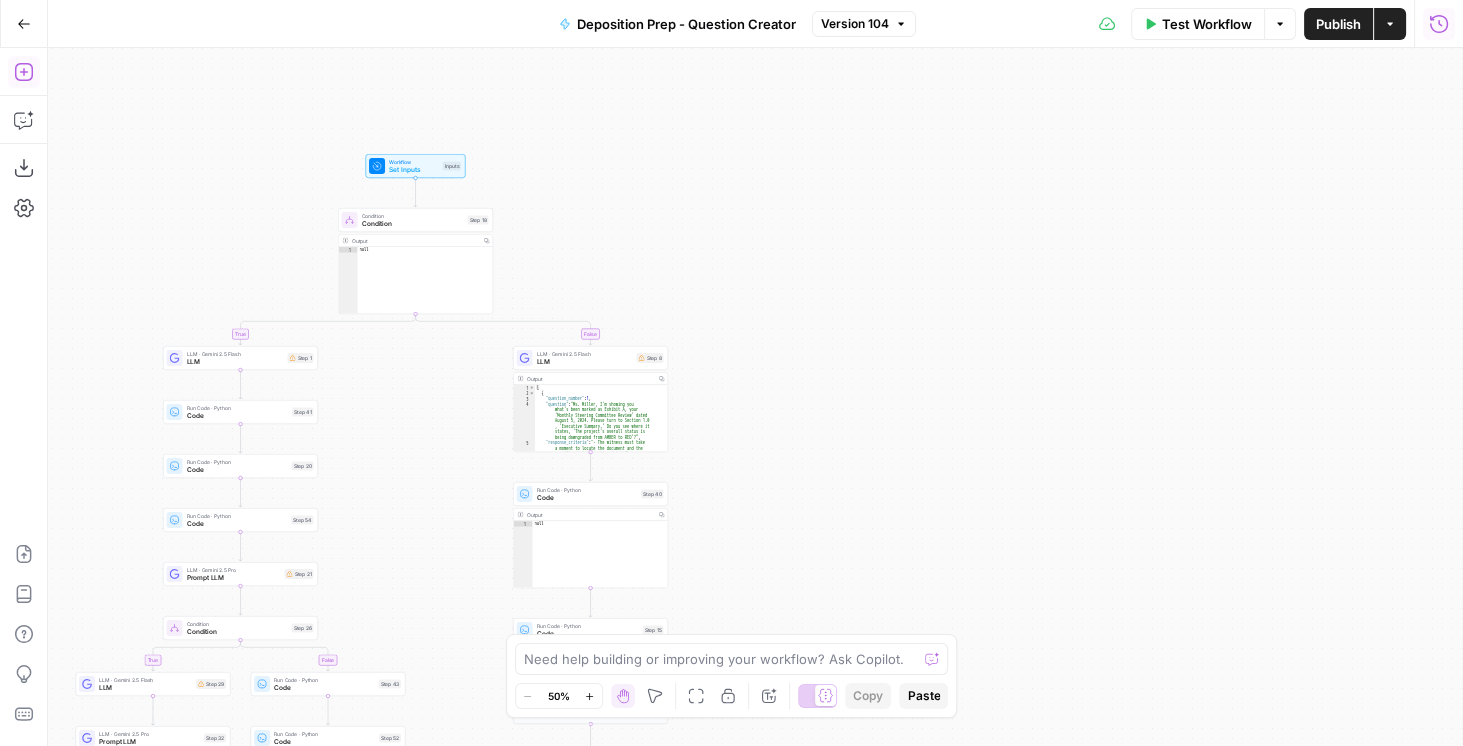 click 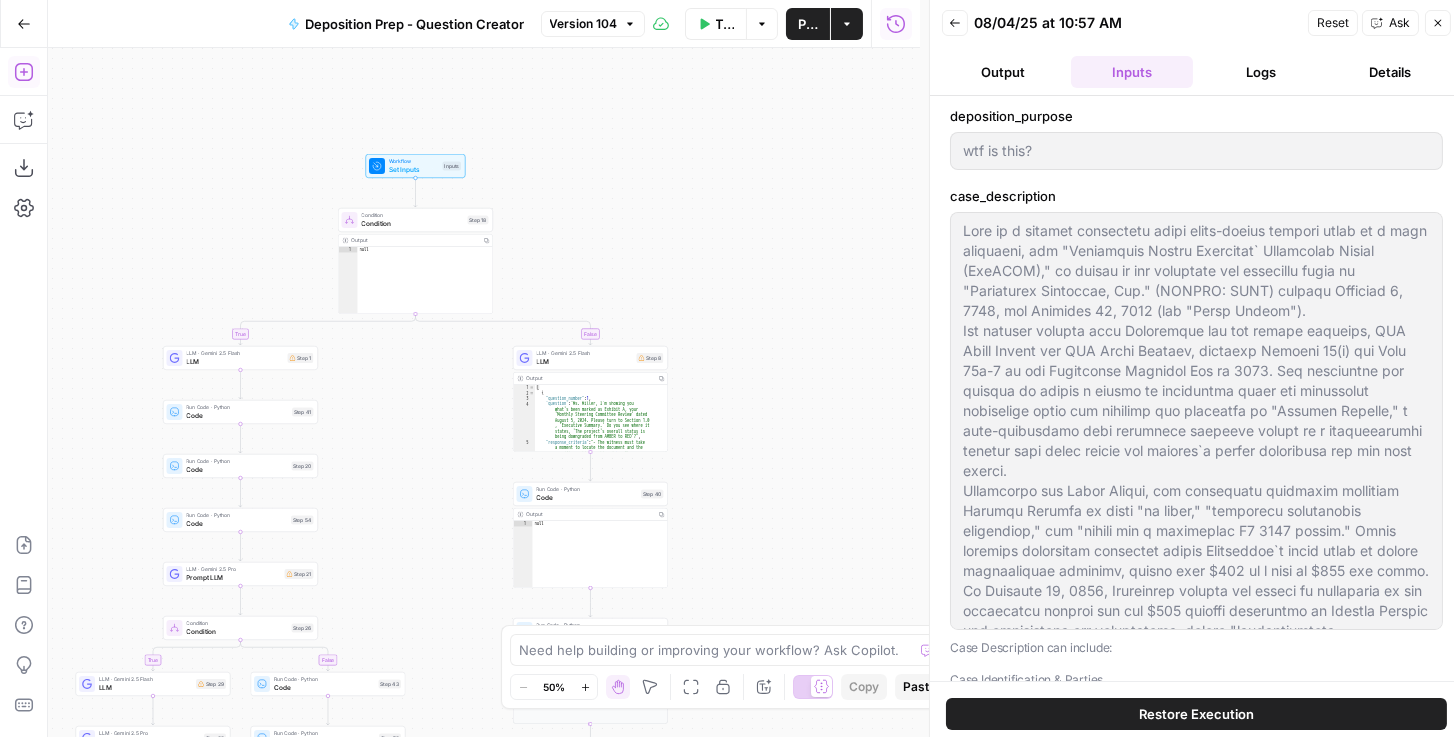 click 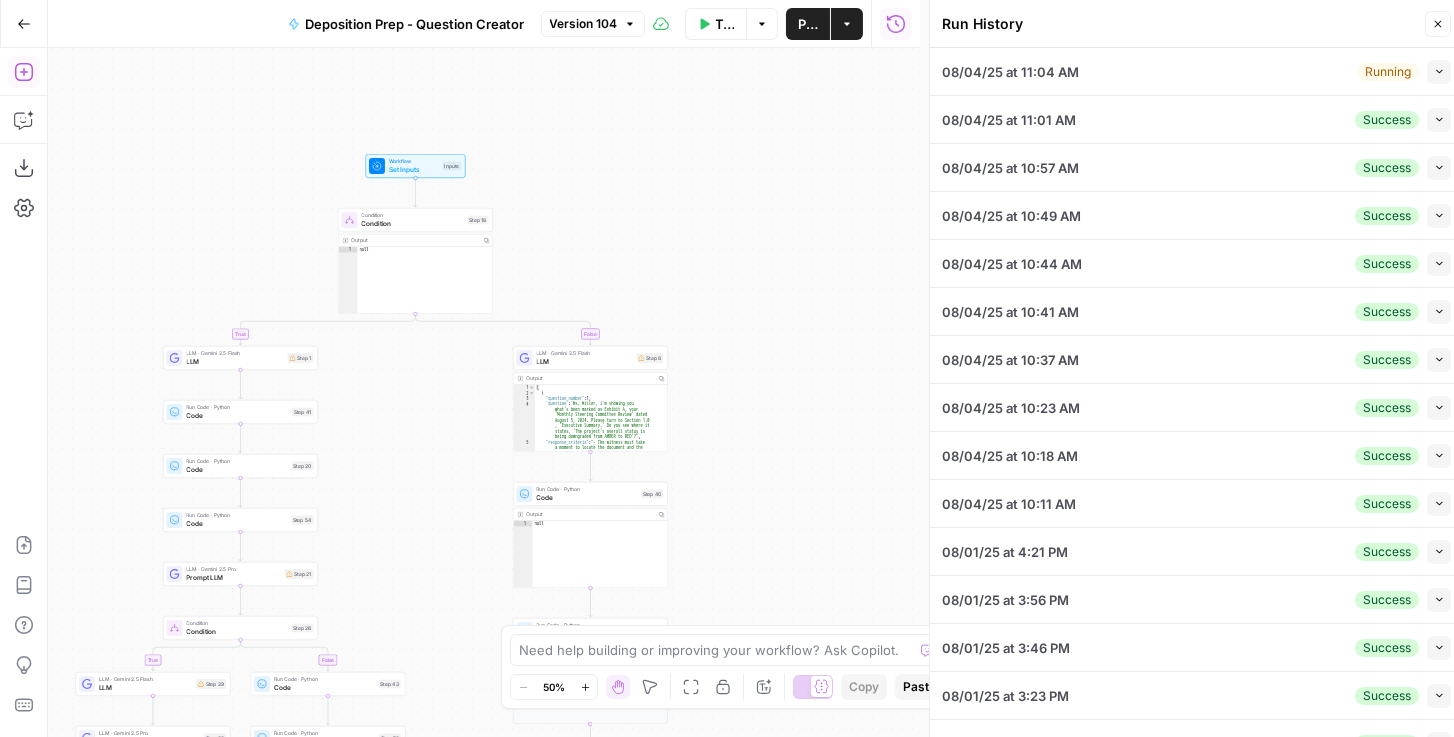 click 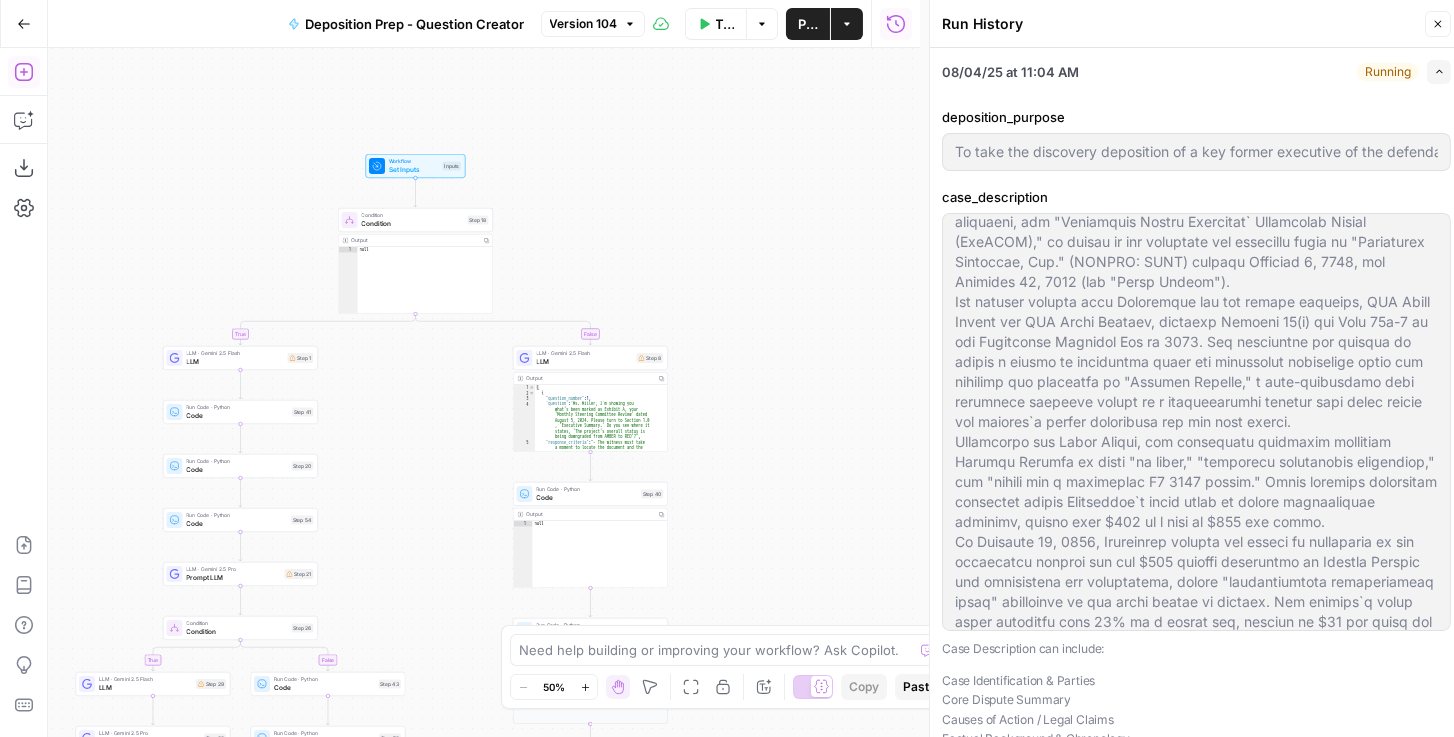 scroll, scrollTop: 99, scrollLeft: 0, axis: vertical 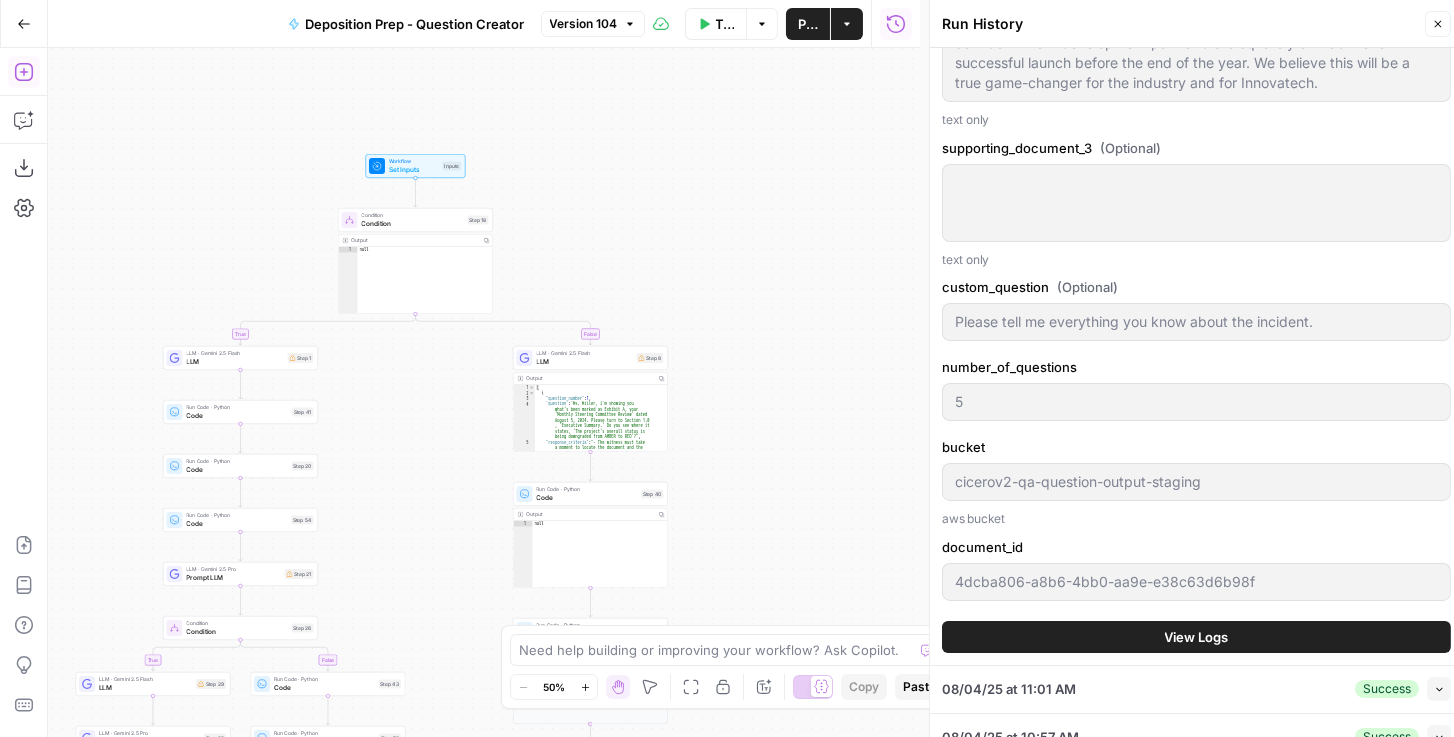 type on "To take the discovery deposition of a key former executive of the defendant corporation. The primary goals are:To gather factual evidence regarding the internal state of a critical project ("Project Chimera") that is central to the lawsuit.To establish what senior management, including the CEO and CFO, knew about the project`s significant problems and when they knew it.To uncover internal communications (emails, memos, reports) that contradict the company`s public statements.To understand the timeline of key decisions, the individuals involved, and the specific warnings that were given and allegedly ignored.To assess the witness`s credibility, personal knowledge, and her version of events leading up to the stock price collapse." 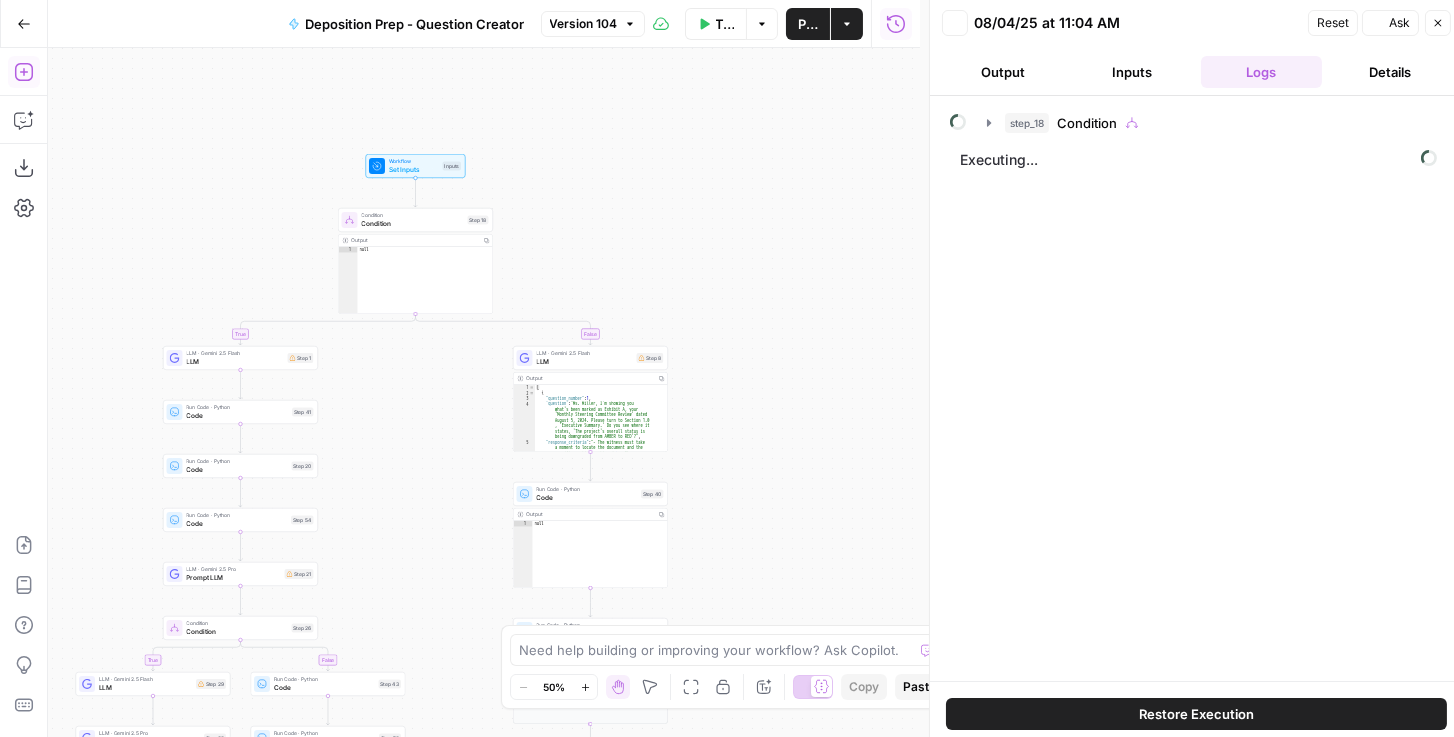 scroll, scrollTop: 0, scrollLeft: 0, axis: both 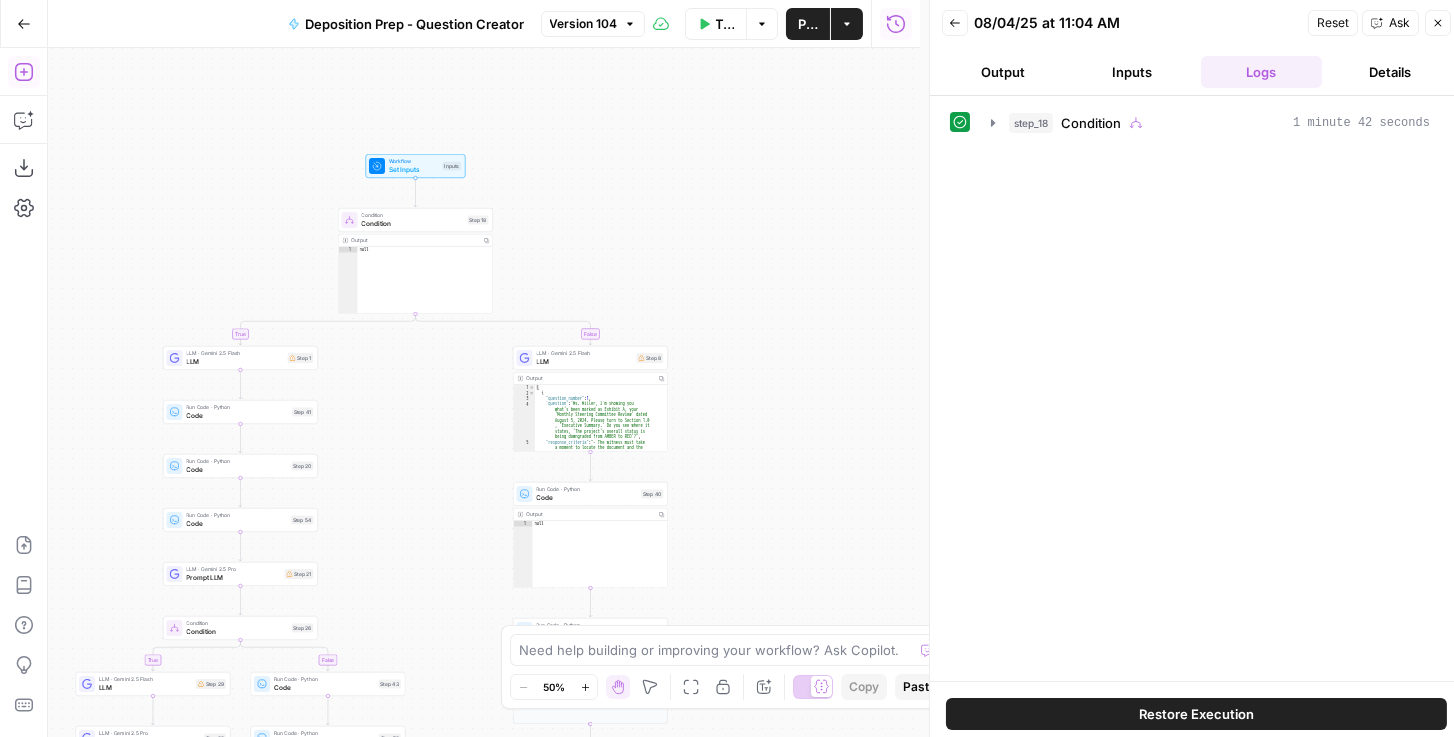 click on "Output" at bounding box center (1002, 72) 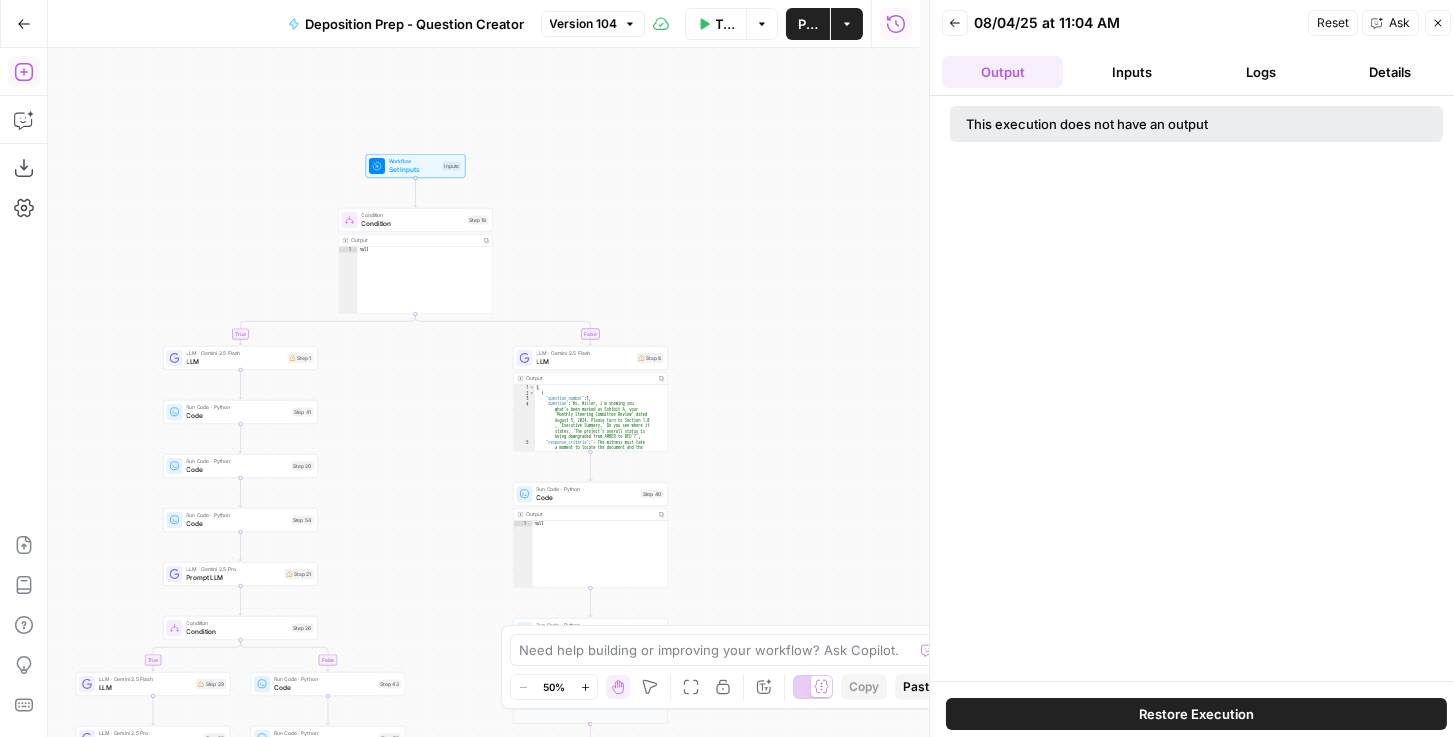 click on "Inputs" at bounding box center (1131, 72) 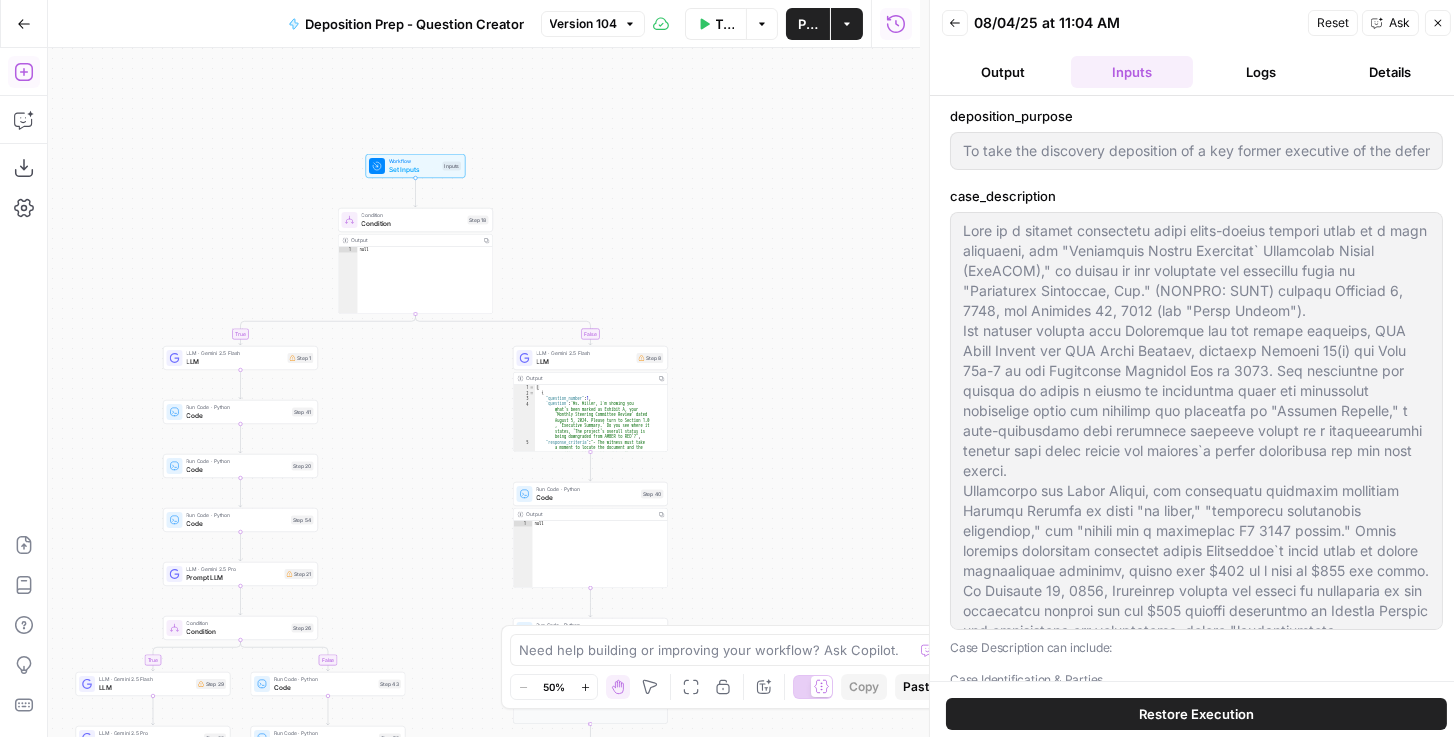drag, startPoint x: 1265, startPoint y: 80, endPoint x: 1275, endPoint y: 74, distance: 11.661903 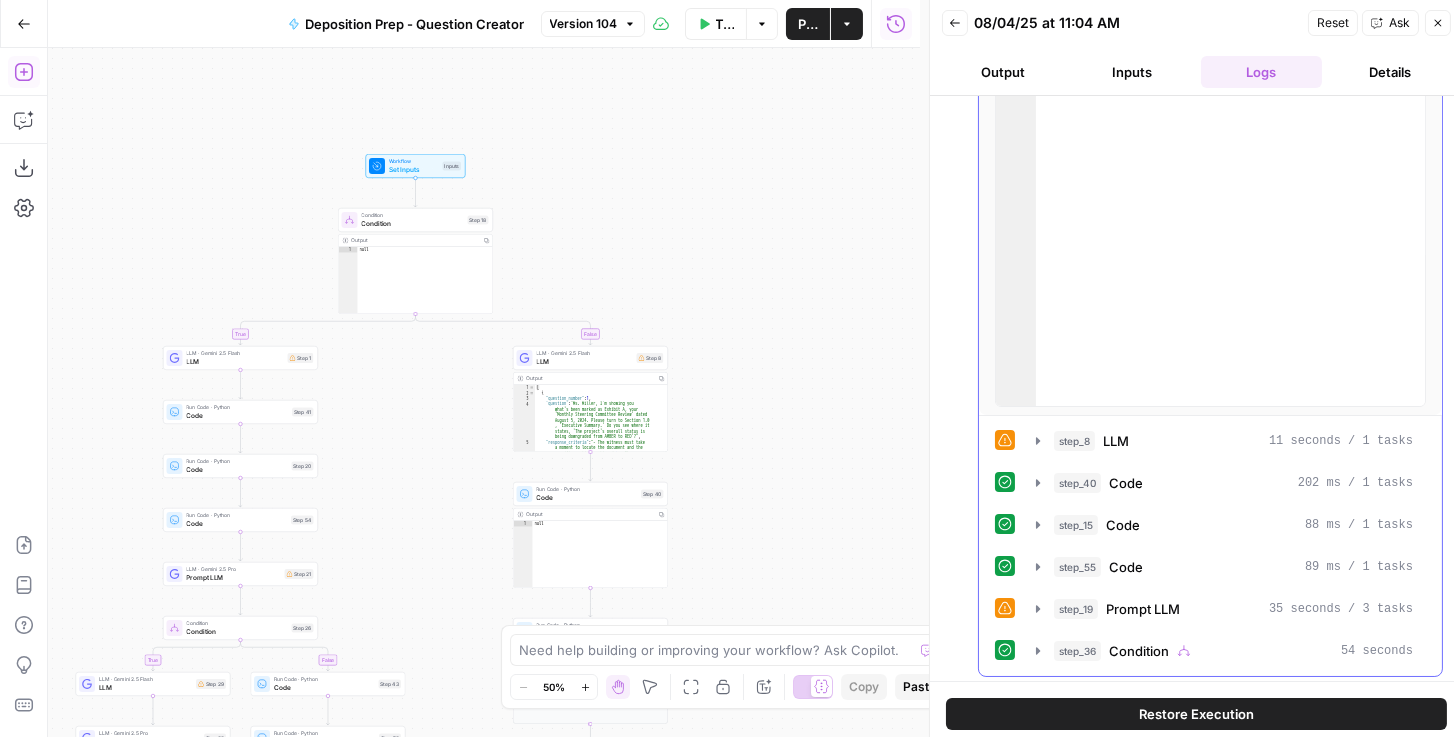 scroll, scrollTop: 226, scrollLeft: 0, axis: vertical 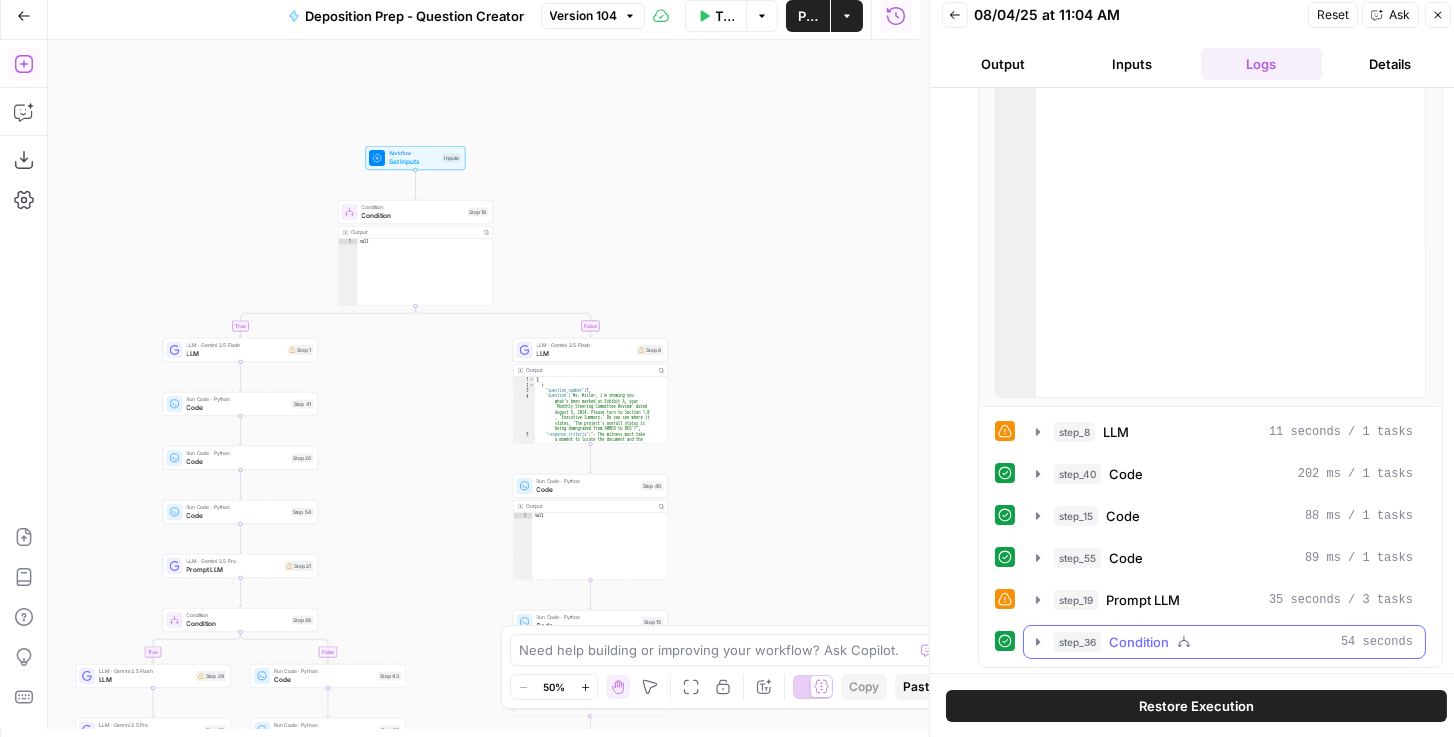 click 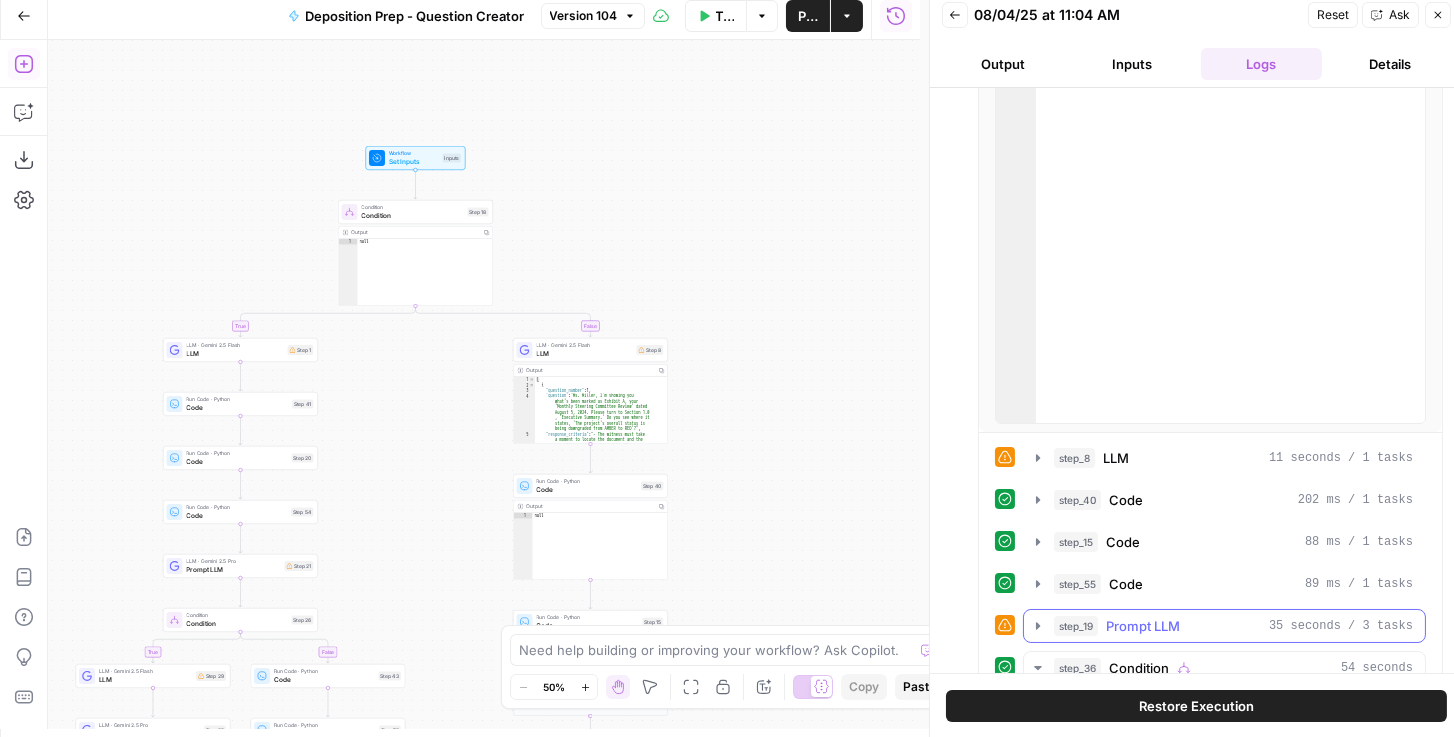 scroll, scrollTop: 54, scrollLeft: 0, axis: vertical 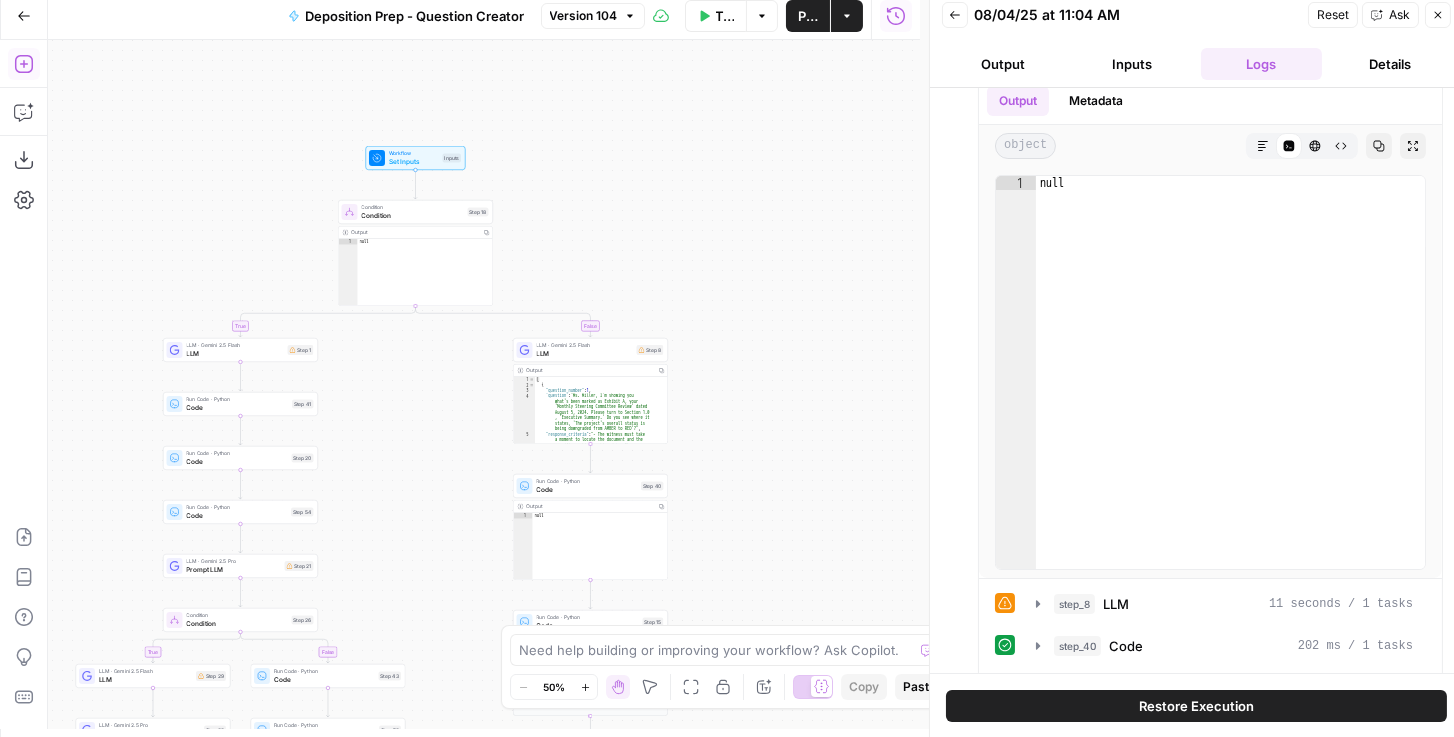 drag, startPoint x: 1140, startPoint y: 66, endPoint x: 1352, endPoint y: 75, distance: 212.19095 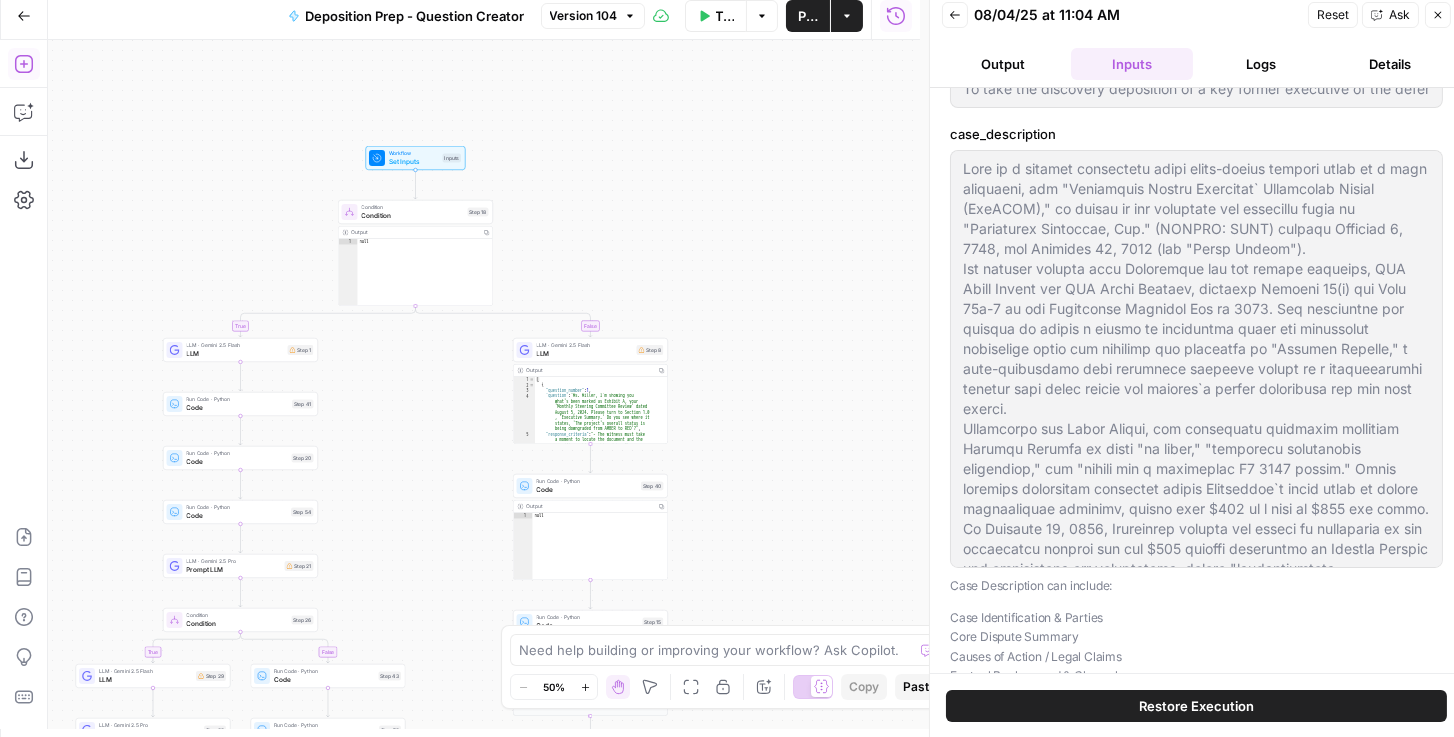 scroll, scrollTop: 12, scrollLeft: 0, axis: vertical 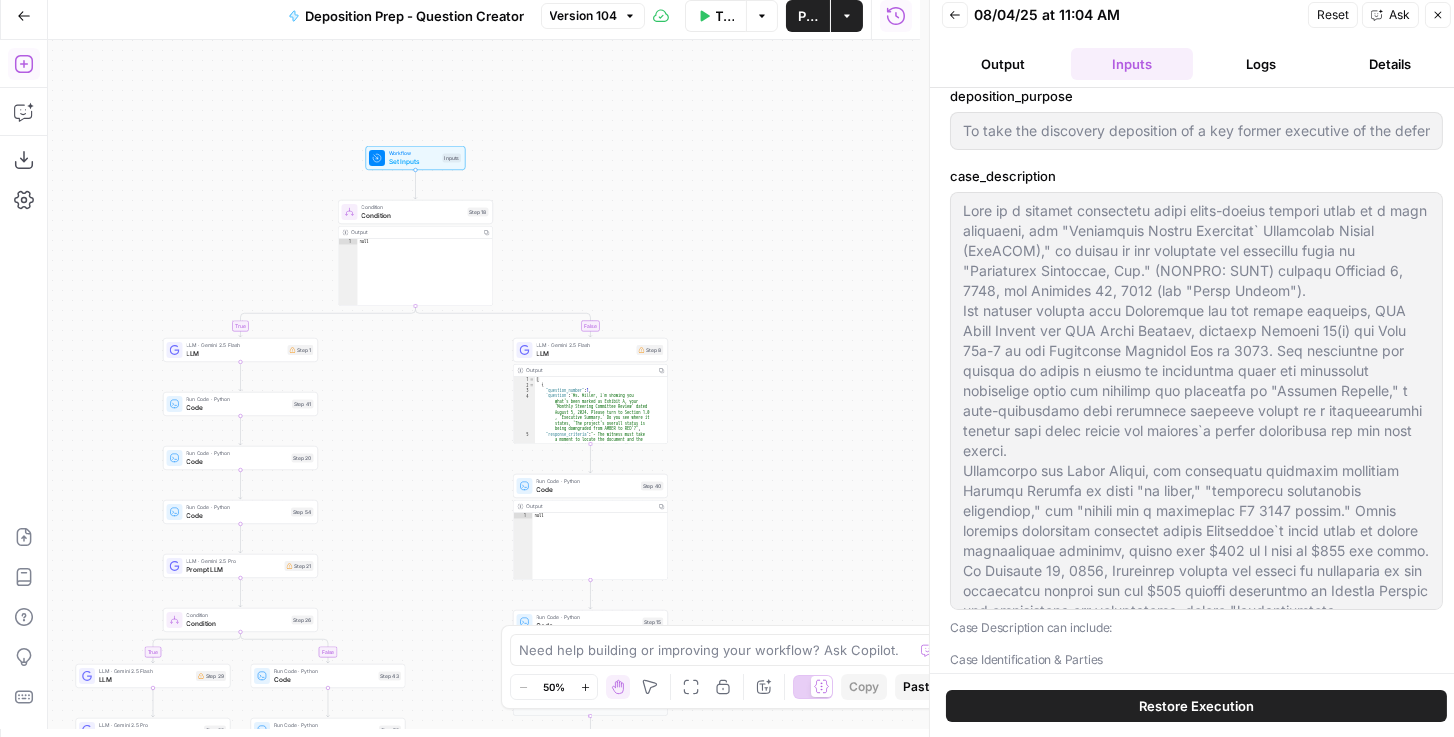 click on "Details" at bounding box center (1390, 64) 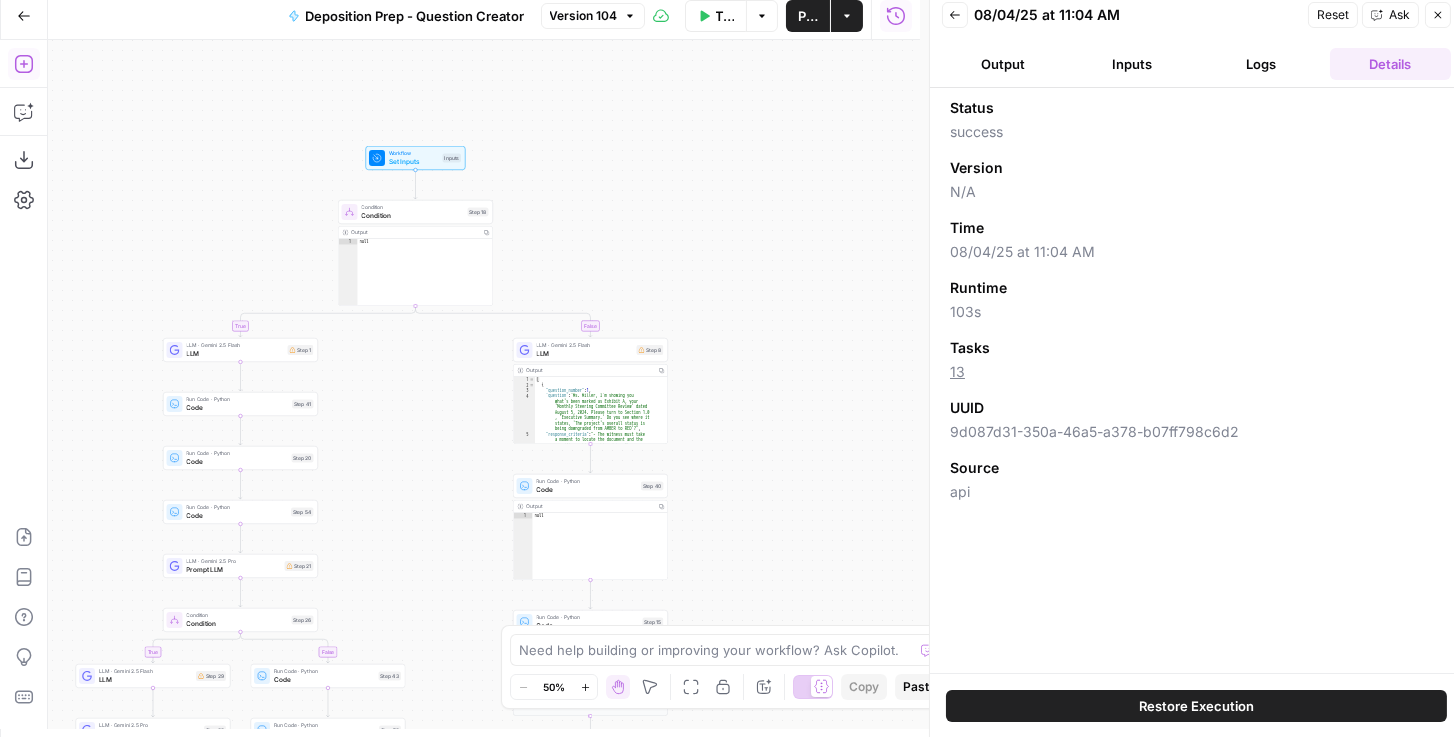 scroll, scrollTop: 0, scrollLeft: 0, axis: both 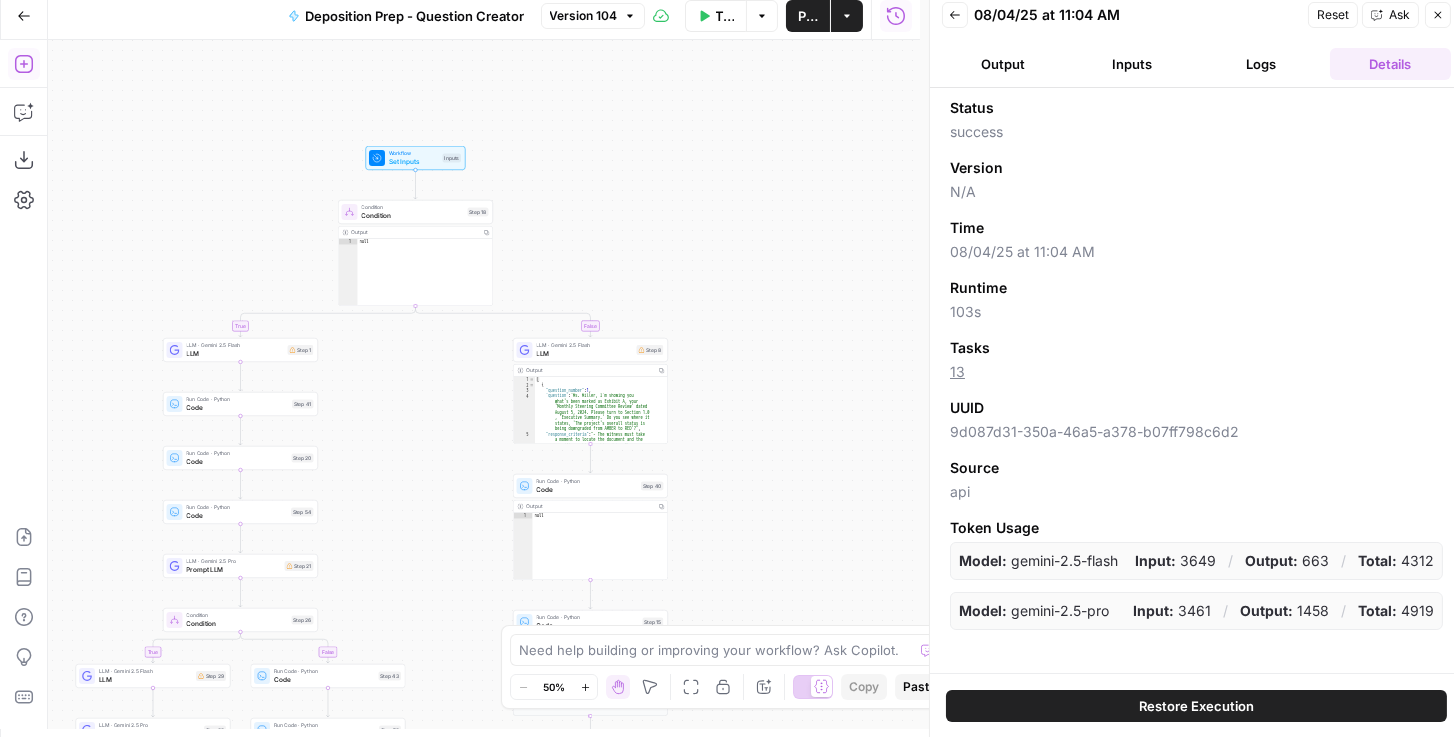 click on "Output" at bounding box center [1002, 64] 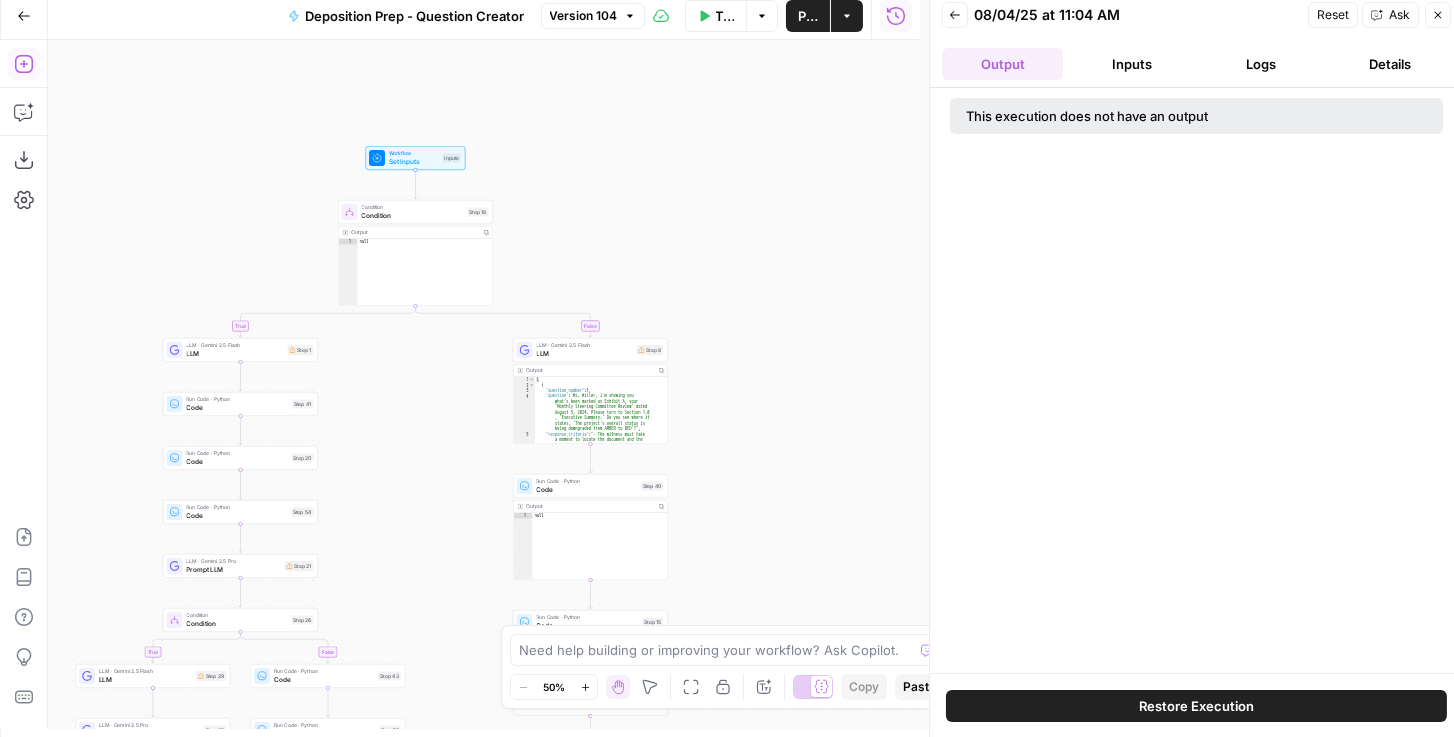 click on "Back" at bounding box center [955, 15] 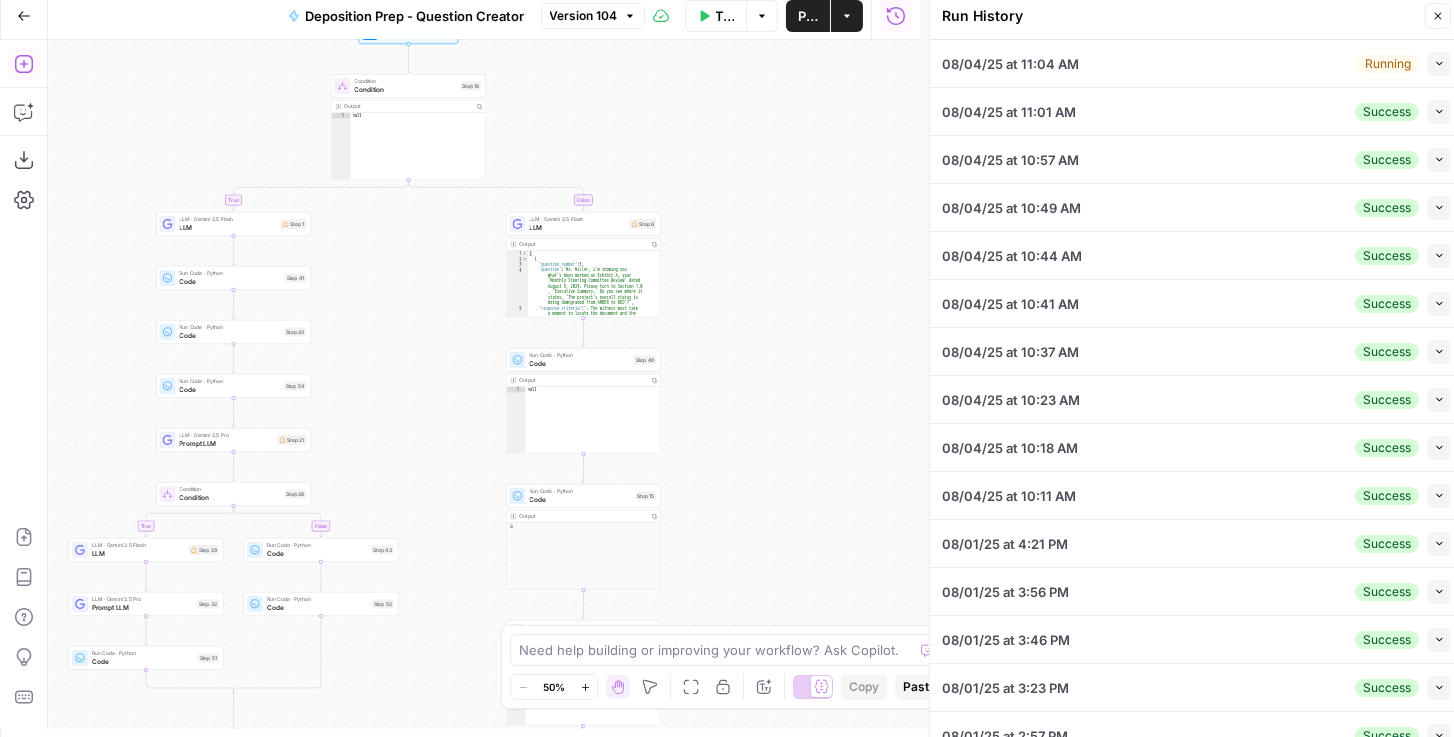 drag, startPoint x: 836, startPoint y: 297, endPoint x: 750, endPoint y: 64, distance: 248.36465 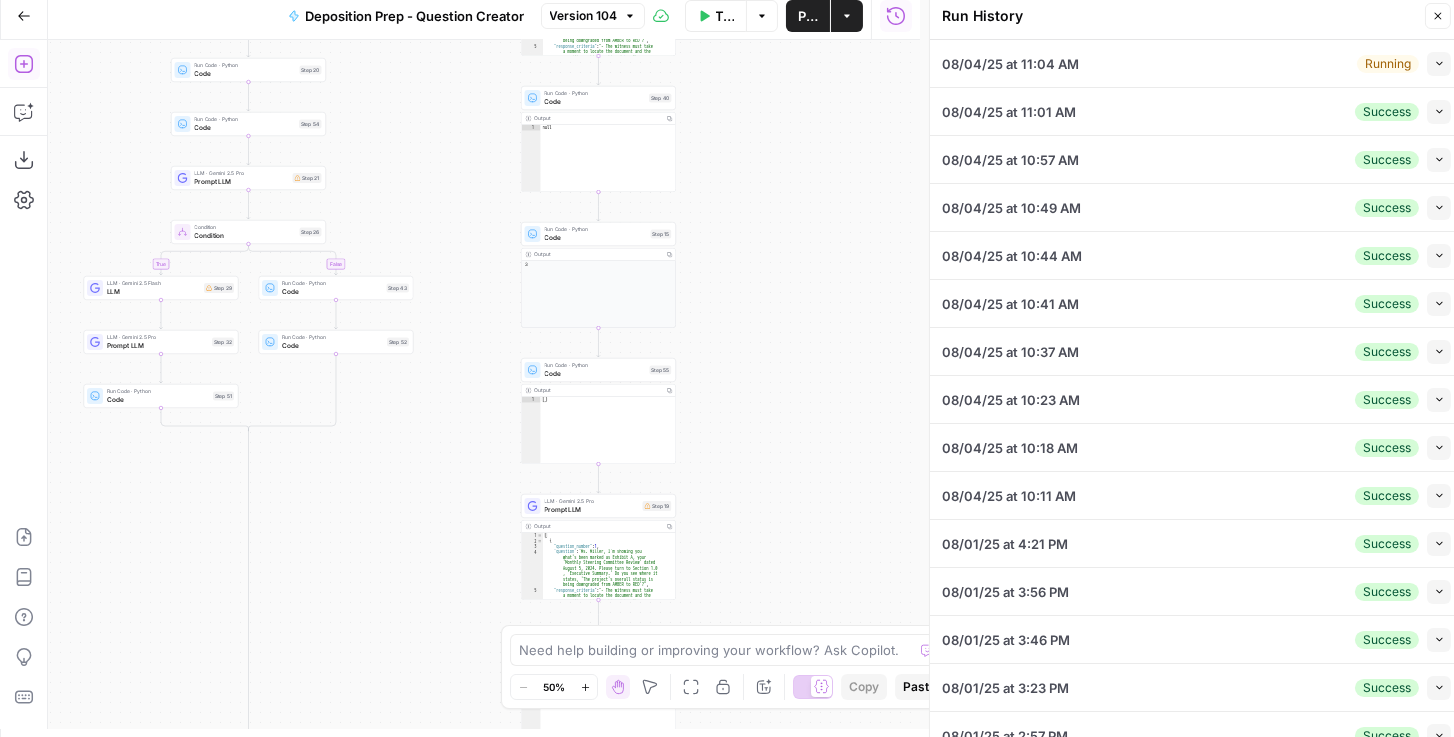 drag, startPoint x: 782, startPoint y: 332, endPoint x: 868, endPoint y: 205, distance: 153.37862 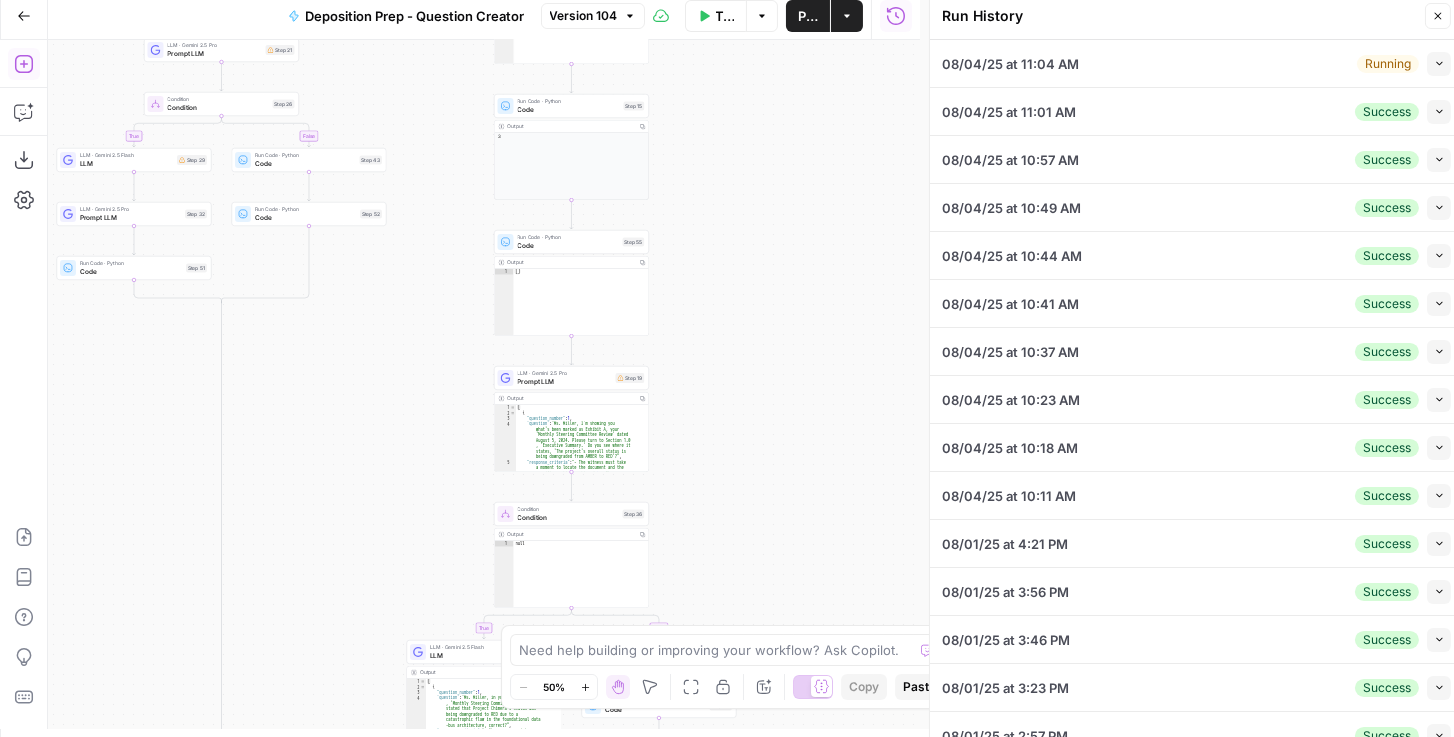 drag, startPoint x: 855, startPoint y: 360, endPoint x: 844, endPoint y: 320, distance: 41.484936 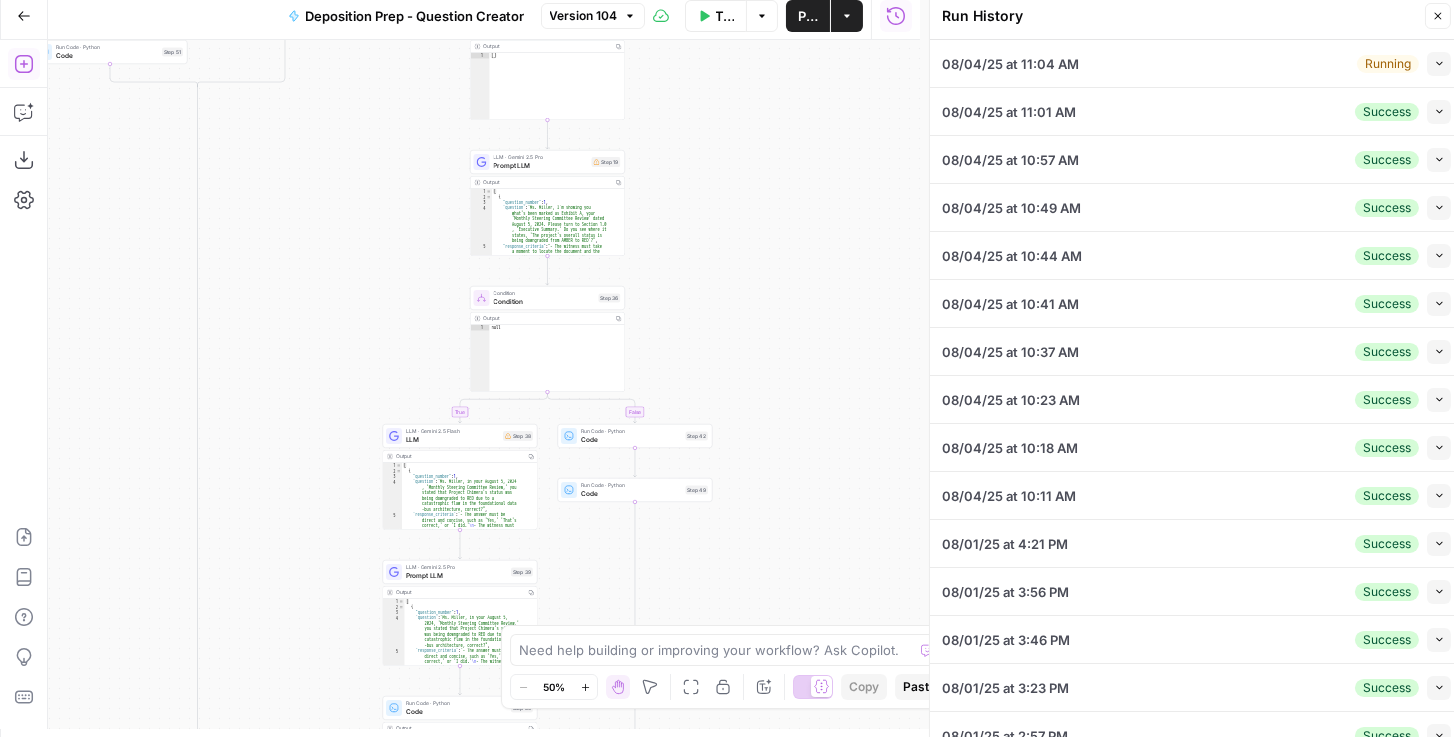 drag, startPoint x: 793, startPoint y: 382, endPoint x: 803, endPoint y: 272, distance: 110.45361 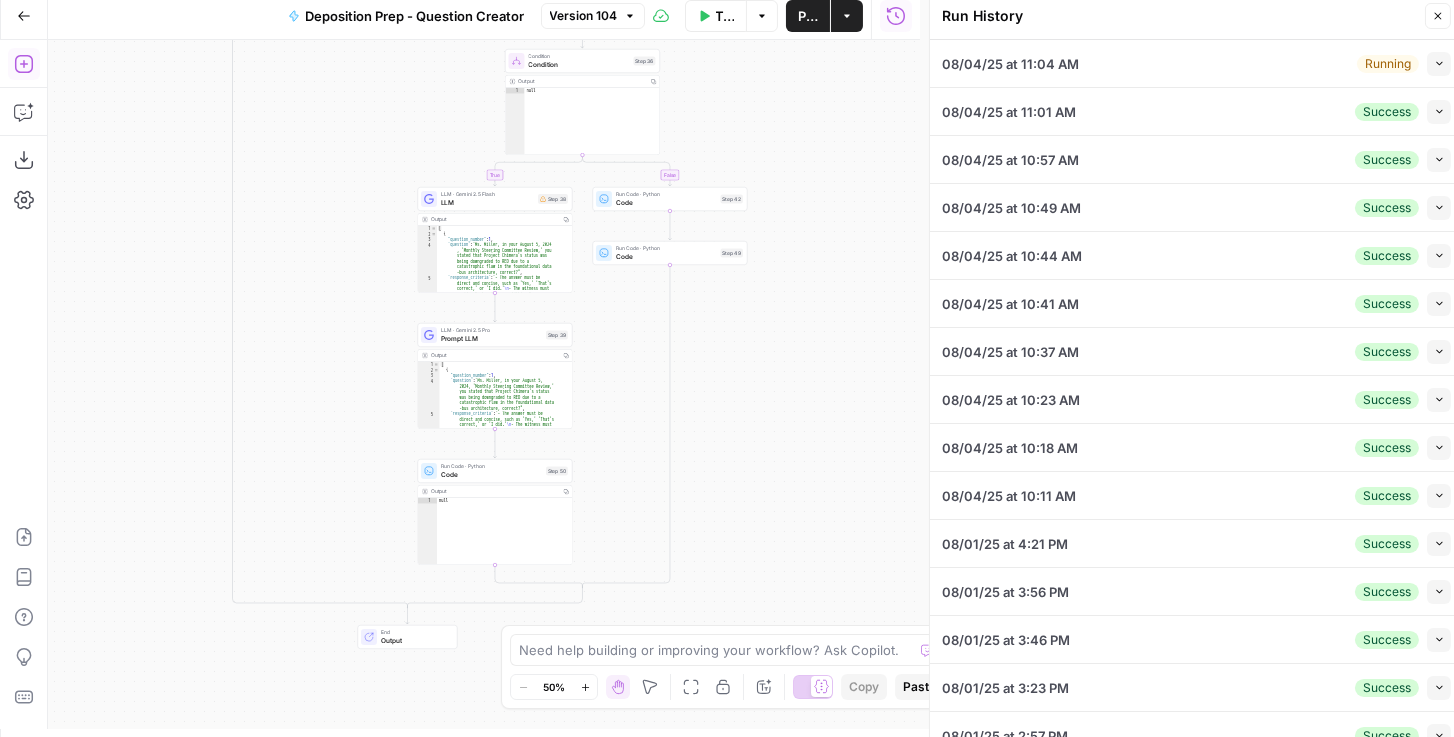 drag, startPoint x: 800, startPoint y: 329, endPoint x: 819, endPoint y: 217, distance: 113.600174 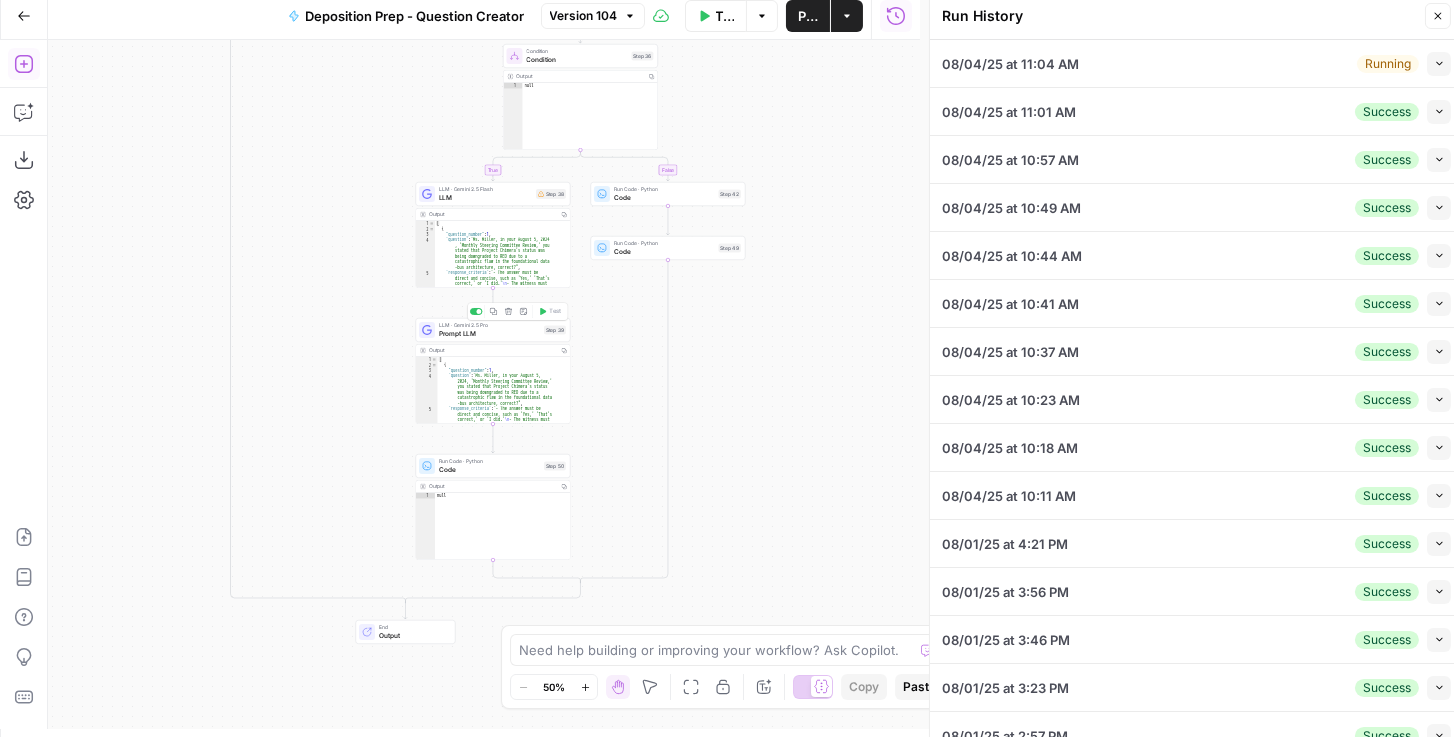 click on "Prompt LLM" at bounding box center [489, 334] 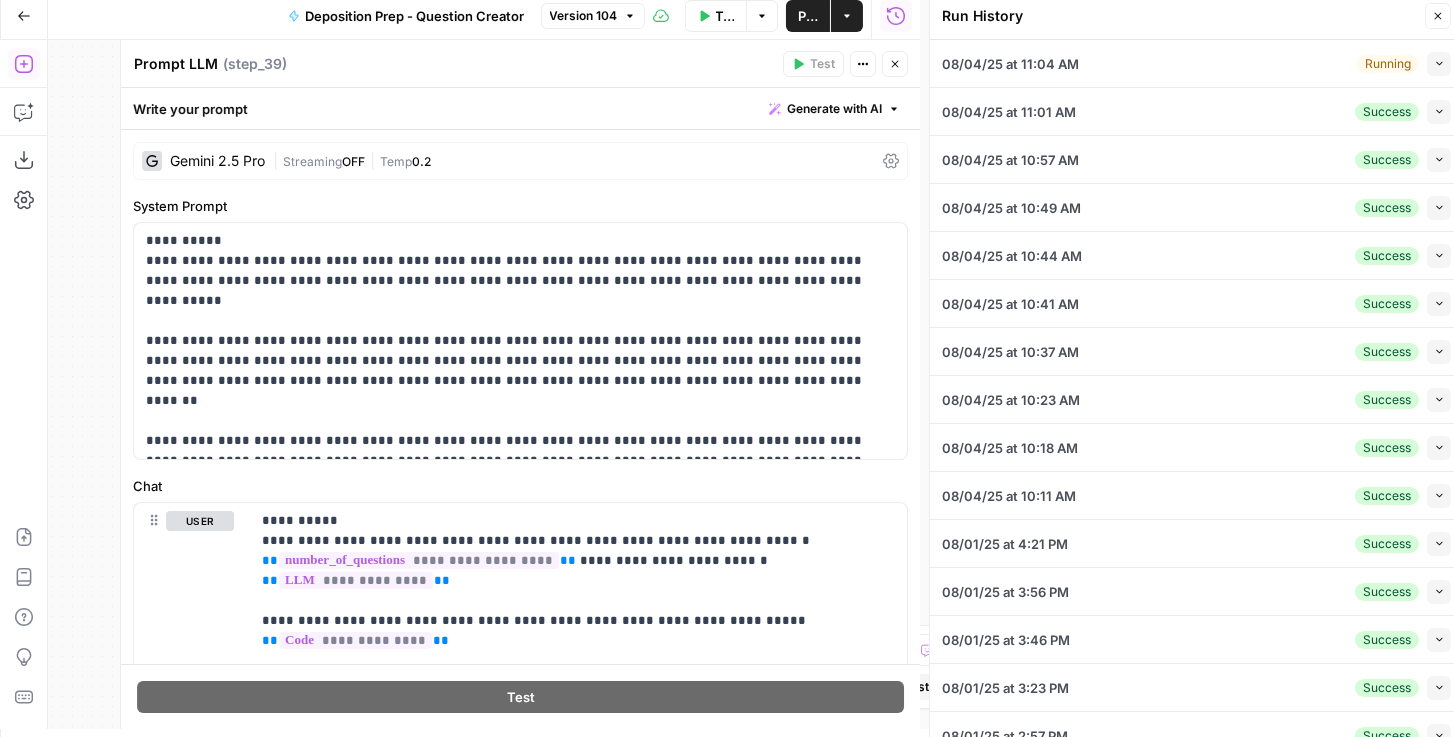 click 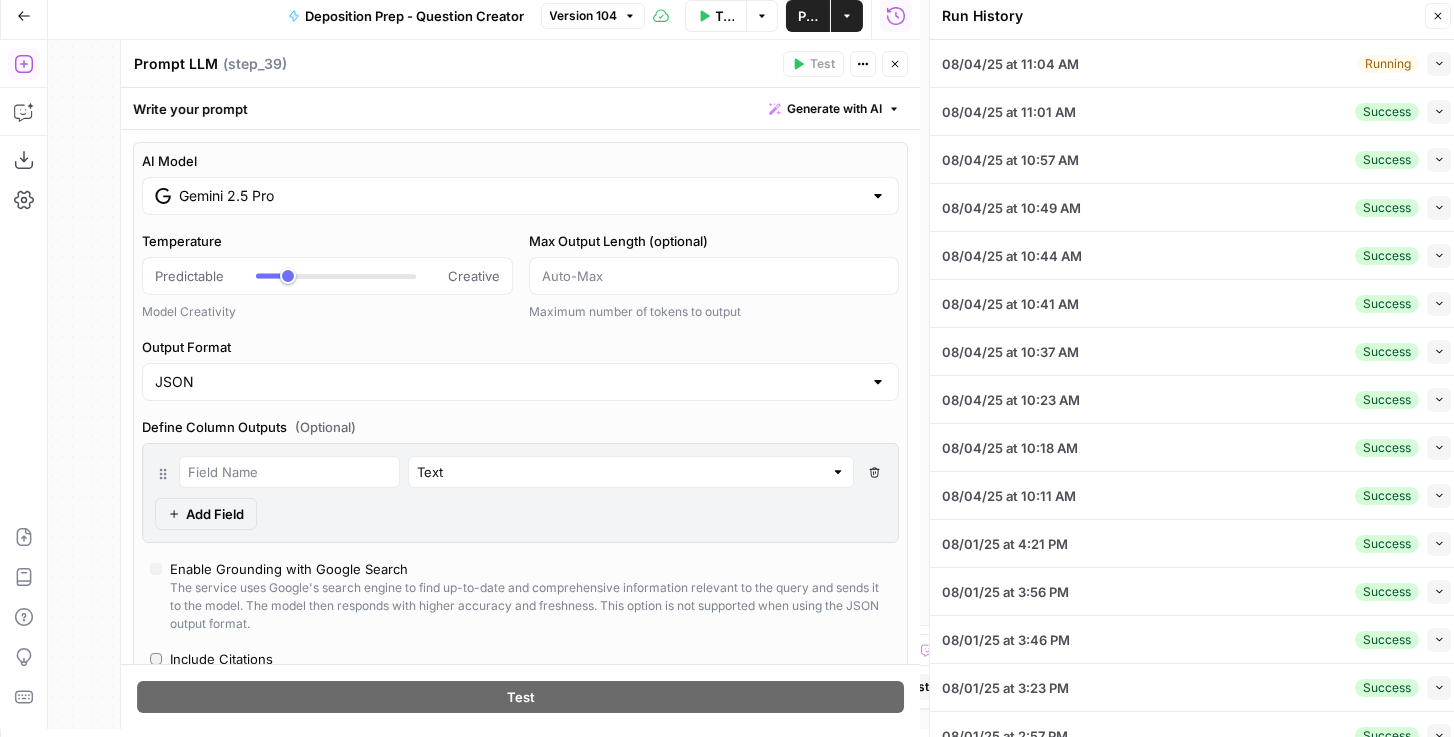 click on "Gemini 2.5 Pro" at bounding box center [520, 196] 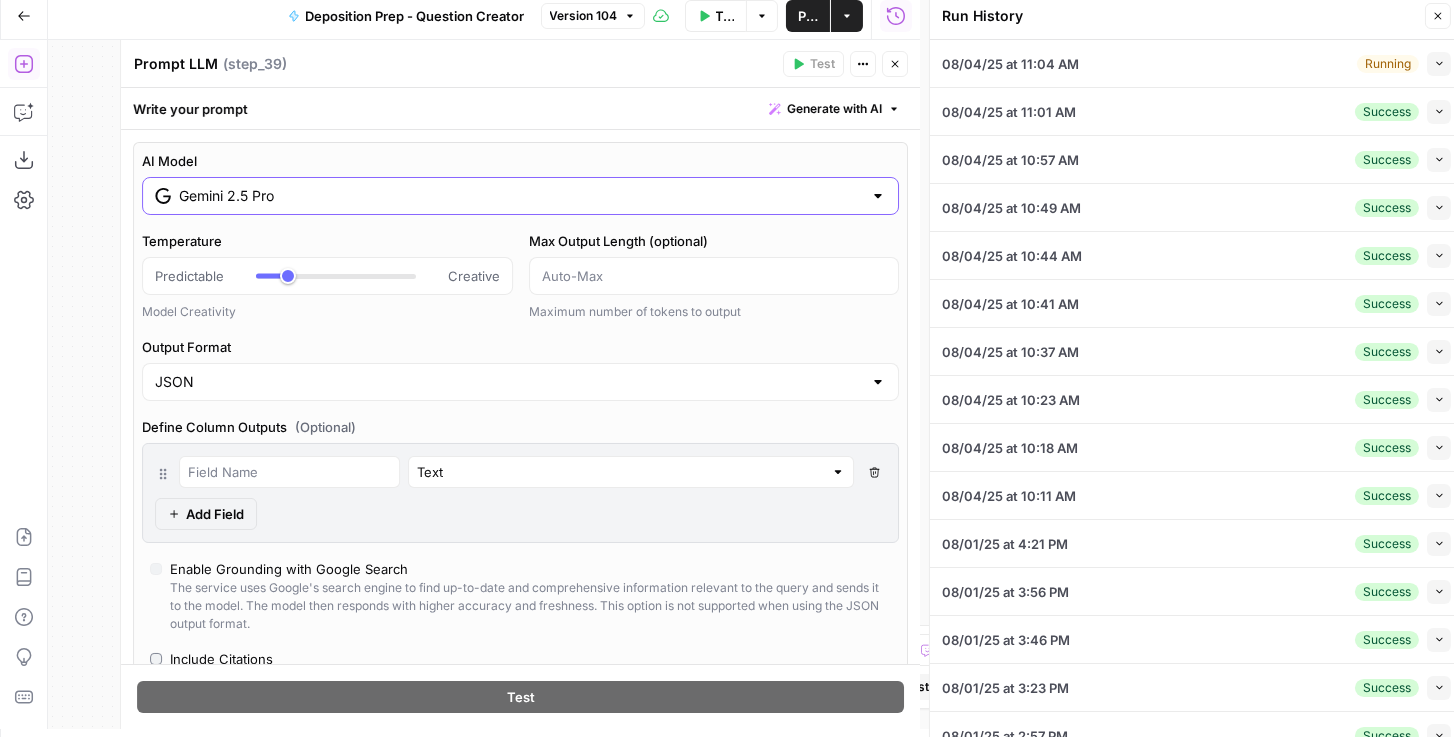 click on "Gemini 2.5 Pro" at bounding box center (520, 196) 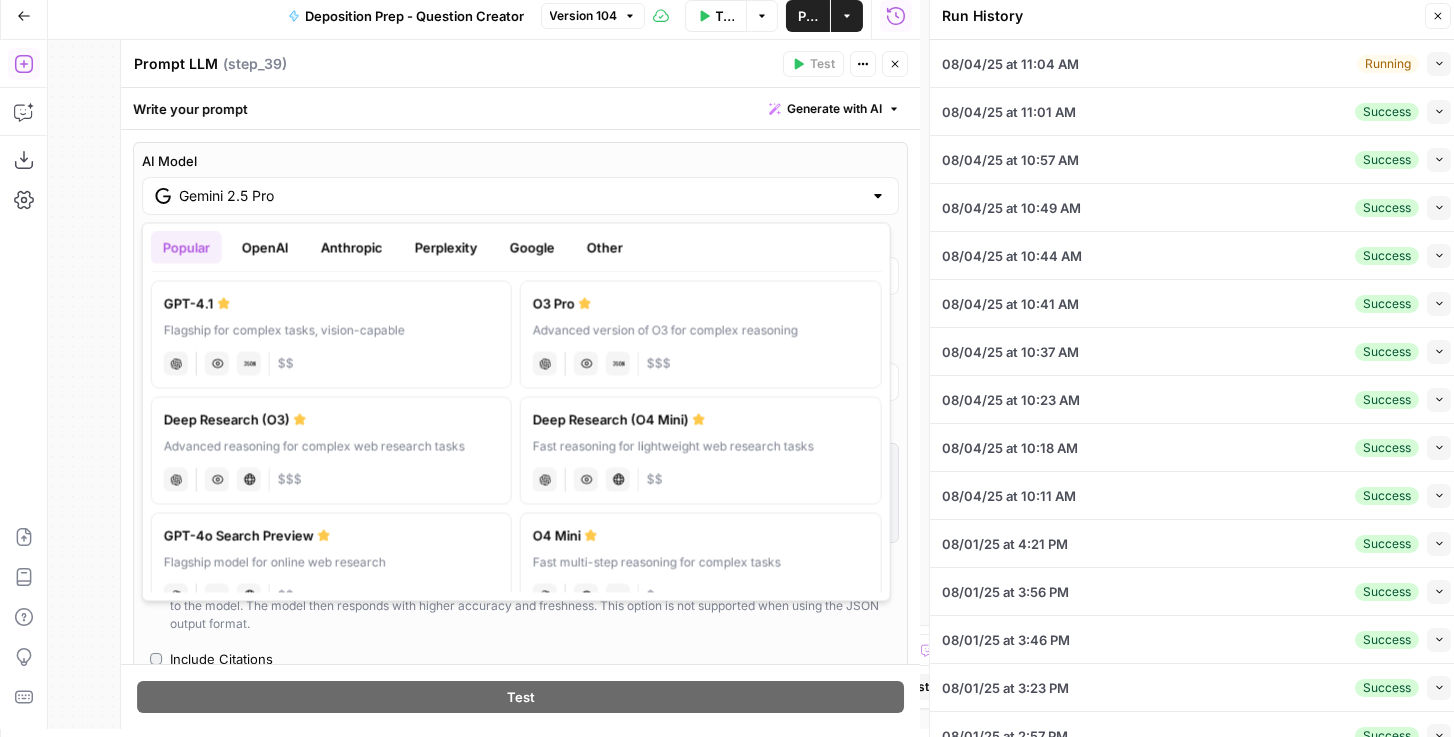 click on "true false true false true false Workflow Set Inputs Inputs Condition Condition Step 18 Output Copy 1 null     XXXXXXXXXXXXXXXXXXXXXXXXXXXXXXXXXXXXXXXXXXXXXXXXXXXXXXXXXXXXXXXXXXXXXXXXXXXXXXXXXXXXXXXXXXXXXXXXXXXXXXXXXXXXXXXXXXXXXXXXXXXXXXXXXXXXXXXXXXXXXXXXXXXXXXXXXXXXXXXXXXXXXXXXXXXXXXXXXXXXXXXXXXXXXXXXXXXXXXXXXXXXXXXXXXXXXXXXXXXXXXXXXXXXXXXXXXXXXXXXXXXXXXXXXXXXXXXXXXXXXXXXXXXXXXXXXXXXXXXXXXXXXXXXXXXXXXXXXXXXXXXXXXXXXXXXXXXXXXXXXXXXXXXXXXXXXXXXXXXXXXXXXXXXXXXXXXXXXXXXXXXXXXXXXXXXXXXXXXXXXXXXXXXXXXXXXXXXXXXXXXXXXXXXXXXXXXXXXXXXXXXXXXXXXXXXXXXXXXXXXXXXXXXXXXXXXXXXXXXXXXXXXXXXXXXXXXXXXXXXXXXXXXXXXXXXXXXXXXXXXXXXXXXXXXXX LLM · Gemini 2.5 Flash LLM Step 1 Run Code · Python Code Step 41 Run Code · Python Code Step 20 Run Code · Python Code Step 54 LLM · Gemini 2.5 Pro Prompt LLM Step 21 Condition Condition Step 26 LLM · Gemini 2.5 Flash LLM Step 29 LLM · Gemini 2.5 Pro Prompt LLM Step 32 Run Code · Python Code Step 51 Run Code · Python Code Step 43 Run Code · Python Code Step 52 LLM · Gemini 2.5 Flash 1" at bounding box center (484, 384) 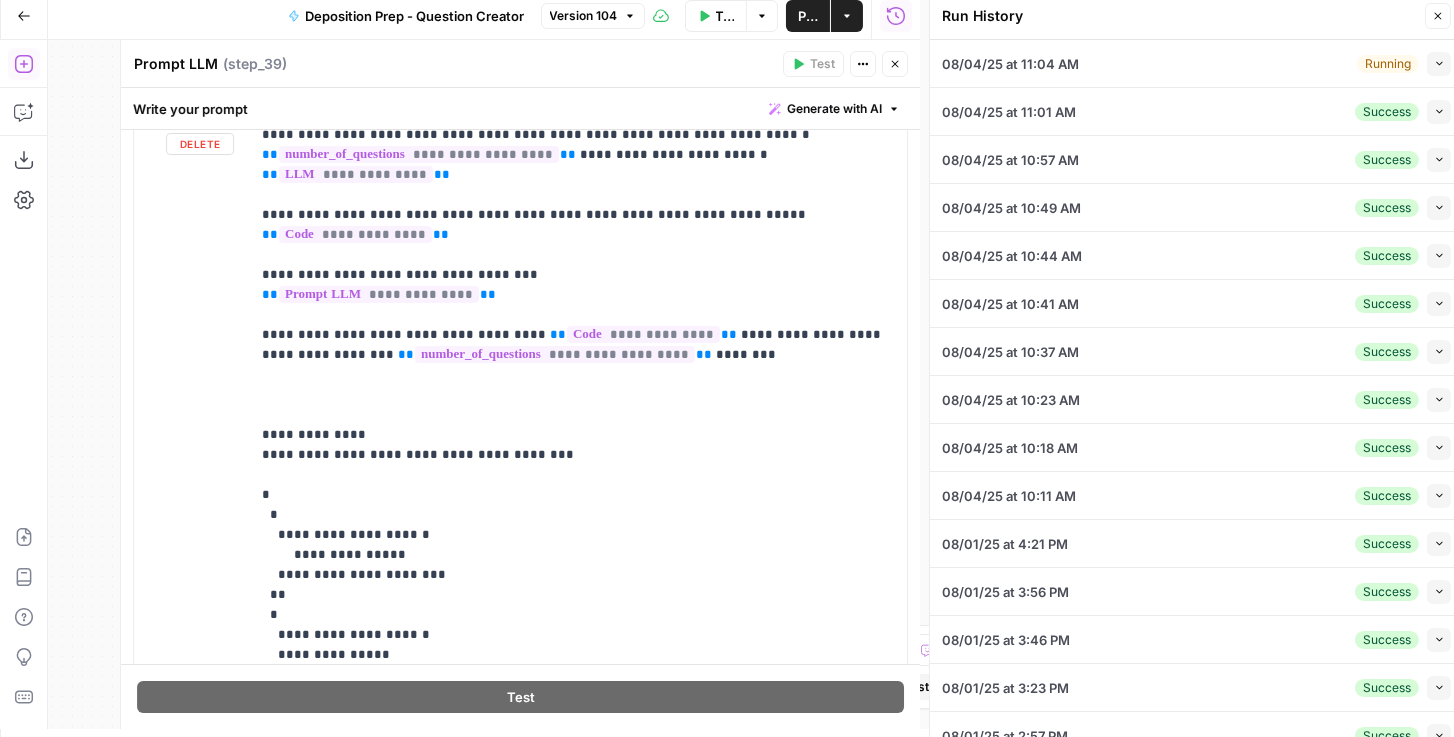 scroll, scrollTop: 1142, scrollLeft: 0, axis: vertical 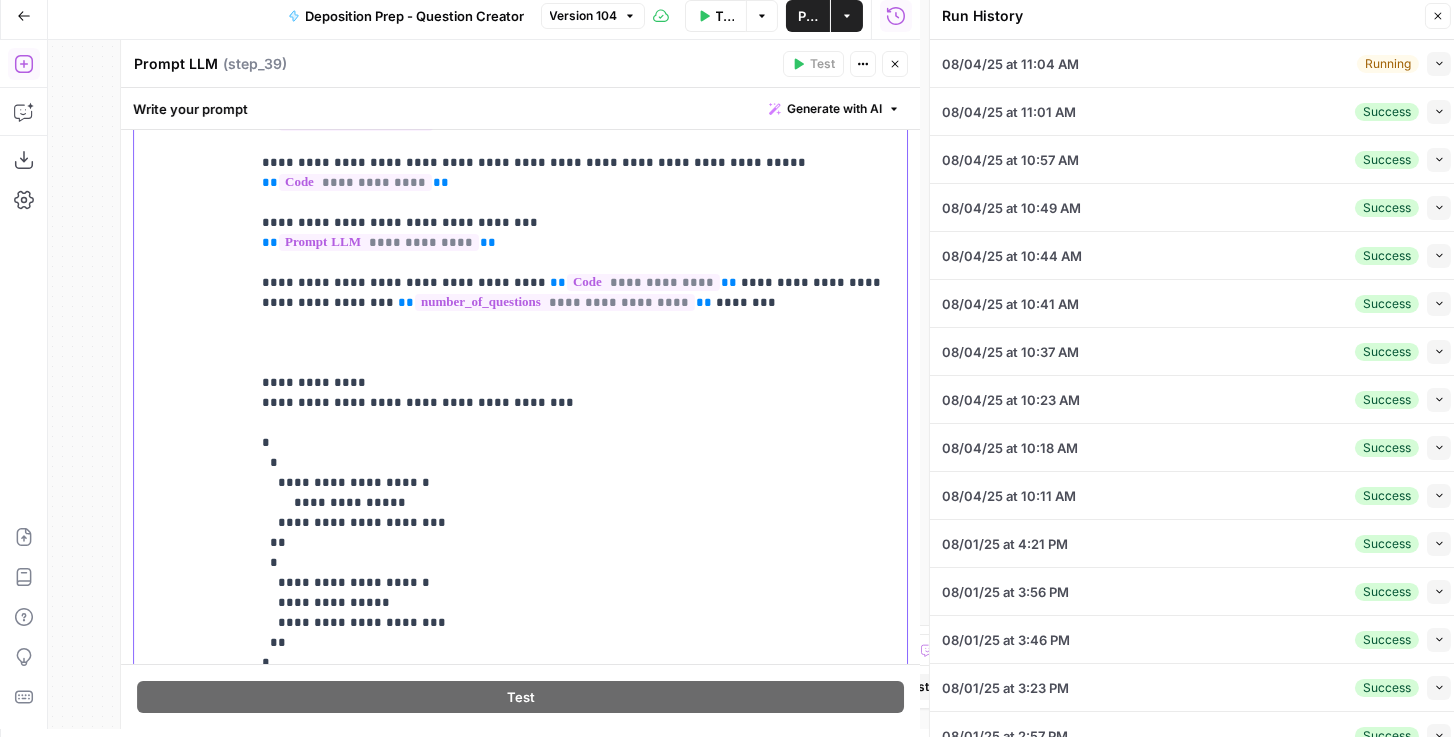 click on "**********" at bounding box center [574, 403] 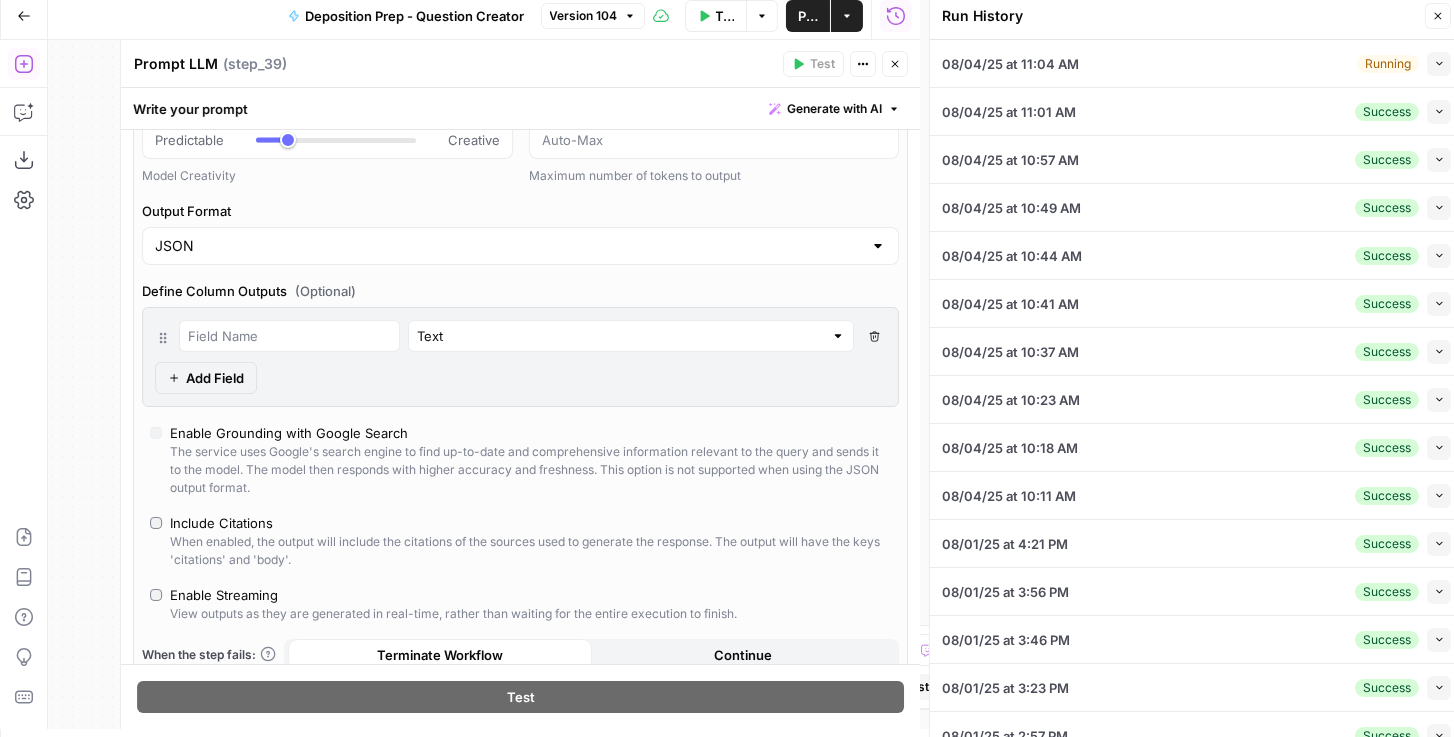 scroll, scrollTop: 114, scrollLeft: 0, axis: vertical 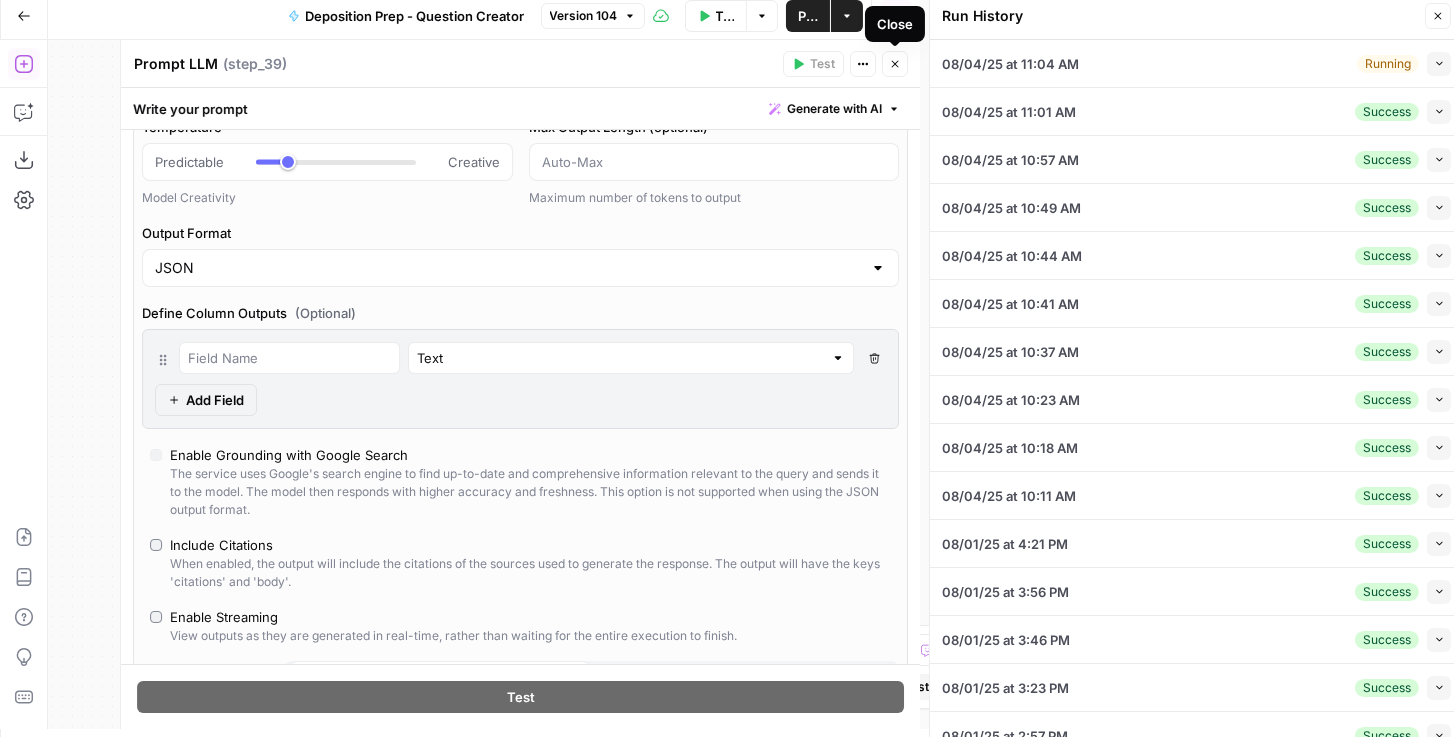 click 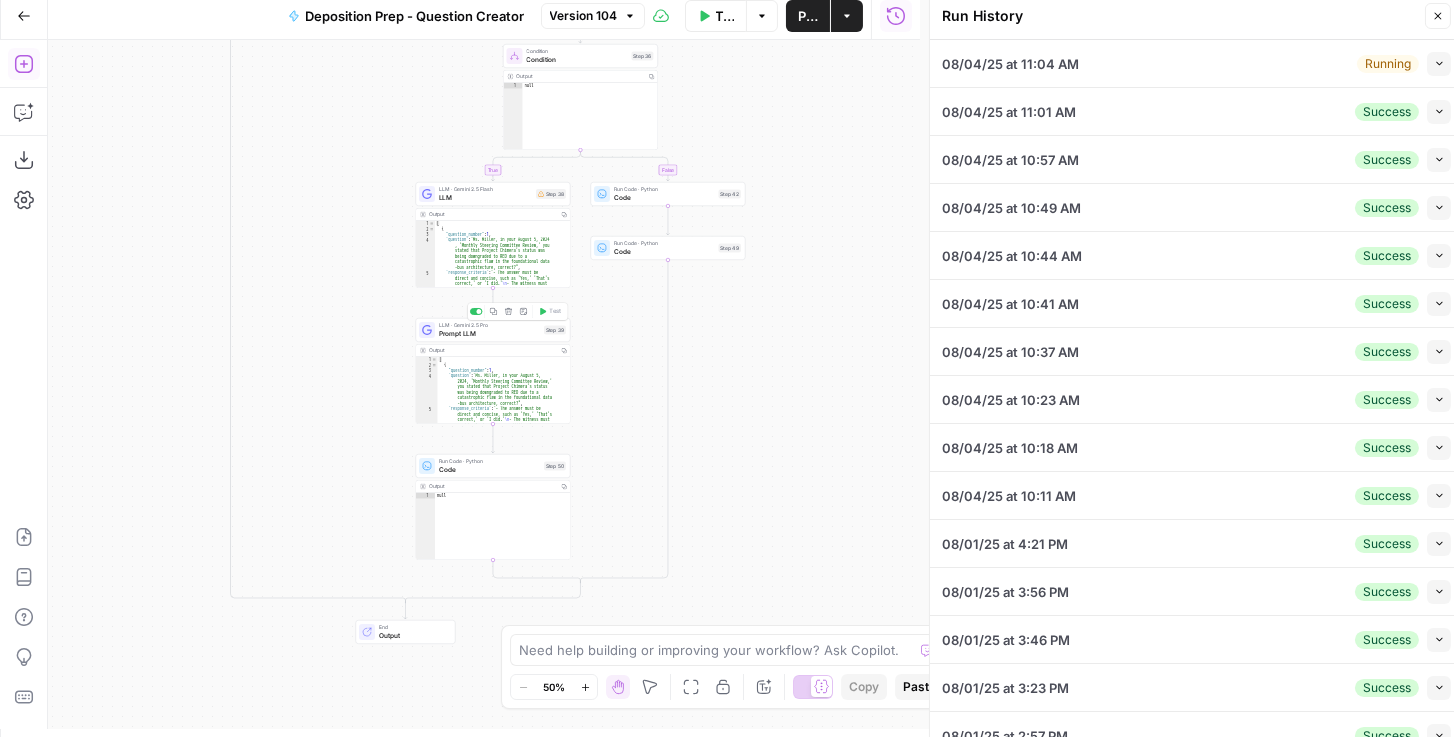 click on "LLM · Gemini 2.5 Pro Prompt LLM Step 39 Copy step Delete step Add Note Test" at bounding box center (493, 330) 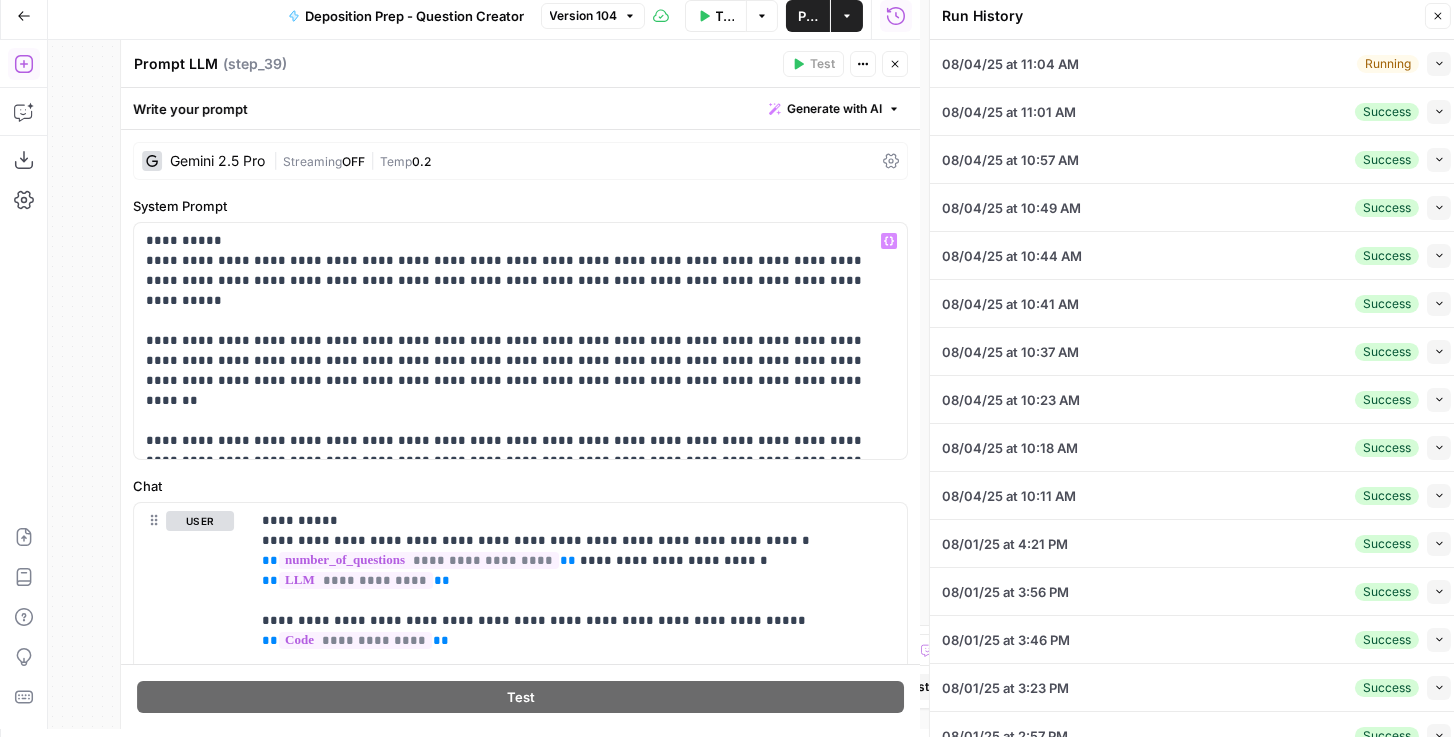 scroll, scrollTop: 228, scrollLeft: 0, axis: vertical 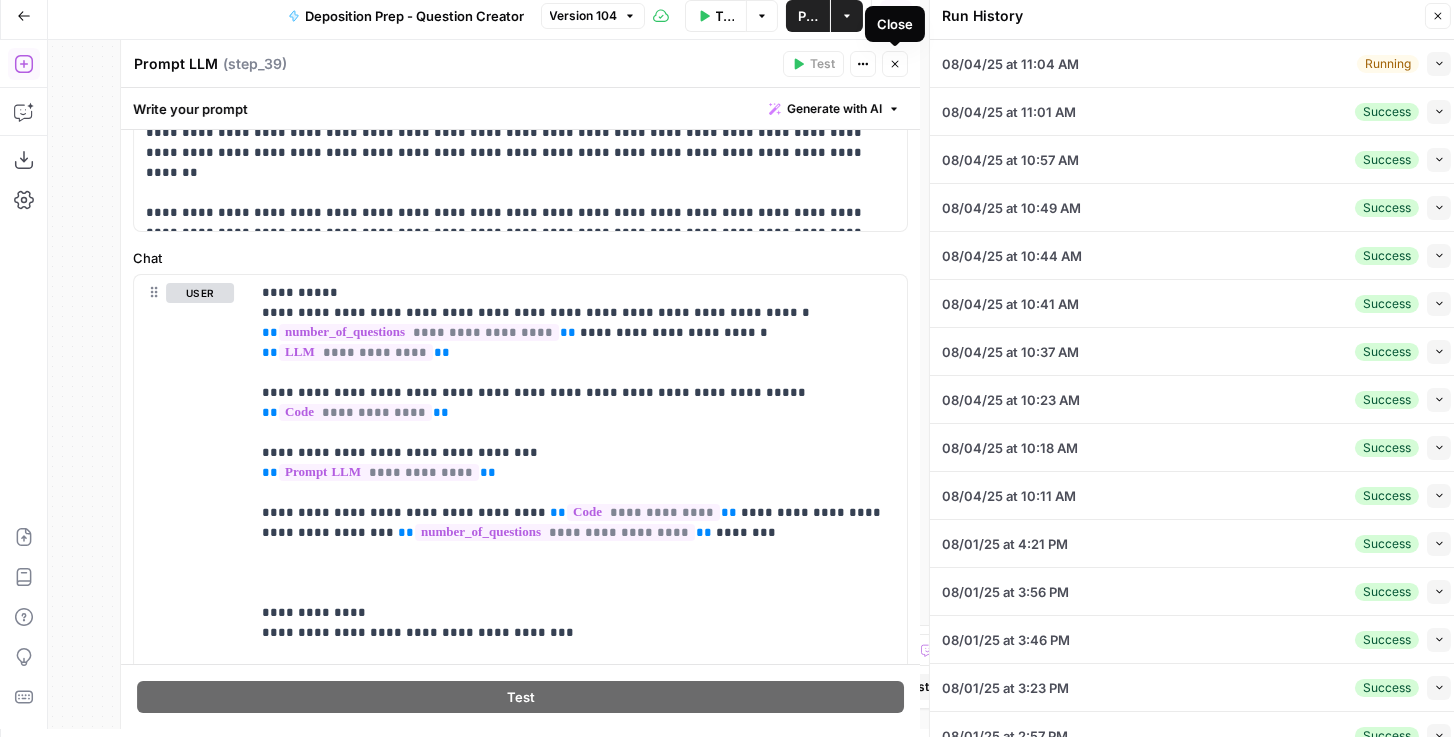 click on "Close" at bounding box center [895, 64] 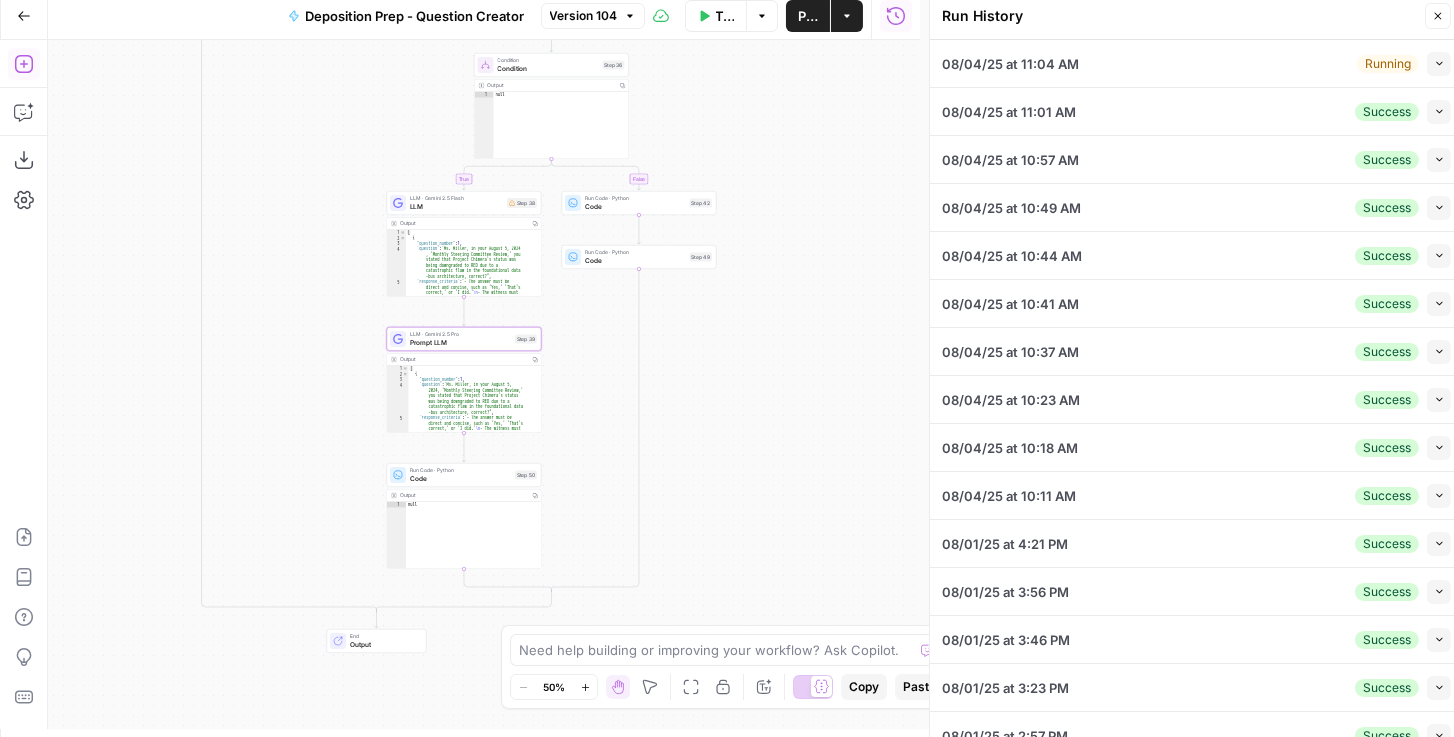 drag, startPoint x: 773, startPoint y: 290, endPoint x: 712, endPoint y: 292, distance: 61.03278 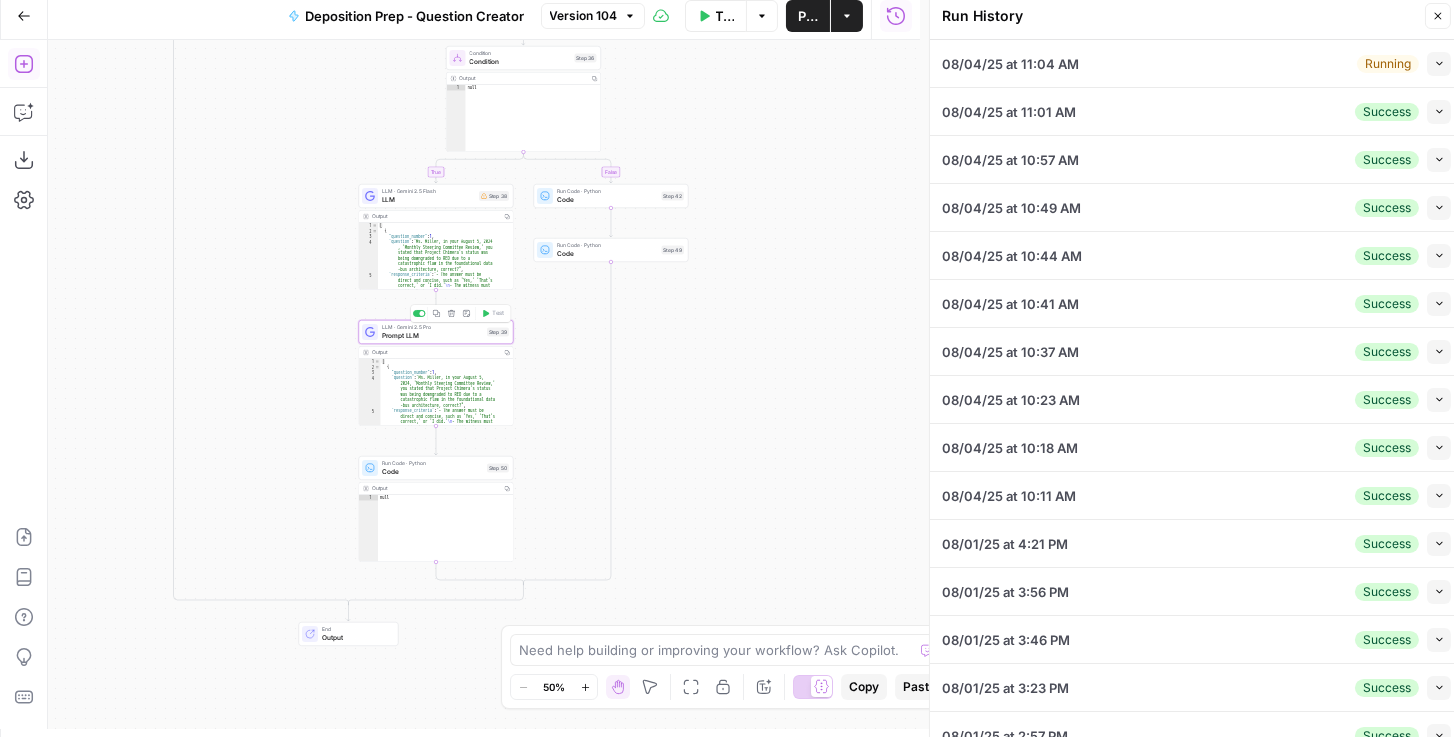 click on "LLM · Gemini 2.5 Pro Prompt LLM Step 39 Copy step Delete step Add Note Test" at bounding box center [436, 332] 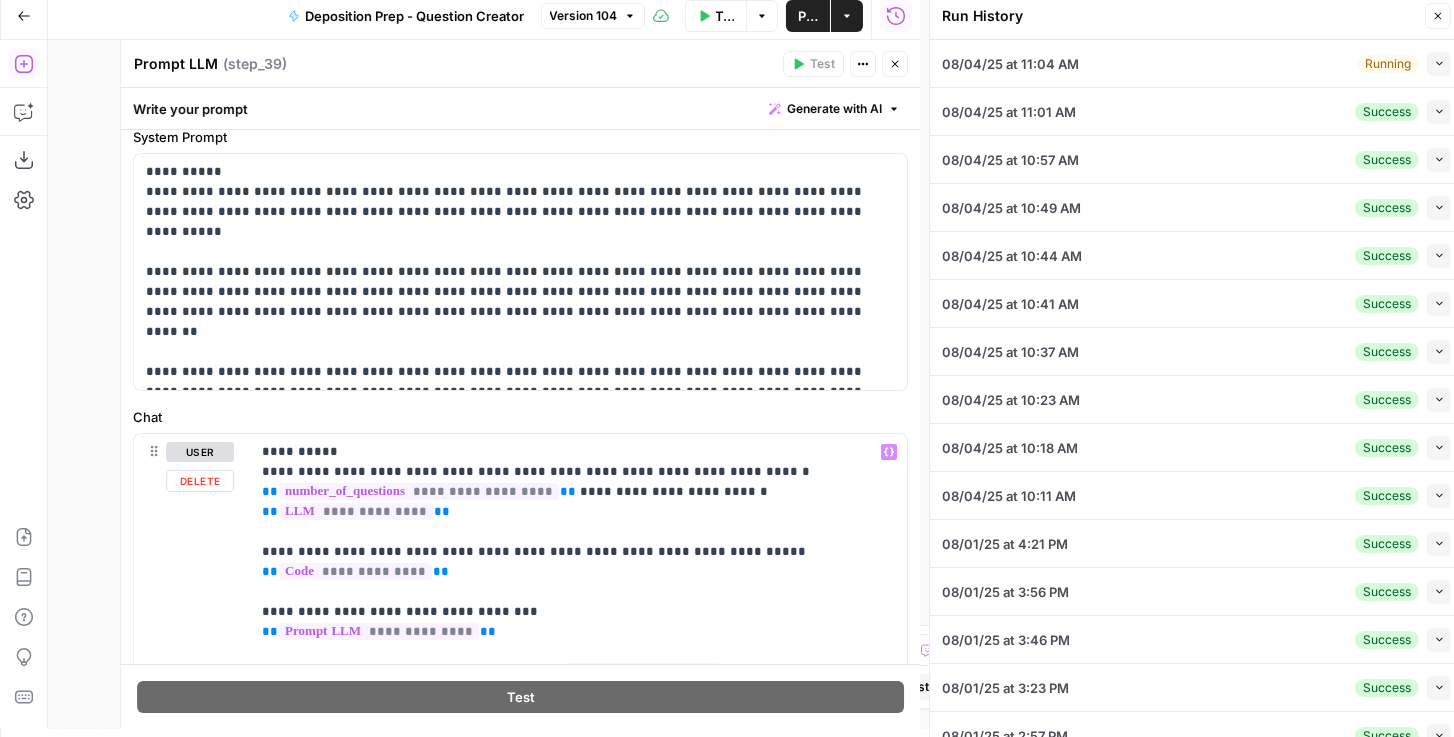 scroll, scrollTop: 114, scrollLeft: 0, axis: vertical 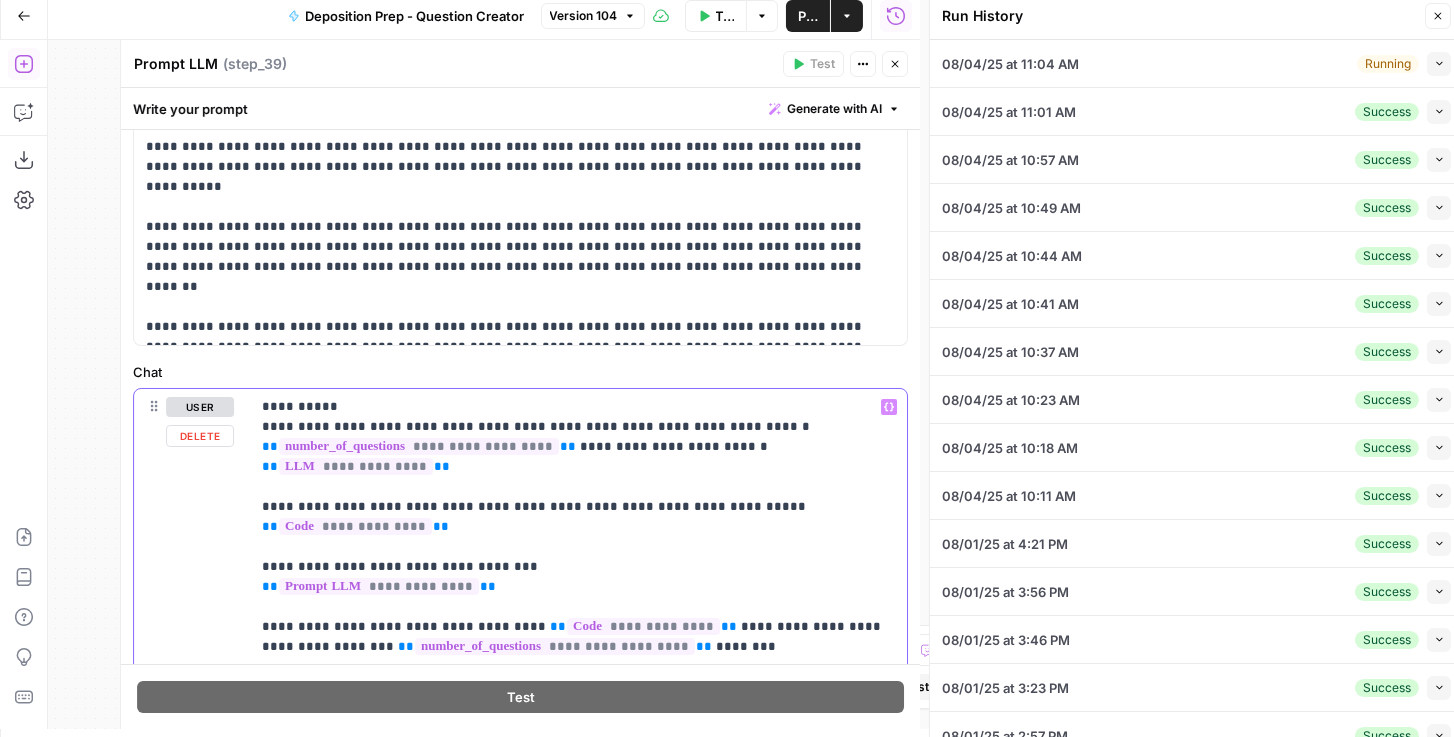 click on "**********" at bounding box center [574, 747] 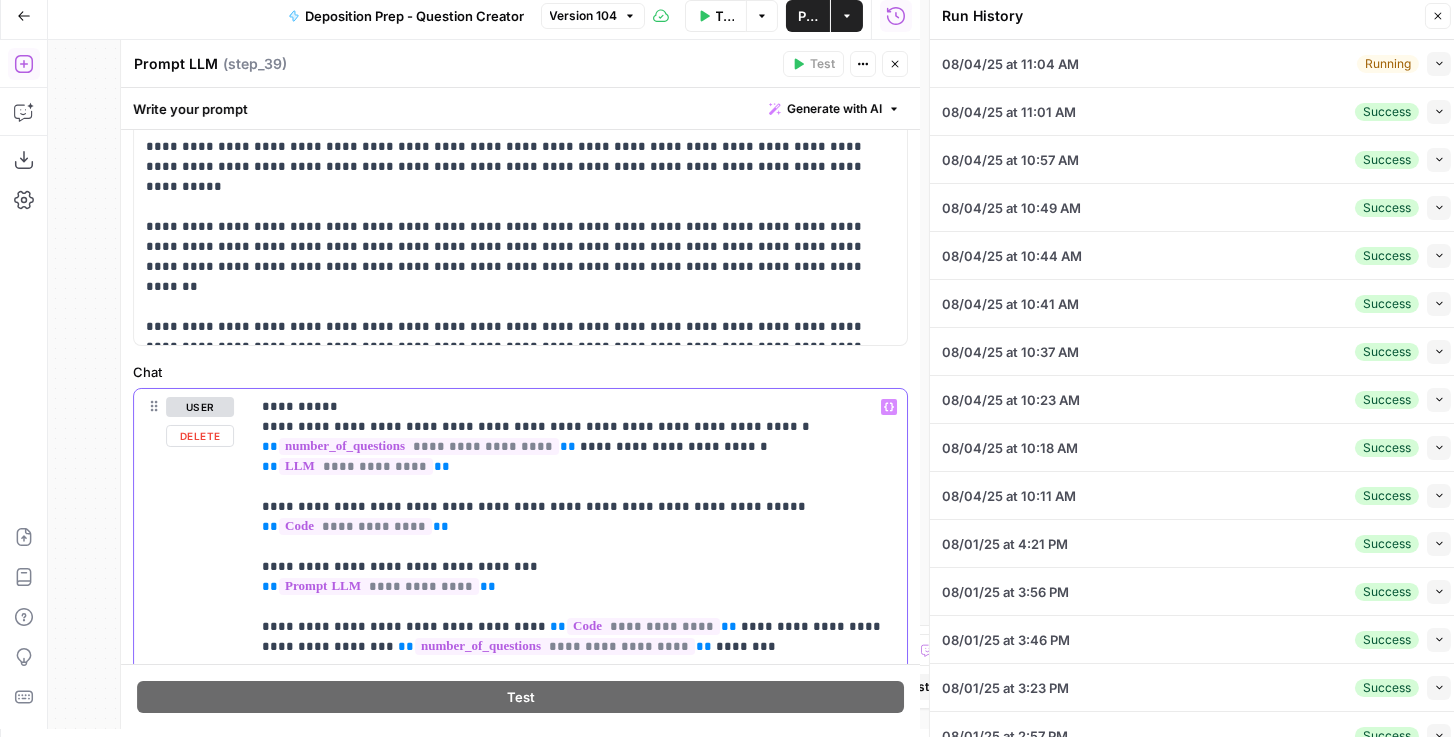 type 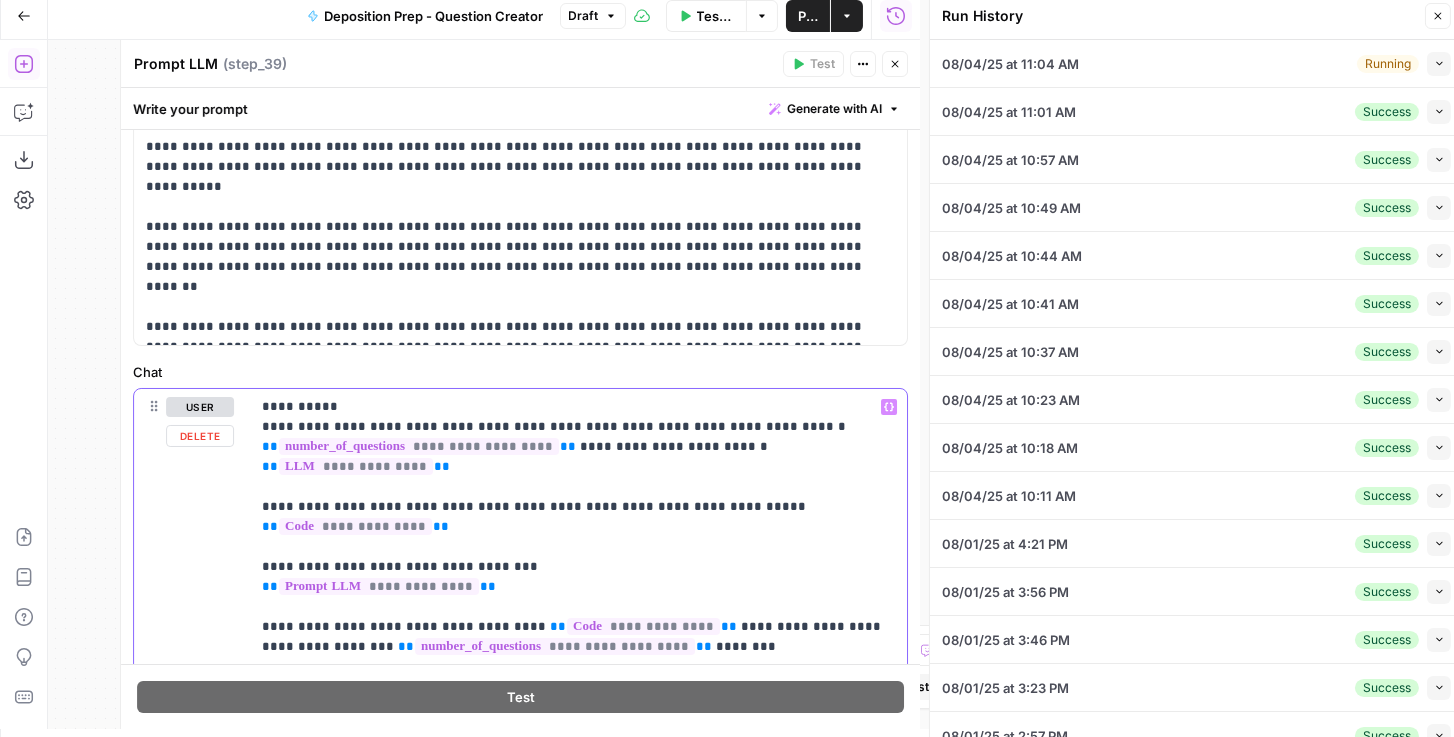 drag, startPoint x: 870, startPoint y: 483, endPoint x: 710, endPoint y: 486, distance: 160.02812 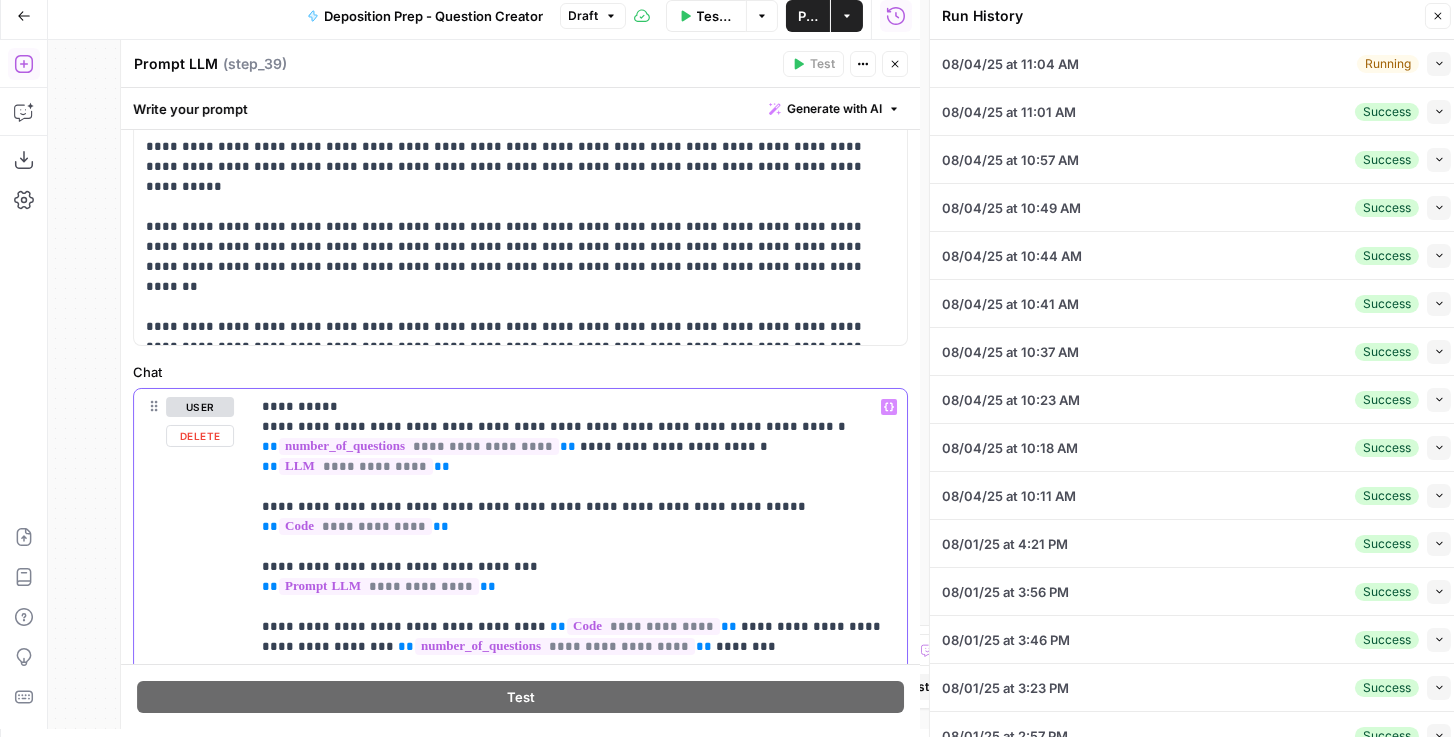 click on "**********" at bounding box center (574, 747) 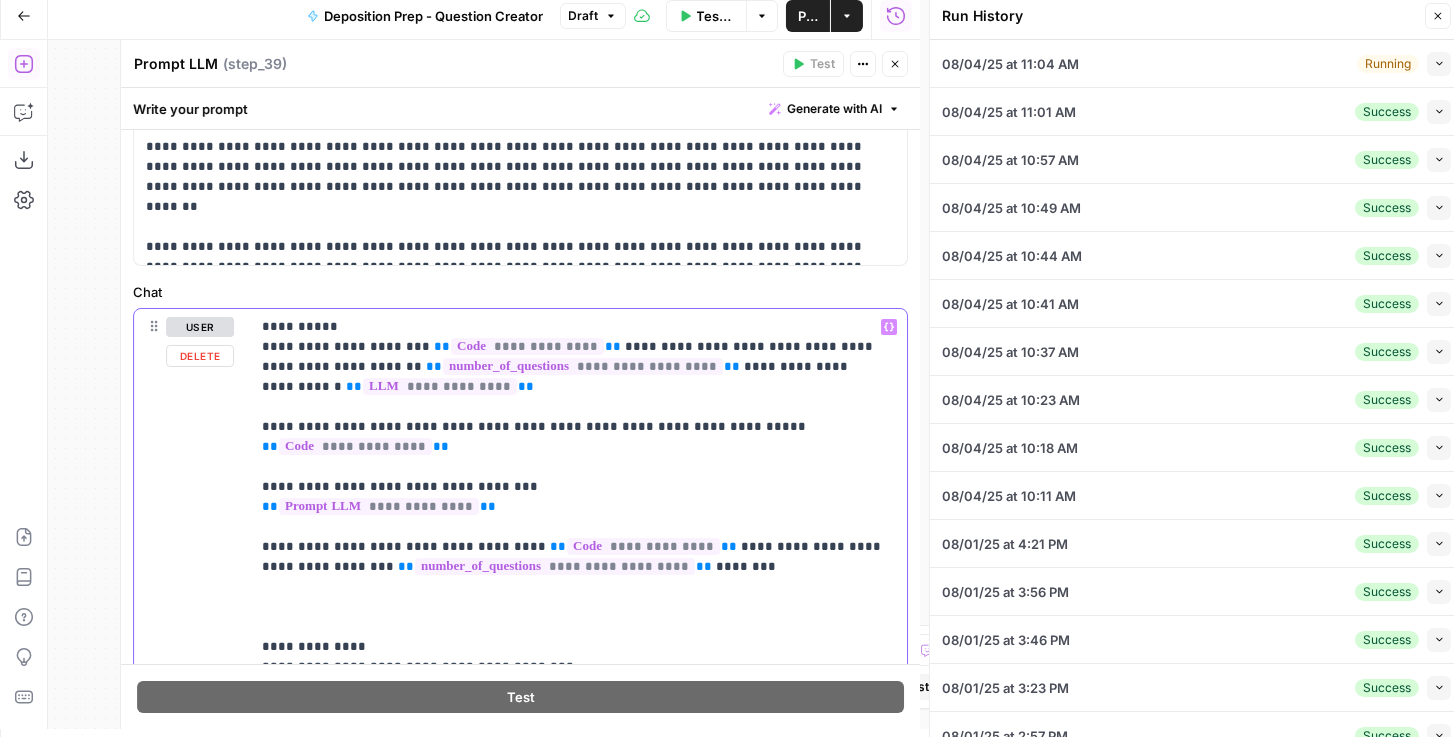 scroll, scrollTop: 228, scrollLeft: 0, axis: vertical 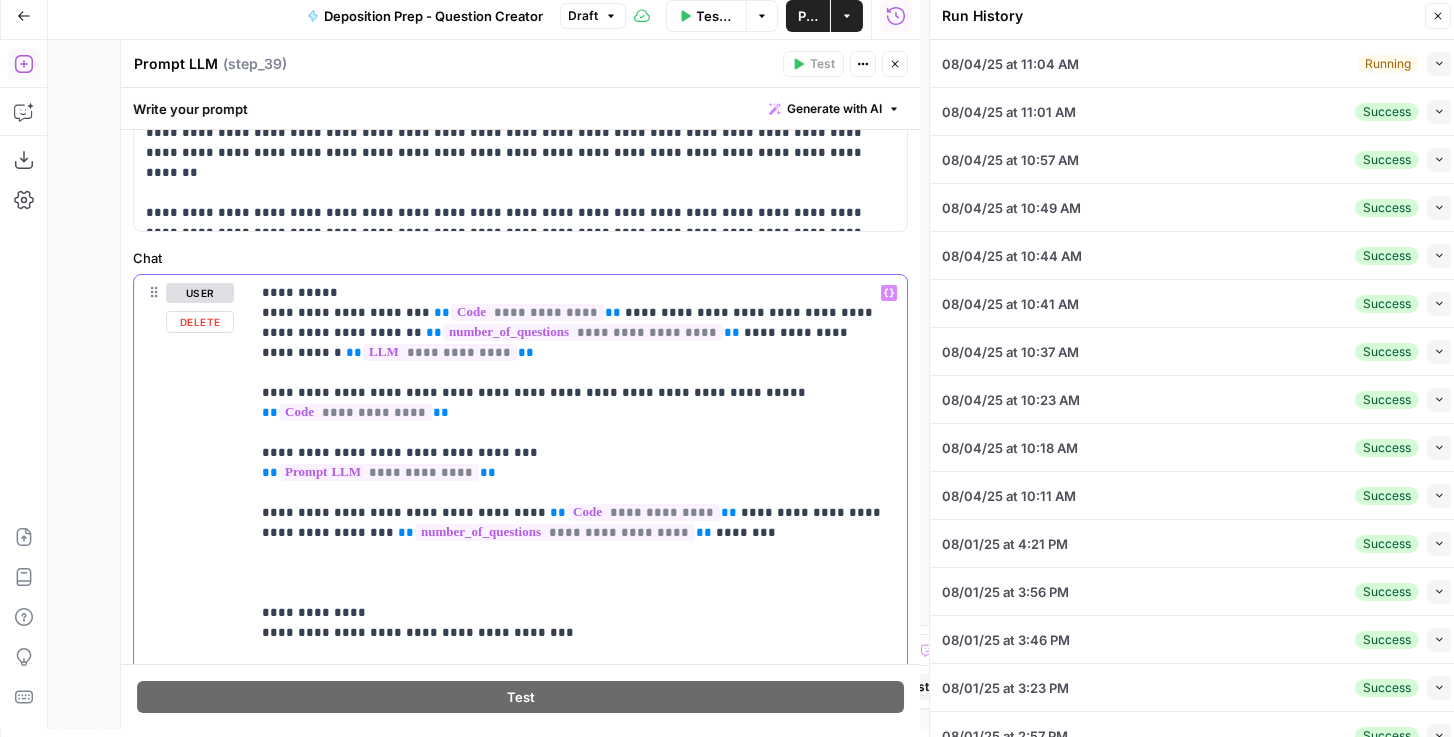 click on "**********" at bounding box center (574, 643) 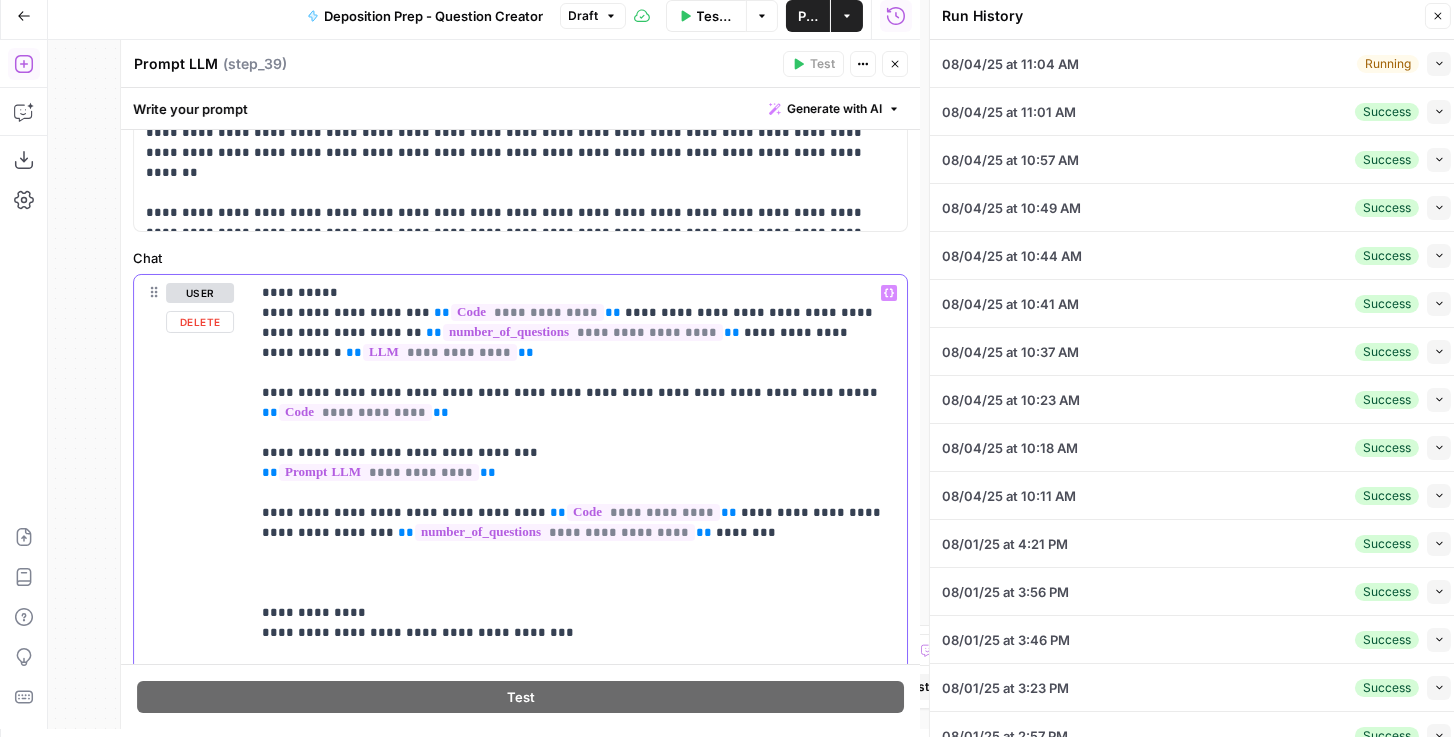 click on "**********" at bounding box center (574, 653) 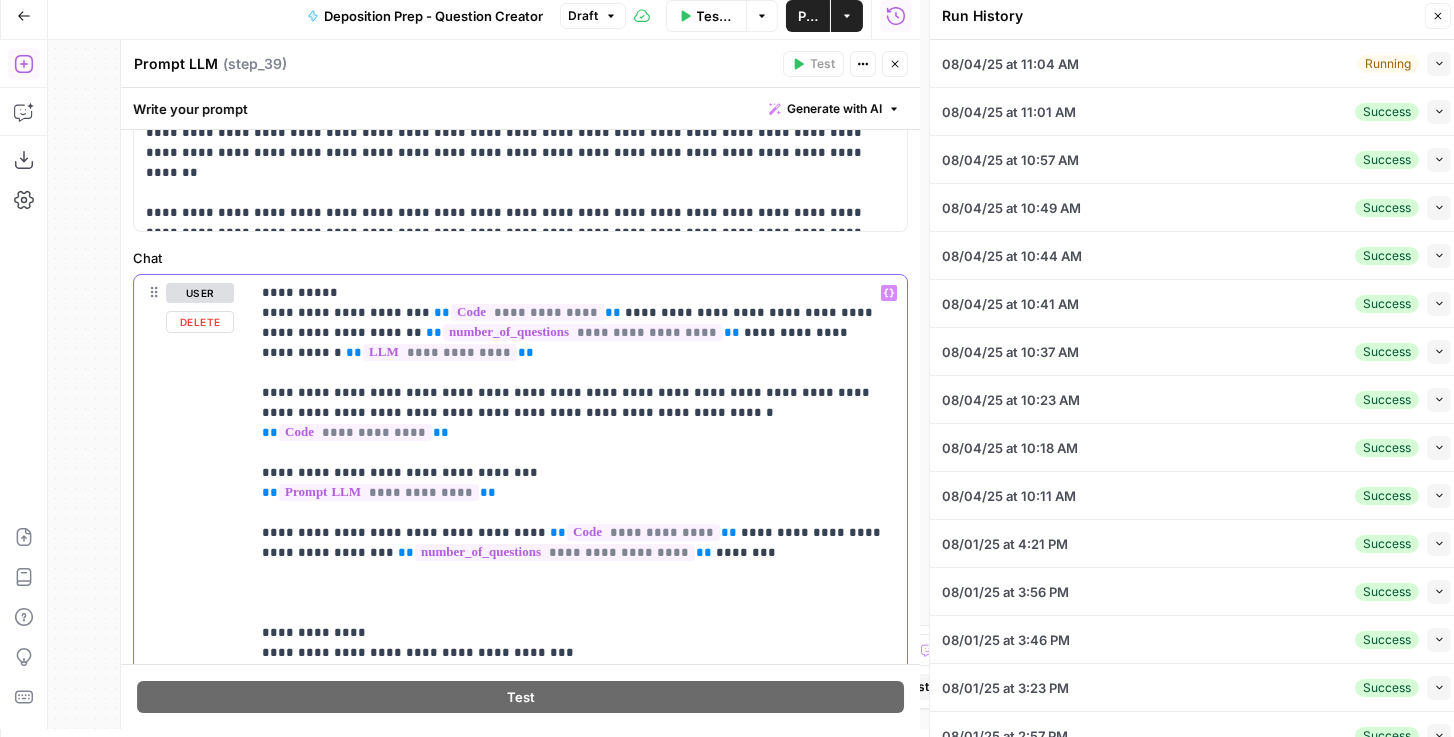 click on "**********" at bounding box center (574, 653) 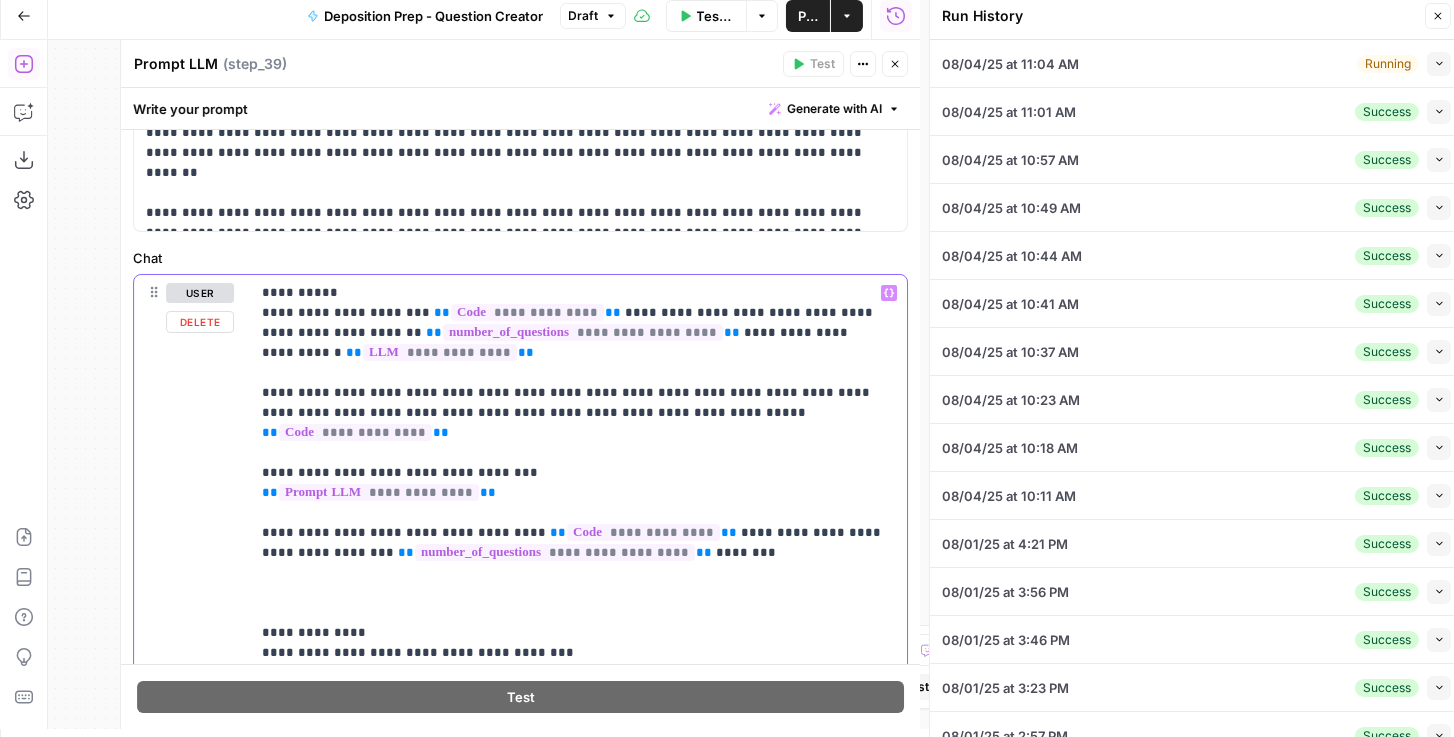 click on "**" at bounding box center (441, 432) 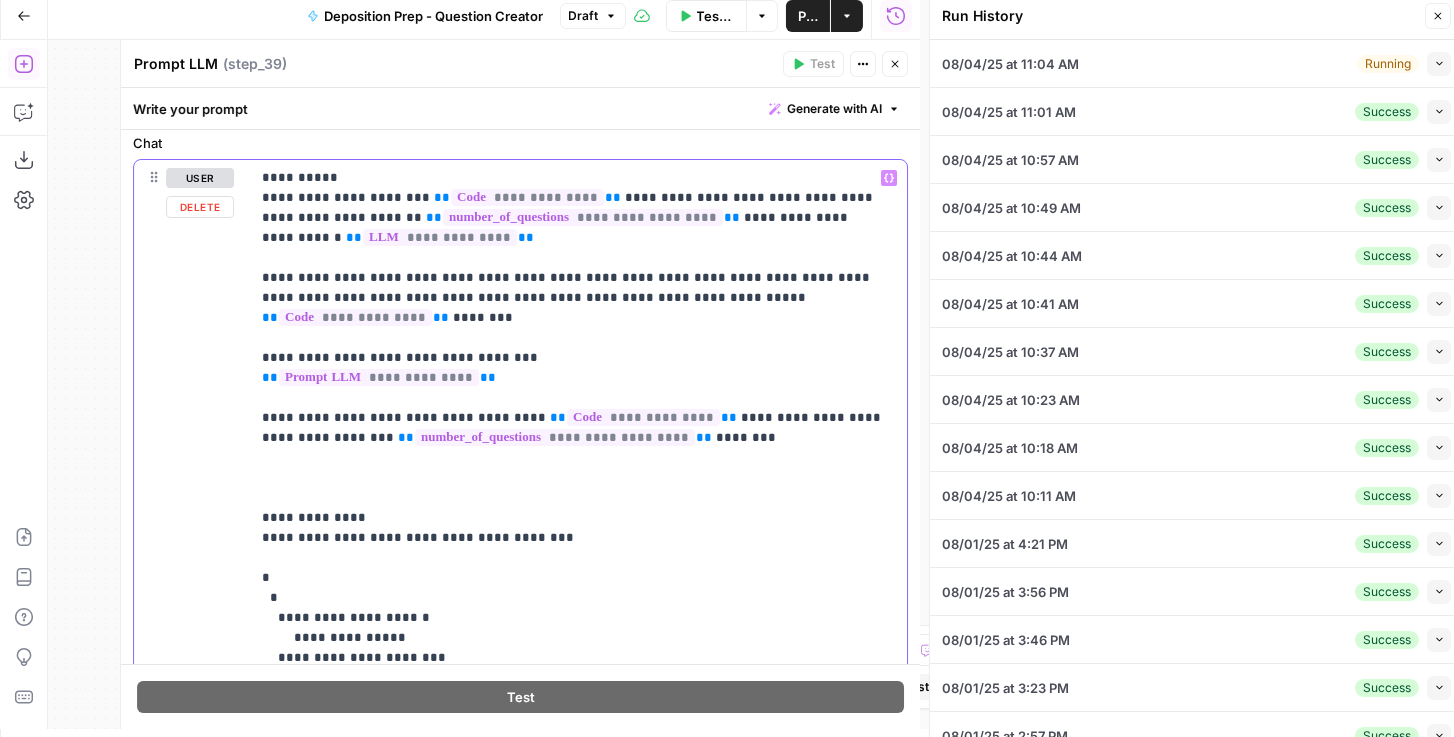 scroll, scrollTop: 342, scrollLeft: 0, axis: vertical 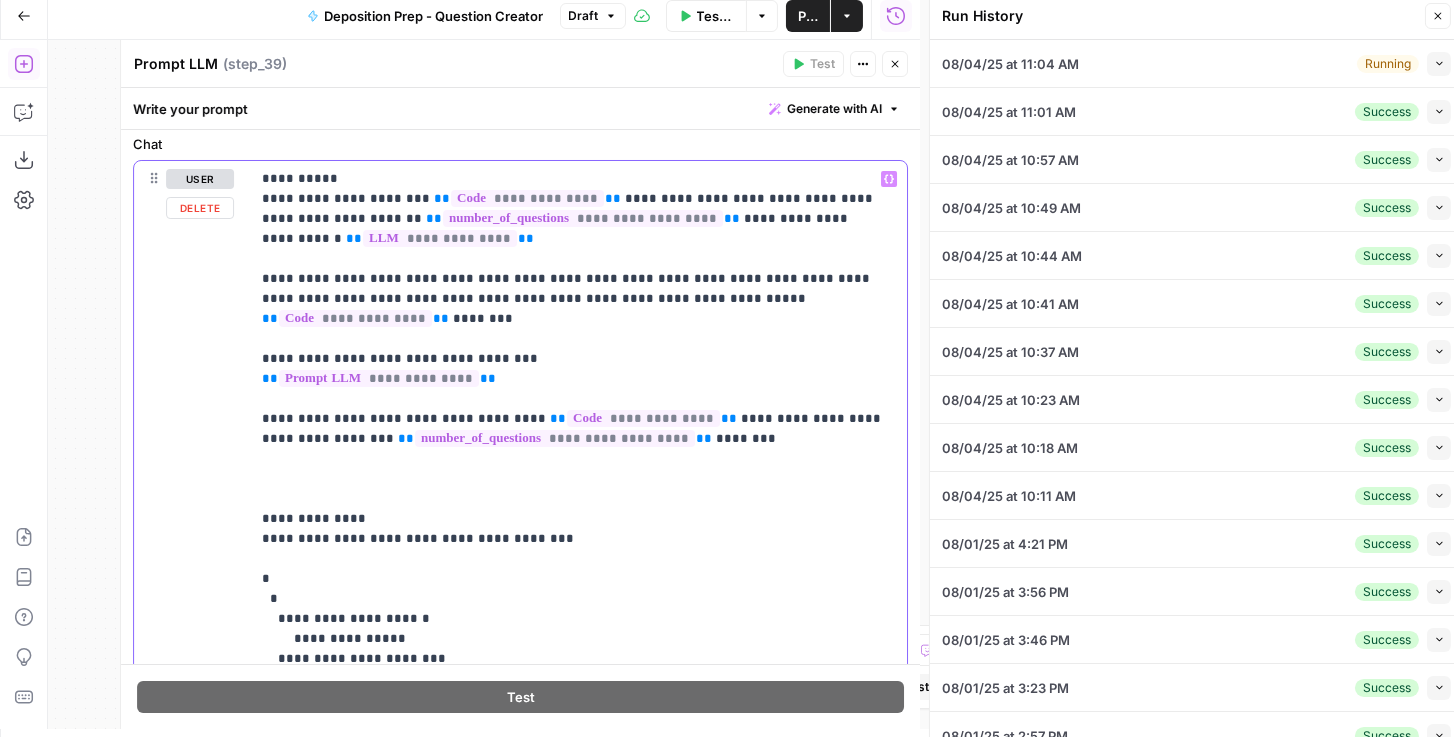 click on "**********" at bounding box center [574, 539] 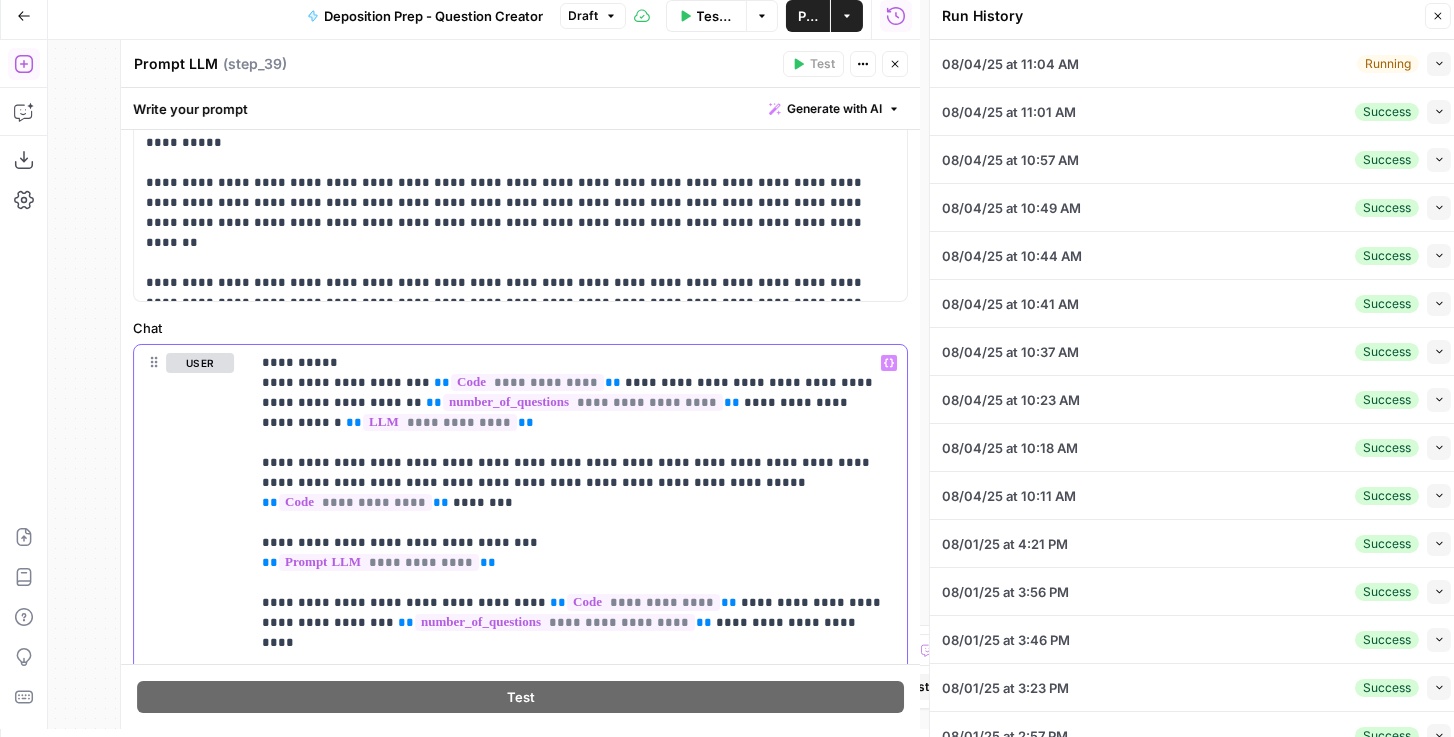 scroll, scrollTop: 114, scrollLeft: 0, axis: vertical 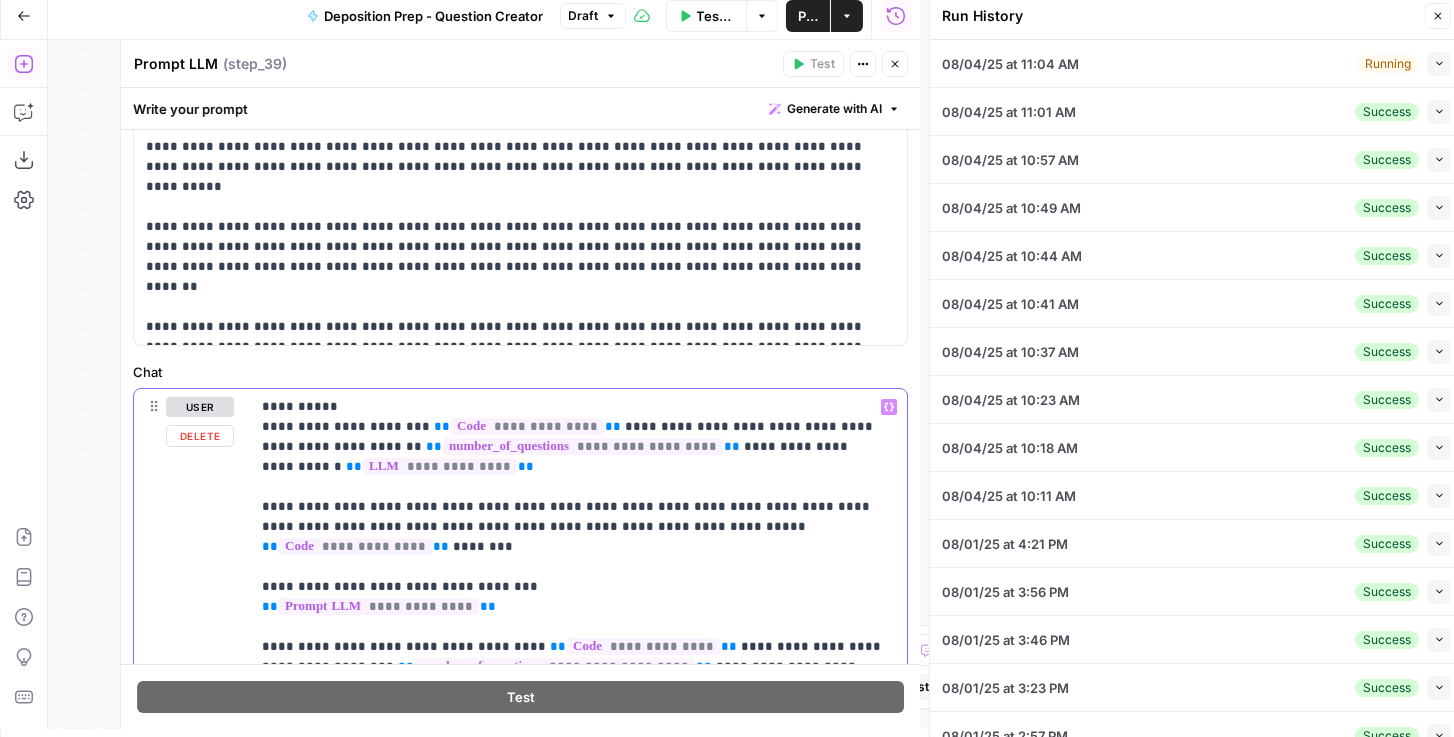 click 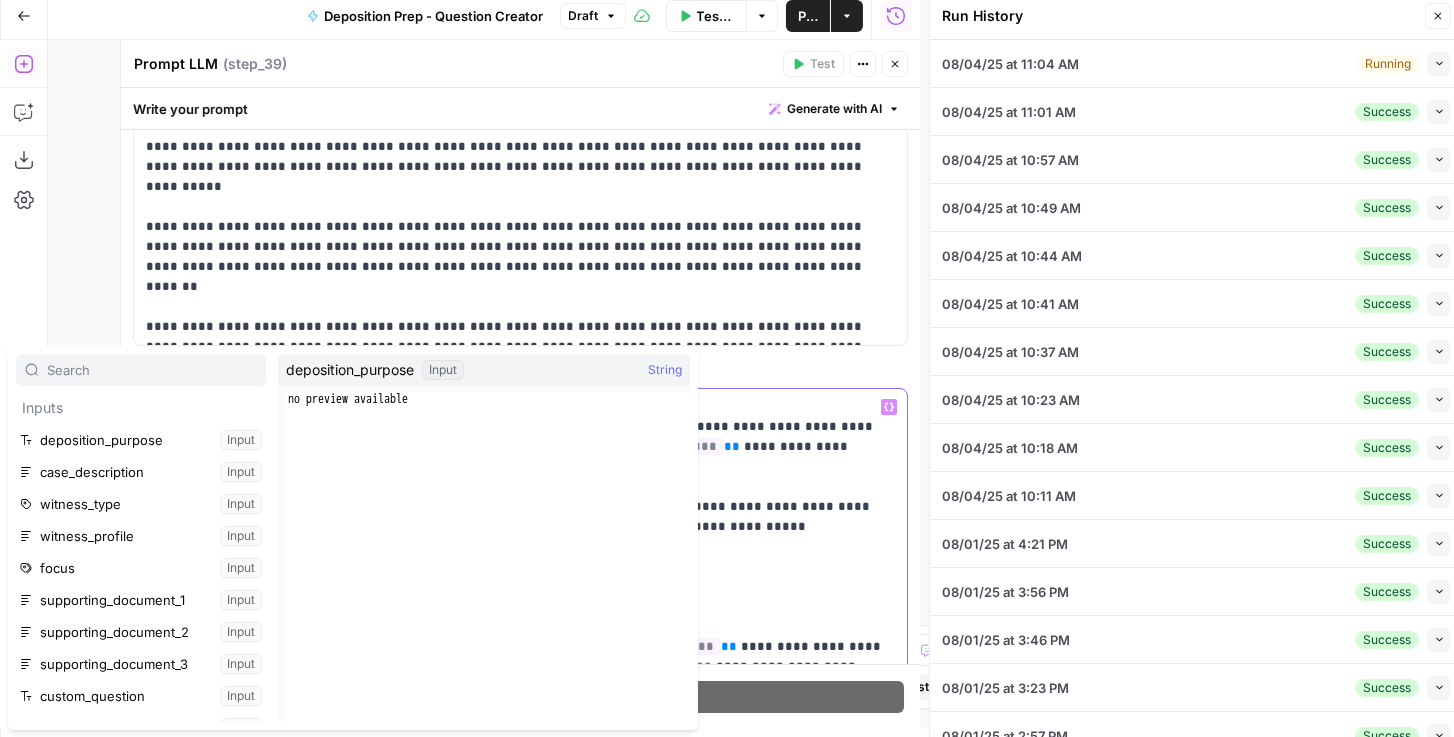 click on "**********" at bounding box center (574, 767) 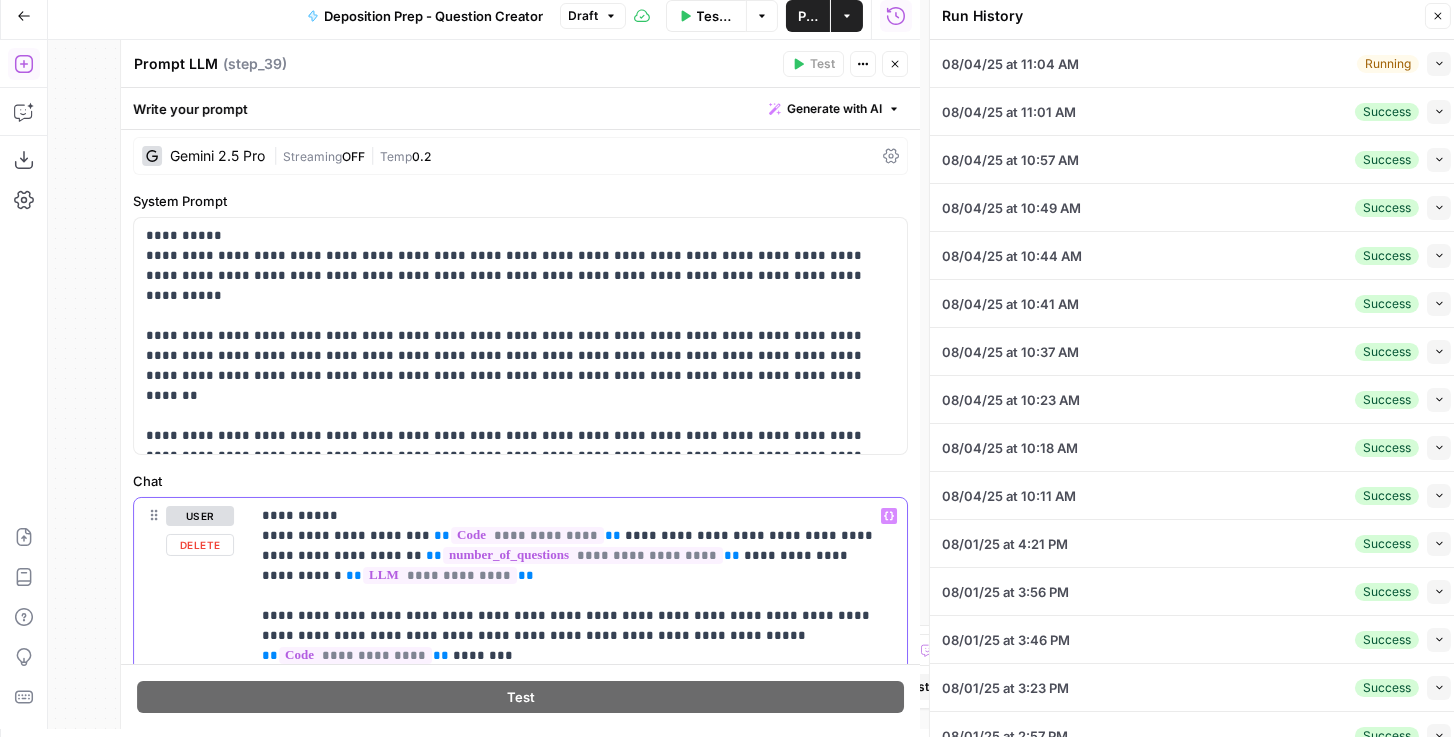 scroll, scrollTop: 0, scrollLeft: 0, axis: both 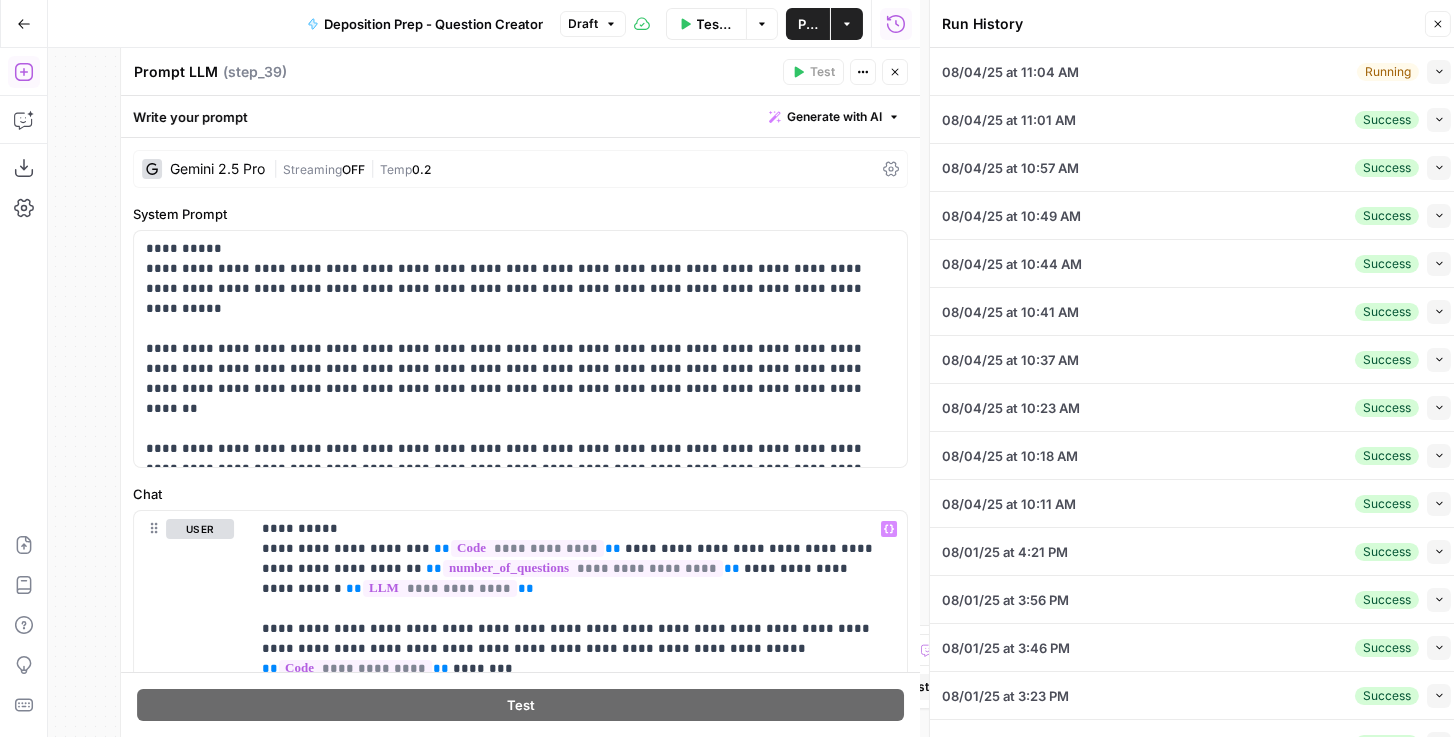 drag, startPoint x: 897, startPoint y: 145, endPoint x: 878, endPoint y: 171, distance: 32.202484 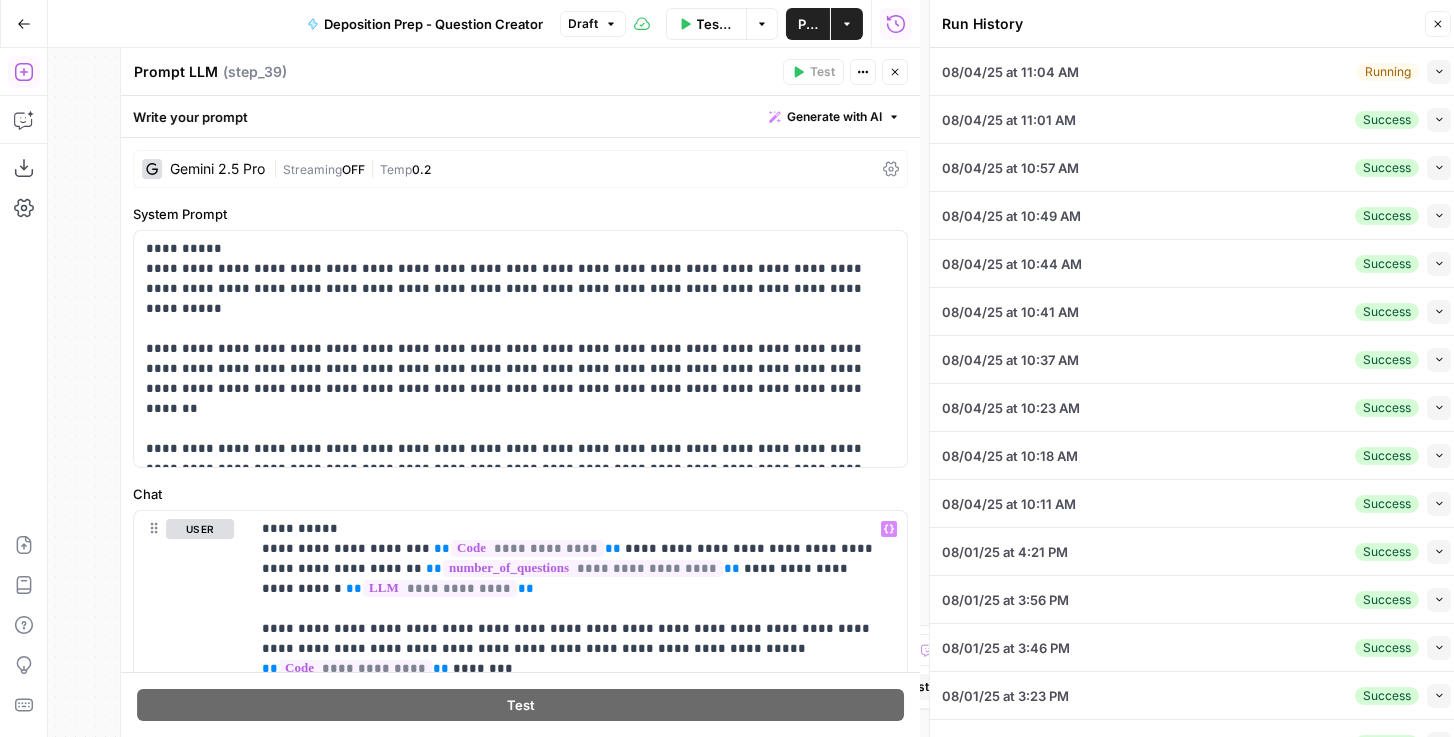 click on "**********" at bounding box center [520, 405] 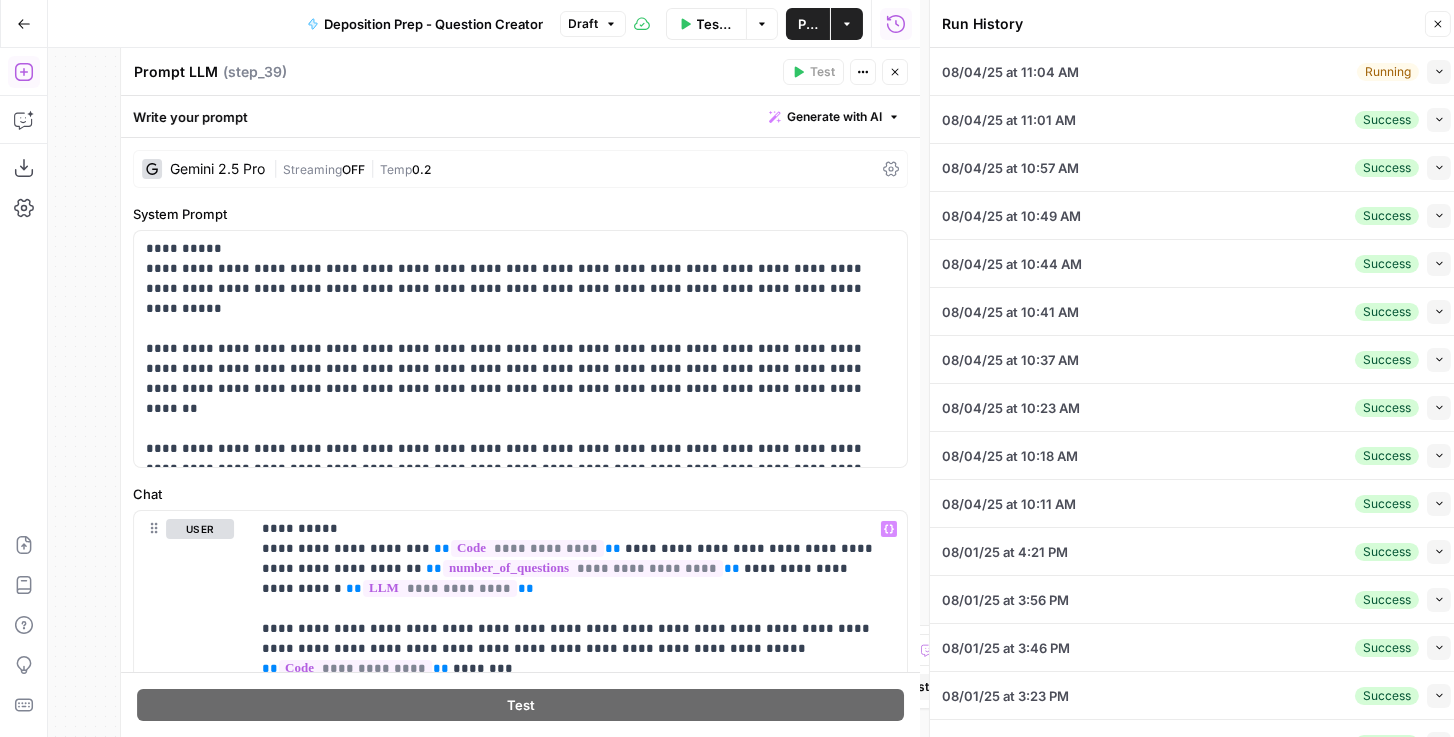 click 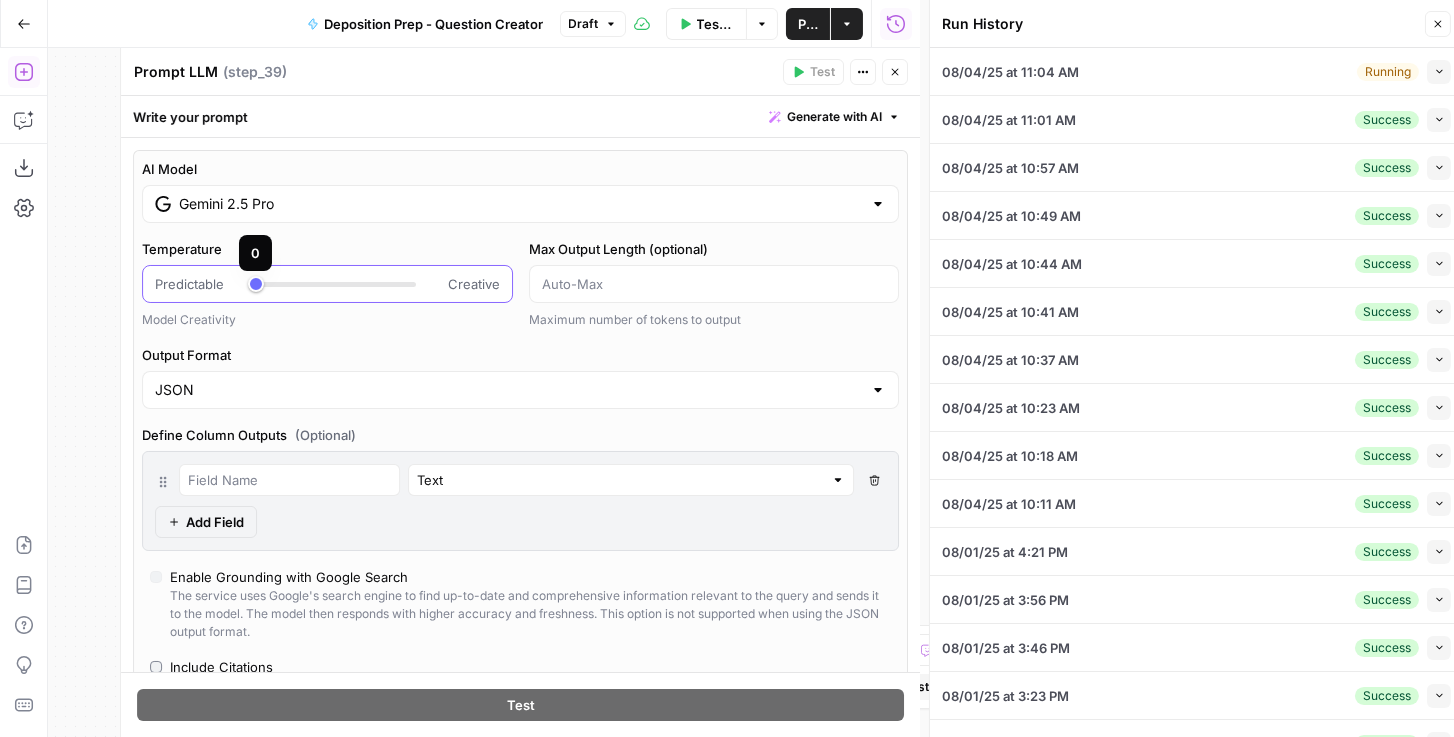 drag, startPoint x: 286, startPoint y: 284, endPoint x: 2, endPoint y: 335, distance: 288.54288 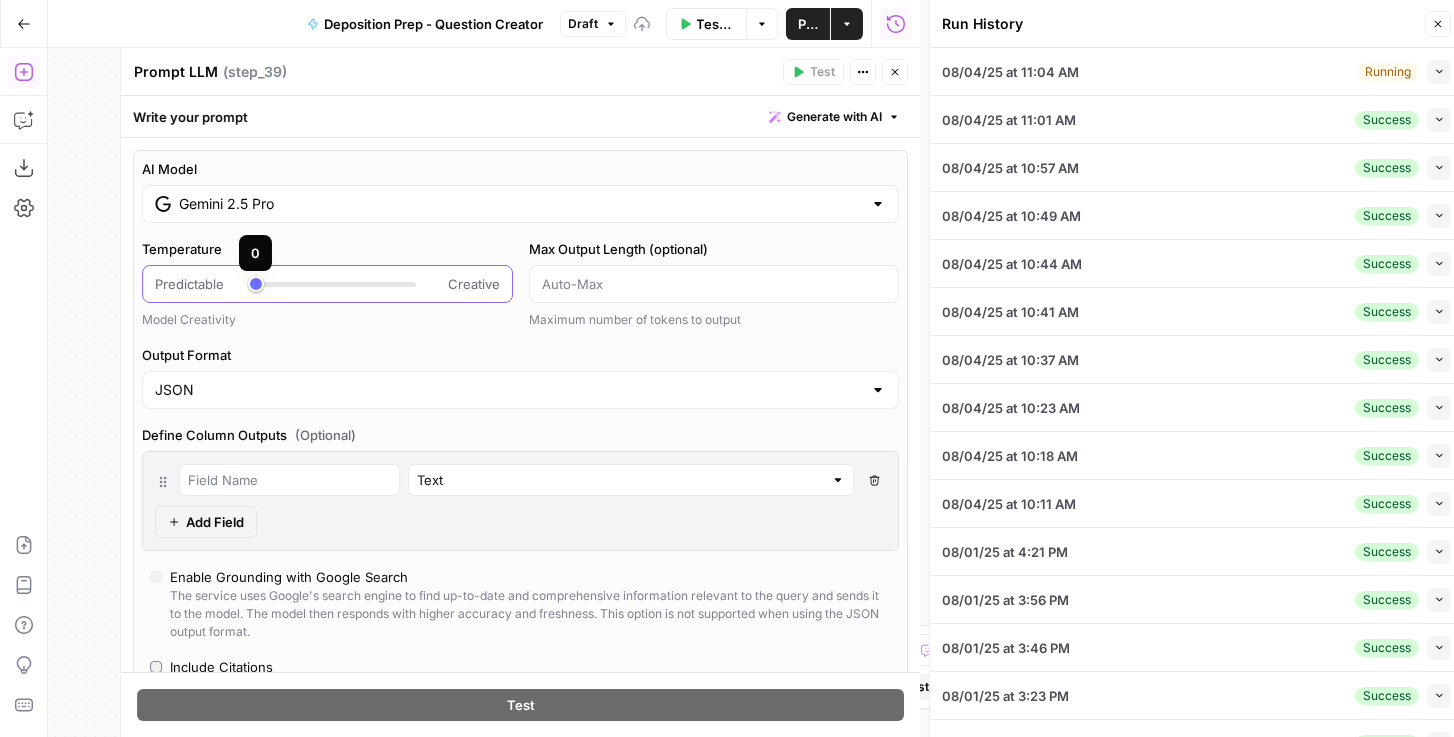 click at bounding box center (336, 284) 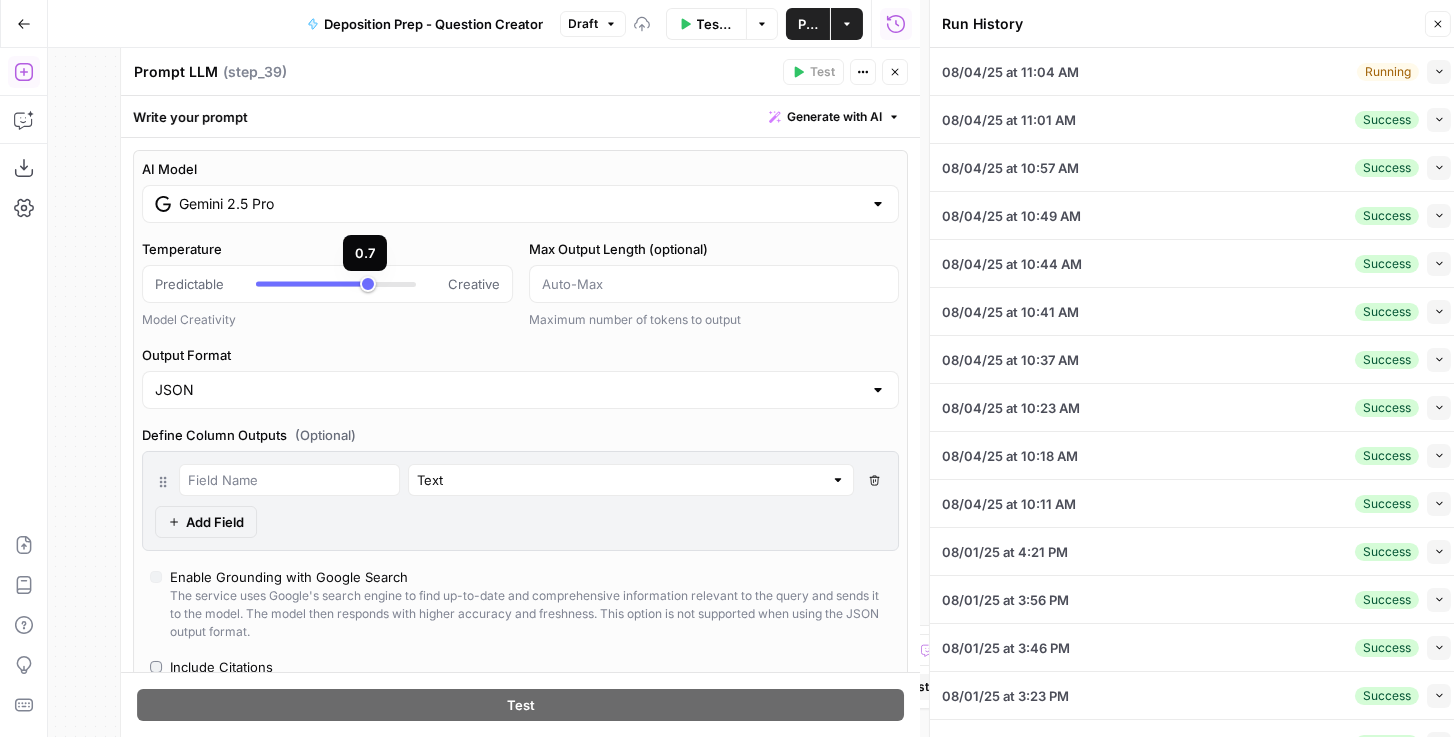 type on "*" 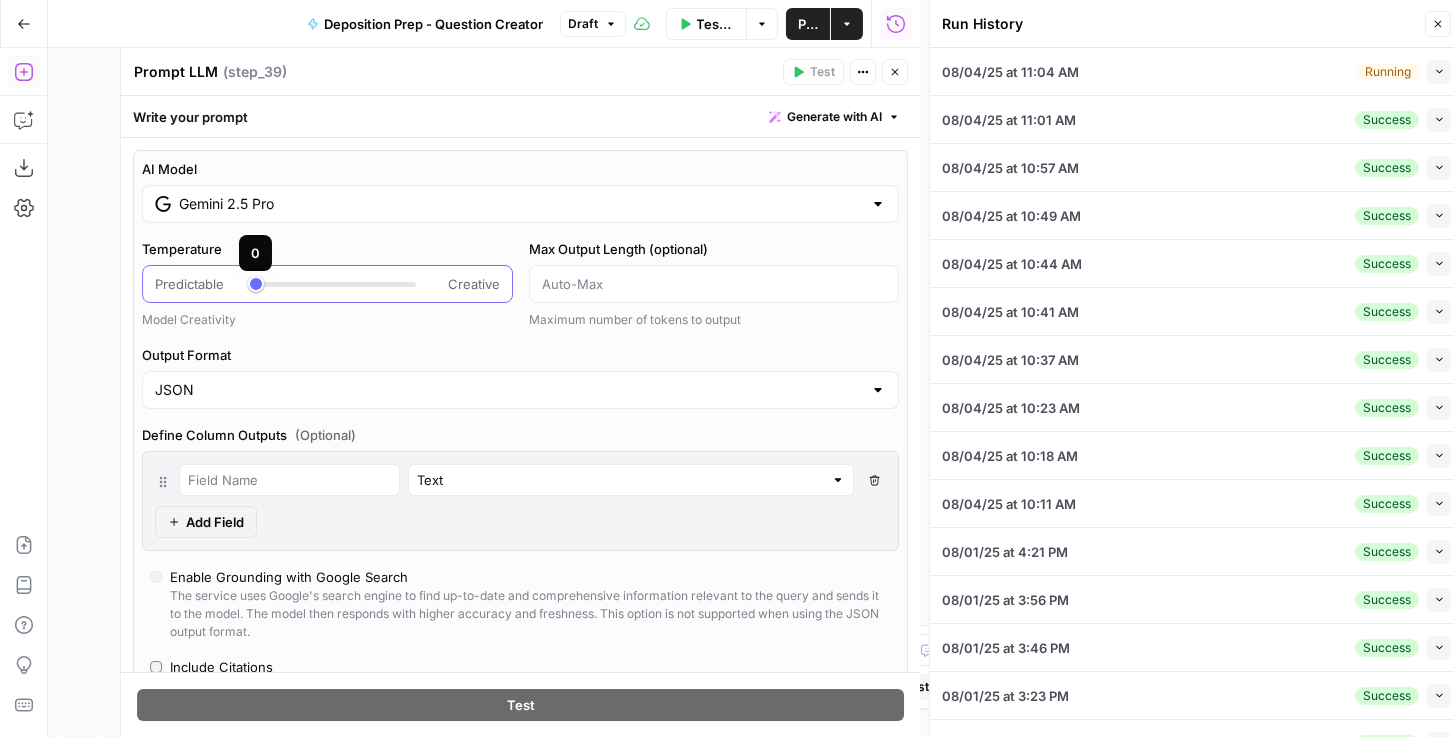 drag, startPoint x: 360, startPoint y: 281, endPoint x: 229, endPoint y: 287, distance: 131.13733 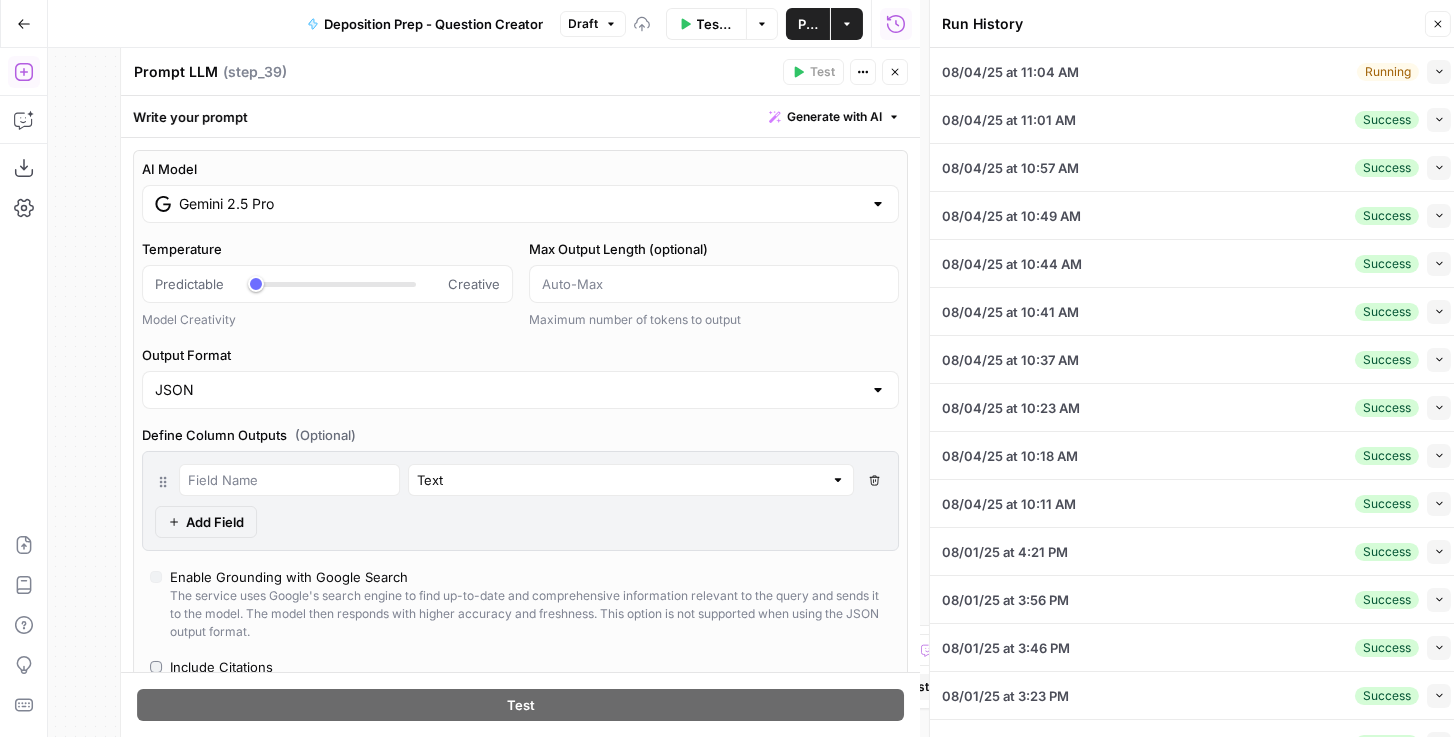 click on "Gemini 2.5 Pro" at bounding box center [520, 204] 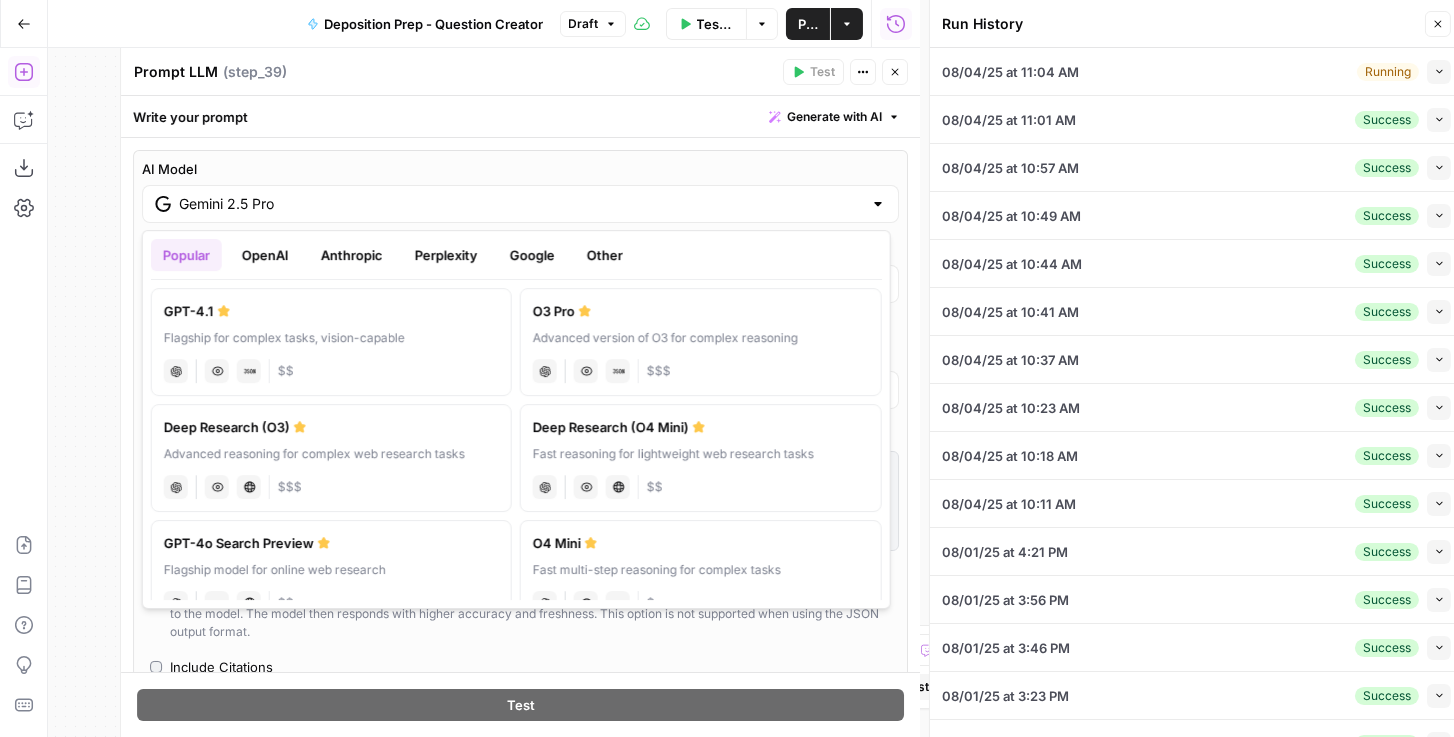 click on "Google" at bounding box center (532, 255) 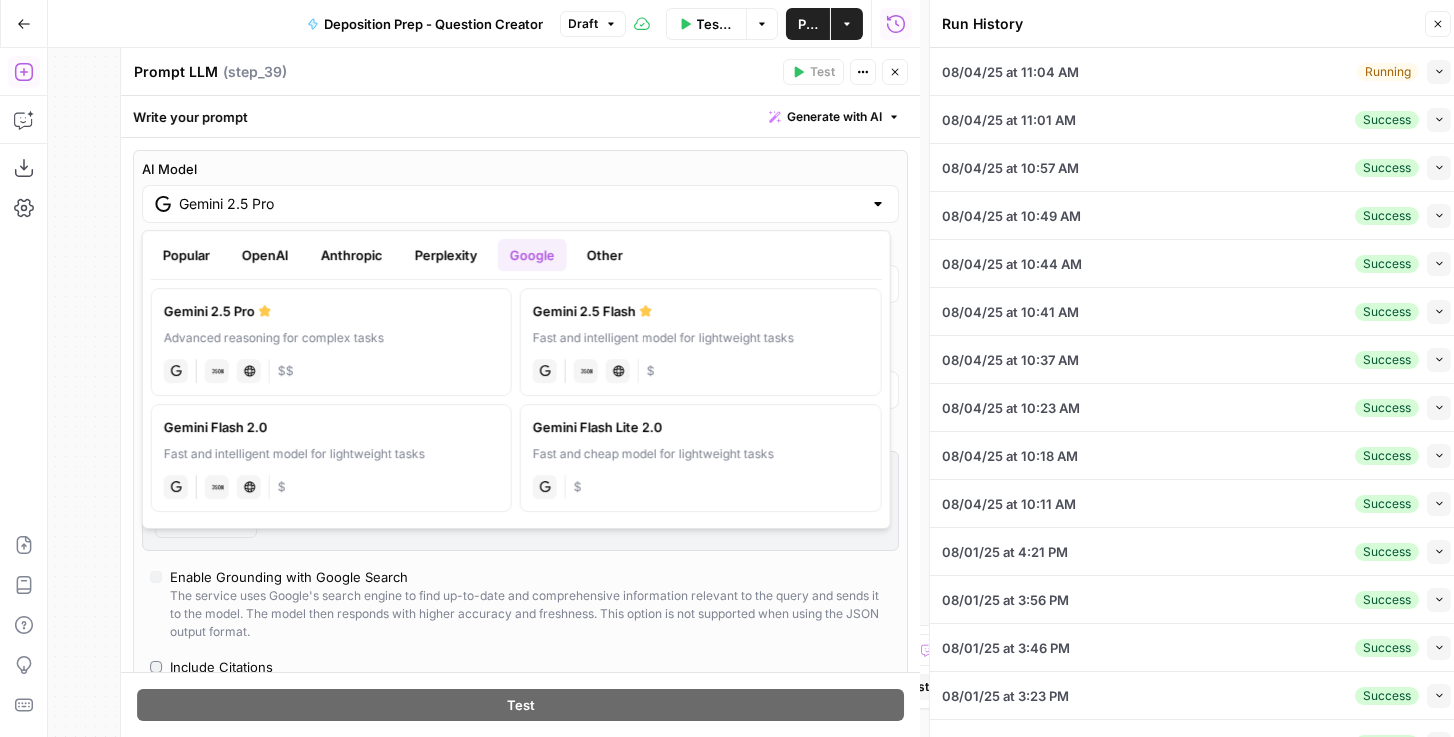 click on "Gemini 2.5 Flash" at bounding box center [700, 311] 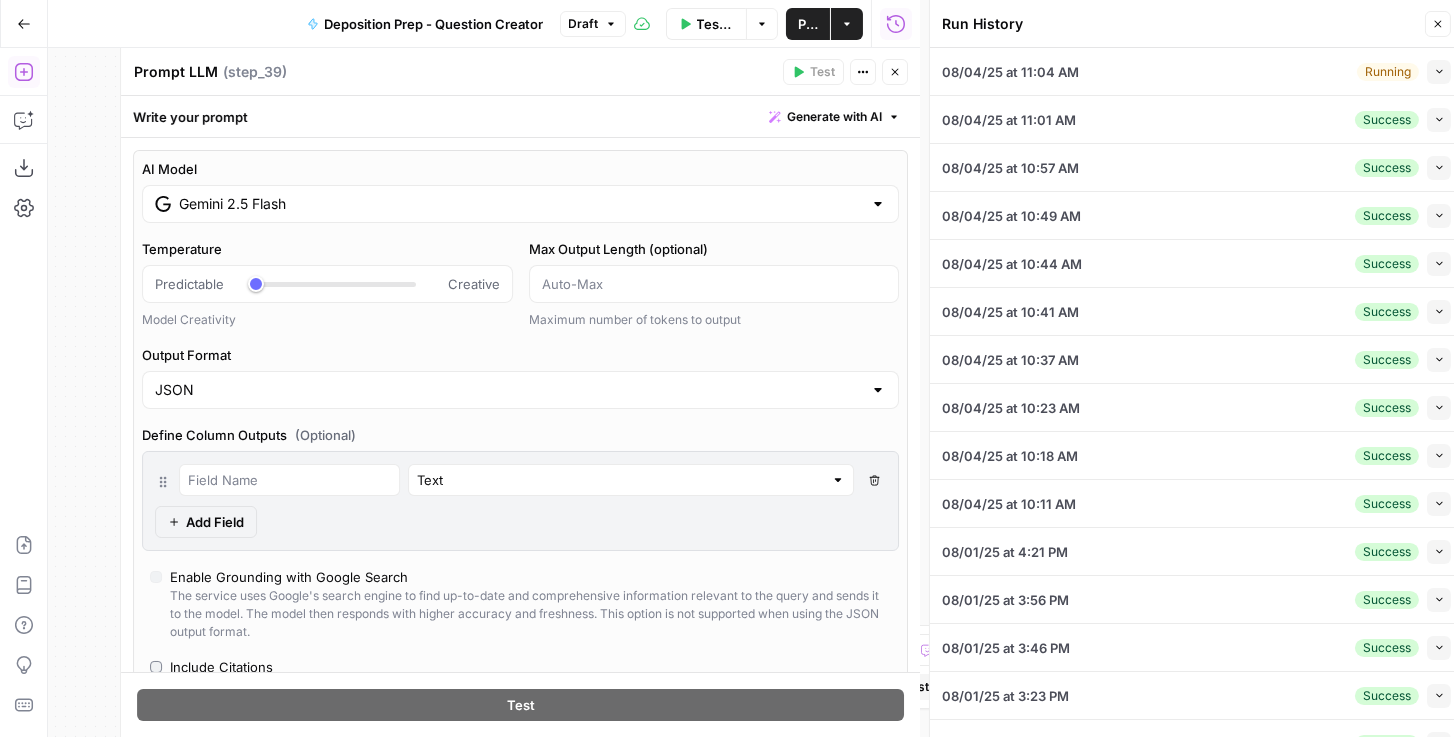 click on "Publish" at bounding box center [808, 24] 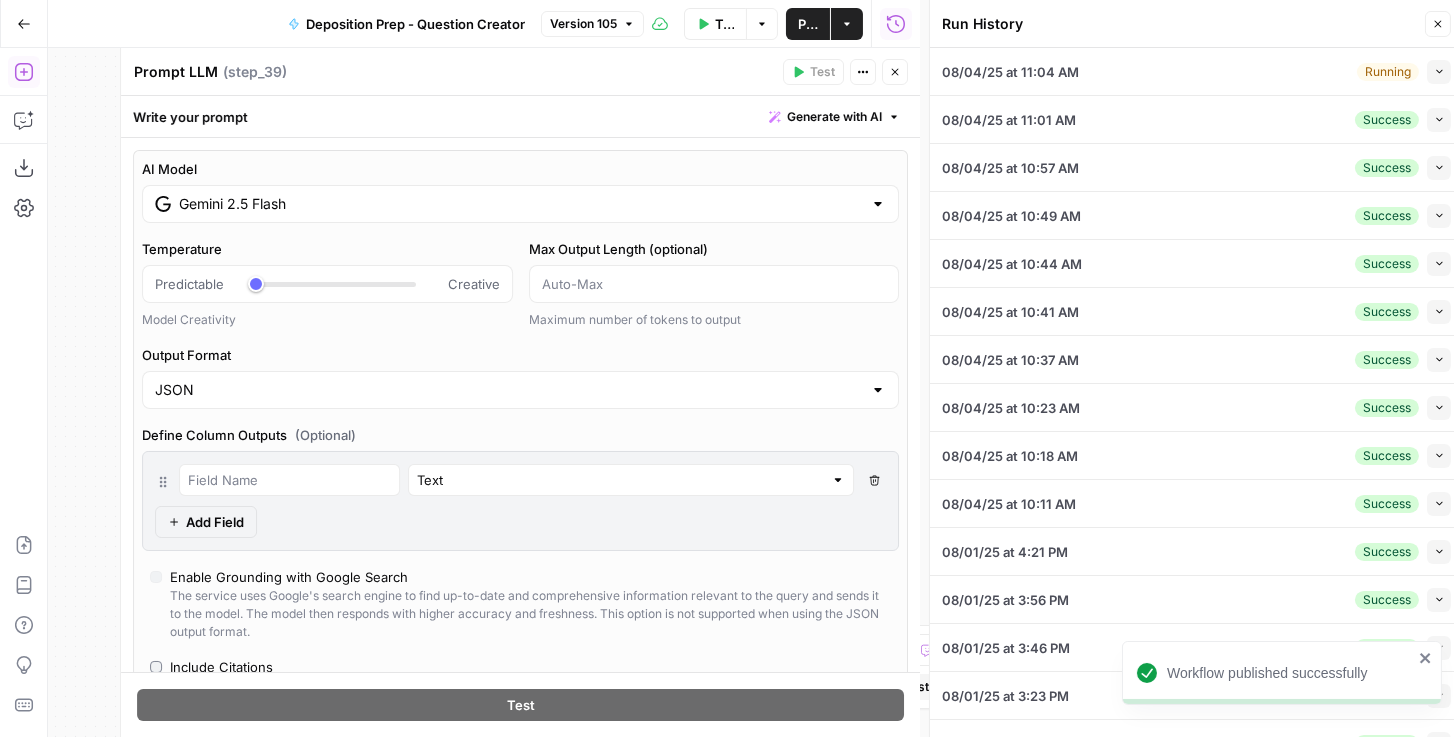 click on "08/04/25 at 11:01 AM Success Collapse" at bounding box center (1196, 119) 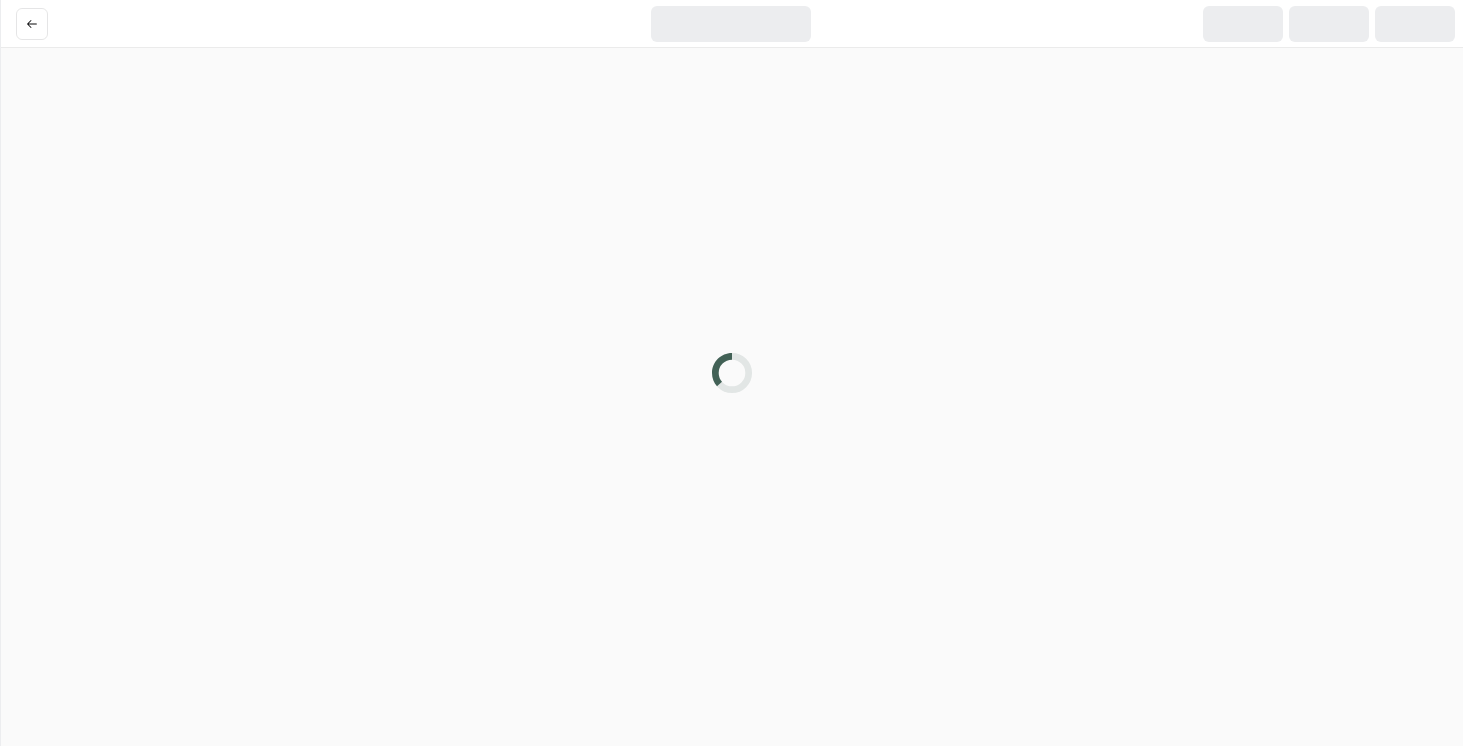 scroll, scrollTop: 0, scrollLeft: 0, axis: both 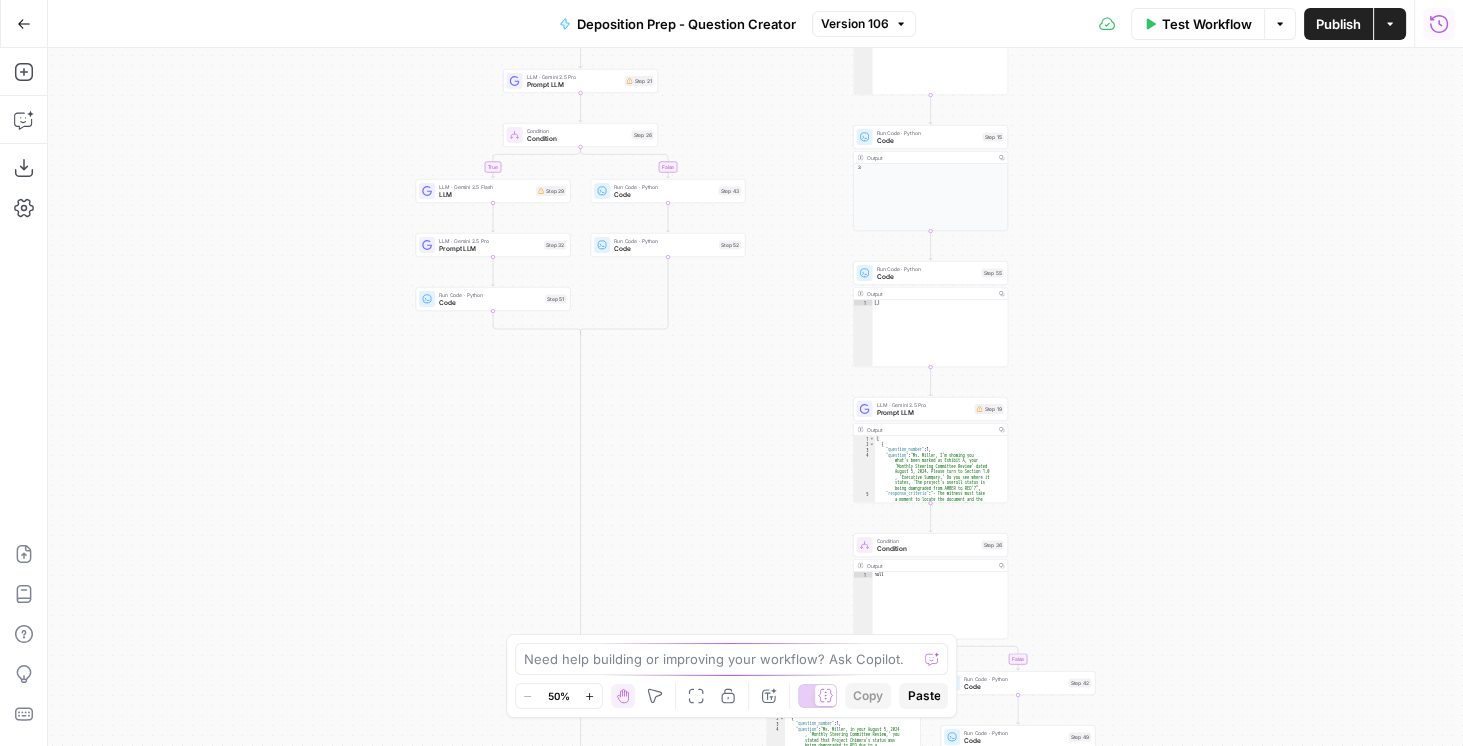 click on "Run History" at bounding box center [1439, 24] 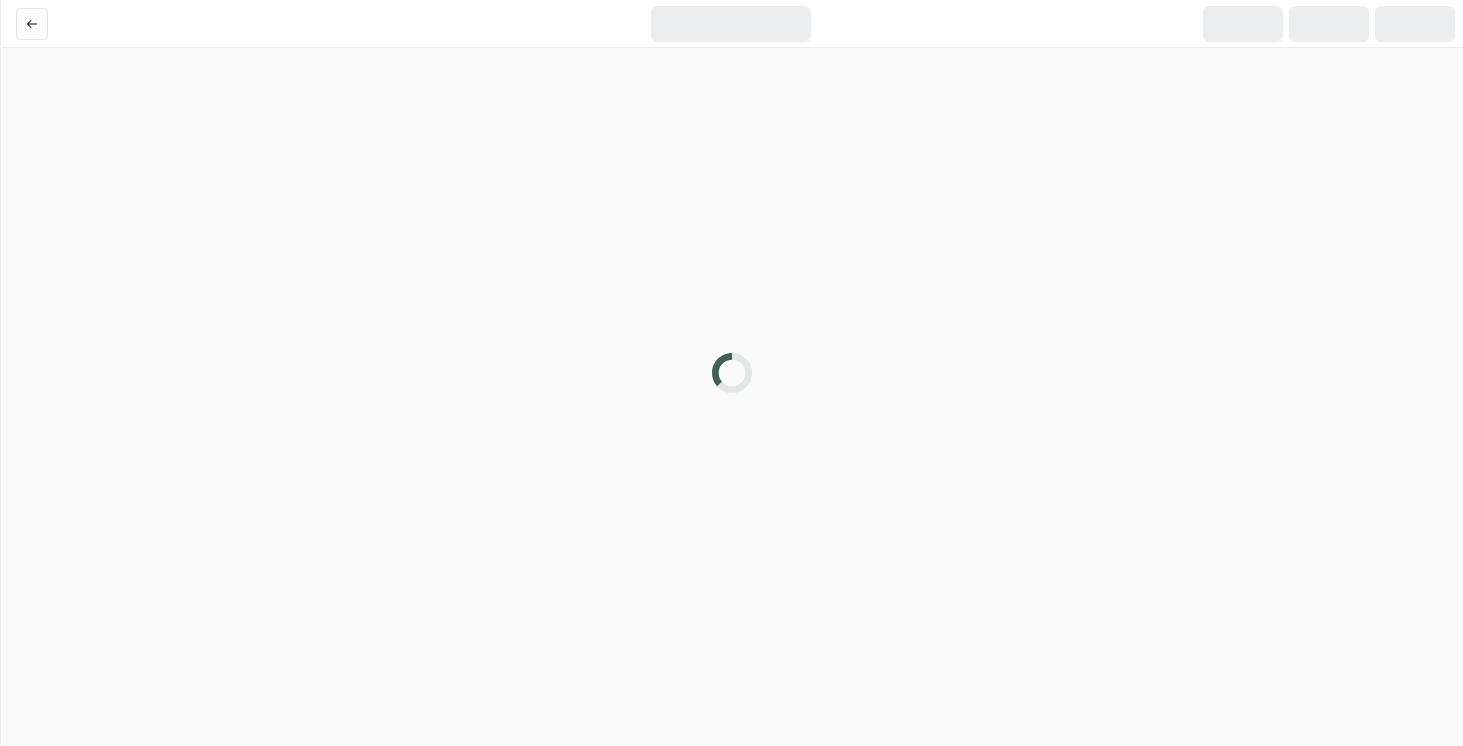 scroll, scrollTop: 0, scrollLeft: 0, axis: both 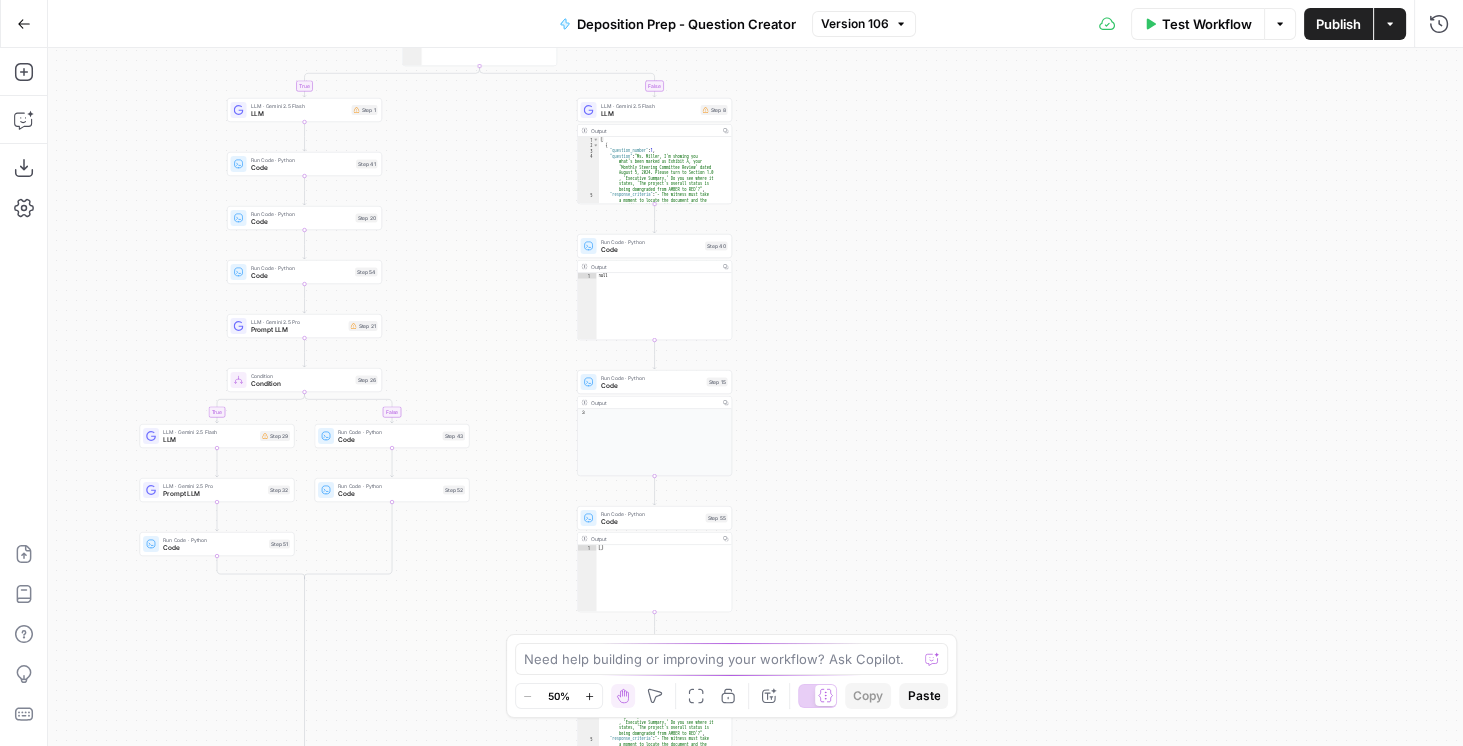 drag, startPoint x: 1107, startPoint y: 233, endPoint x: 759, endPoint y: 546, distance: 468.05234 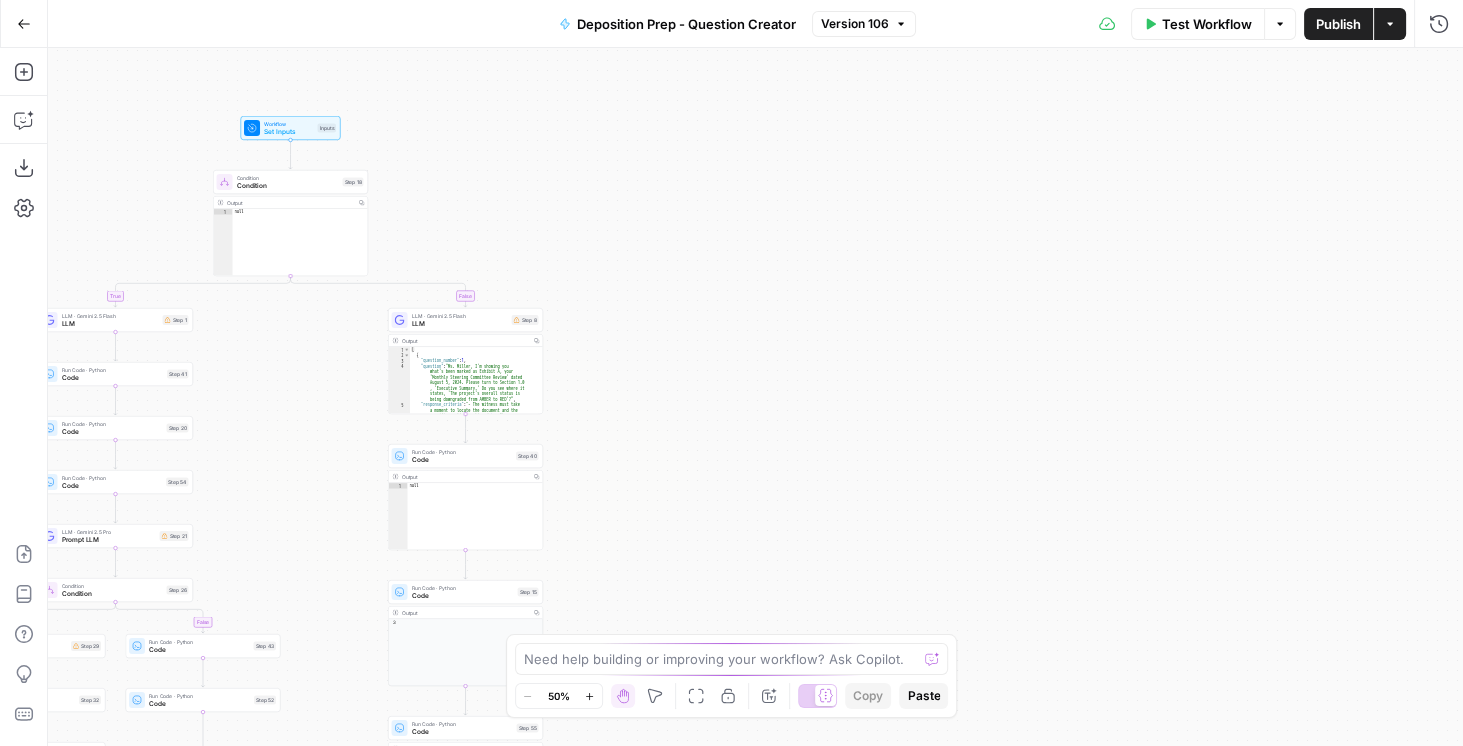 drag, startPoint x: 693, startPoint y: 395, endPoint x: 719, endPoint y: 453, distance: 63.560993 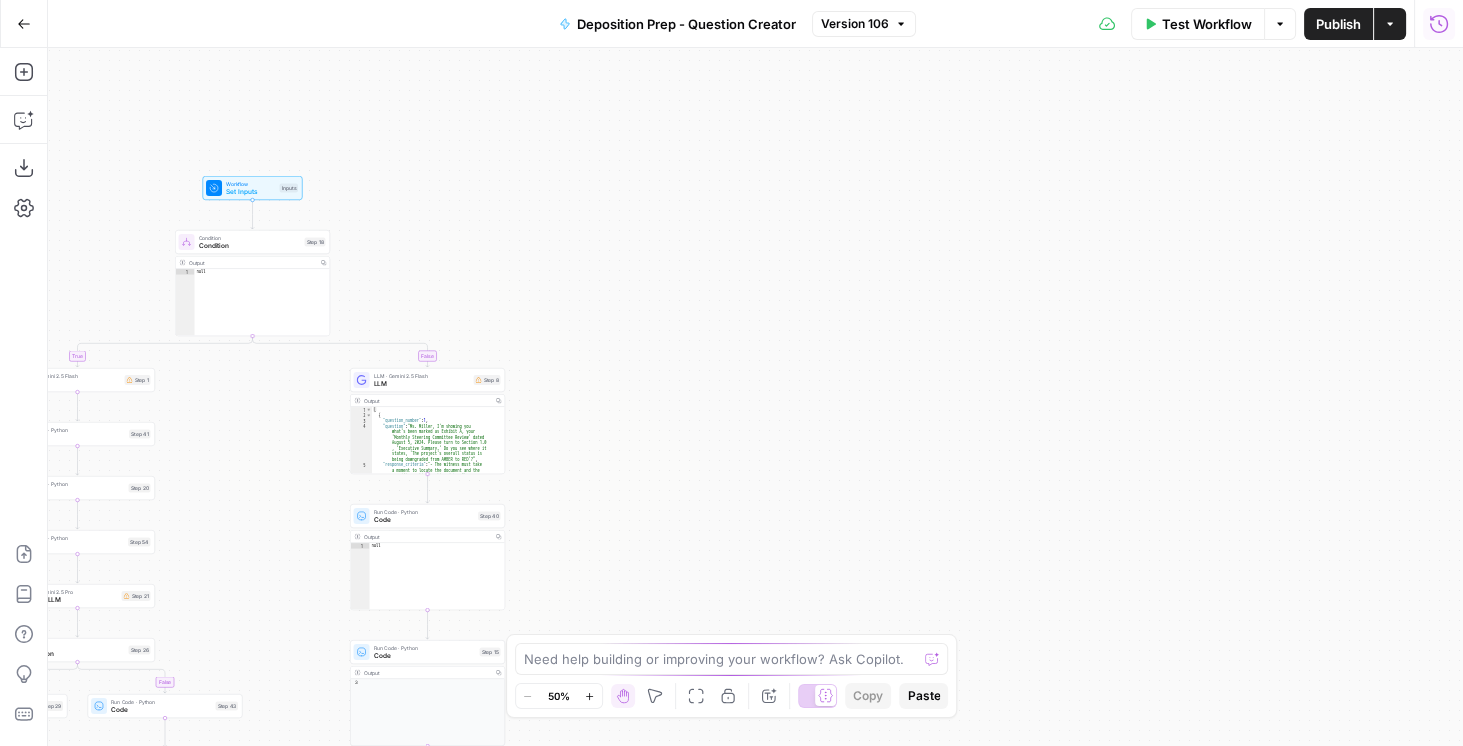 click 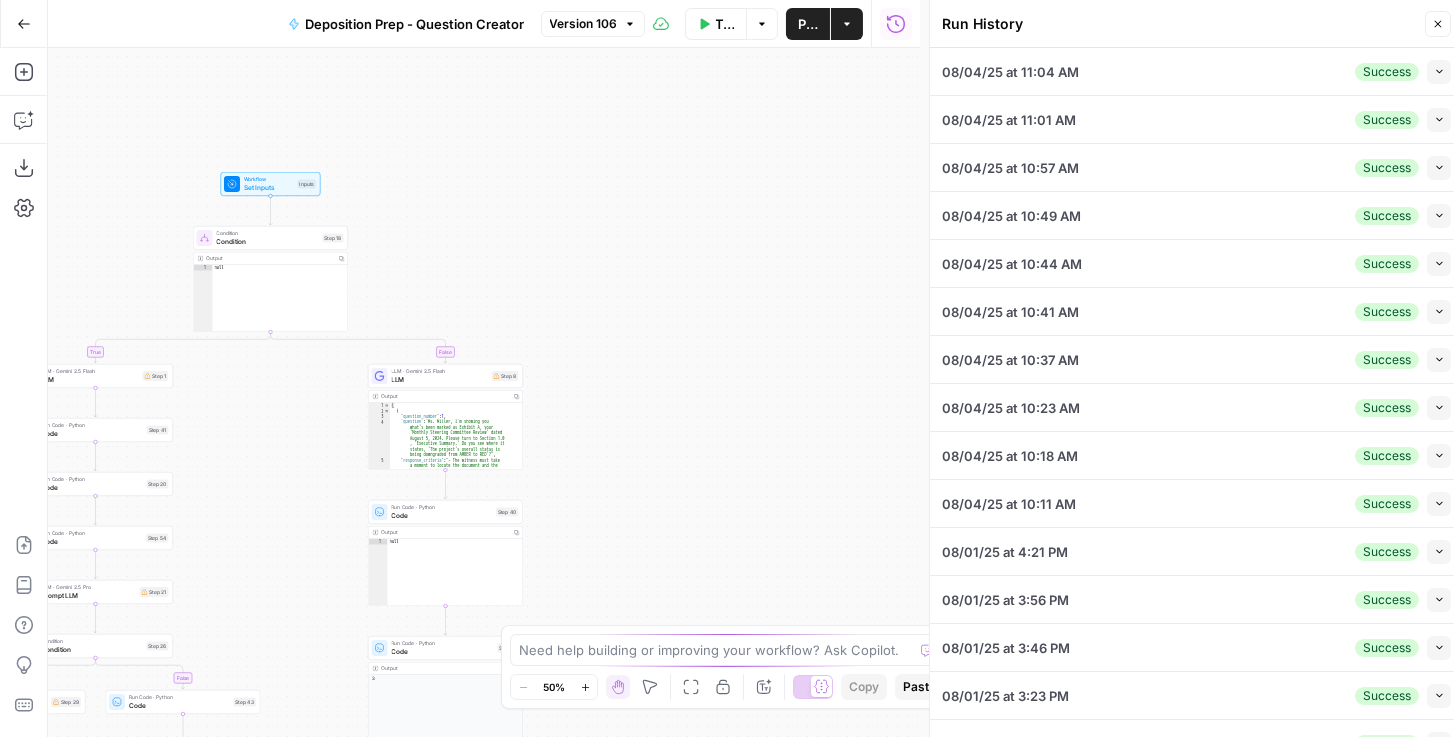 drag, startPoint x: 648, startPoint y: 212, endPoint x: 954, endPoint y: 154, distance: 311.44824 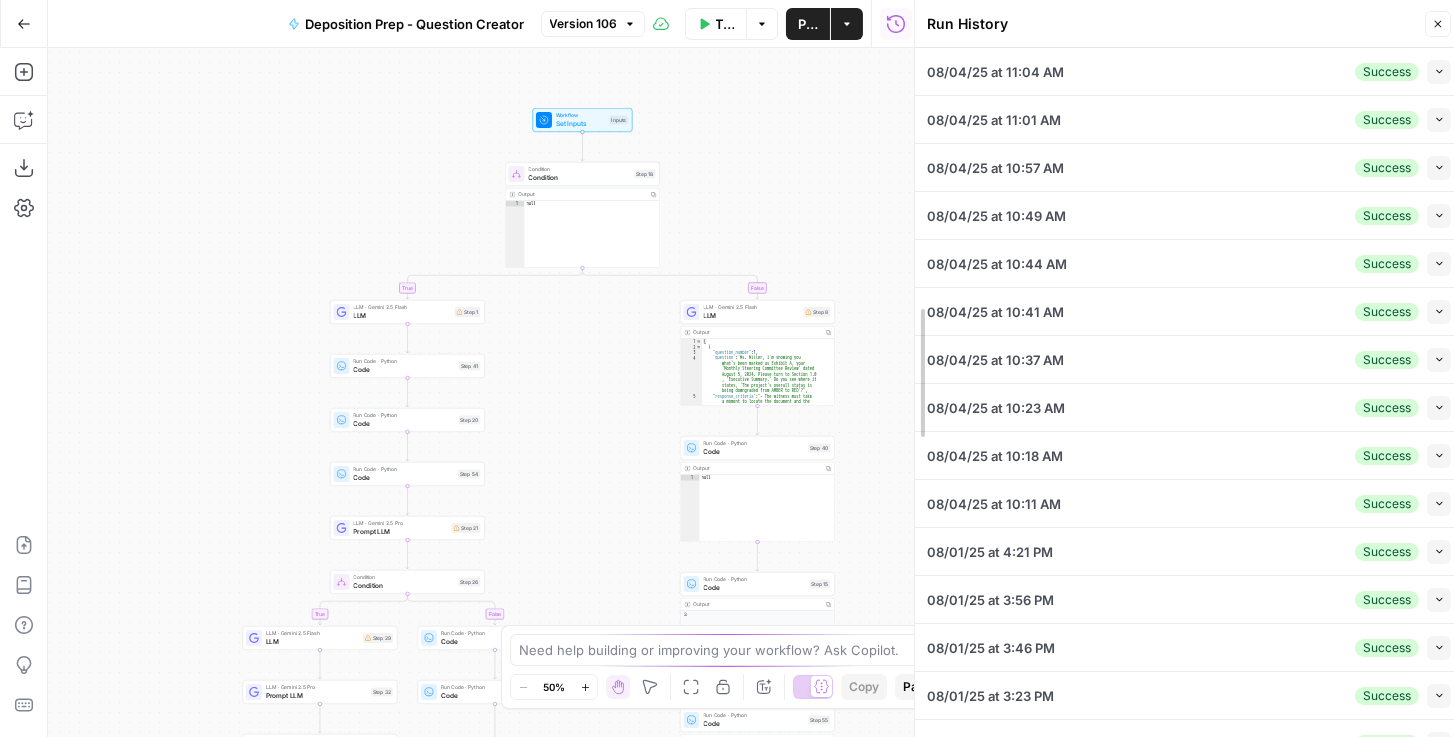 drag, startPoint x: 936, startPoint y: 210, endPoint x: 837, endPoint y: 132, distance: 126.035706 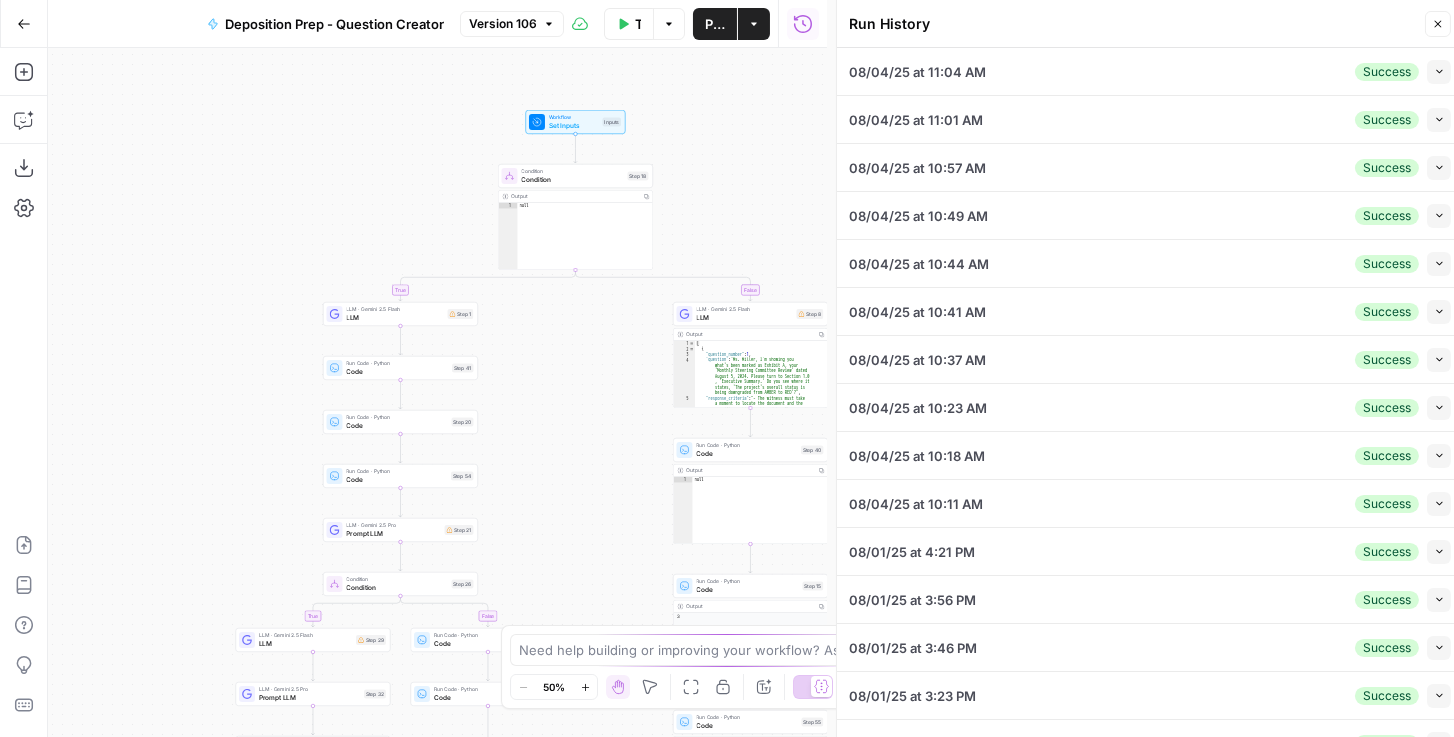 drag, startPoint x: 792, startPoint y: 194, endPoint x: 681, endPoint y: 160, distance: 116.090485 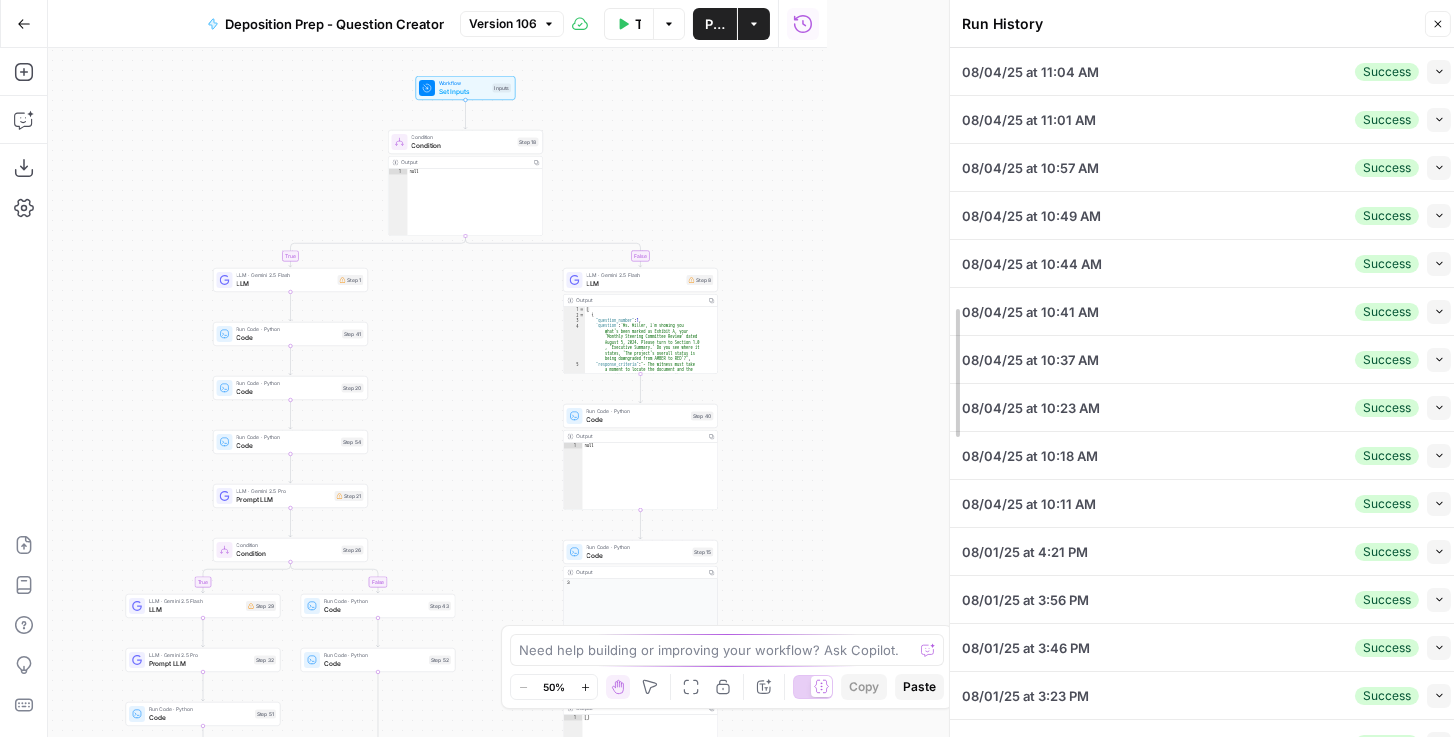 drag, startPoint x: 843, startPoint y: 165, endPoint x: 963, endPoint y: 176, distance: 120.50311 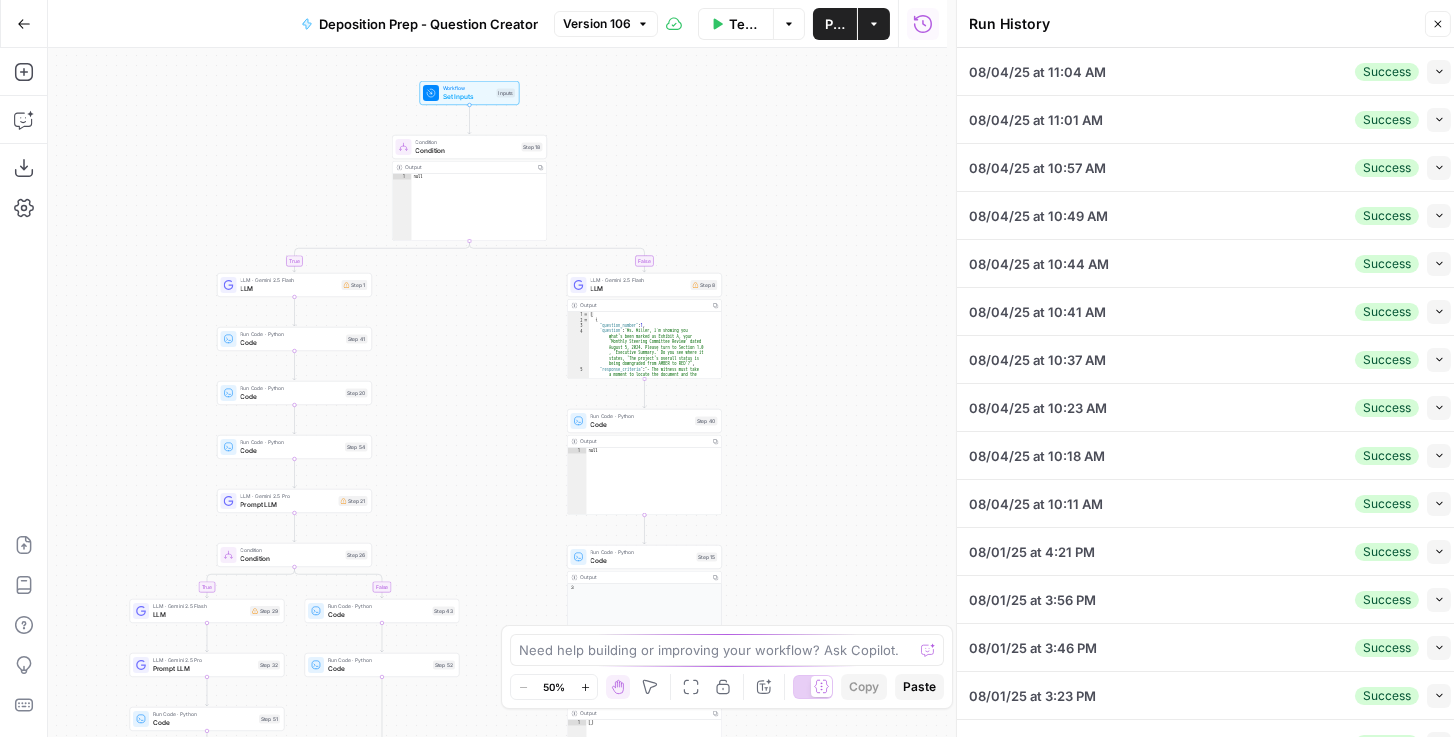 drag, startPoint x: 811, startPoint y: 219, endPoint x: 826, endPoint y: 271, distance: 54.120235 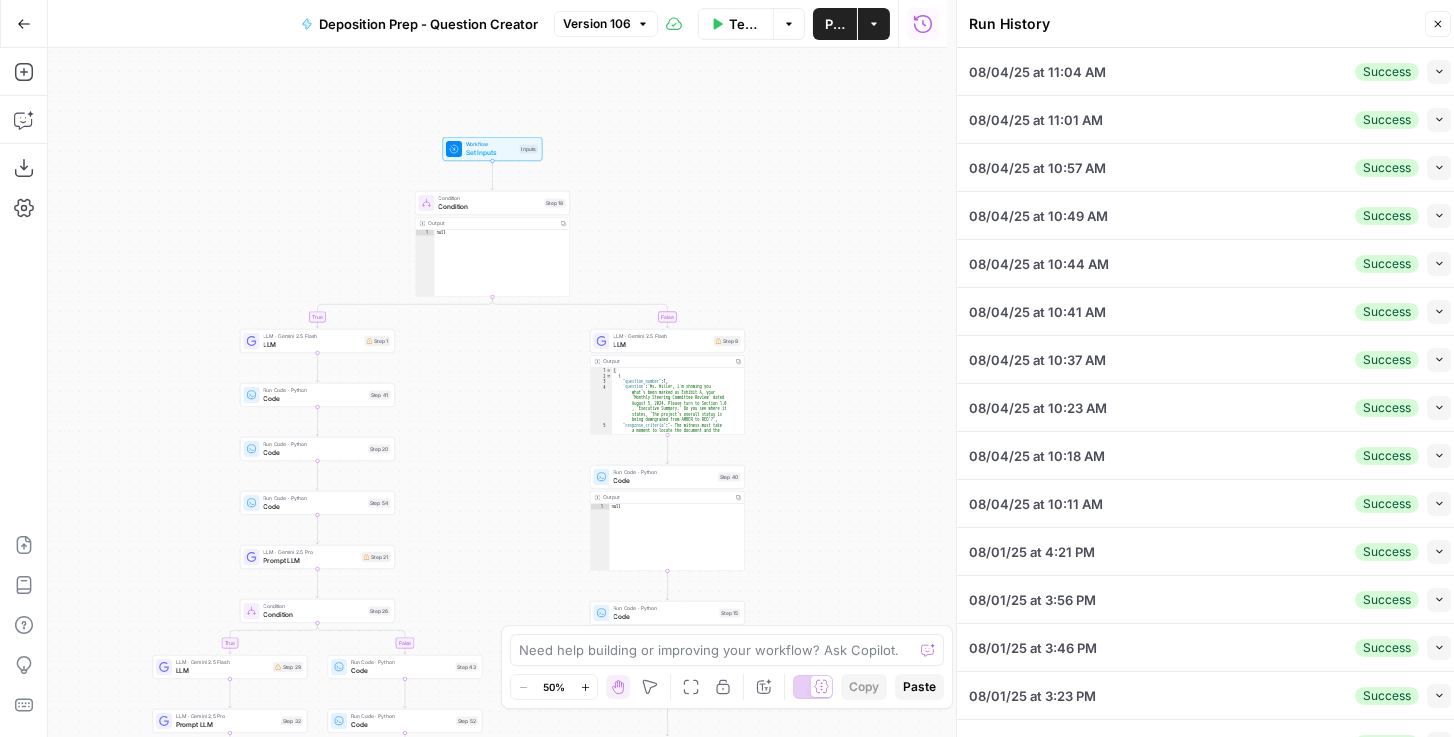 drag, startPoint x: 856, startPoint y: 438, endPoint x: 758, endPoint y: 32, distance: 417.66016 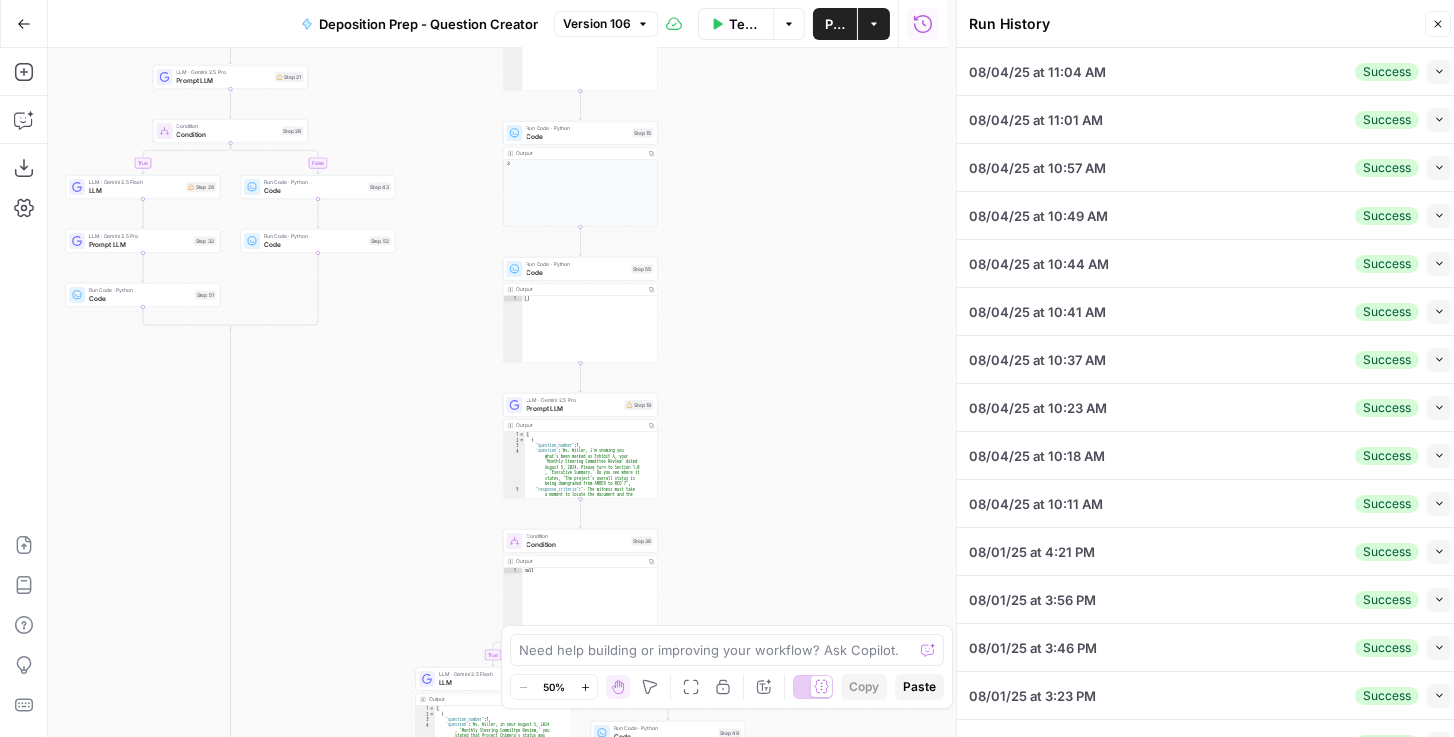 drag, startPoint x: 833, startPoint y: 350, endPoint x: 863, endPoint y: 191, distance: 161.80544 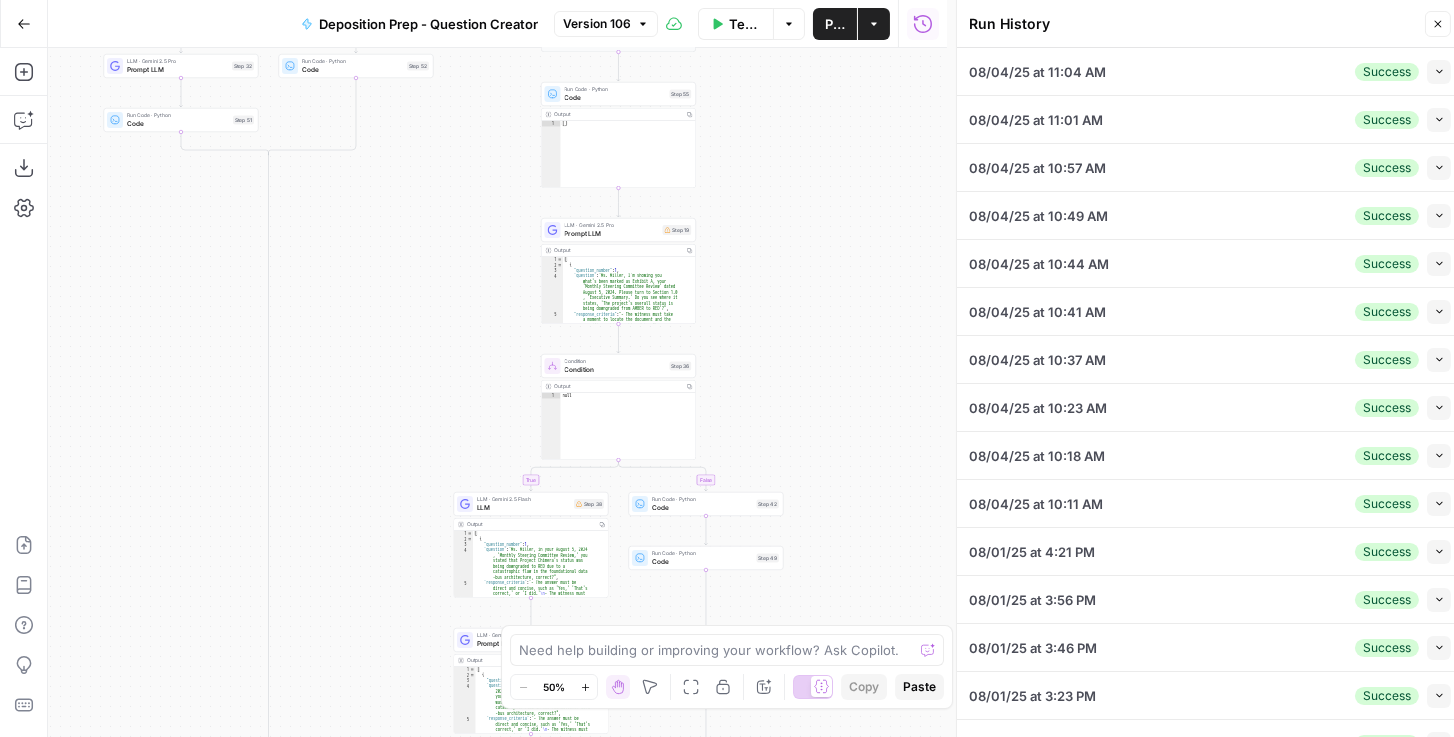 drag, startPoint x: 807, startPoint y: 423, endPoint x: 886, endPoint y: 192, distance: 244.13521 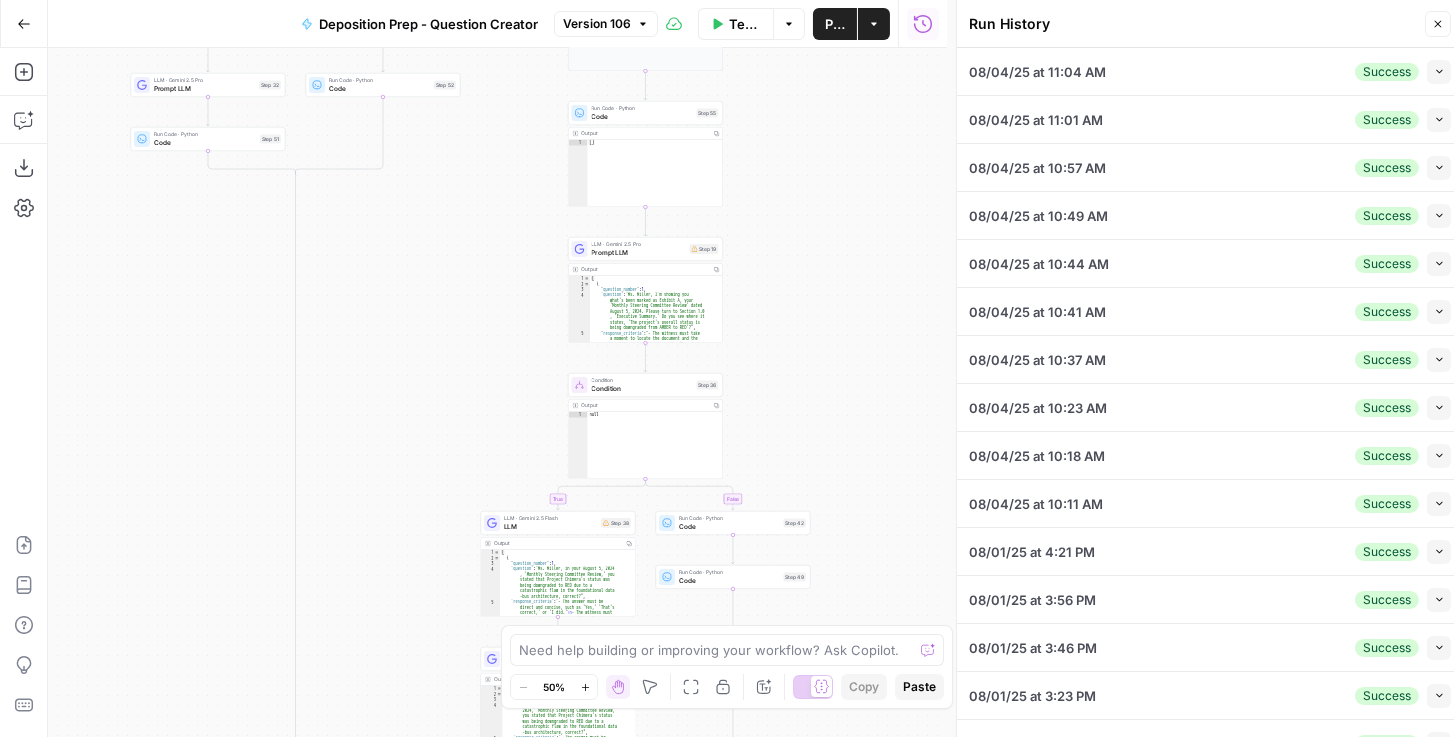drag, startPoint x: 834, startPoint y: 429, endPoint x: 836, endPoint y: 557, distance: 128.01562 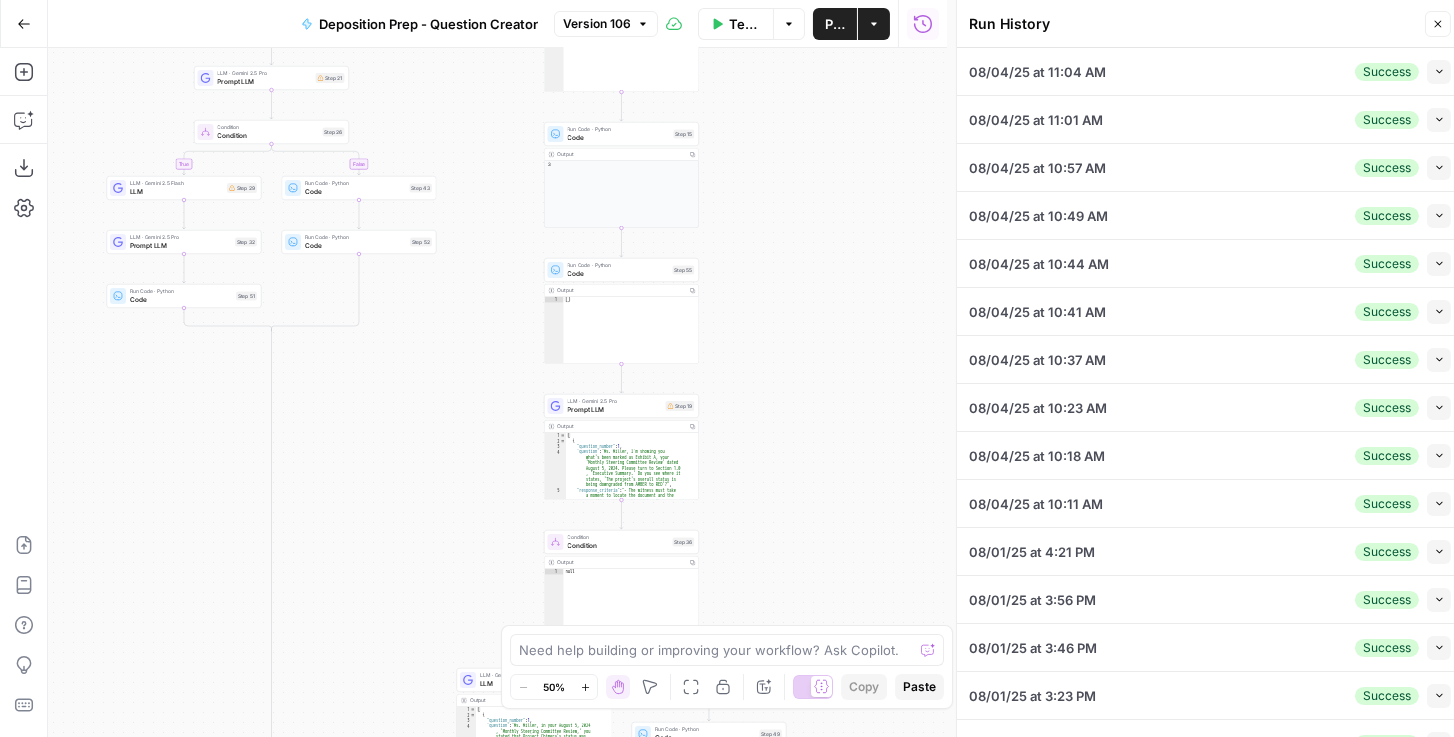 drag, startPoint x: 847, startPoint y: 223, endPoint x: 828, endPoint y: 360, distance: 138.31125 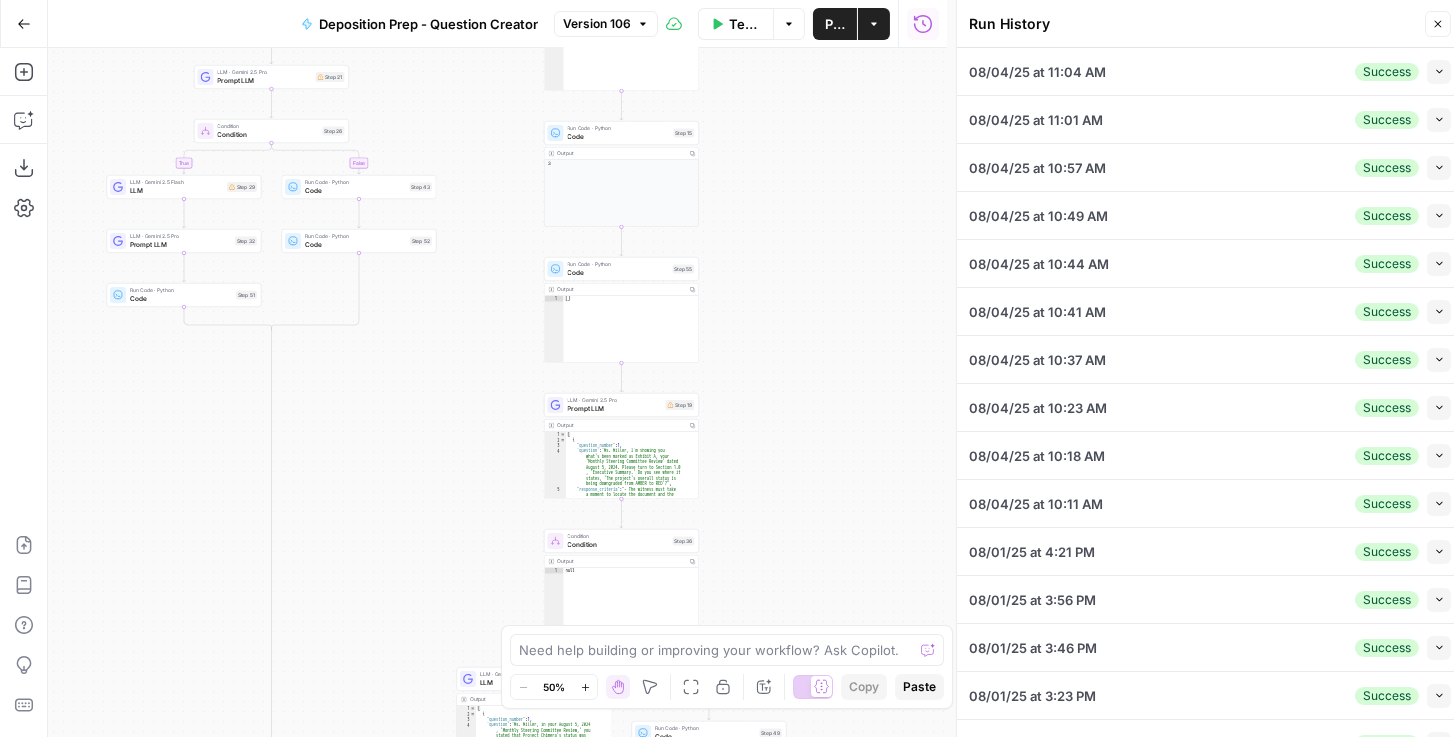 drag, startPoint x: 655, startPoint y: 190, endPoint x: 691, endPoint y: 380, distance: 193.38045 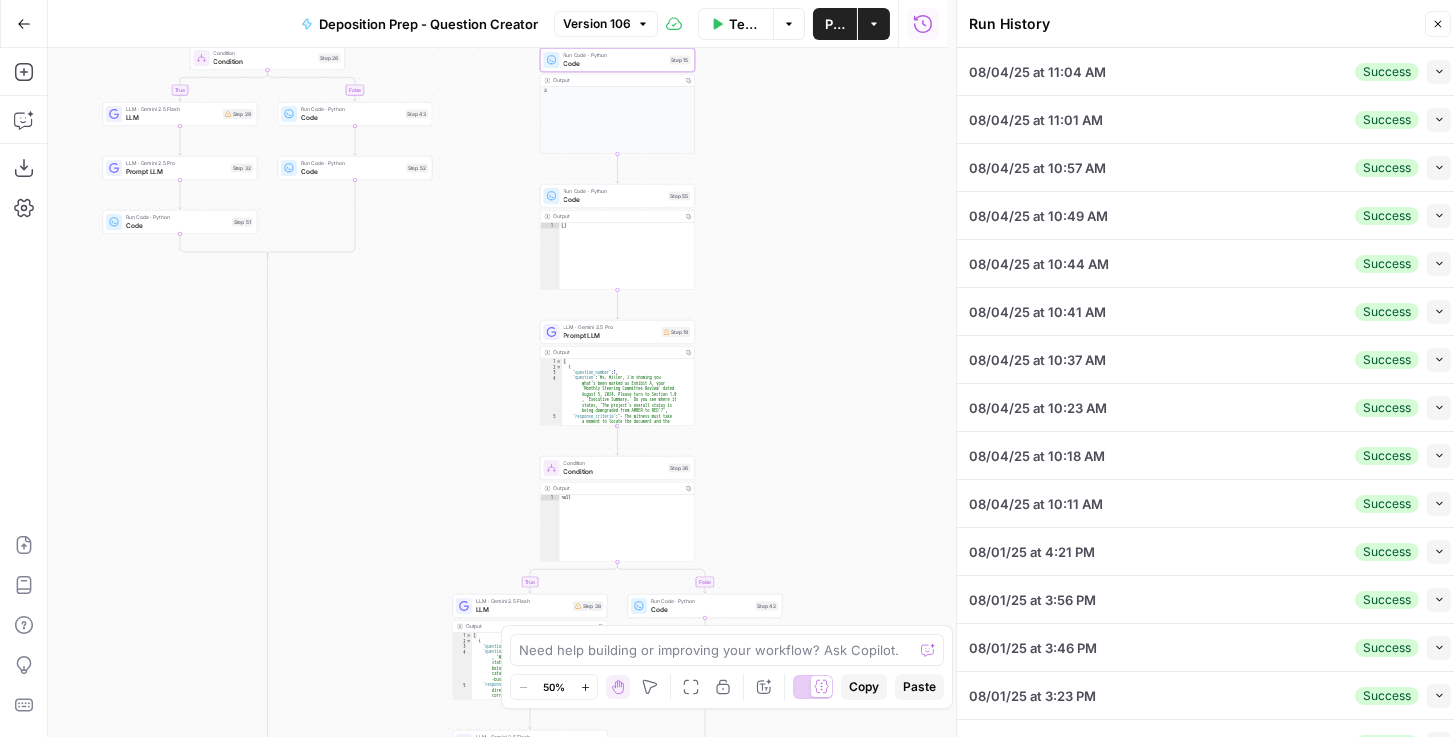 drag, startPoint x: 815, startPoint y: 412, endPoint x: 773, endPoint y: 32, distance: 382.314 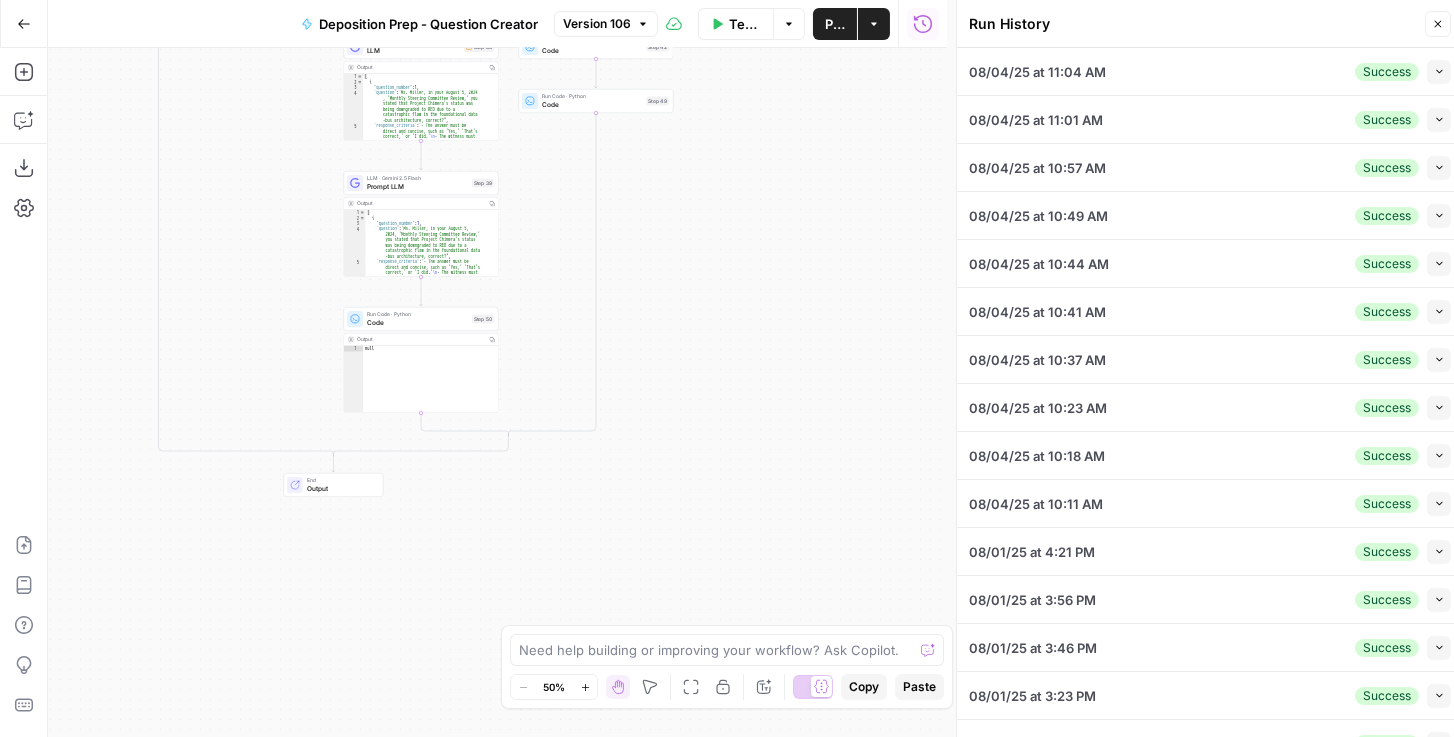 drag, startPoint x: 880, startPoint y: 241, endPoint x: 723, endPoint y: 211, distance: 159.84055 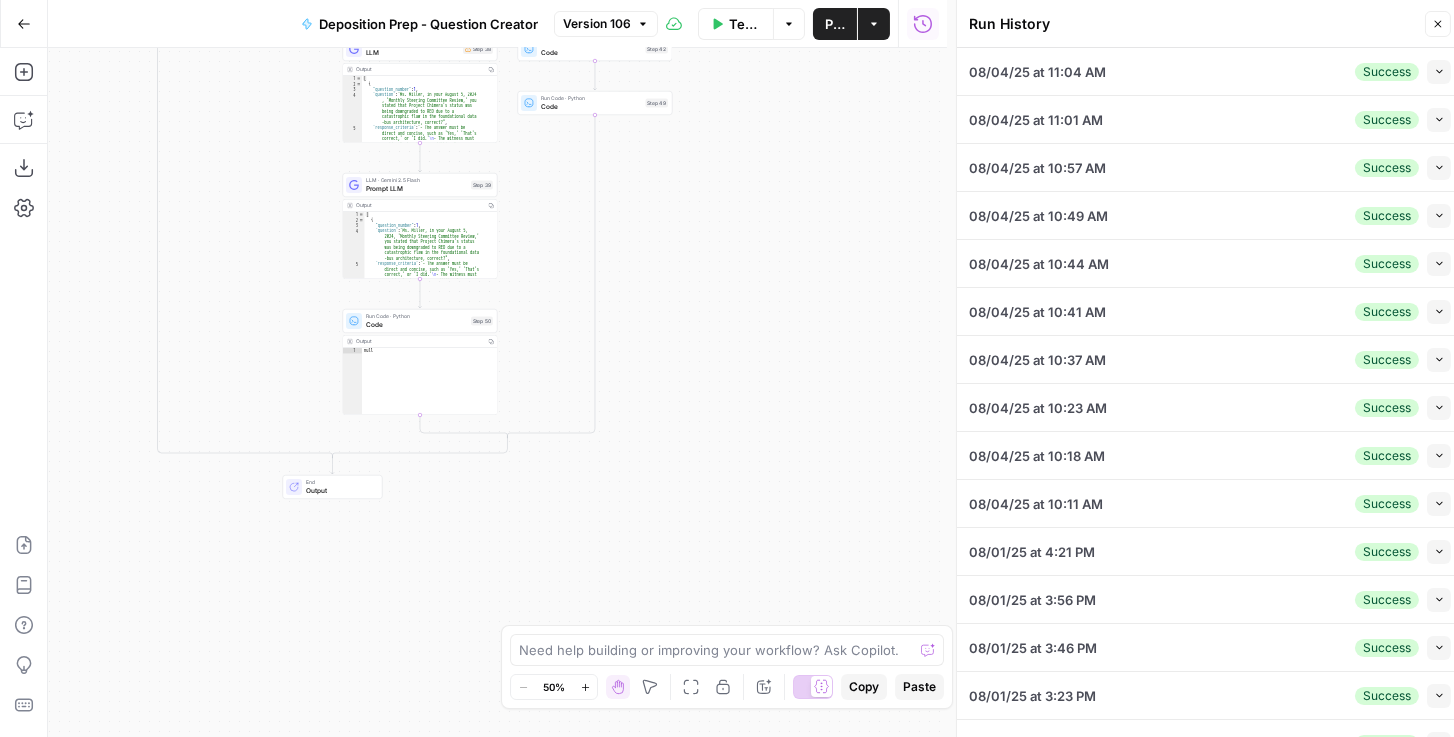 drag, startPoint x: 734, startPoint y: 283, endPoint x: 735, endPoint y: 330, distance: 47.010635 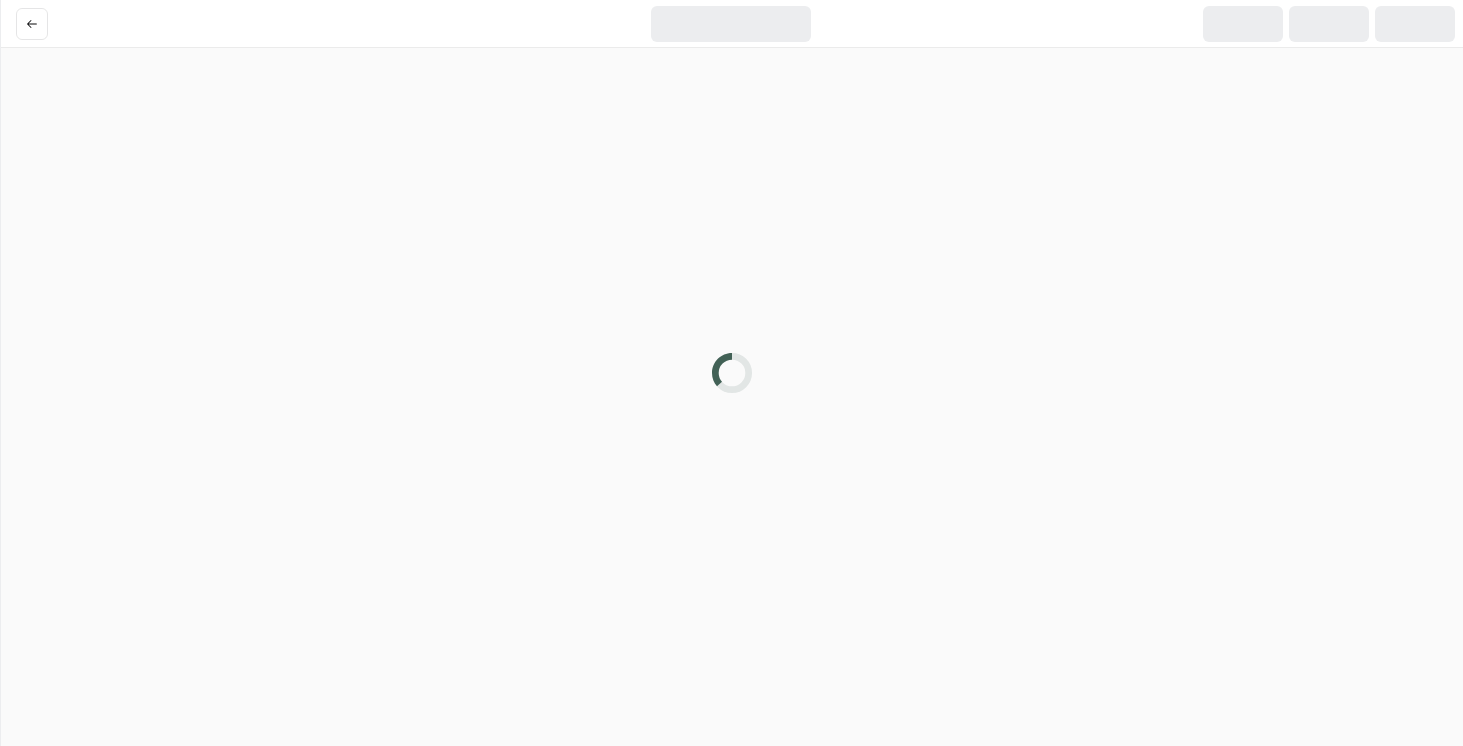scroll, scrollTop: 0, scrollLeft: 0, axis: both 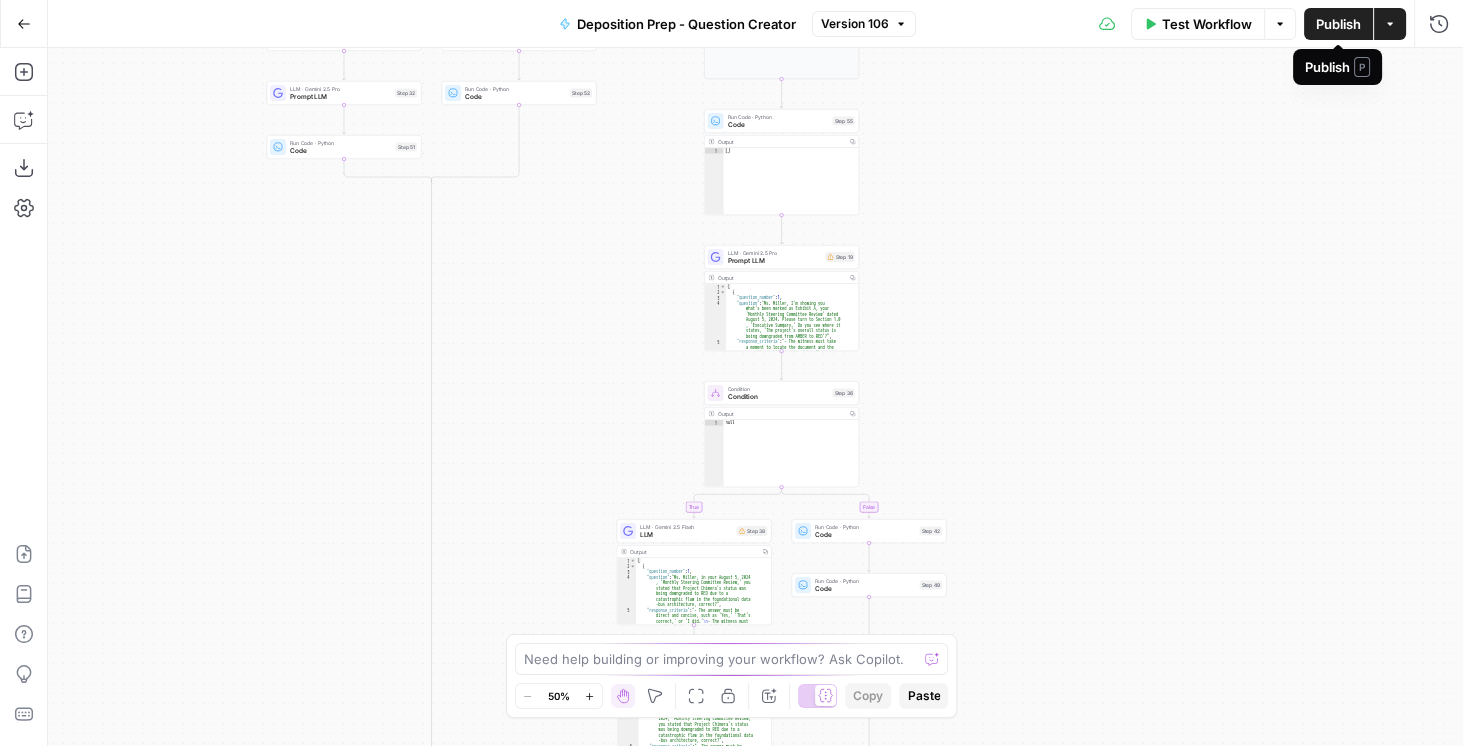 drag, startPoint x: 1307, startPoint y: 390, endPoint x: 1164, endPoint y: 256, distance: 195.97194 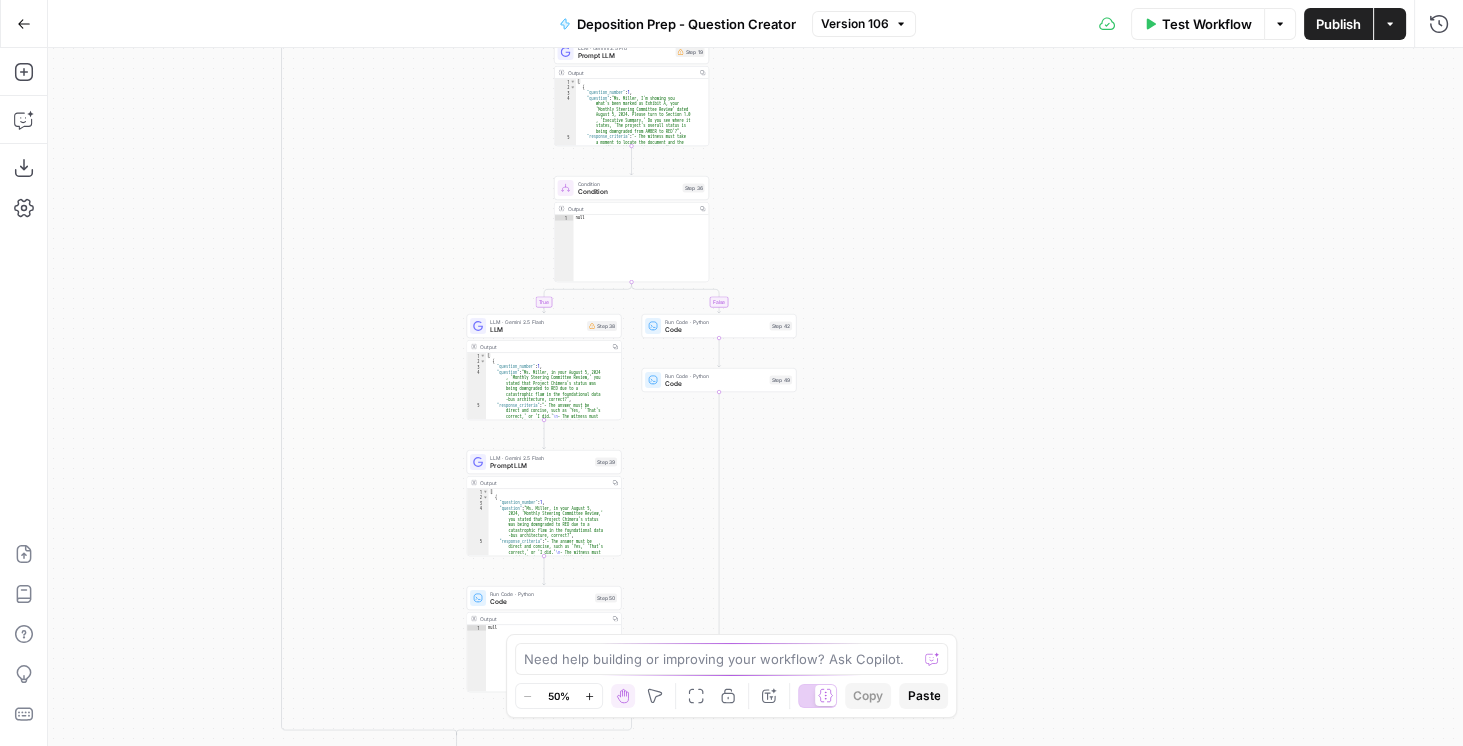 click on "true false true false true false Workflow Set Inputs Inputs Condition Condition Step 18 Output Copy 1 null     XXXXXXXXXXXXXXXXXXXXXXXXXXXXXXXXXXXXXXXXXXXXXXXXXXXXXXXXXXXXXXXXXXXXXXXXXXXXXXXXXXXXXXXXXXXXXXXXXXXXXXXXXXXXXXXXXXXXXXXXXXXXXXXXXXXXXXXXXXXXXXXXXXXXXXXXXXXXXXXXXXXXXXXXXXXXXXXXXXXXXXXXXXXXXXXXXXXXXXXXXXXXXXXXXXXXXXXXXXXXXXXXXXXXXXXXXXXXXXXXXXXXXXXXXXXXXXXXXXXXXXXXXXXXXXXXXXXXXXXXXXXXXXXXXXXXXXXXXXXXXXXXXXXXXXXXXXXXXXXXXXXXXXXXXXXXXXXXXXXXXXXXXXXXXXXXXXXXXXXXXXXXXXXXXXXXXXXXXXXXXXXXXXXXXXXXXXXXXXXXXXXXXXXXXXXXXXXXXXXXXXXXXXXXXXXXXXXXXXXXXXXXXXXXXXXXXXXXXXXXXXXXXXXXXXXXXXXXXXXXXXXXXXXXXXXXXXXXXXXXXXXXXXXXXXXX LLM · Gemini 2.5 Flash LLM Step 1 Run Code · Python Code Step 41 Run Code · Python Code Step 20 Run Code · Python Code Step 54 LLM · Gemini 2.5 Pro Prompt LLM Step 21 Condition Condition Step 26 LLM · Gemini 2.5 Flash LLM Step 29 LLM · Gemini 2.5 Pro Prompt LLM Step 32 Run Code · Python Code Step 51 Run Code · Python Code Step 43 Run Code · Python Code Step 52 LLM · Gemini 2.5 Flash 1" at bounding box center (755, 397) 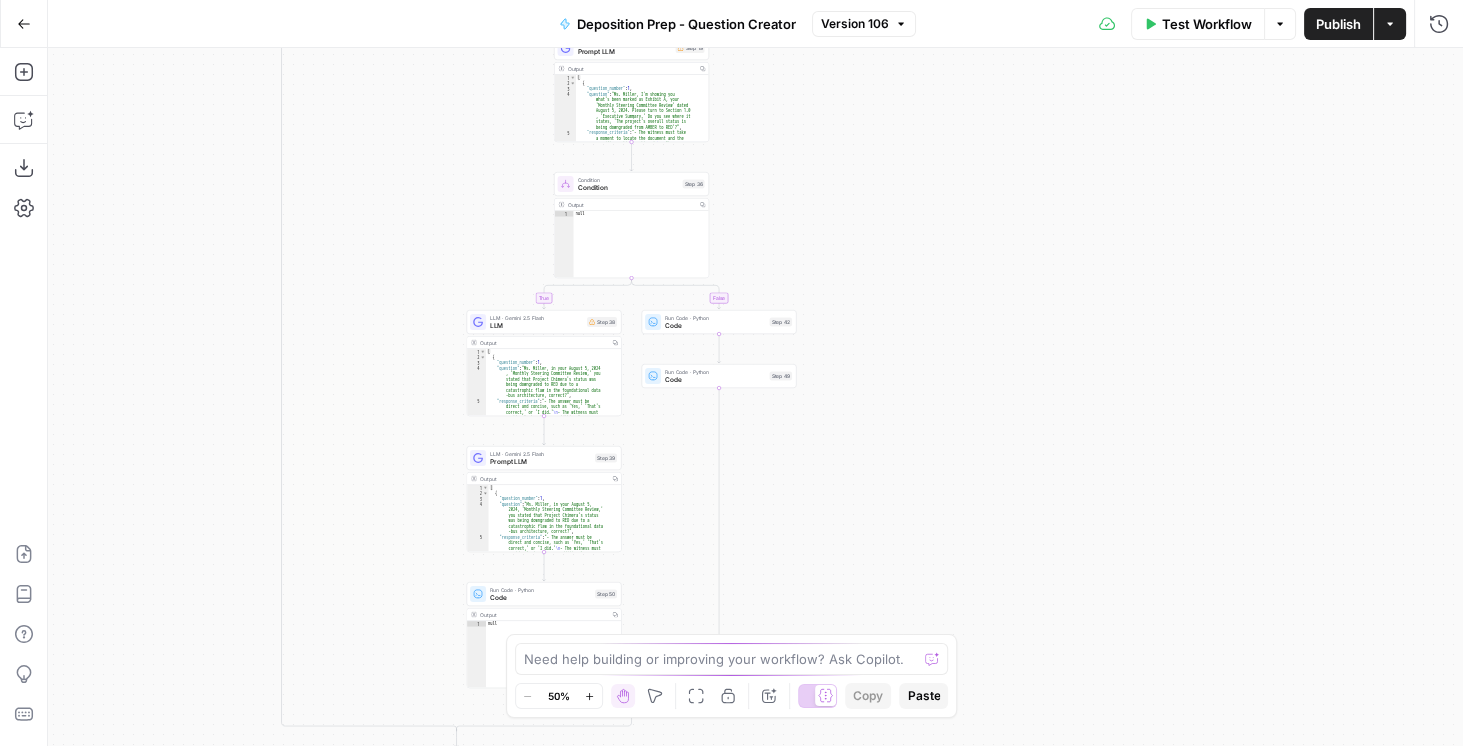 drag, startPoint x: 1160, startPoint y: 275, endPoint x: 1016, endPoint y: 132, distance: 202.94087 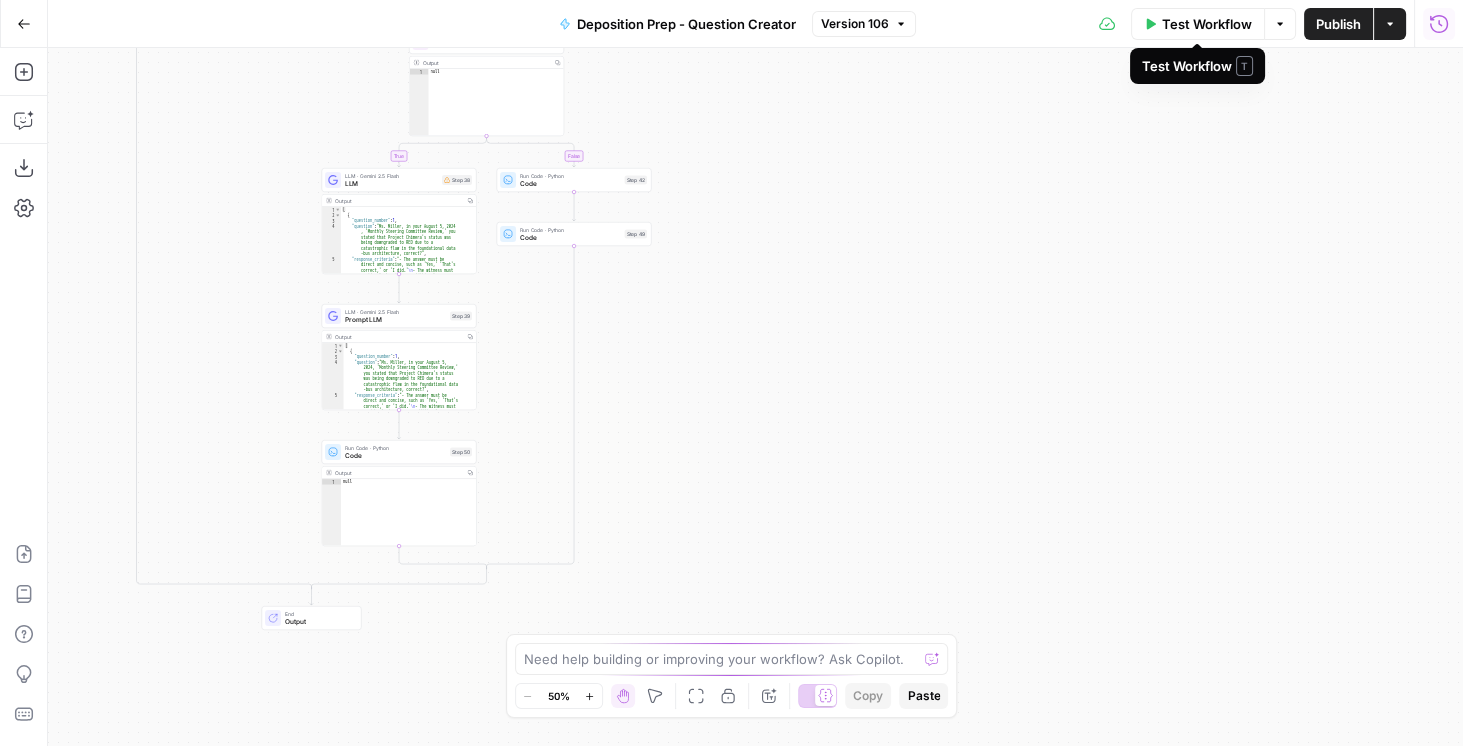 click on "Run History" at bounding box center [1439, 24] 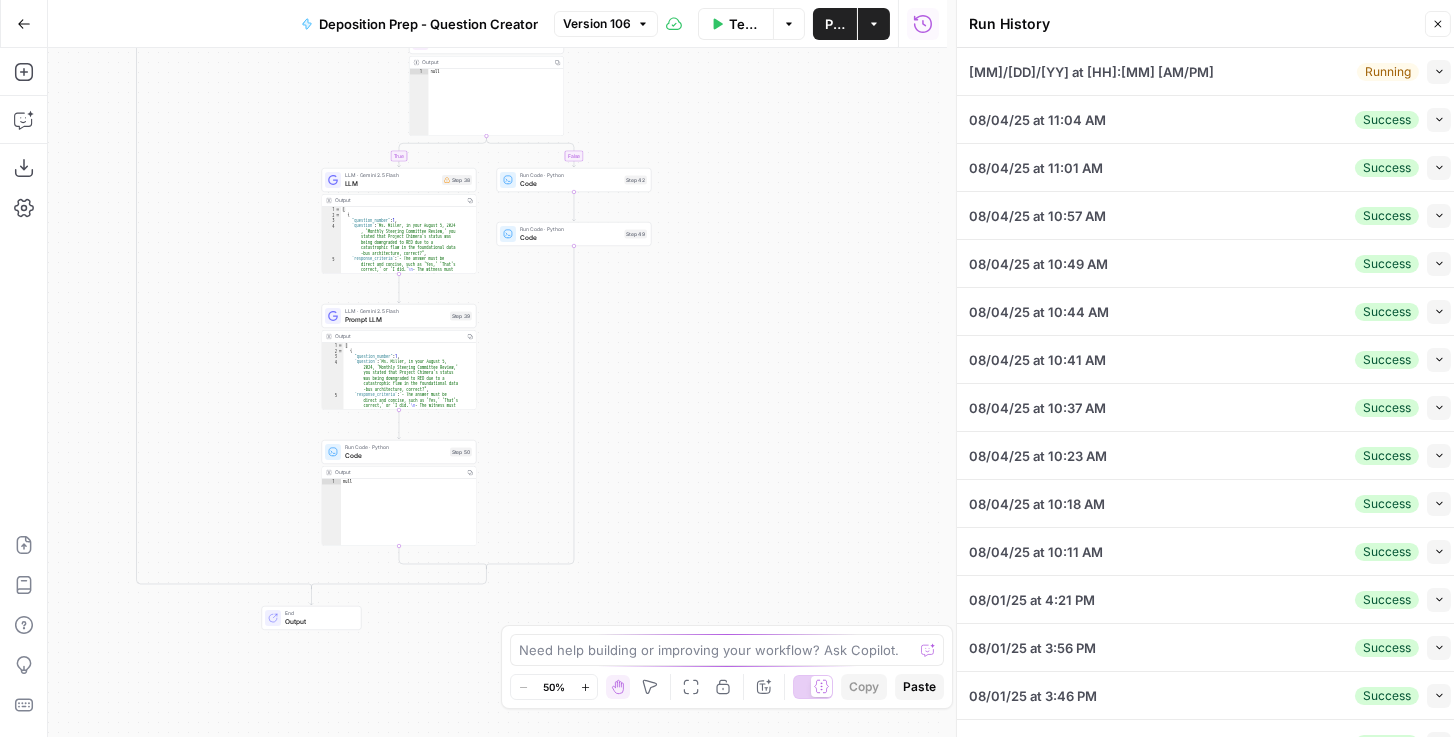 click on "Collapse" at bounding box center [1439, 72] 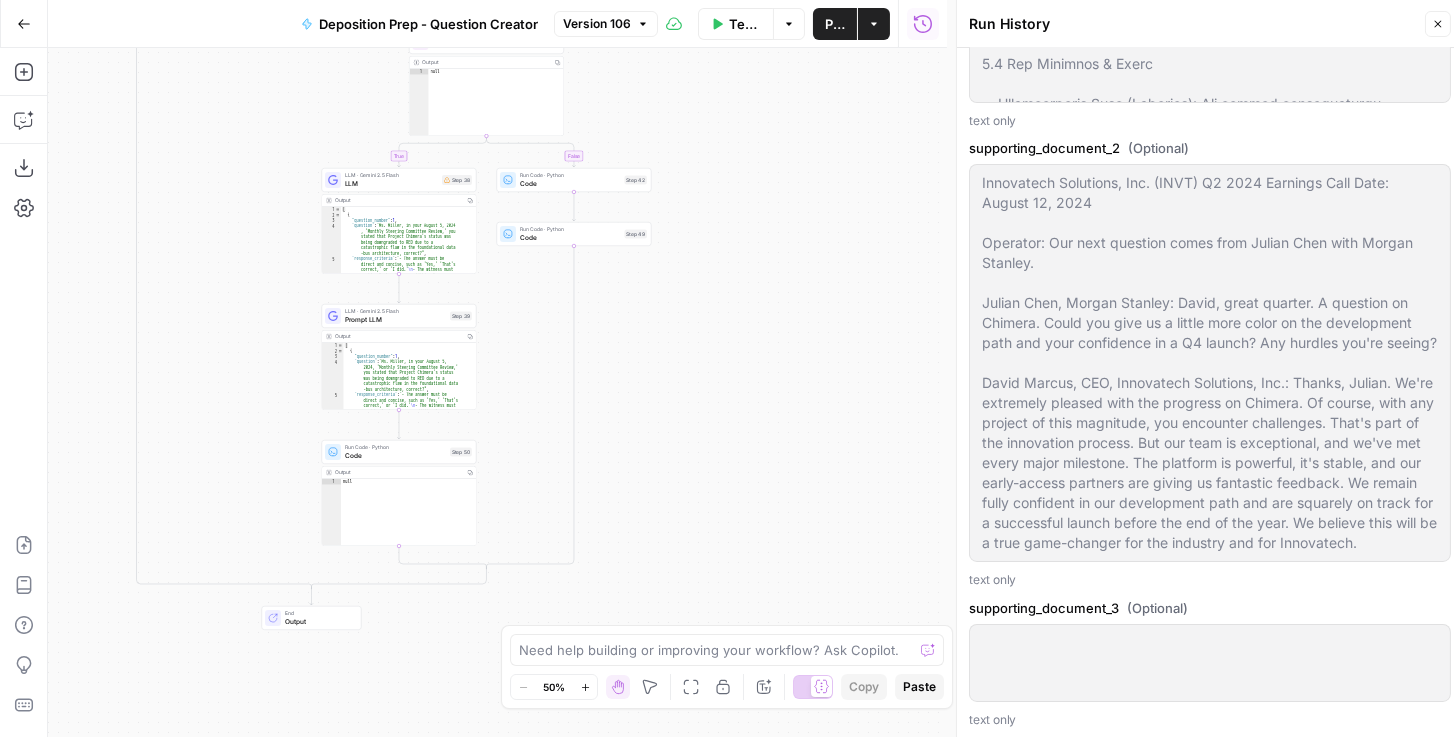 scroll, scrollTop: 1942, scrollLeft: 0, axis: vertical 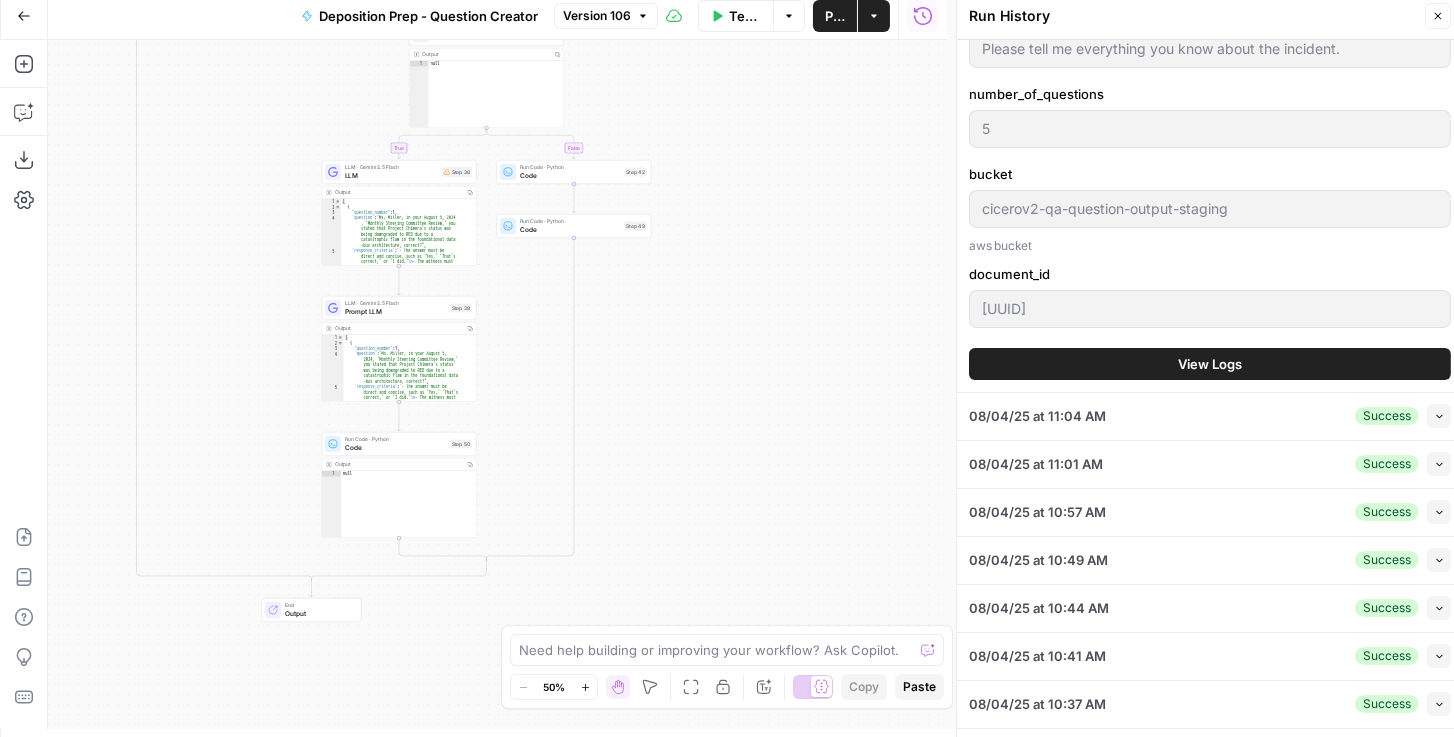 type on "To take the discovery deposition of a key former executive of the defendant corporation. The primary goals are:To gather factual evidence regarding the internal state of a critical project ("Project Chimera") that is central to the lawsuit.To establish what senior management, including the CEO and CFO, knew about the project`s significant problems and when they knew it.To uncover internal communications (emails, memos, reports) that contradict the company`s public statements.To understand the timeline of key decisions, the individuals involved, and the specific warnings that were given and allegedly ignored.To assess the witness`s credibility, personal knowledge, and her version of events leading up to the stock price collapse." 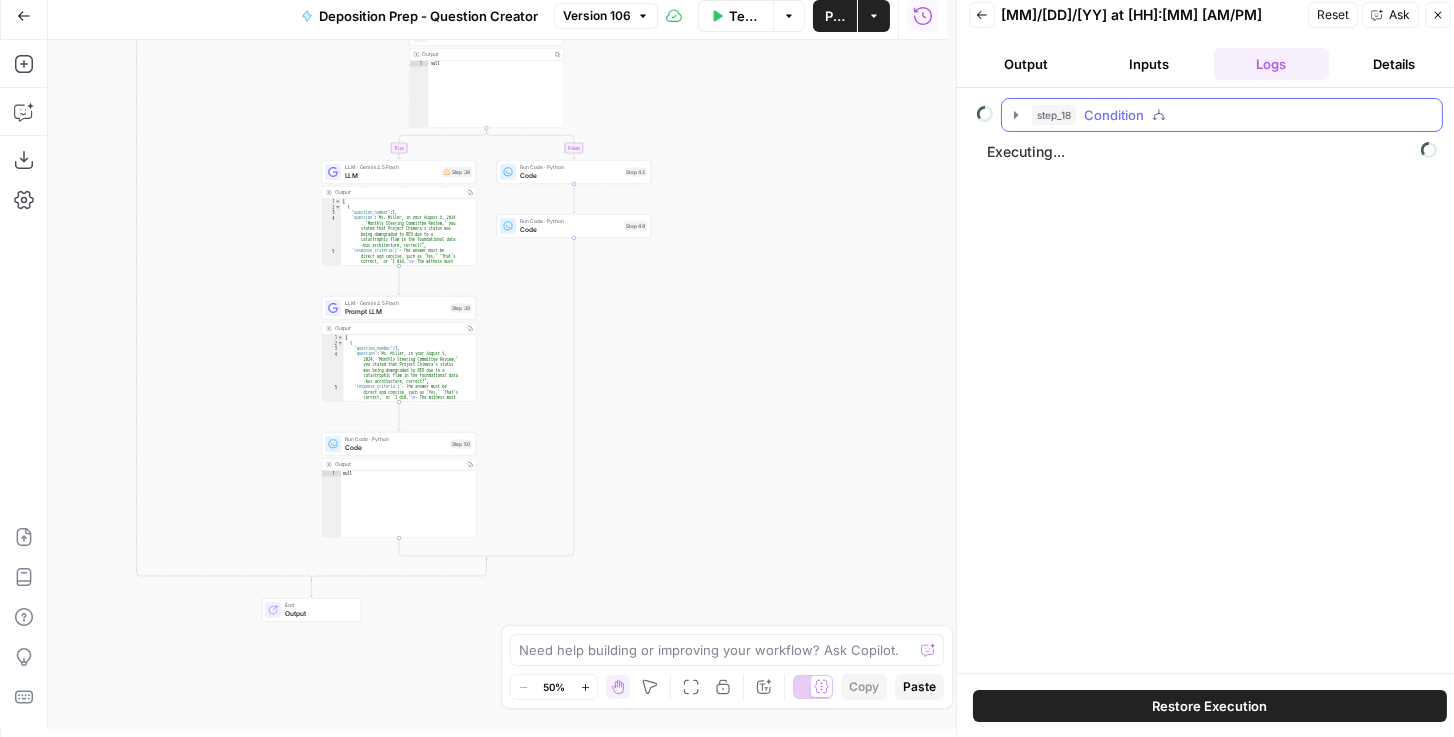 click 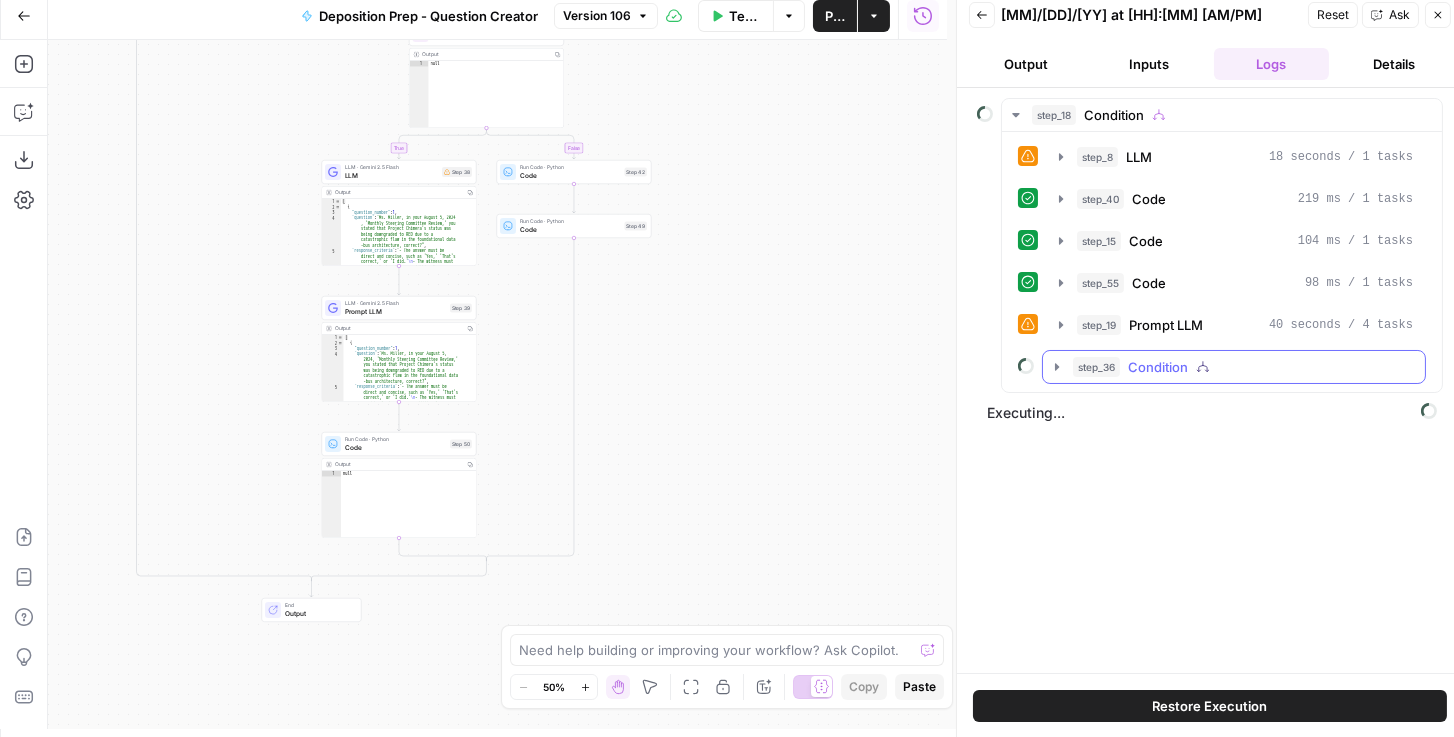 click 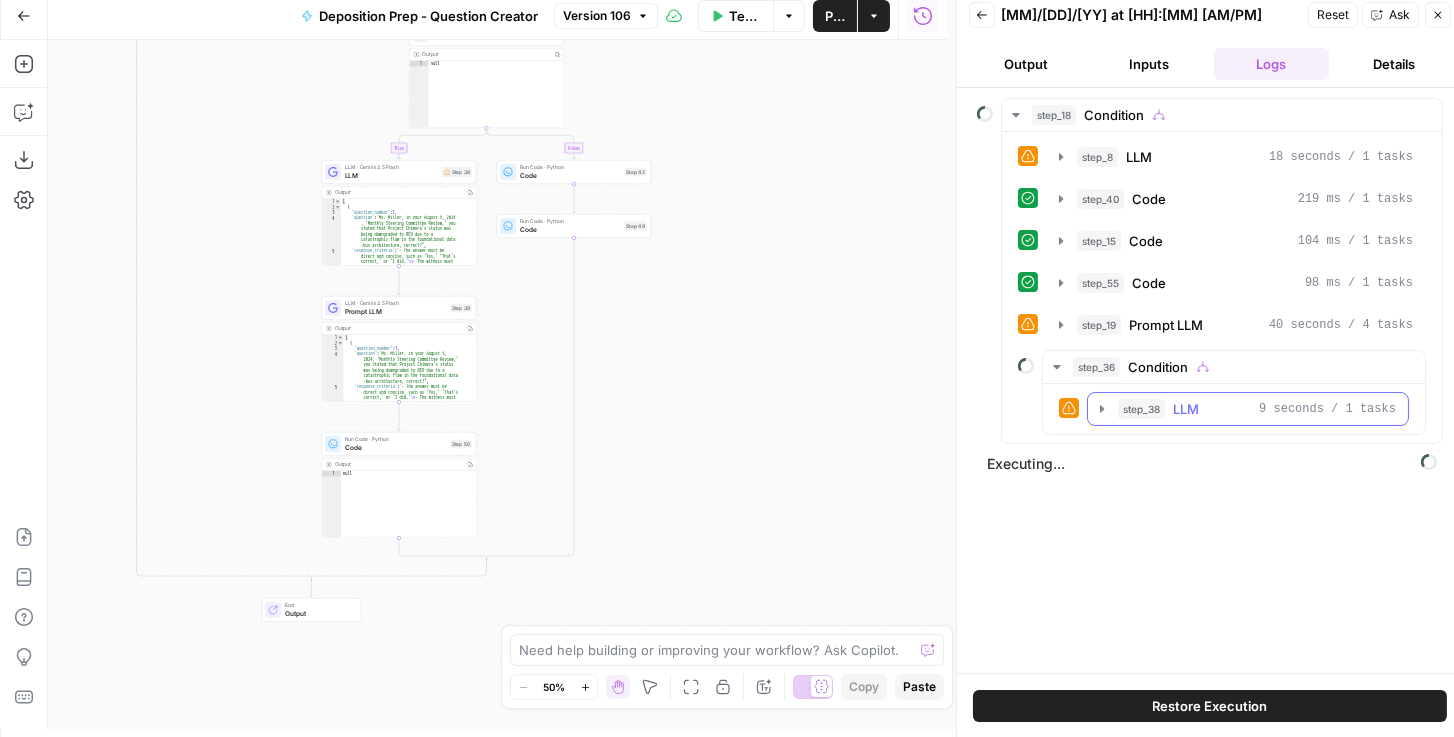 click 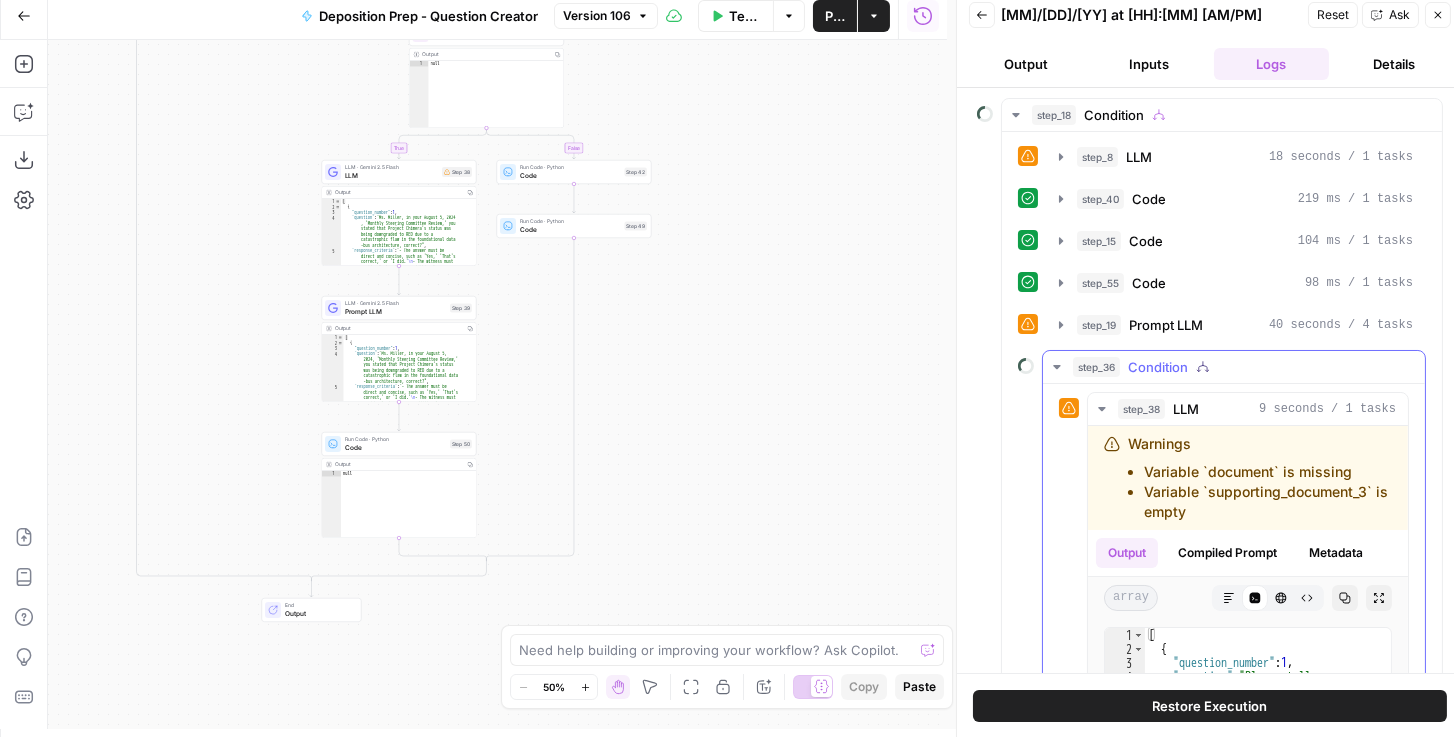 click 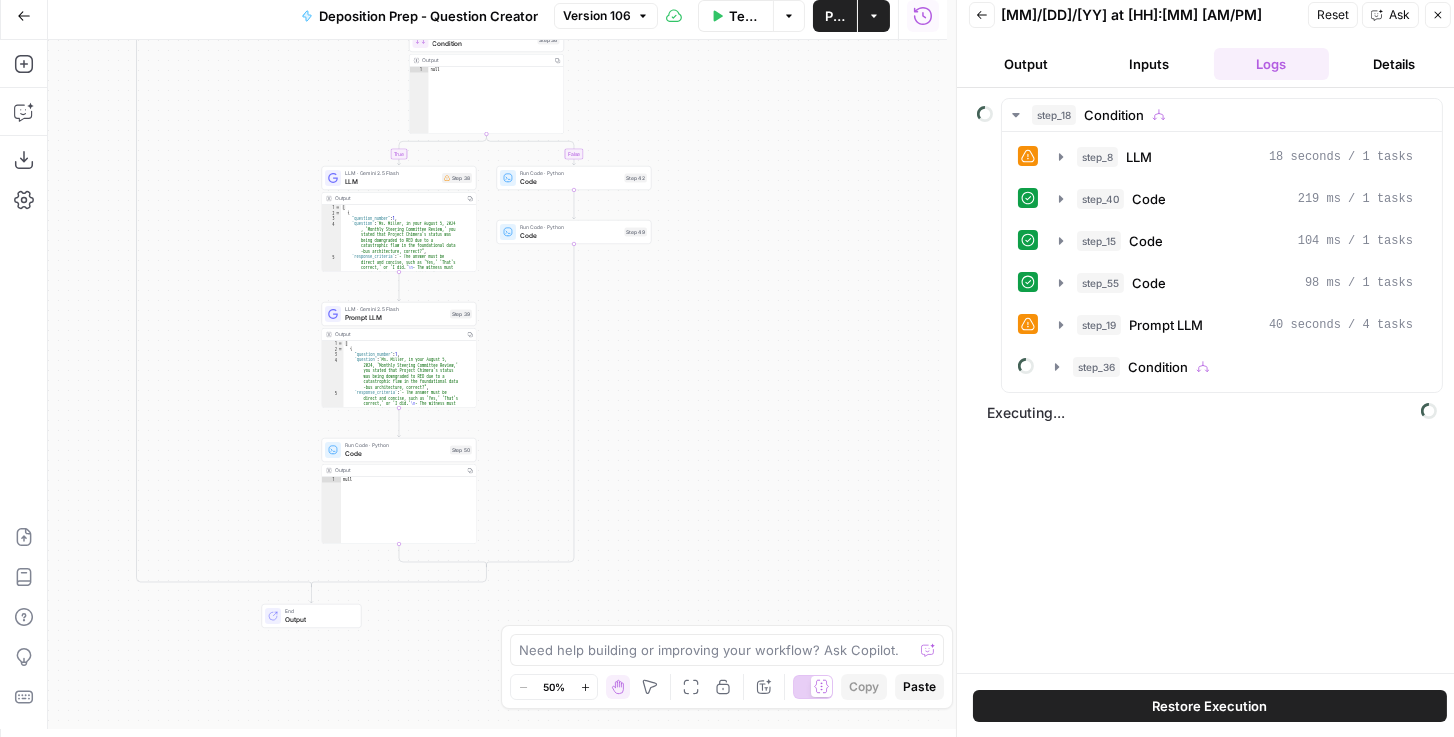 drag, startPoint x: 793, startPoint y: 389, endPoint x: 797, endPoint y: 439, distance: 50.159744 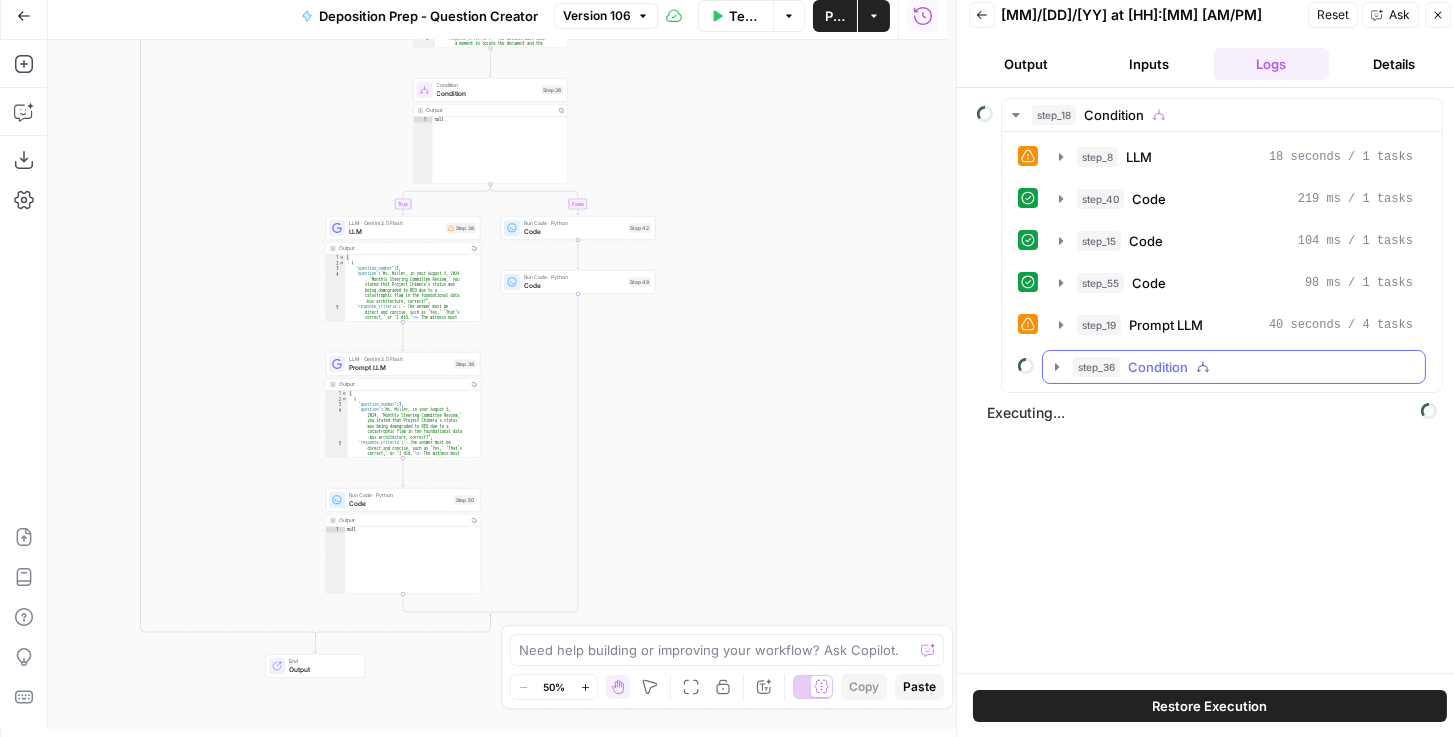 click 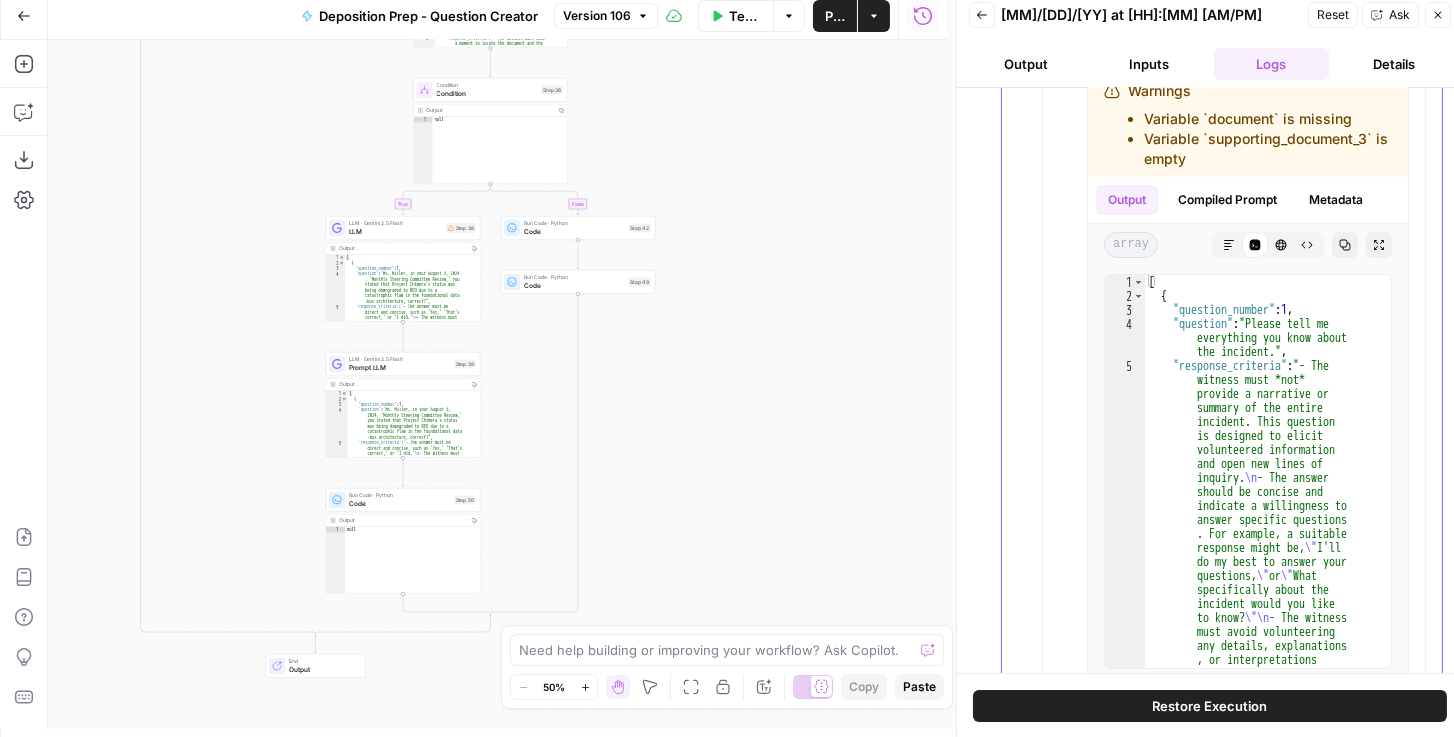 scroll, scrollTop: 131, scrollLeft: 0, axis: vertical 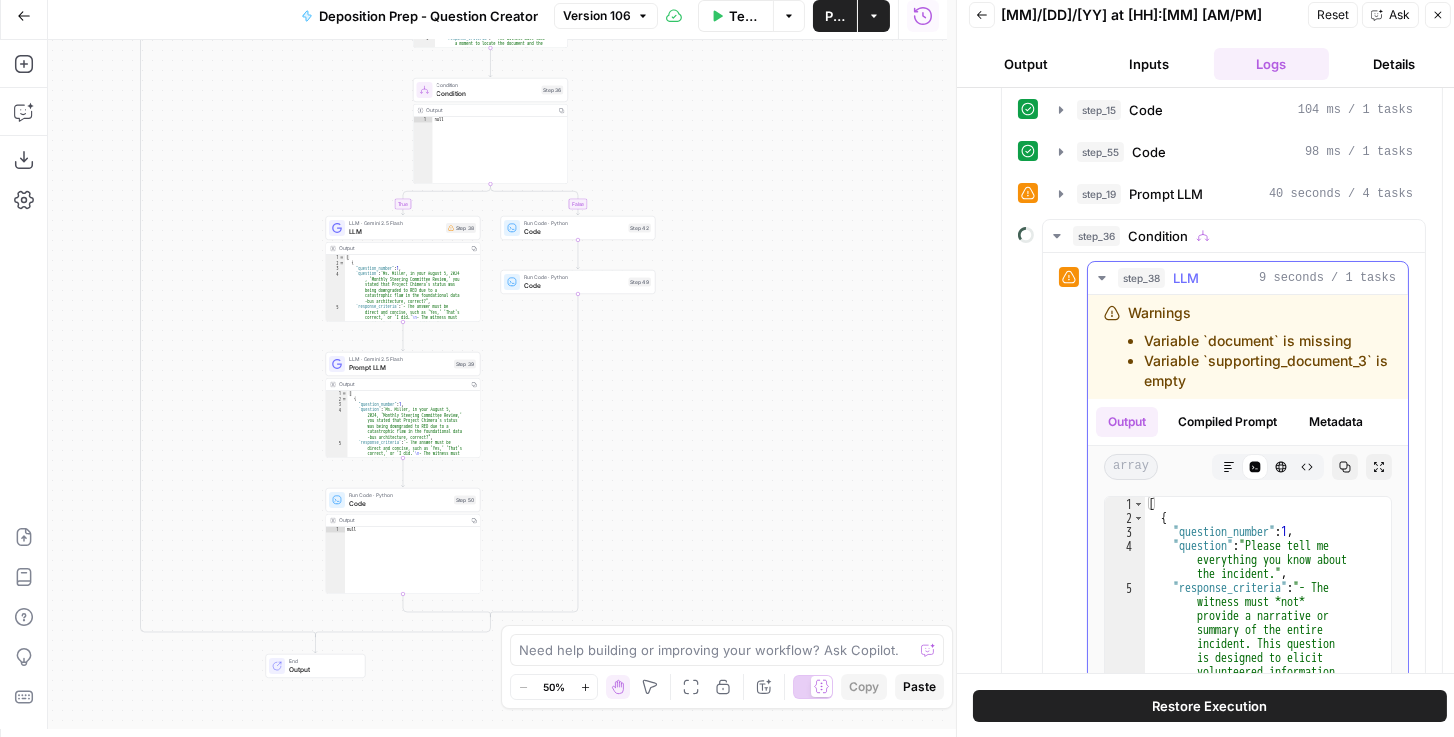 click 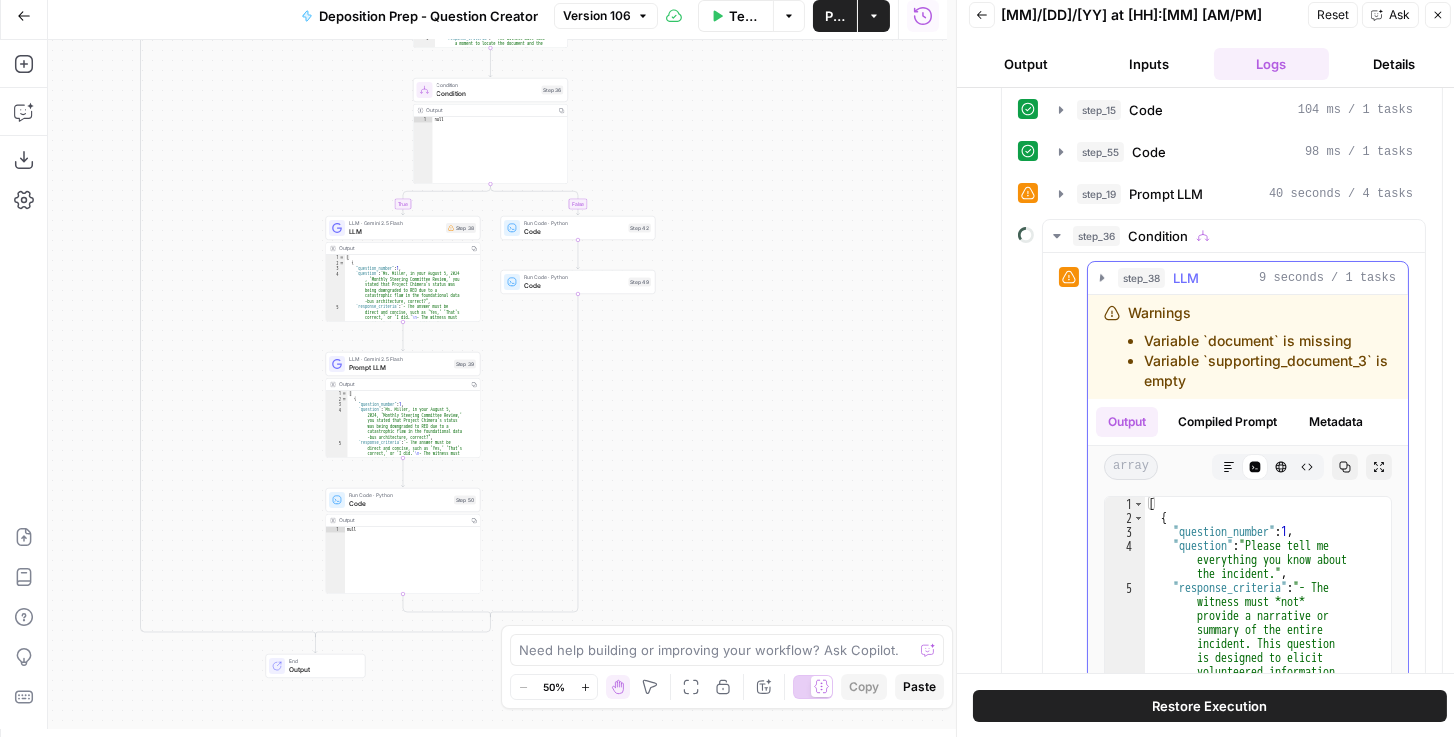scroll, scrollTop: 0, scrollLeft: 0, axis: both 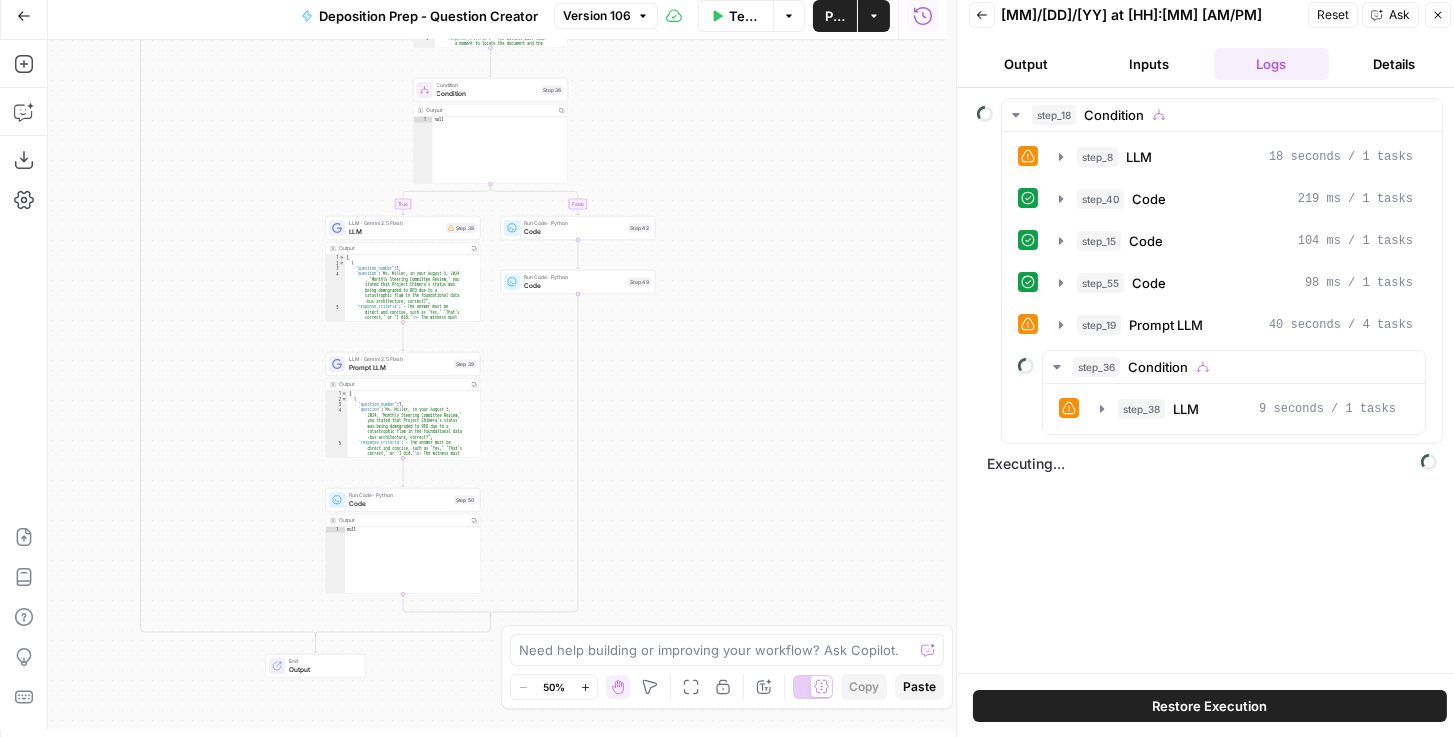 click on "LLM" at bounding box center [395, 232] 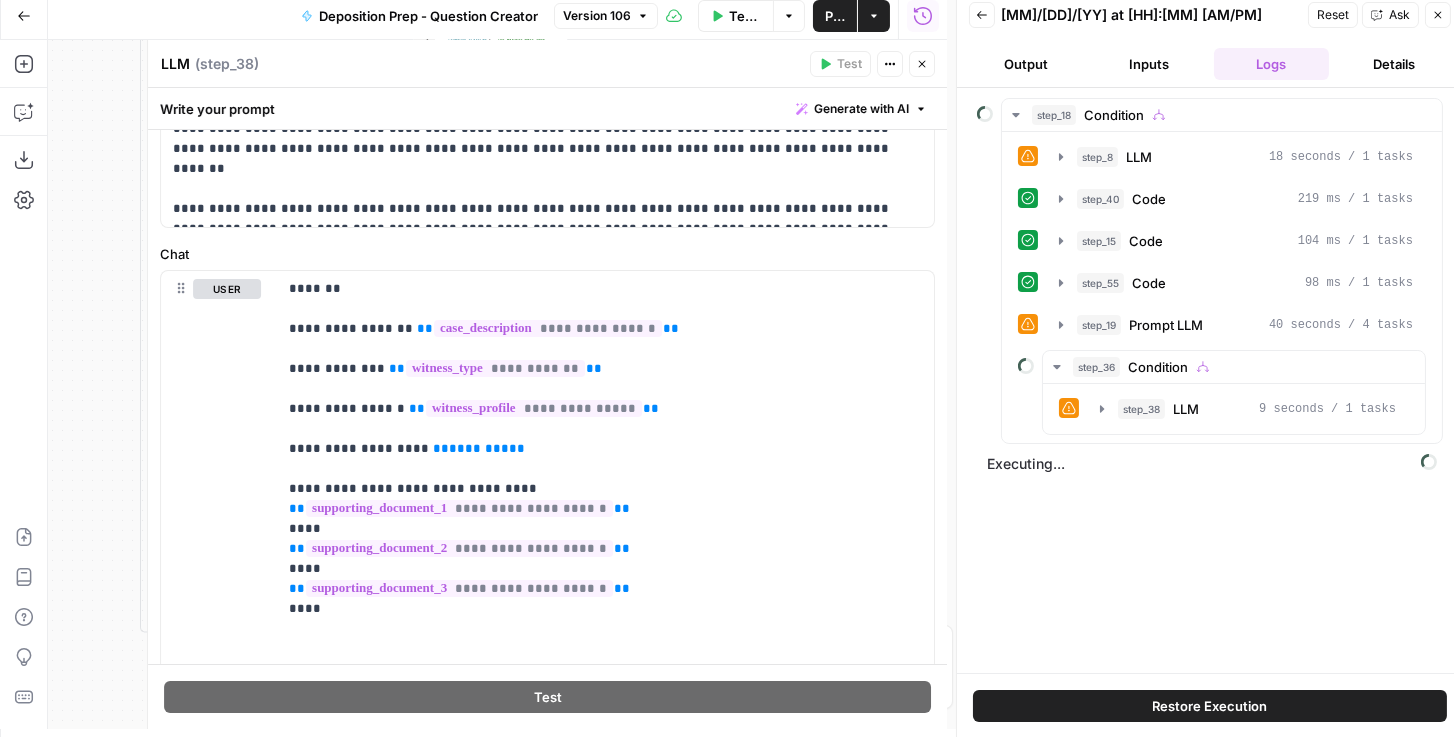 scroll, scrollTop: 228, scrollLeft: 0, axis: vertical 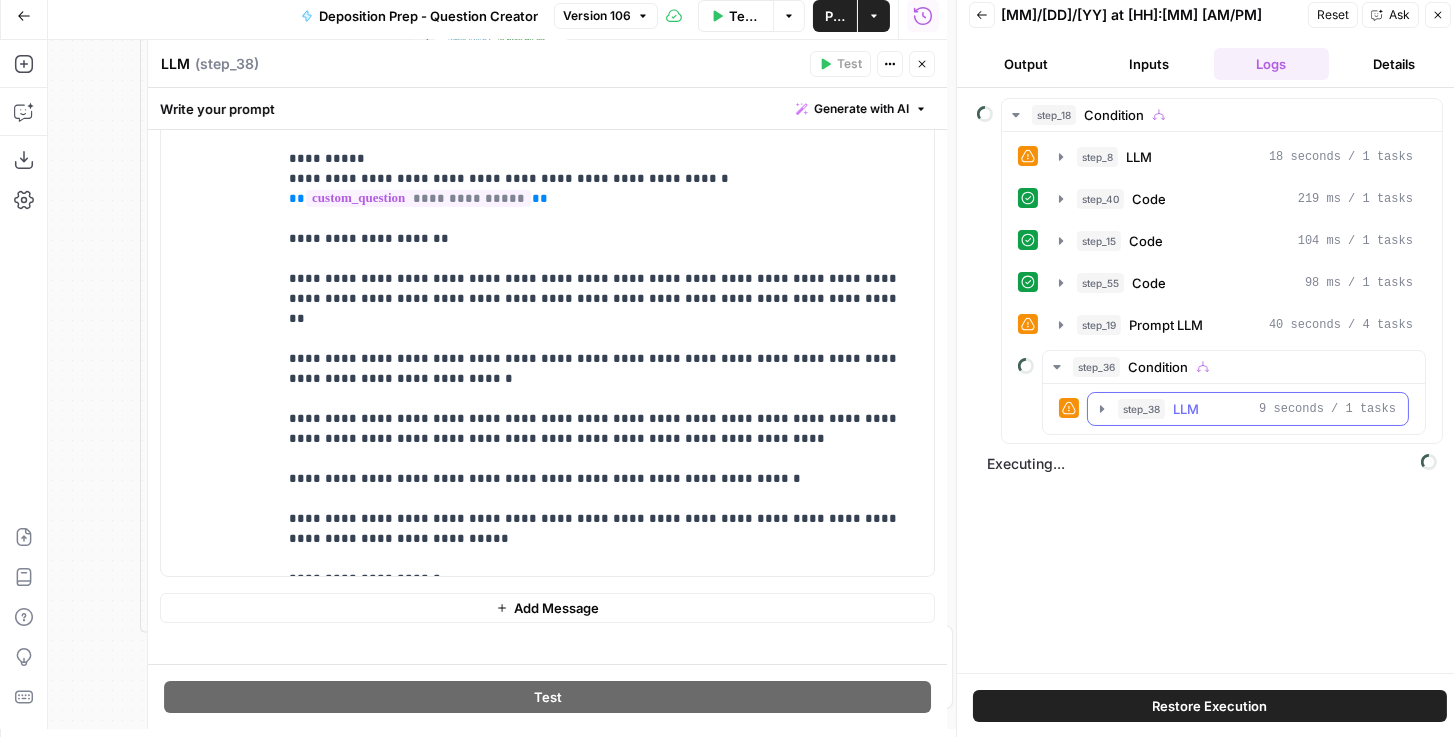 click 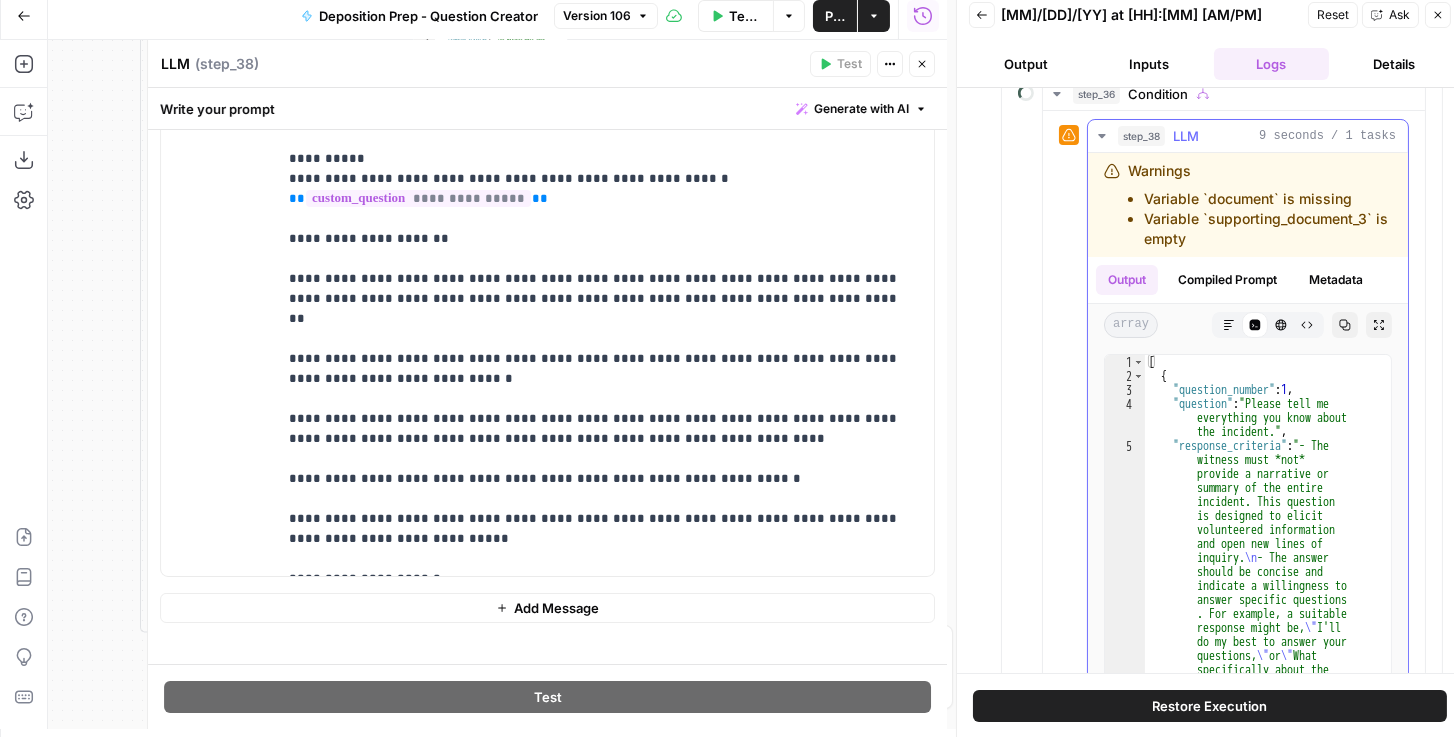 scroll, scrollTop: 342, scrollLeft: 0, axis: vertical 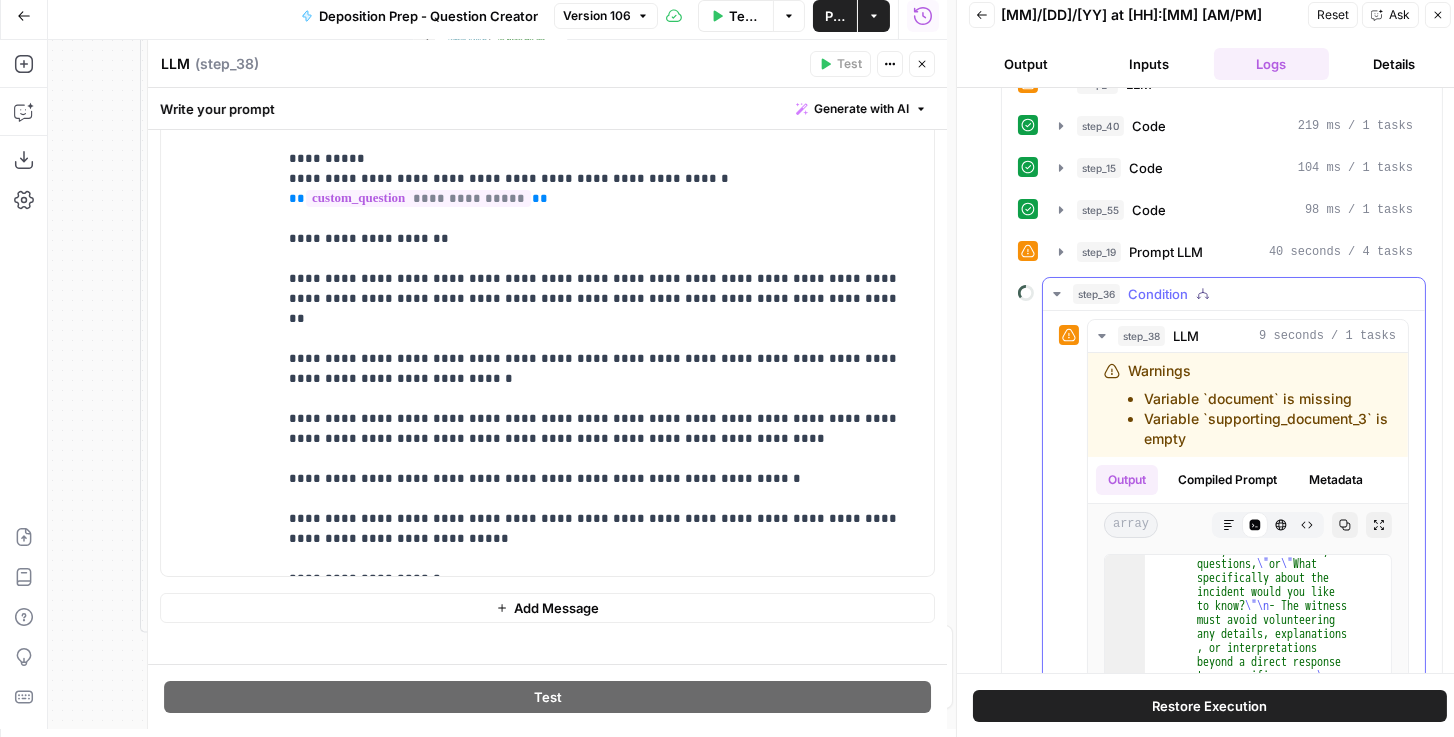 click 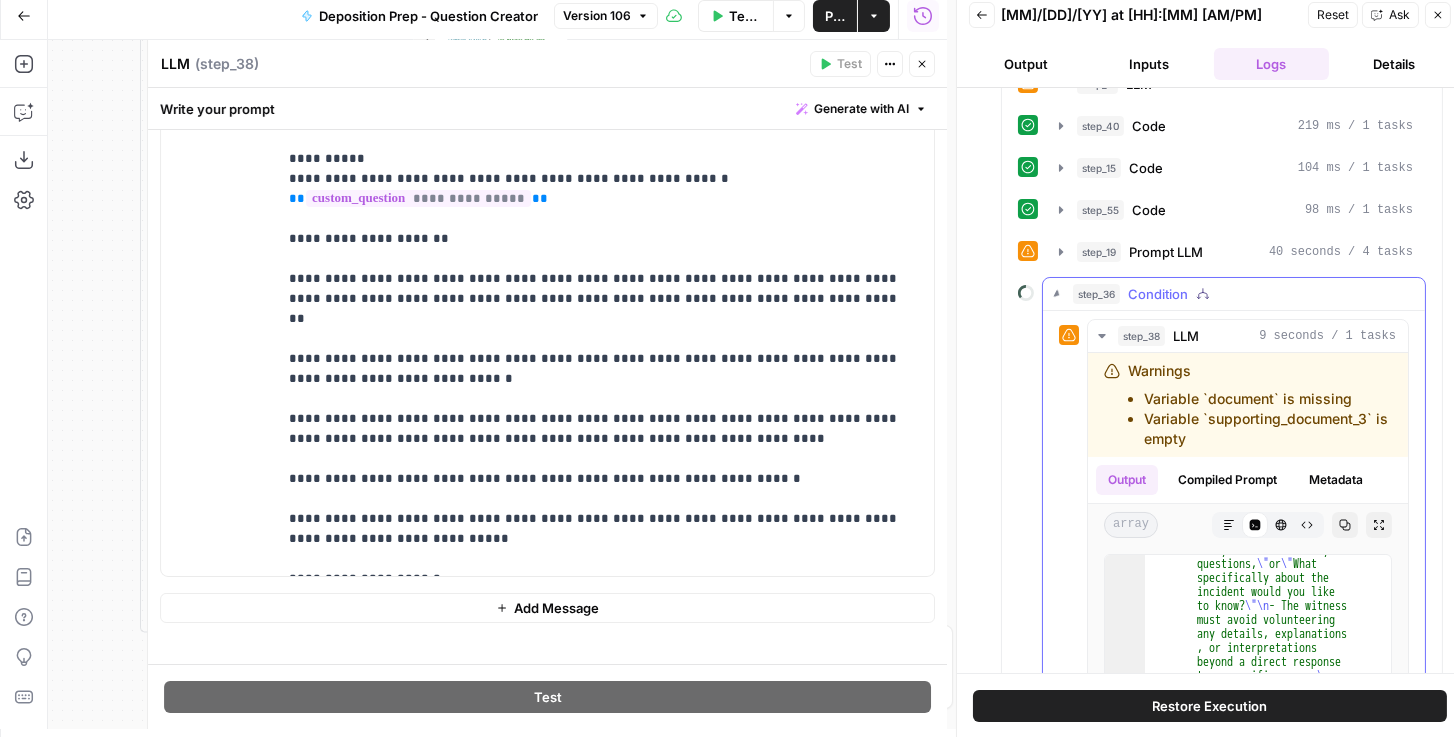 scroll, scrollTop: 0, scrollLeft: 0, axis: both 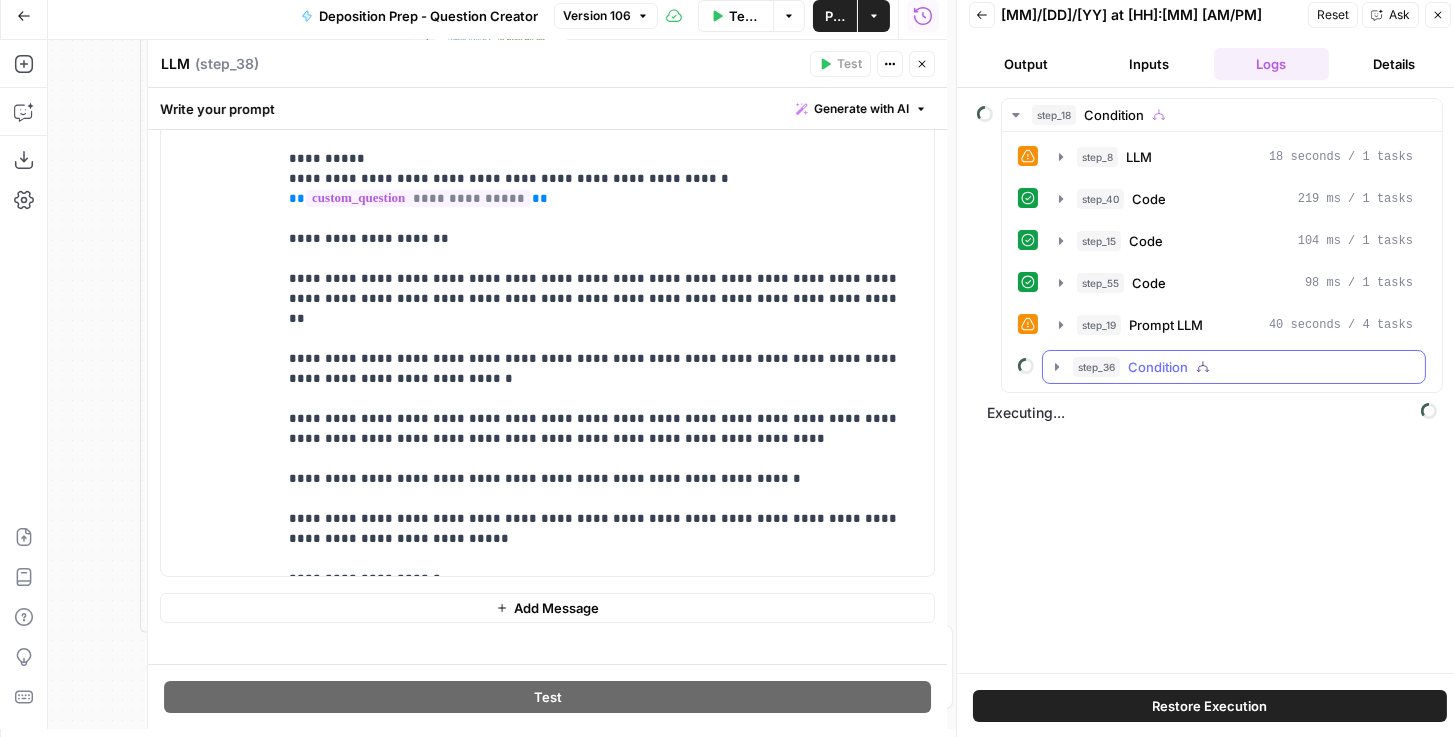 click 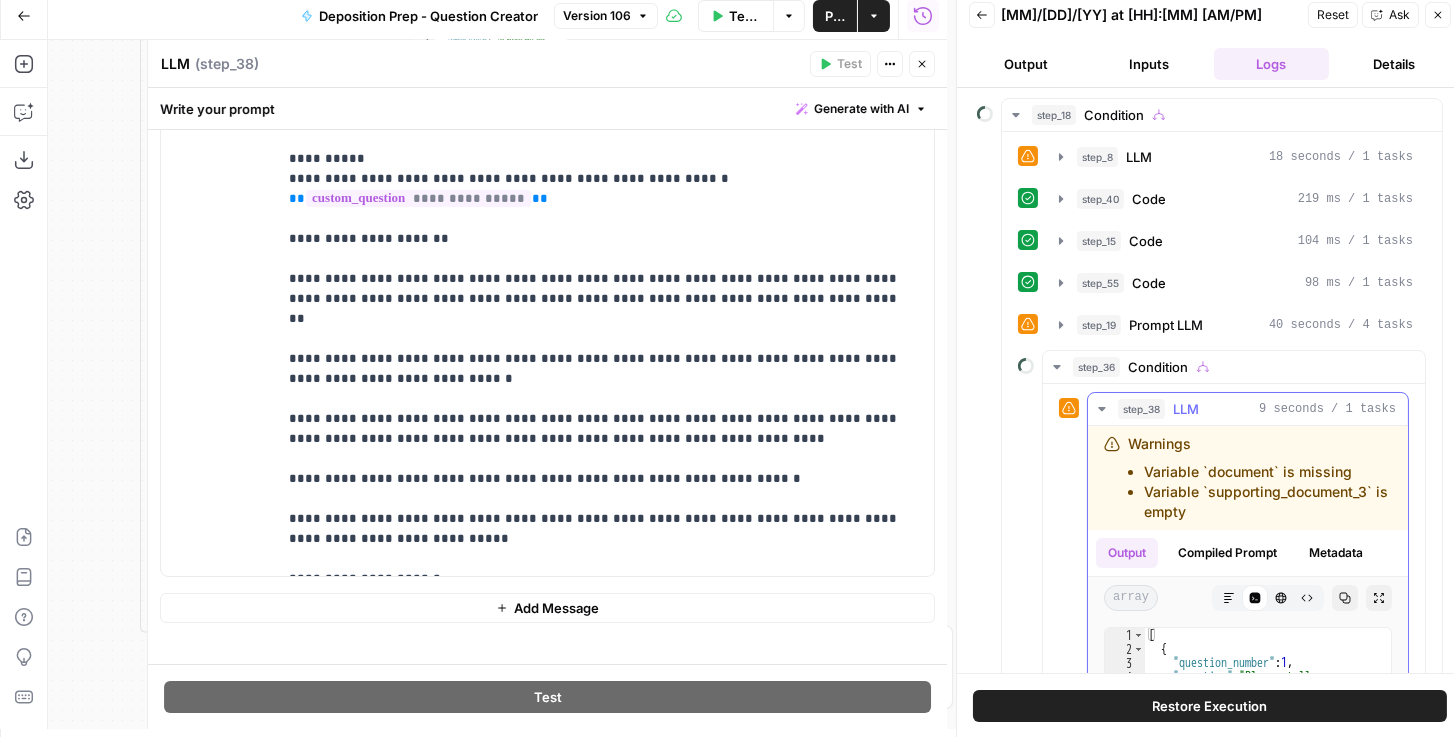click 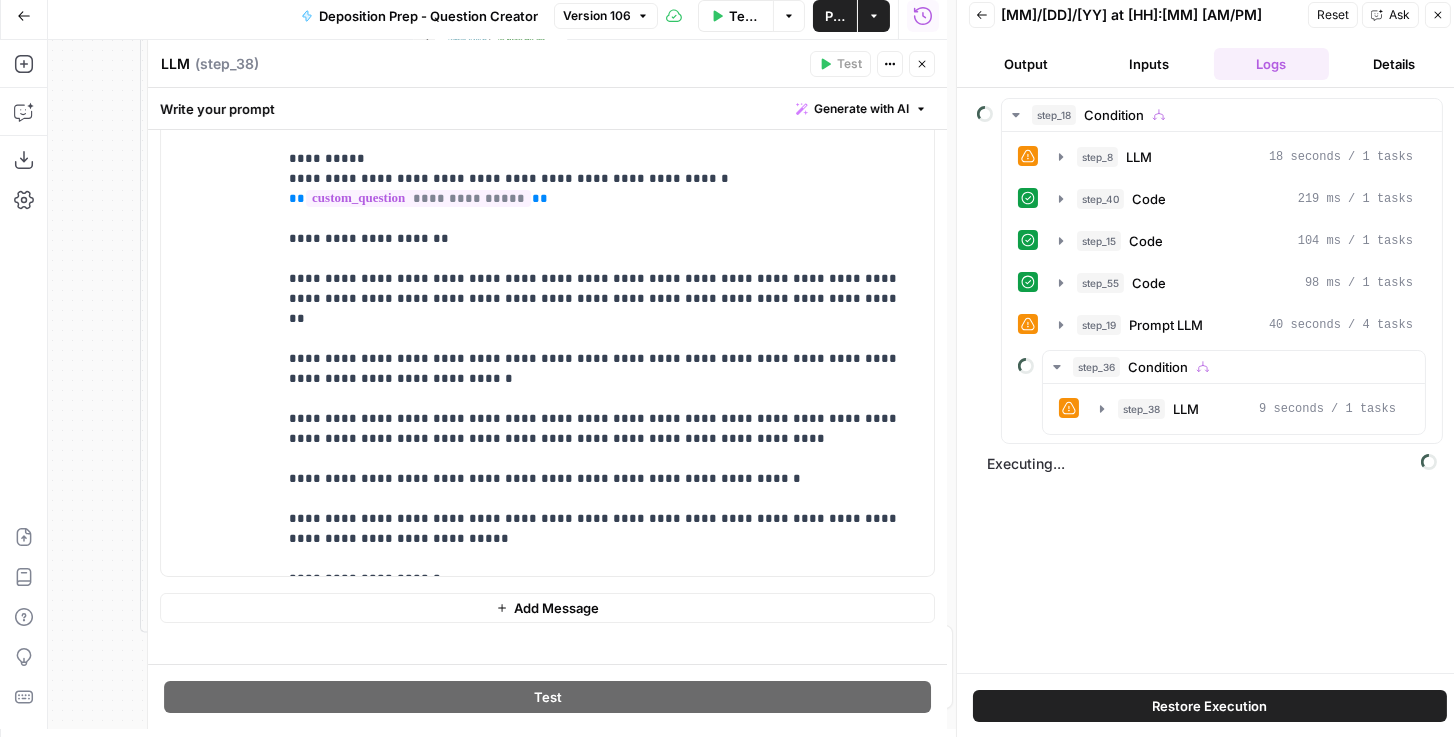 click 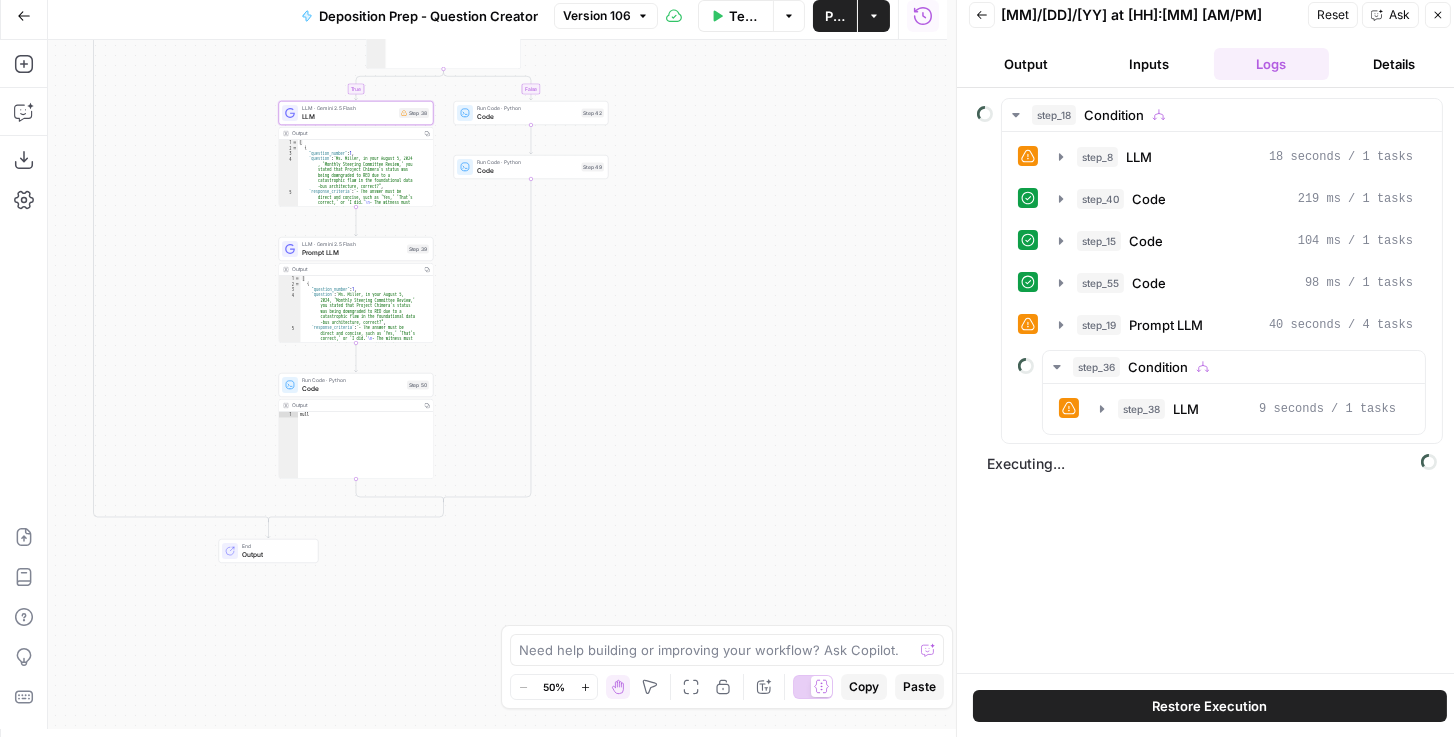 drag, startPoint x: 680, startPoint y: 444, endPoint x: 581, endPoint y: 336, distance: 146.50938 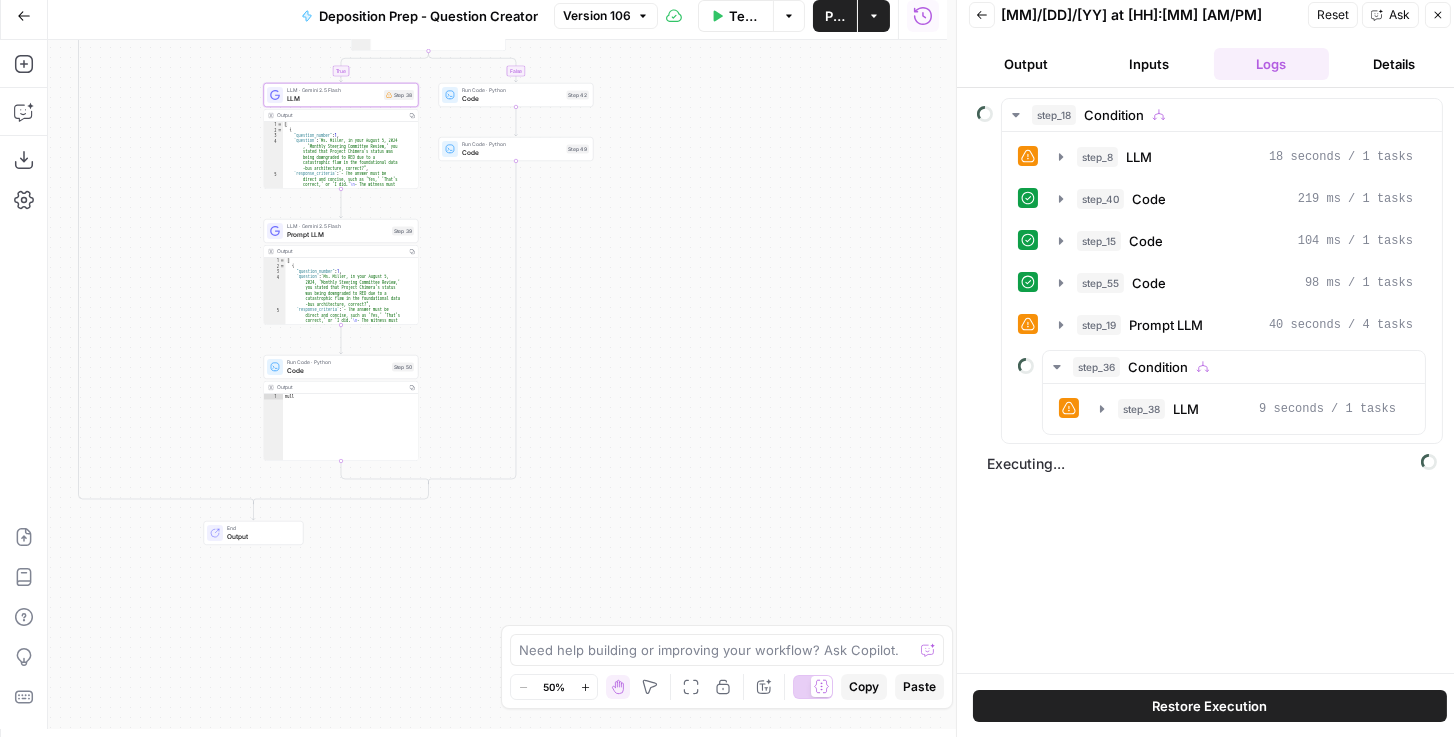 click on "LLM · Gemini 2.5 Flash Prompt LLM Step 39 Copy step Delete step Add Note Test" at bounding box center (341, 231) 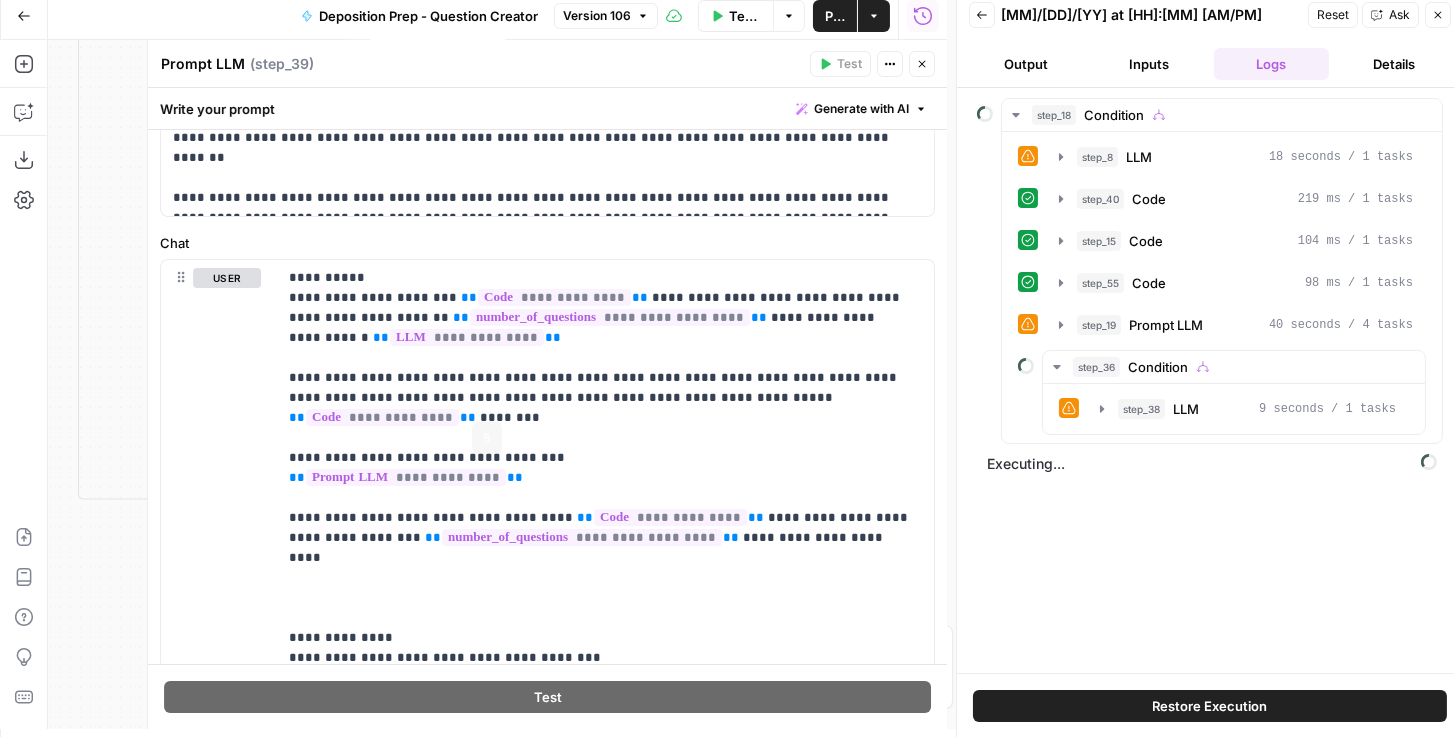 scroll, scrollTop: 285, scrollLeft: 0, axis: vertical 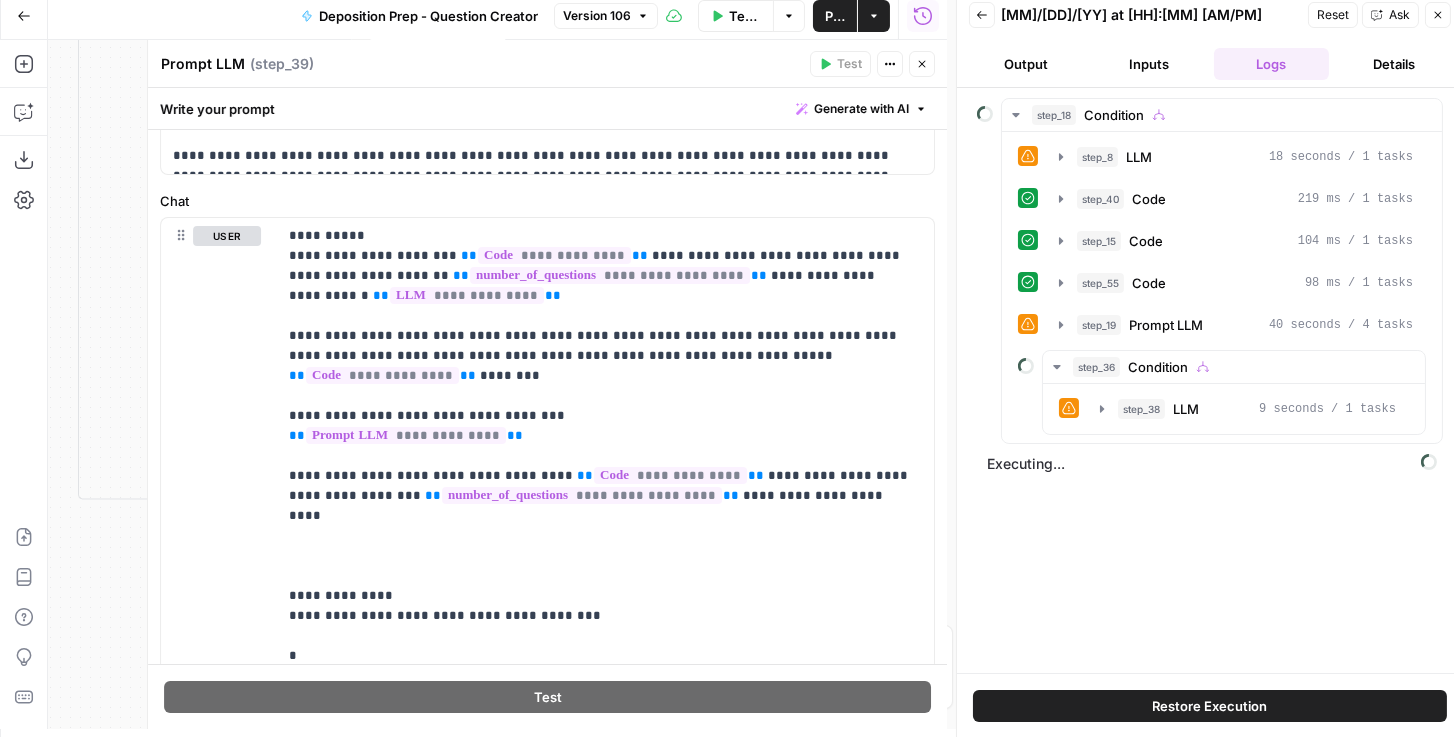 drag, startPoint x: 1137, startPoint y: 61, endPoint x: 1189, endPoint y: 77, distance: 54.405884 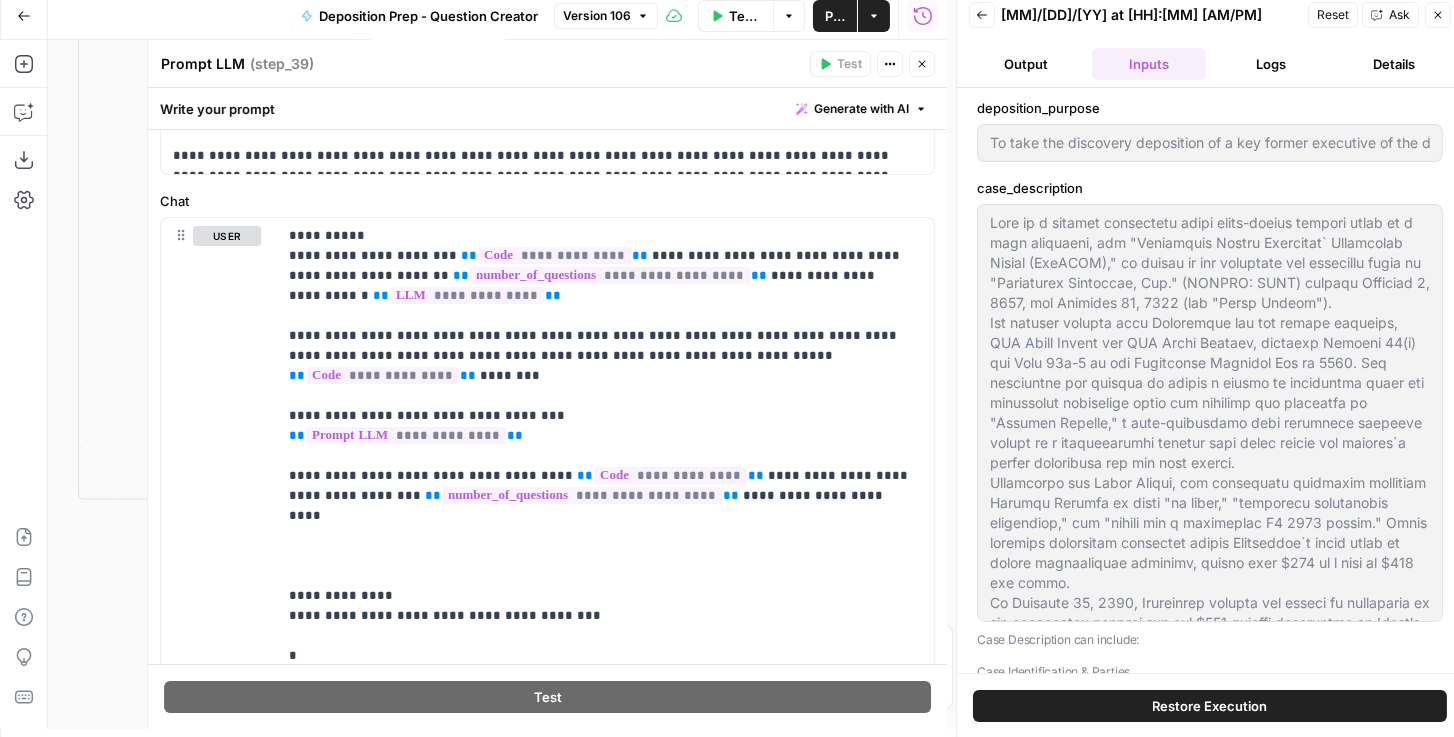 click on "Details" at bounding box center (1394, 64) 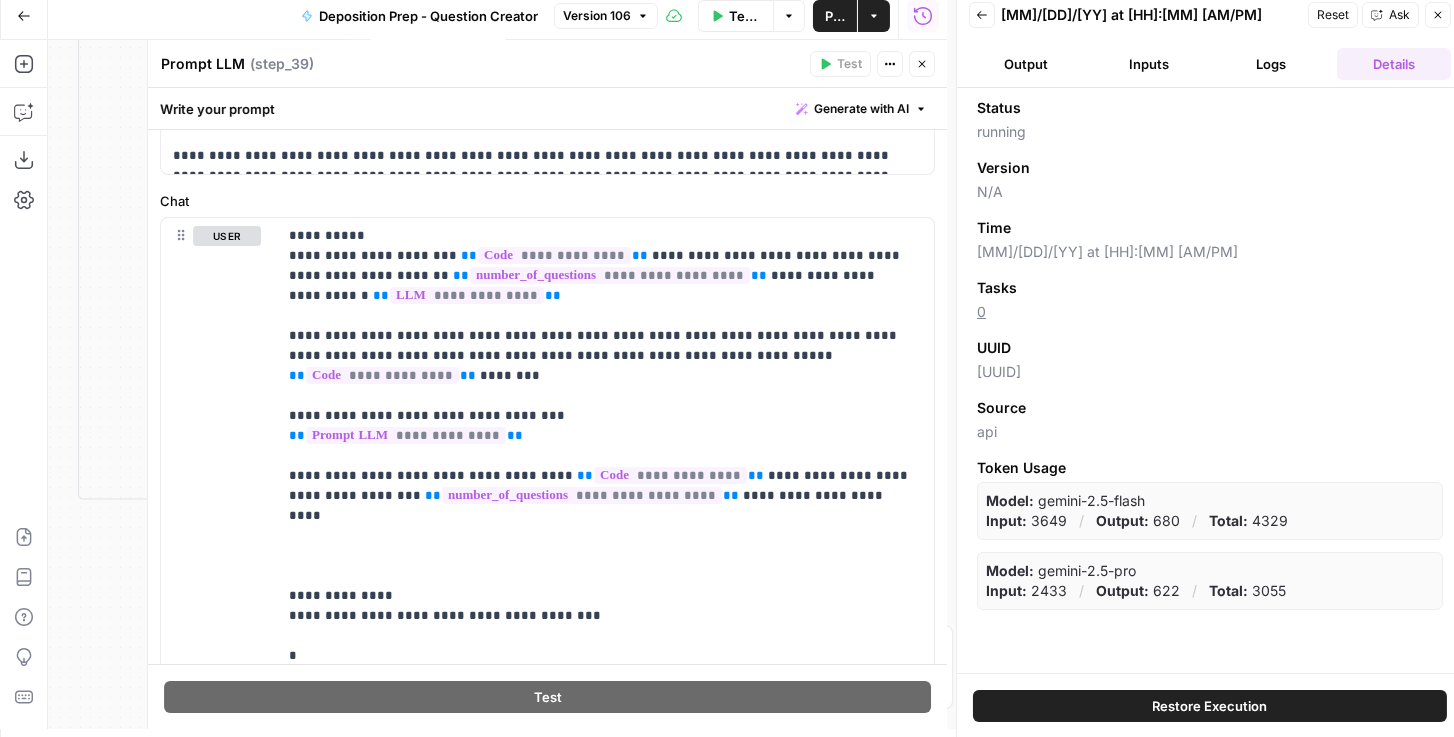 click on "Logs" at bounding box center (1271, 64) 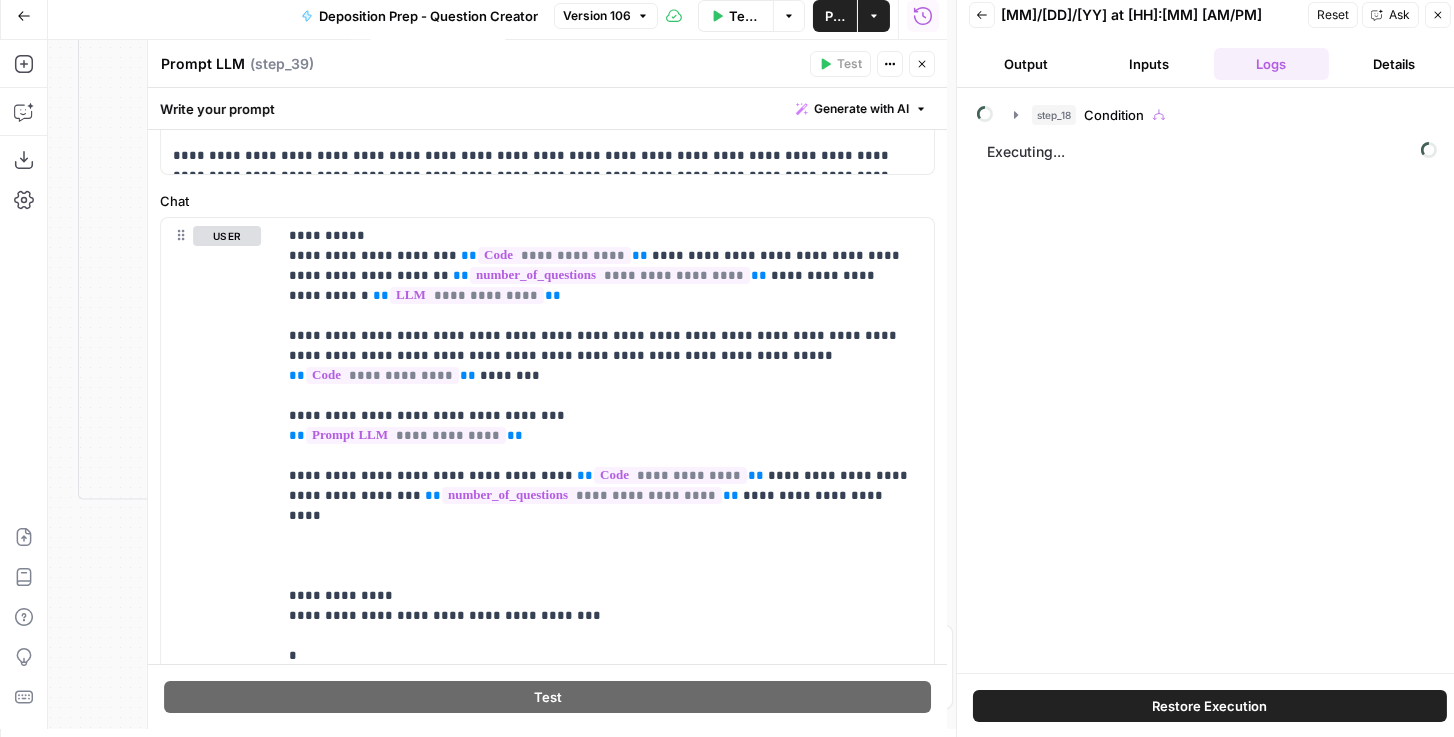 click on "Output" at bounding box center [1026, 64] 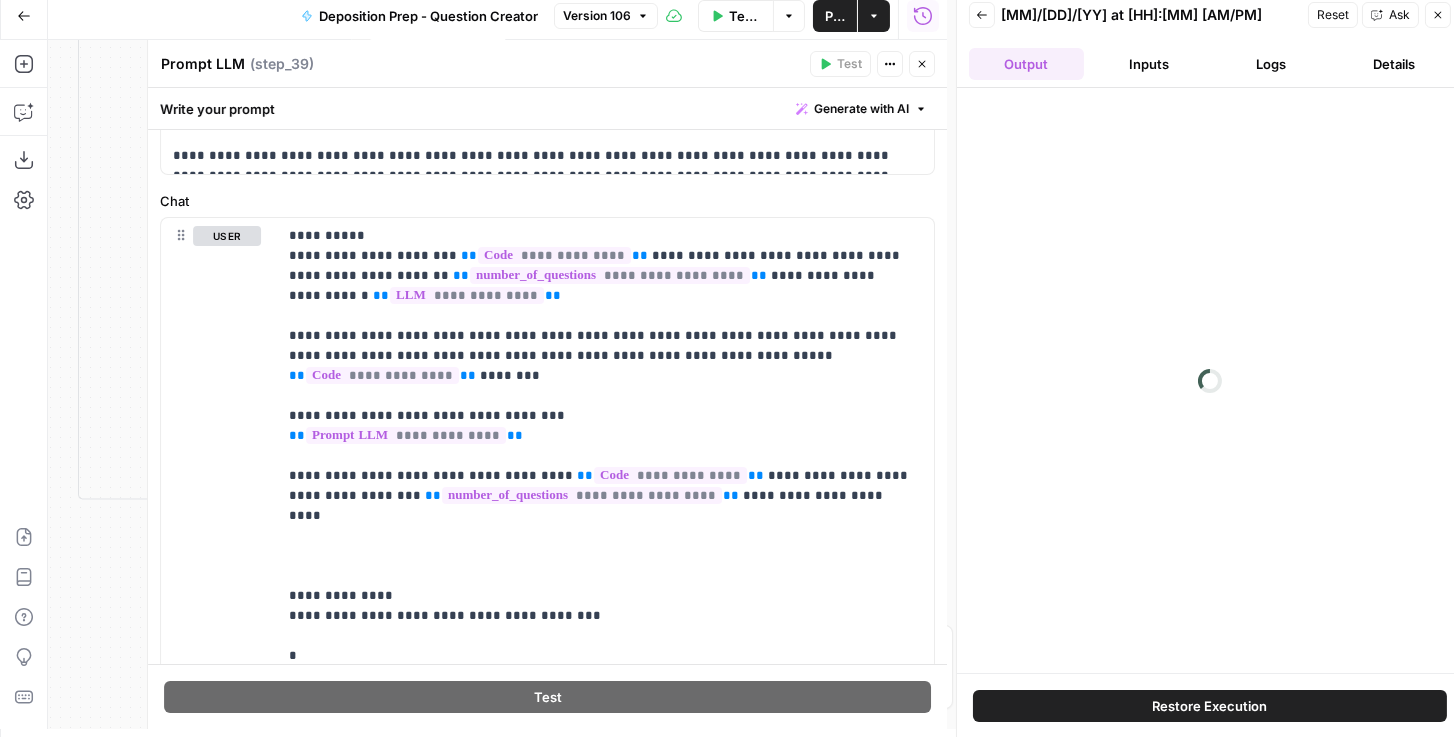 click on "Inputs" at bounding box center (1149, 64) 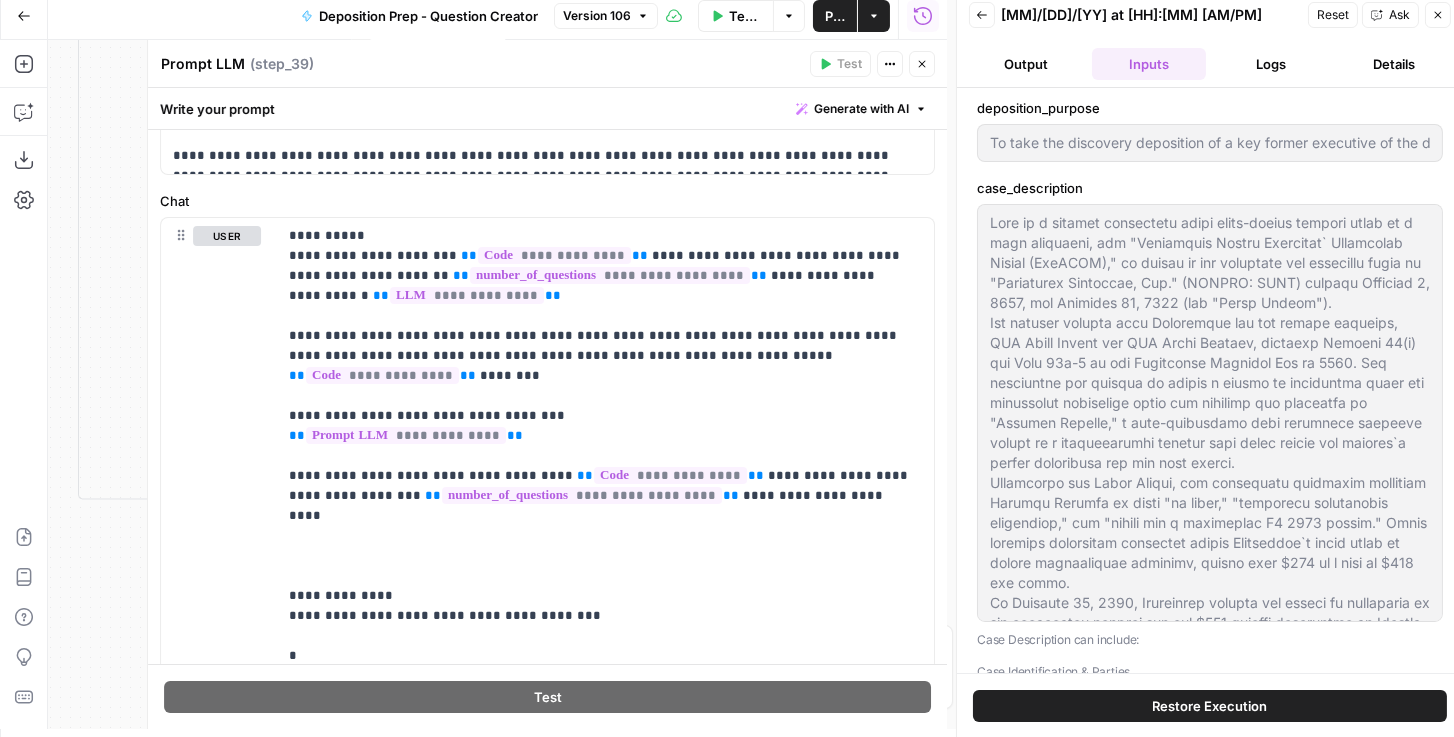 drag, startPoint x: 1238, startPoint y: 68, endPoint x: 1216, endPoint y: 94, distance: 34.058773 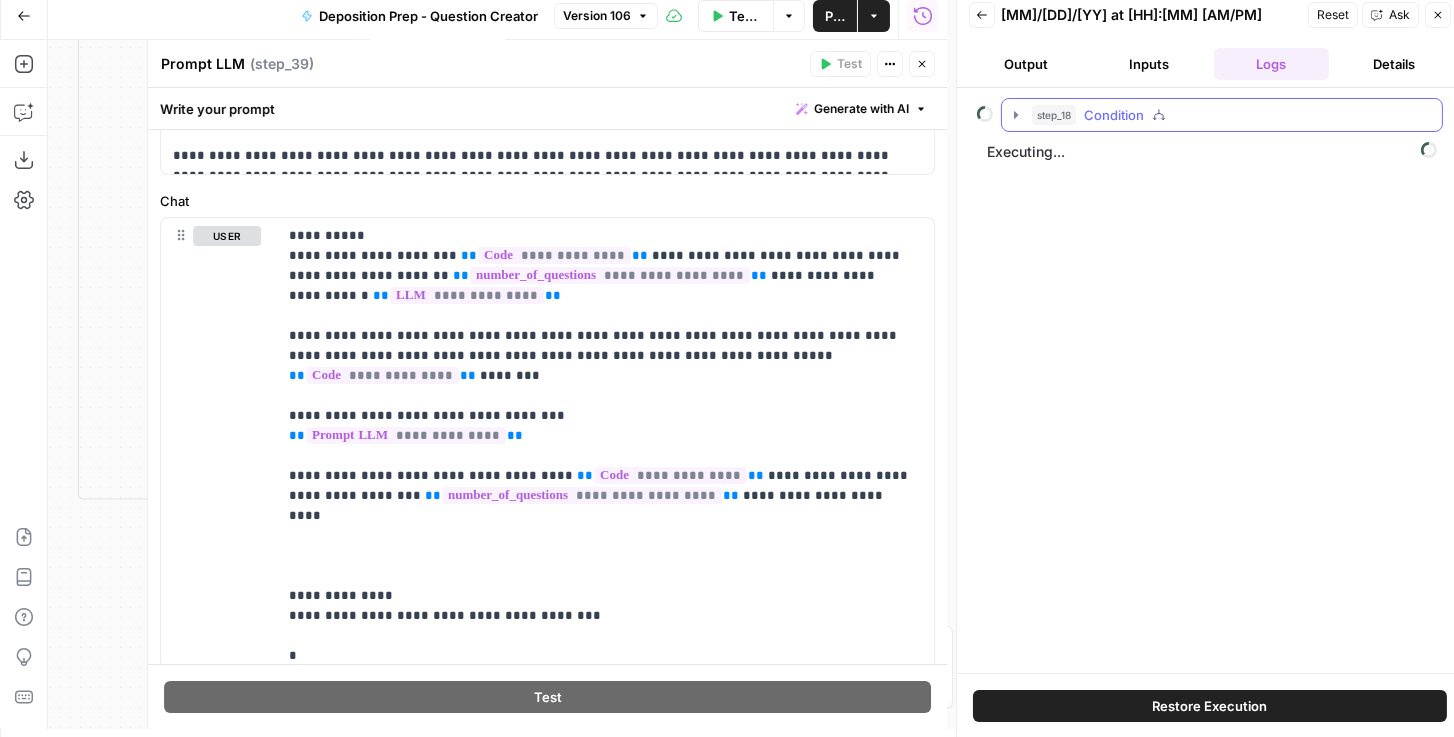click 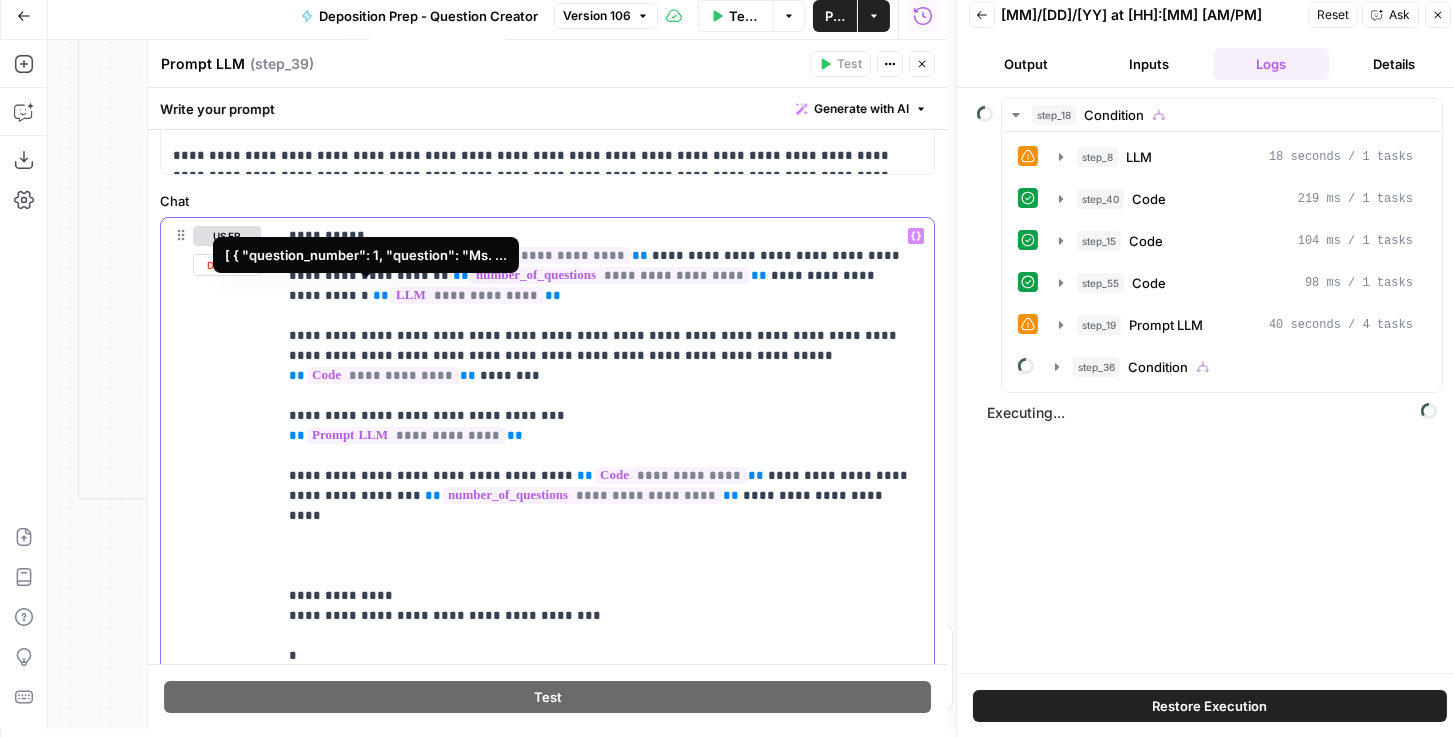 click on "**********" at bounding box center (467, 295) 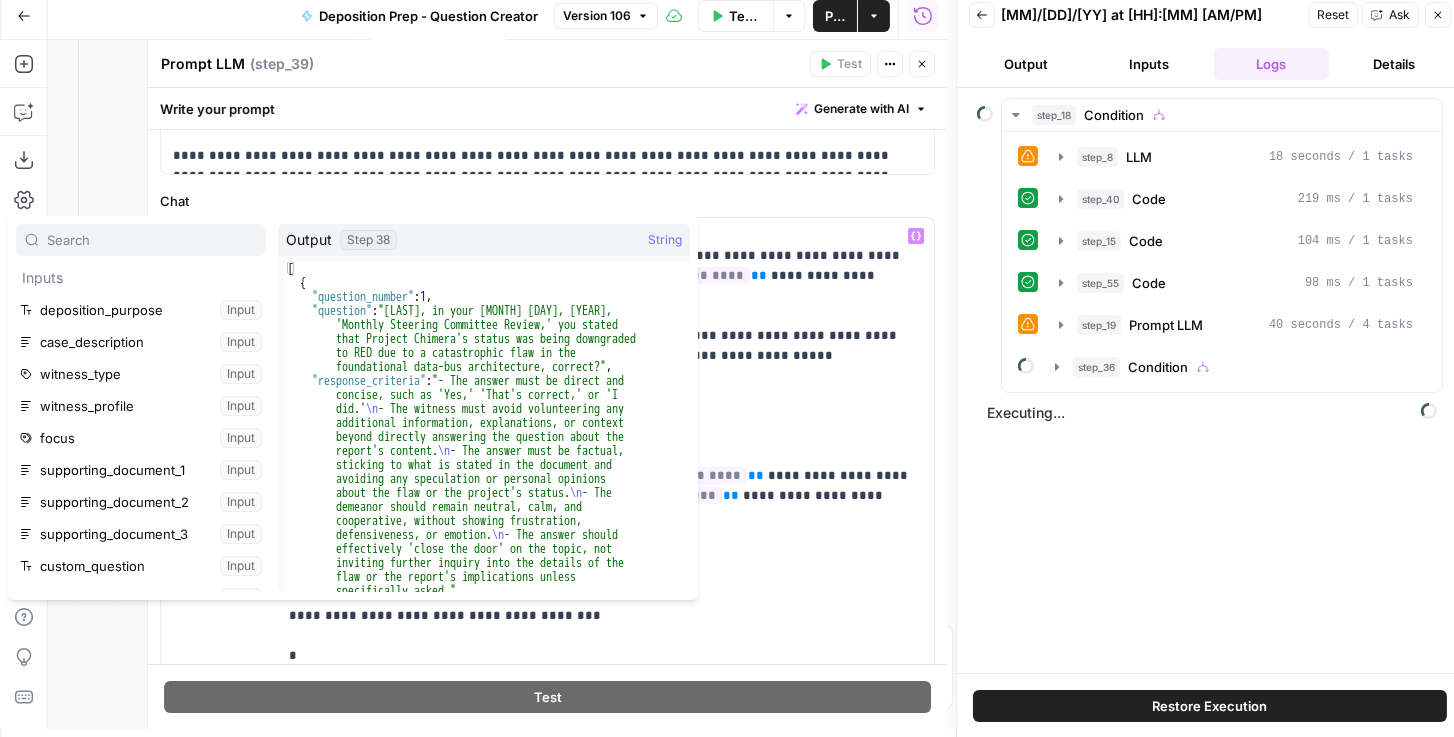scroll, scrollTop: 373, scrollLeft: 0, axis: vertical 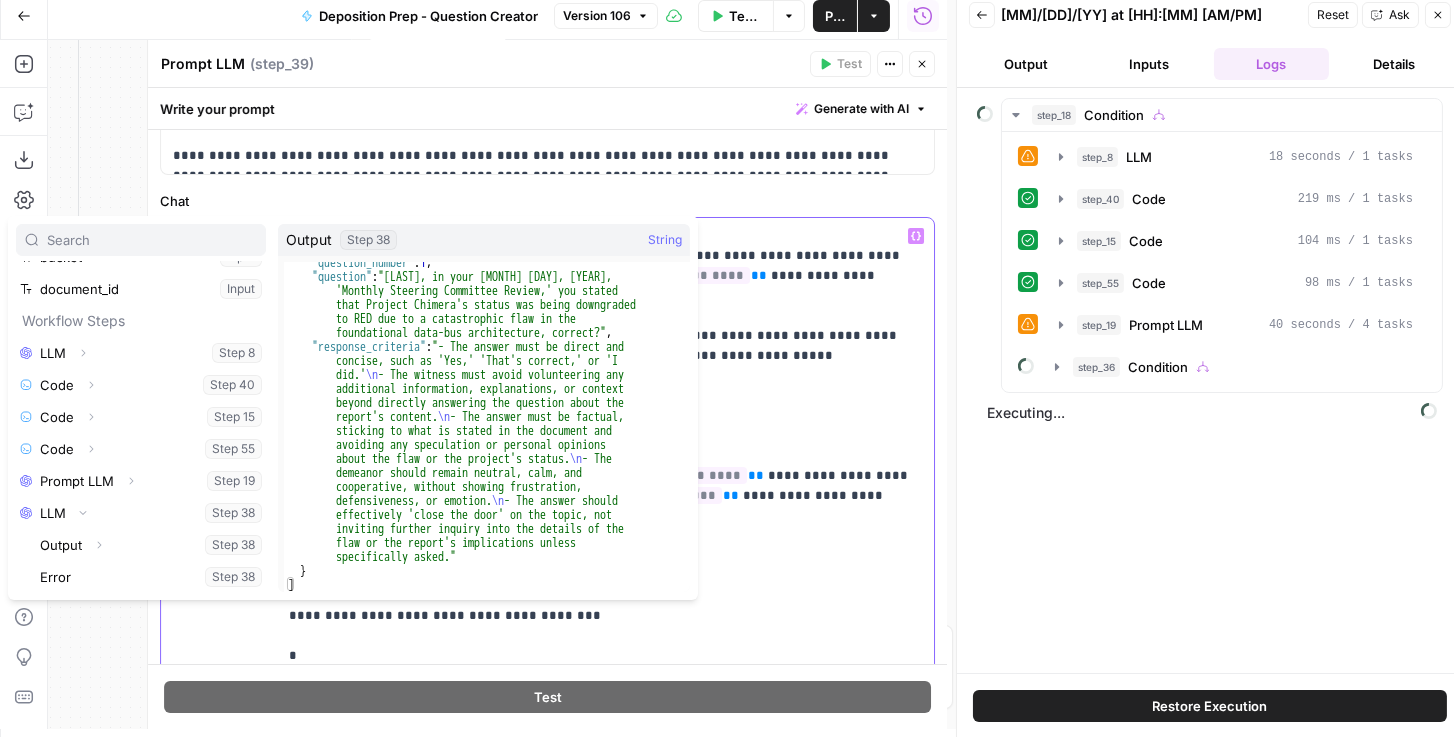 click on "**********" at bounding box center [601, 596] 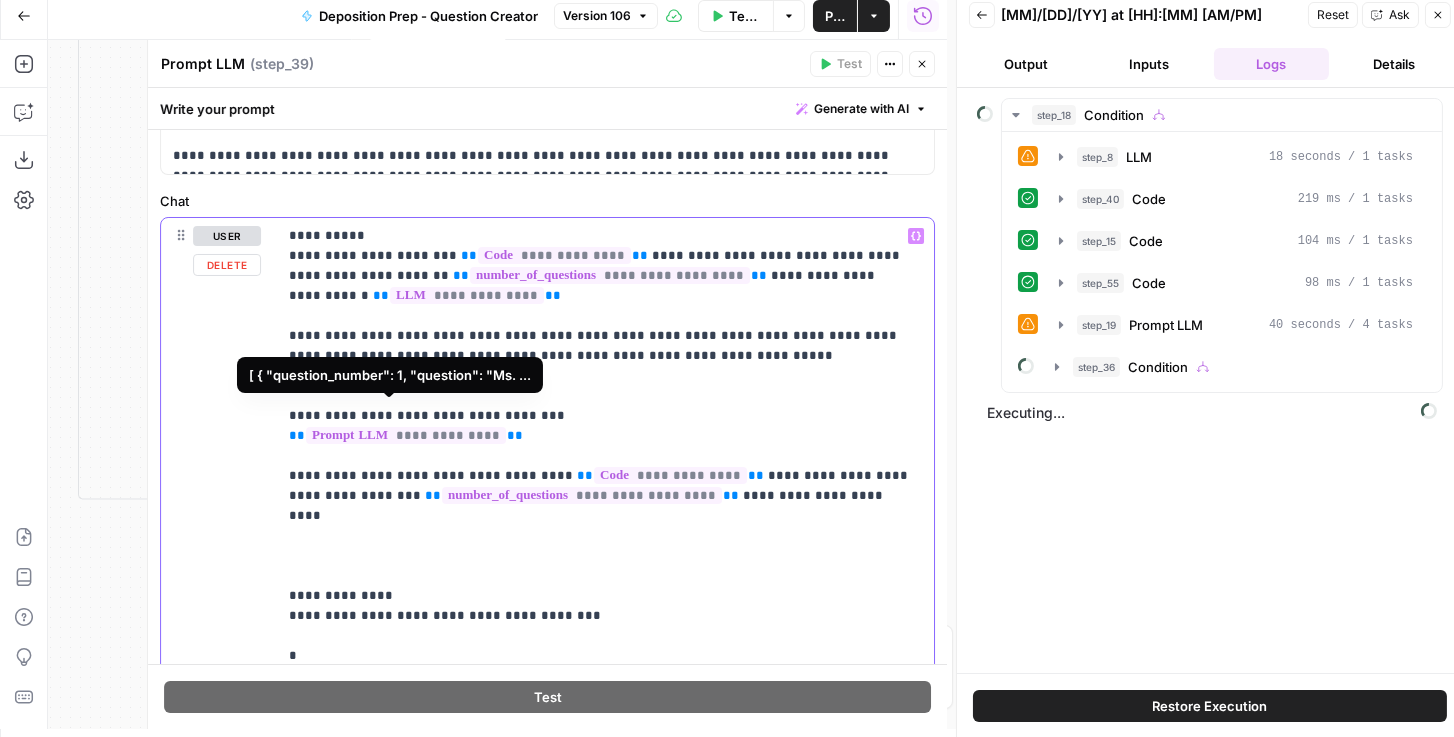 click on "**********" at bounding box center (406, 435) 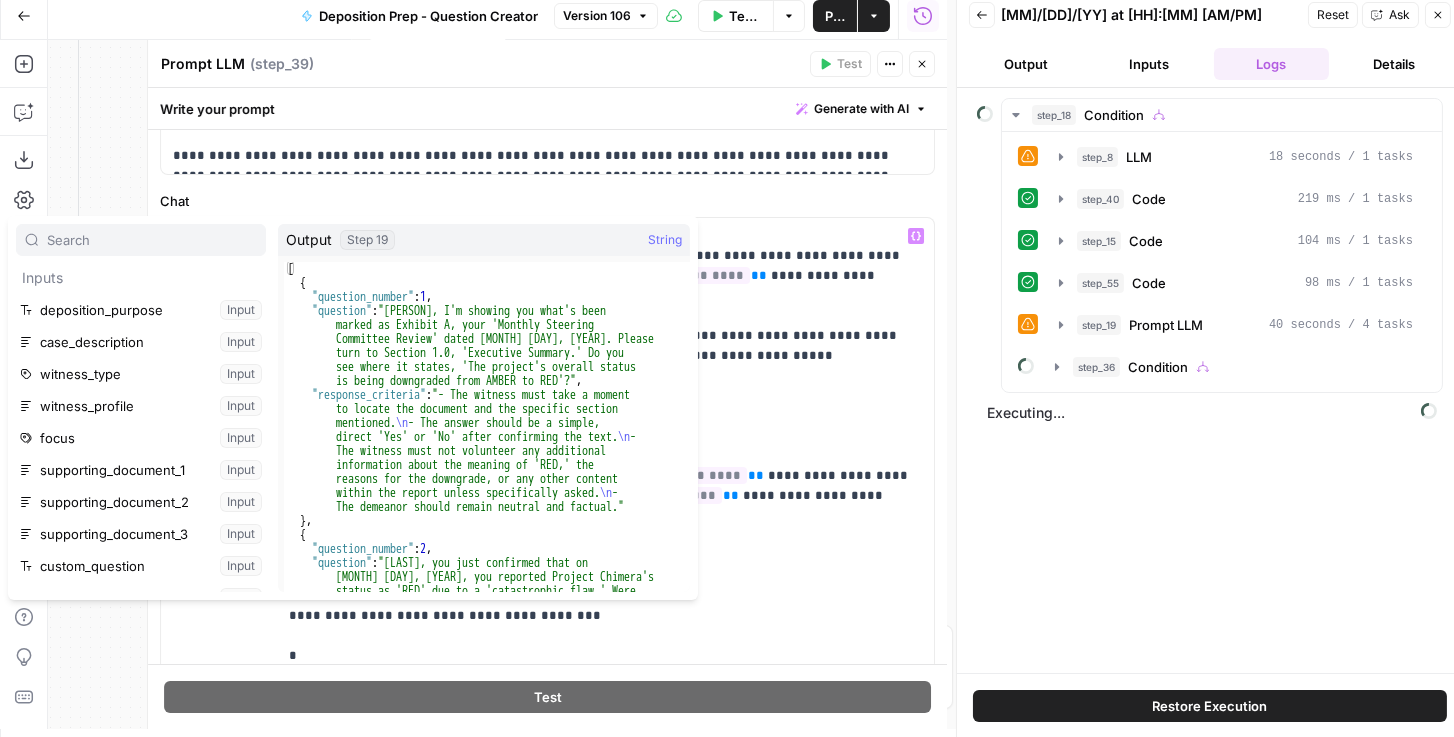 scroll, scrollTop: 341, scrollLeft: 0, axis: vertical 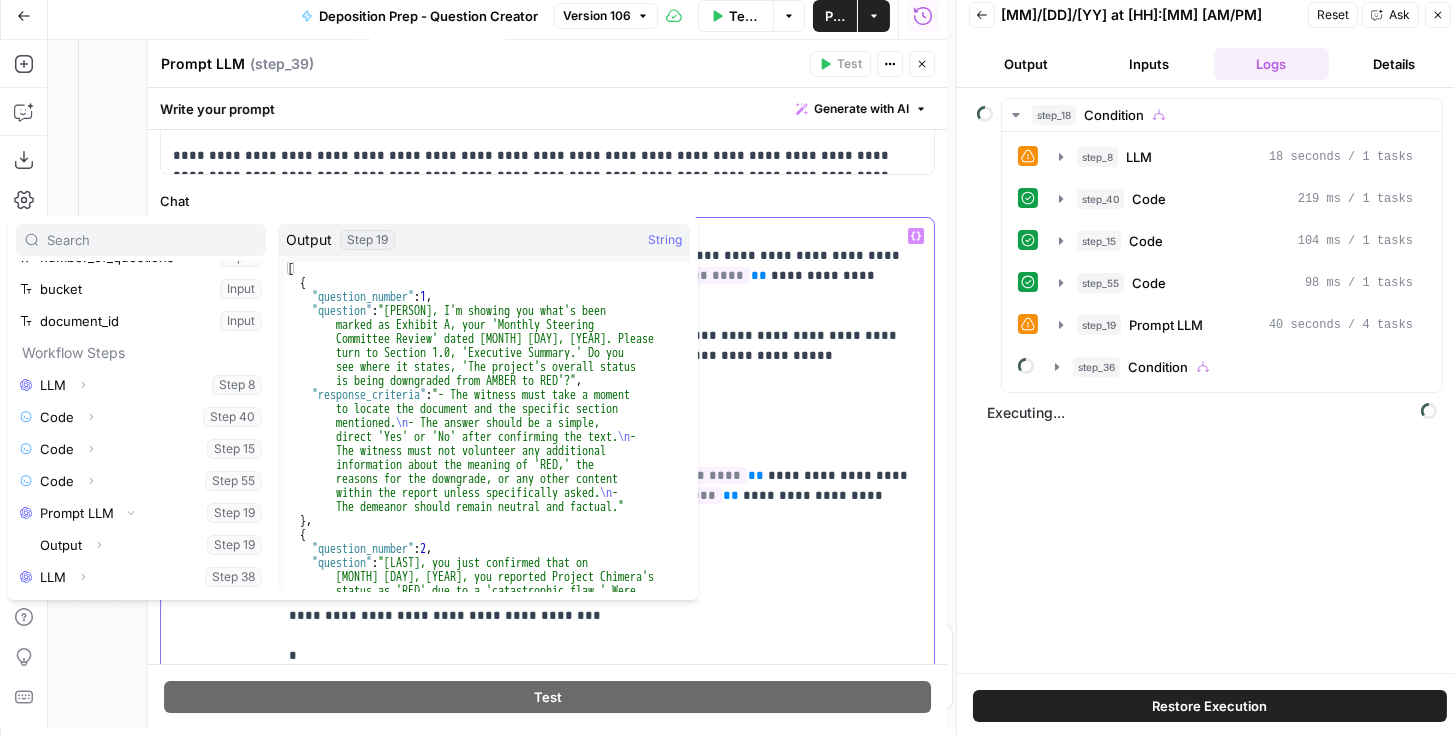 click on "**********" at bounding box center (601, 596) 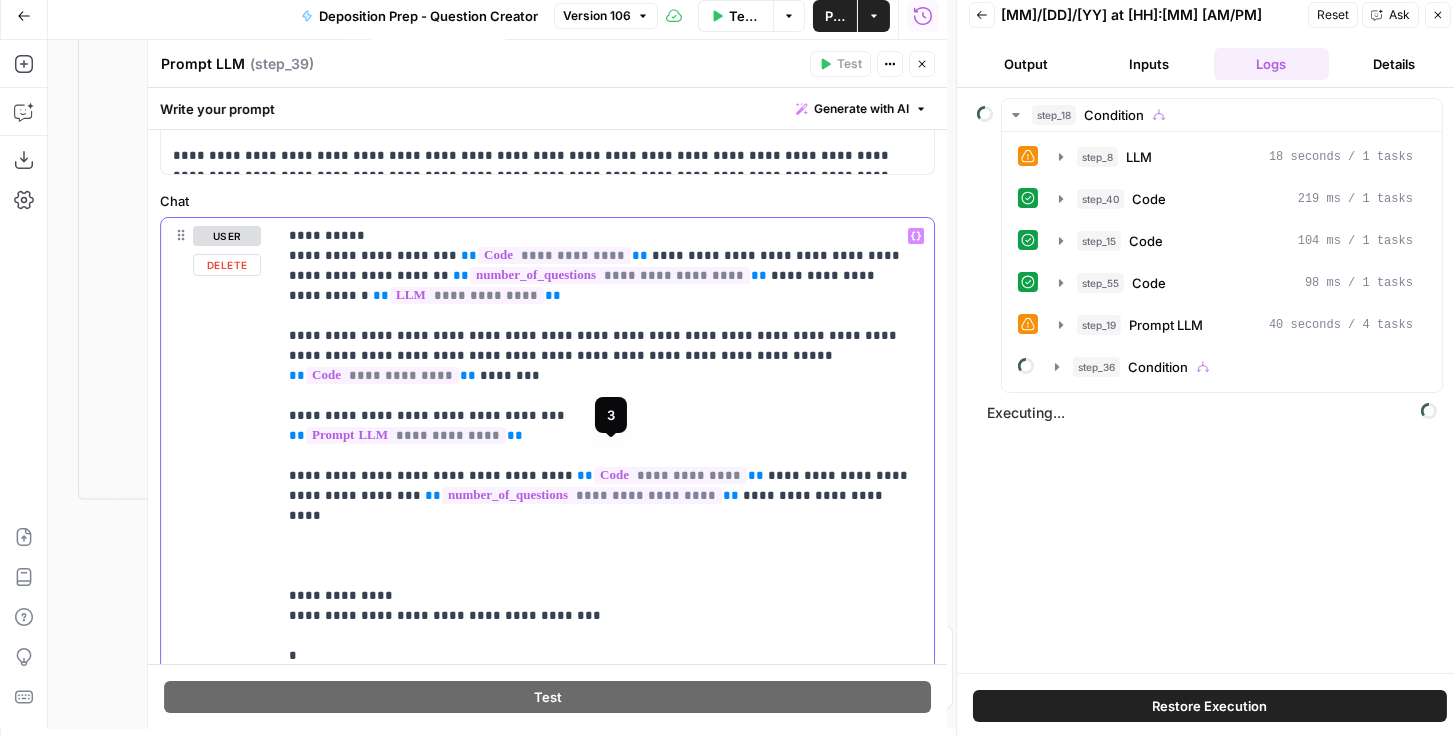 click on "**********" at bounding box center (670, 475) 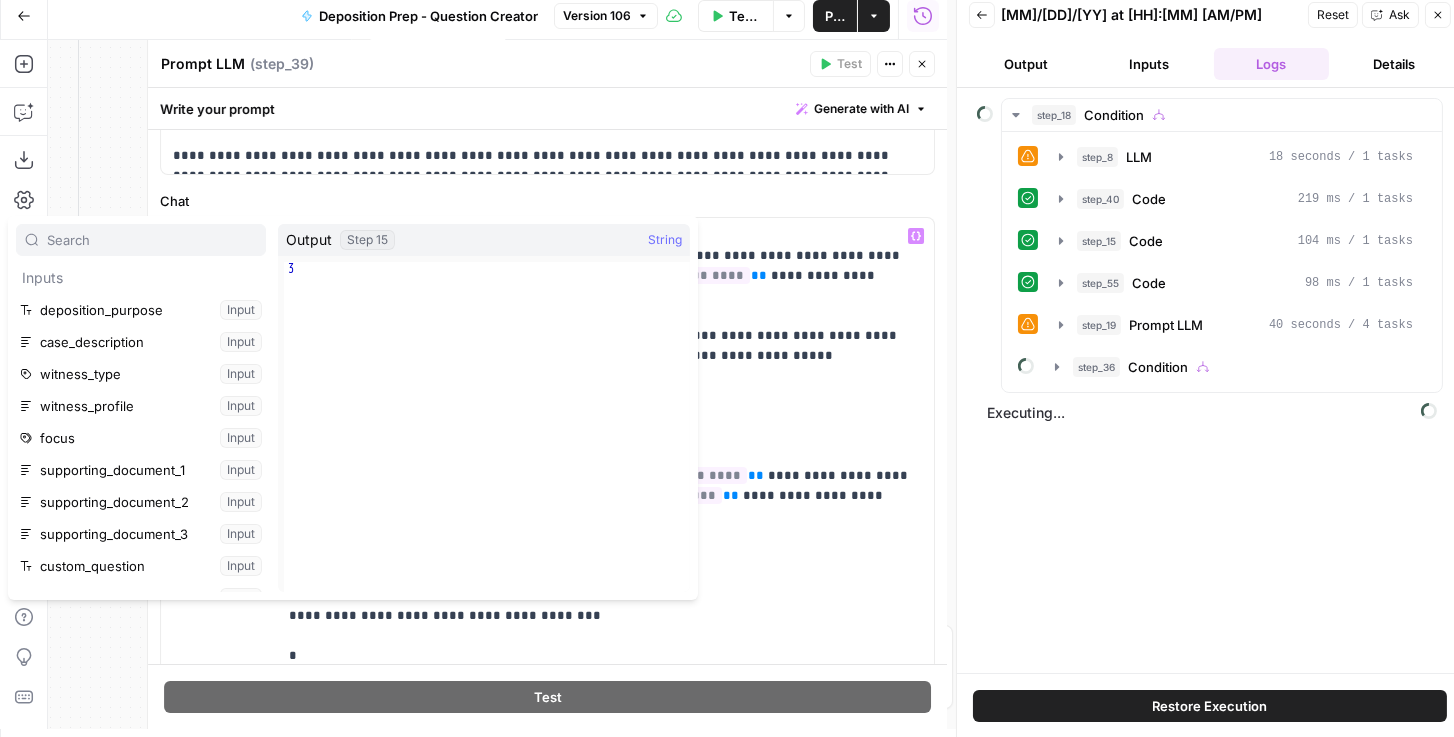 scroll, scrollTop: 341, scrollLeft: 0, axis: vertical 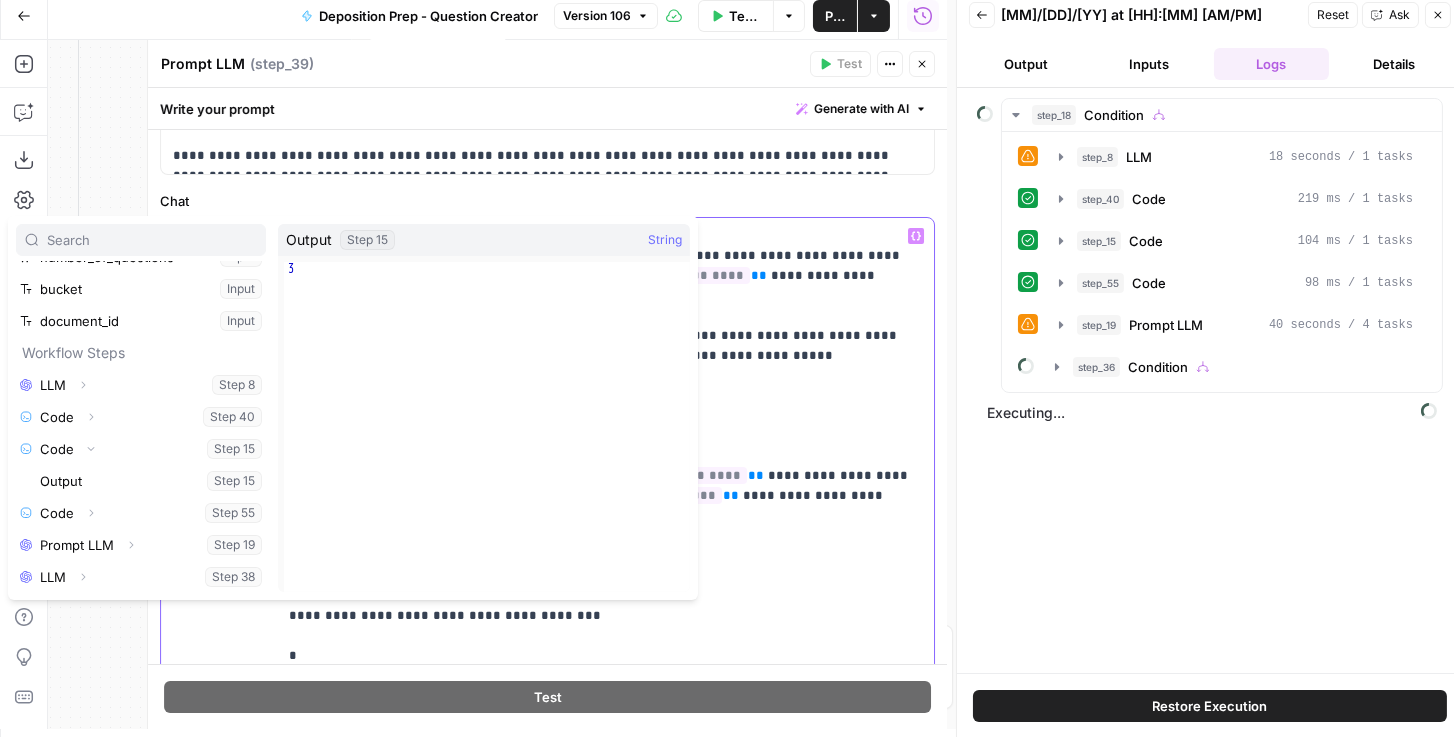 drag, startPoint x: 775, startPoint y: 390, endPoint x: 765, endPoint y: 392, distance: 10.198039 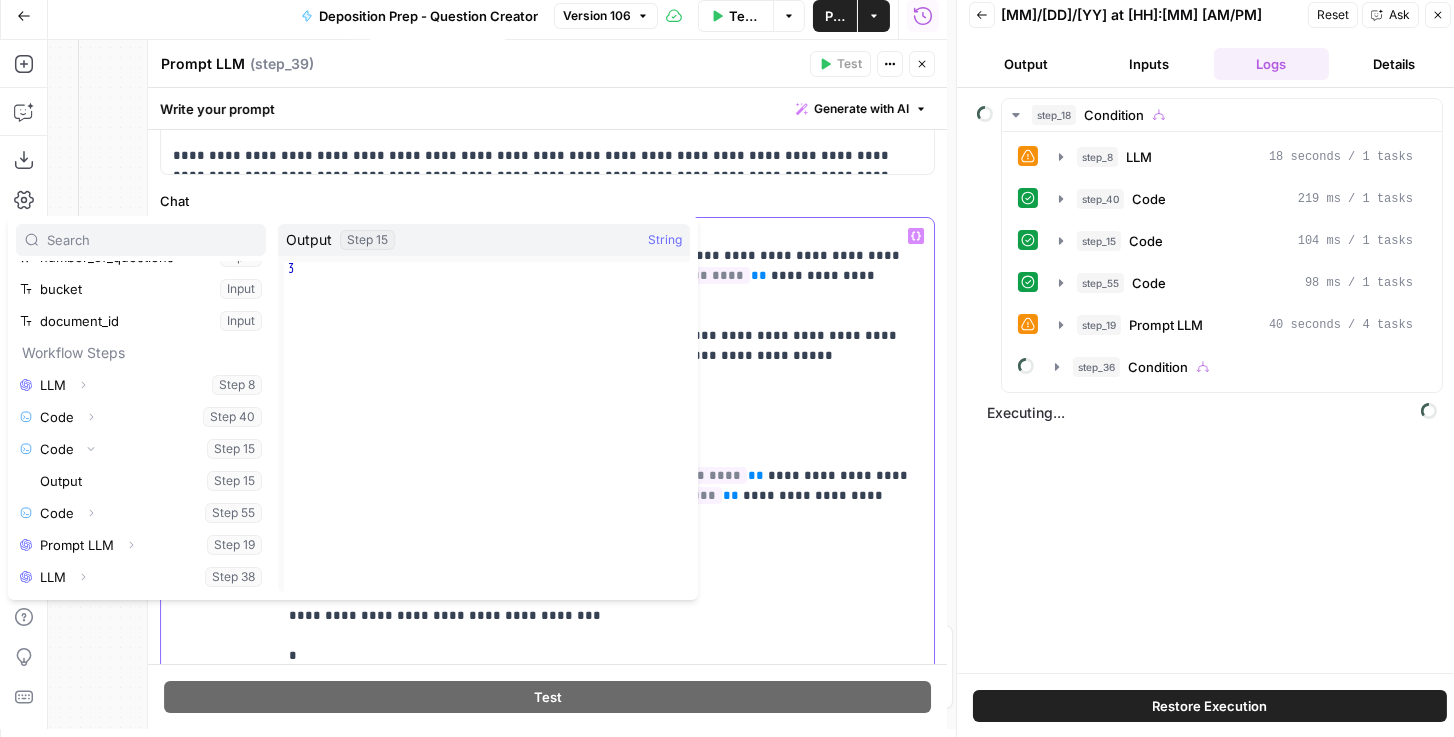 click on "**********" at bounding box center (601, 596) 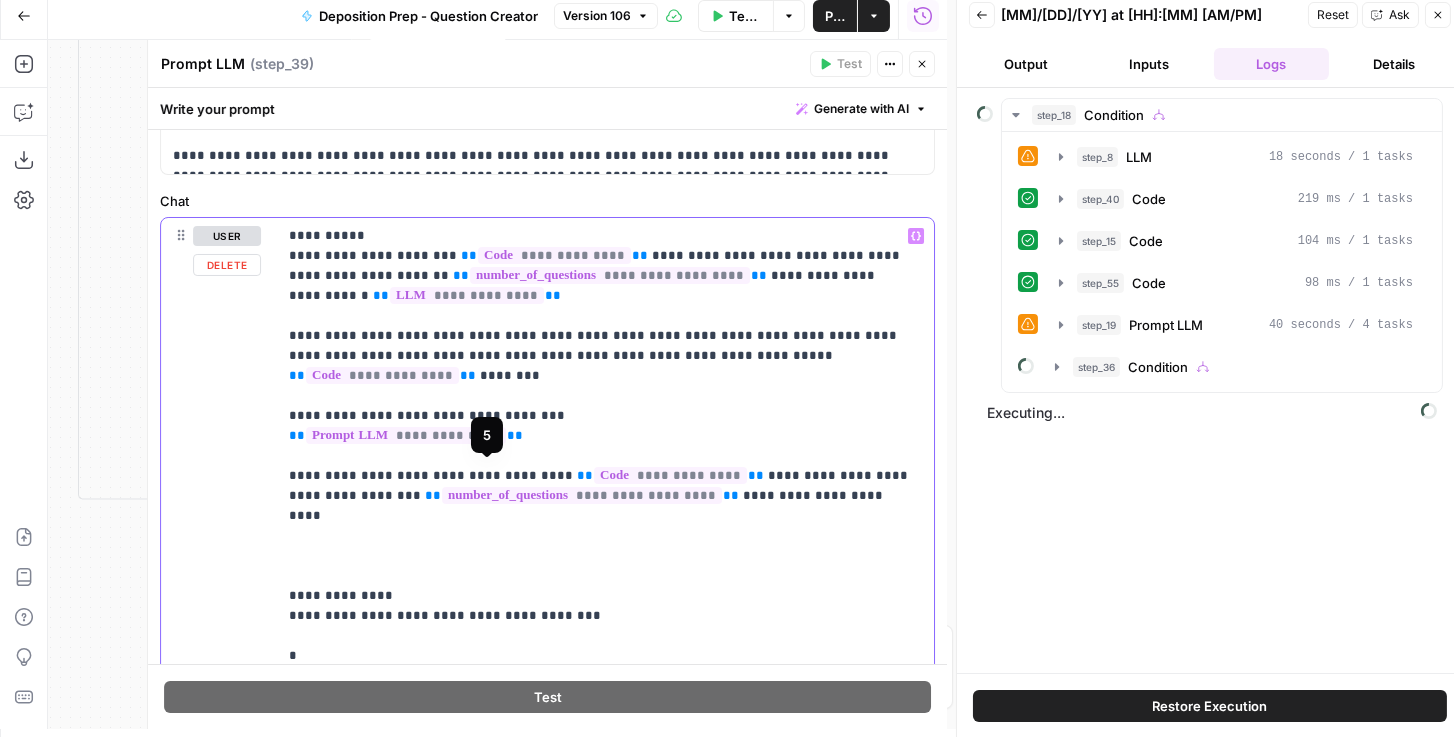 click on "**********" at bounding box center [582, 495] 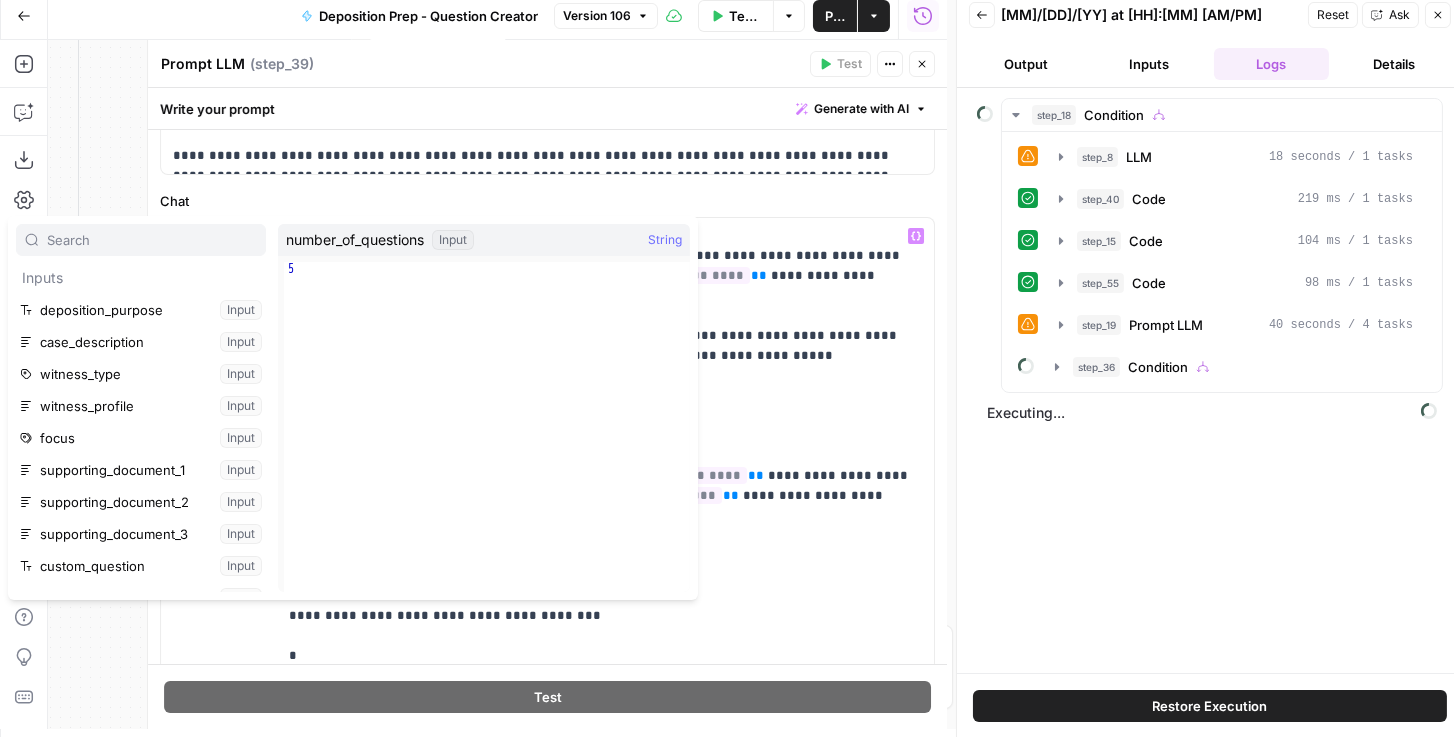 scroll, scrollTop: 21, scrollLeft: 0, axis: vertical 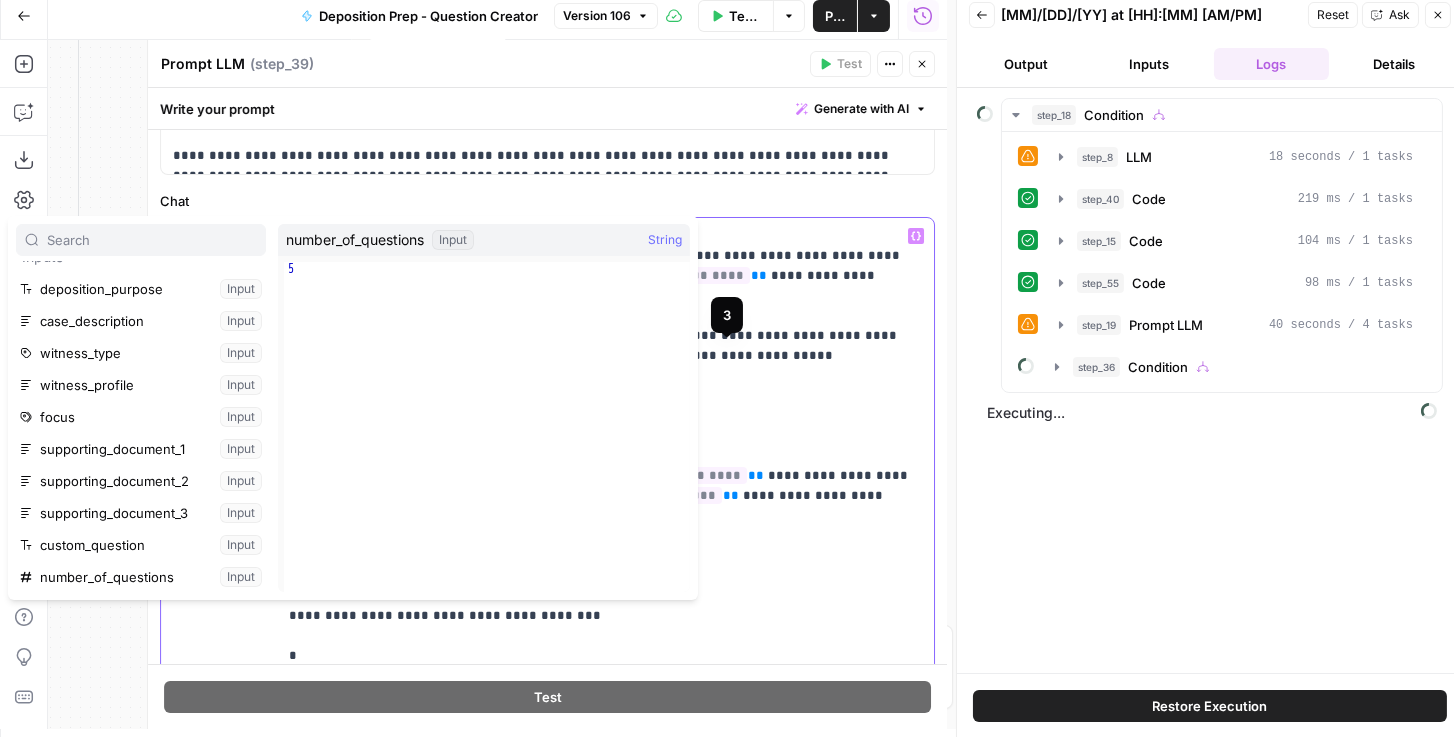 click on "**********" at bounding box center [601, 596] 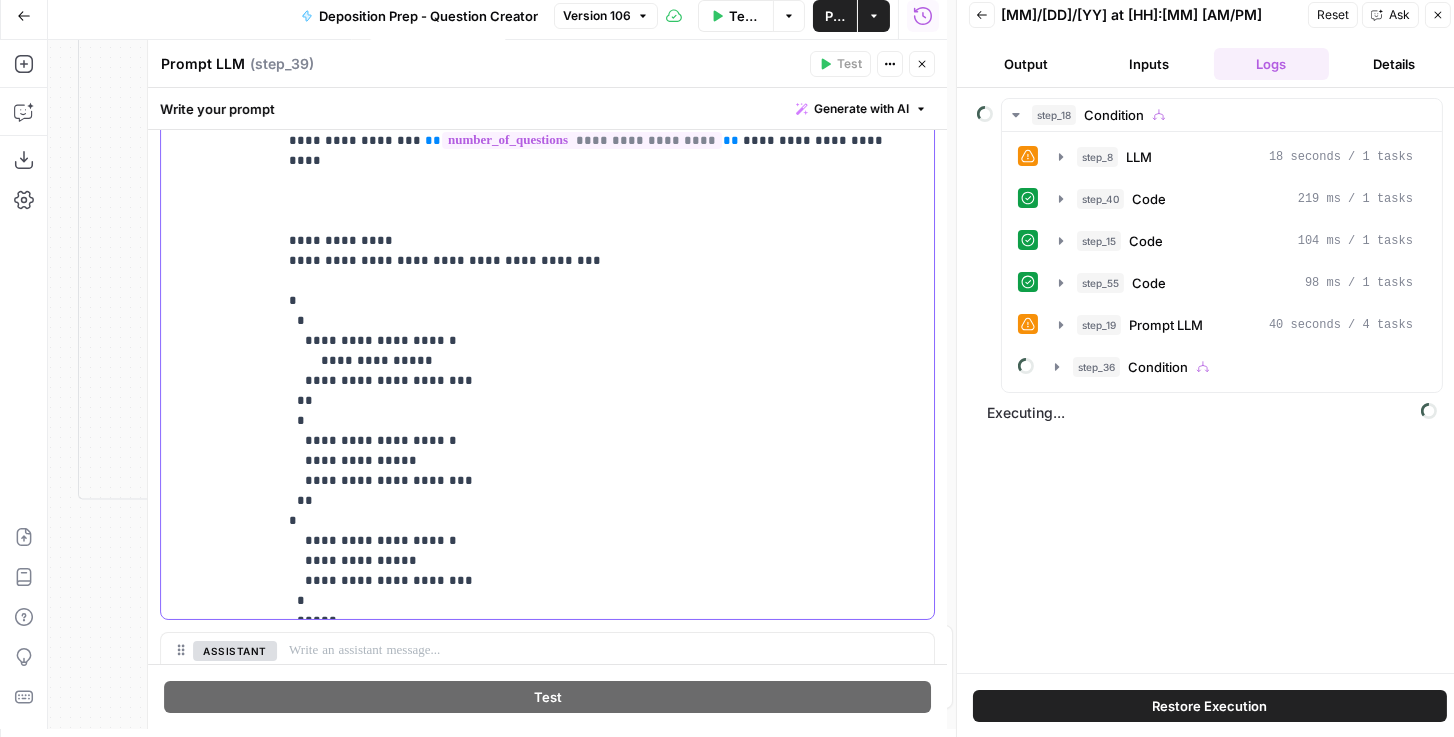 scroll, scrollTop: 805, scrollLeft: 0, axis: vertical 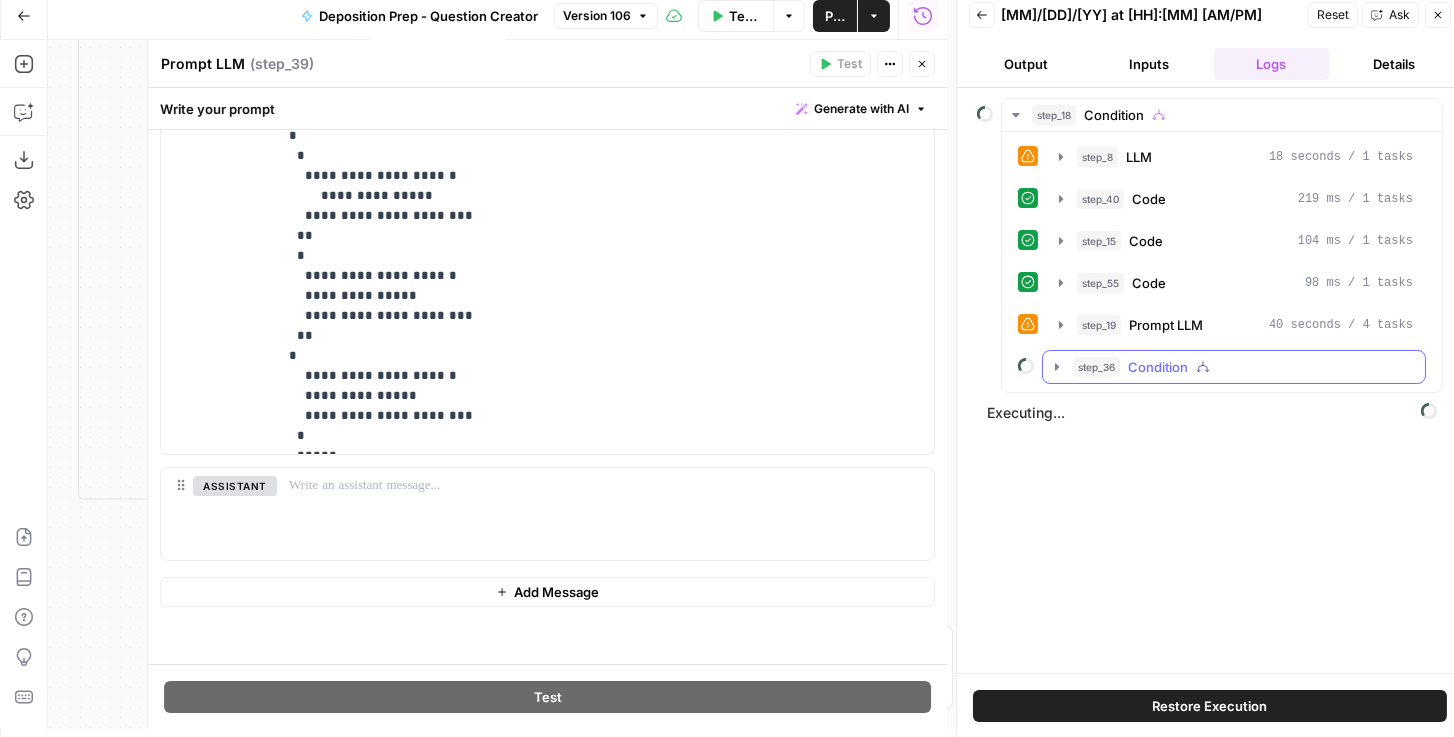 click 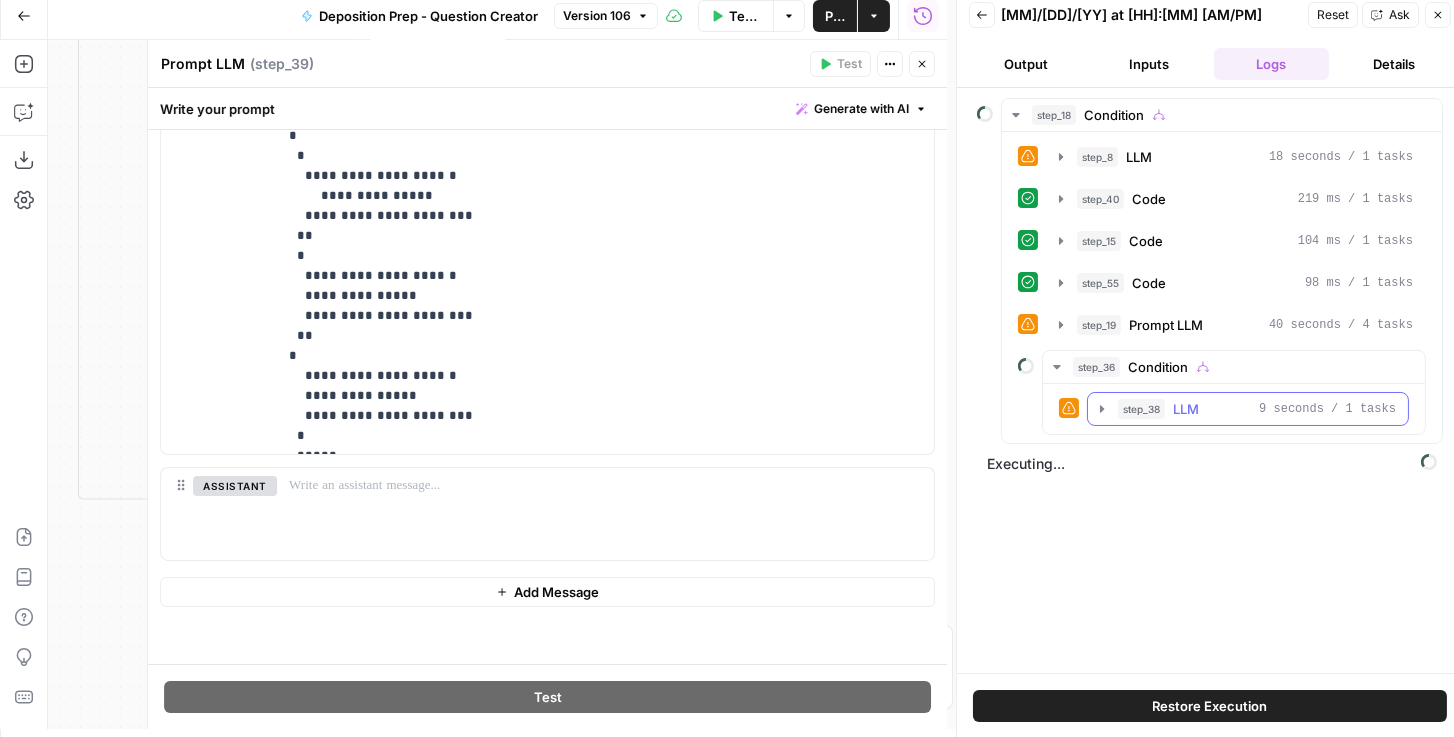 click on "step_38 LLM 9 seconds / 1 tasks" at bounding box center [1248, 409] 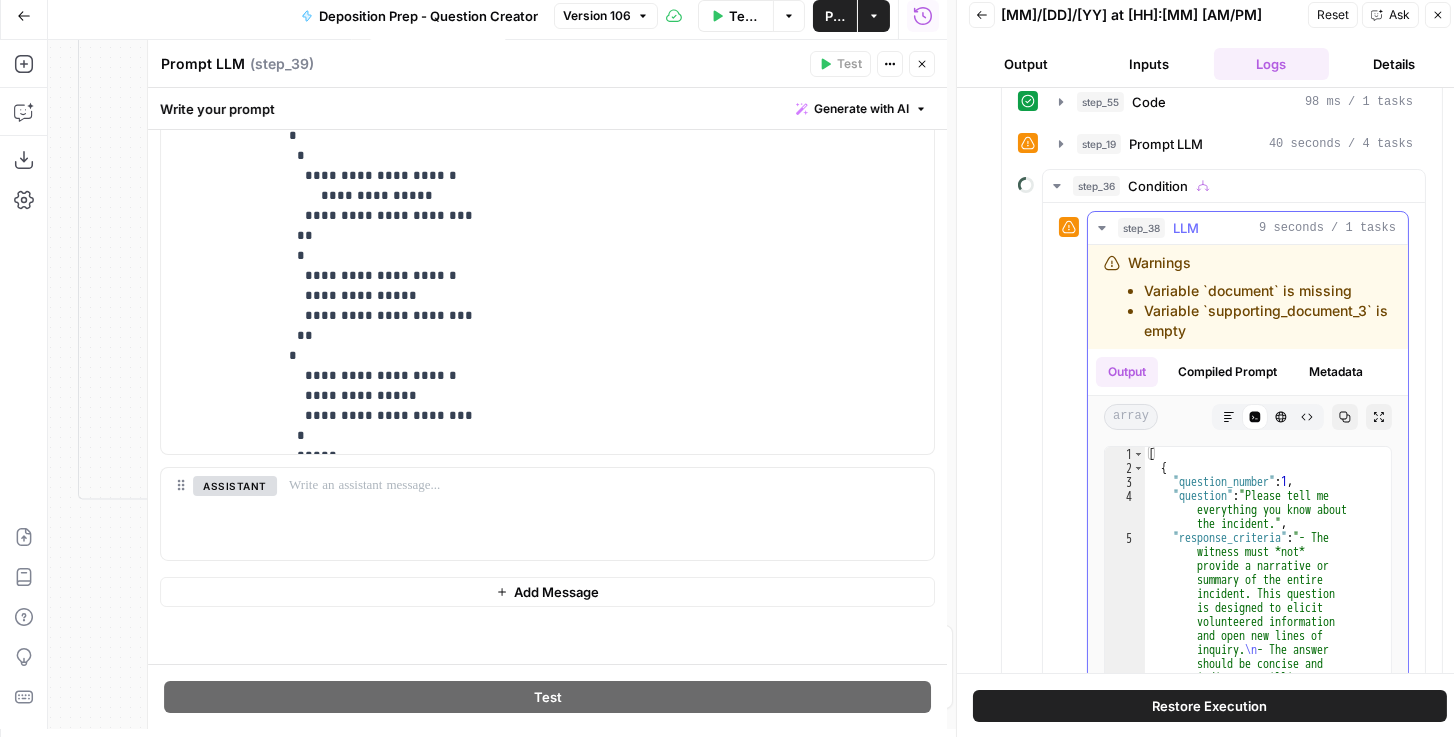 scroll, scrollTop: 285, scrollLeft: 0, axis: vertical 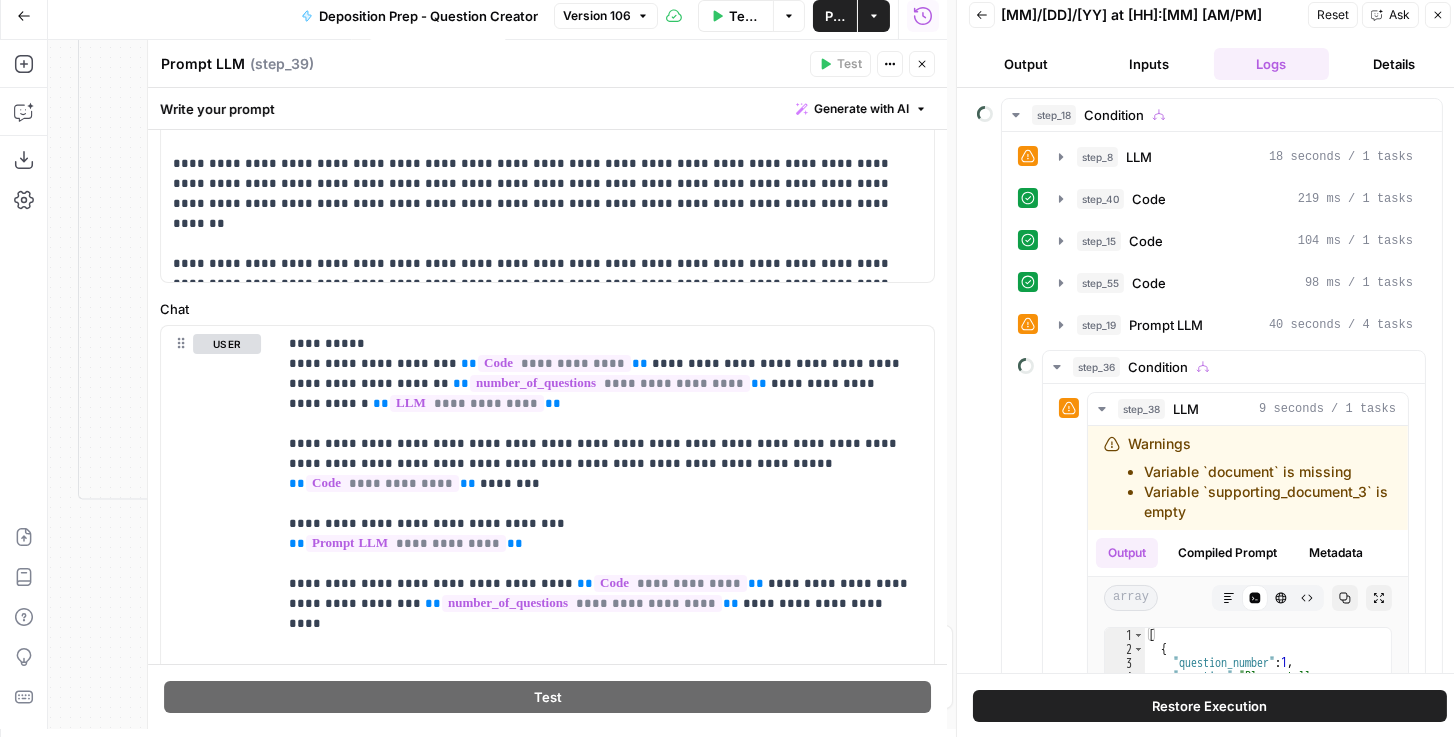 click on "Close" at bounding box center [922, 64] 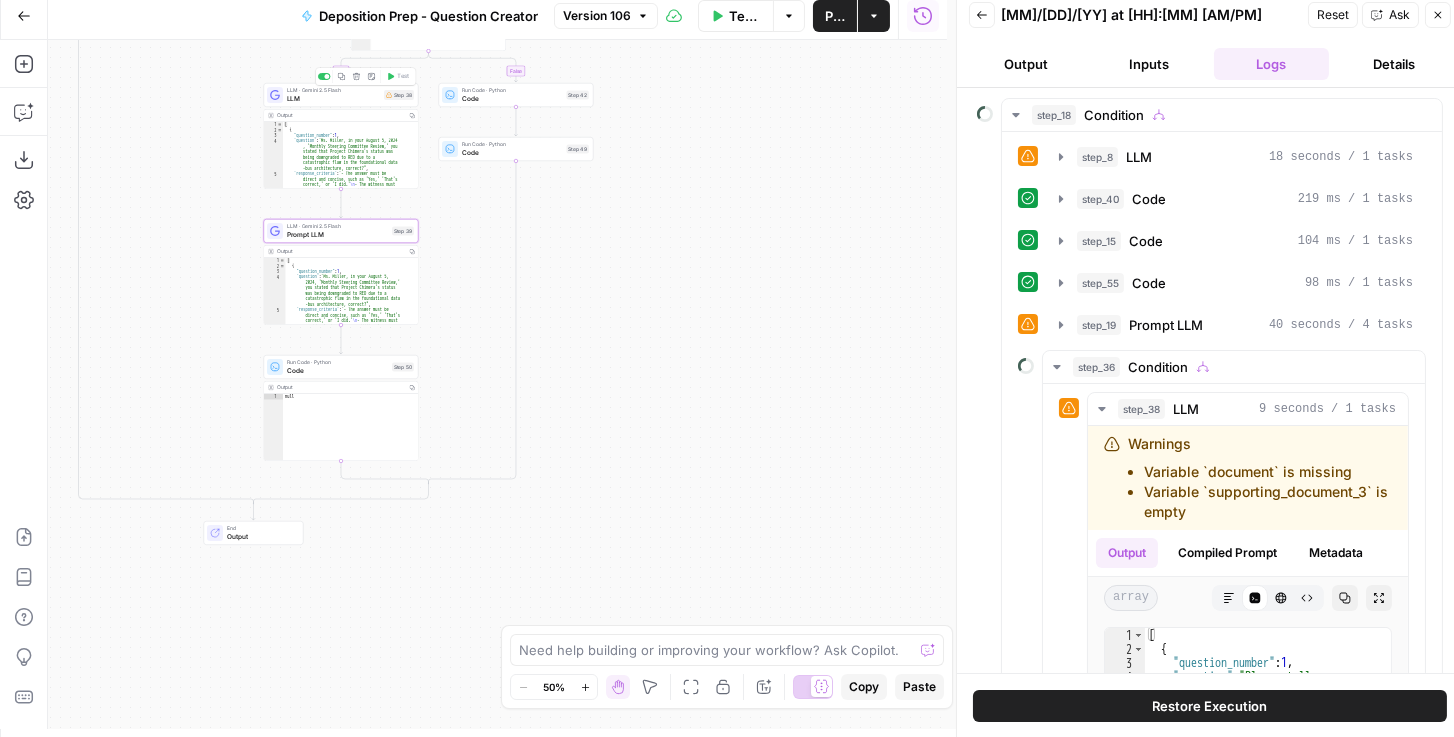 click on "LLM" at bounding box center [333, 99] 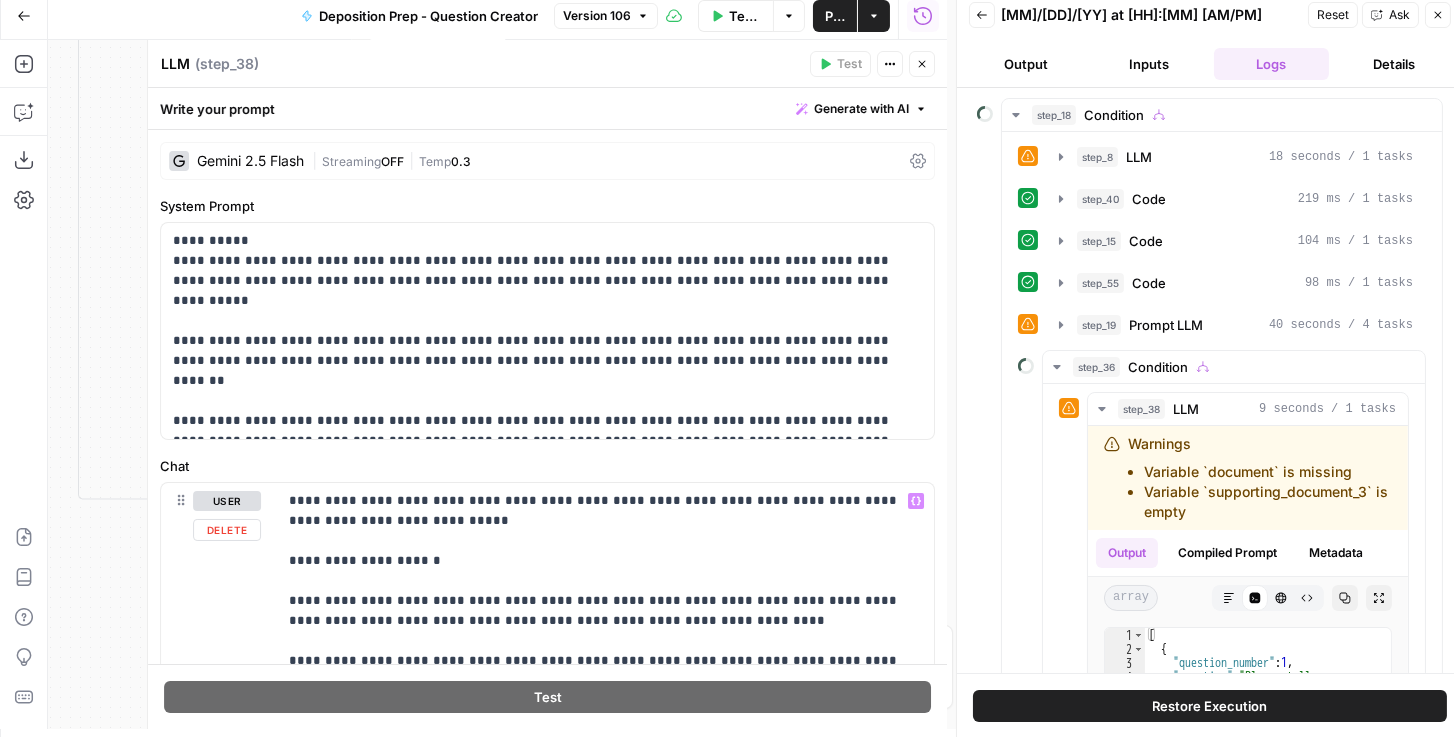 scroll, scrollTop: 741, scrollLeft: 0, axis: vertical 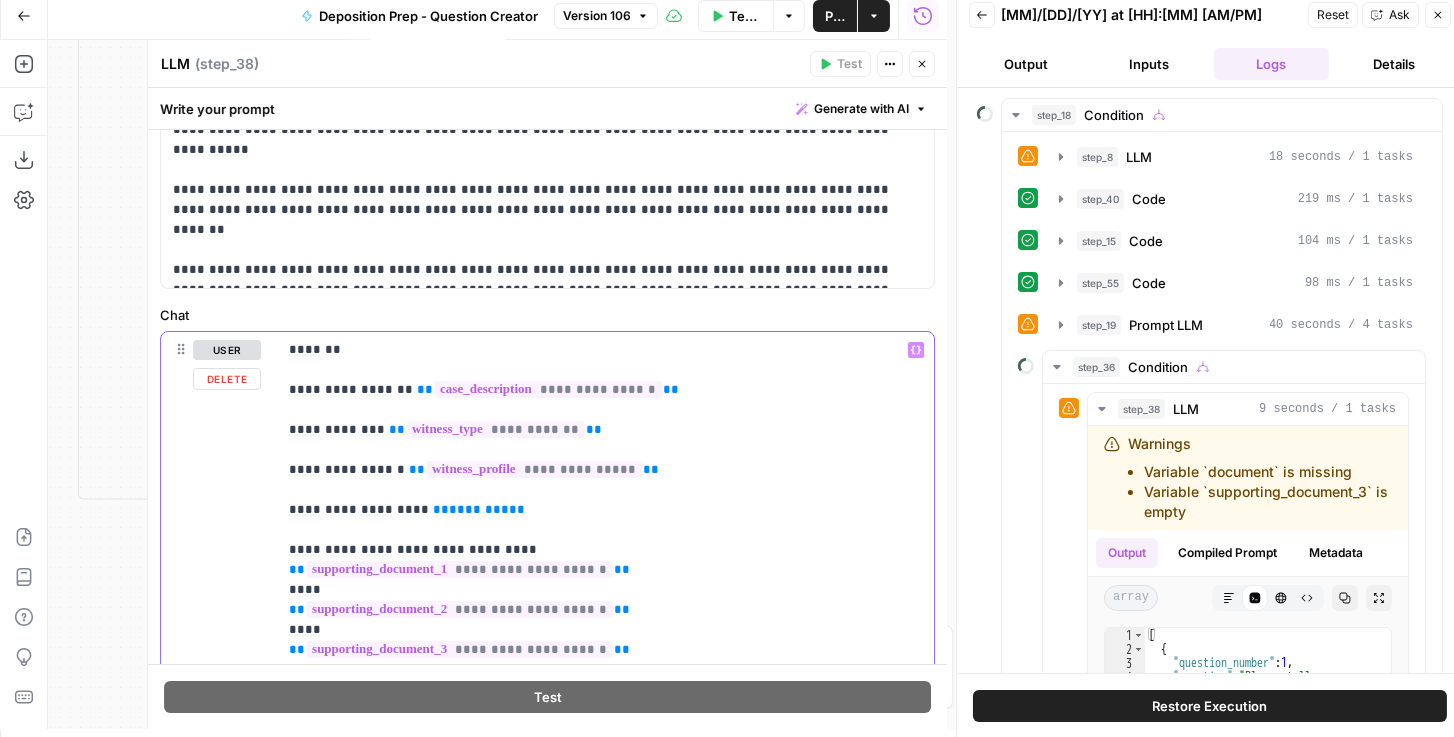 drag, startPoint x: 522, startPoint y: 512, endPoint x: 418, endPoint y: 510, distance: 104.019226 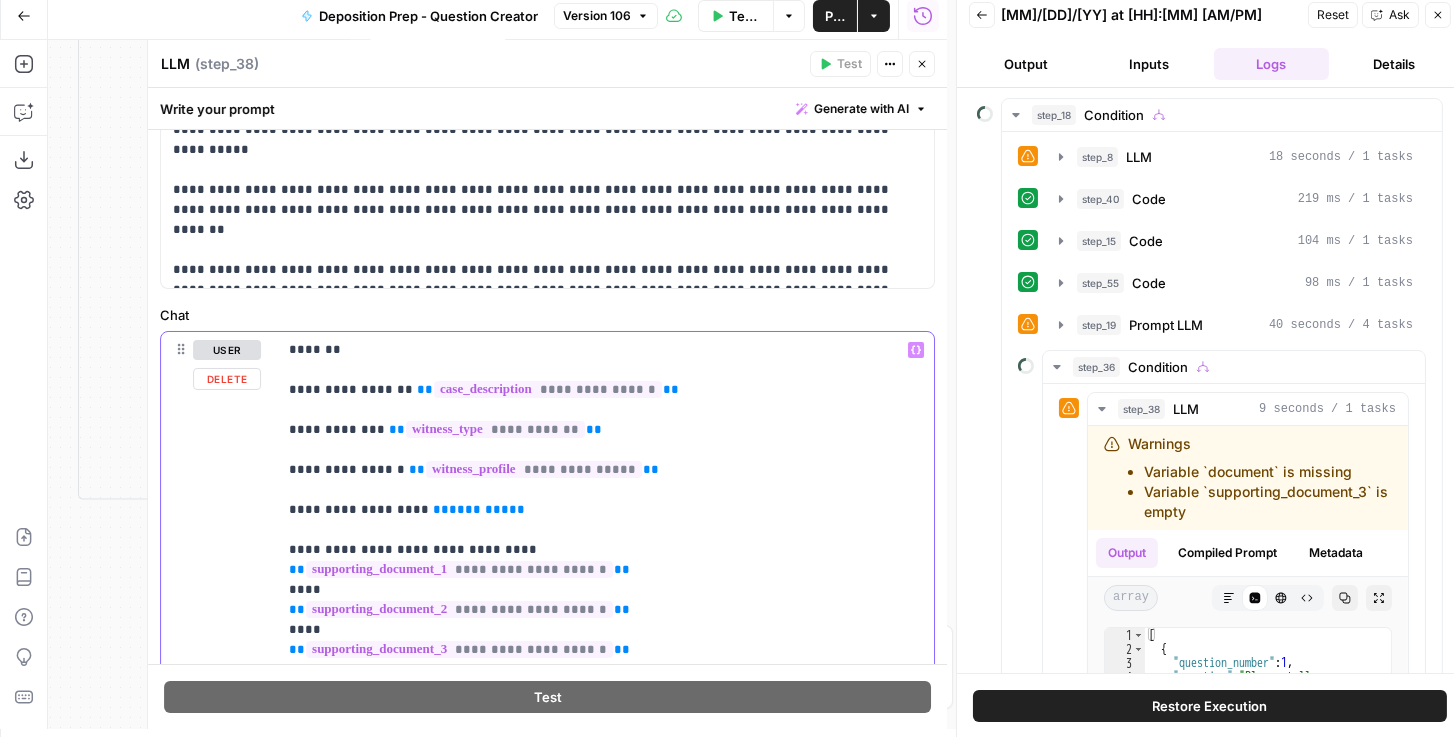 click on "**********" at bounding box center [597, 1110] 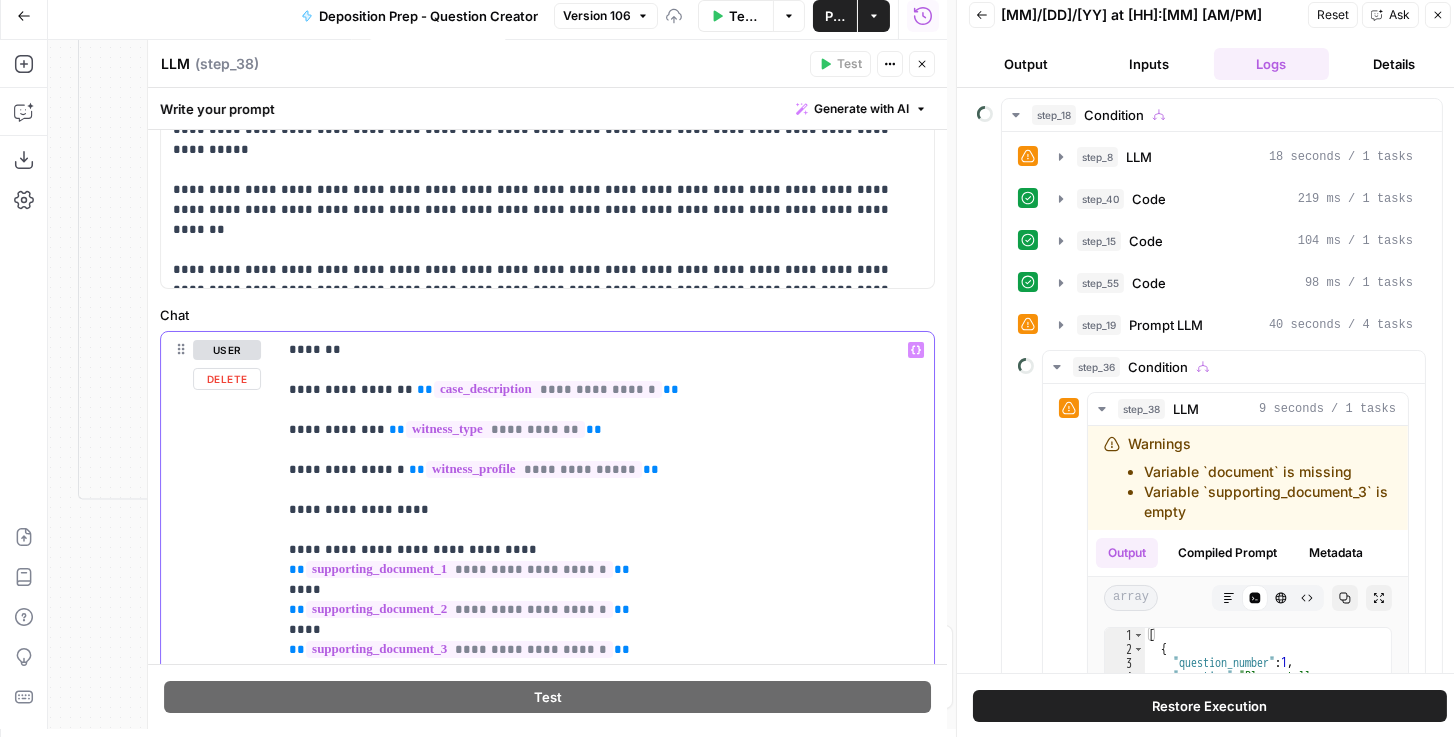 click 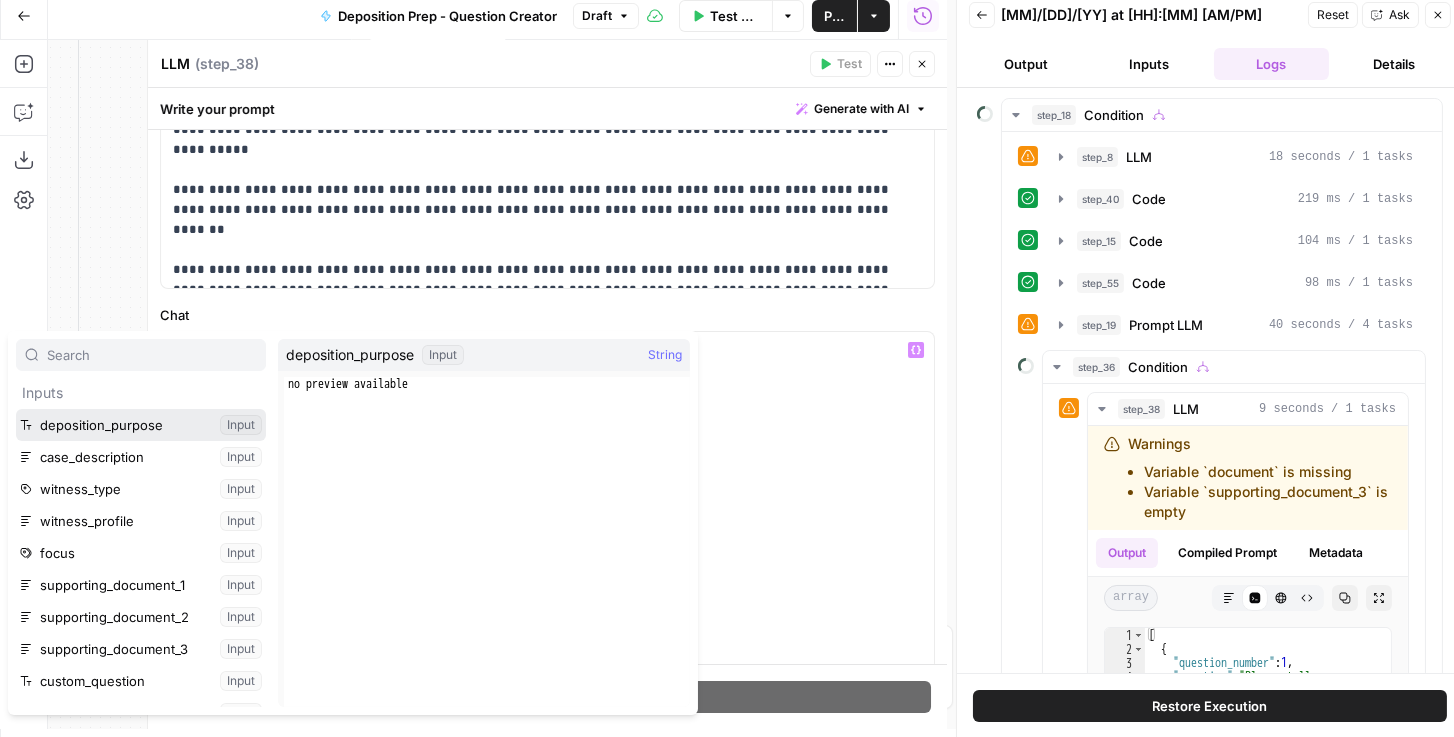click at bounding box center (141, 425) 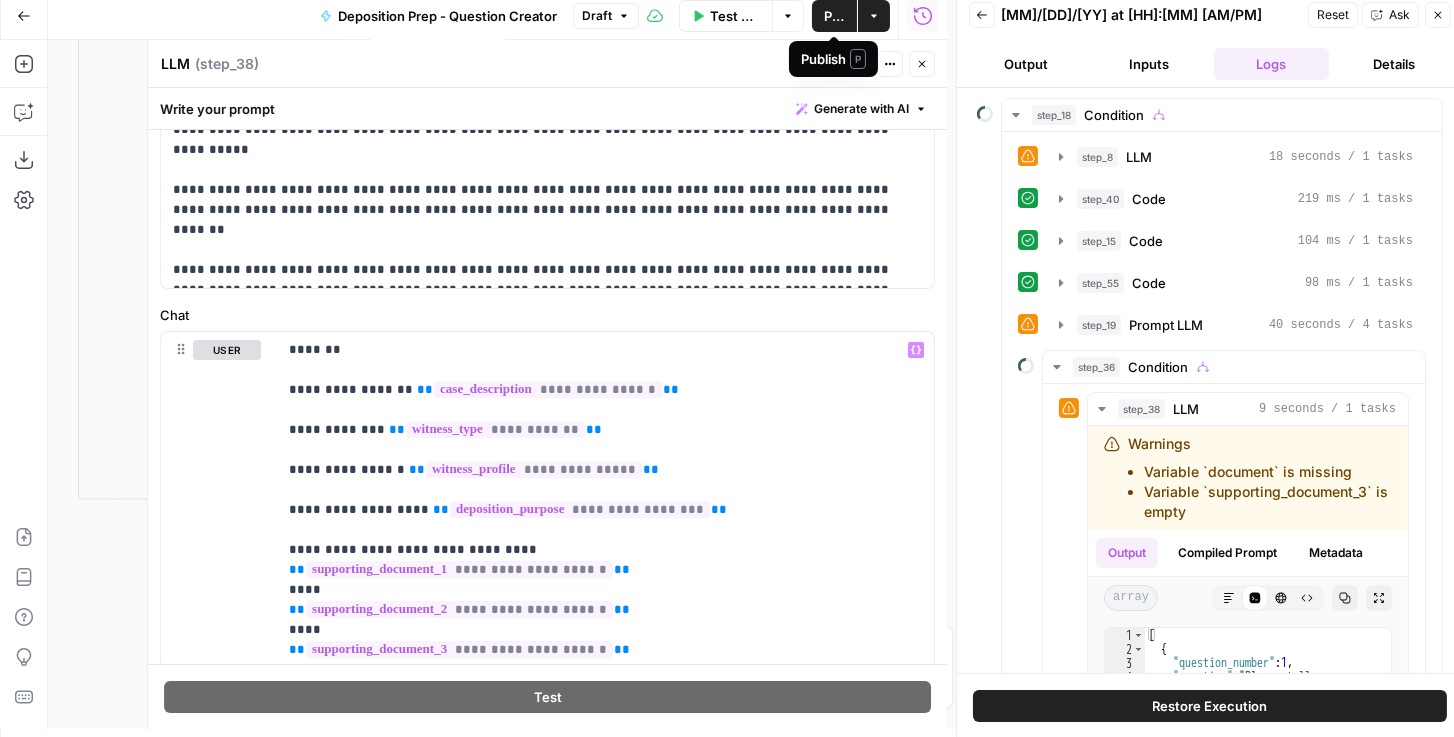 click on "Close" at bounding box center (922, 64) 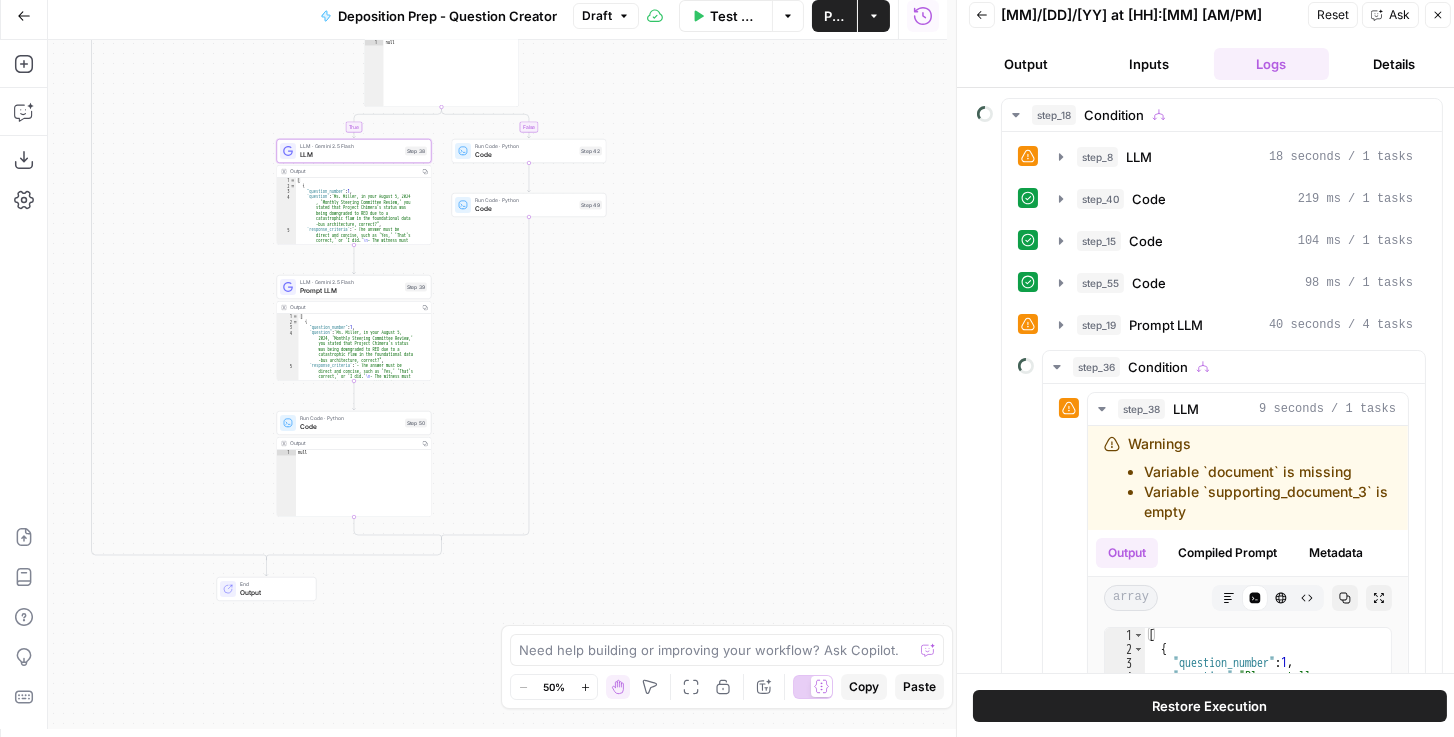 drag, startPoint x: 629, startPoint y: 300, endPoint x: 697, endPoint y: 493, distance: 204.62894 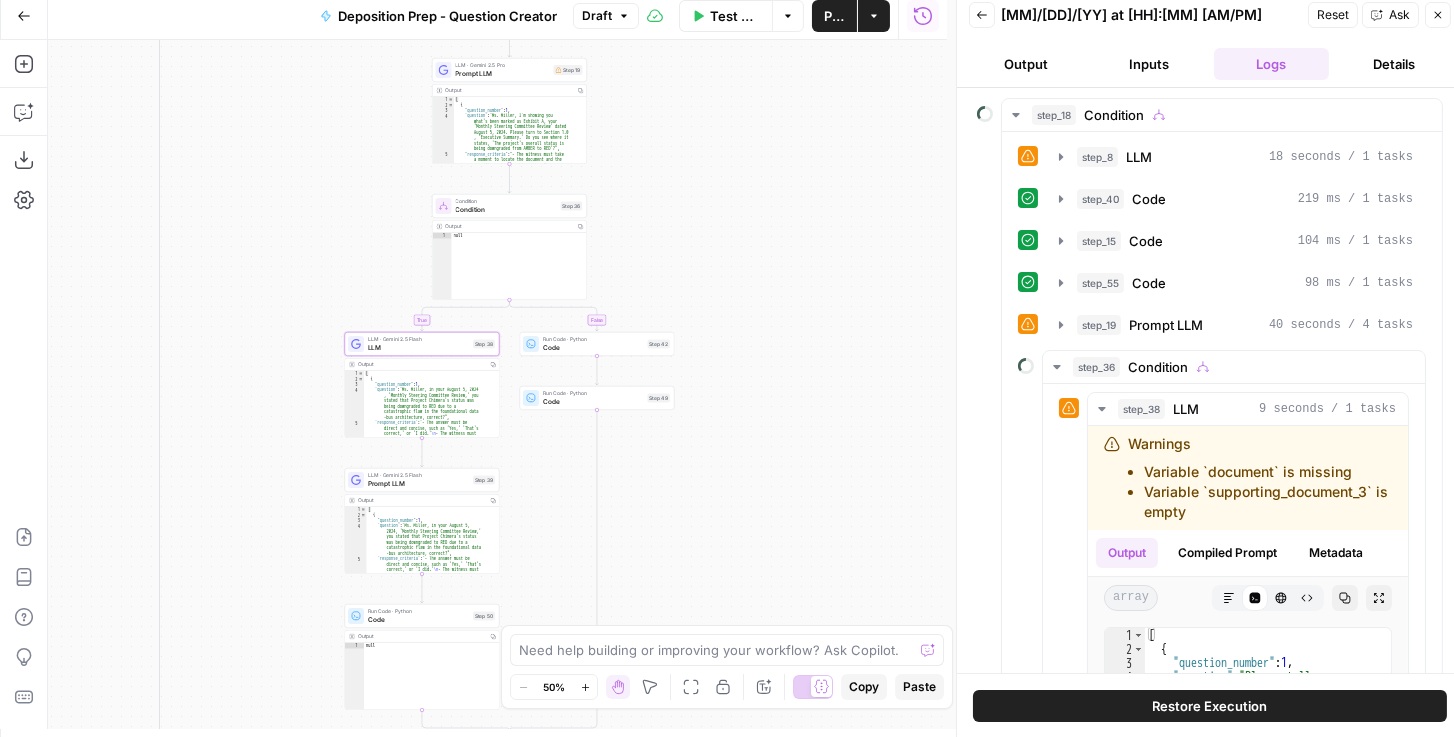 click on "Prompt LLM" at bounding box center (418, 484) 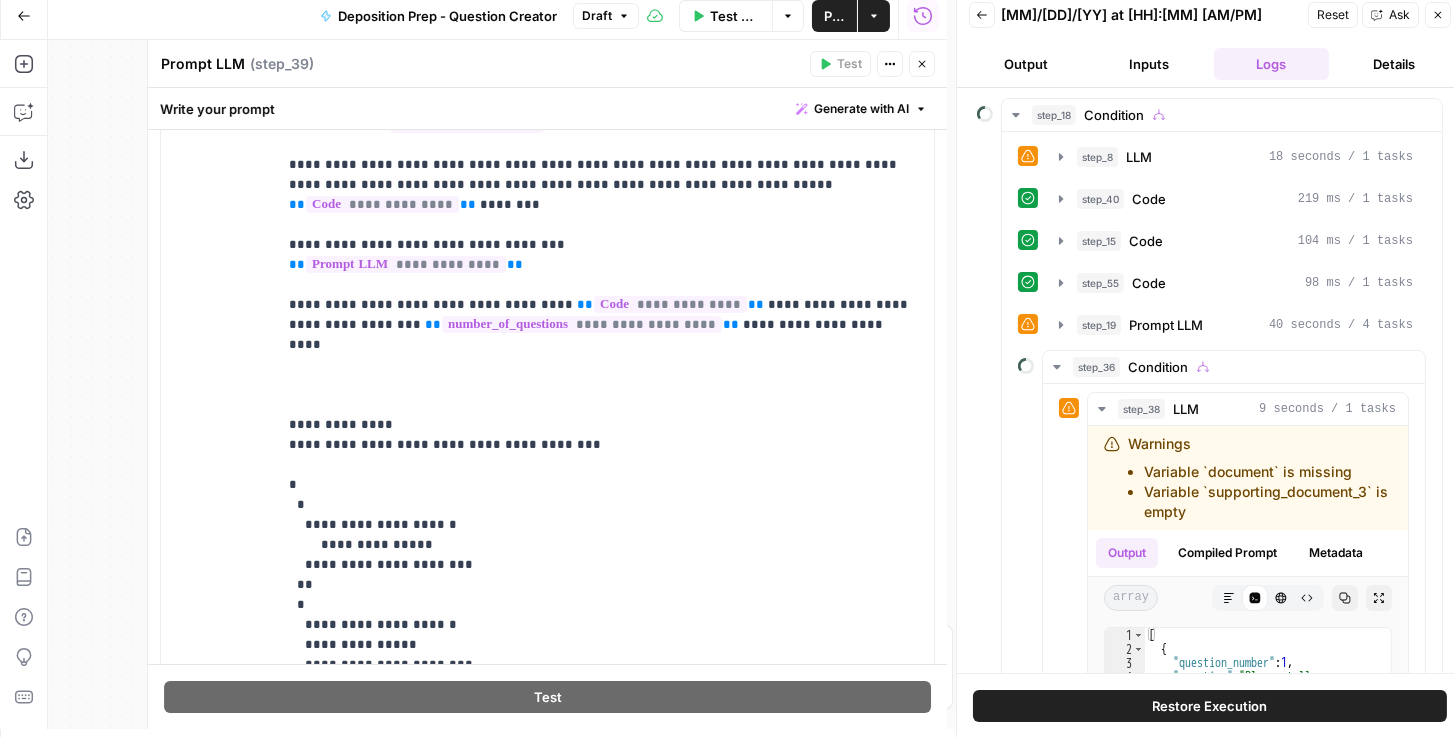 scroll, scrollTop: 457, scrollLeft: 0, axis: vertical 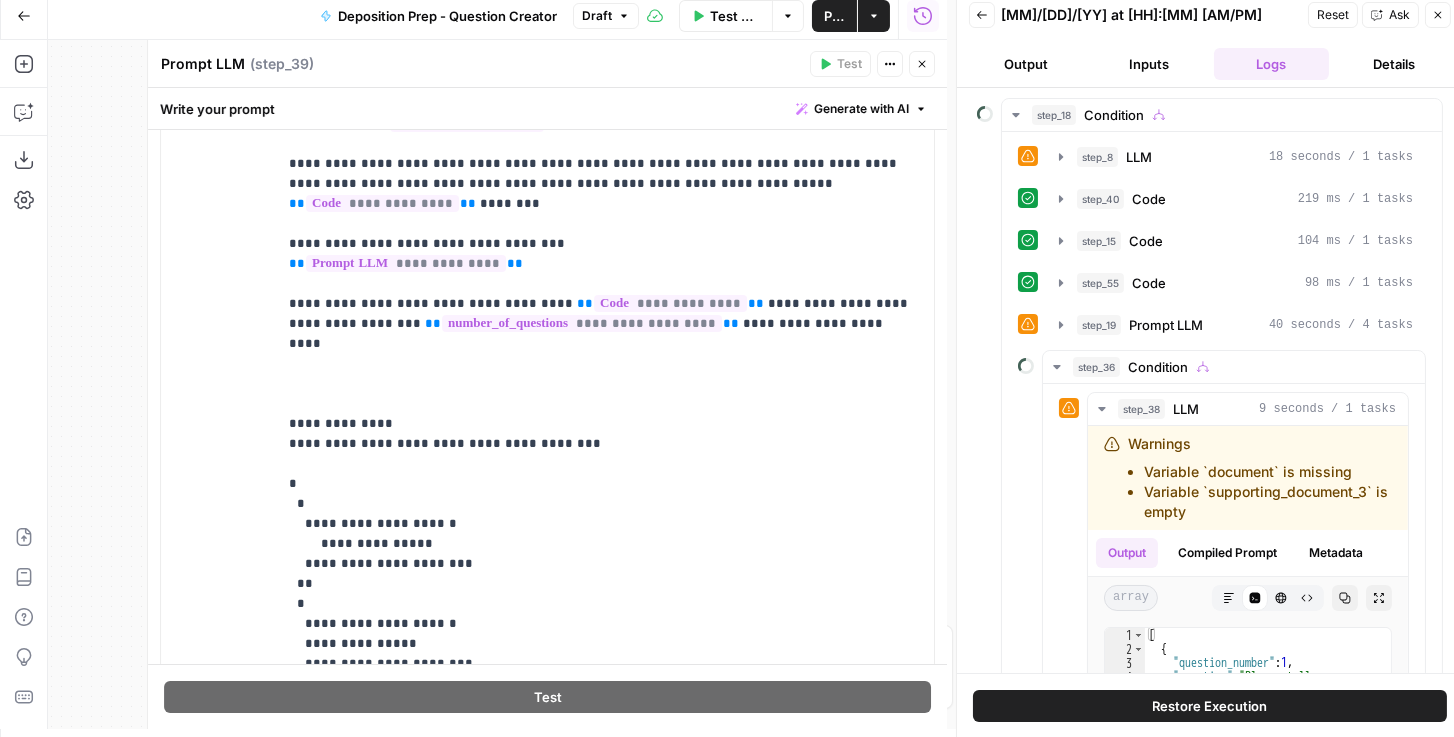 click 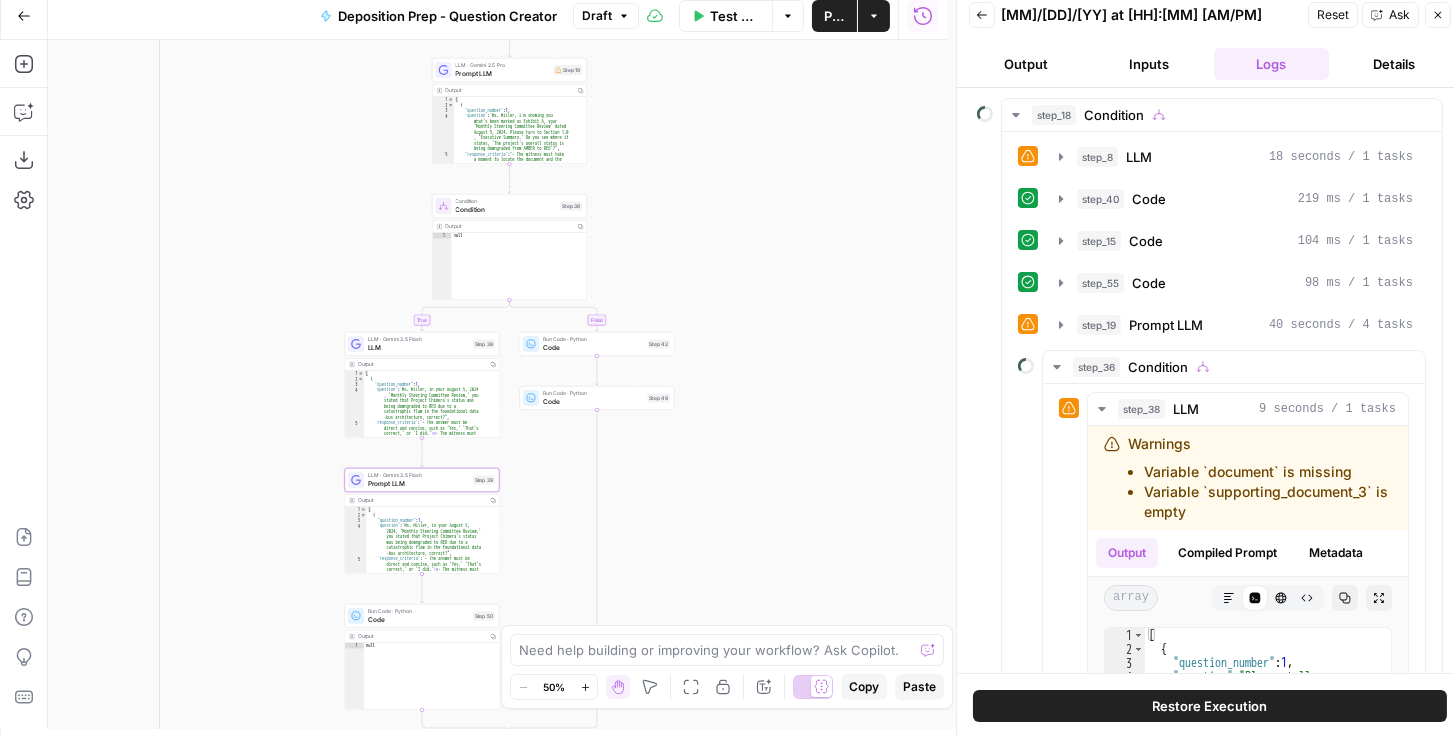 drag, startPoint x: 774, startPoint y: 175, endPoint x: 723, endPoint y: 398, distance: 228.7575 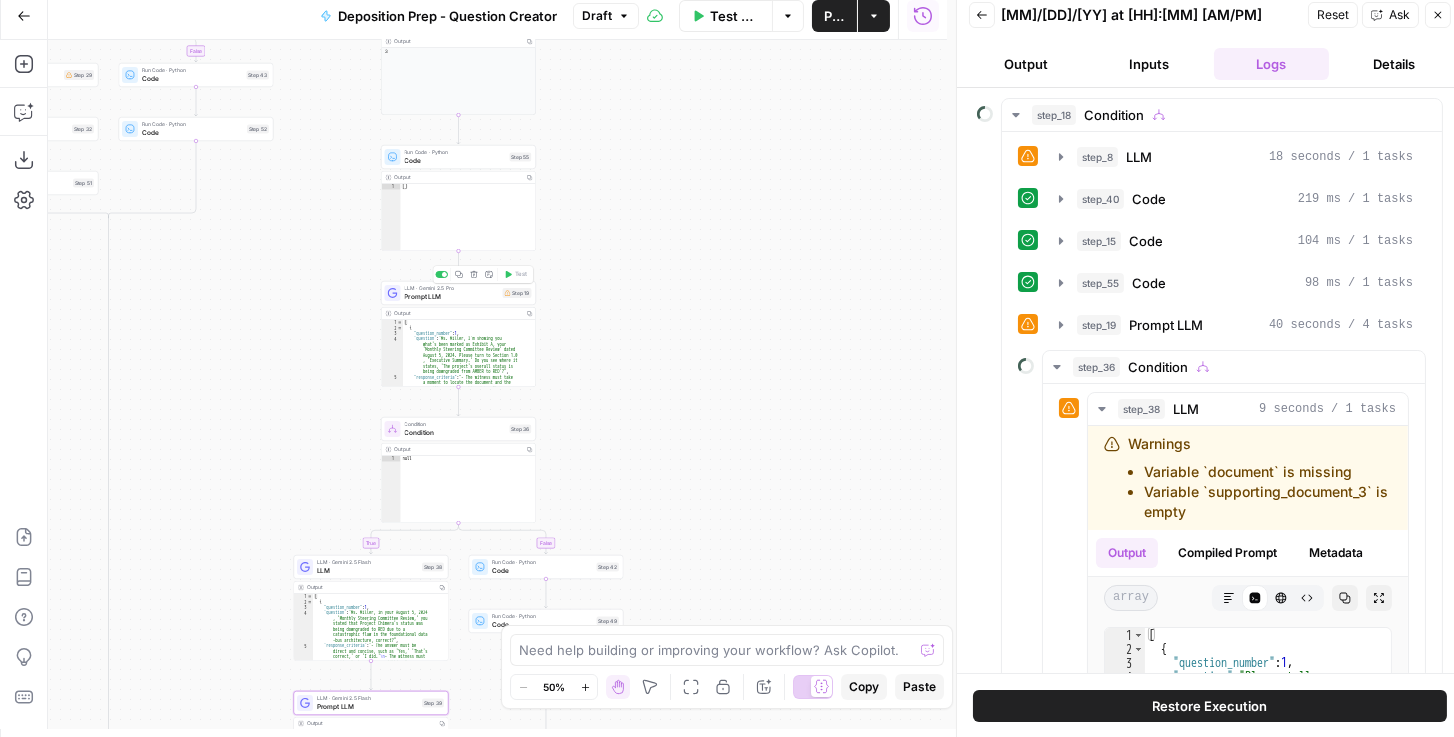 click on "LLM · Gemini 2.5 Pro Prompt LLM Step 19 Copy step Delete step Add Note Test" at bounding box center (458, 293) 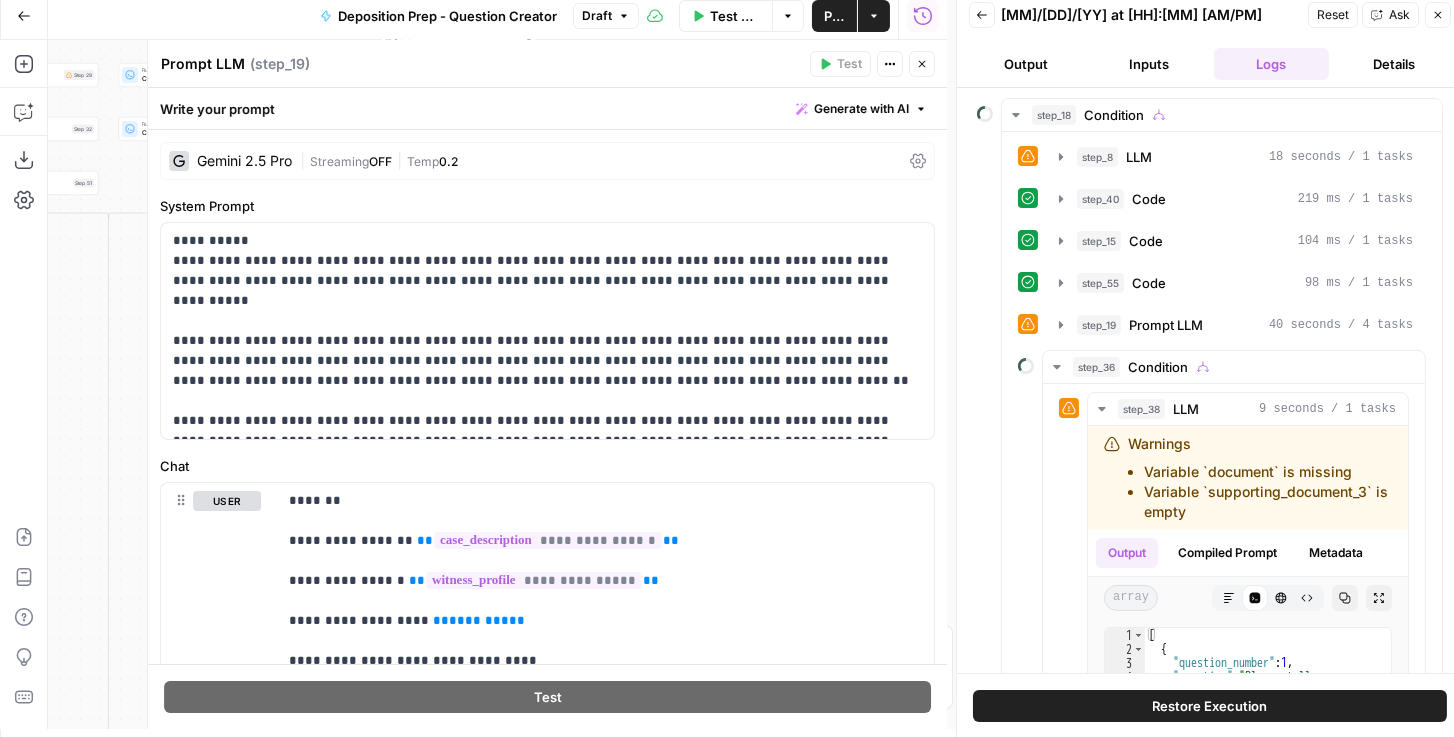 scroll, scrollTop: 57, scrollLeft: 0, axis: vertical 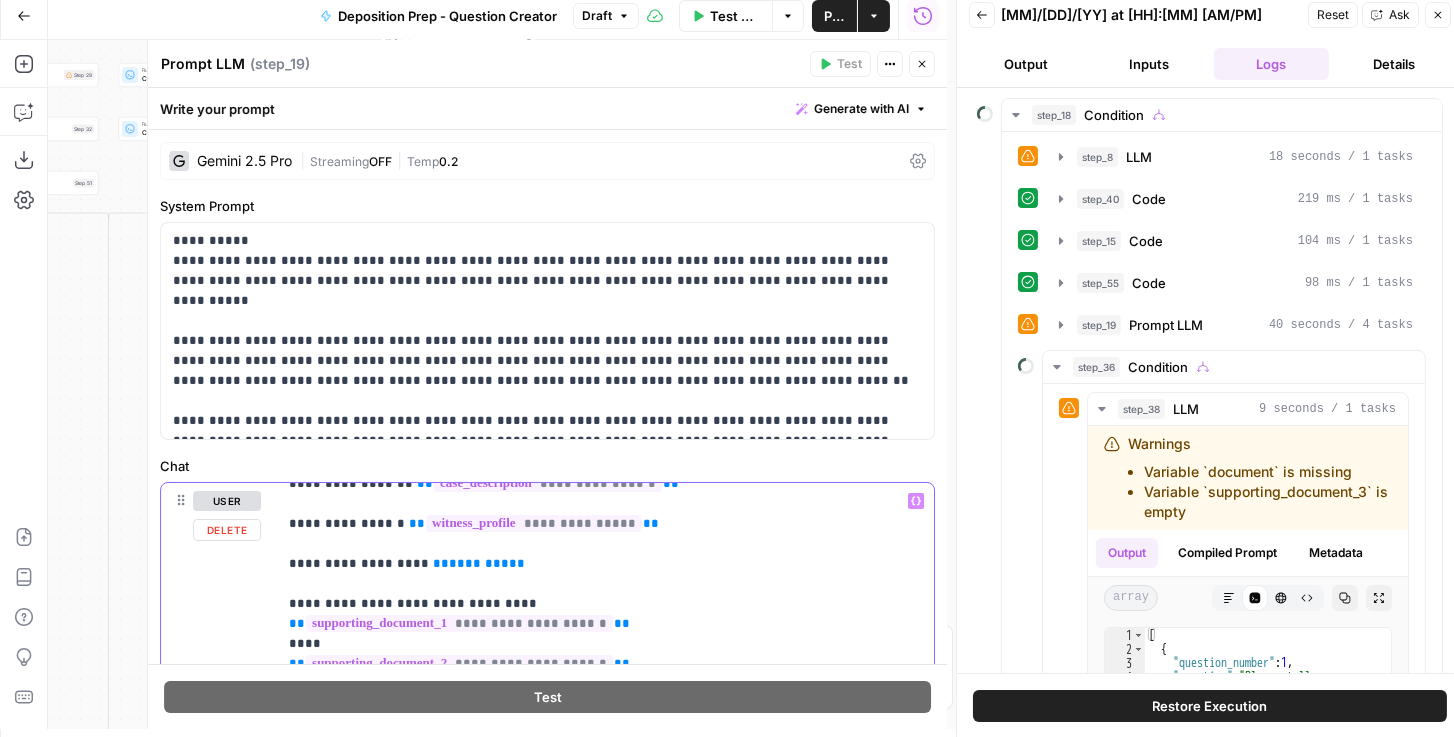drag, startPoint x: 512, startPoint y: 560, endPoint x: 420, endPoint y: 554, distance: 92.19544 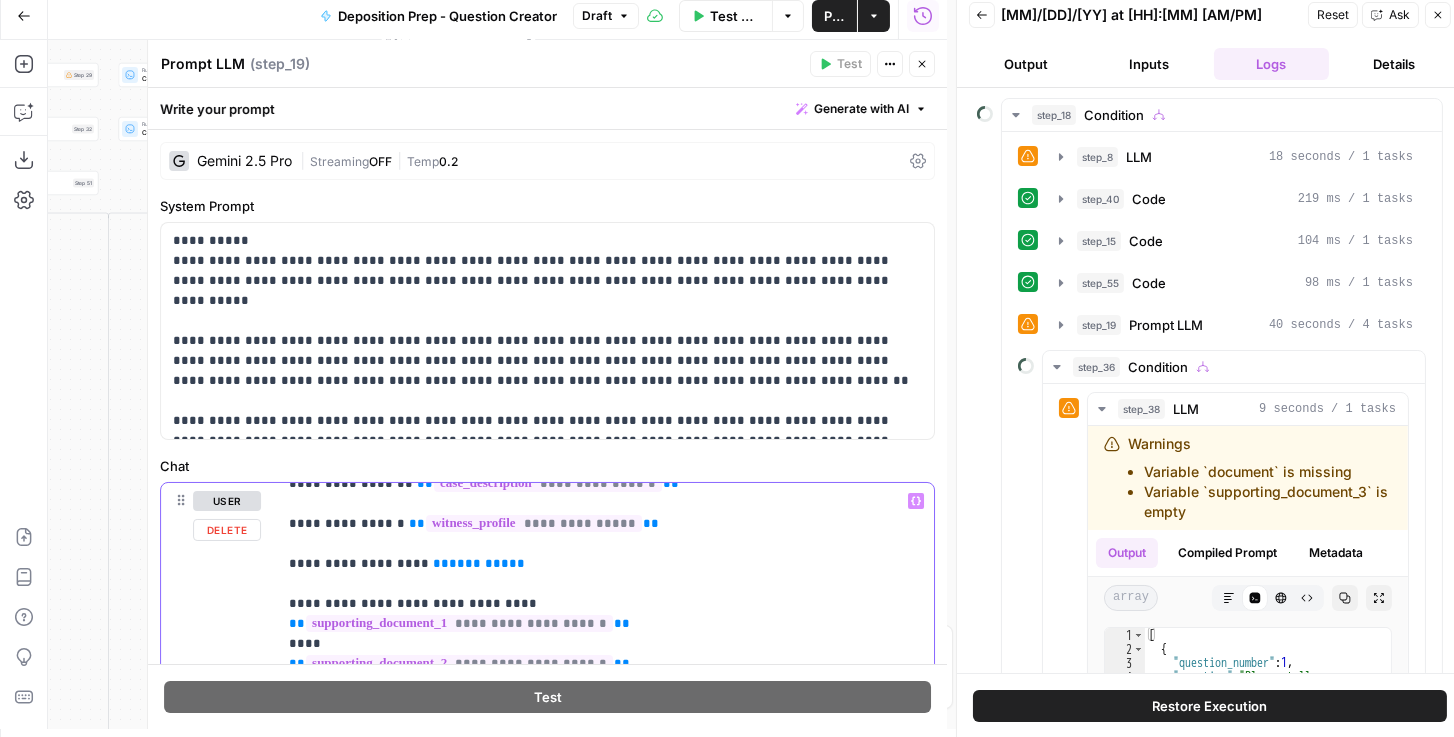click on "**********" at bounding box center [597, 1314] 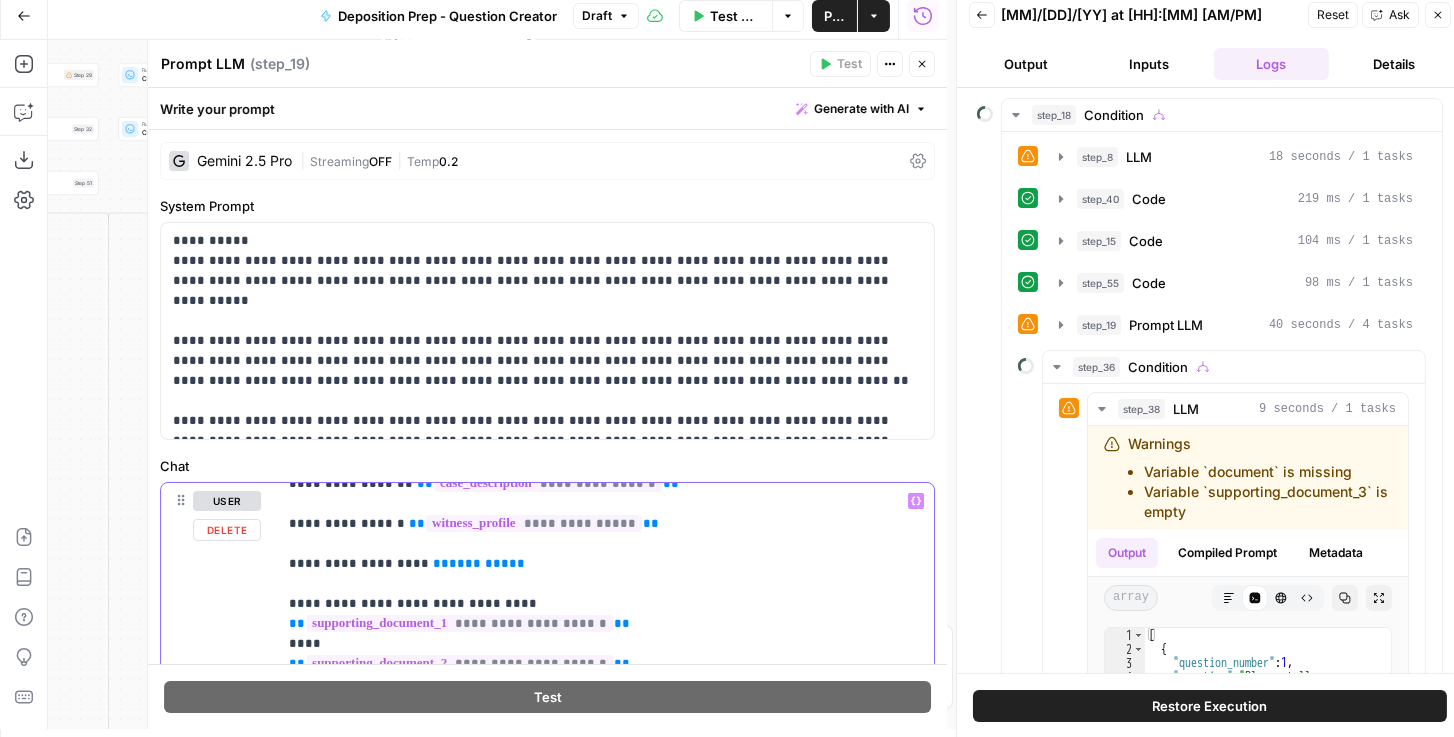 drag, startPoint x: 417, startPoint y: 561, endPoint x: 500, endPoint y: 560, distance: 83.00603 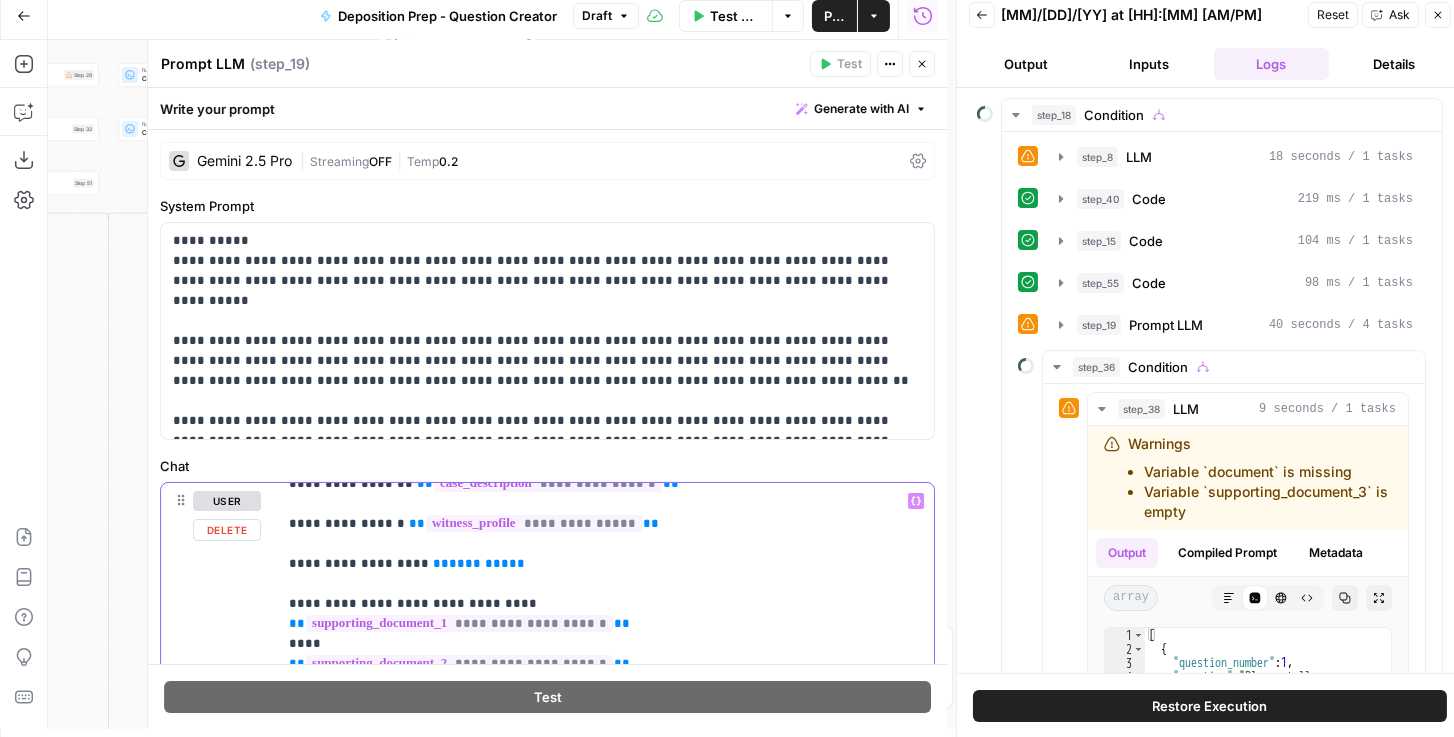 click on "**********" at bounding box center (597, 1314) 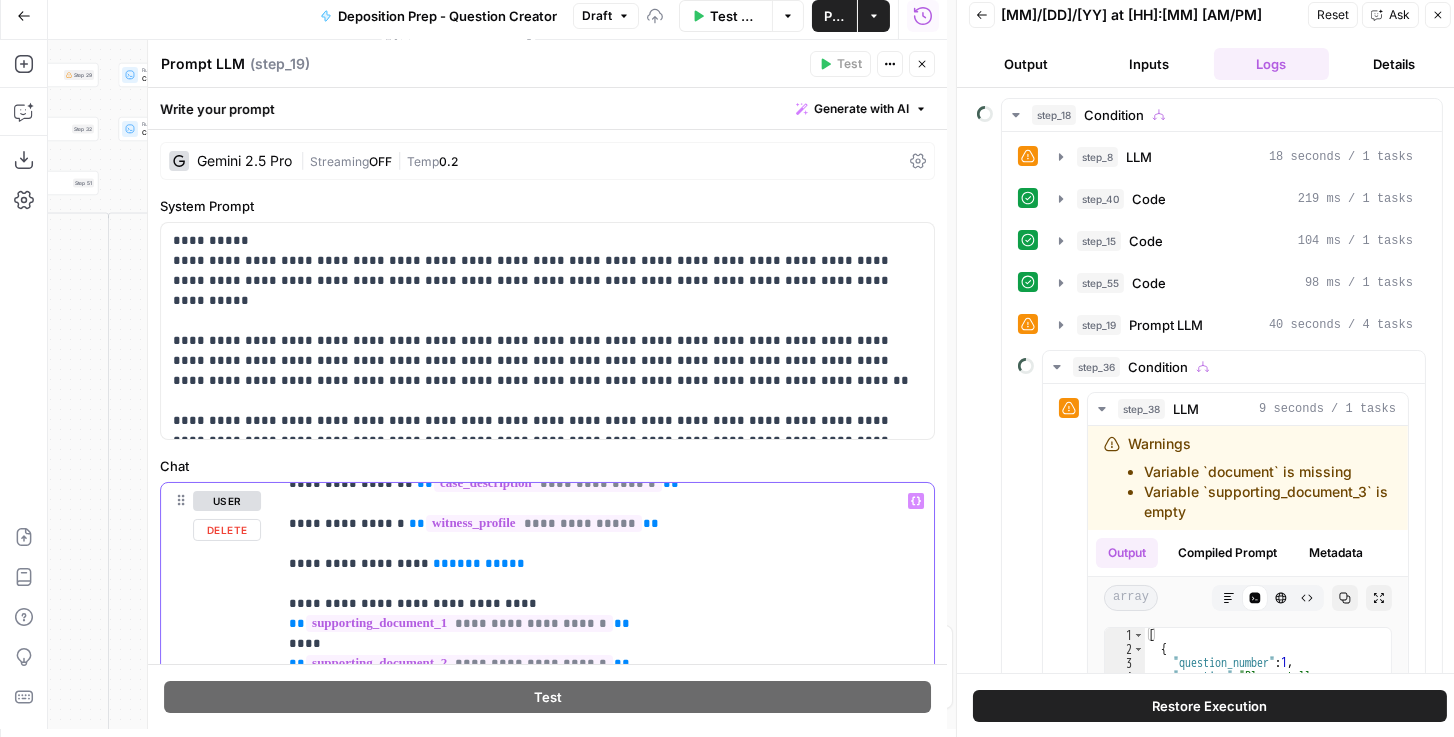 click on "**********" at bounding box center [601, 890] 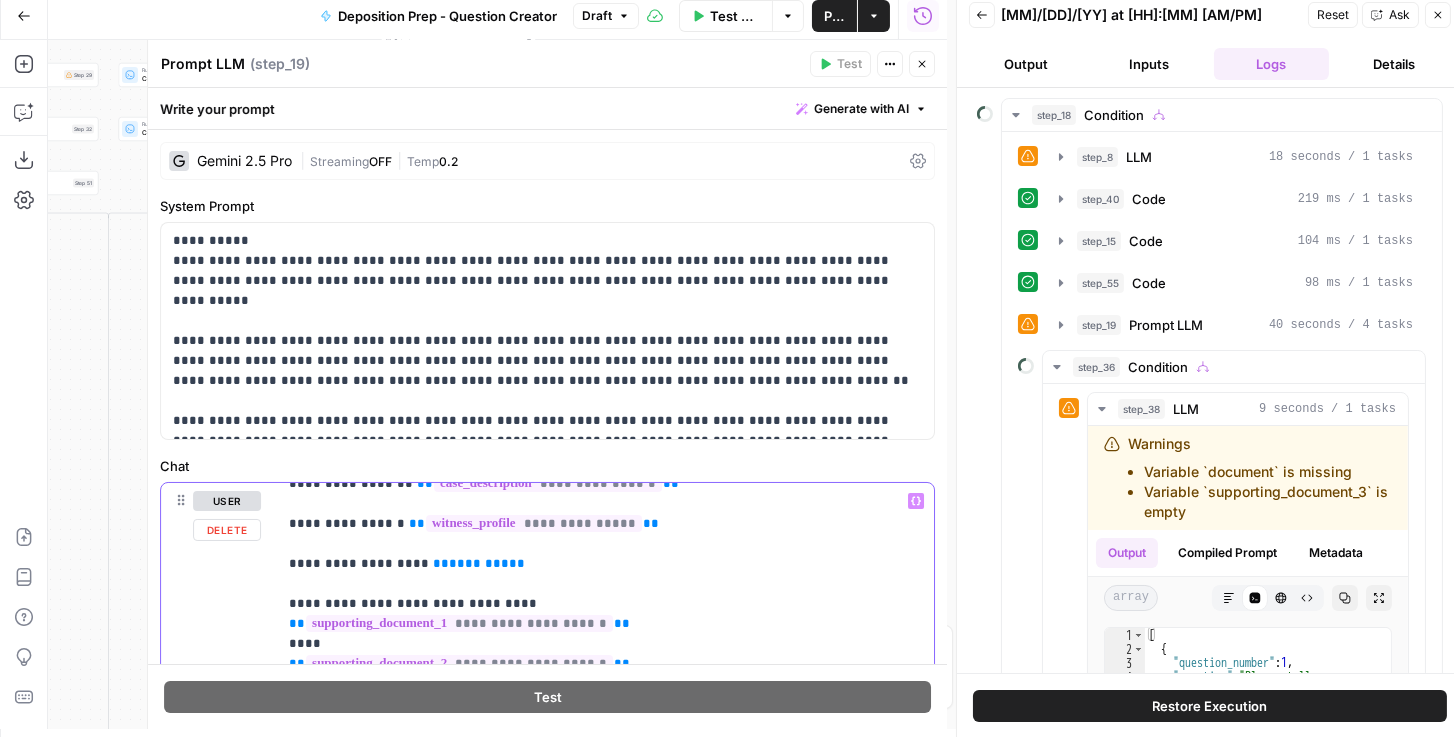 click on "Variables Menu" at bounding box center [916, 501] 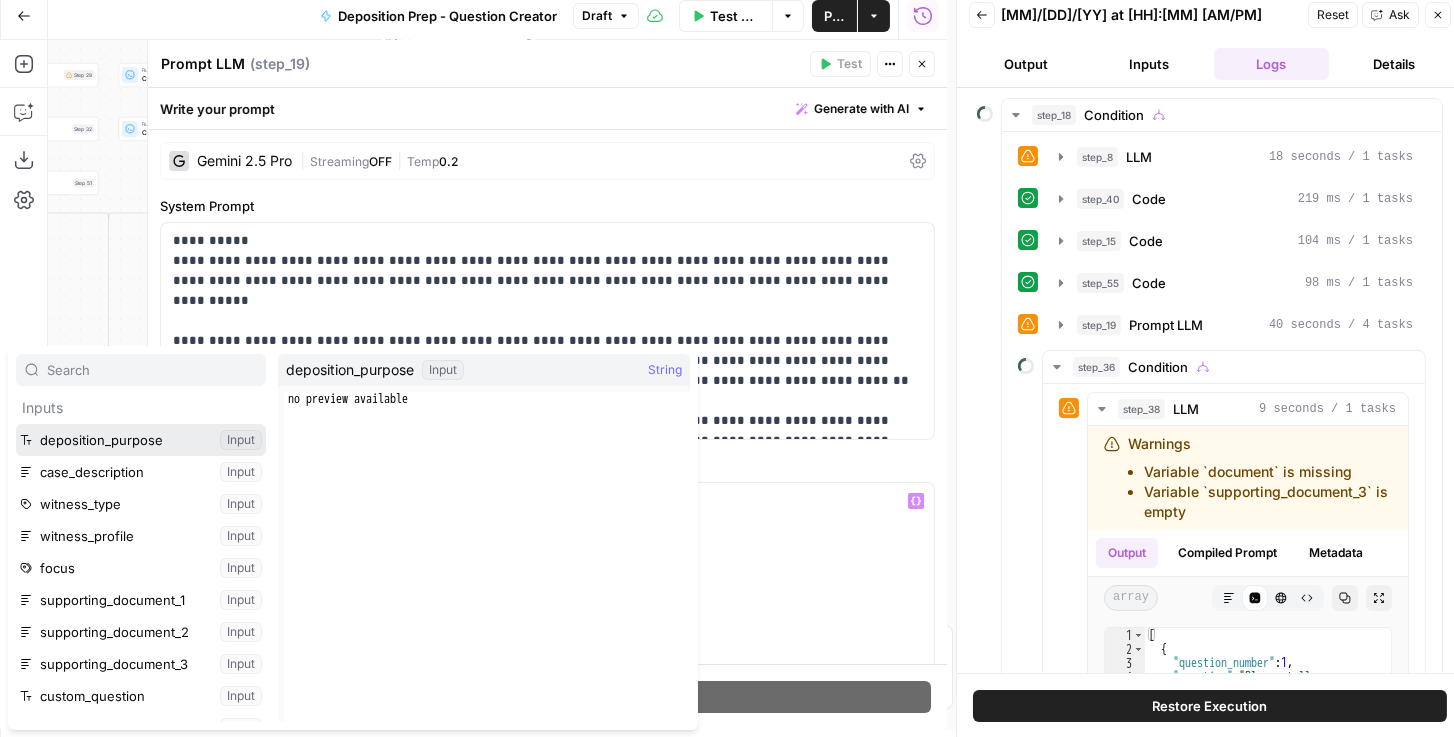 click at bounding box center [141, 440] 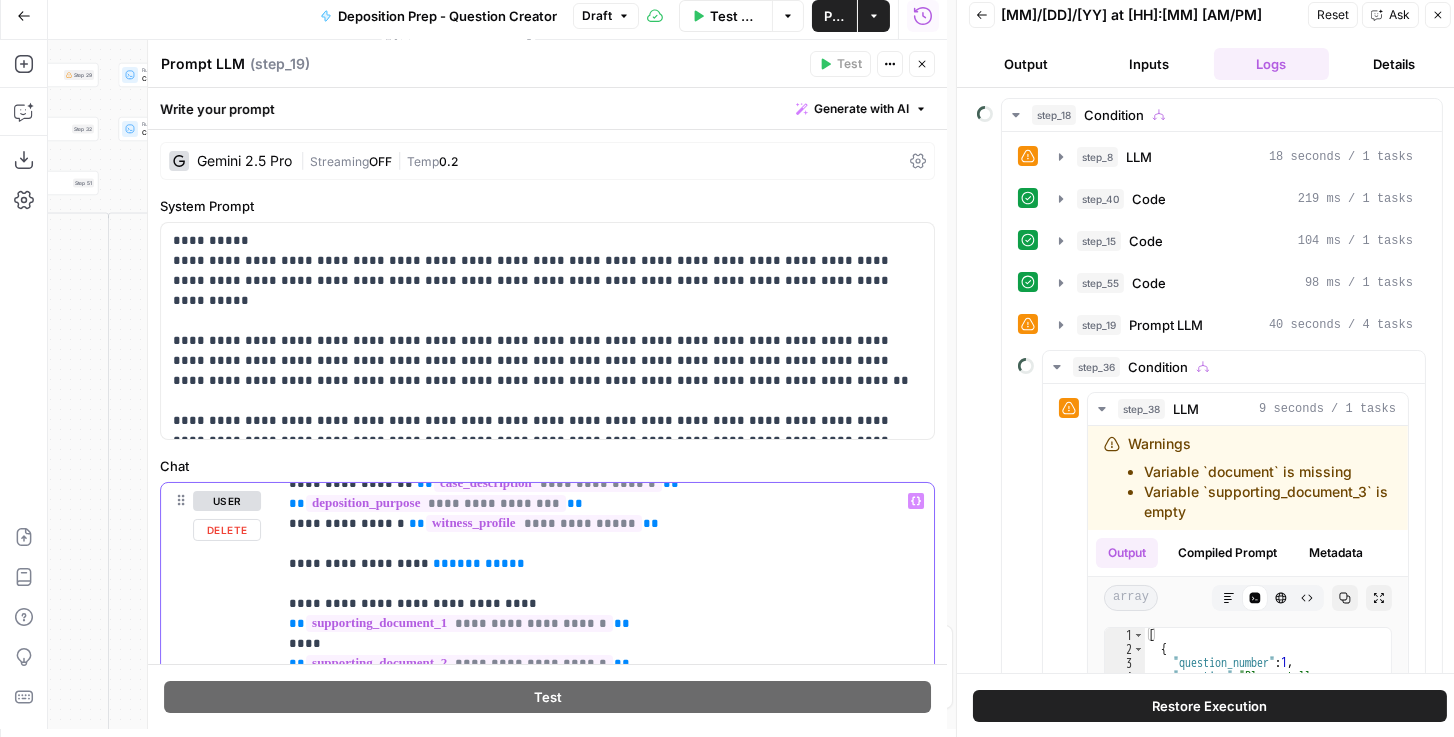drag, startPoint x: 564, startPoint y: 496, endPoint x: 283, endPoint y: 506, distance: 281.1779 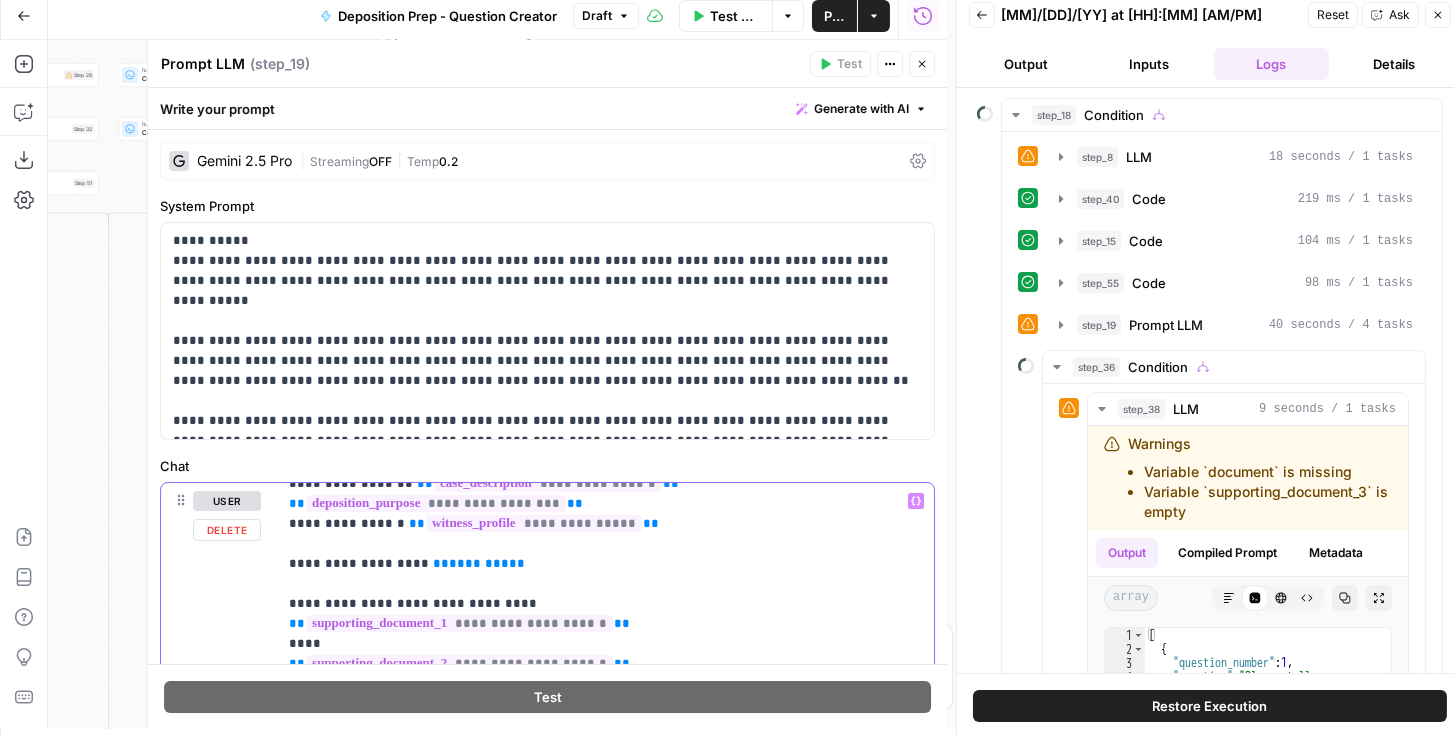 click on "**********" at bounding box center (601, 890) 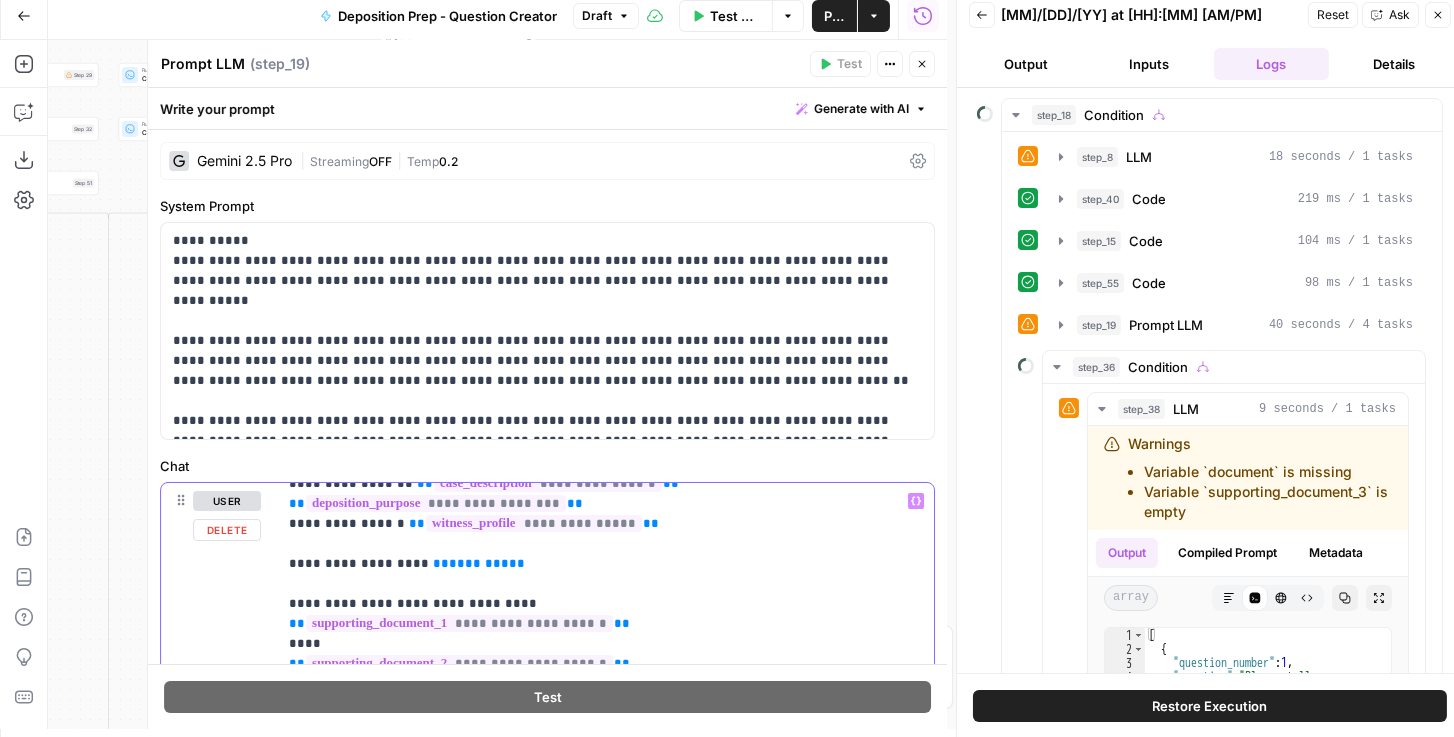 copy on "**********" 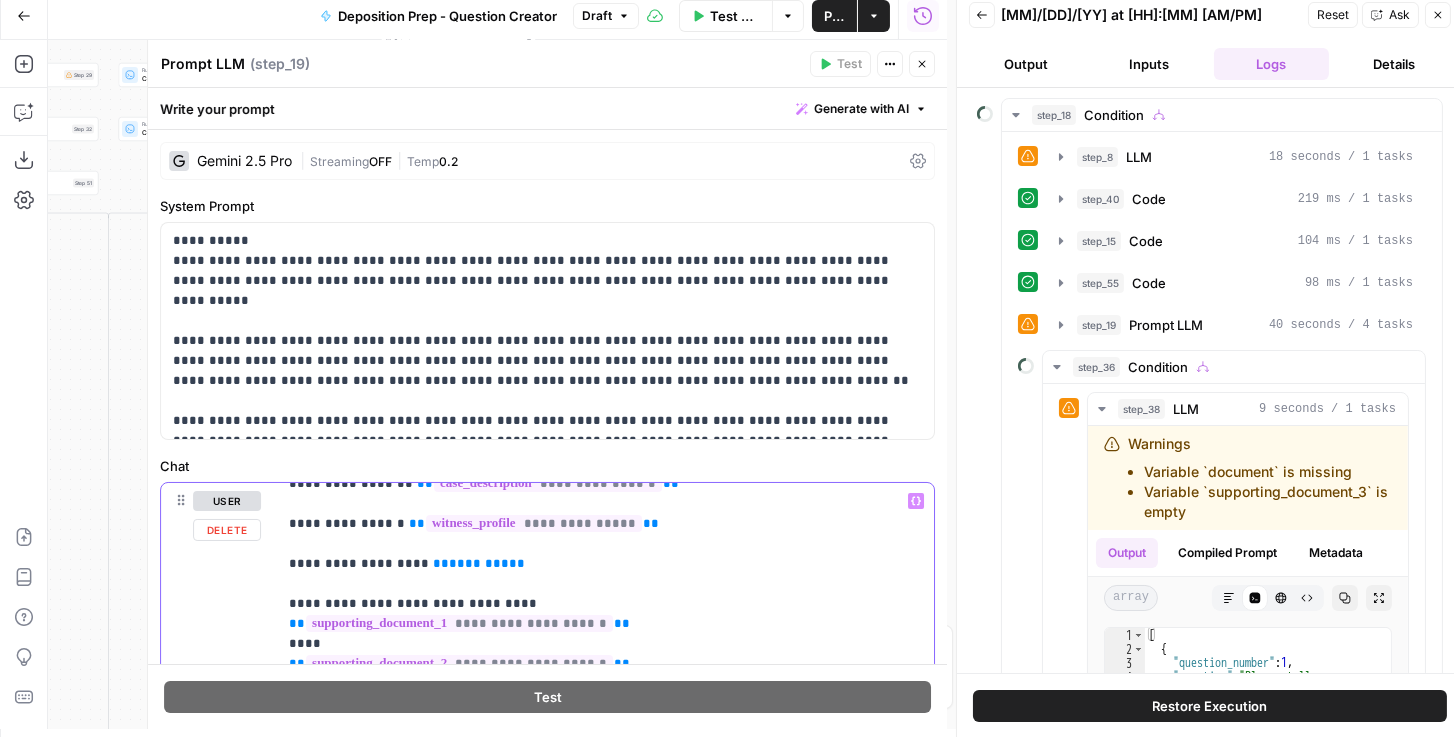 drag, startPoint x: 520, startPoint y: 567, endPoint x: 419, endPoint y: 563, distance: 101.07918 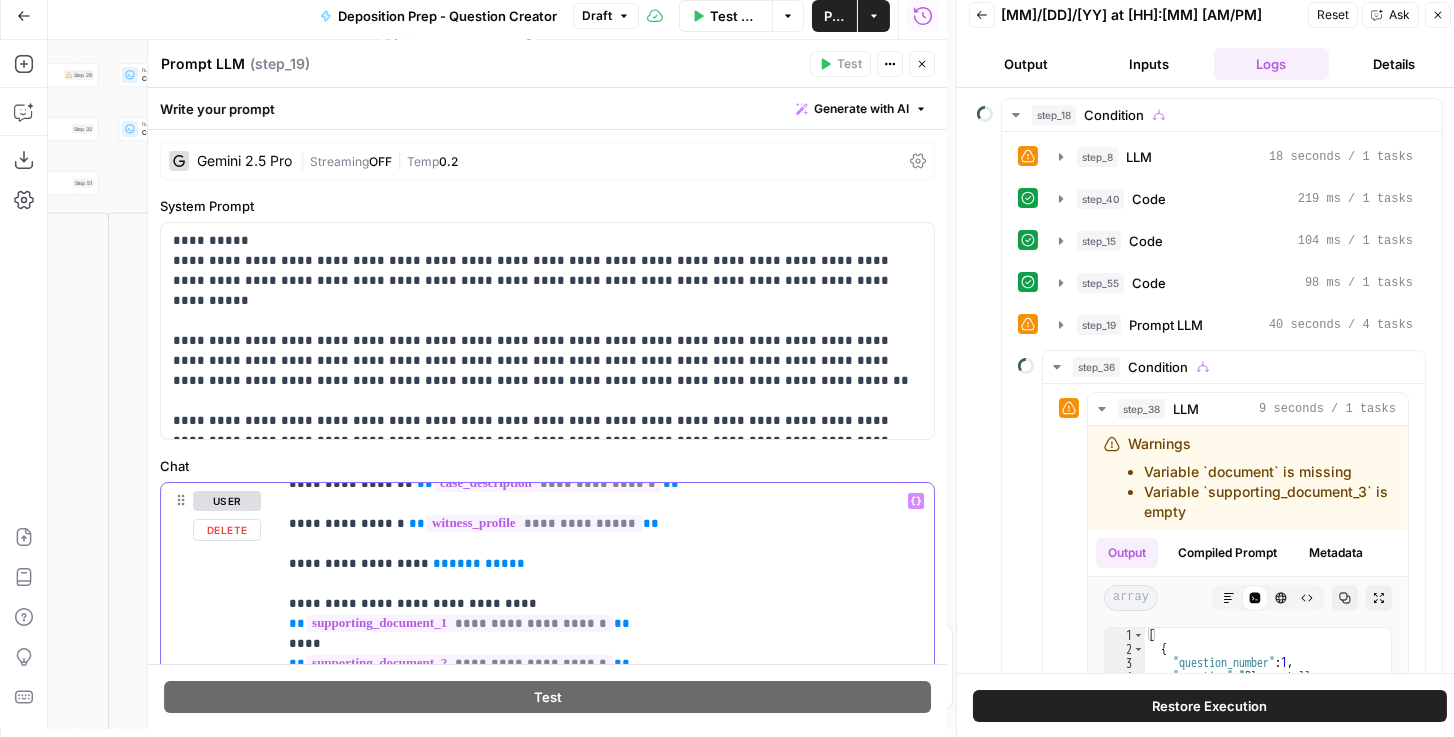 click on "**********" at bounding box center (597, 1314) 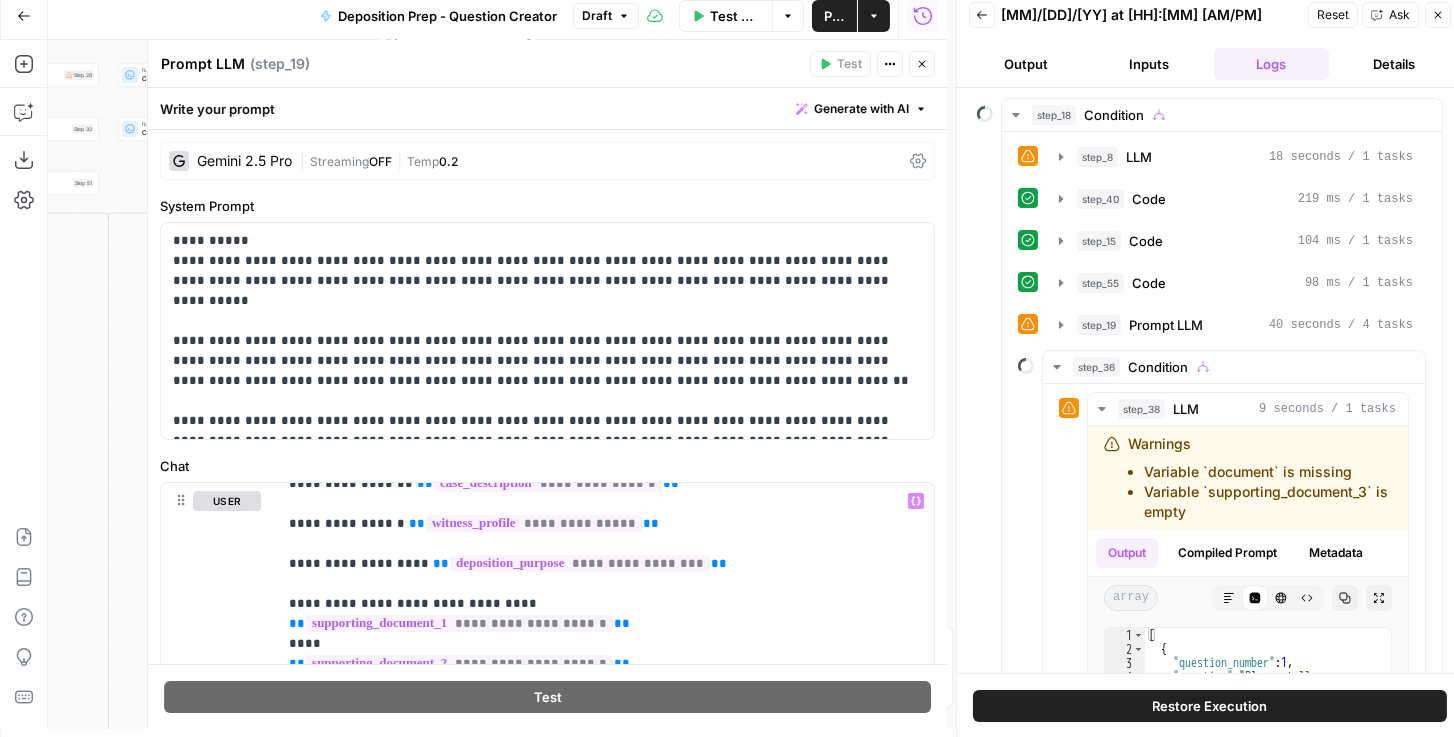 click on "Close" at bounding box center (922, 64) 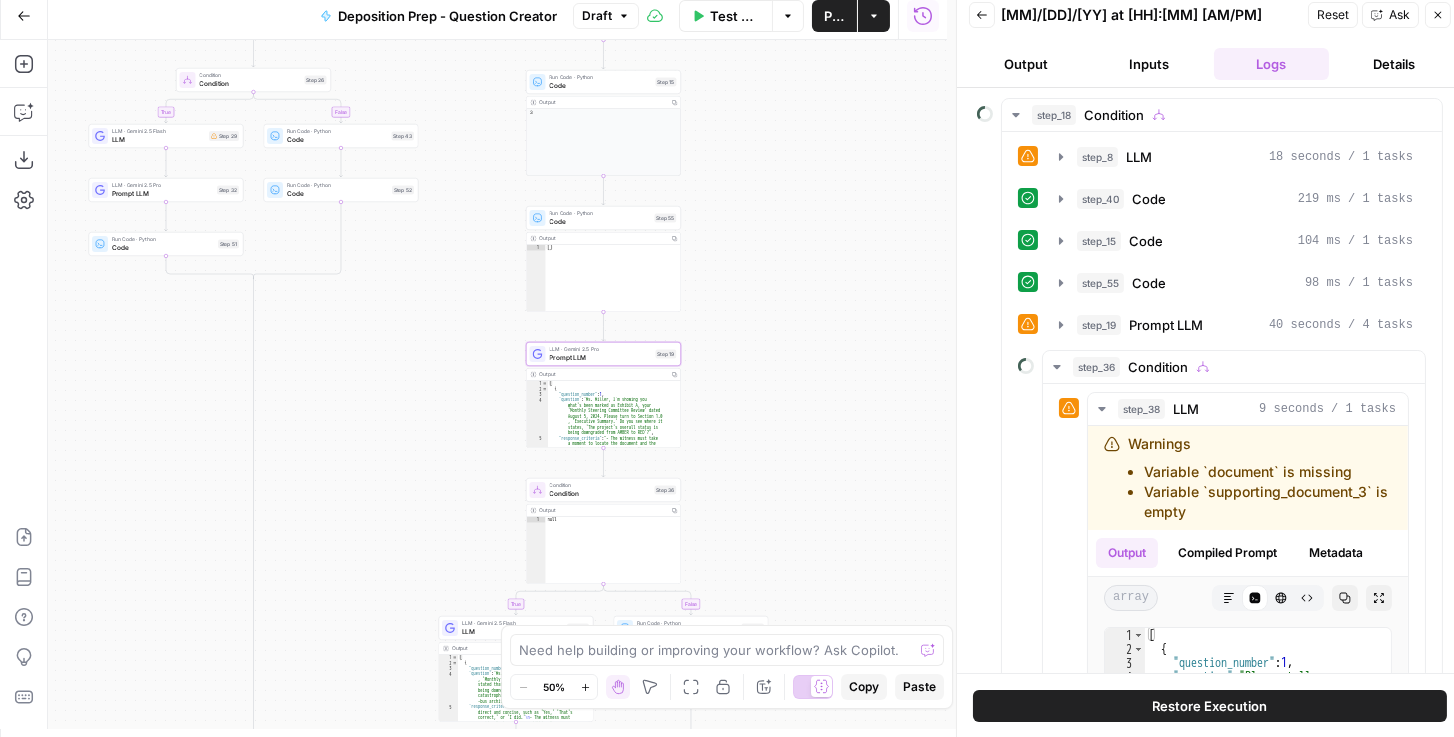 drag, startPoint x: 803, startPoint y: 202, endPoint x: 928, endPoint y: 323, distance: 173.97127 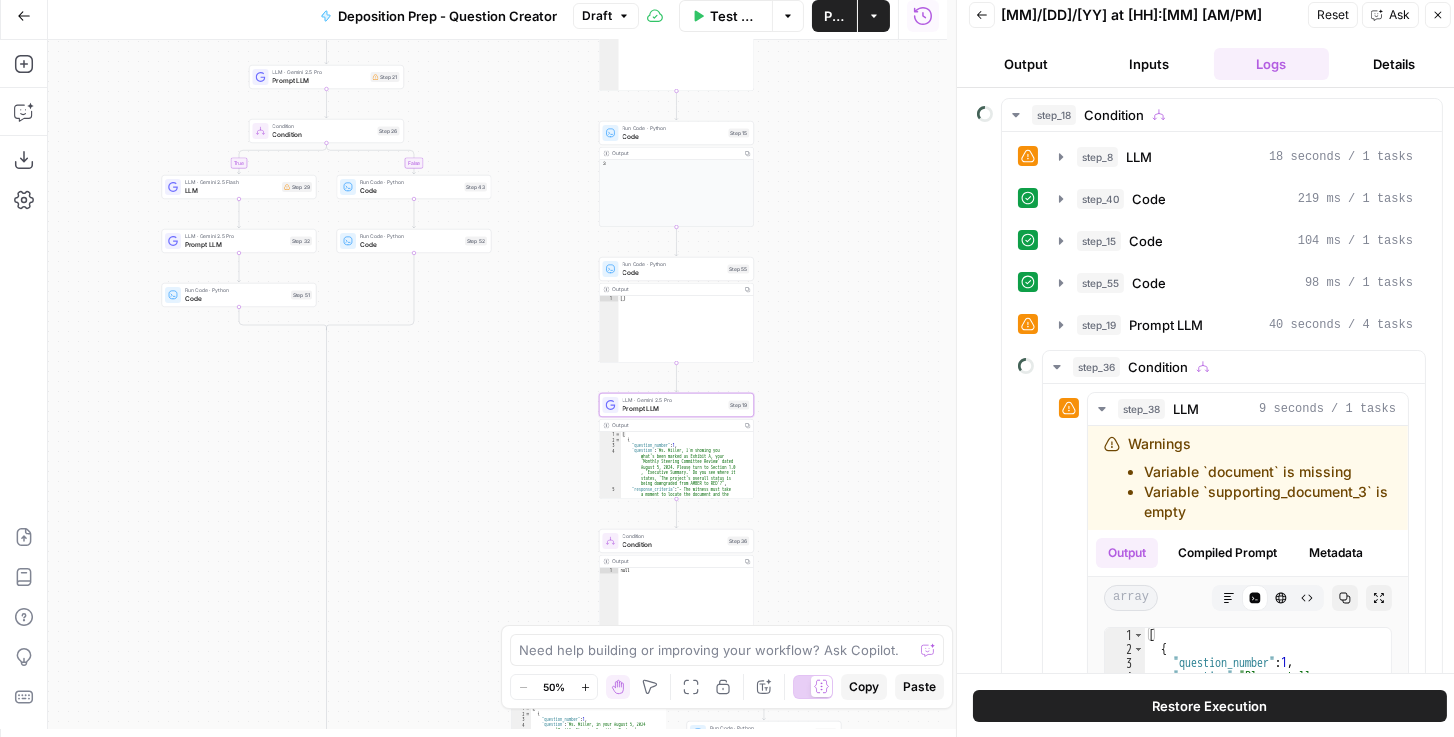 drag, startPoint x: 460, startPoint y: 334, endPoint x: 487, endPoint y: 472, distance: 140.6165 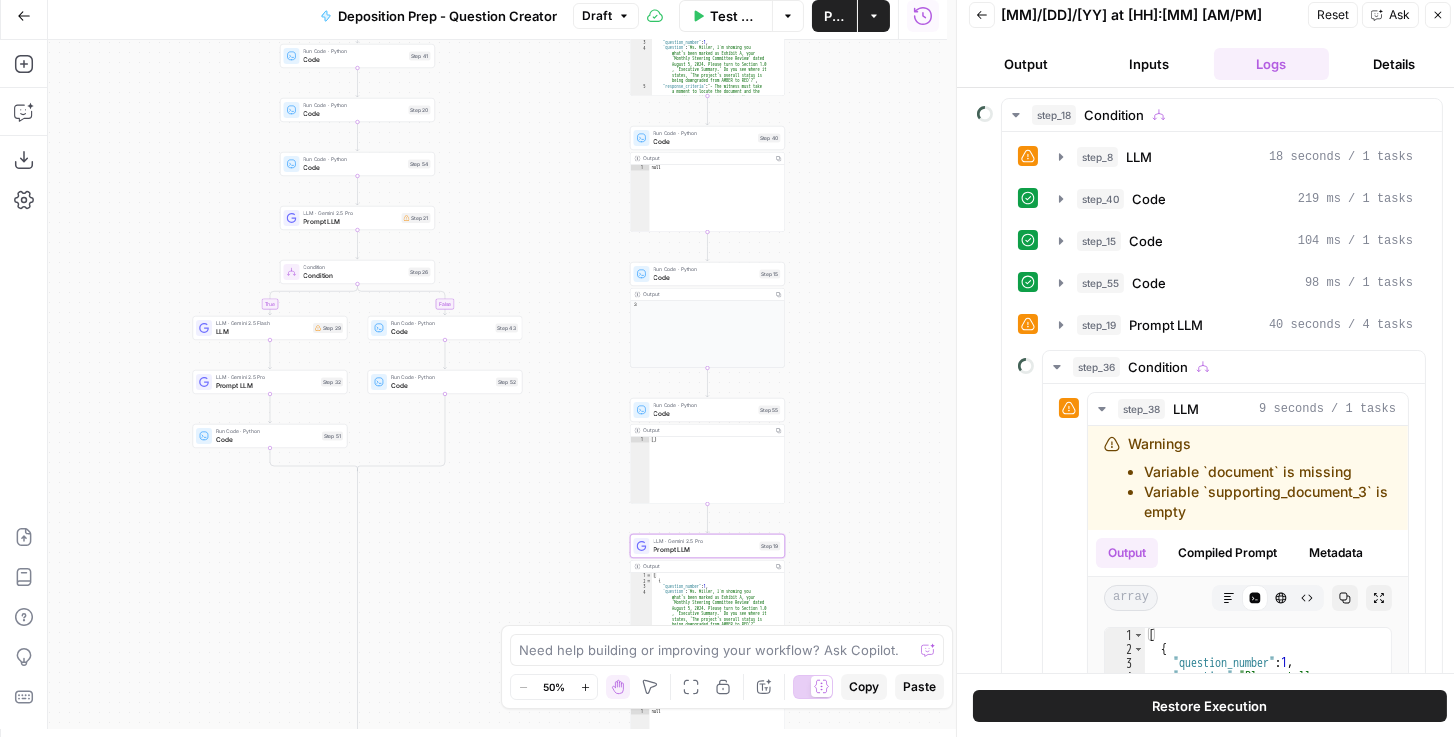 click on "Prompt LLM" at bounding box center (266, 386) 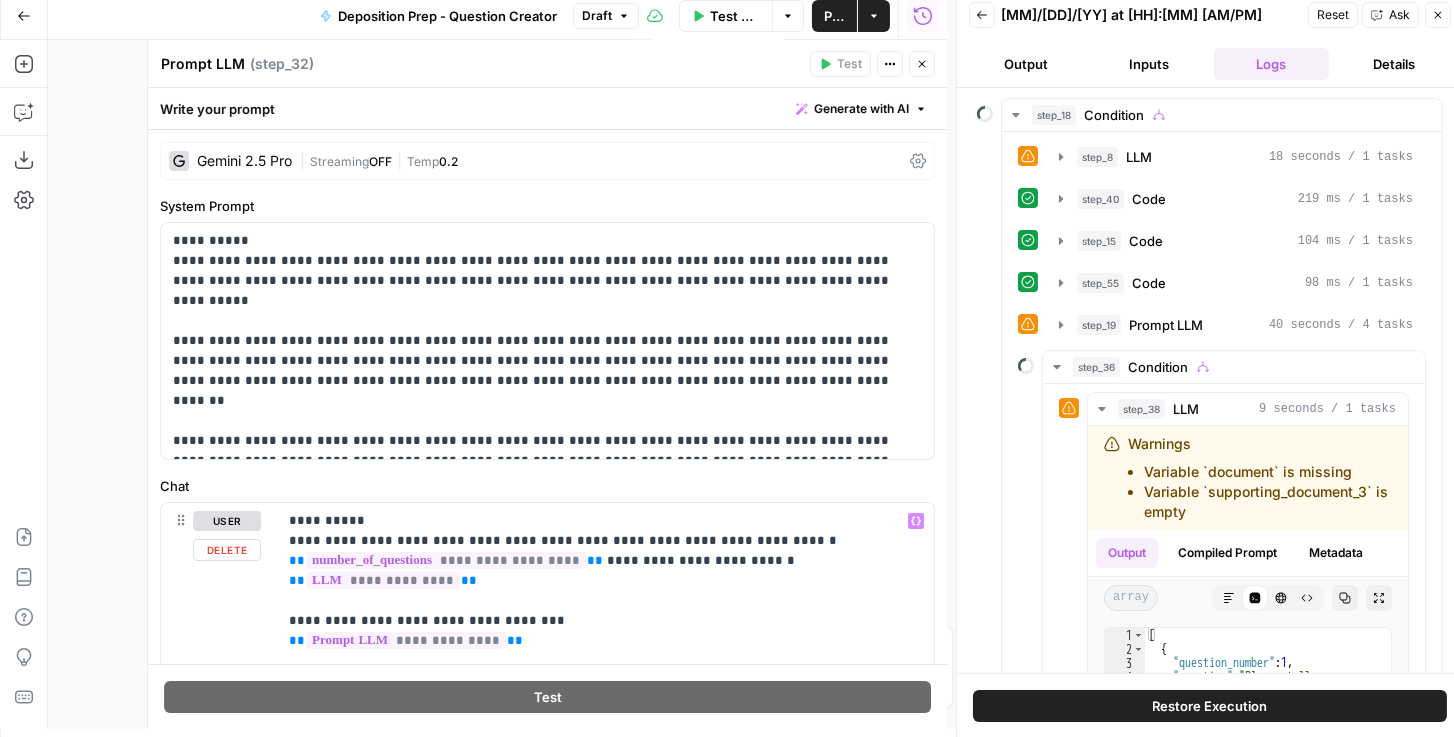 scroll, scrollTop: 0, scrollLeft: 0, axis: both 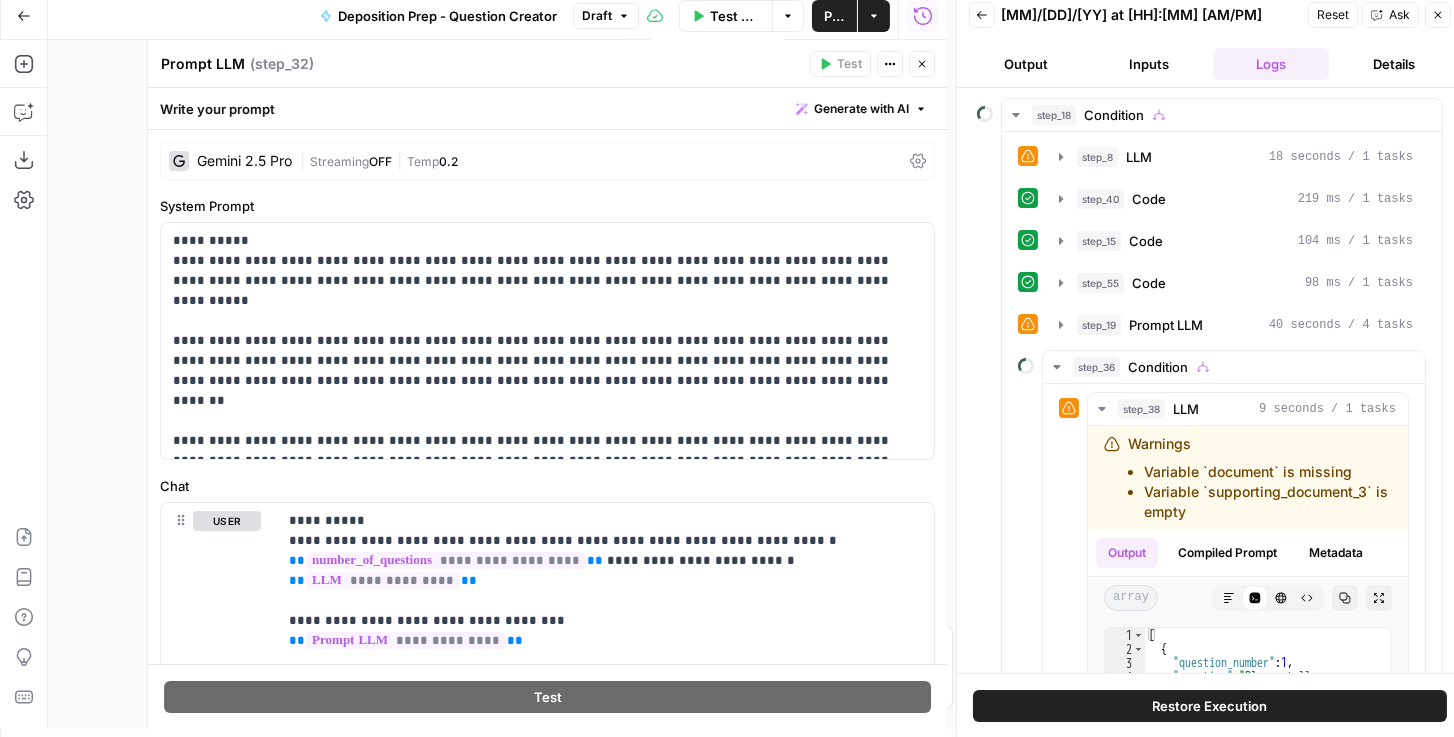 click on "Close" at bounding box center (922, 64) 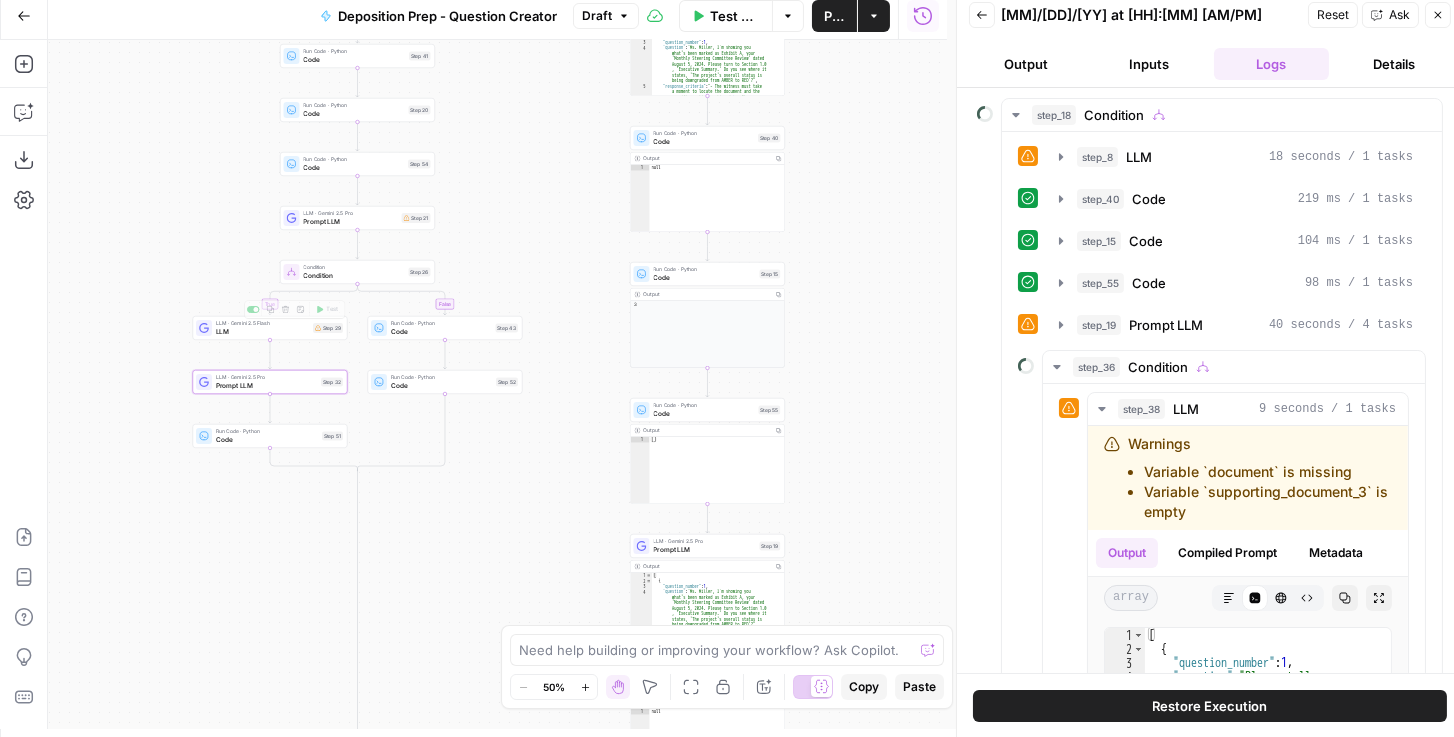 click on "LLM" at bounding box center [262, 332] 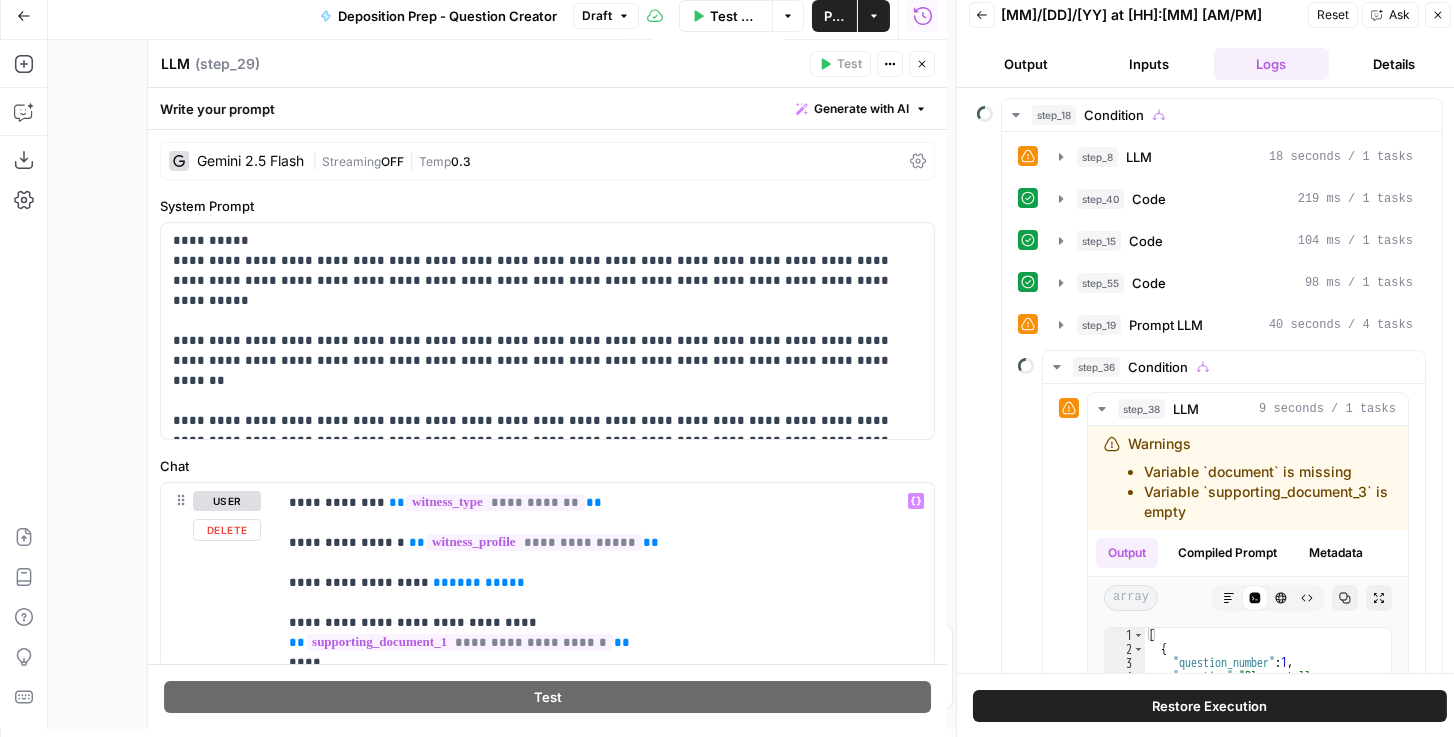 scroll, scrollTop: 114, scrollLeft: 0, axis: vertical 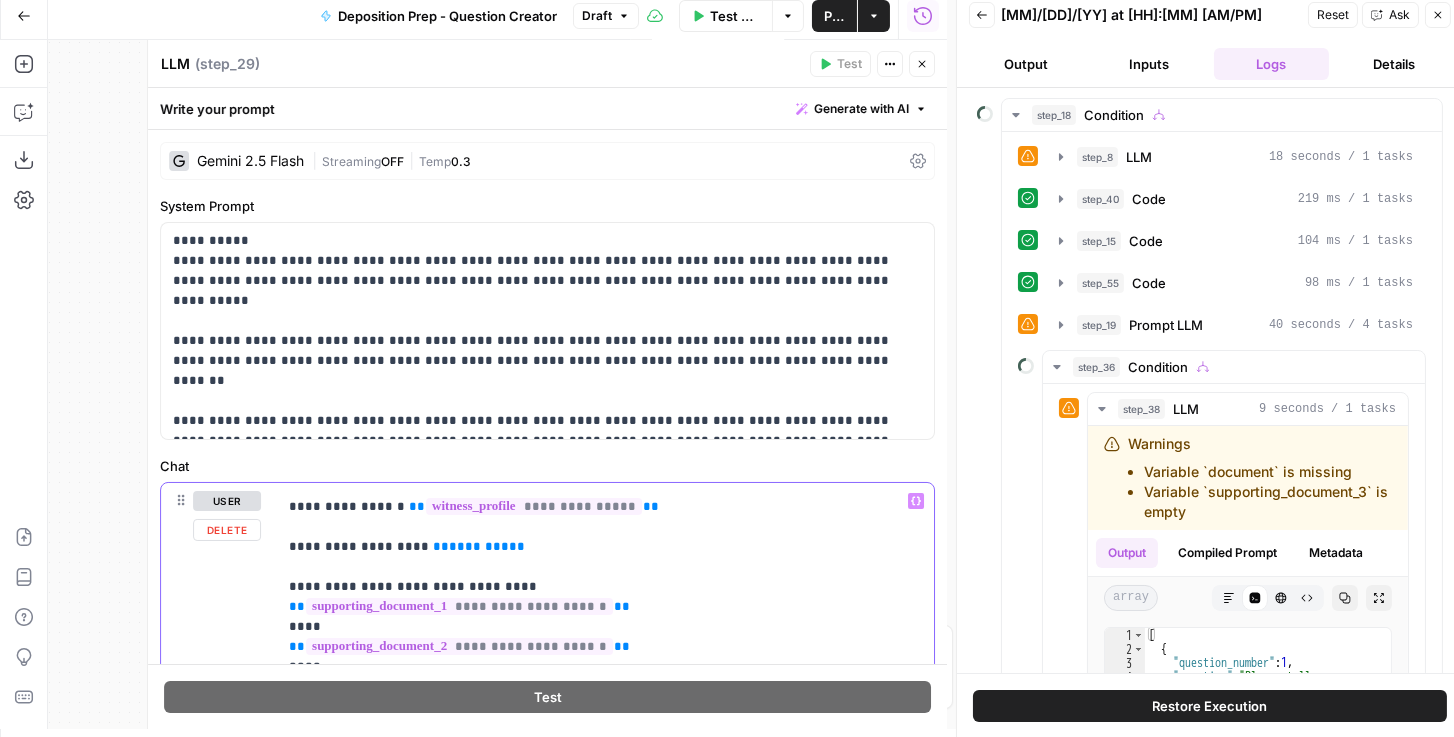 drag, startPoint x: 488, startPoint y: 548, endPoint x: 419, endPoint y: 546, distance: 69.02898 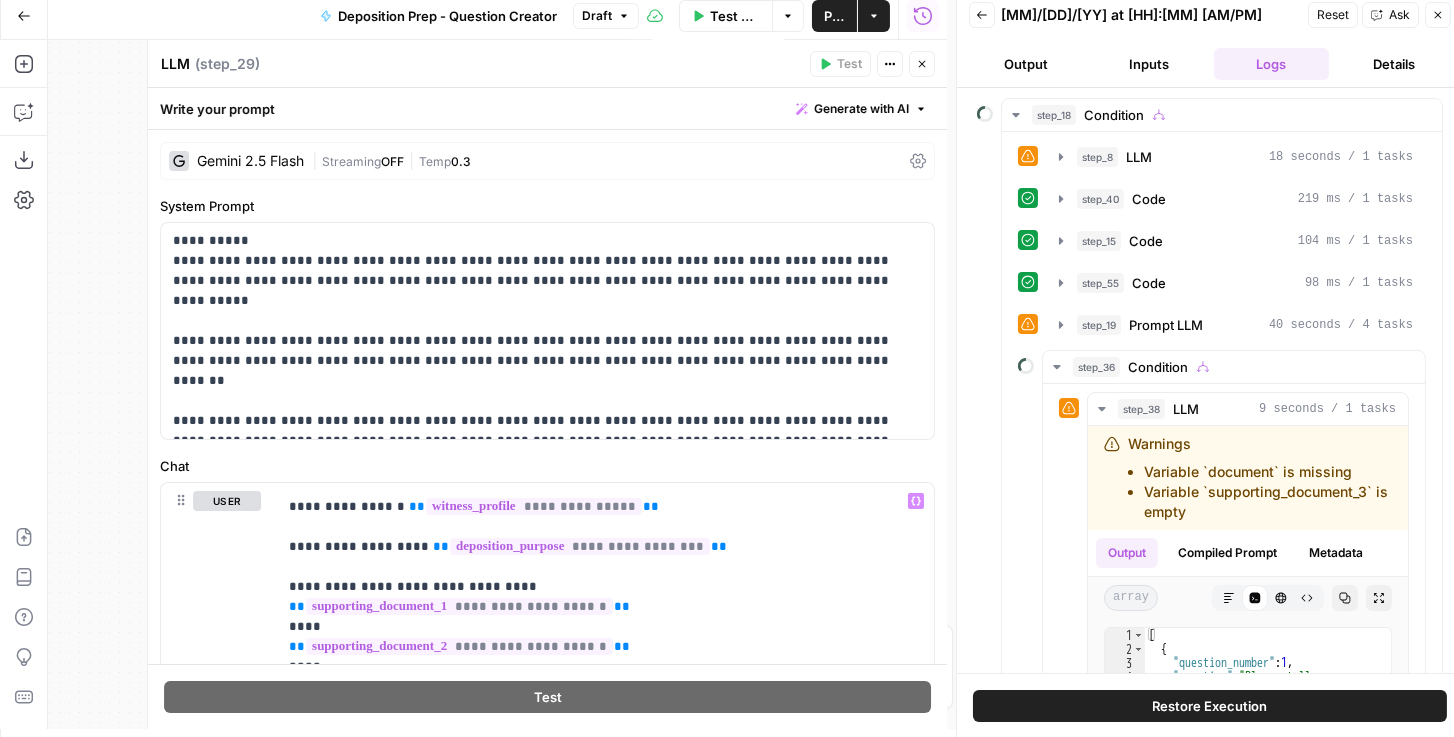 click on "Close" at bounding box center [922, 64] 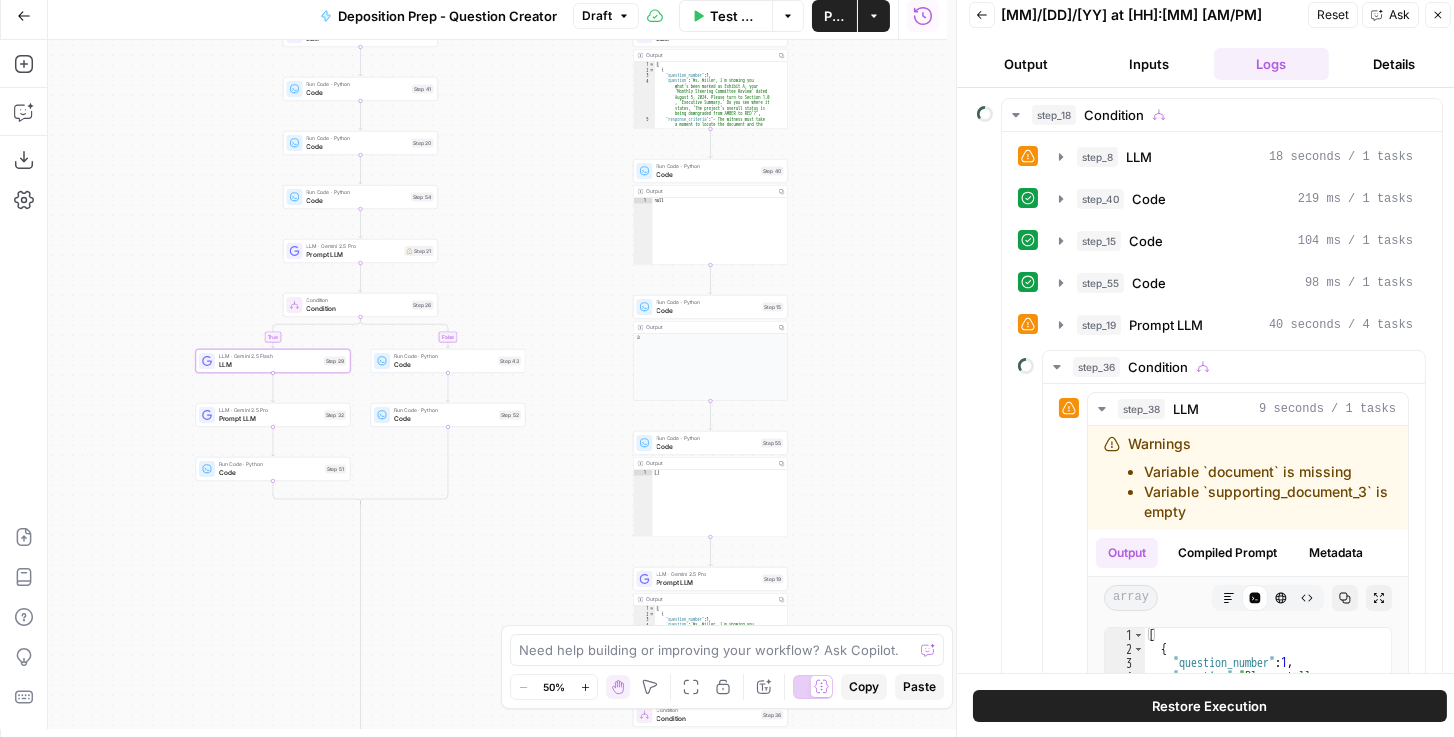 drag, startPoint x: 521, startPoint y: 230, endPoint x: 520, endPoint y: 354, distance: 124.004036 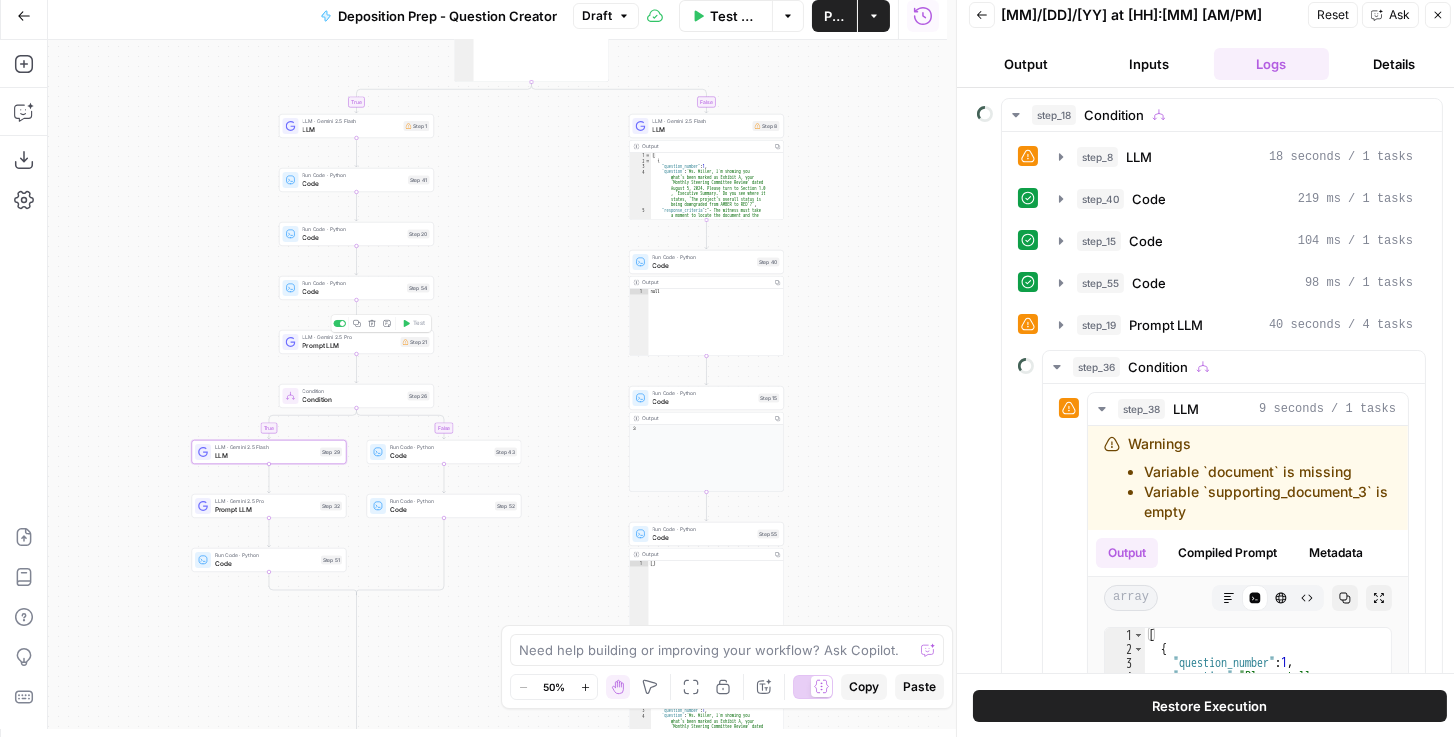 click on "Prompt LLM" at bounding box center [350, 346] 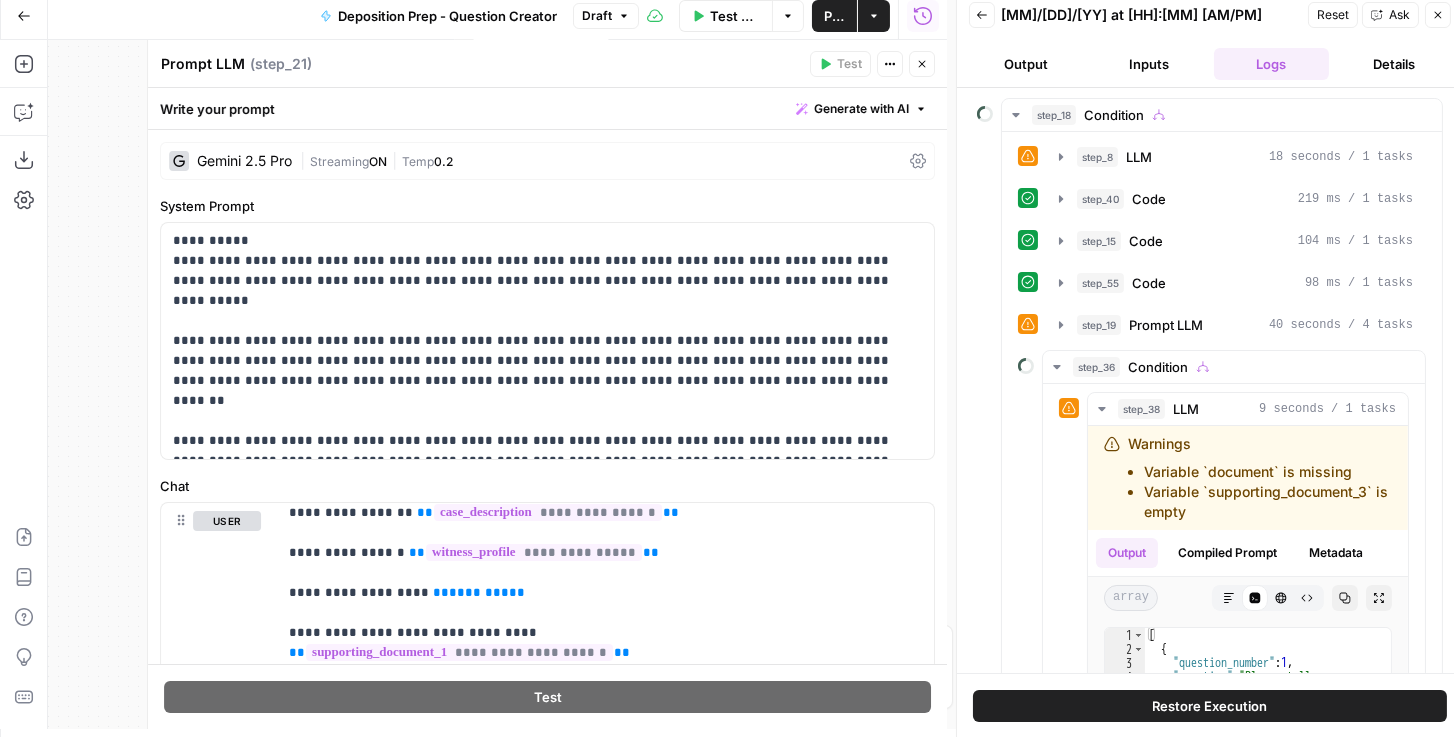 scroll, scrollTop: 57, scrollLeft: 0, axis: vertical 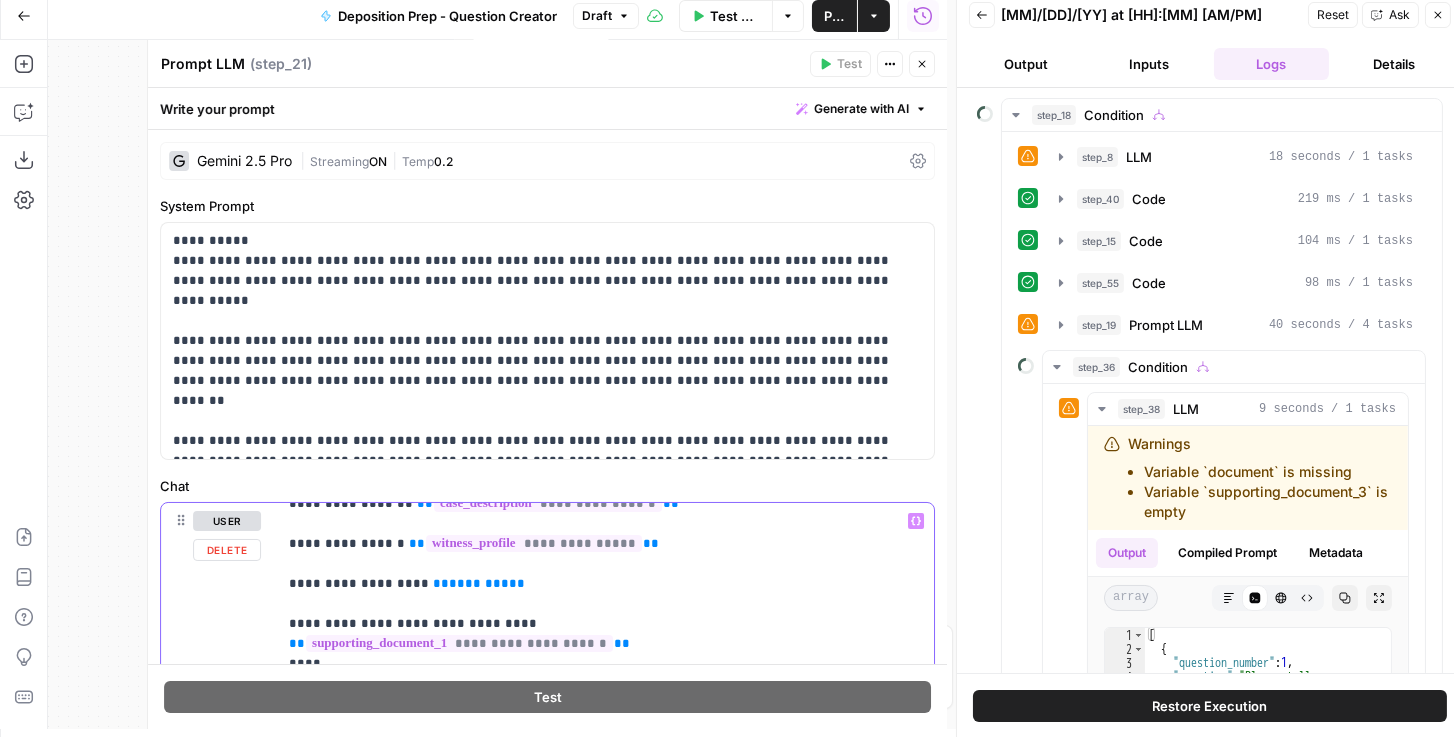 drag, startPoint x: 508, startPoint y: 586, endPoint x: 418, endPoint y: 580, distance: 90.199776 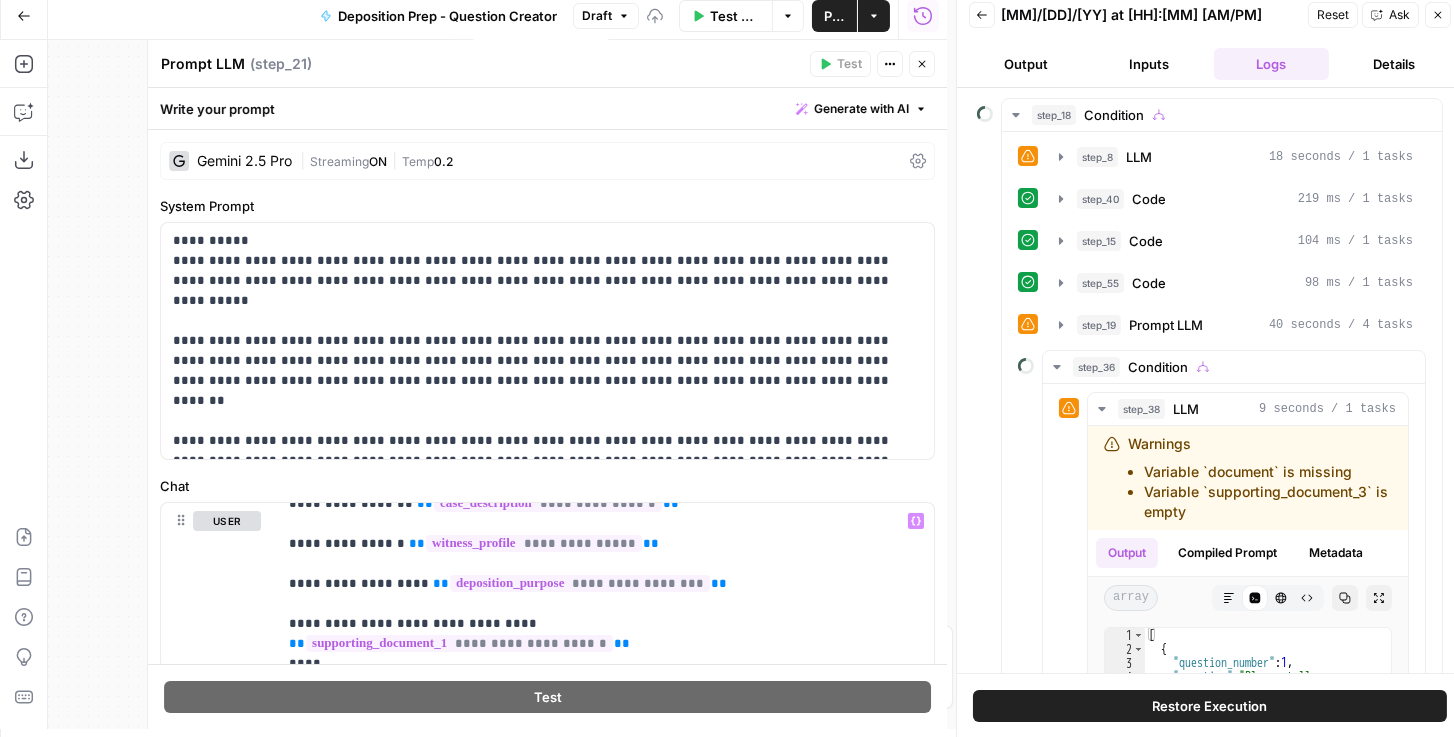 click 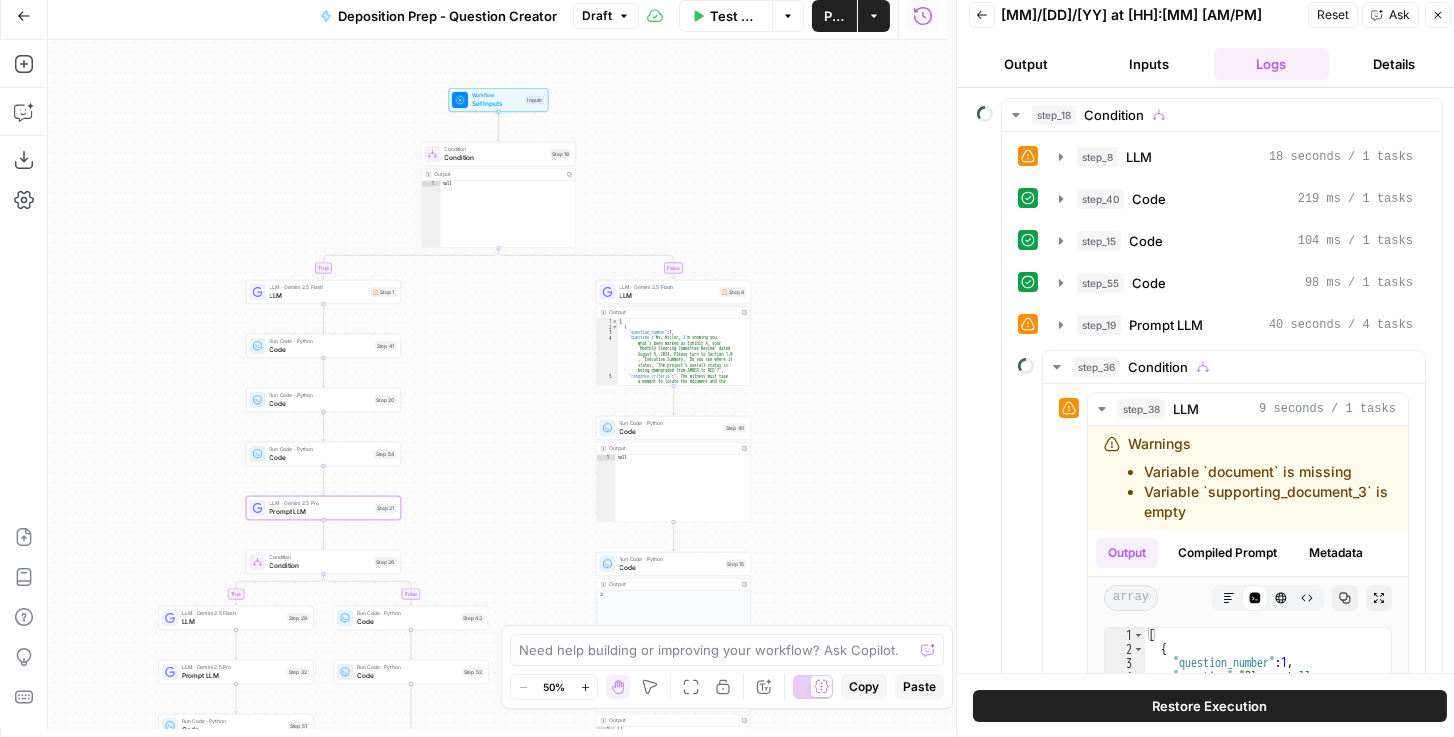 drag, startPoint x: 541, startPoint y: 225, endPoint x: 374, endPoint y: 367, distance: 219.20995 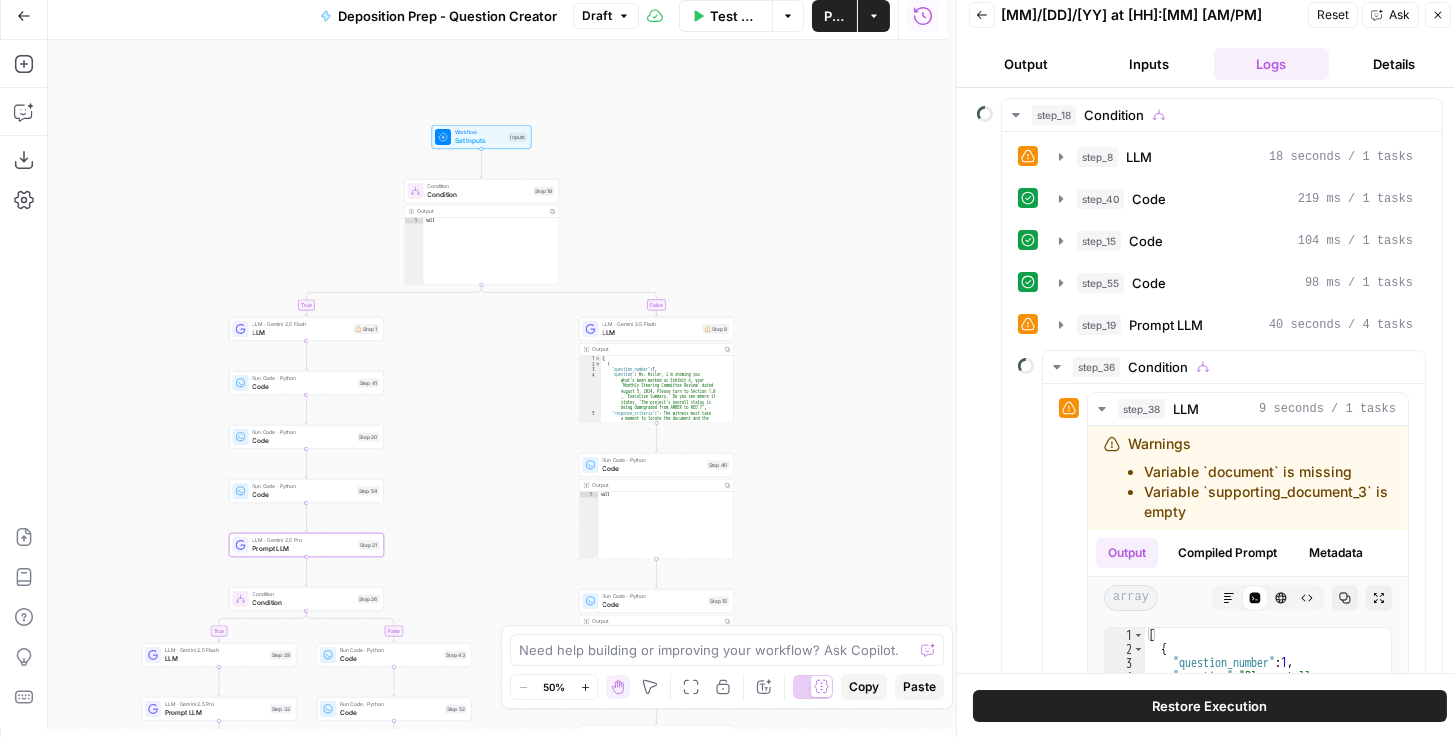 click on "LLM" at bounding box center [301, 333] 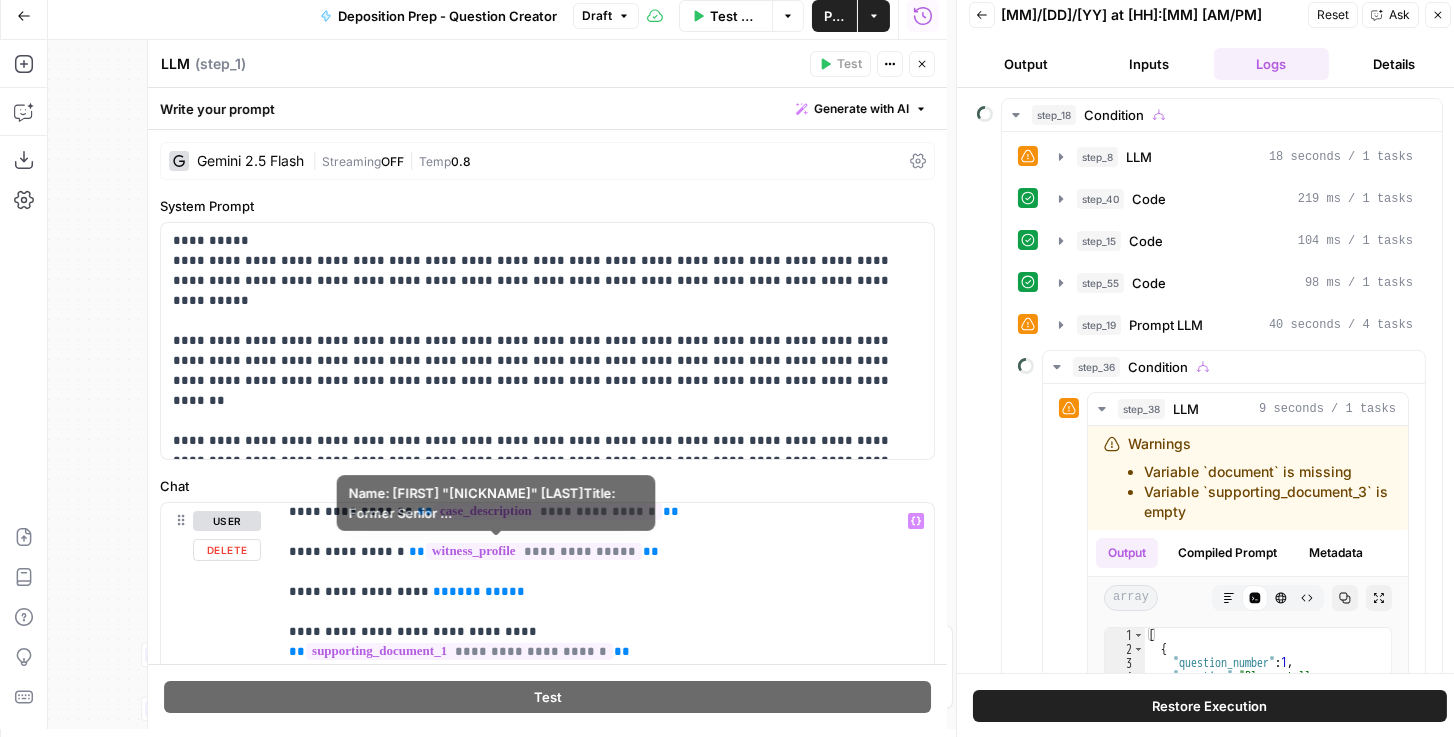 scroll, scrollTop: 57, scrollLeft: 0, axis: vertical 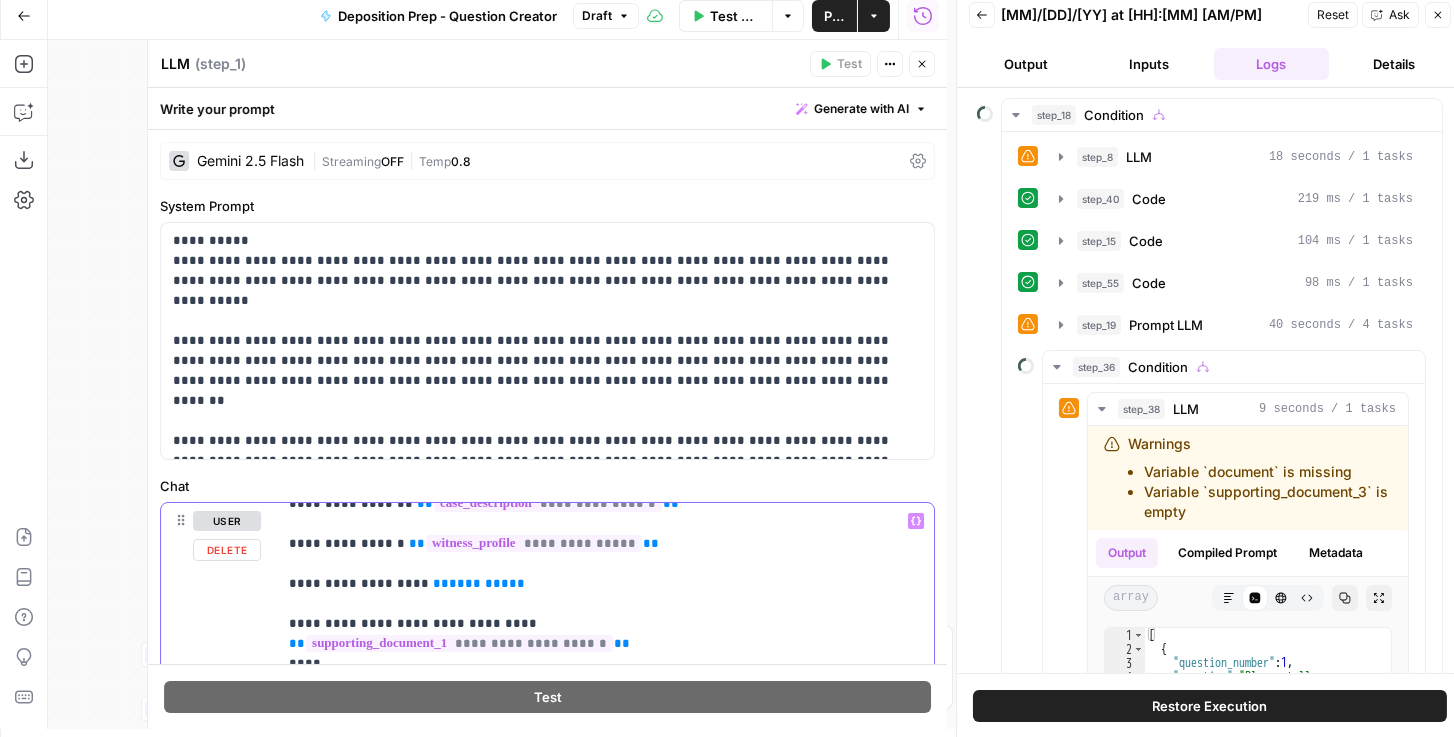 drag, startPoint x: 499, startPoint y: 586, endPoint x: 419, endPoint y: 584, distance: 80.024994 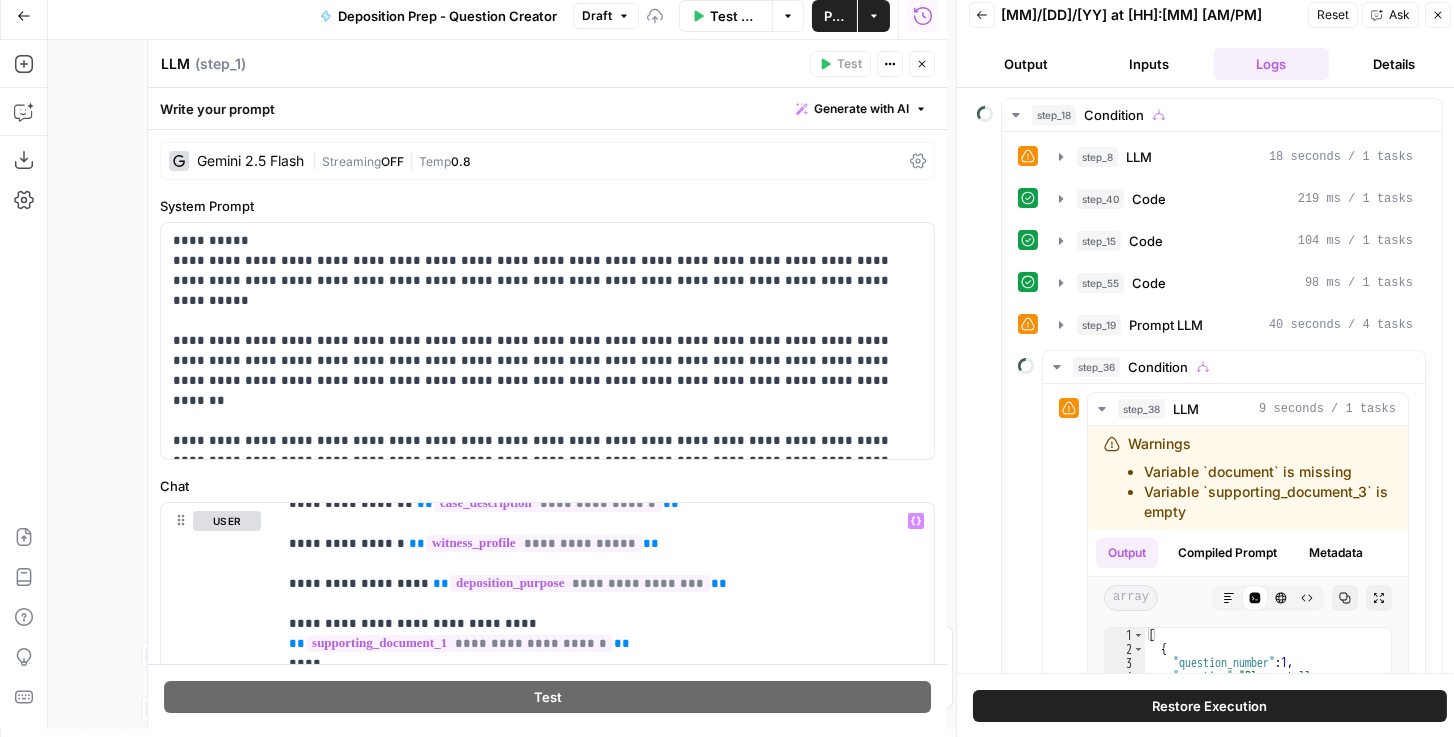click 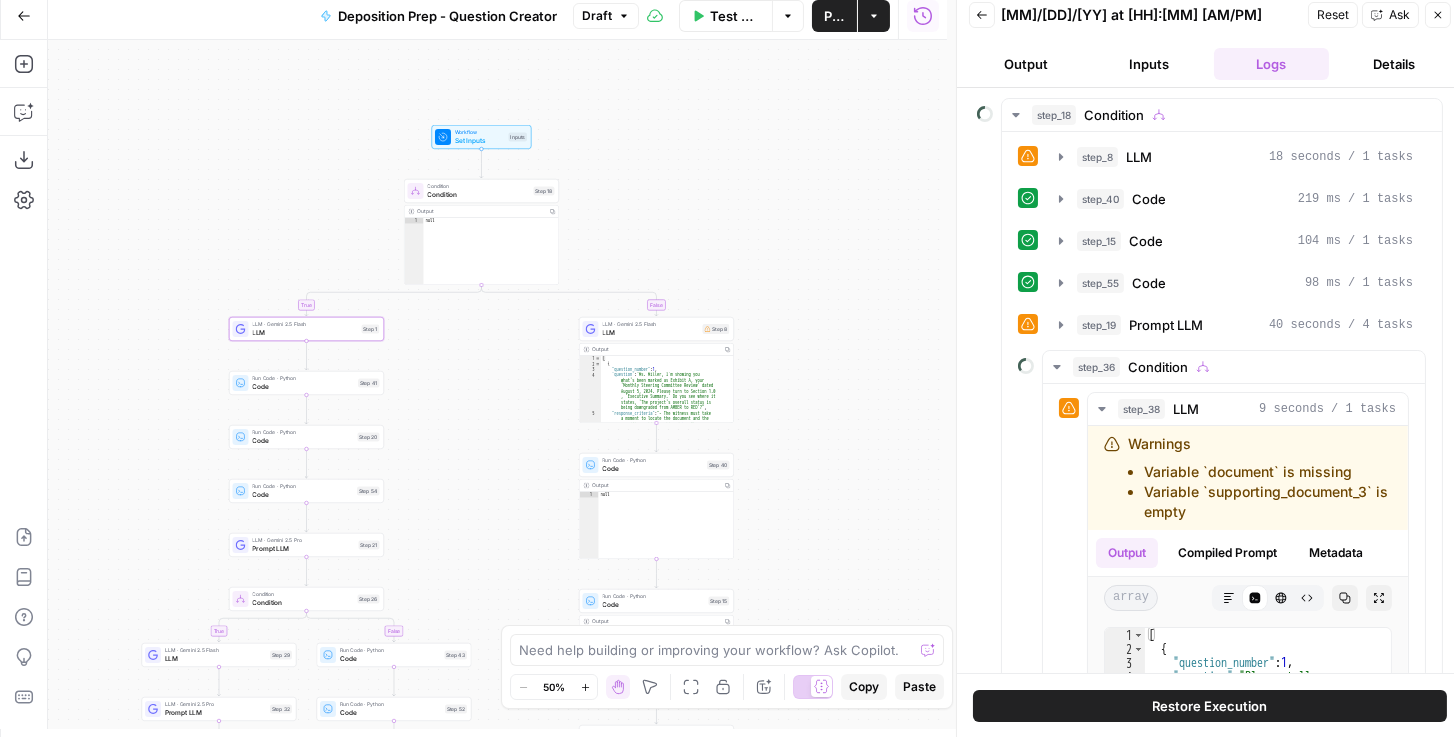 click on "LLM" at bounding box center (651, 333) 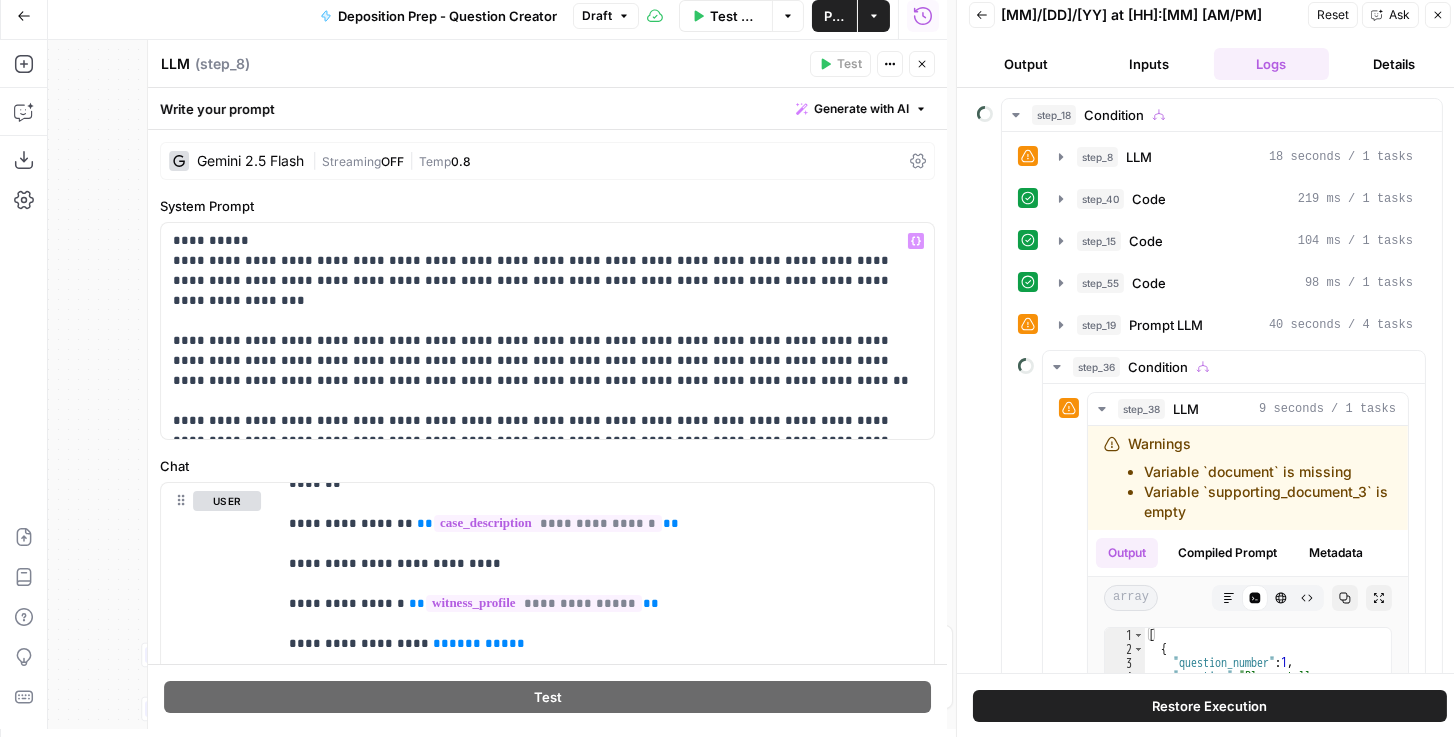 scroll, scrollTop: 57, scrollLeft: 0, axis: vertical 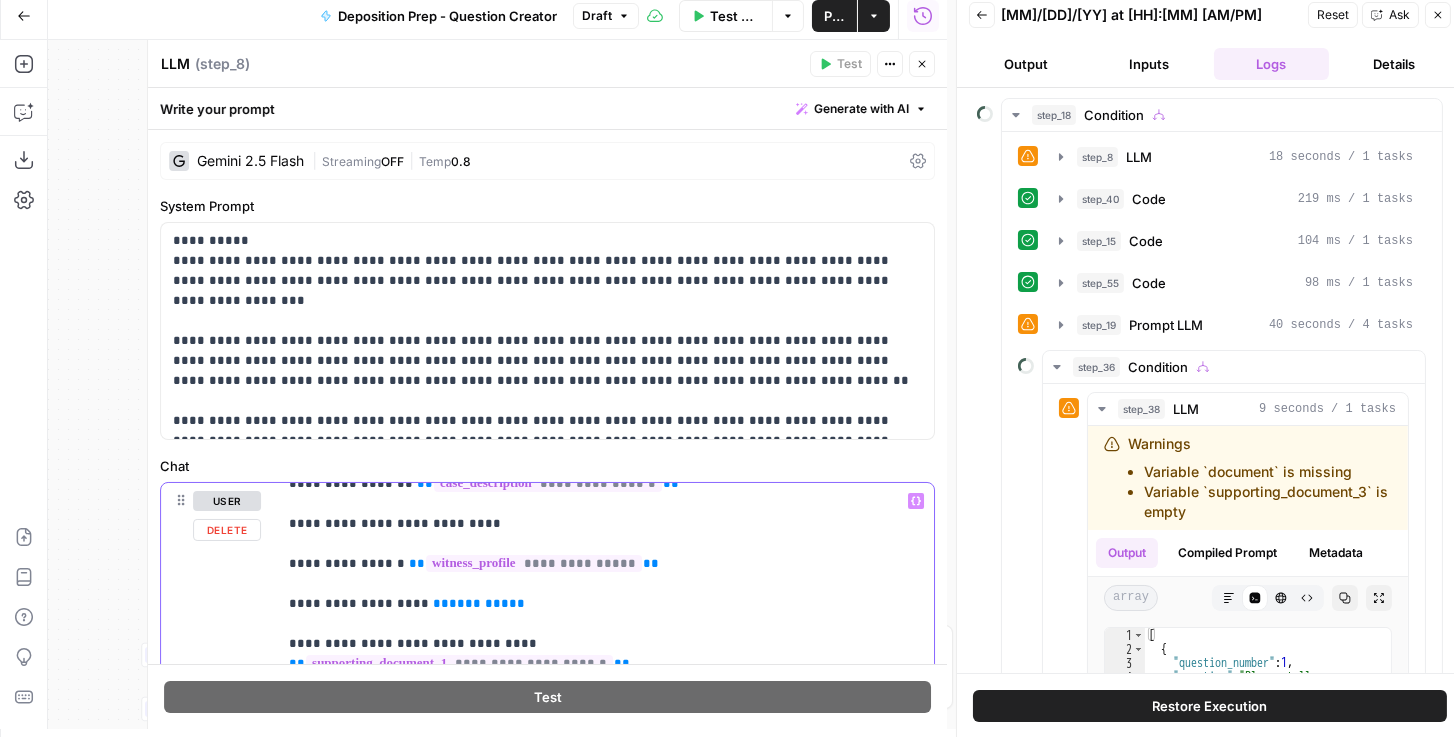 drag, startPoint x: 505, startPoint y: 601, endPoint x: 416, endPoint y: 607, distance: 89.20202 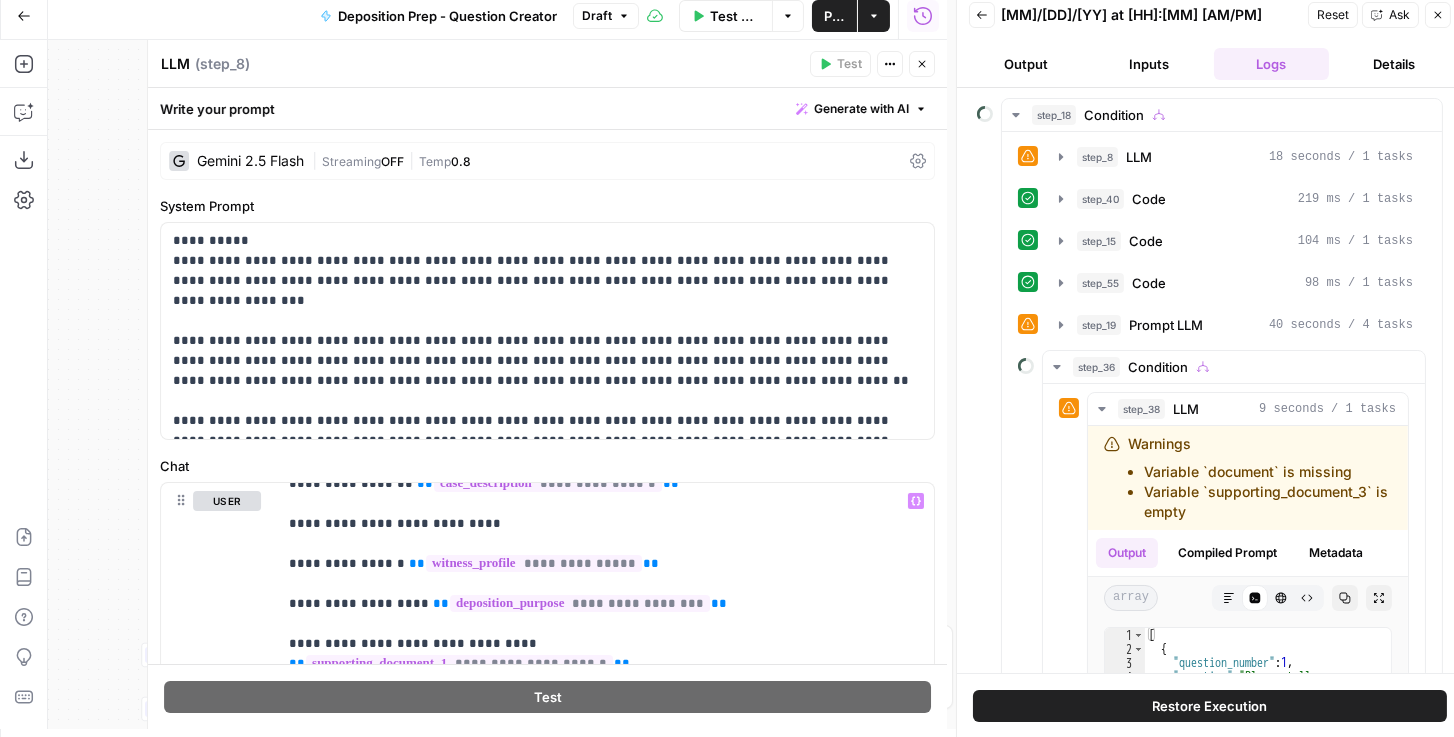 click on "Close" at bounding box center [922, 64] 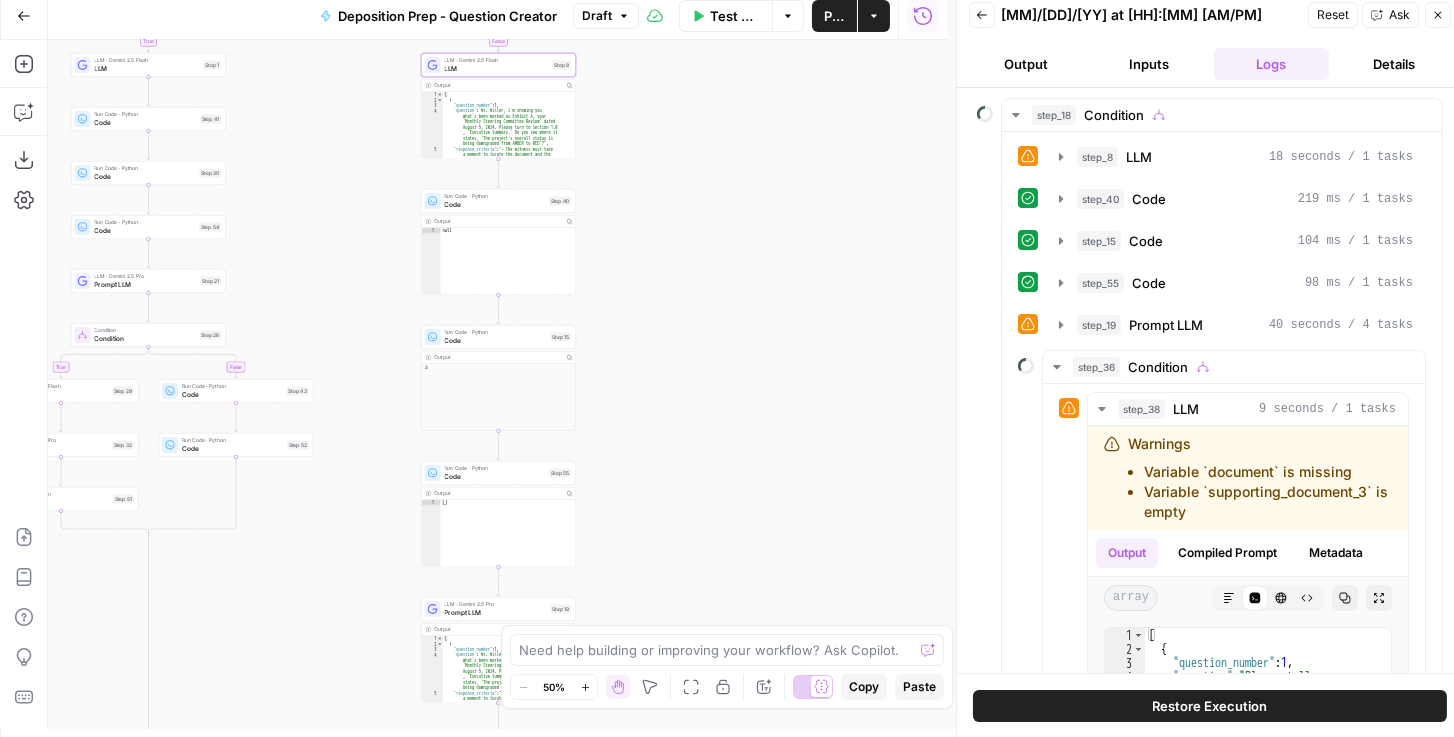 drag, startPoint x: 790, startPoint y: 517, endPoint x: 628, endPoint y: 264, distance: 300.42136 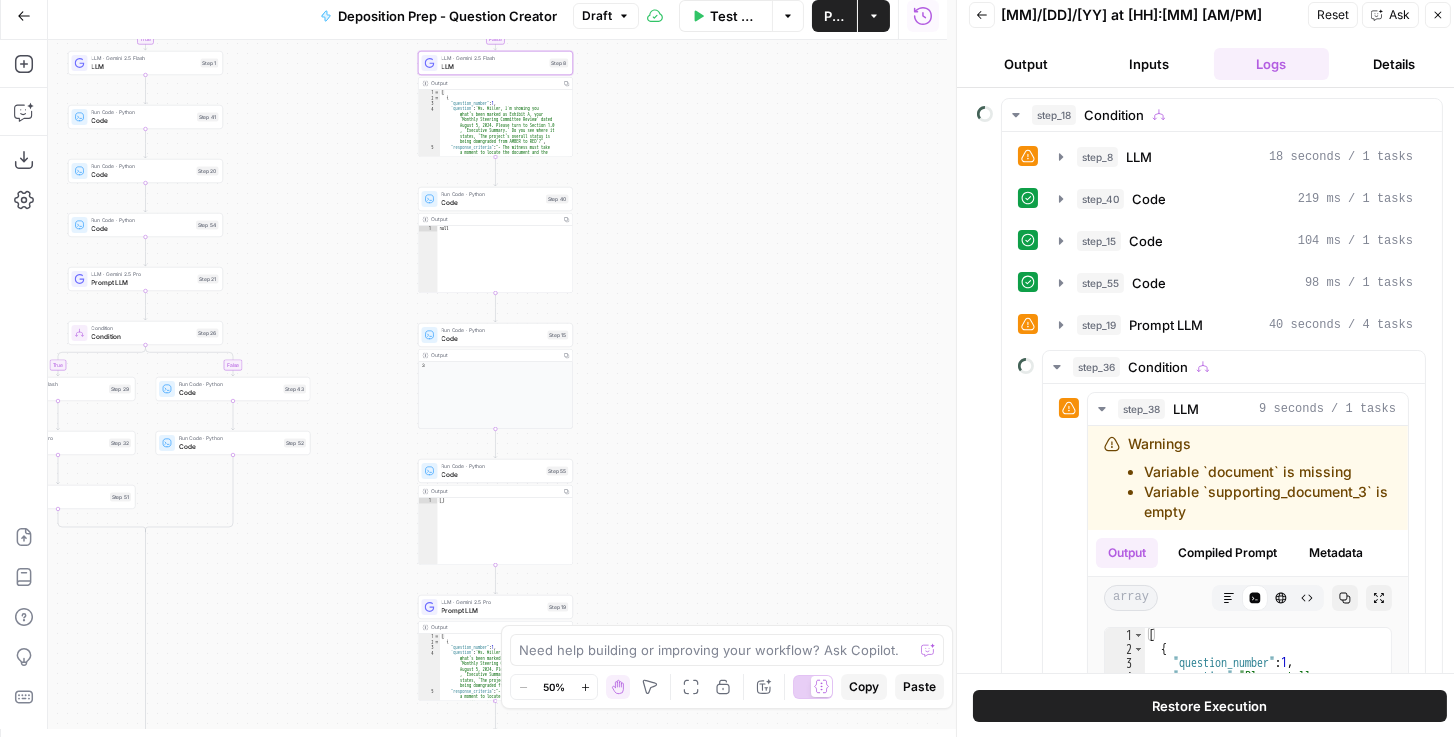 click on "LLM · Gemini 2.5 Pro" at bounding box center [493, 603] 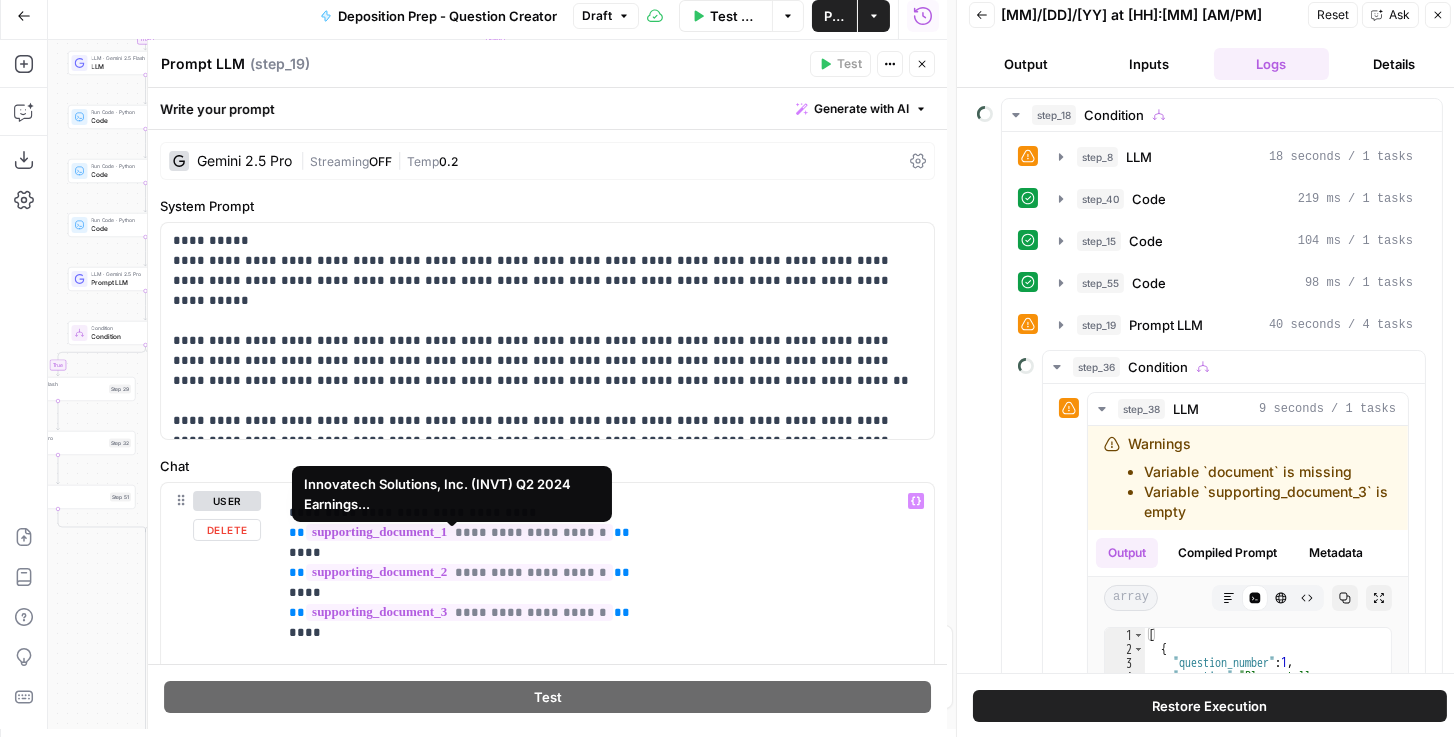 scroll, scrollTop: 114, scrollLeft: 0, axis: vertical 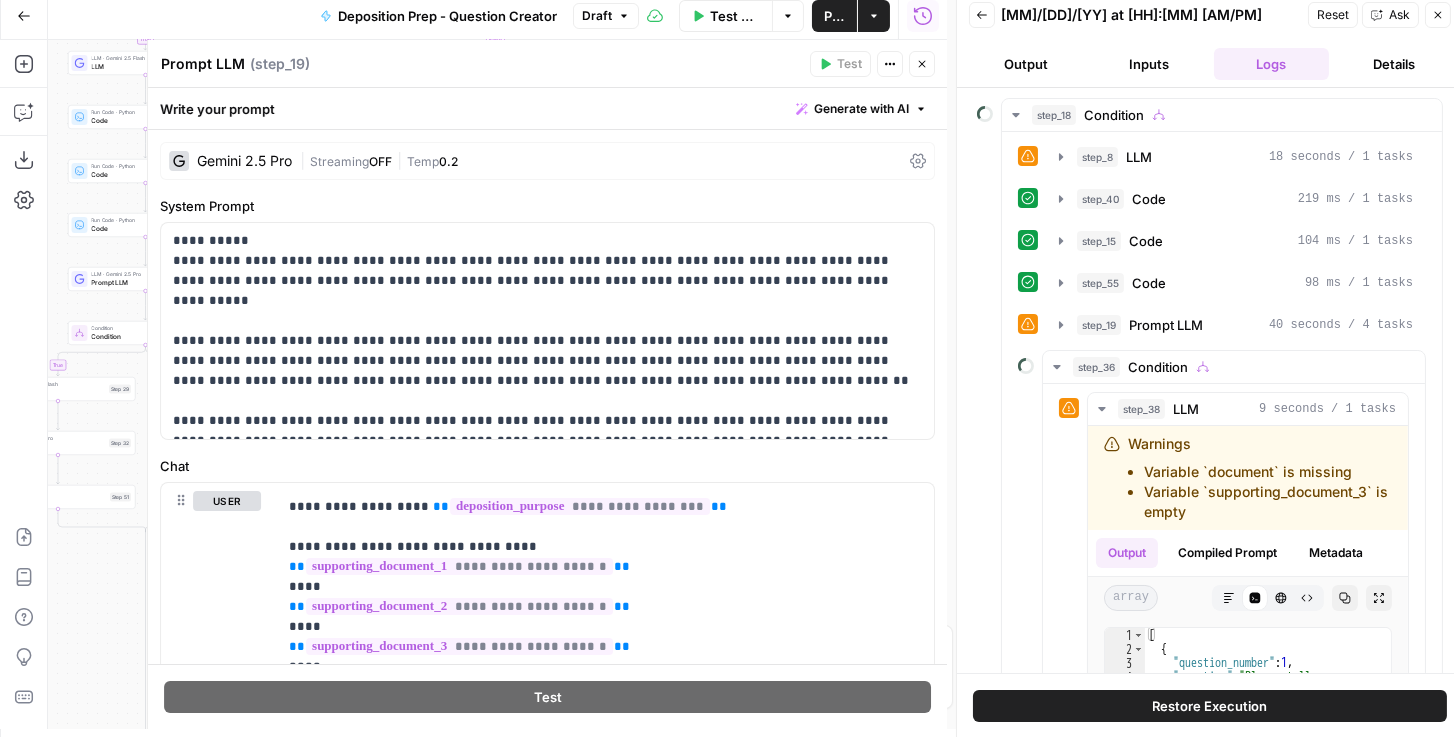 click 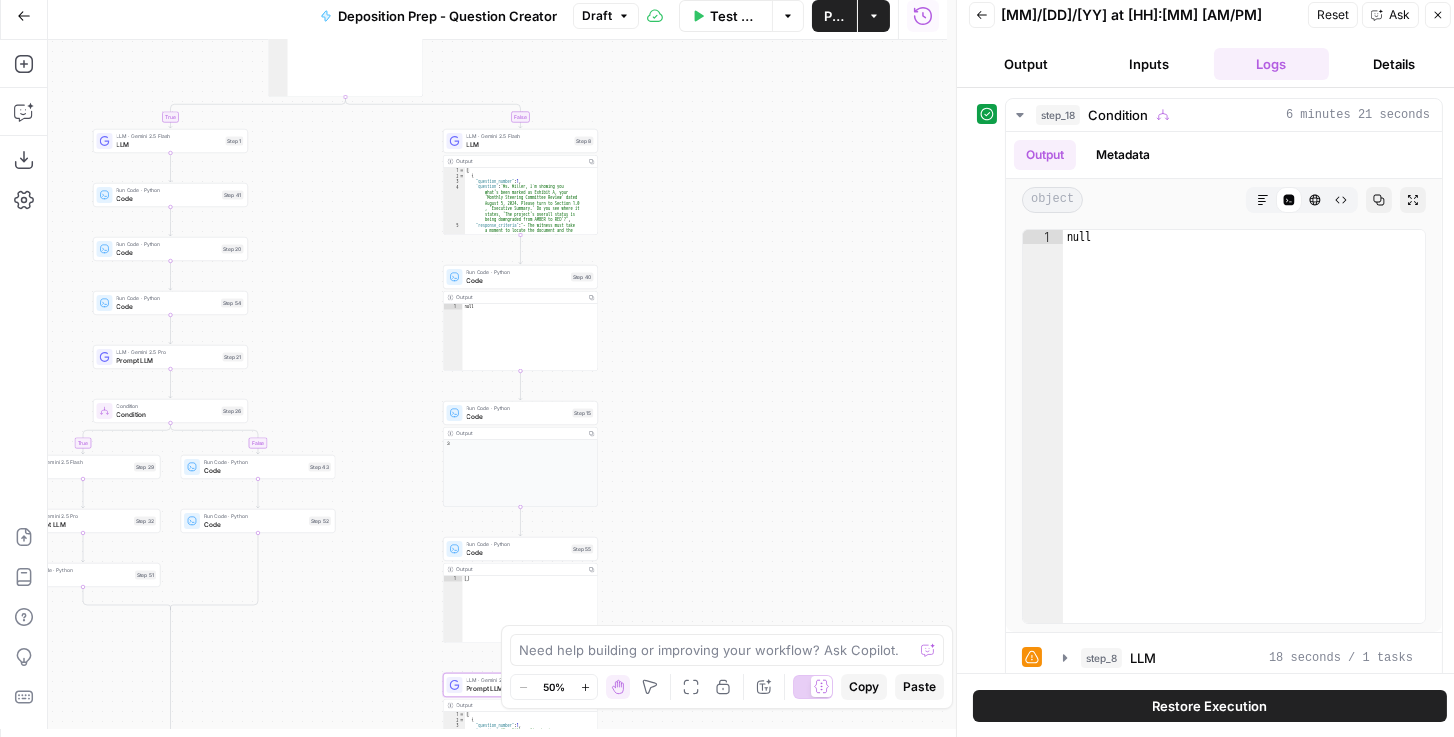 drag, startPoint x: 625, startPoint y: 215, endPoint x: 649, endPoint y: 442, distance: 228.2652 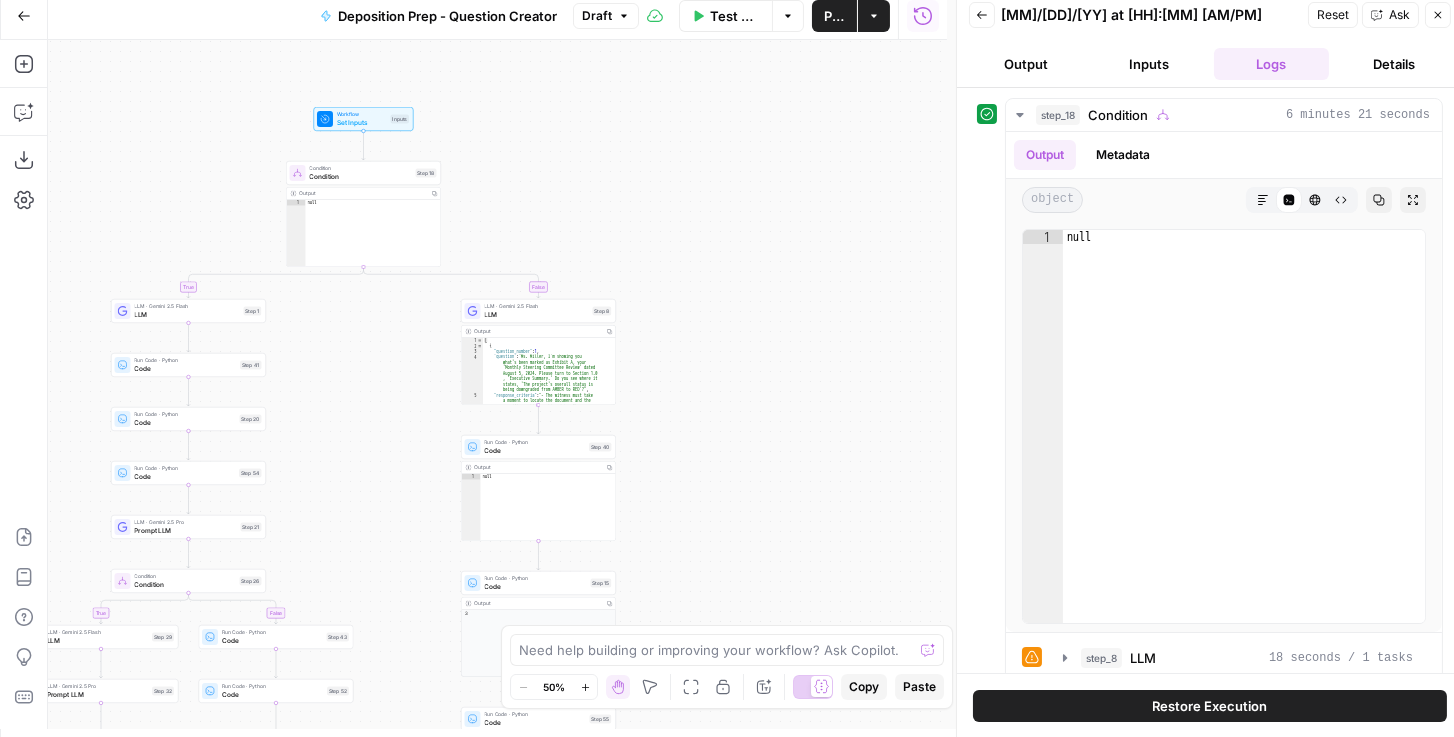 click on "Publish" at bounding box center (834, 16) 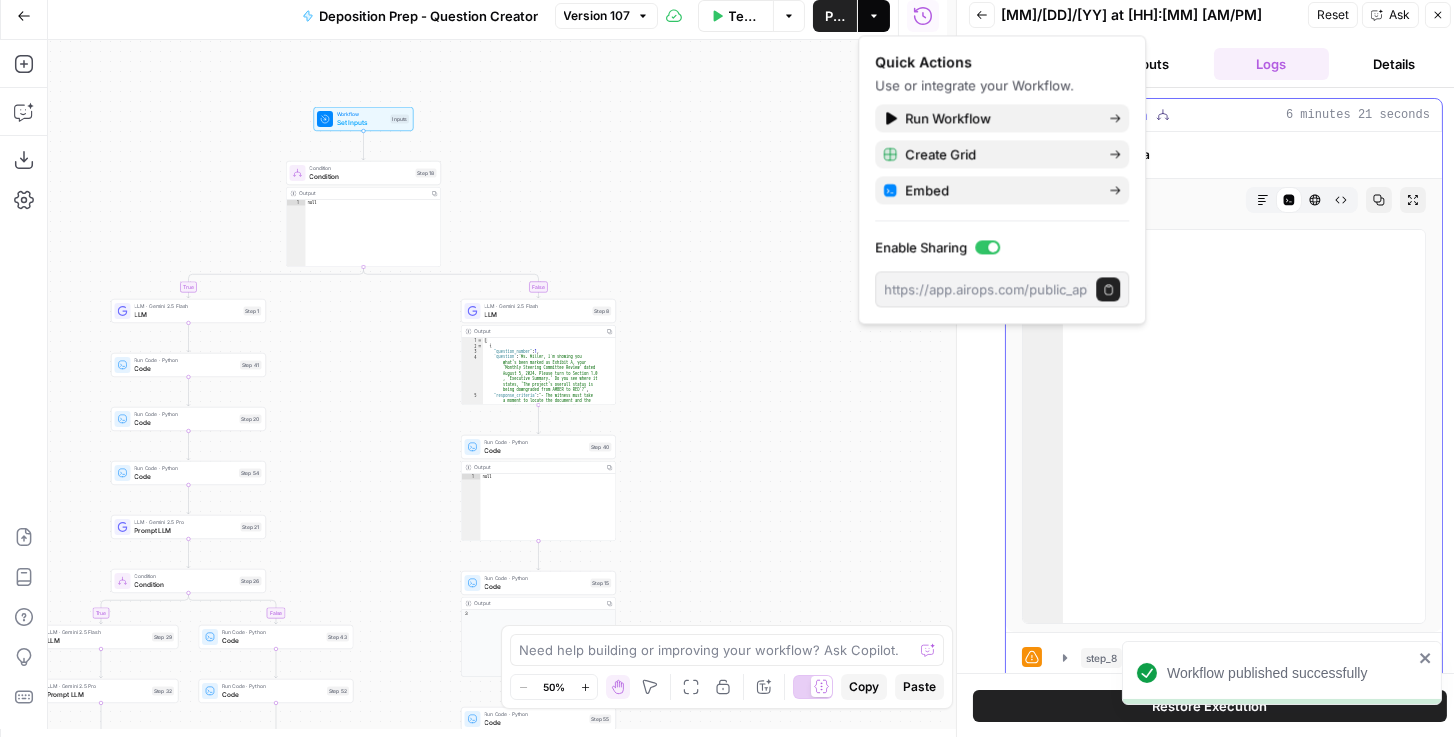 type on "****" 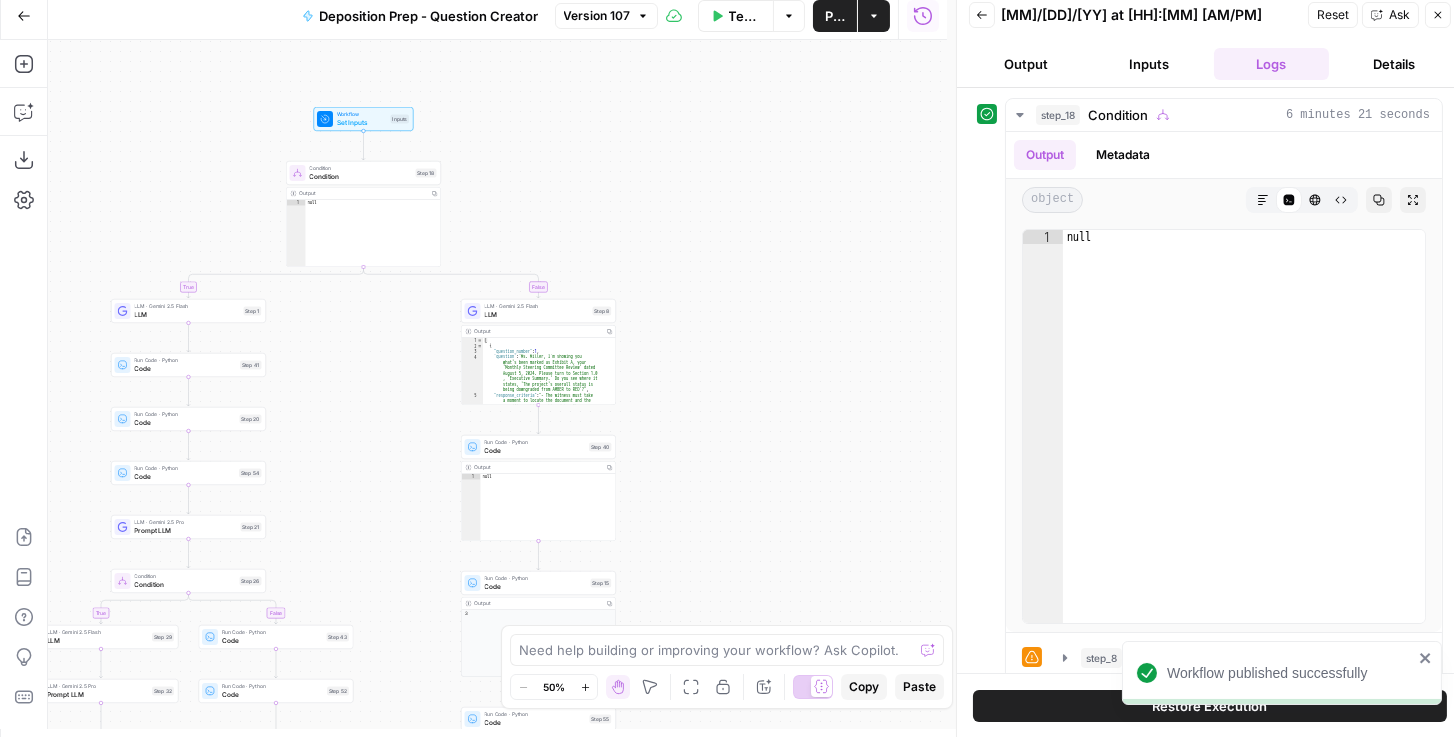 click on "Inputs" at bounding box center (1149, 64) 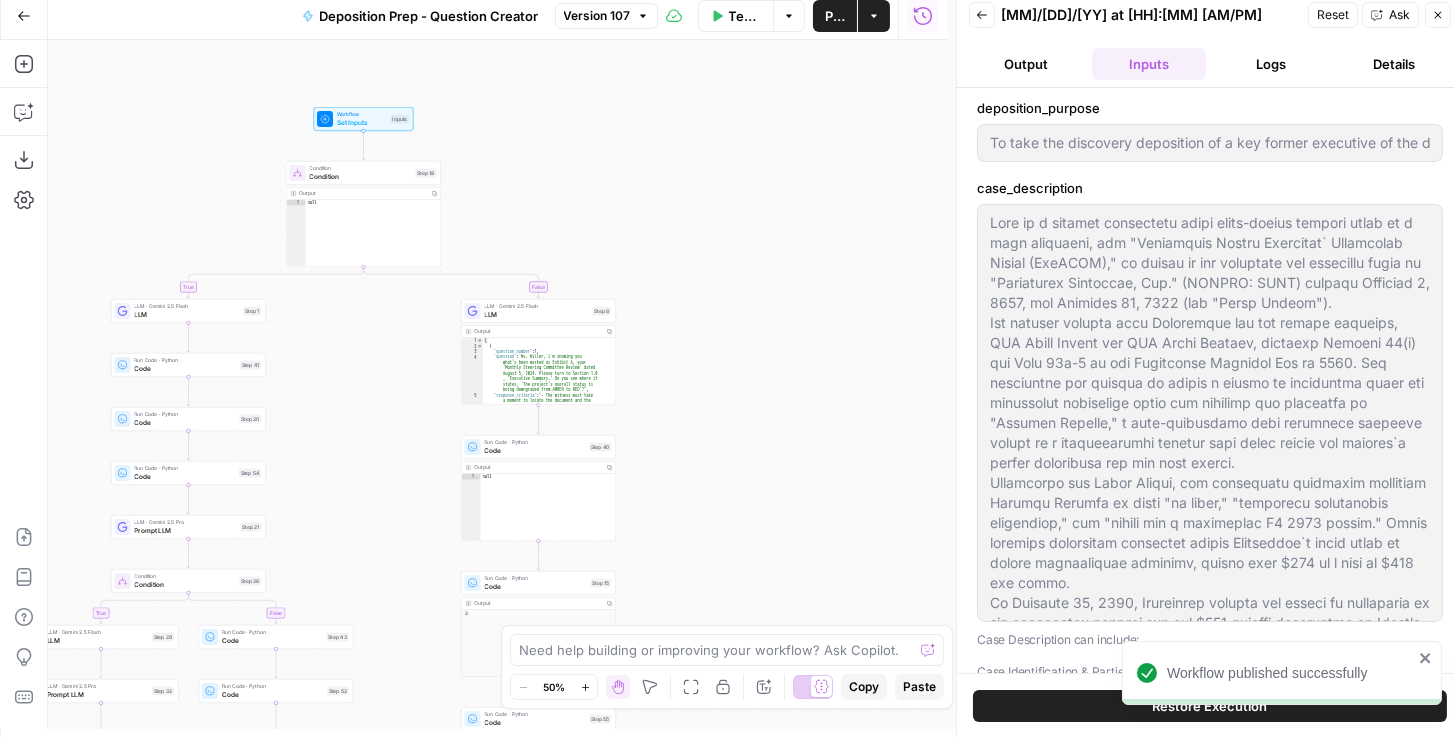 click on "Output" at bounding box center (1026, 64) 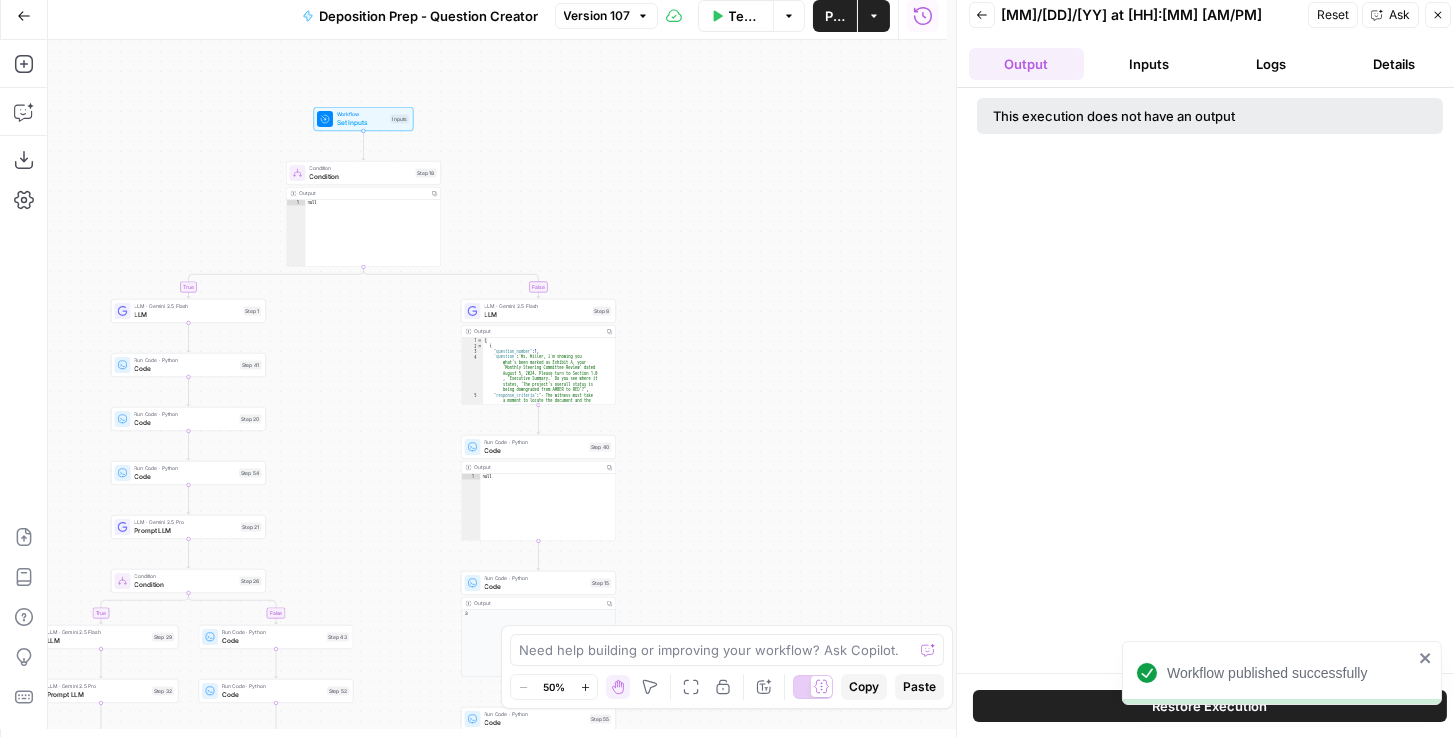 click on "Inputs" at bounding box center (1149, 64) 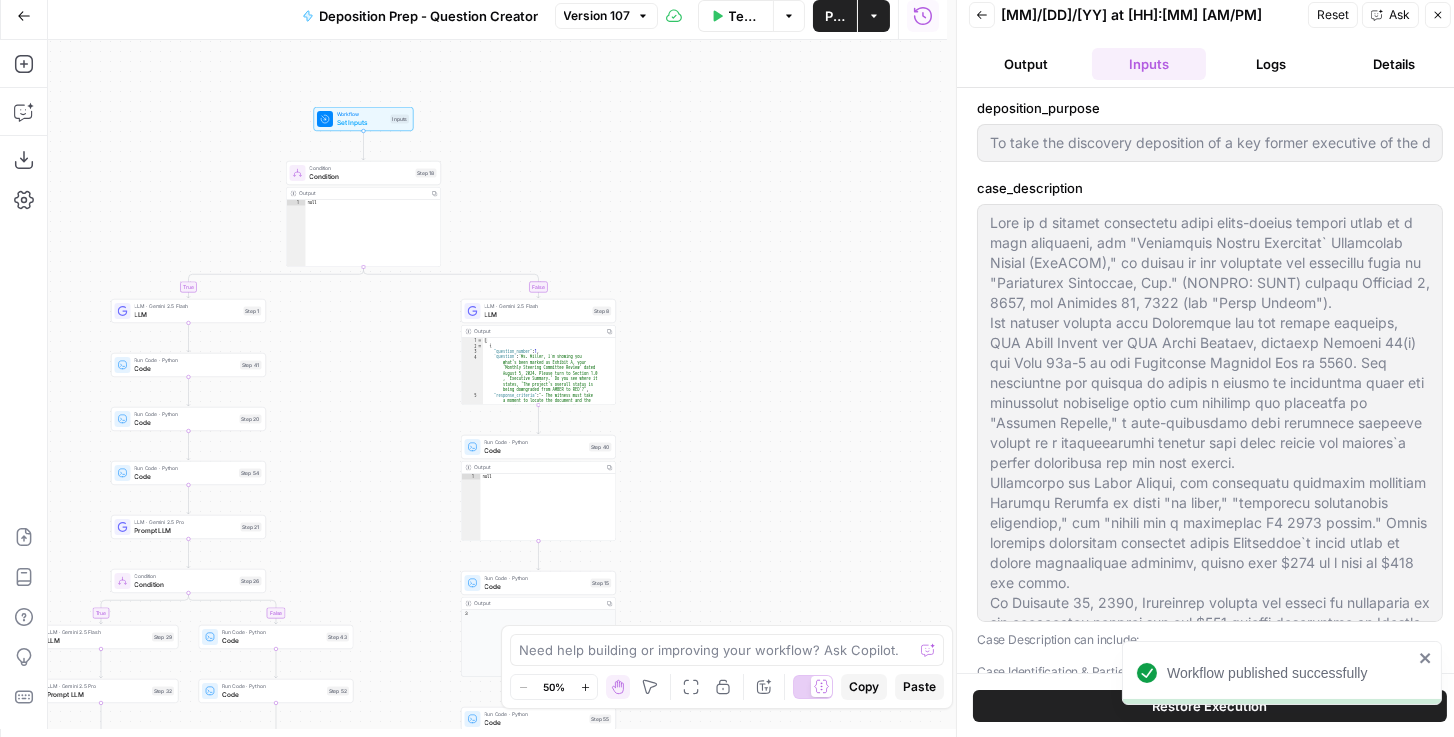 click on "Logs" at bounding box center (1271, 64) 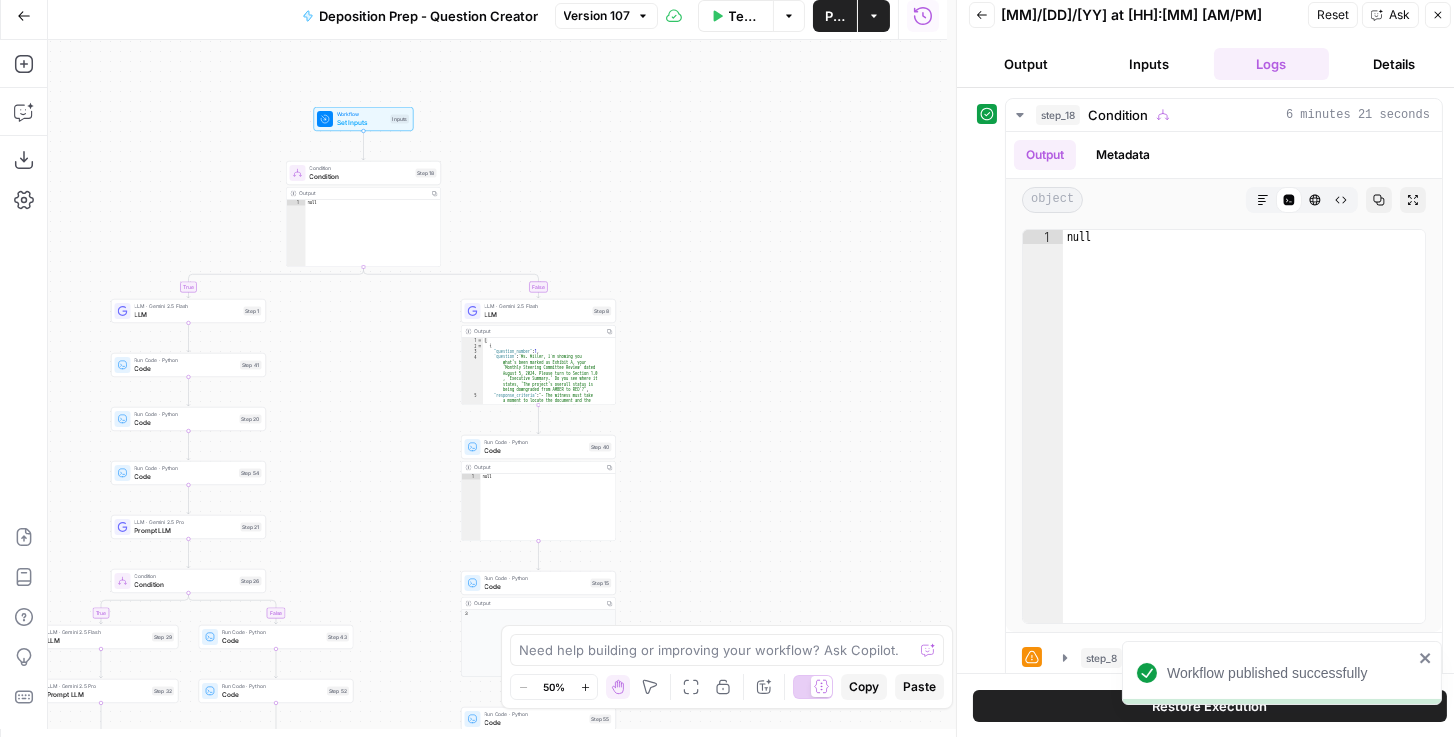 click 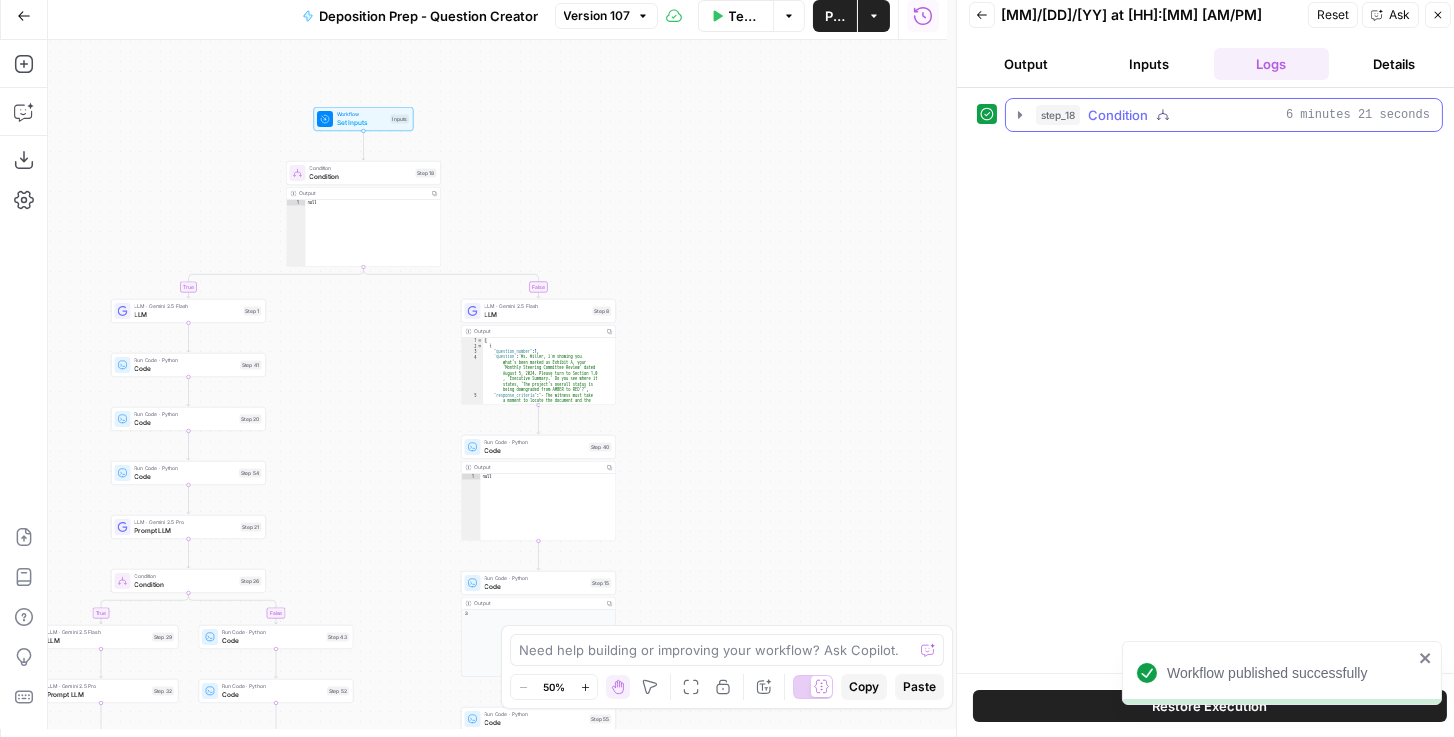 click 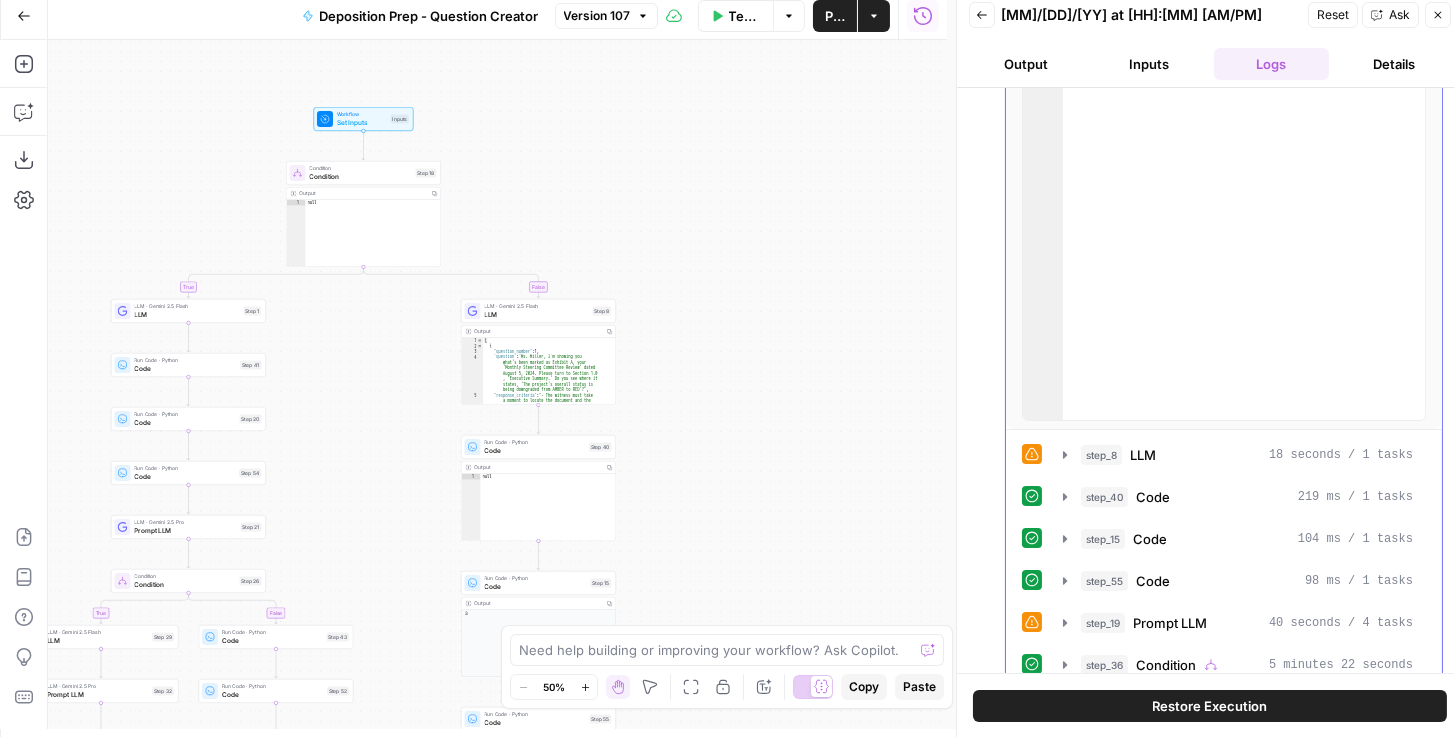 scroll, scrollTop: 226, scrollLeft: 0, axis: vertical 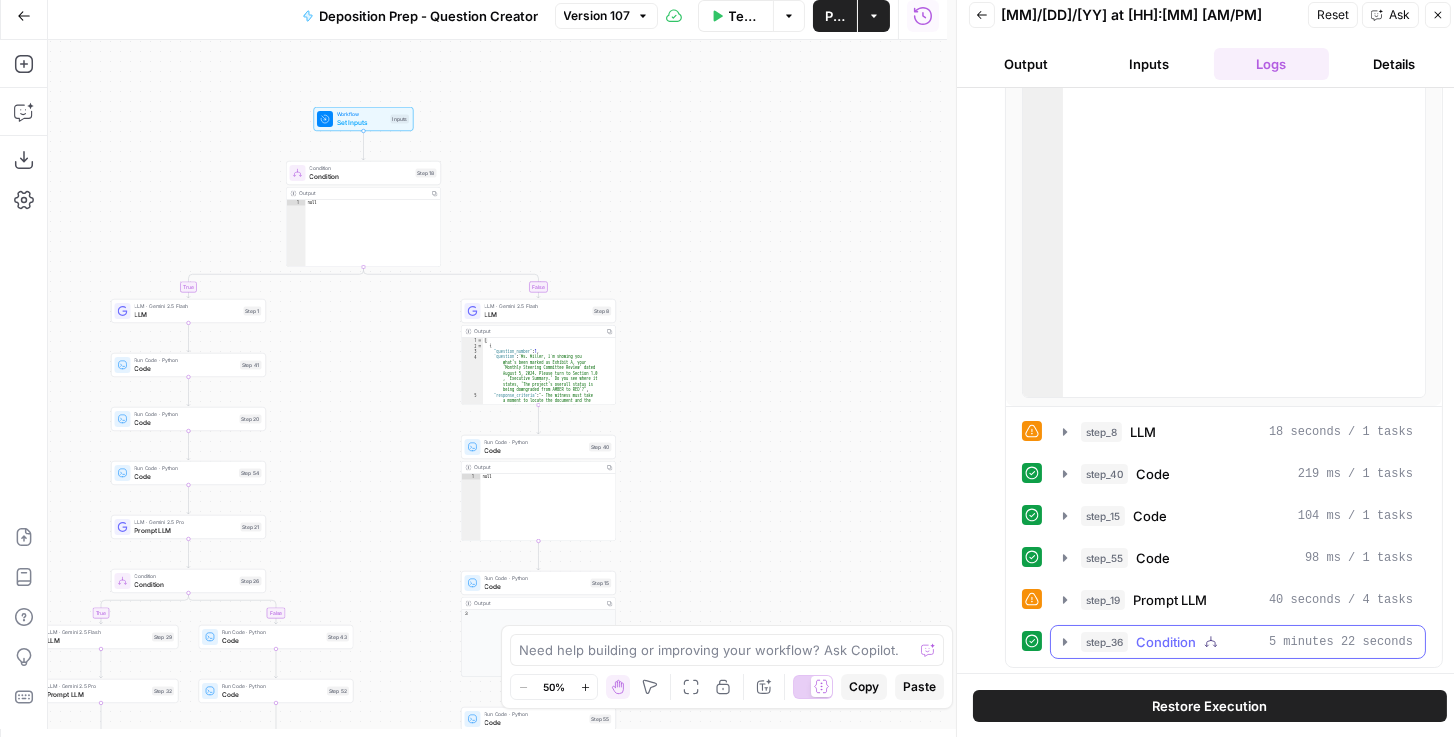 click 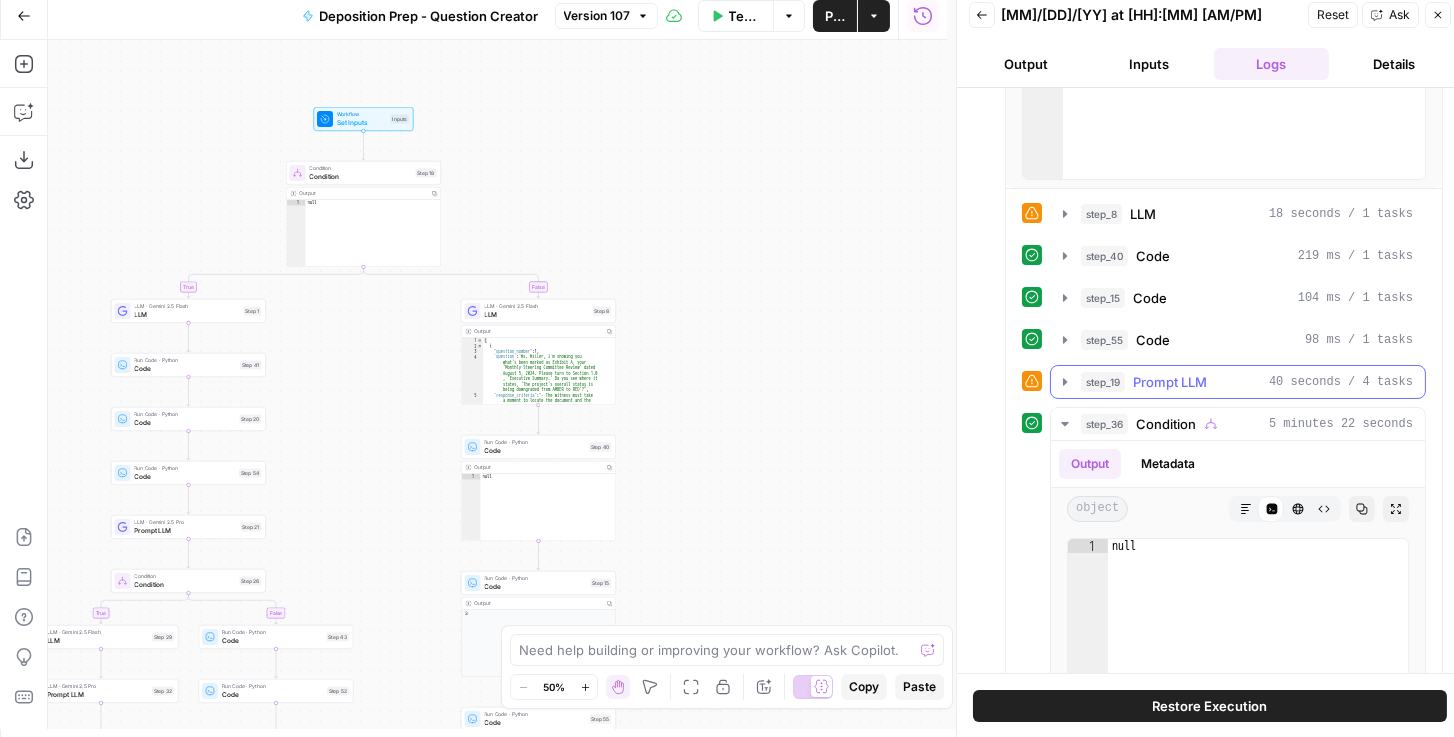 scroll, scrollTop: 626, scrollLeft: 0, axis: vertical 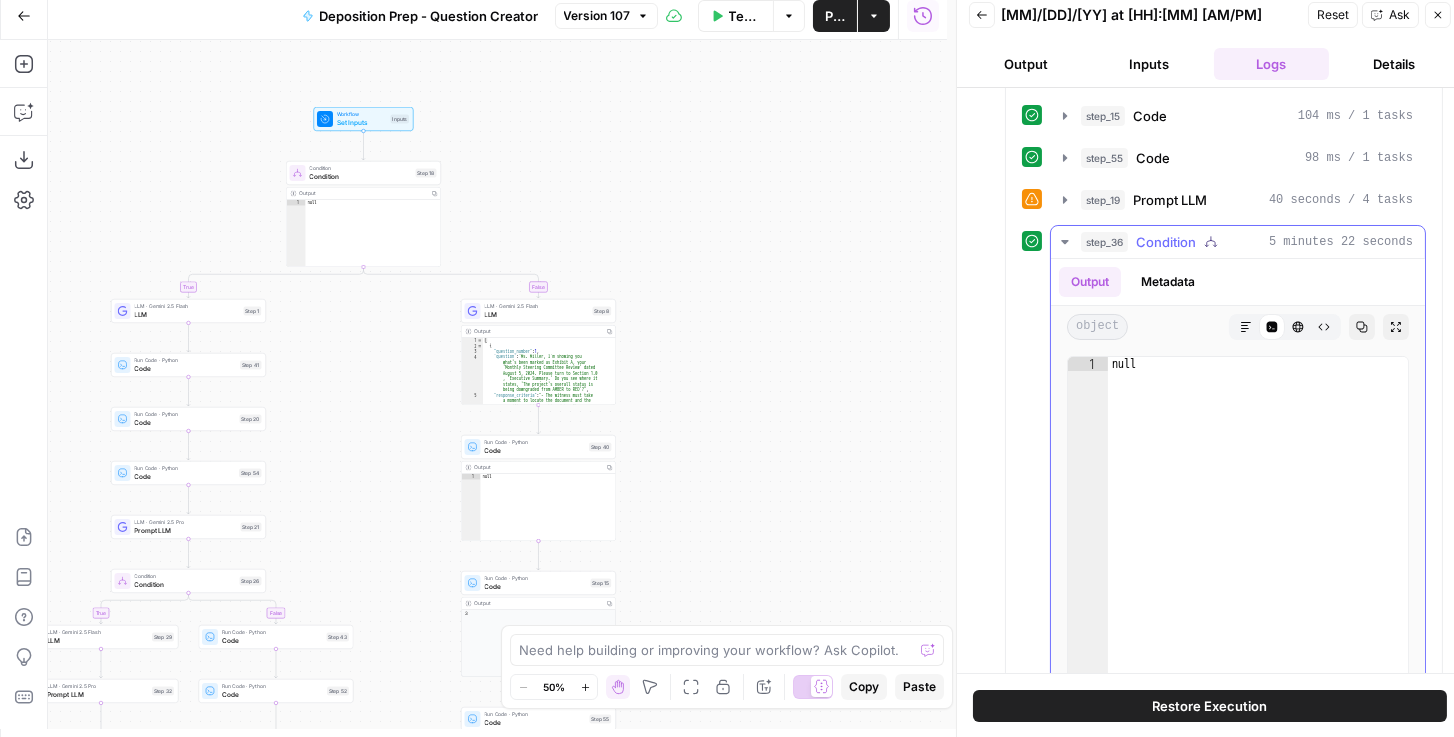 click on "Metadata" at bounding box center [1168, 282] 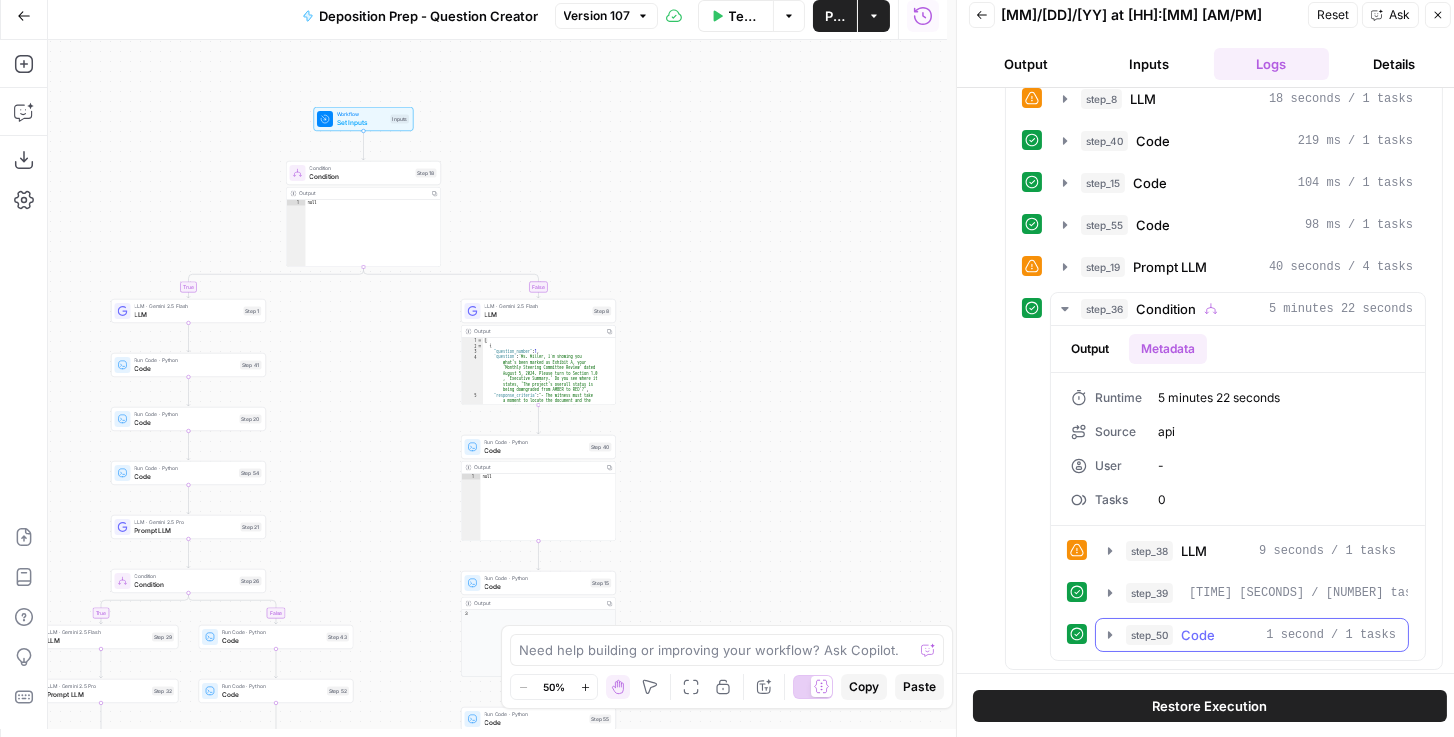 click 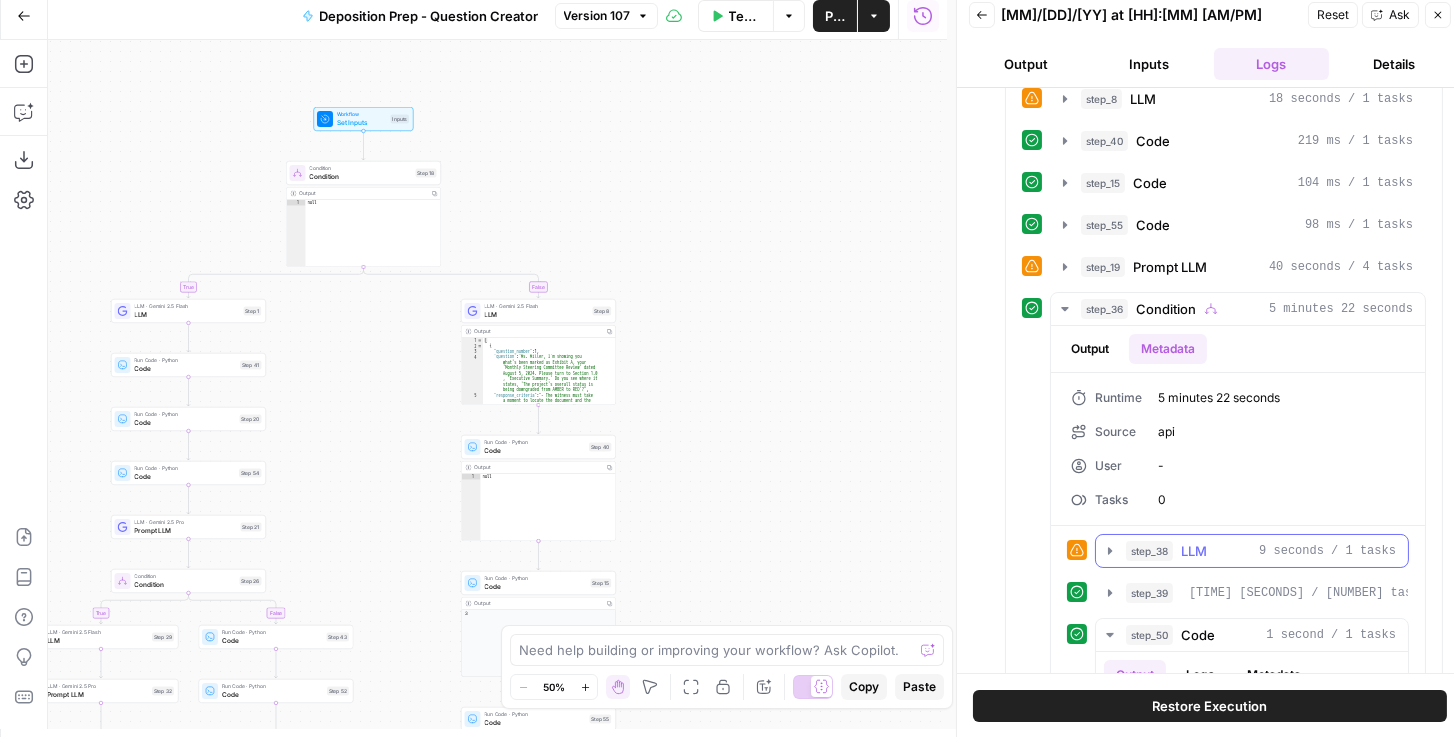 scroll, scrollTop: 902, scrollLeft: 0, axis: vertical 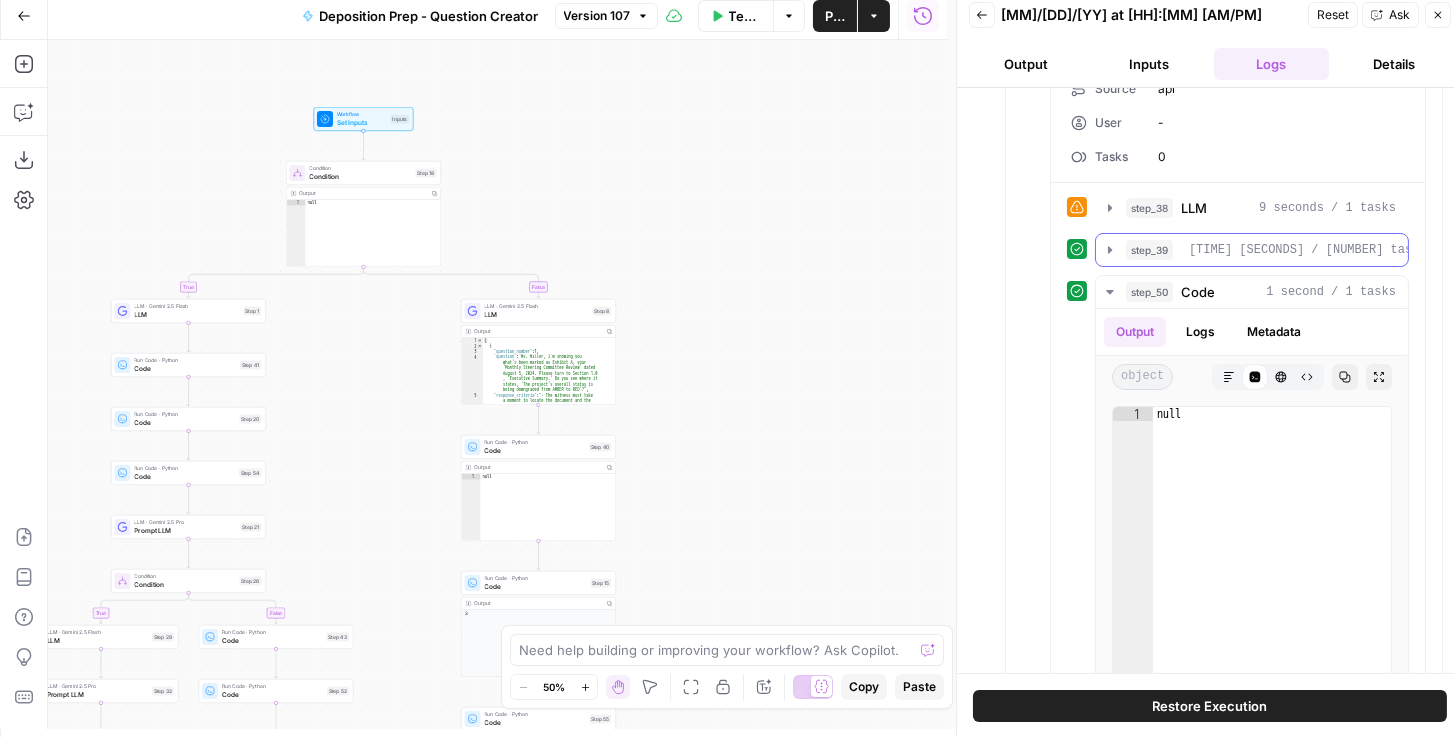 click 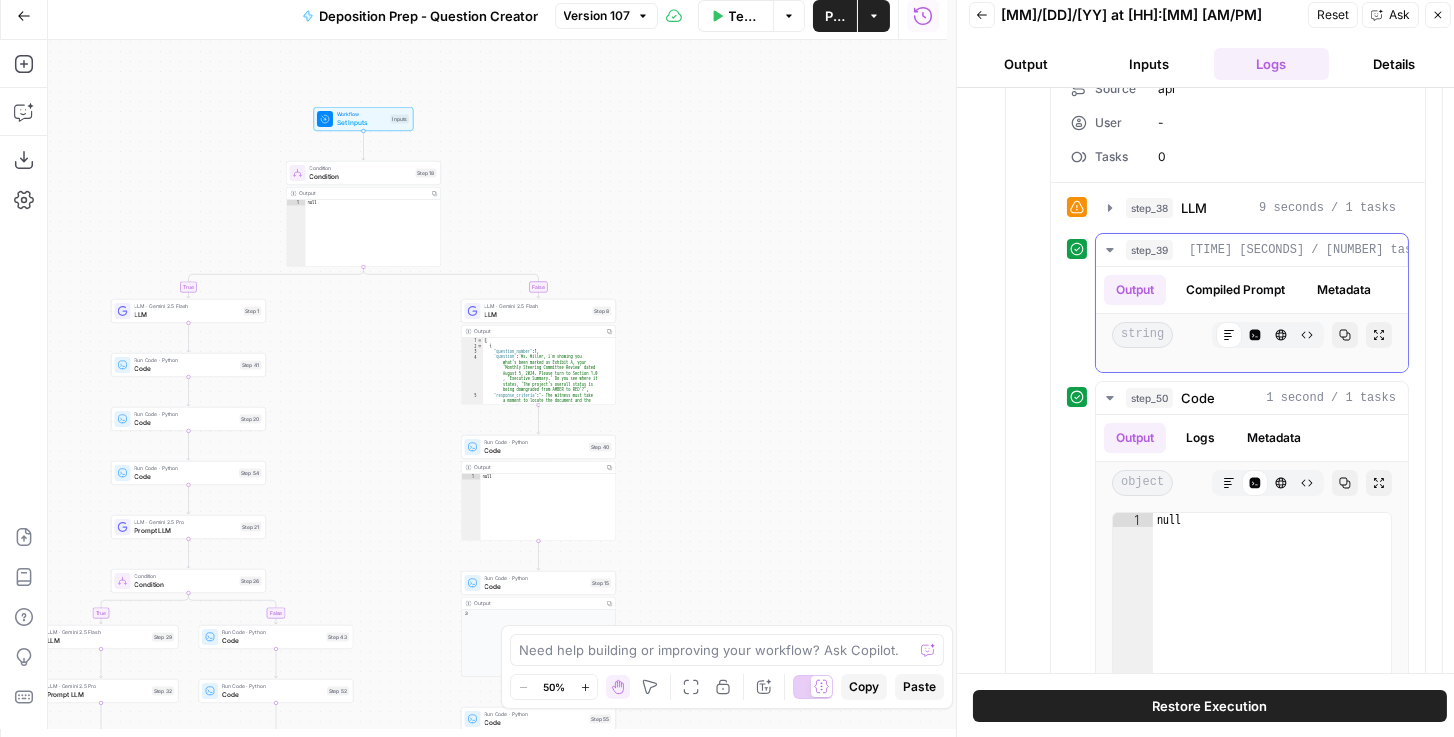 click 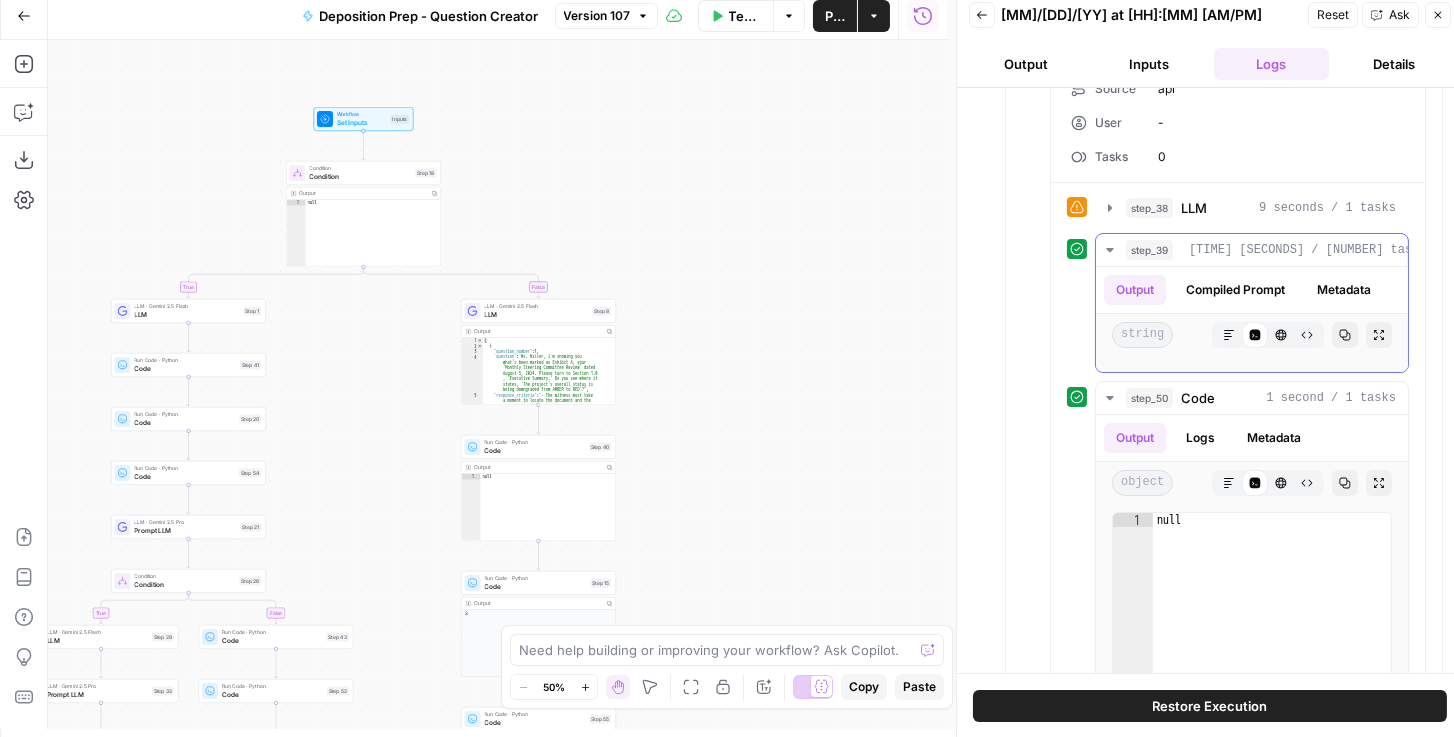 click on "Metadata" at bounding box center (1344, 290) 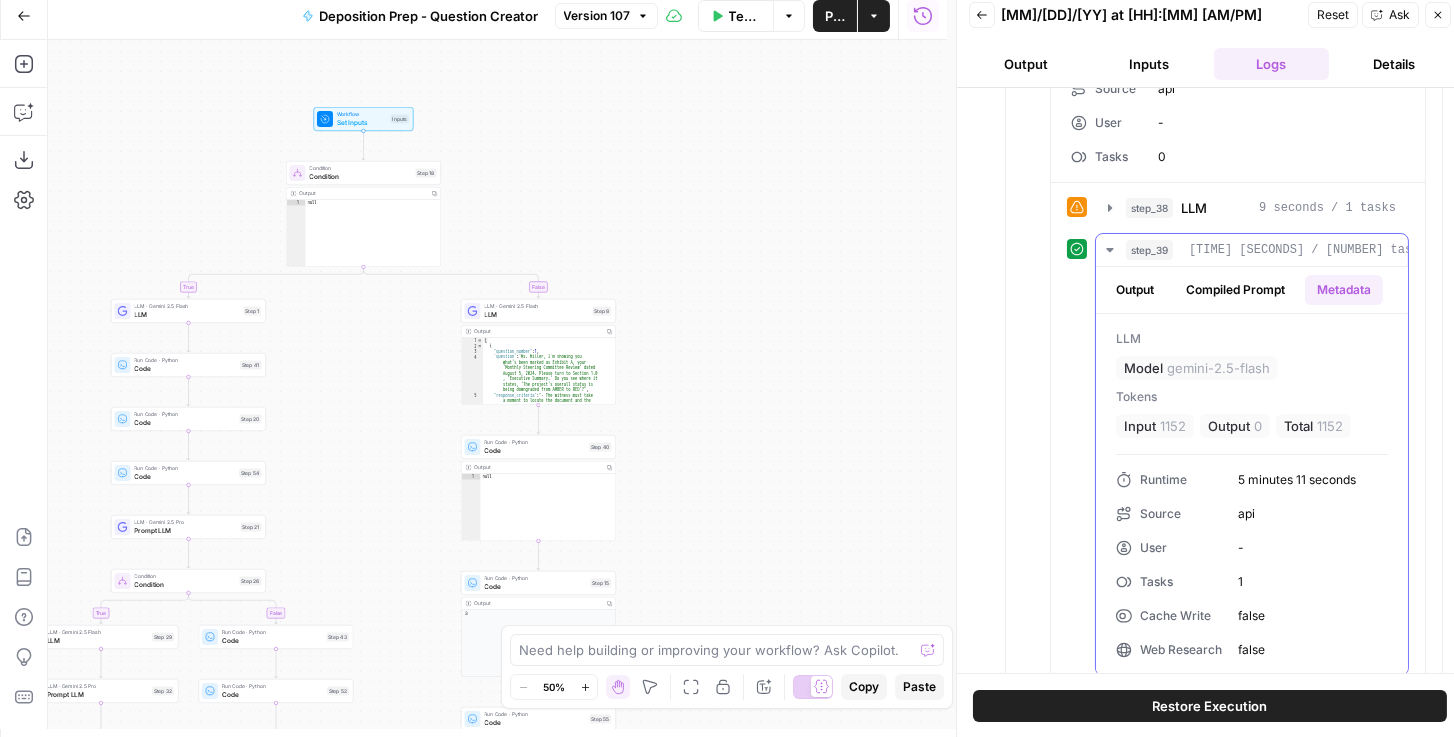 click on "Compiled Prompt" at bounding box center (1235, 290) 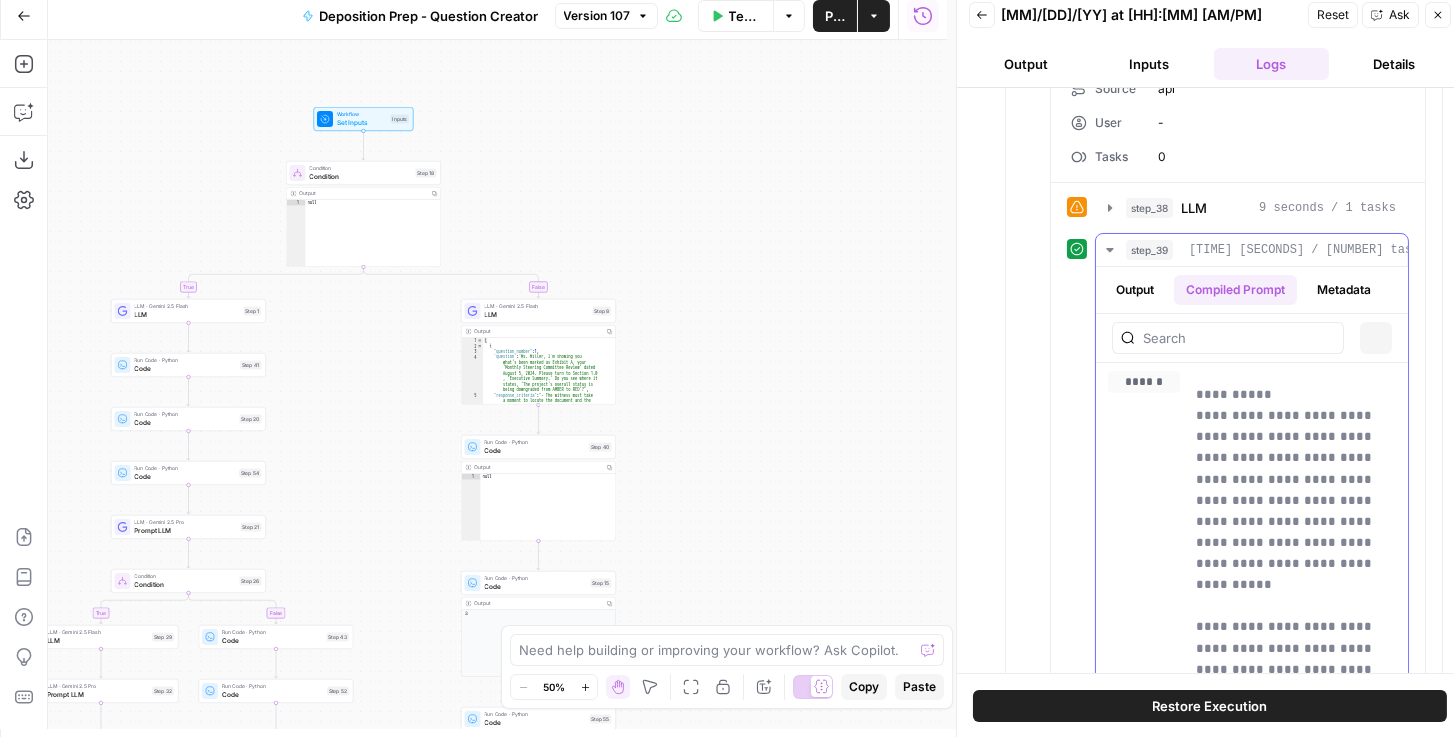 click on "Output" at bounding box center (1135, 290) 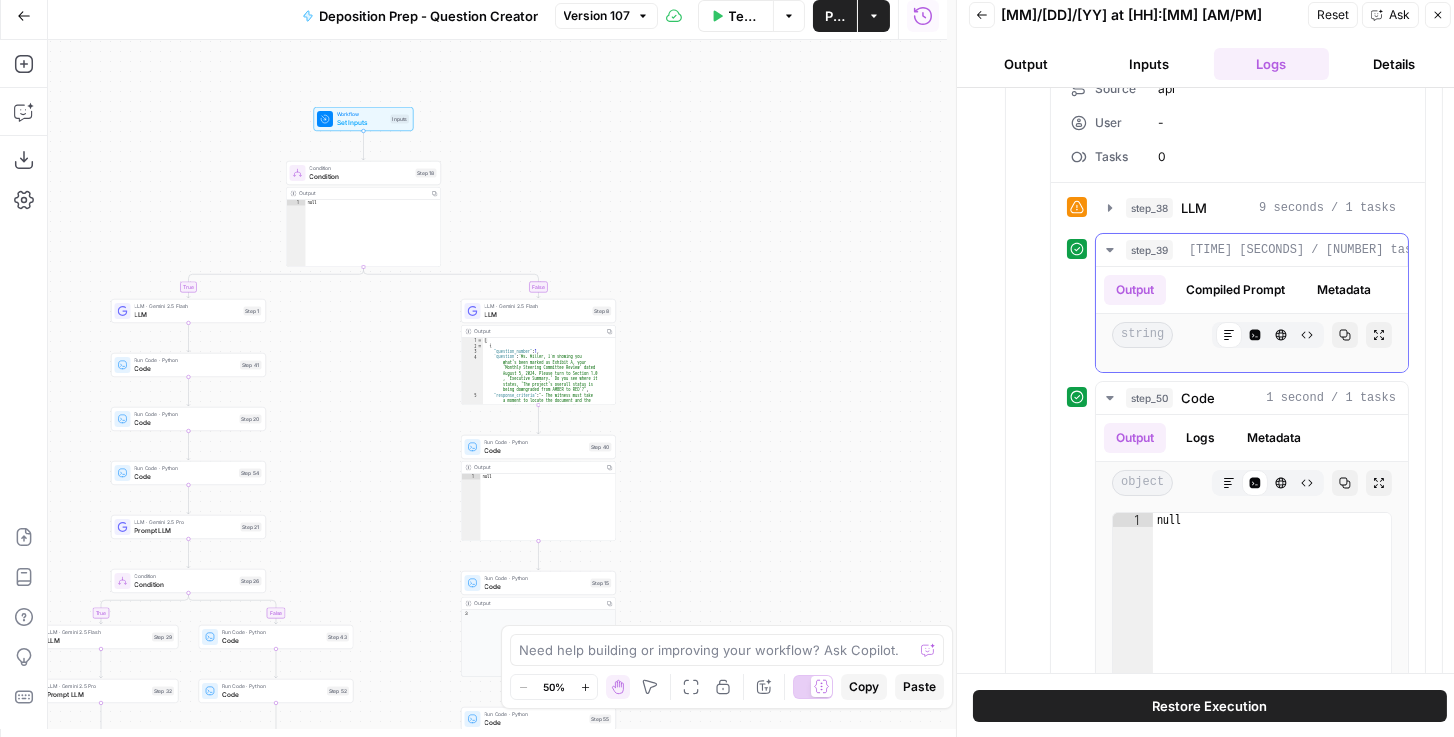 click on "Compiled Prompt" at bounding box center [1235, 290] 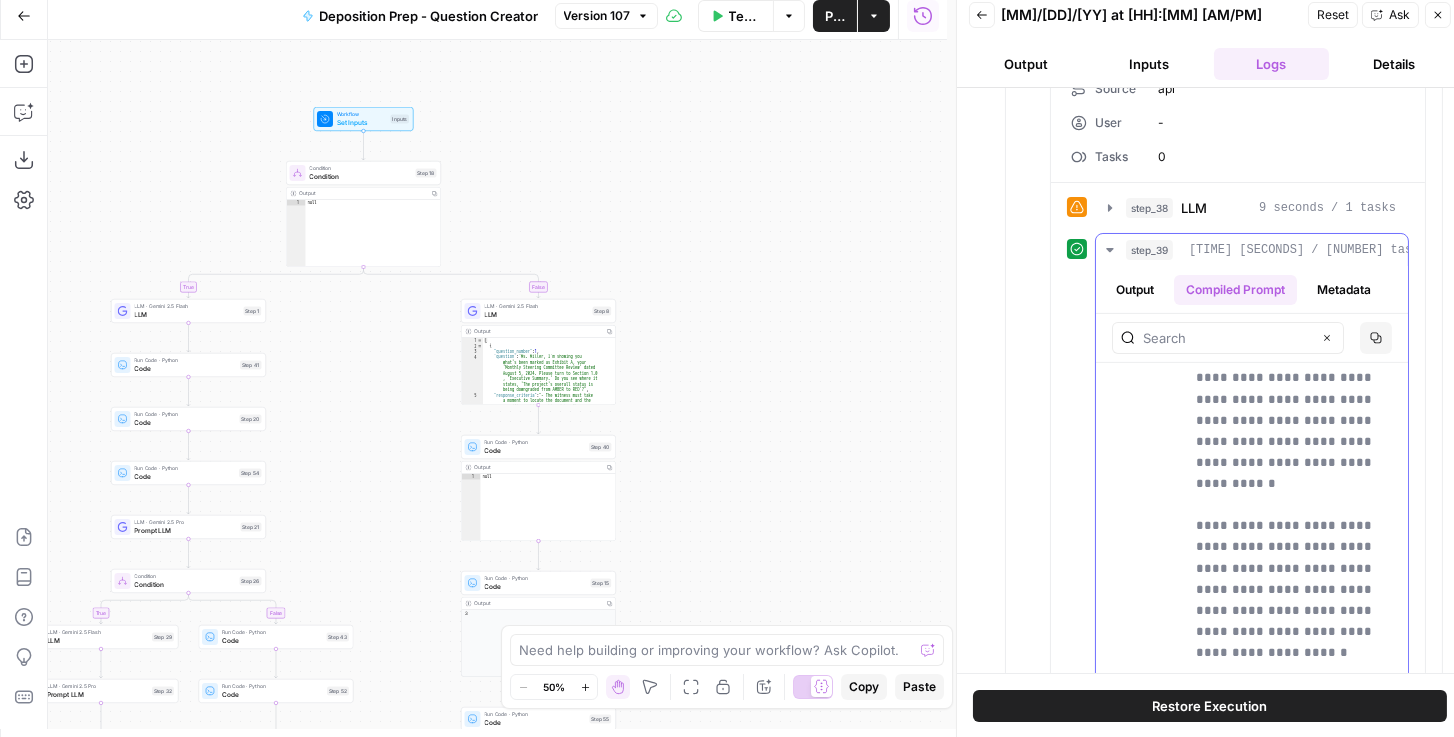 scroll, scrollTop: 1657, scrollLeft: 0, axis: vertical 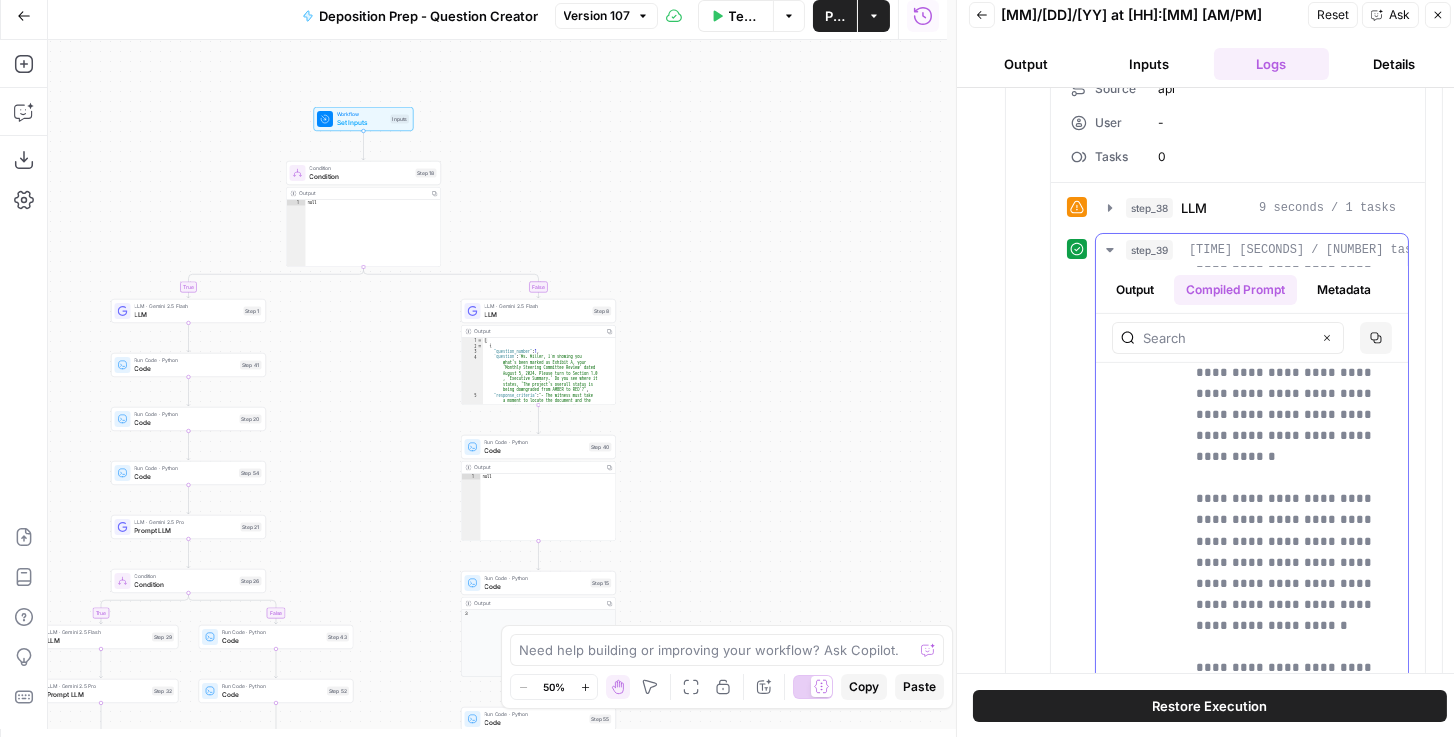 click on "step_38 LLM 9 seconds / 1 tasks" 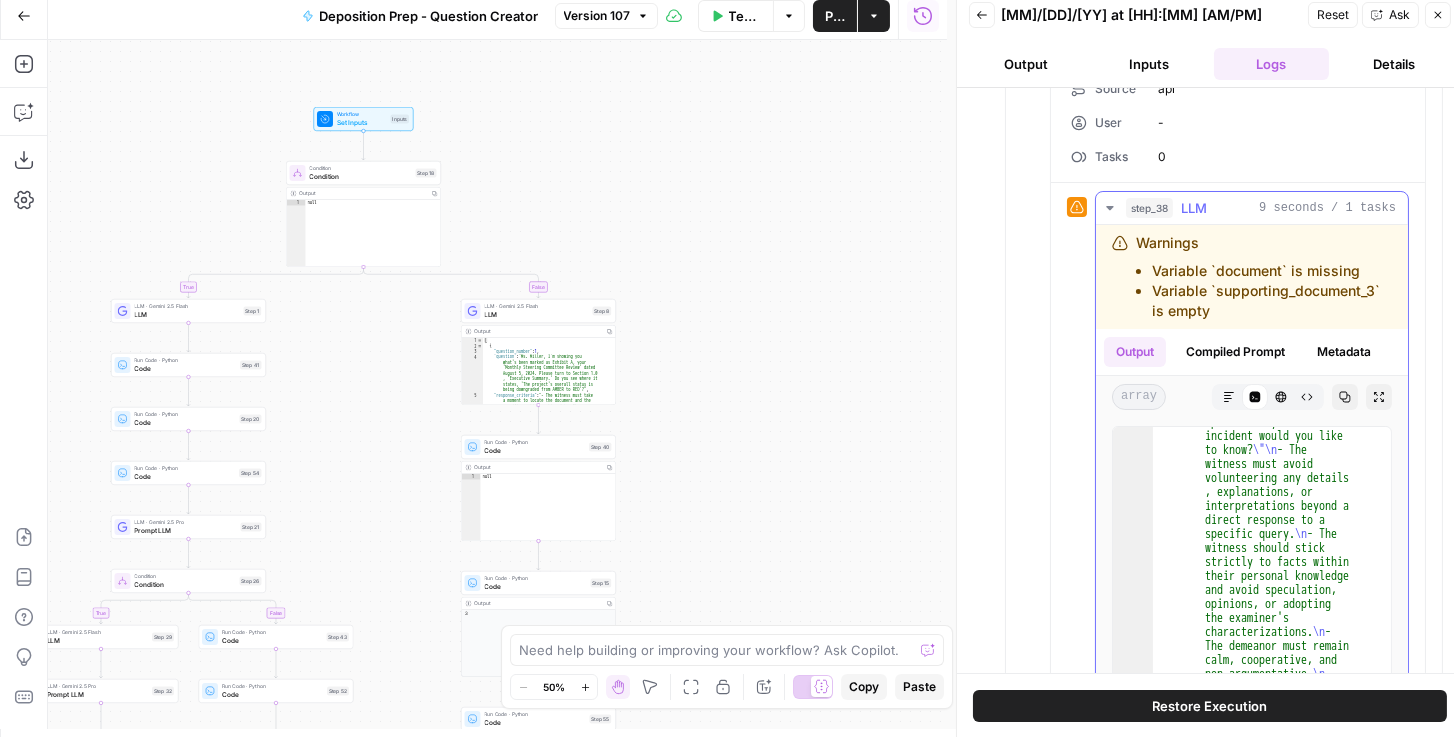 scroll, scrollTop: 334, scrollLeft: 0, axis: vertical 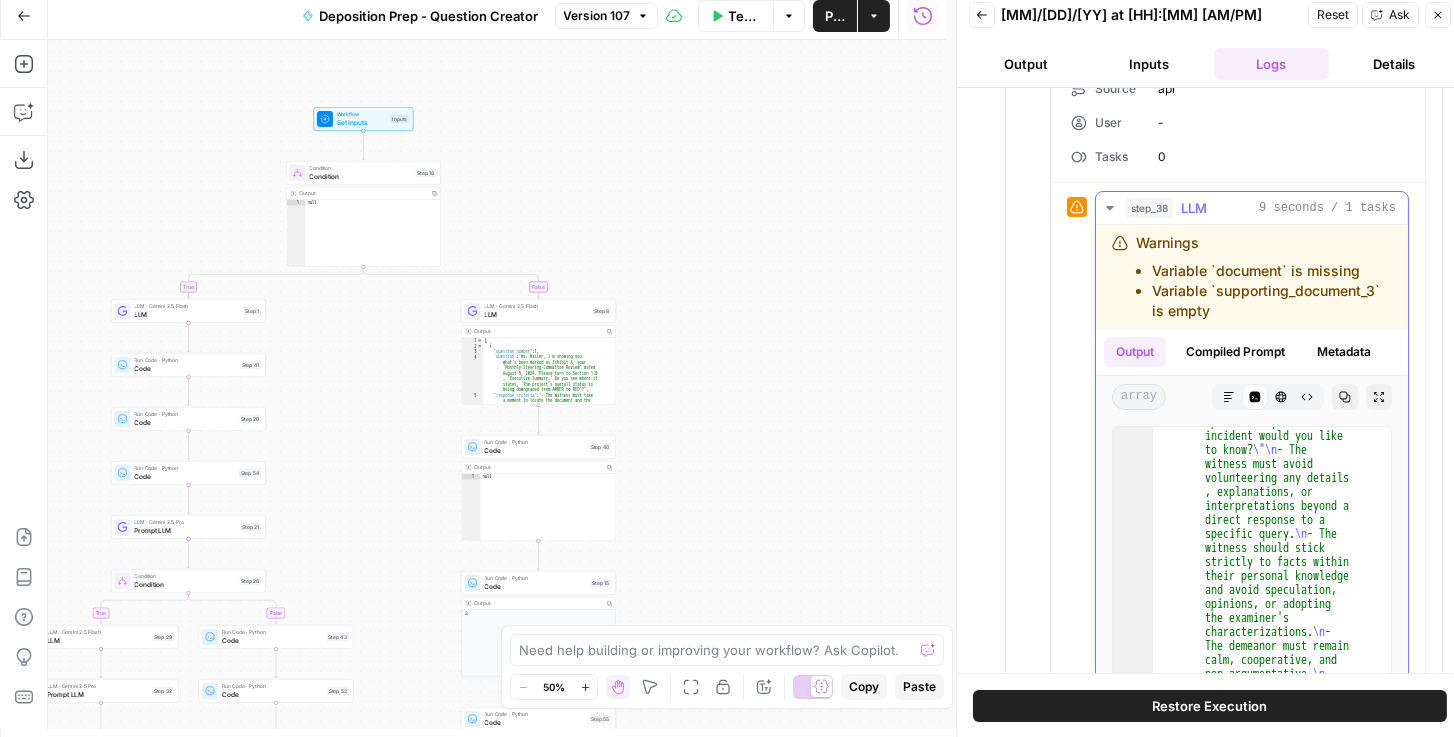 click 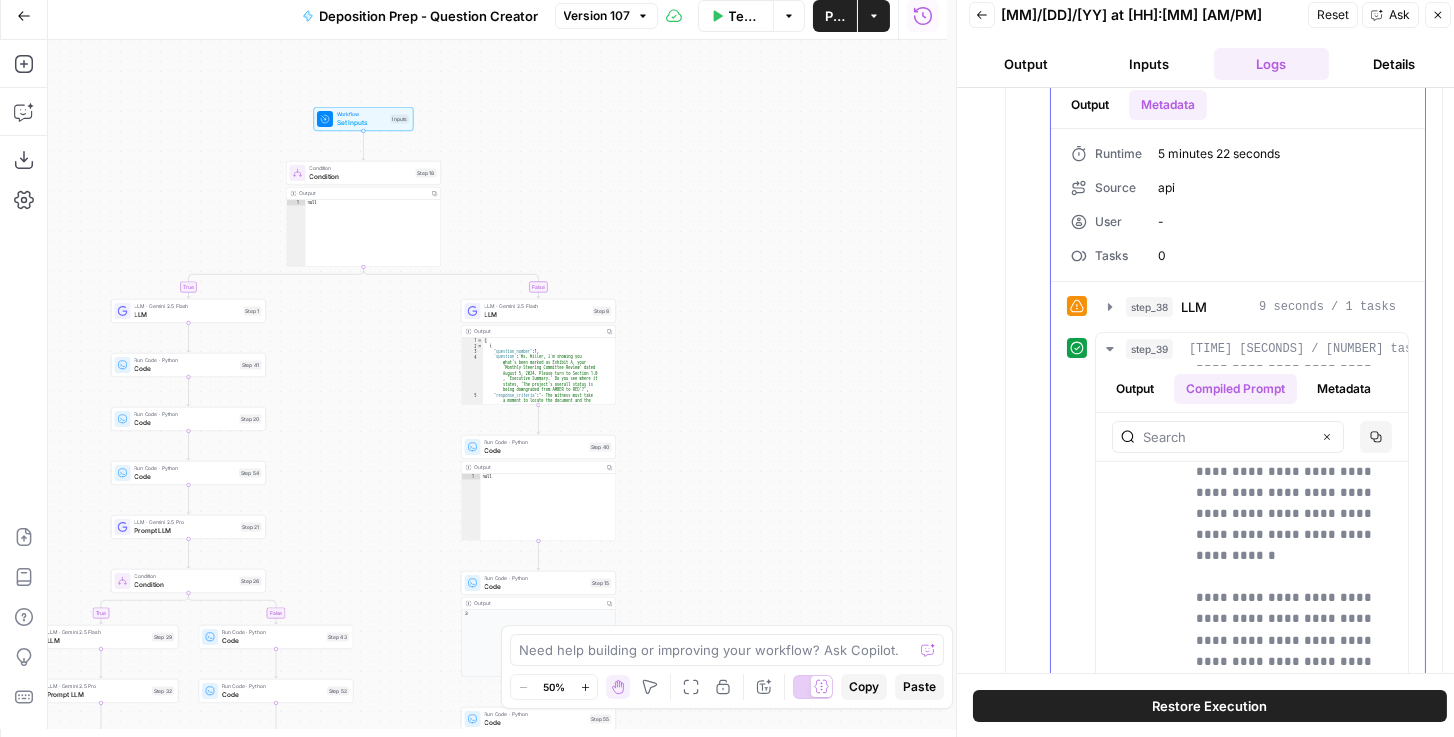 scroll, scrollTop: 616, scrollLeft: 0, axis: vertical 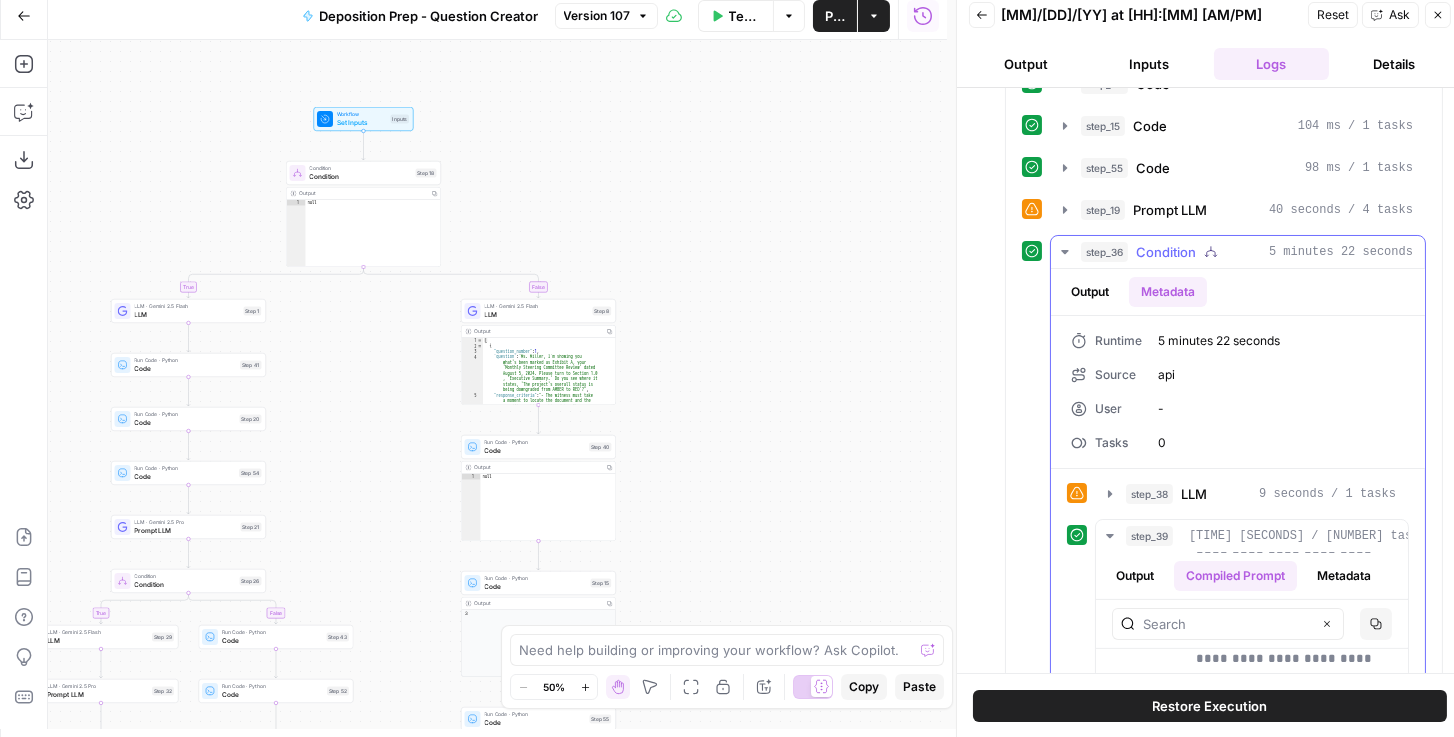 click 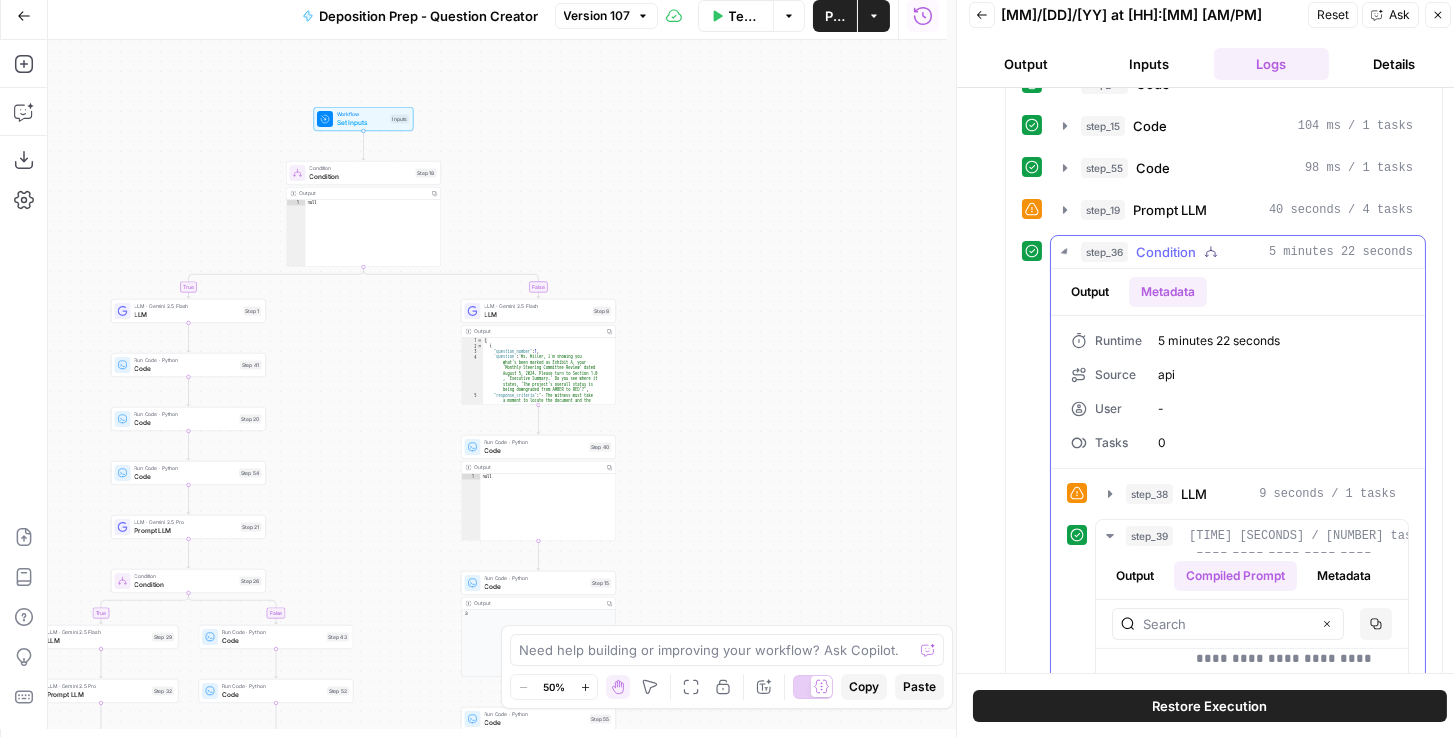 scroll, scrollTop: 226, scrollLeft: 0, axis: vertical 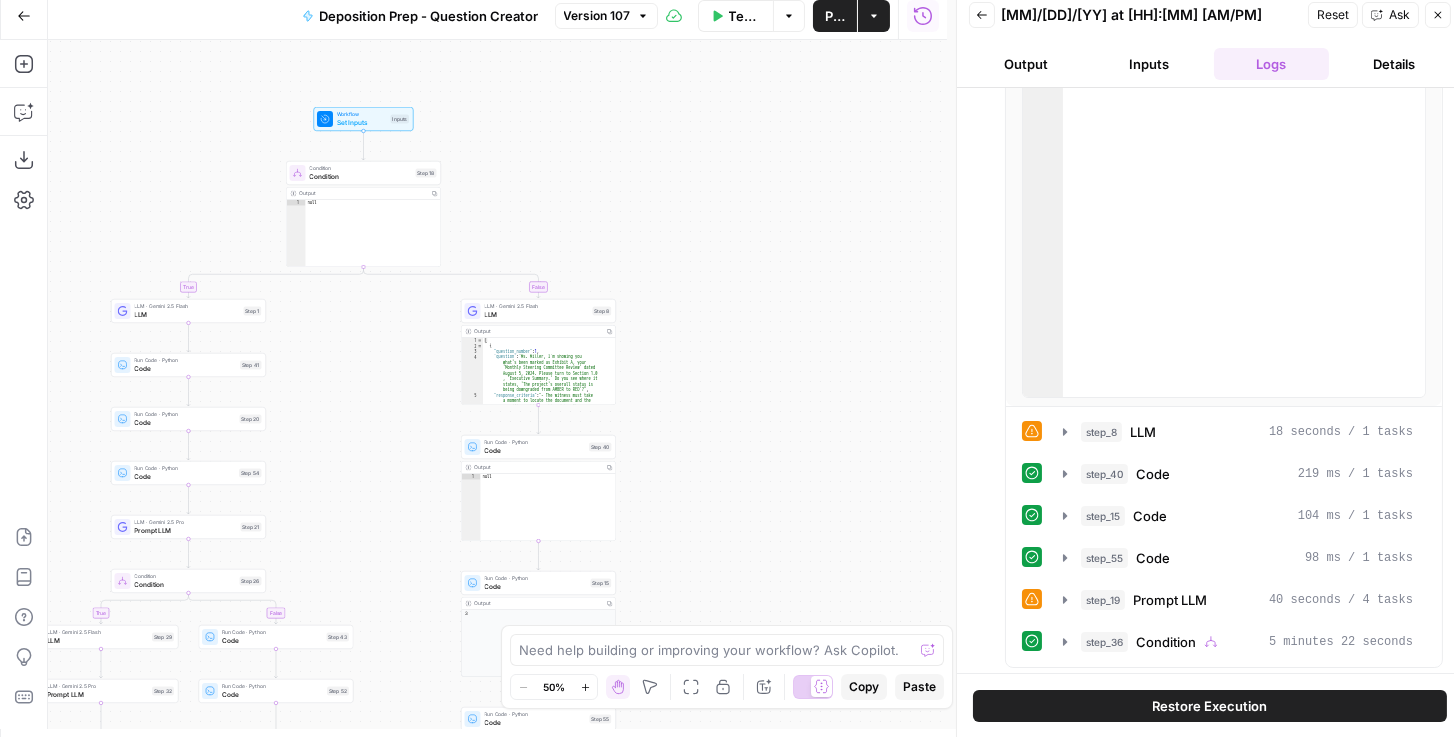 click on "Output" at bounding box center (1026, 64) 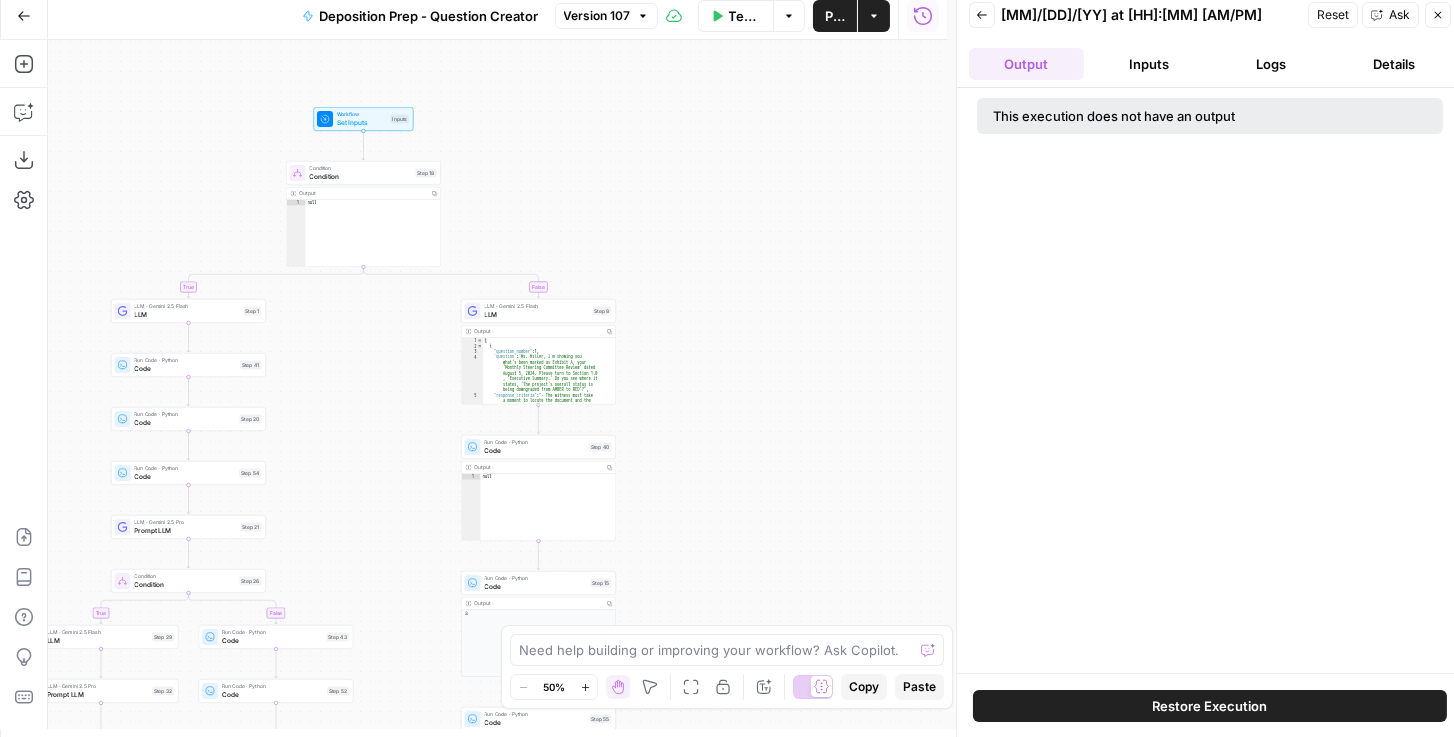 scroll, scrollTop: 0, scrollLeft: 0, axis: both 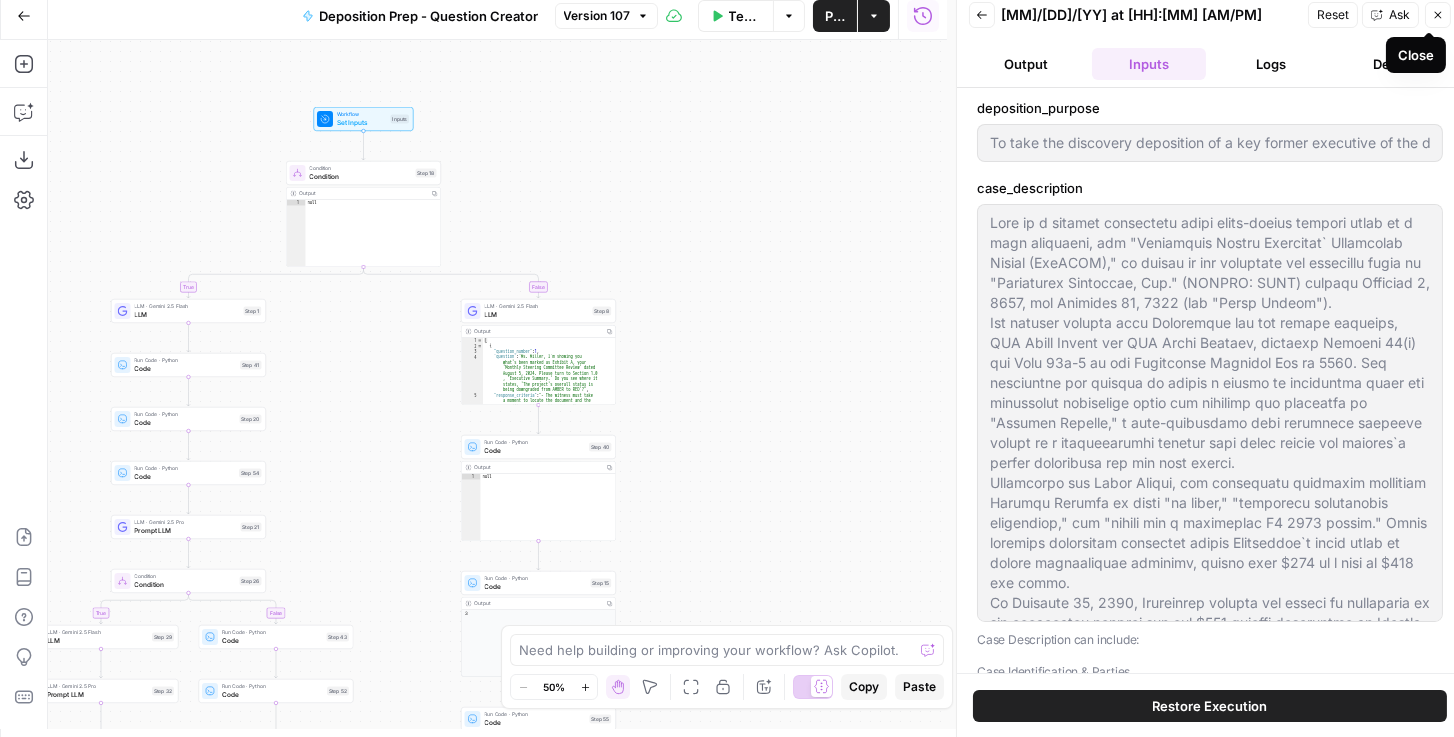 click on "Close" at bounding box center (1438, 15) 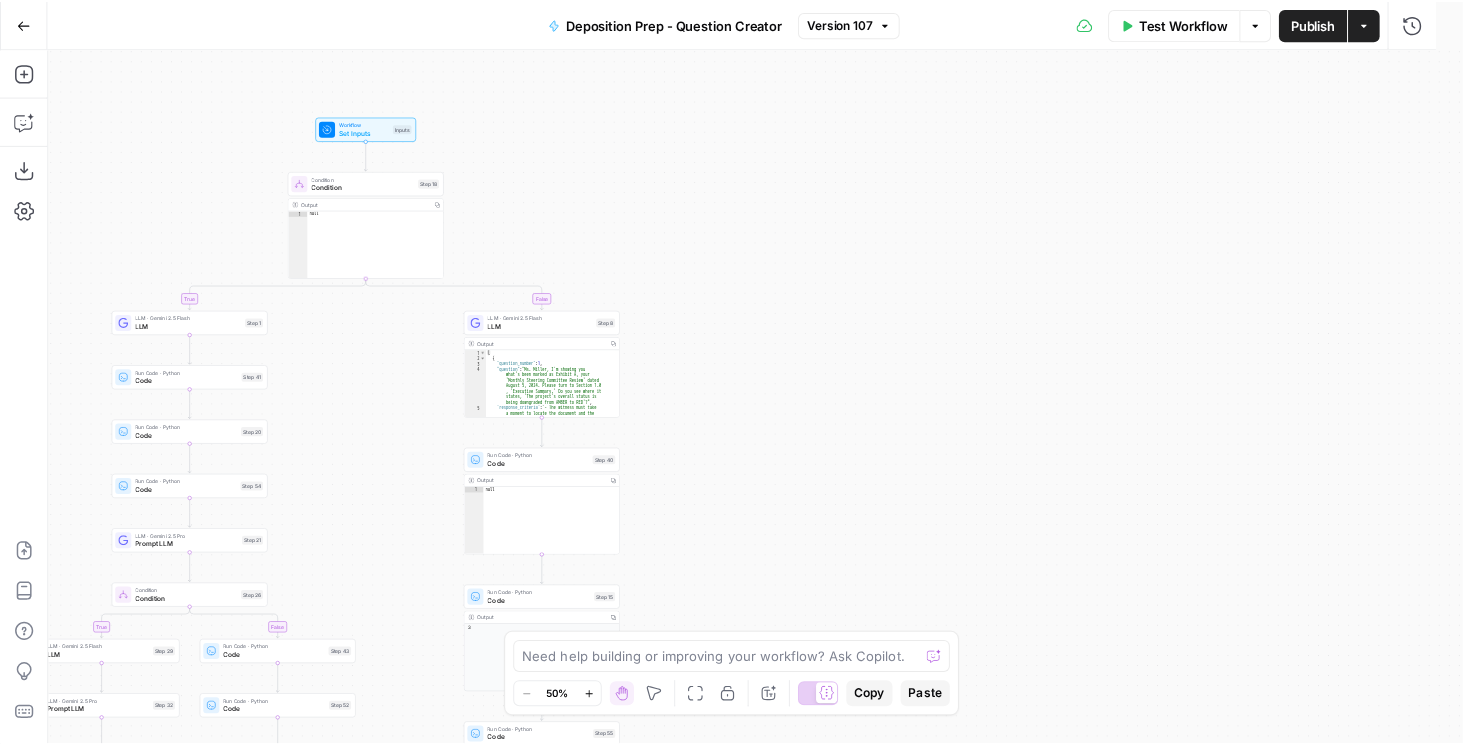 scroll, scrollTop: 0, scrollLeft: 0, axis: both 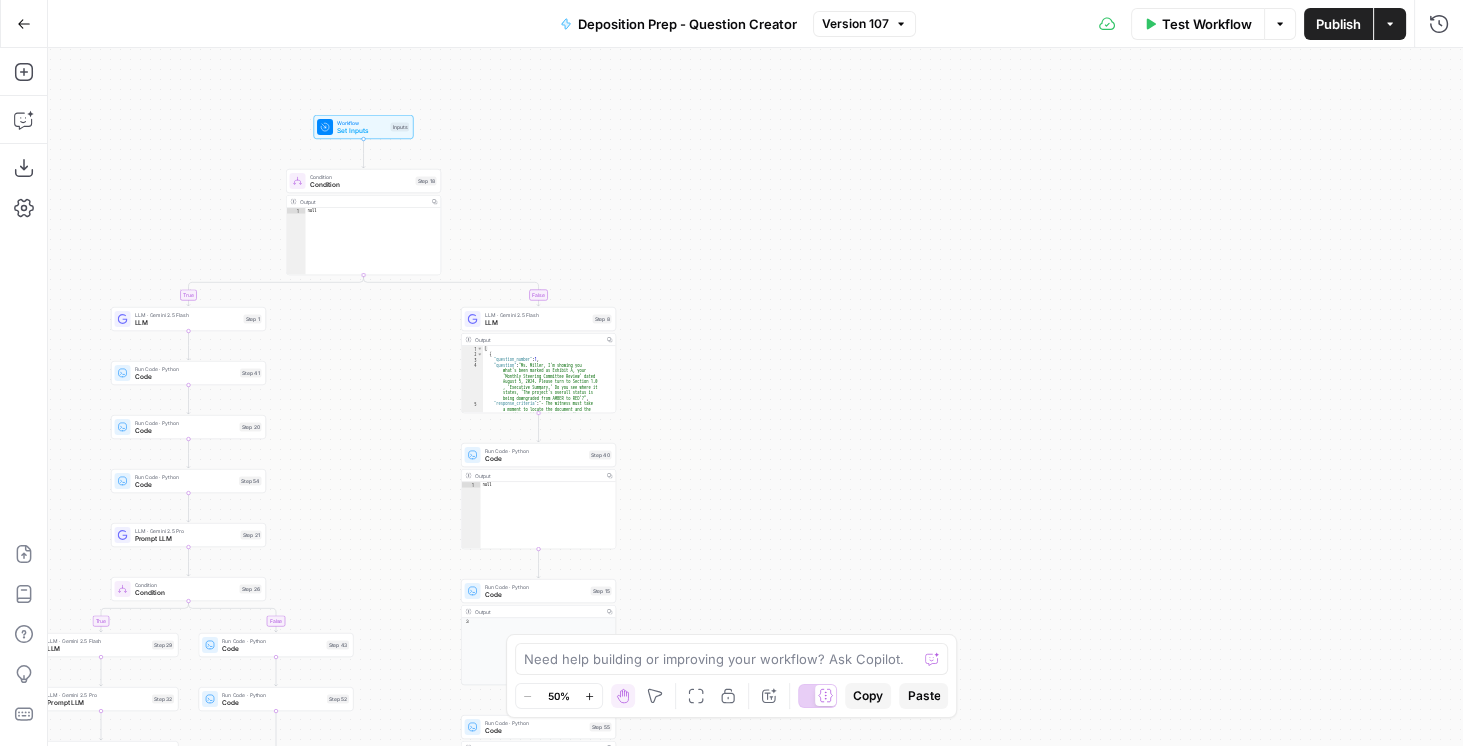 drag, startPoint x: 1356, startPoint y: 26, endPoint x: 1337, endPoint y: 44, distance: 26.172504 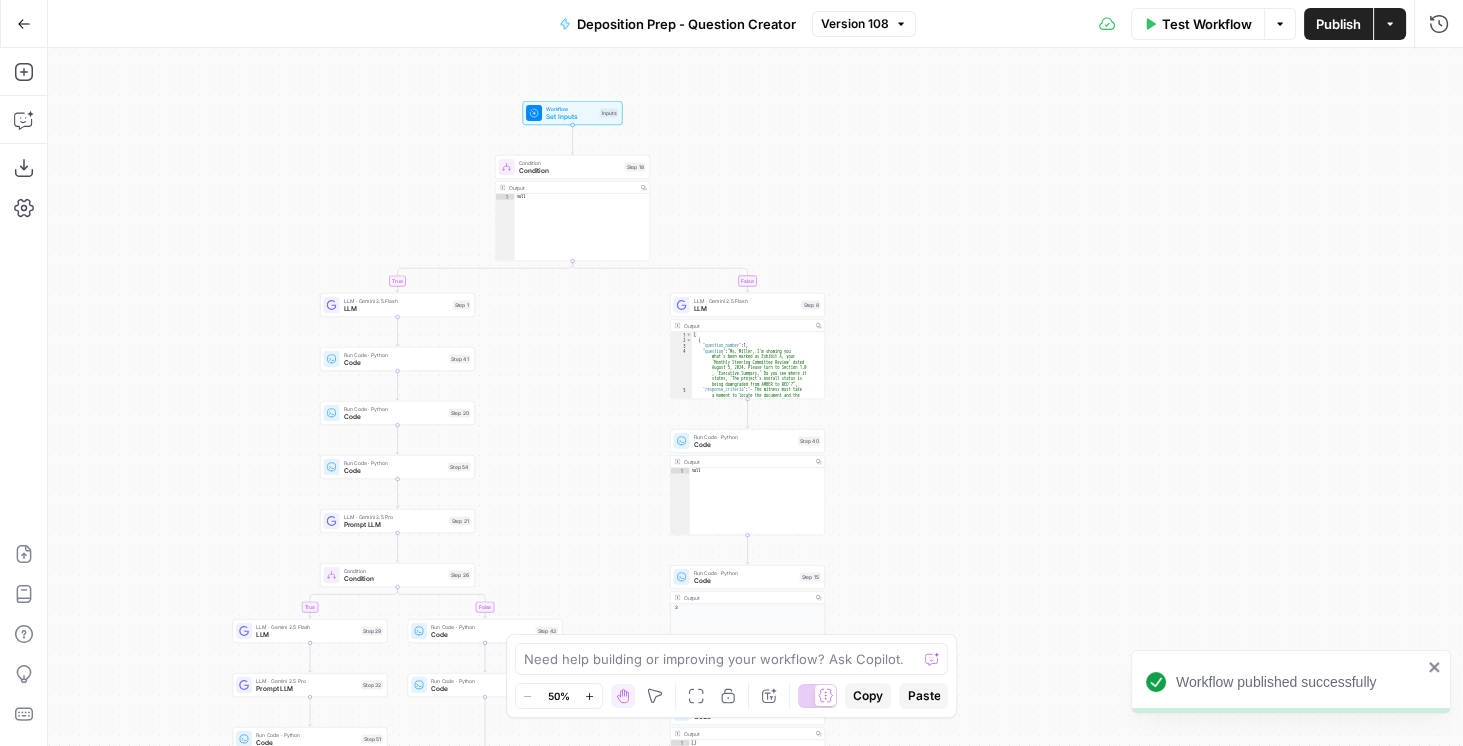 drag, startPoint x: 778, startPoint y: 327, endPoint x: 986, endPoint y: 314, distance: 208.40585 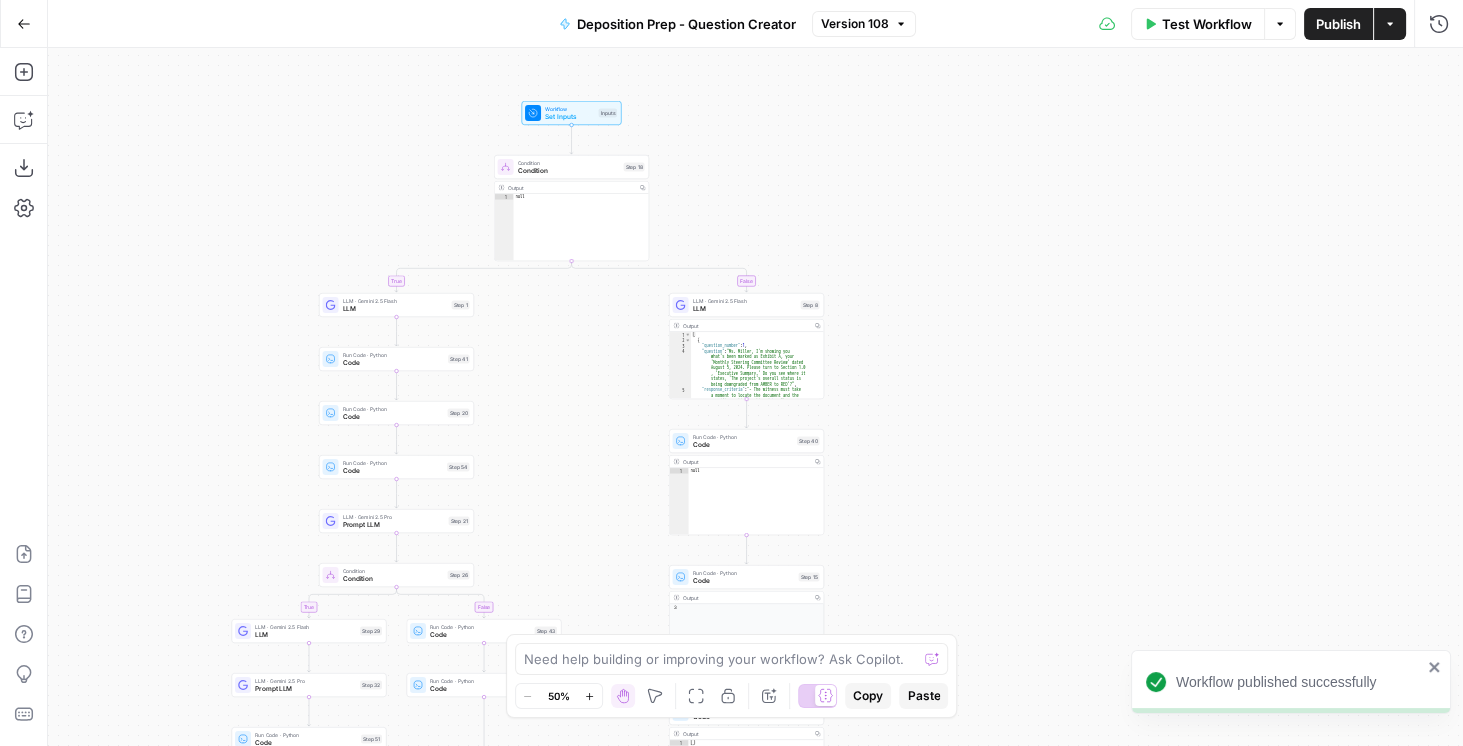 click on "Test Workflow" at bounding box center [1207, 24] 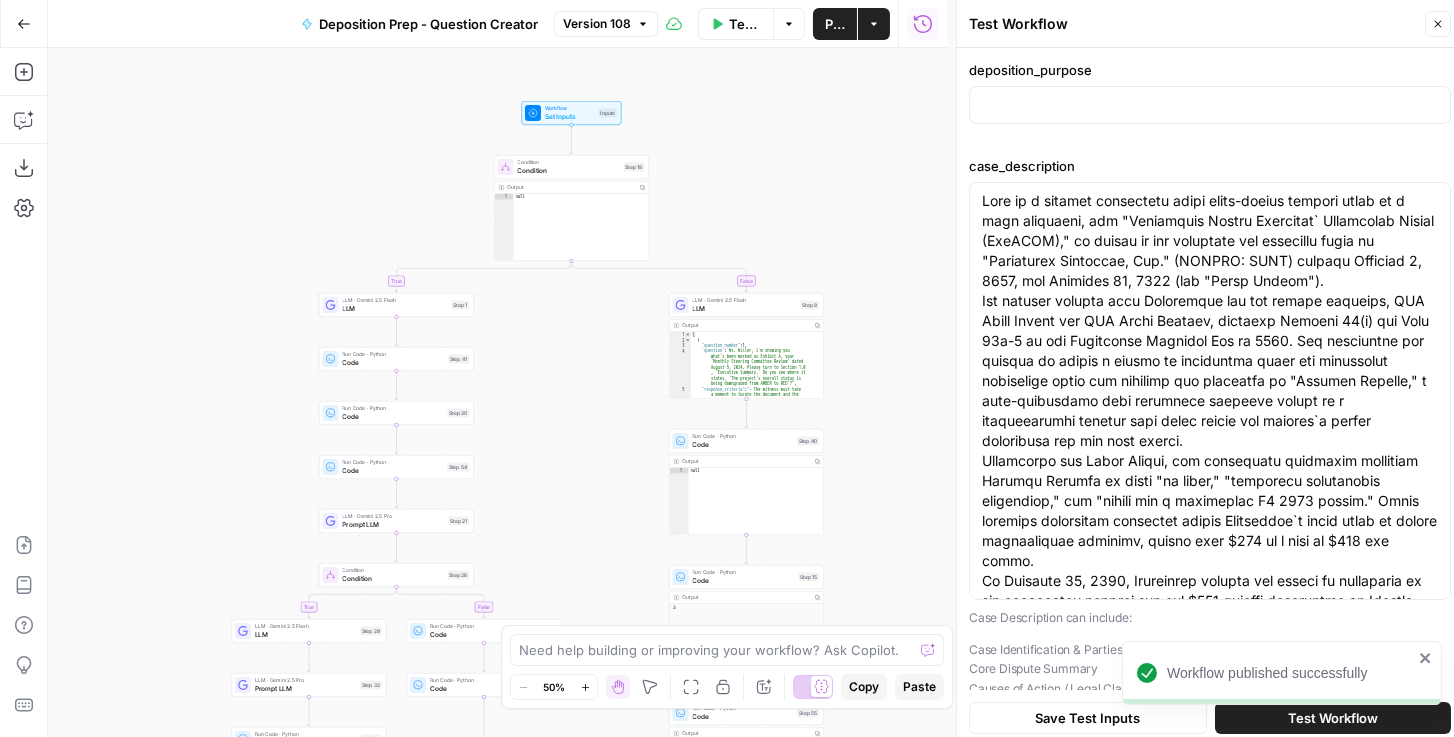 click at bounding box center (1210, 105) 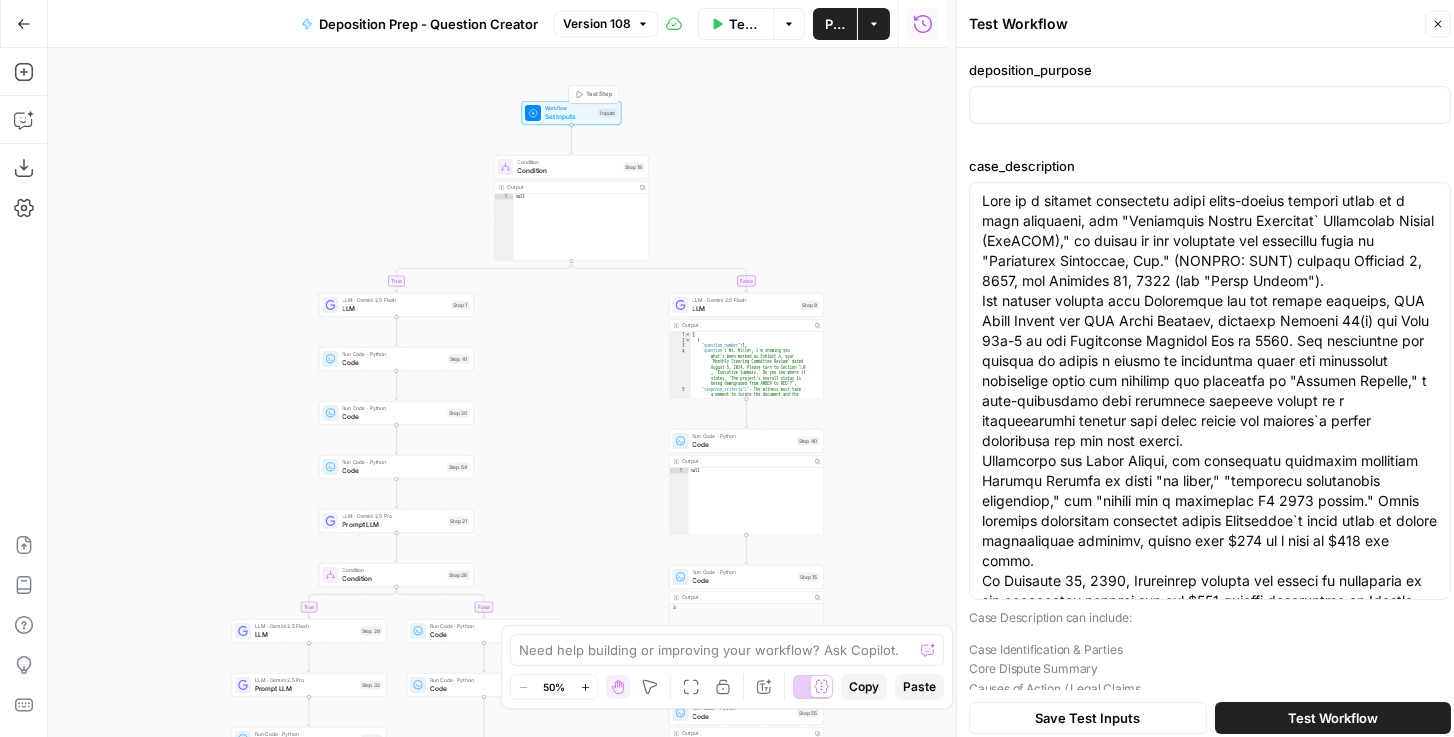 click on "Workflow Set Inputs Inputs Test Step" at bounding box center (572, 113) 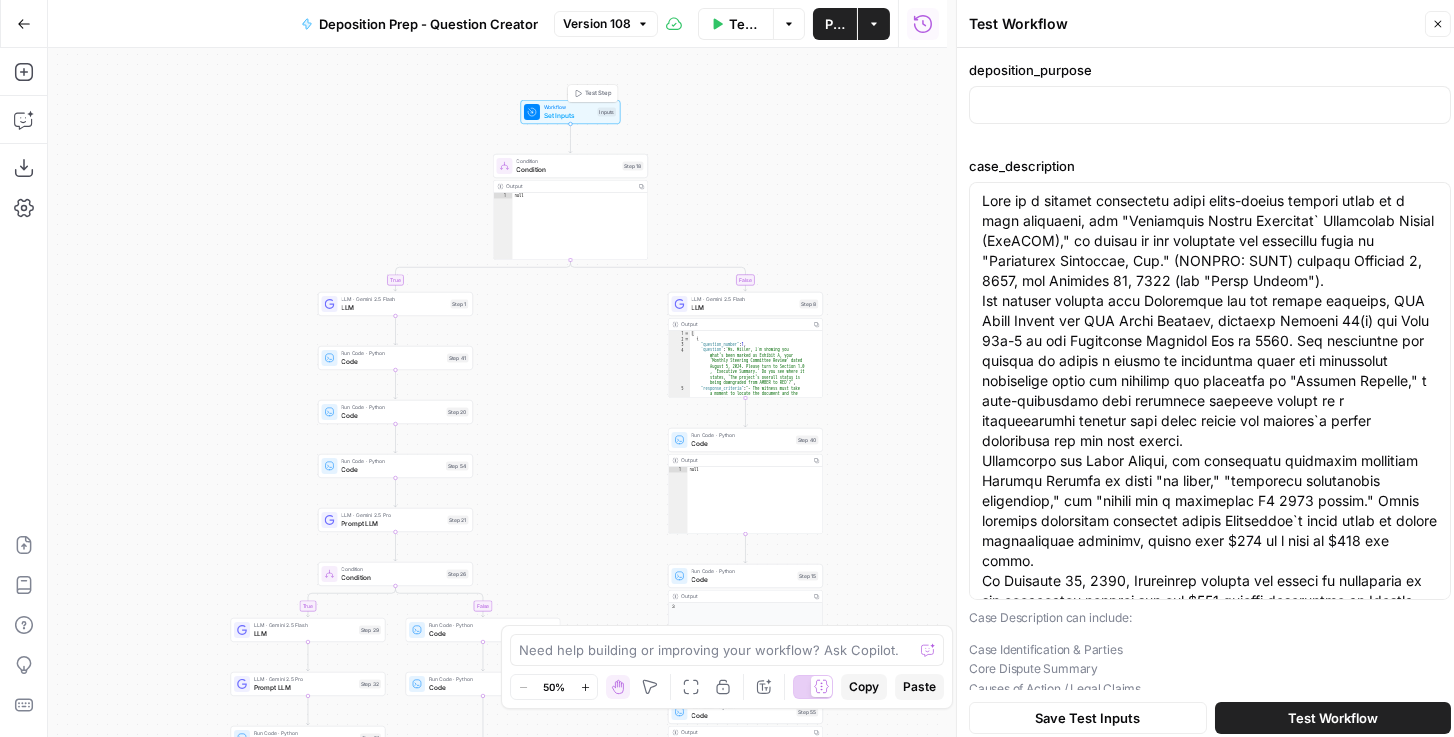 click on "Set Inputs" at bounding box center [569, 116] 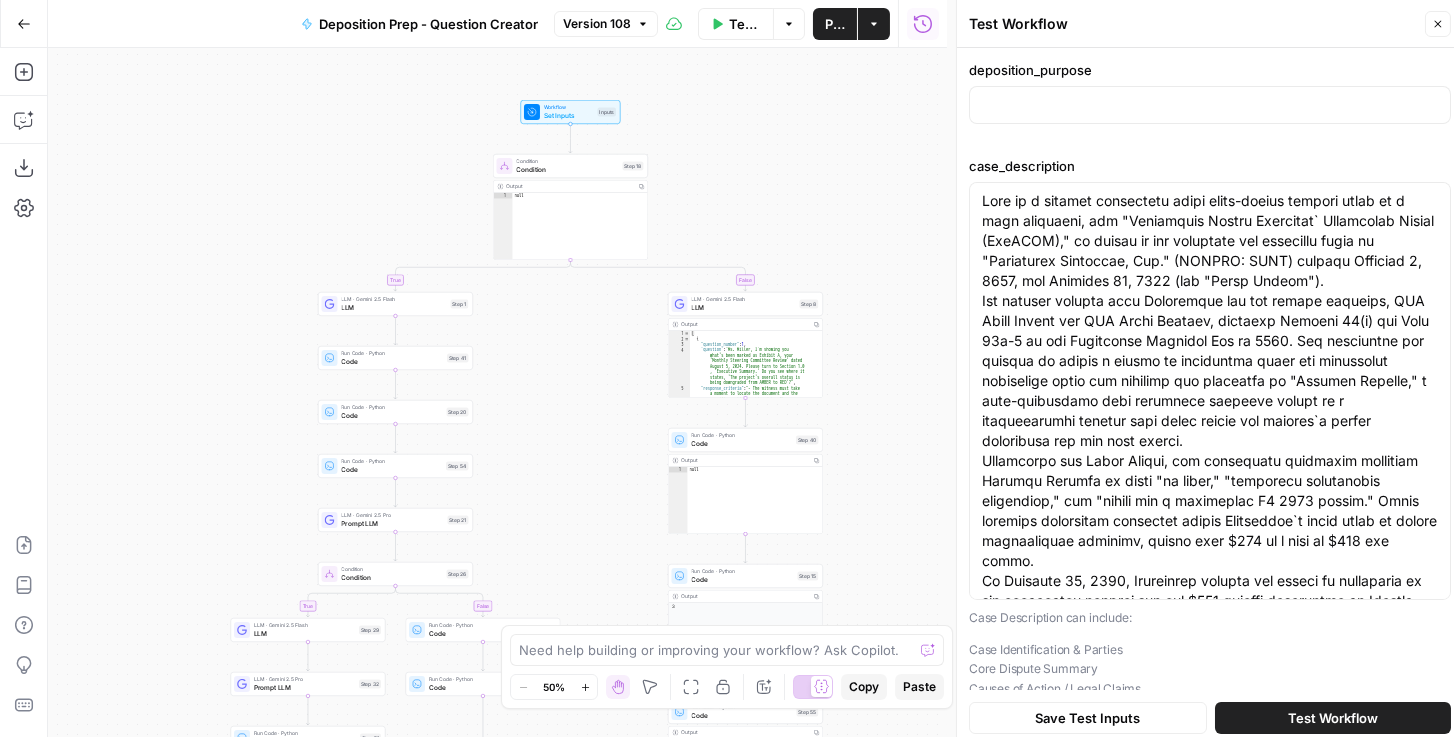 click 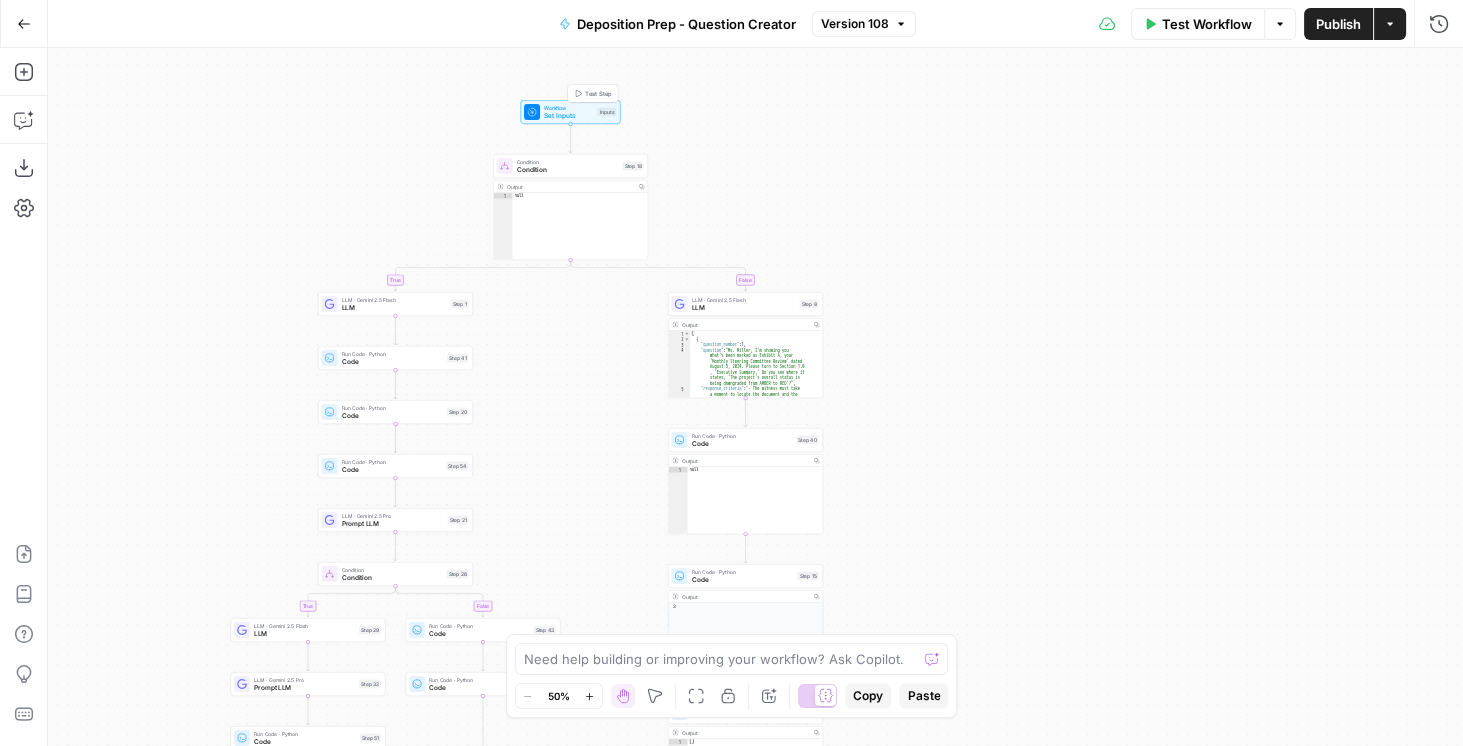 click on "Workflow" at bounding box center [569, 108] 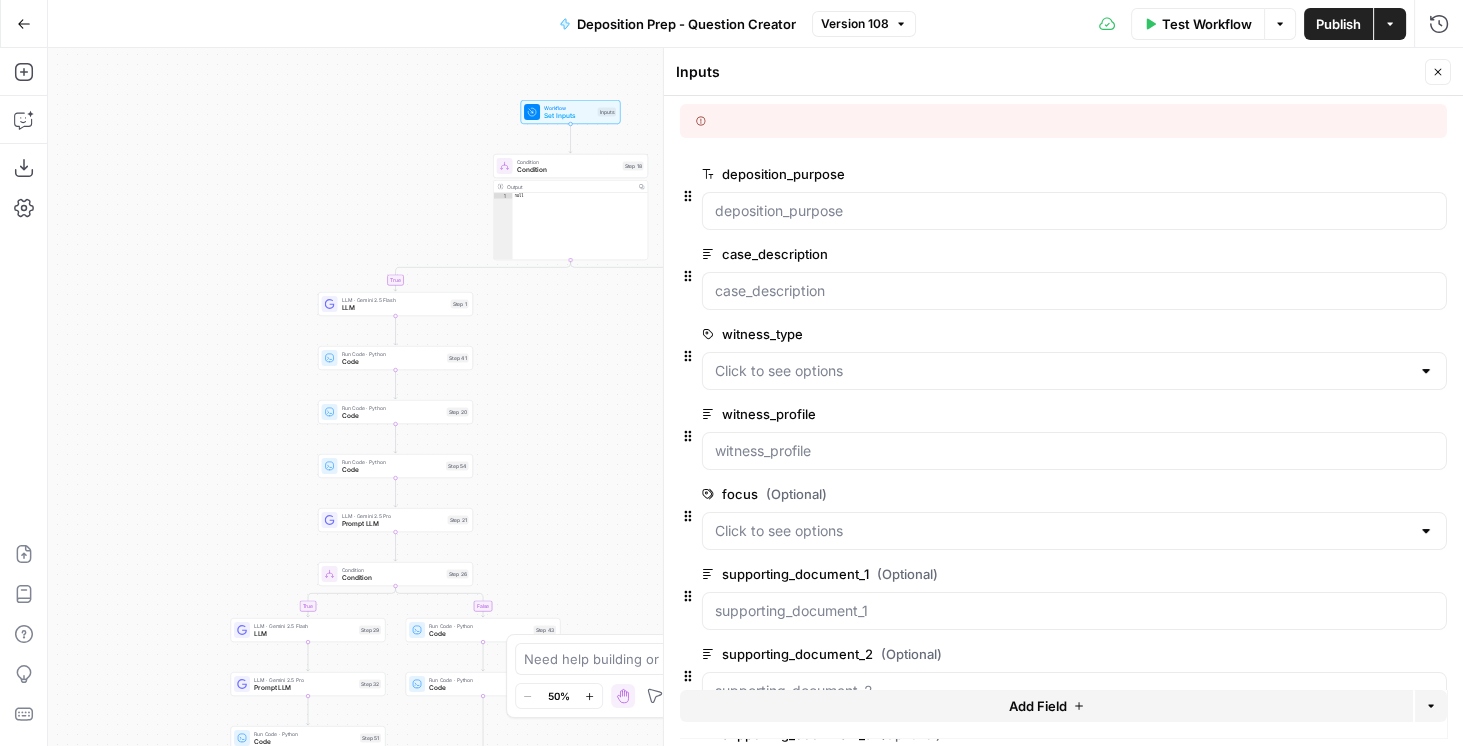 click on "edit field" at bounding box center [1372, 174] 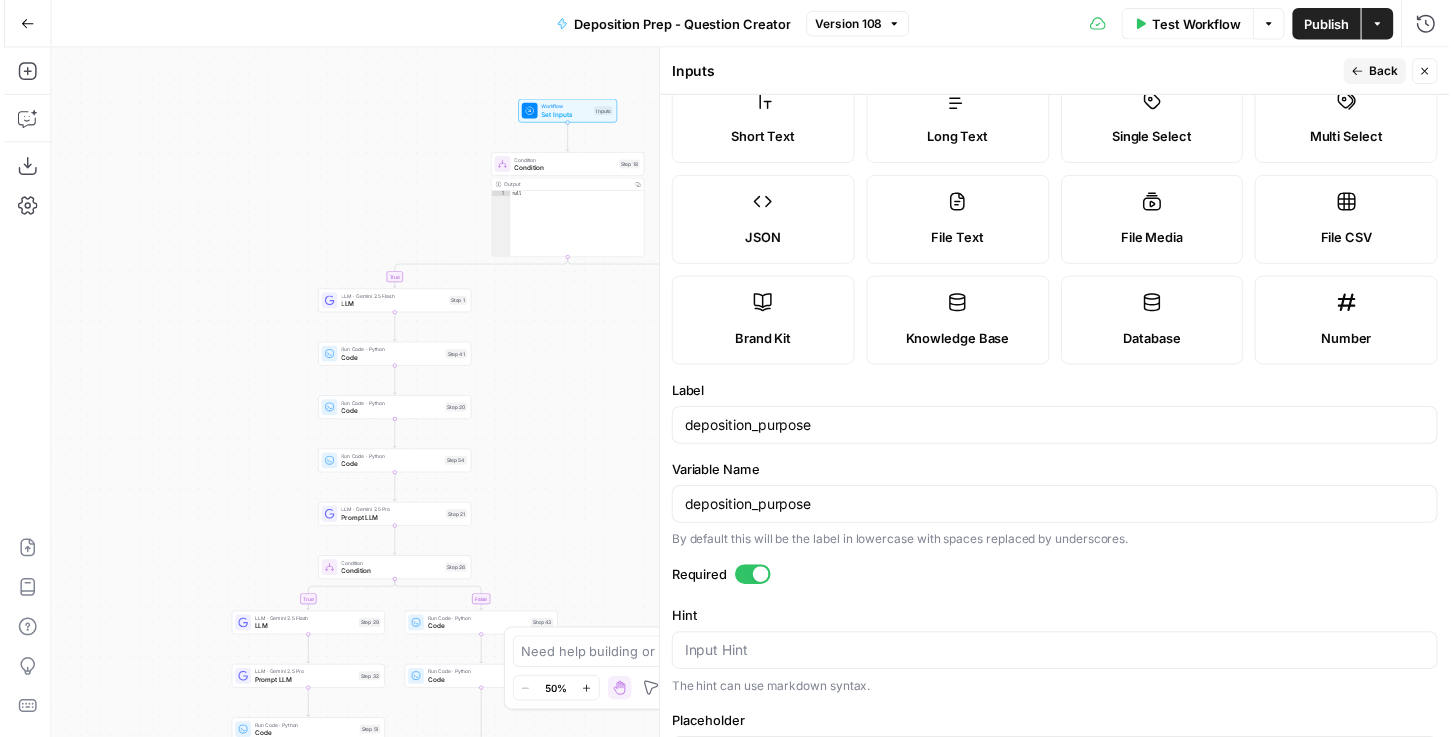 scroll, scrollTop: 0, scrollLeft: 0, axis: both 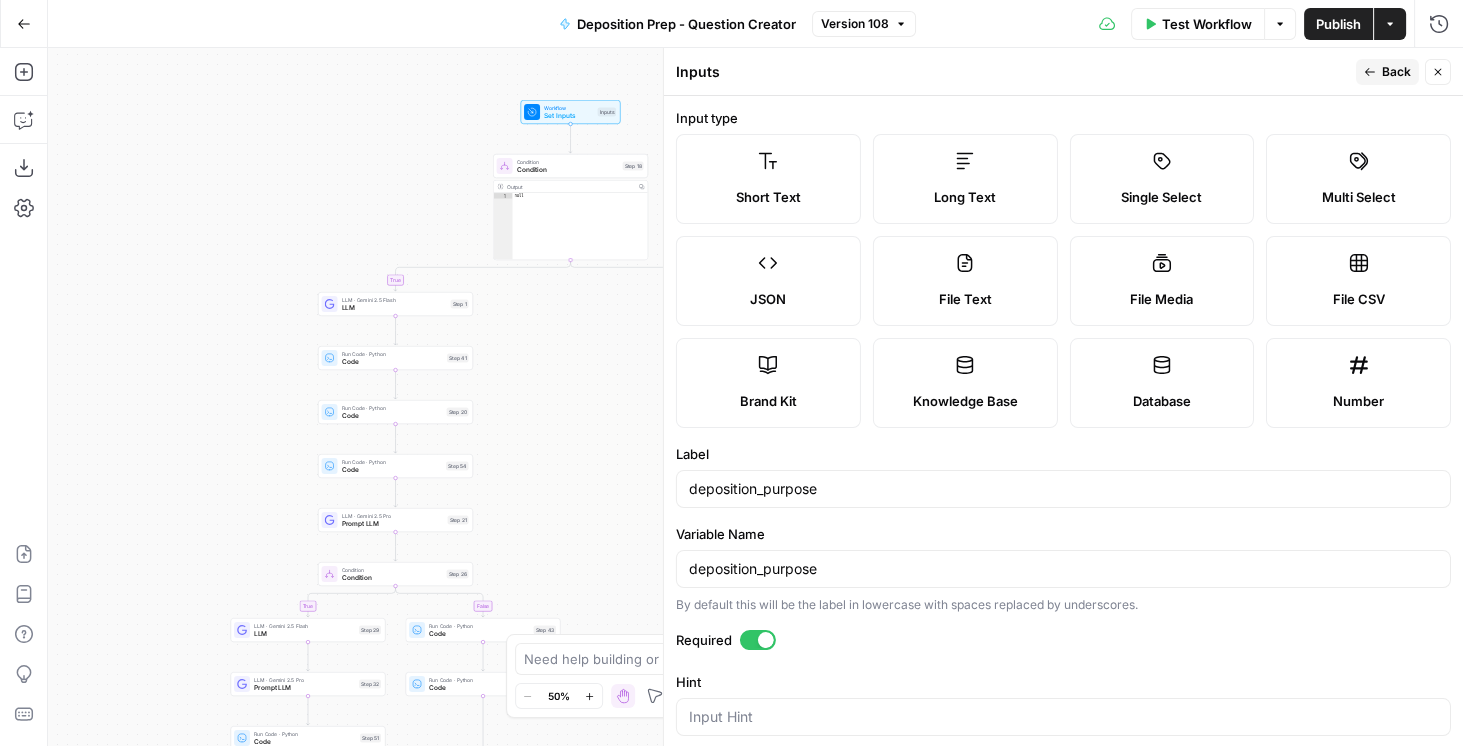 click 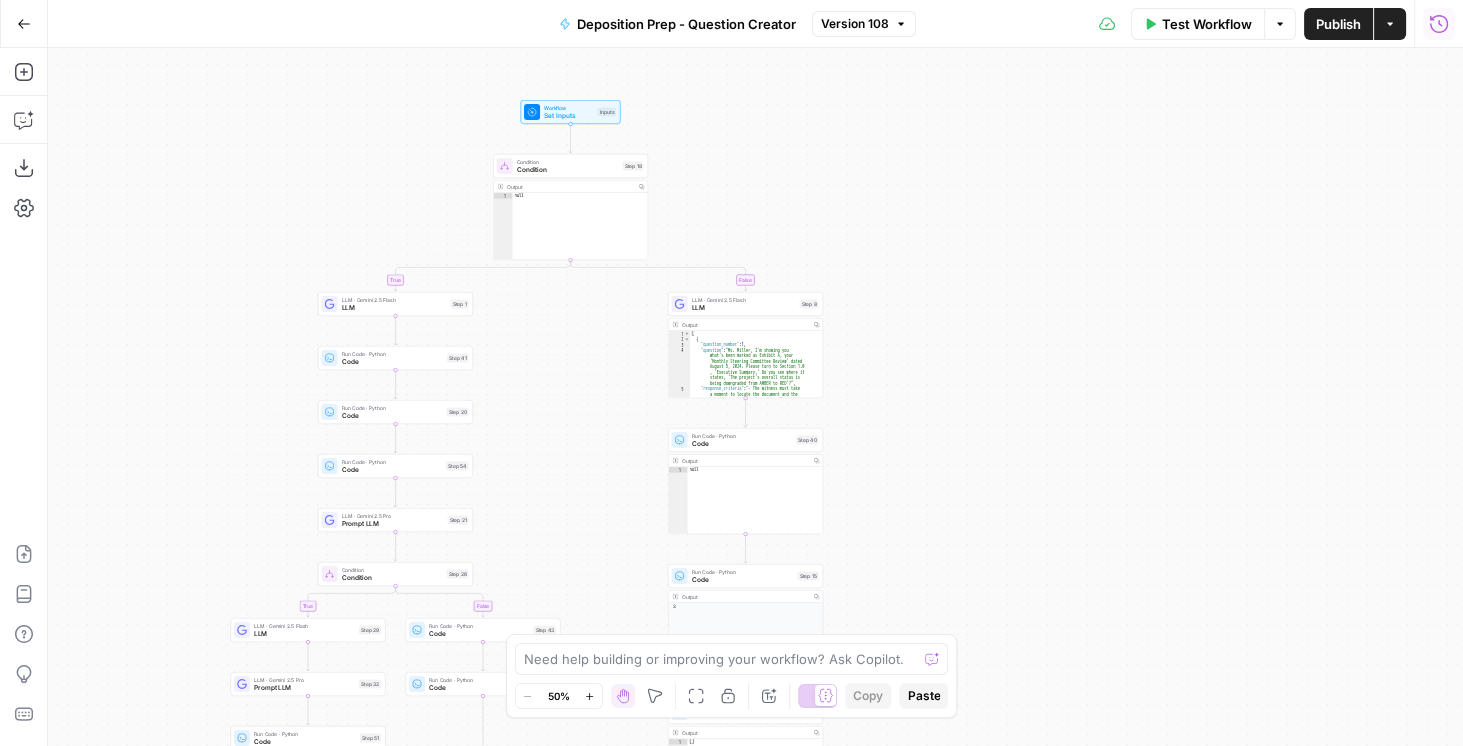 click 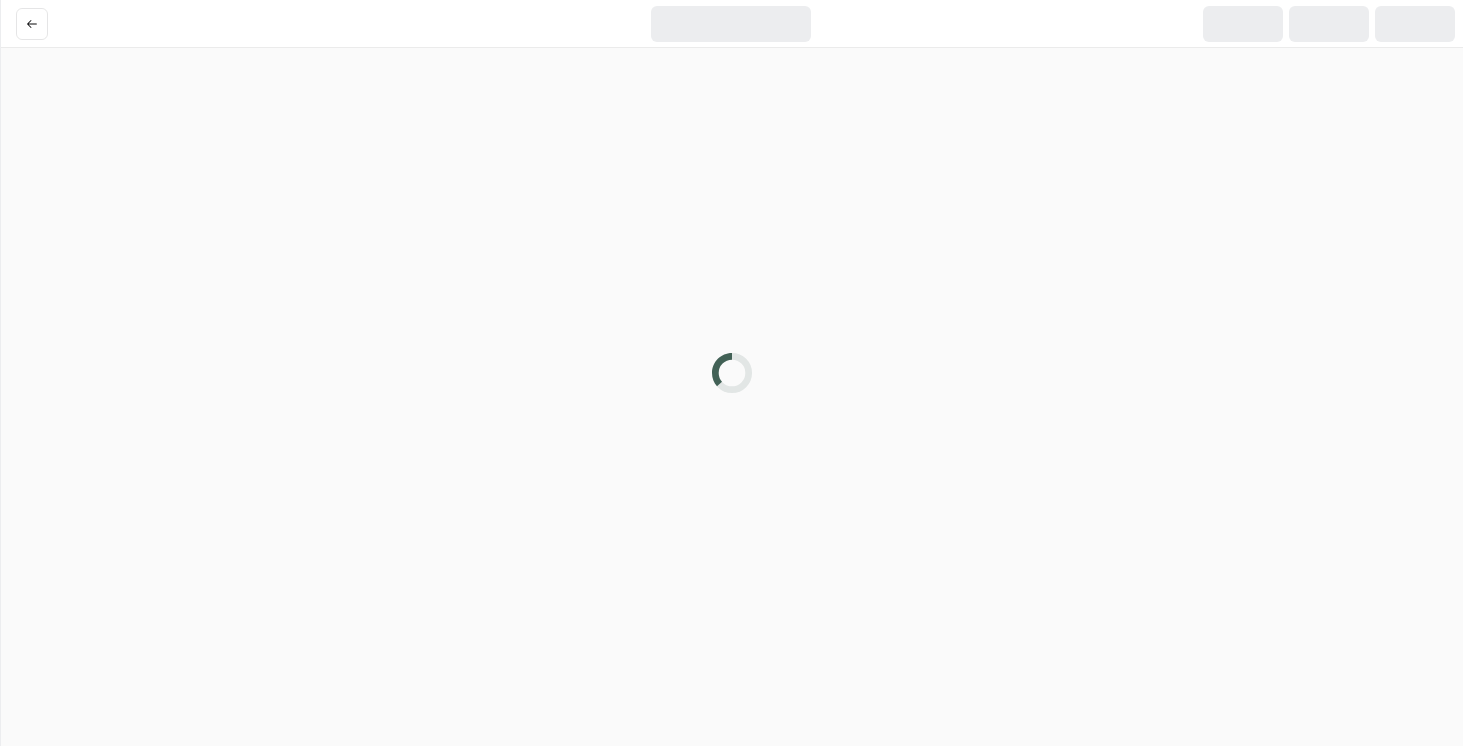 scroll, scrollTop: 0, scrollLeft: 0, axis: both 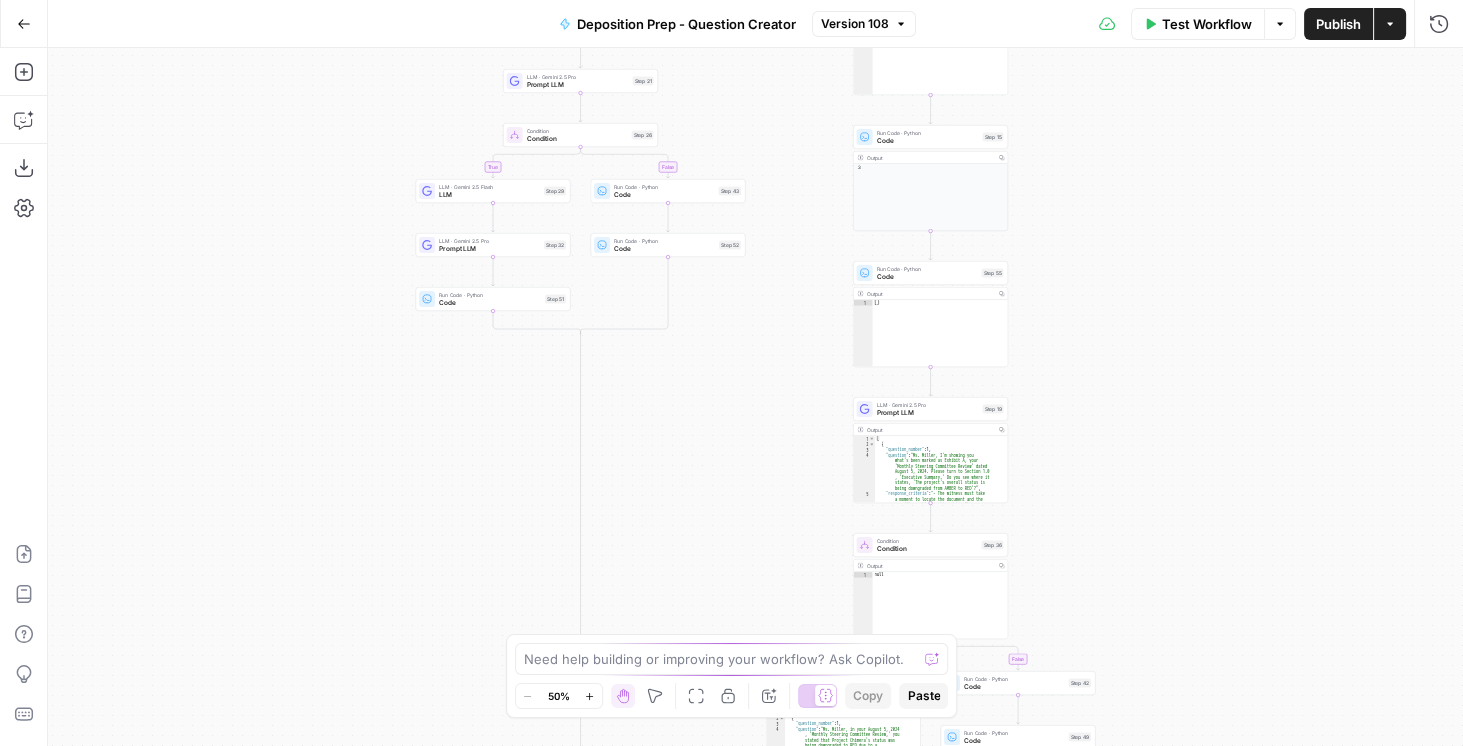 click on "Run History" at bounding box center (1439, 24) 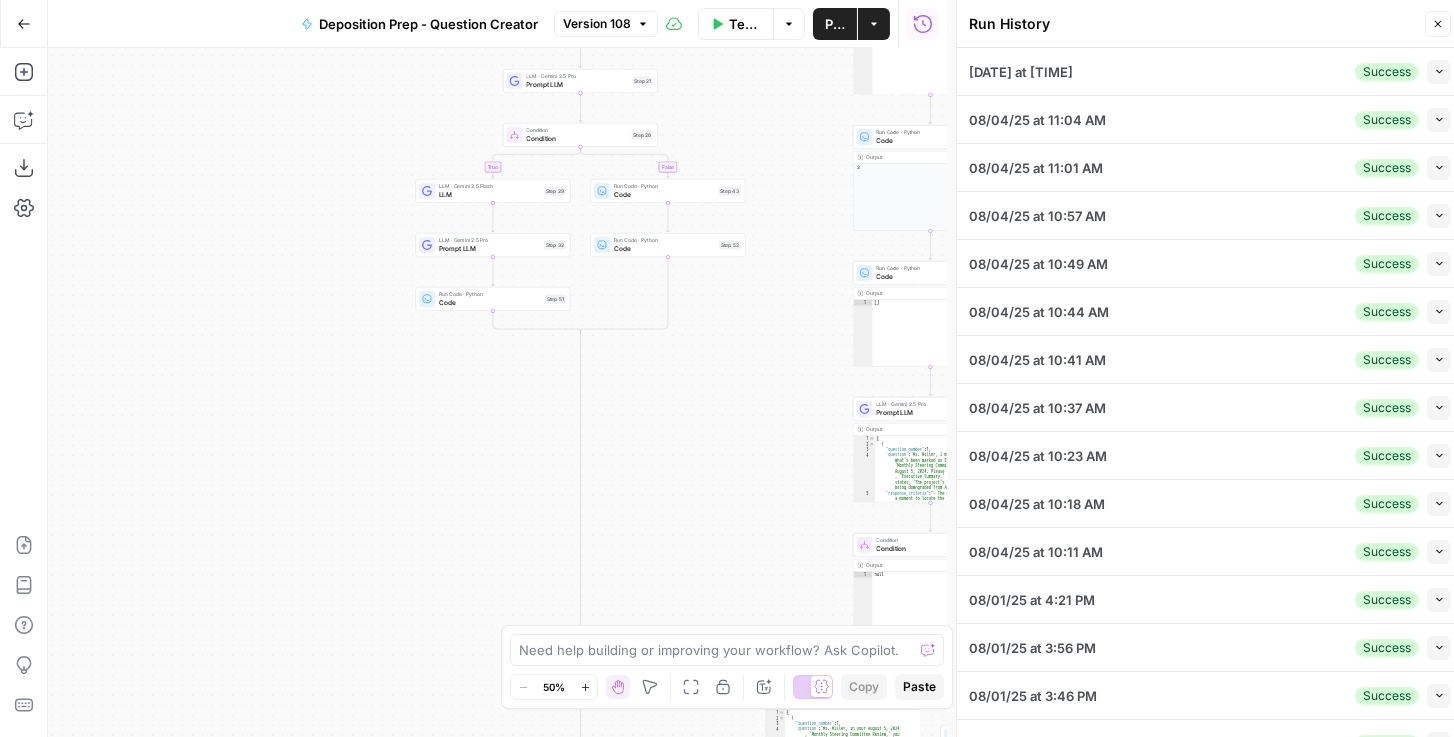 click 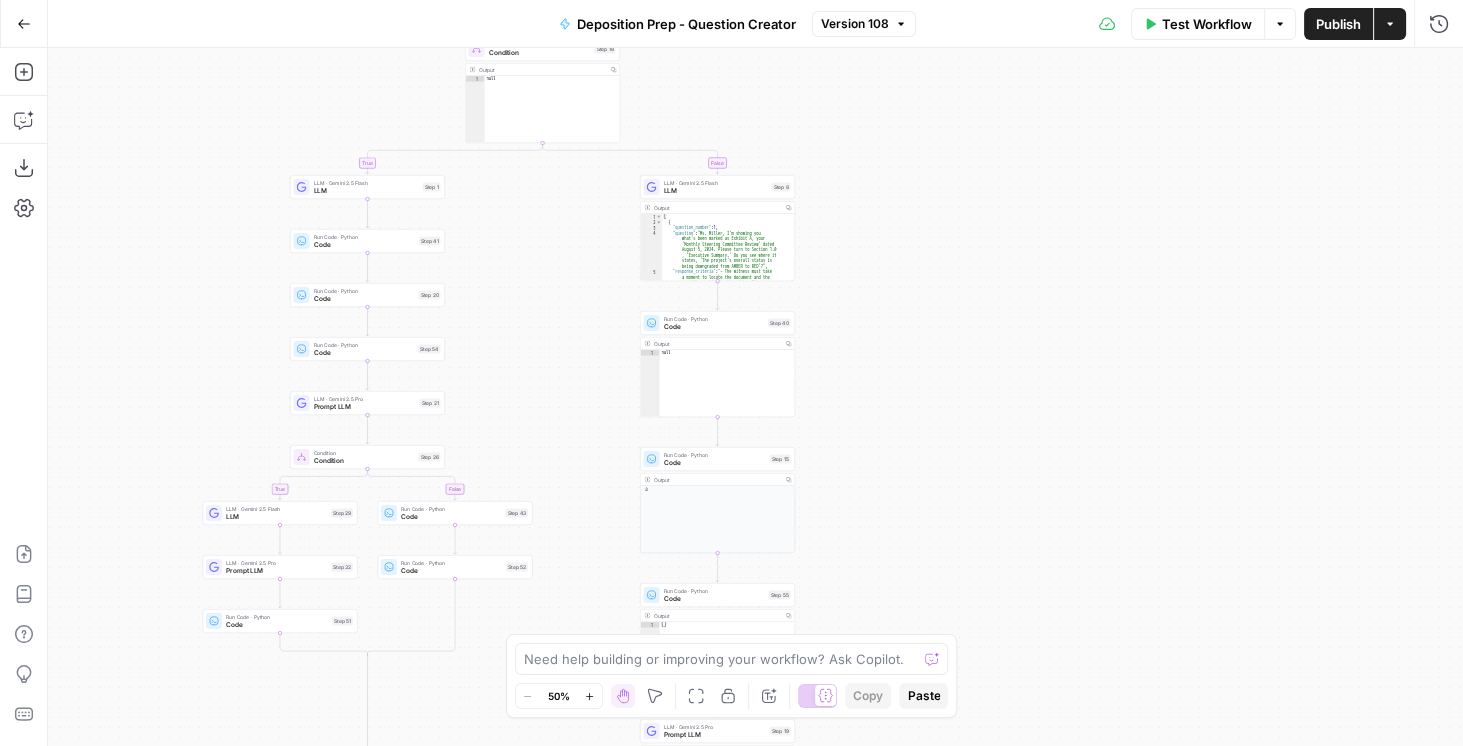 drag, startPoint x: 723, startPoint y: 123, endPoint x: 509, endPoint y: 444, distance: 385.79398 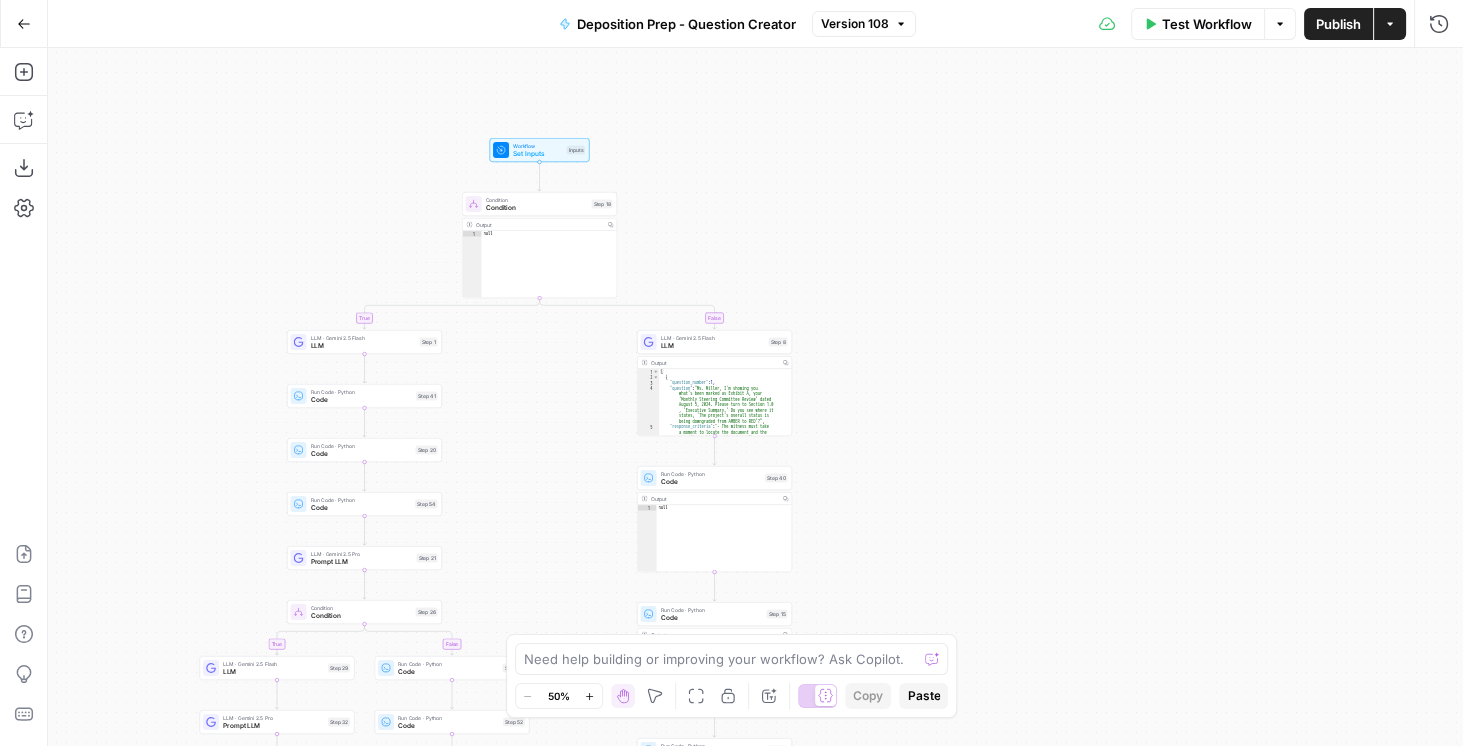 drag, startPoint x: 552, startPoint y: 400, endPoint x: 517, endPoint y: 357, distance: 55.443665 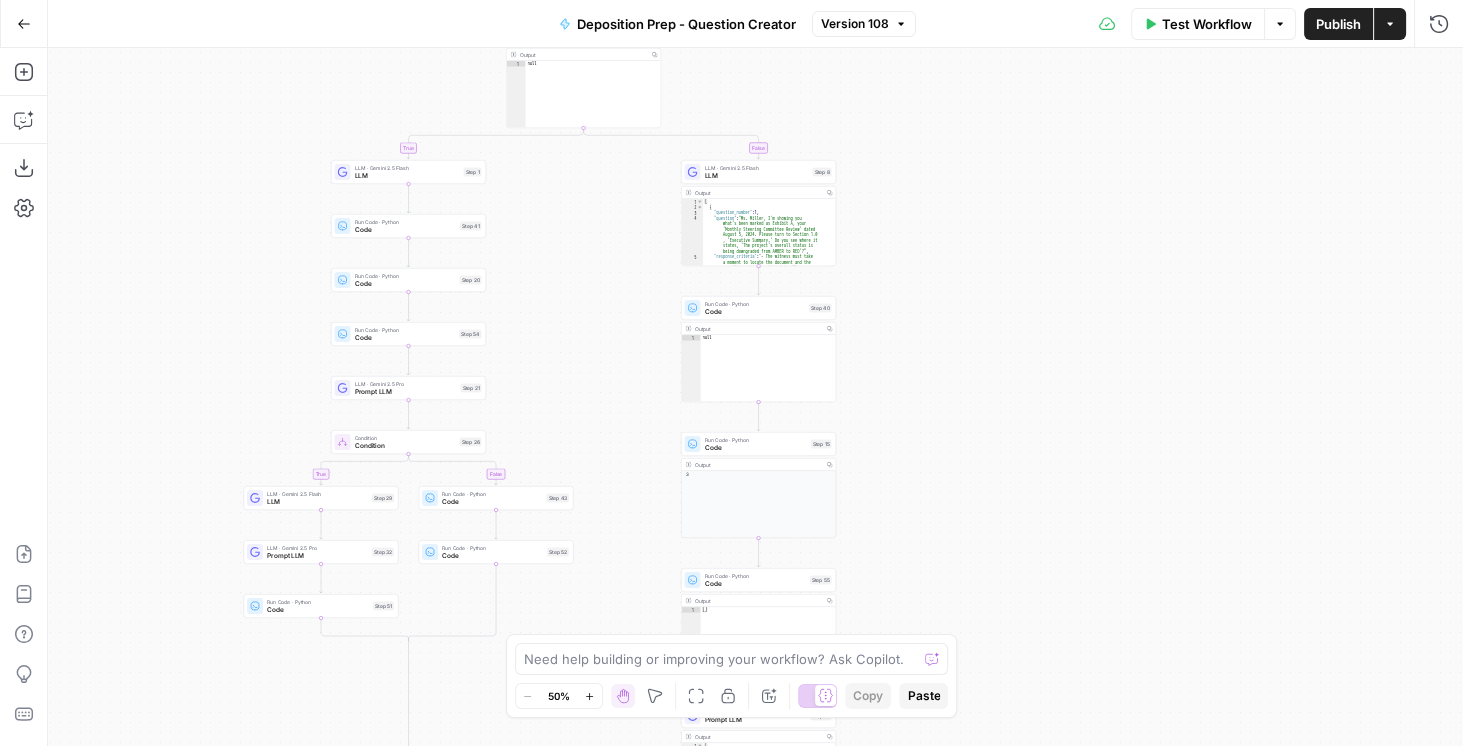 drag, startPoint x: 546, startPoint y: 393, endPoint x: 578, endPoint y: 261, distance: 135.82341 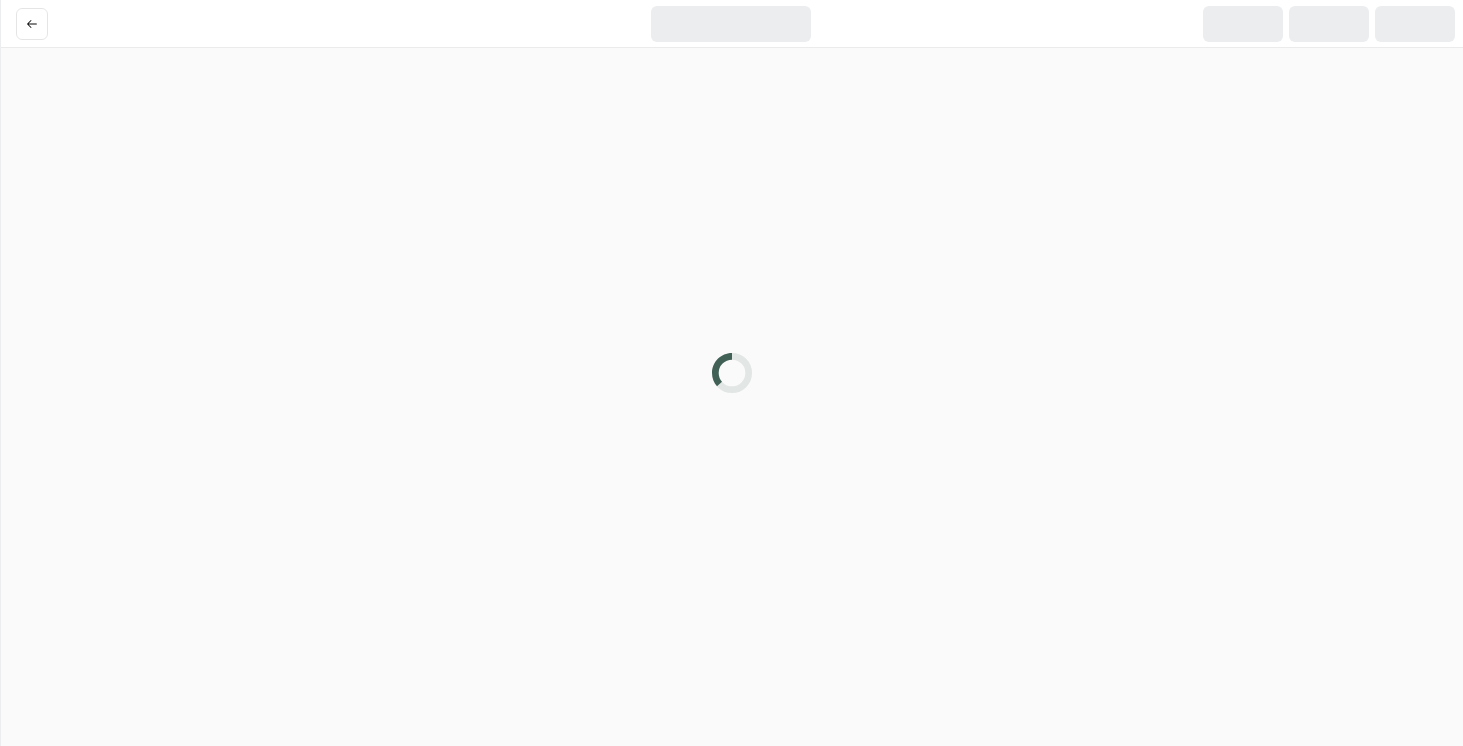 scroll, scrollTop: 0, scrollLeft: 0, axis: both 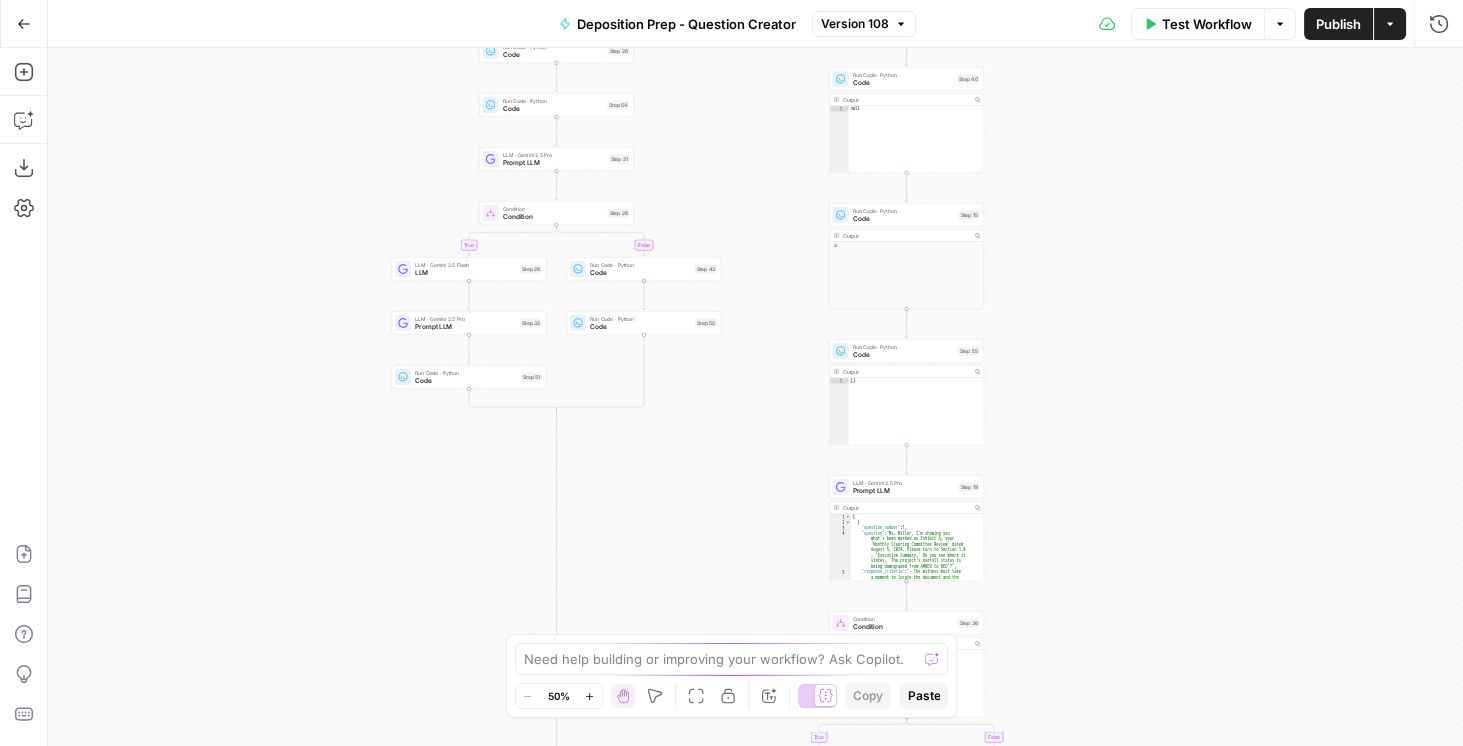 drag, startPoint x: 777, startPoint y: 175, endPoint x: 689, endPoint y: 497, distance: 333.80832 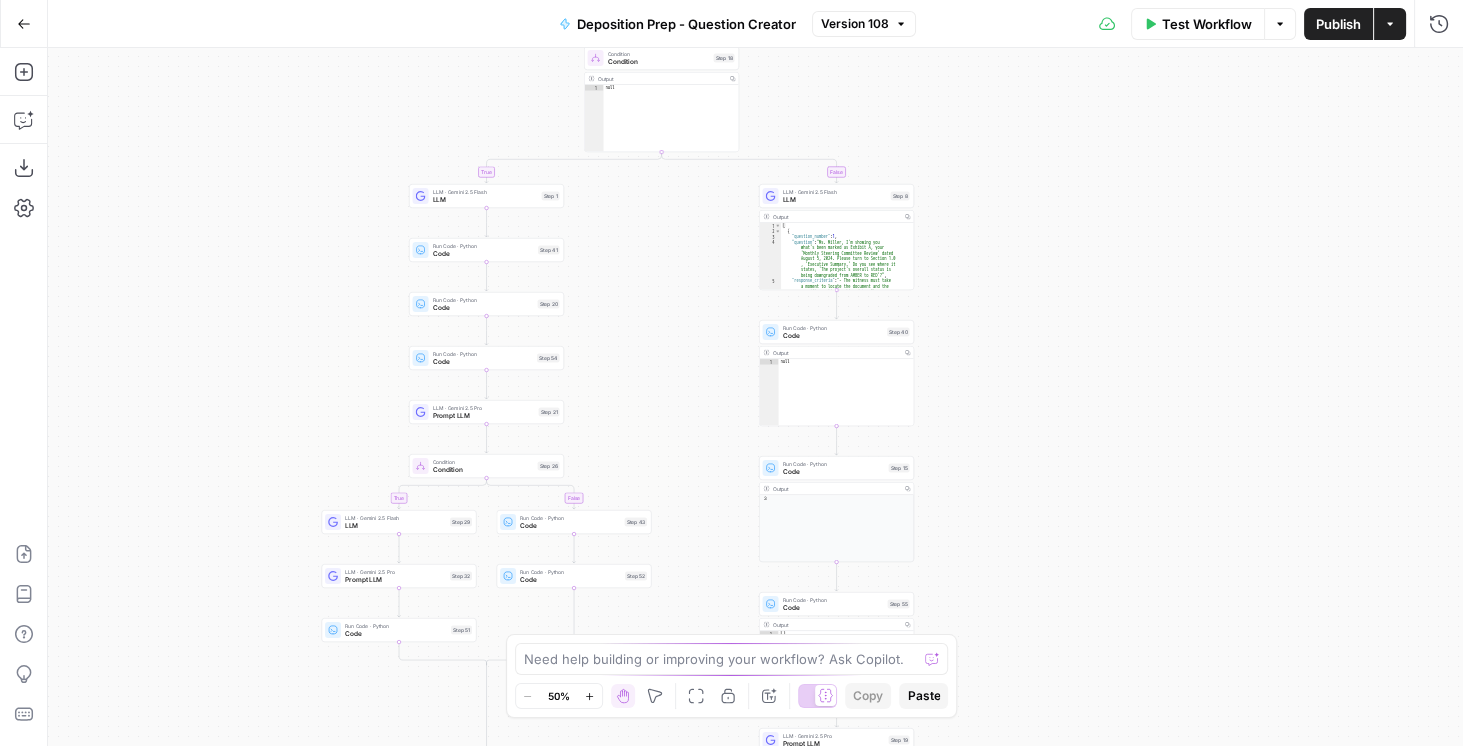 drag, startPoint x: 635, startPoint y: 314, endPoint x: 589, endPoint y: 395, distance: 93.15041 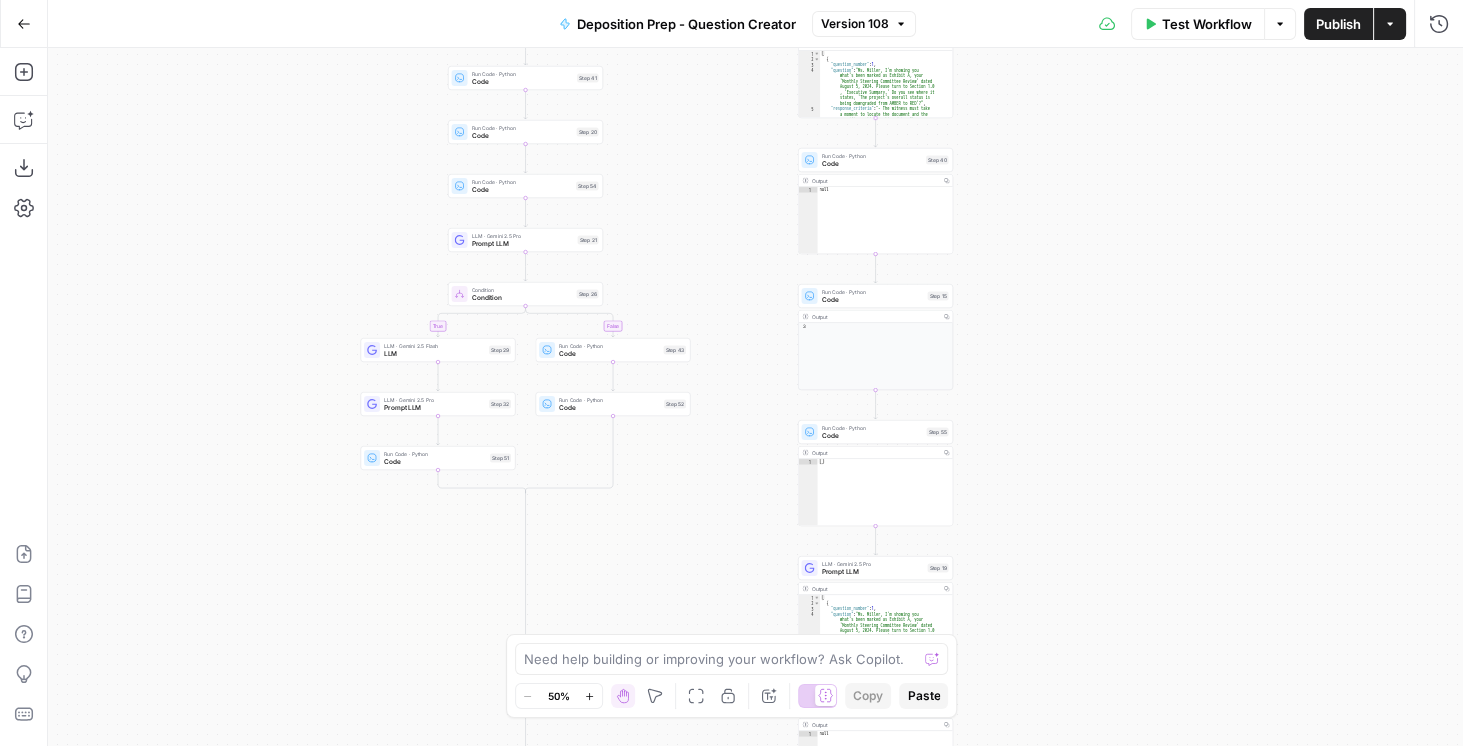 drag, startPoint x: 1143, startPoint y: 319, endPoint x: 1111, endPoint y: 124, distance: 197.6082 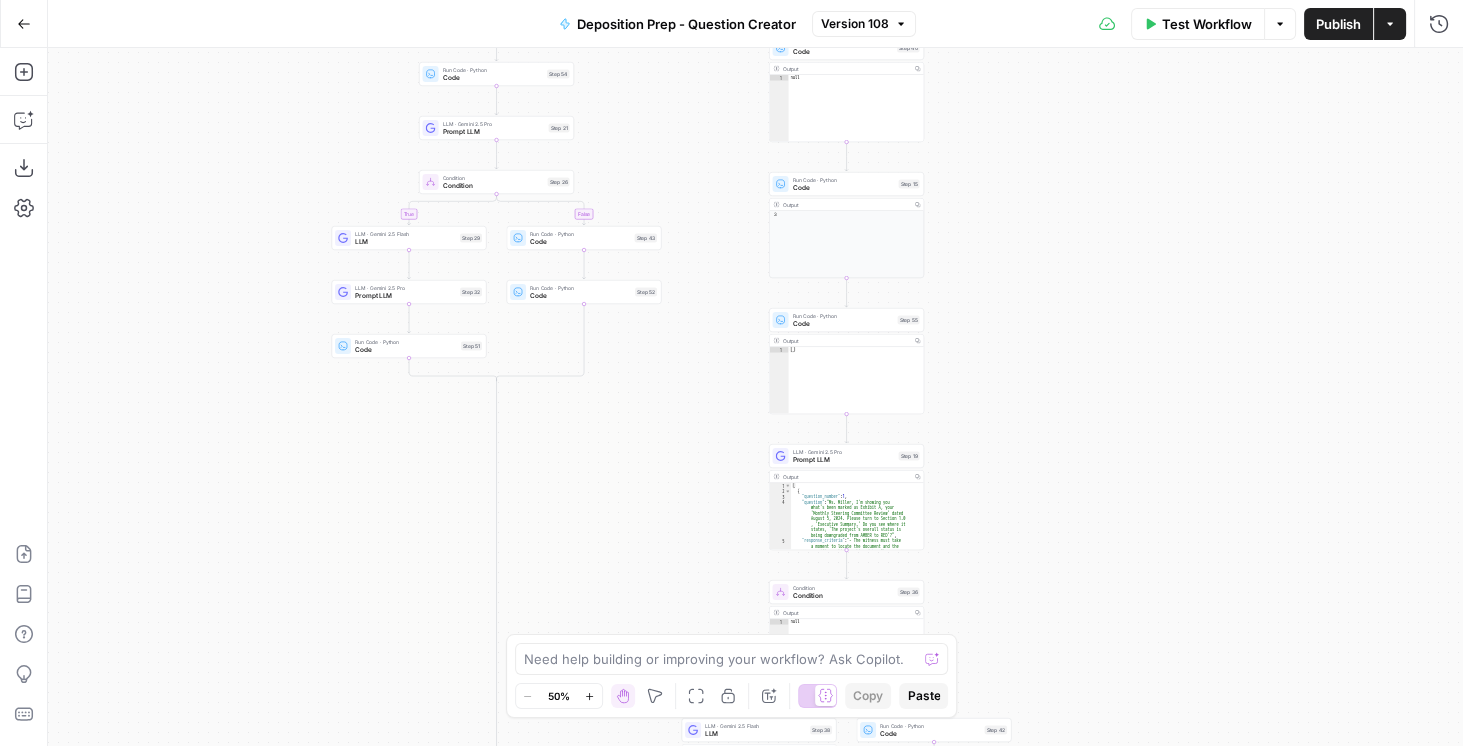 drag, startPoint x: 1086, startPoint y: 211, endPoint x: 1076, endPoint y: 180, distance: 32.572994 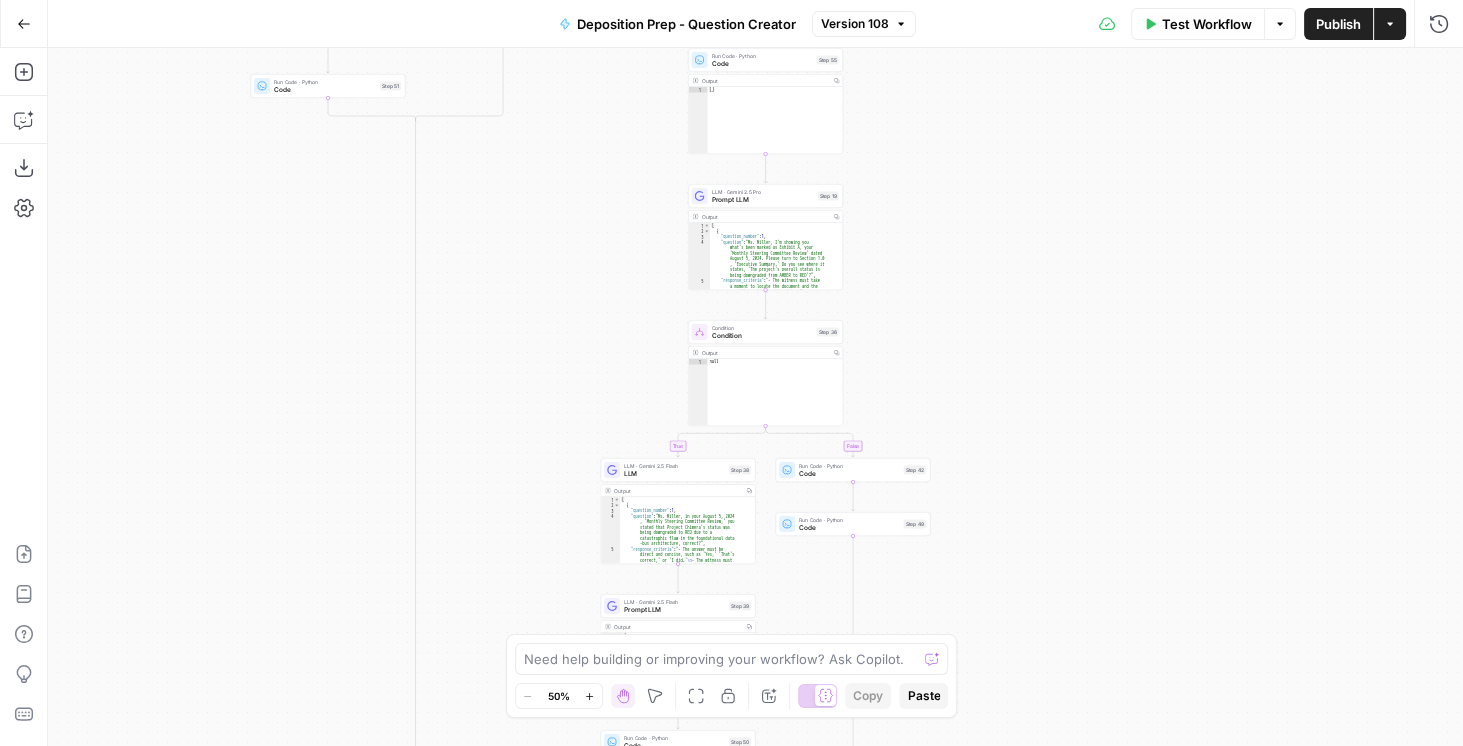 drag, startPoint x: 1088, startPoint y: 306, endPoint x: 1069, endPoint y: 237, distance: 71.568146 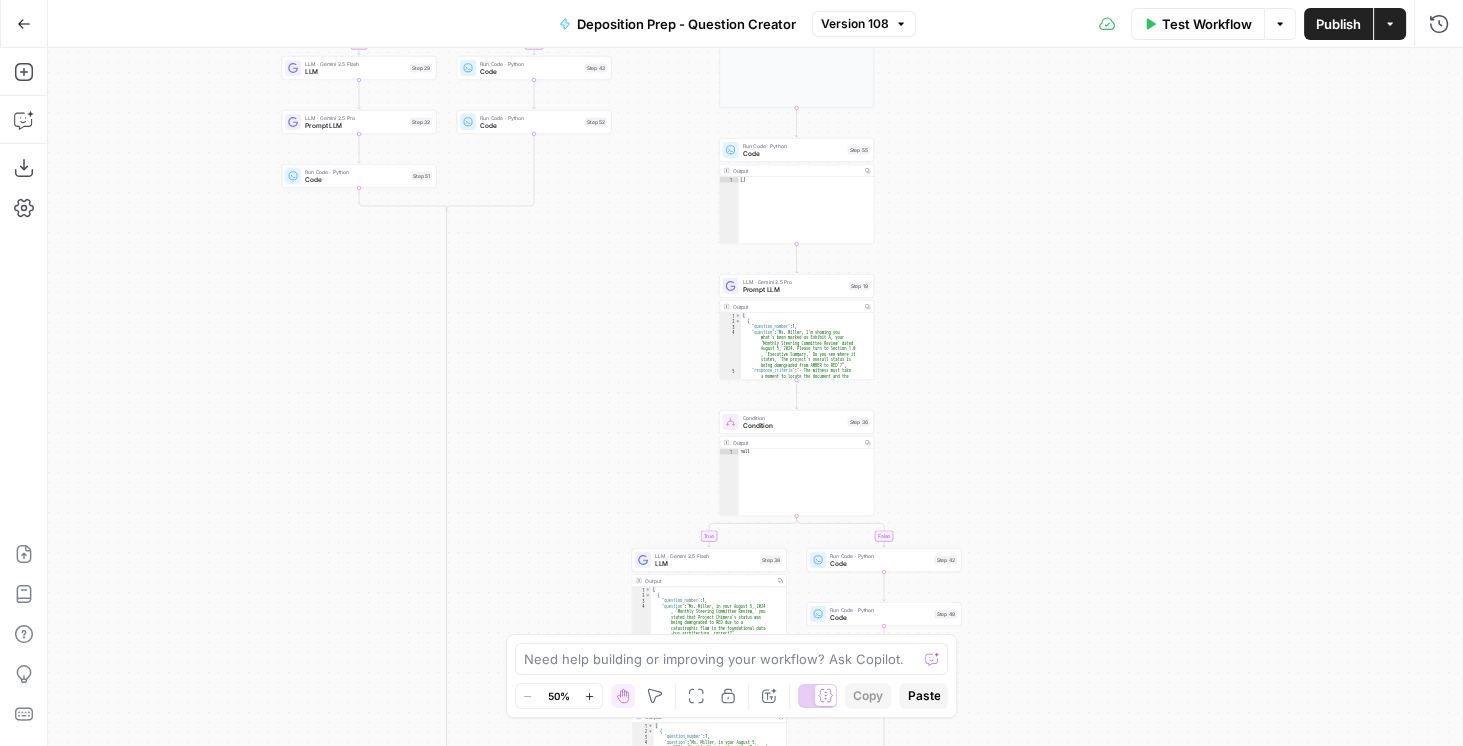 drag, startPoint x: 1041, startPoint y: 316, endPoint x: 1077, endPoint y: 440, distance: 129.1201 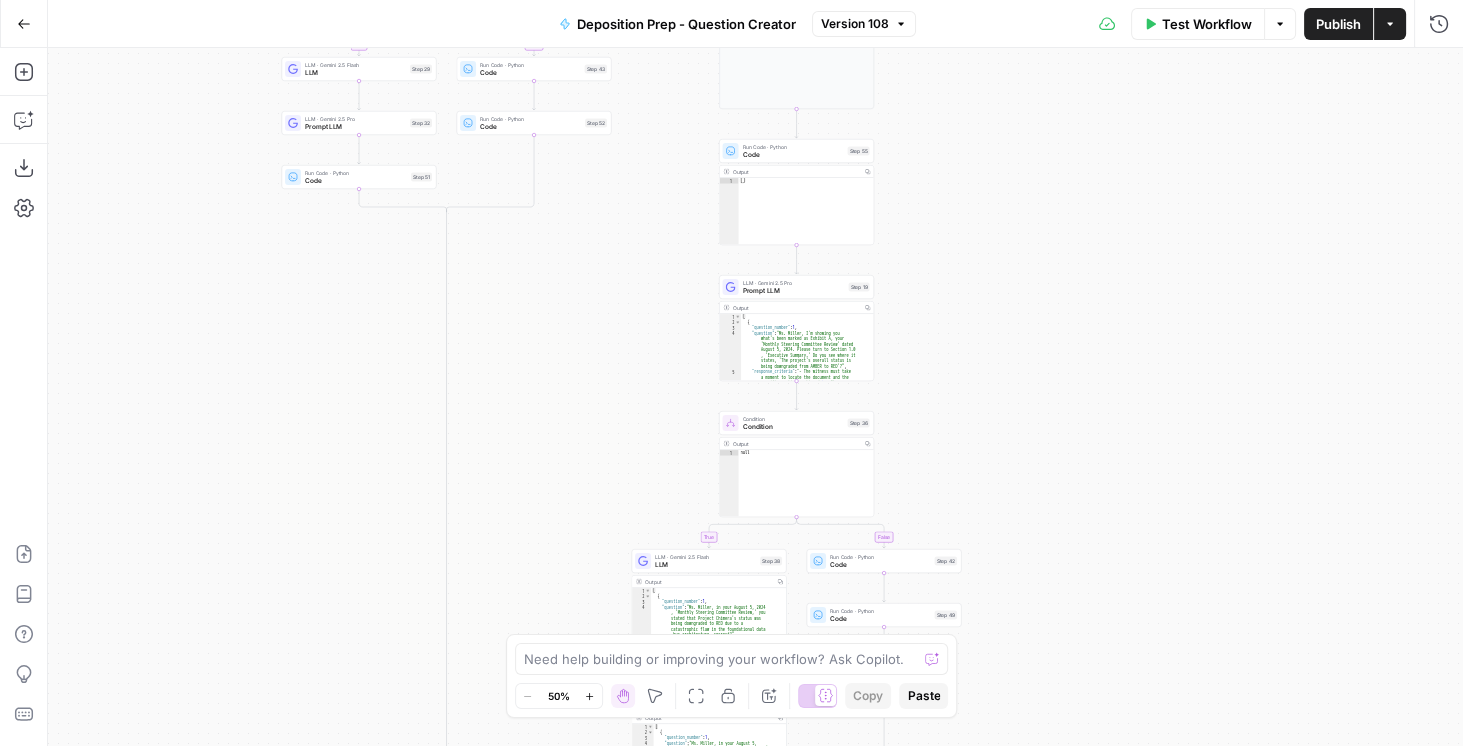 drag, startPoint x: 1134, startPoint y: 484, endPoint x: 1086, endPoint y: 180, distance: 307.76614 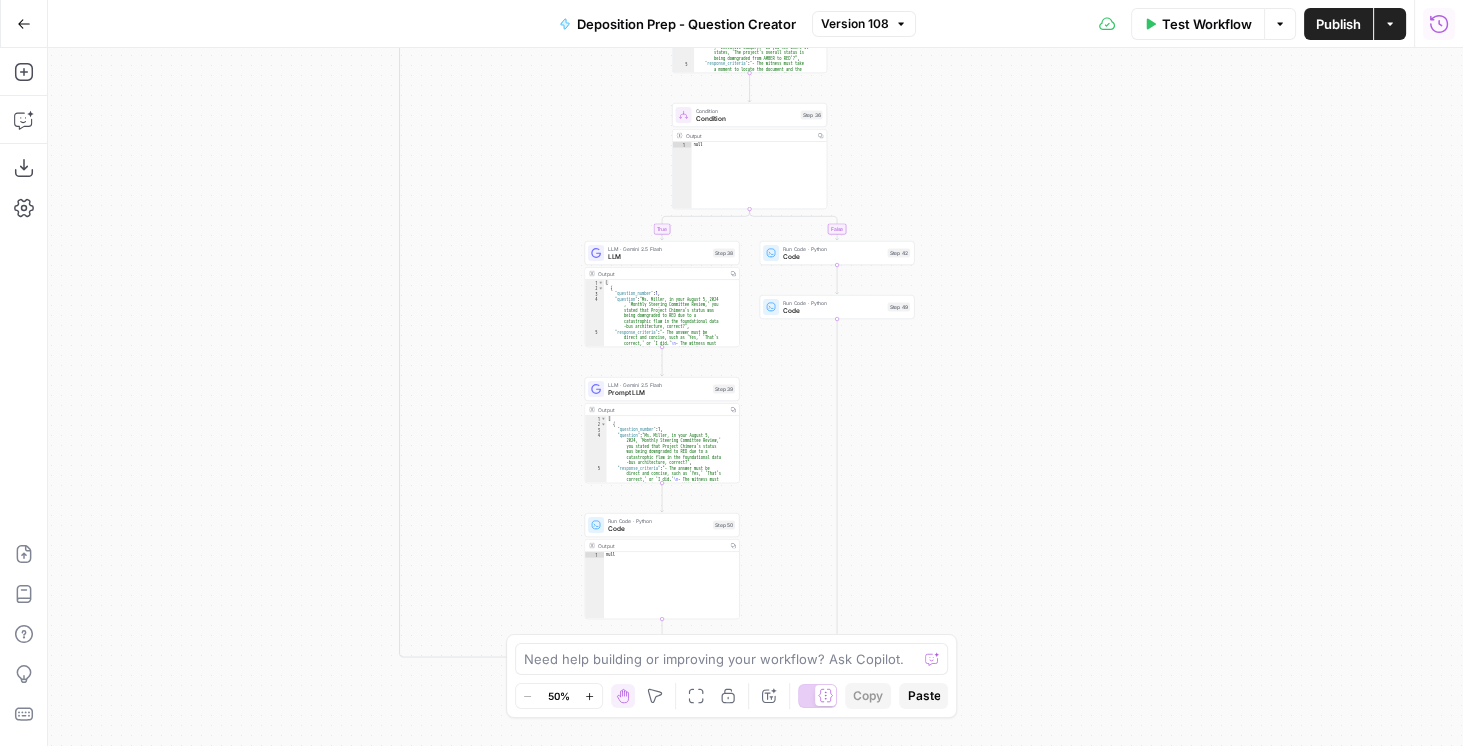 click on "Run History" at bounding box center (1439, 24) 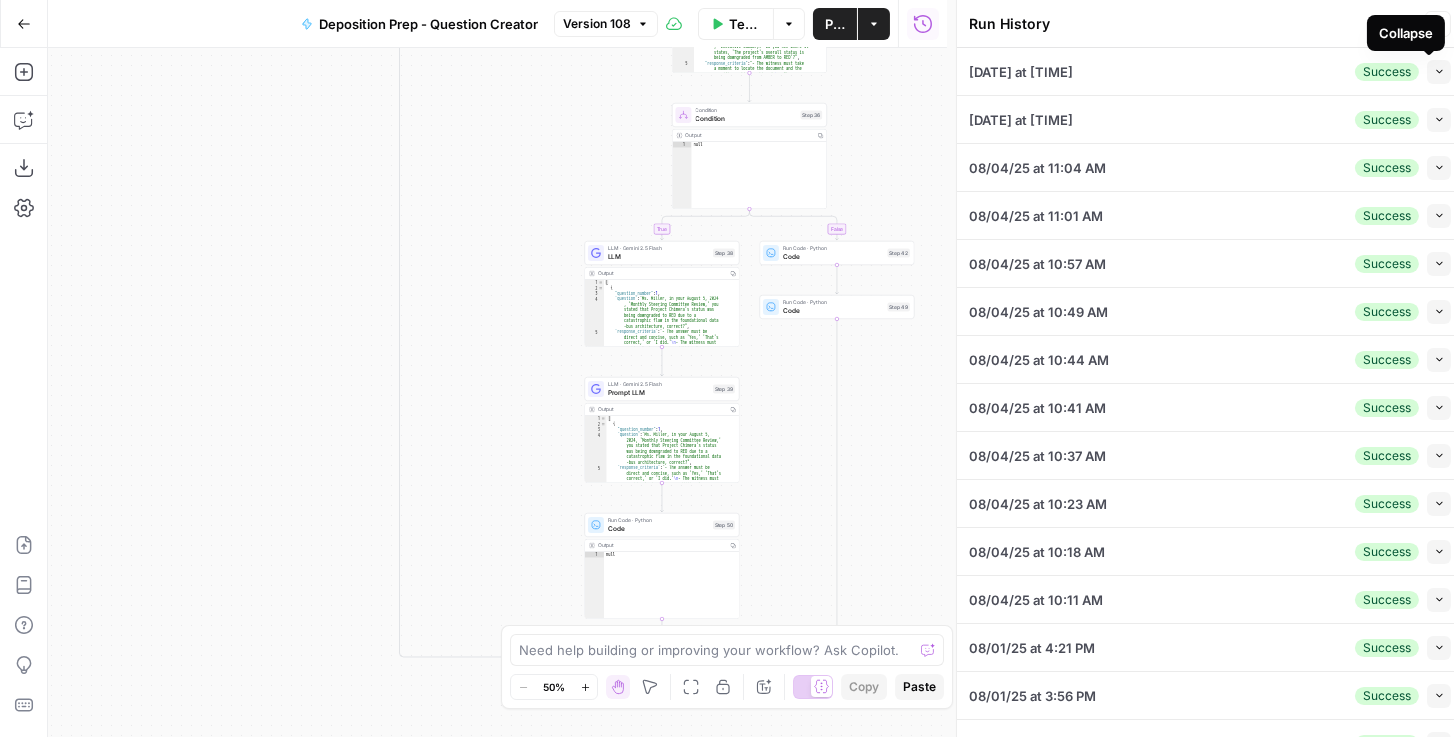 click on "Collapse" at bounding box center [1439, 72] 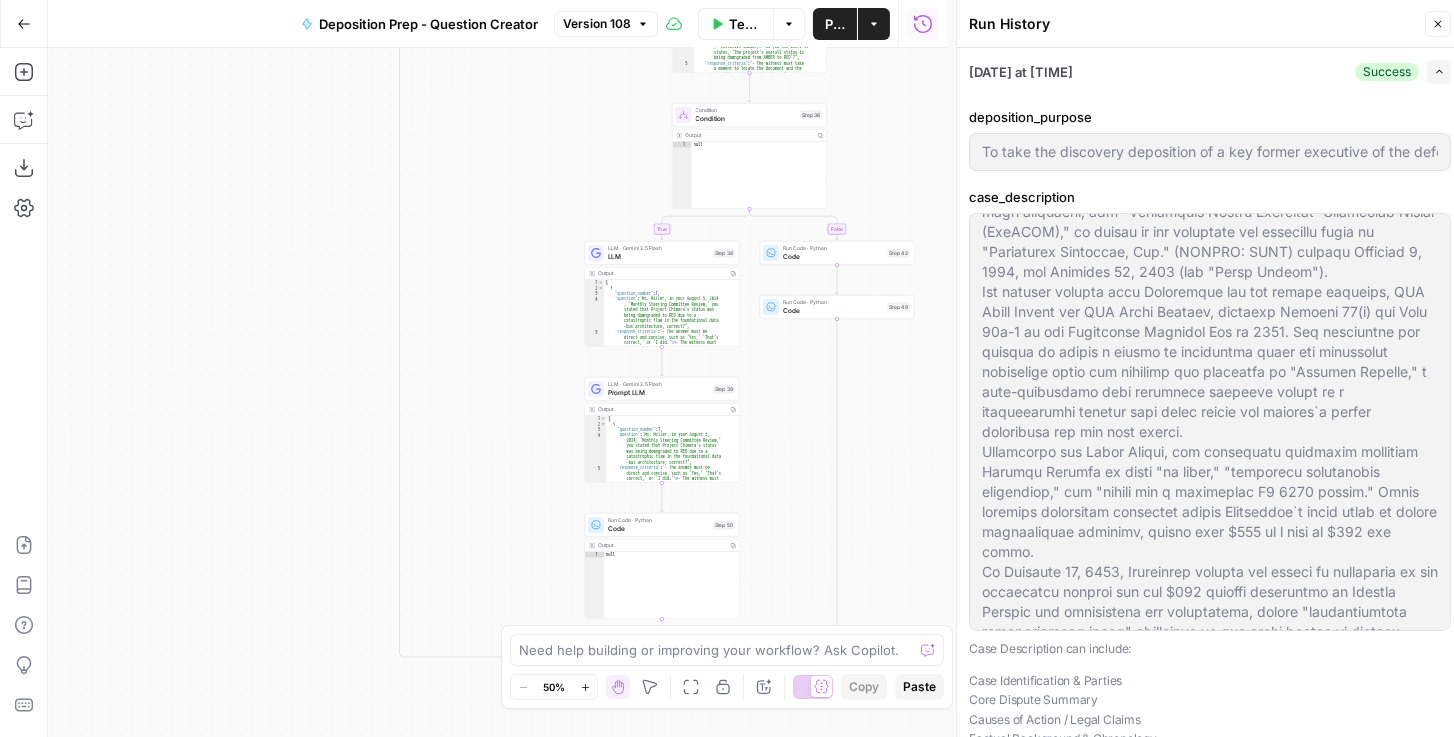 scroll, scrollTop: 119, scrollLeft: 0, axis: vertical 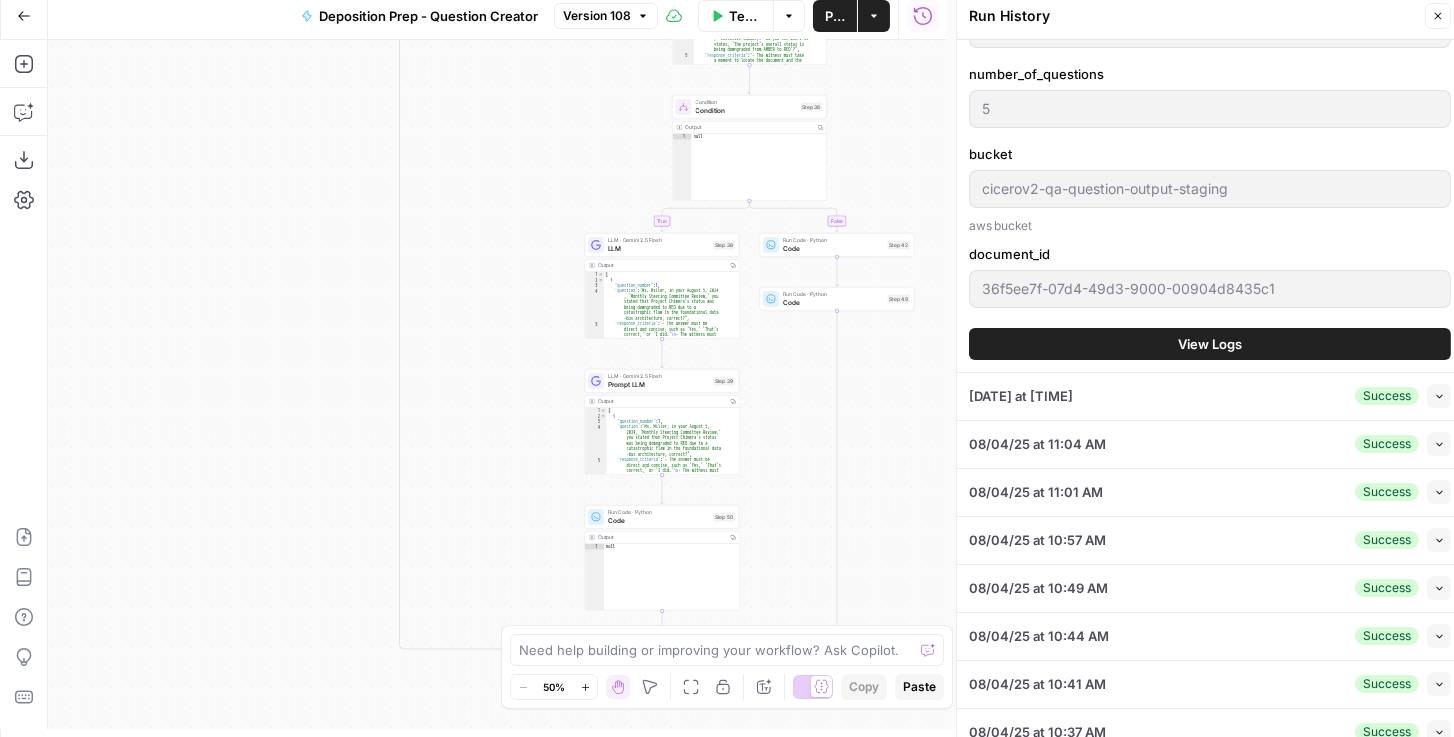 click on "View Logs" at bounding box center [1210, 344] 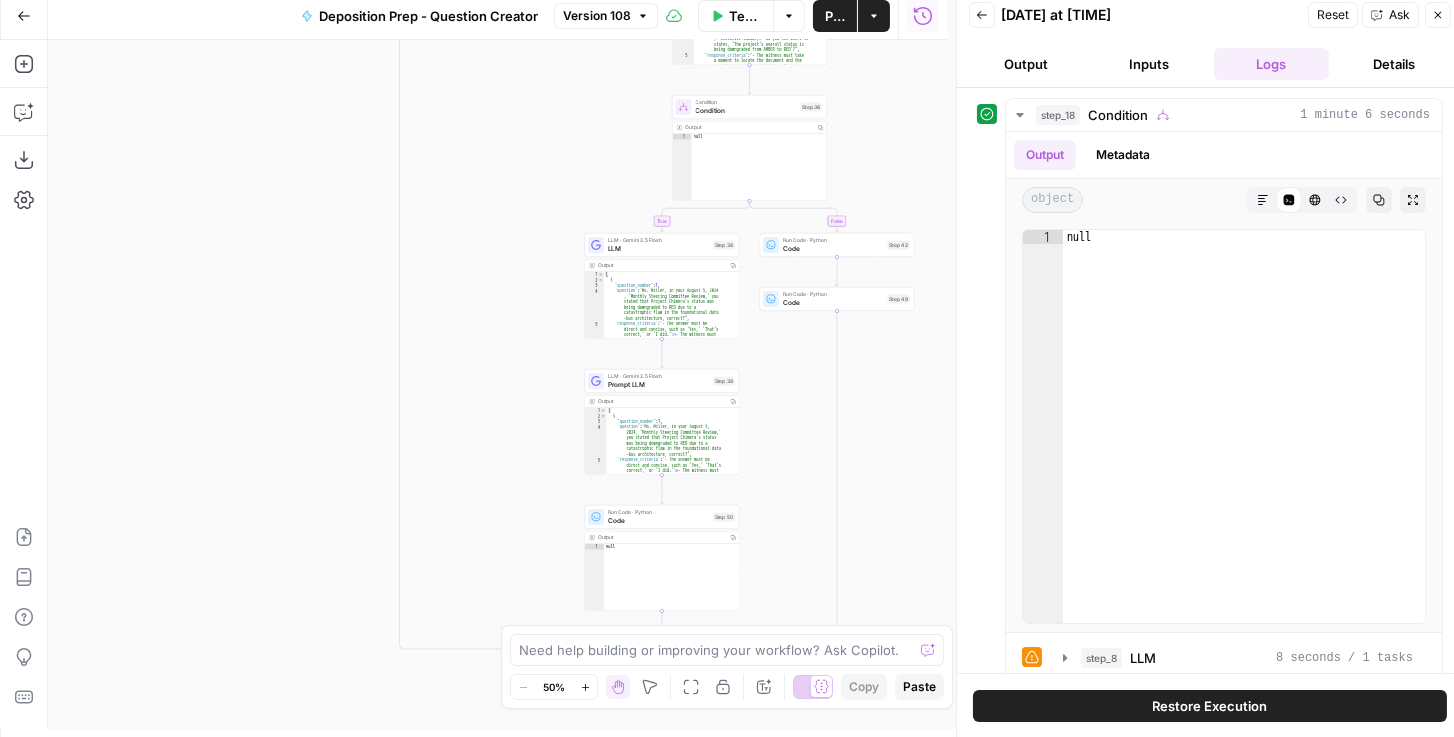 click on "Details" at bounding box center (1394, 64) 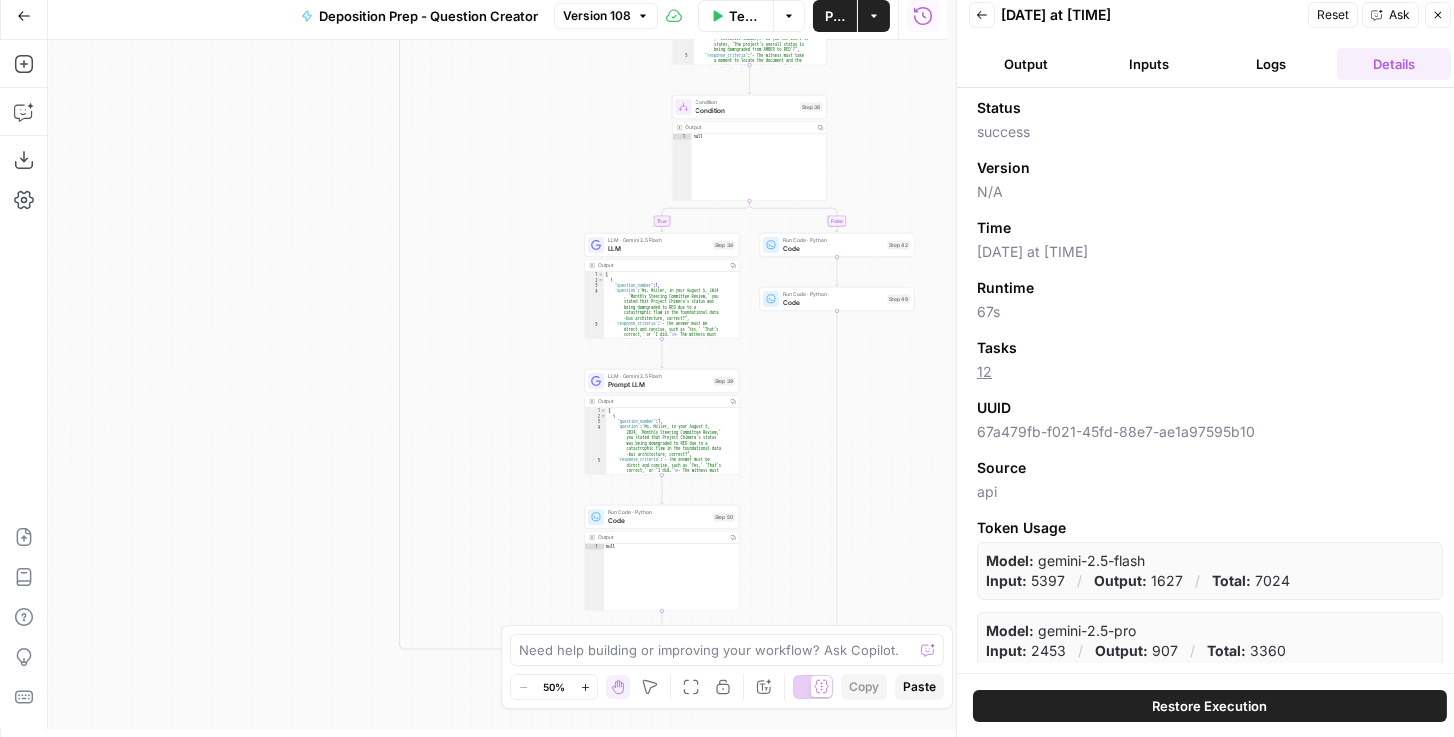 click on "Logs" at bounding box center (1271, 64) 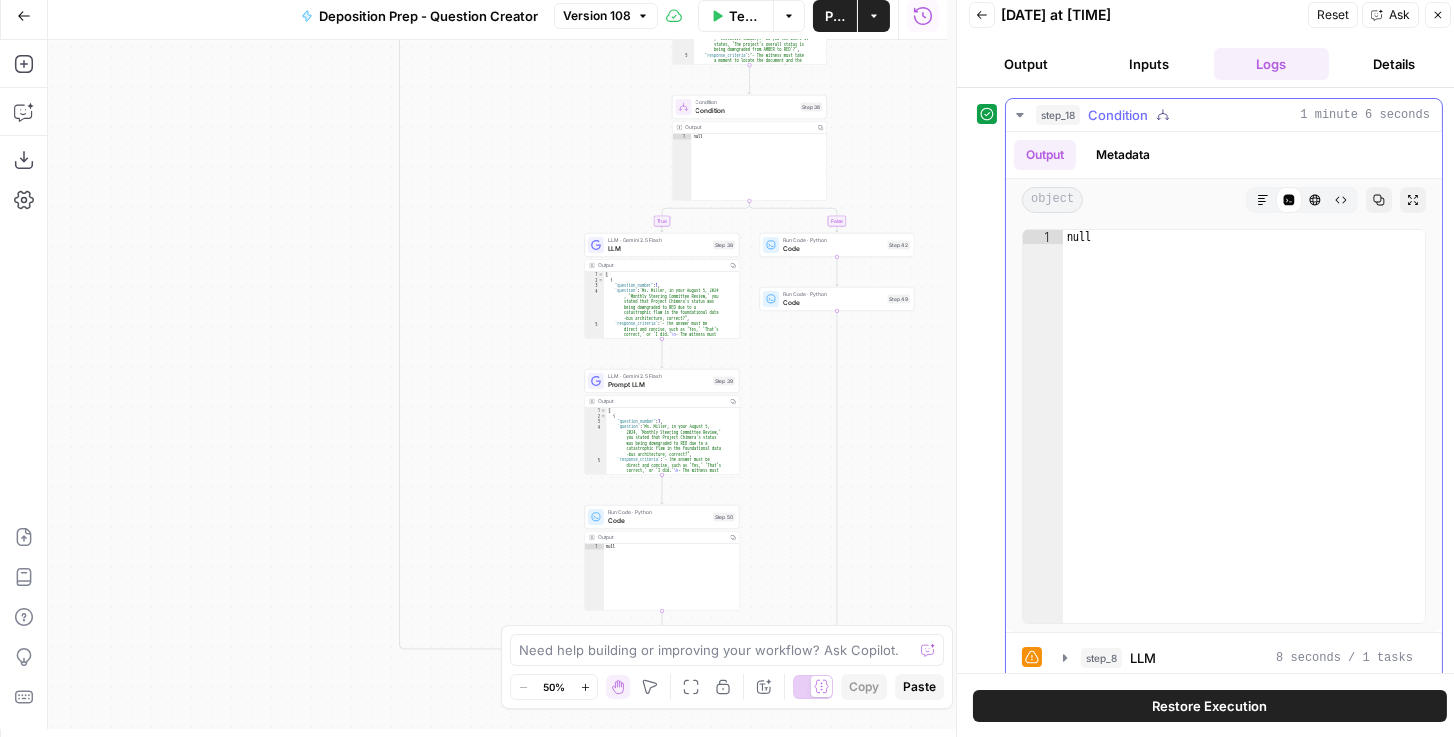 click 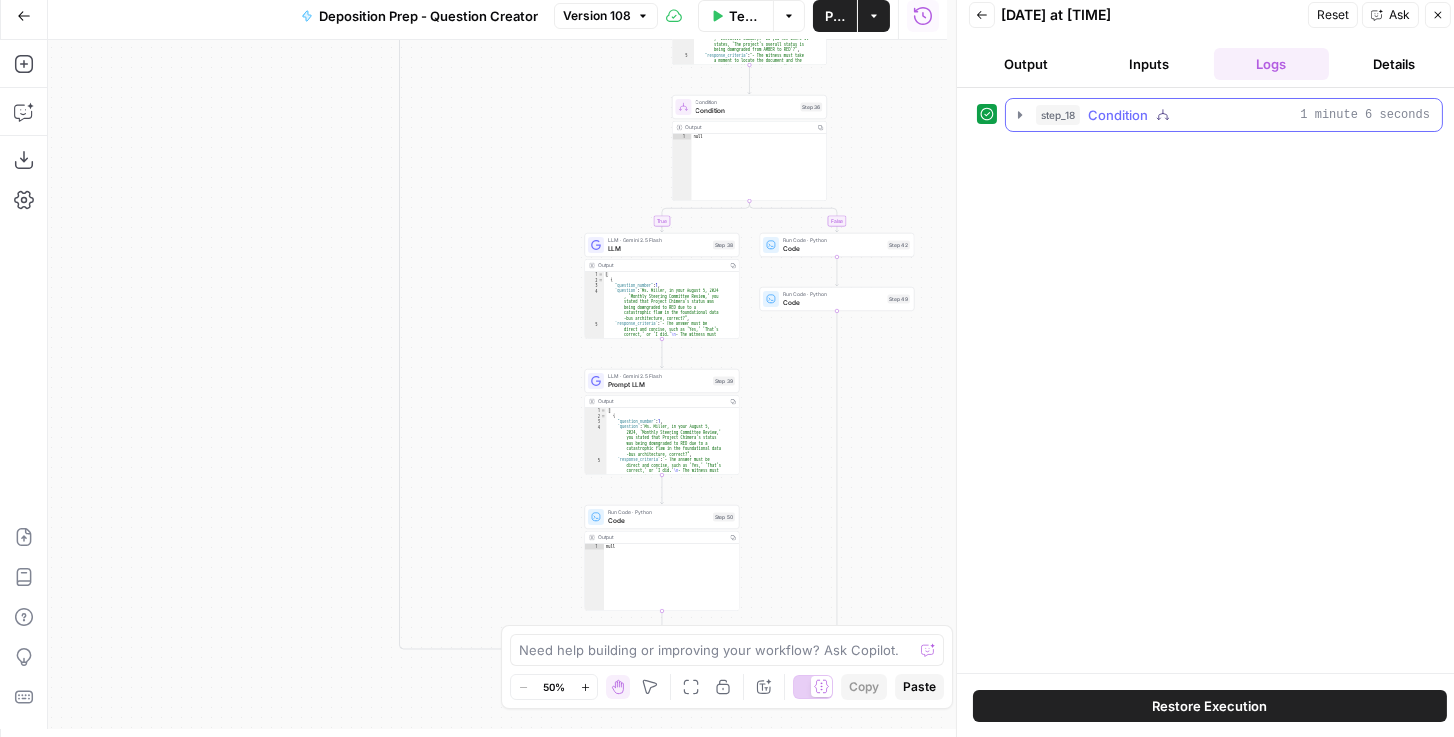 click 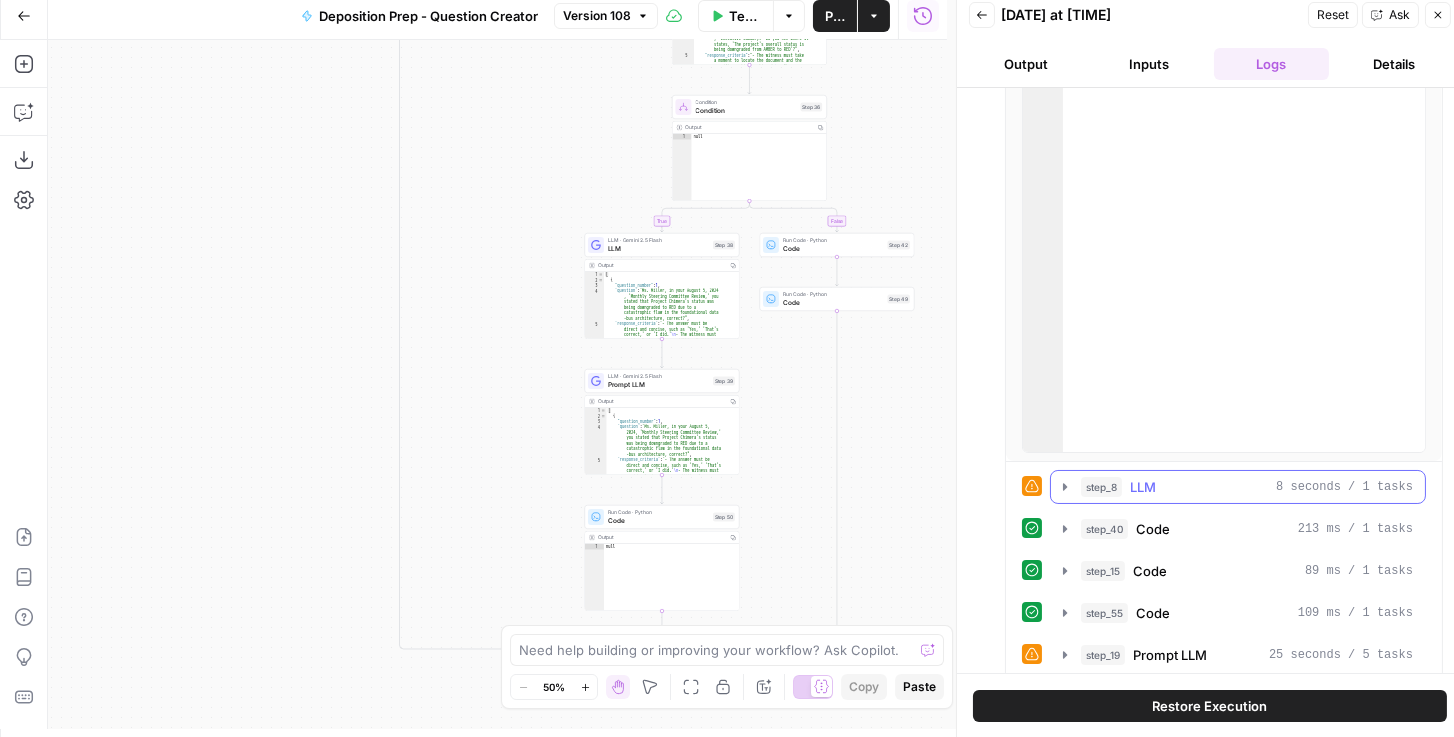 scroll, scrollTop: 226, scrollLeft: 0, axis: vertical 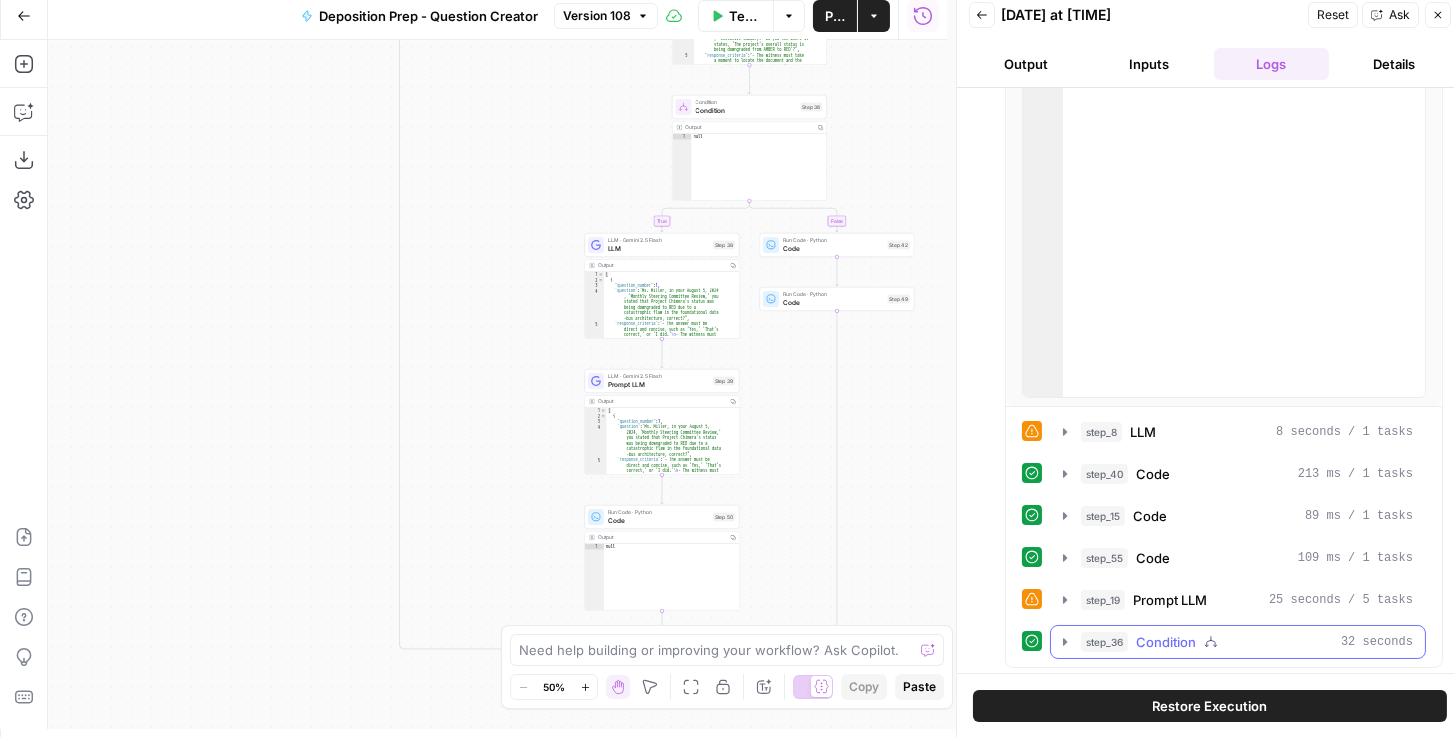 click 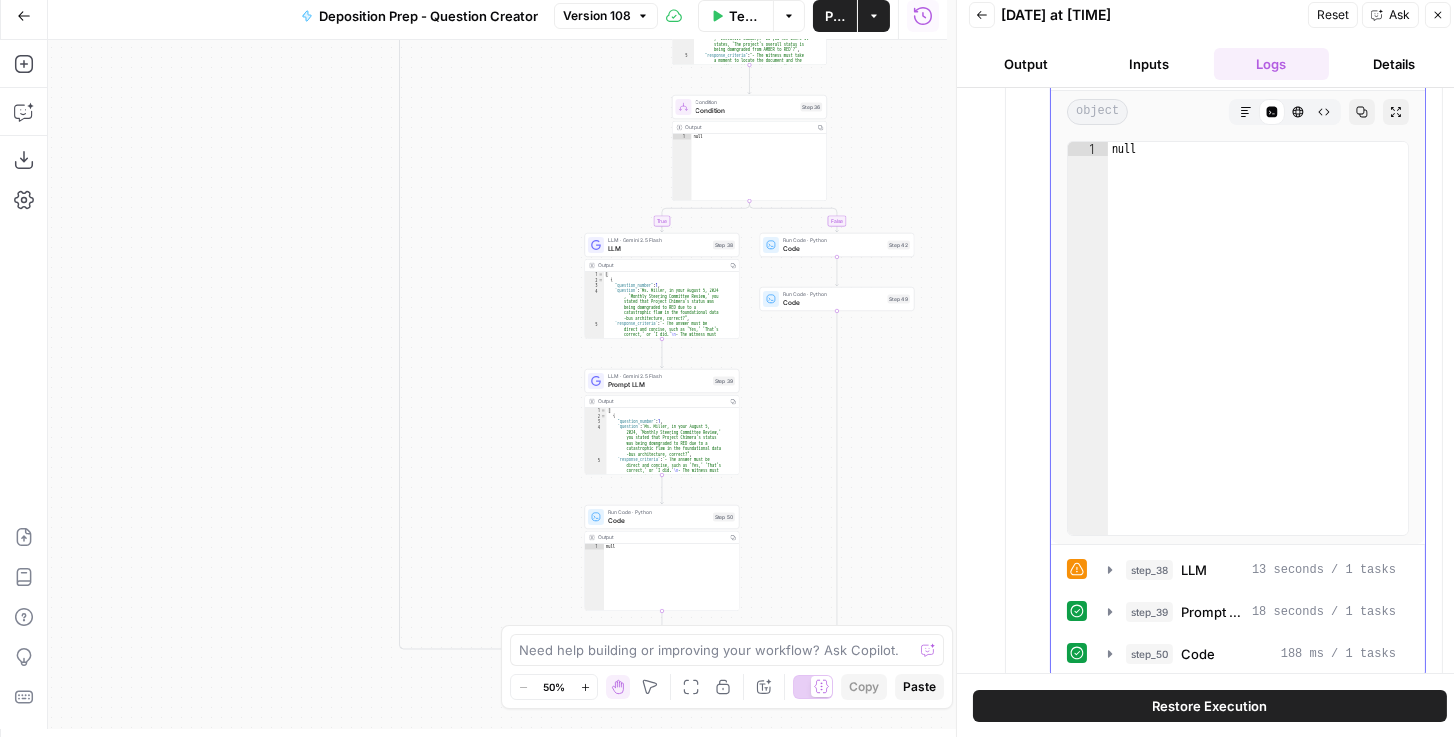 scroll, scrollTop: 860, scrollLeft: 0, axis: vertical 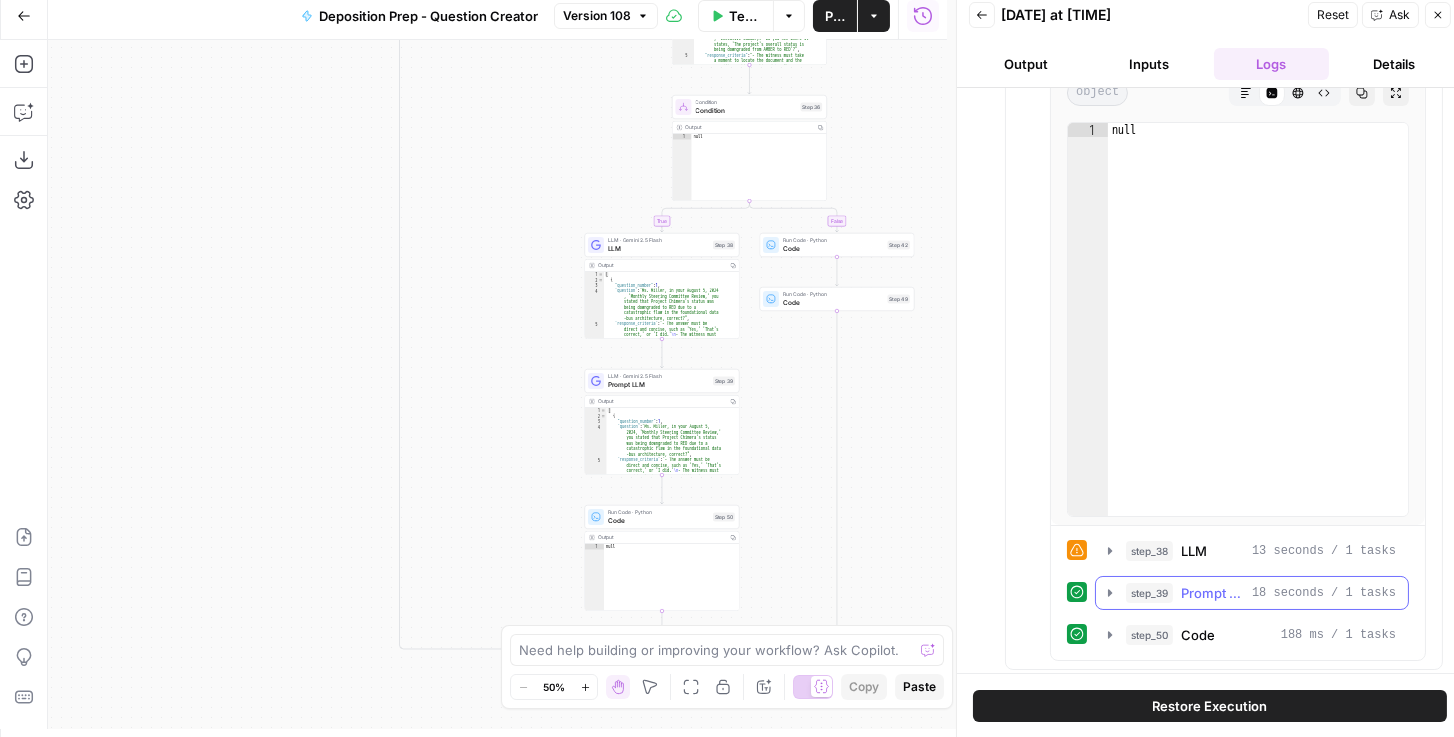 click 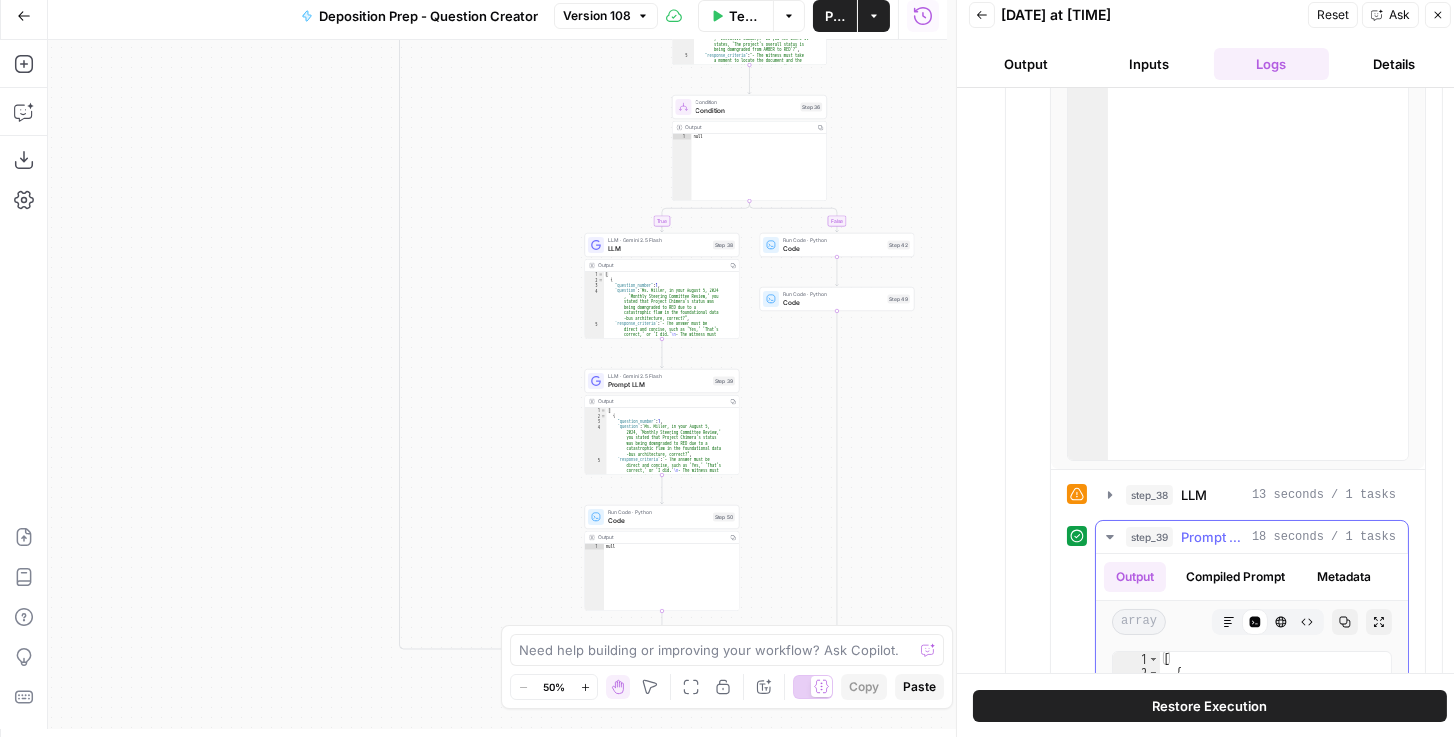 scroll, scrollTop: 1146, scrollLeft: 0, axis: vertical 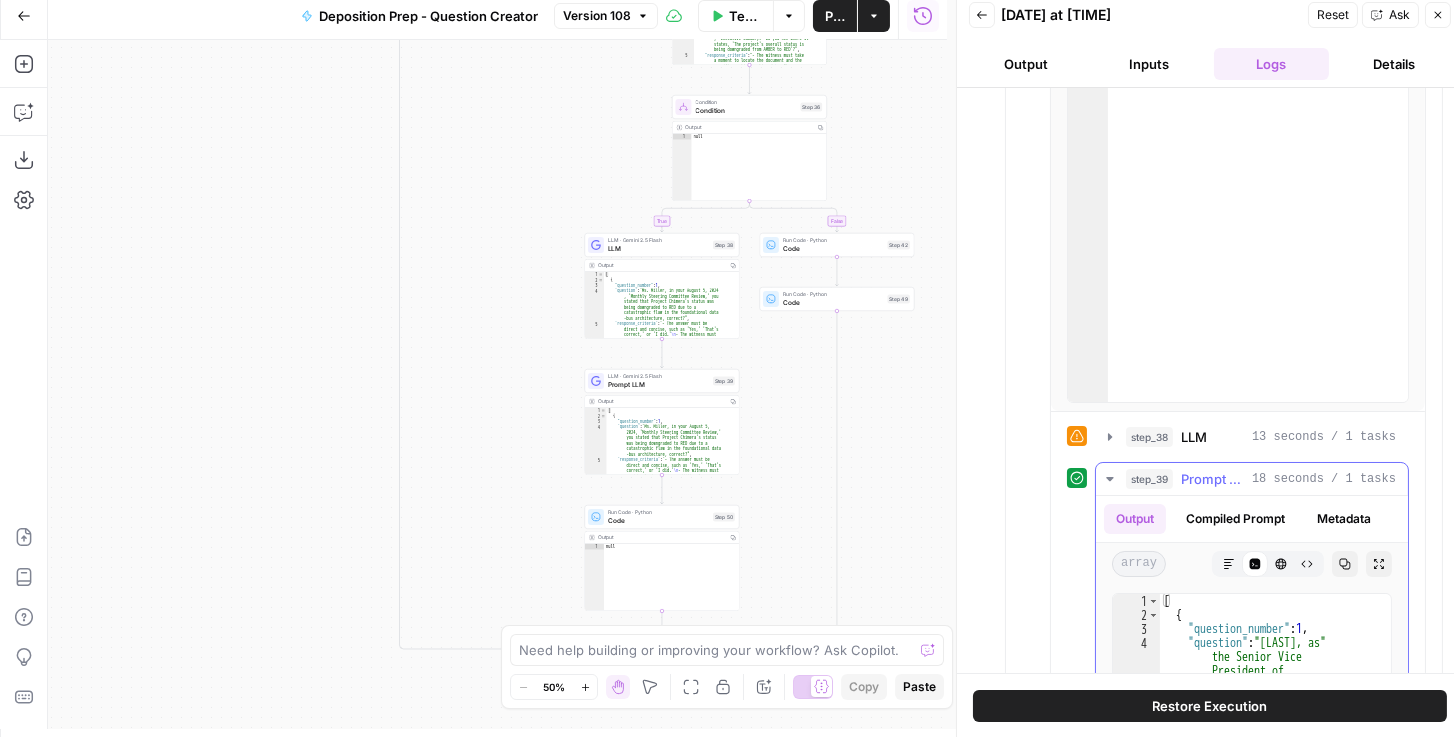 click 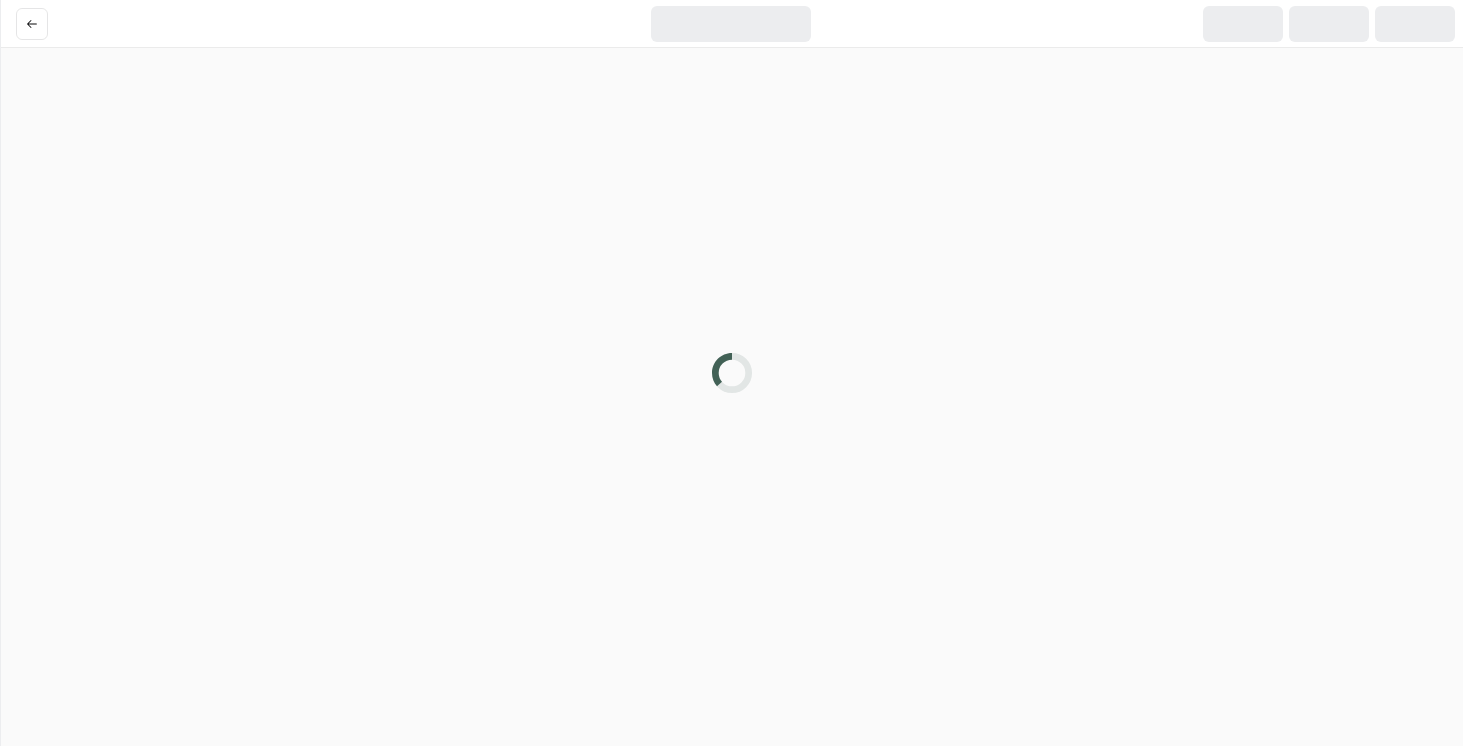 scroll, scrollTop: 0, scrollLeft: 0, axis: both 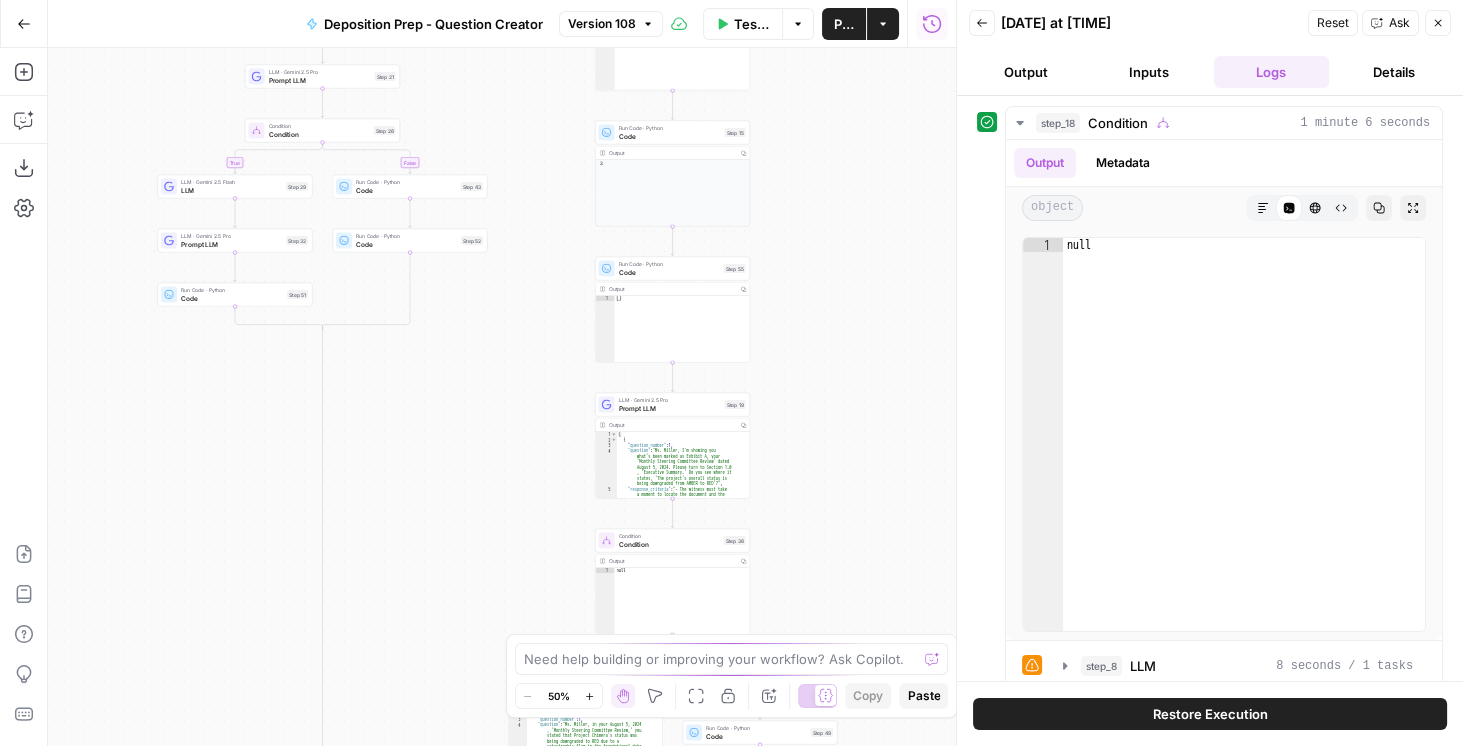 click on "Close" at bounding box center [1438, 23] 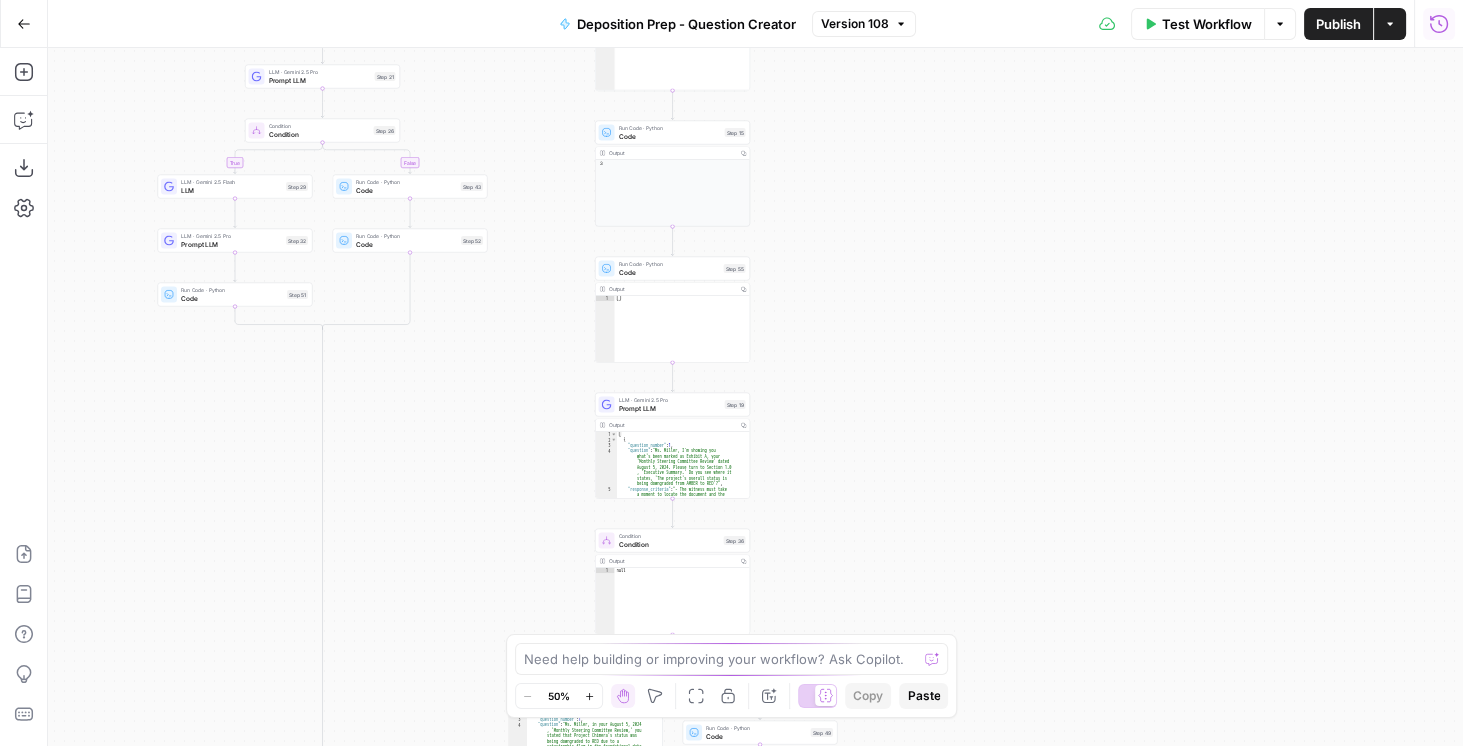 click 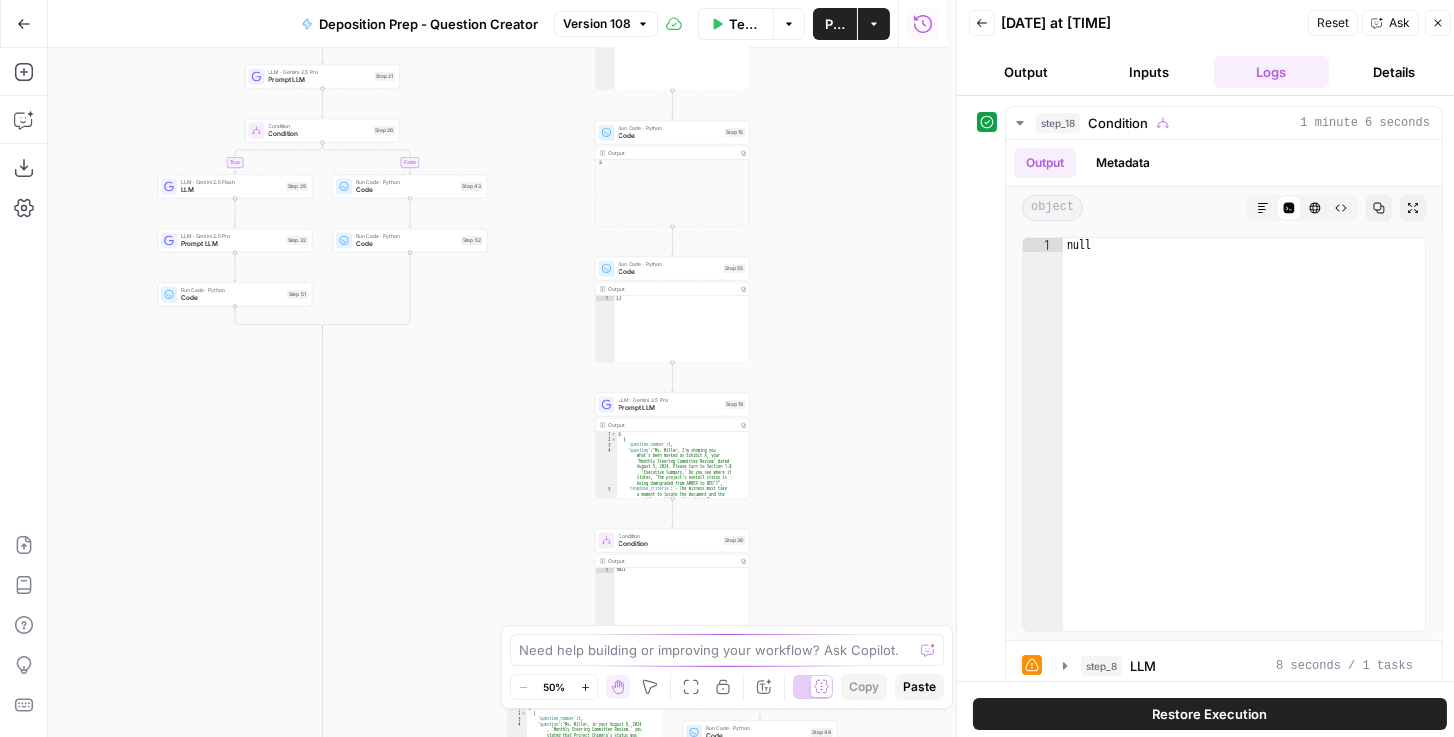 click on "Output" at bounding box center (1026, 72) 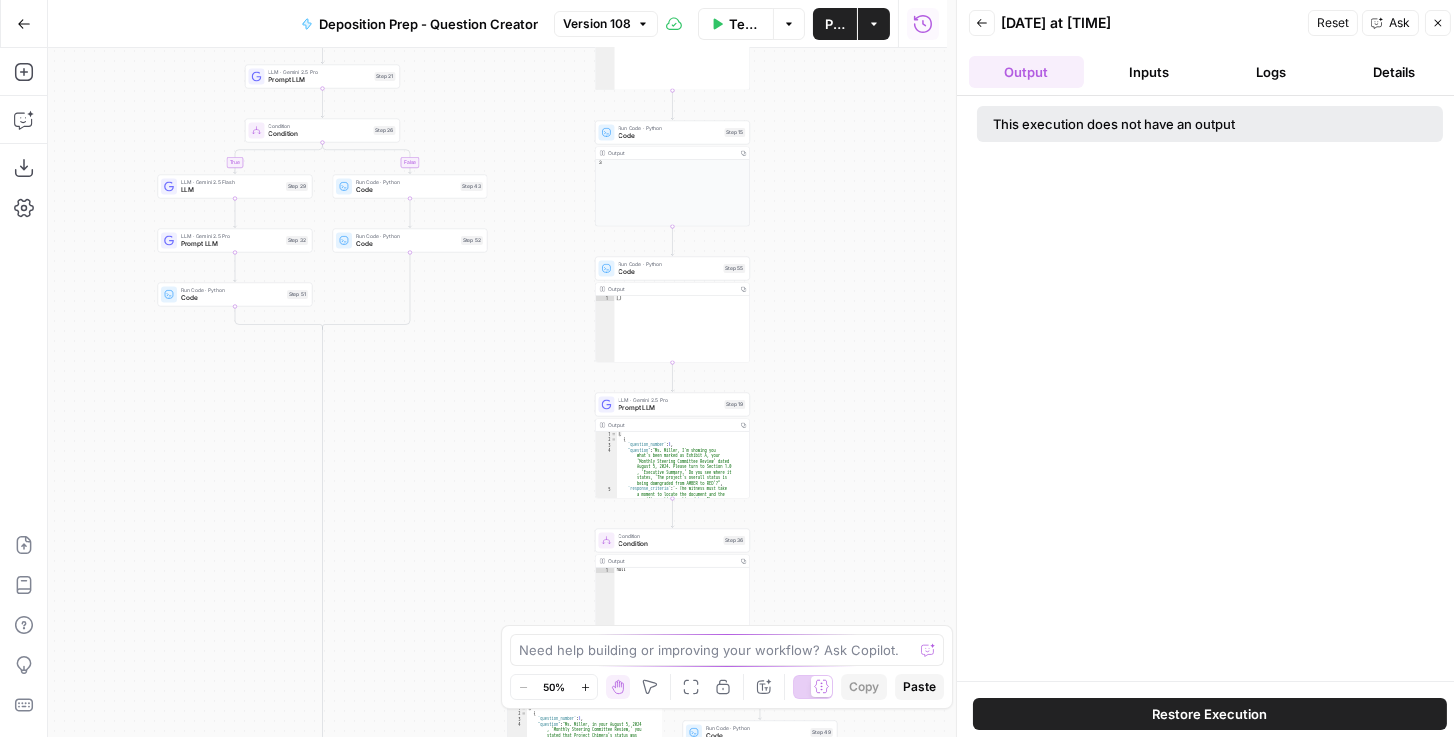 click 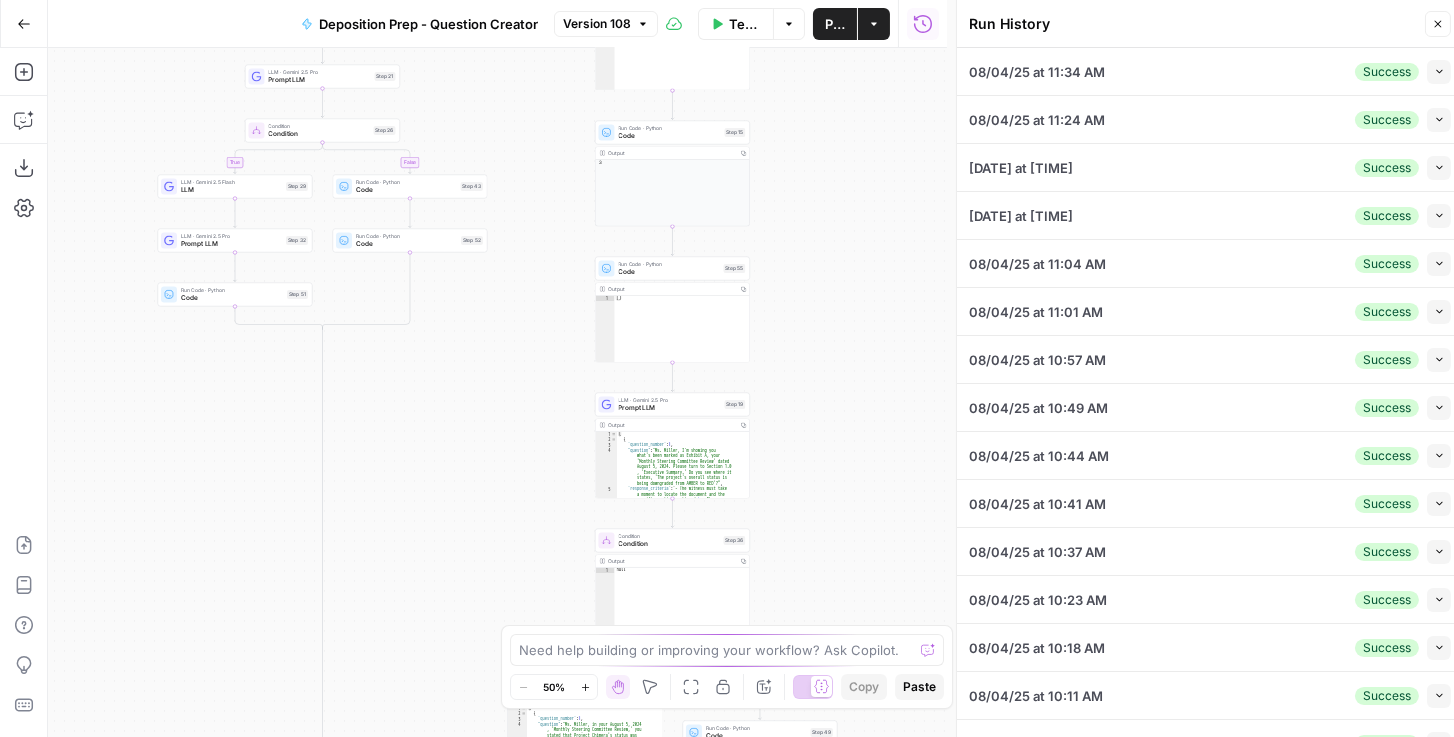 click on "[DATE] at [TIME] Success Collapse" at bounding box center [1210, 71] 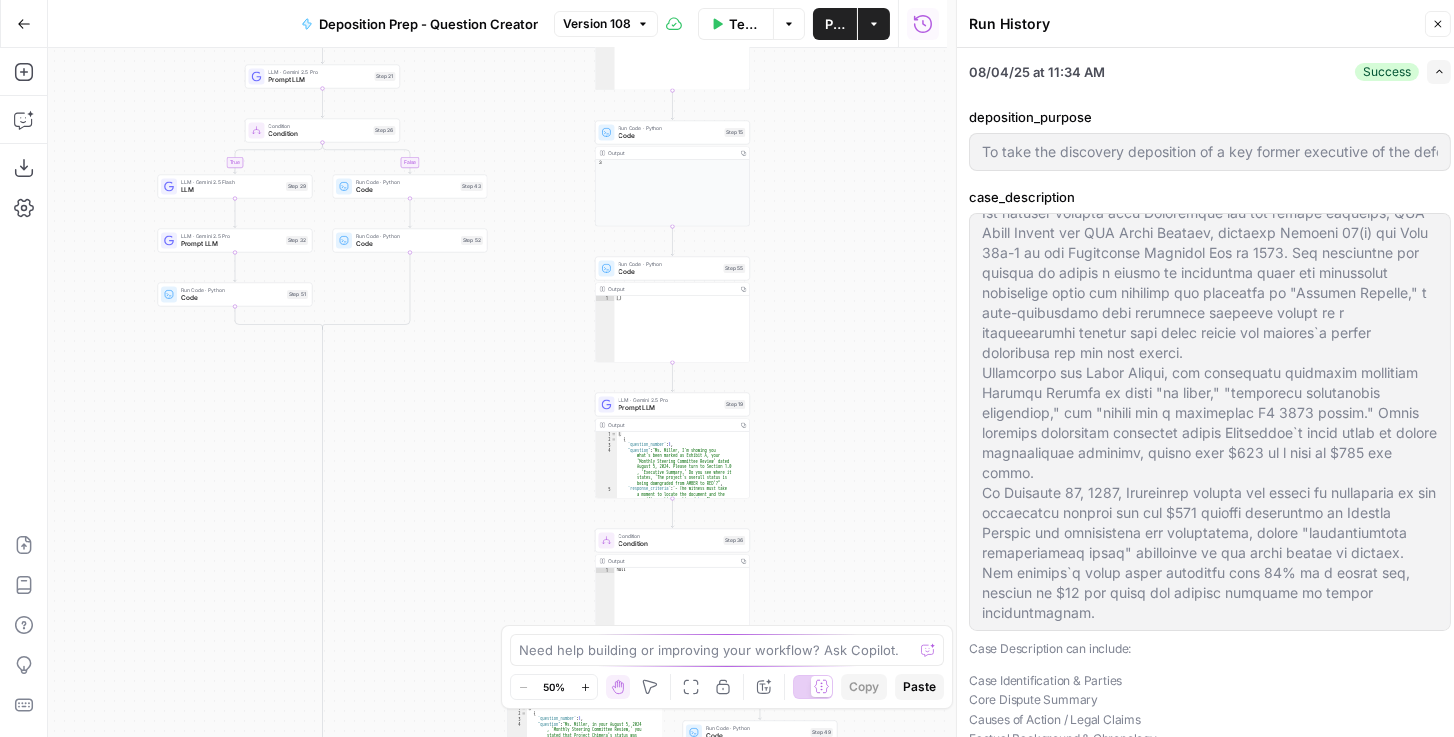 scroll, scrollTop: 119, scrollLeft: 0, axis: vertical 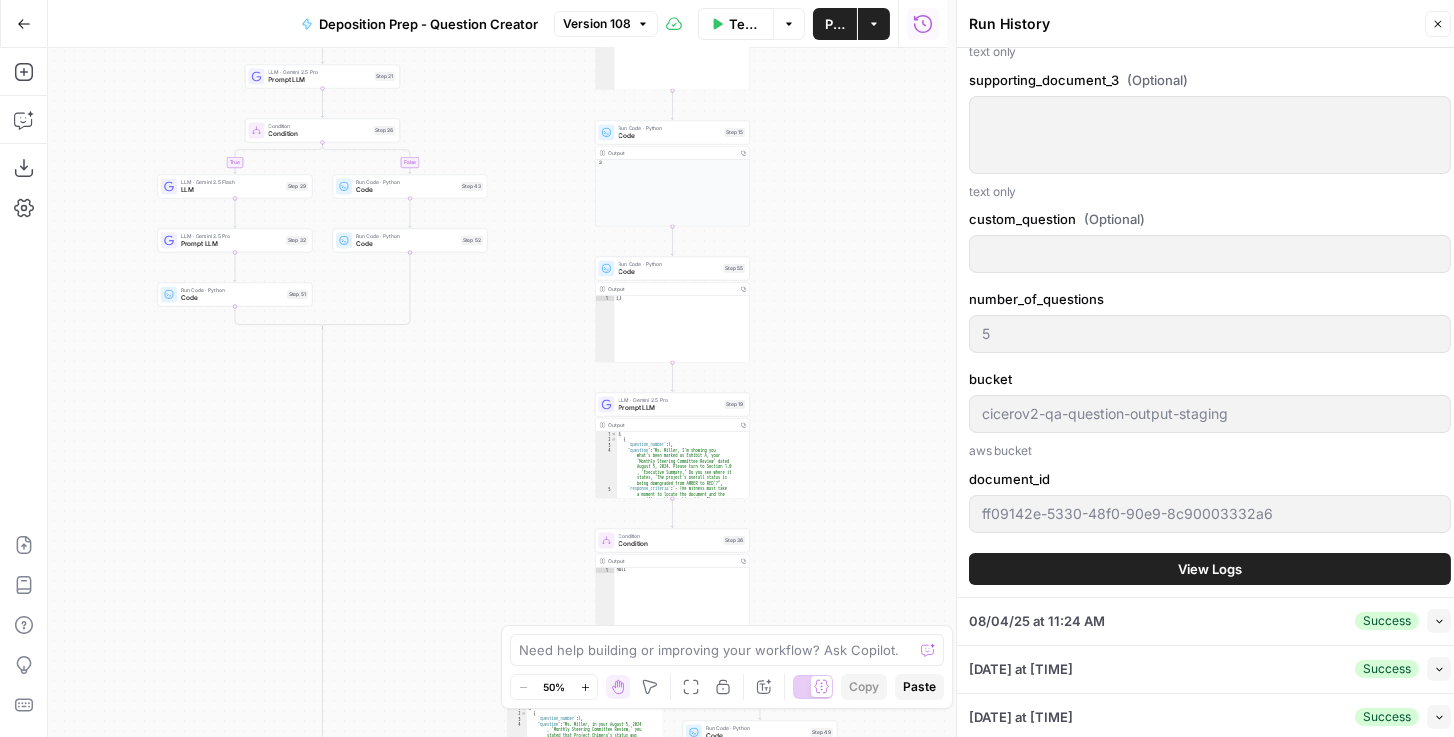 click on "View Logs" at bounding box center (1210, 569) 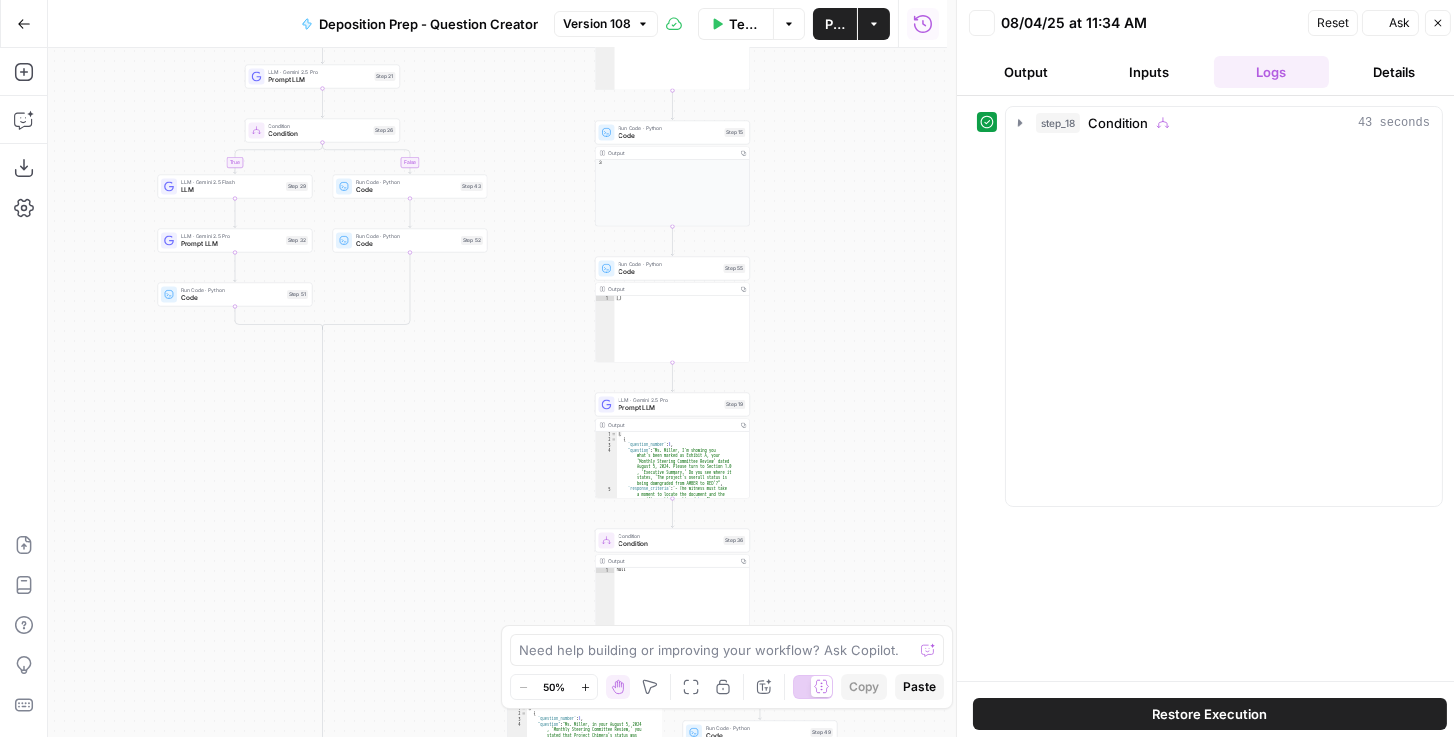 scroll, scrollTop: 0, scrollLeft: 0, axis: both 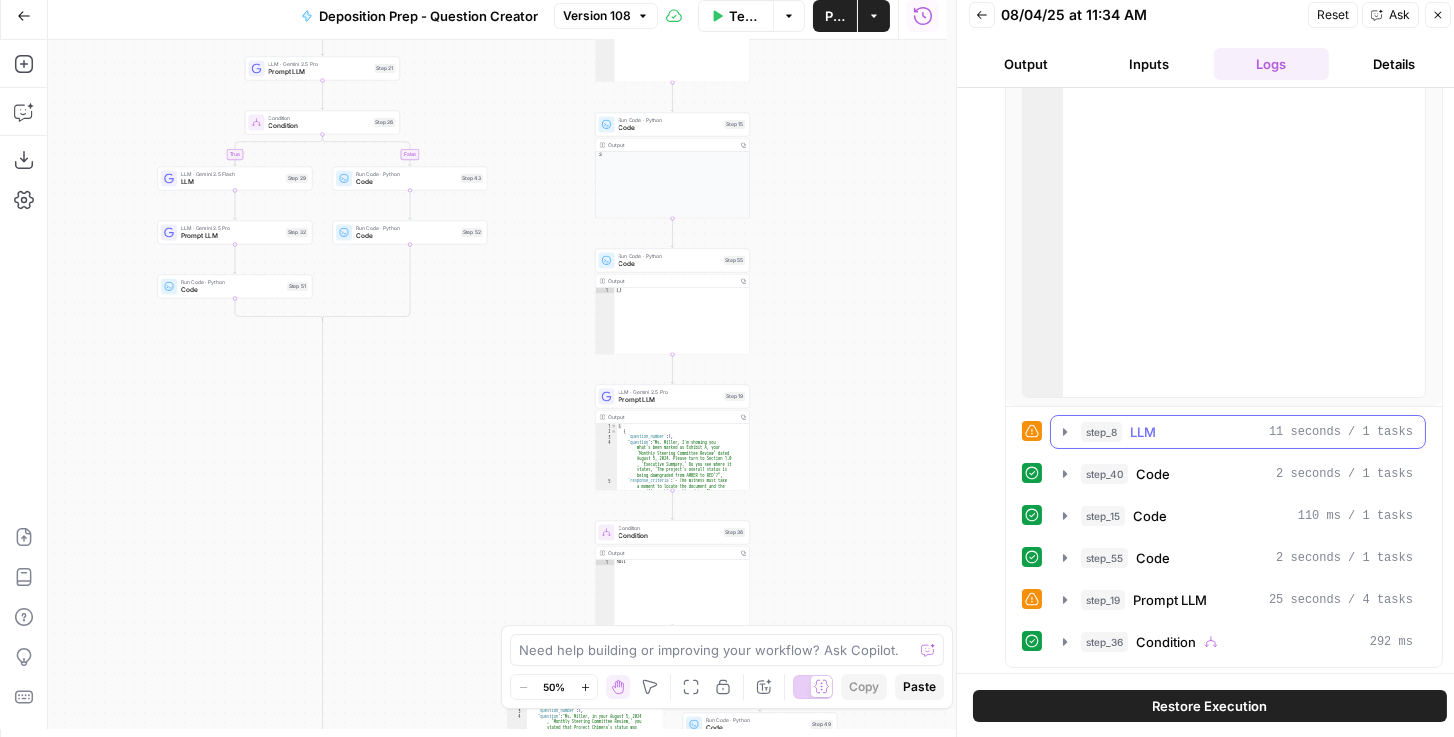 click 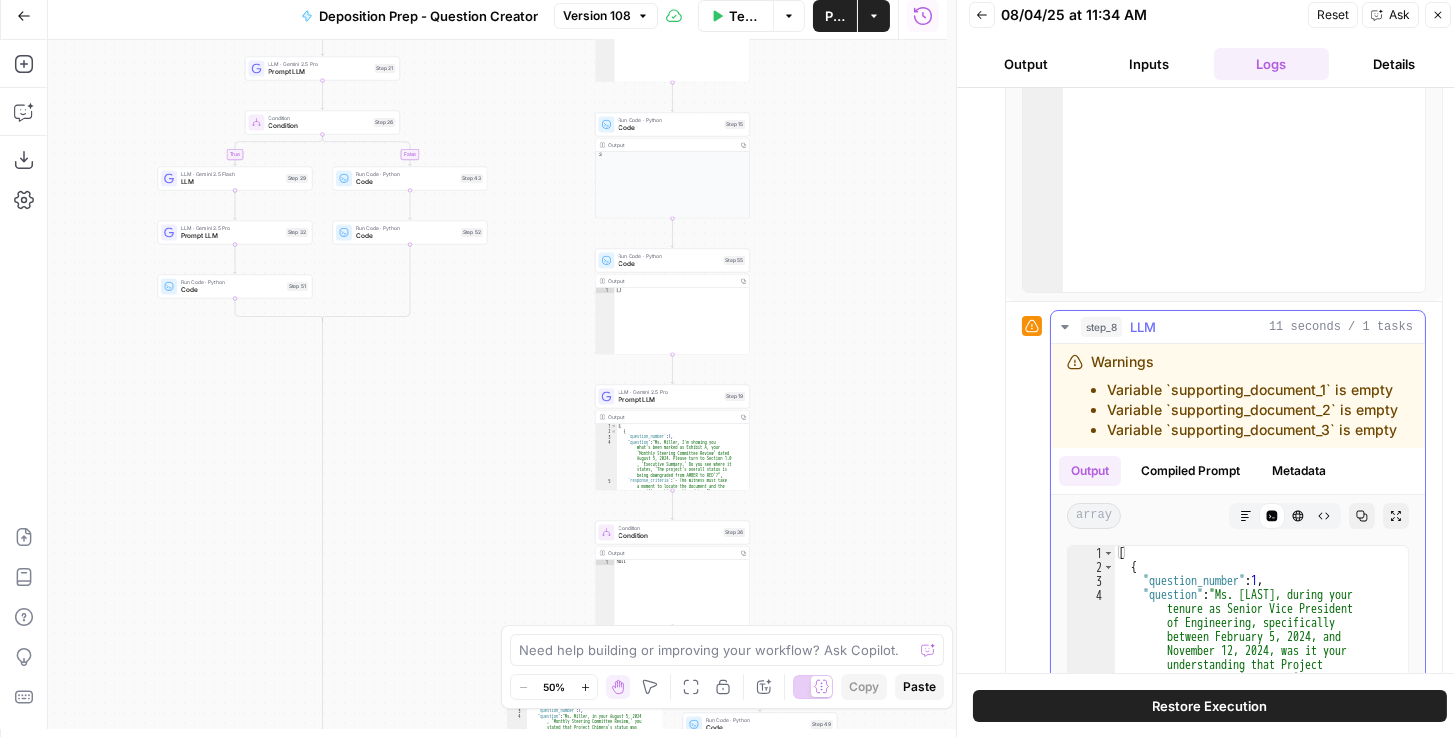 scroll, scrollTop: 569, scrollLeft: 0, axis: vertical 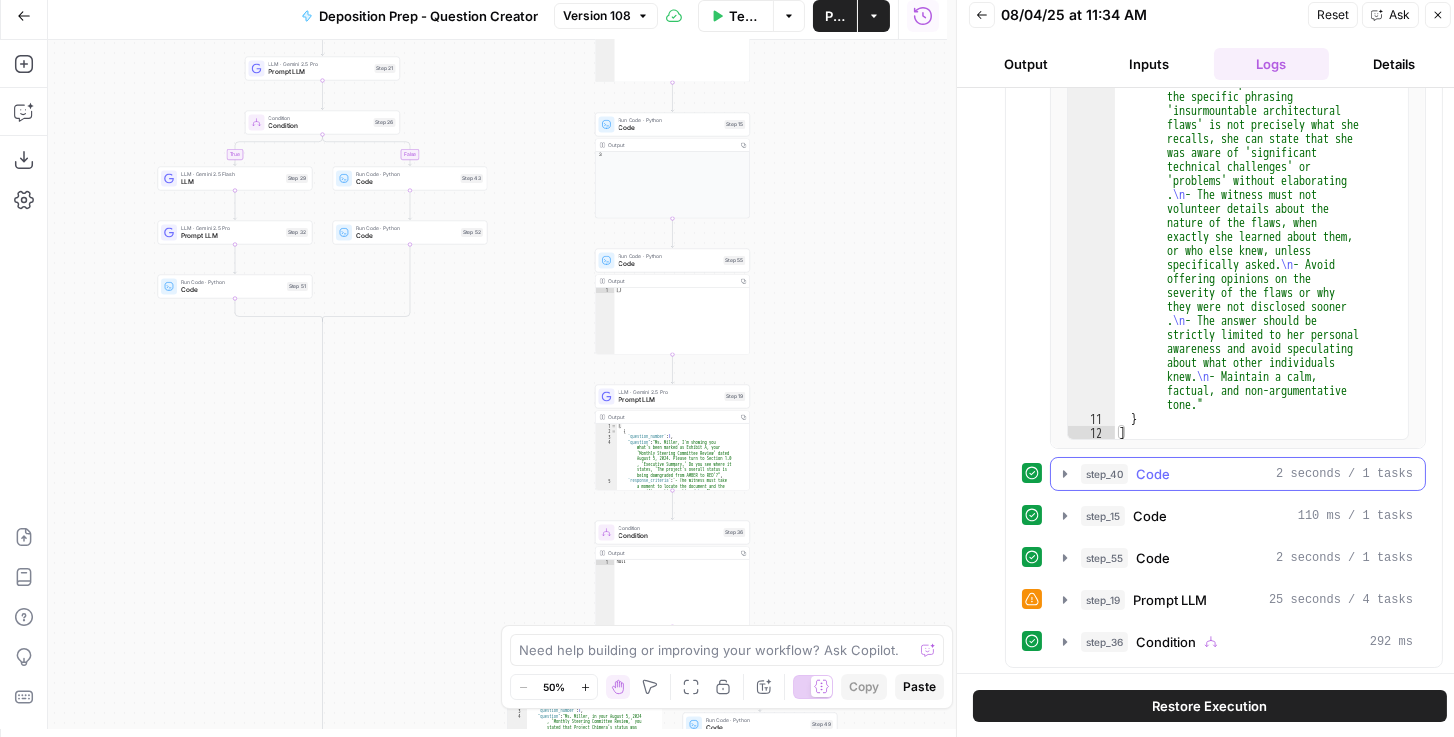 click 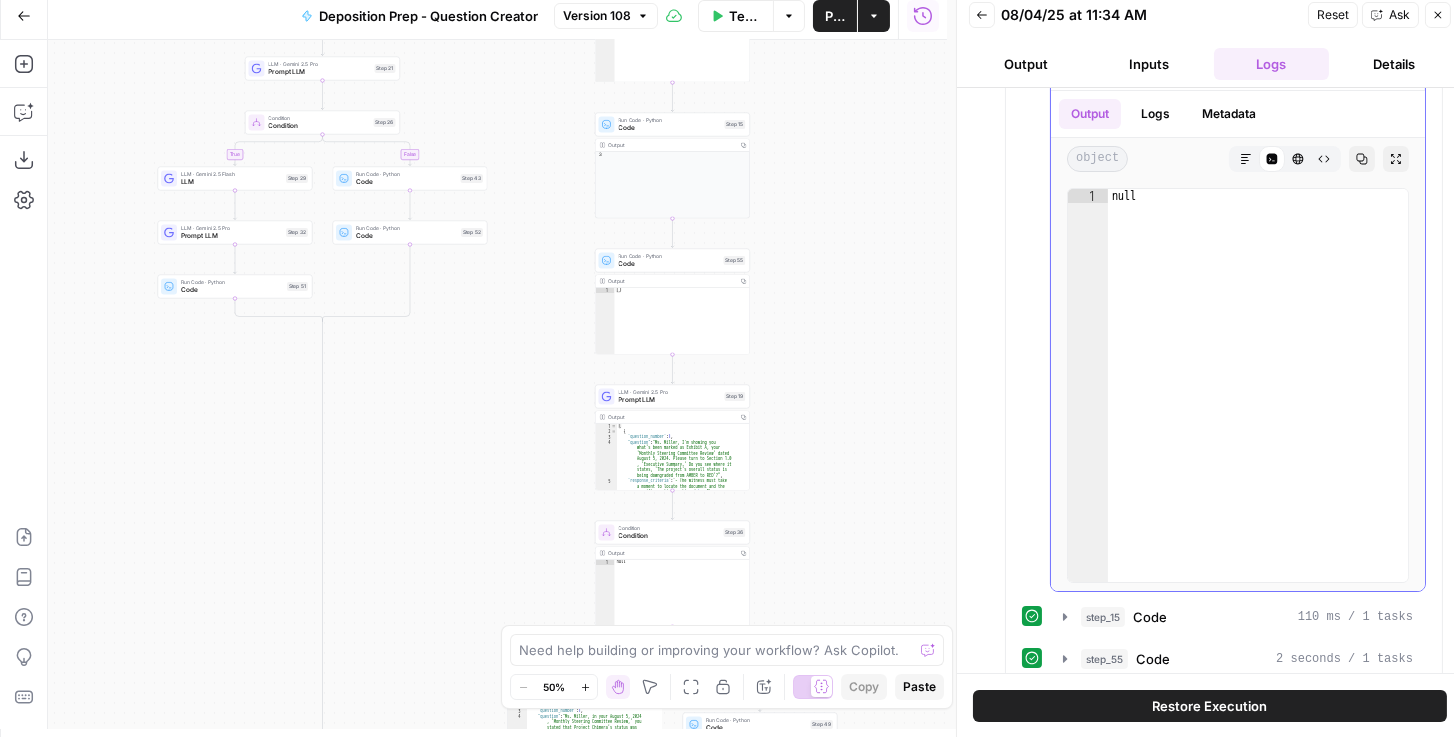 scroll, scrollTop: 1288, scrollLeft: 0, axis: vertical 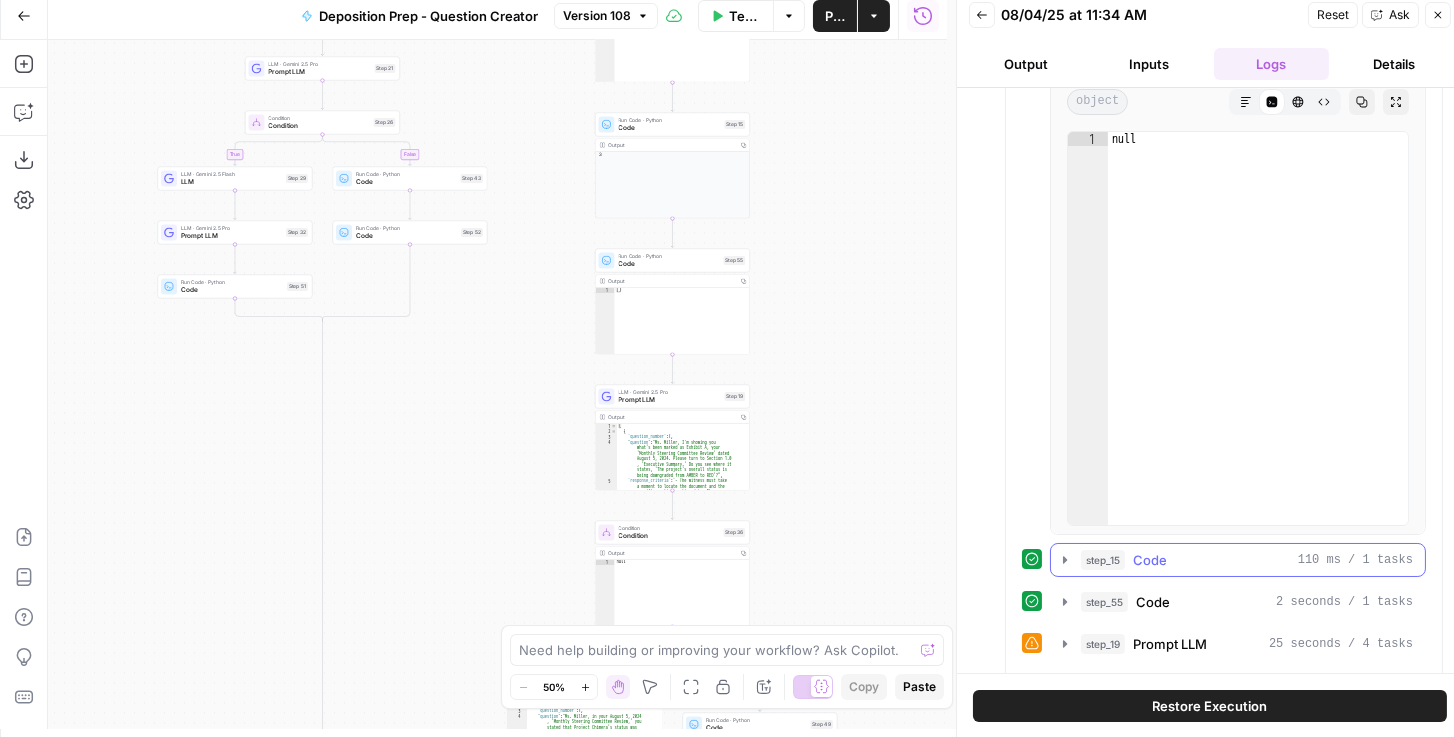 click on "step_15 Code 110 ms / 1 tasks" at bounding box center (1238, 560) 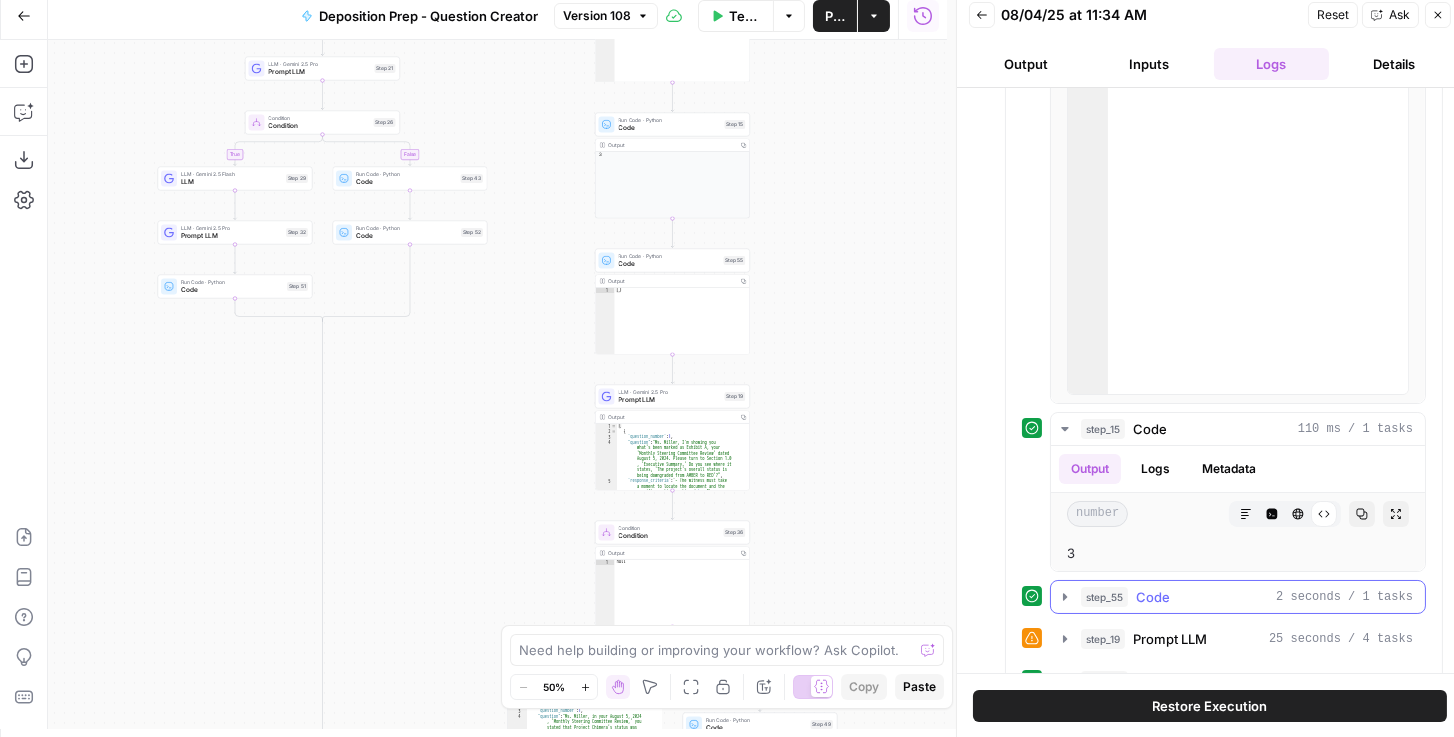 scroll, scrollTop: 1457, scrollLeft: 0, axis: vertical 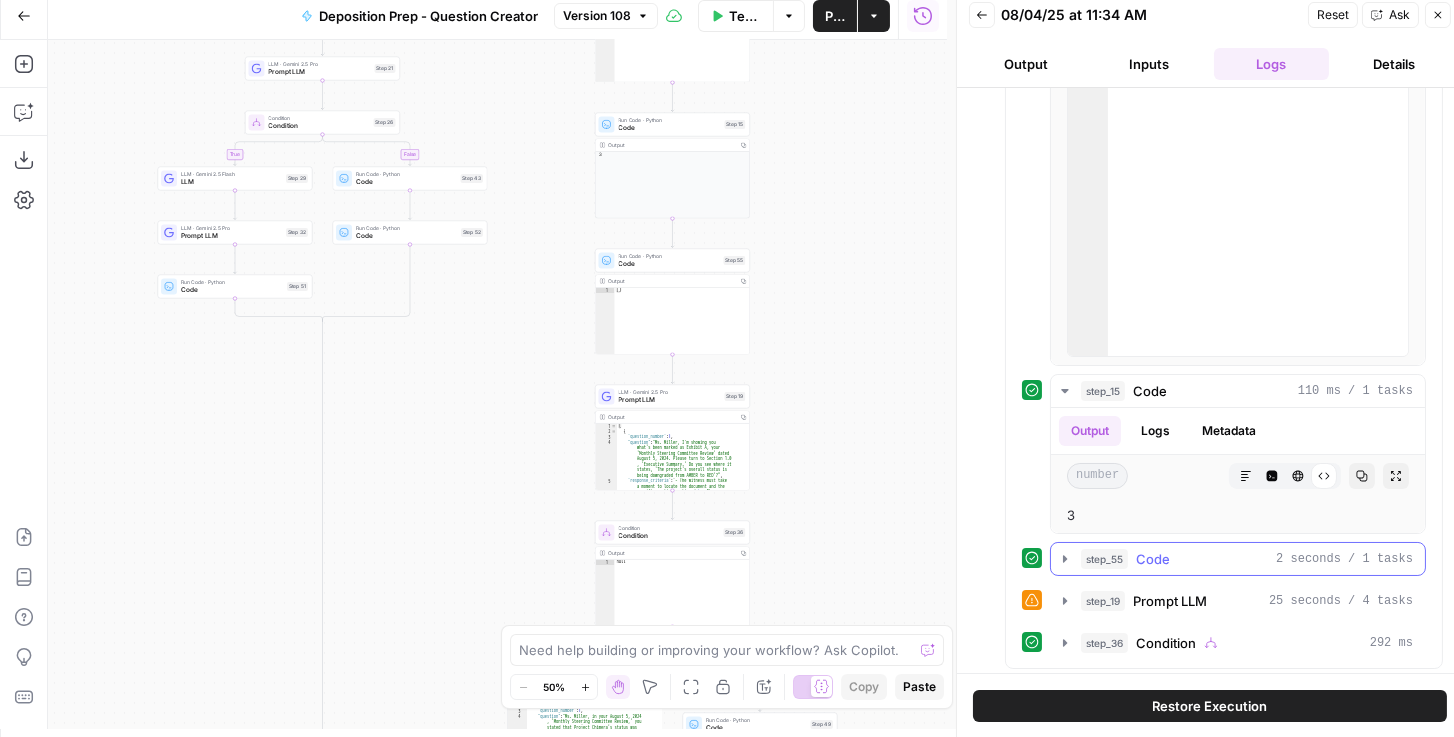 click 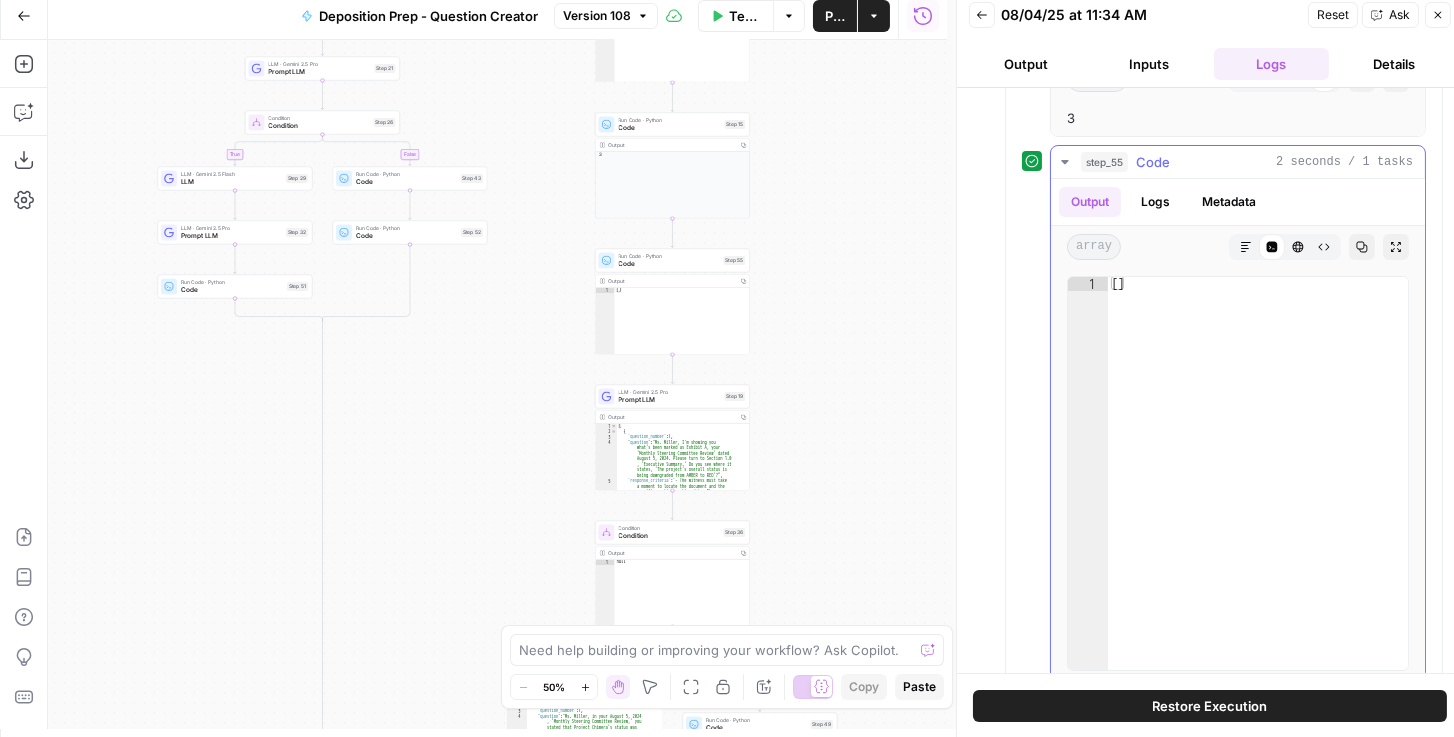 scroll, scrollTop: 1857, scrollLeft: 0, axis: vertical 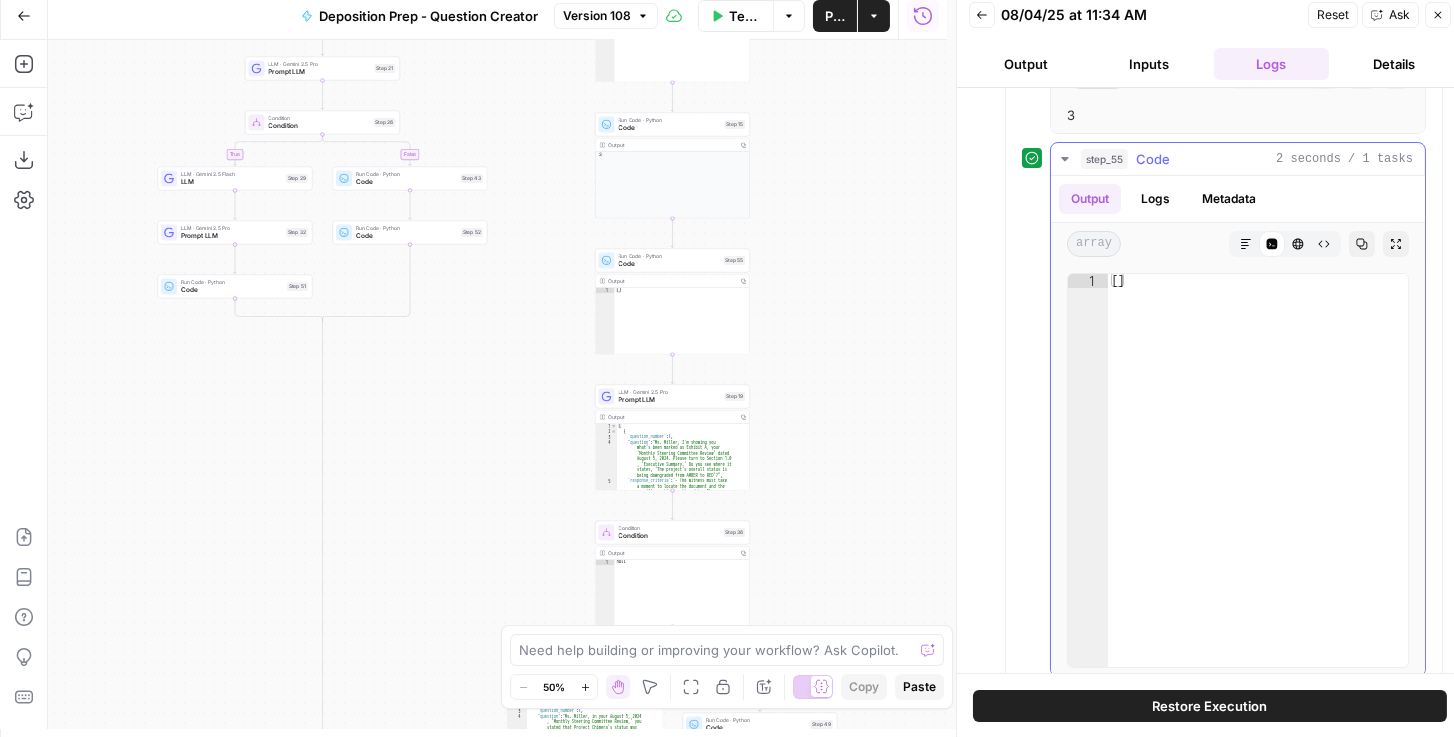click on "Logs" at bounding box center (1155, 199) 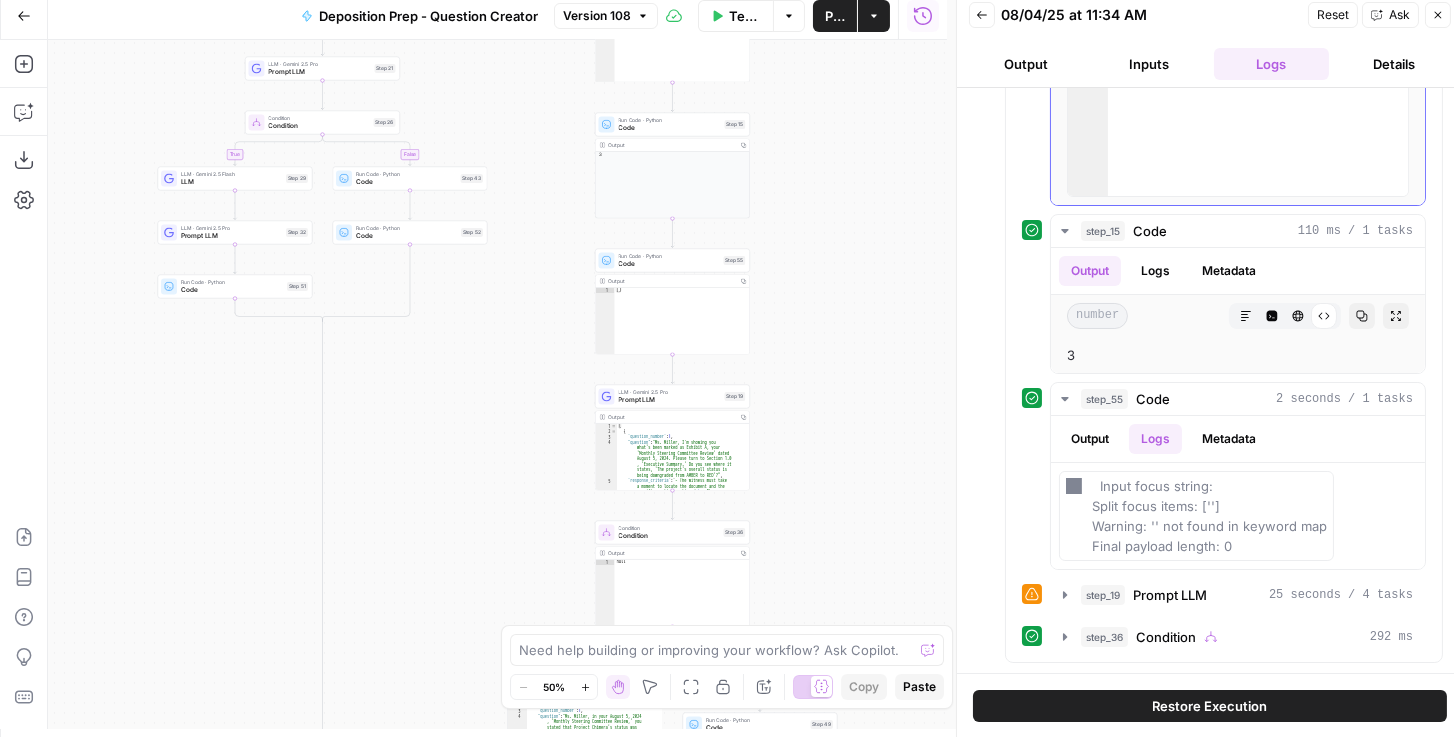 scroll, scrollTop: 1610, scrollLeft: 0, axis: vertical 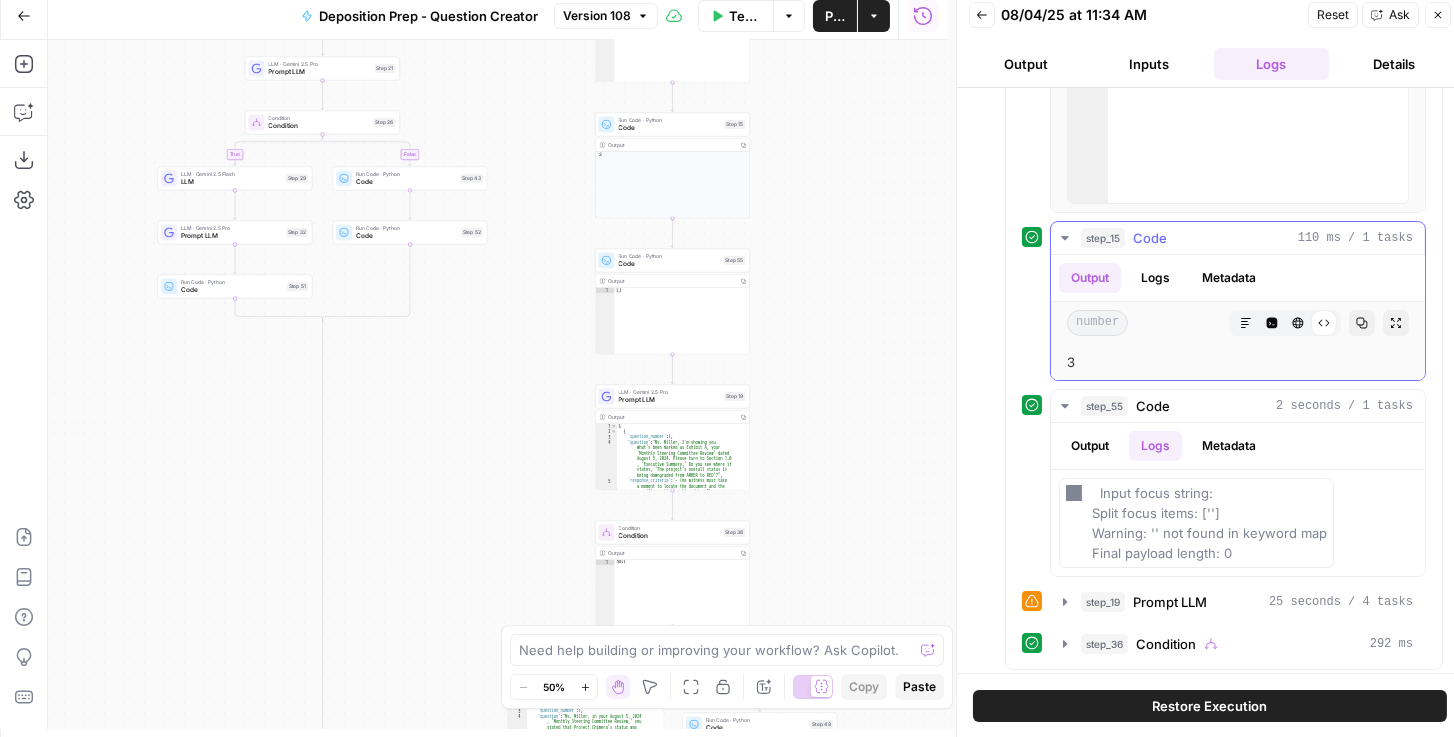 click 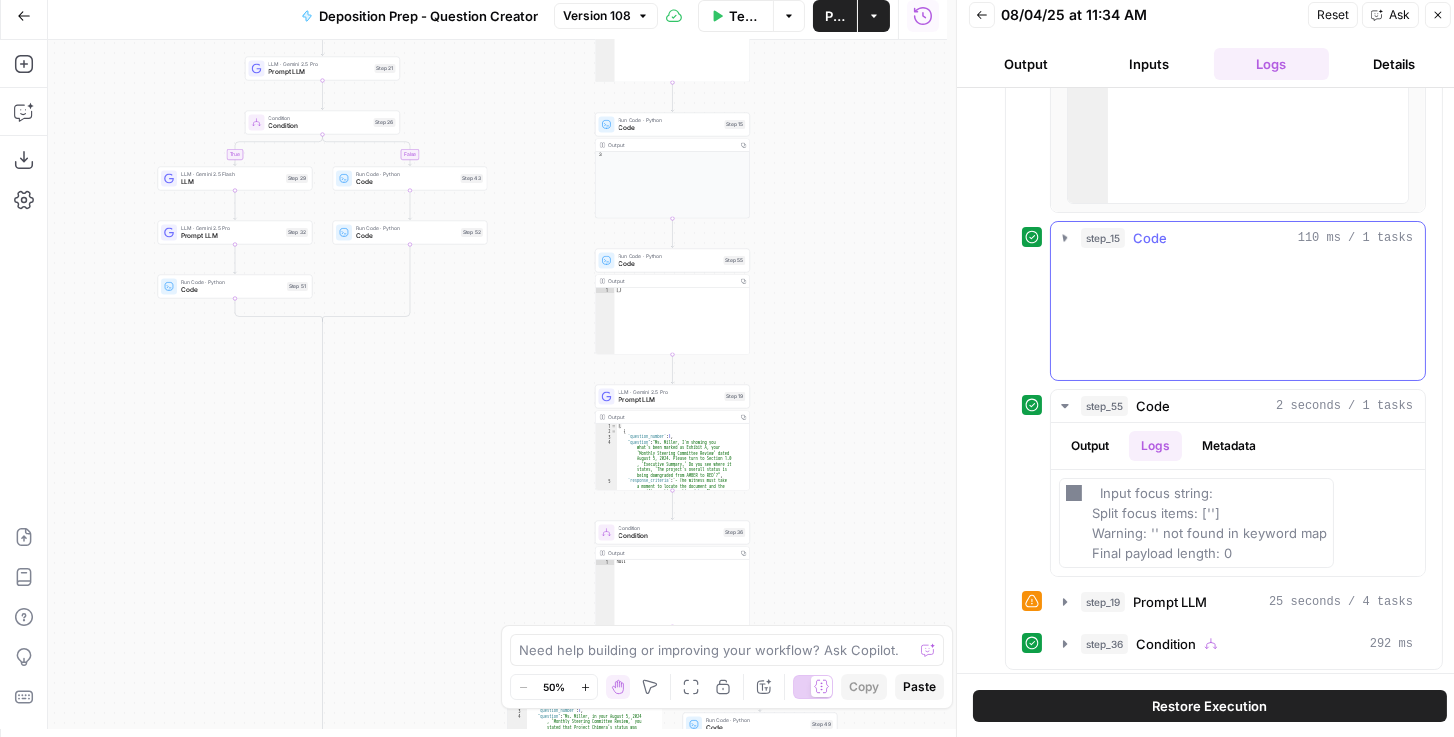 scroll, scrollTop: 1484, scrollLeft: 0, axis: vertical 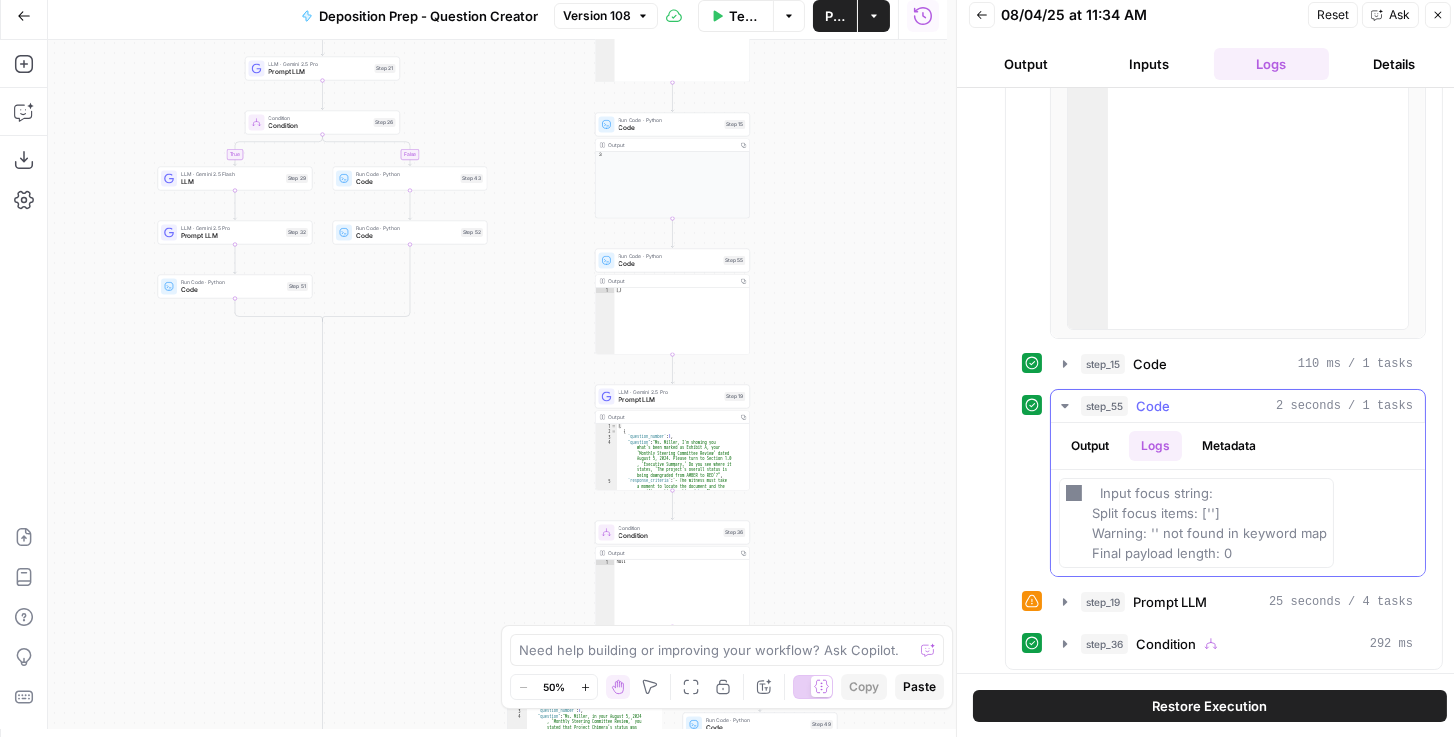 click 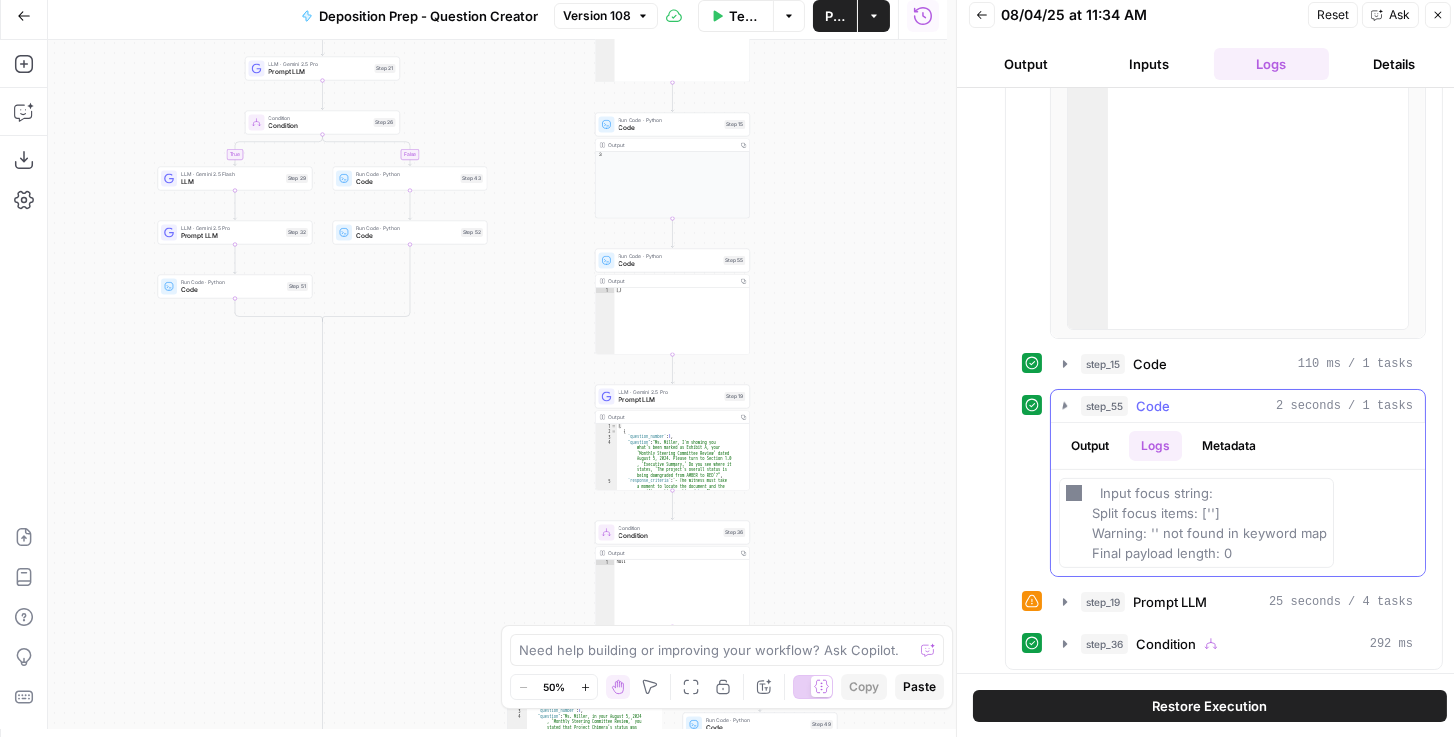 scroll, scrollTop: 1331, scrollLeft: 0, axis: vertical 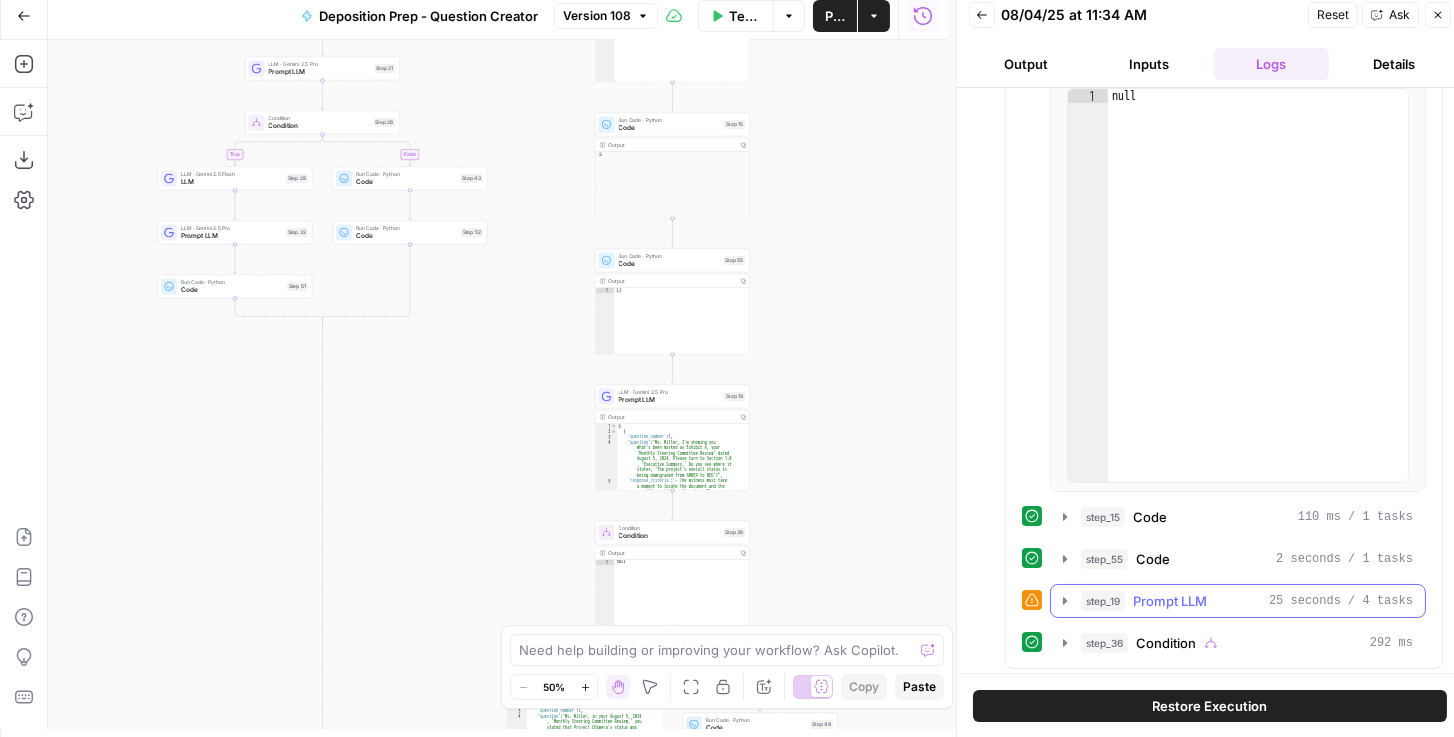 drag, startPoint x: 1063, startPoint y: 595, endPoint x: 1073, endPoint y: 567, distance: 29.732138 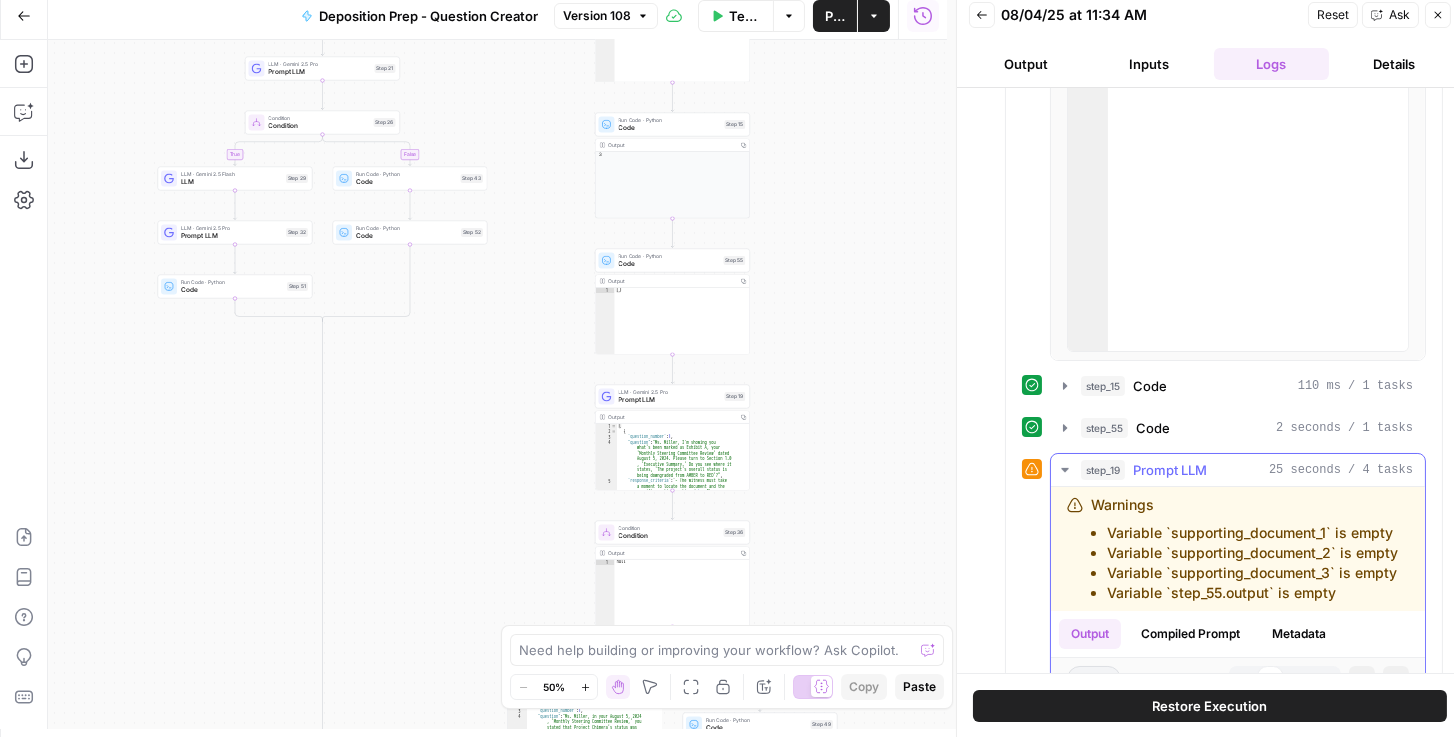 scroll, scrollTop: 1731, scrollLeft: 0, axis: vertical 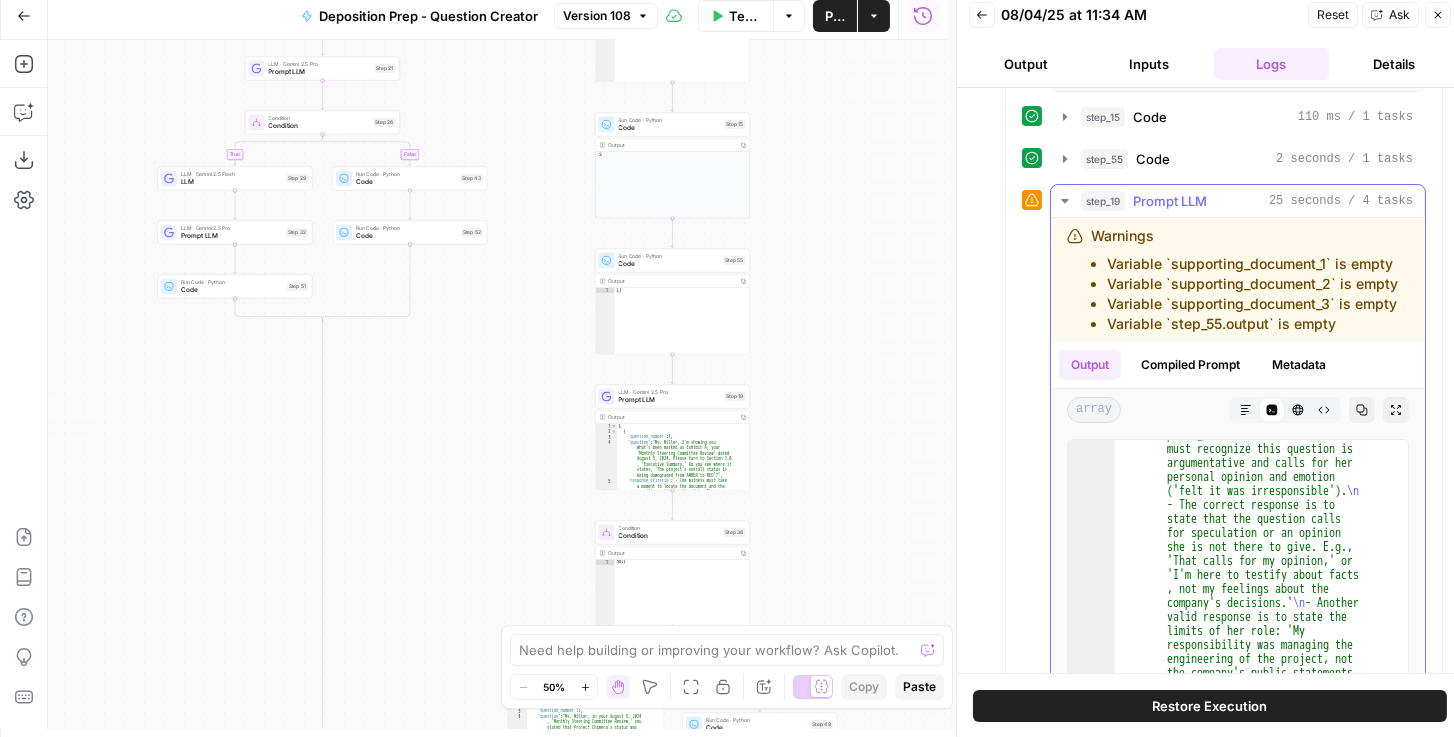 click on "Compiled Prompt" at bounding box center (1190, 365) 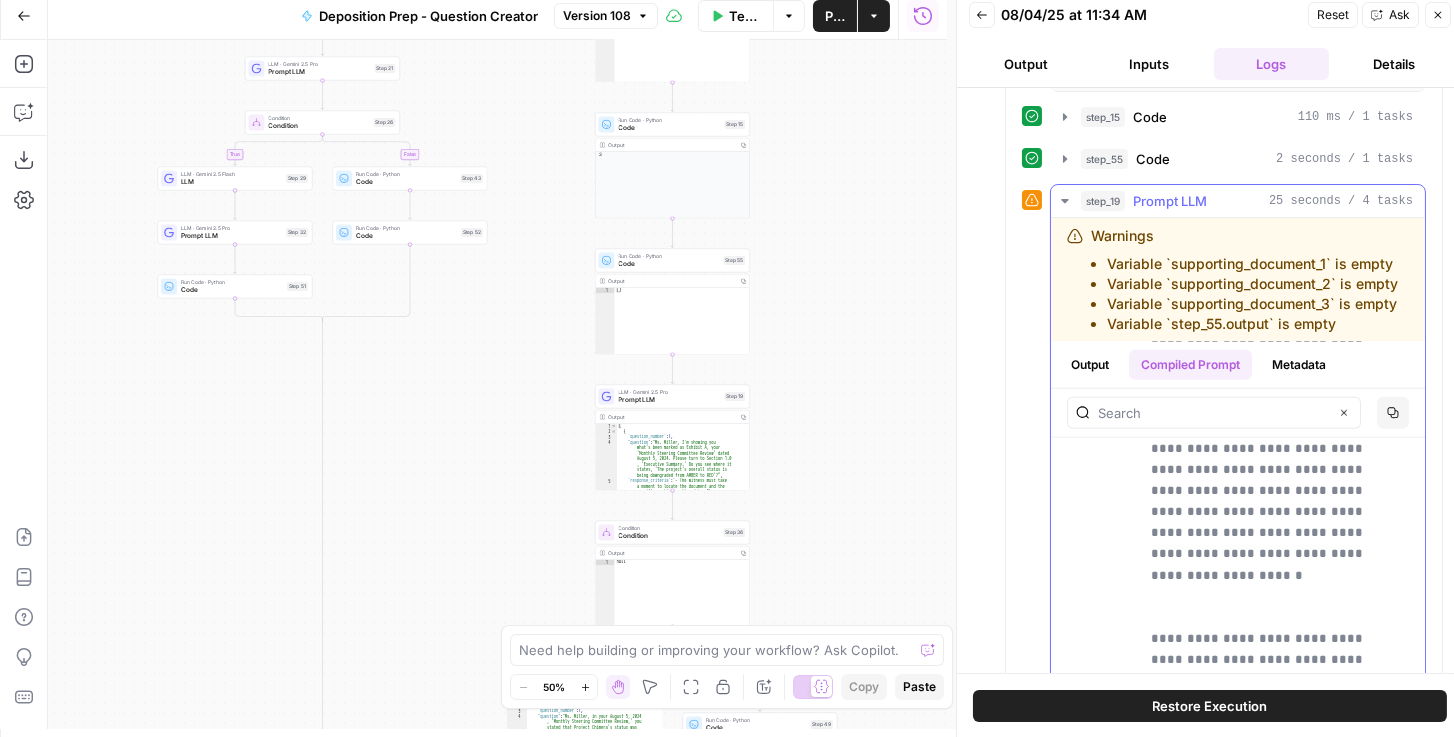 scroll, scrollTop: 4628, scrollLeft: 0, axis: vertical 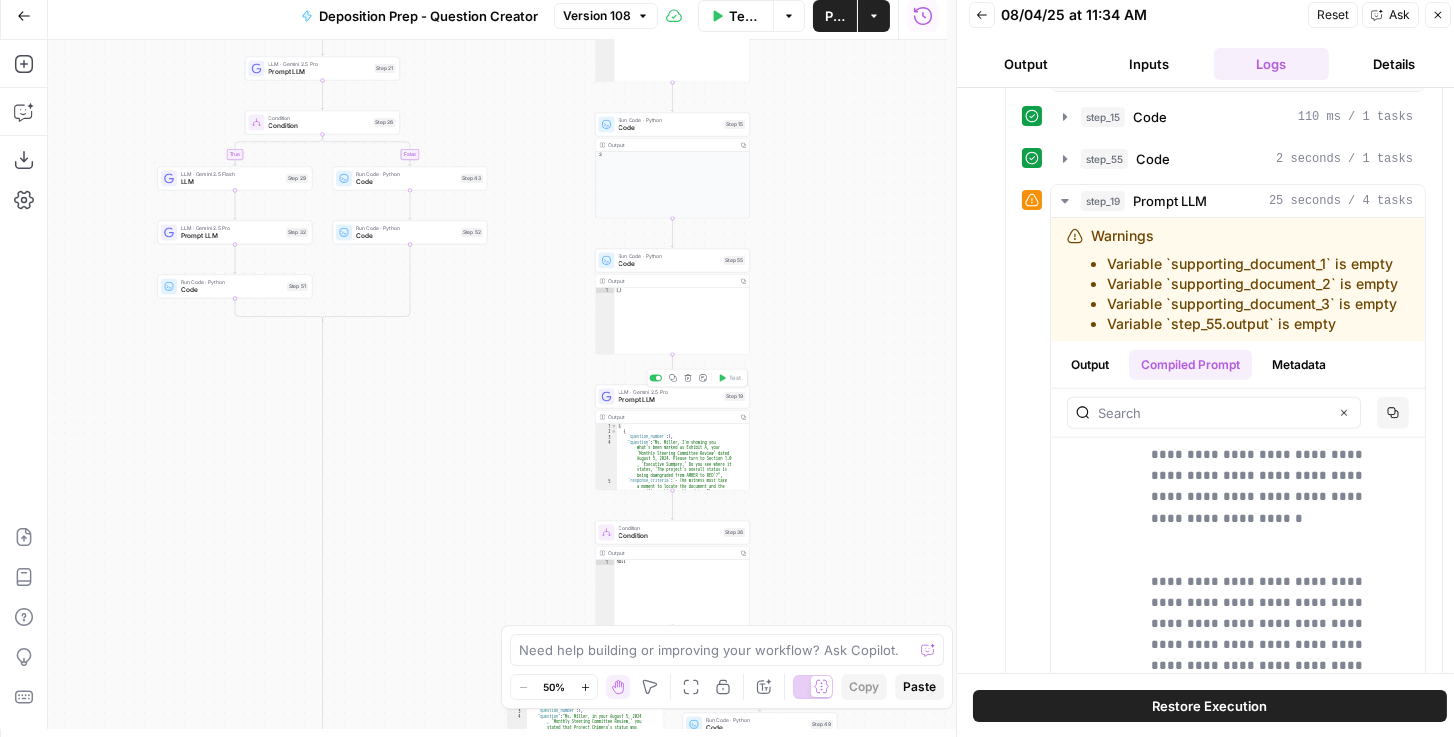 click on "Prompt LLM" at bounding box center (670, 400) 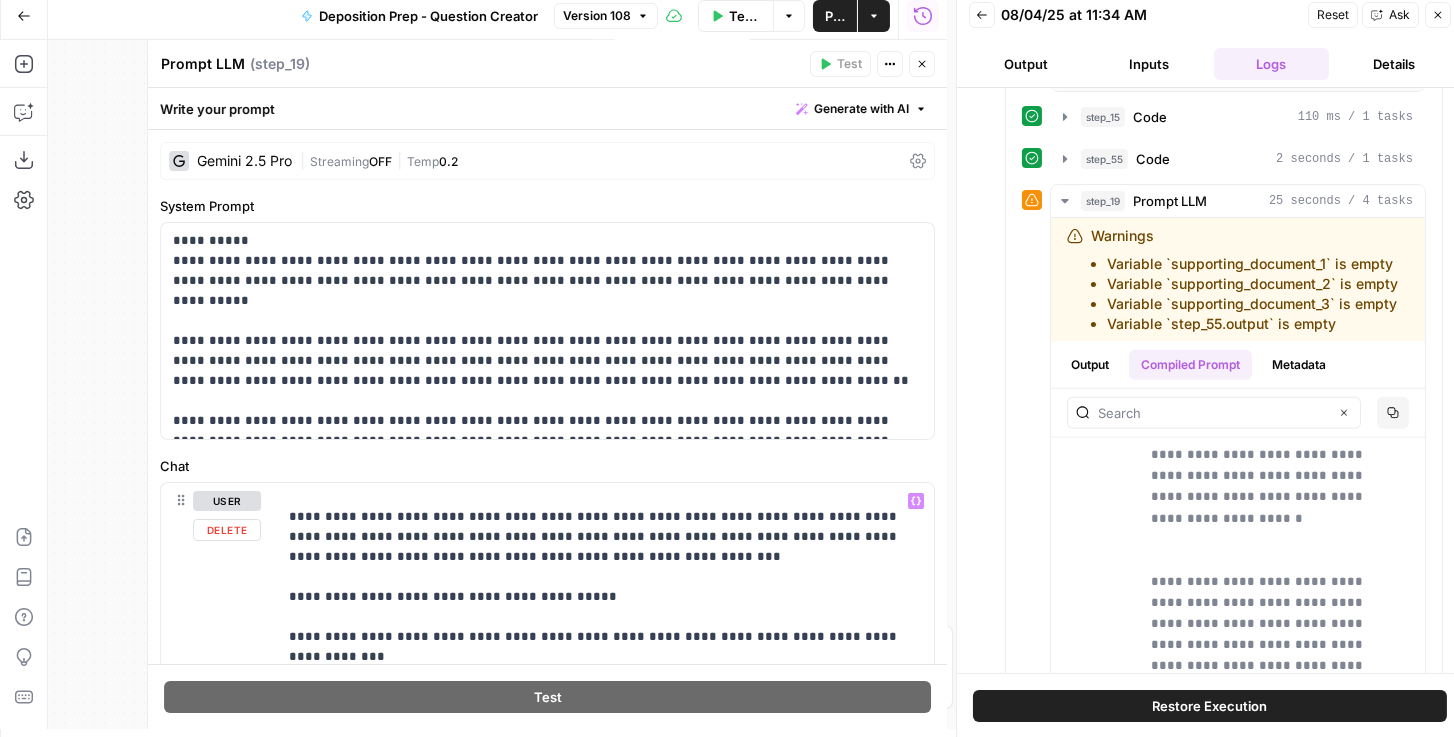 scroll, scrollTop: 332, scrollLeft: 0, axis: vertical 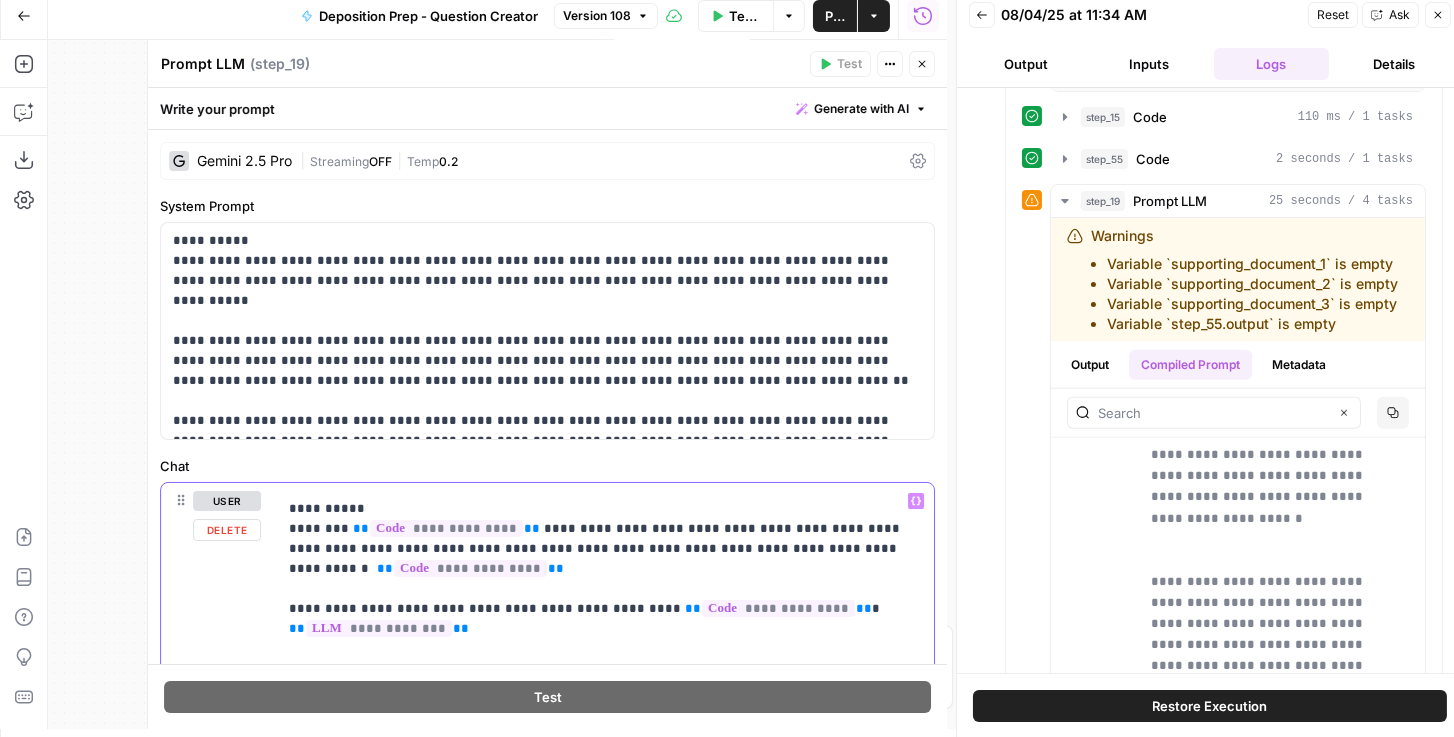 click on "**********" at bounding box center [597, 1039] 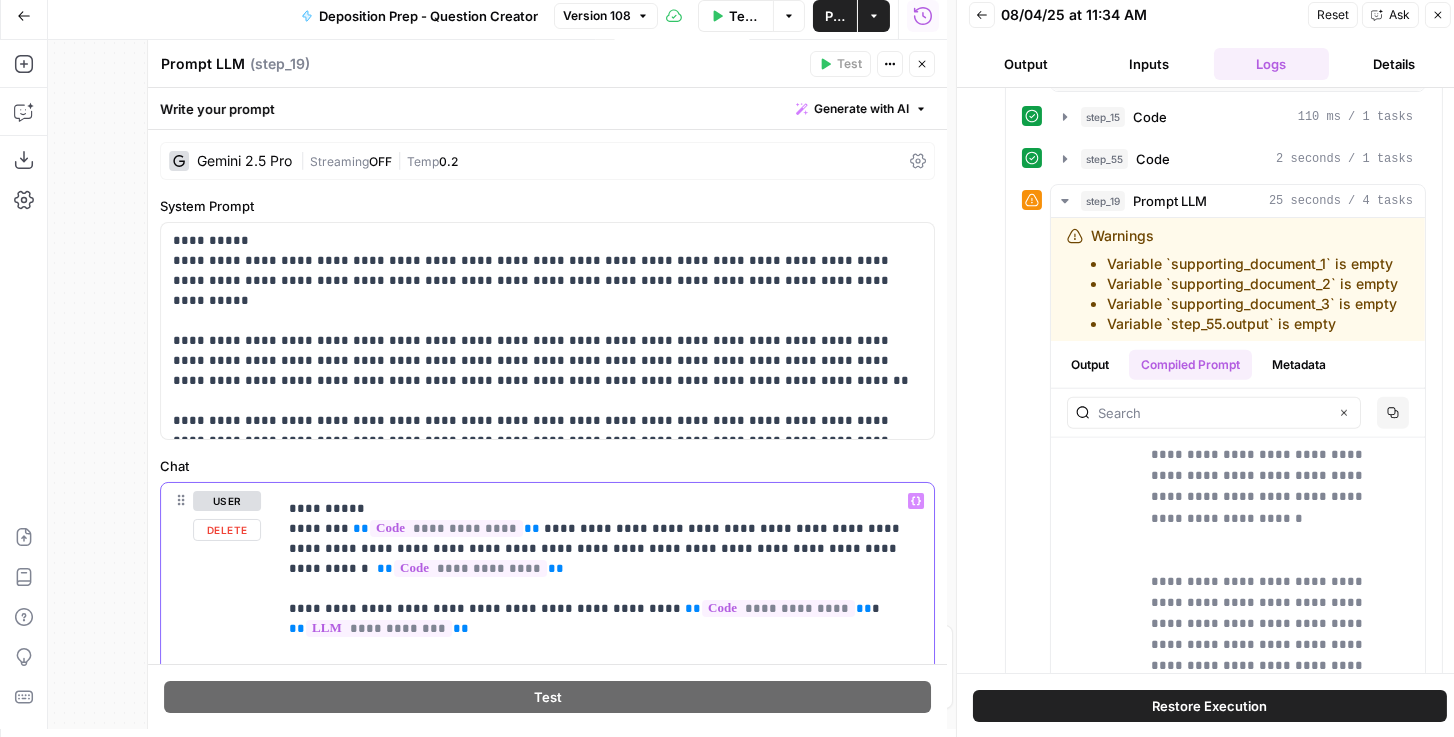 type 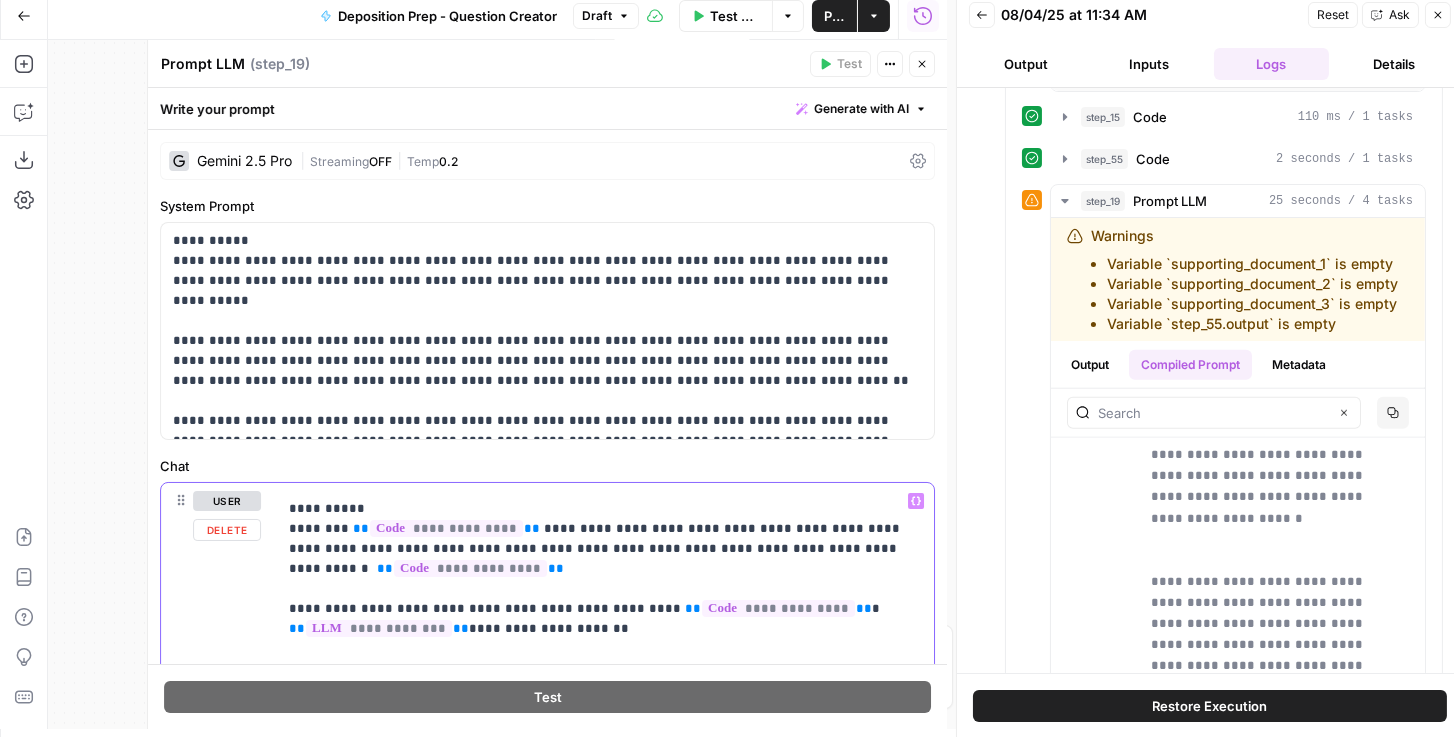 drag, startPoint x: 564, startPoint y: 629, endPoint x: 494, endPoint y: 635, distance: 70.256676 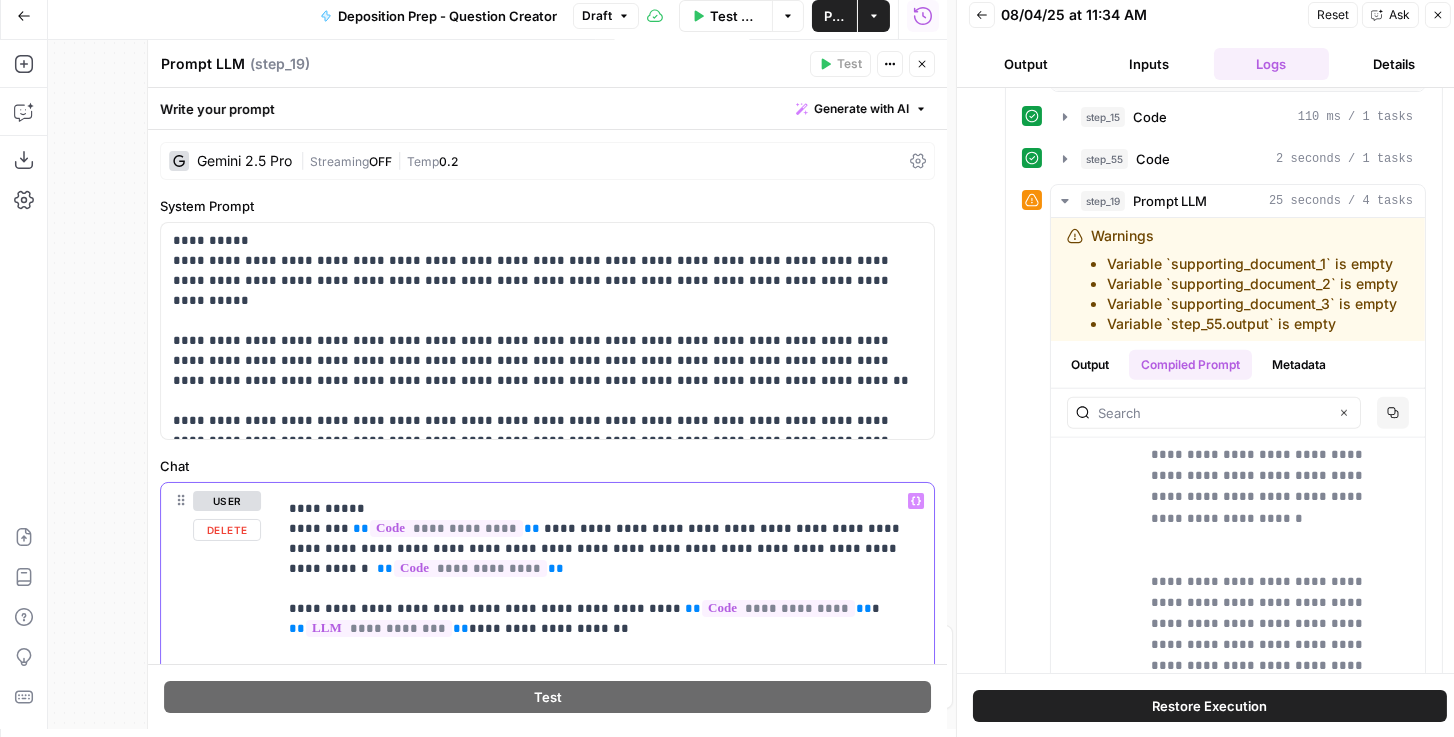 click on "**********" at bounding box center [597, 1039] 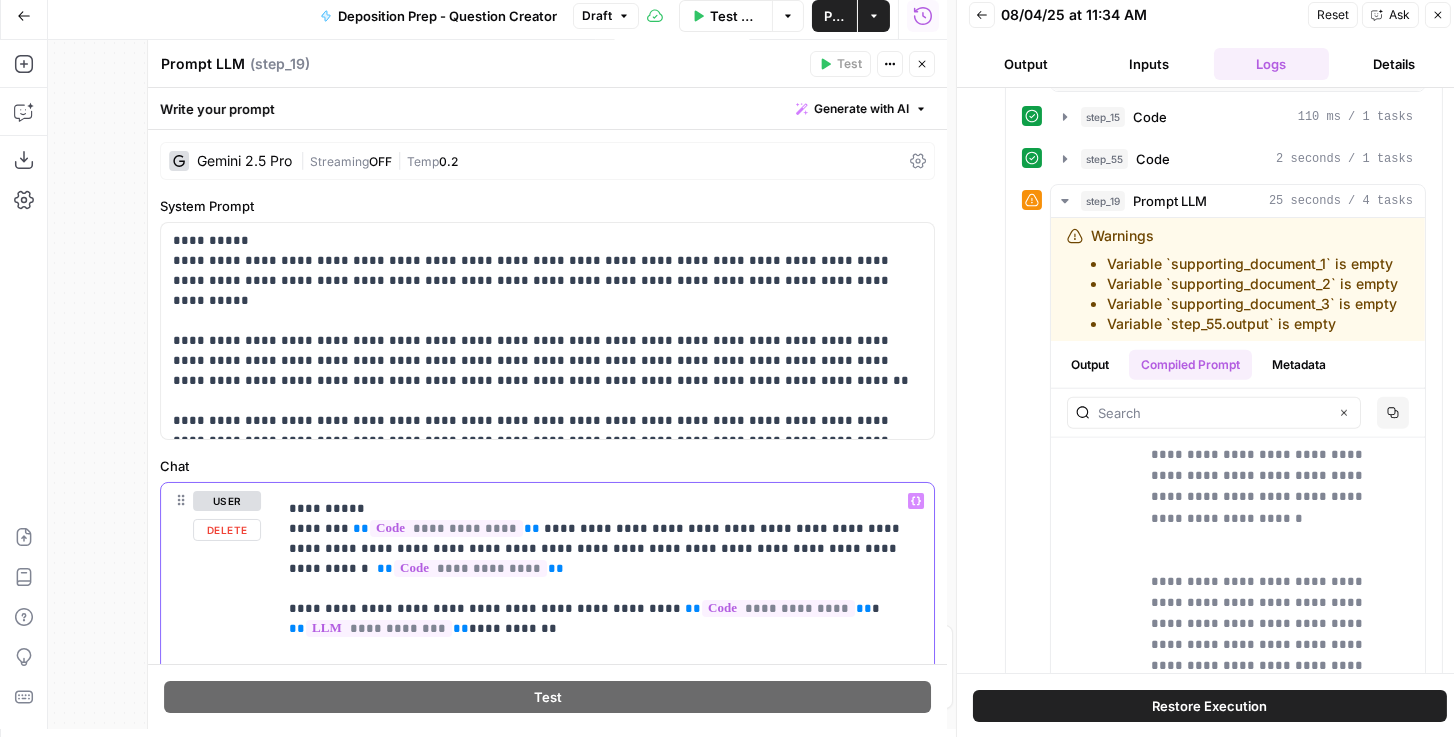 click 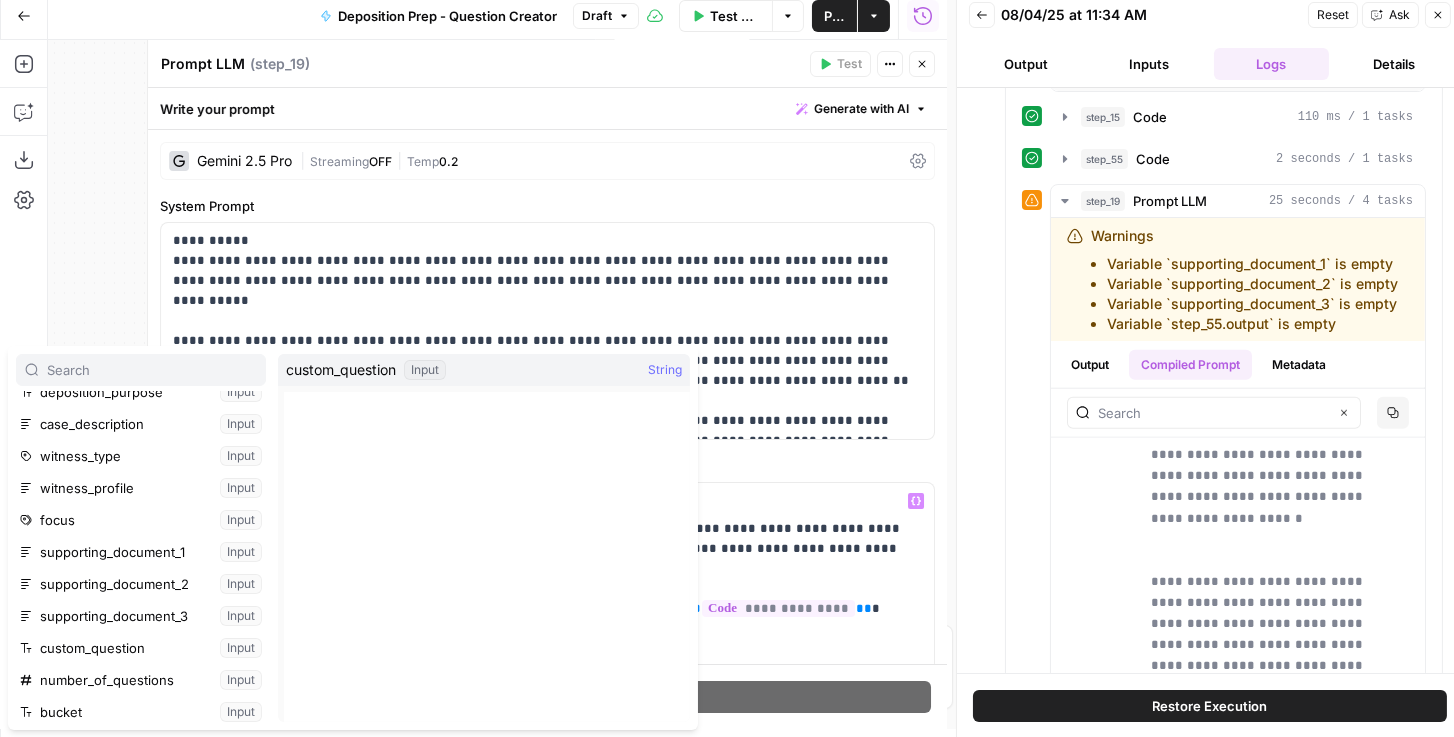 scroll, scrollTop: 57, scrollLeft: 0, axis: vertical 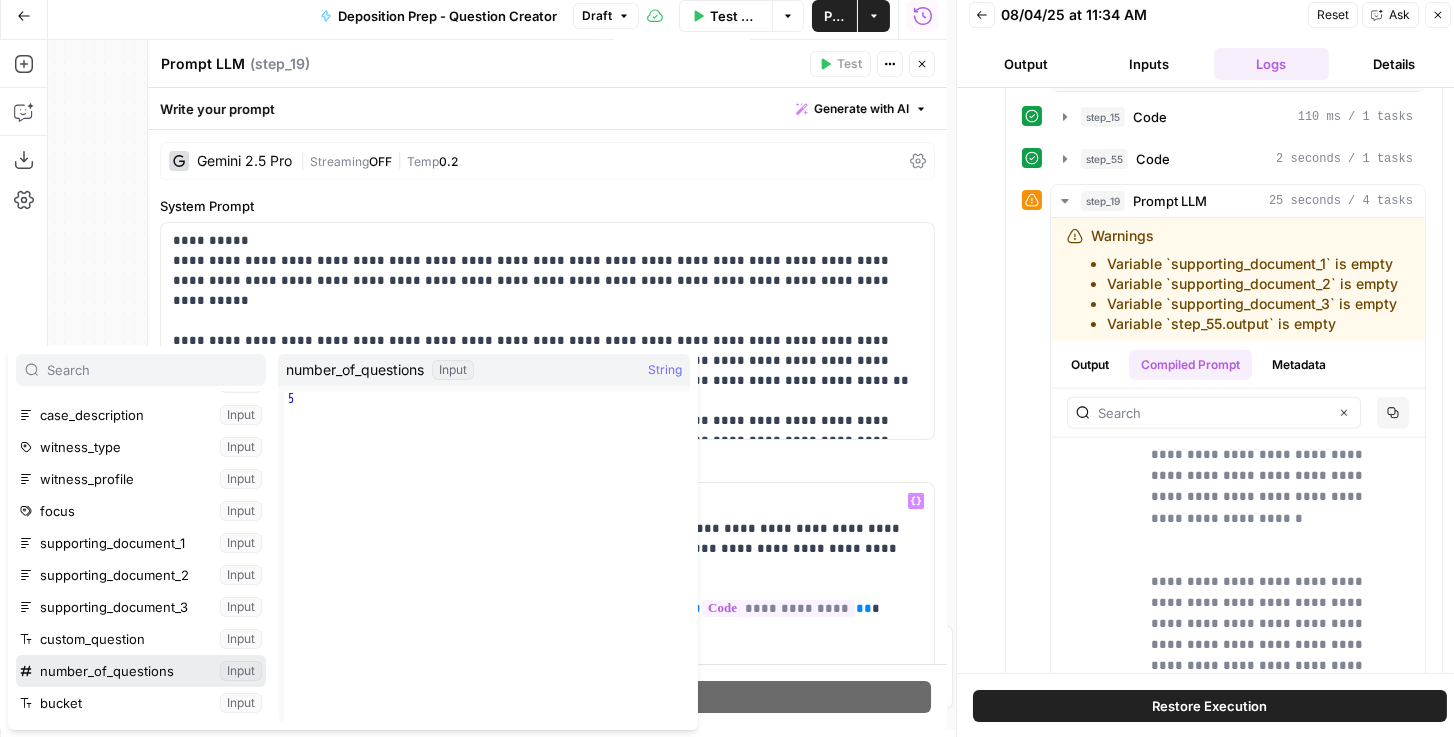 click at bounding box center [141, 671] 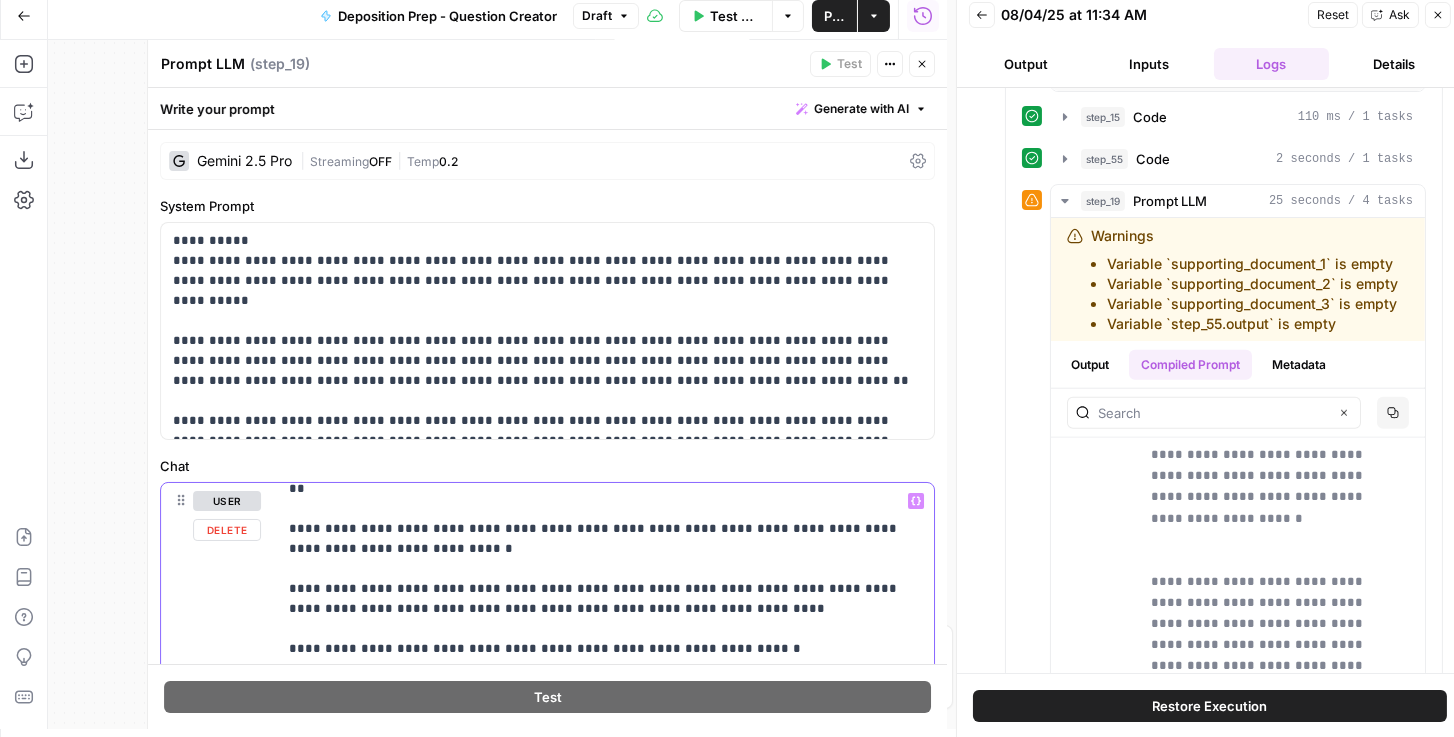 scroll, scrollTop: 961, scrollLeft: 0, axis: vertical 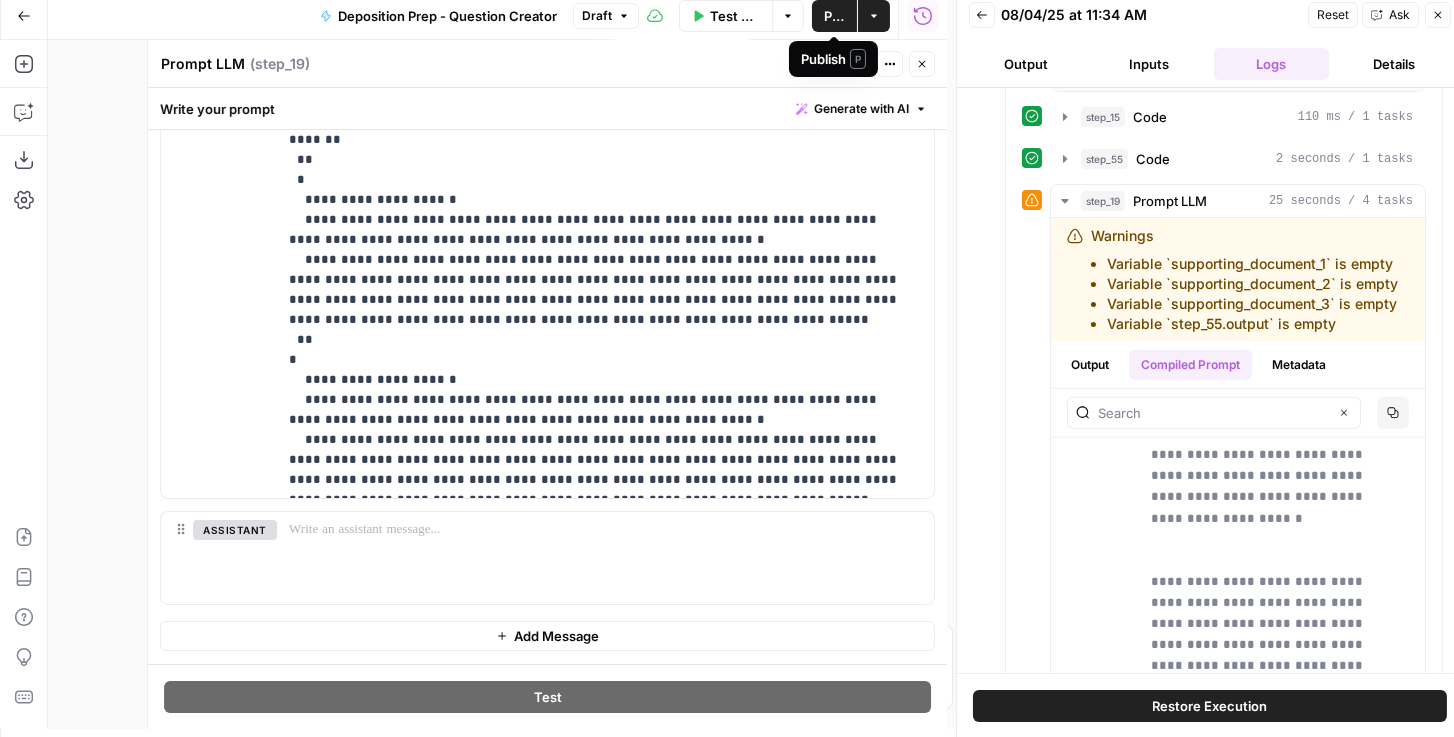 click on "Publish" at bounding box center (834, 16) 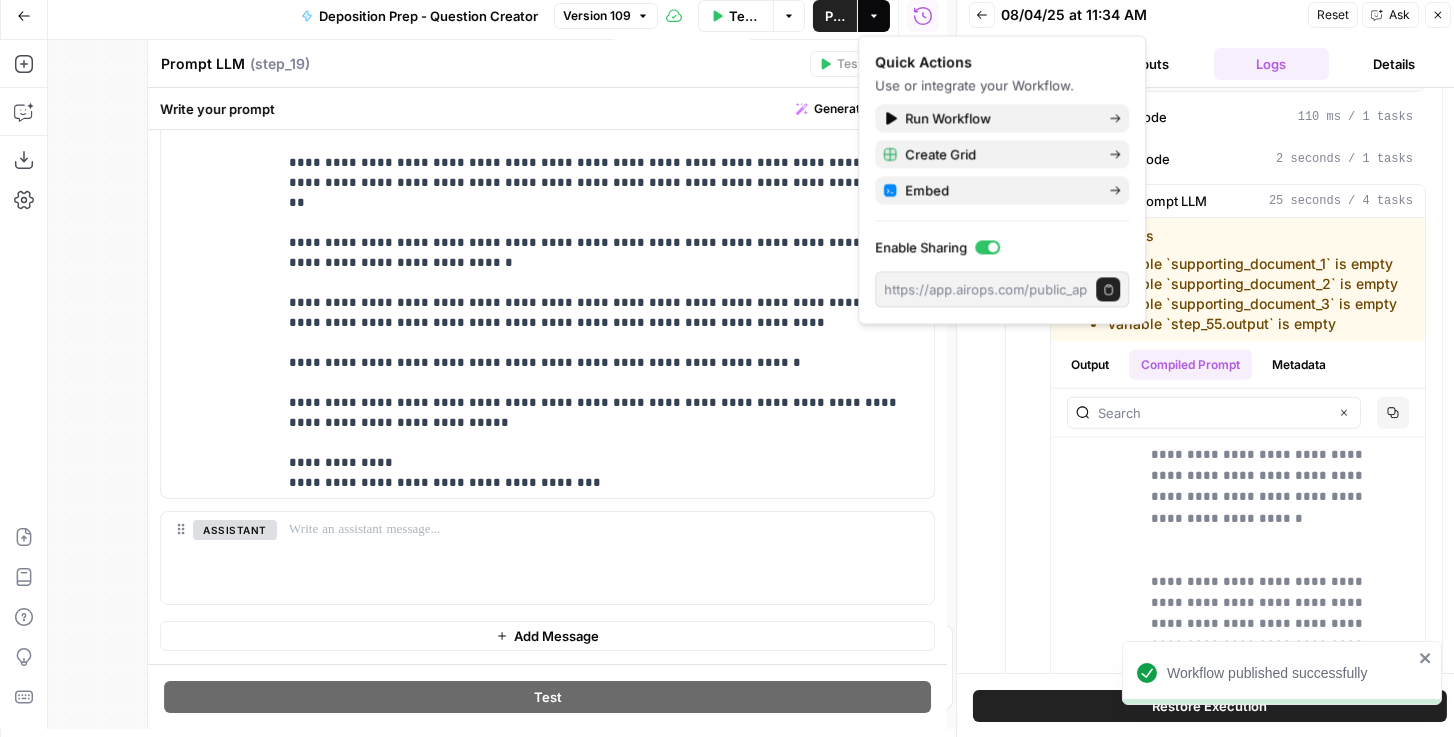 scroll, scrollTop: 390, scrollLeft: 0, axis: vertical 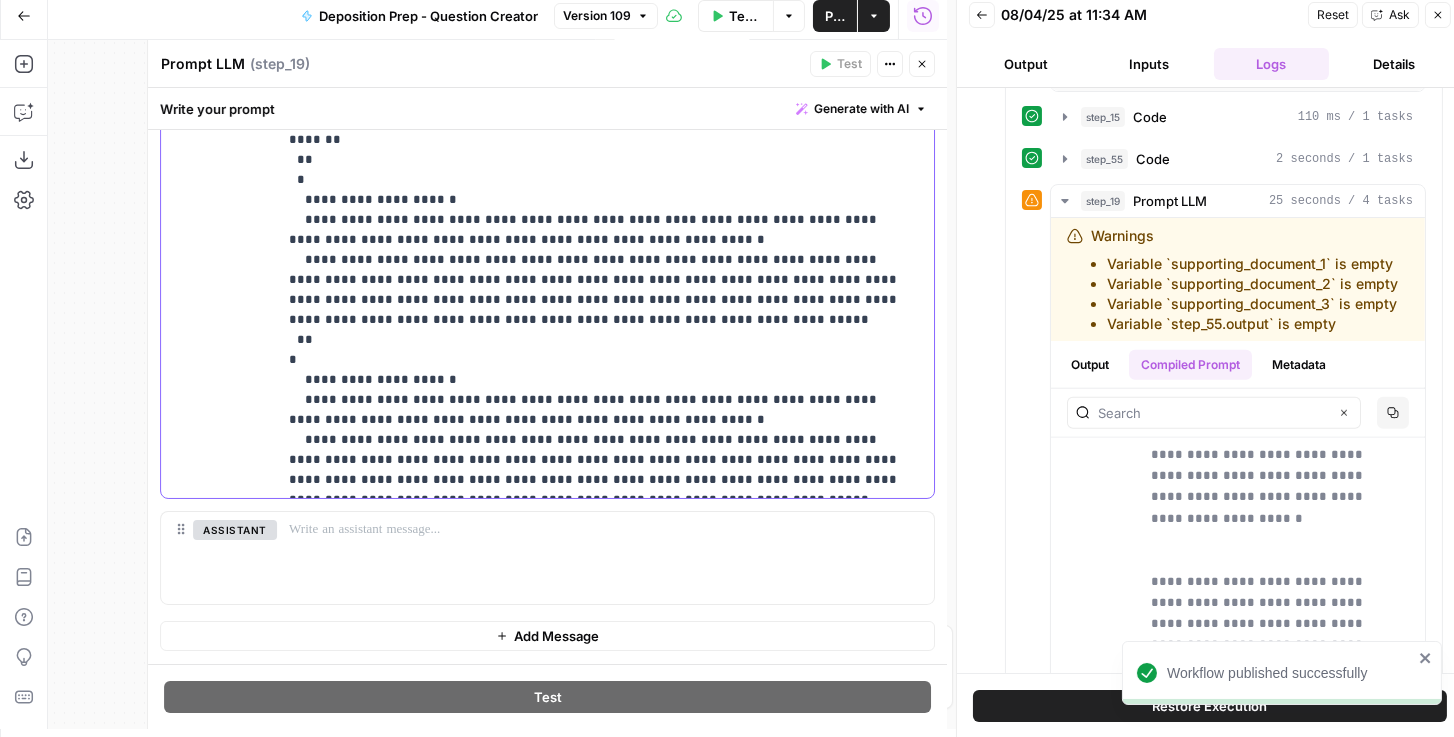 drag, startPoint x: 291, startPoint y: 445, endPoint x: 556, endPoint y: 503, distance: 271.27292 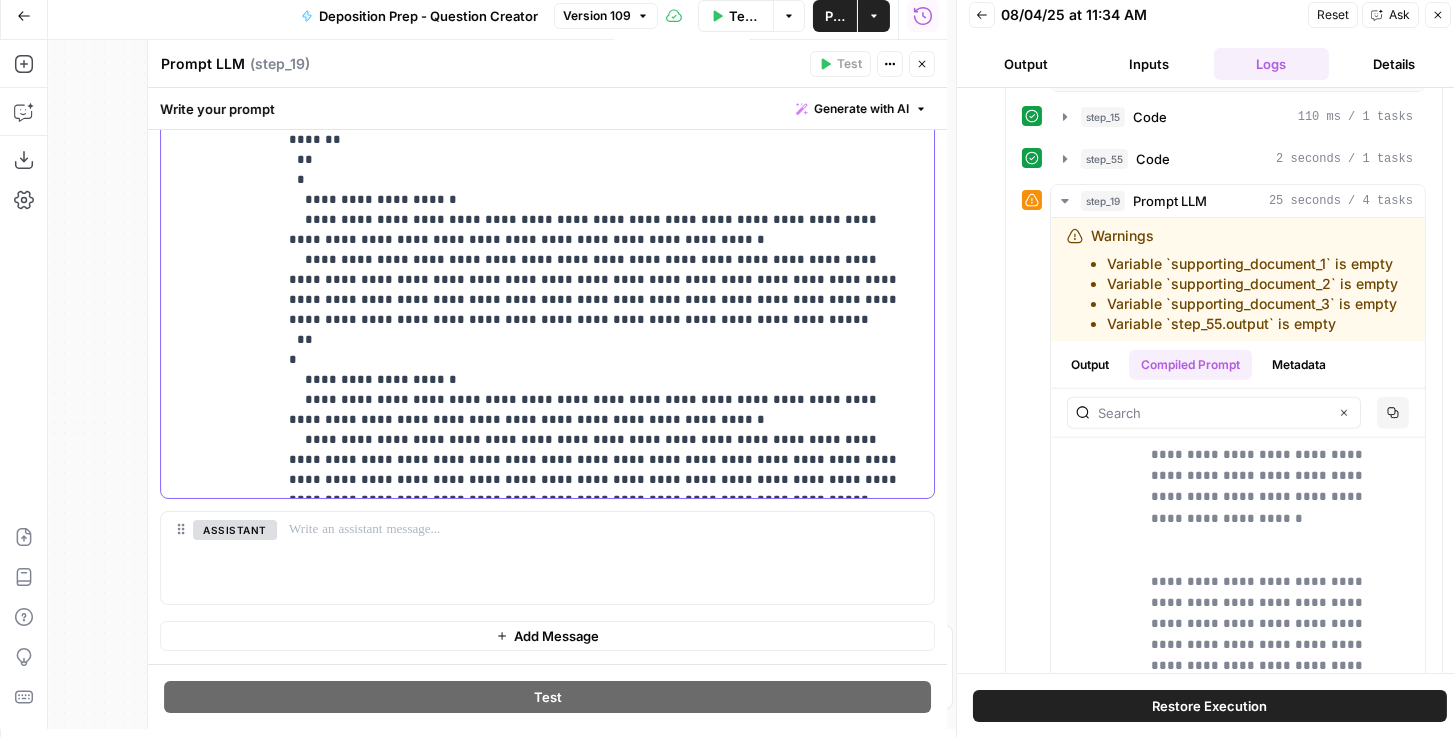 scroll, scrollTop: 361, scrollLeft: 0, axis: vertical 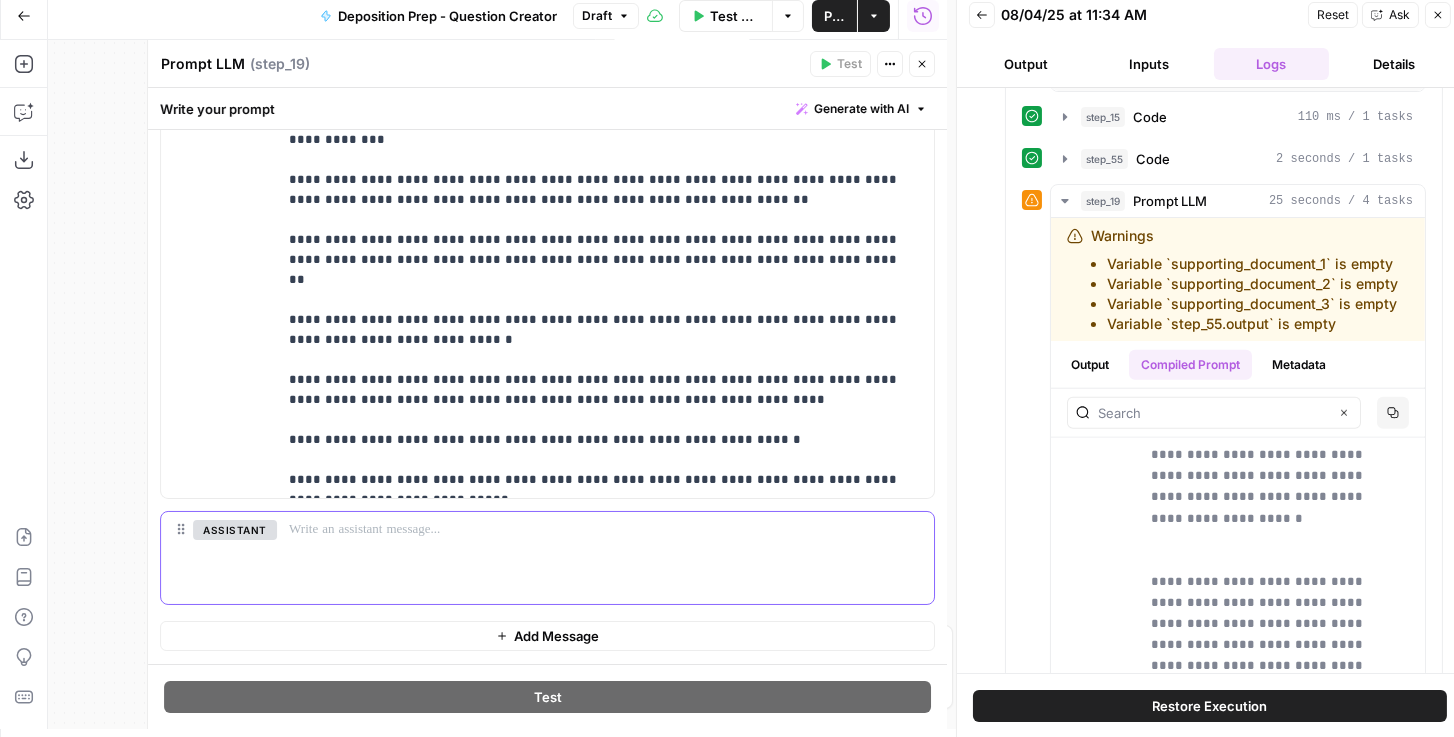 click at bounding box center (605, 558) 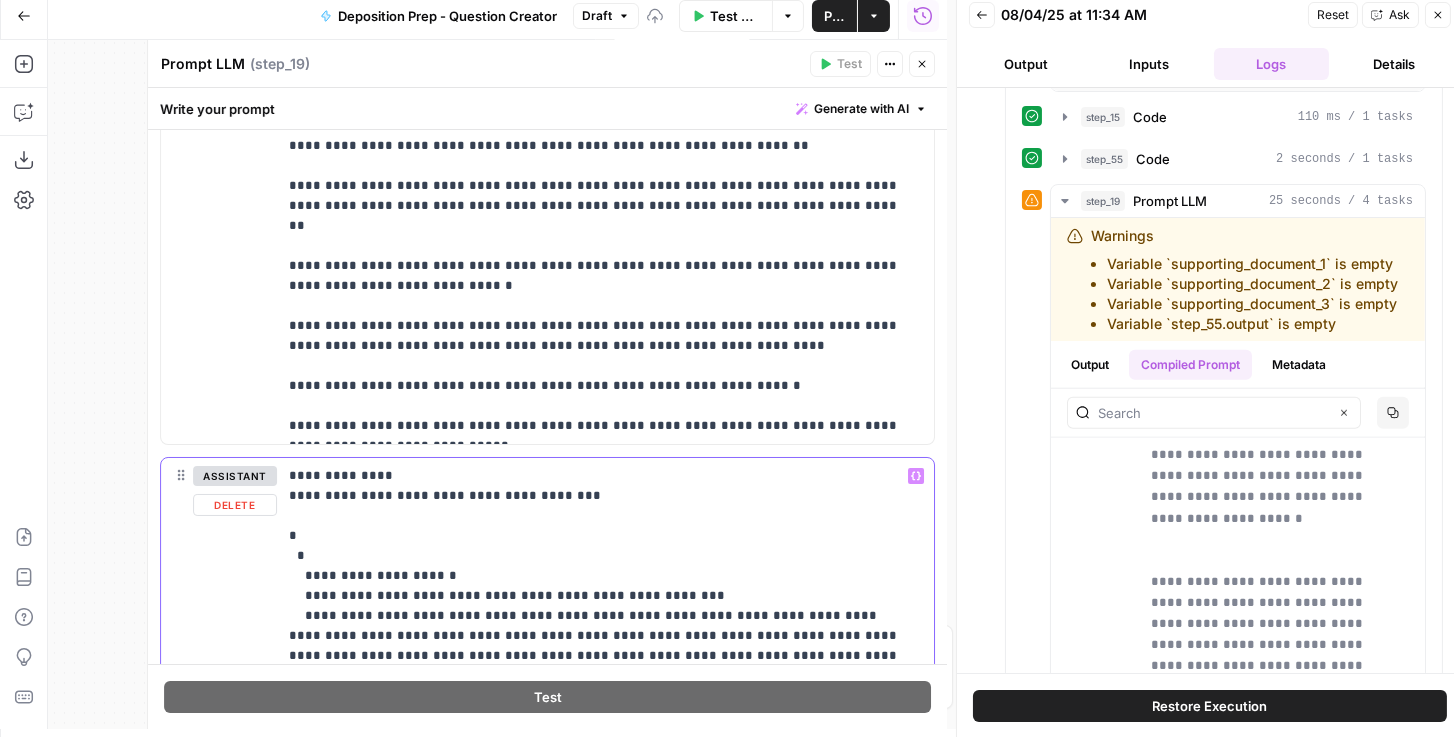 scroll, scrollTop: 857, scrollLeft: 0, axis: vertical 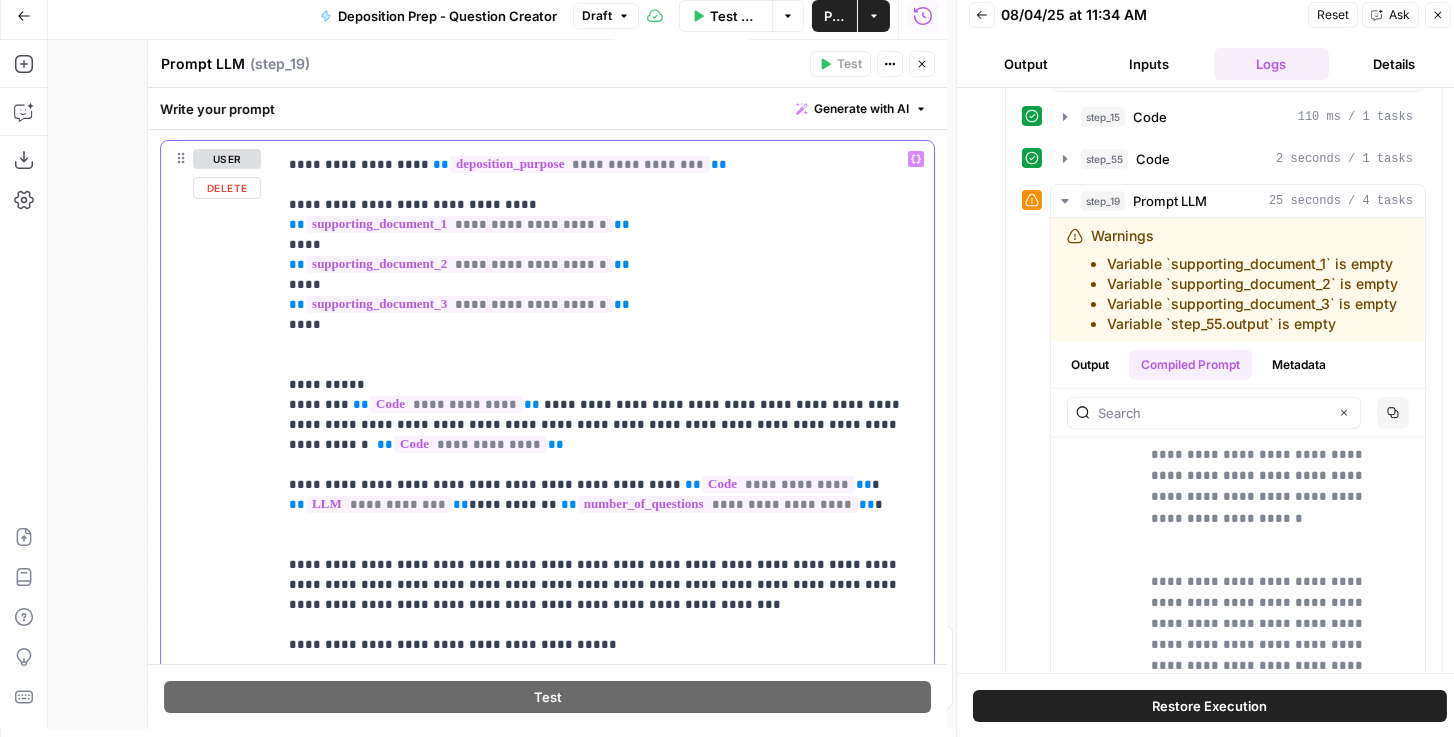 drag, startPoint x: 856, startPoint y: 515, endPoint x: 446, endPoint y: 506, distance: 410.09875 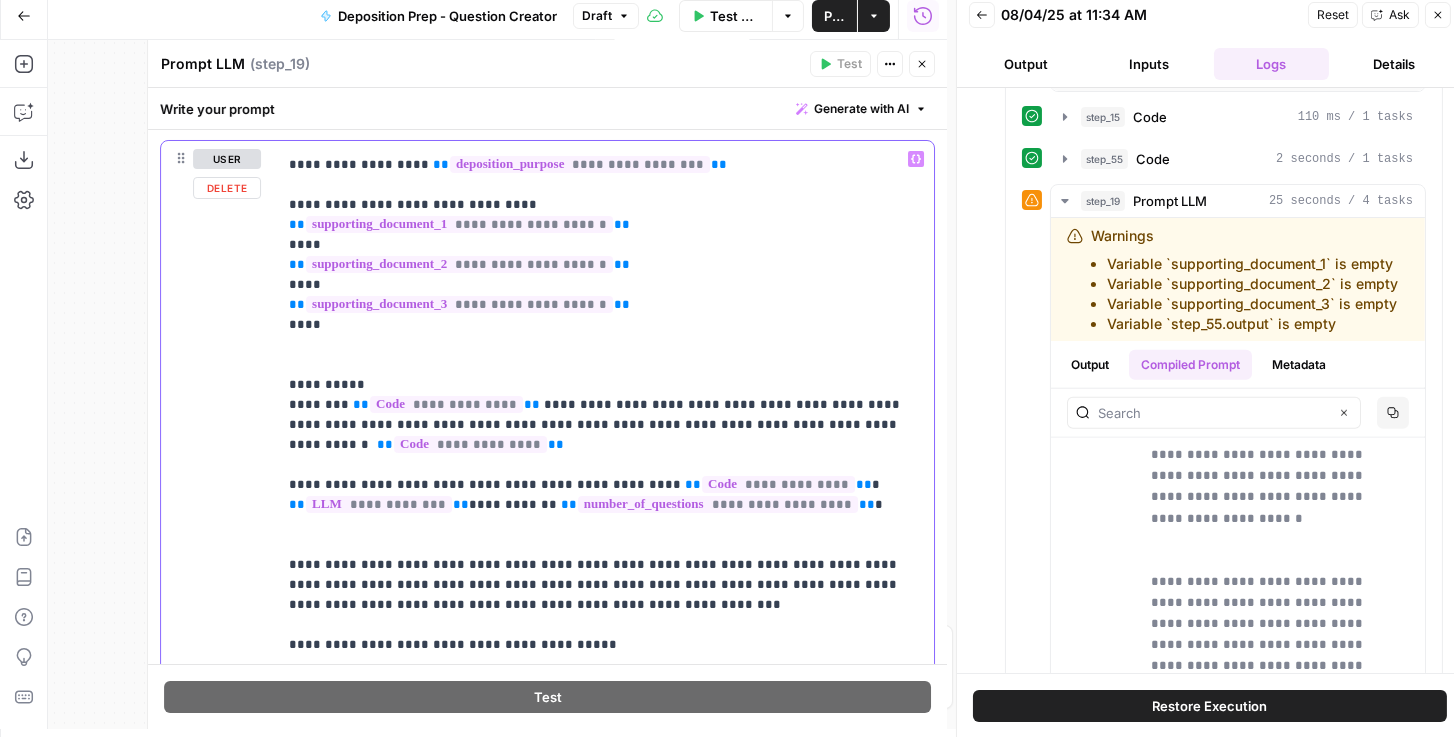 click on "**********" at bounding box center [597, 615] 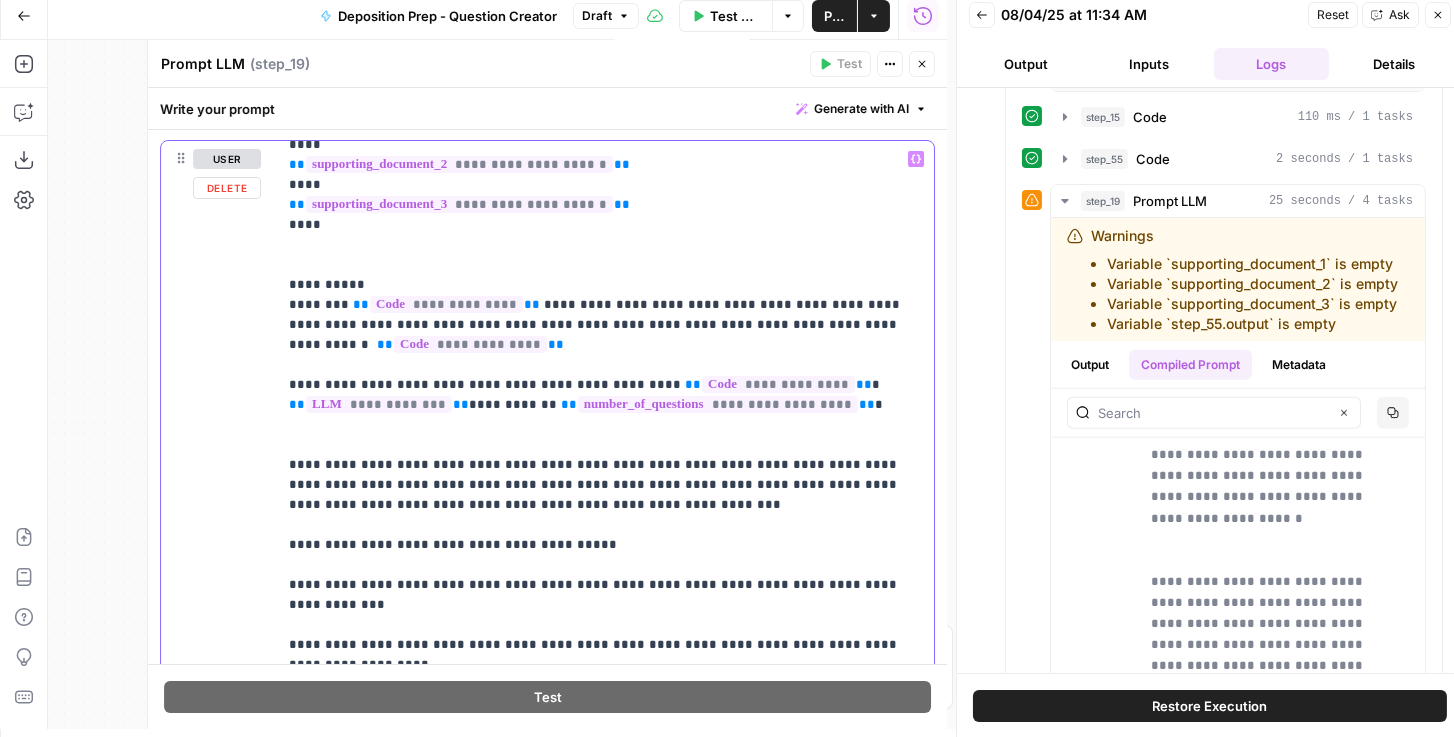 scroll, scrollTop: 361, scrollLeft: 0, axis: vertical 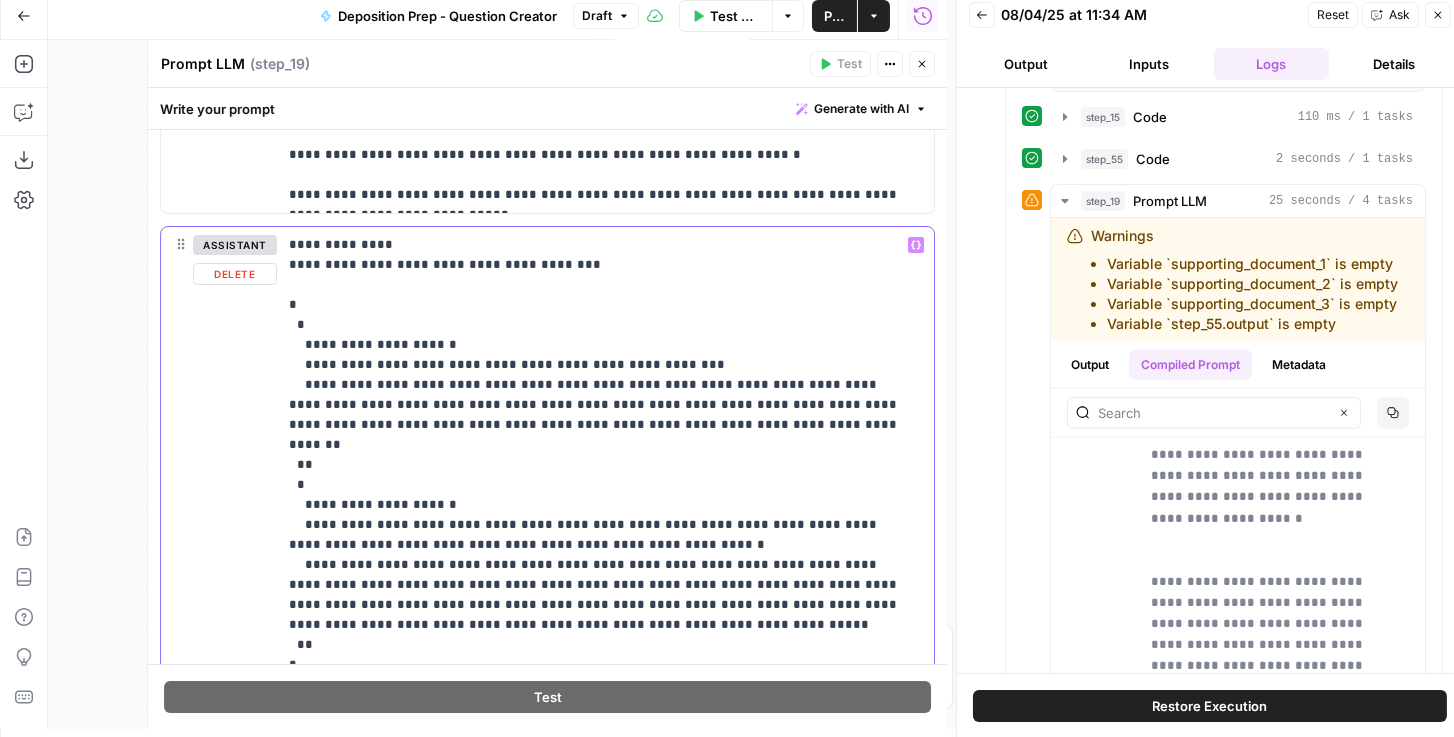click on "**********" at bounding box center [601, 545] 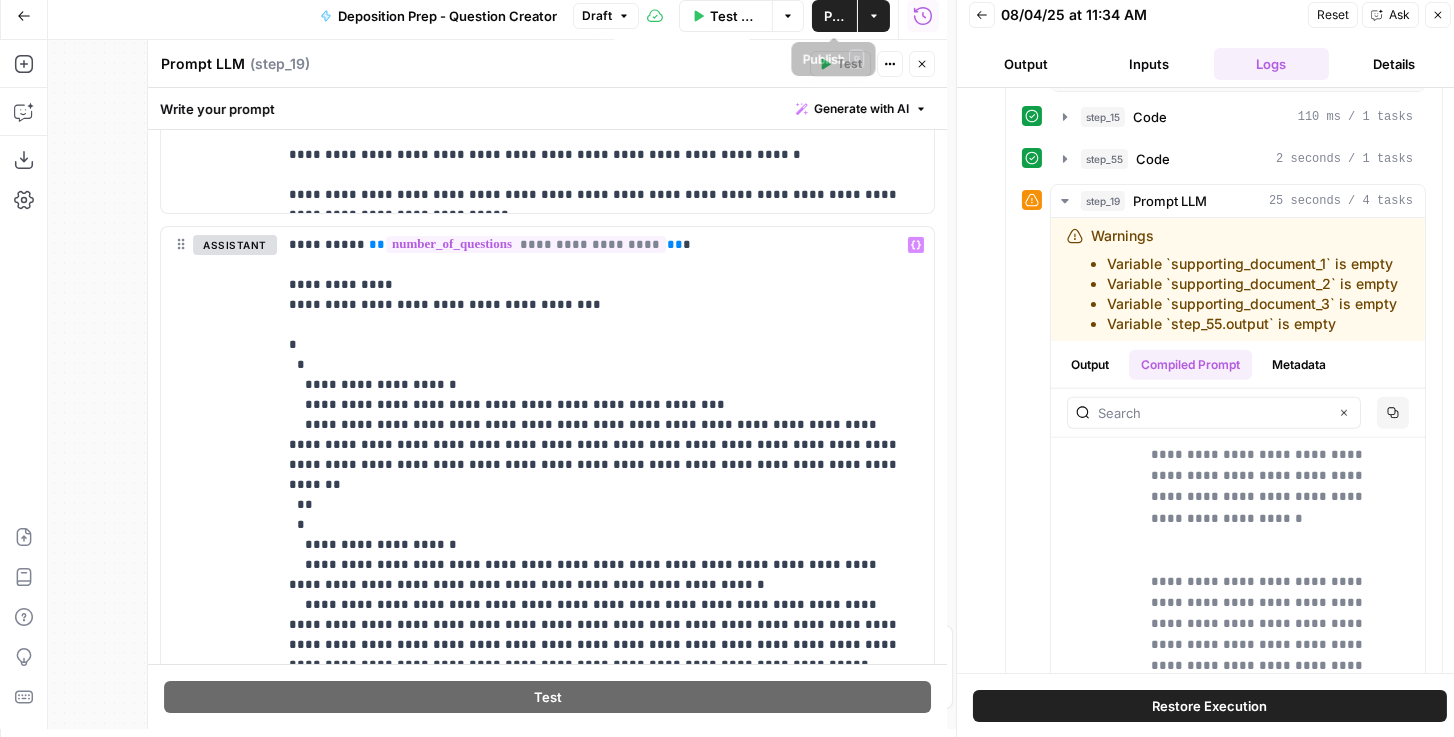 click on "Publish" at bounding box center (834, 16) 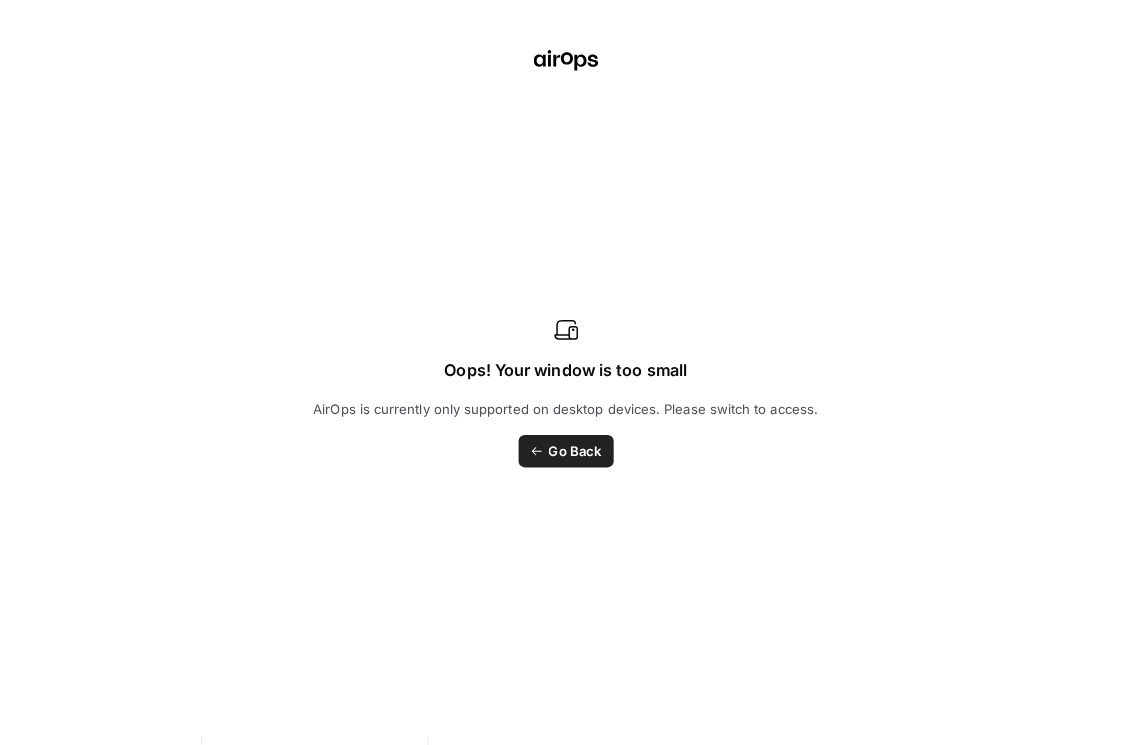 scroll, scrollTop: 0, scrollLeft: 0, axis: both 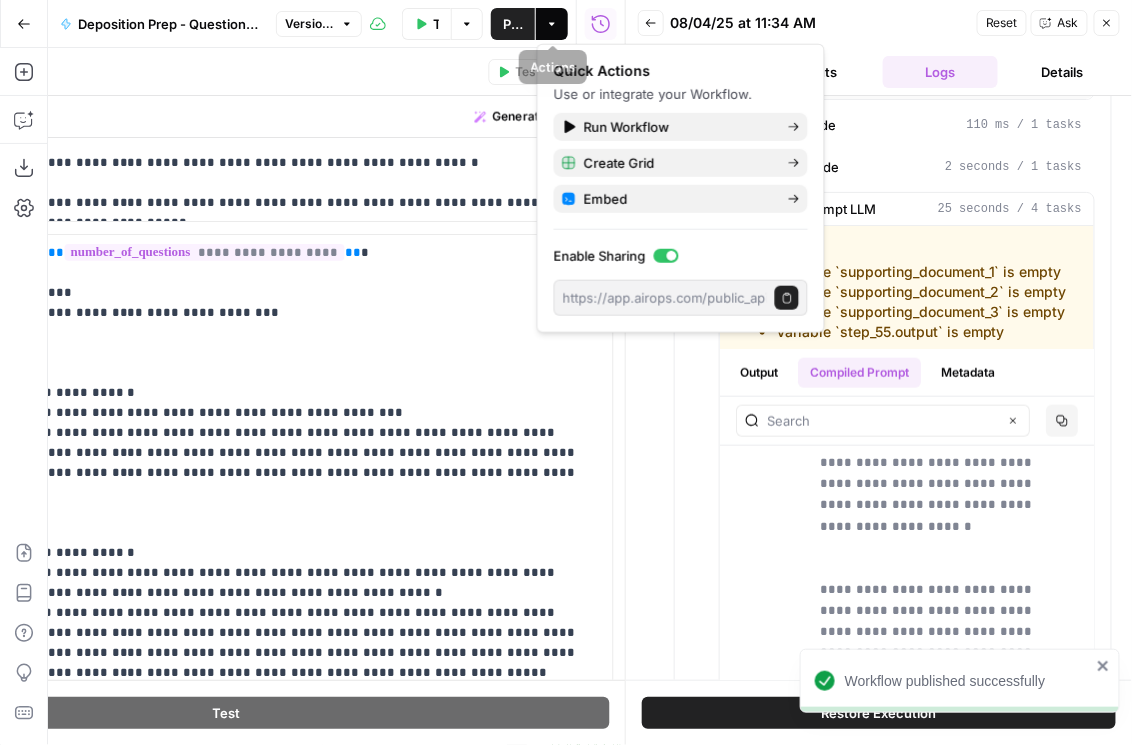 click on "Publish" at bounding box center [513, 24] 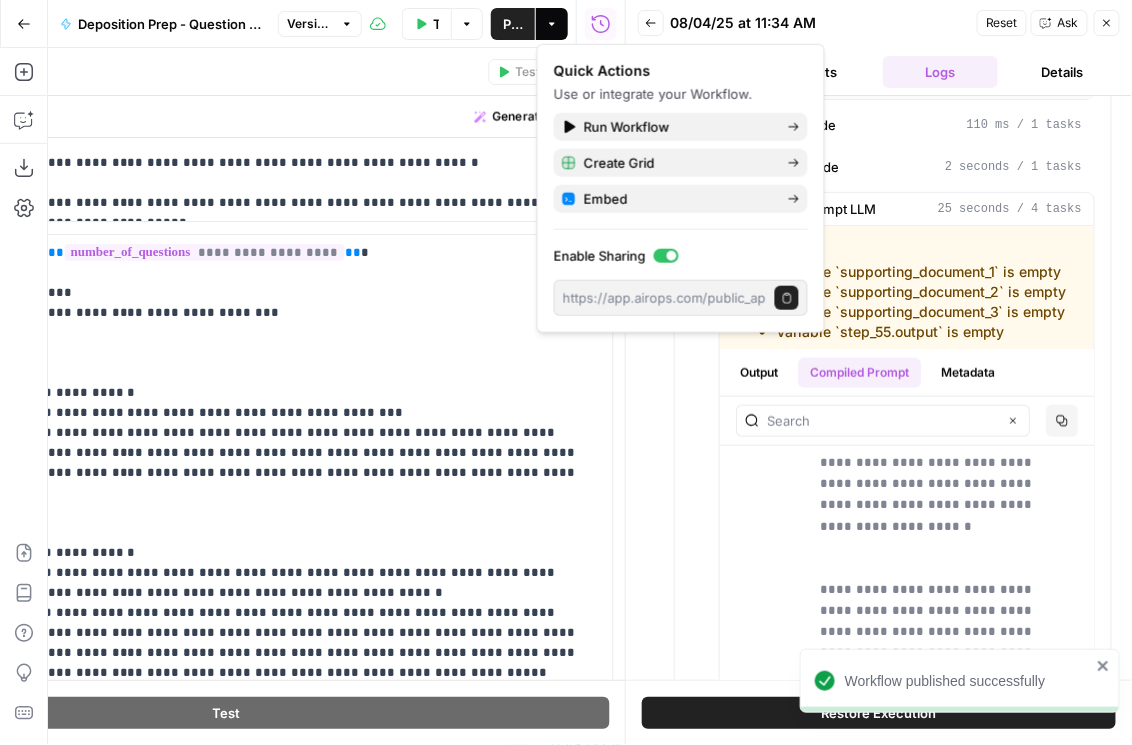 click on "Inputs" at bounding box center [818, 72] 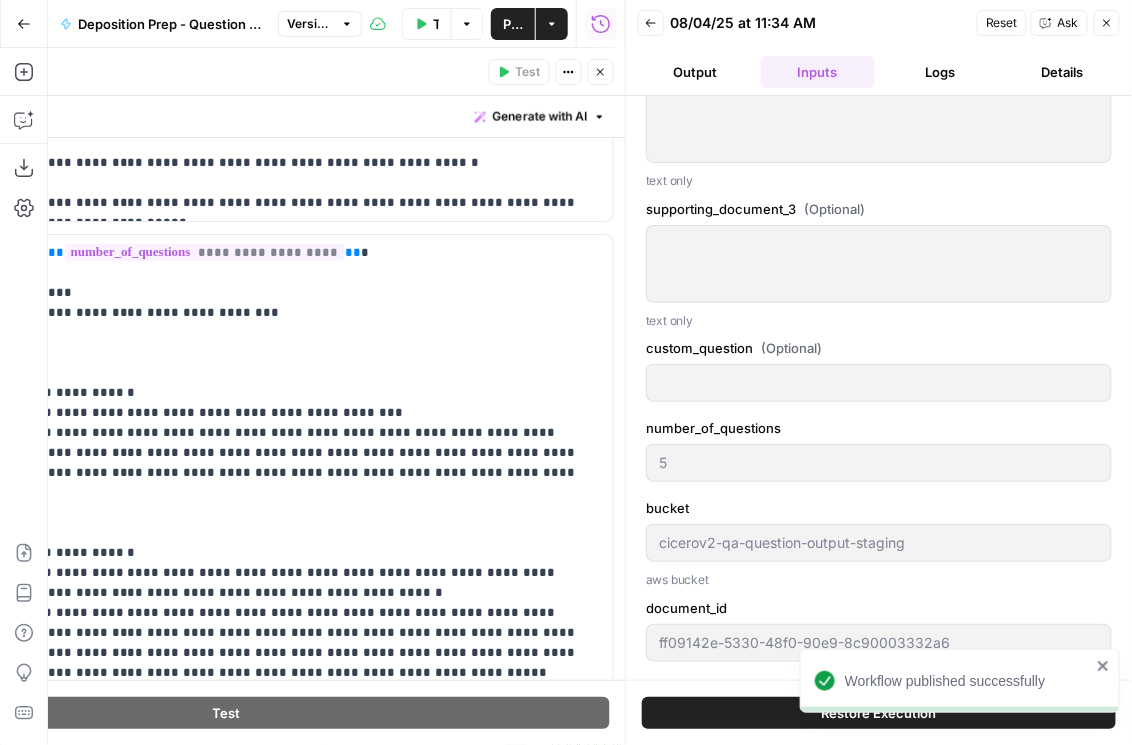 scroll, scrollTop: 1369, scrollLeft: 0, axis: vertical 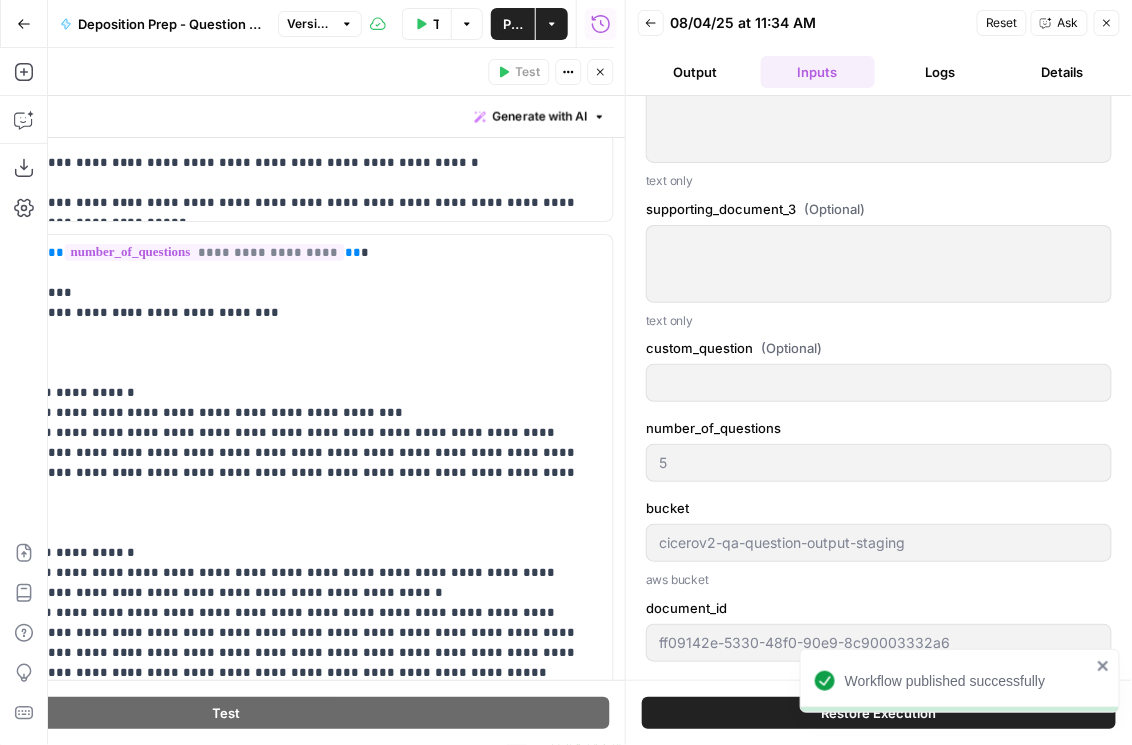 click on "Output" at bounding box center (695, 72) 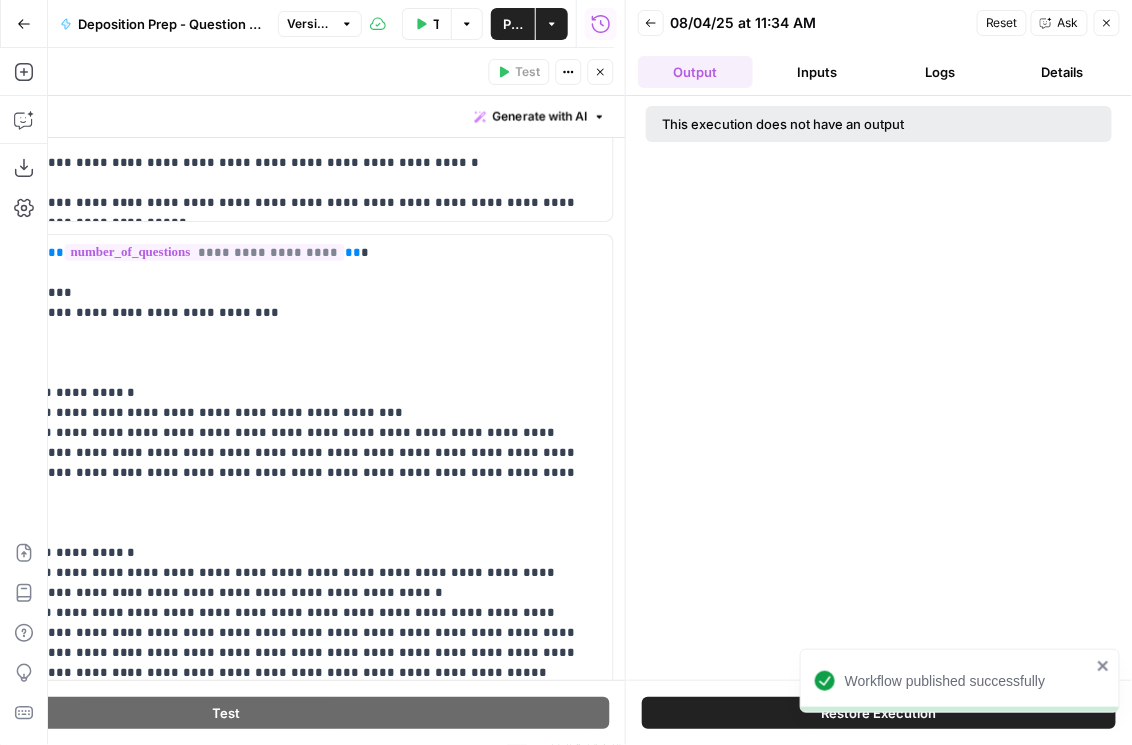 click on "Inputs" at bounding box center [818, 72] 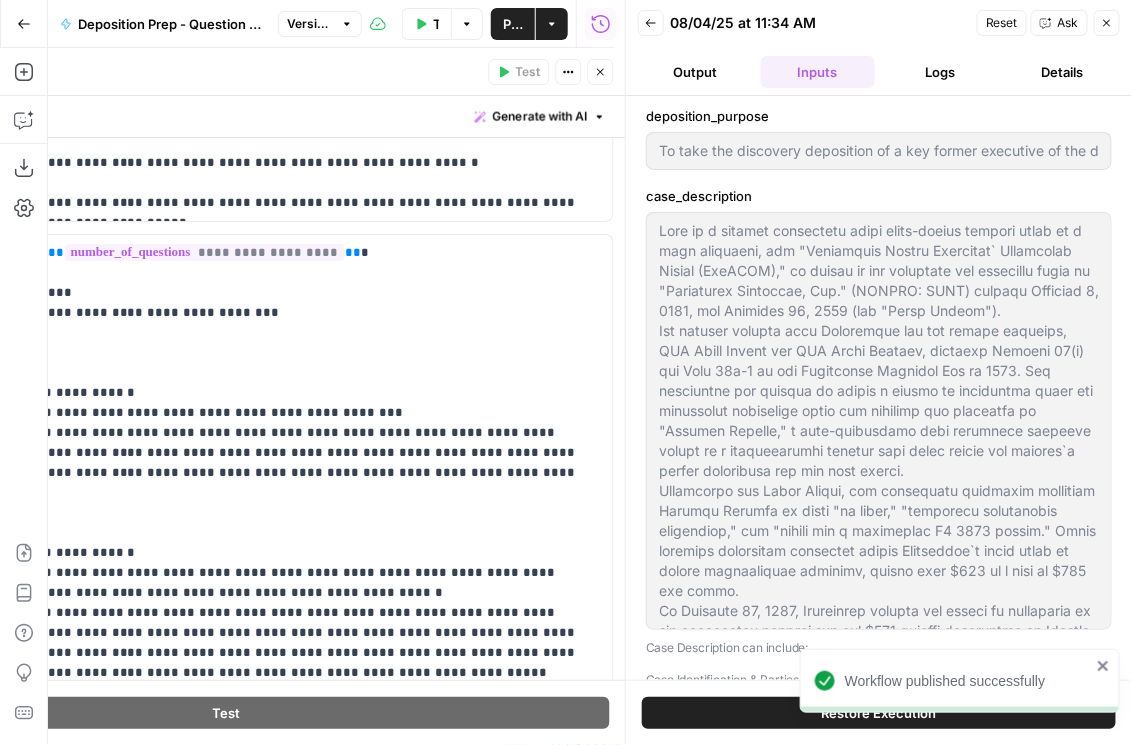 click on "Logs" at bounding box center (940, 72) 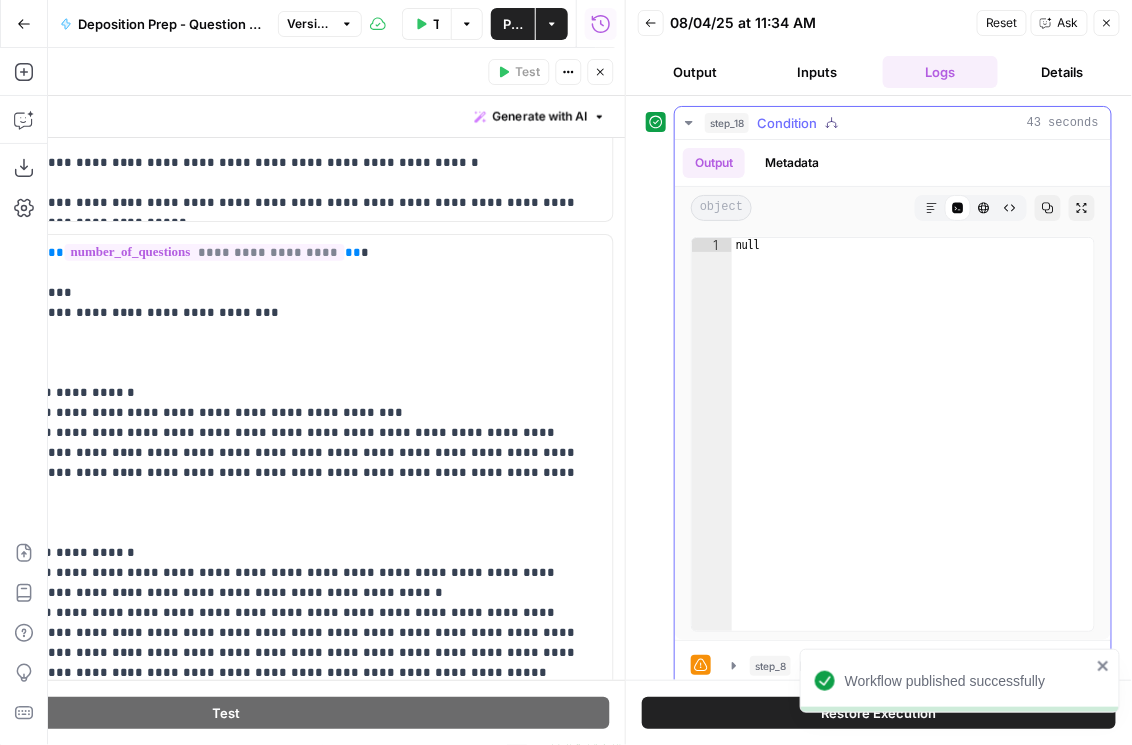 click on "step_18 Condition 43 seconds" at bounding box center (893, 123) 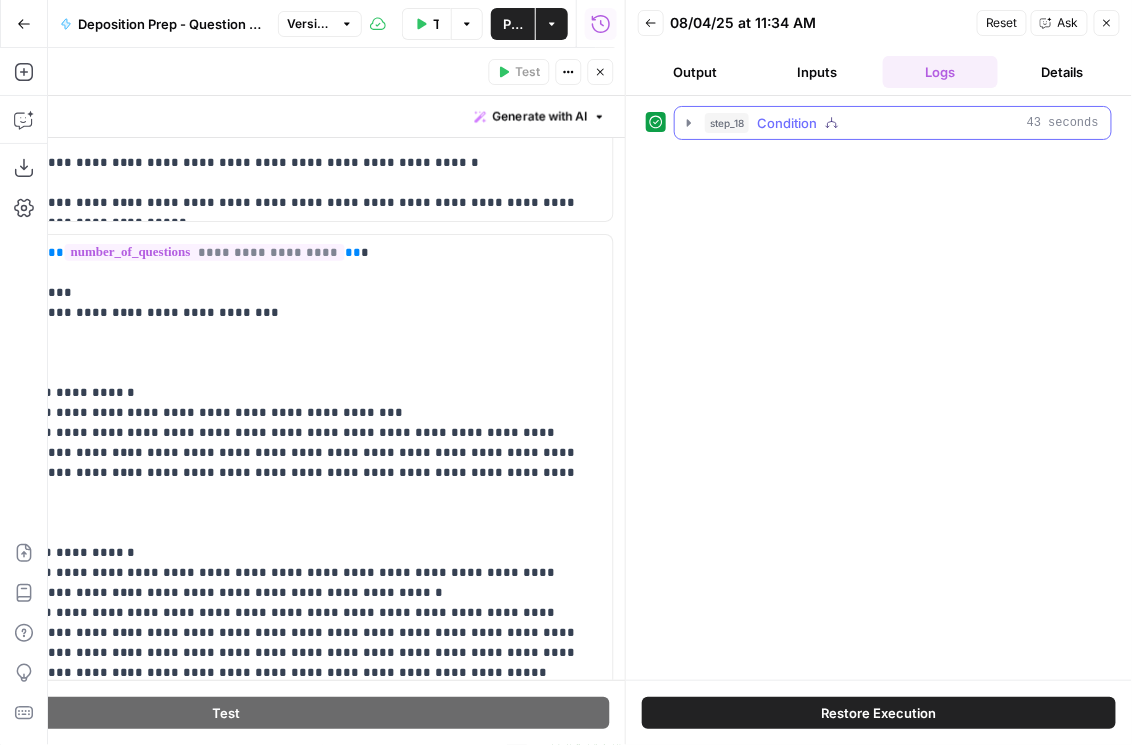 click 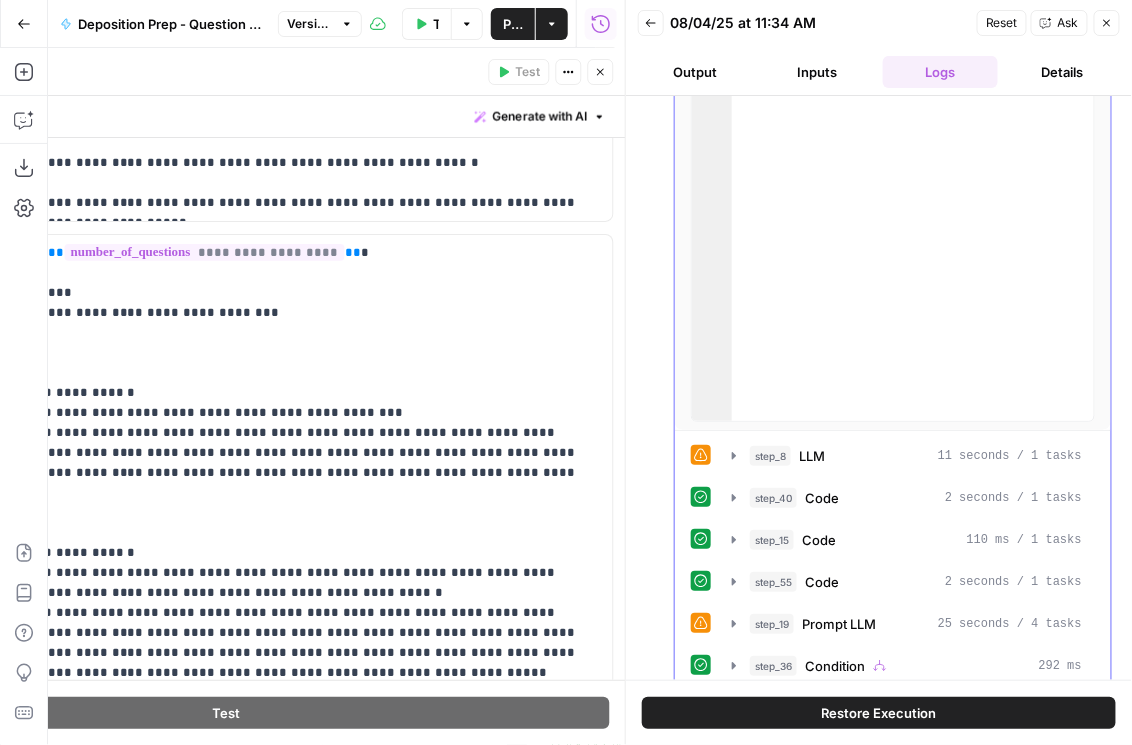 scroll, scrollTop: 227, scrollLeft: 0, axis: vertical 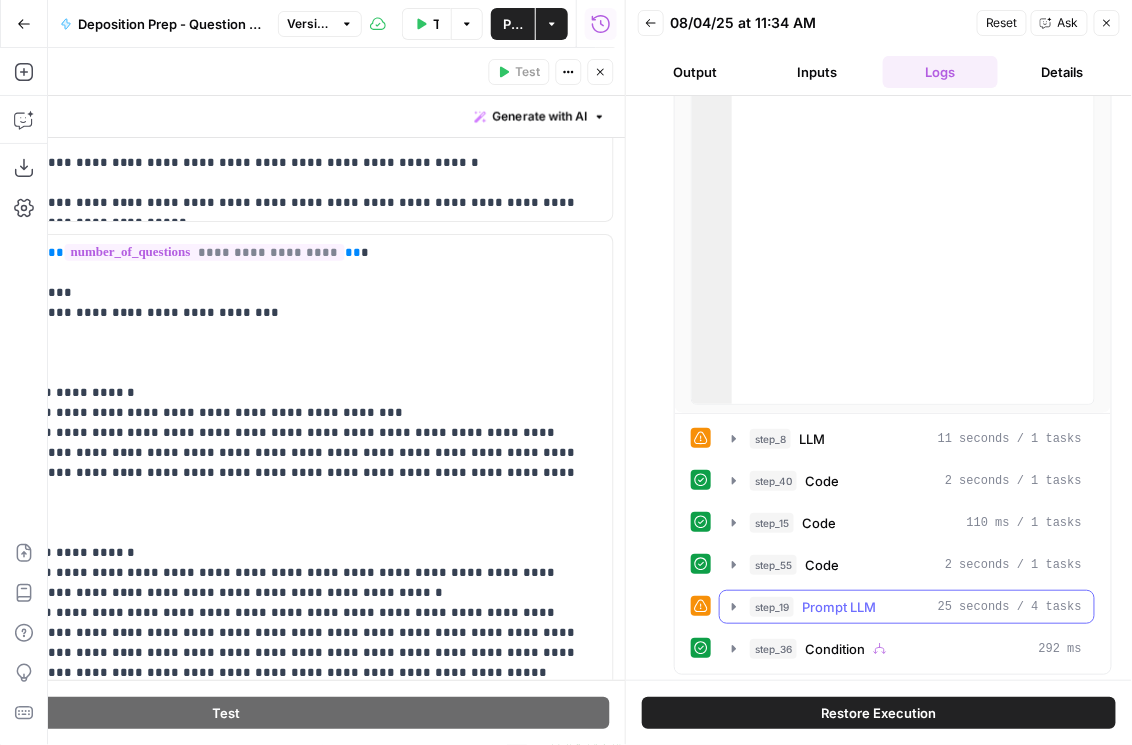 click 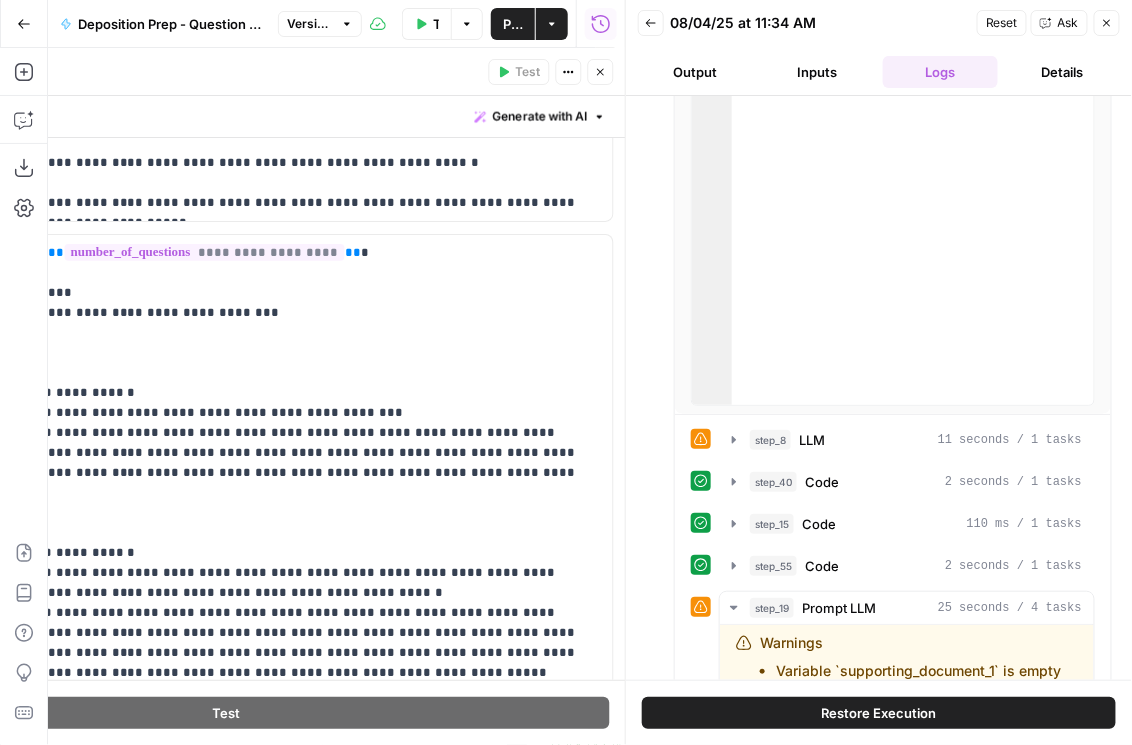 scroll, scrollTop: 227, scrollLeft: 0, axis: vertical 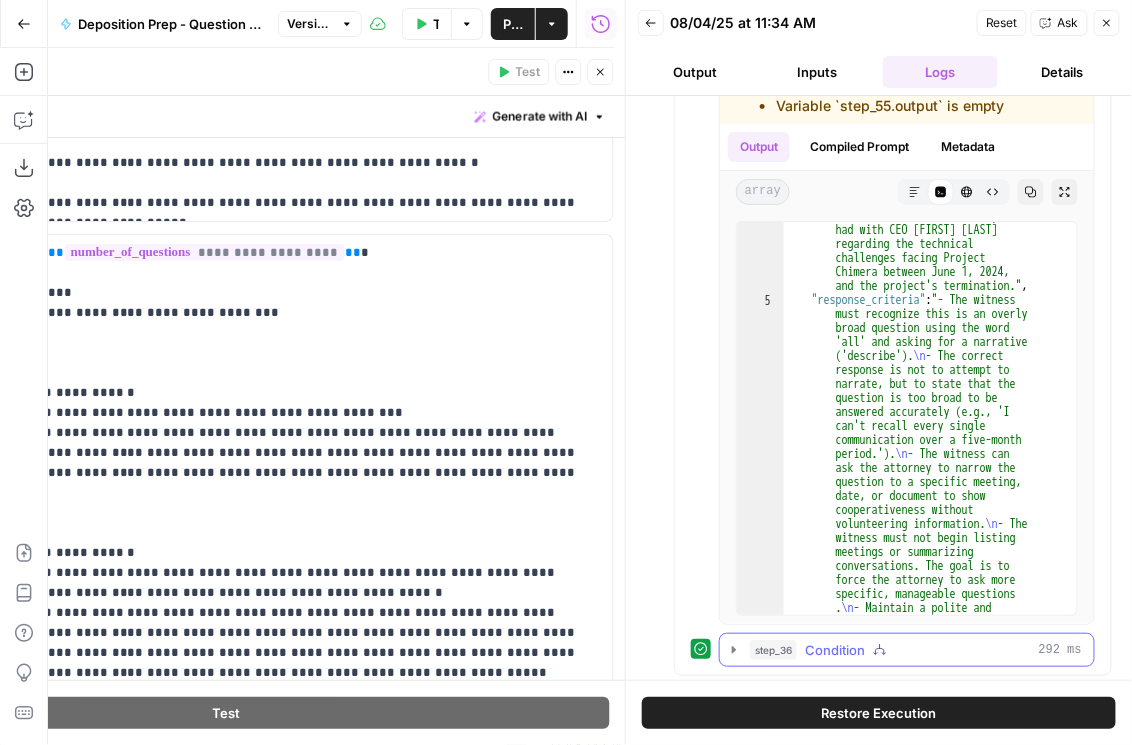 click 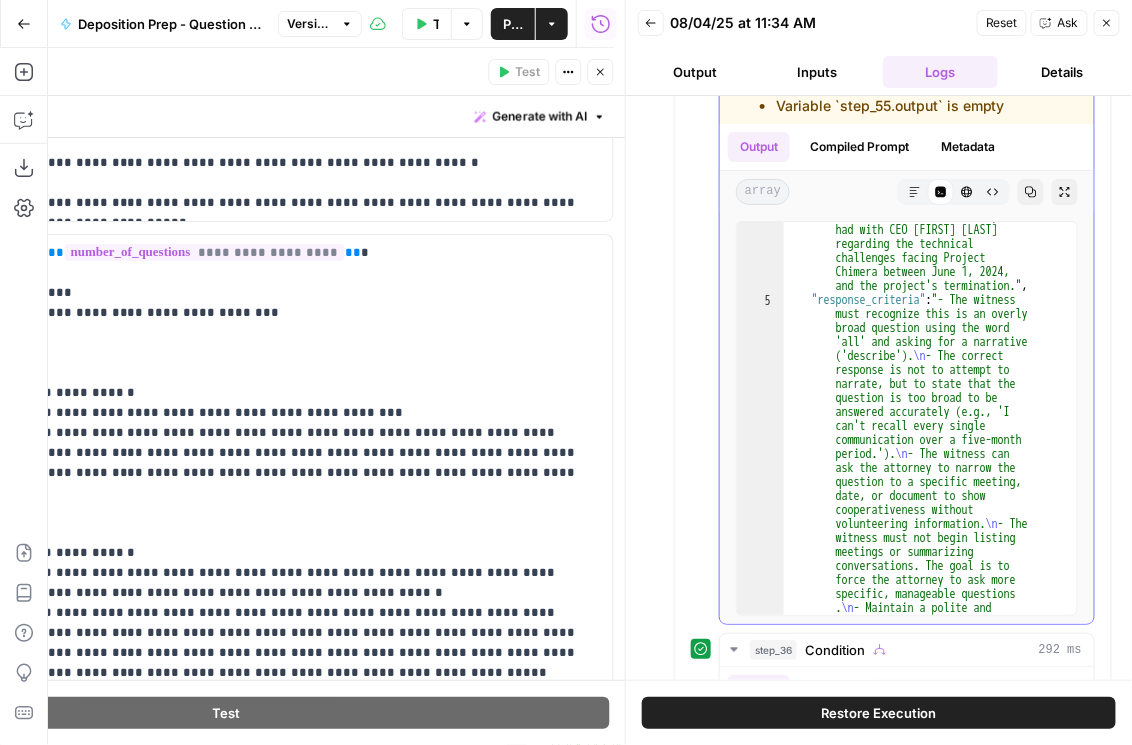 scroll, scrollTop: 137, scrollLeft: 0, axis: vertical 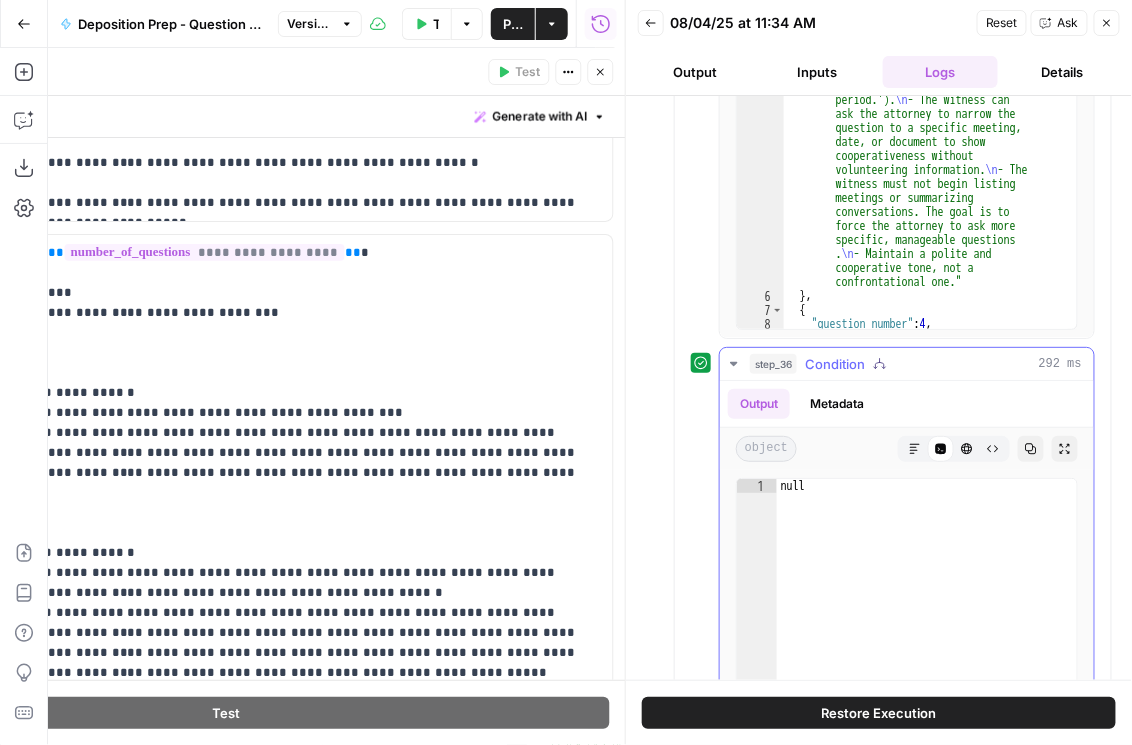 click on "Metadata" at bounding box center [837, 404] 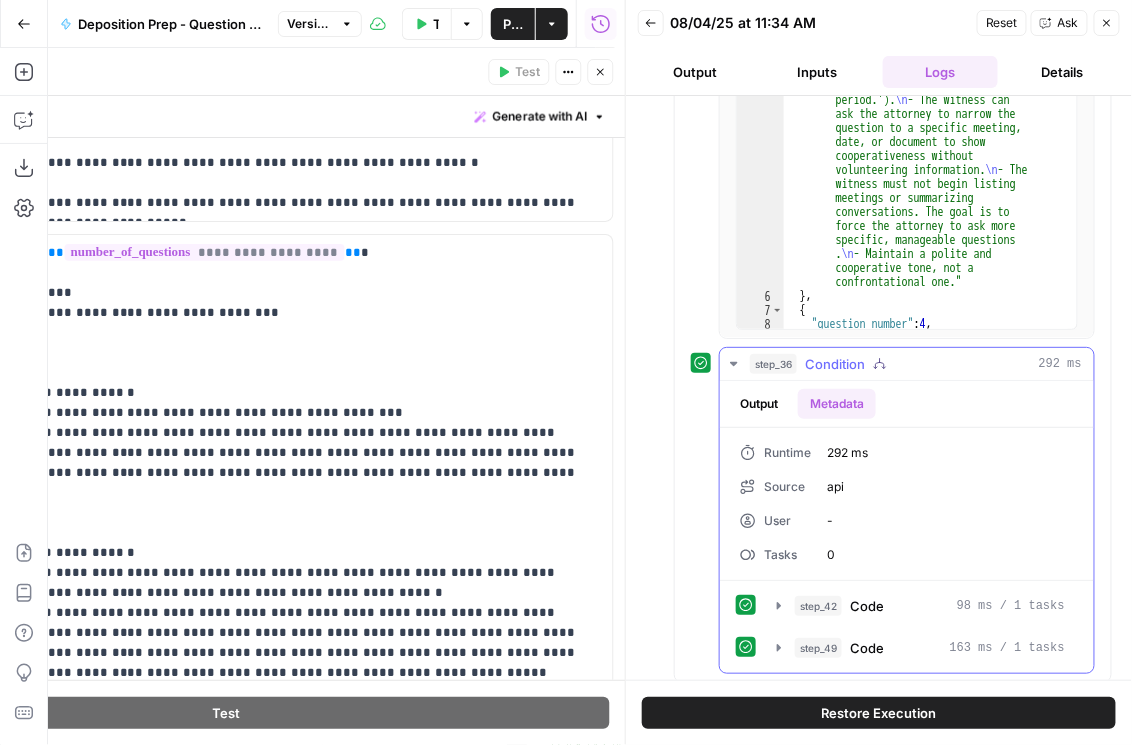 click on "Output" at bounding box center (759, 404) 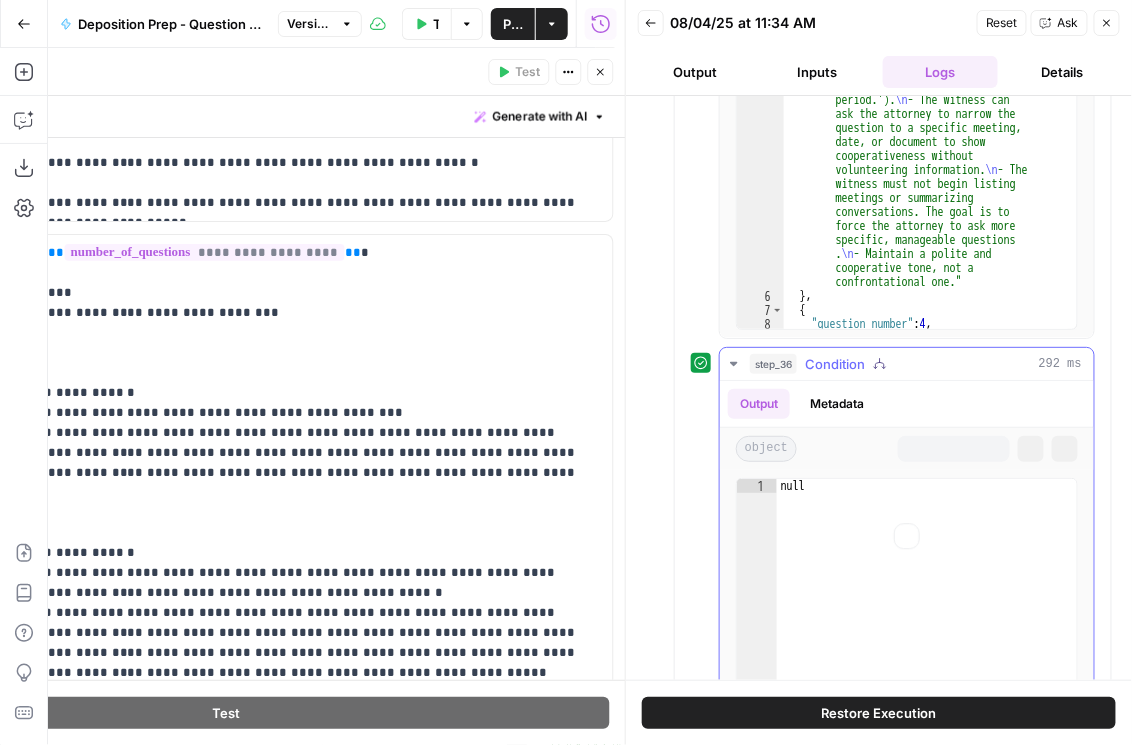 scroll, scrollTop: 1137, scrollLeft: 0, axis: vertical 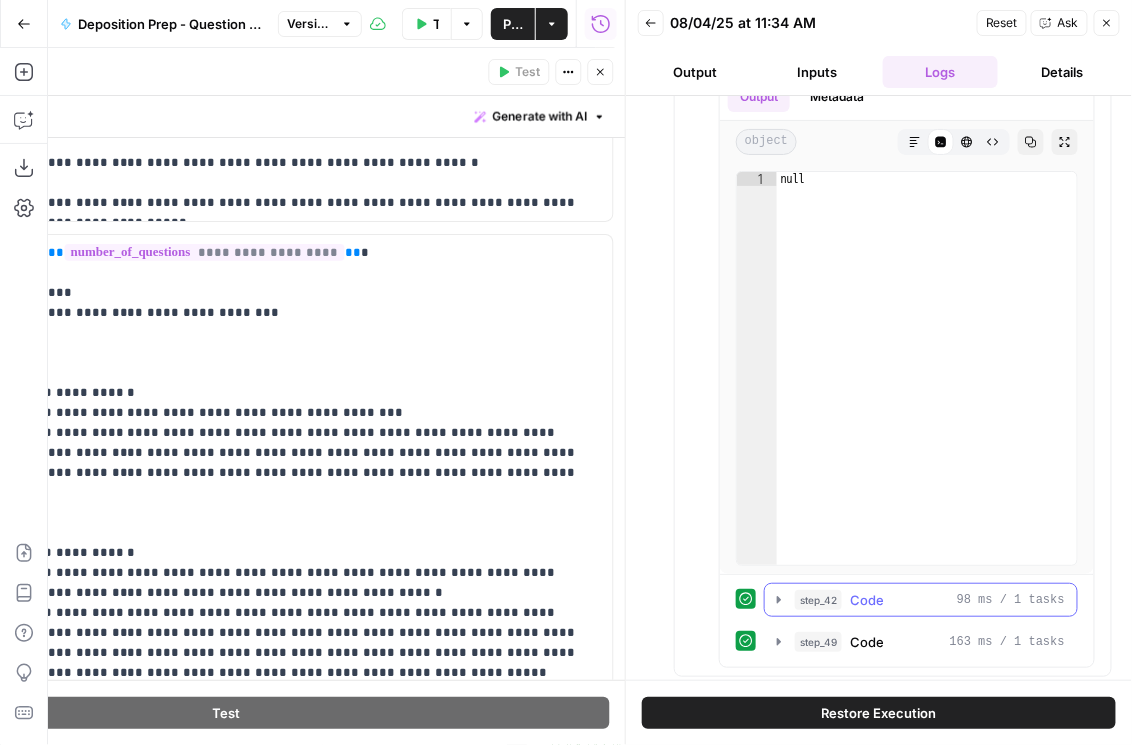 click 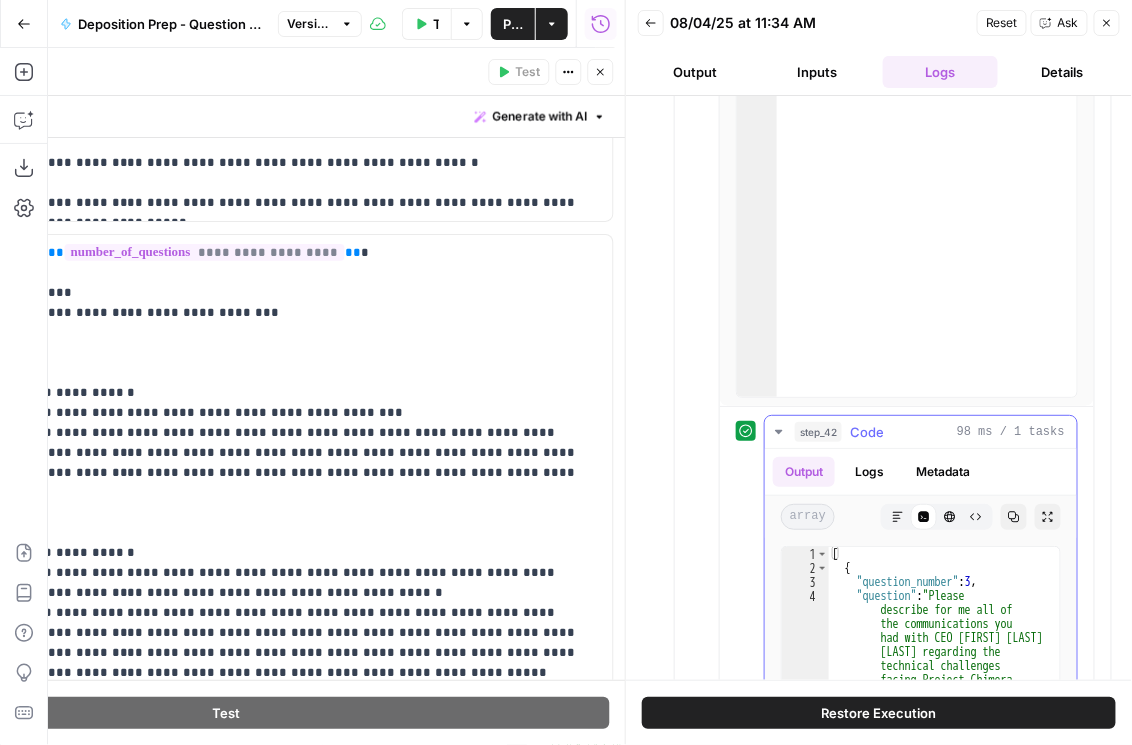 scroll, scrollTop: 1616, scrollLeft: 0, axis: vertical 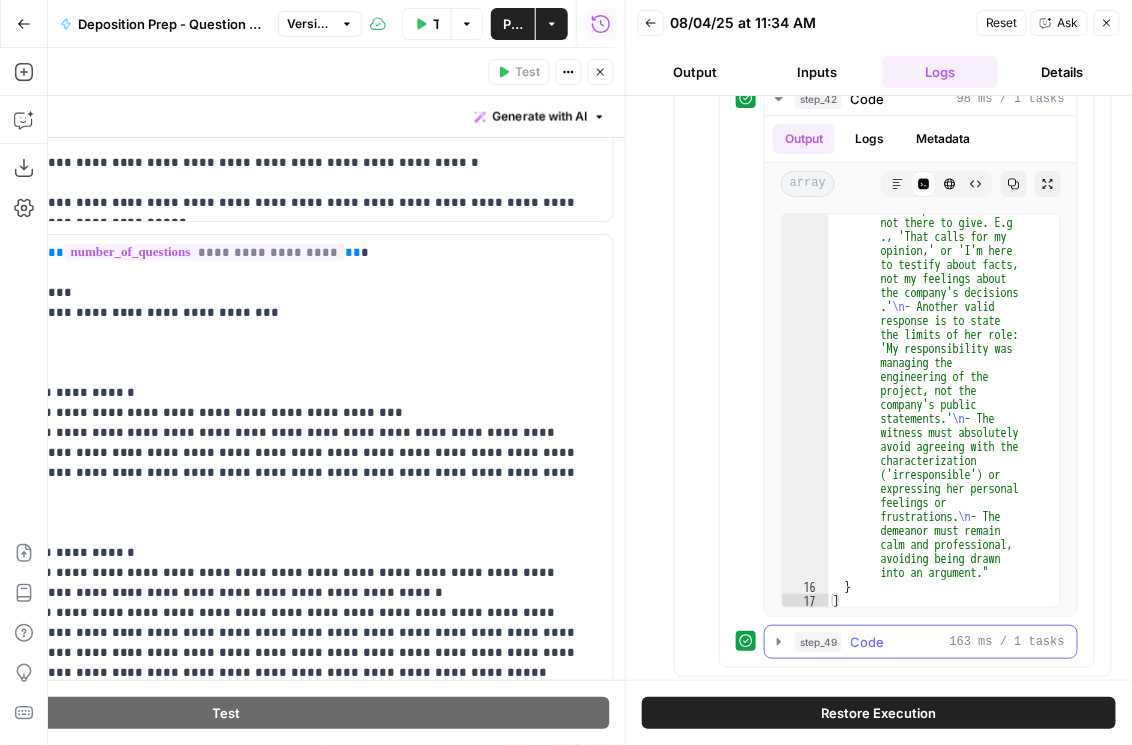 click 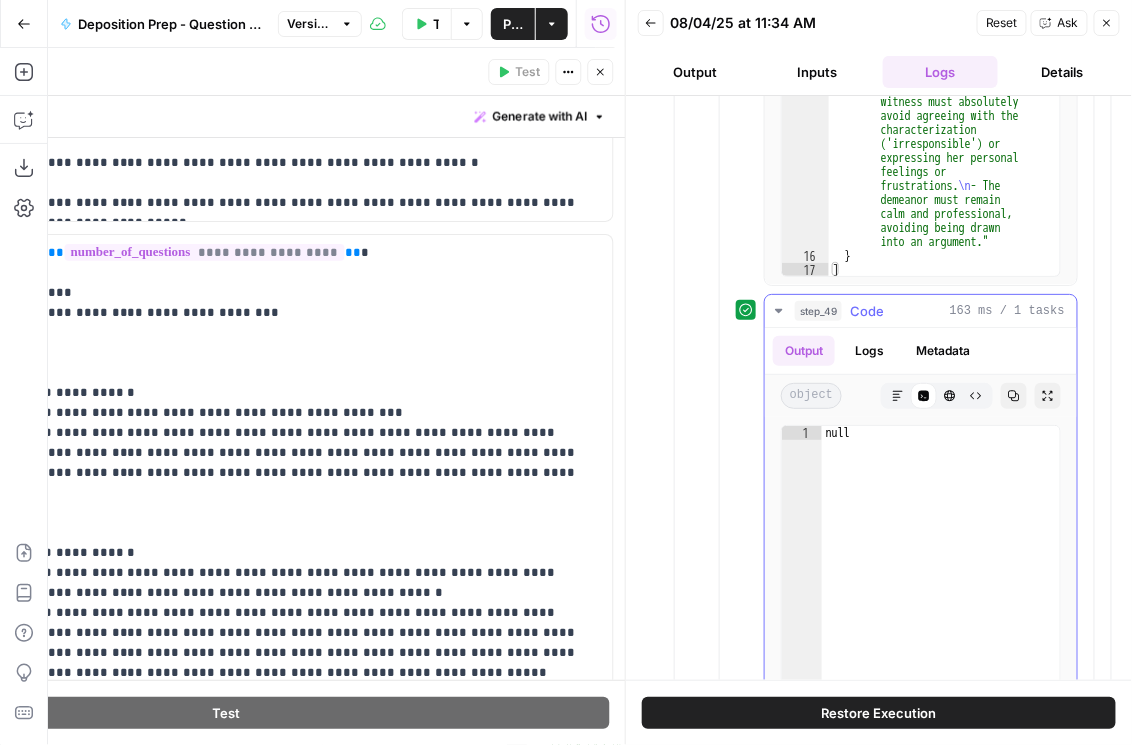 scroll, scrollTop: 2288, scrollLeft: 0, axis: vertical 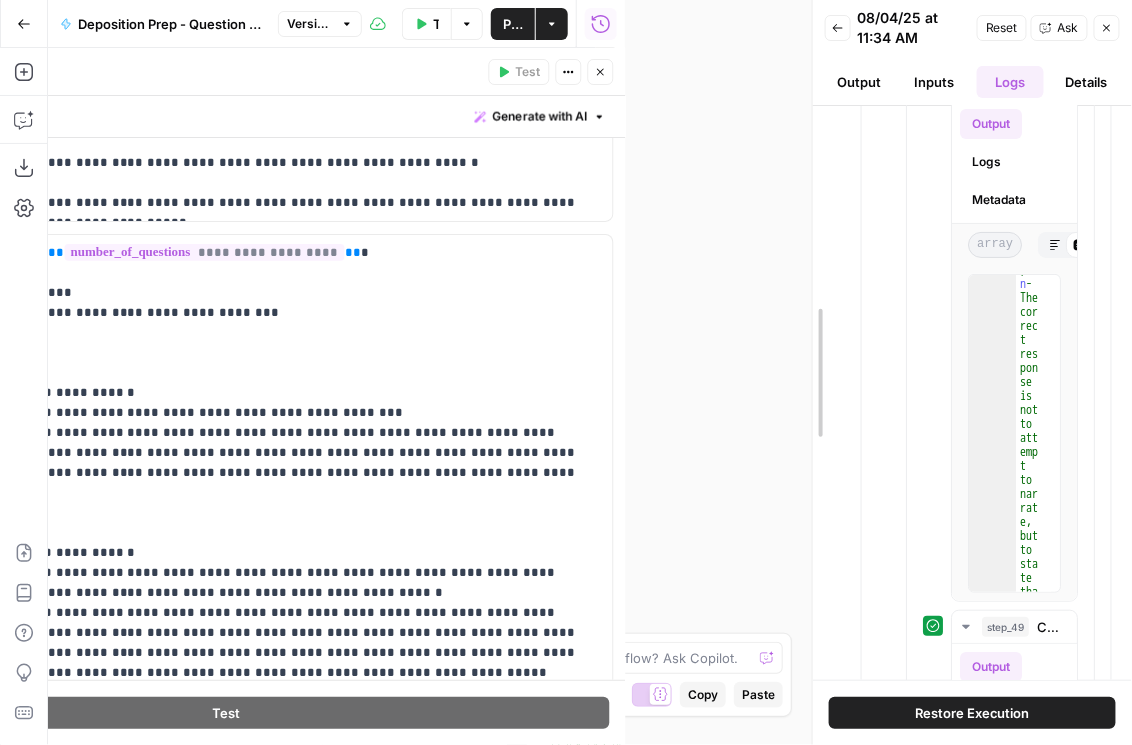drag, startPoint x: 627, startPoint y: 112, endPoint x: 965, endPoint y: 102, distance: 338.1479 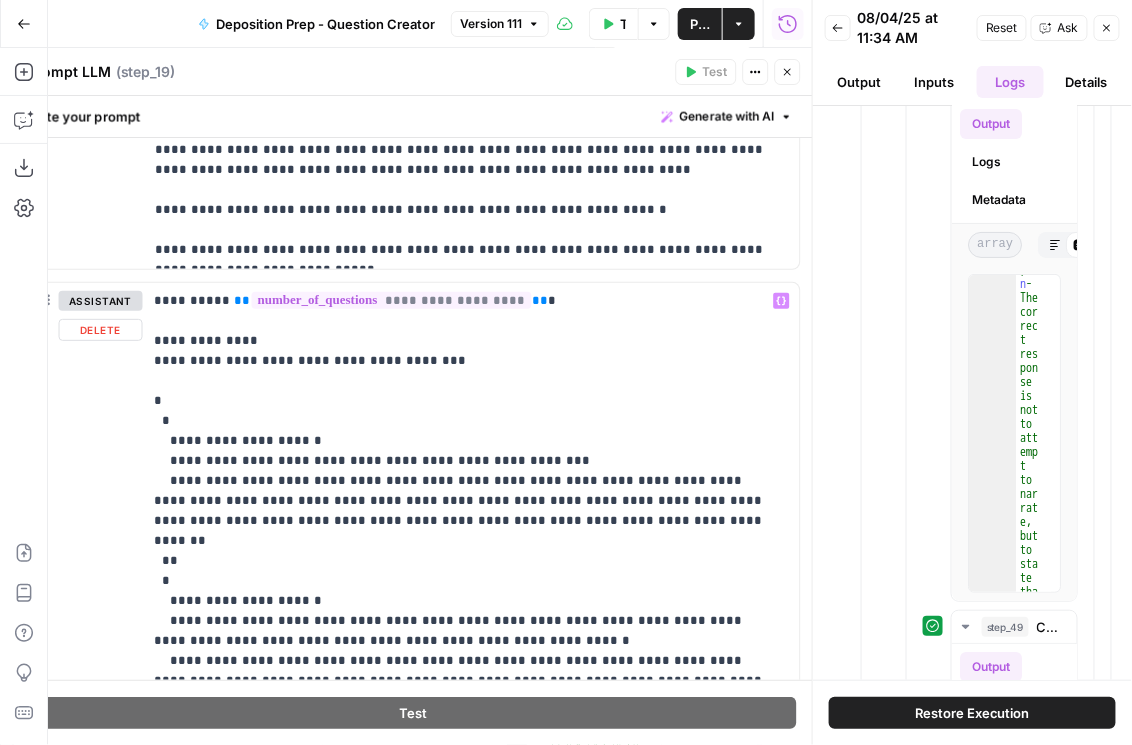 scroll, scrollTop: 1028, scrollLeft: 0, axis: vertical 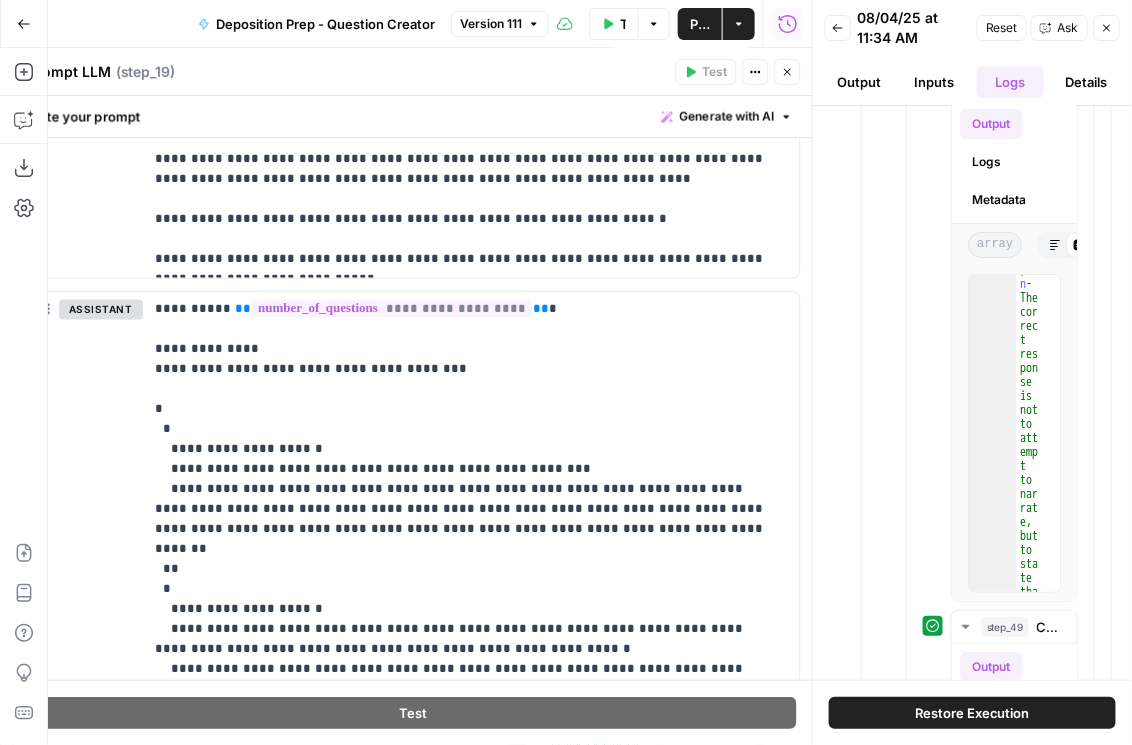 click on "Close" at bounding box center (788, 72) 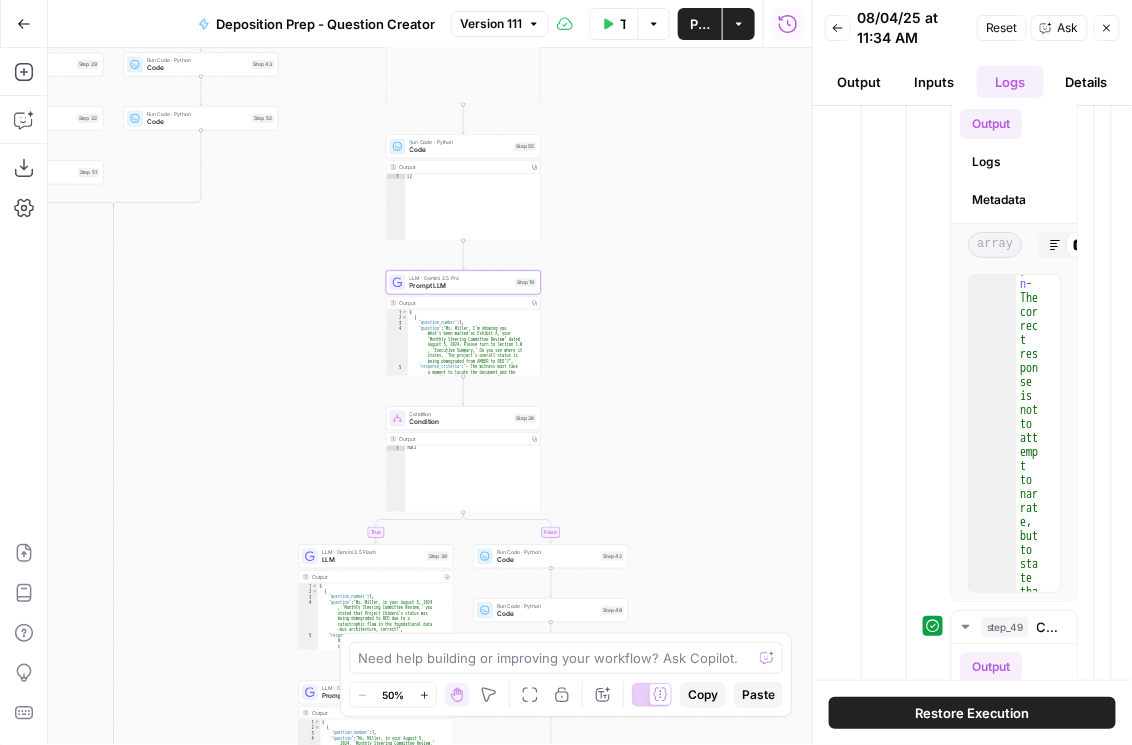 drag, startPoint x: 465, startPoint y: 441, endPoint x: 265, endPoint y: 324, distance: 231.70886 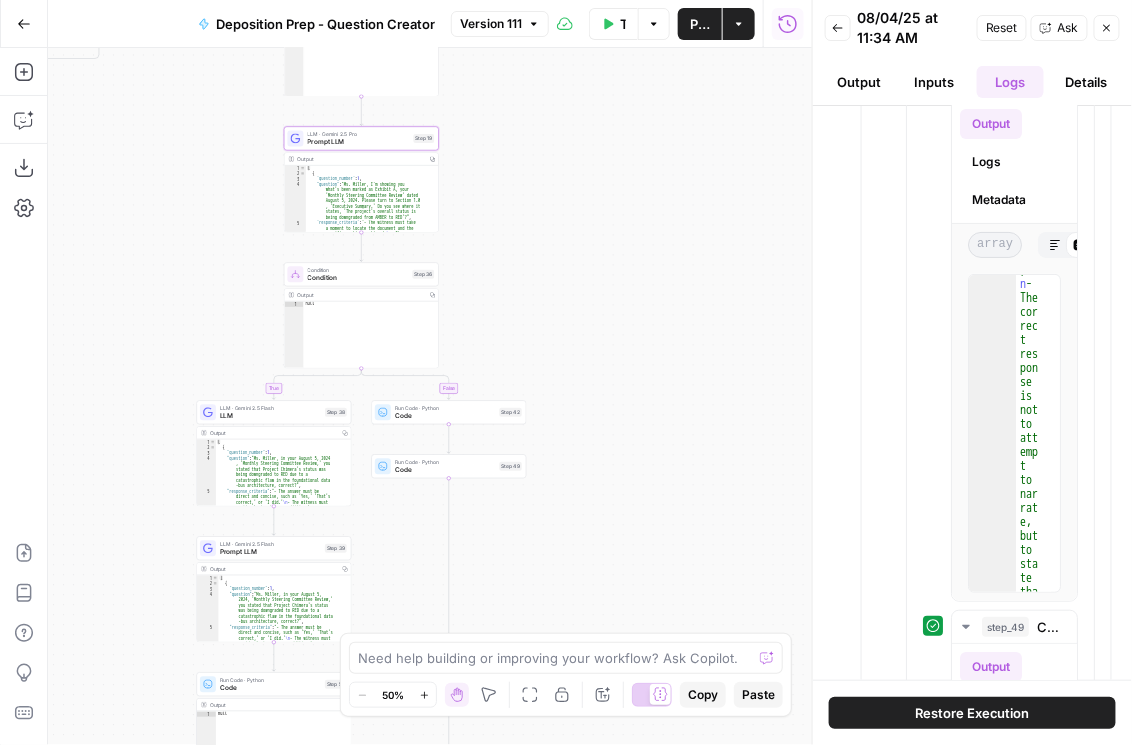 drag, startPoint x: 642, startPoint y: 421, endPoint x: 544, endPoint y: 284, distance: 168.44287 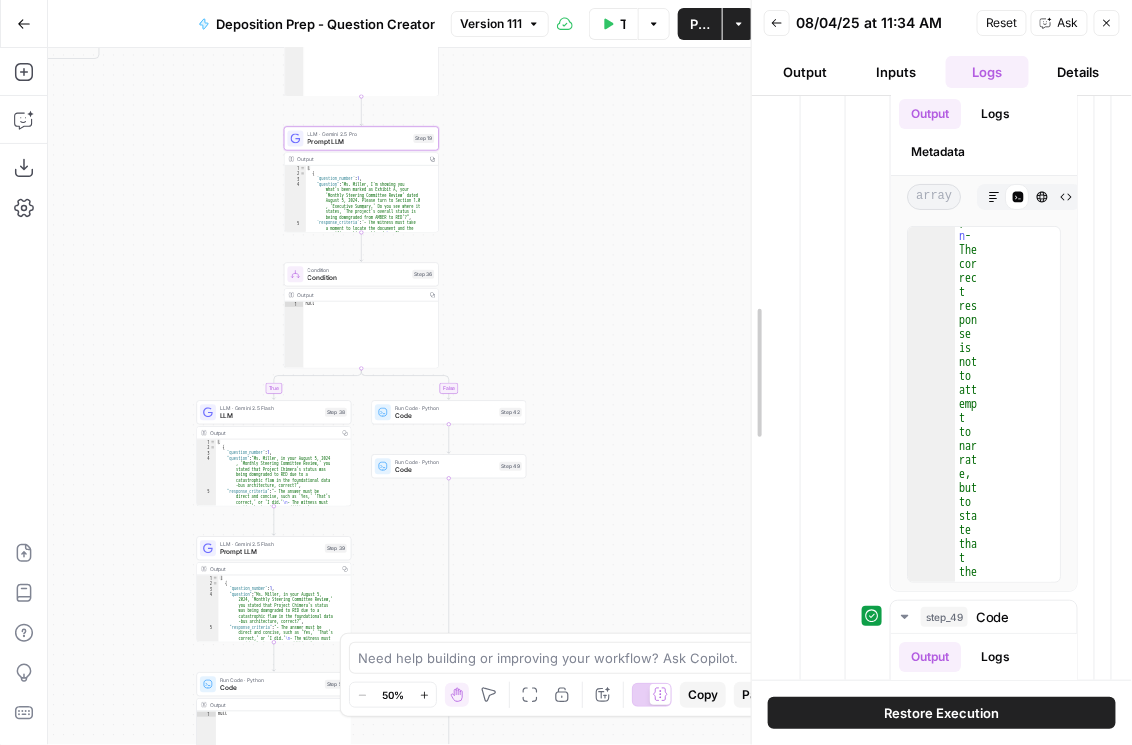 scroll, scrollTop: 1894, scrollLeft: 0, axis: vertical 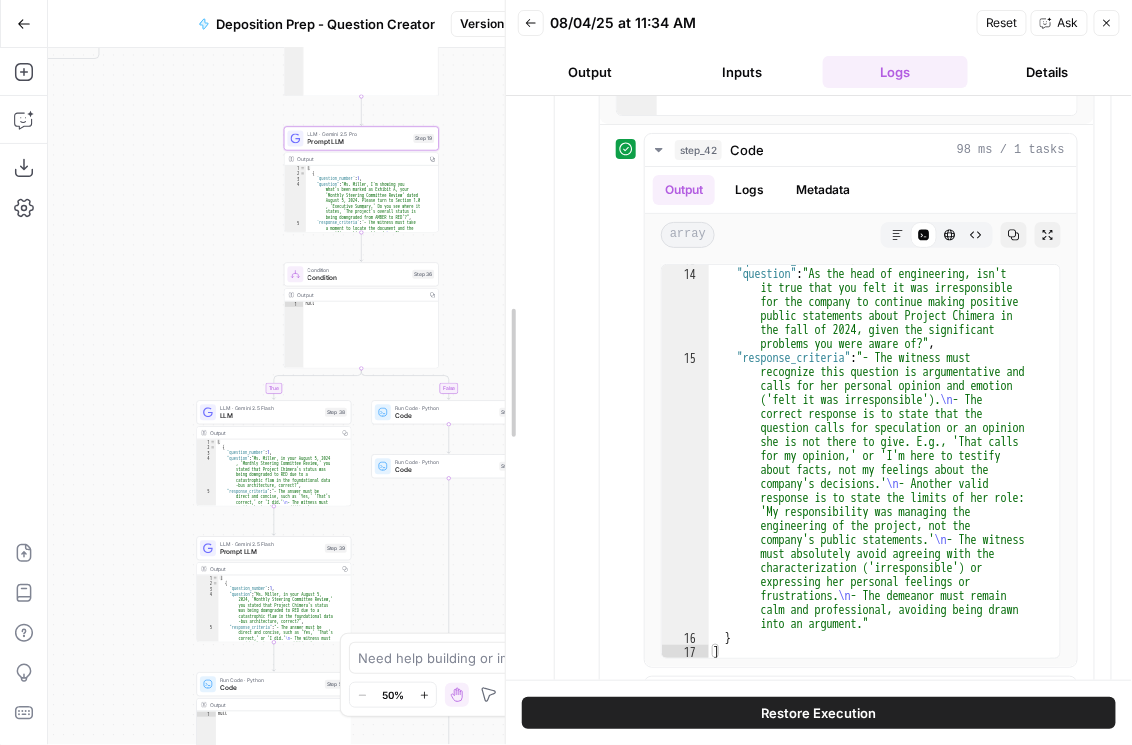 drag, startPoint x: 811, startPoint y: 290, endPoint x: 542, endPoint y: 318, distance: 270.4533 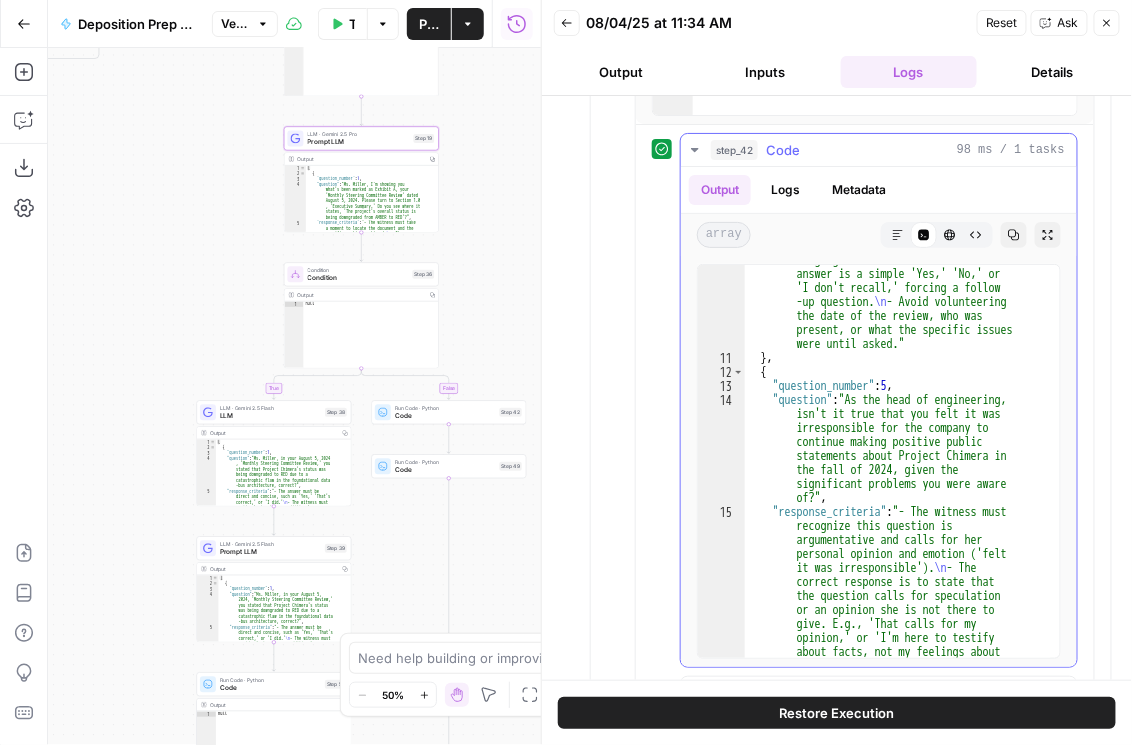 click 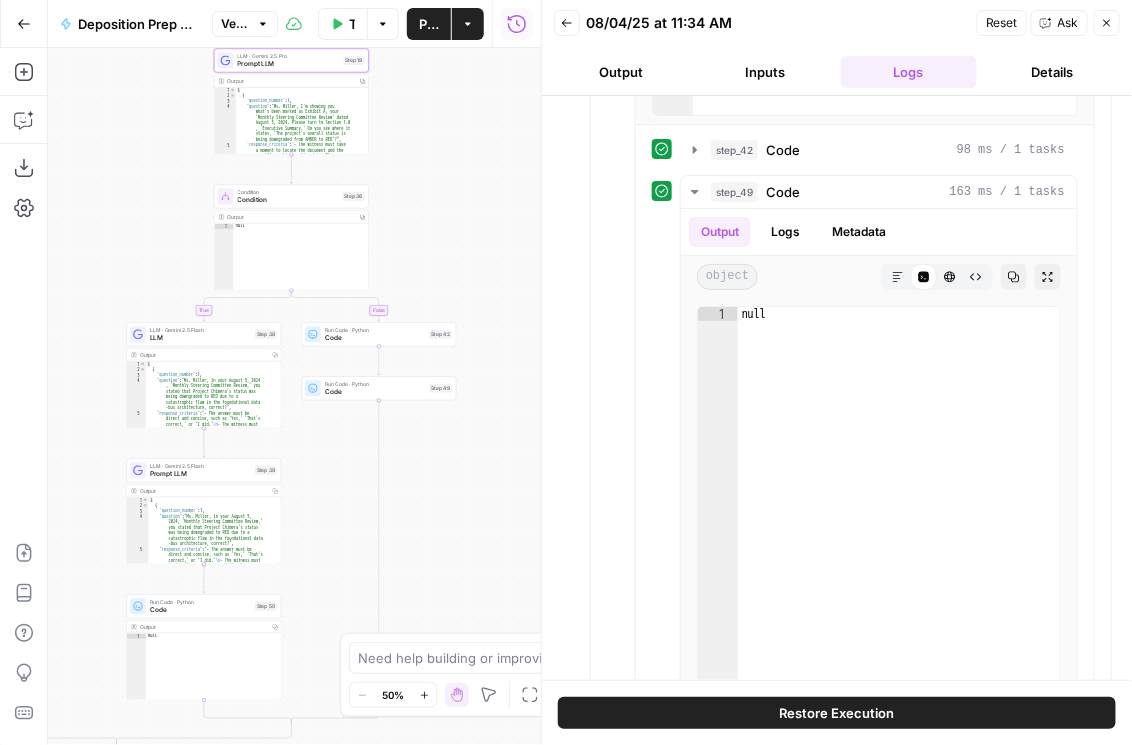 drag, startPoint x: 496, startPoint y: 306, endPoint x: 426, endPoint y: 229, distance: 104.062485 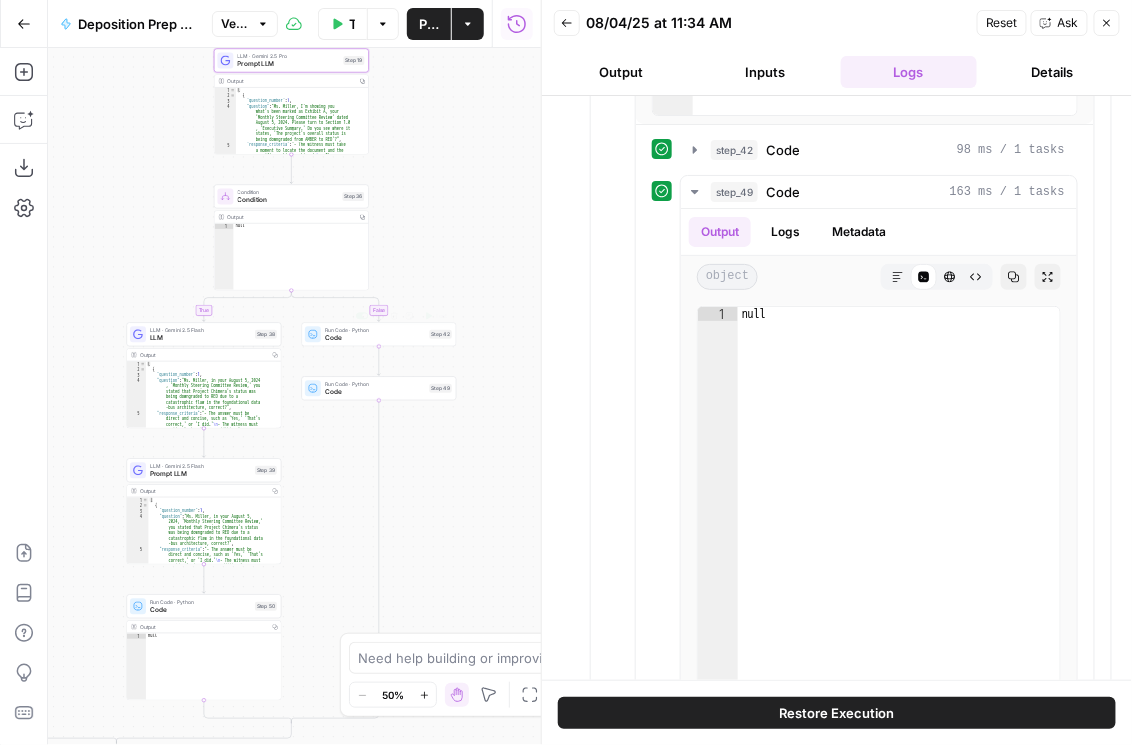 click on "Code" at bounding box center [375, 338] 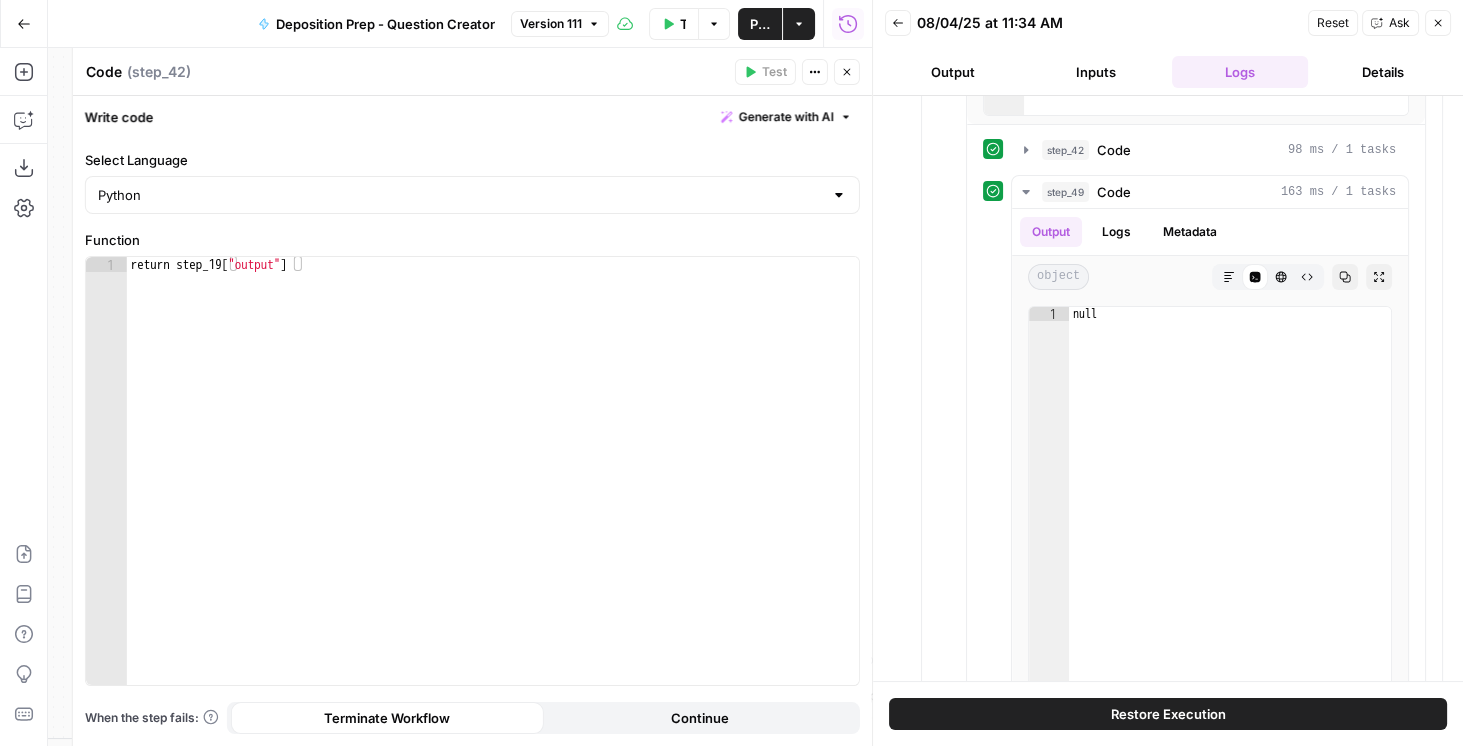 click on "Close" at bounding box center [847, 72] 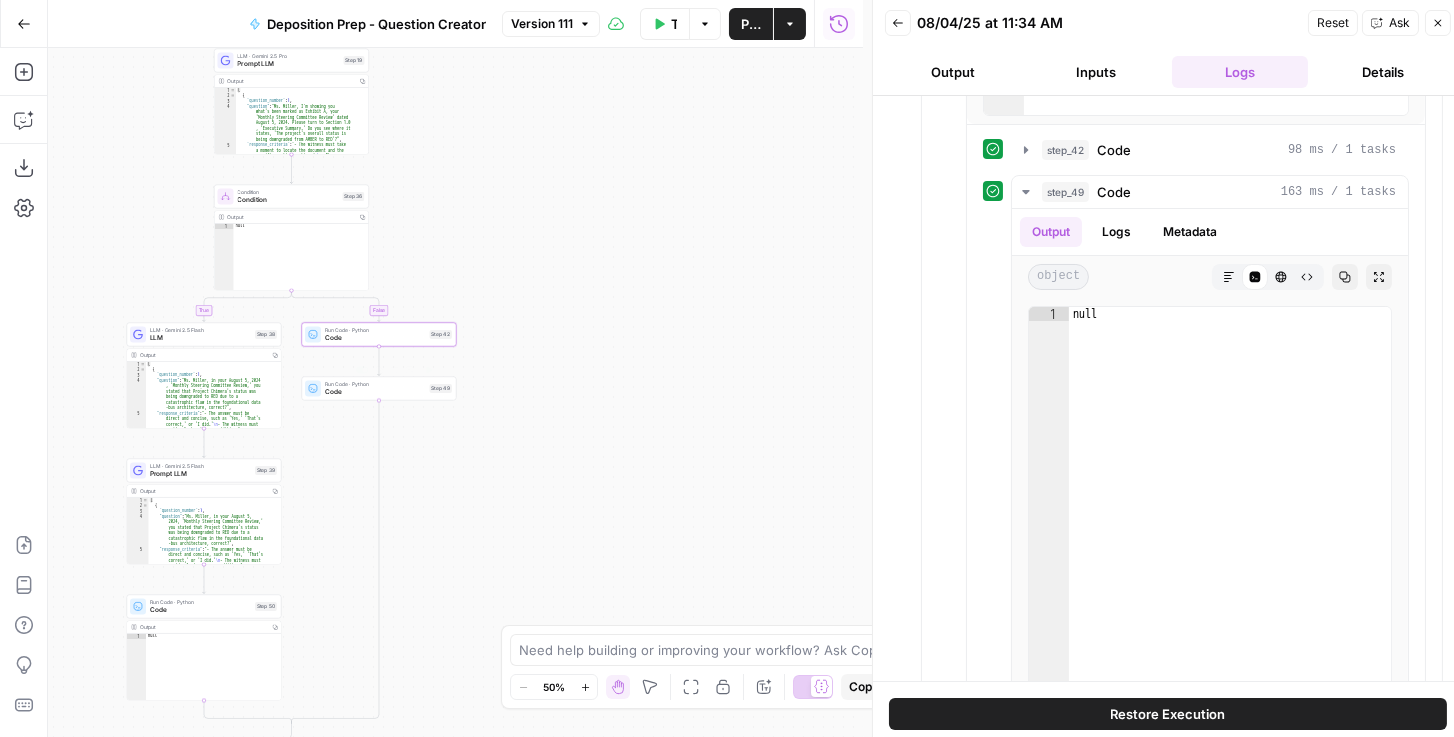 click on "Code" at bounding box center [375, 392] 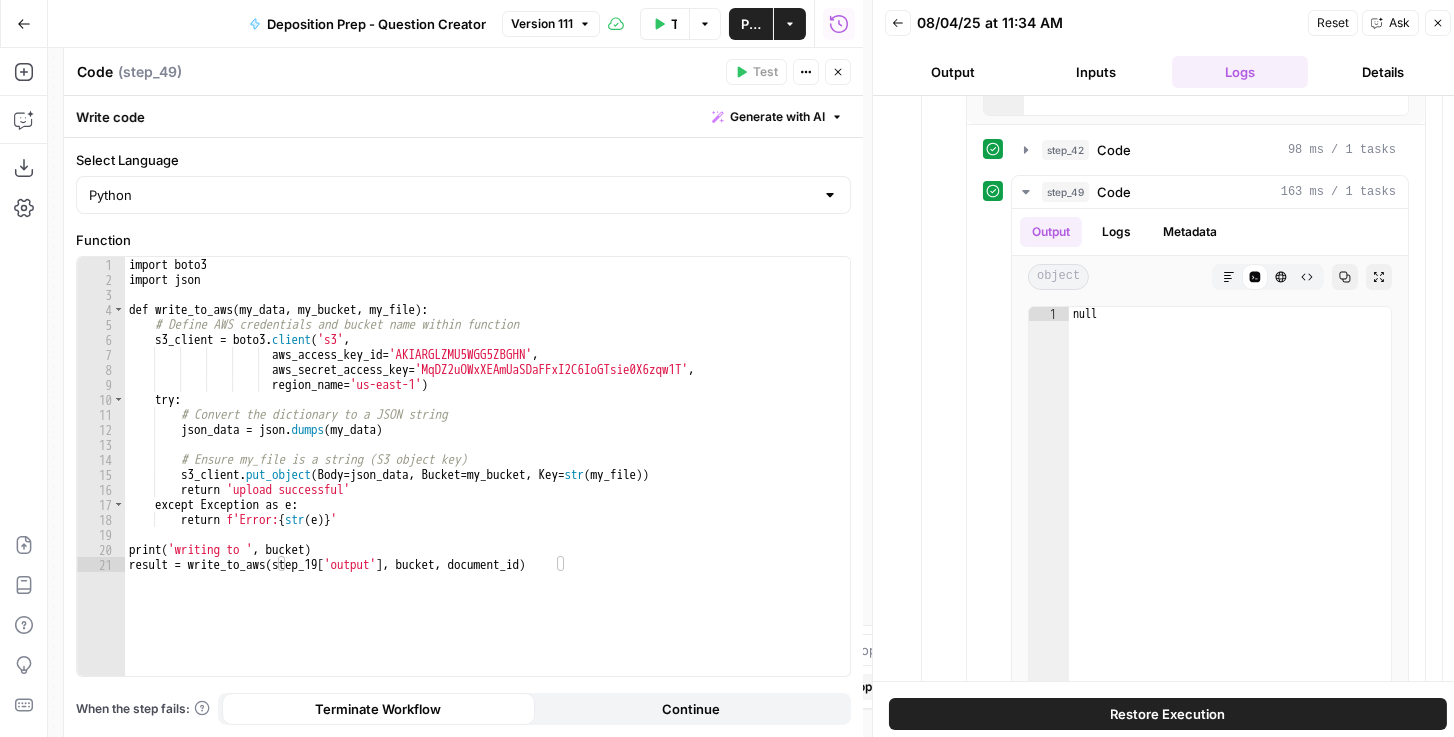 click on "Close" at bounding box center [838, 72] 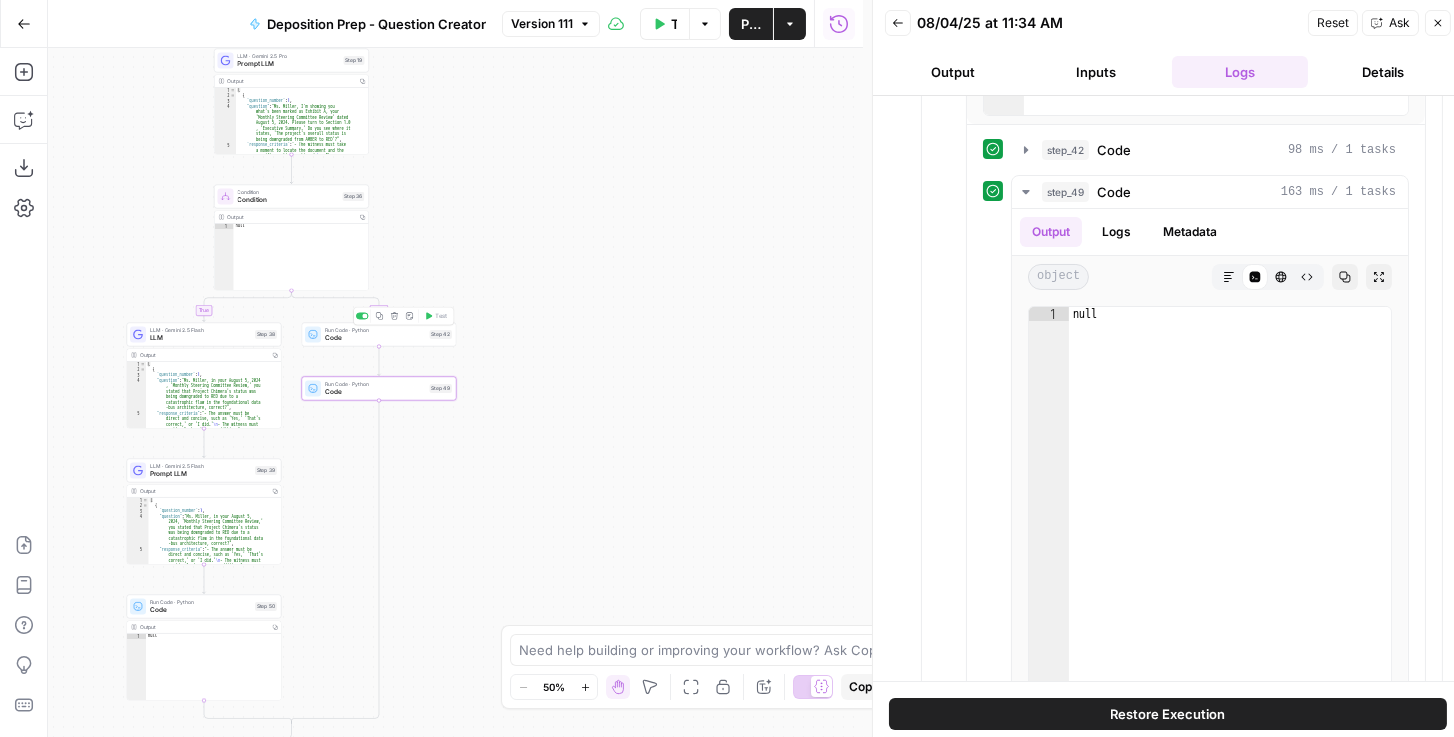 click on "Code" at bounding box center (375, 338) 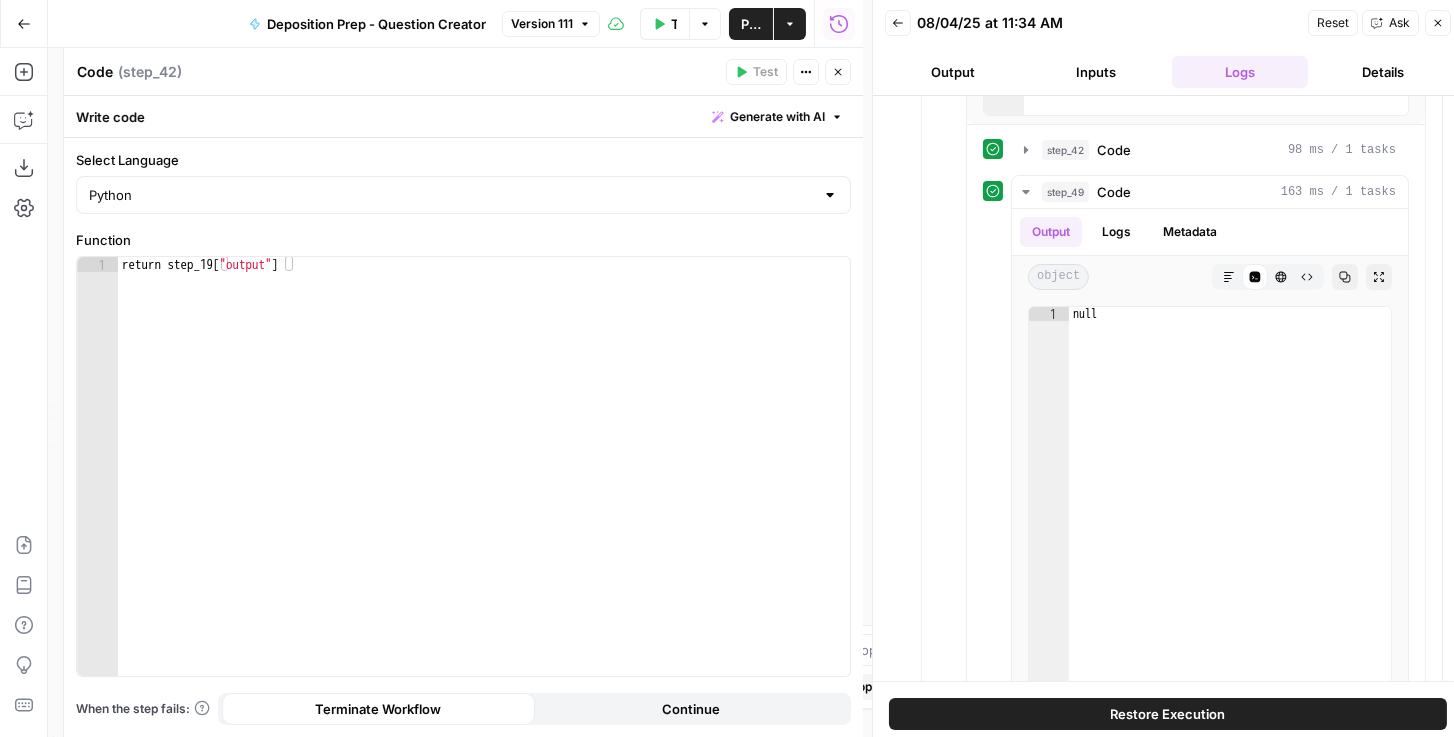 click on "Close" at bounding box center [843, 72] 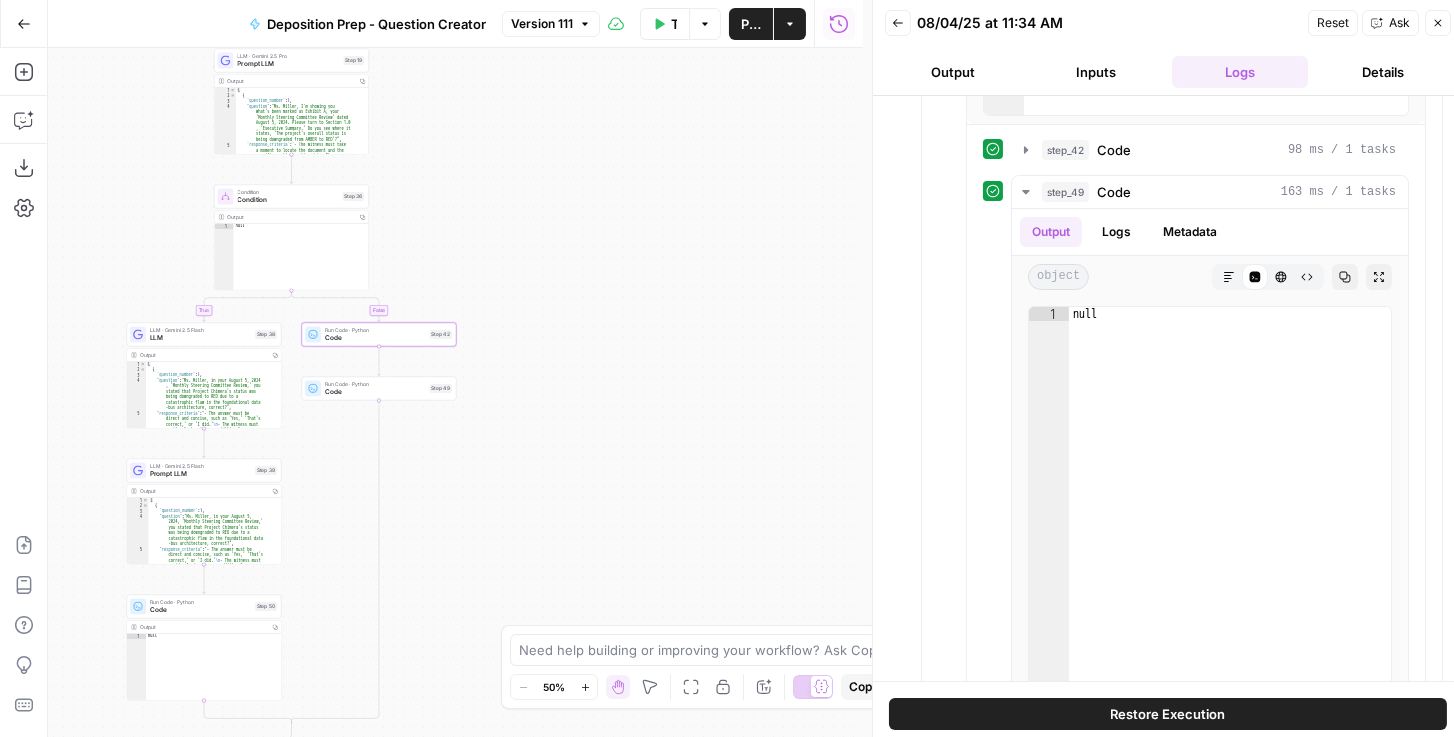 click on "Run Code · Python Code Step 49 Copy step Delete step Add Note Test" at bounding box center [379, 389] 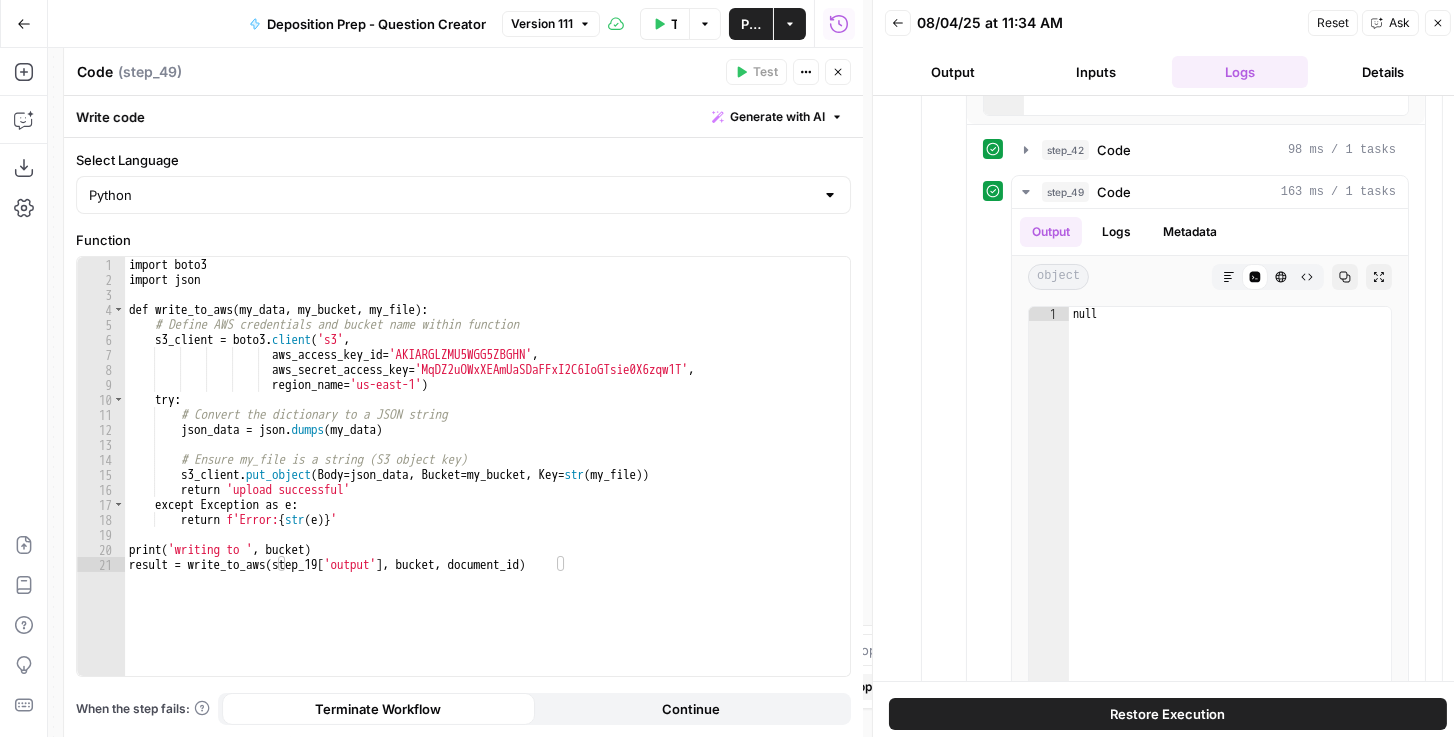 click 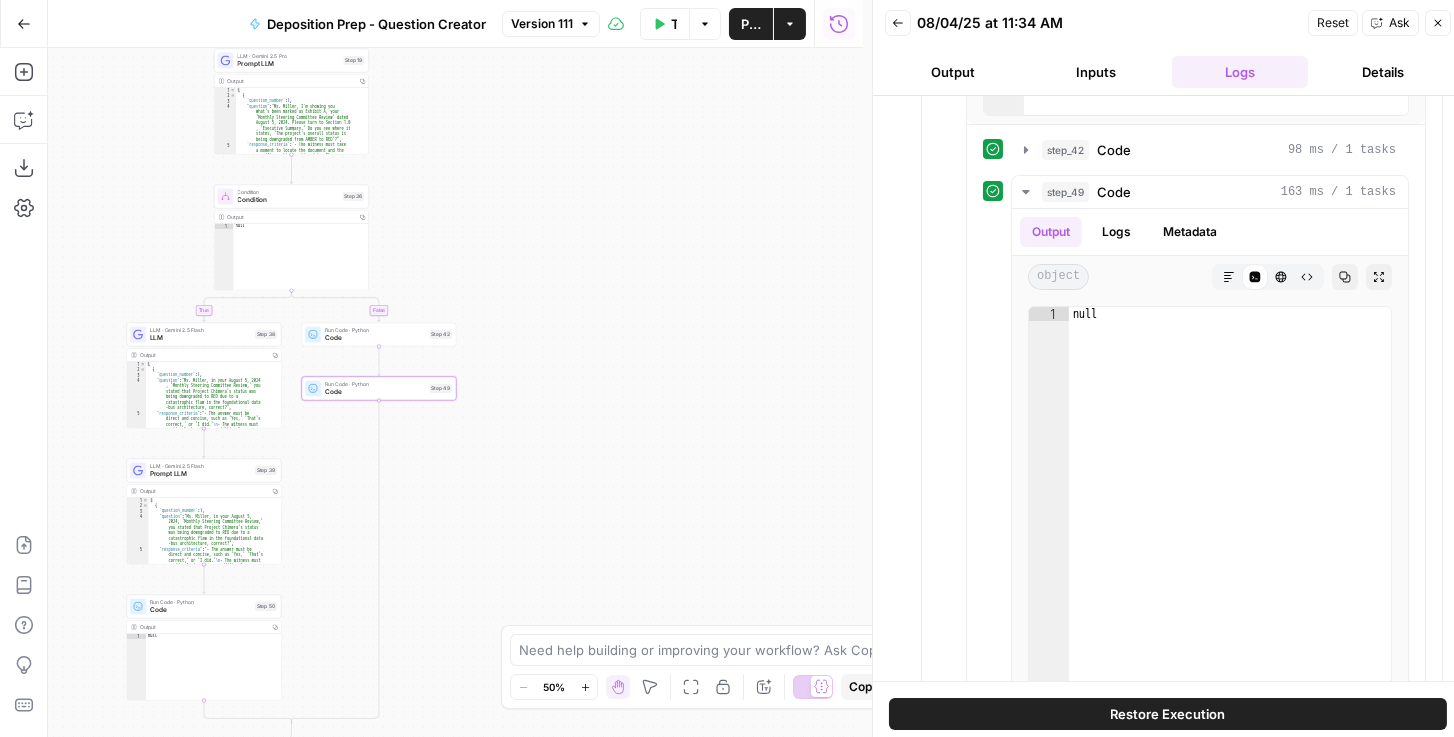 click on "Code" at bounding box center (375, 338) 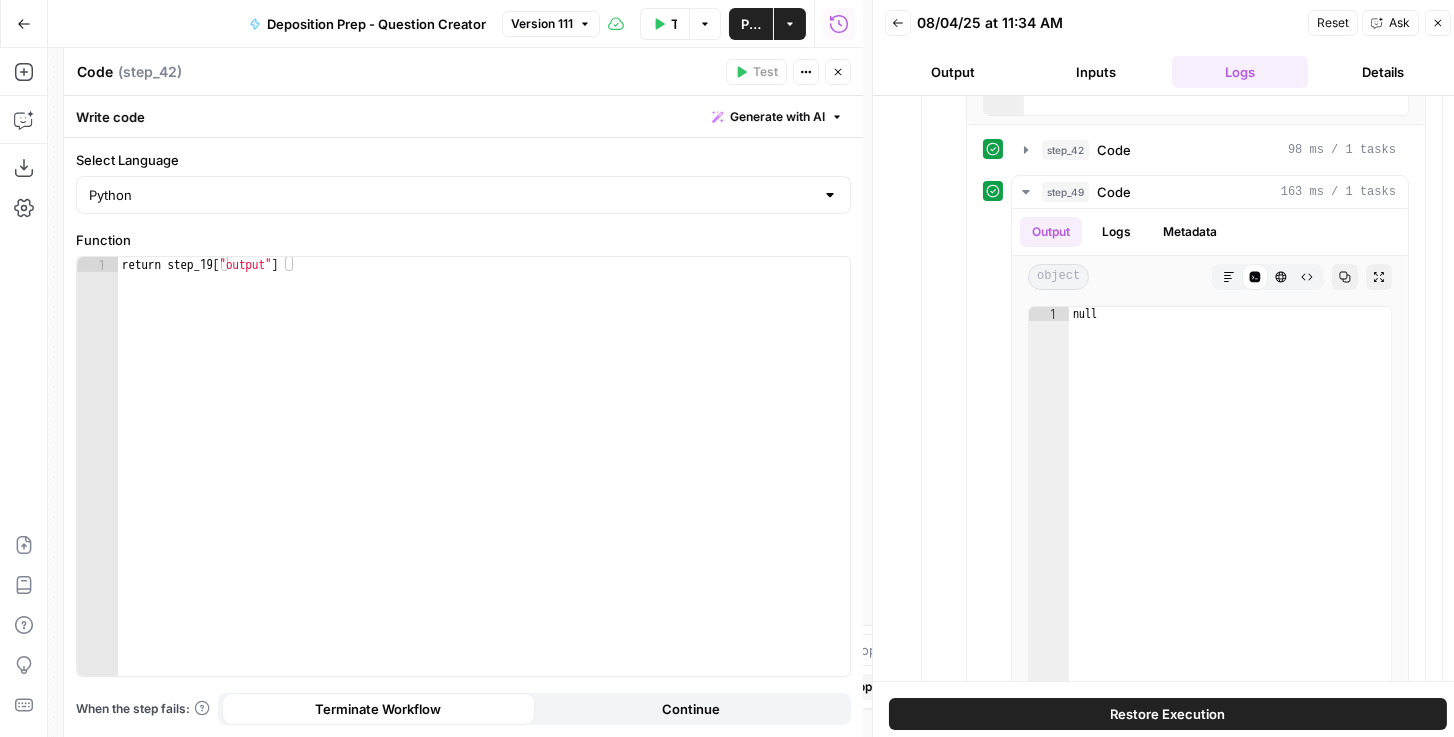 click 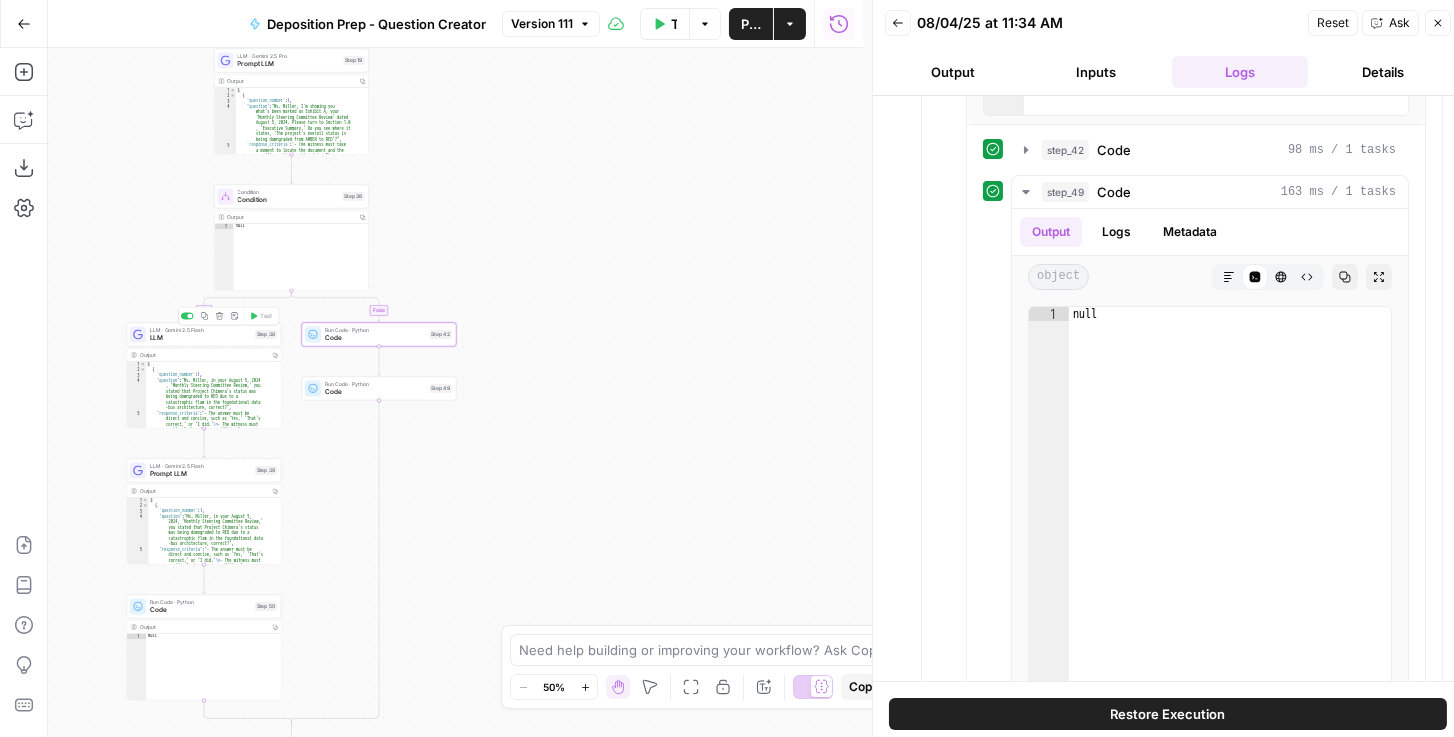 click on "LLM" at bounding box center [200, 338] 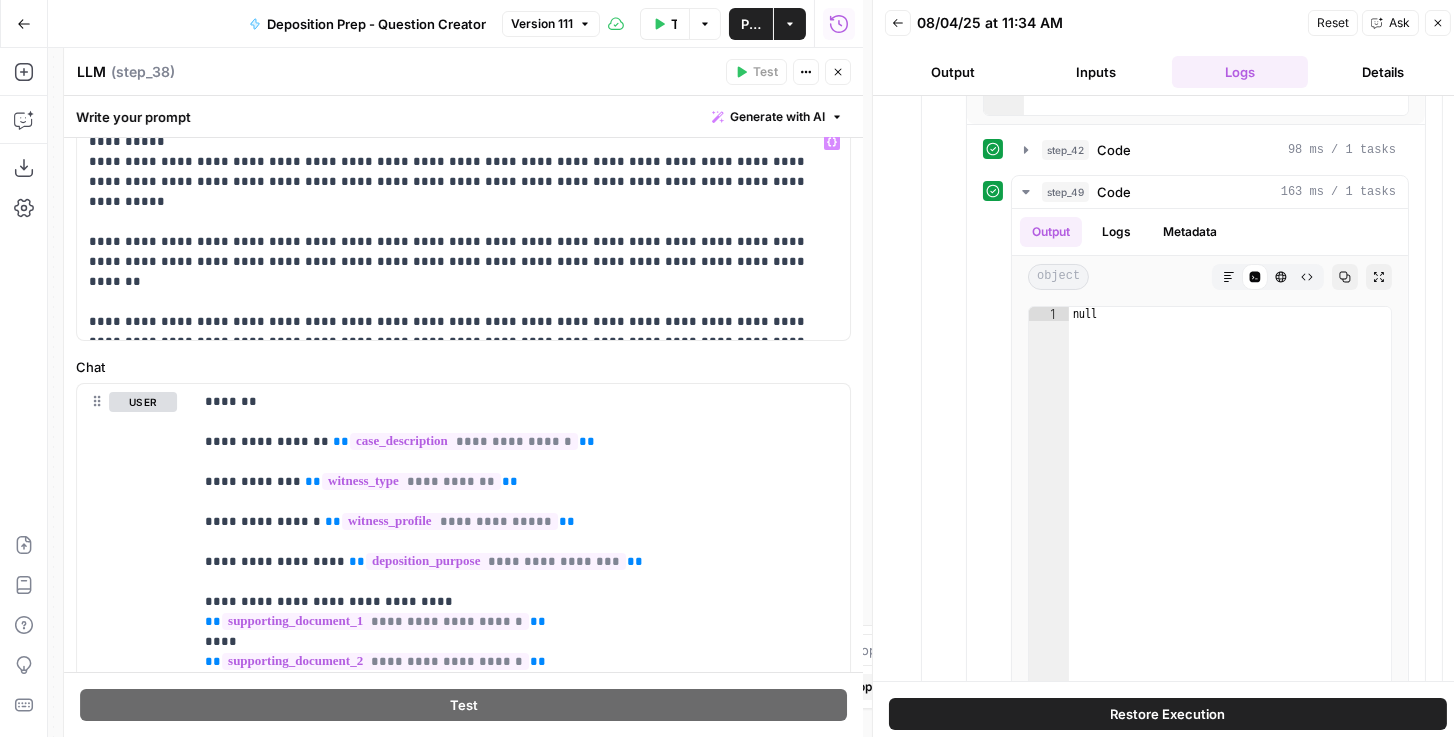 scroll, scrollTop: 114, scrollLeft: 0, axis: vertical 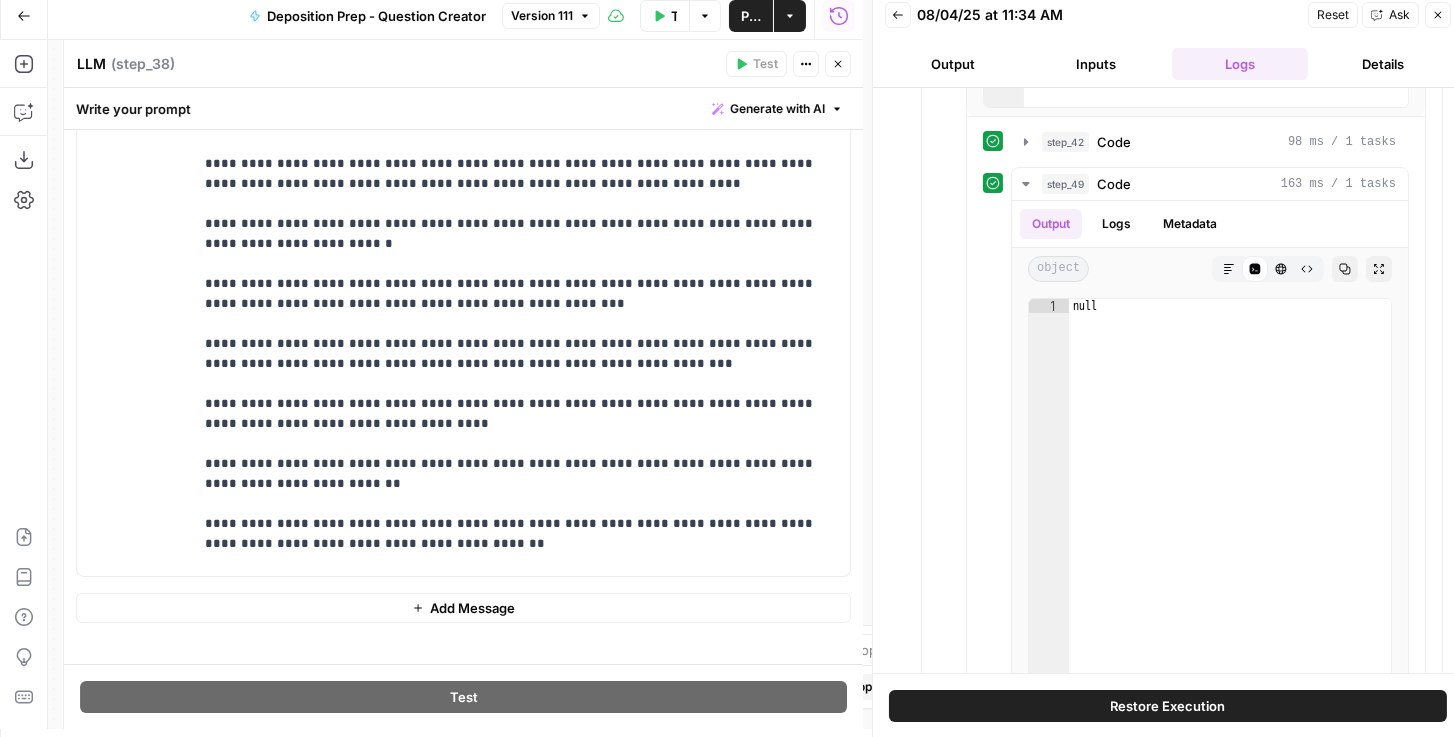 click 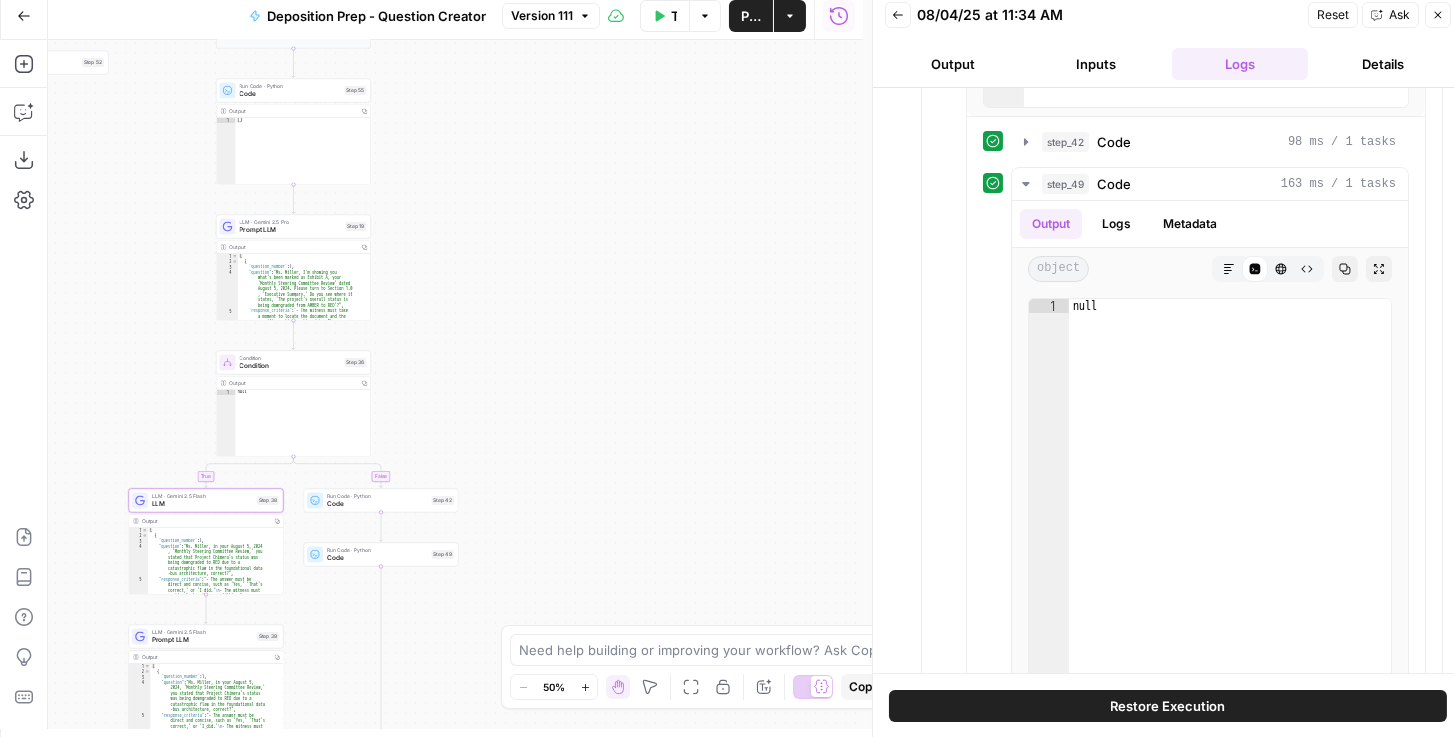 drag, startPoint x: 556, startPoint y: 211, endPoint x: 510, endPoint y: 379, distance: 174.1838 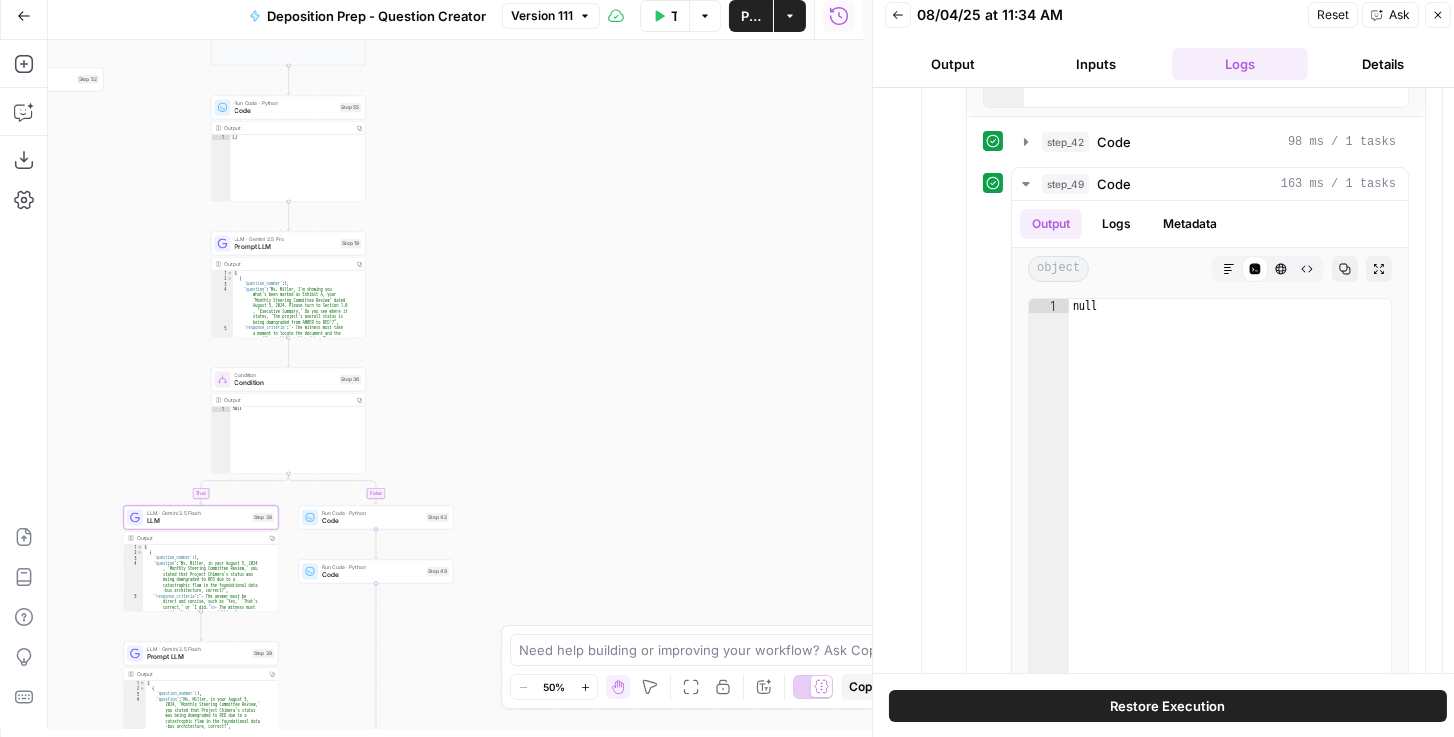 click on "Prompt LLM" at bounding box center [286, 247] 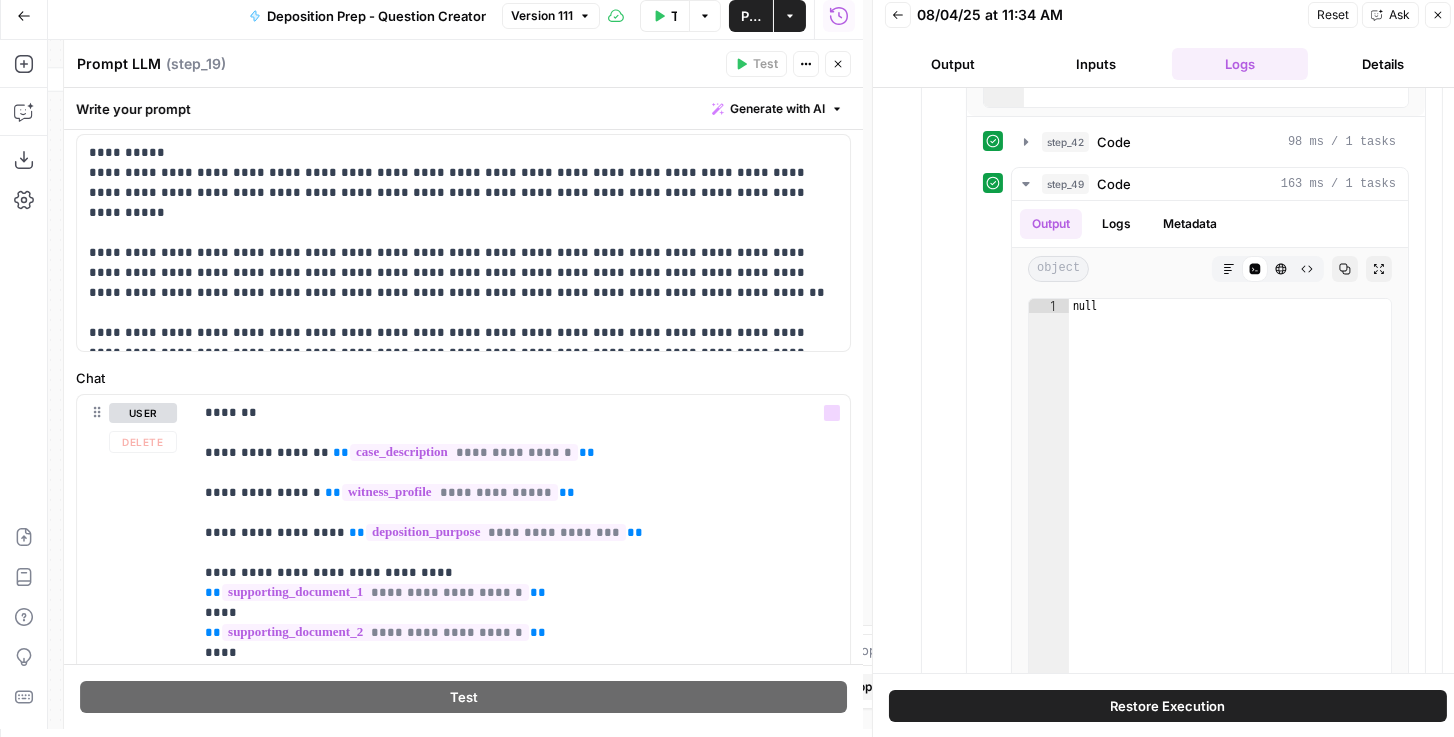 scroll, scrollTop: 400, scrollLeft: 0, axis: vertical 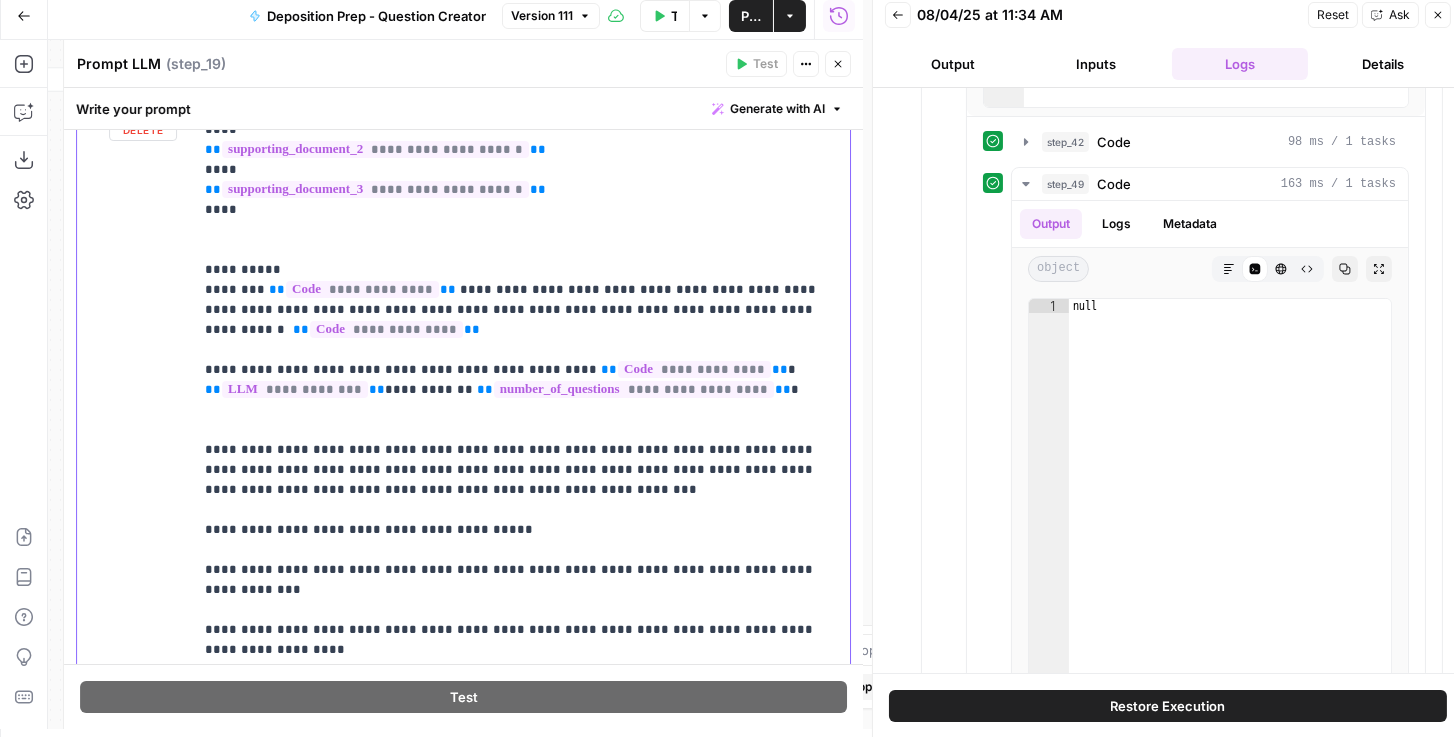 drag, startPoint x: 361, startPoint y: 389, endPoint x: 726, endPoint y: 400, distance: 365.1657 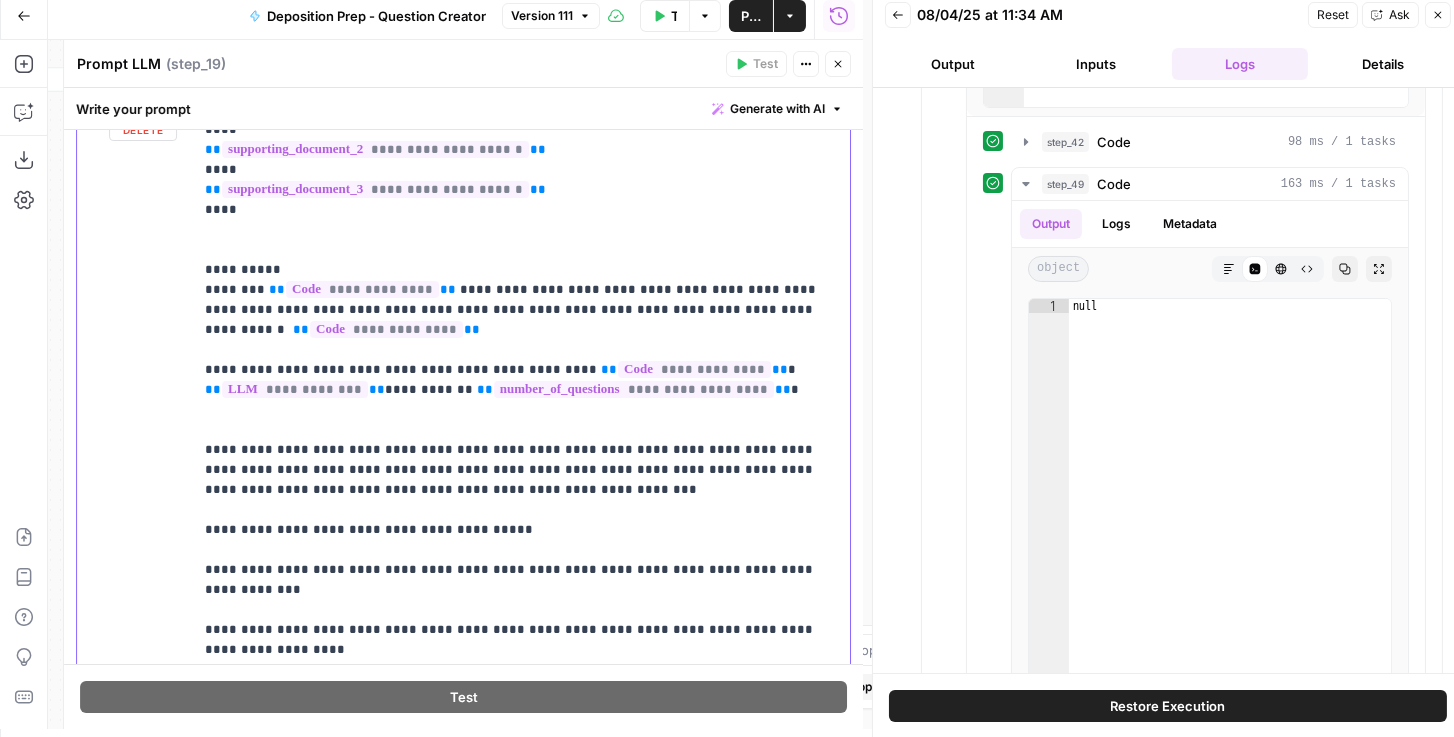 click on "**********" at bounding box center [513, 480] 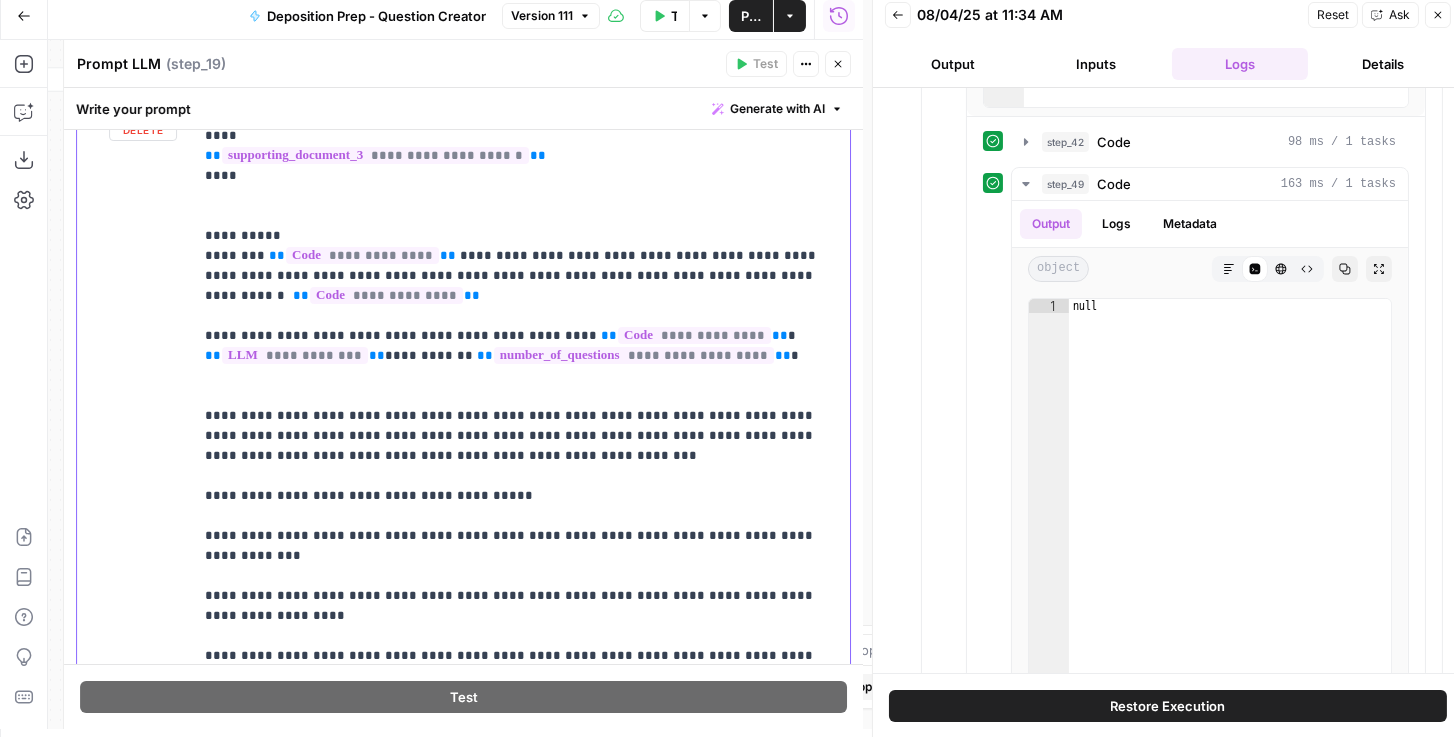 scroll, scrollTop: 321, scrollLeft: 0, axis: vertical 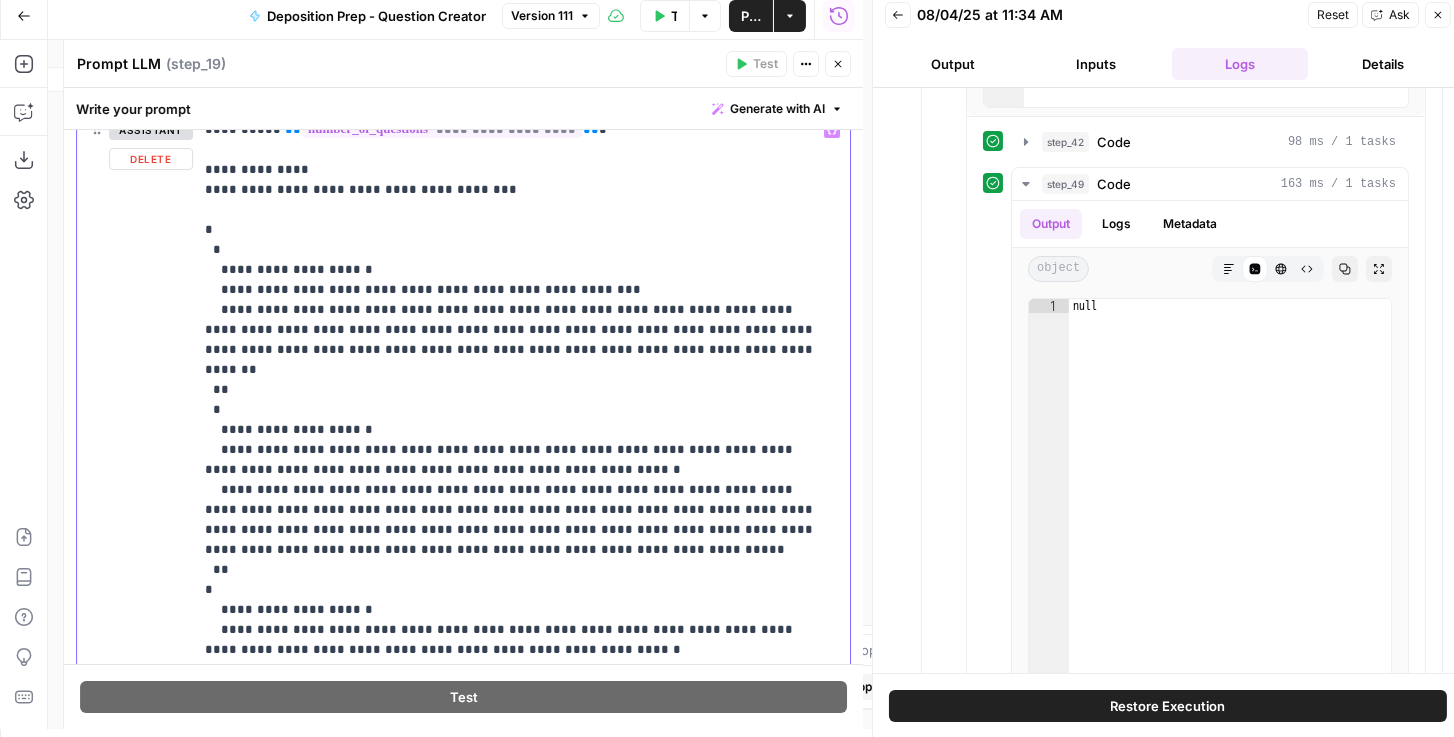 click on "**********" at bounding box center [517, 450] 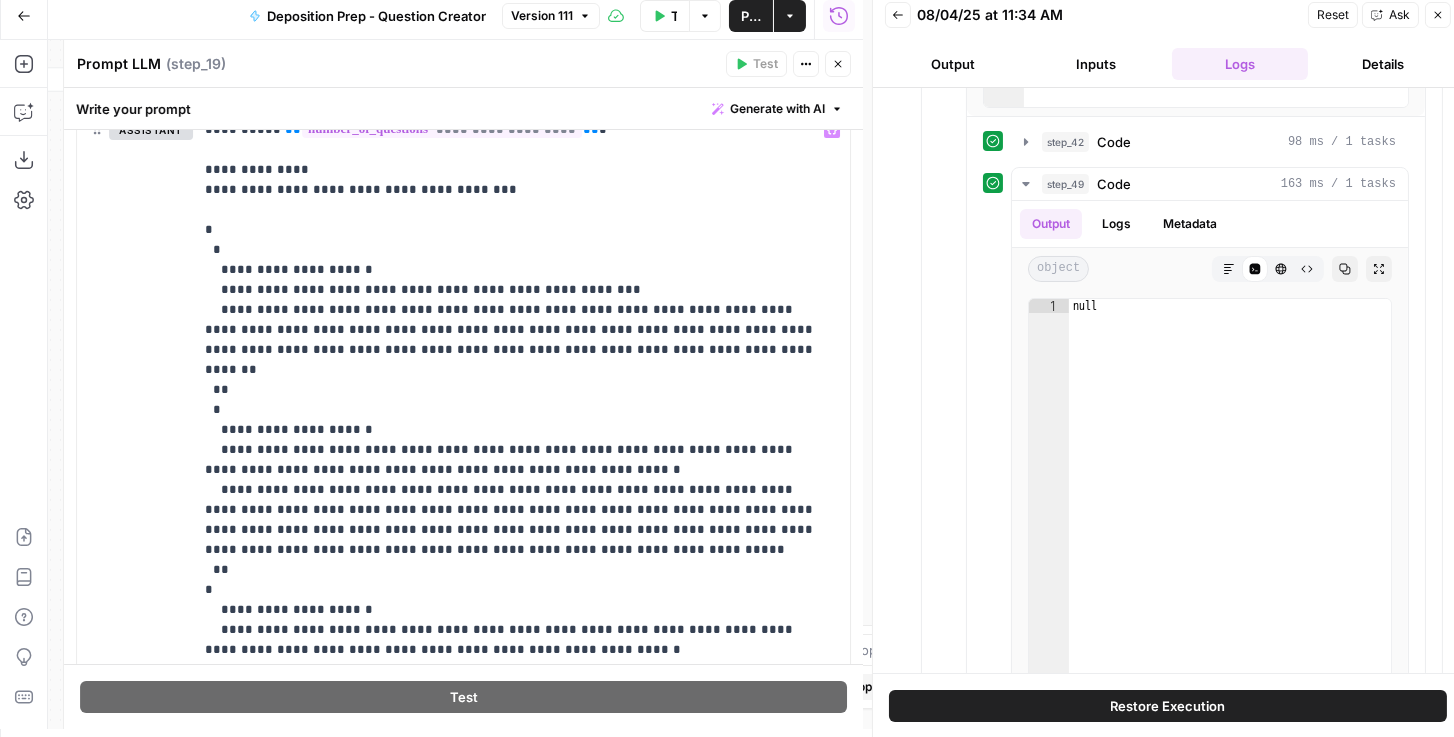 click 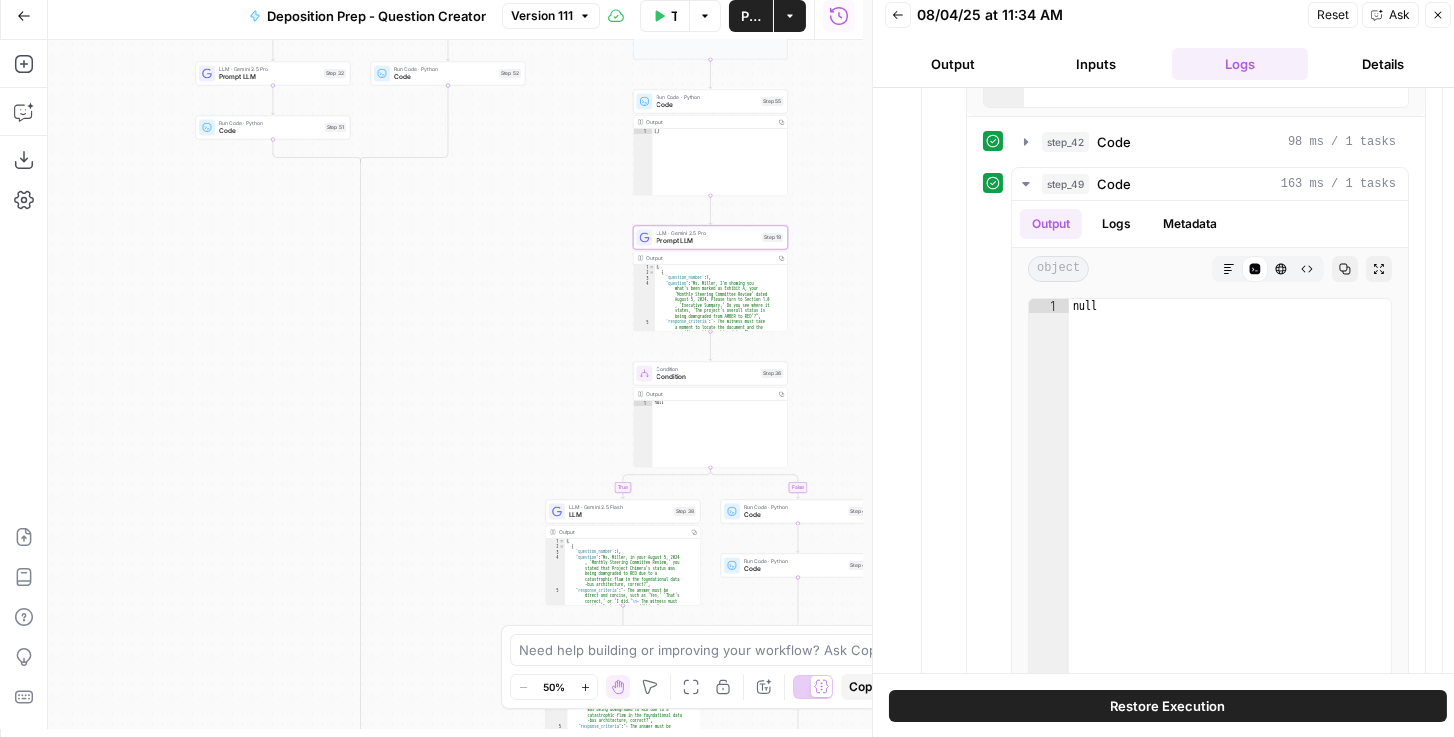 drag, startPoint x: 518, startPoint y: 248, endPoint x: 811, endPoint y: 298, distance: 297.2356 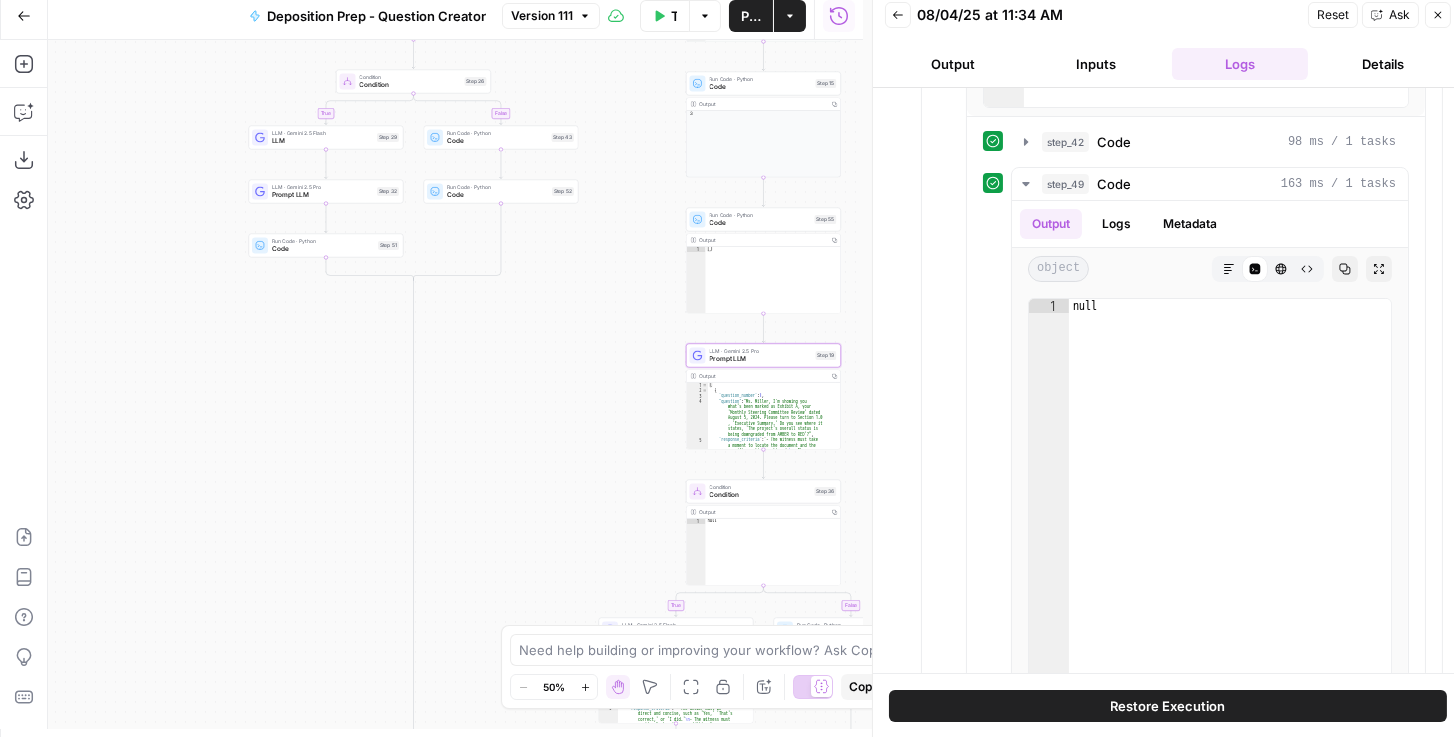 drag, startPoint x: 507, startPoint y: 338, endPoint x: 517, endPoint y: 461, distance: 123.40584 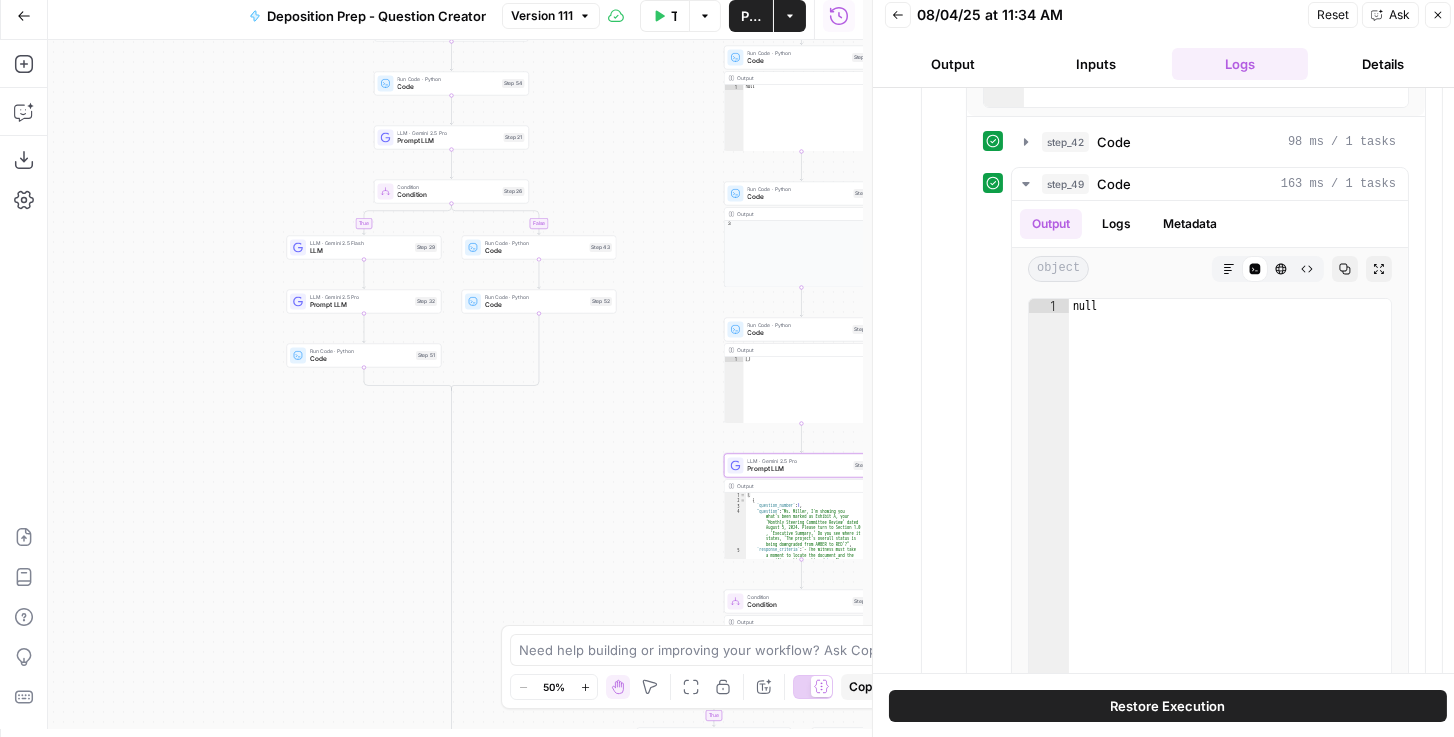 drag, startPoint x: 481, startPoint y: 363, endPoint x: 502, endPoint y: 418, distance: 58.872746 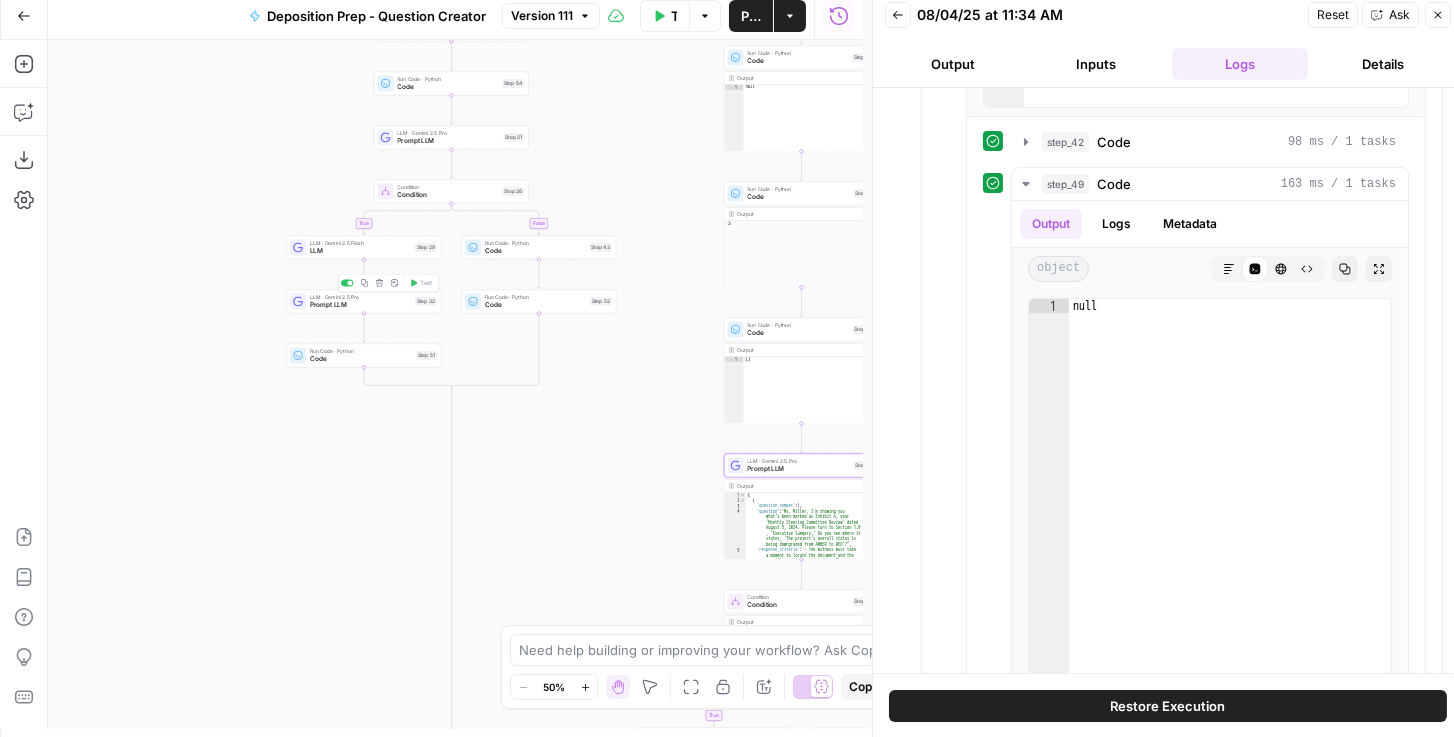 click on "Prompt LLM" at bounding box center [360, 305] 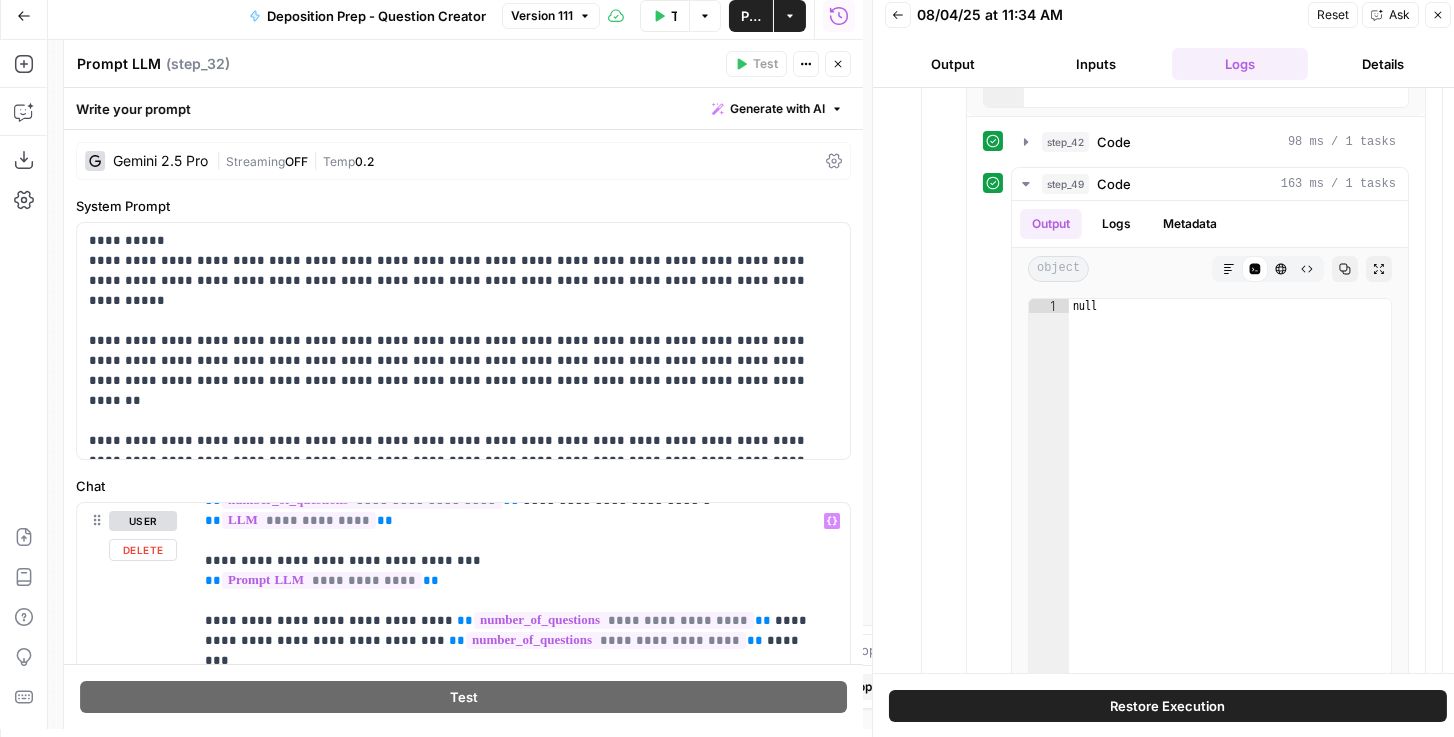 scroll, scrollTop: 61, scrollLeft: 0, axis: vertical 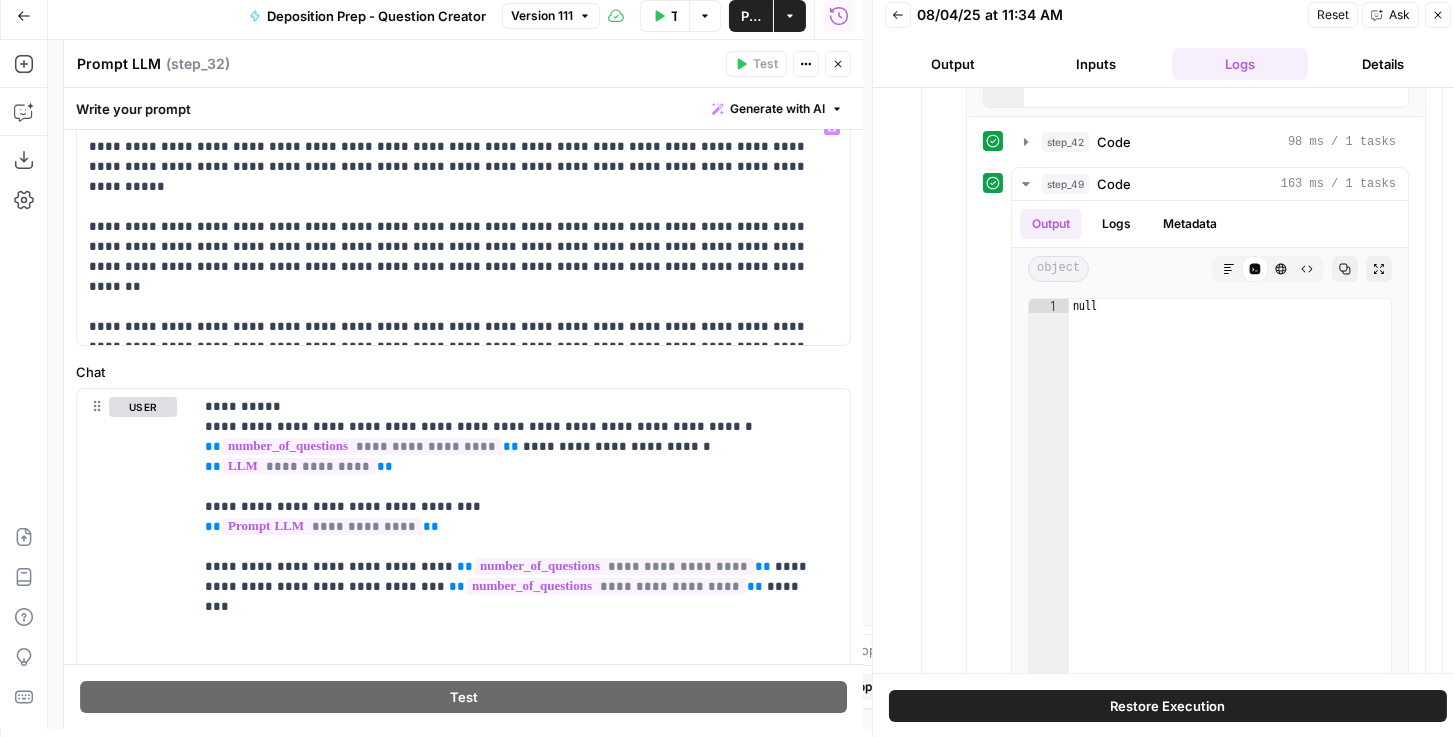 click on "Close" at bounding box center (838, 64) 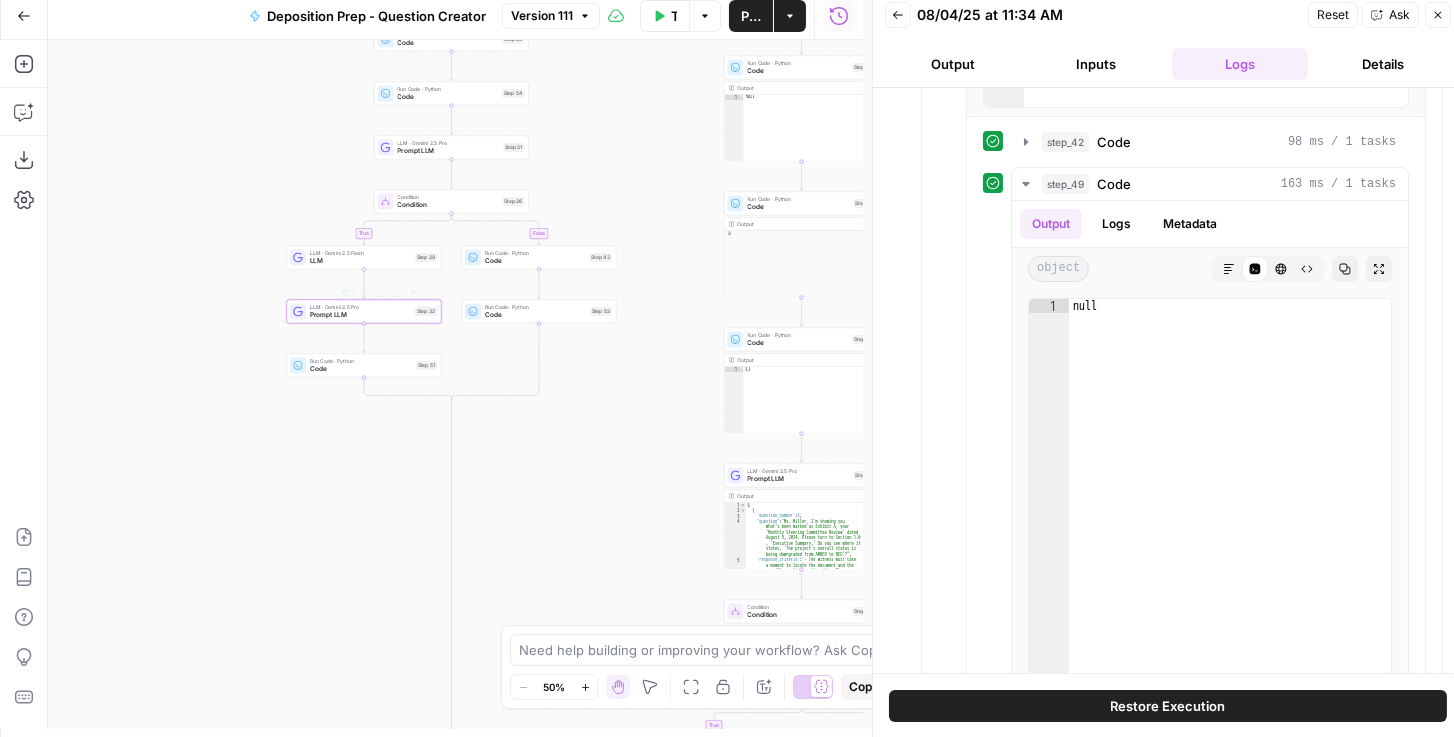 drag, startPoint x: 213, startPoint y: 244, endPoint x: 184, endPoint y: 495, distance: 252.66974 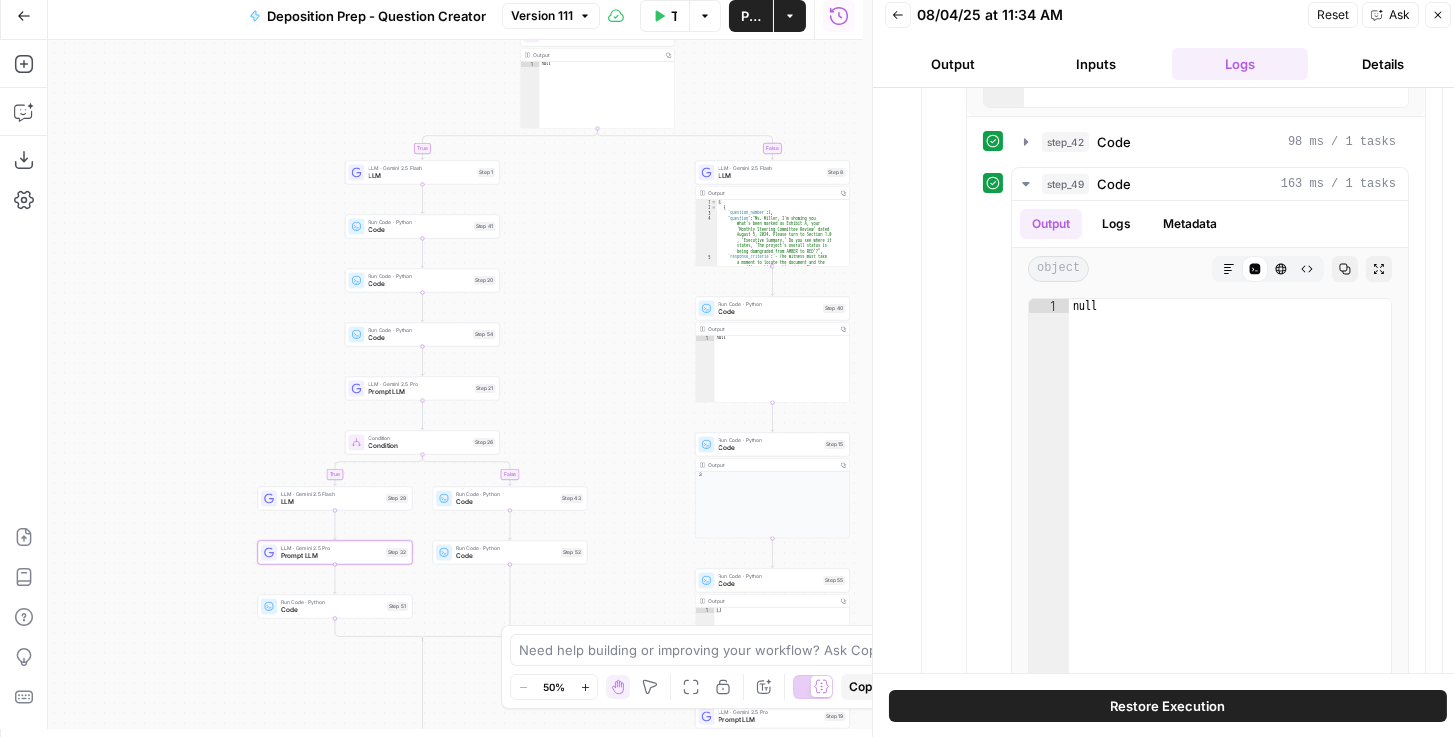 click on "Prompt LLM" at bounding box center (420, 392) 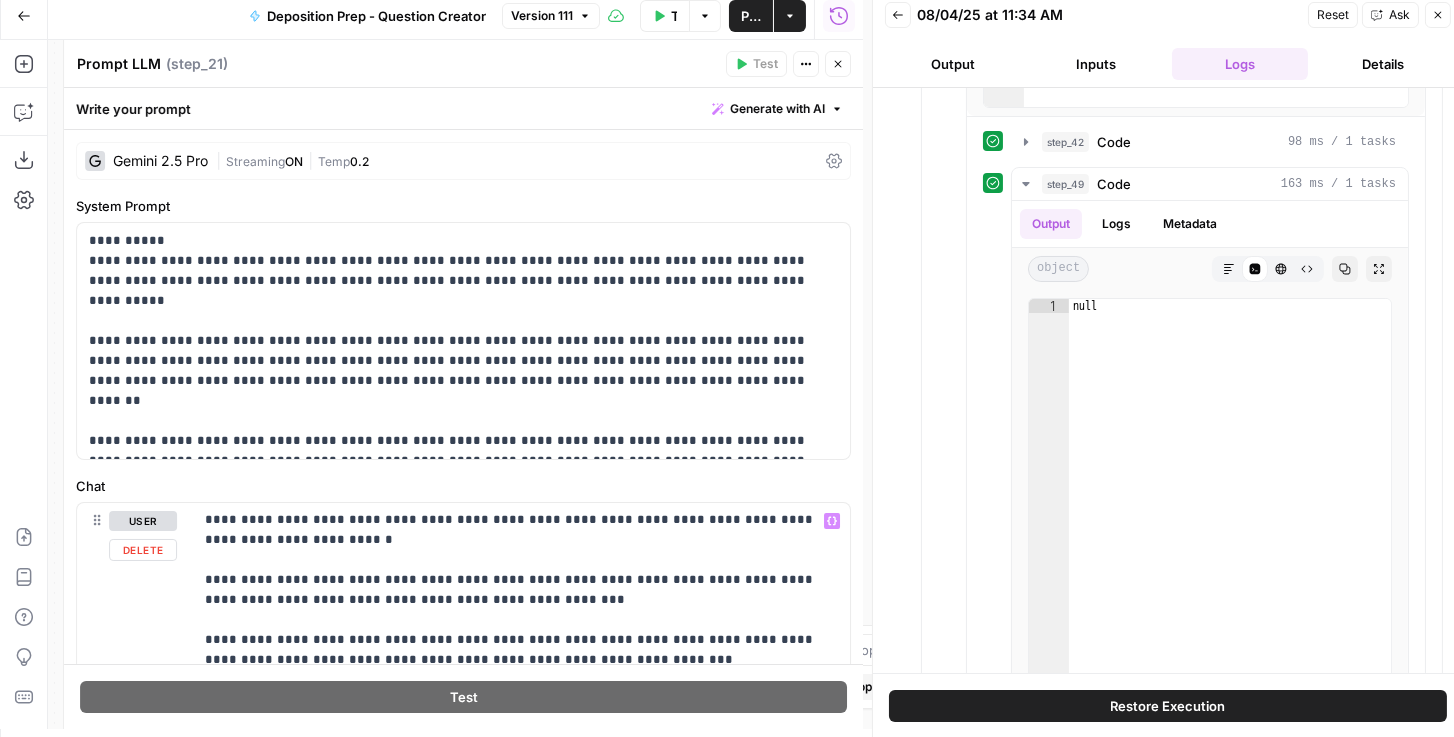 scroll, scrollTop: 1161, scrollLeft: 0, axis: vertical 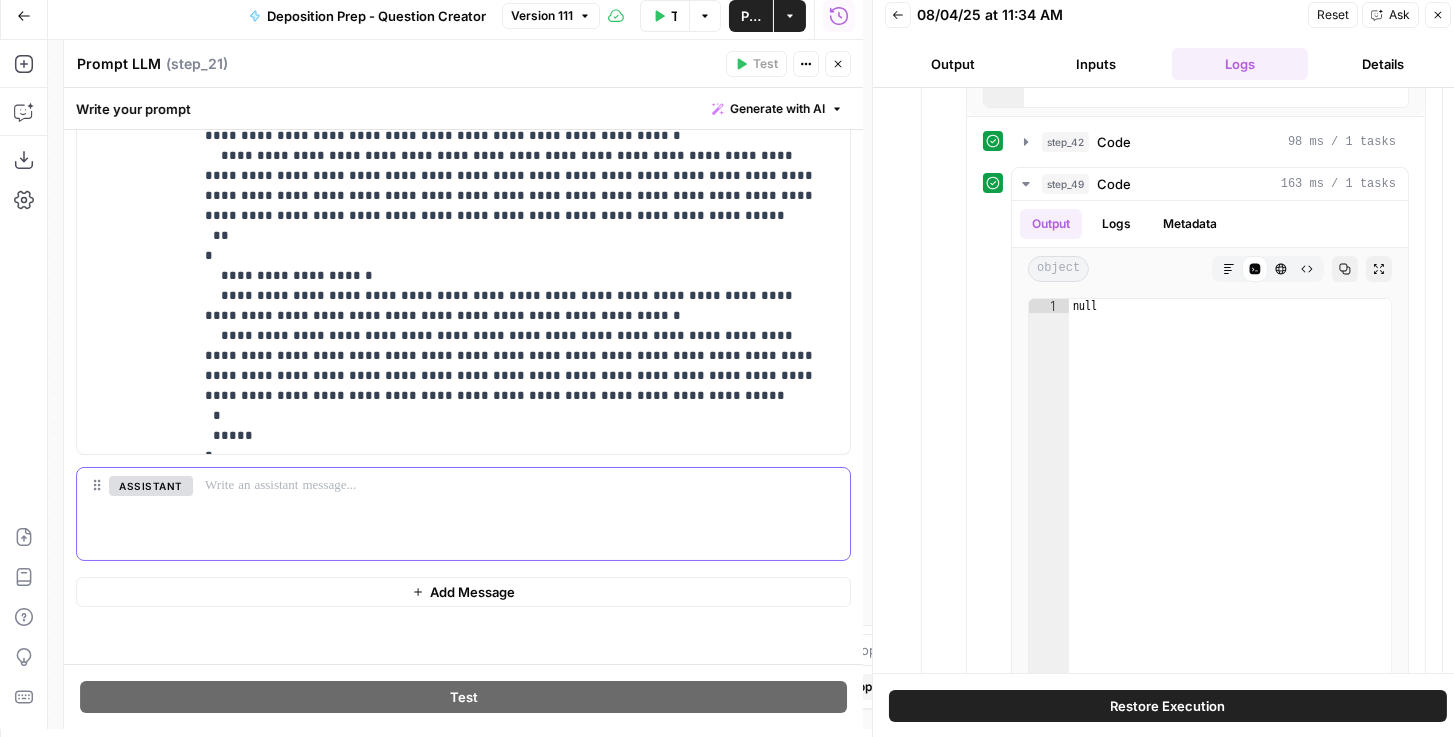 click at bounding box center [521, 514] 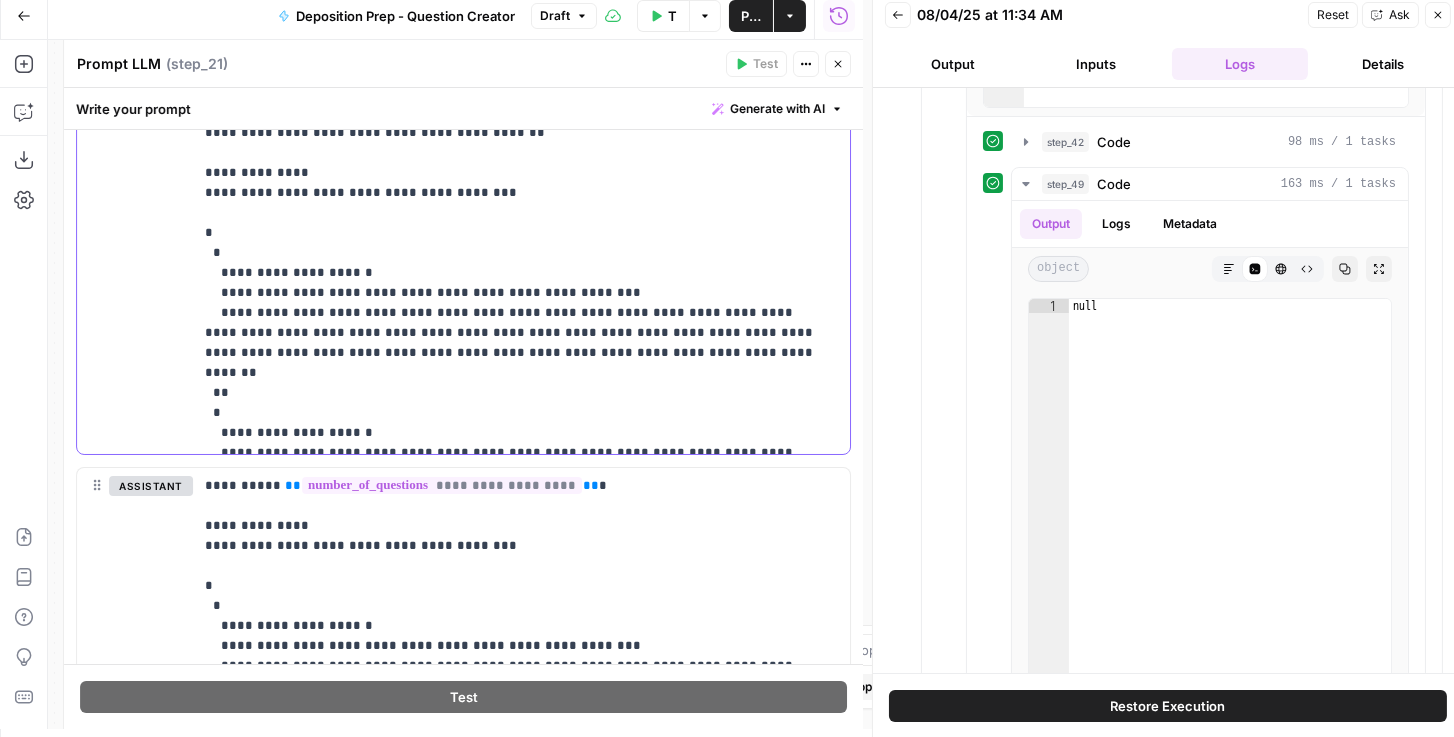 scroll, scrollTop: 761, scrollLeft: 0, axis: vertical 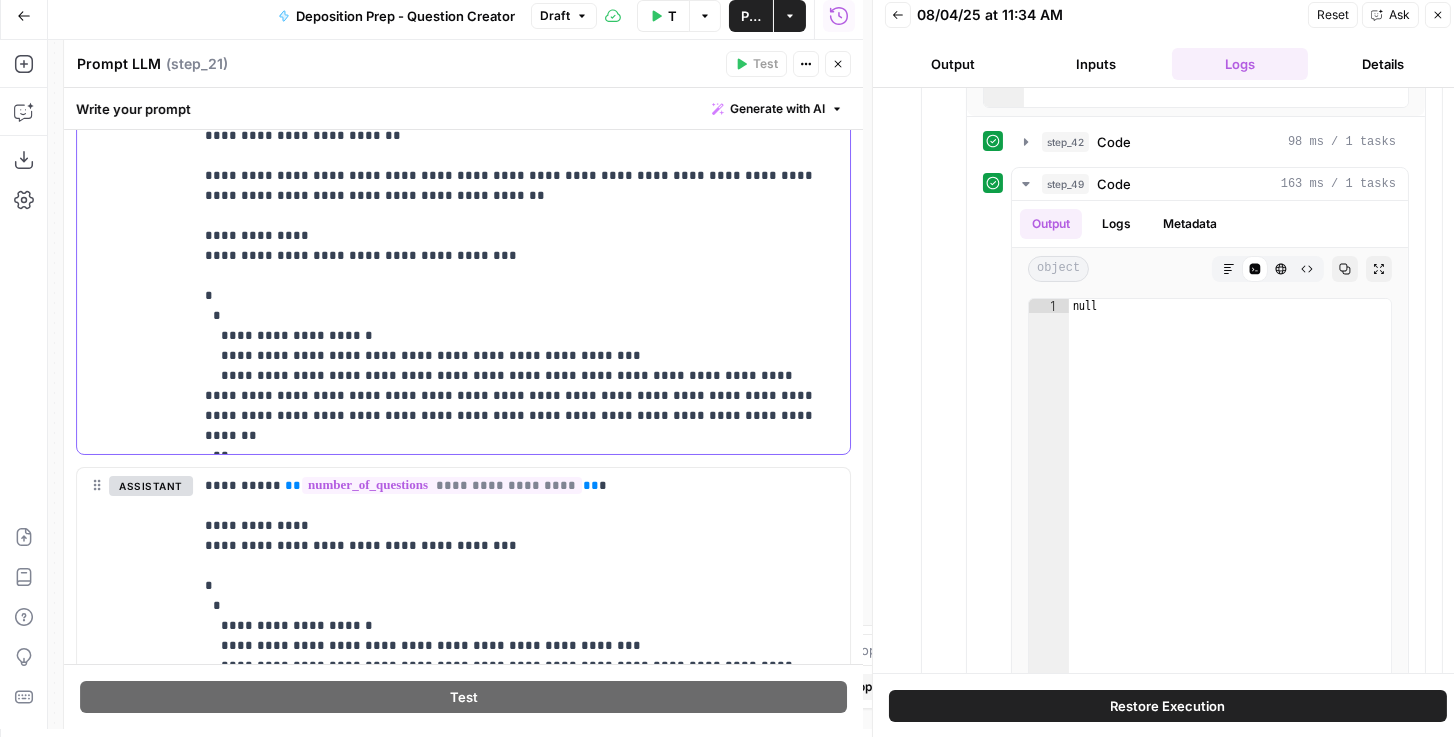 drag, startPoint x: 375, startPoint y: 433, endPoint x: 176, endPoint y: 228, distance: 285.70264 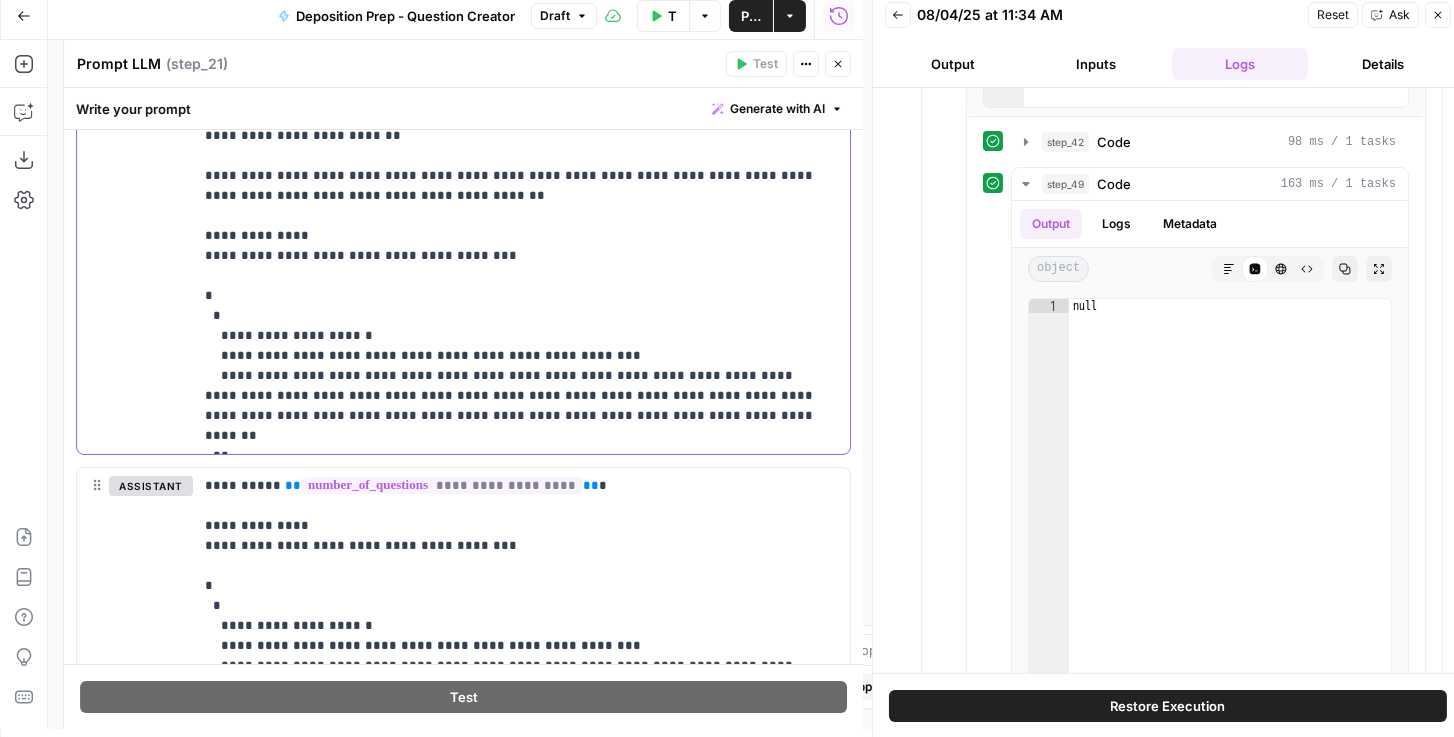 click on "**********" at bounding box center [463, 46] 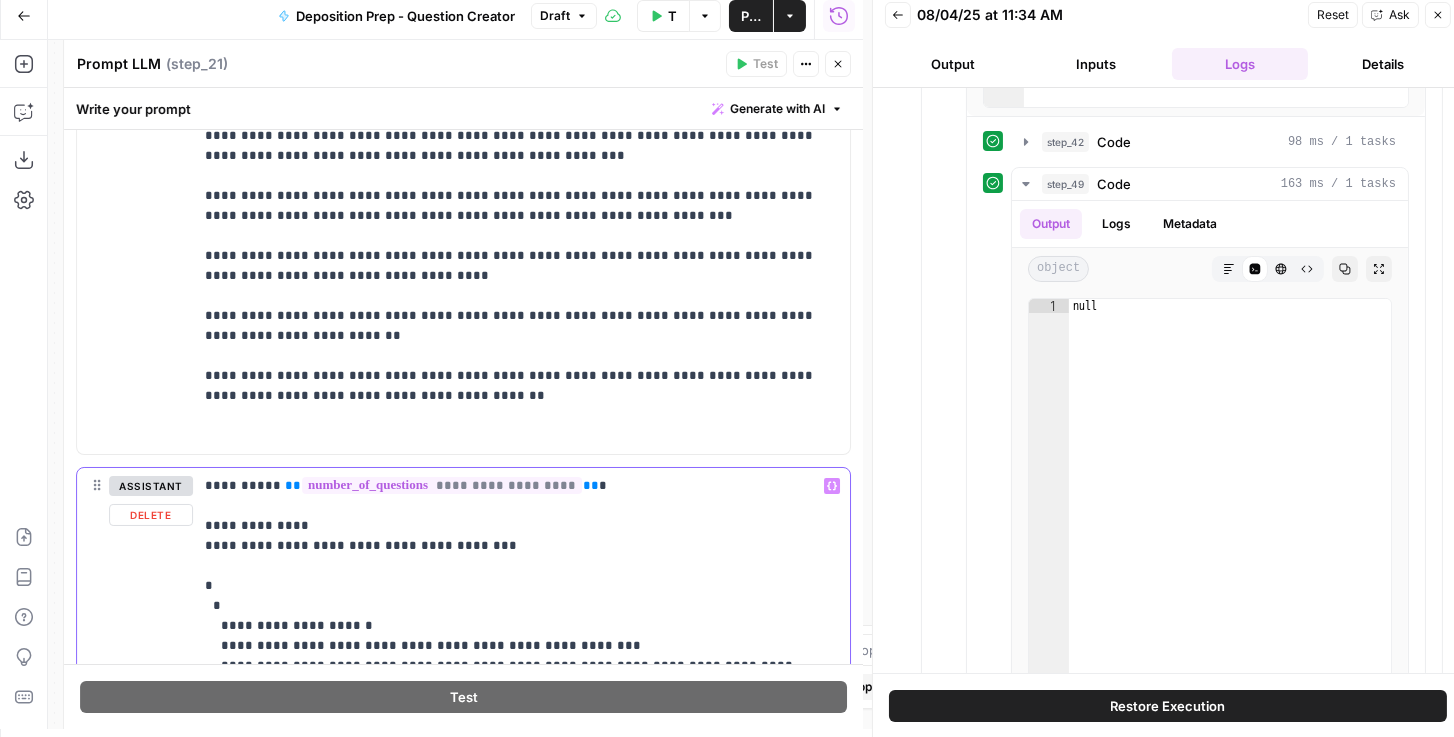 drag, startPoint x: 587, startPoint y: 479, endPoint x: 268, endPoint y: 474, distance: 319.03918 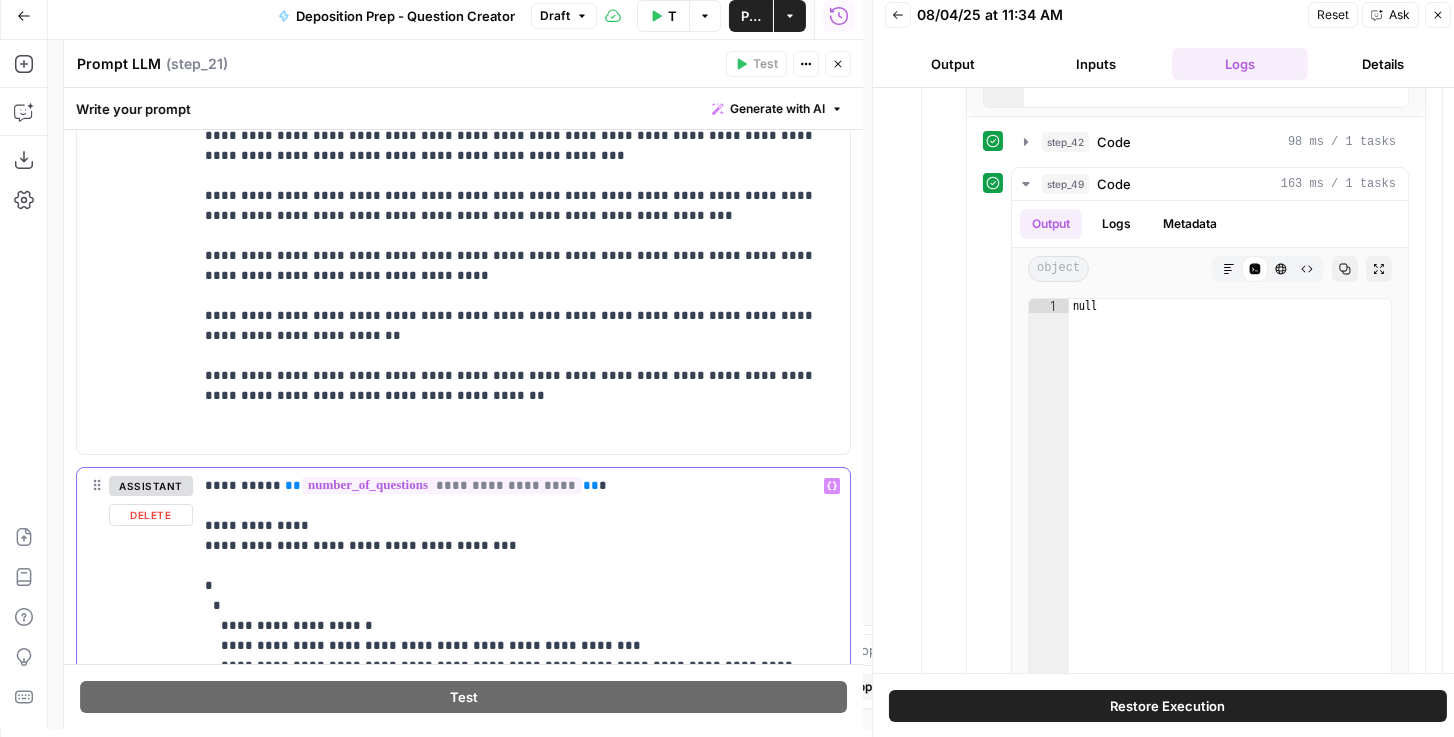 click on "**********" at bounding box center (517, 806) 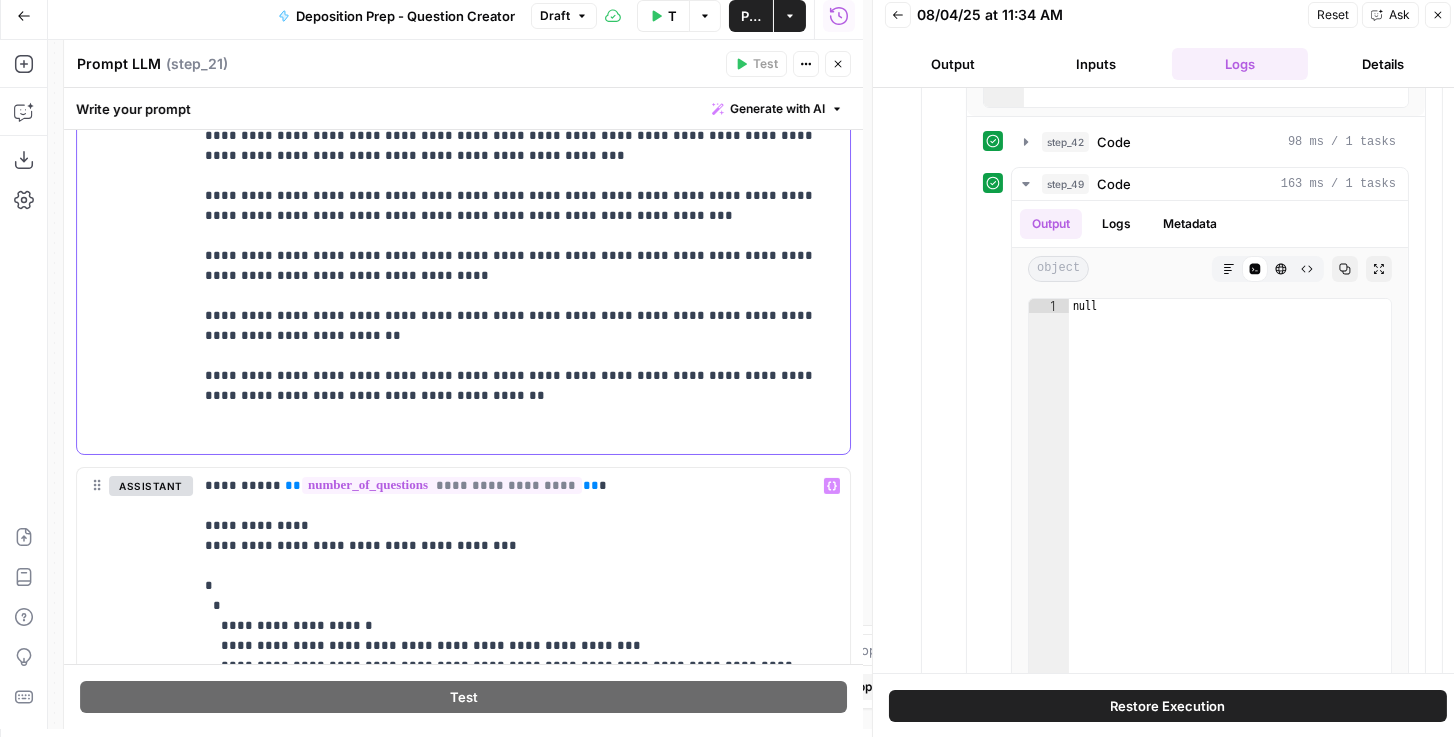 click on "**********" at bounding box center (513, -234) 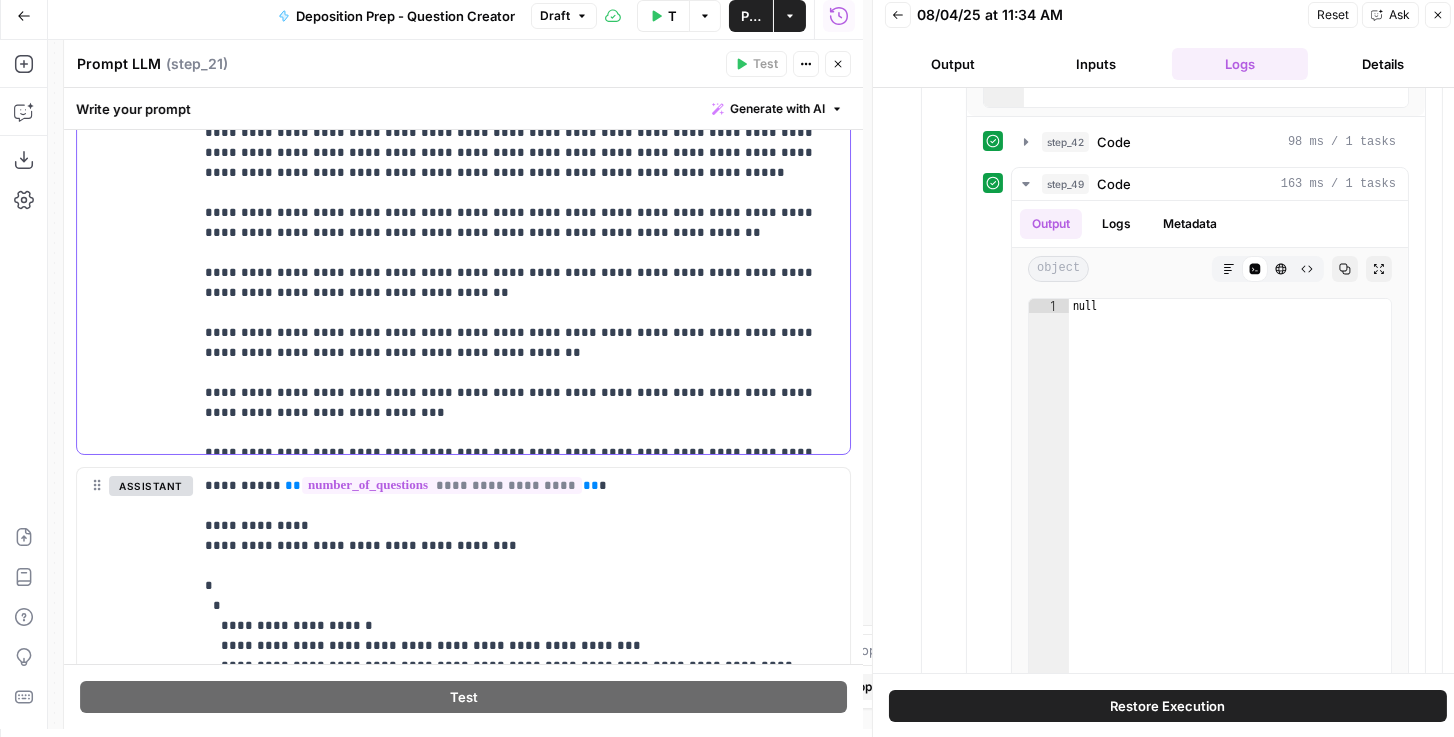 scroll, scrollTop: 0, scrollLeft: 0, axis: both 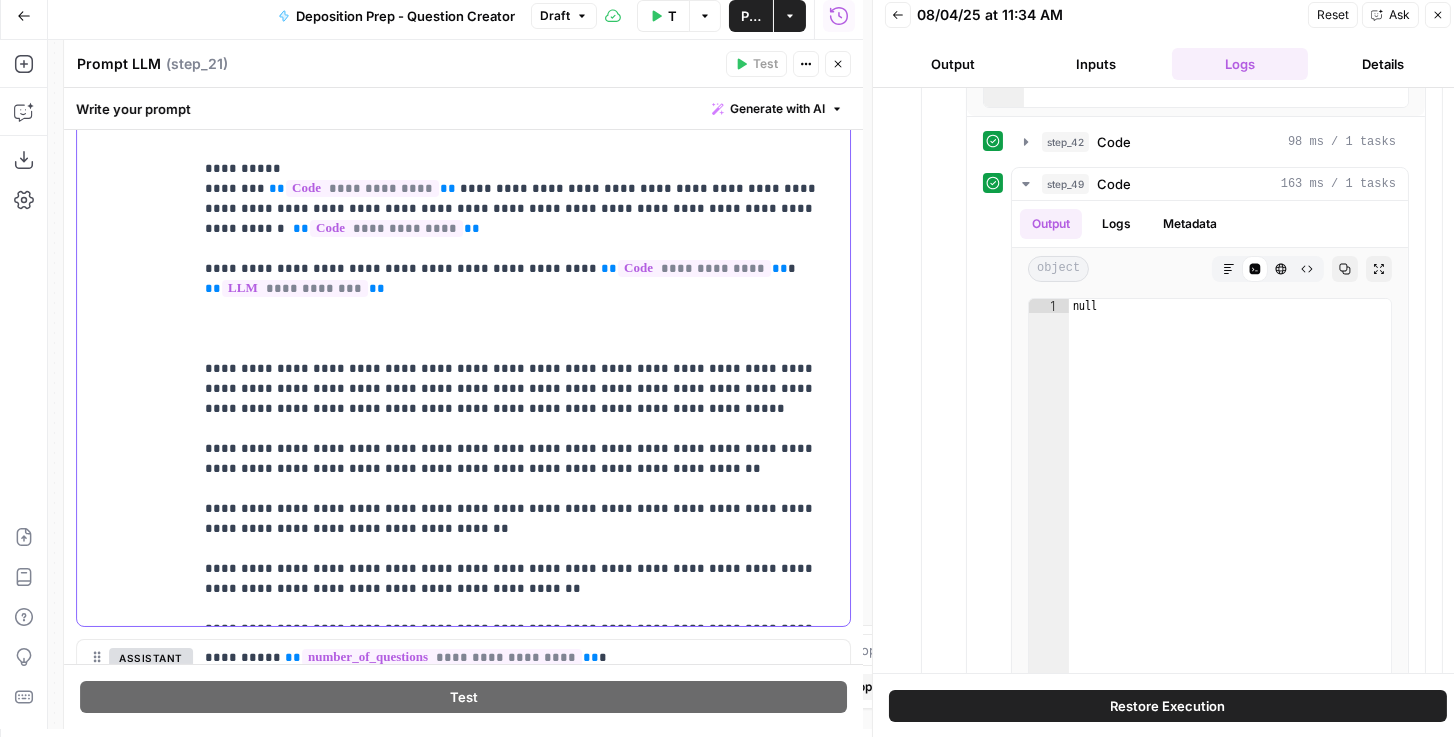 click on "**********" at bounding box center (513, 489) 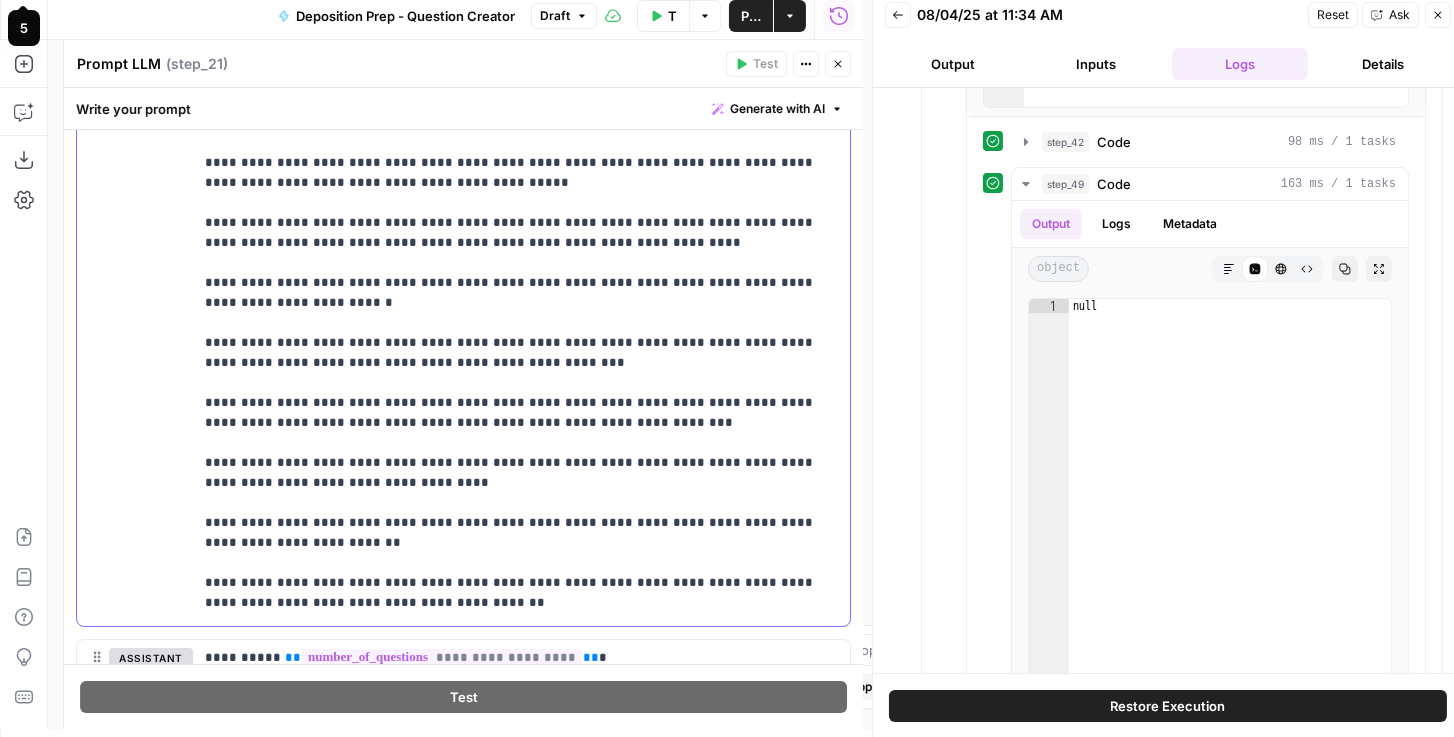 scroll, scrollTop: 541, scrollLeft: 0, axis: vertical 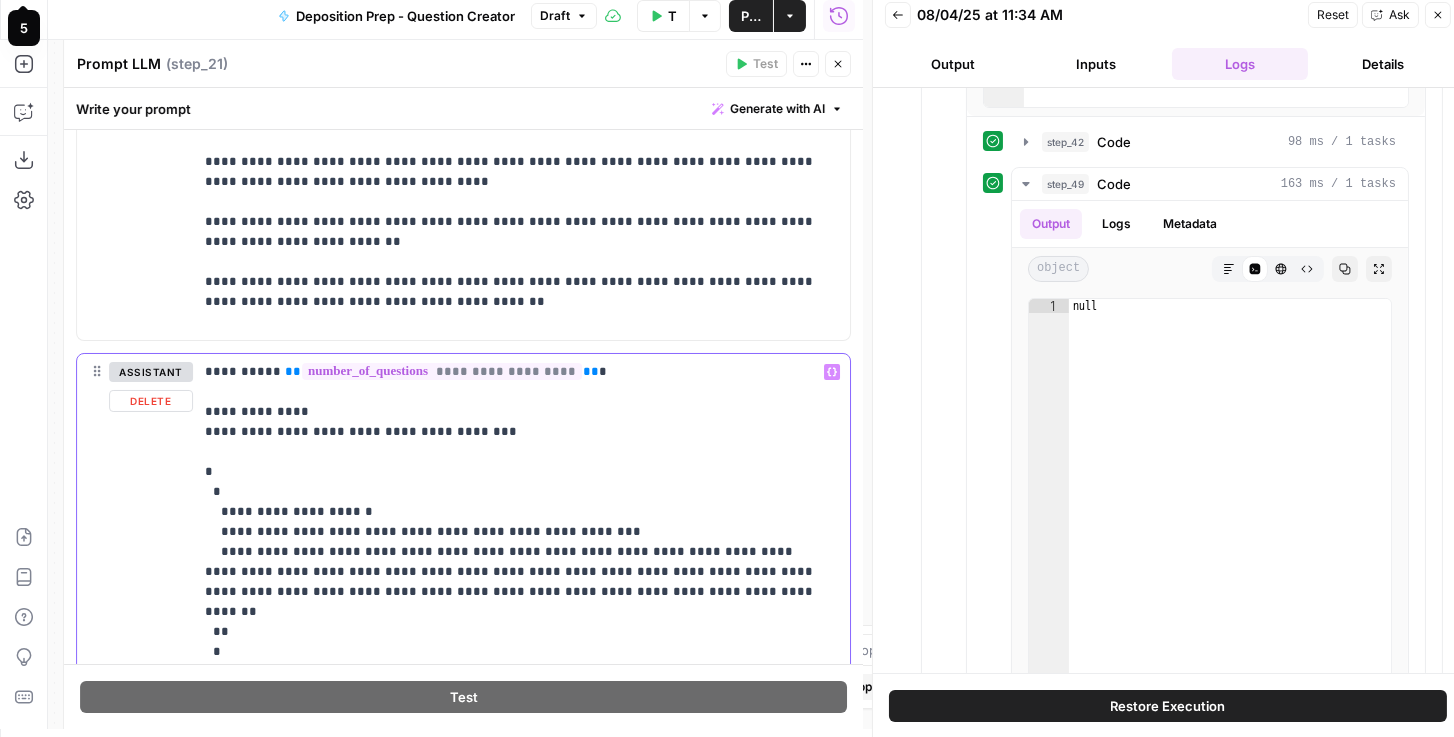 drag, startPoint x: 581, startPoint y: 381, endPoint x: 203, endPoint y: 368, distance: 378.22348 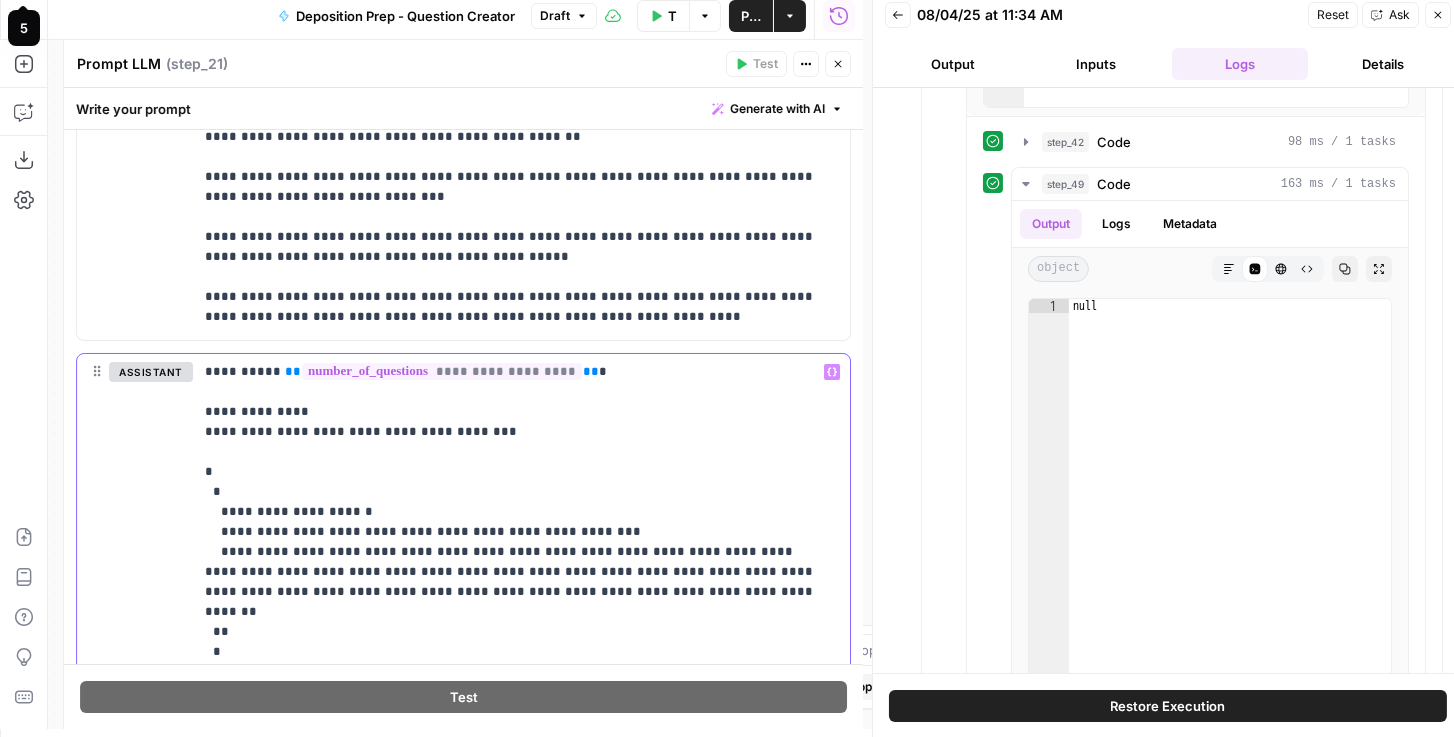 scroll, scrollTop: 0, scrollLeft: 0, axis: both 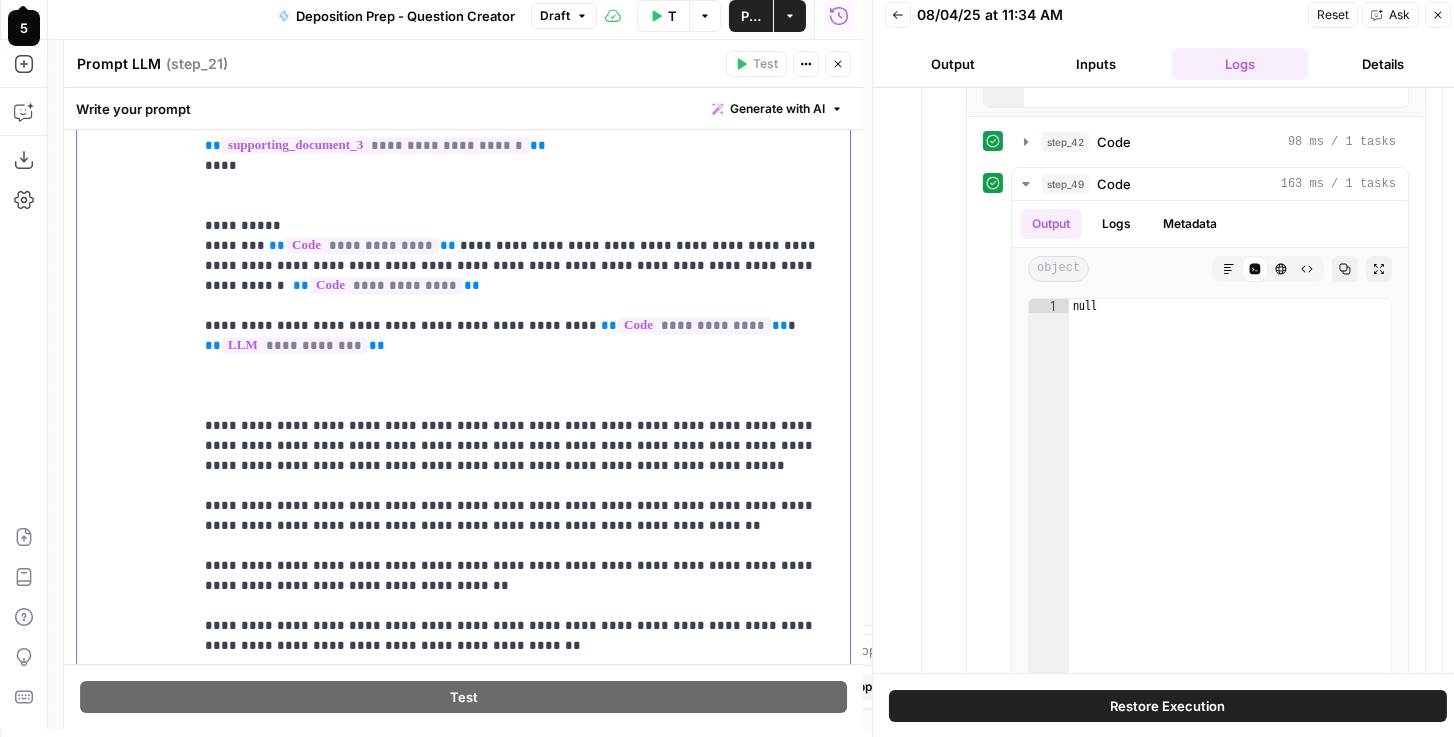 click on "**********" at bounding box center [513, 546] 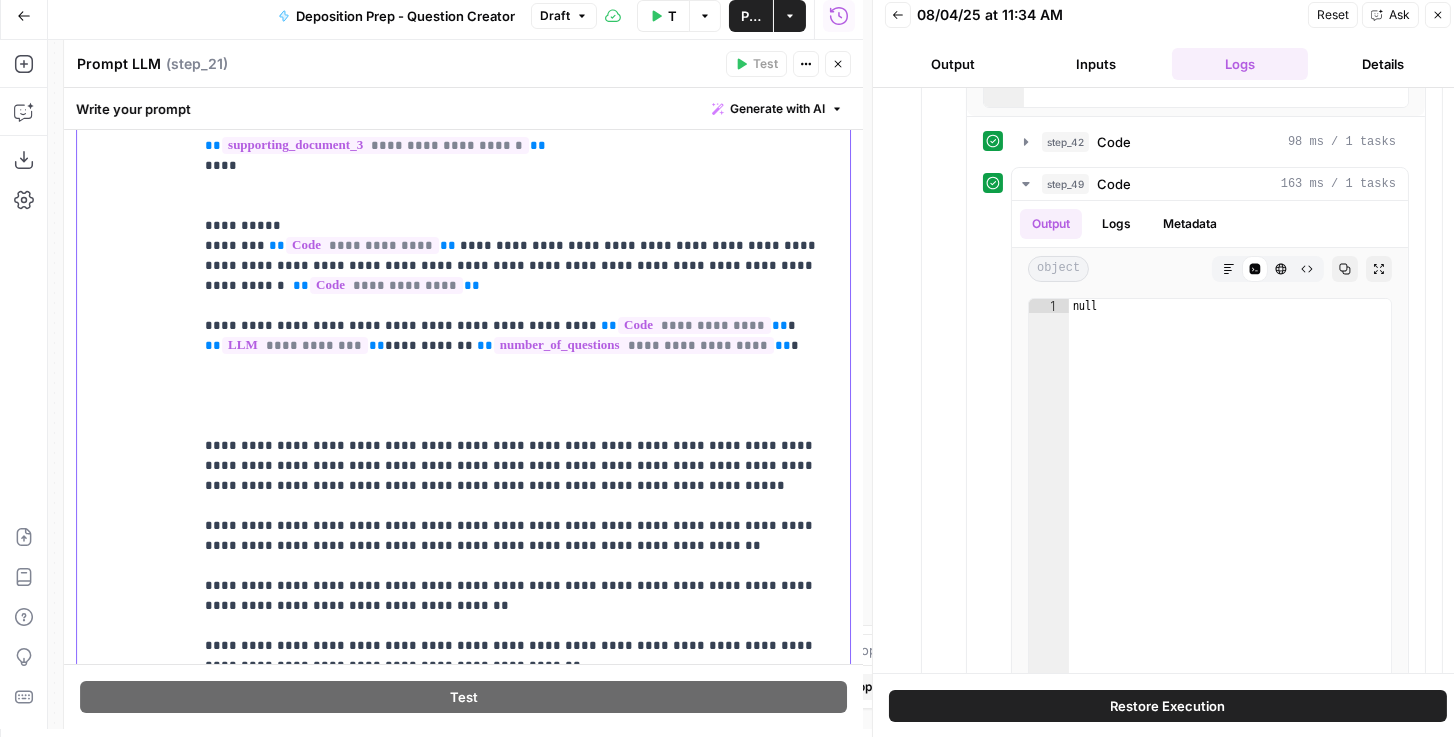 click on "**********" at bounding box center (513, 556) 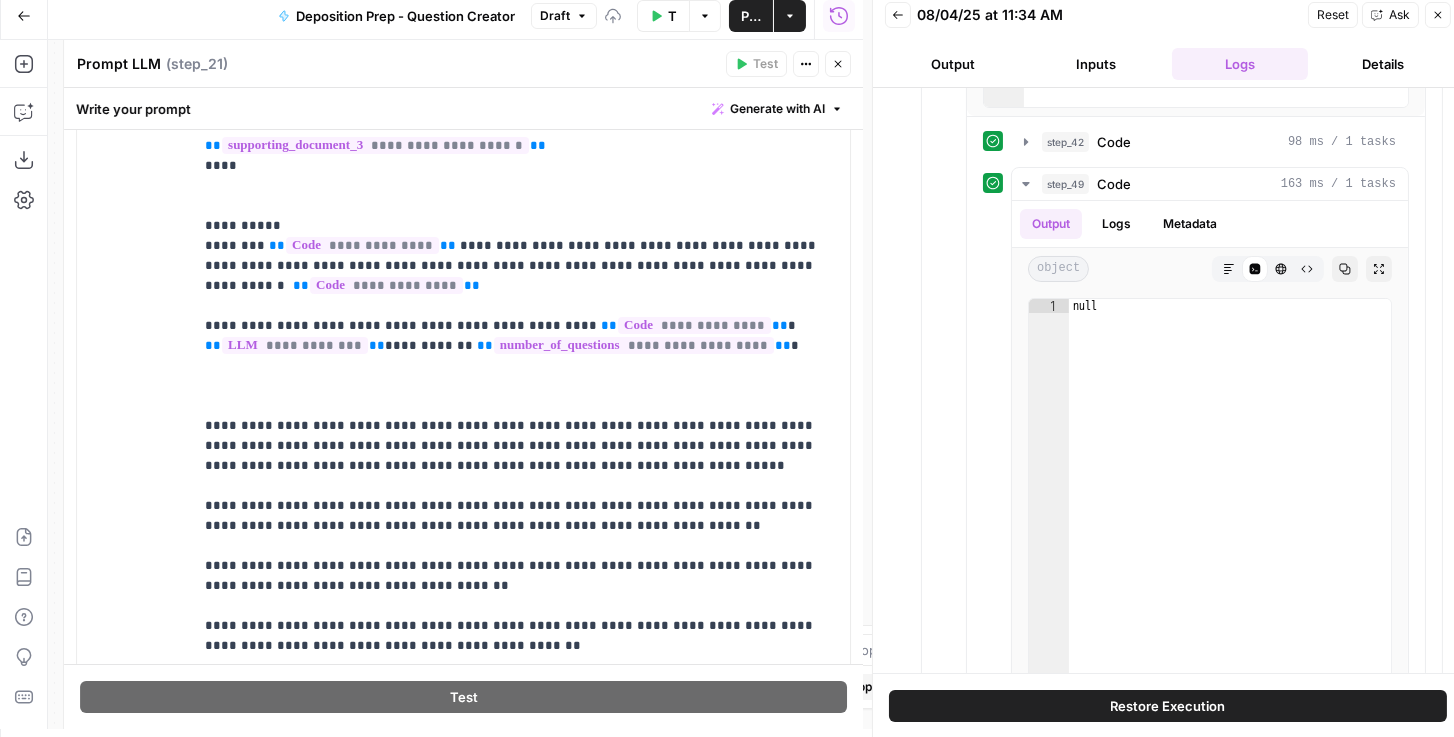 click on "Publish" at bounding box center [751, 16] 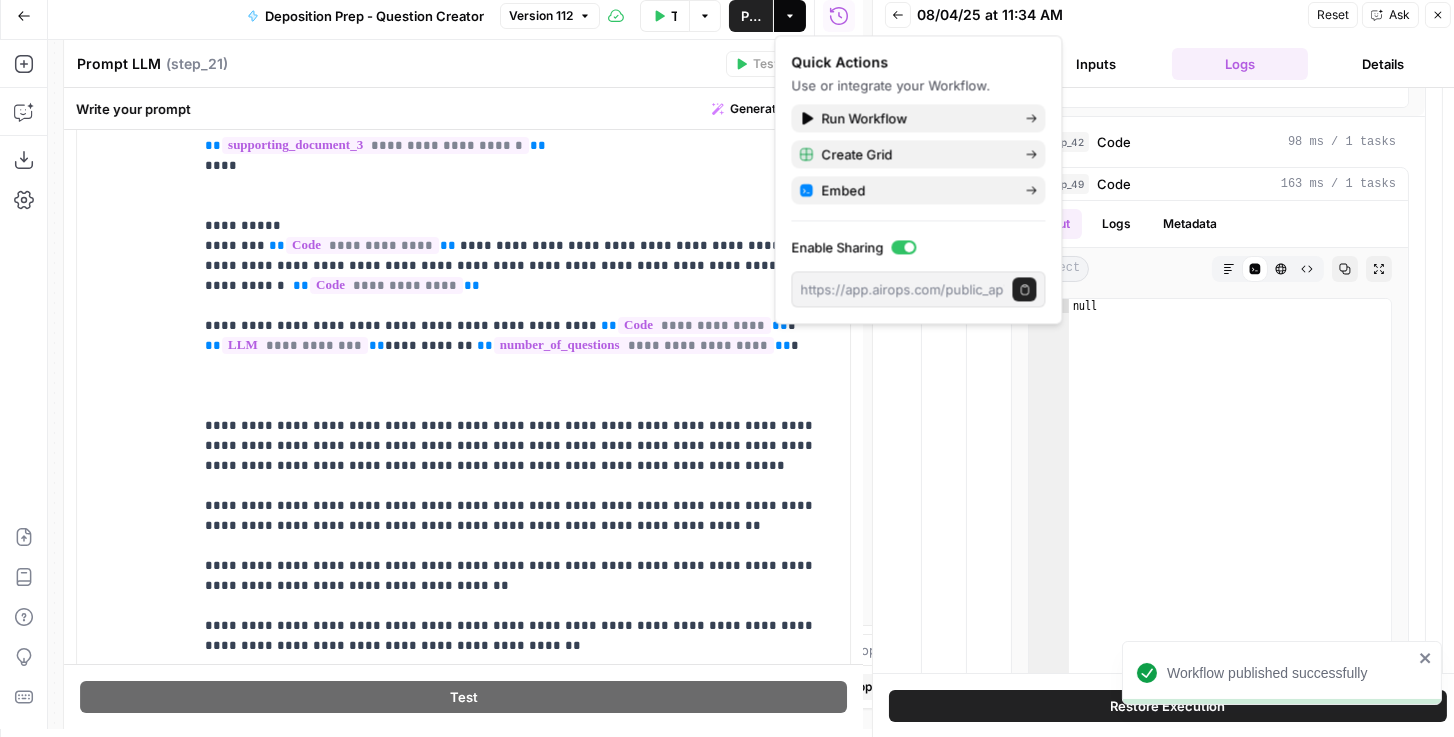 drag, startPoint x: 598, startPoint y: 47, endPoint x: 755, endPoint y: 55, distance: 157.20369 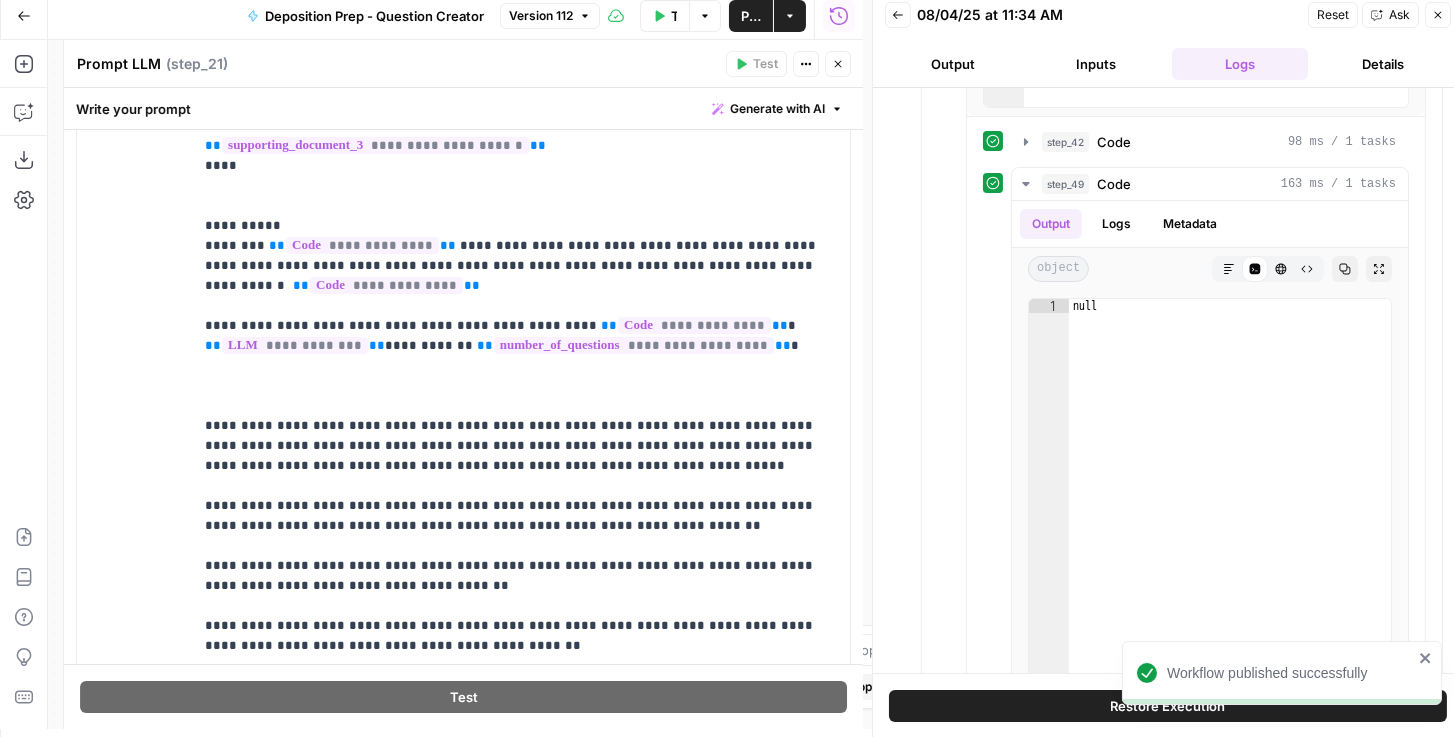 click on "Close" at bounding box center [838, 64] 